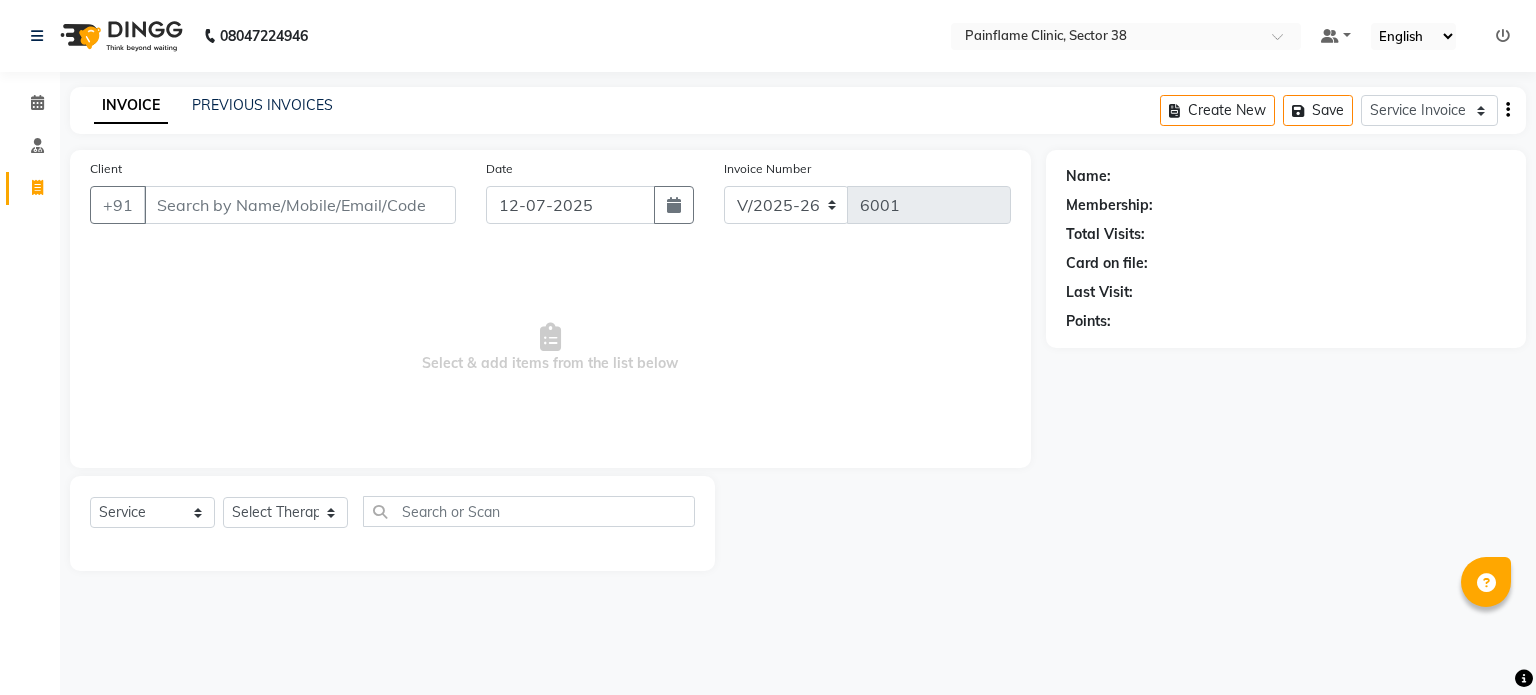 select on "3964" 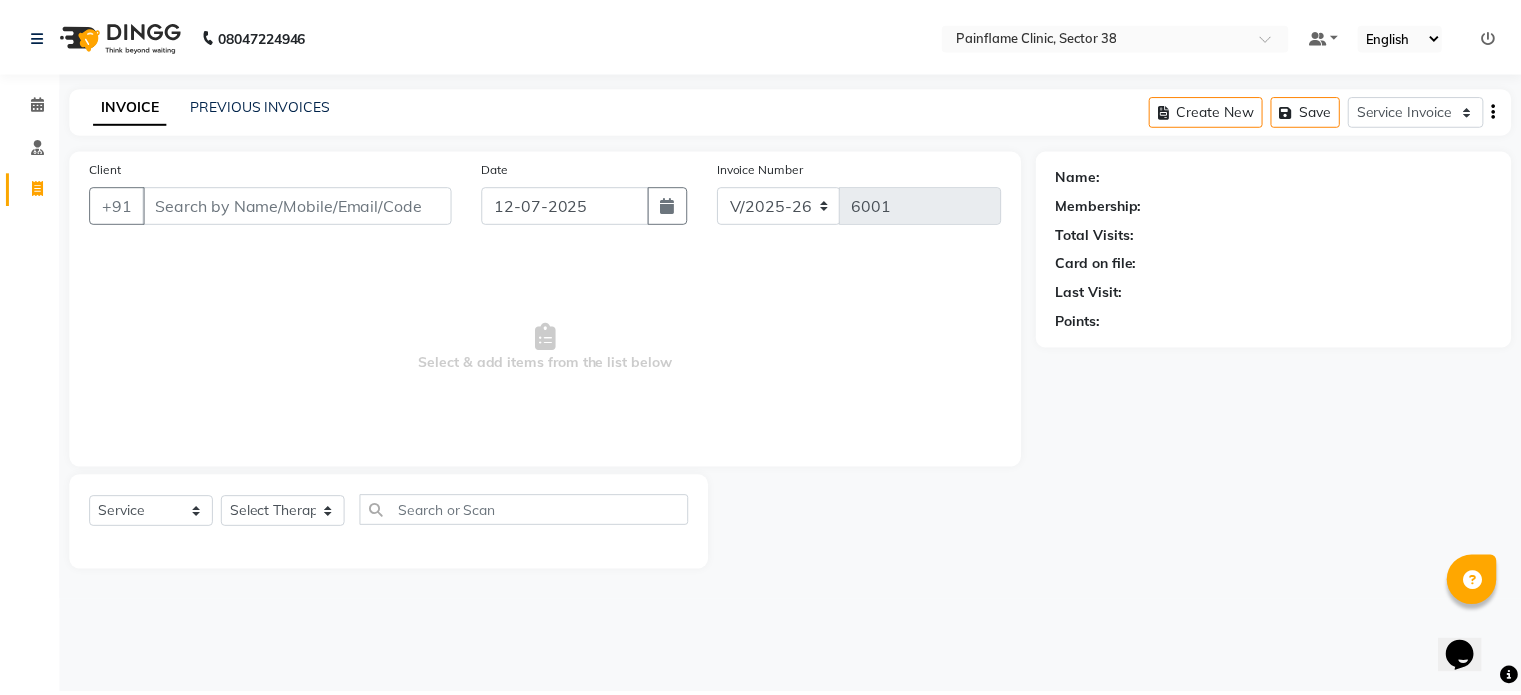 scroll, scrollTop: 0, scrollLeft: 0, axis: both 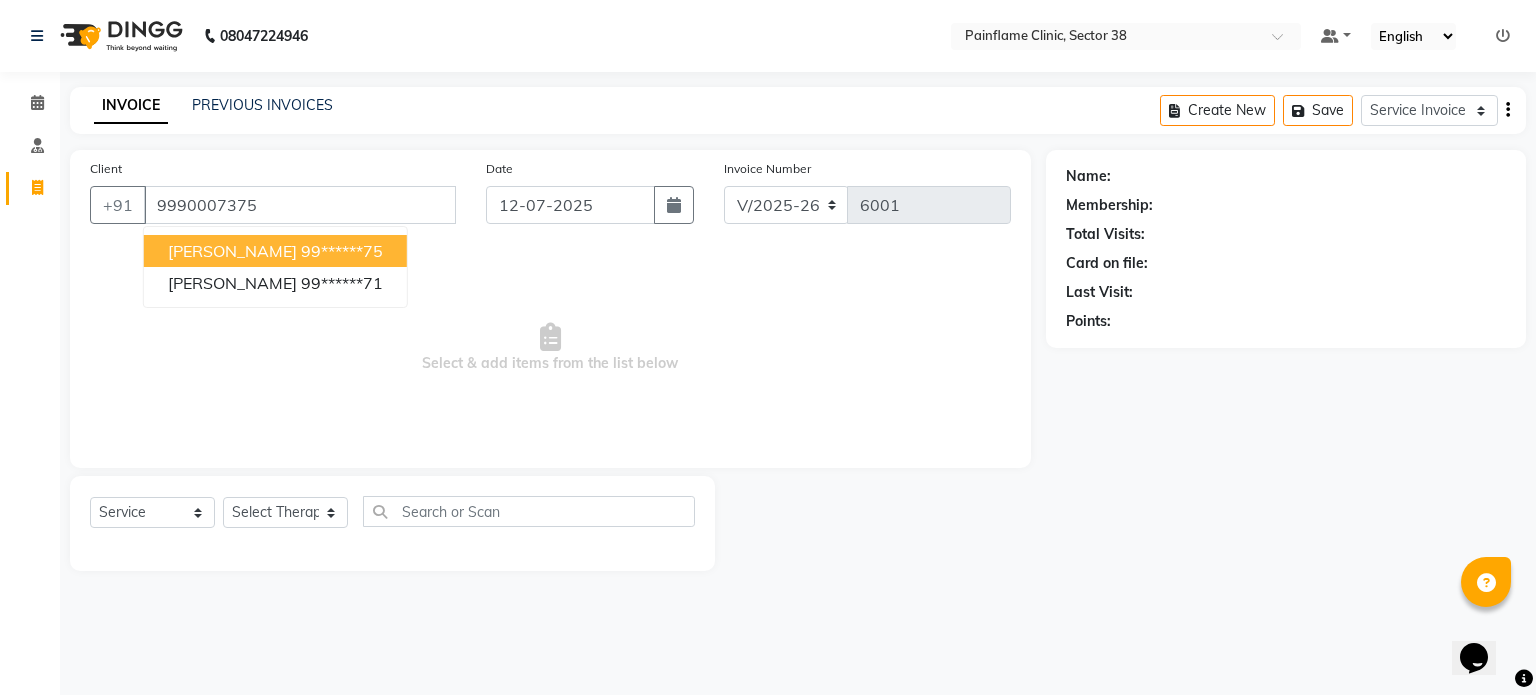 type on "9990007375" 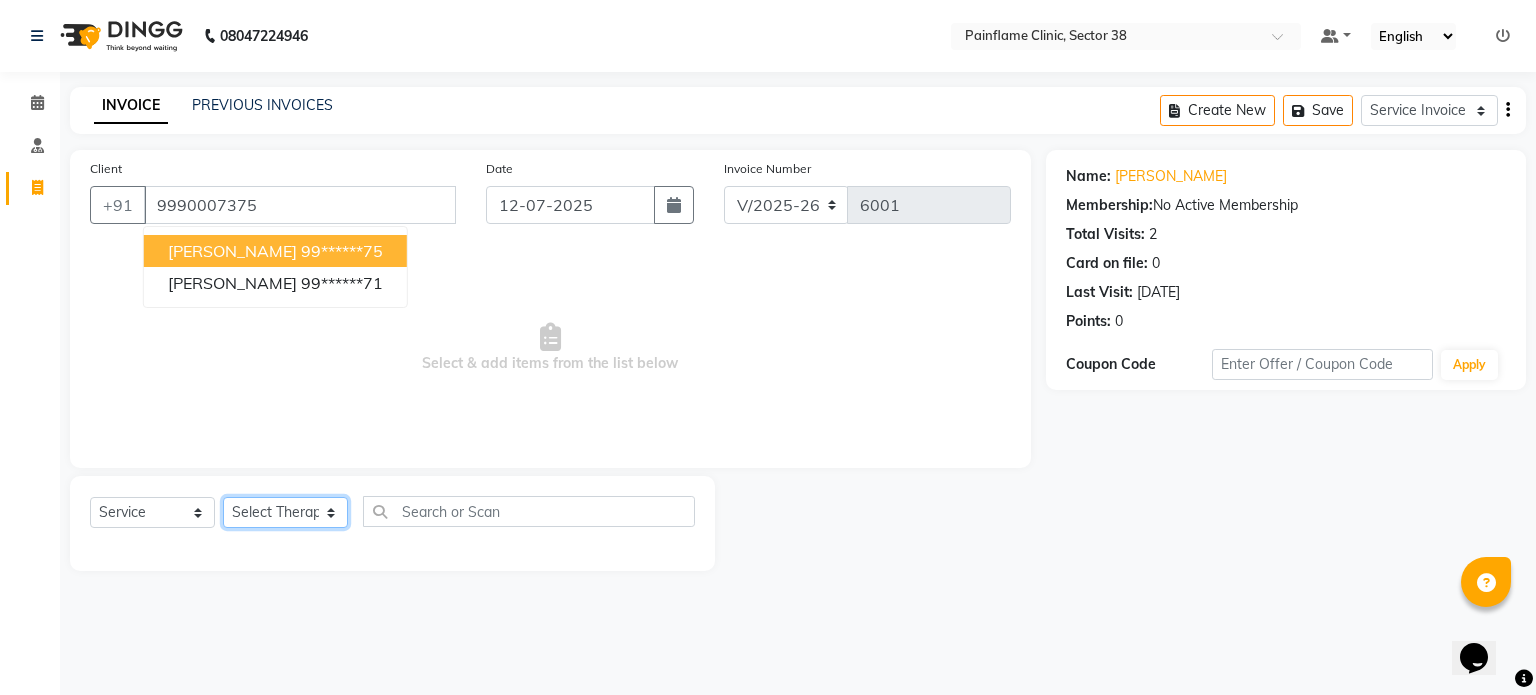 click on "Select Therapist [PERSON_NAME] Dr [PERSON_NAME] [PERSON_NAME] Dr [PERSON_NAME] Dr. Suraj [PERSON_NAME] [PERSON_NAME] [PERSON_NAME] [PERSON_NAME] Reception 1  Reception 2 Reception 3" 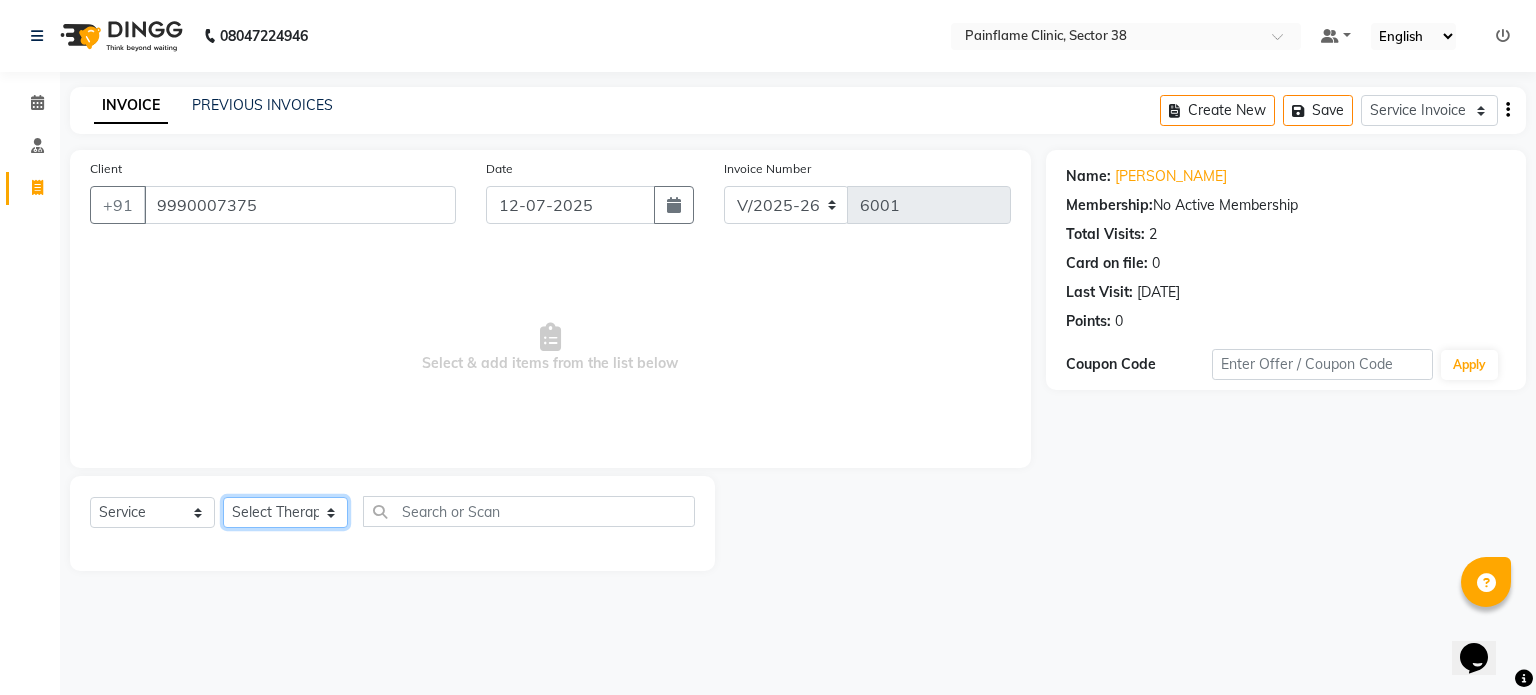 select on "20209" 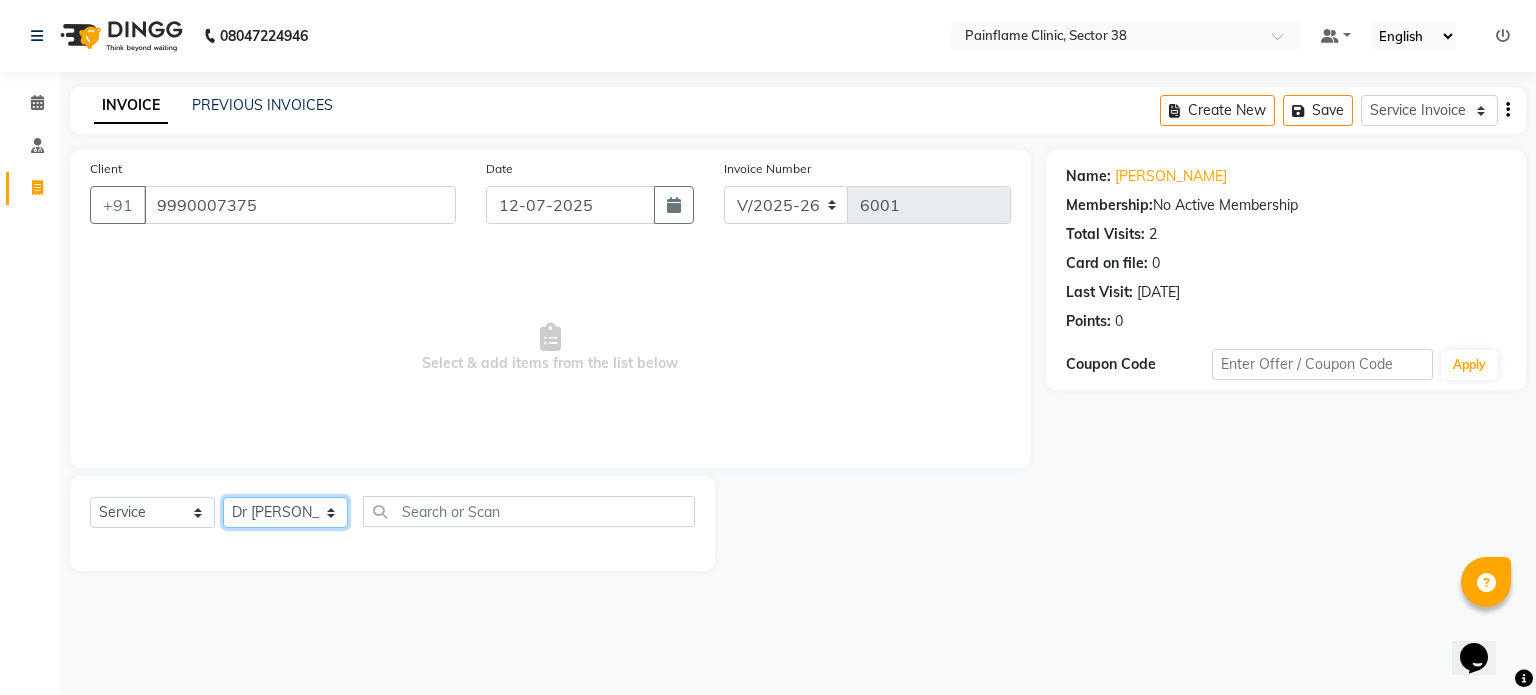 click on "Select Therapist [PERSON_NAME] Dr [PERSON_NAME] [PERSON_NAME] Dr [PERSON_NAME] Dr. Suraj [PERSON_NAME] [PERSON_NAME] [PERSON_NAME] [PERSON_NAME] Reception 1  Reception 2 Reception 3" 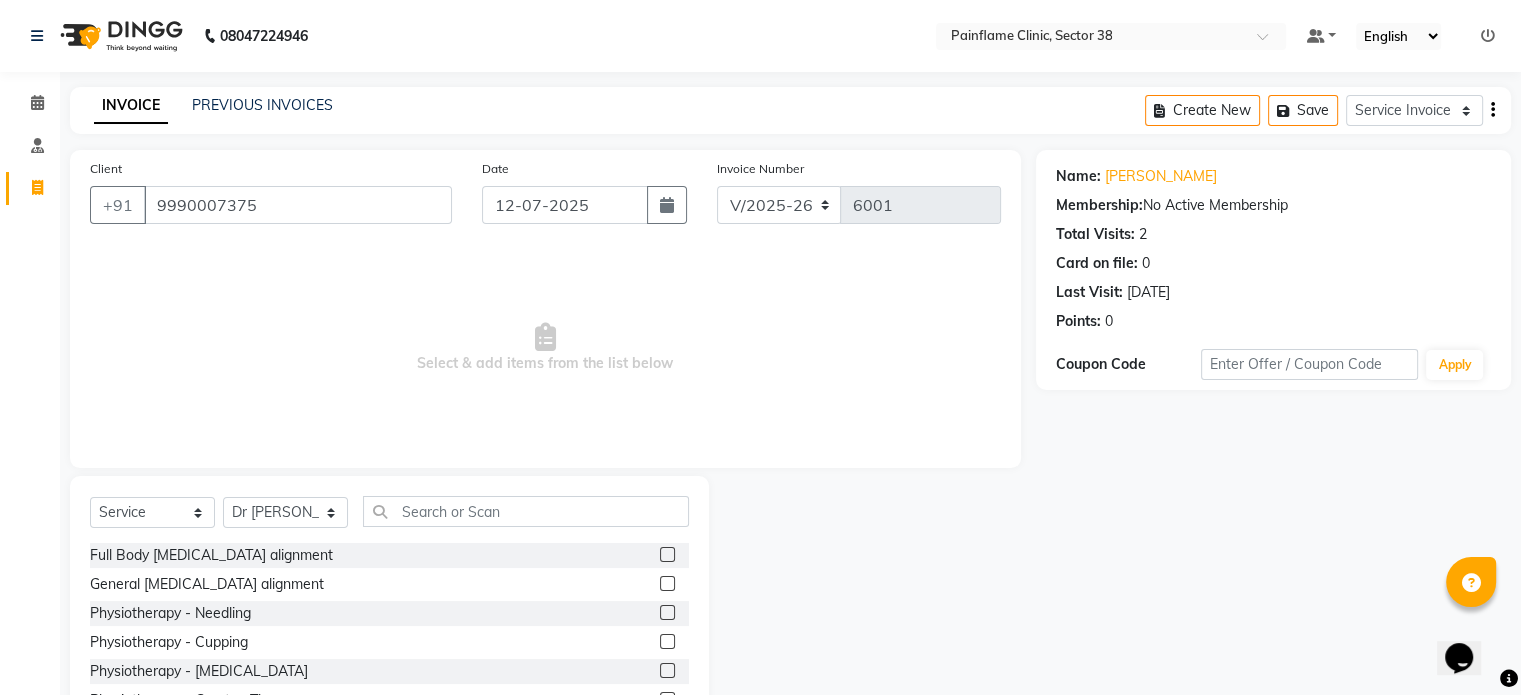 click 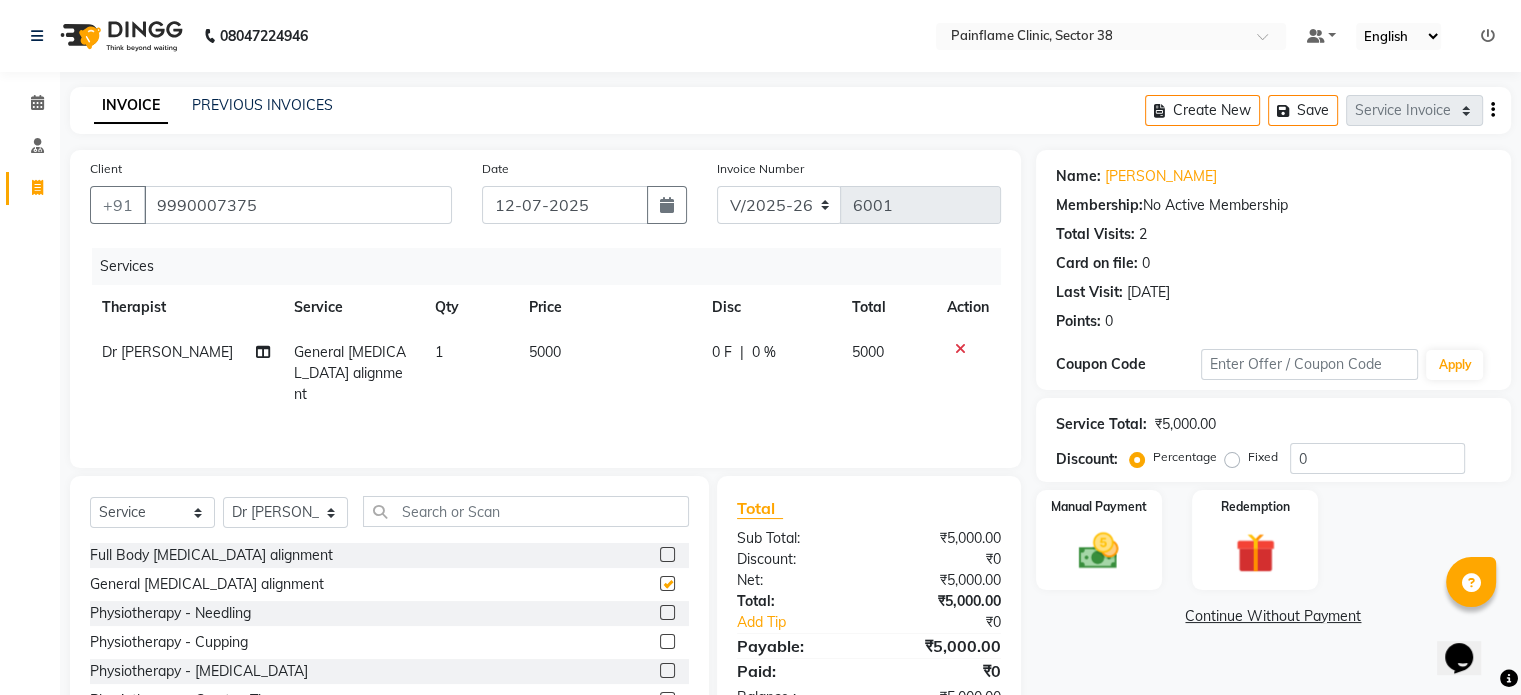 checkbox on "false" 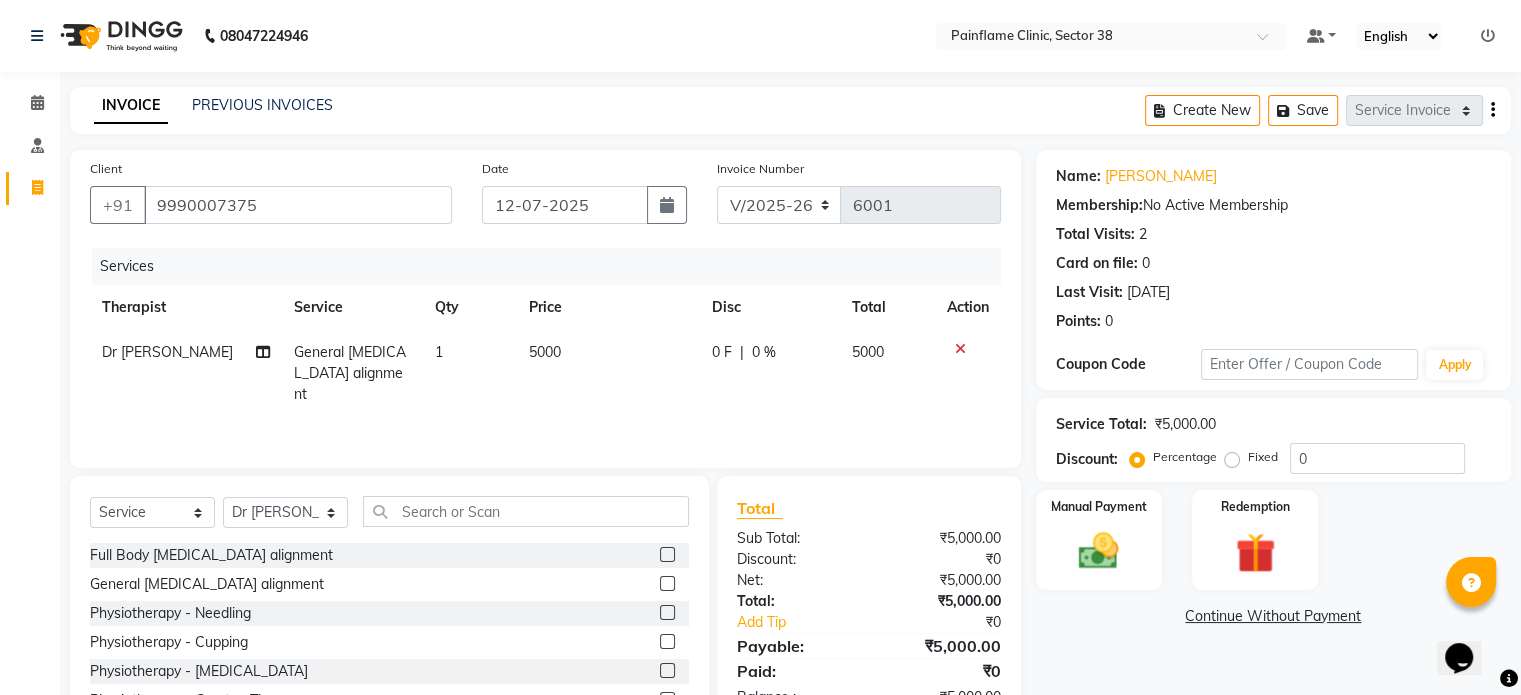 scroll, scrollTop: 119, scrollLeft: 0, axis: vertical 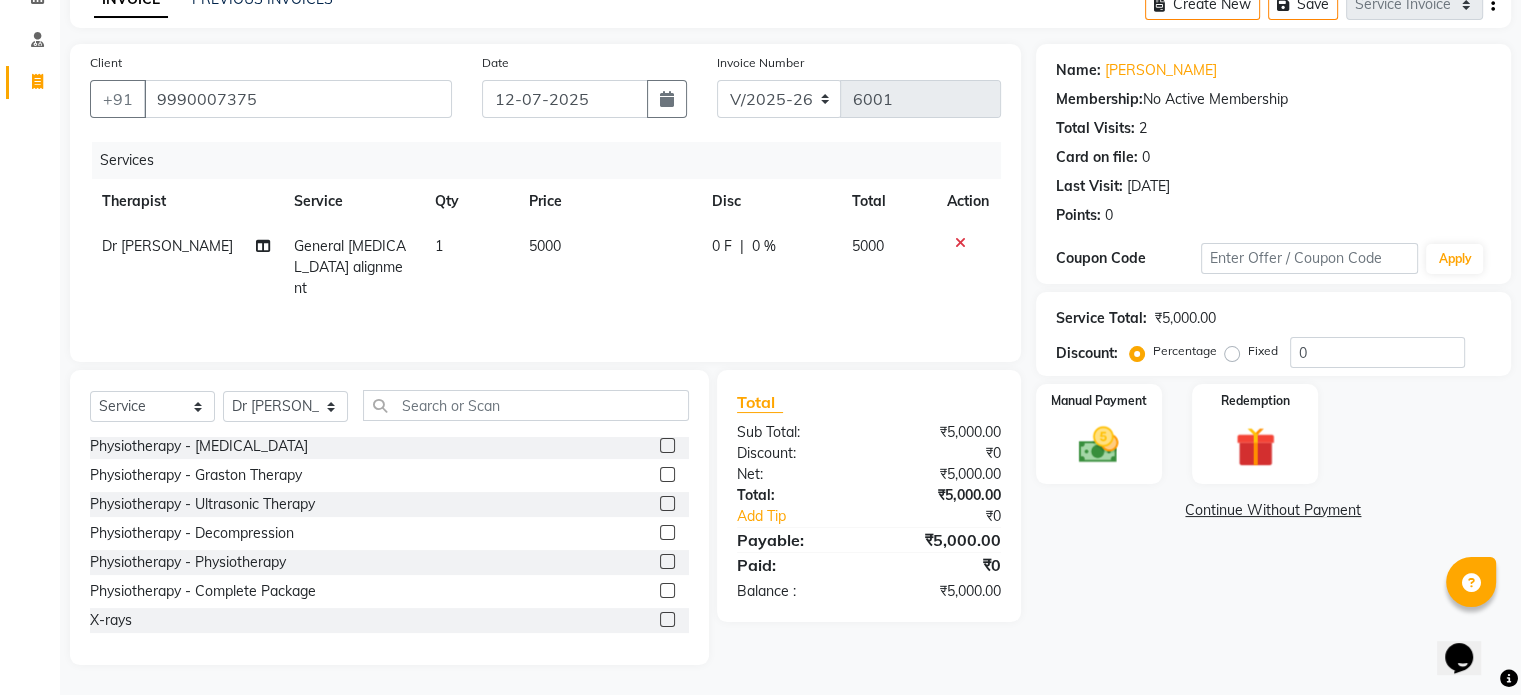 click 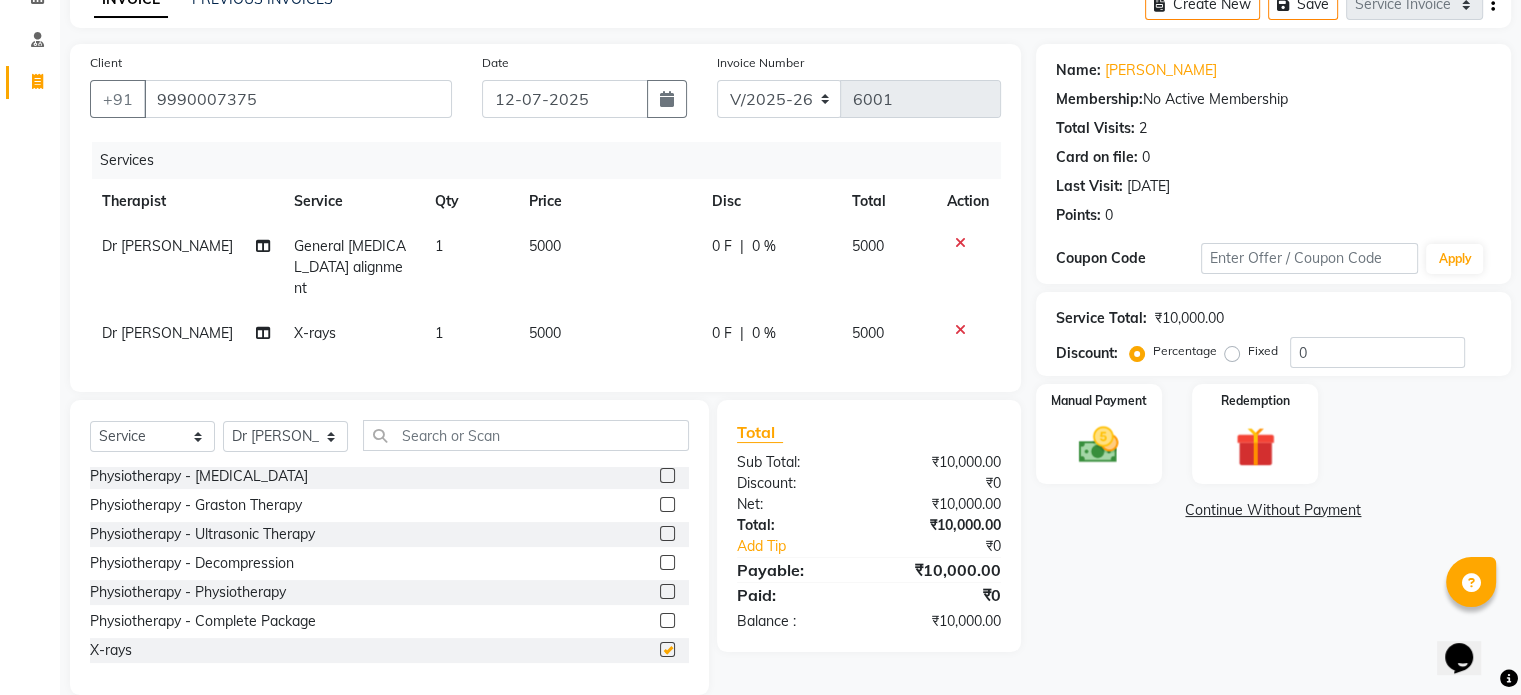 checkbox on "false" 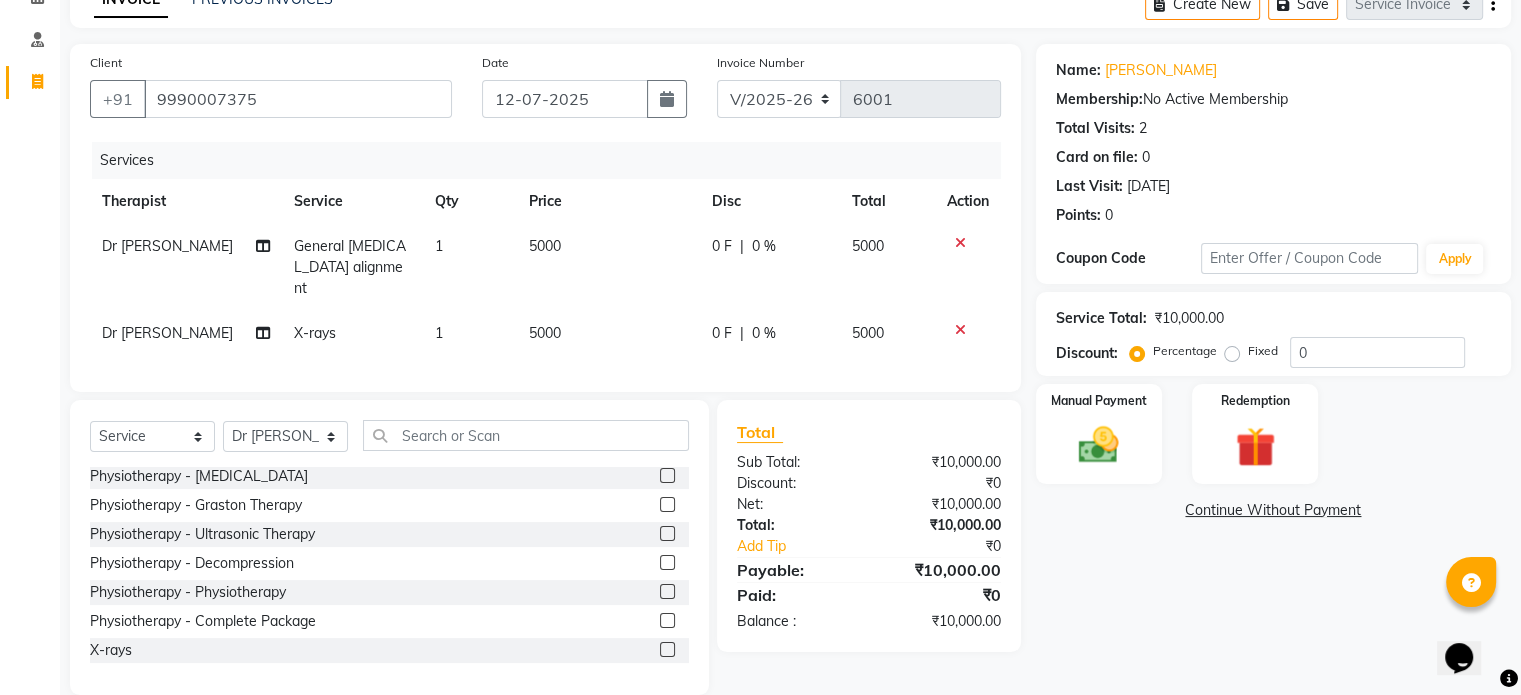 click on "5000" 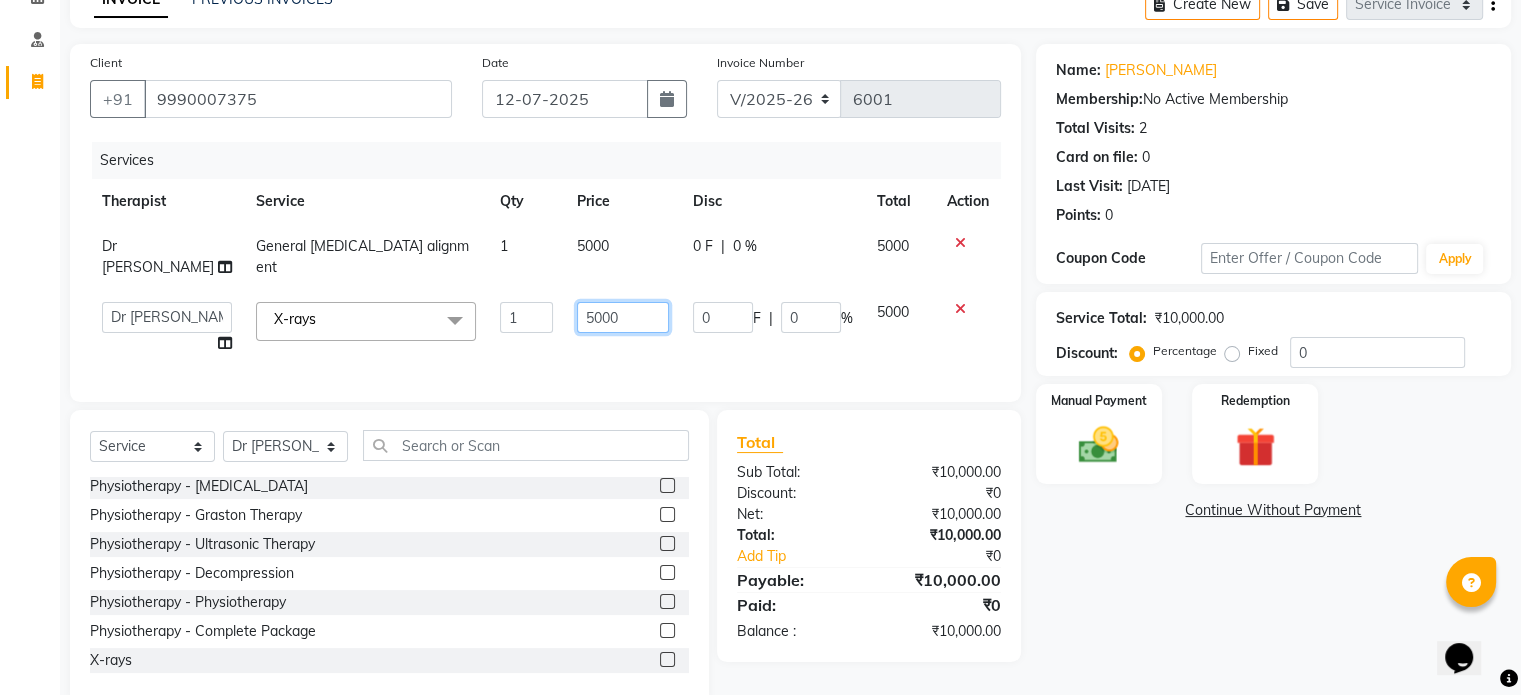 click on "5000" 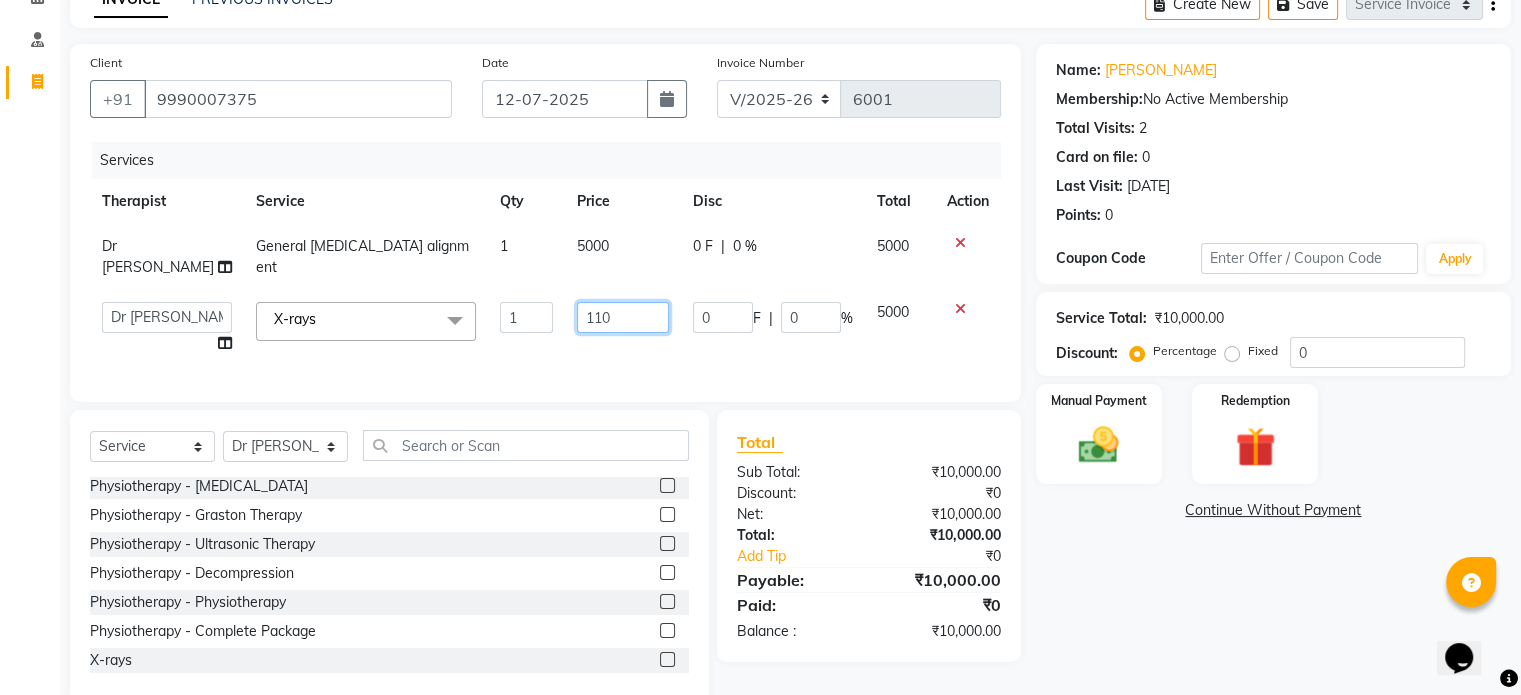 type on "1100" 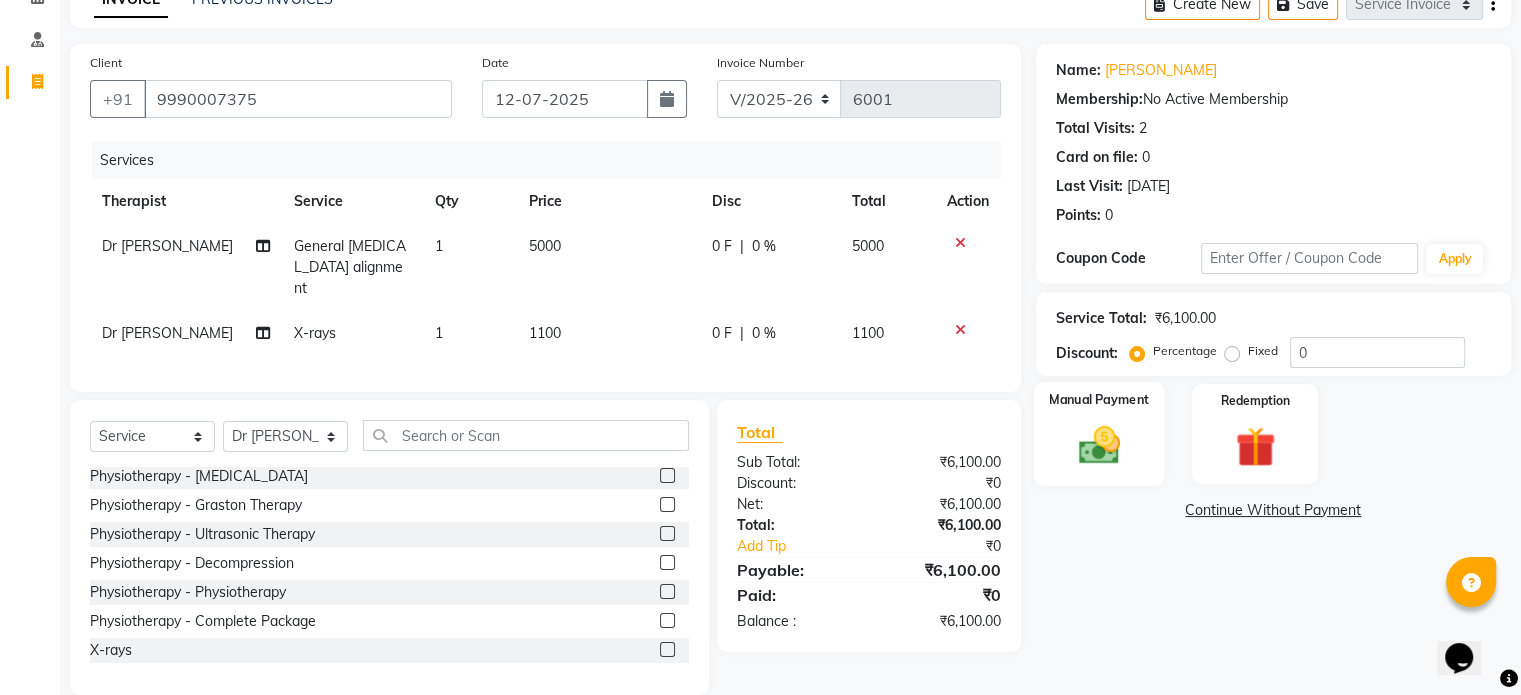 click 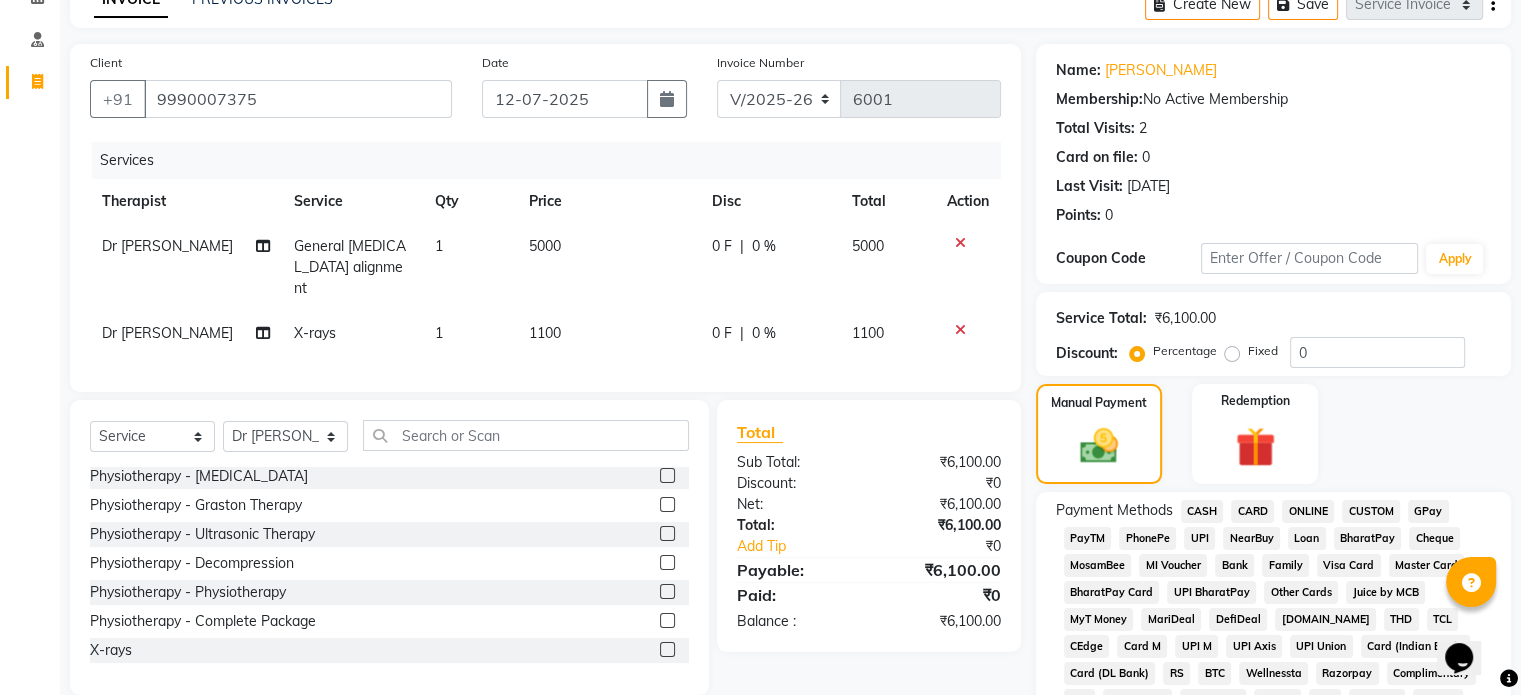 click on "CARD" 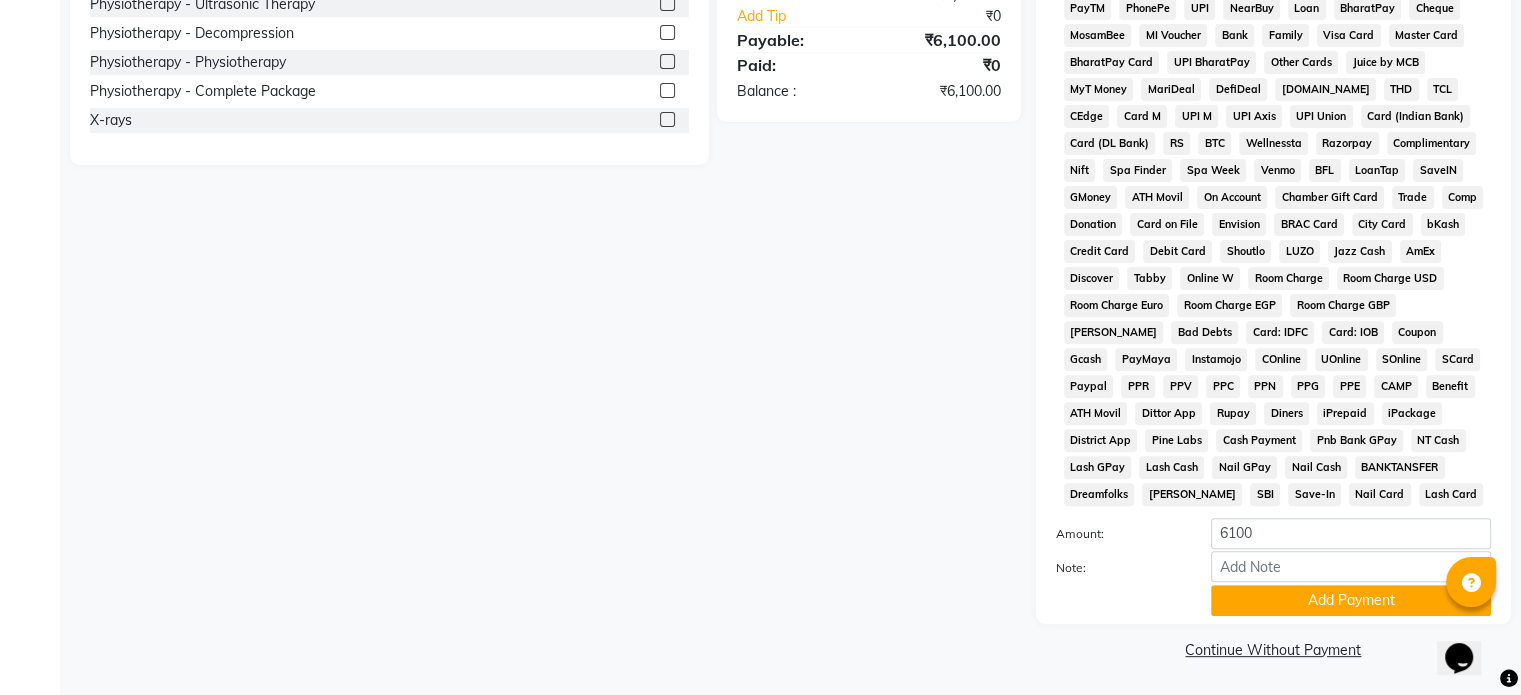 scroll, scrollTop: 652, scrollLeft: 0, axis: vertical 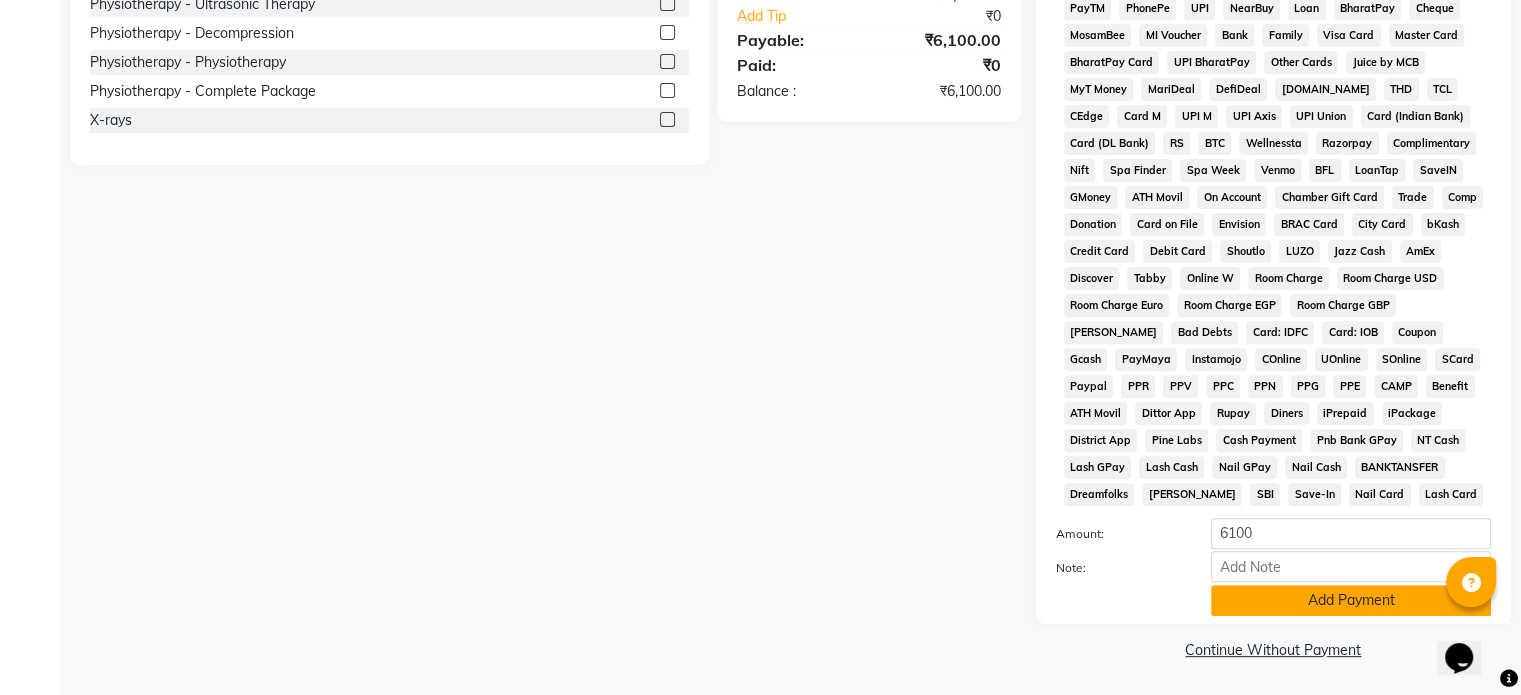 click on "Add Payment" 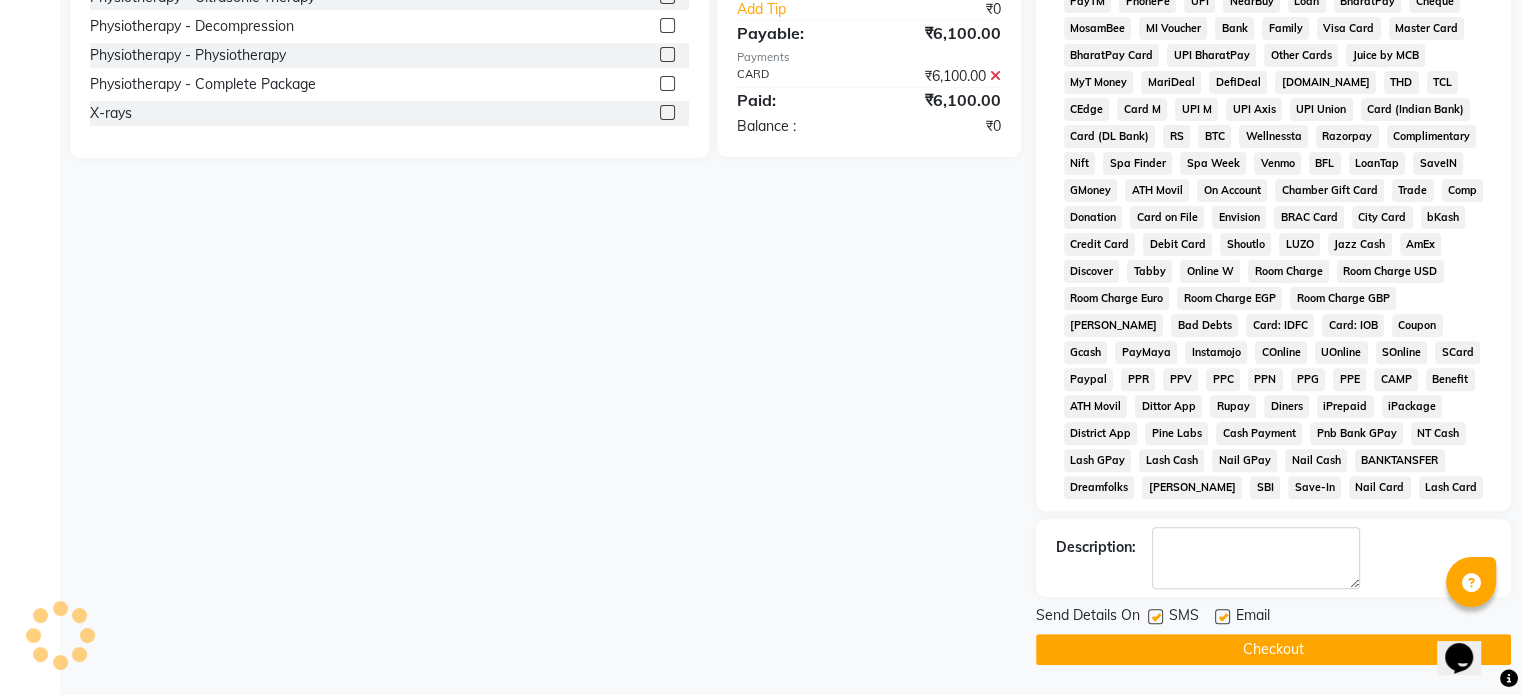 click 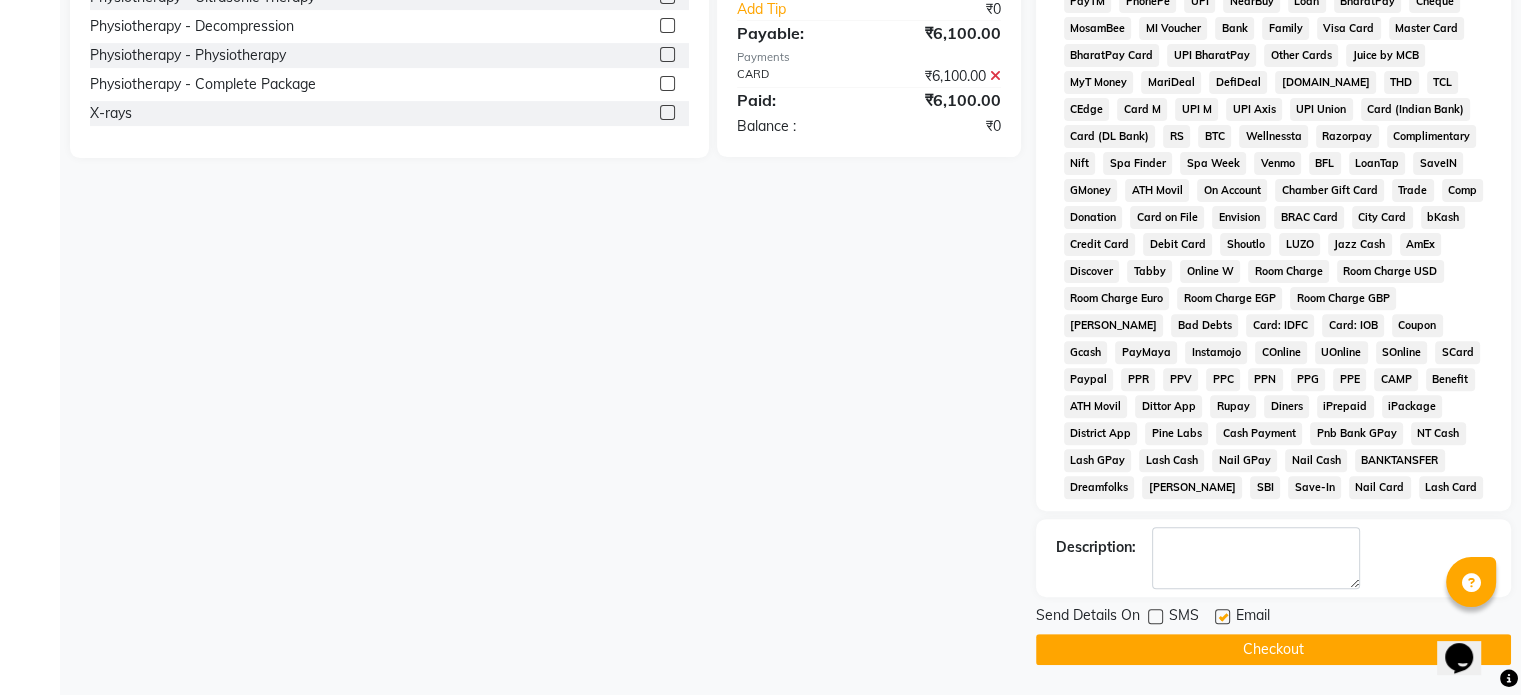 click 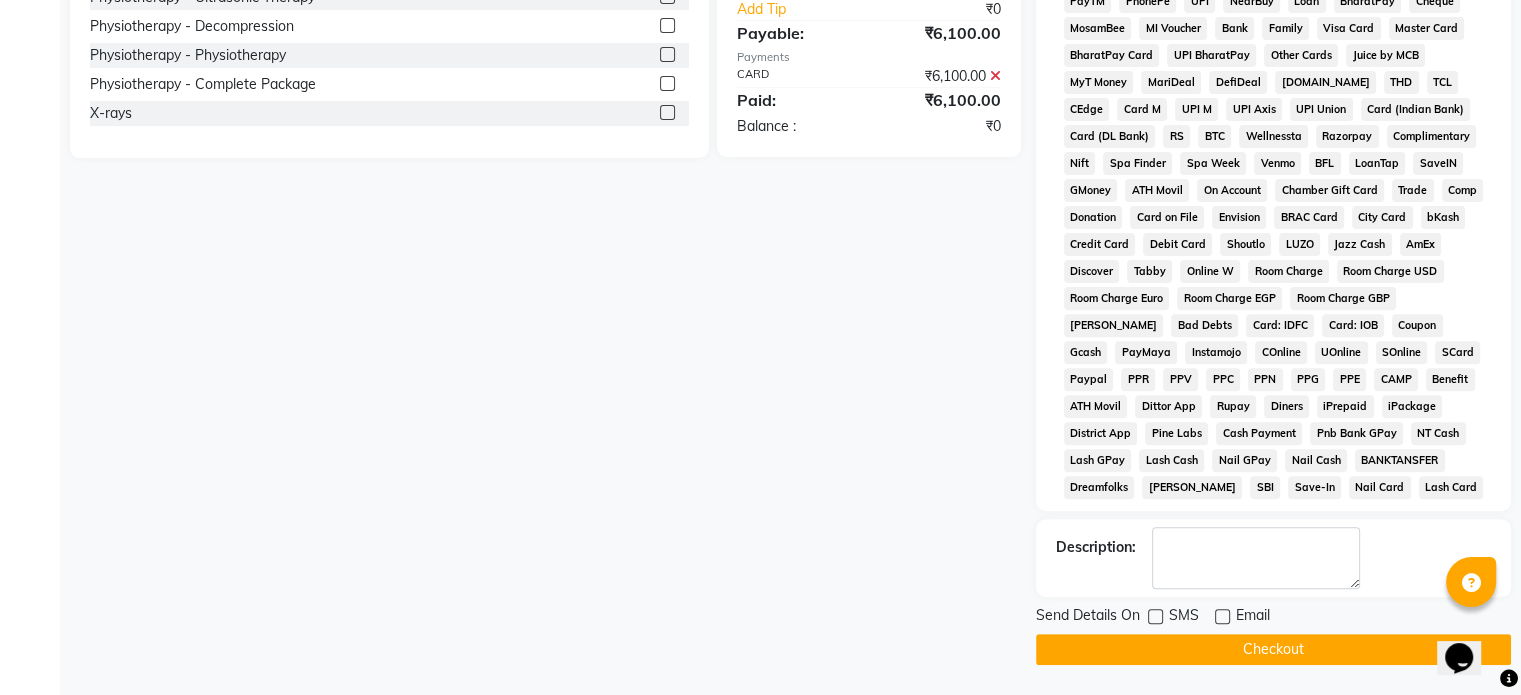 click on "Checkout" 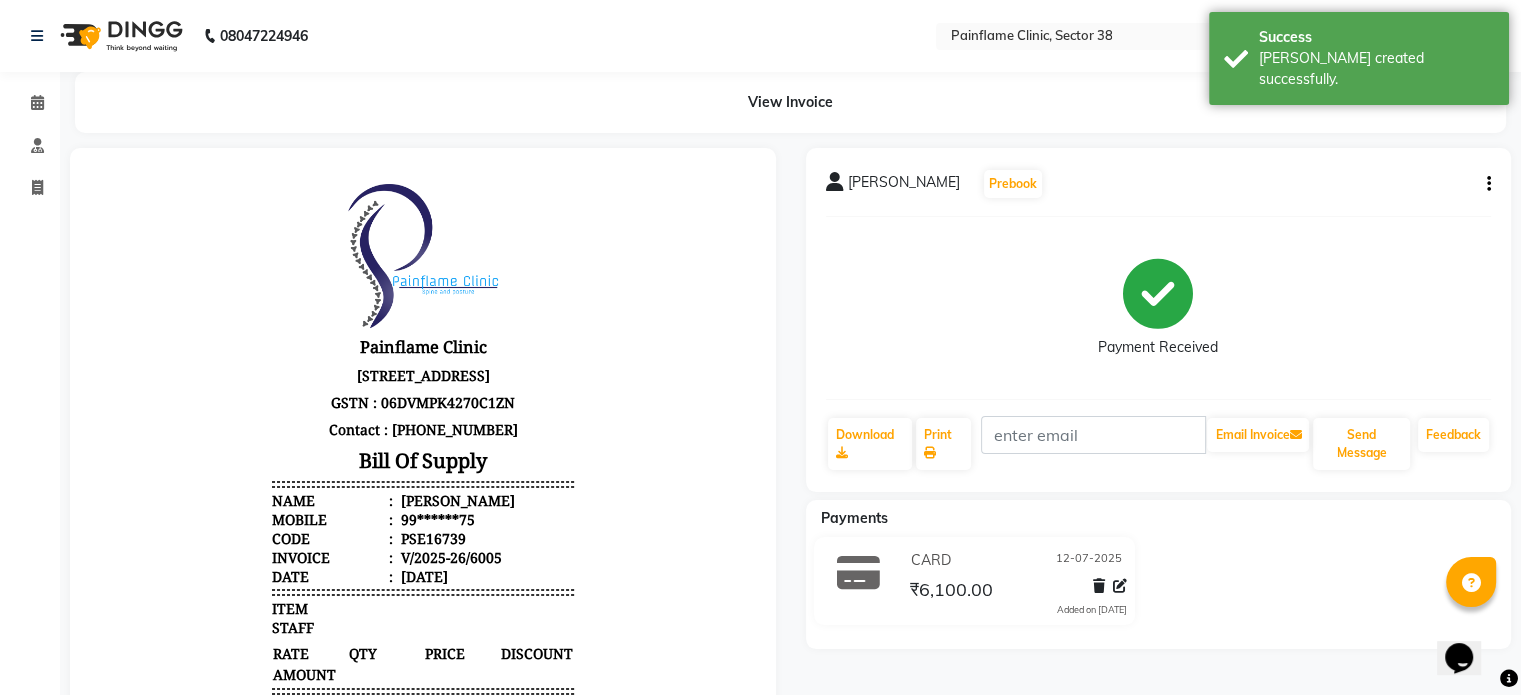 scroll, scrollTop: 0, scrollLeft: 0, axis: both 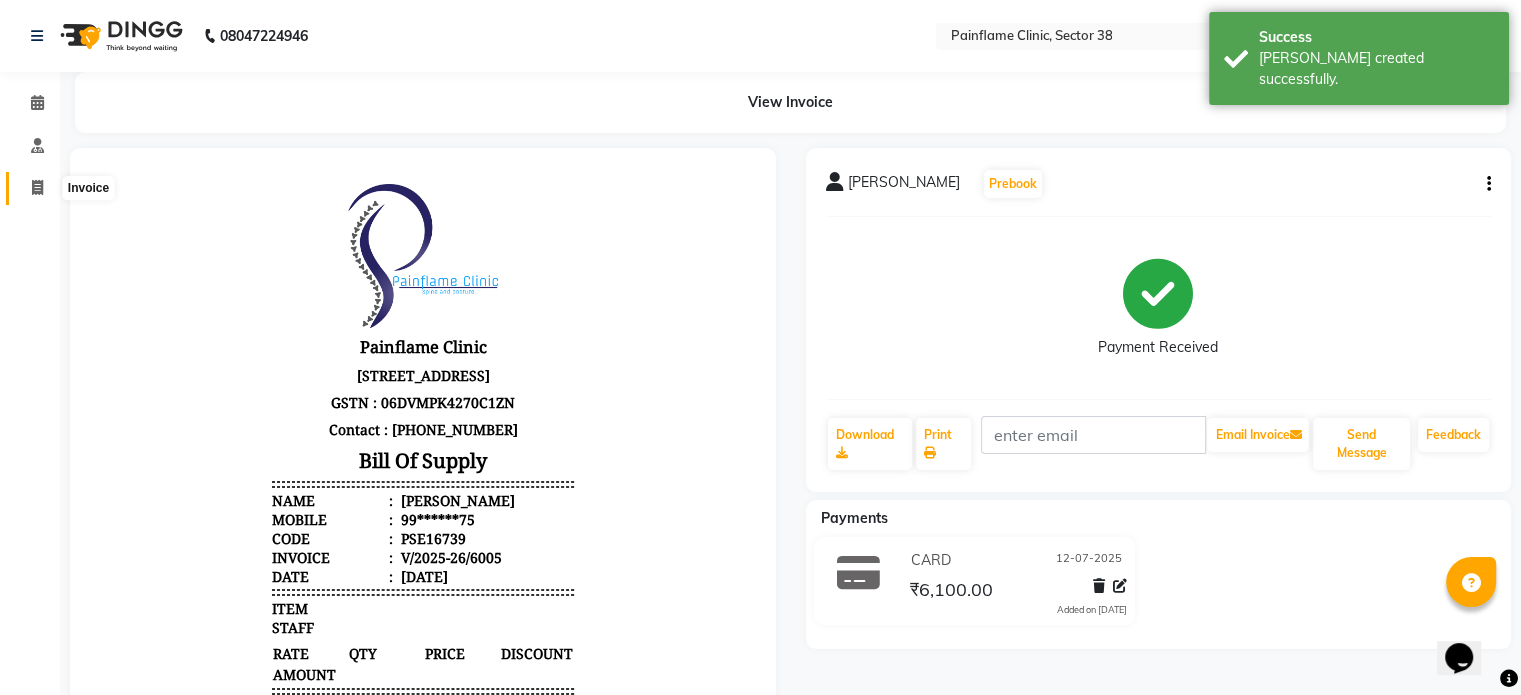click 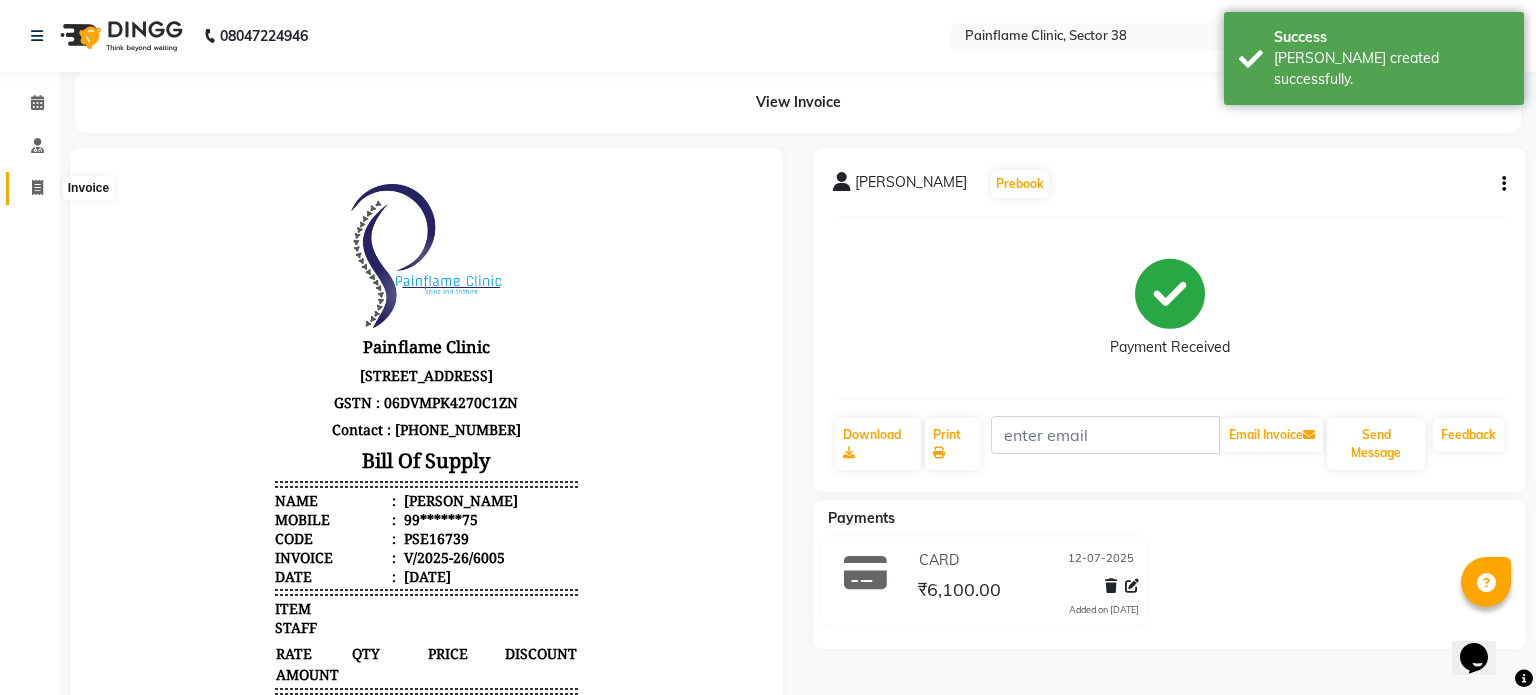 select on "3964" 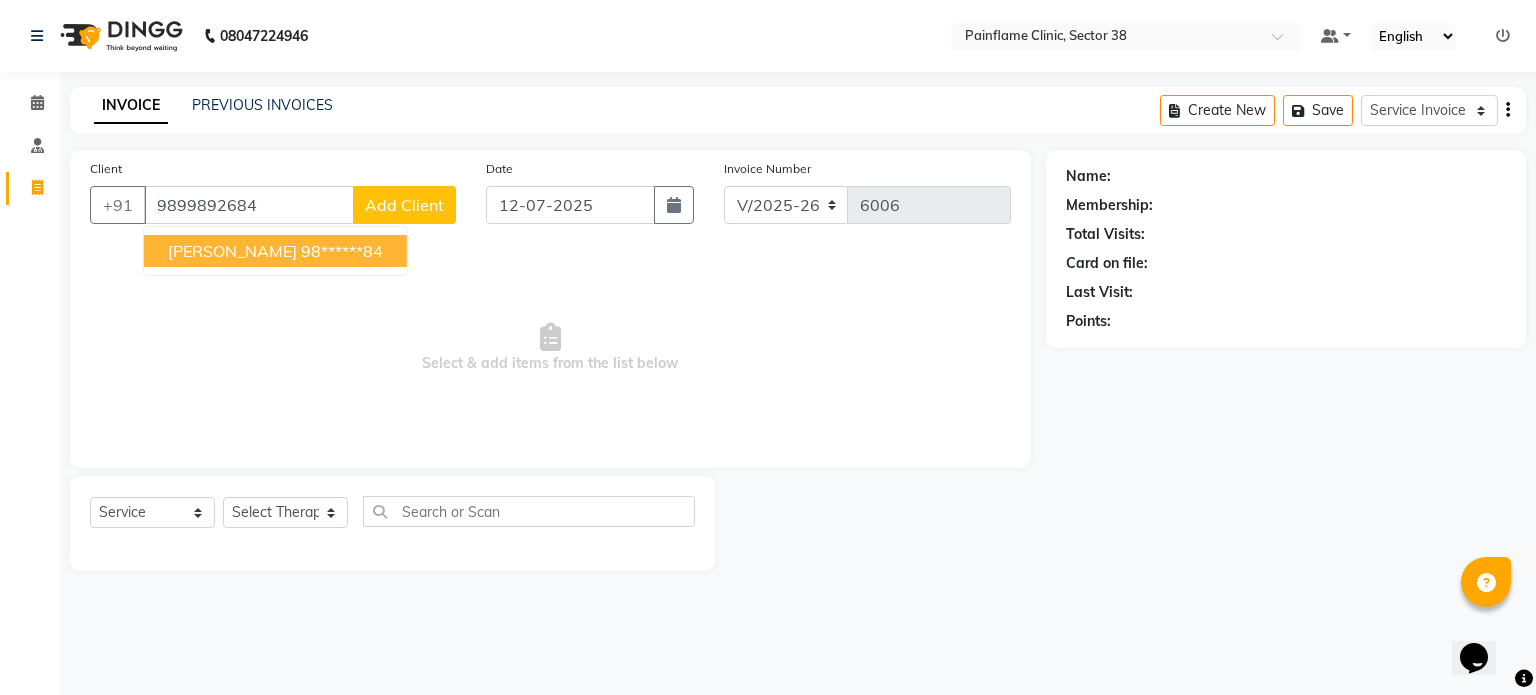 type on "9899892684" 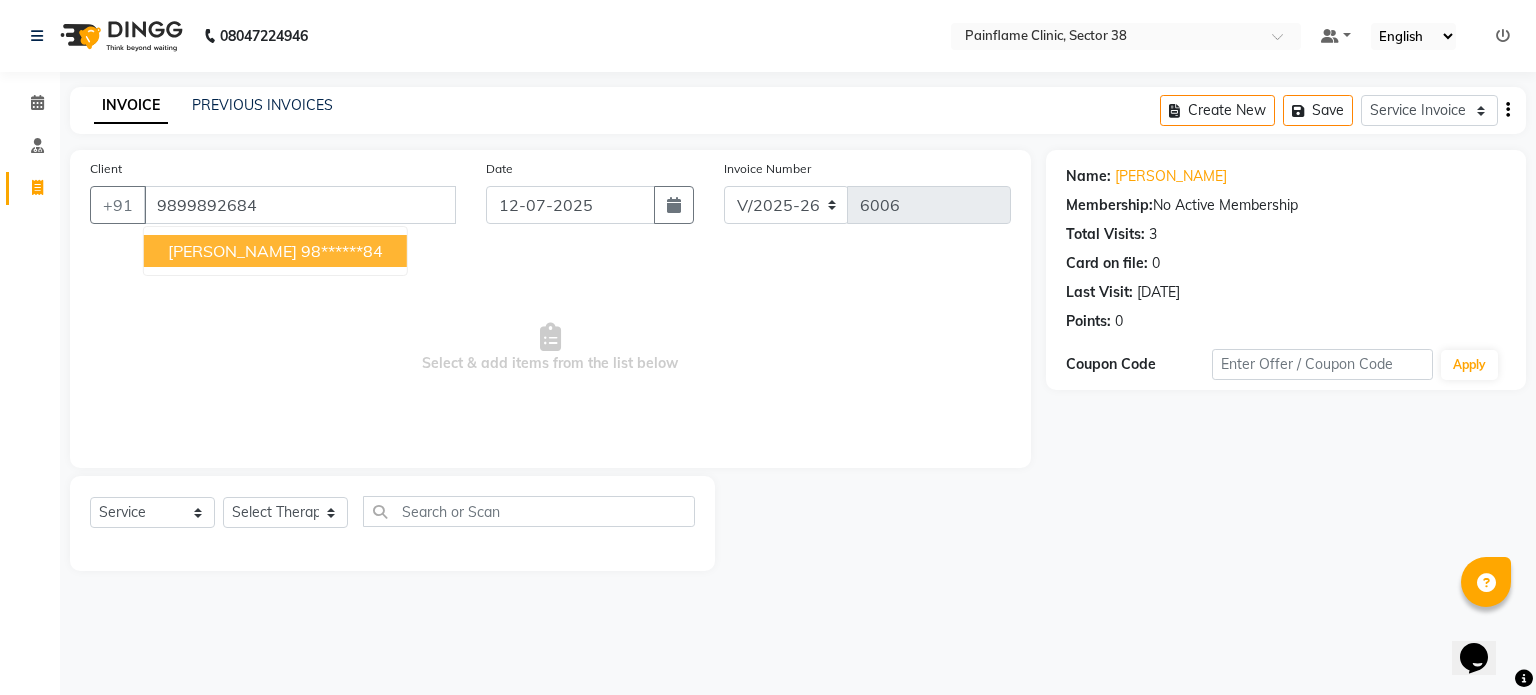 click on "Select & add items from the list below" at bounding box center [550, 348] 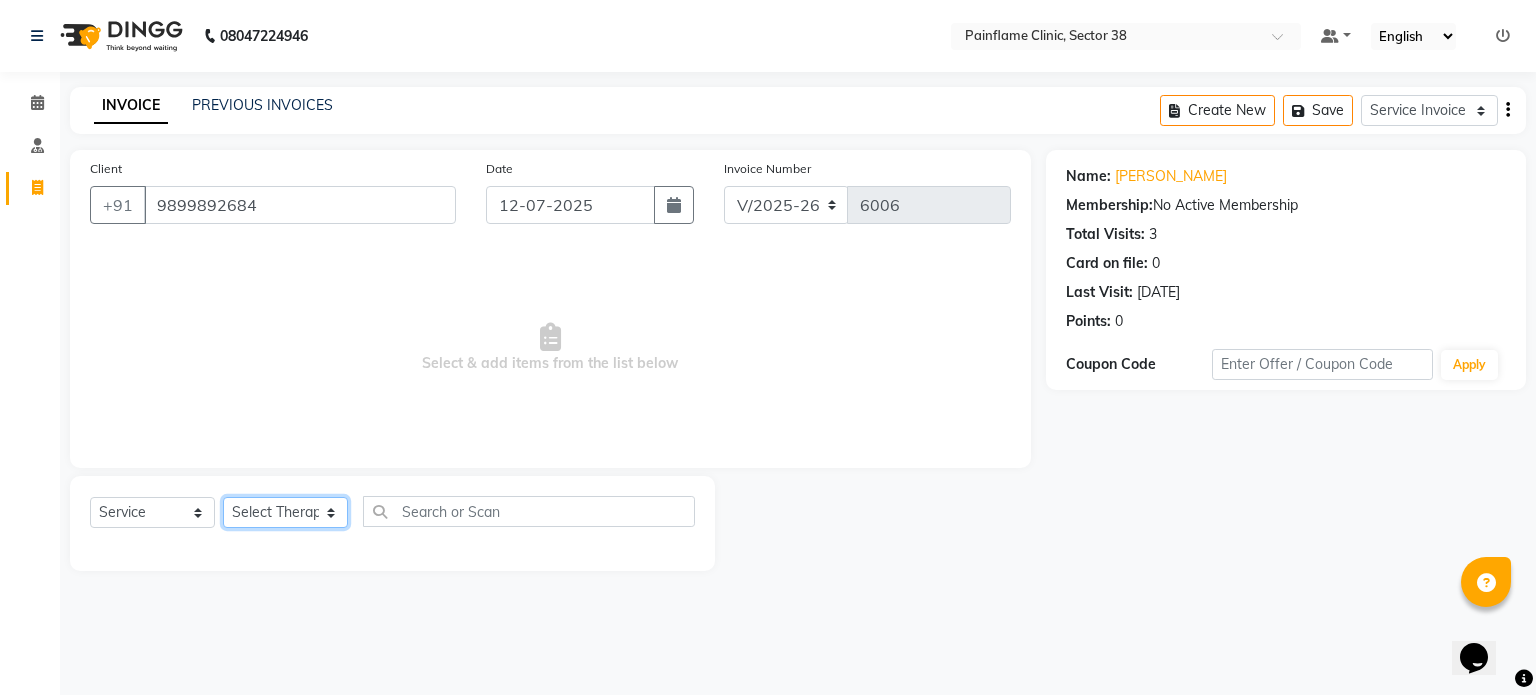 click on "Select Therapist [PERSON_NAME] Dr [PERSON_NAME] [PERSON_NAME] Dr [PERSON_NAME] Dr. Suraj [PERSON_NAME] [PERSON_NAME] [PERSON_NAME] [PERSON_NAME] Reception 1  Reception 2 Reception 3" 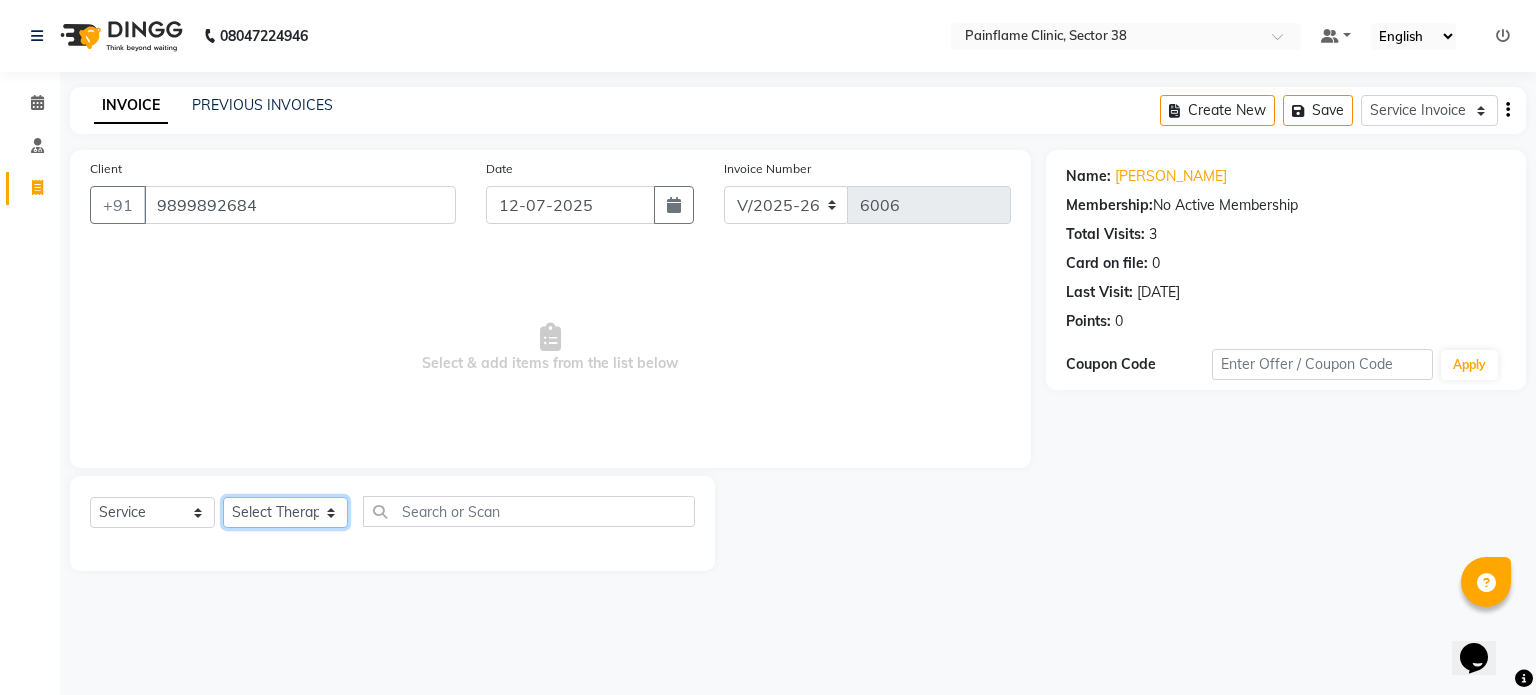 select on "20209" 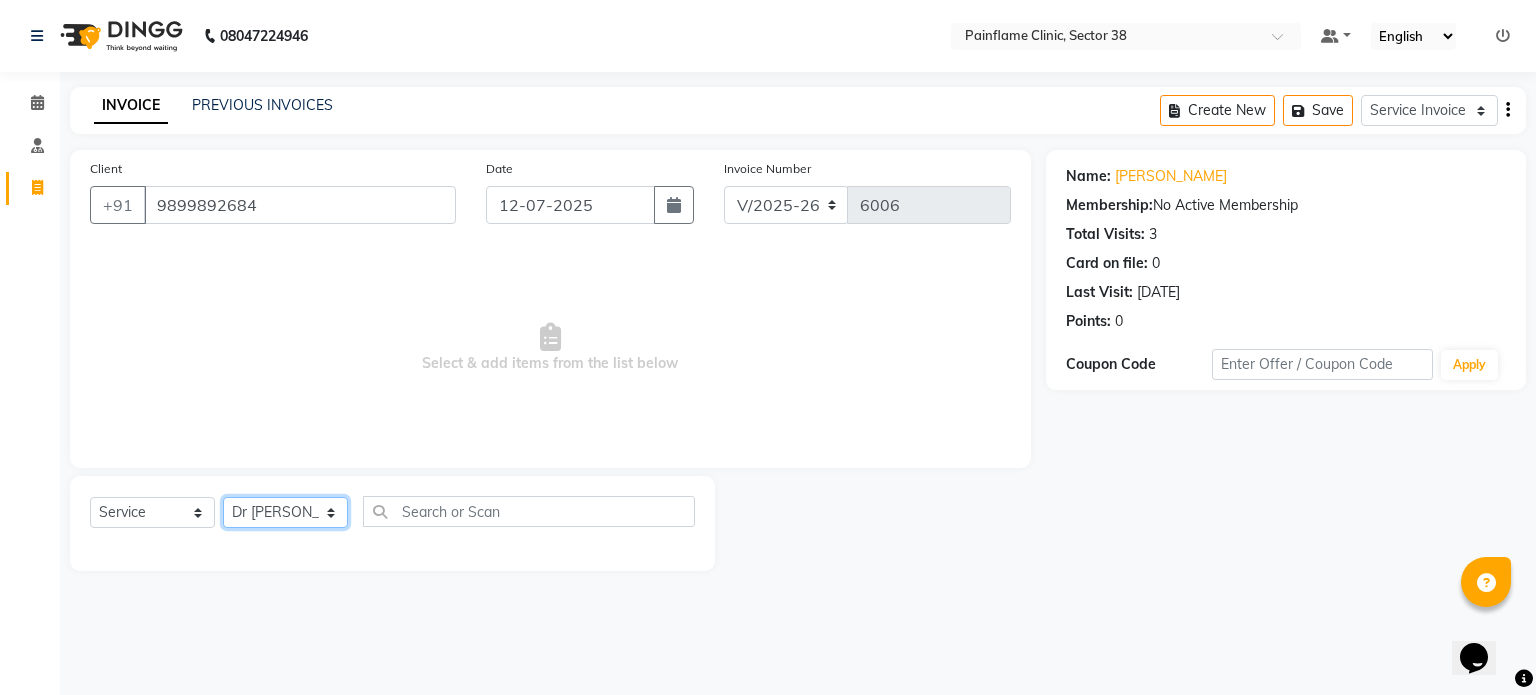 click on "Select Therapist [PERSON_NAME] Dr [PERSON_NAME] [PERSON_NAME] Dr [PERSON_NAME] Dr. Suraj [PERSON_NAME] [PERSON_NAME] [PERSON_NAME] [PERSON_NAME] Reception 1  Reception 2 Reception 3" 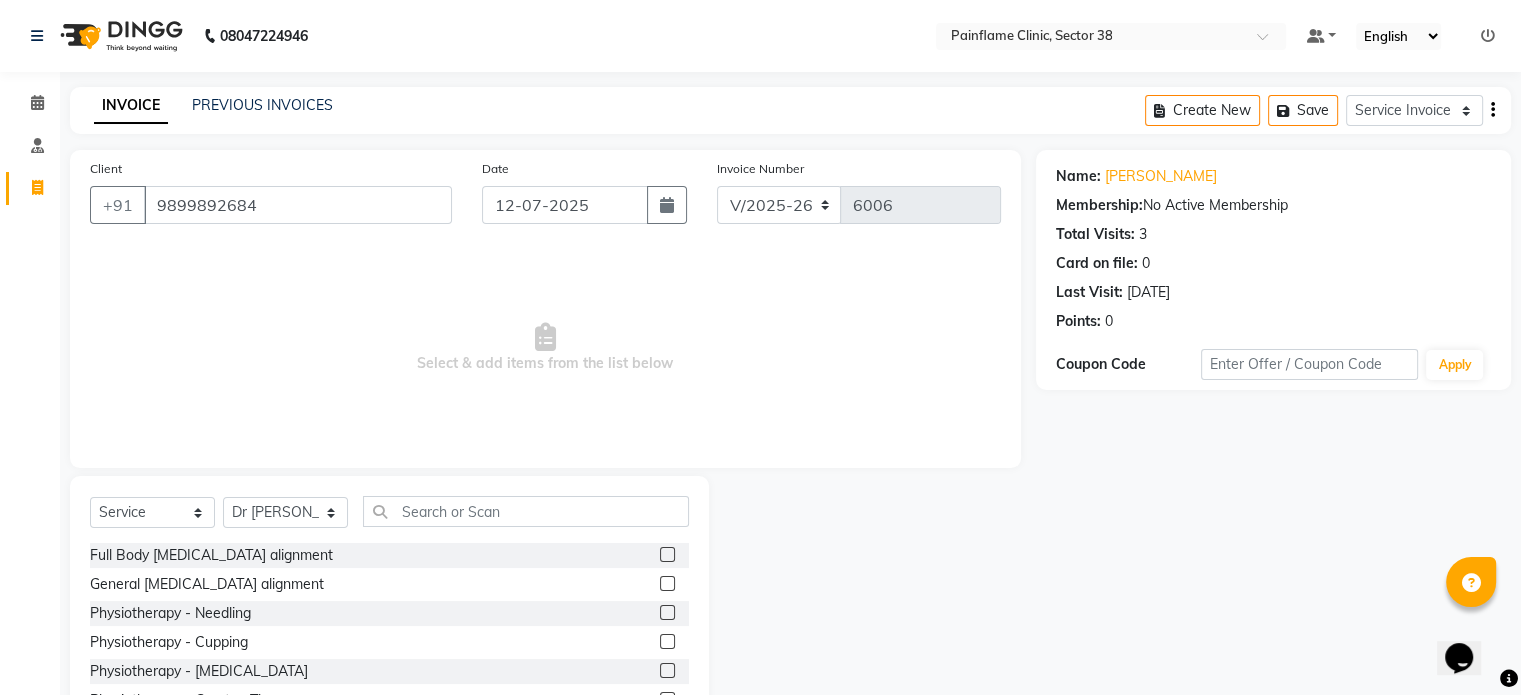 click 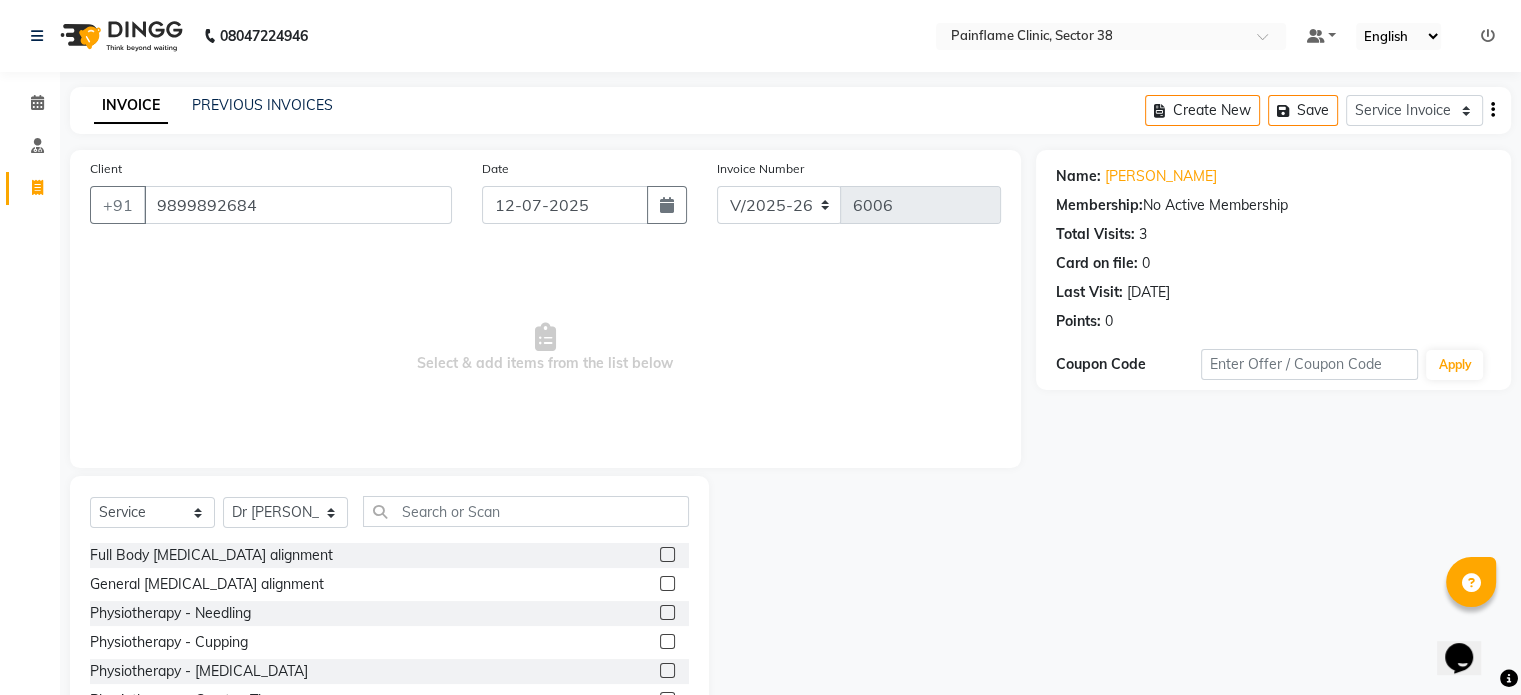 click at bounding box center [666, 584] 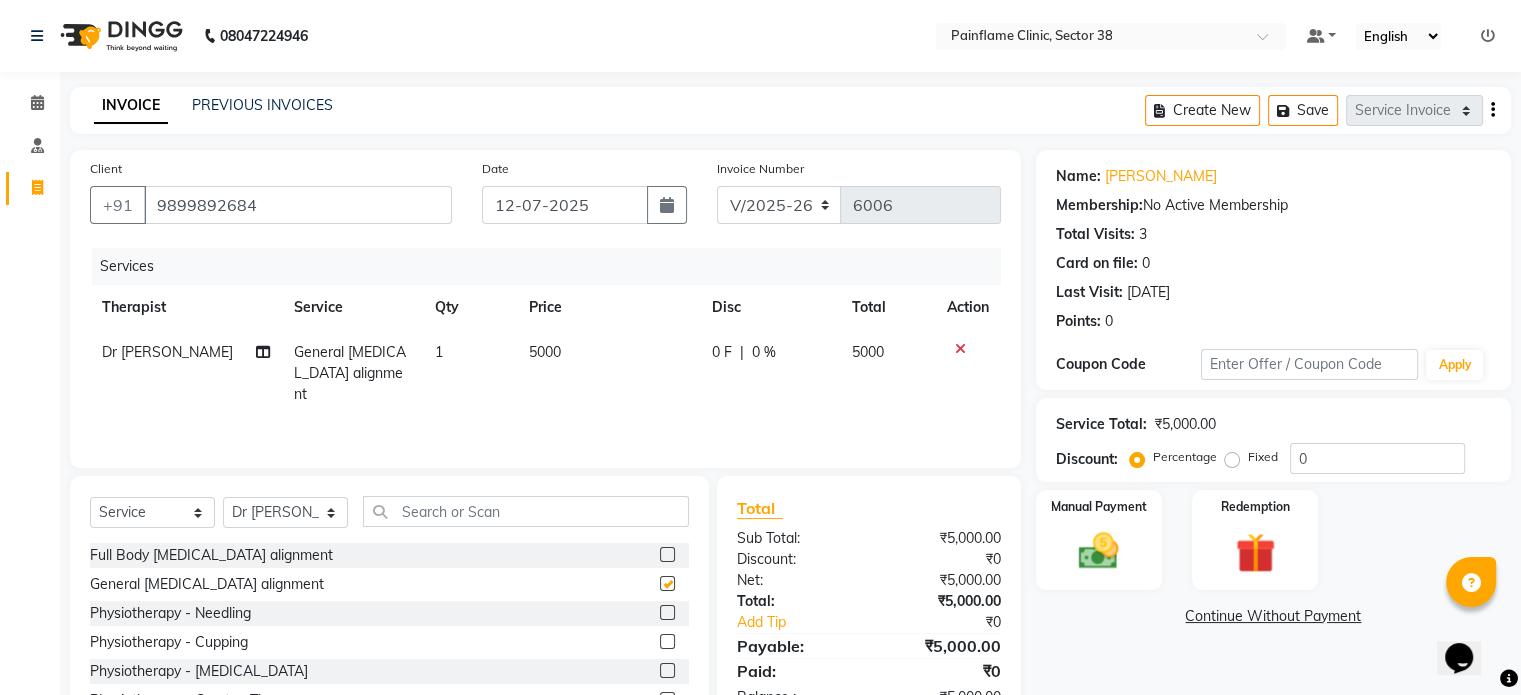 checkbox on "false" 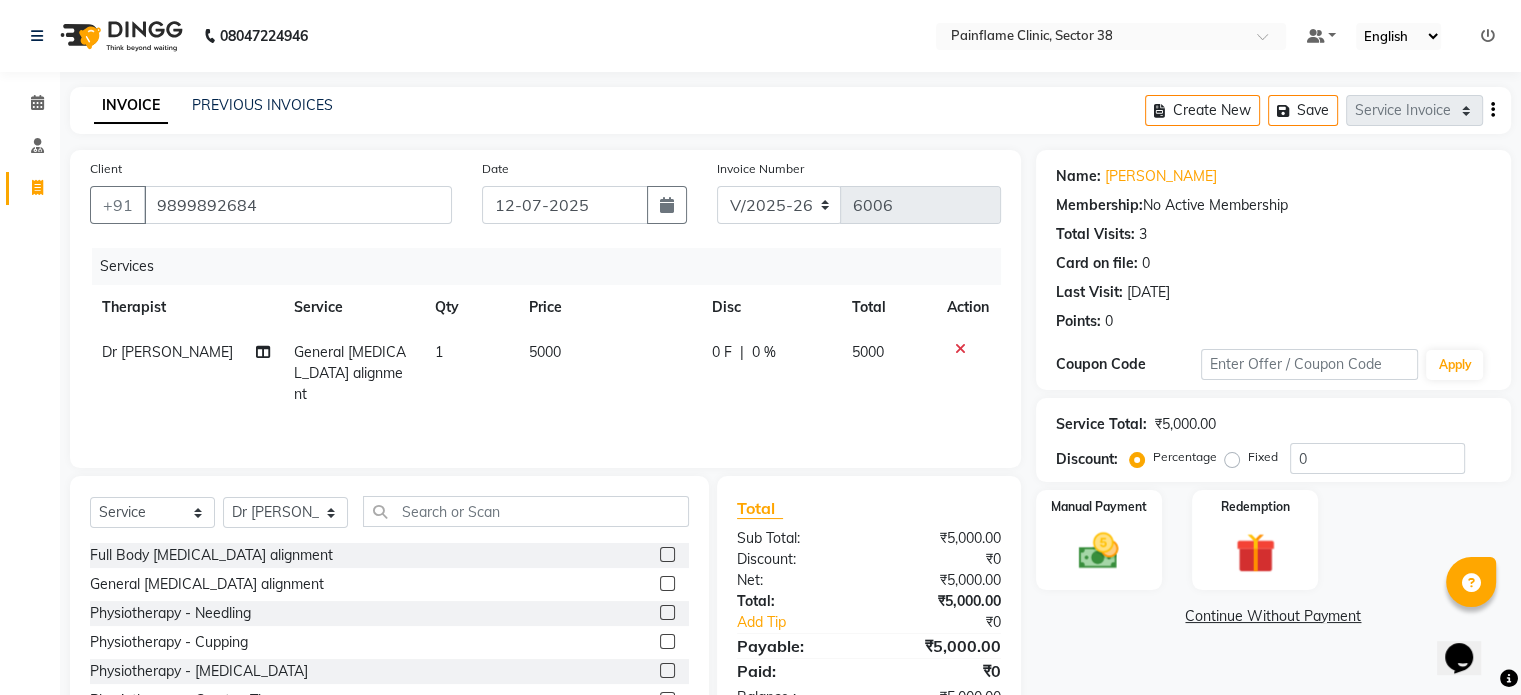 scroll, scrollTop: 119, scrollLeft: 0, axis: vertical 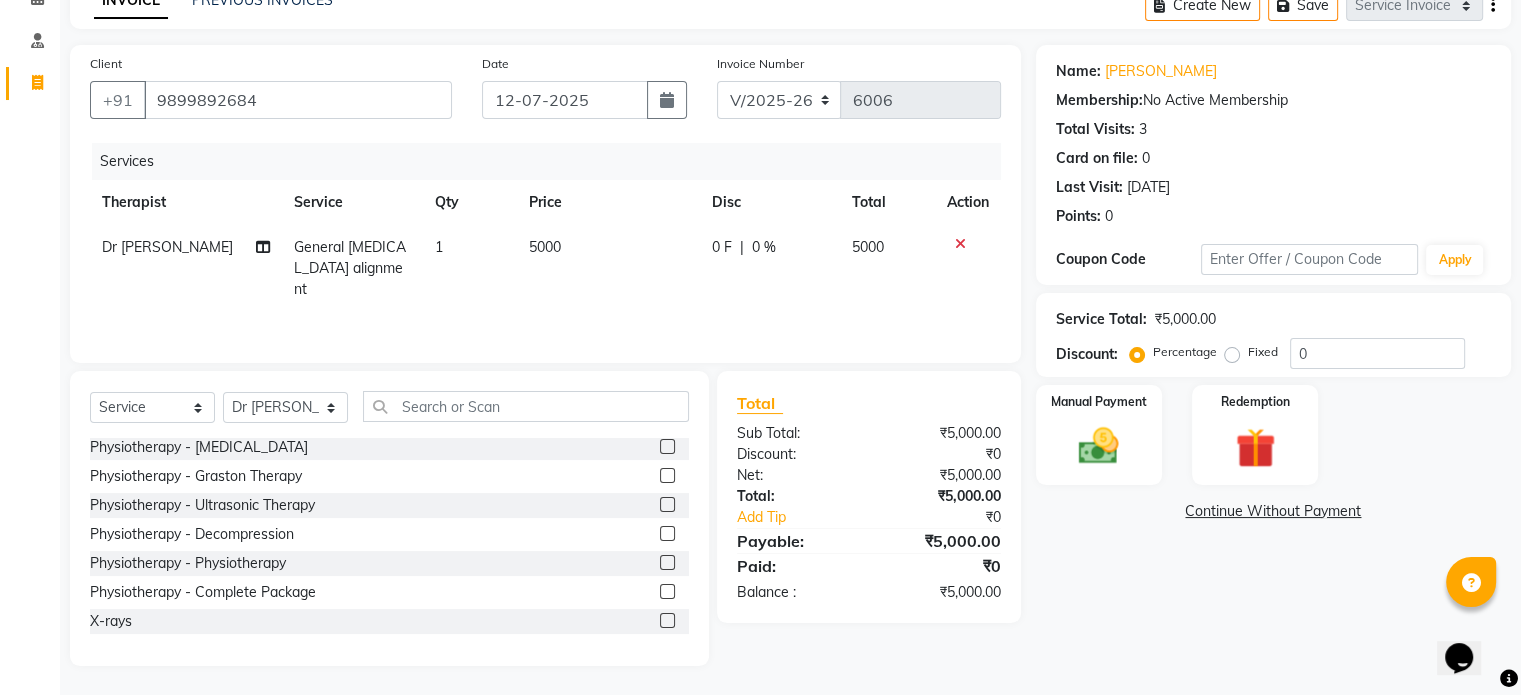 click 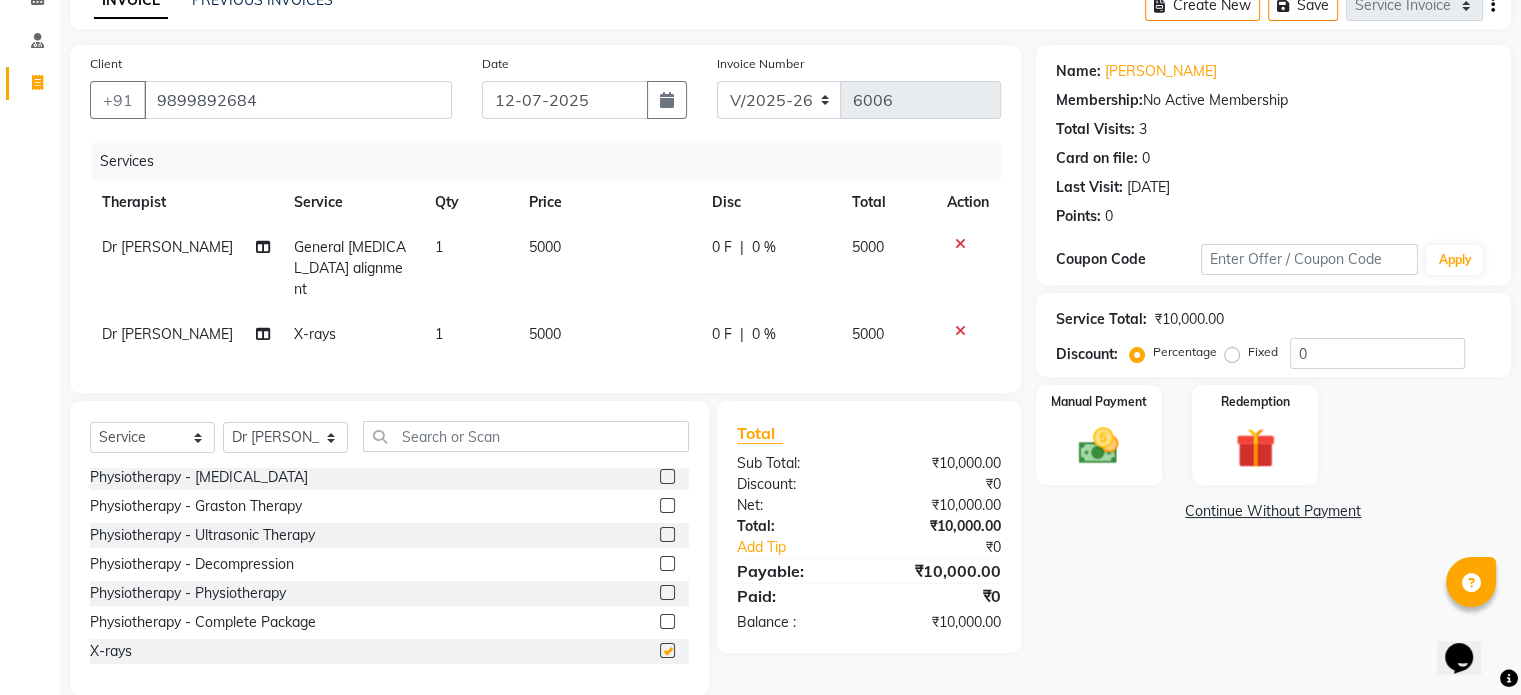 checkbox on "false" 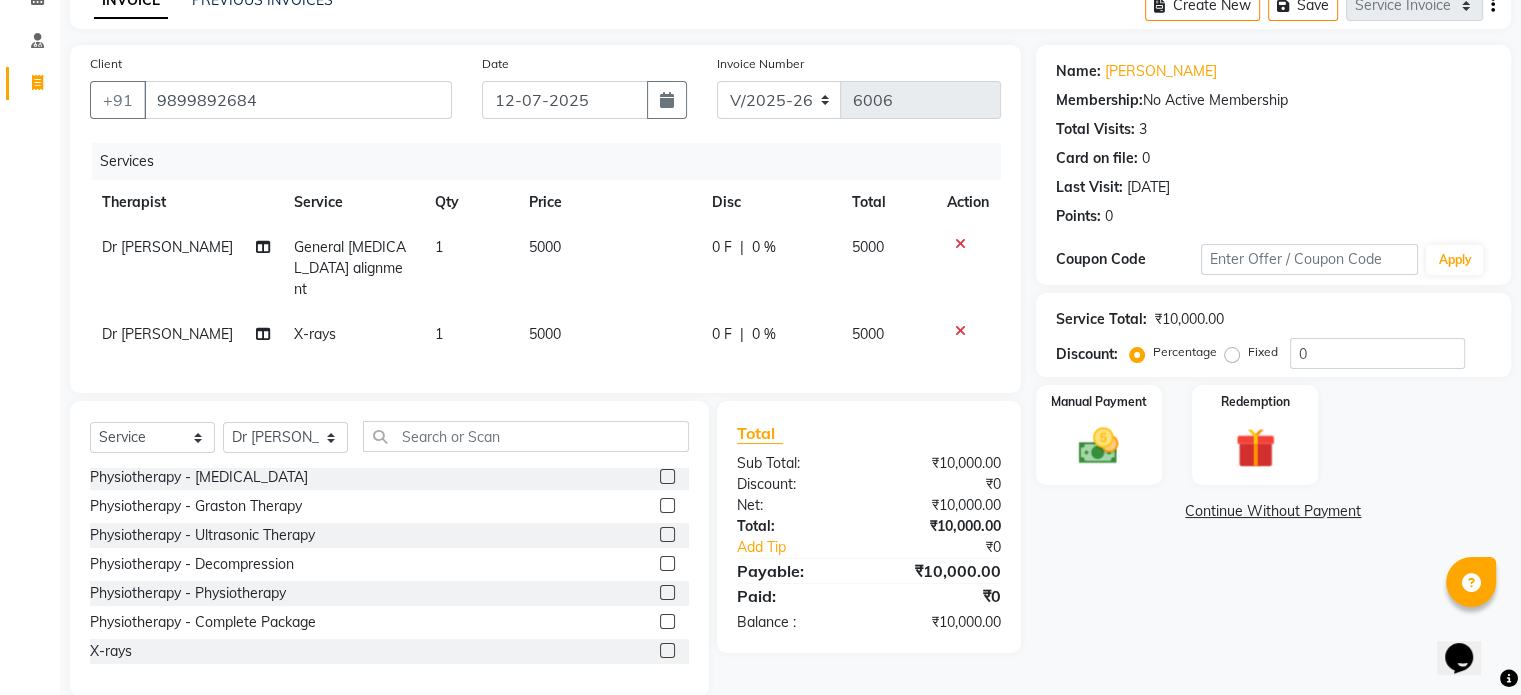 click on "5000" 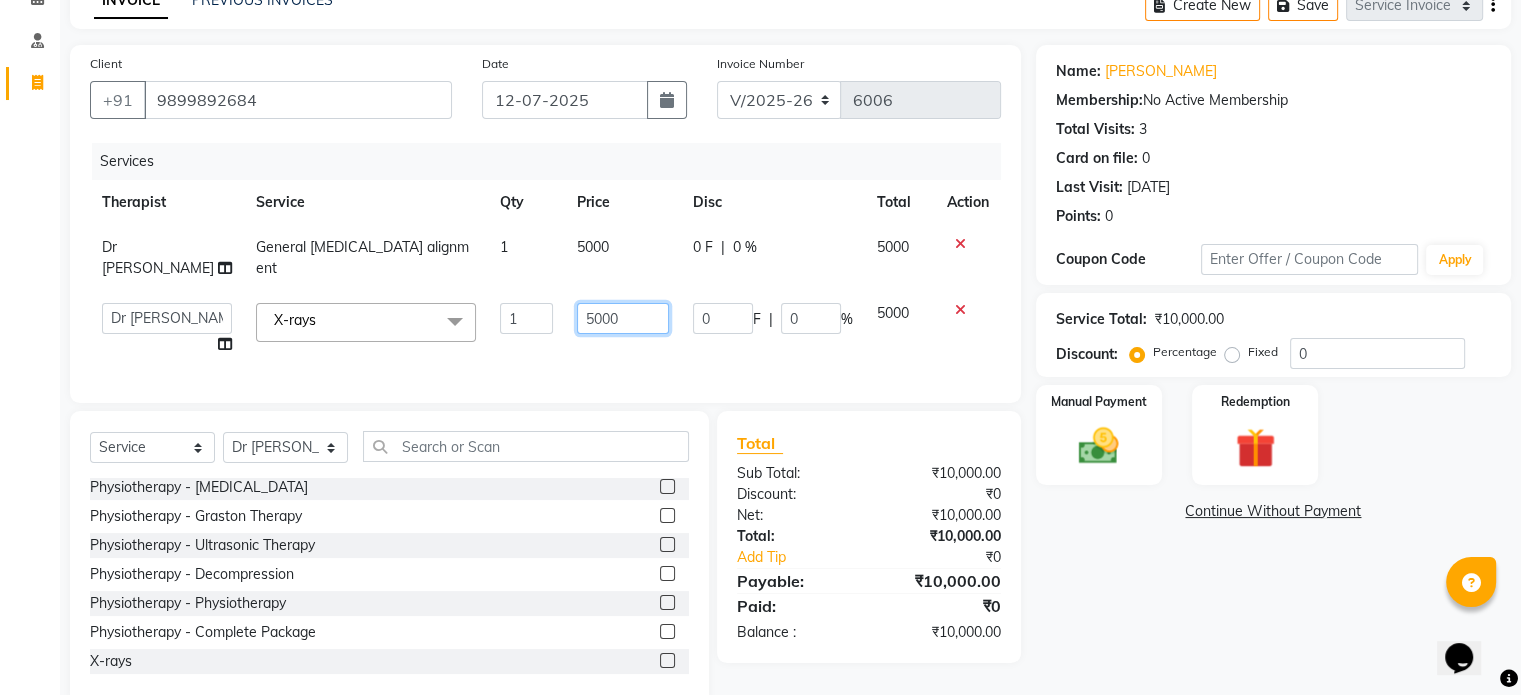 click on "5000" 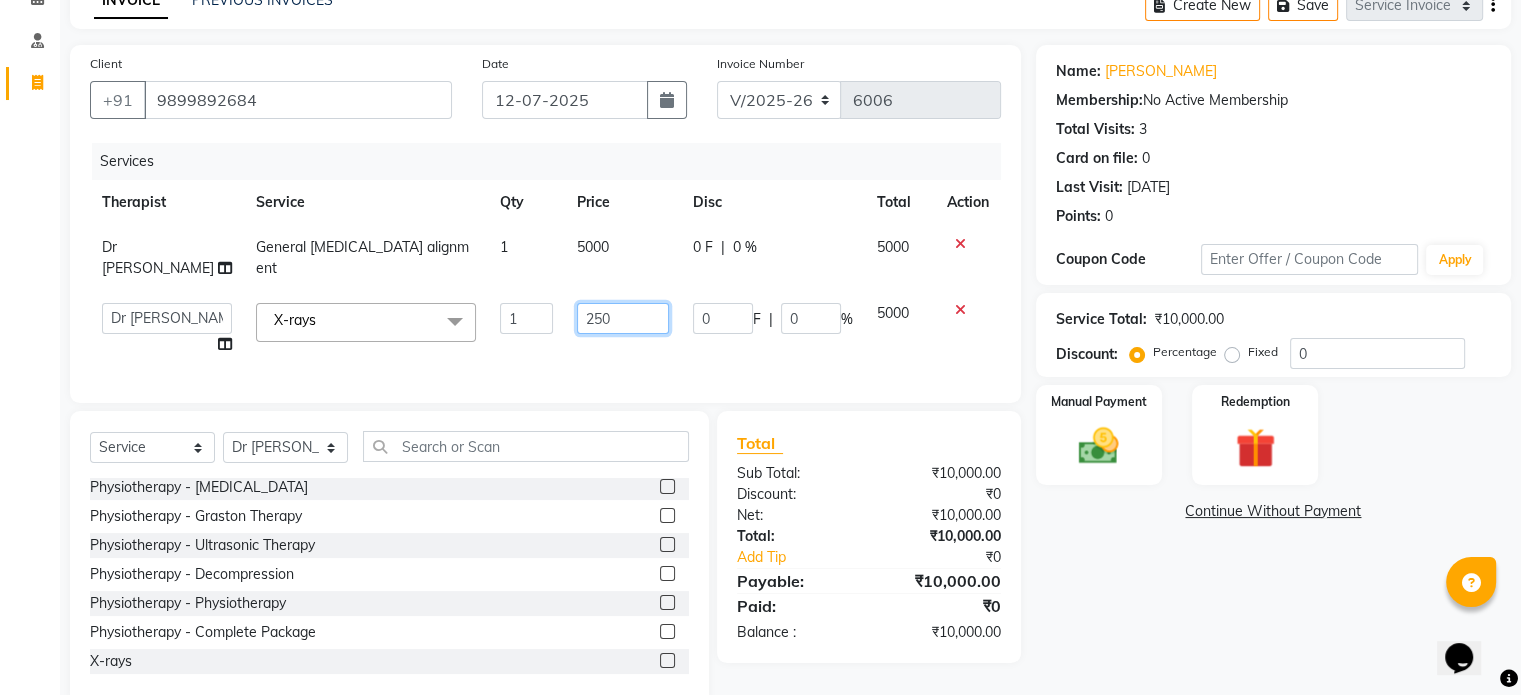 type on "2500" 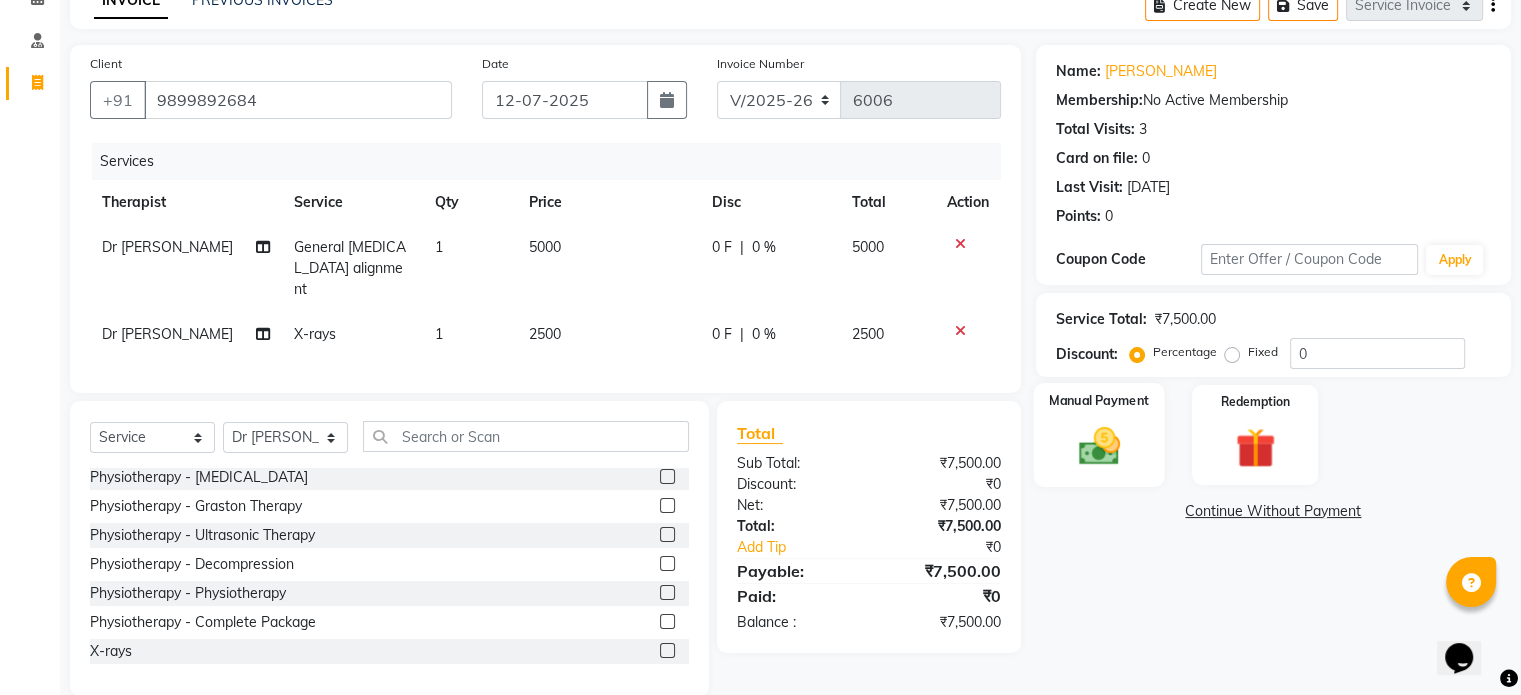click 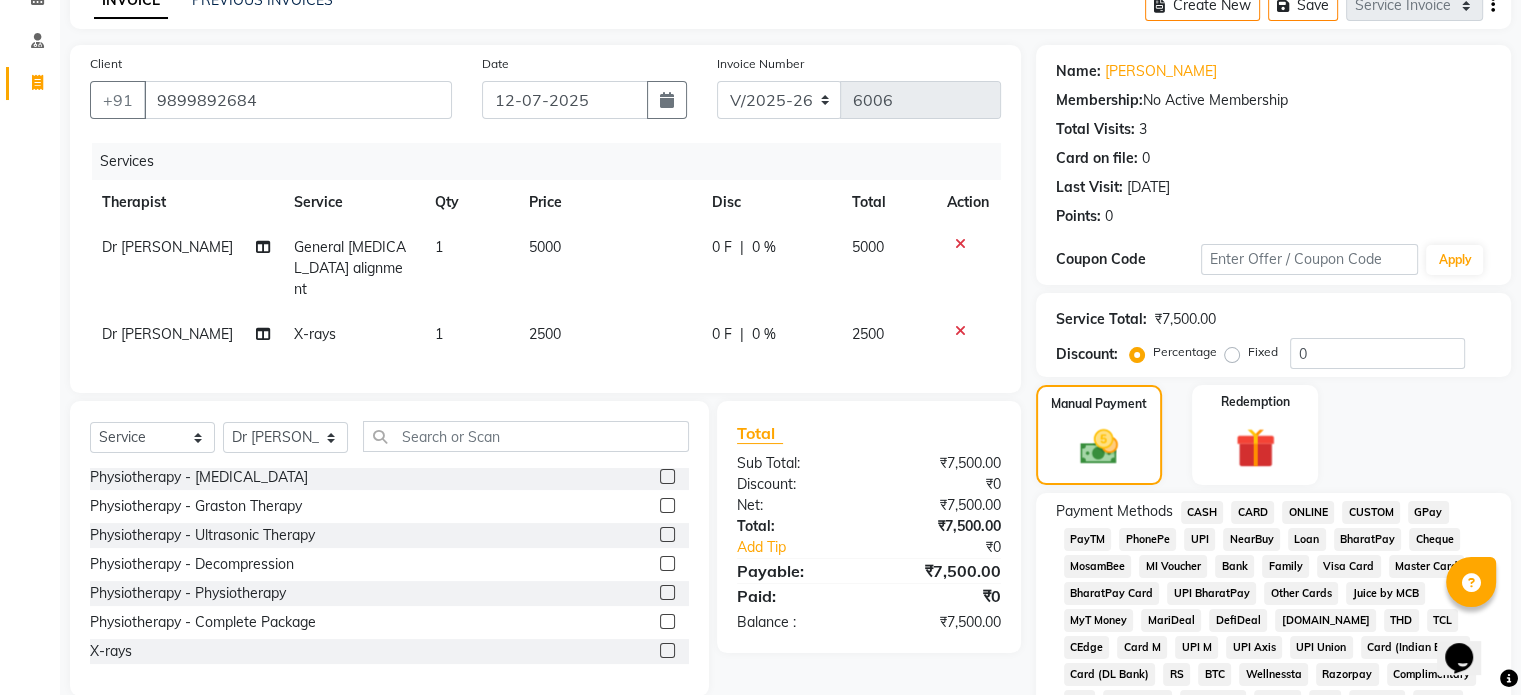 click on "UPI" 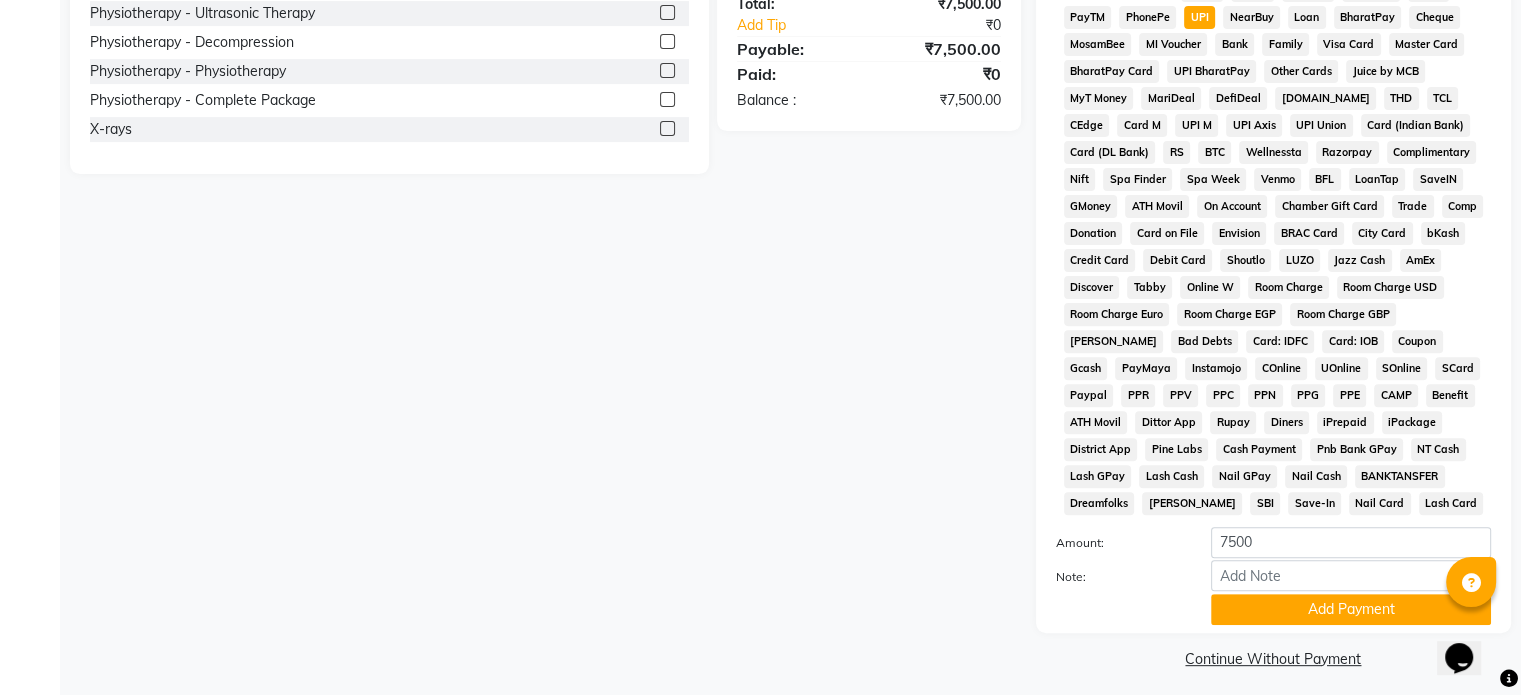 scroll, scrollTop: 652, scrollLeft: 0, axis: vertical 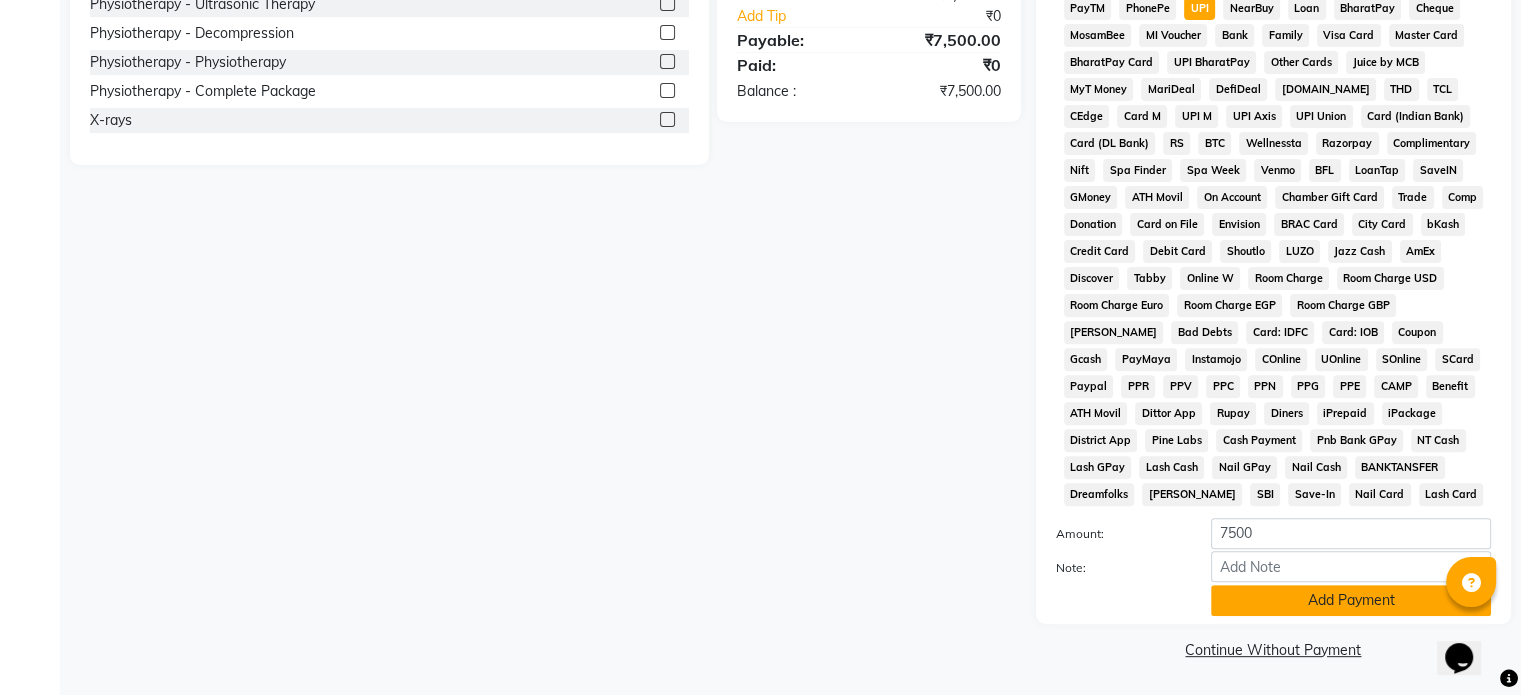 click on "Add Payment" 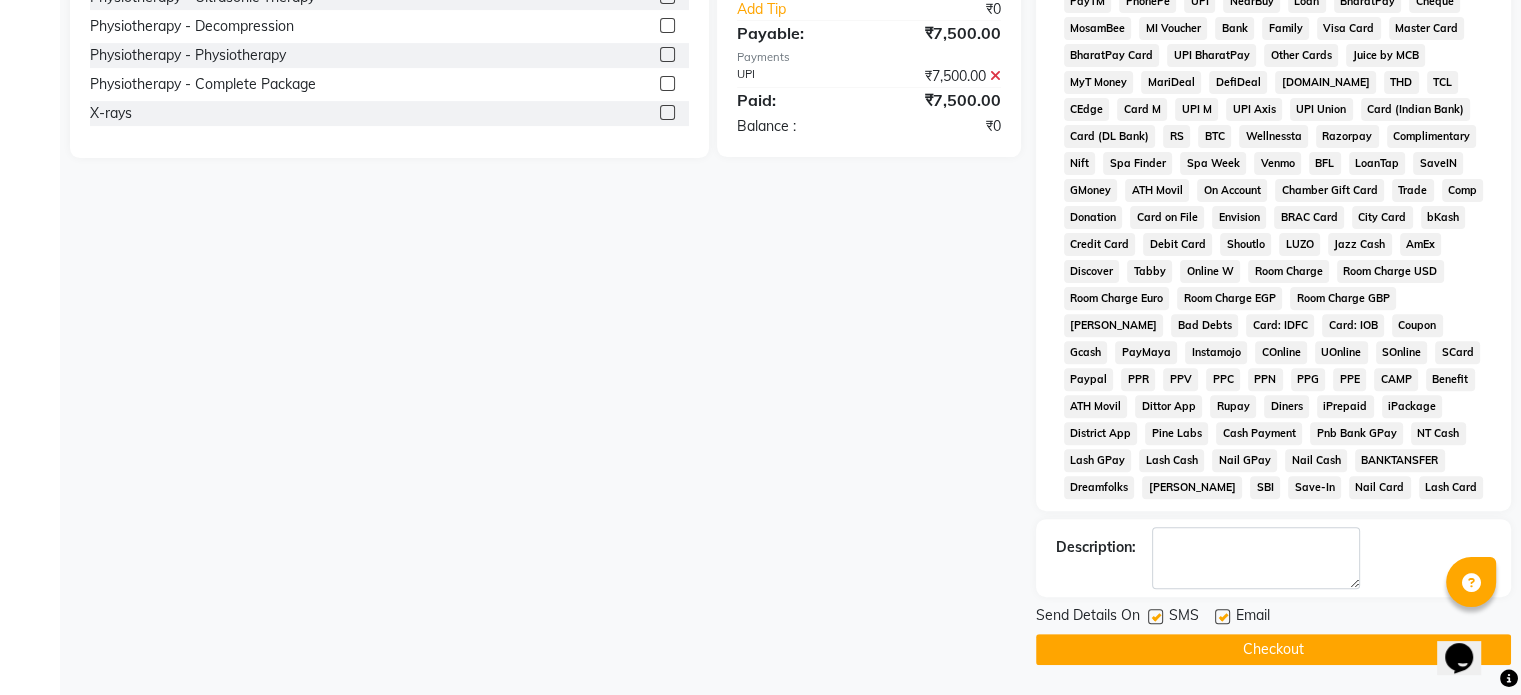 click 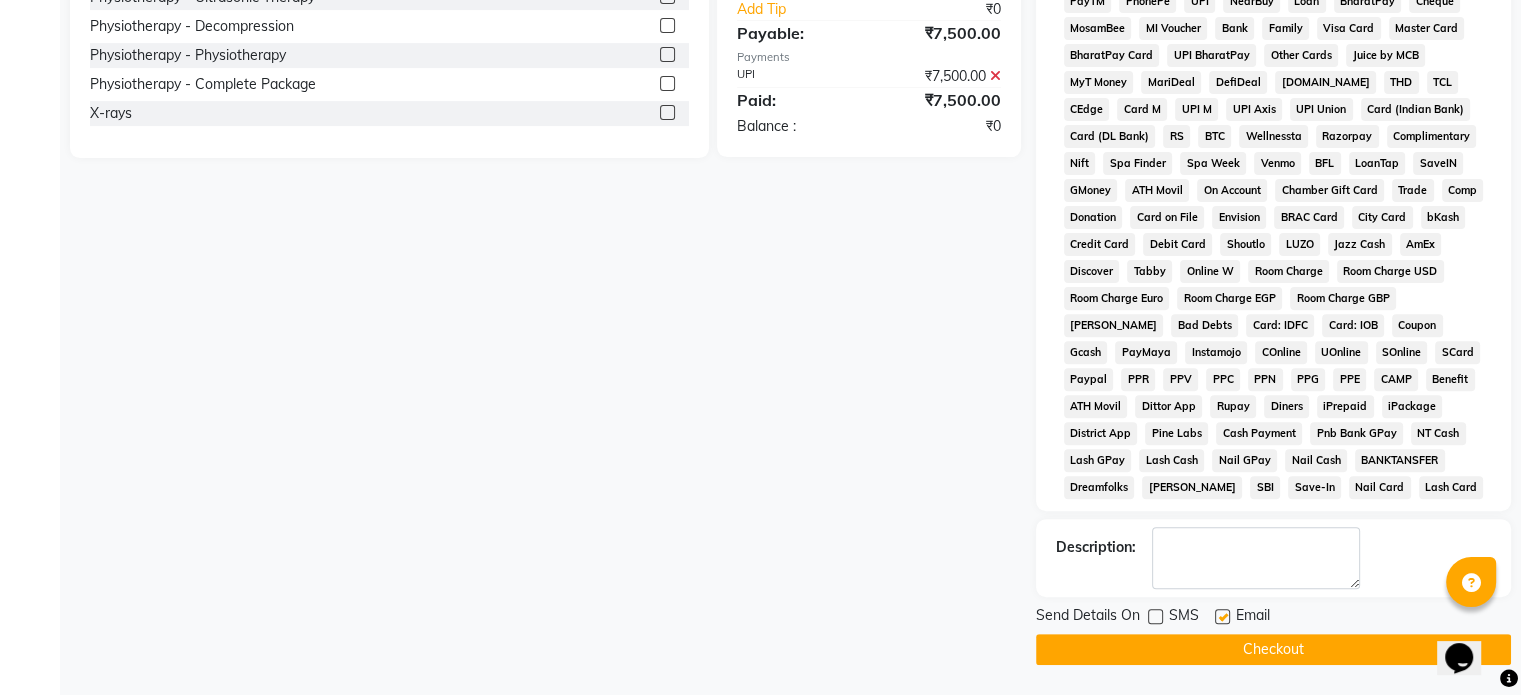 click 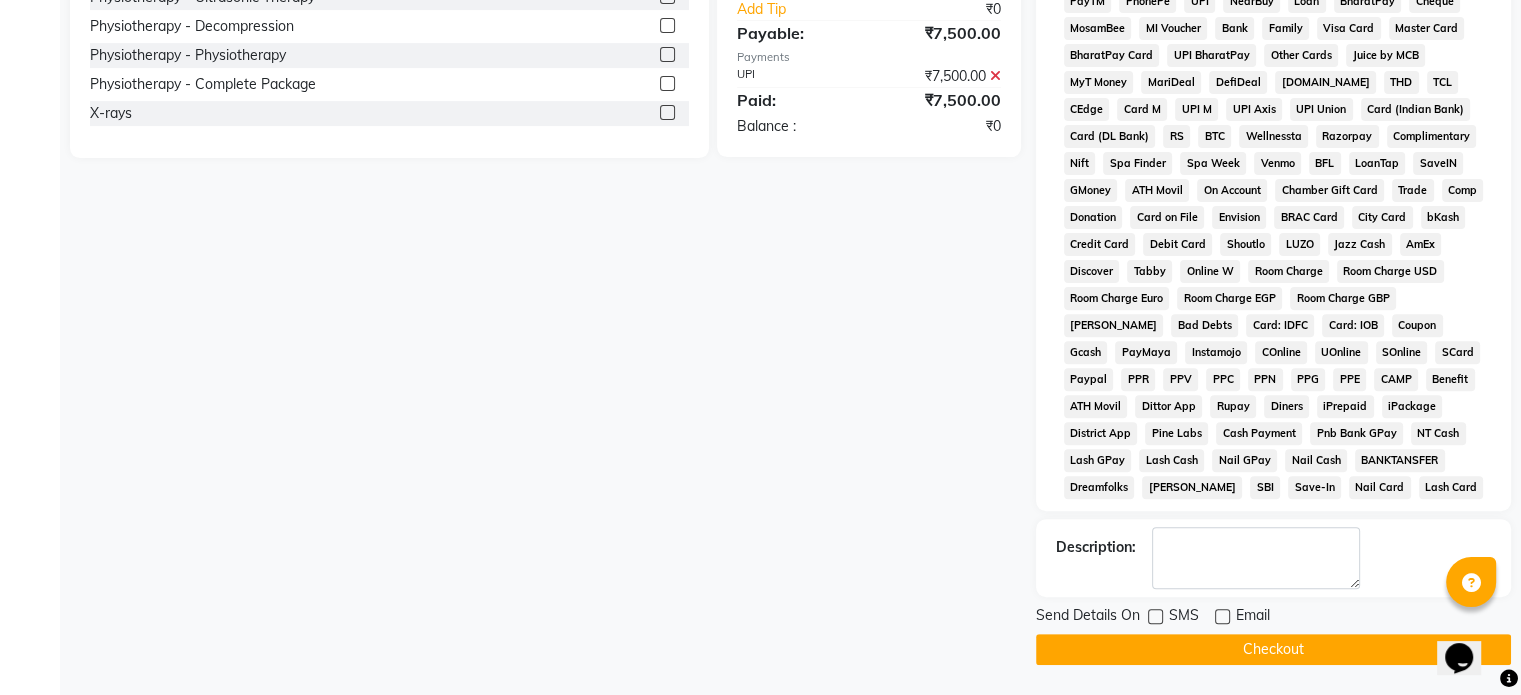 click on "Checkout" 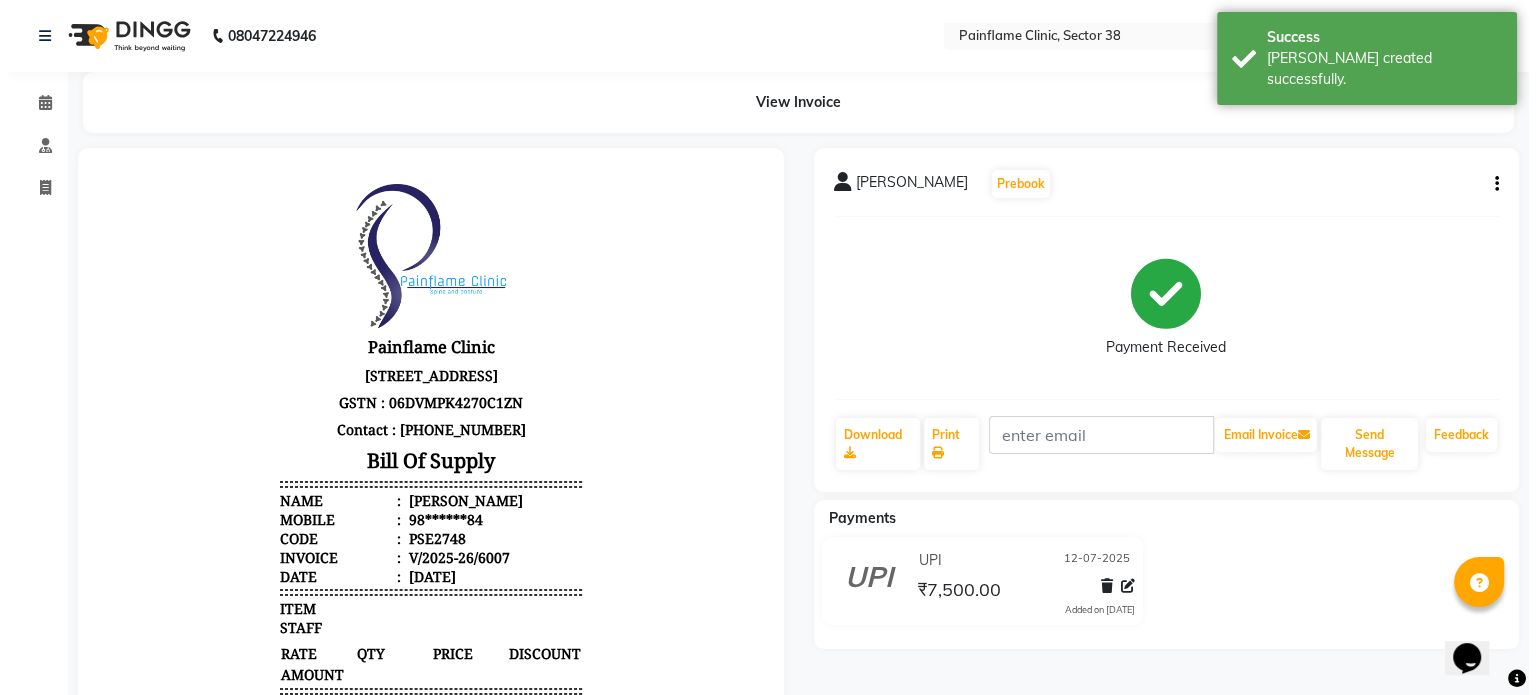 scroll, scrollTop: 0, scrollLeft: 0, axis: both 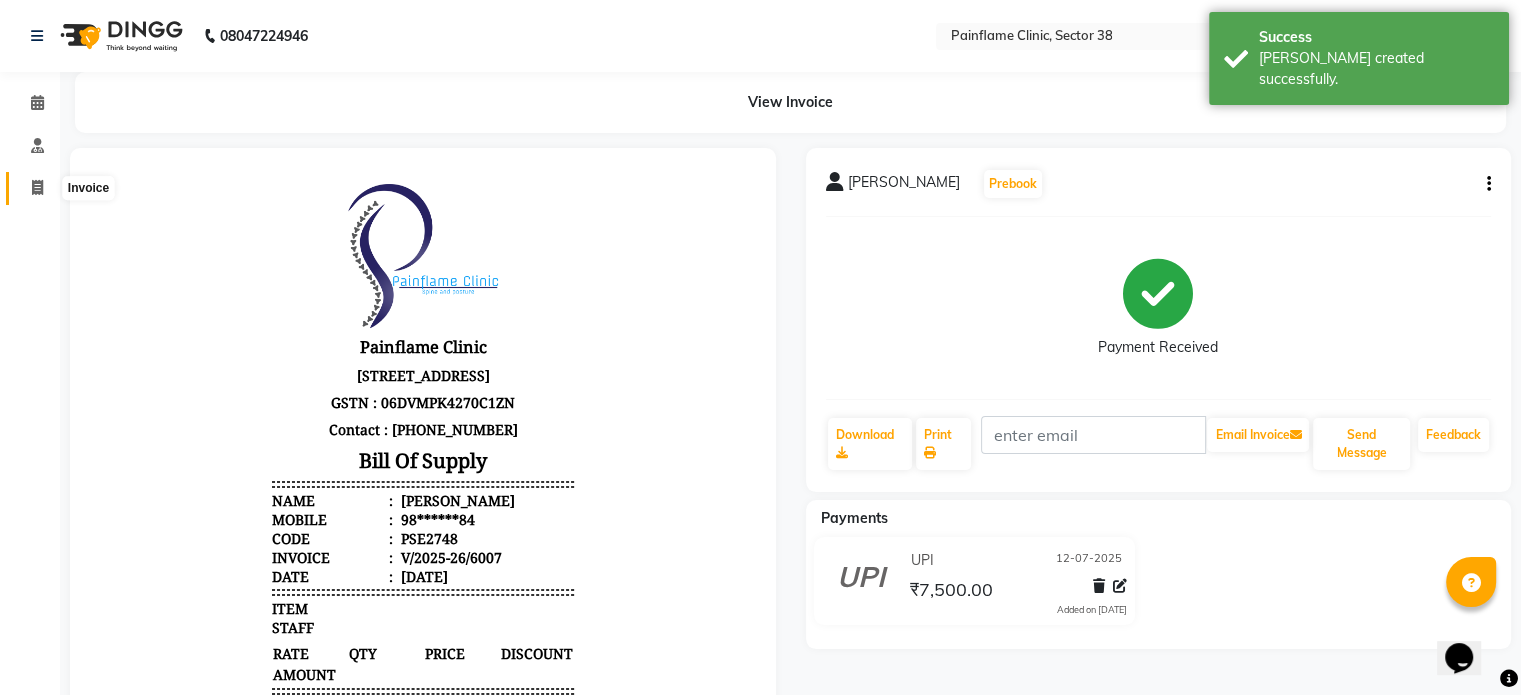 click 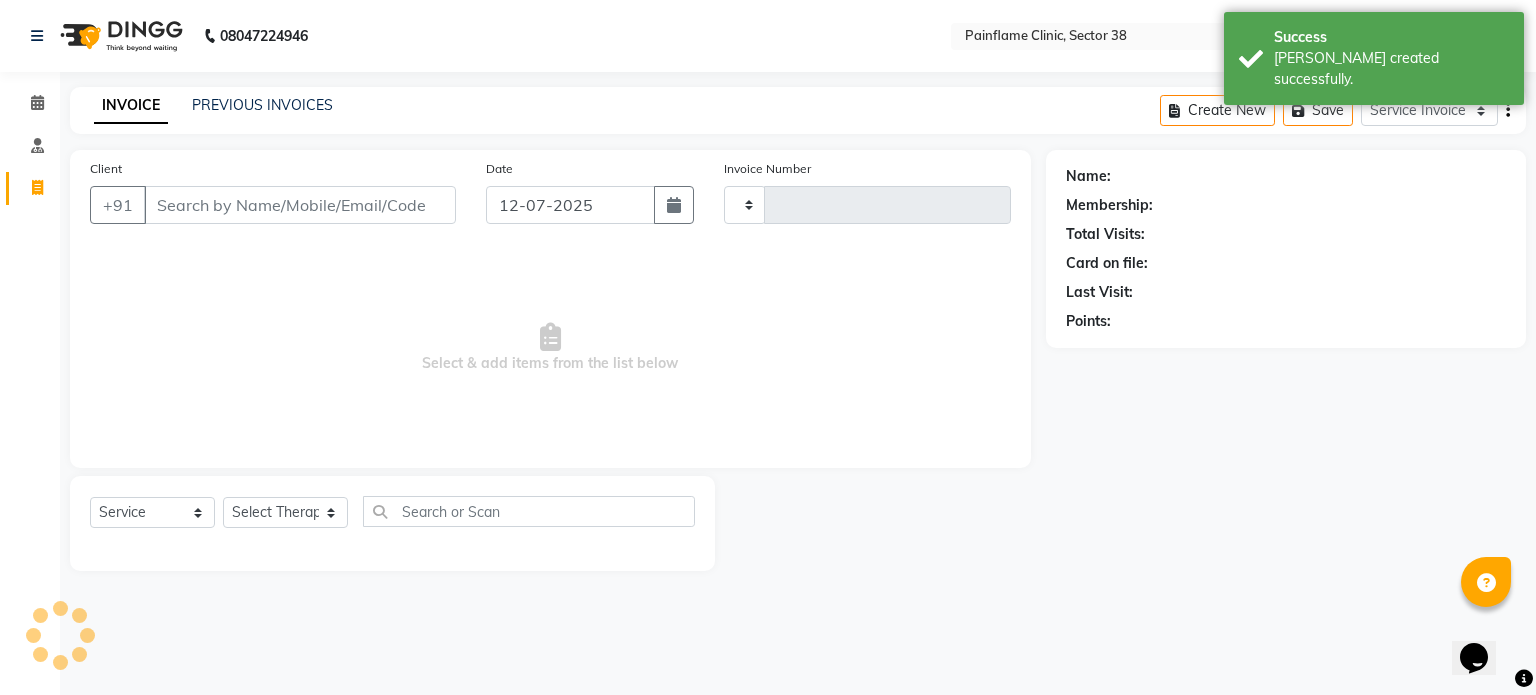 type on "6008" 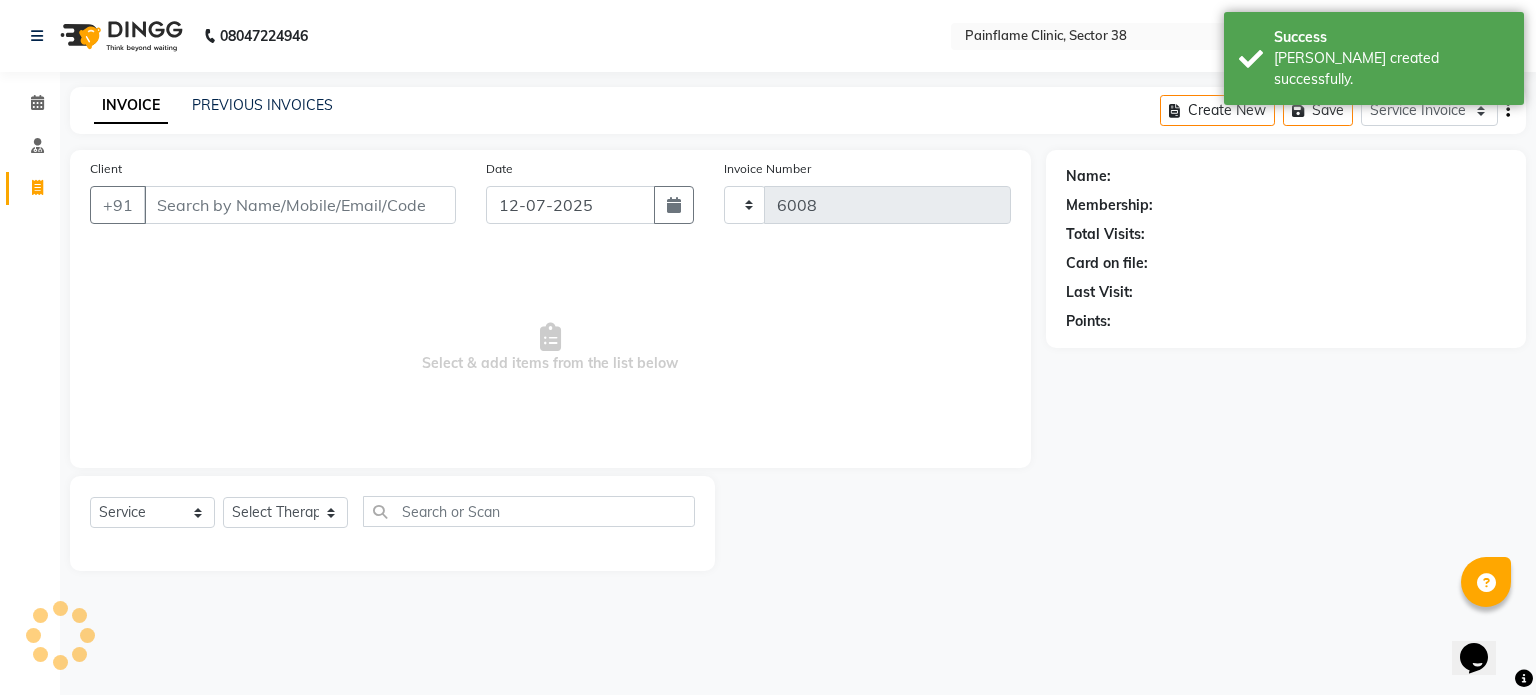 select on "3964" 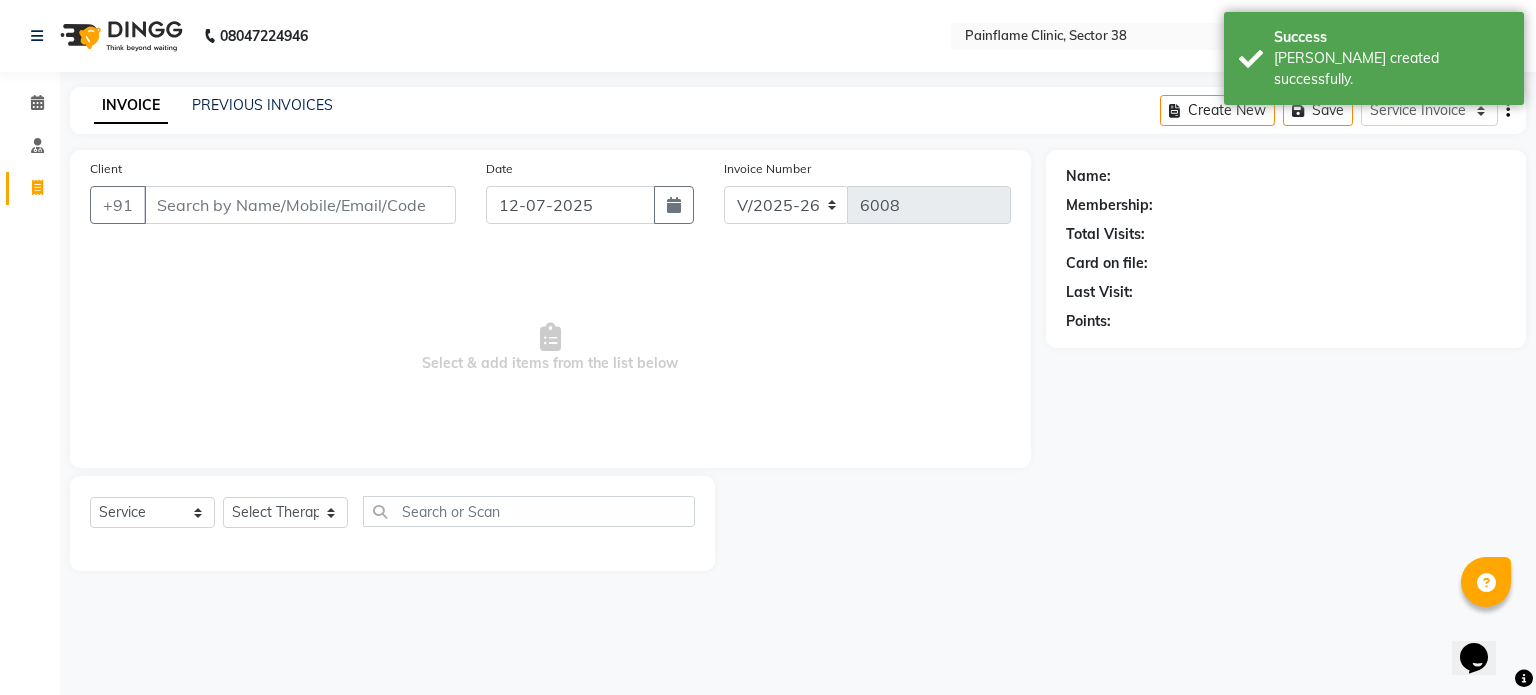 click on "Client" at bounding box center (300, 205) 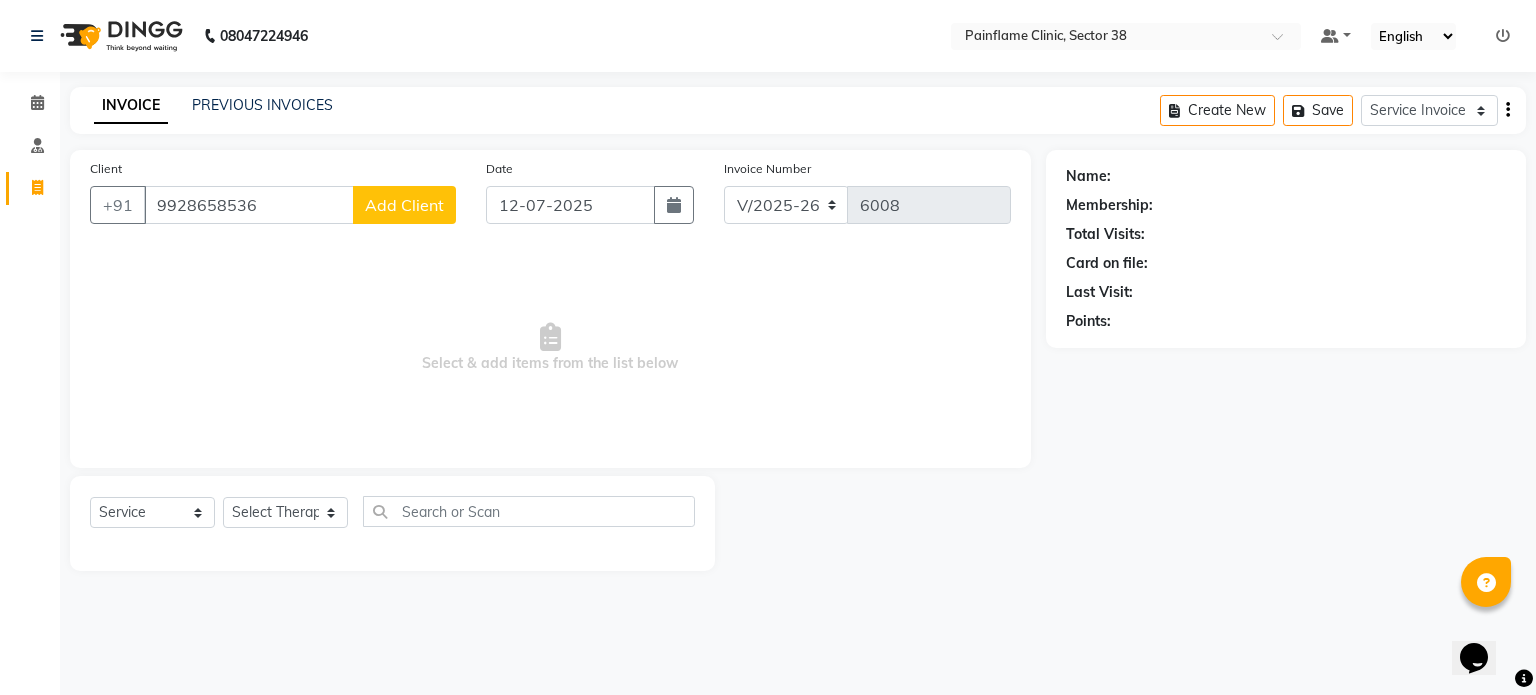 click on "9928658536" at bounding box center [249, 205] 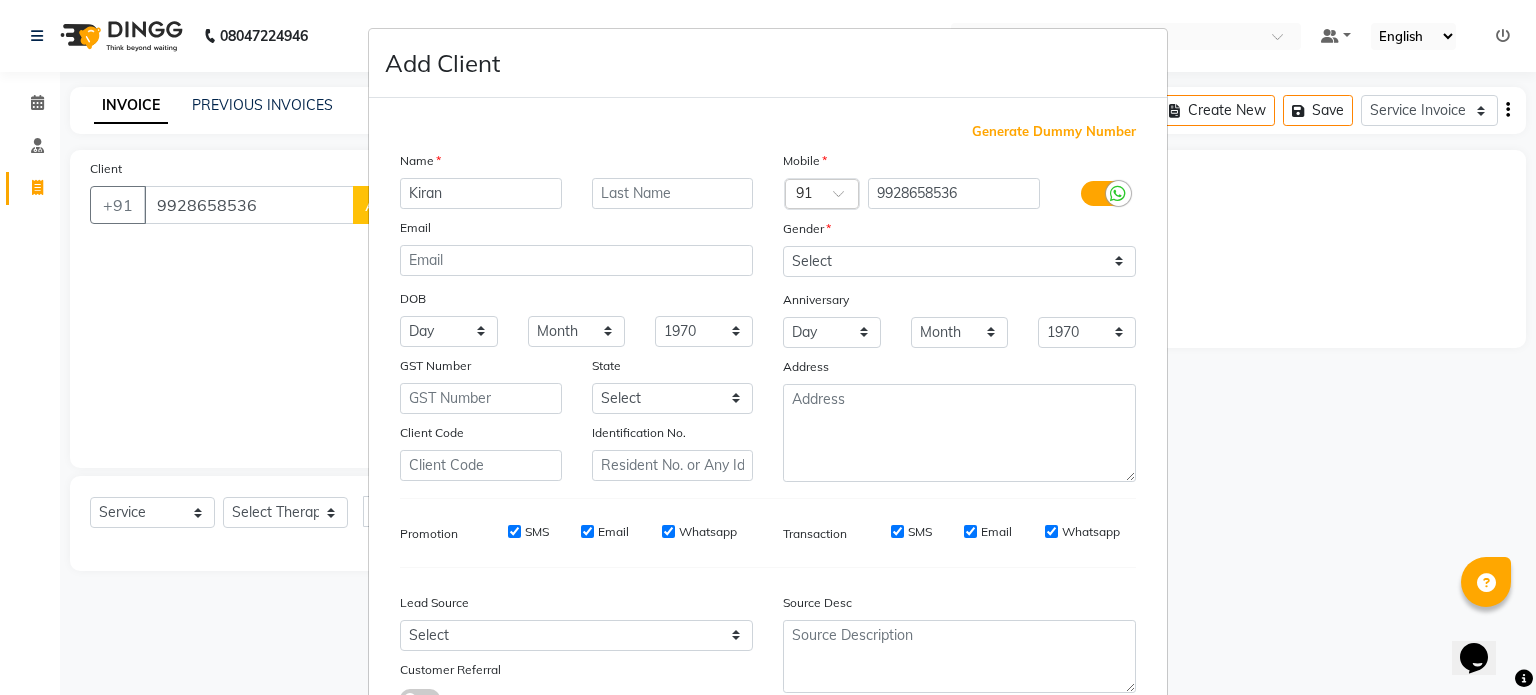 type on "Kiran" 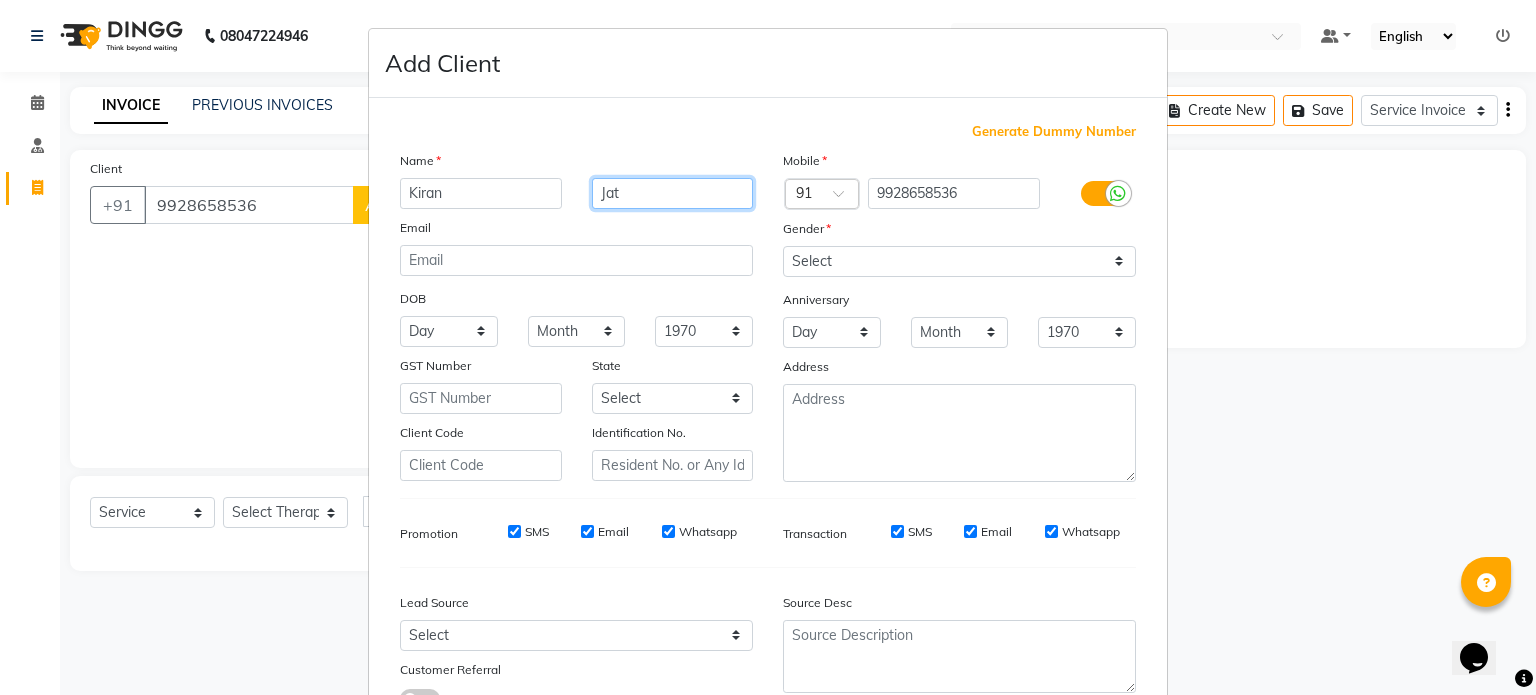 type on "Jat" 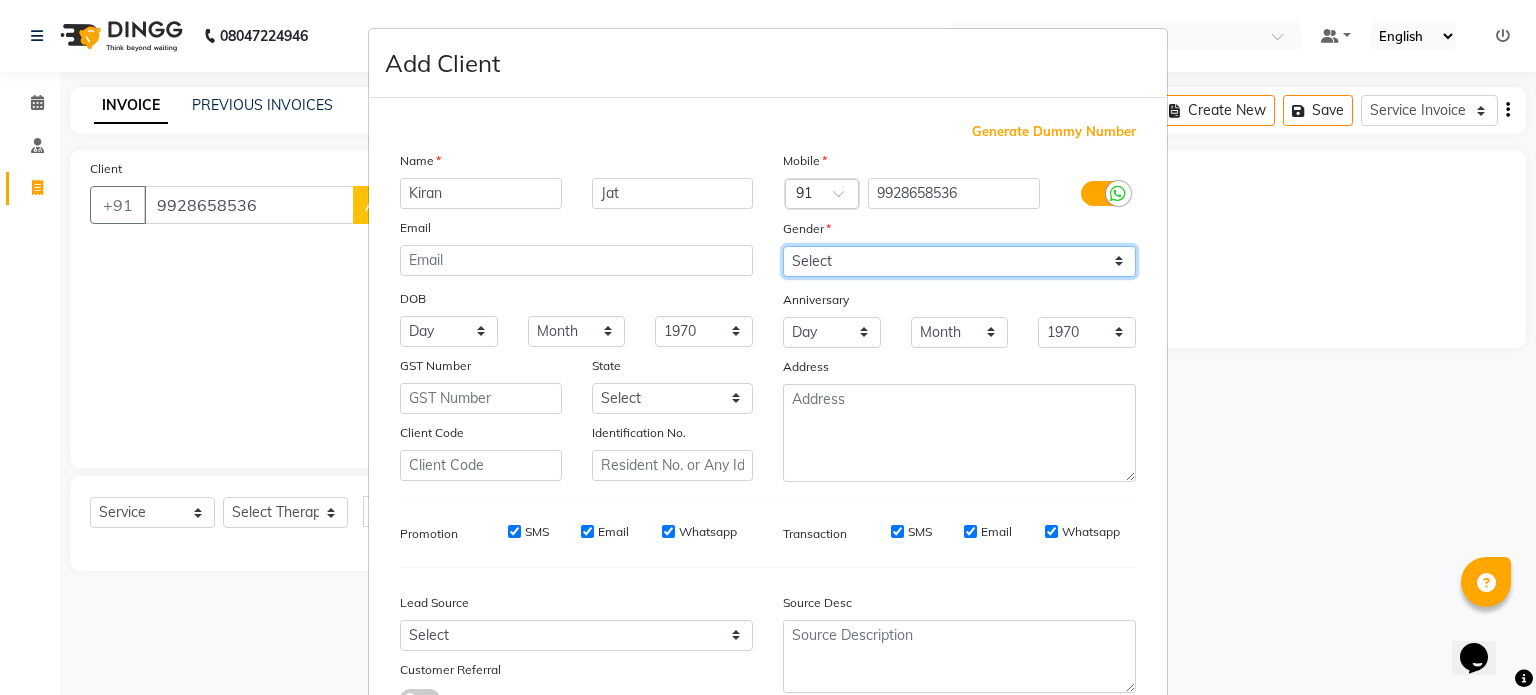 click on "Select [DEMOGRAPHIC_DATA] [DEMOGRAPHIC_DATA] Other Prefer Not To Say" at bounding box center [959, 261] 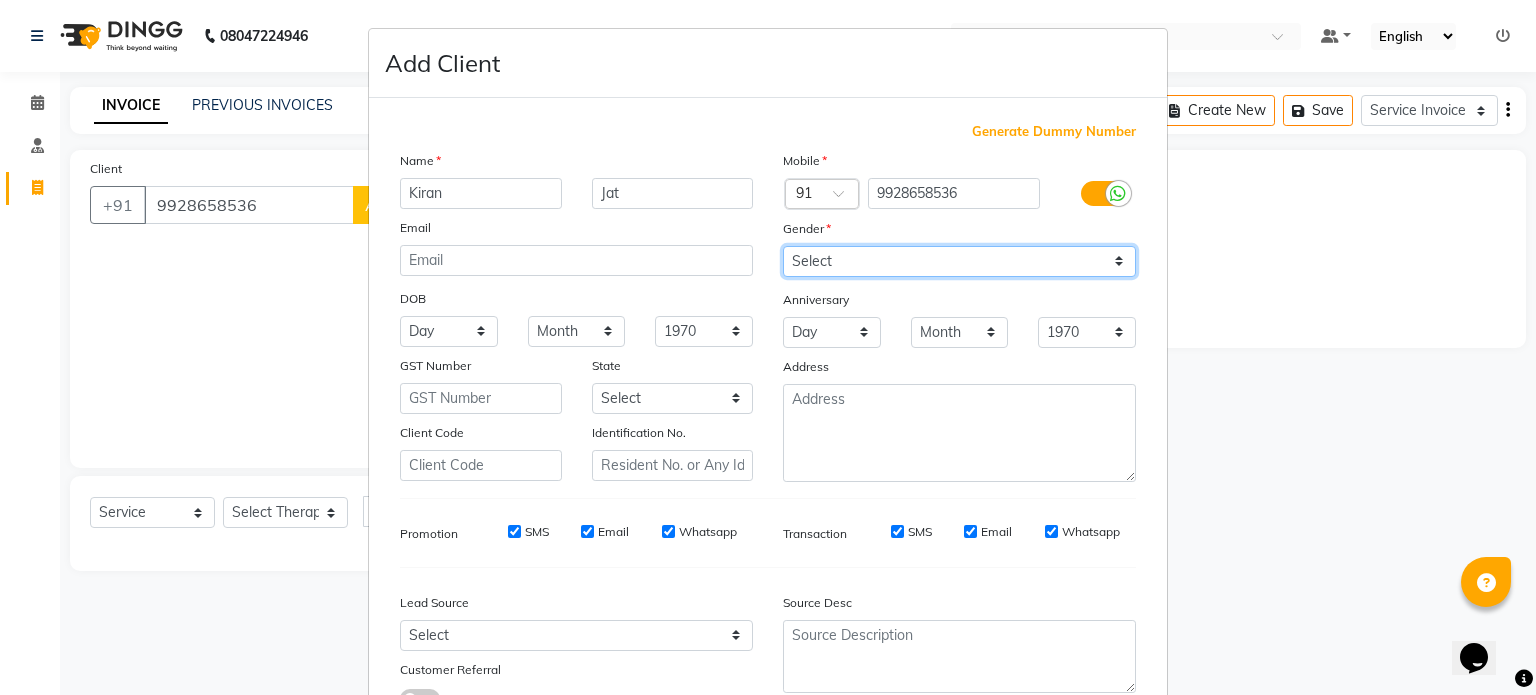 select on "[DEMOGRAPHIC_DATA]" 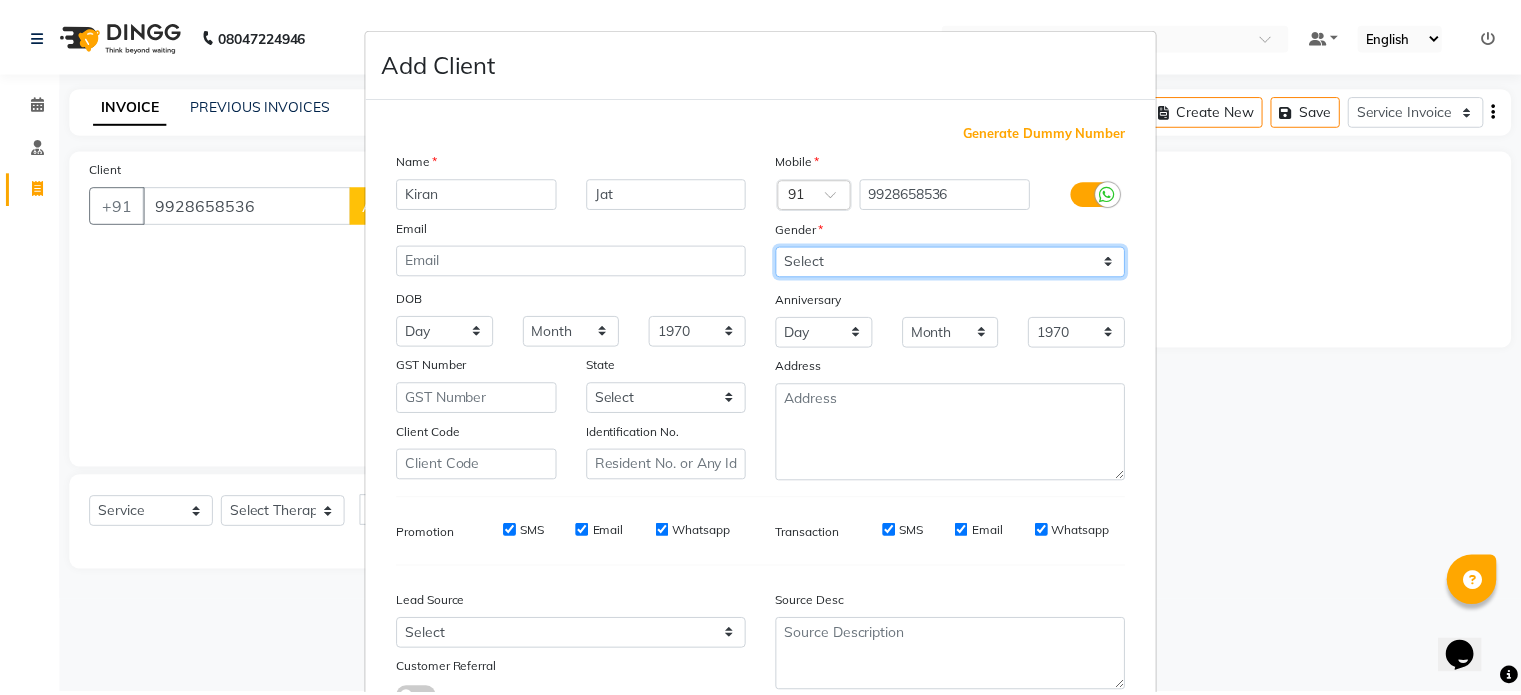 scroll, scrollTop: 161, scrollLeft: 0, axis: vertical 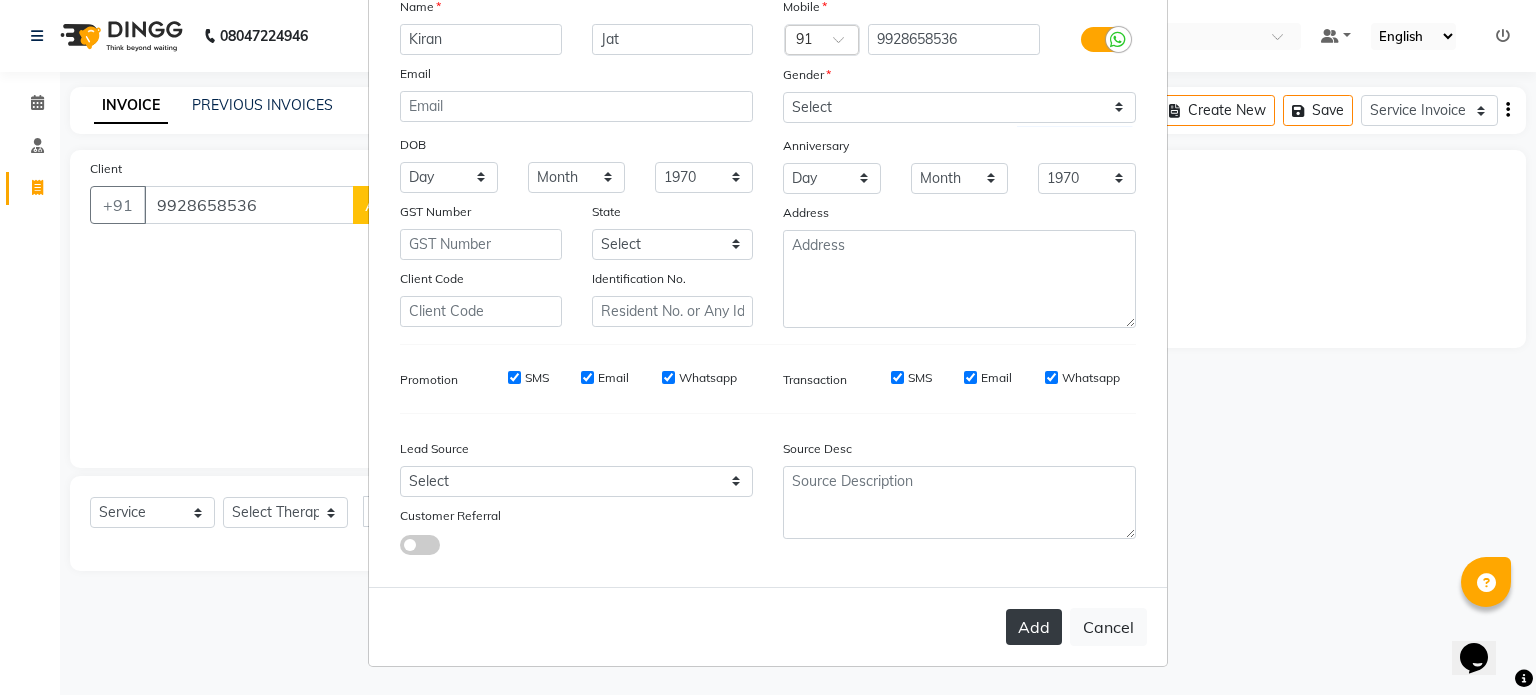 click on "Add" at bounding box center (1034, 627) 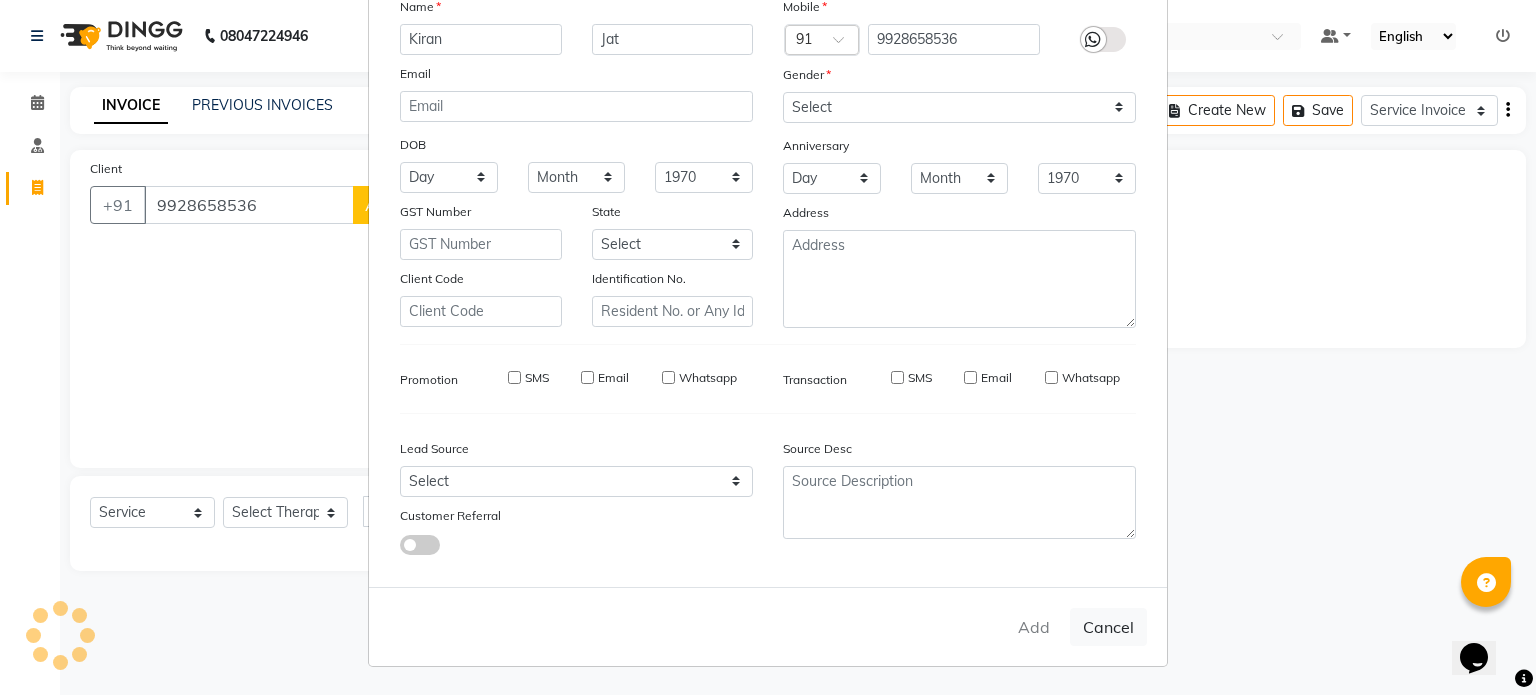 type on "99******36" 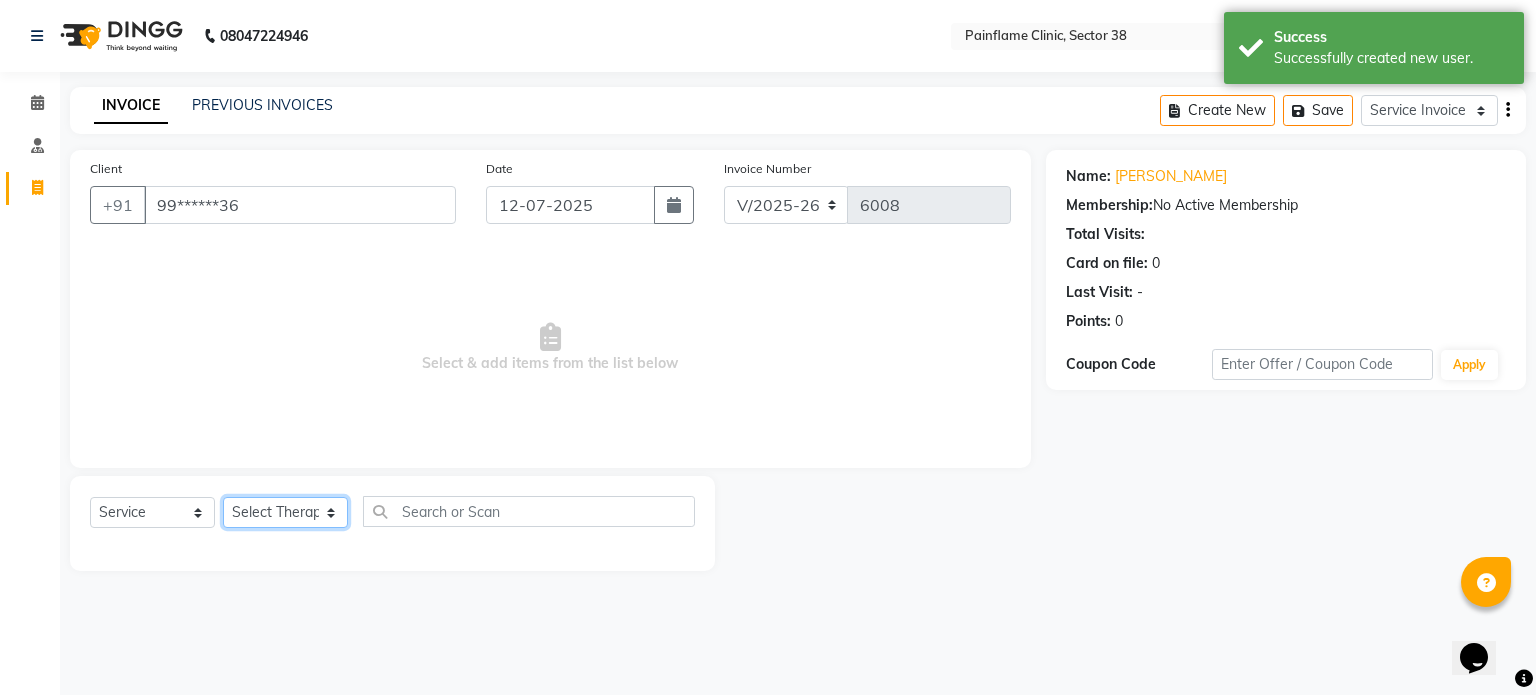 click on "Select Therapist [PERSON_NAME] Dr [PERSON_NAME] [PERSON_NAME] Dr [PERSON_NAME] Dr. Suraj [PERSON_NAME] [PERSON_NAME] [PERSON_NAME] [PERSON_NAME] Reception 1  Reception 2 Reception 3" 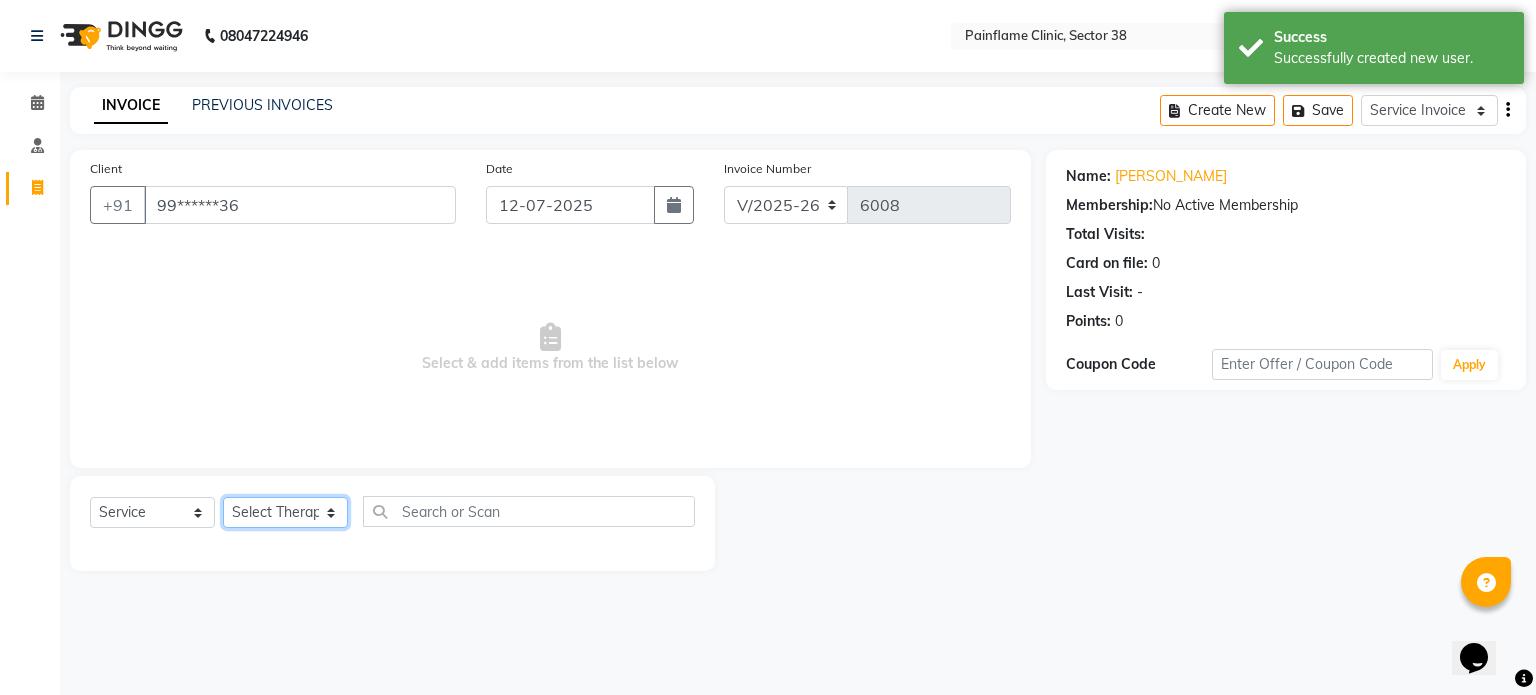 select on "20209" 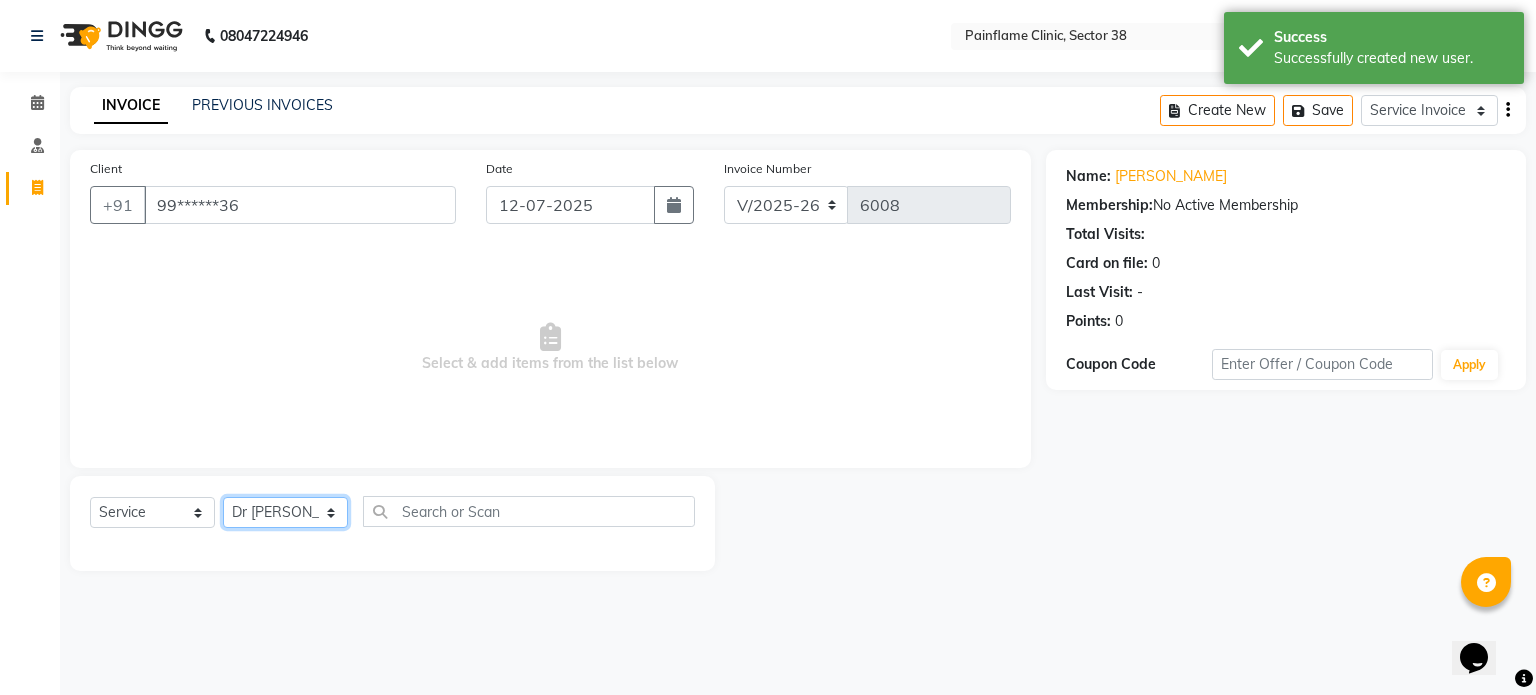 click on "Select Therapist [PERSON_NAME] Dr [PERSON_NAME] [PERSON_NAME] Dr [PERSON_NAME] Dr. Suraj [PERSON_NAME] [PERSON_NAME] [PERSON_NAME] [PERSON_NAME] Reception 1  Reception 2 Reception 3" 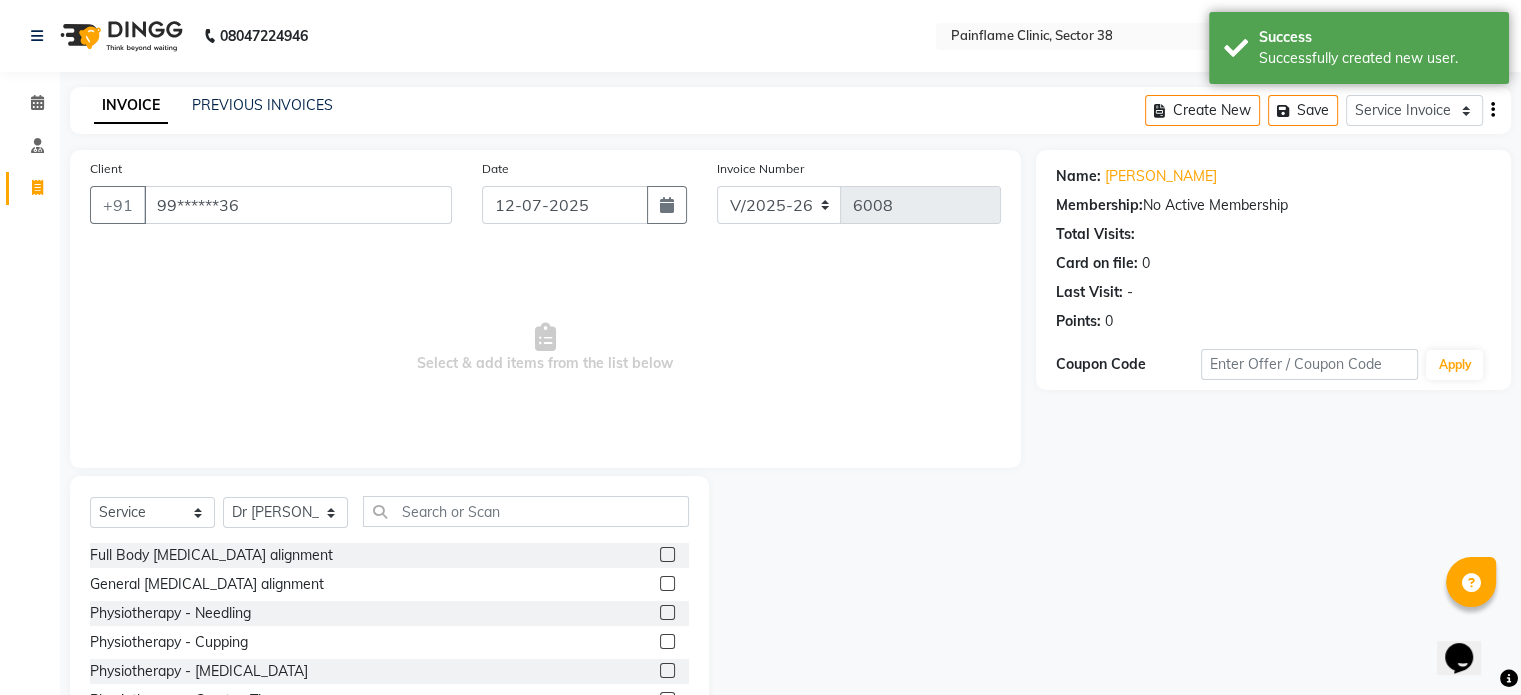 click 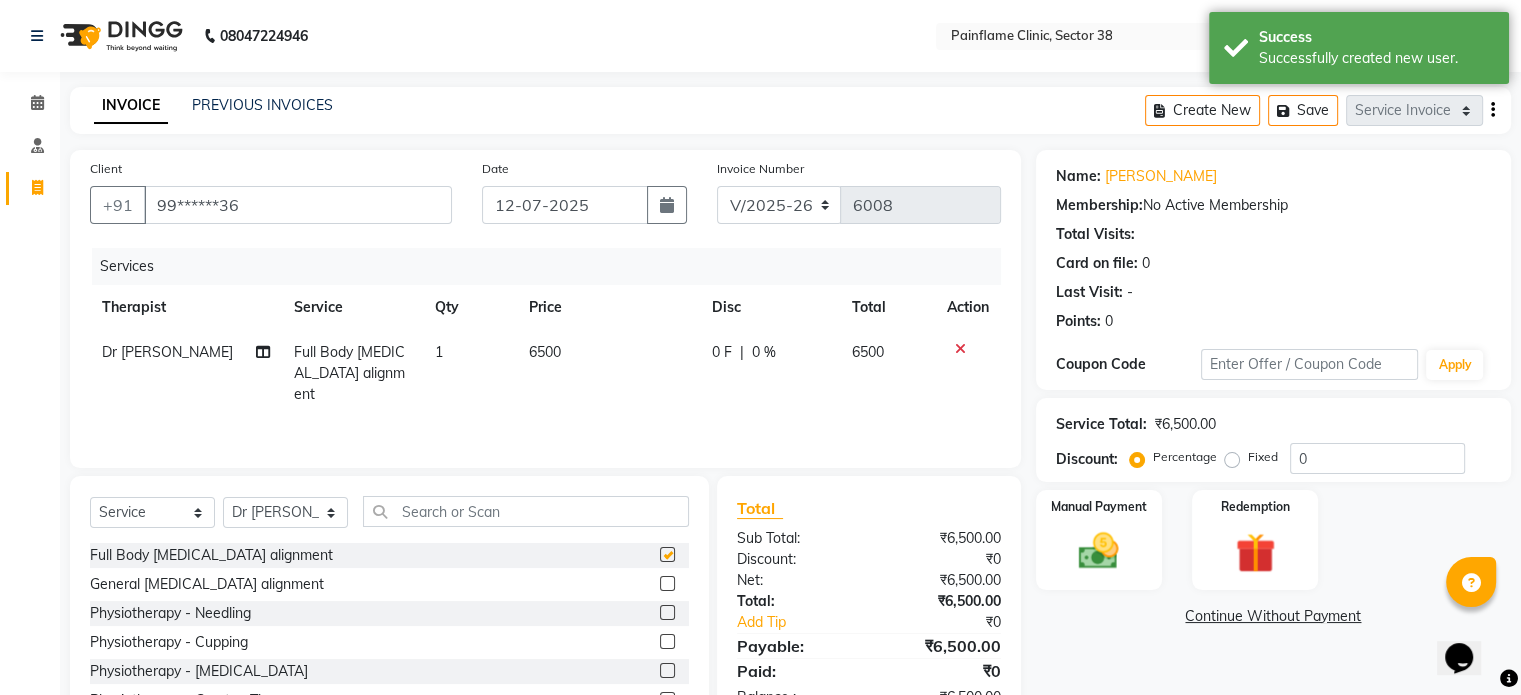 checkbox on "false" 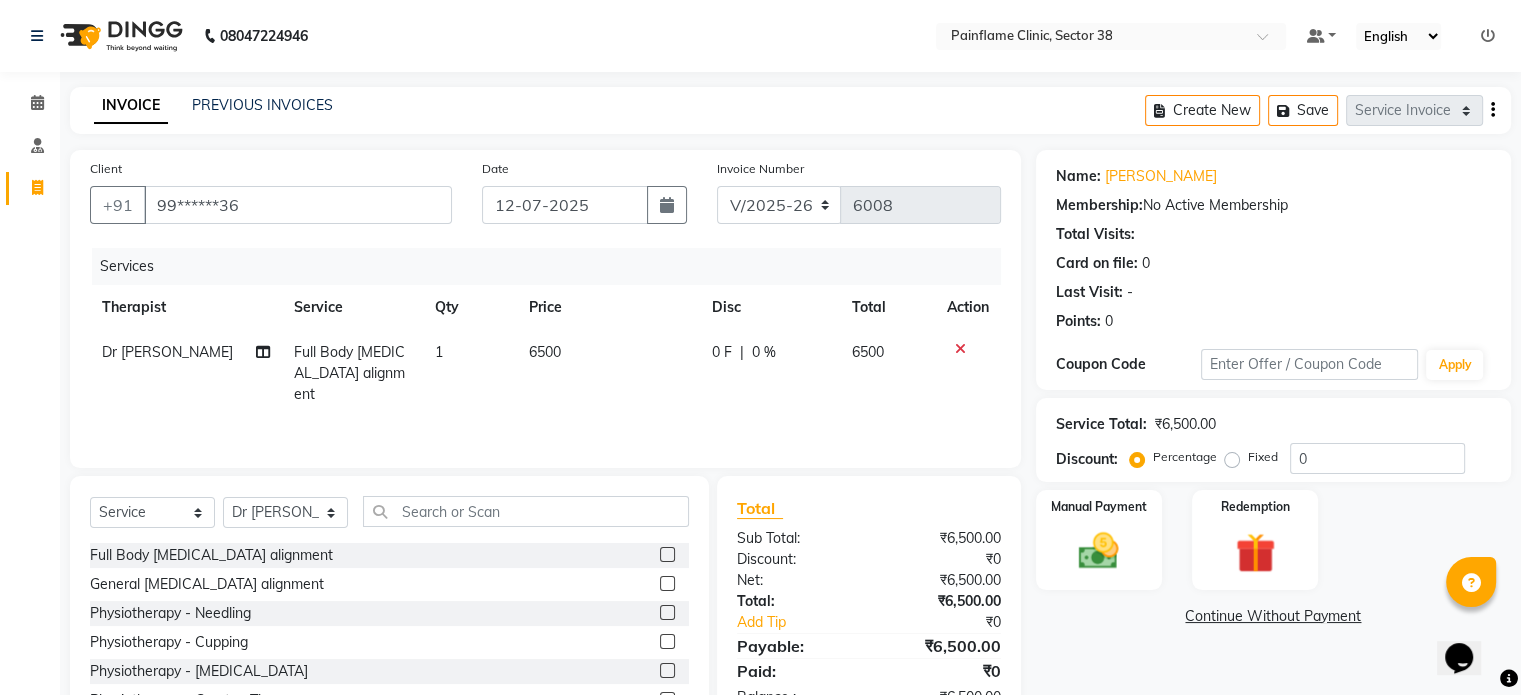 scroll, scrollTop: 119, scrollLeft: 0, axis: vertical 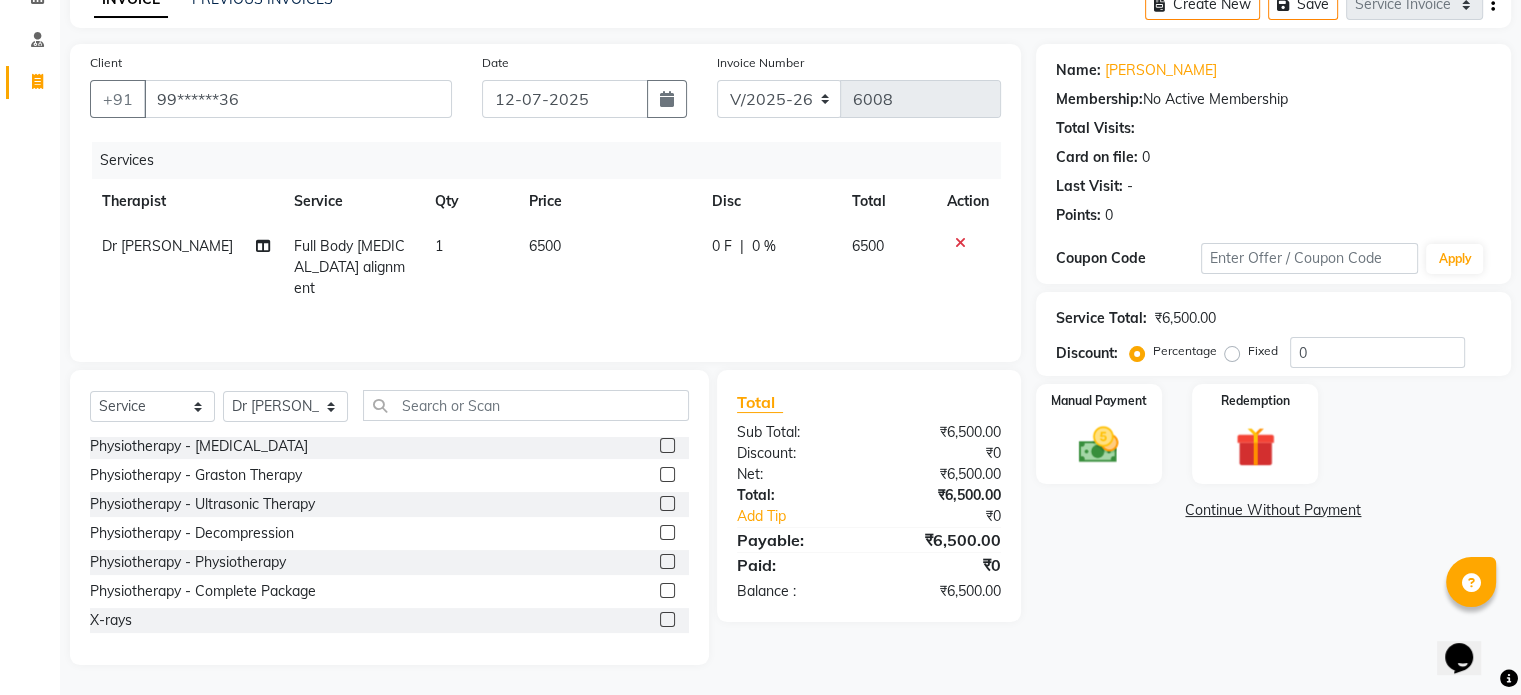 click 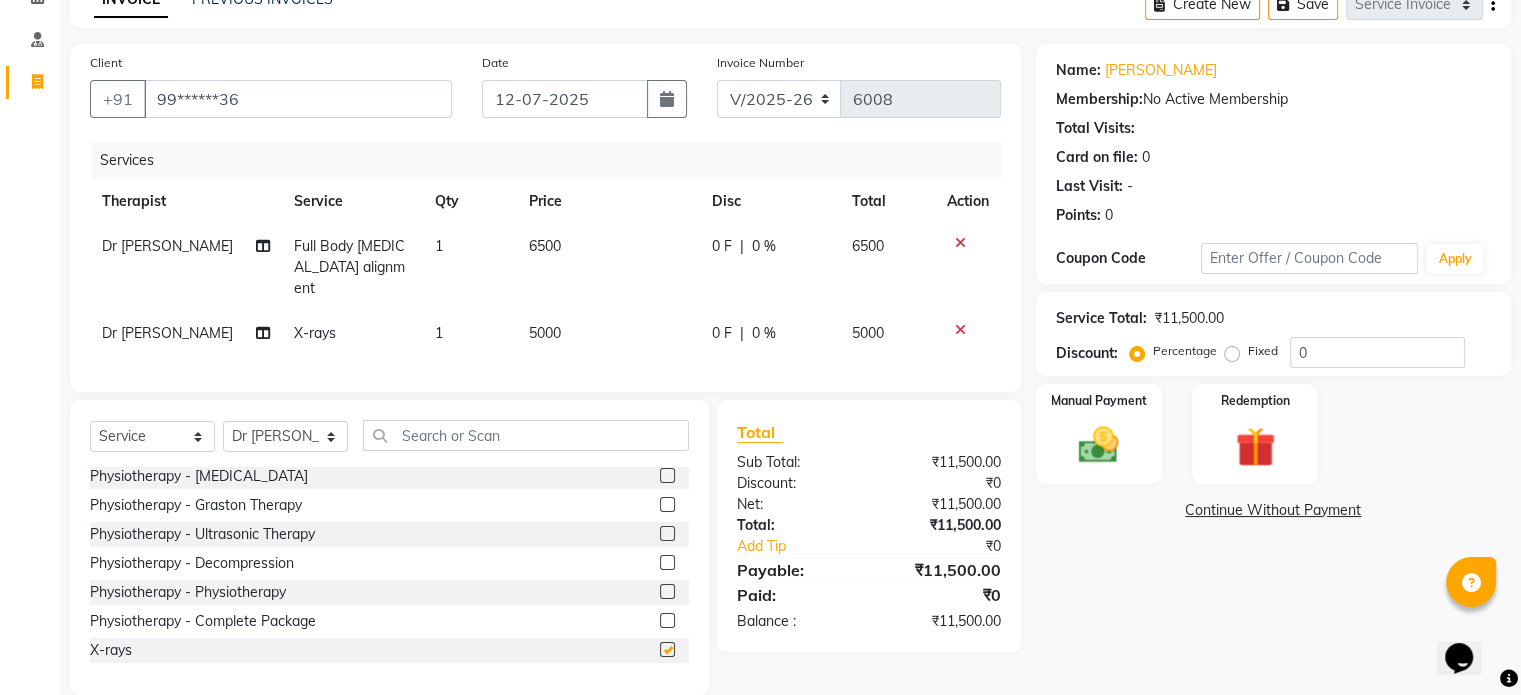 checkbox on "false" 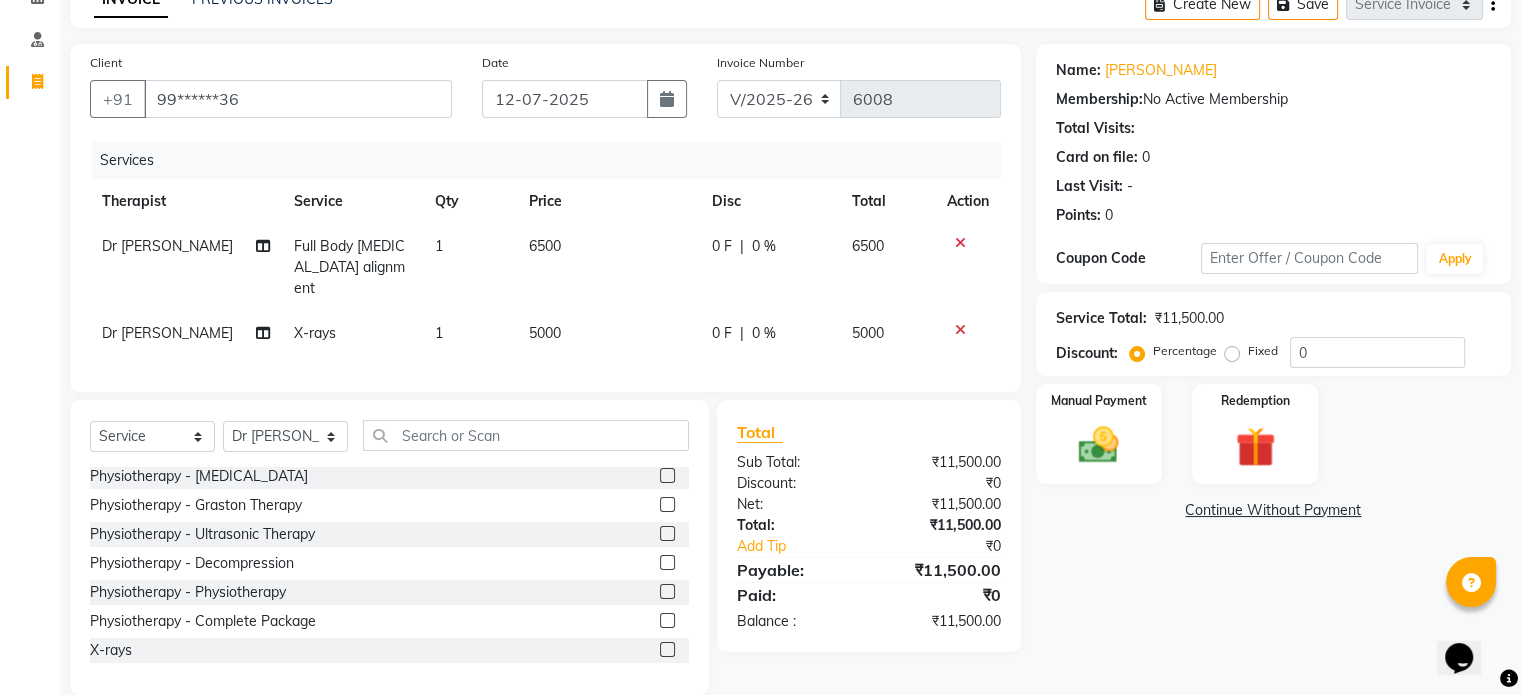 click on "5000" 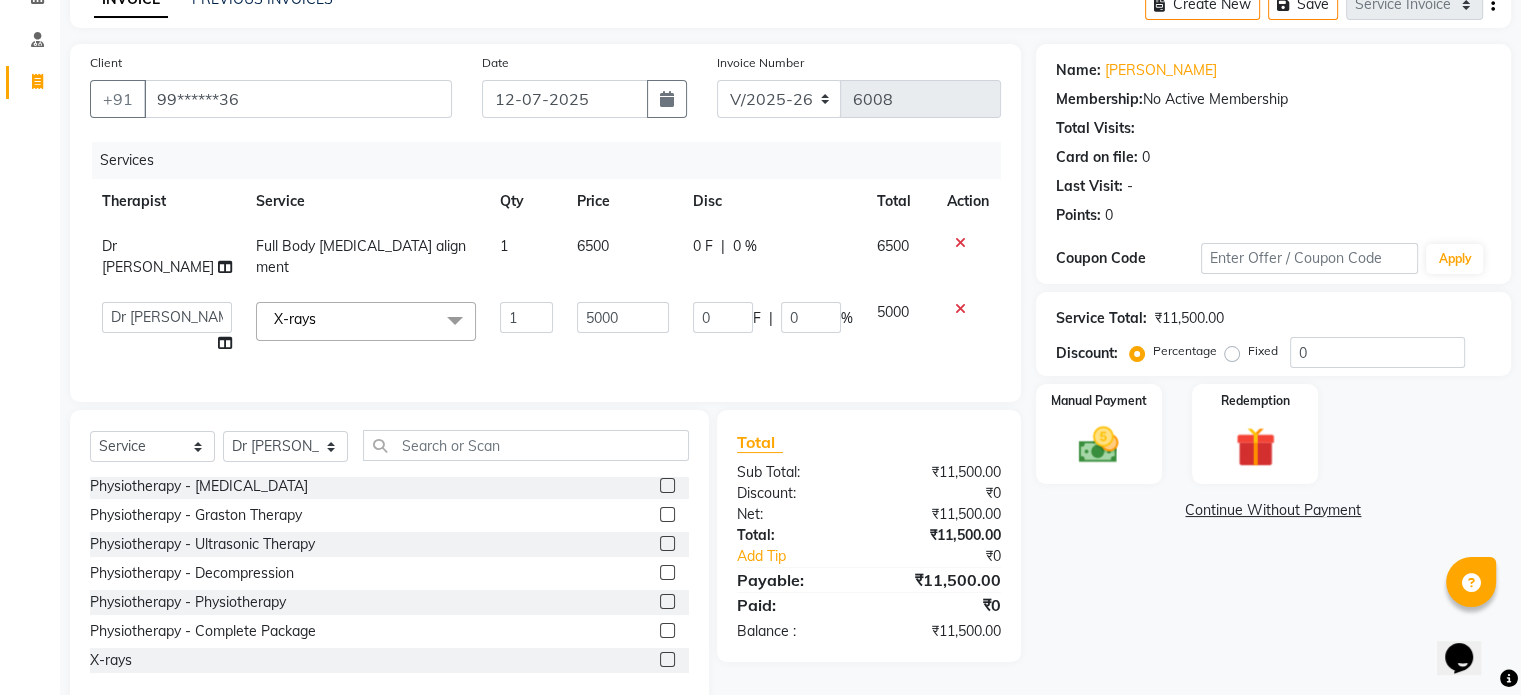 click on "5000" 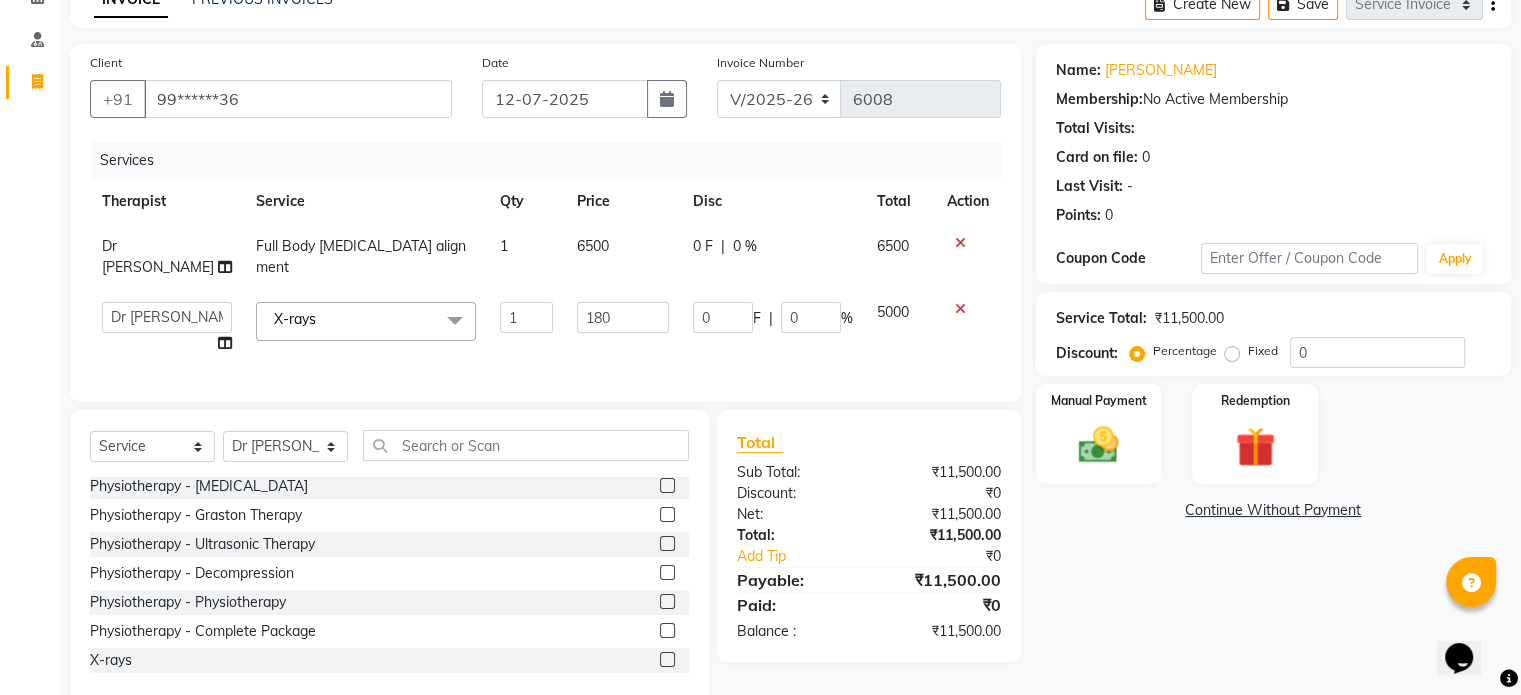 type on "1800" 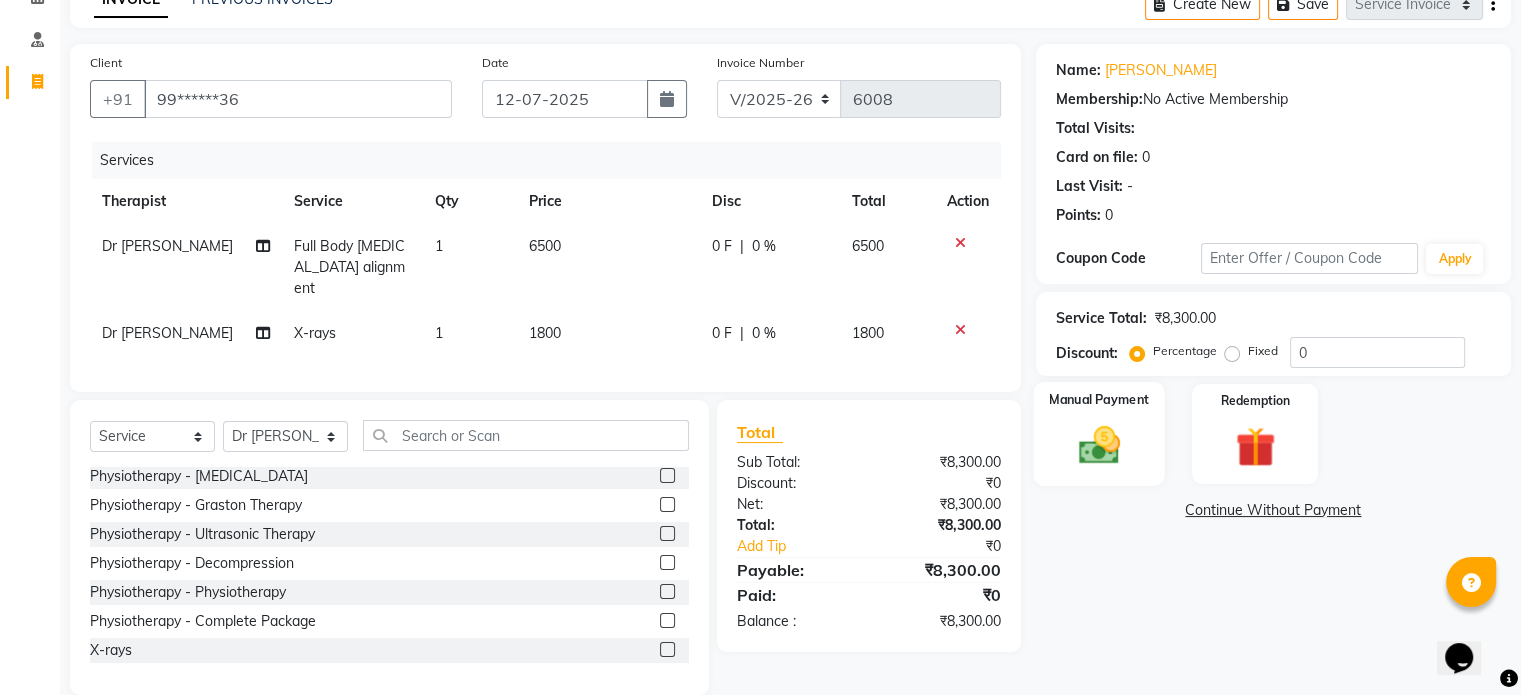 click 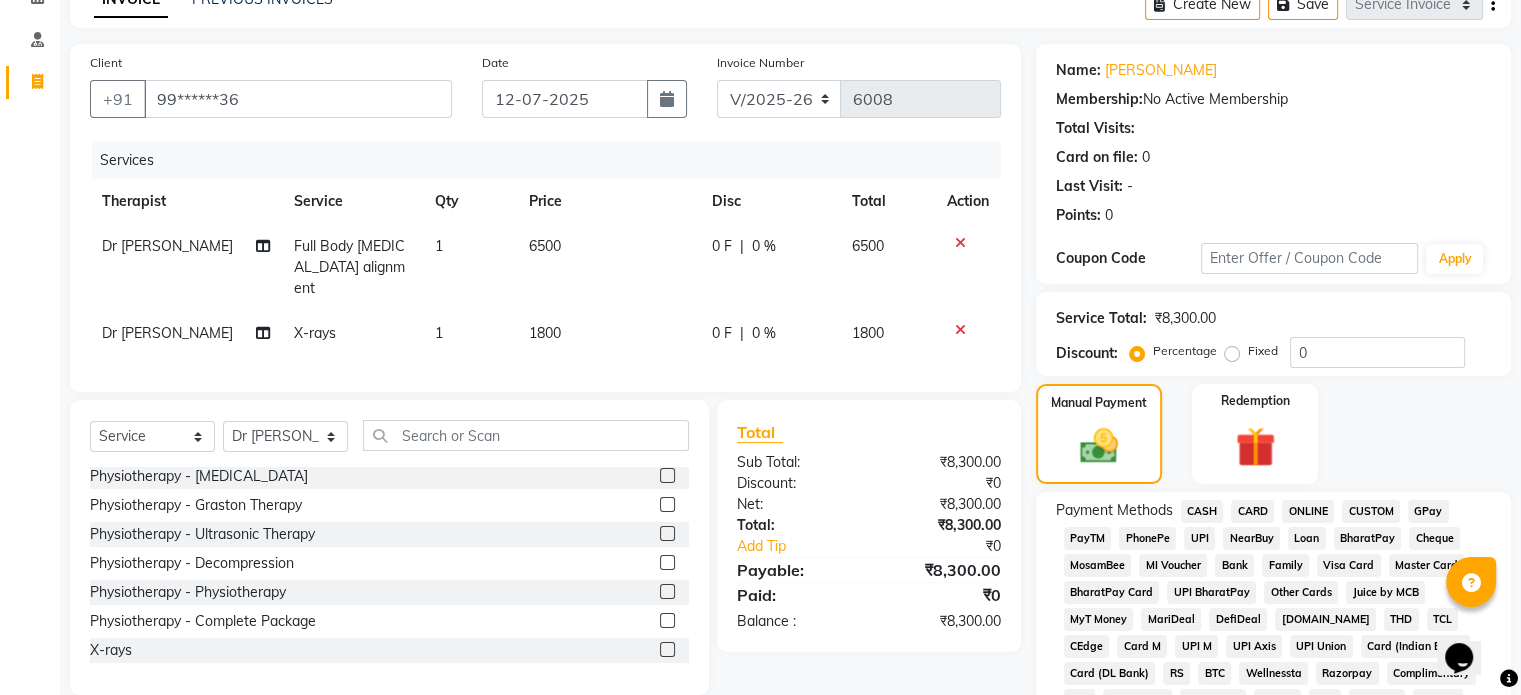 click on "CARD" 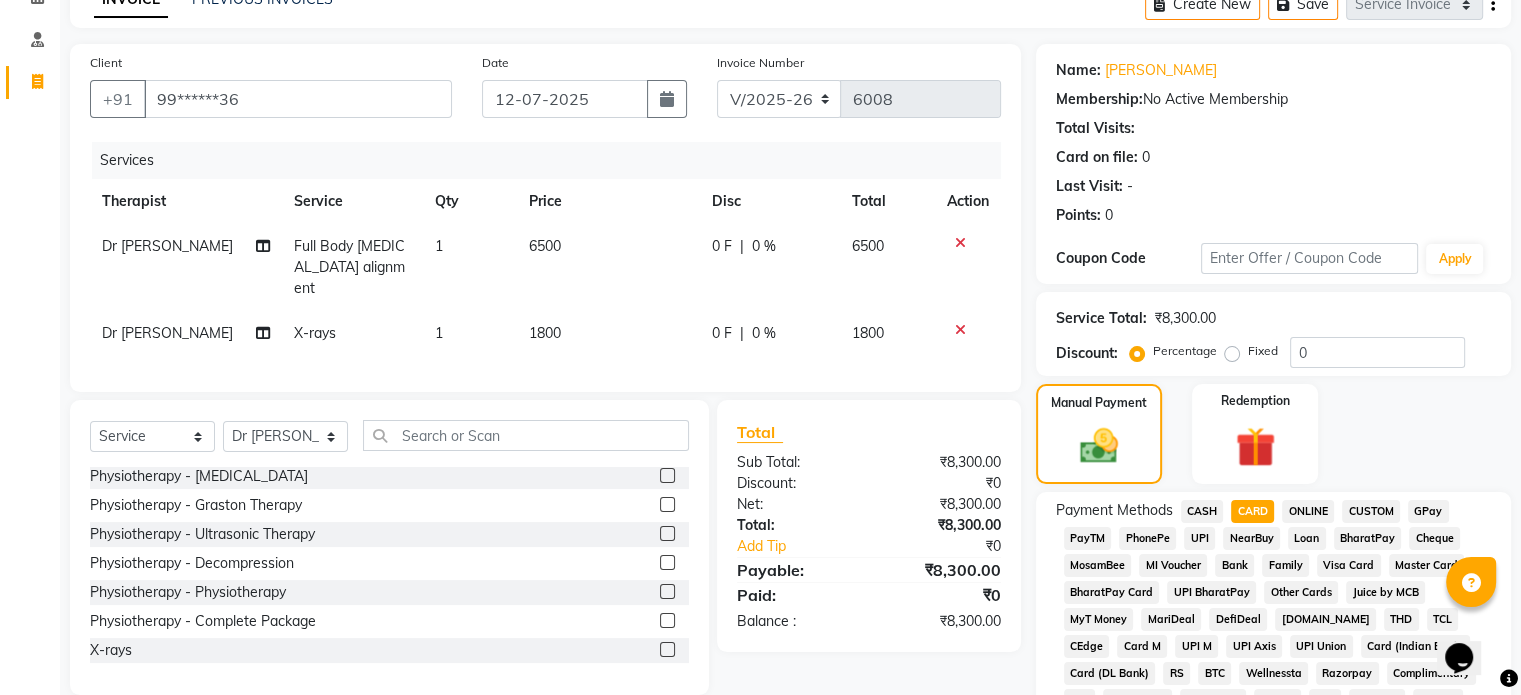 scroll, scrollTop: 652, scrollLeft: 0, axis: vertical 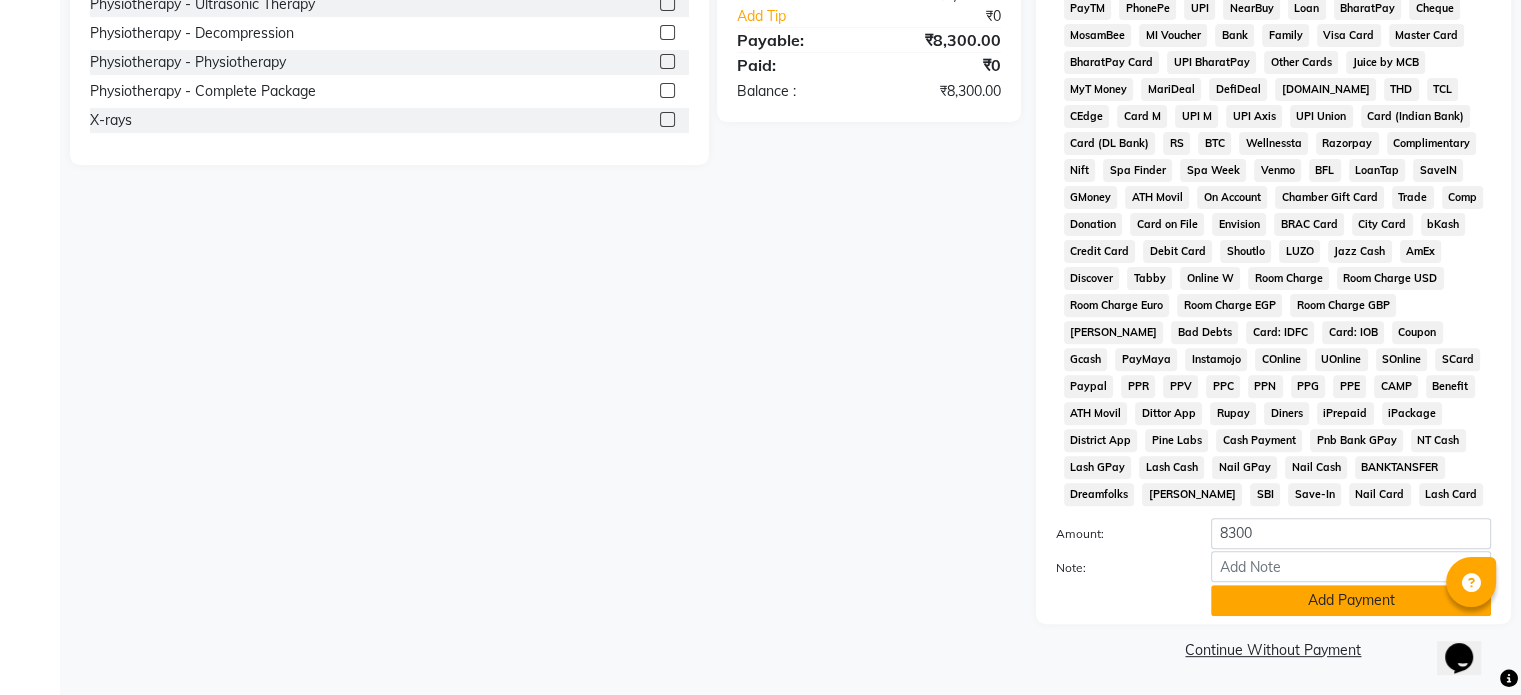 click on "Add Payment" 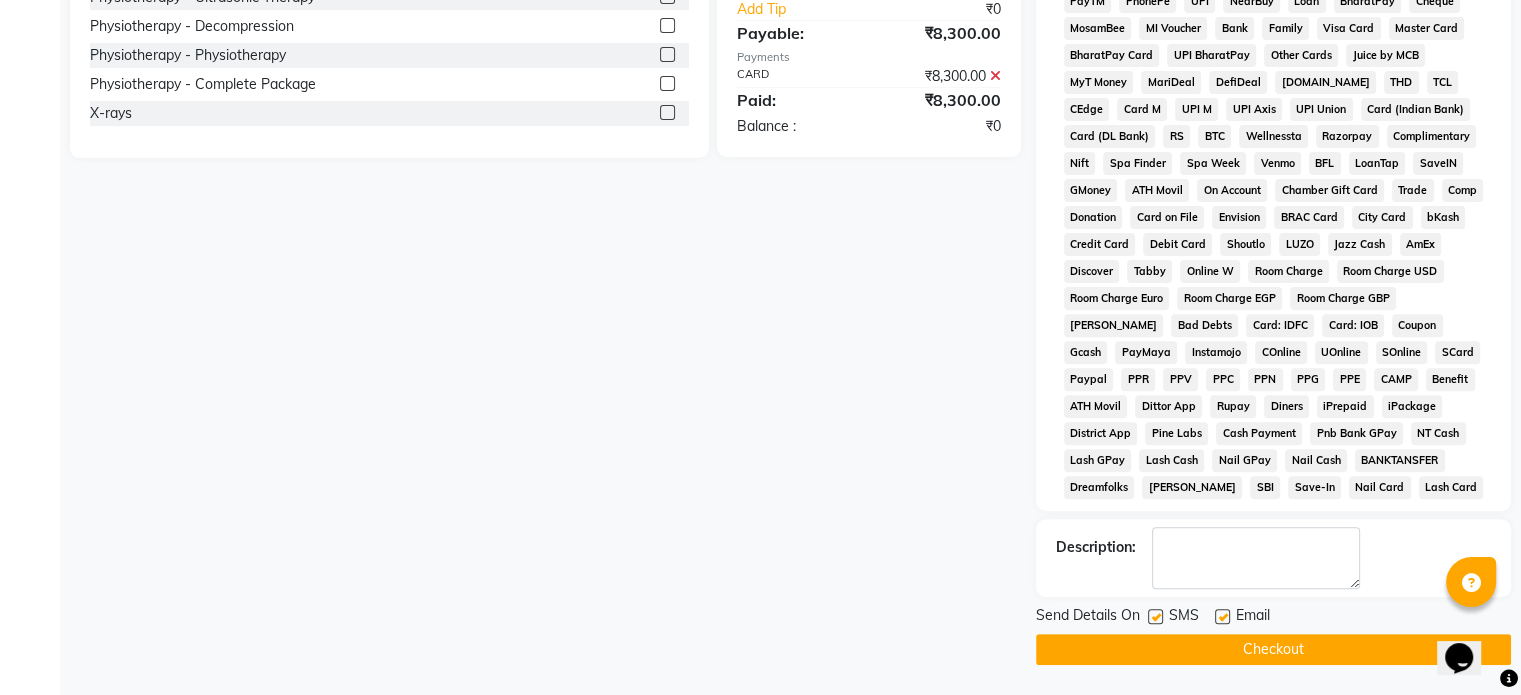 click 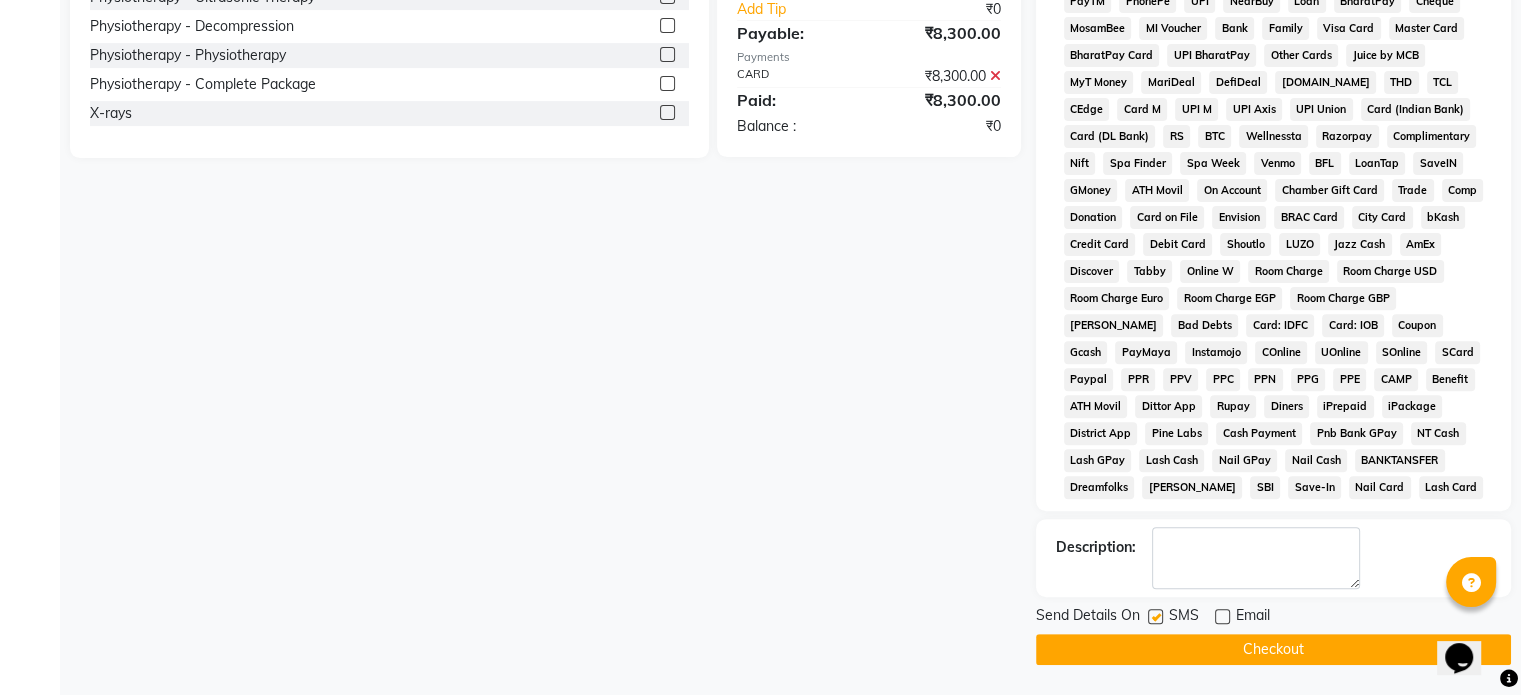 click 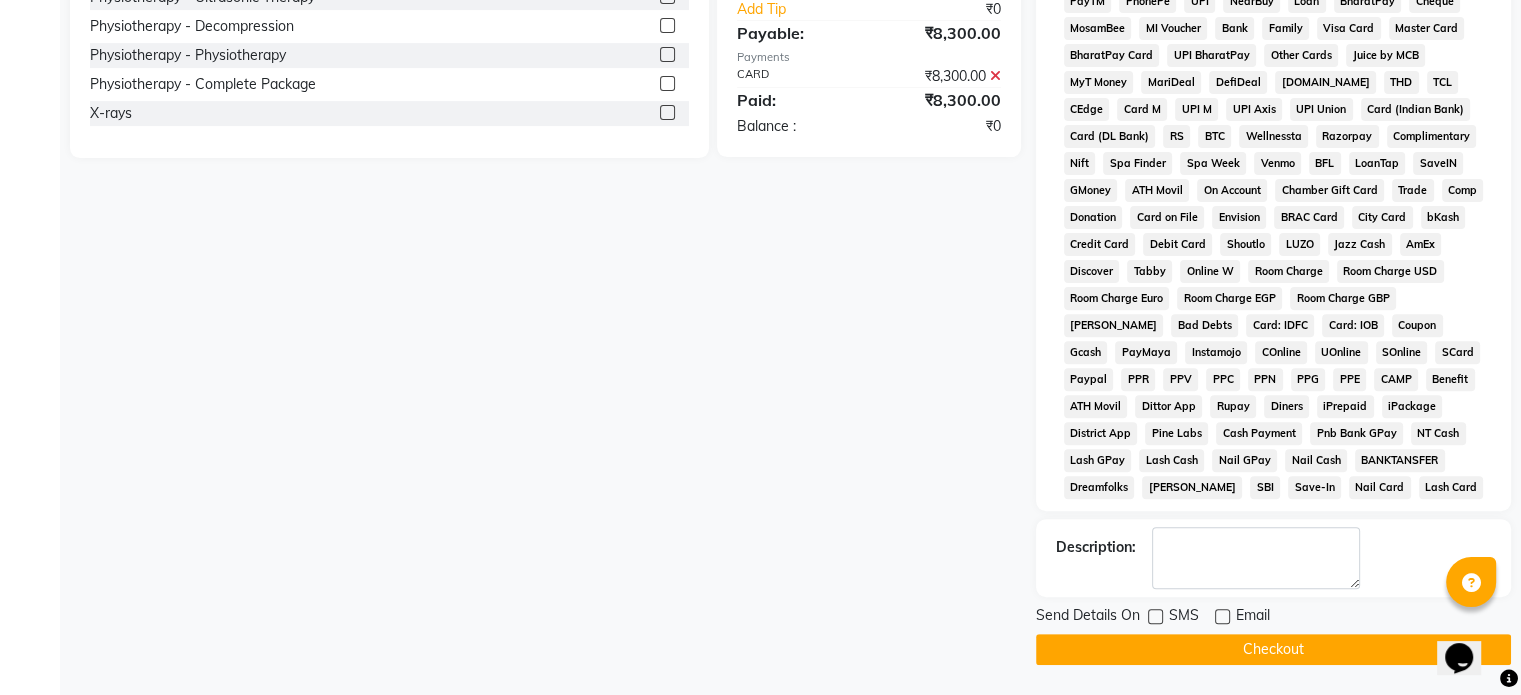 click on "Checkout" 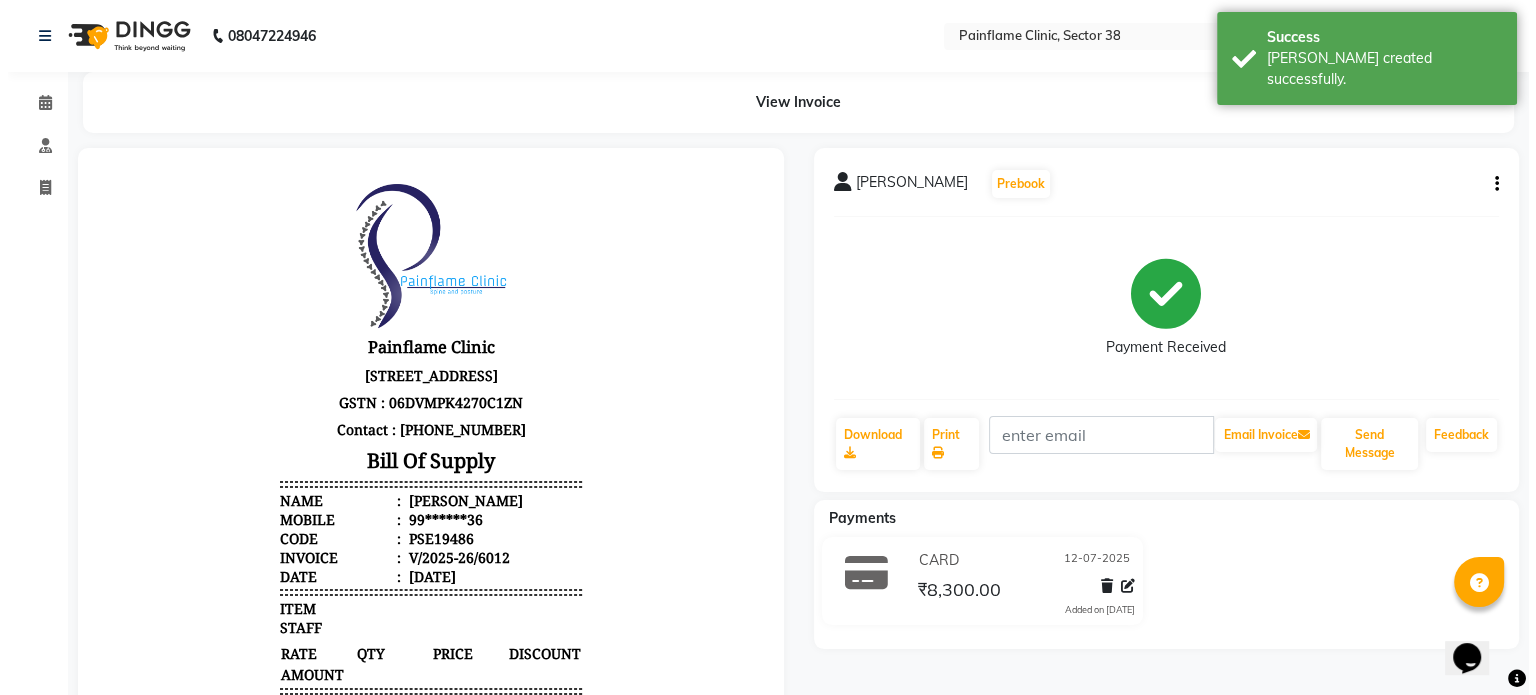 scroll, scrollTop: 0, scrollLeft: 0, axis: both 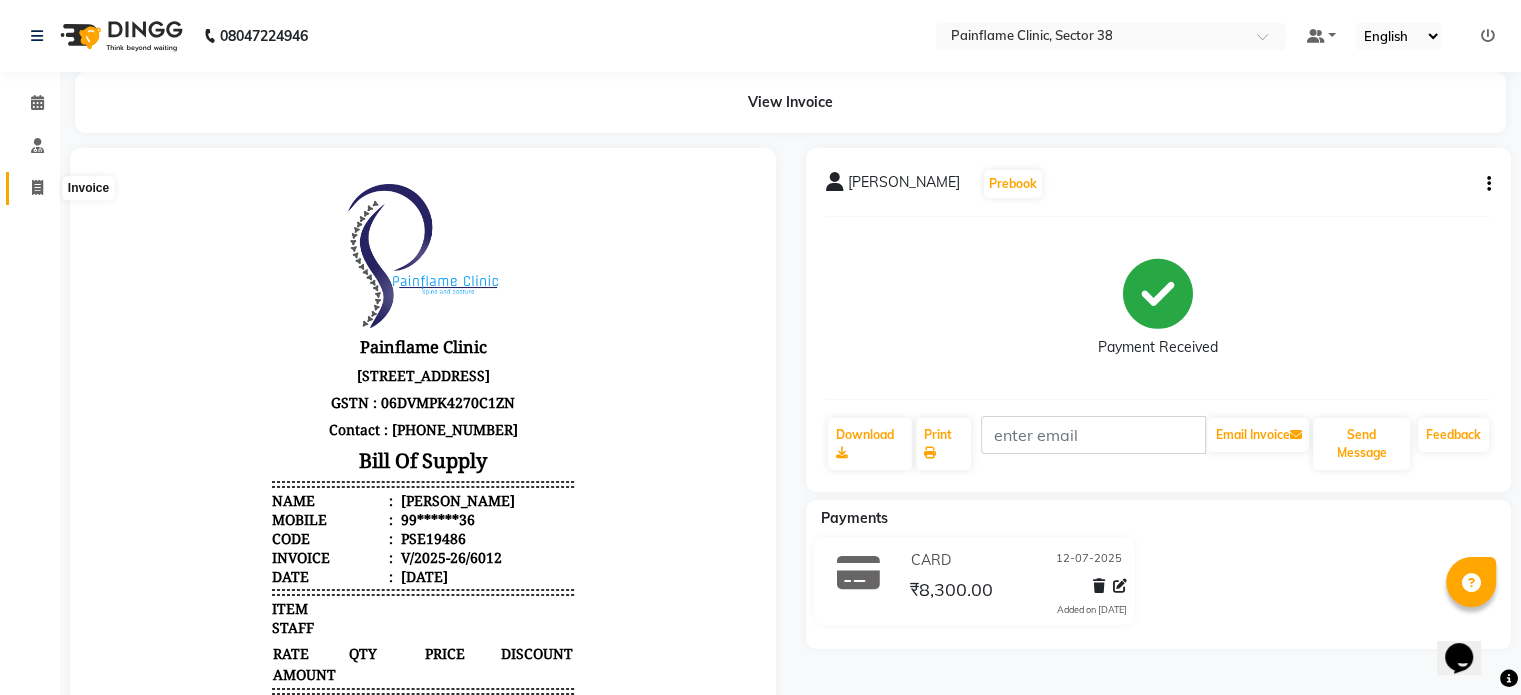 click 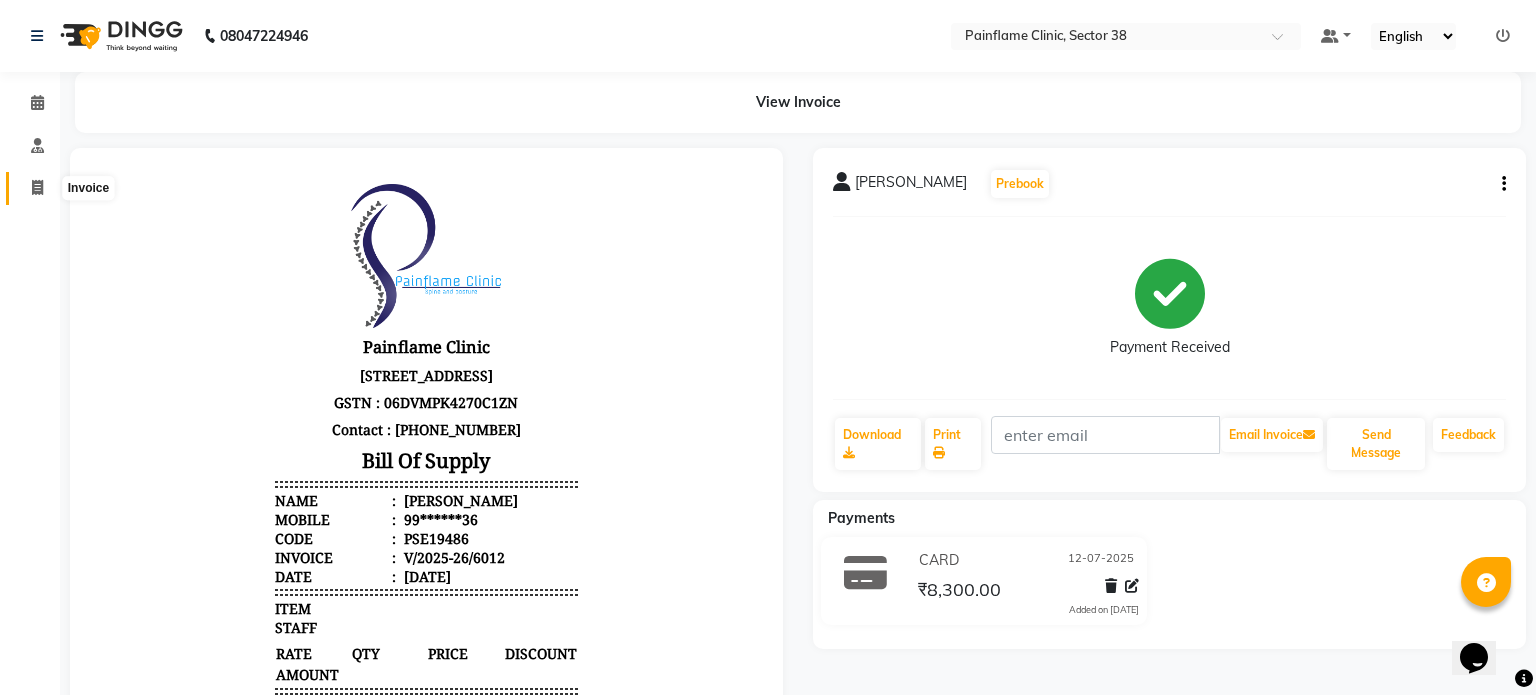 select on "3964" 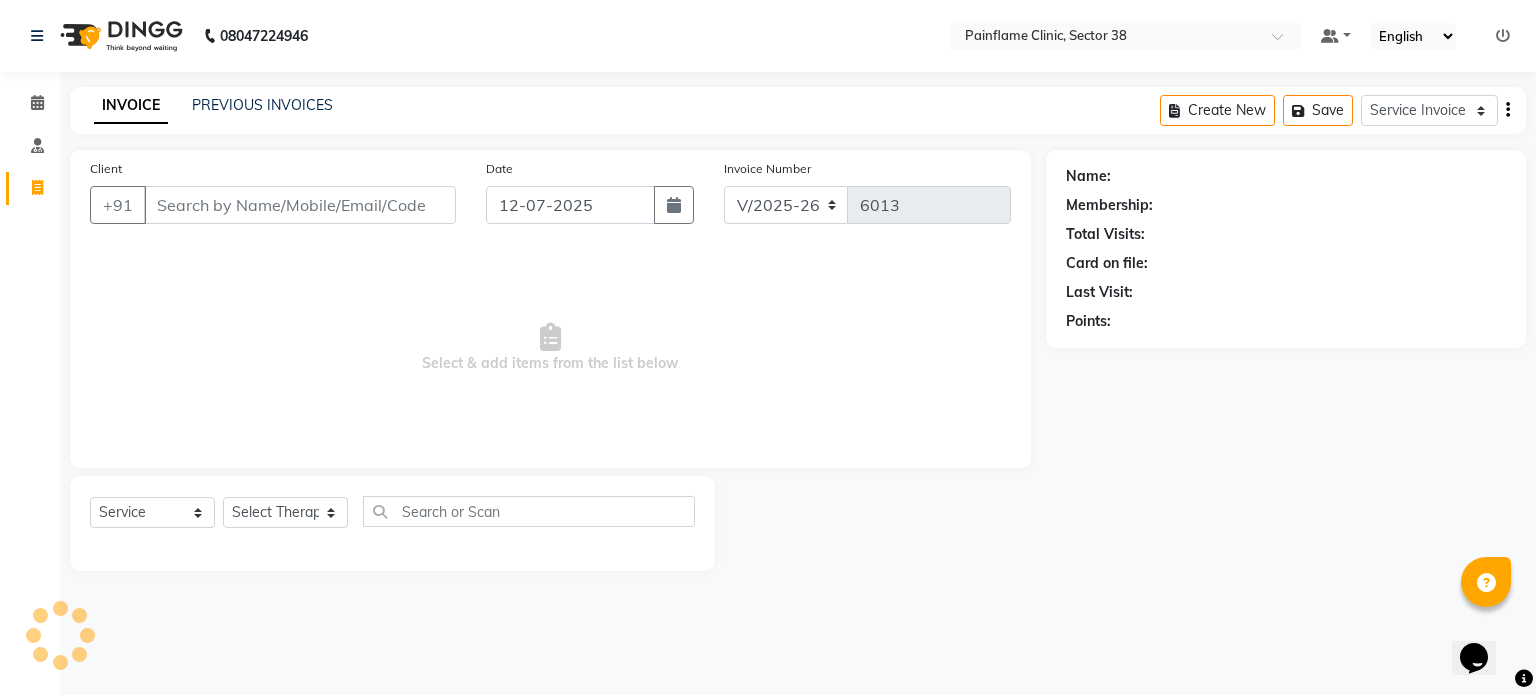 click on "Client" at bounding box center (300, 205) 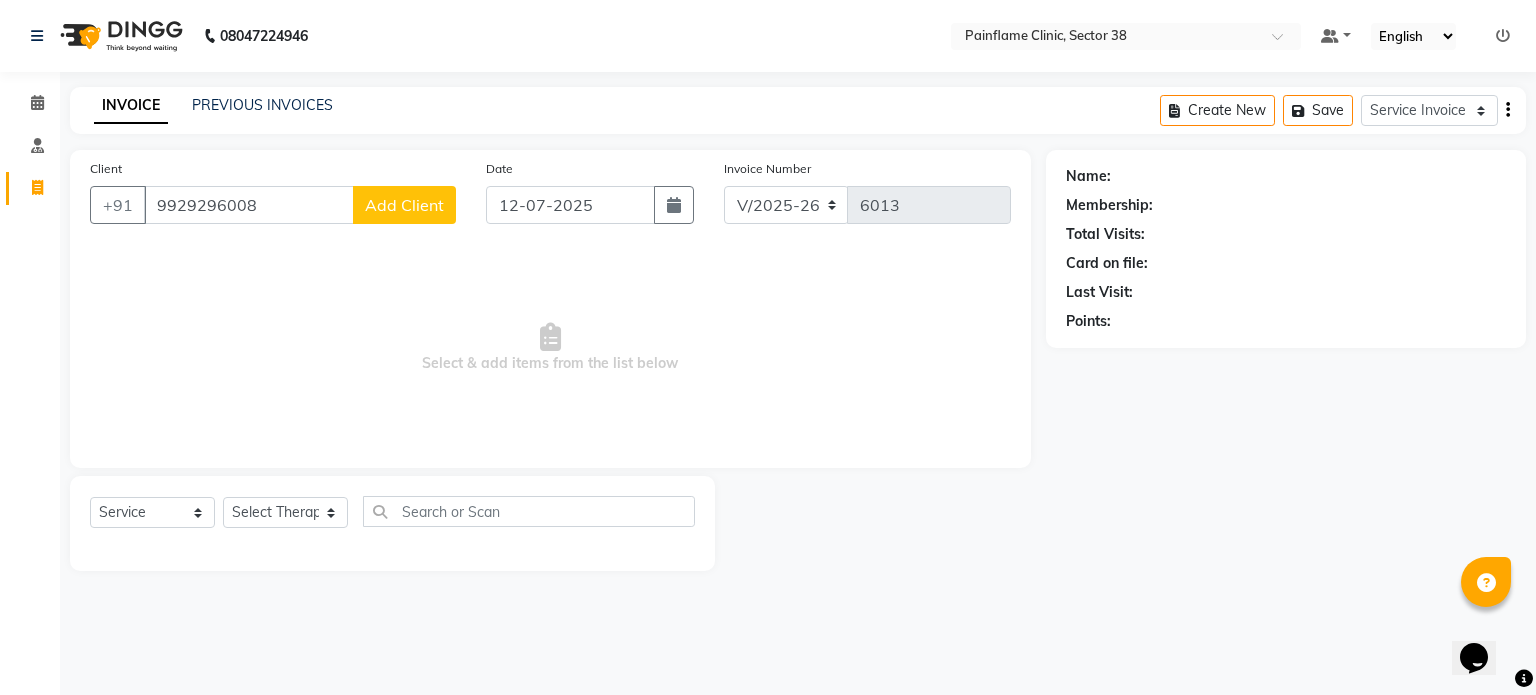click on "9929296008" at bounding box center [249, 205] 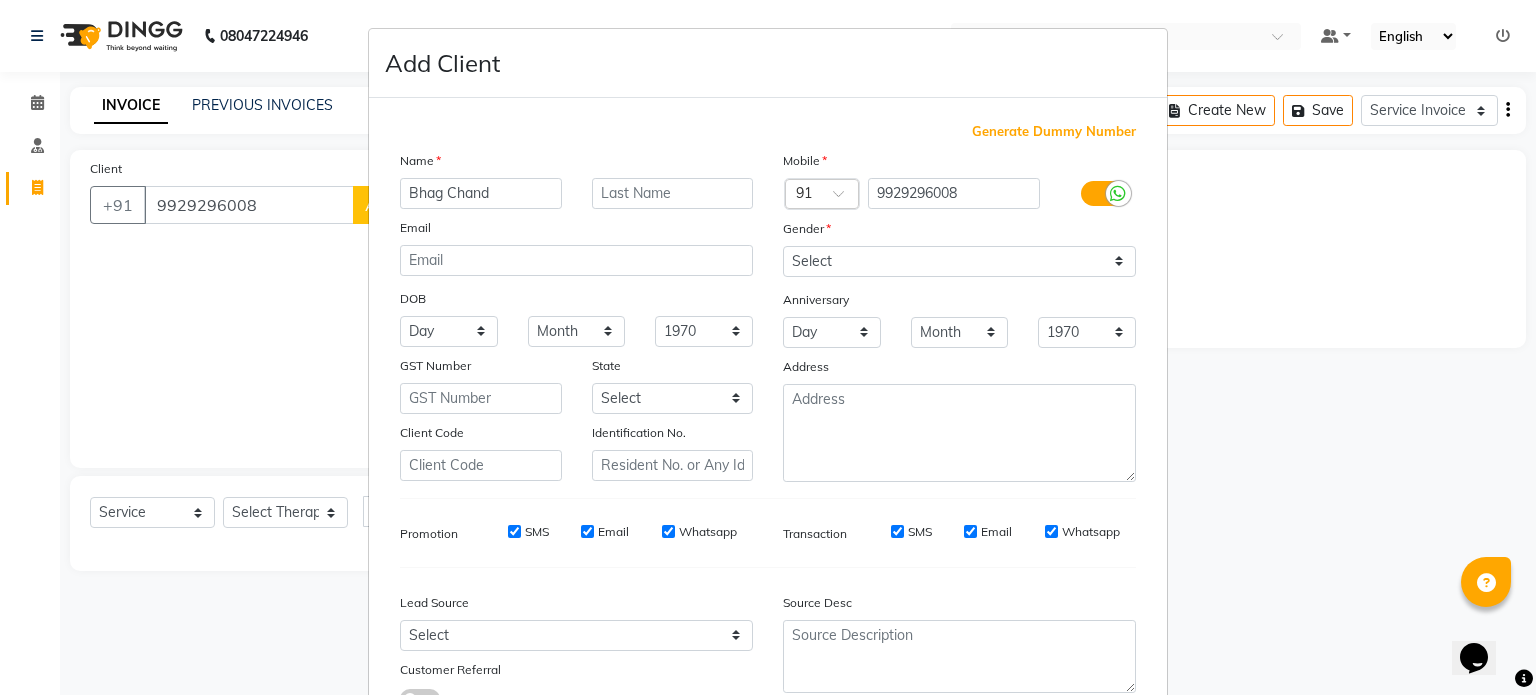 type on "Bhag Chand" 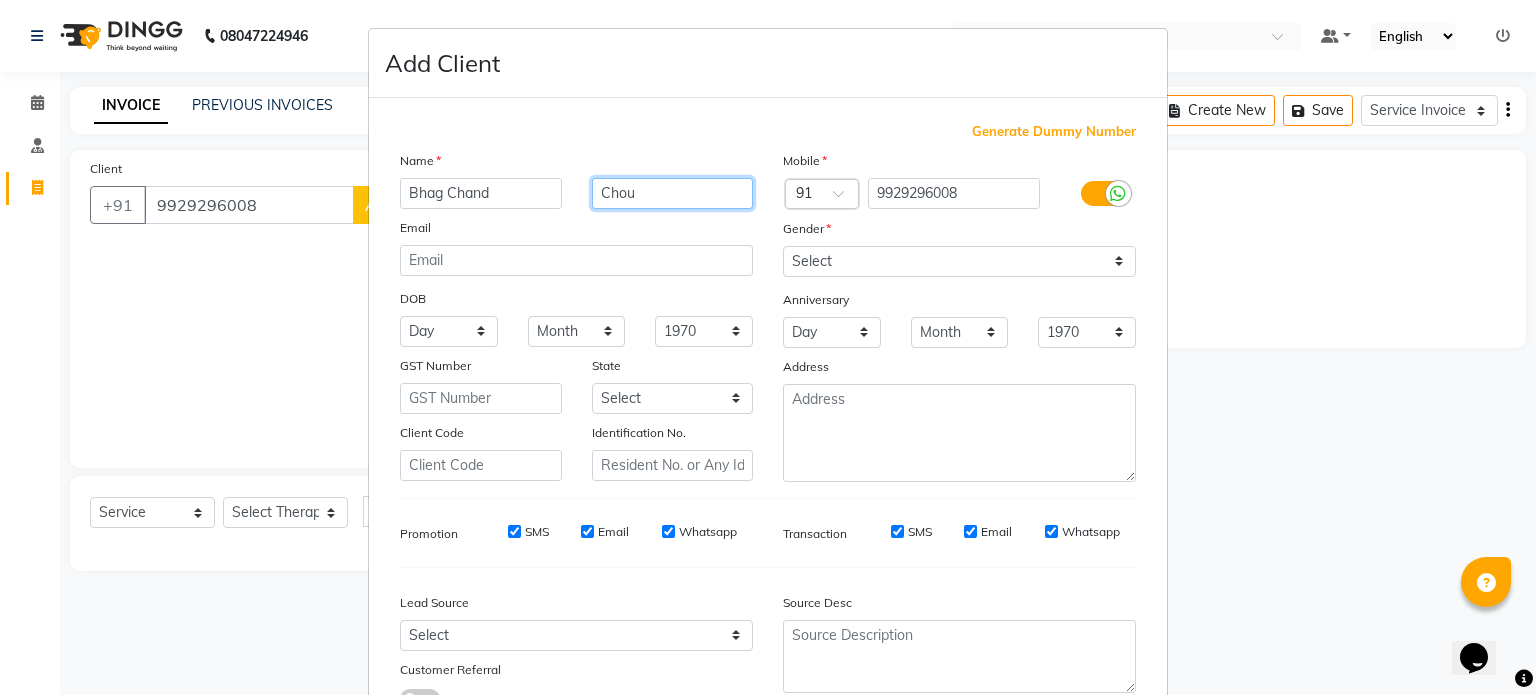 type on "Chou" 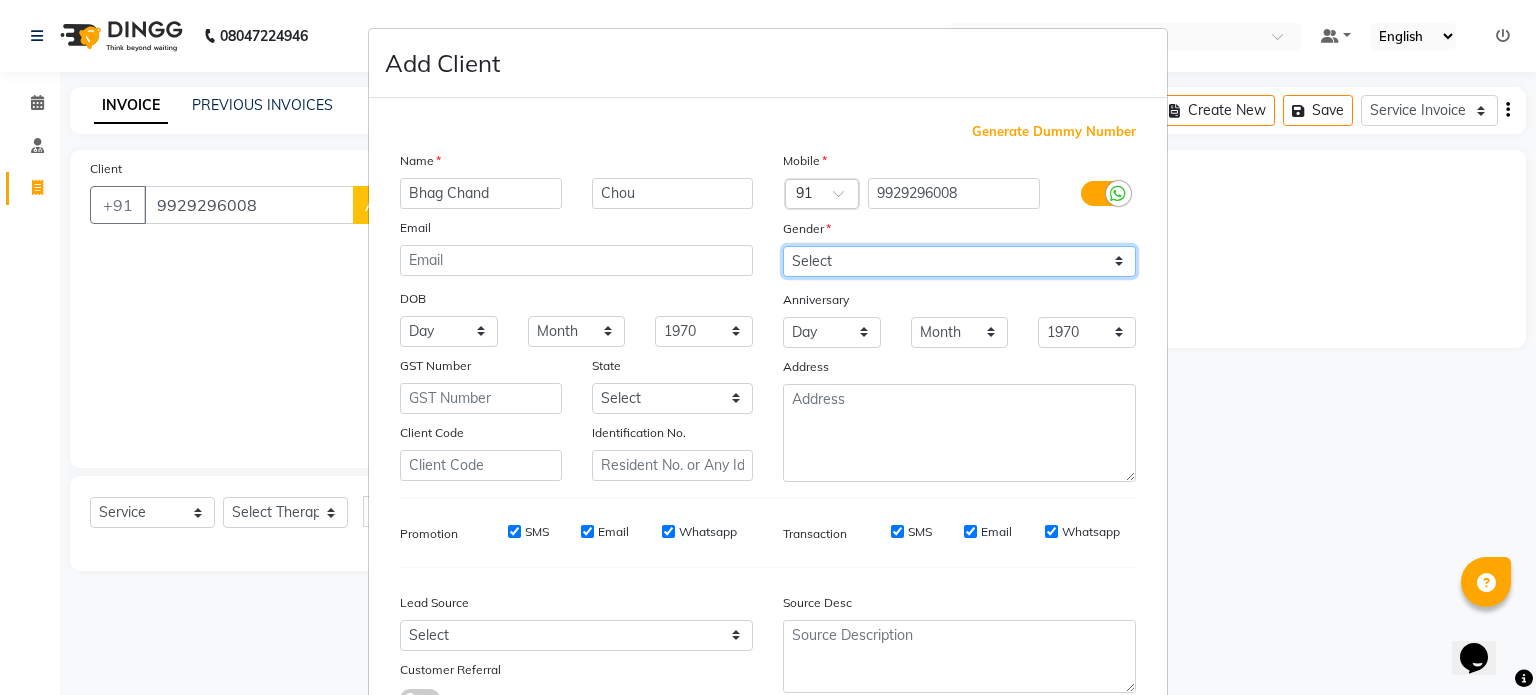 click on "Select Male Female Other Prefer Not To Say" at bounding box center (959, 261) 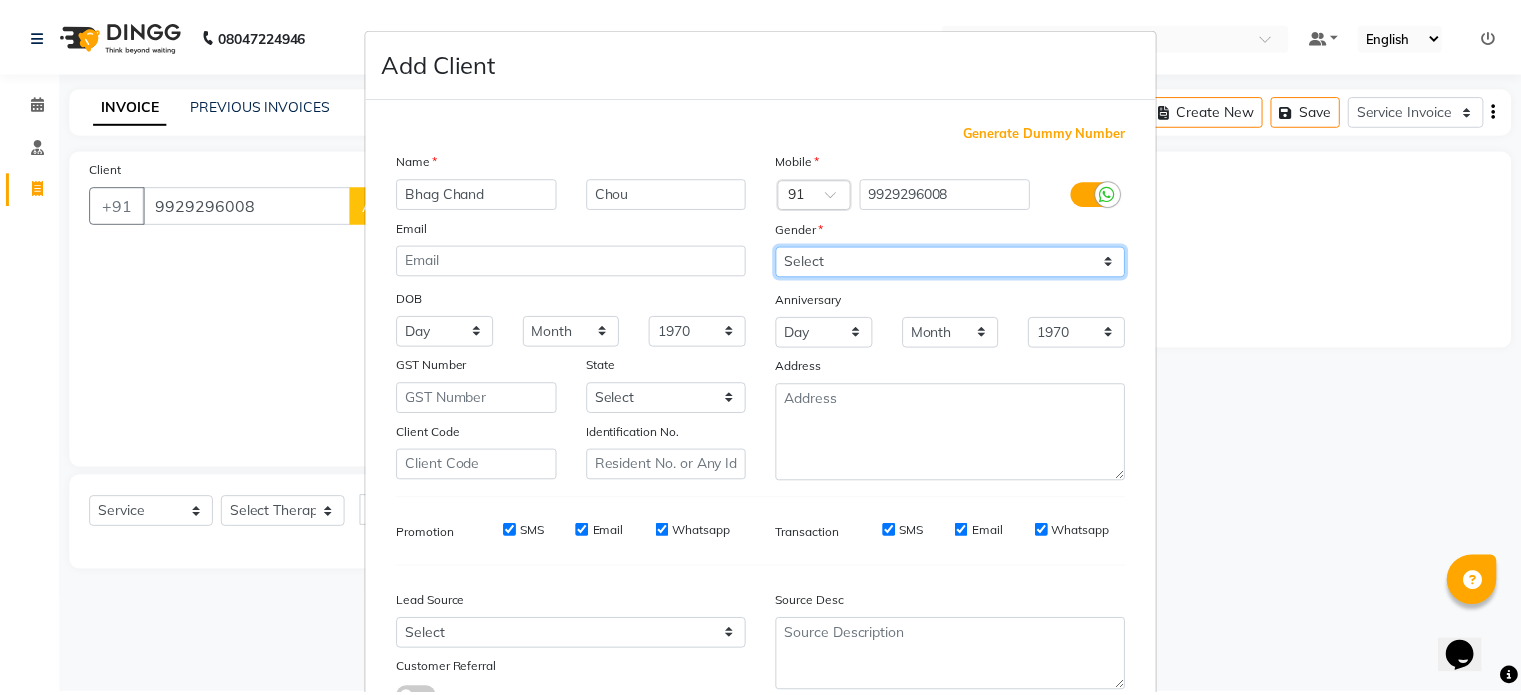 scroll, scrollTop: 161, scrollLeft: 0, axis: vertical 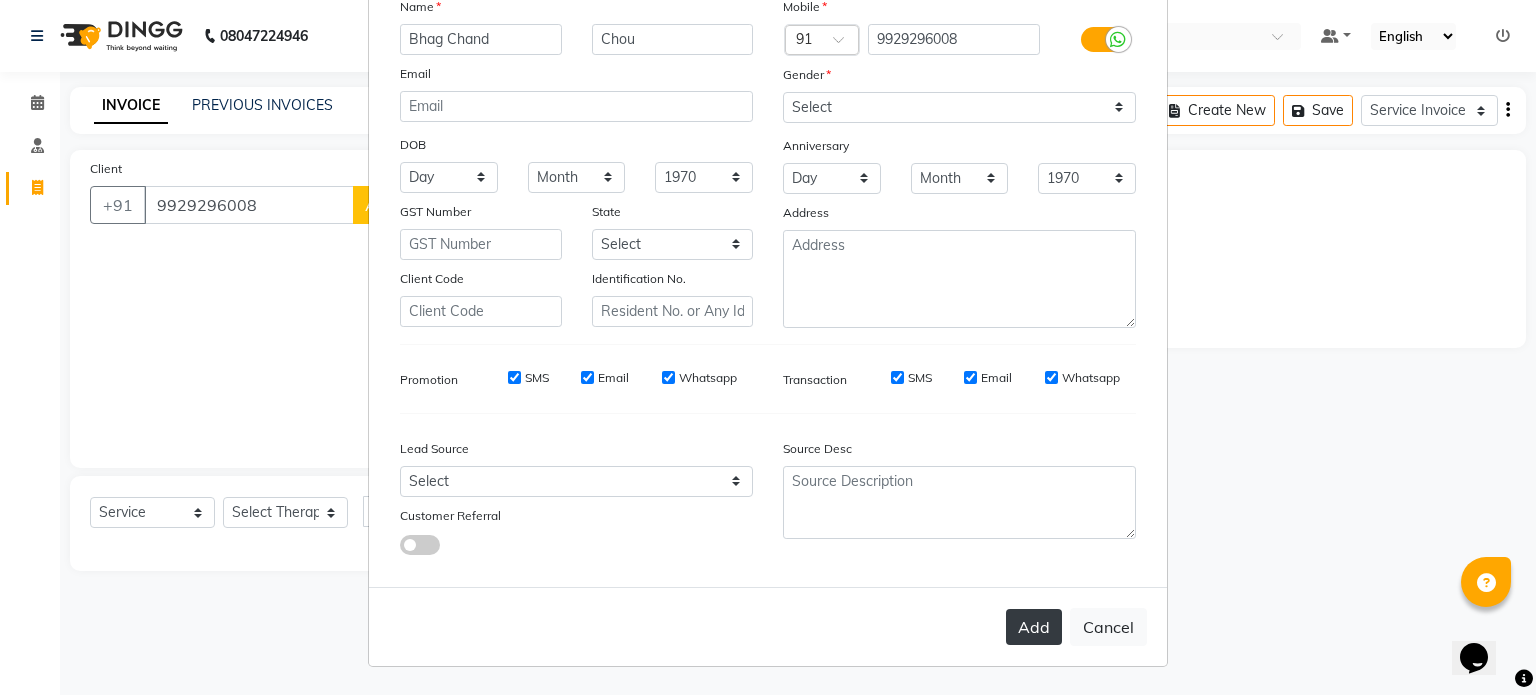 click on "Add" at bounding box center [1034, 627] 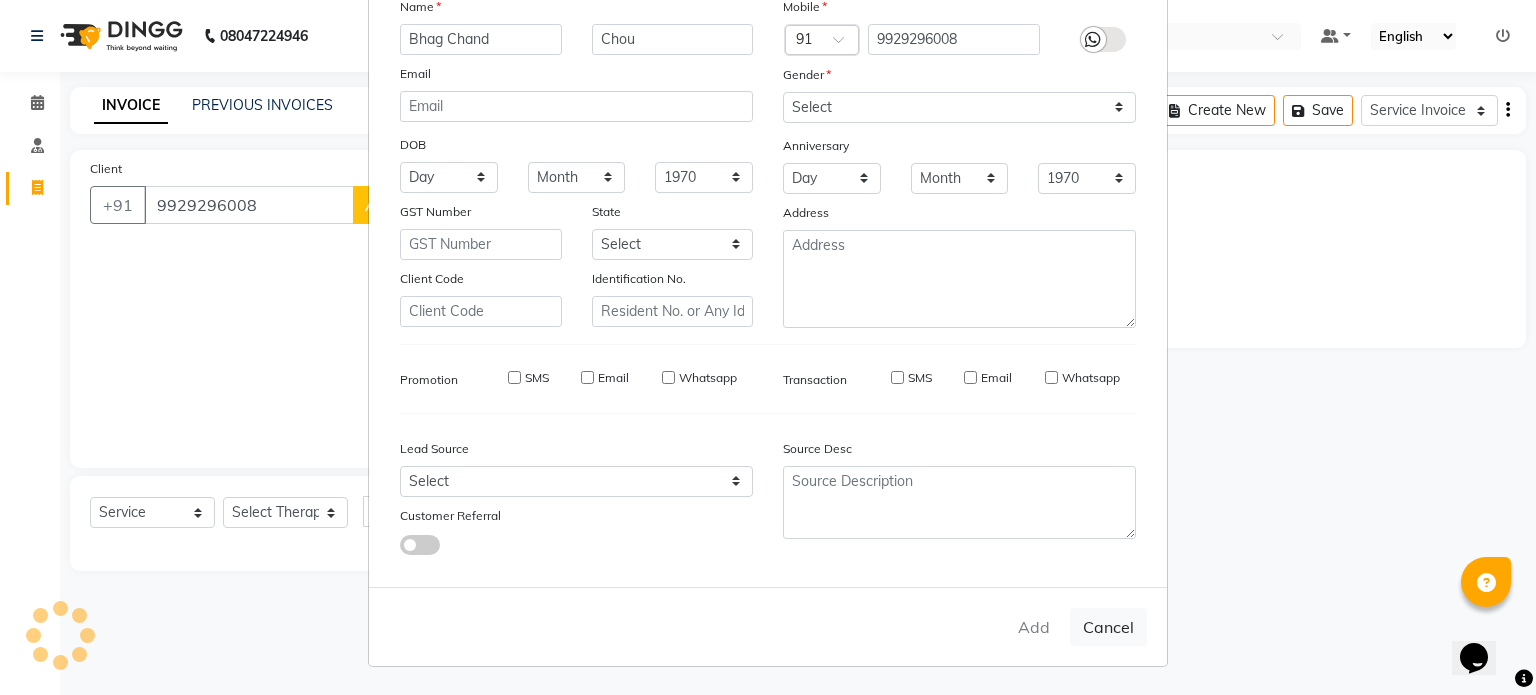 type on "99******08" 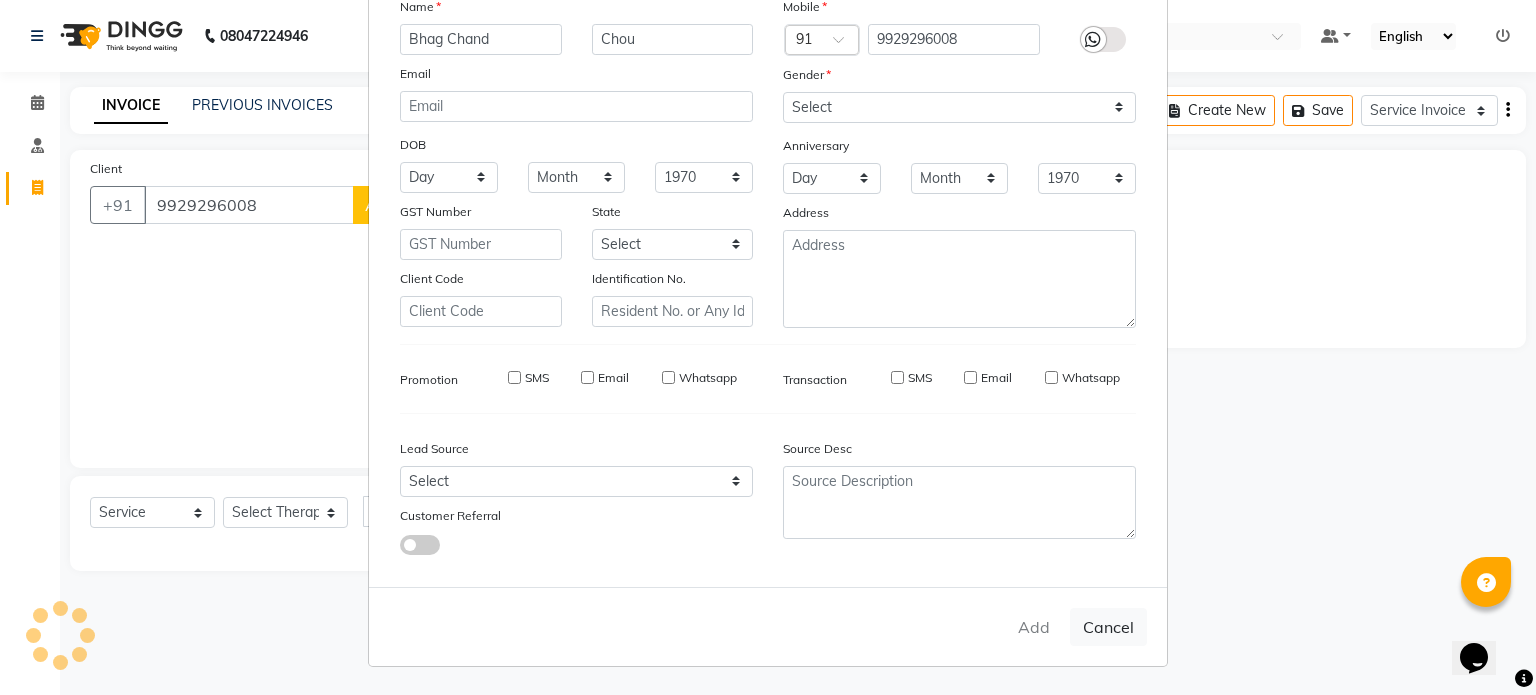 type 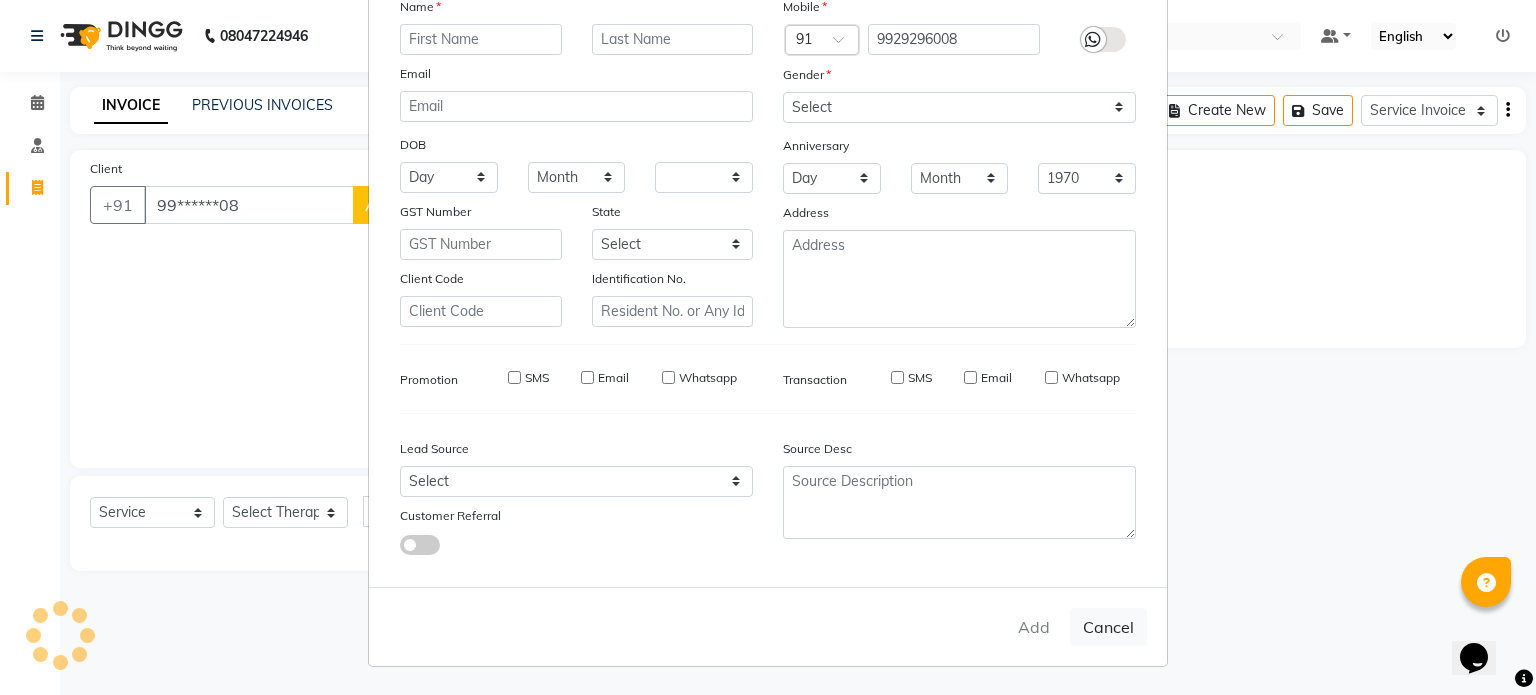 type 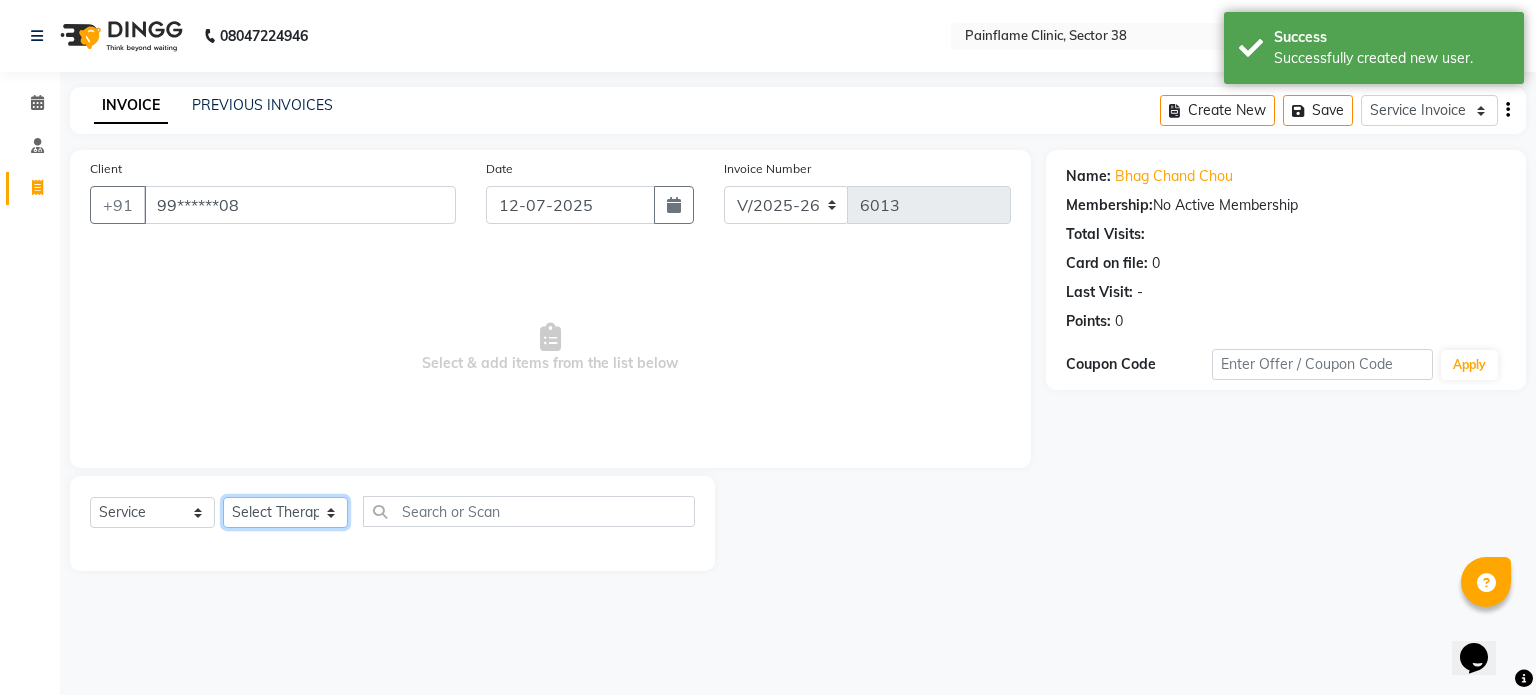 click on "Select Therapist Dr Durgesh Dr Harish Dr Ranjana Dr Saurabh Dr. Suraj Dr. Tejpal Mehlawat KUSHAL MOHIT SEMWAL Nancy Singhai Reception 1  Reception 2 Reception 3" 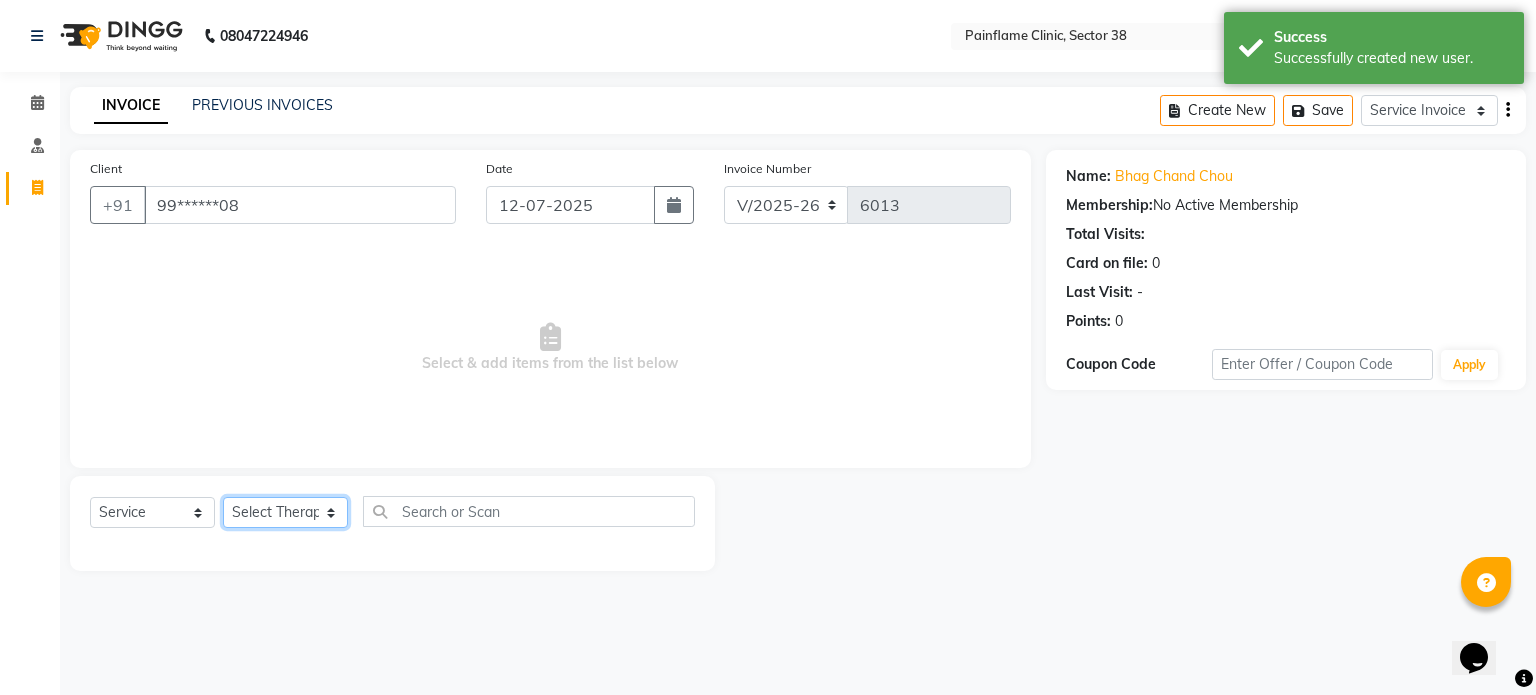 select on "20209" 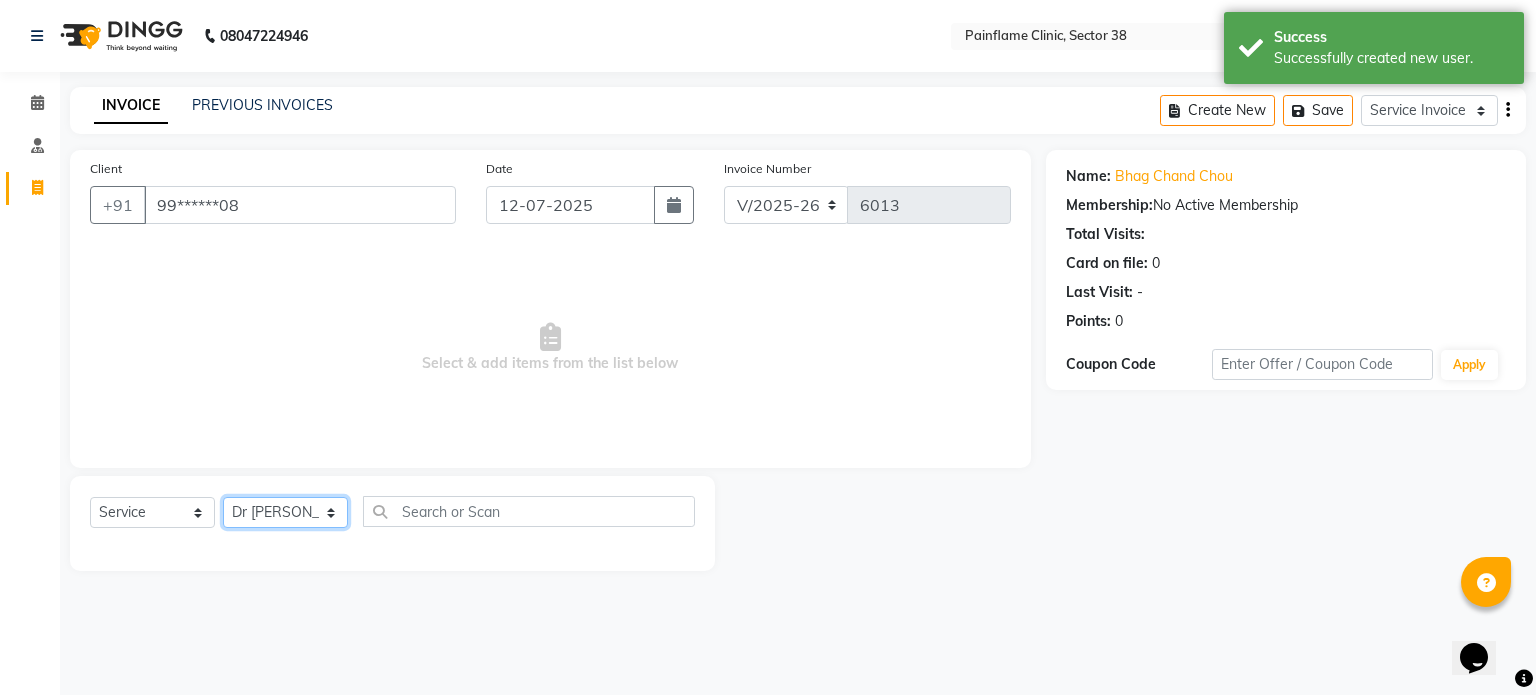 click on "Select Therapist Dr Durgesh Dr Harish Dr Ranjana Dr Saurabh Dr. Suraj Dr. Tejpal Mehlawat KUSHAL MOHIT SEMWAL Nancy Singhai Reception 1  Reception 2 Reception 3" 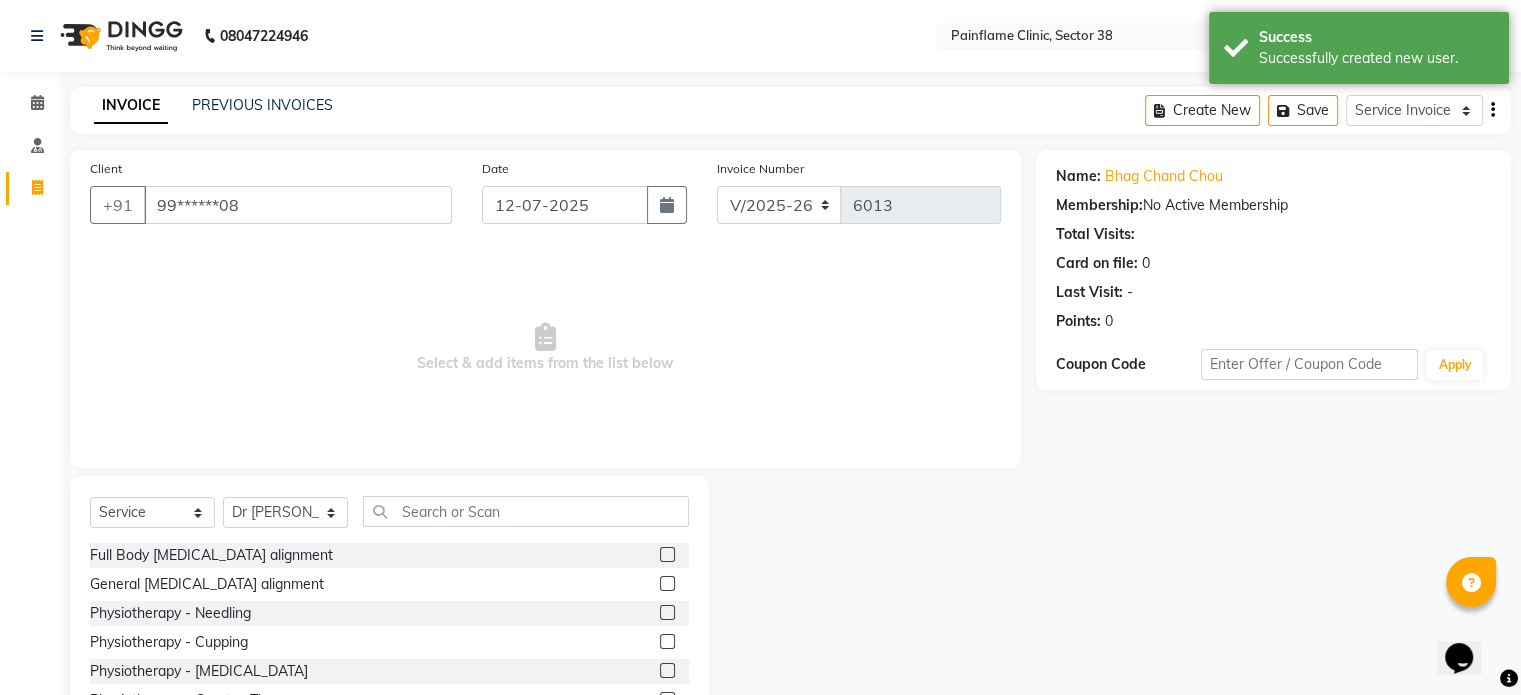 click 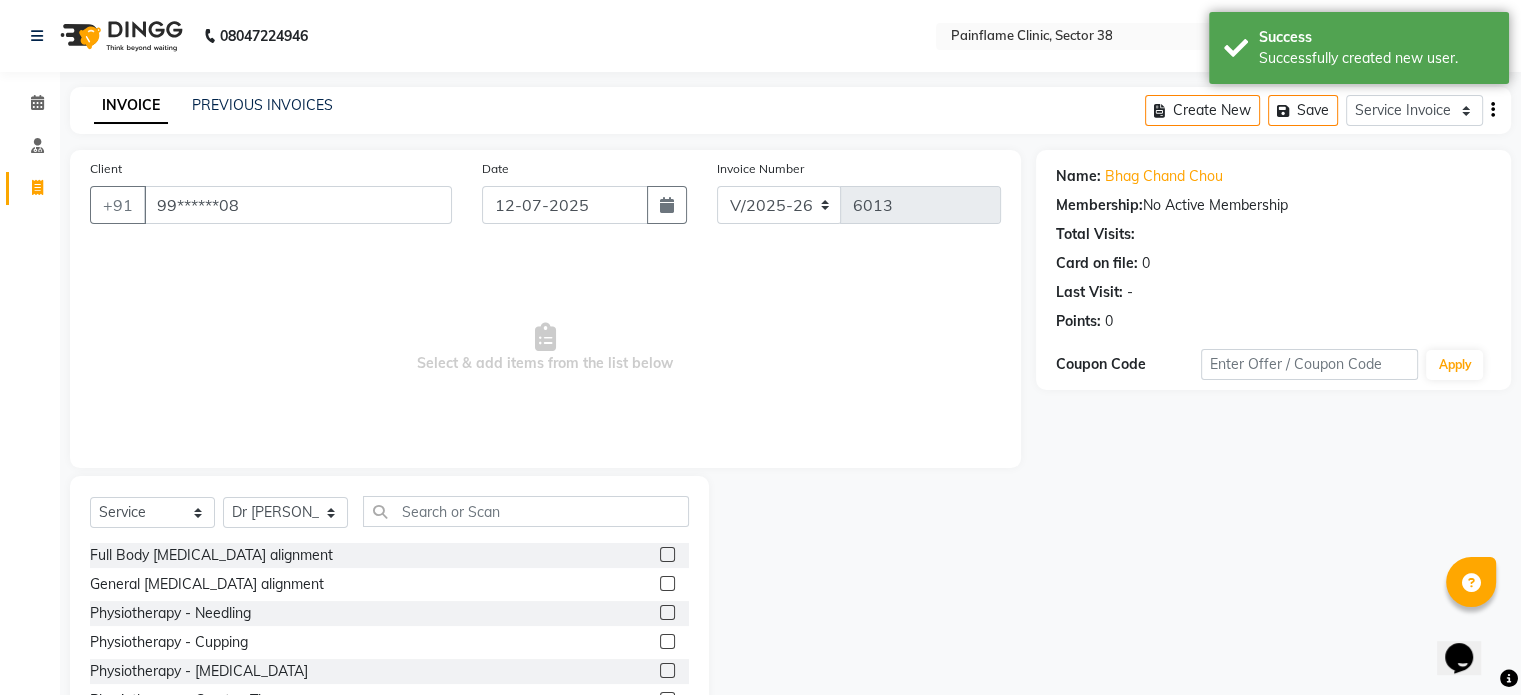 click at bounding box center (666, 555) 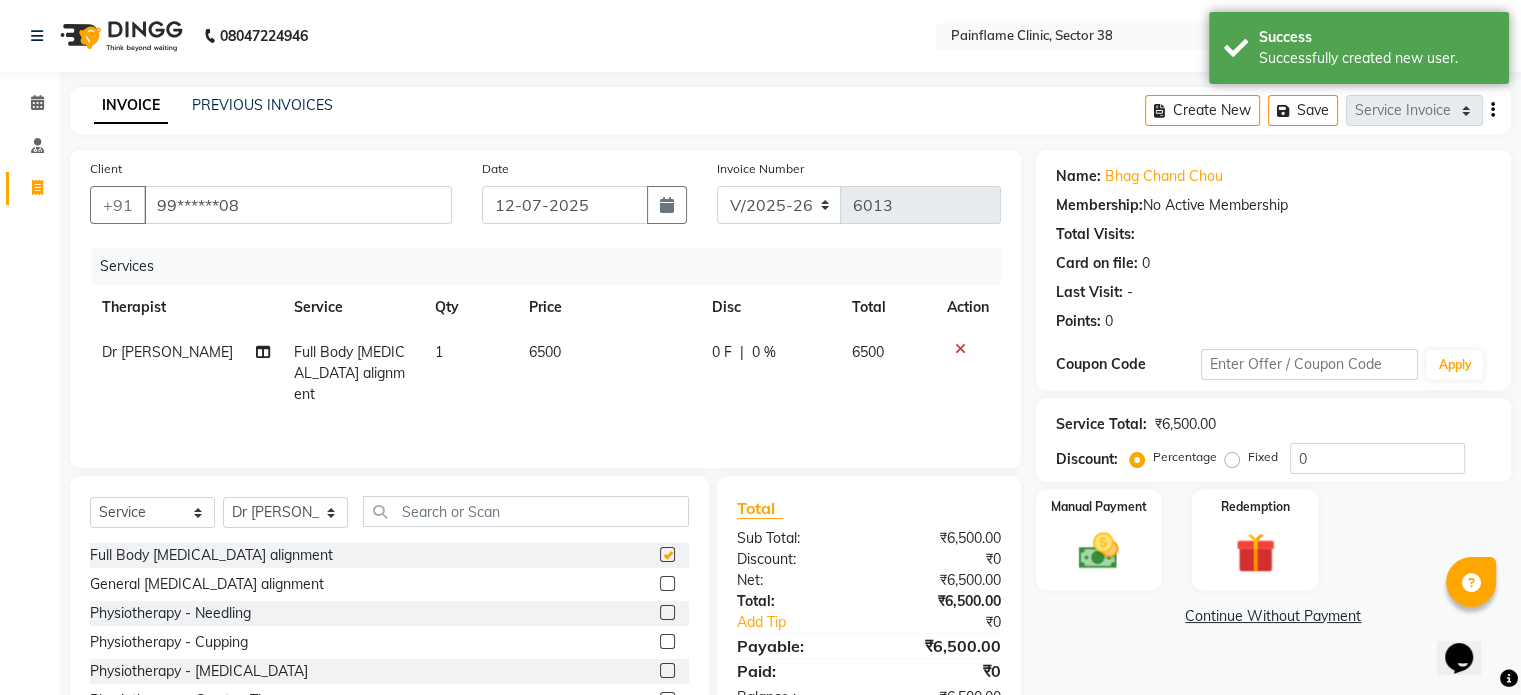 checkbox on "false" 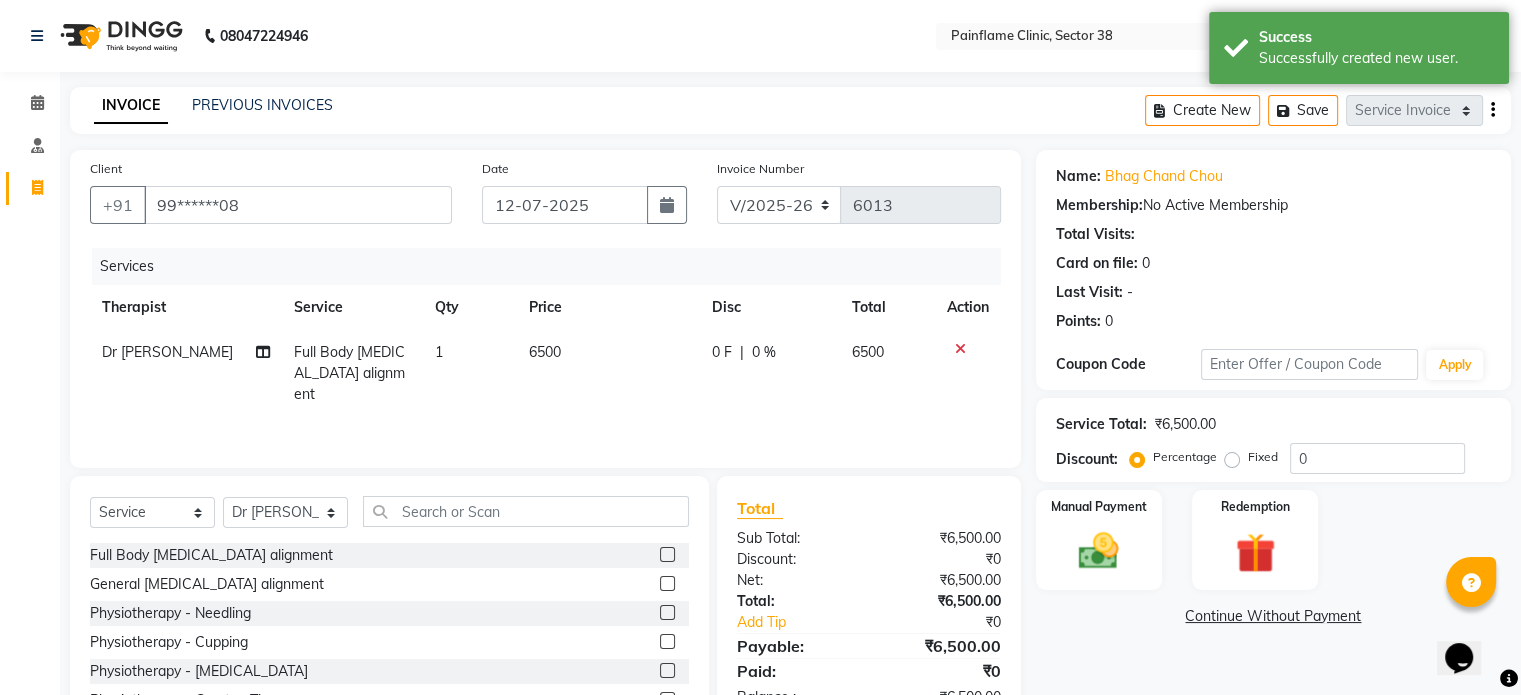 scroll, scrollTop: 119, scrollLeft: 0, axis: vertical 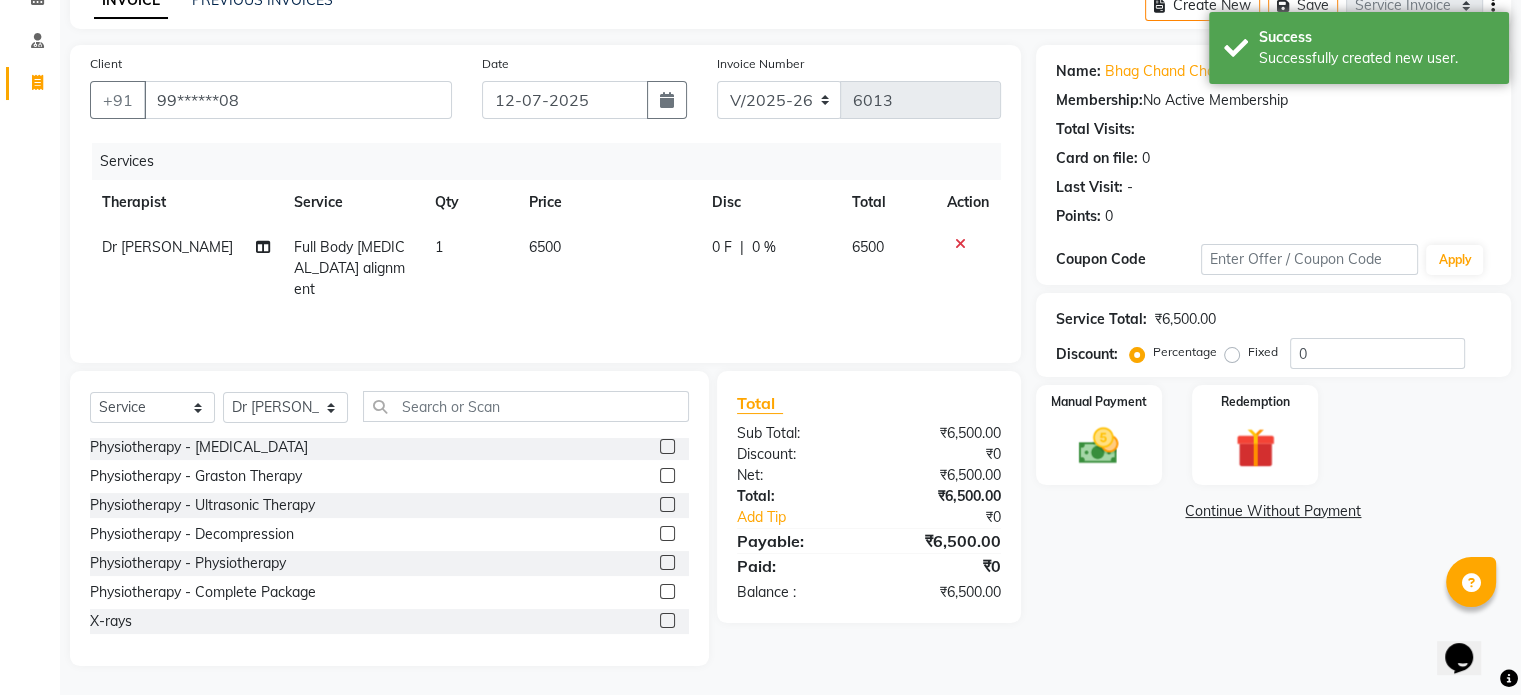 click 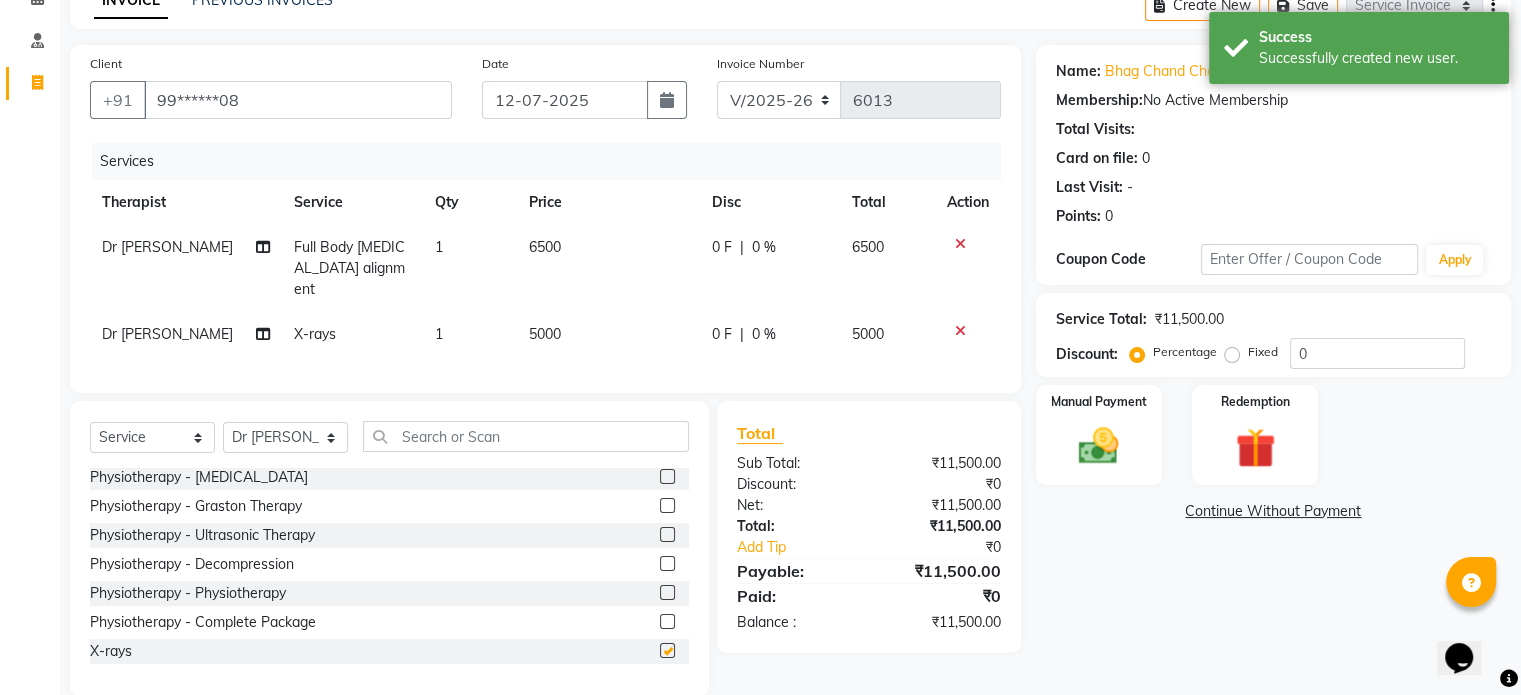 checkbox on "false" 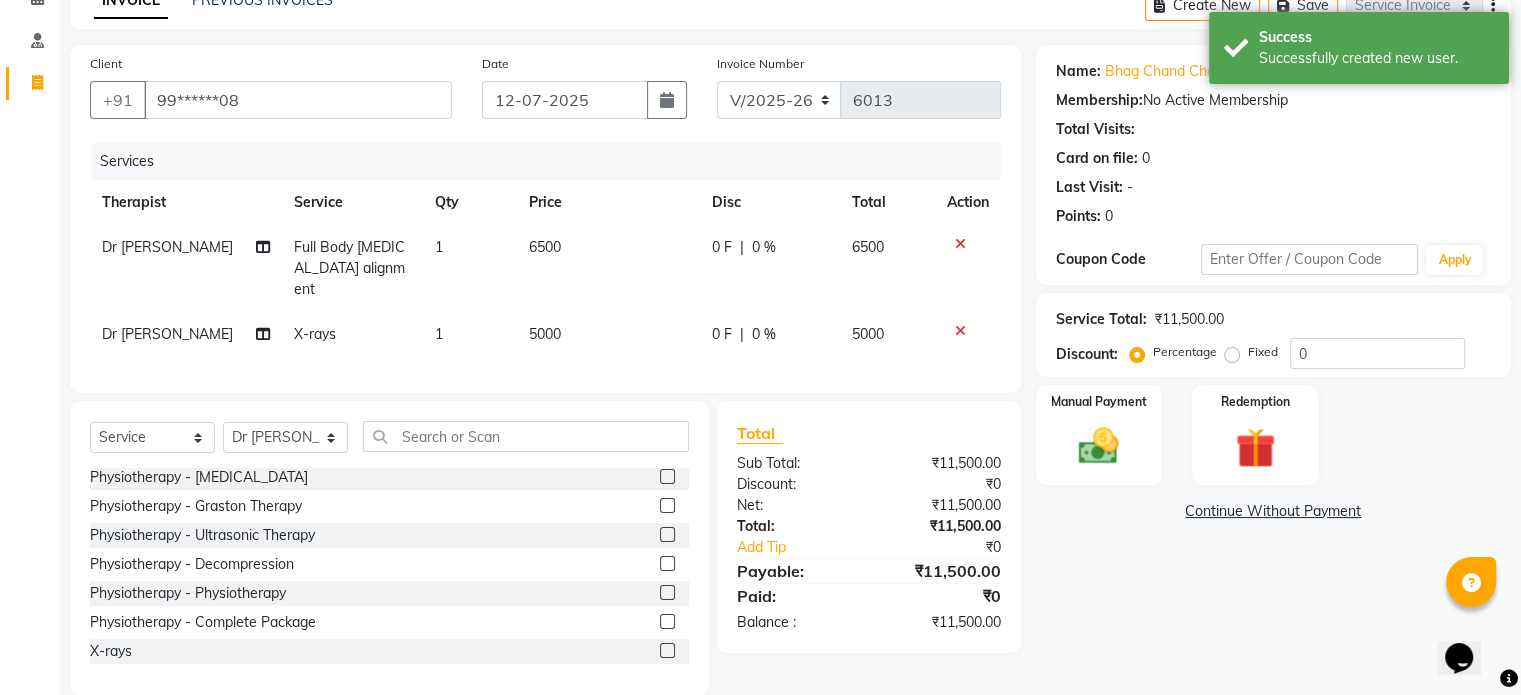 click on "5000" 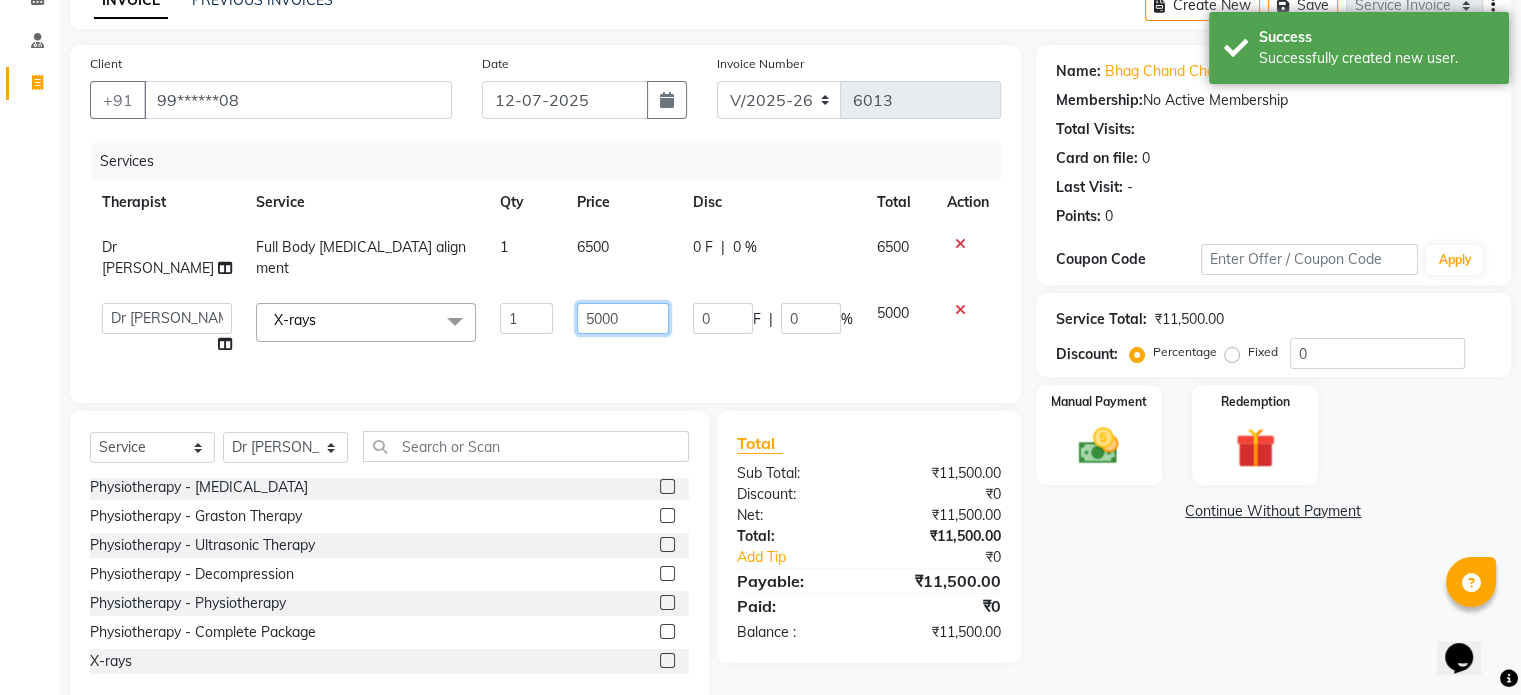click on "5000" 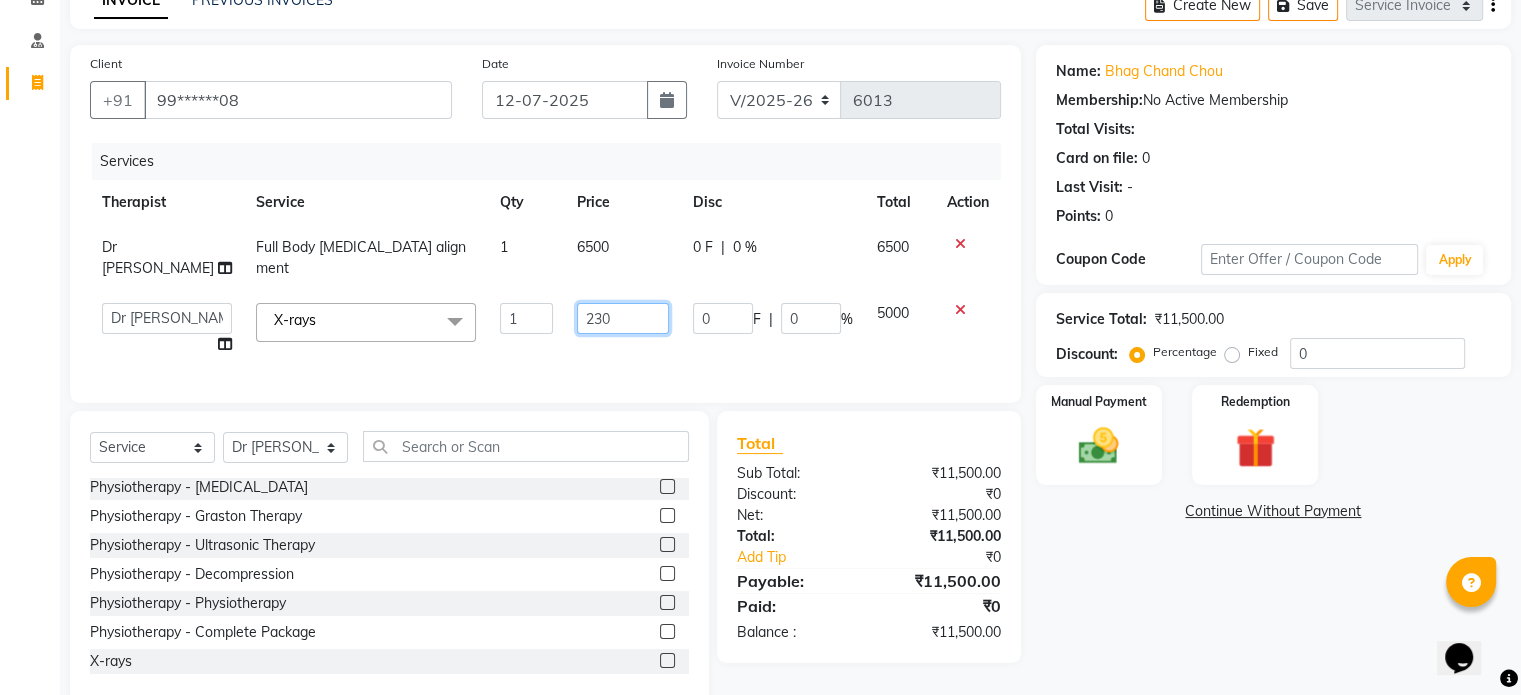 type on "2300" 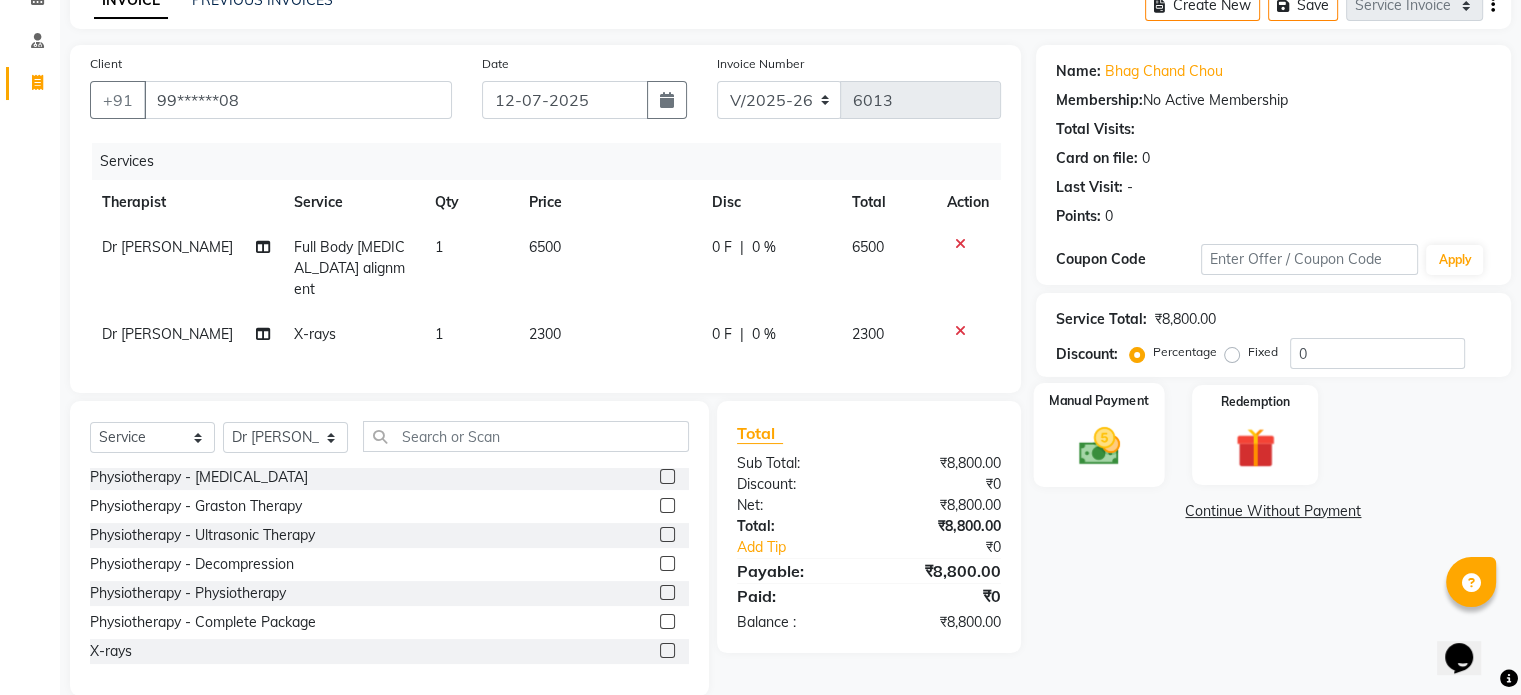 click 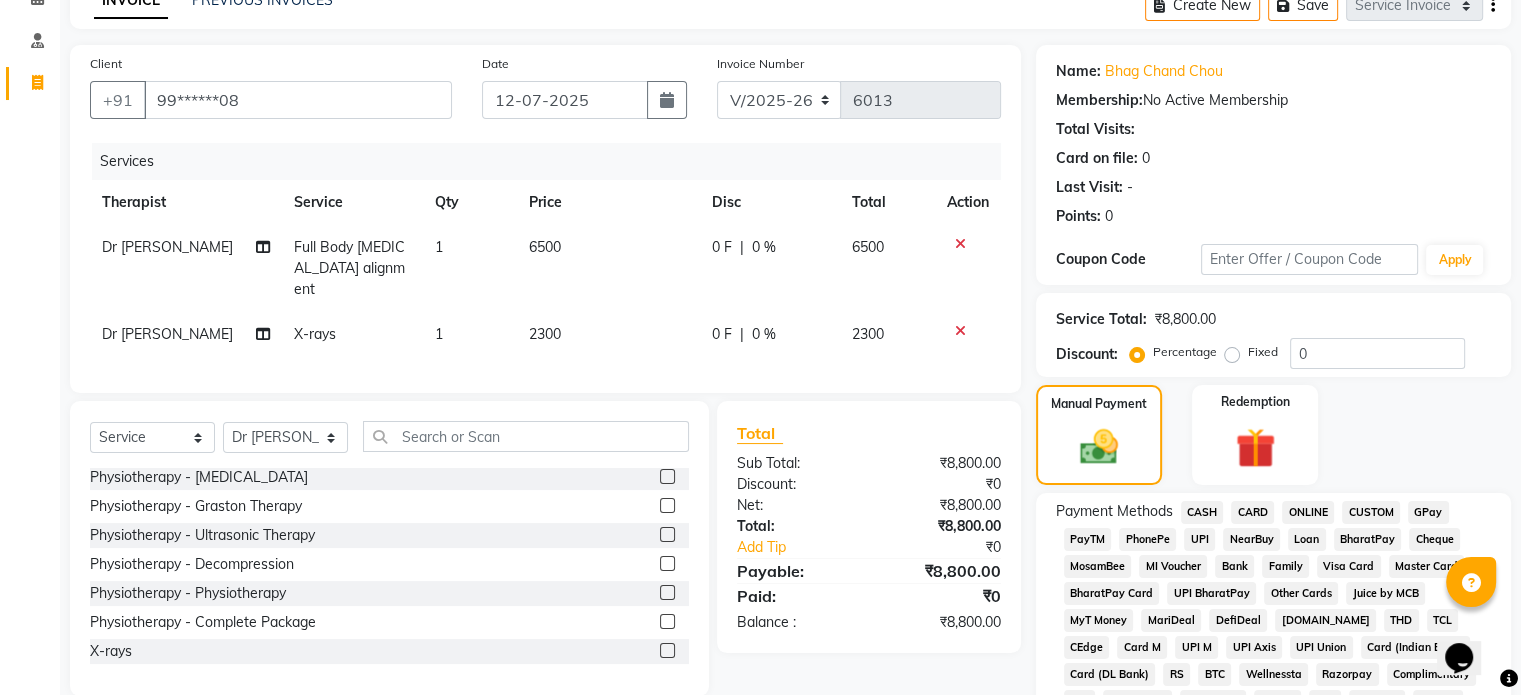 click on "UPI" 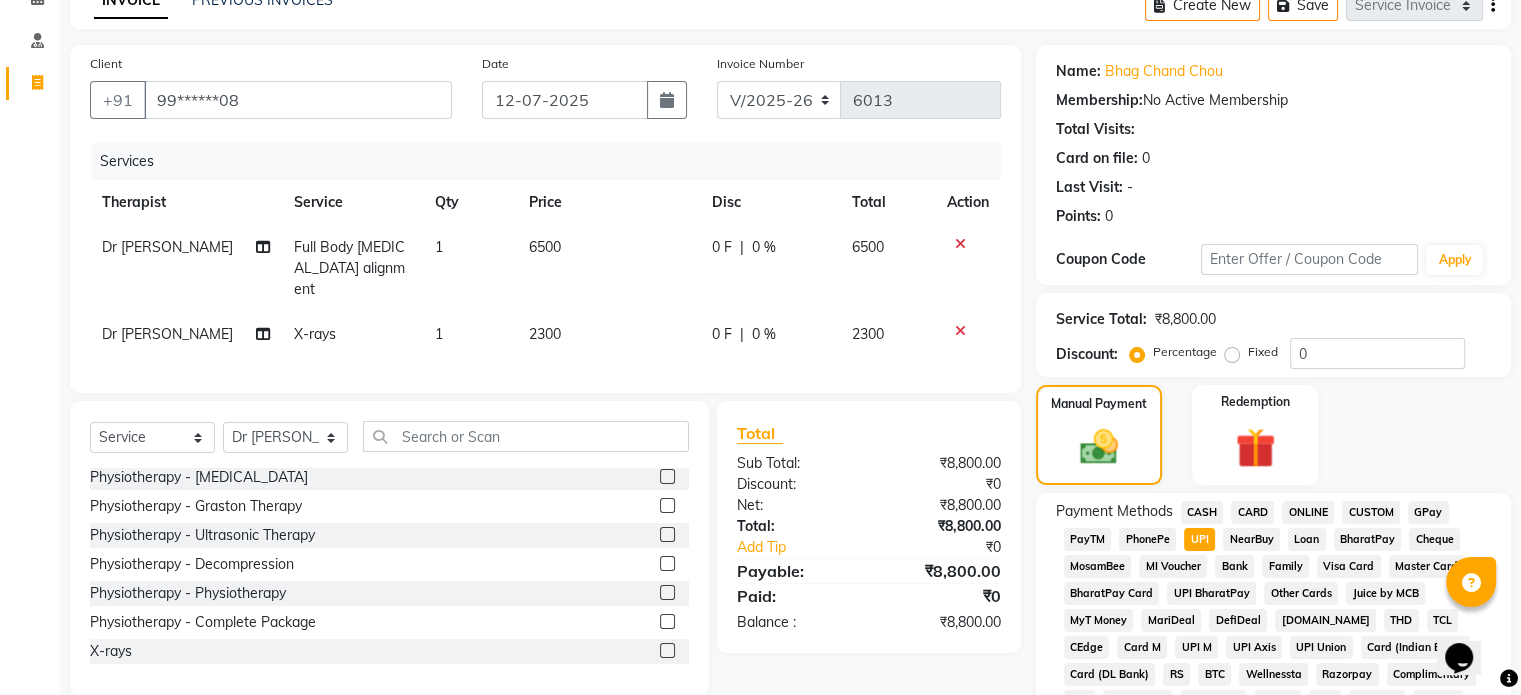 scroll, scrollTop: 652, scrollLeft: 0, axis: vertical 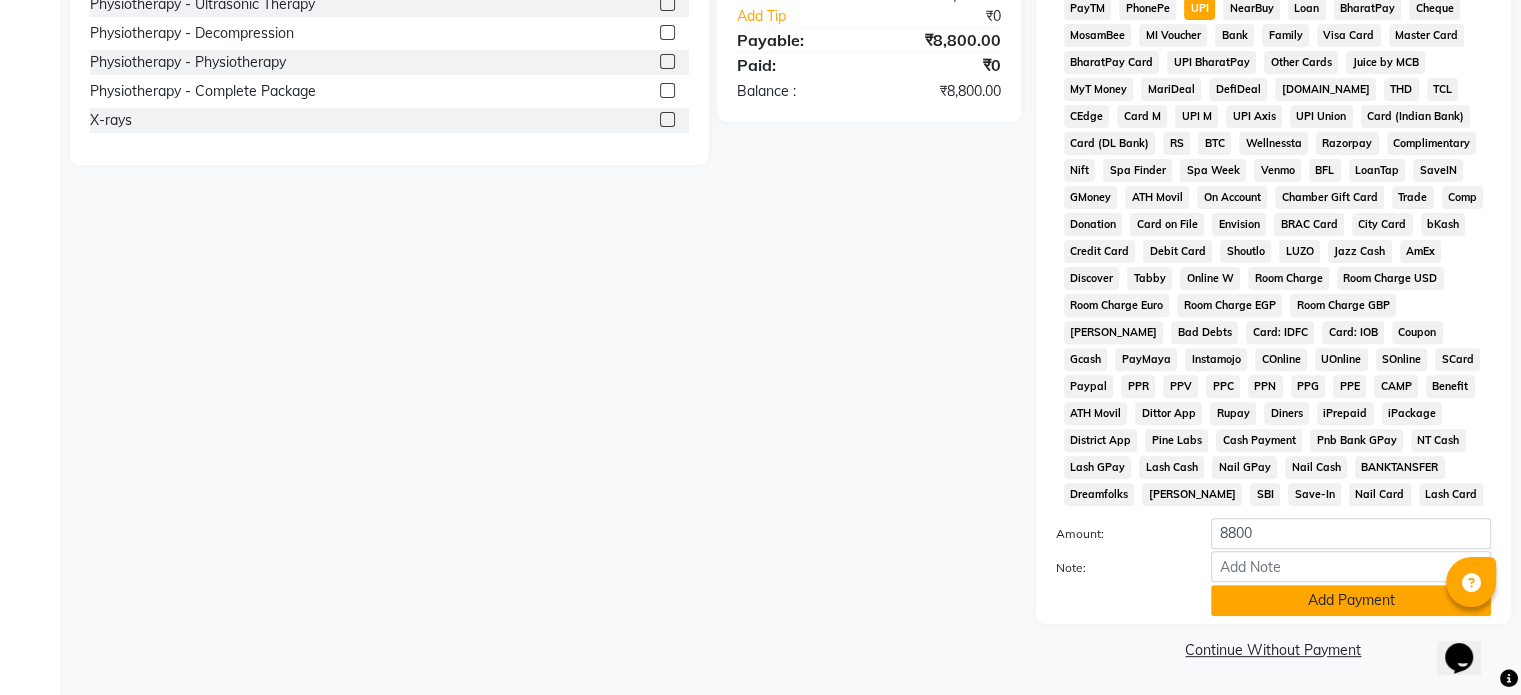click on "Add Payment" 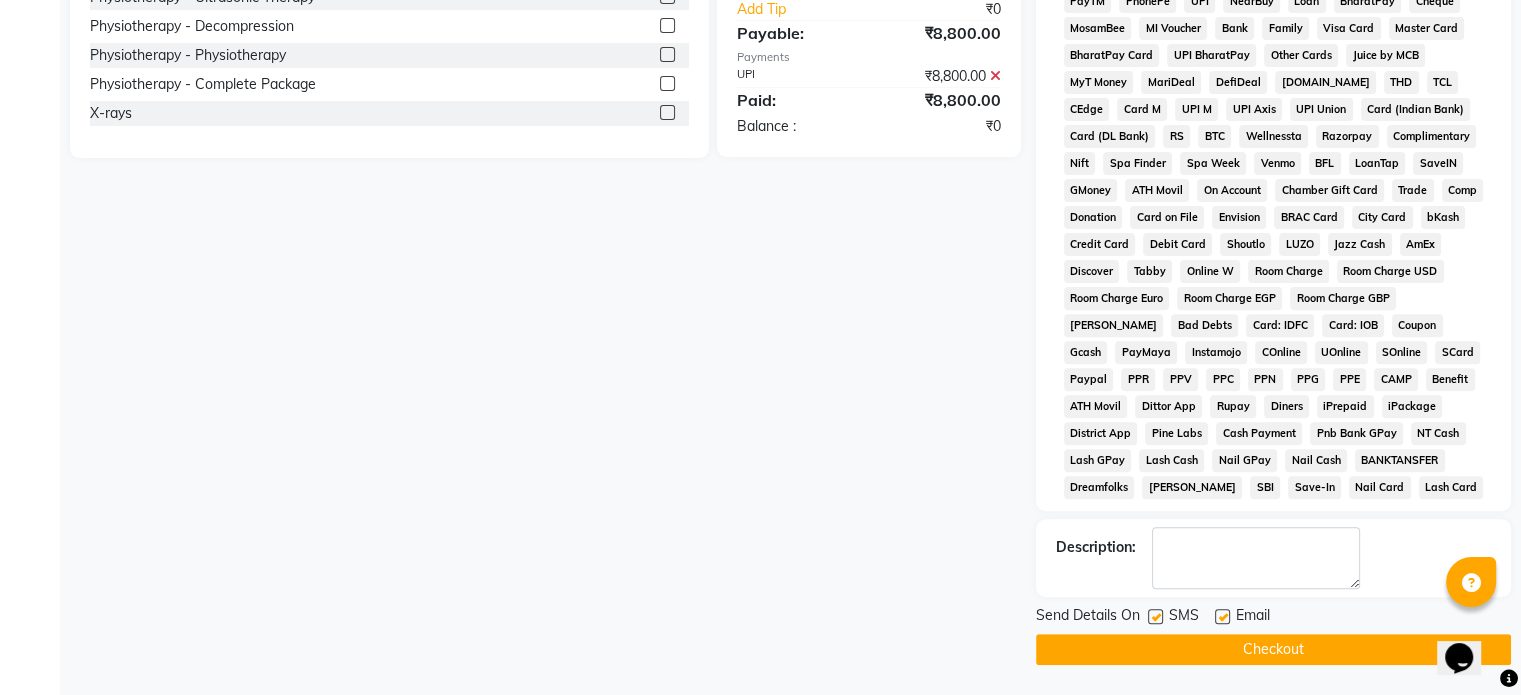 click 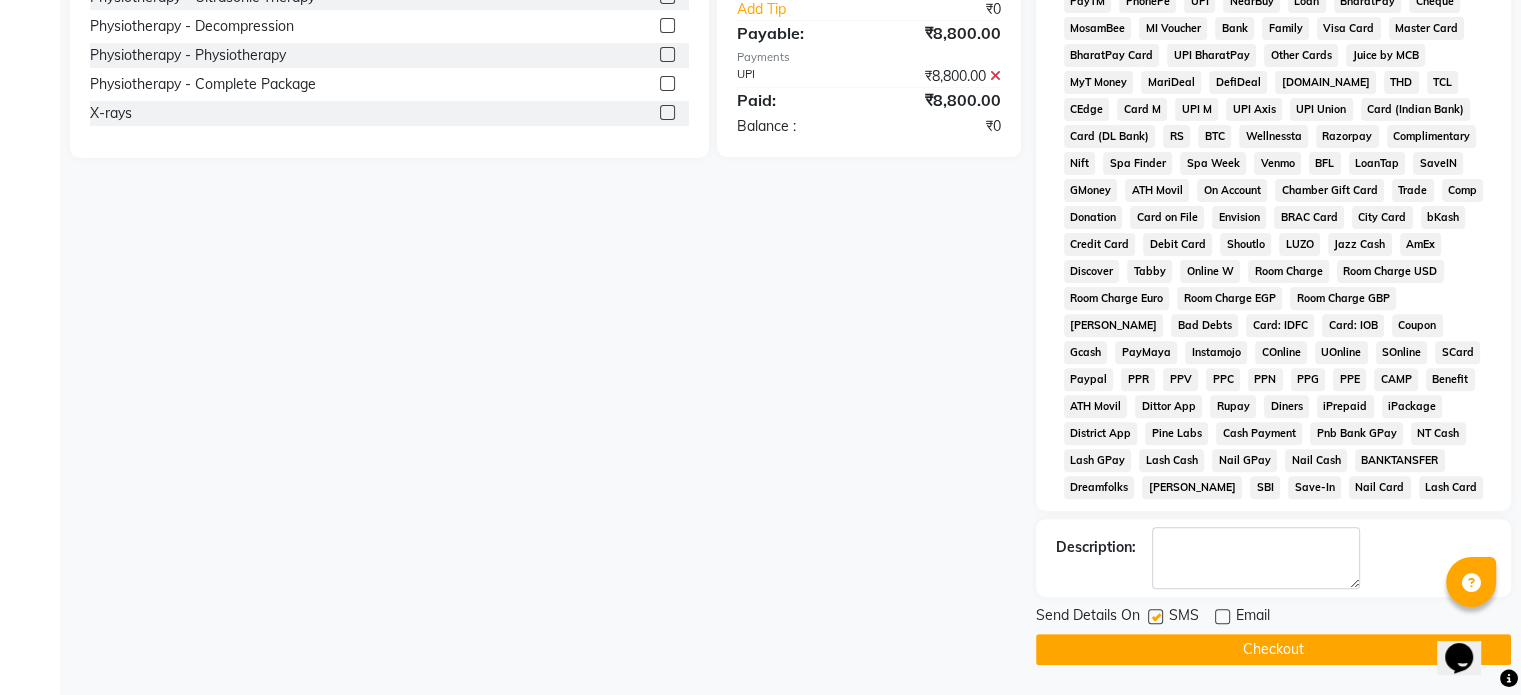 click 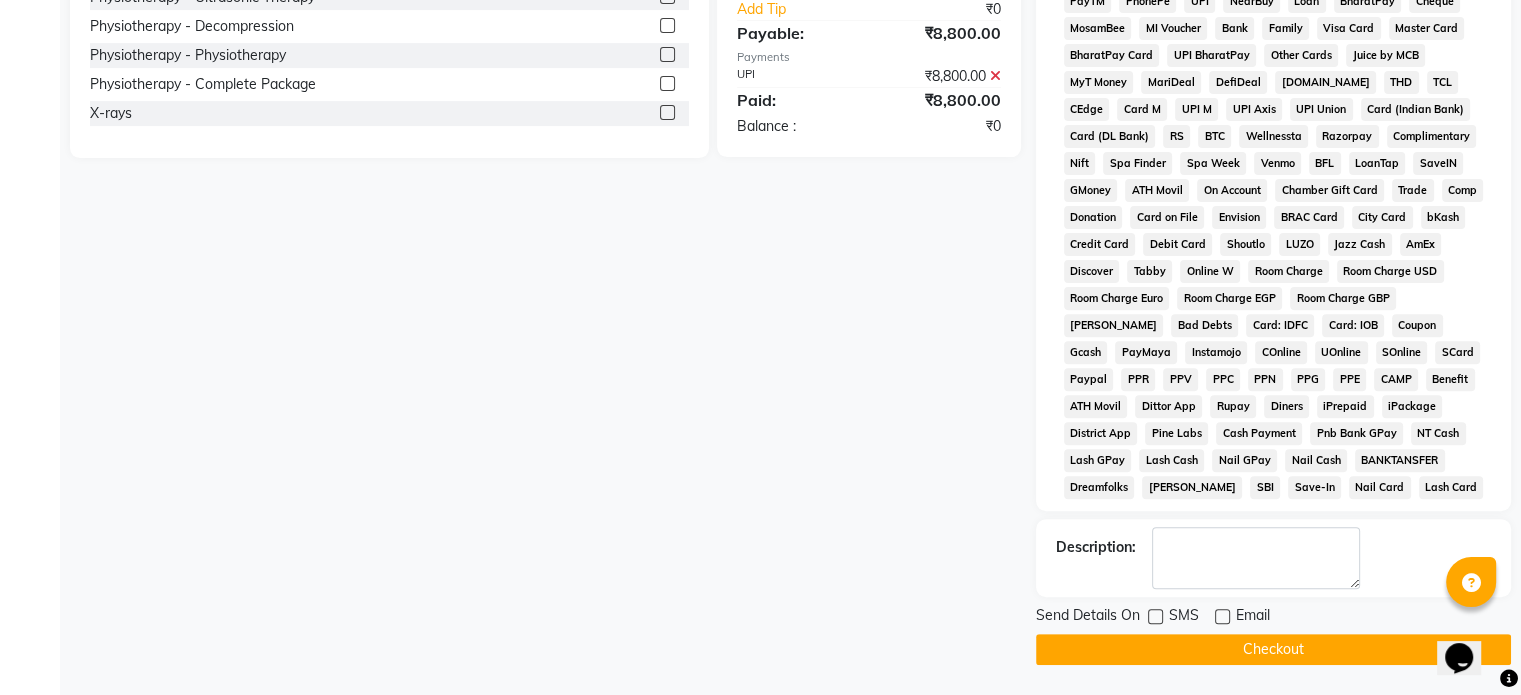 click on "Checkout" 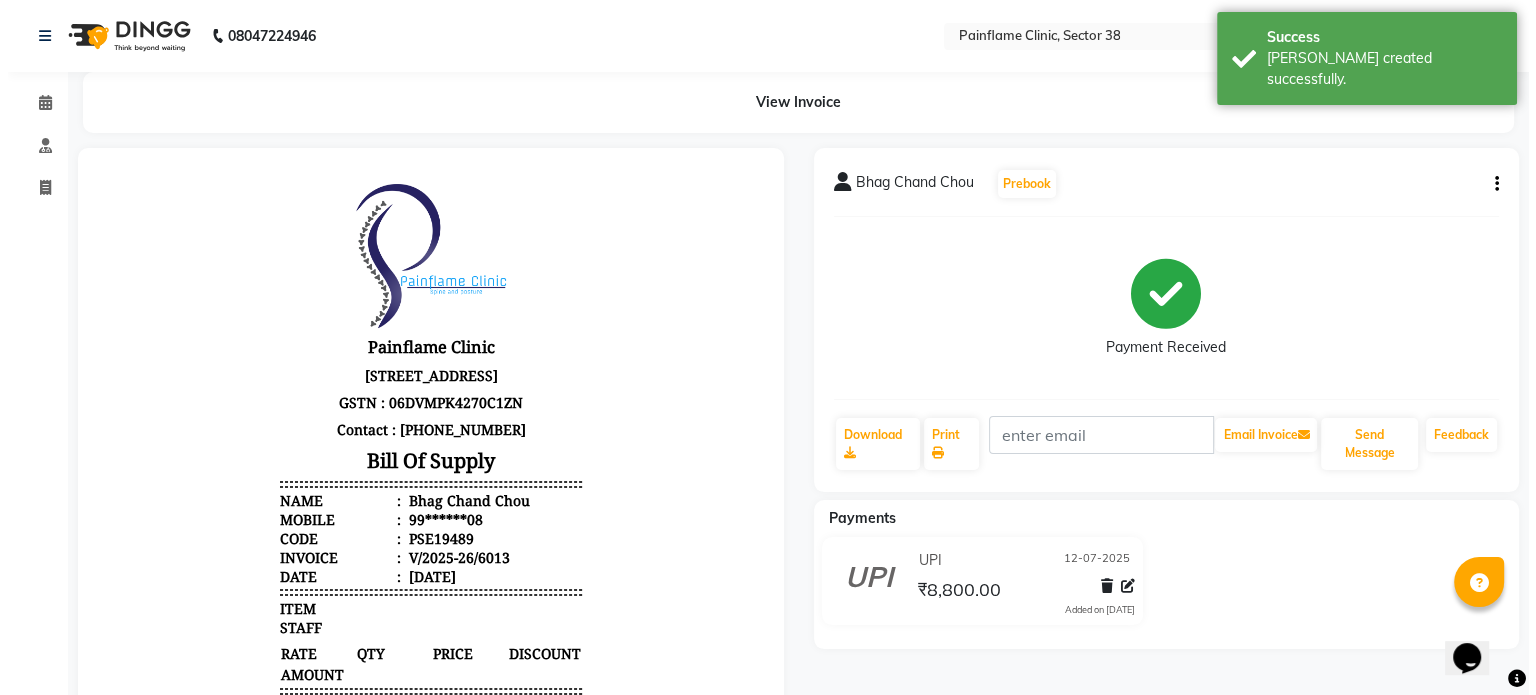 scroll, scrollTop: 0, scrollLeft: 0, axis: both 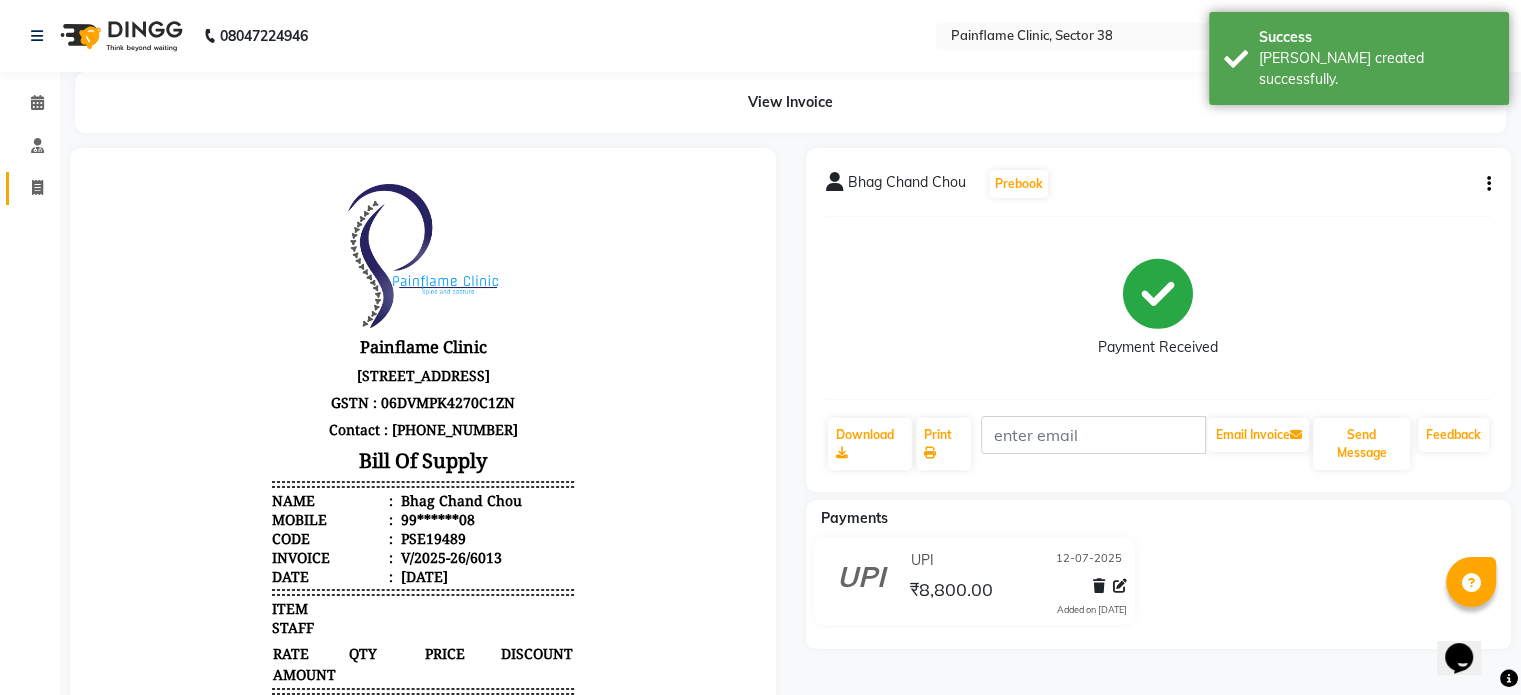 click on "Invoice" 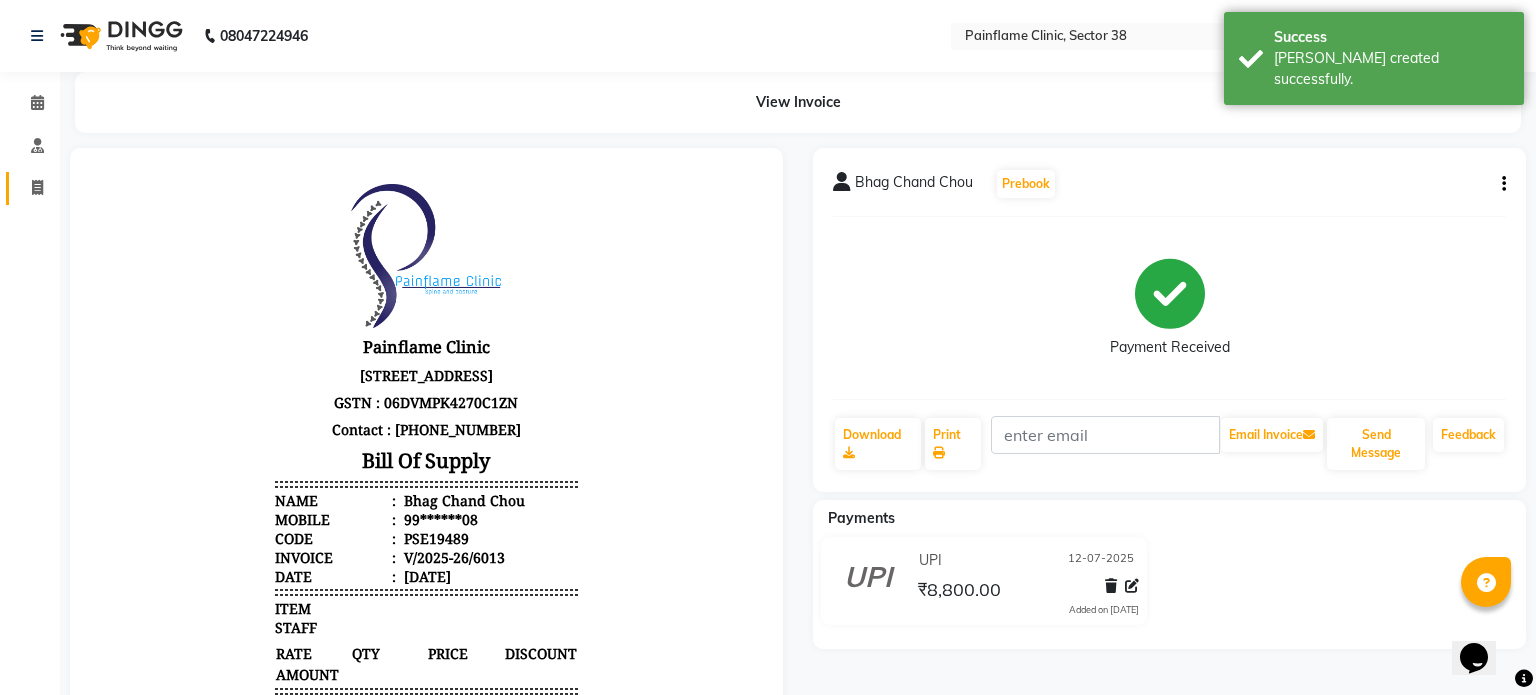 select on "service" 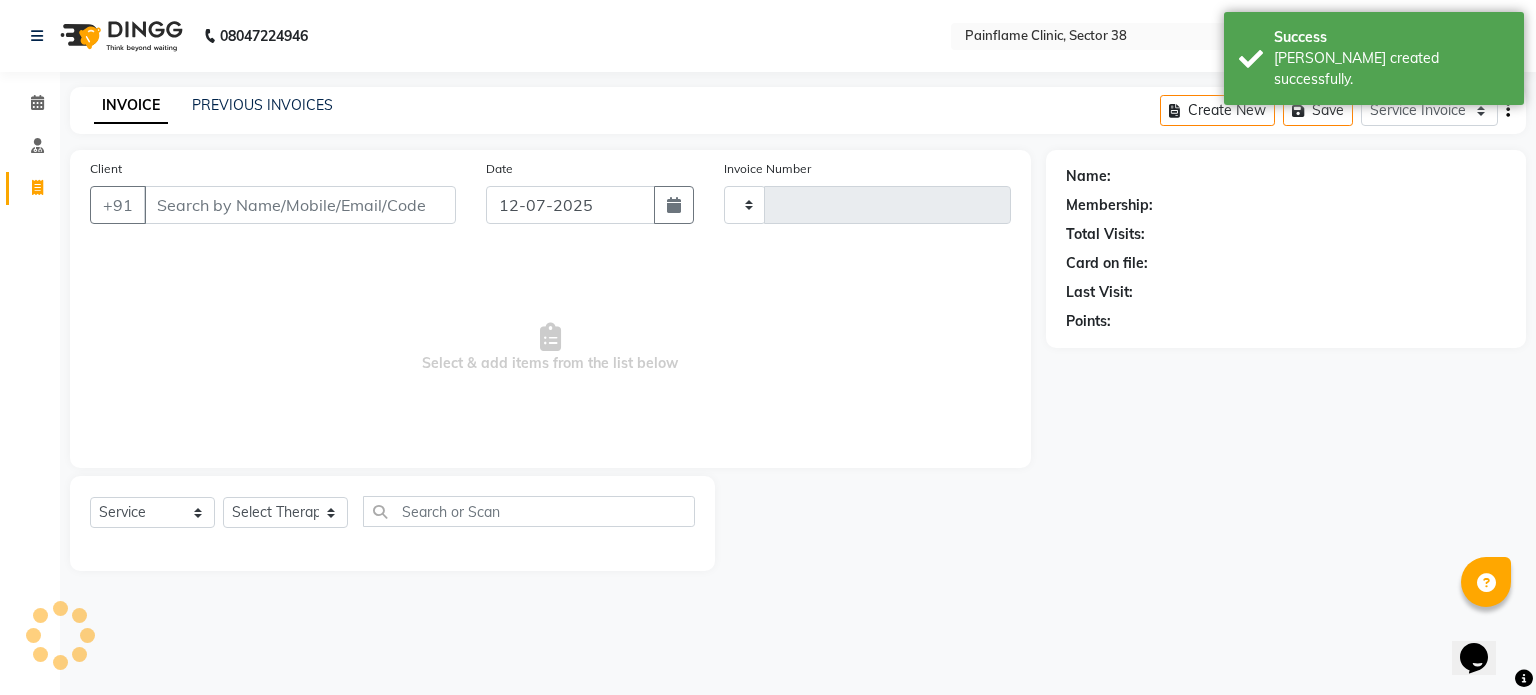 type on "6014" 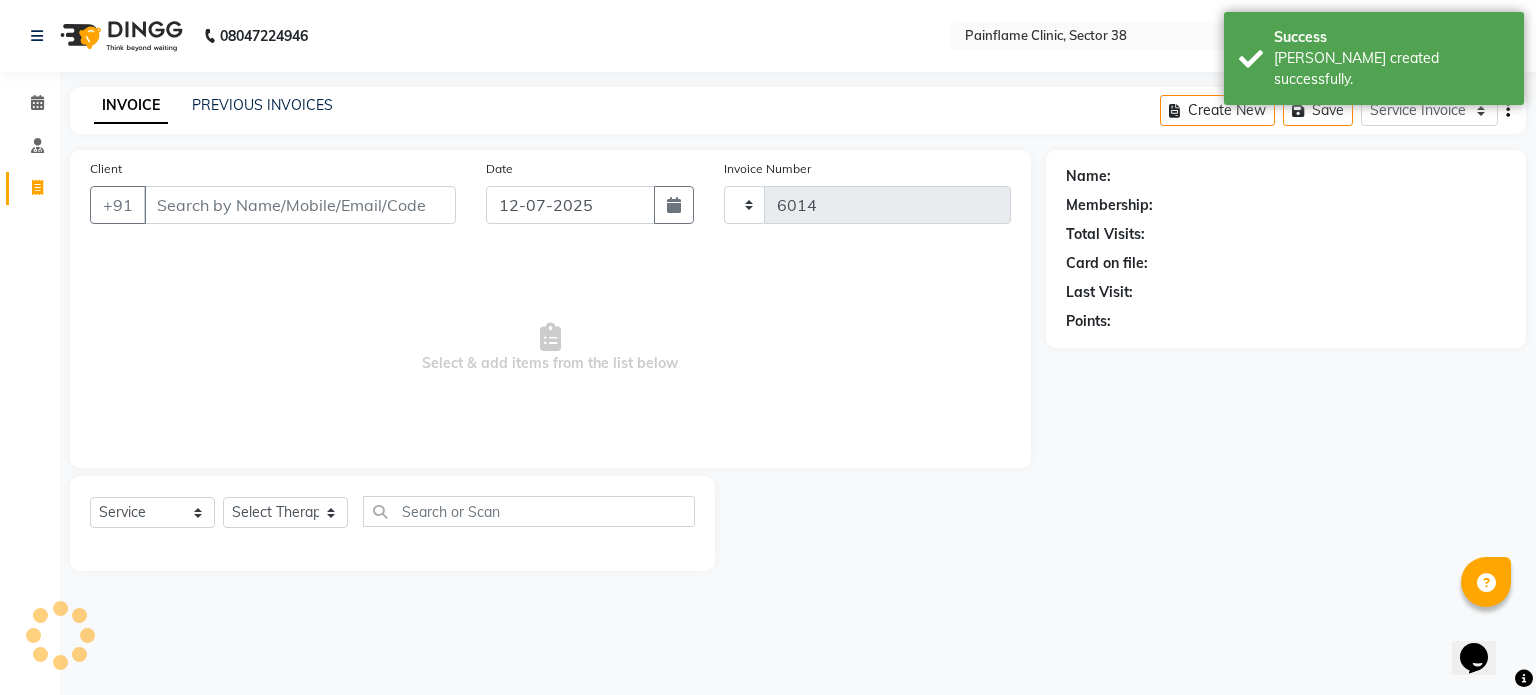 select on "3964" 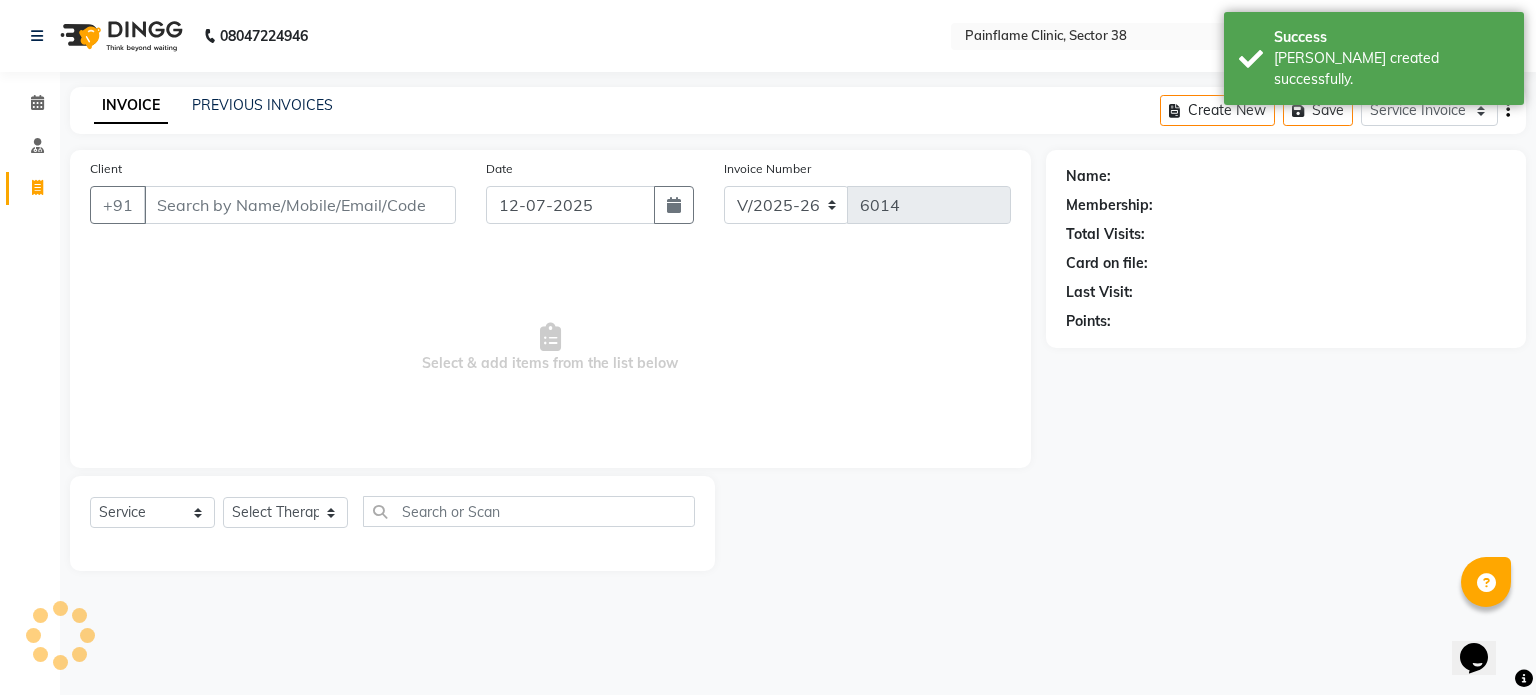 click on "Client" at bounding box center [300, 205] 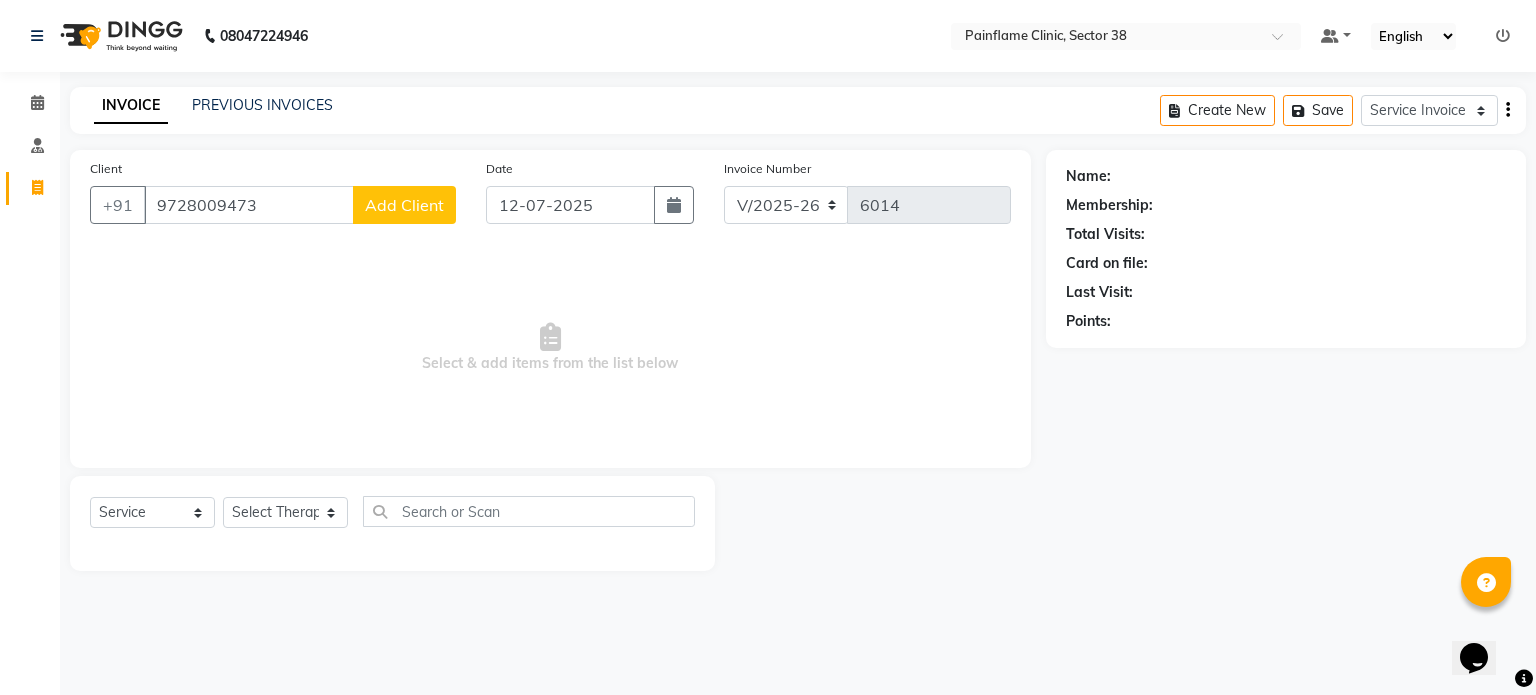 click on "9728009473" at bounding box center [249, 205] 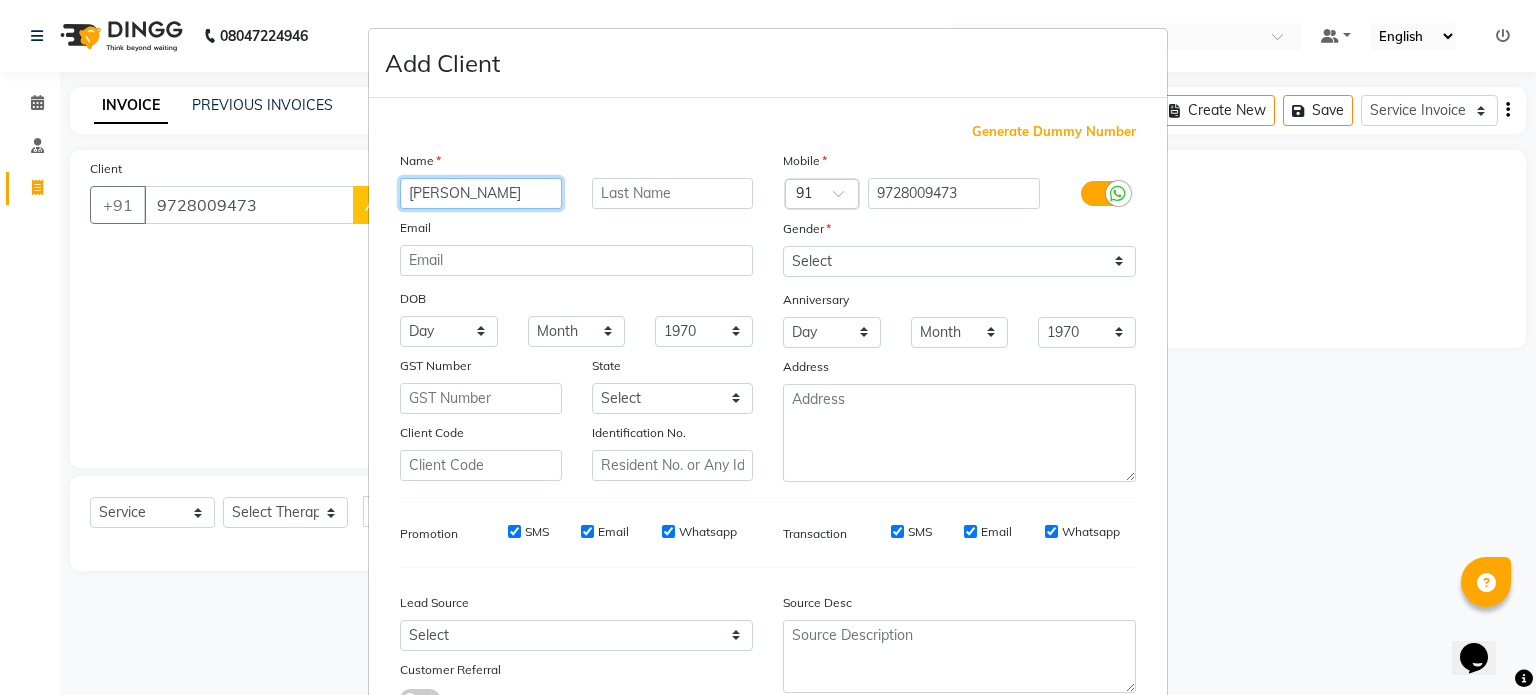 type on "[PERSON_NAME]" 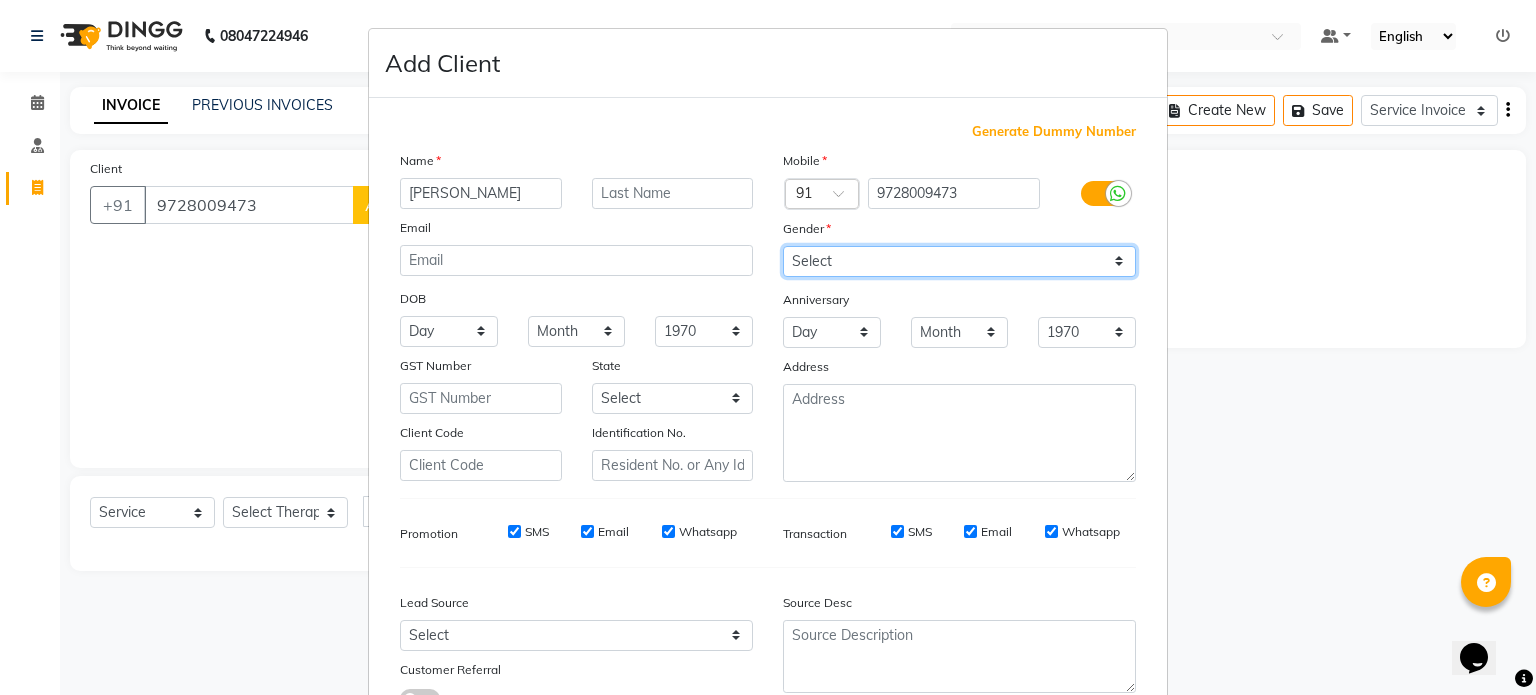 drag, startPoint x: 845, startPoint y: 256, endPoint x: 842, endPoint y: 341, distance: 85.052925 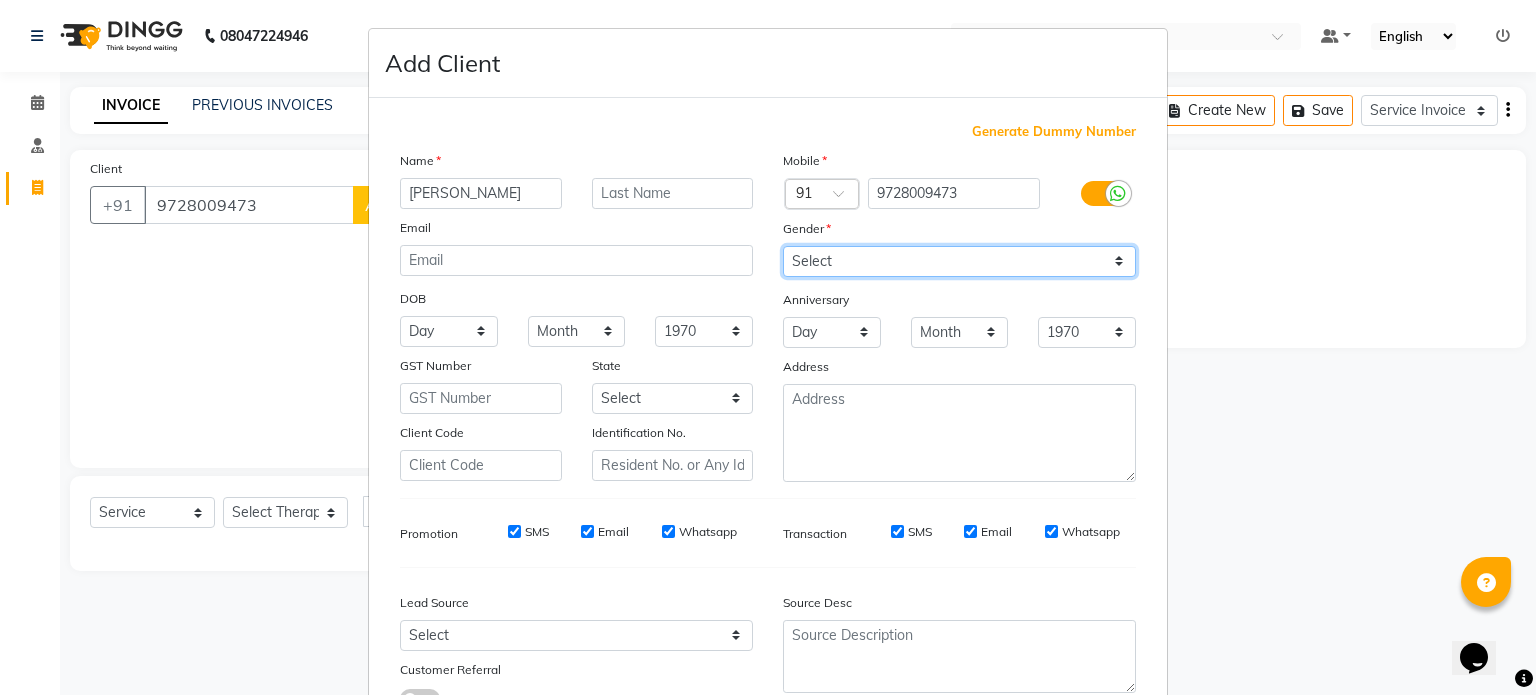click on "Mobile Country Code × 91 9728009473 Gender Select Male Female Other Prefer Not To Say Anniversary Day 01 02 03 04 05 06 07 08 09 10 11 12 13 14 15 16 17 18 19 20 21 22 23 24 25 26 27 28 29 30 31 Month January February March April May June July August September October November December 1970 1971 1972 1973 1974 1975 1976 1977 1978 1979 1980 1981 1982 1983 1984 1985 1986 1987 1988 1989 1990 1991 1992 1993 1994 1995 1996 1997 1998 1999 2000 2001 2002 2003 2004 2005 2006 2007 2008 2009 2010 2011 2012 2013 2014 2015 2016 2017 2018 2019 2020 2021 2022 2023 2024 2025 Address" at bounding box center [959, 316] 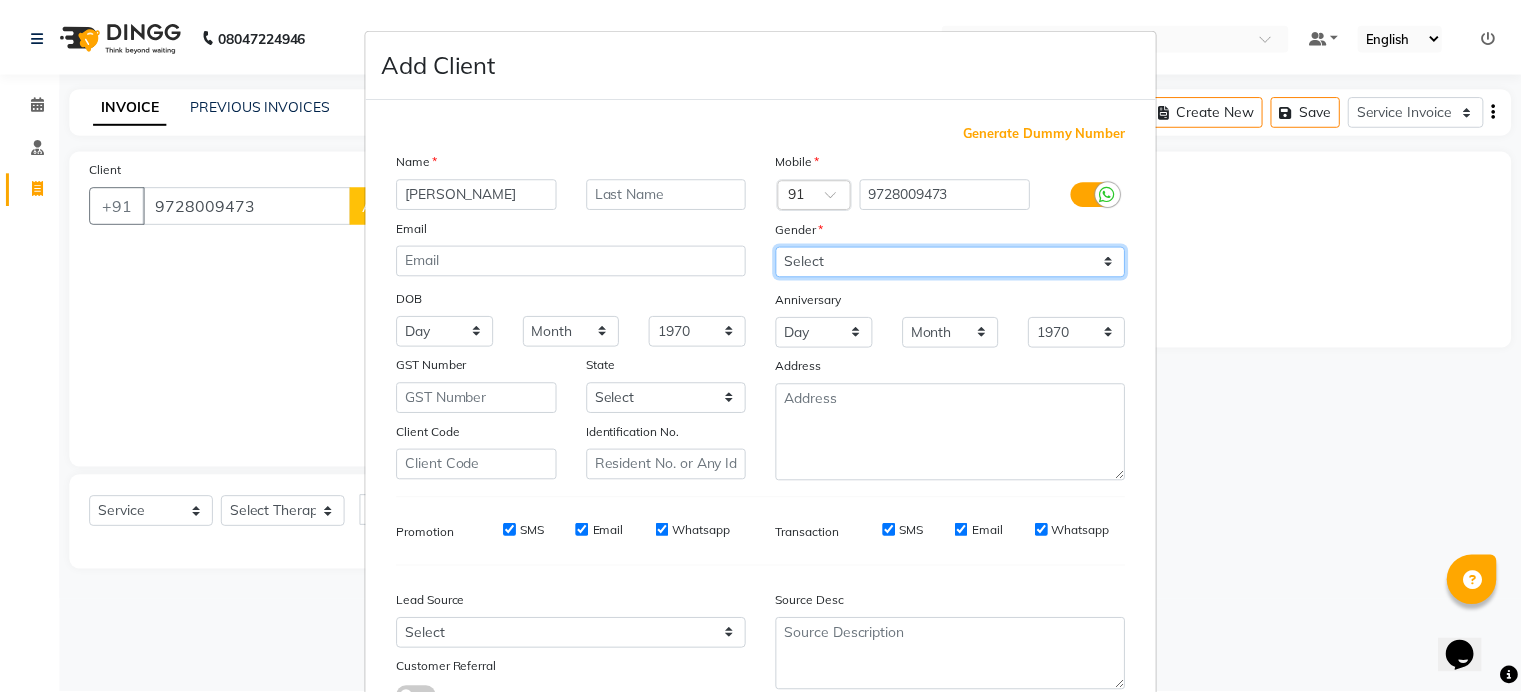 scroll, scrollTop: 161, scrollLeft: 0, axis: vertical 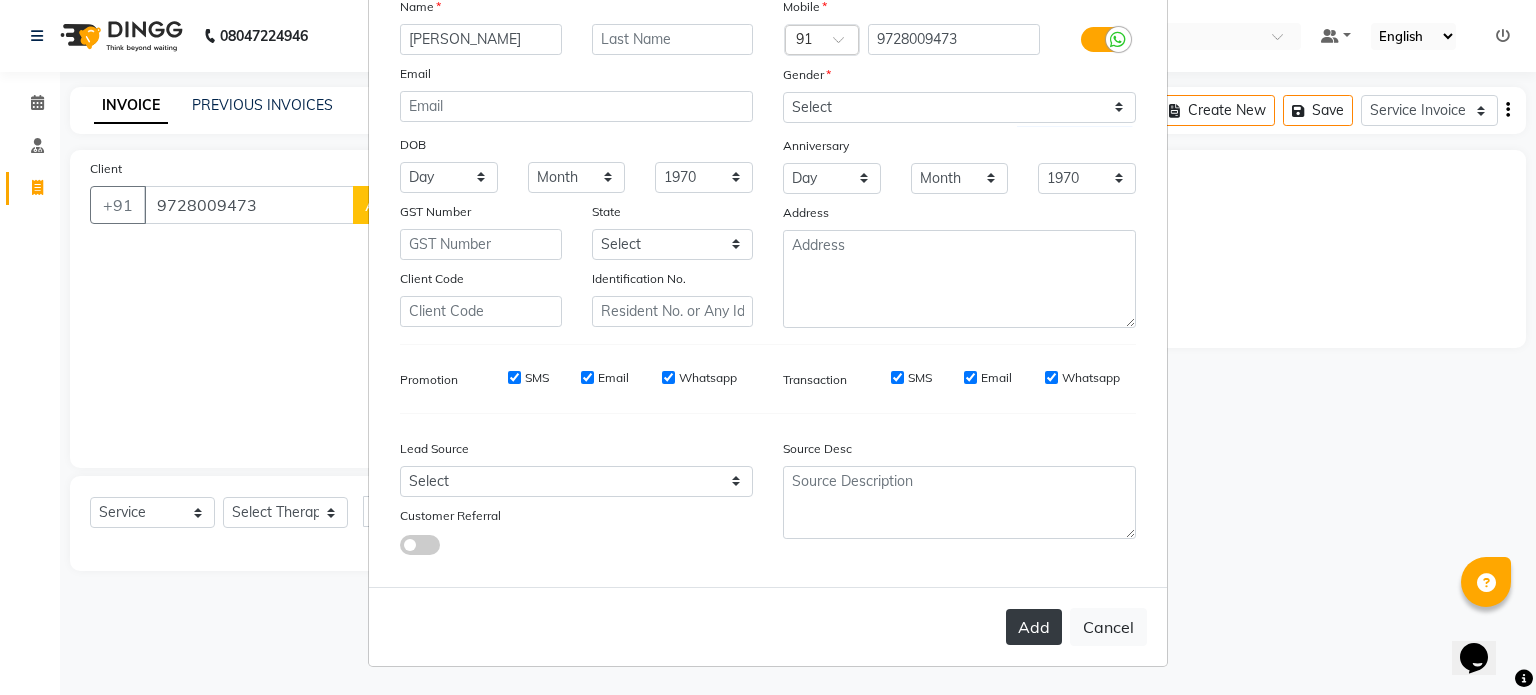 click on "Add" at bounding box center [1034, 627] 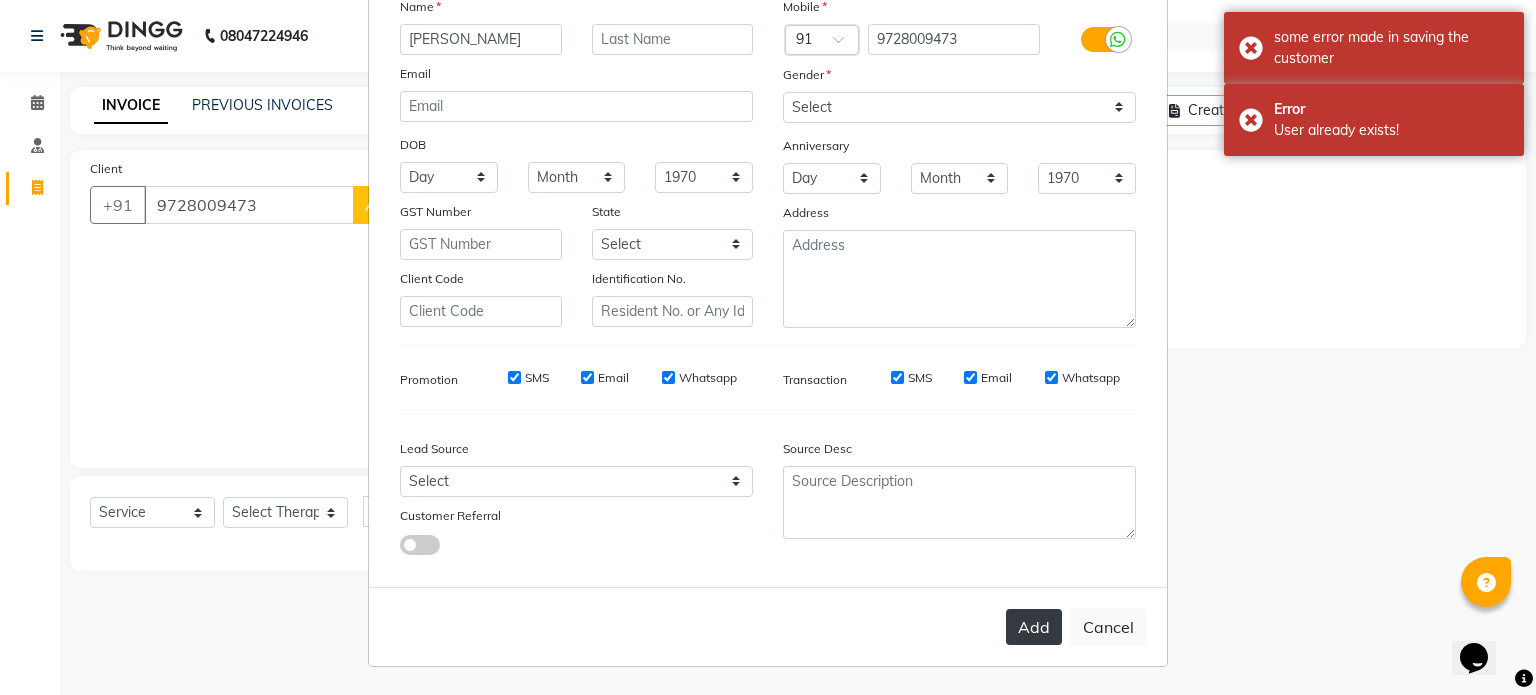 click on "Add" at bounding box center (1034, 627) 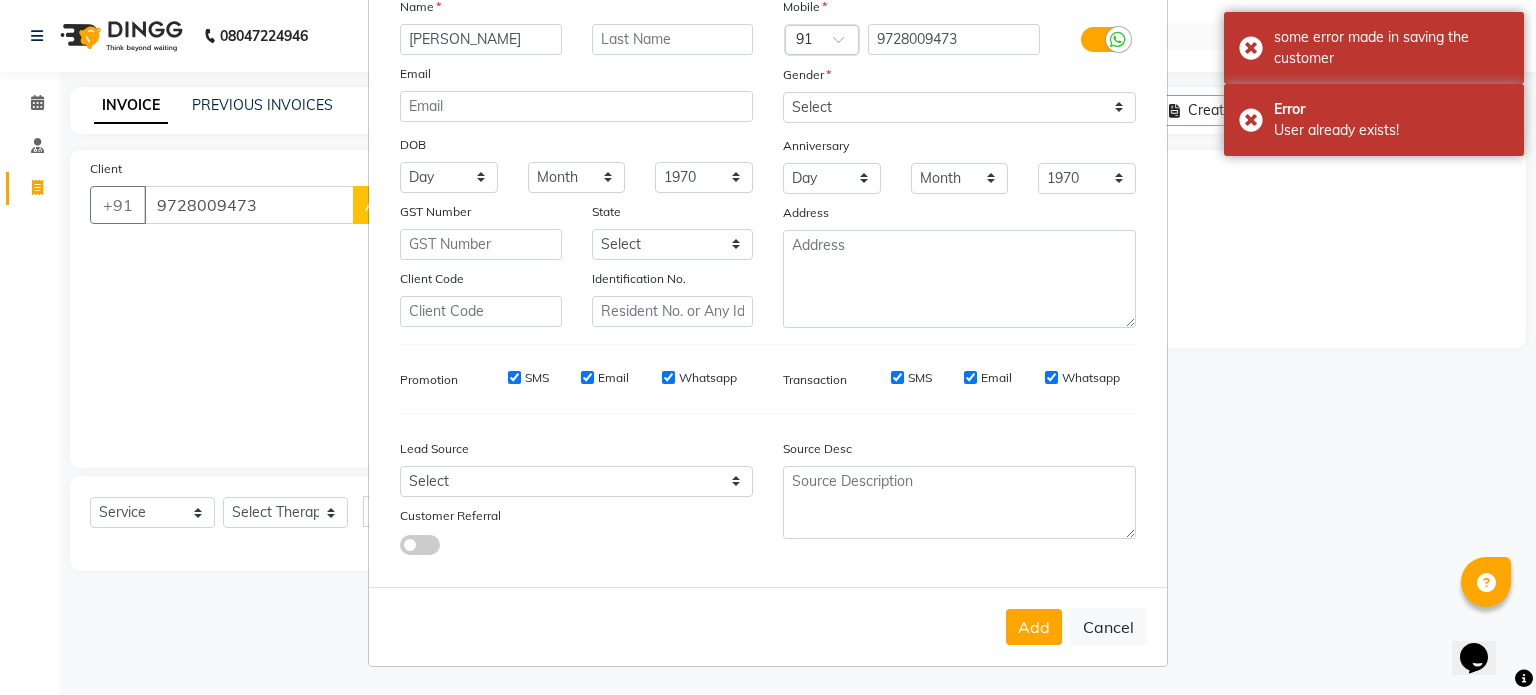 click on "Add Client Generate Dummy Number Name Renu Email DOB Day 01 02 03 04 05 06 07 08 09 10 11 12 13 14 15 16 17 18 19 20 21 22 23 24 25 26 27 28 29 30 31 Month January February March April May June July August September October November December 1940 1941 1942 1943 1944 1945 1946 1947 1948 1949 1950 1951 1952 1953 1954 1955 1956 1957 1958 1959 1960 1961 1962 1963 1964 1965 1966 1967 1968 1969 1970 1971 1972 1973 1974 1975 1976 1977 1978 1979 1980 1981 1982 1983 1984 1985 1986 1987 1988 1989 1990 1991 1992 1993 1994 1995 1996 1997 1998 1999 2000 2001 2002 2003 2004 2005 2006 2007 2008 2009 2010 2011 2012 2013 2014 2015 2016 2017 2018 2019 2020 2021 2022 2023 2024 GST Number State Select Andaman and Nicobar Islands Andhra Pradesh Arunachal Pradesh Assam Bihar Chandigarh Chhattisgarh Dadra and Nagar Haveli Daman and Diu Delhi Goa Gujarat Haryana Himachal Pradesh Jammu and Kashmir Jharkhand Karnataka Kerala Lakshadweep Madhya Pradesh Maharashtra Manipur Meghalaya Mizoram Nagaland Odisha Pondicherry Punjab Rajasthan" at bounding box center [768, 347] 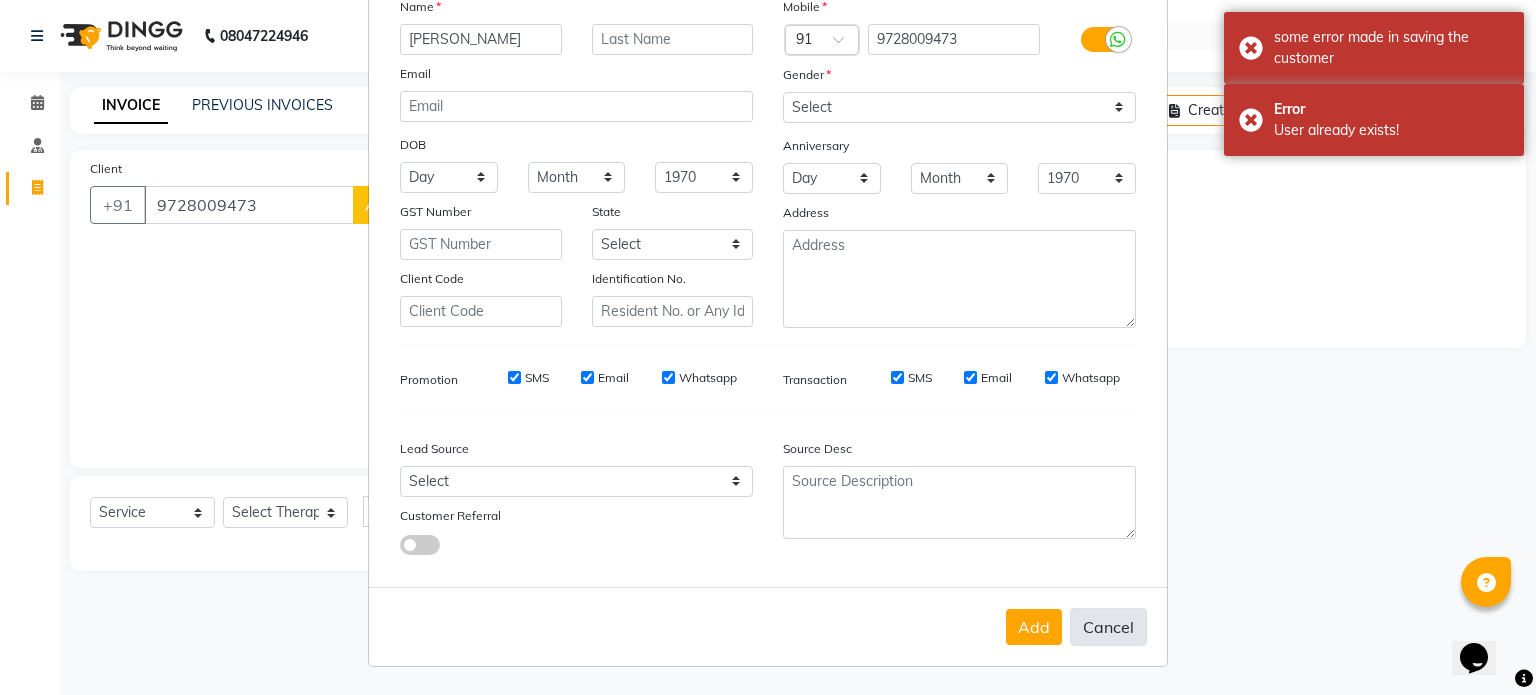 click on "Cancel" at bounding box center (1108, 627) 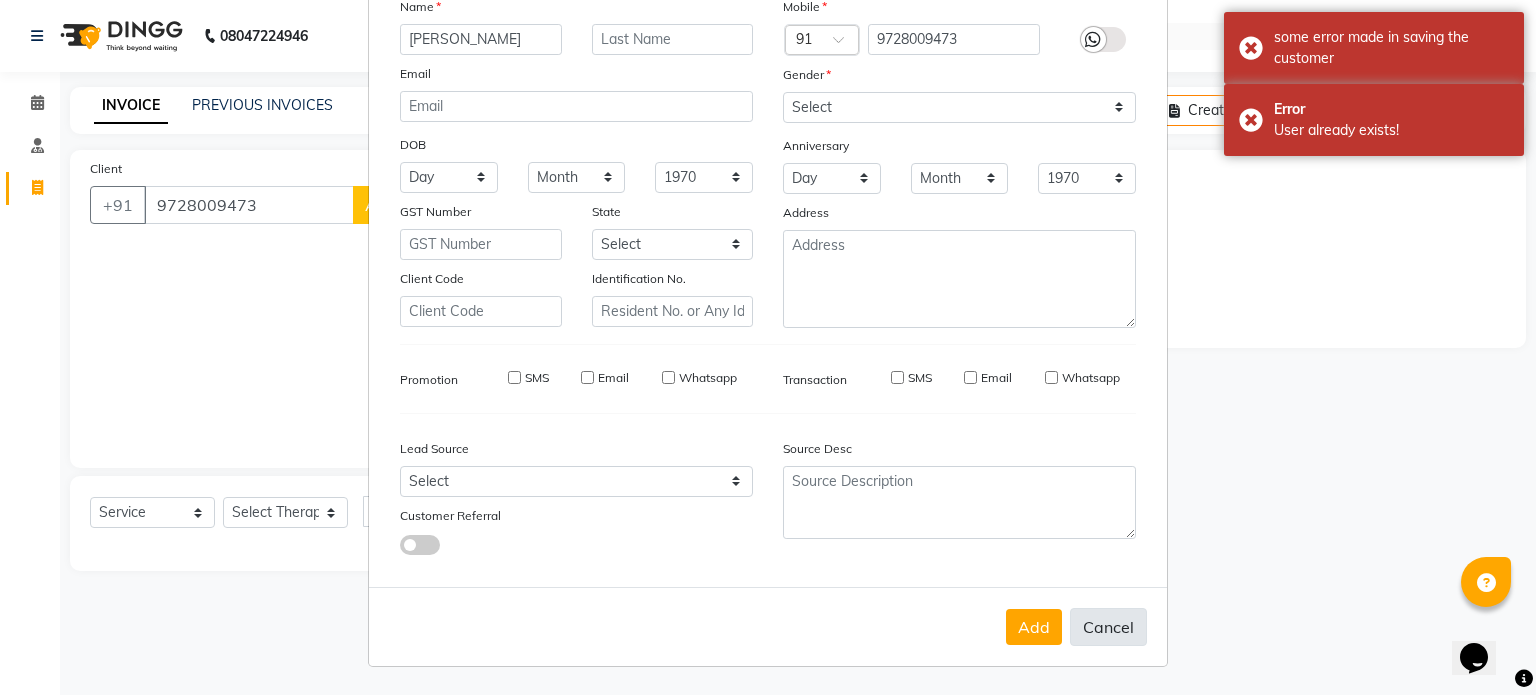 type 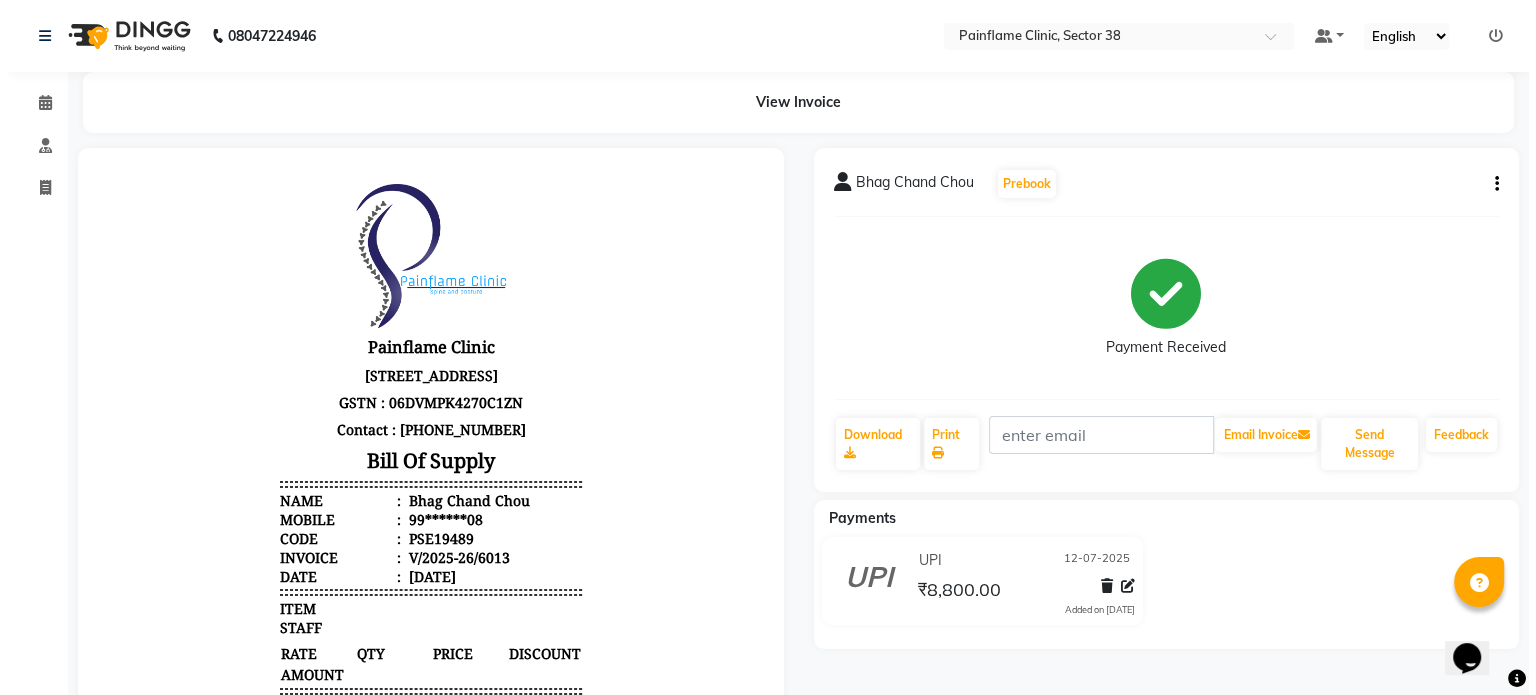 scroll, scrollTop: 0, scrollLeft: 0, axis: both 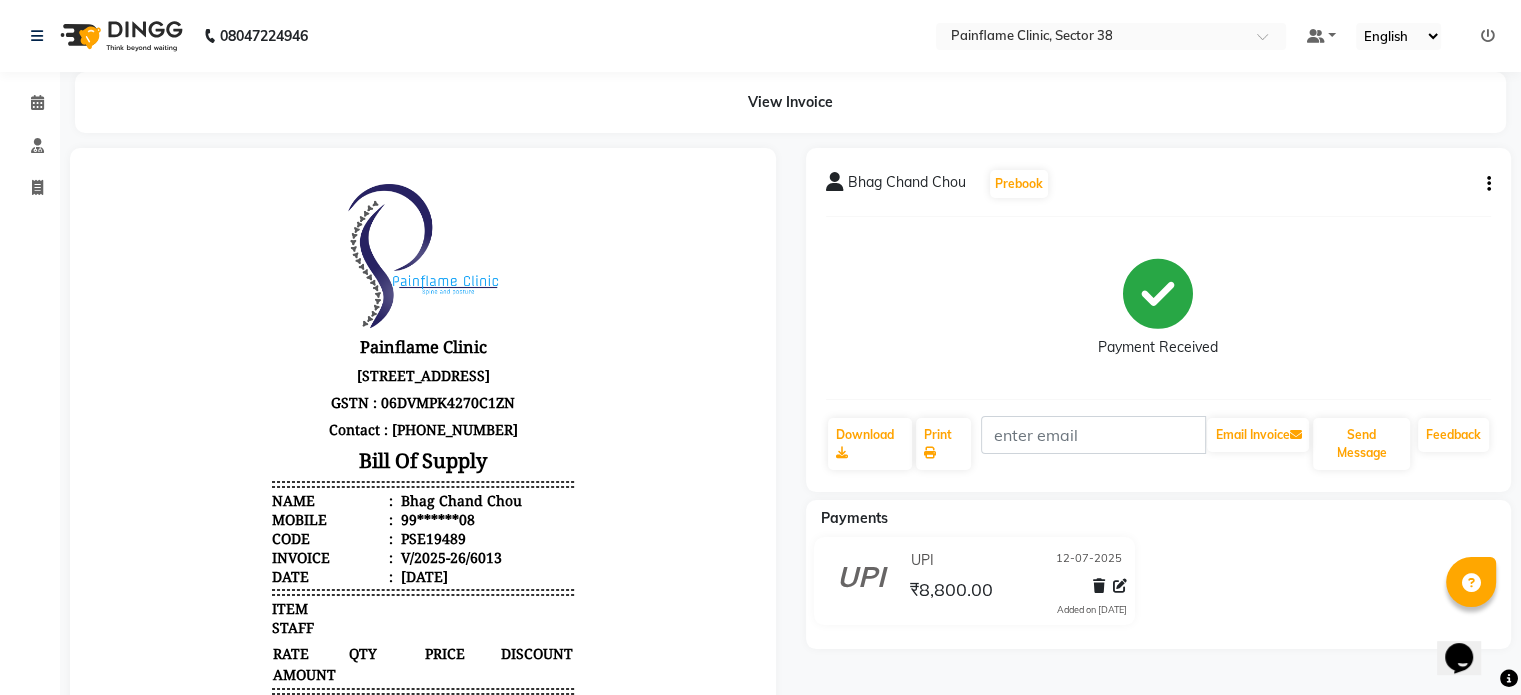 select on "service" 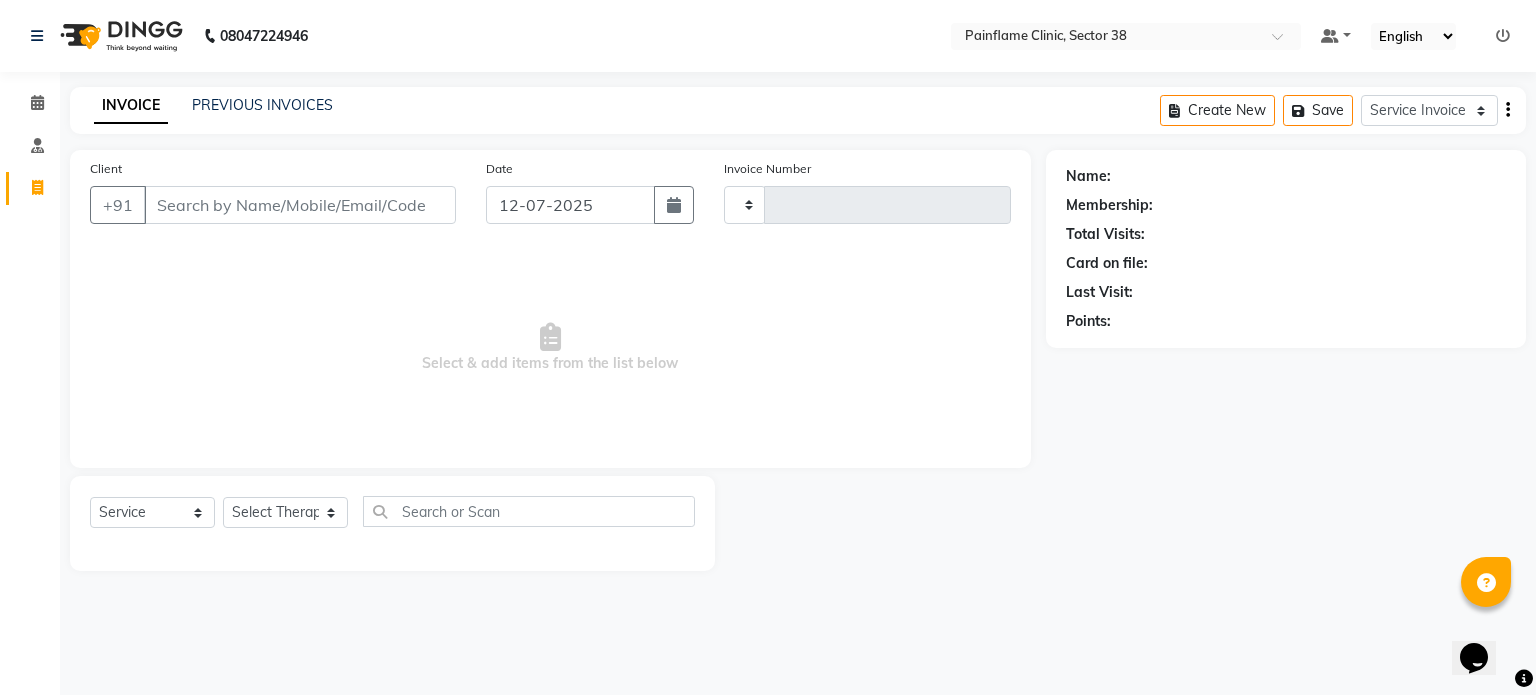 type on "6018" 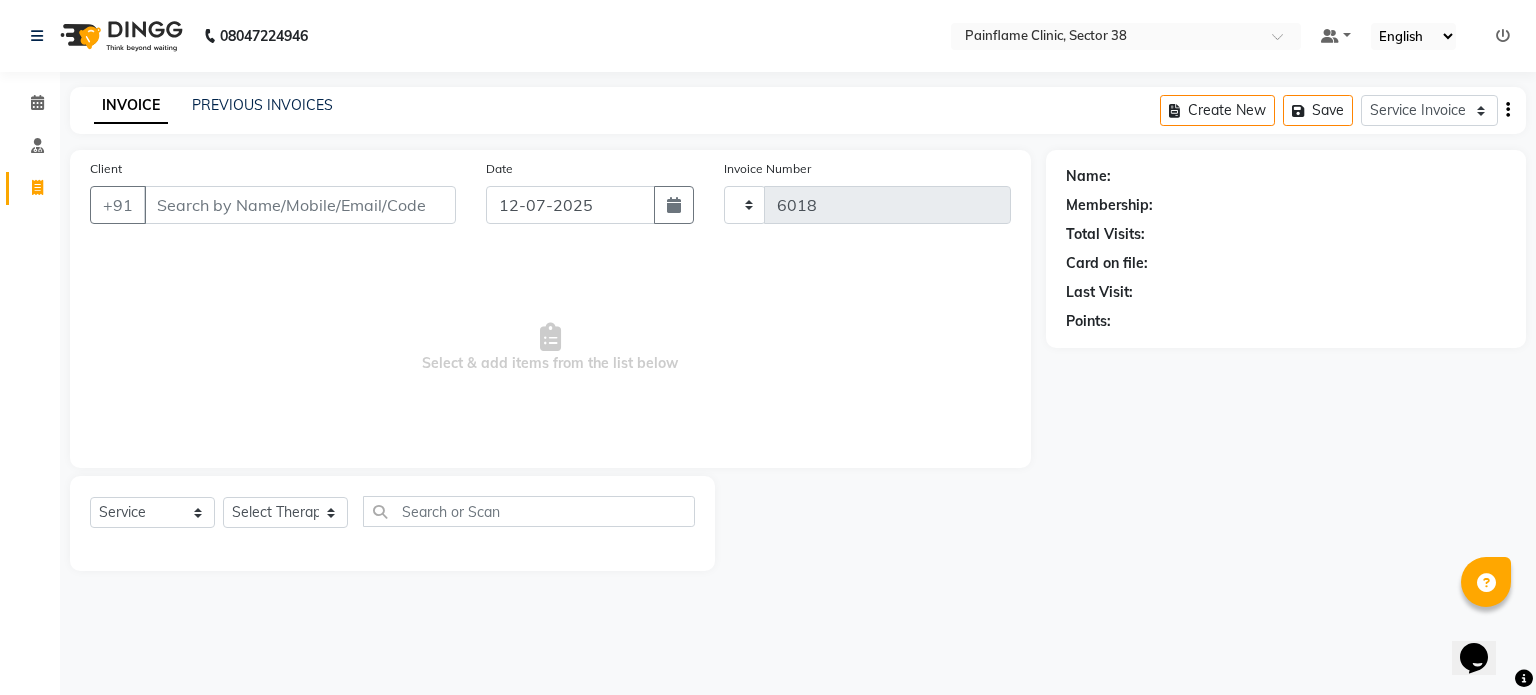 select on "3964" 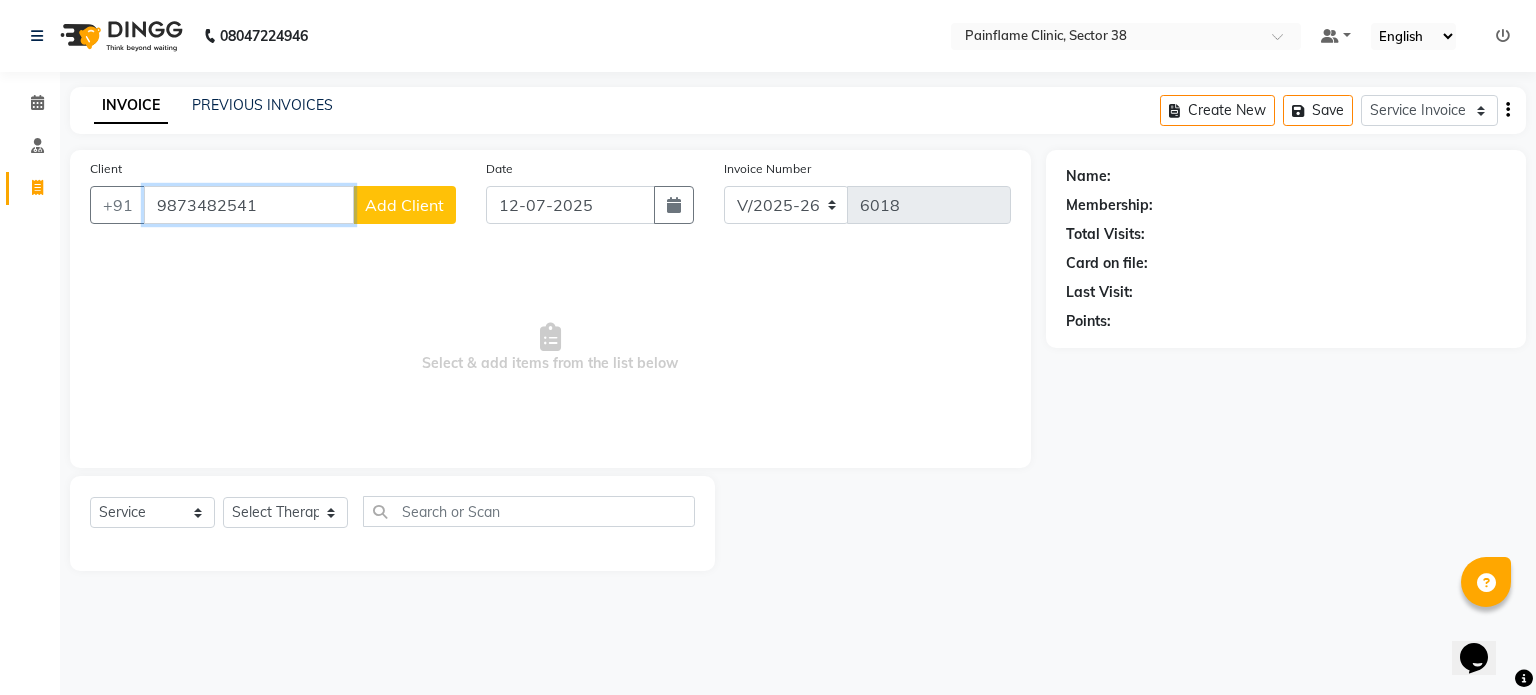 type on "9873482541" 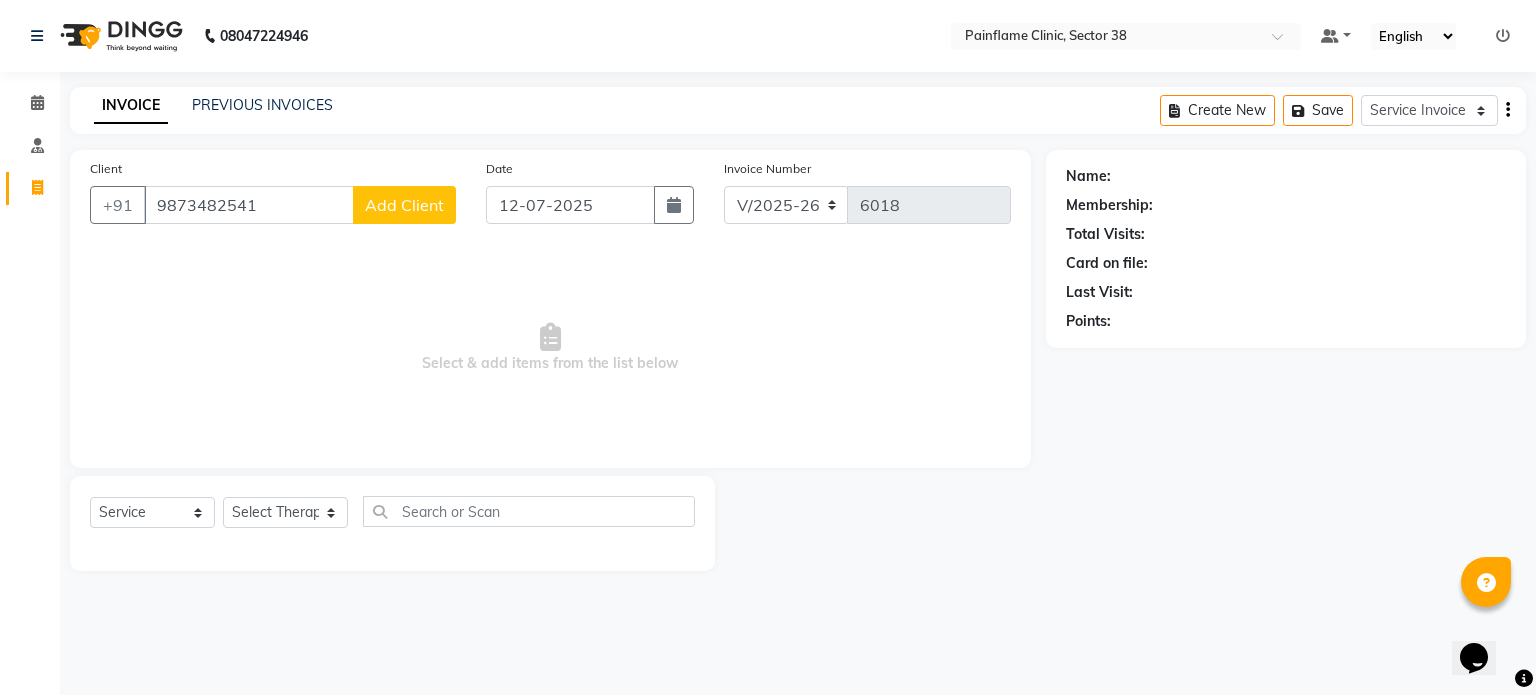 click on "Add Client" 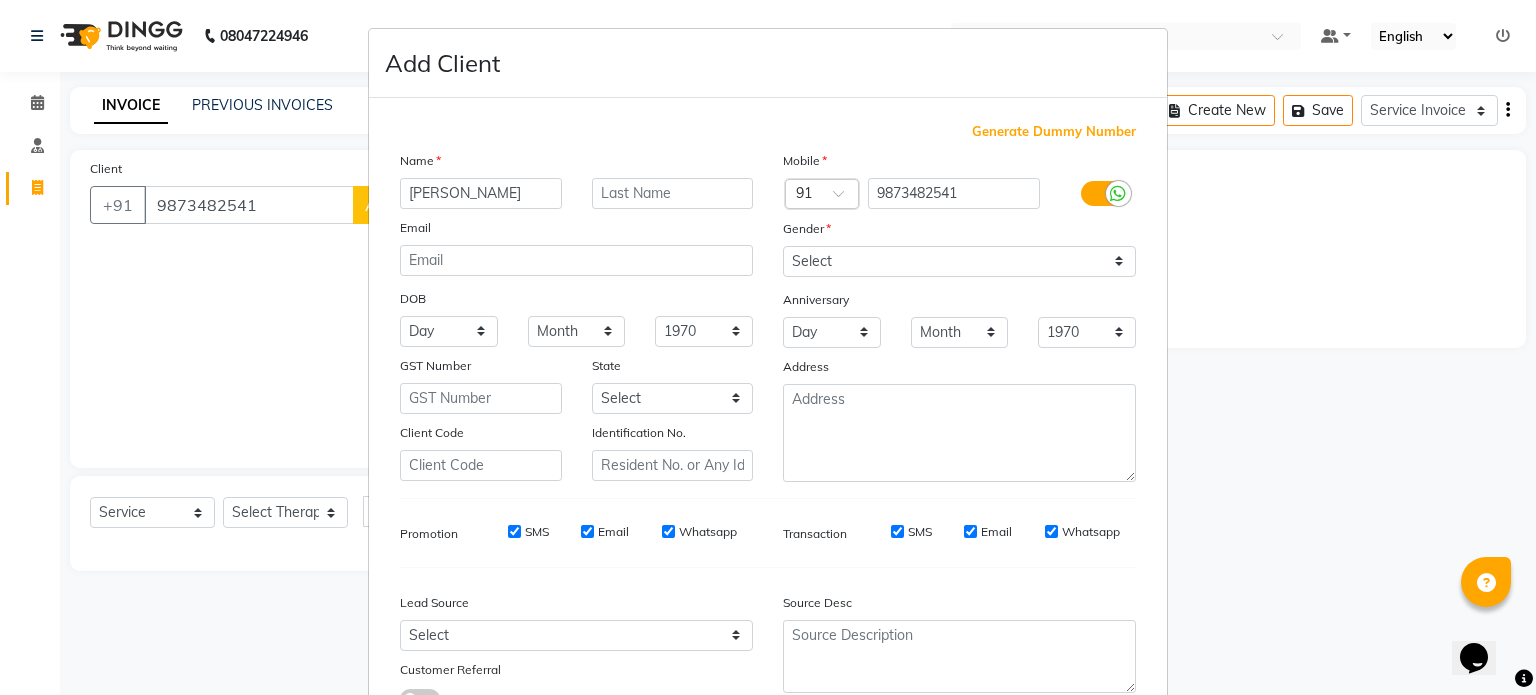 type on "[PERSON_NAME]" 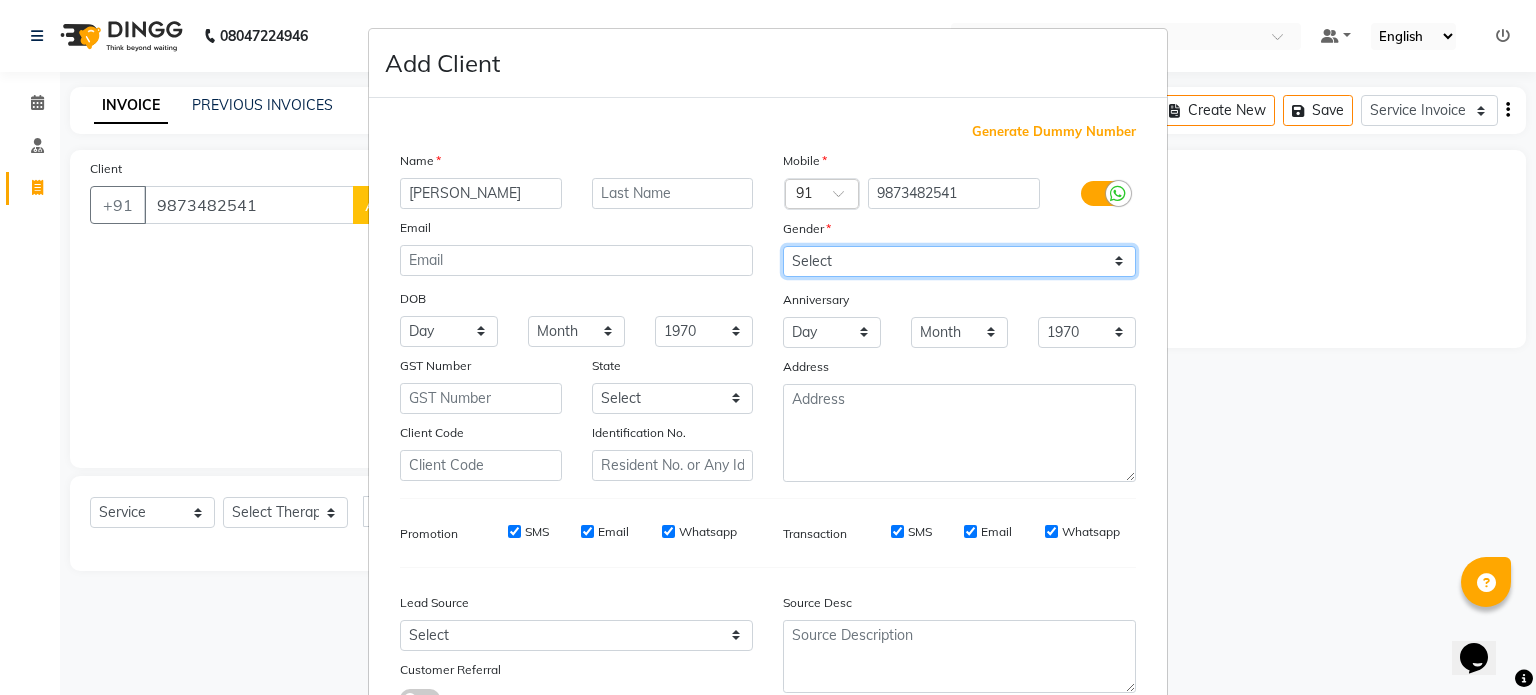 click on "Select Male Female Other Prefer Not To Say" at bounding box center [959, 261] 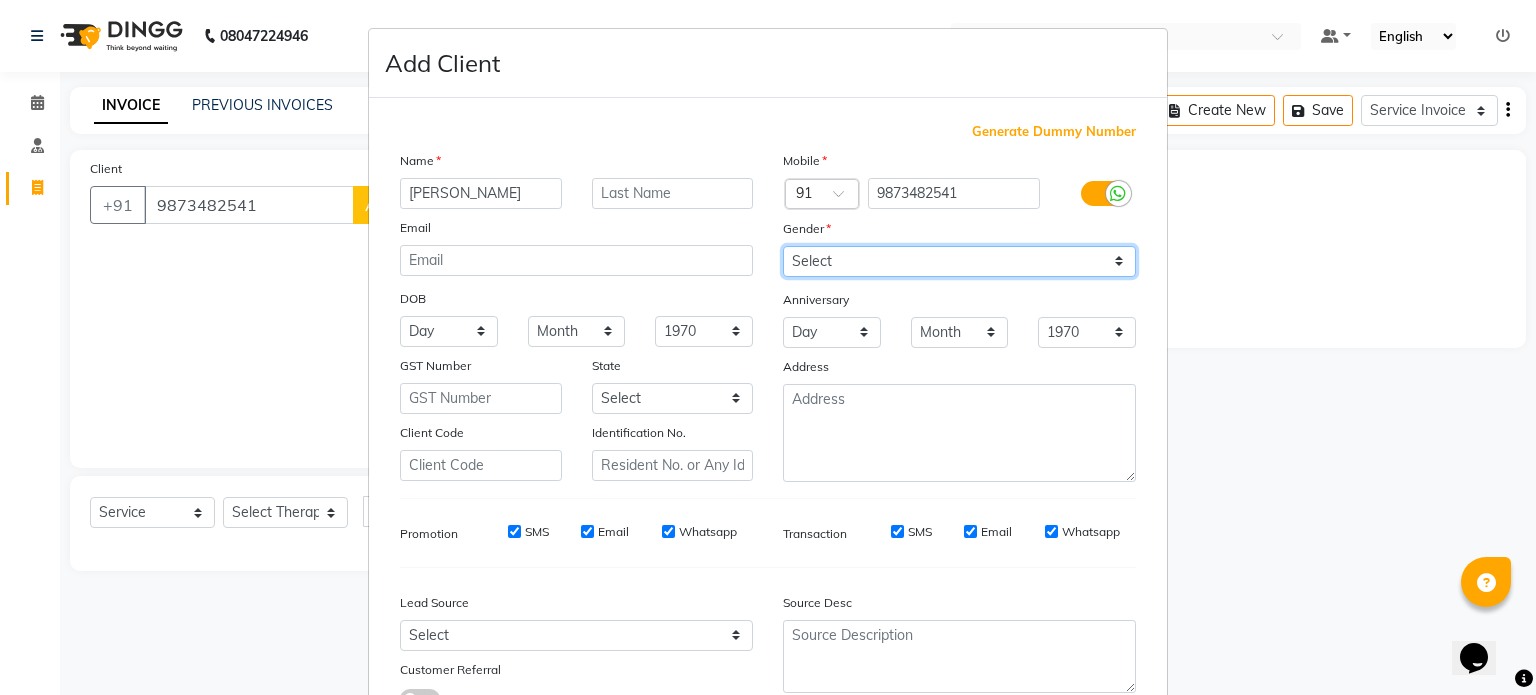 select on "male" 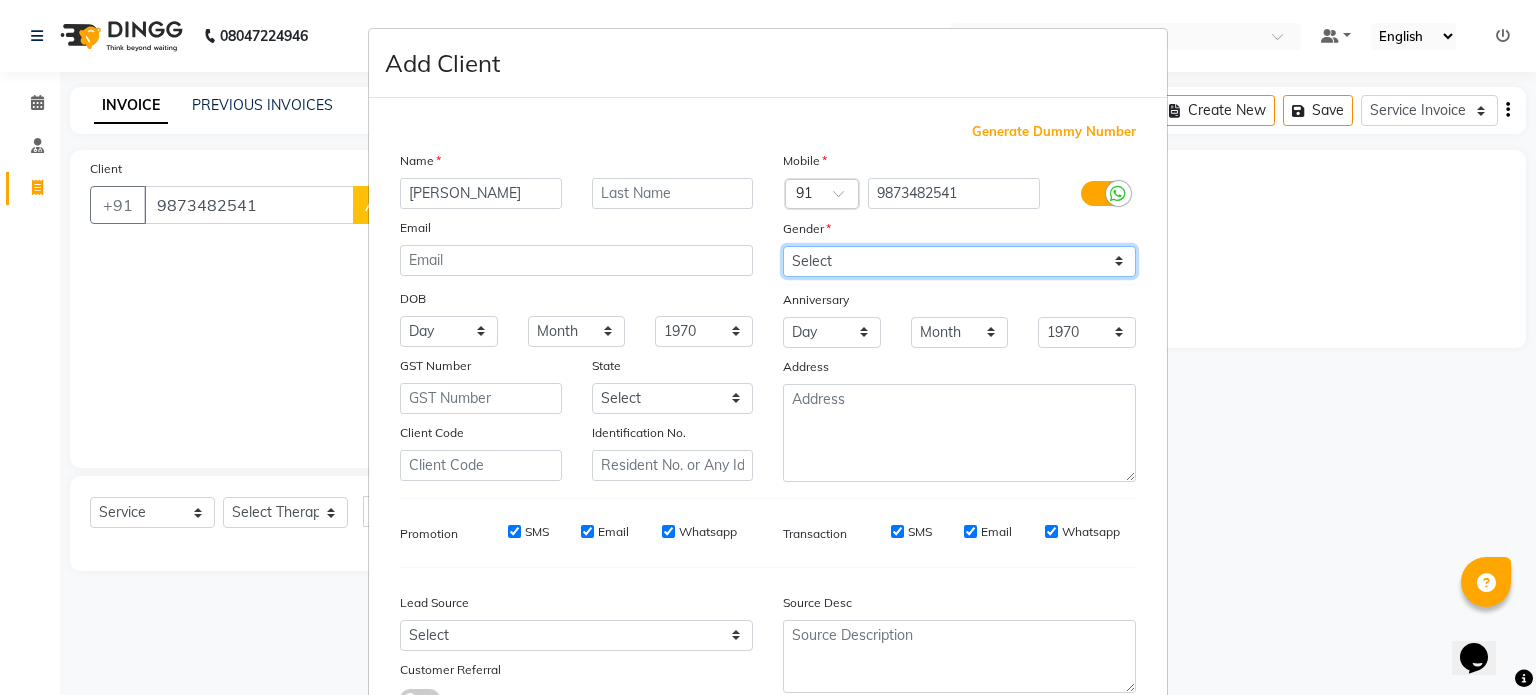 click on "Select Male Female Other Prefer Not To Say" at bounding box center [959, 261] 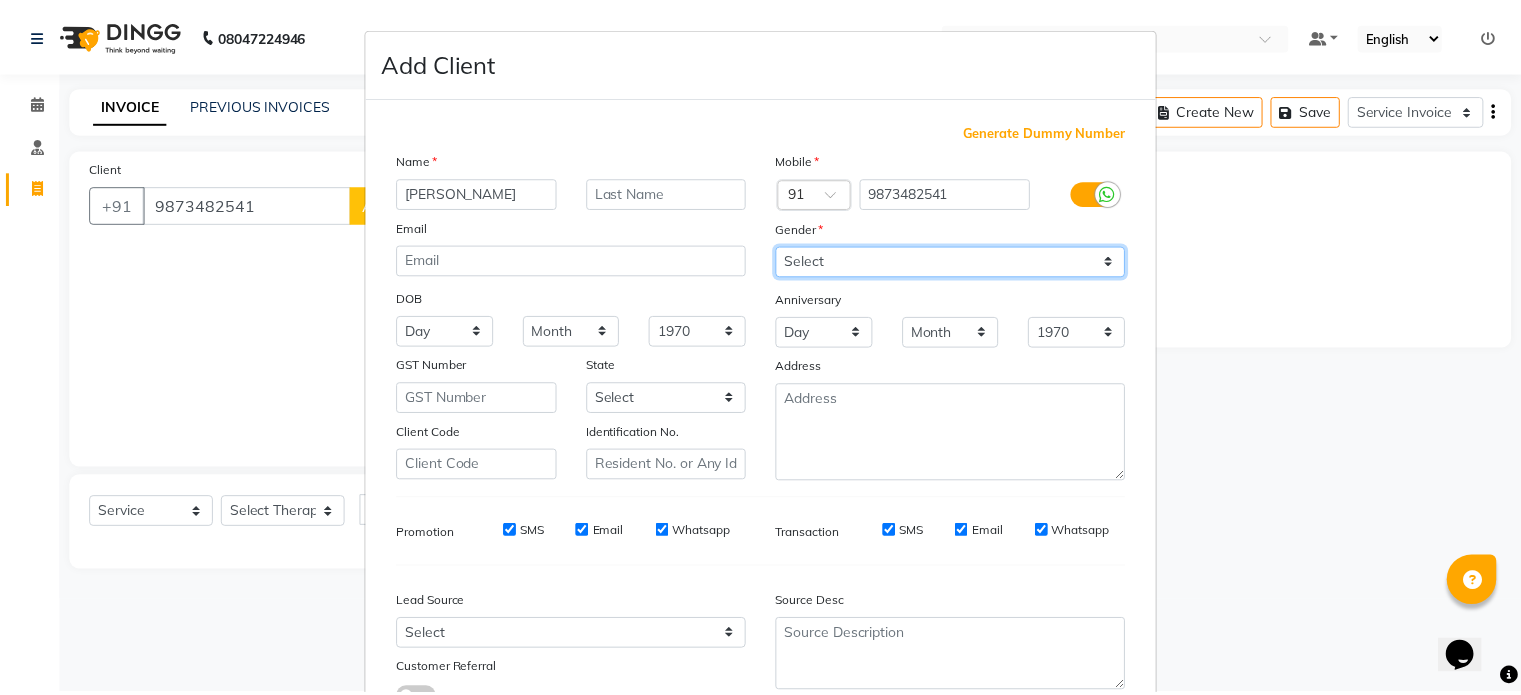 scroll, scrollTop: 161, scrollLeft: 0, axis: vertical 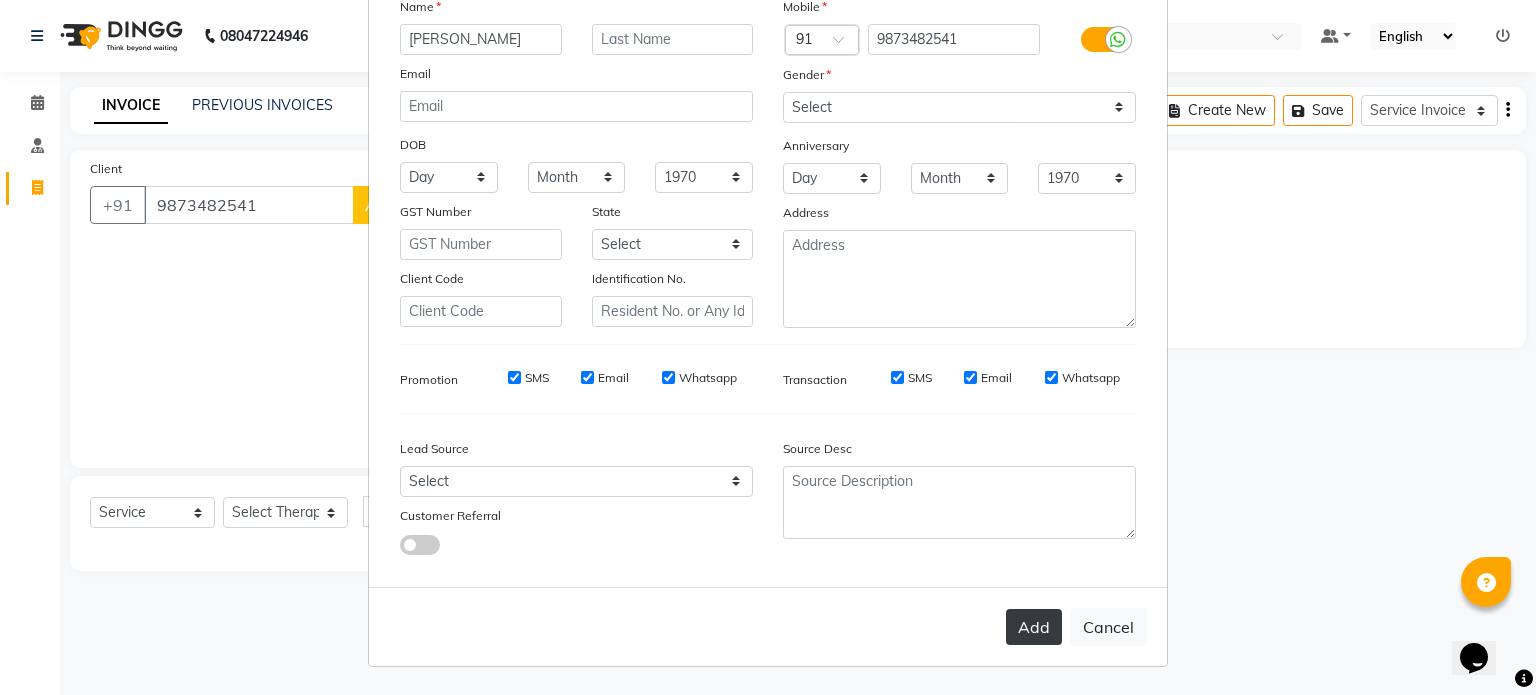 click on "Add" at bounding box center (1034, 627) 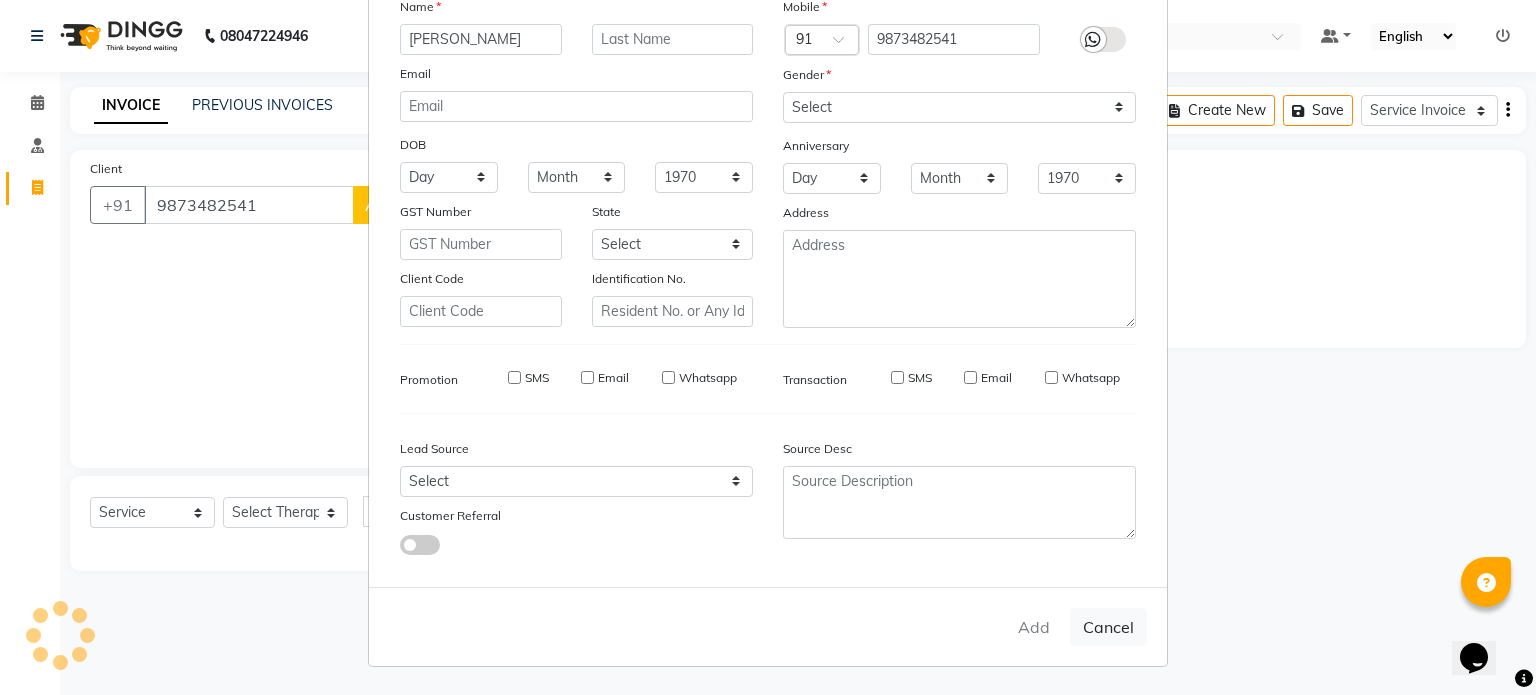type on "98******41" 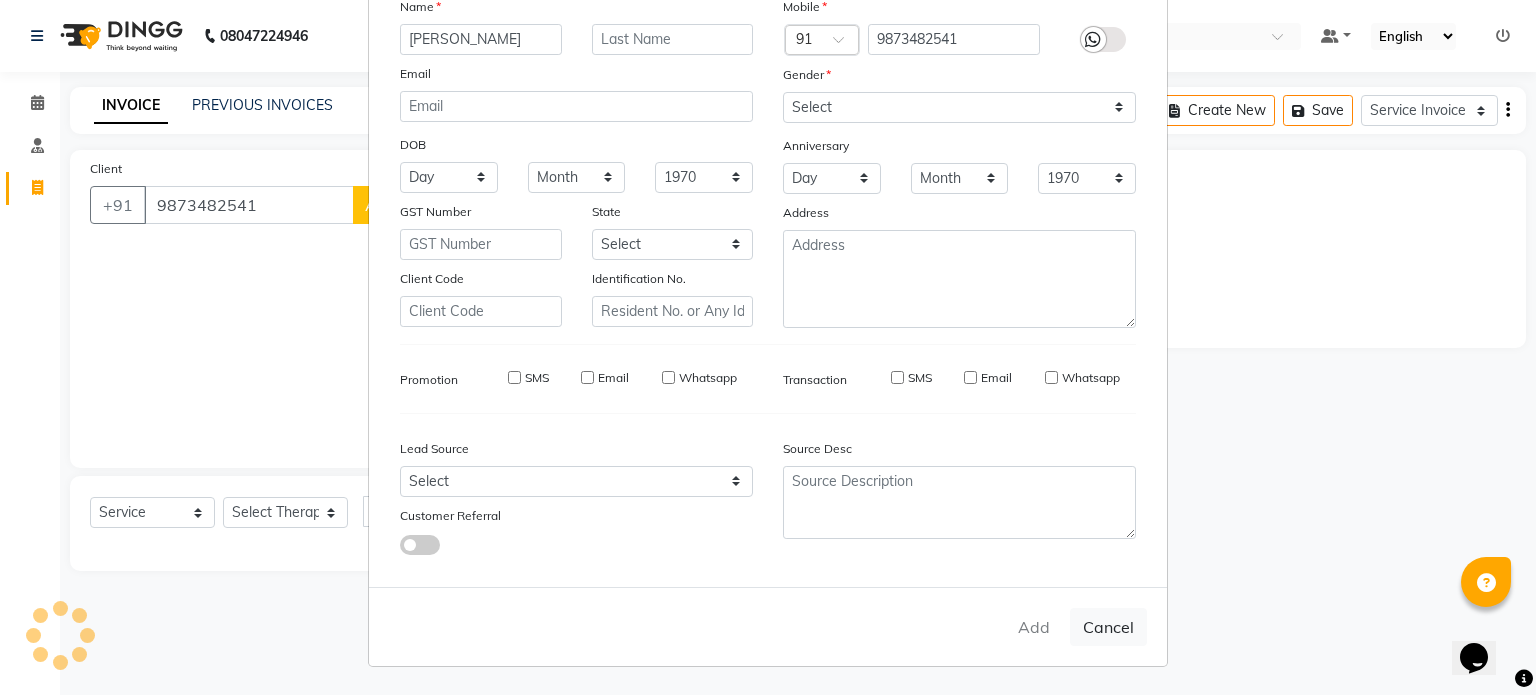 type 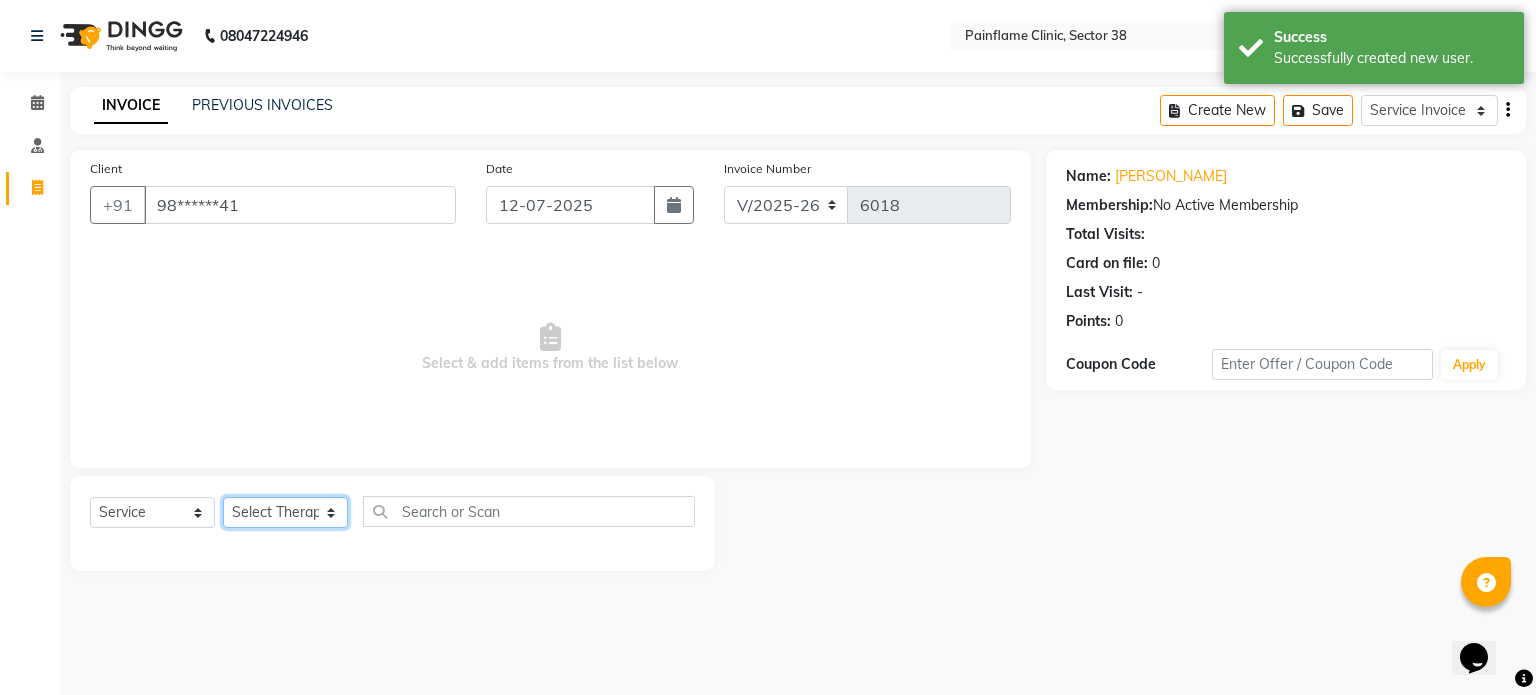 click on "Select Therapist Dr Durgesh Dr Harish Dr Ranjana Dr Saurabh Dr. Suraj Dr. Tejpal Mehlawat KUSHAL MOHIT SEMWAL Nancy Singhai Reception 1  Reception 2 Reception 3" 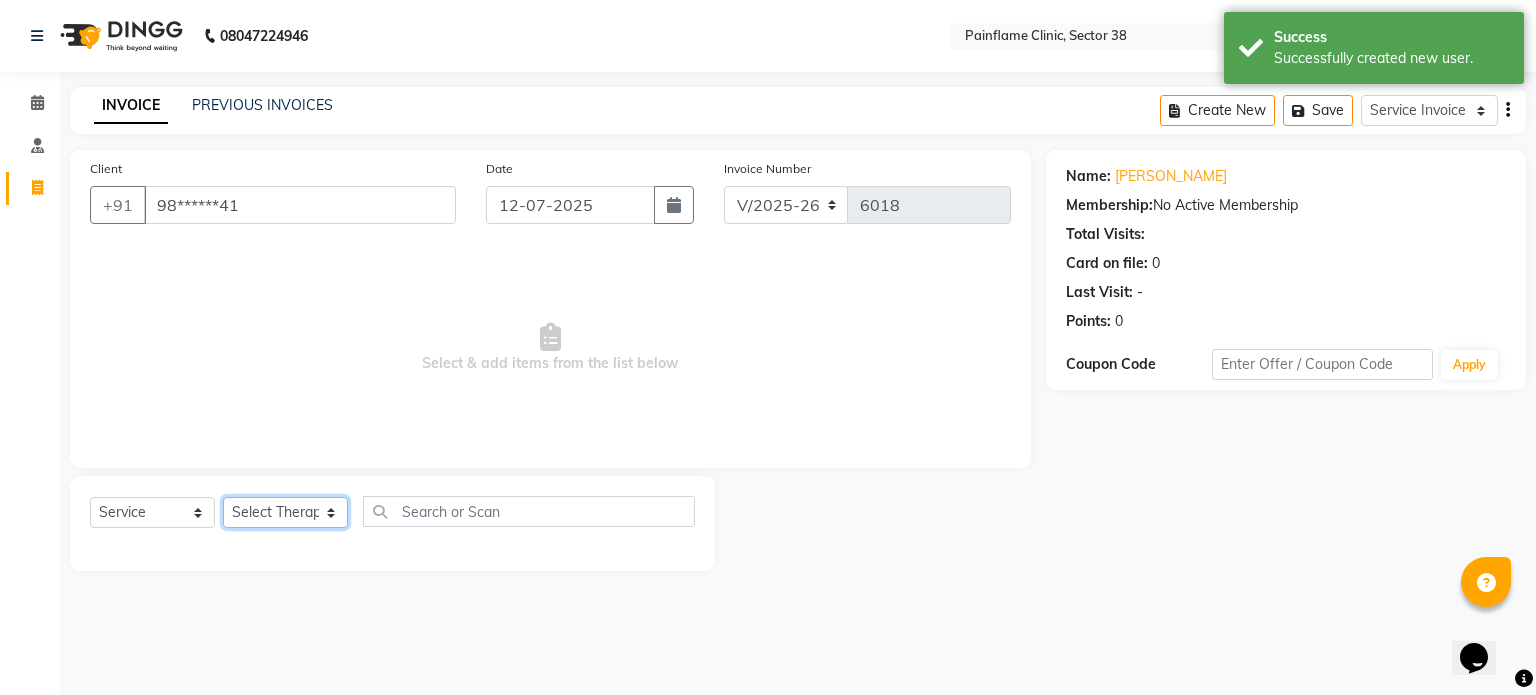 select on "20216" 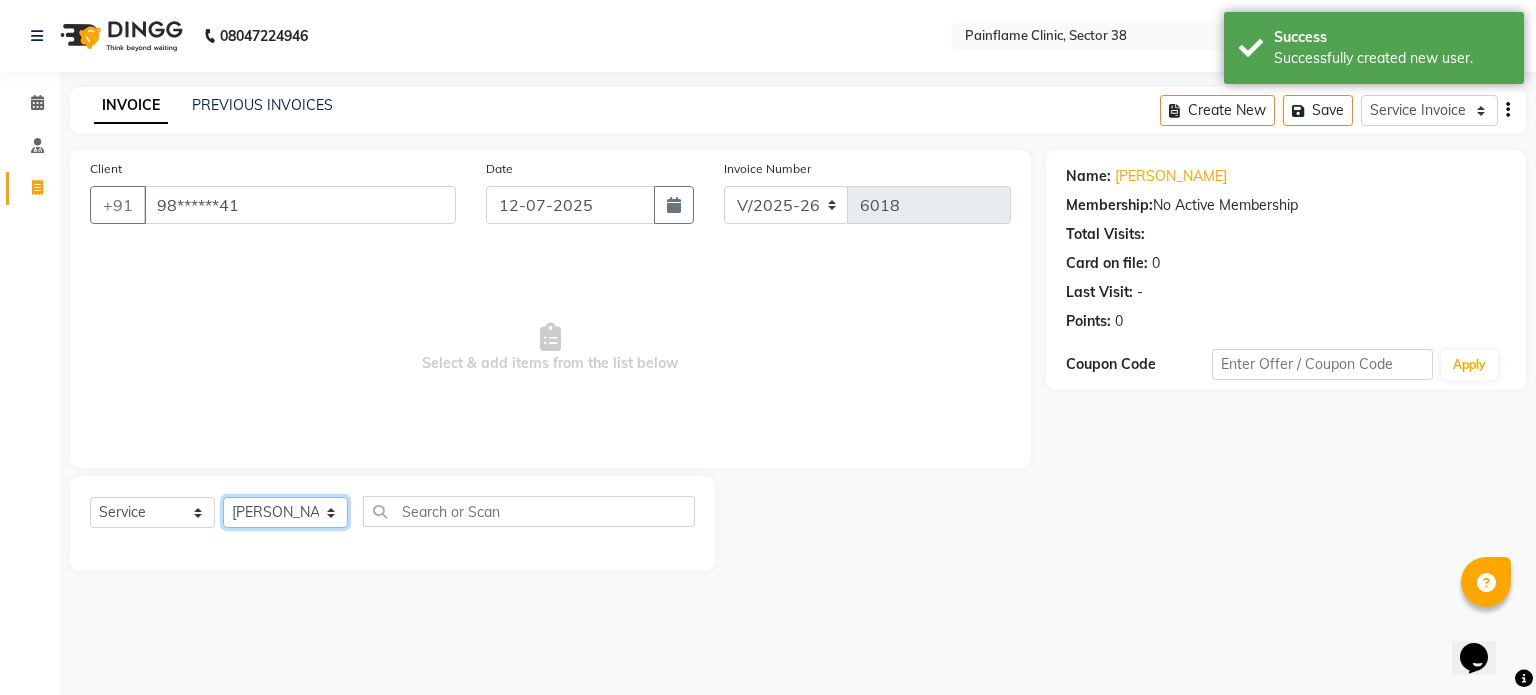 click on "Select Therapist Dr Durgesh Dr Harish Dr Ranjana Dr Saurabh Dr. Suraj Dr. Tejpal Mehlawat KUSHAL MOHIT SEMWAL Nancy Singhai Reception 1  Reception 2 Reception 3" 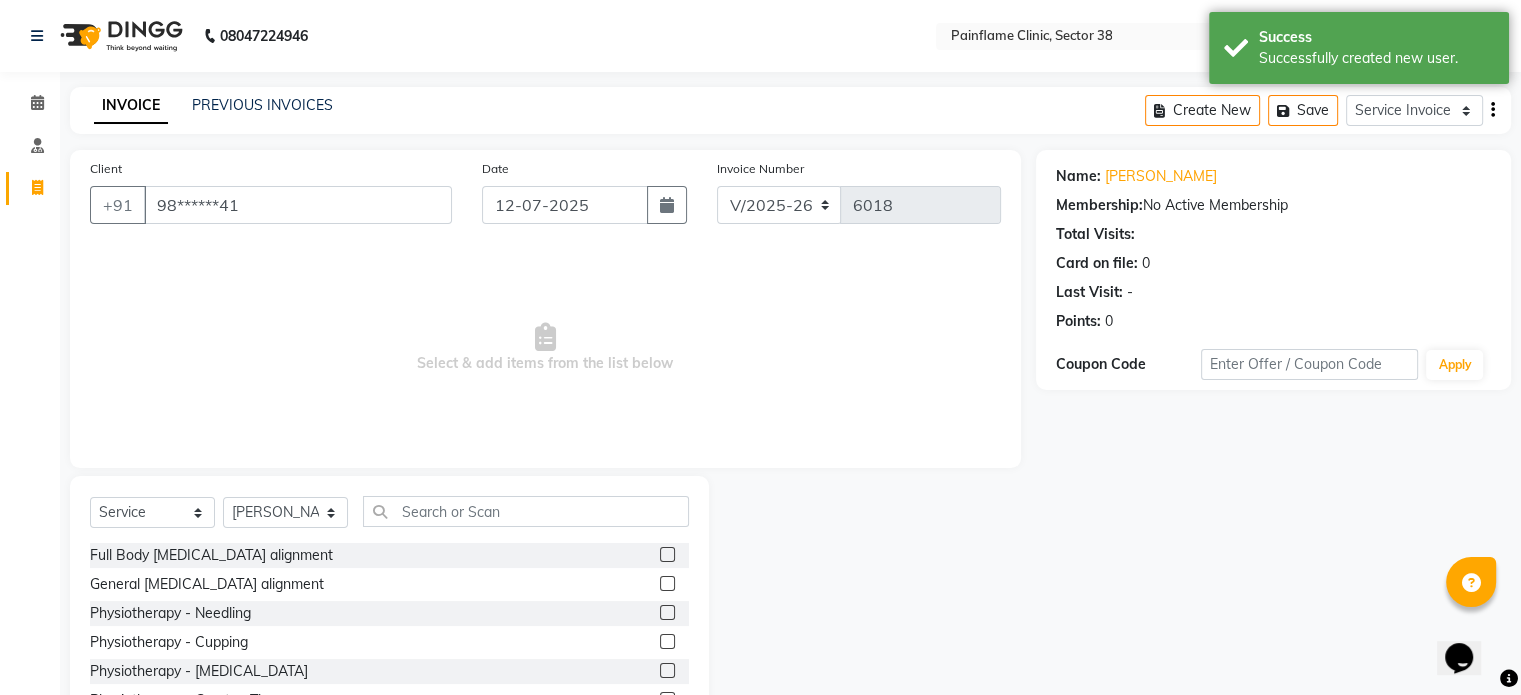 click 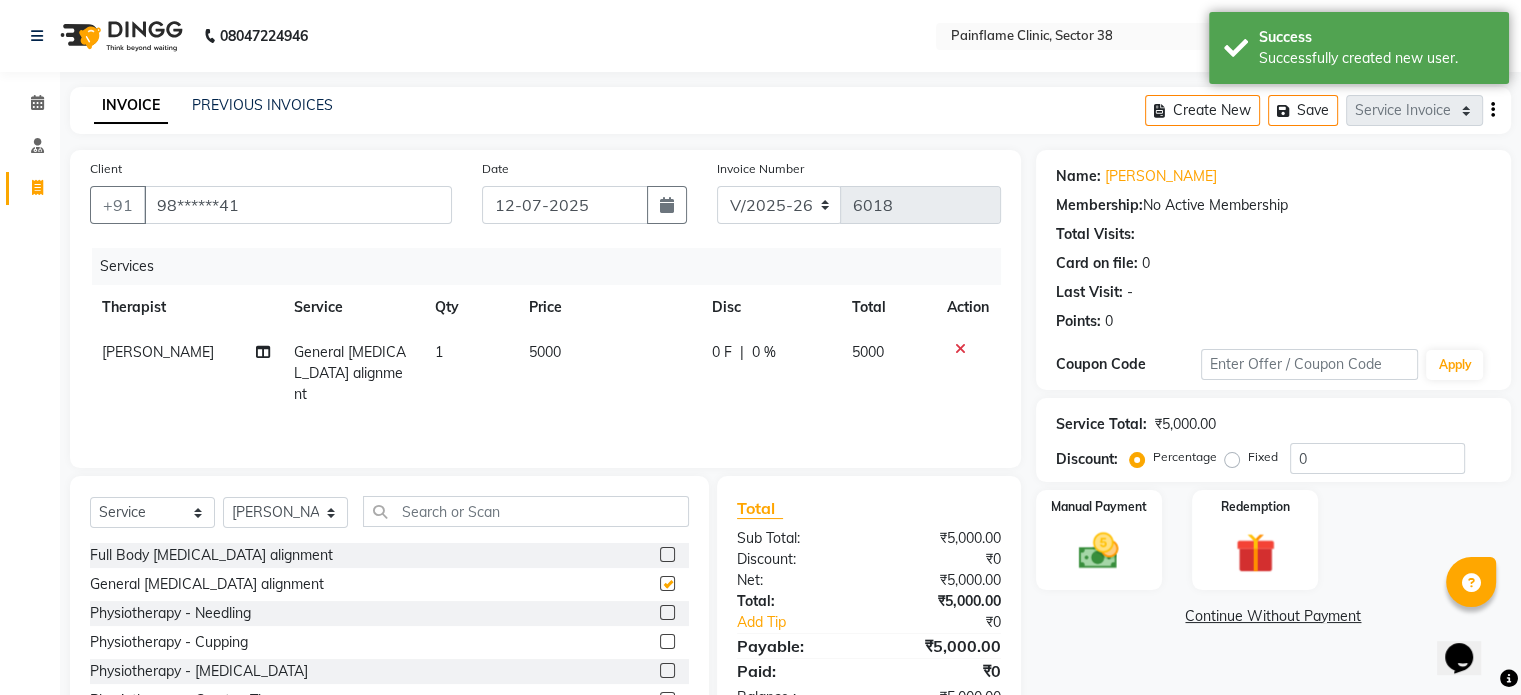 checkbox on "false" 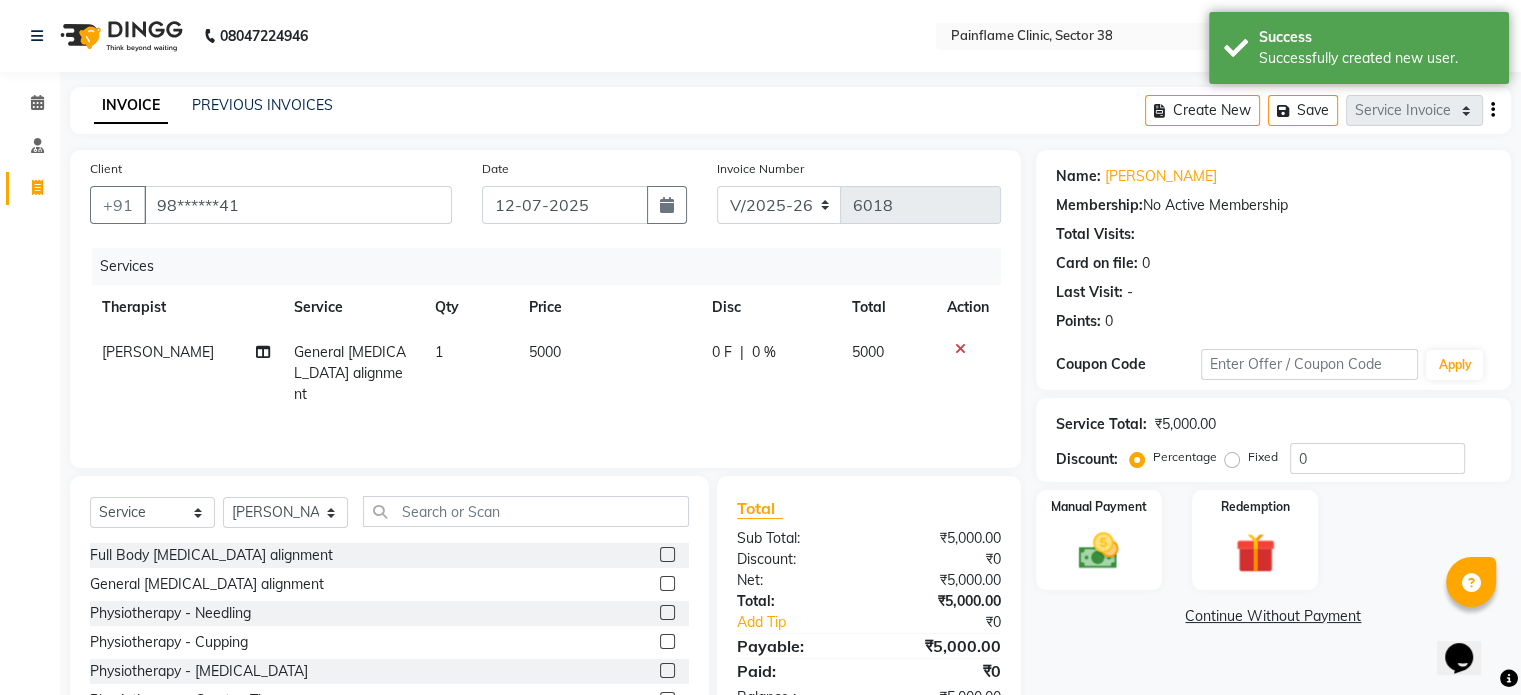 click on "5000" 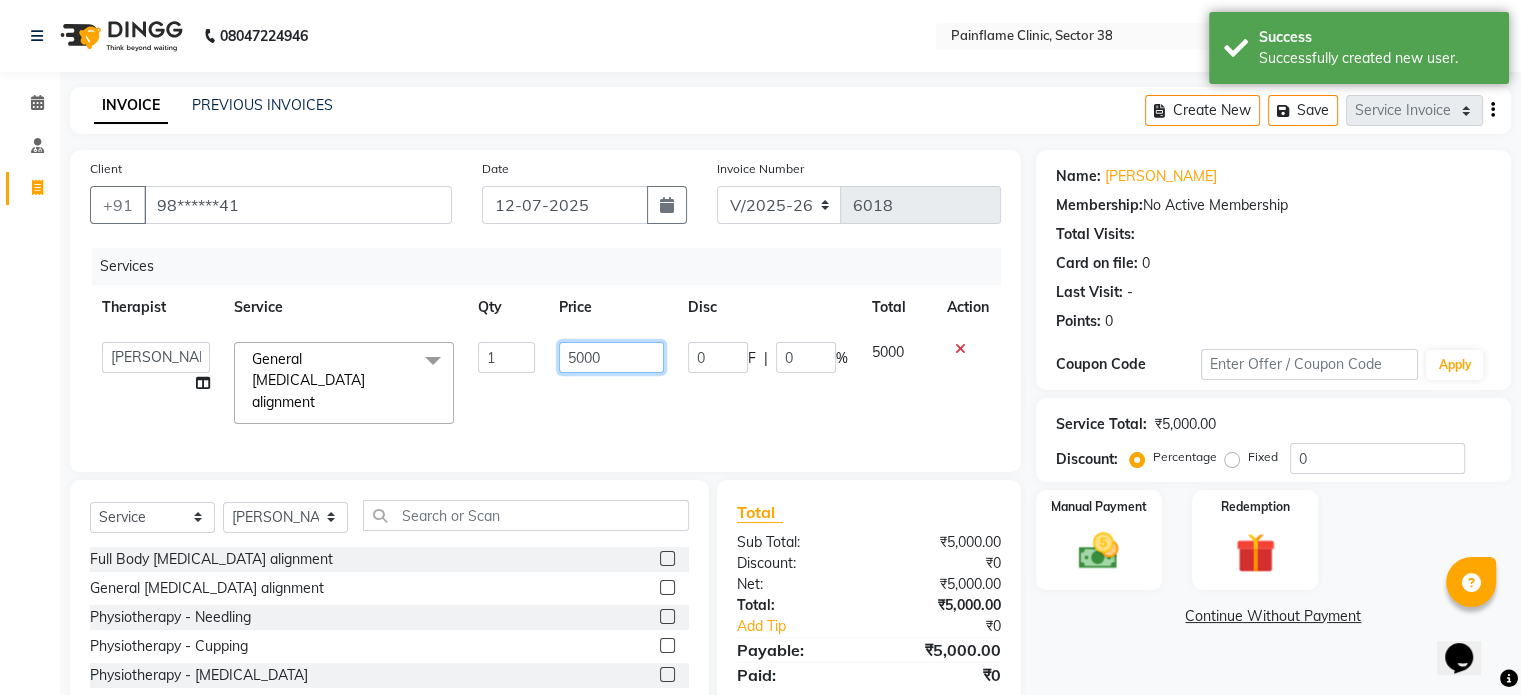 click on "5000" 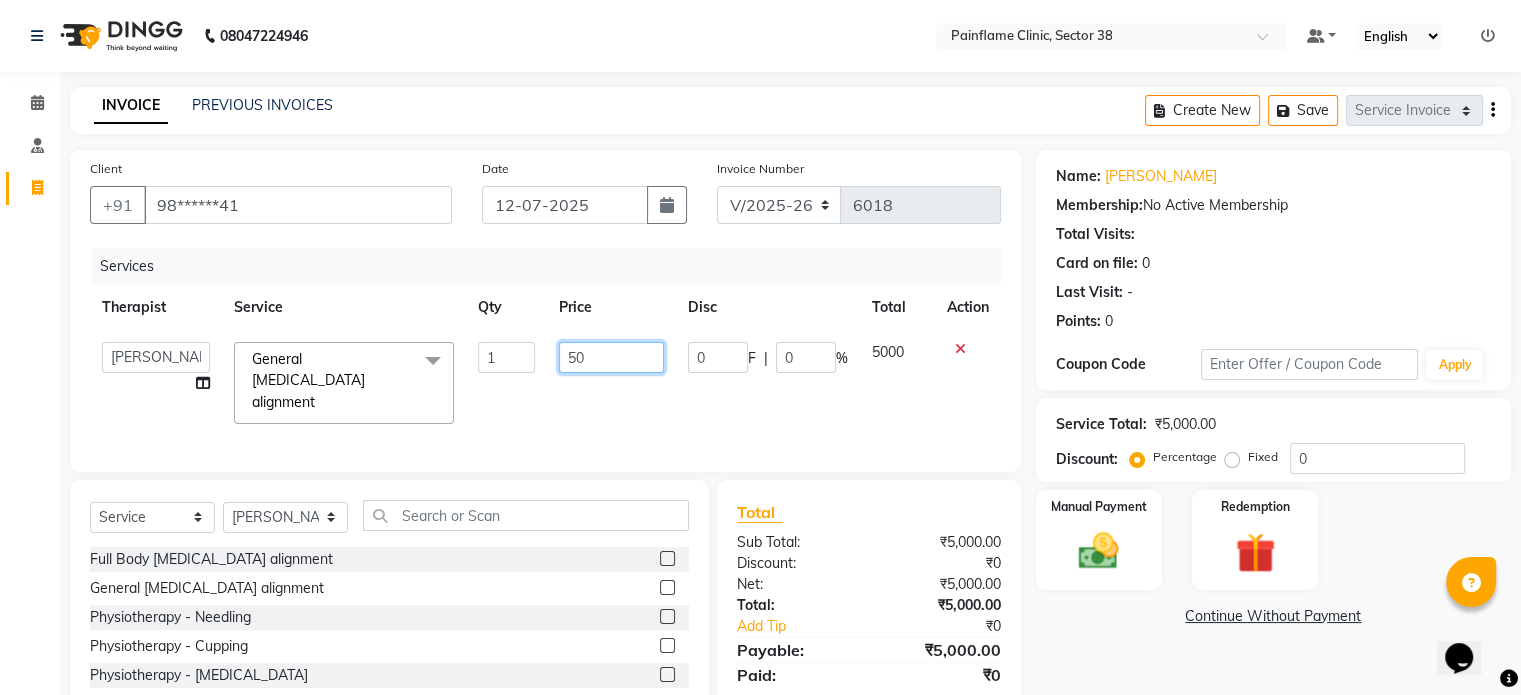 type on "5" 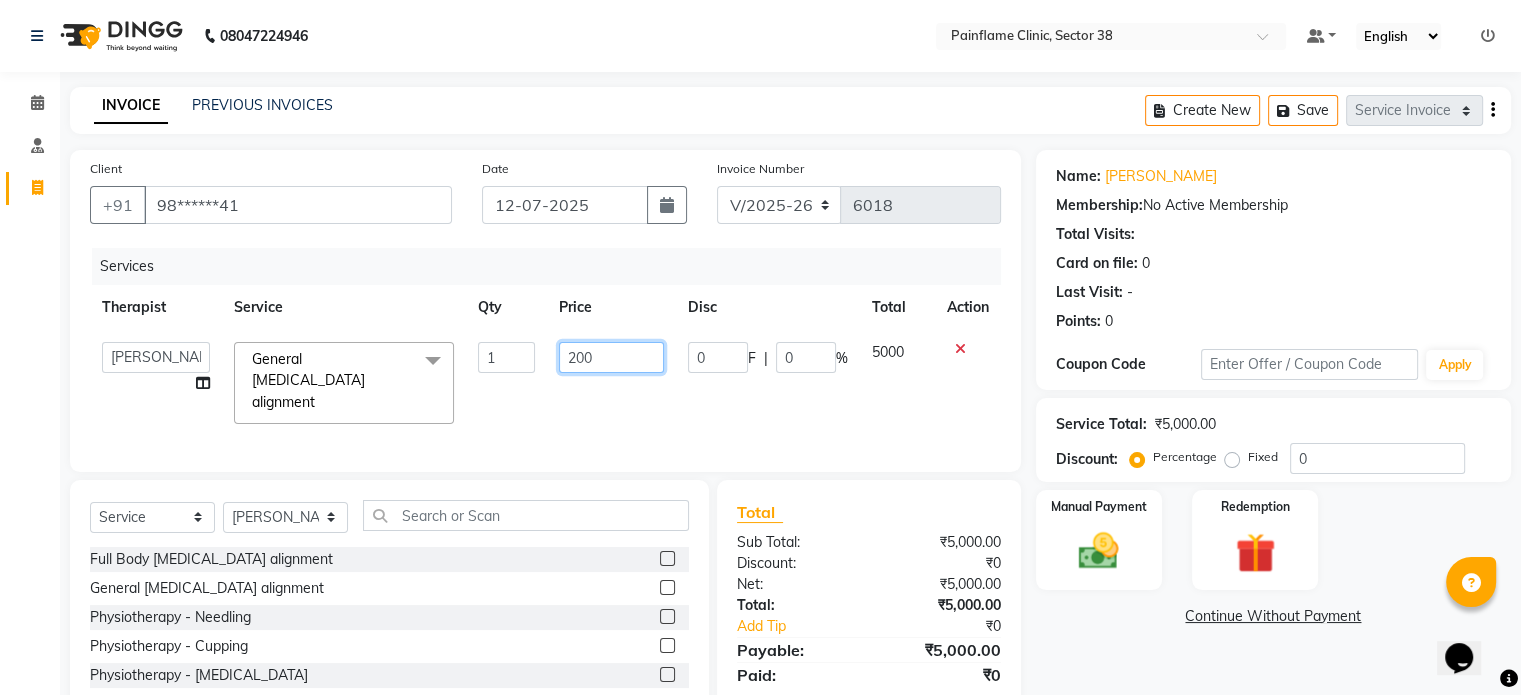 type on "2000" 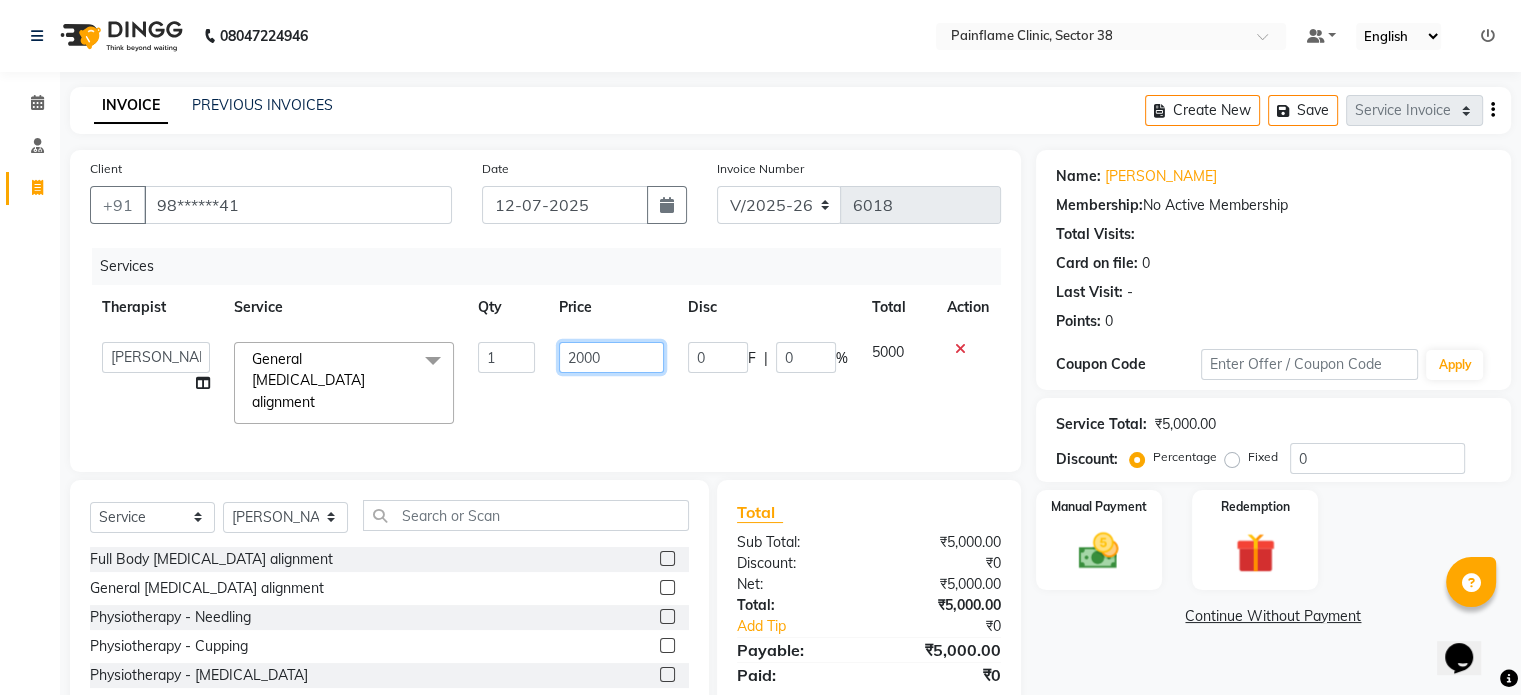 scroll, scrollTop: 106, scrollLeft: 0, axis: vertical 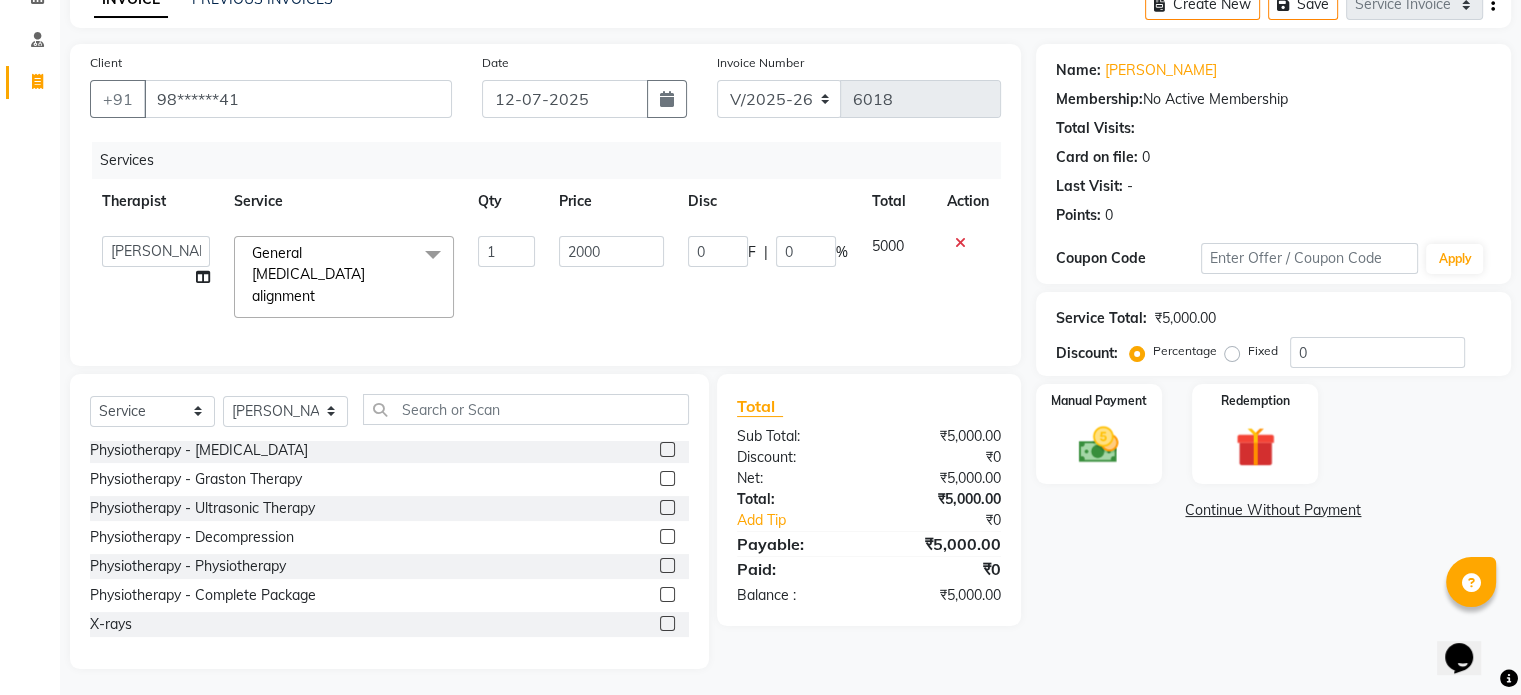 click 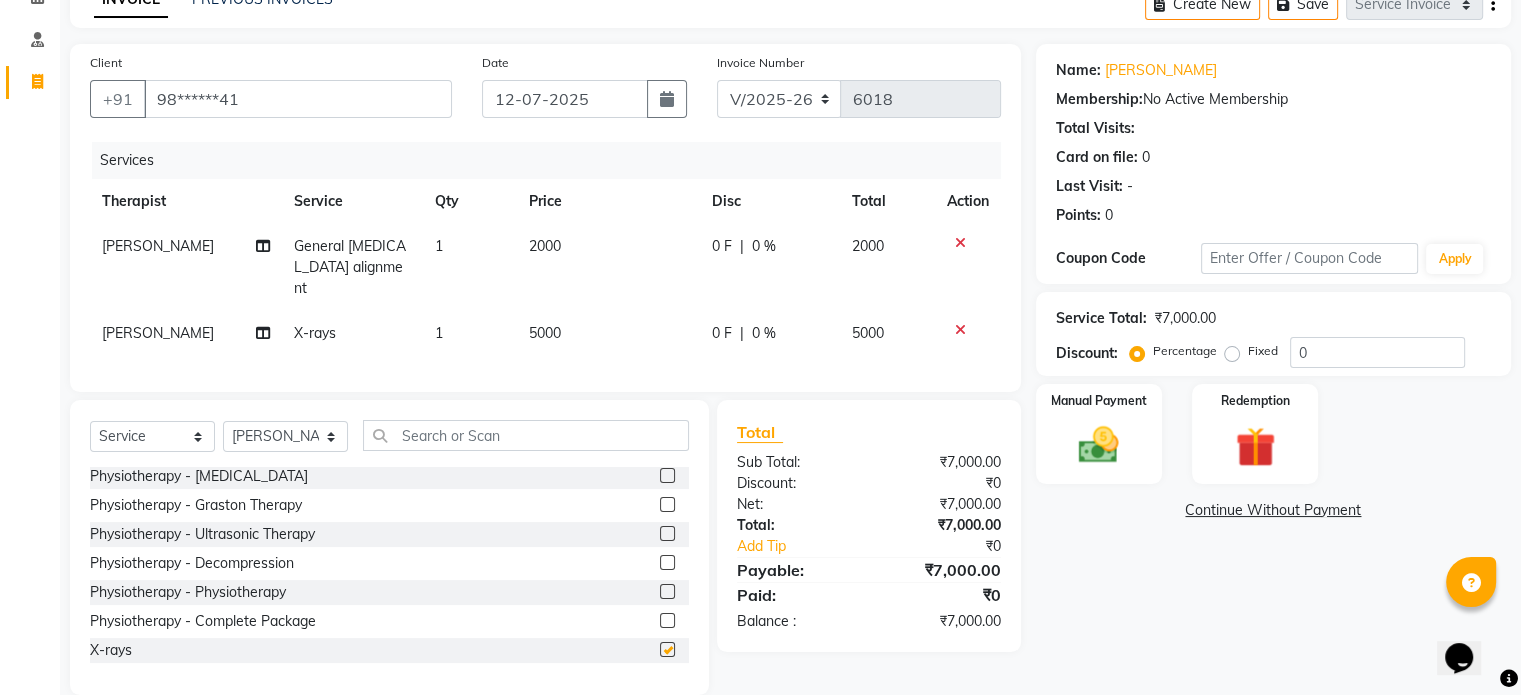 checkbox on "false" 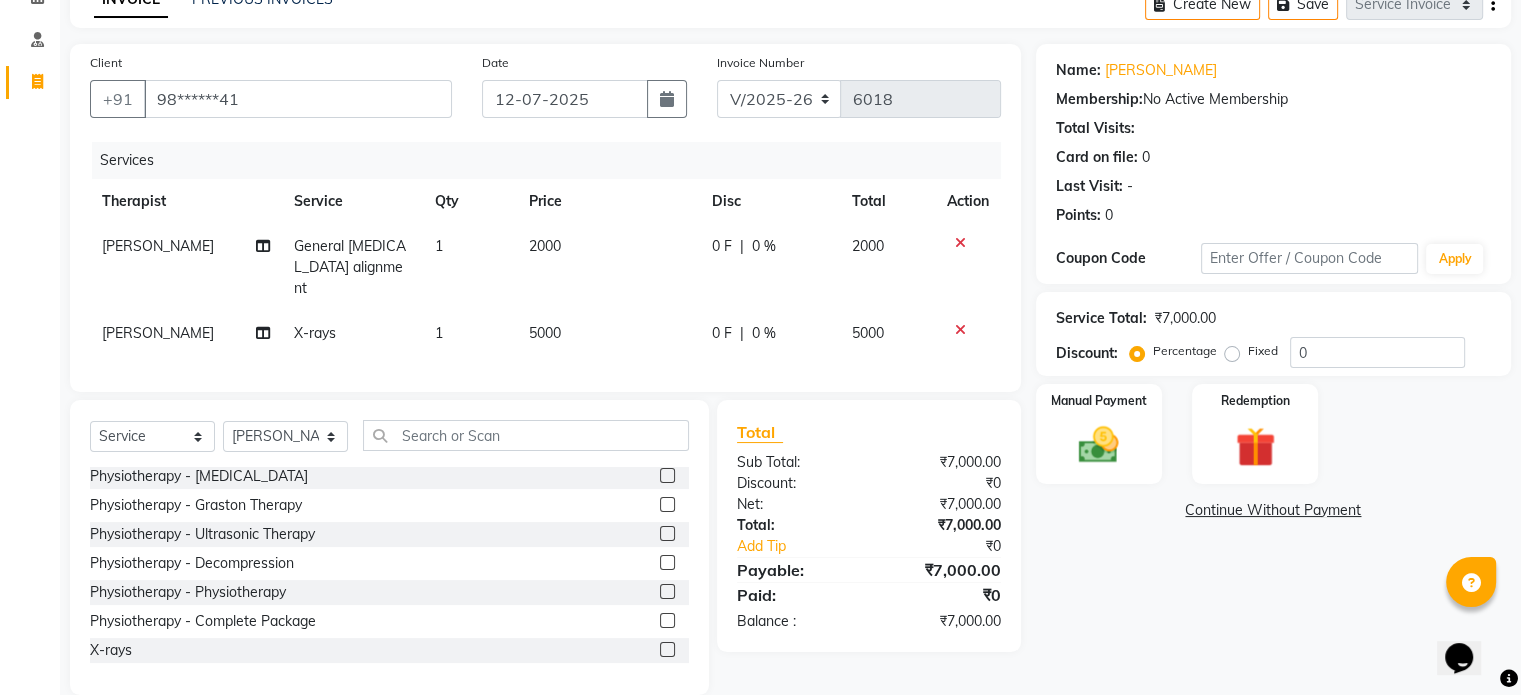 click on "5000" 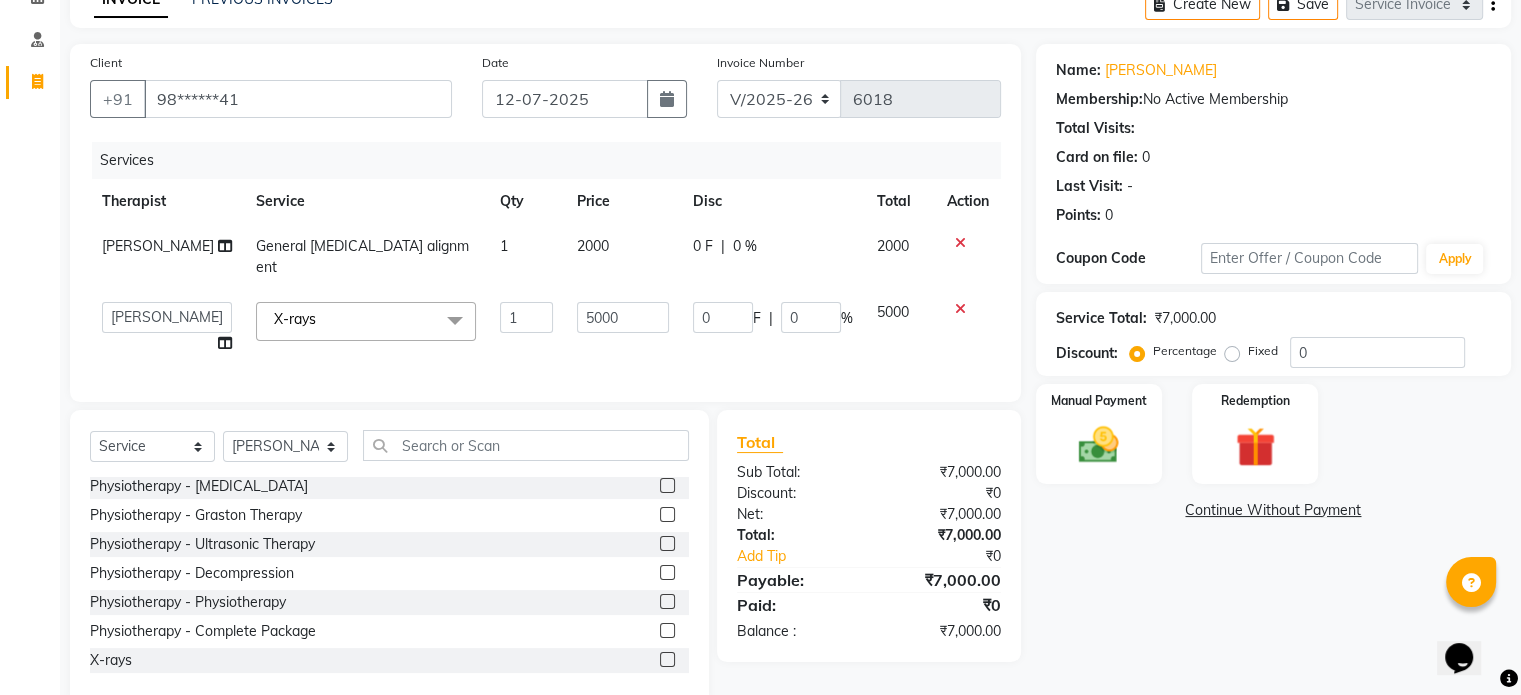 click on "1" 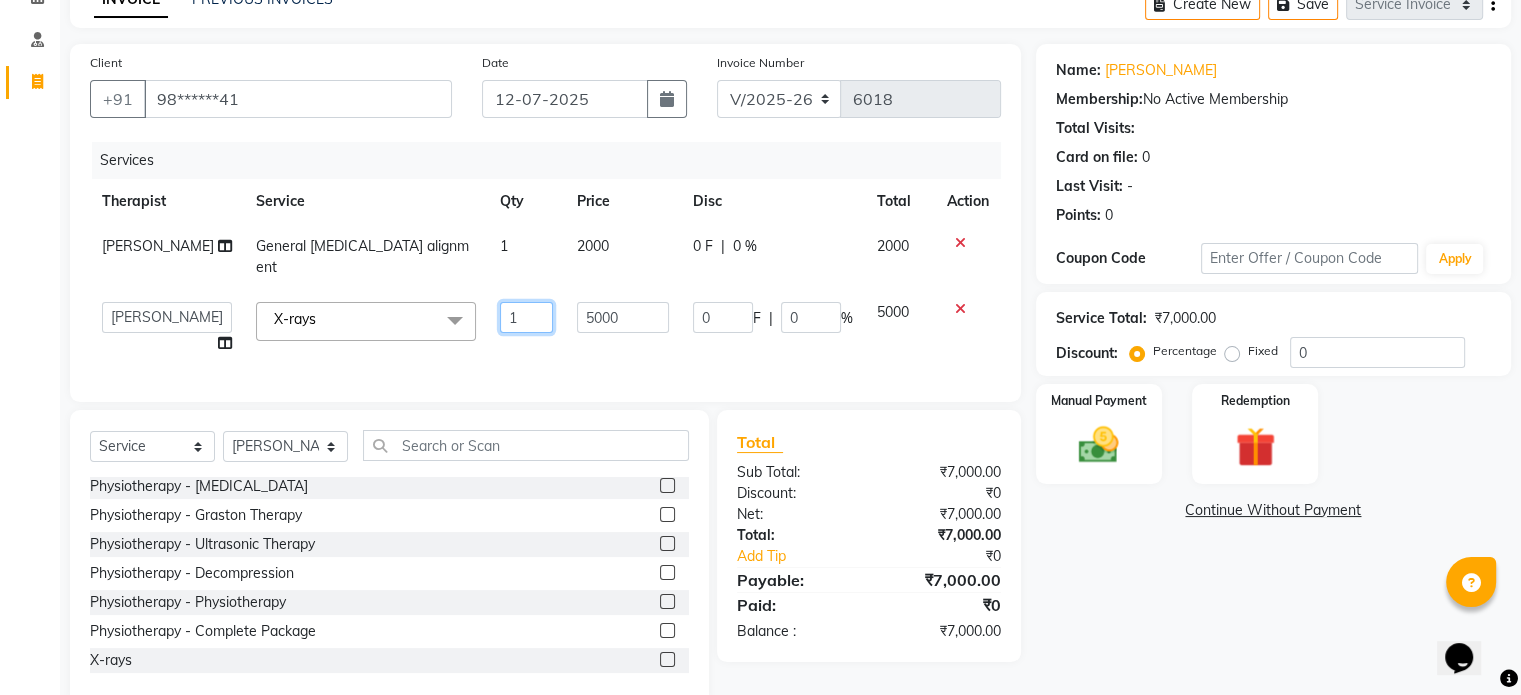 drag, startPoint x: 541, startPoint y: 311, endPoint x: 584, endPoint y: 299, distance: 44.64303 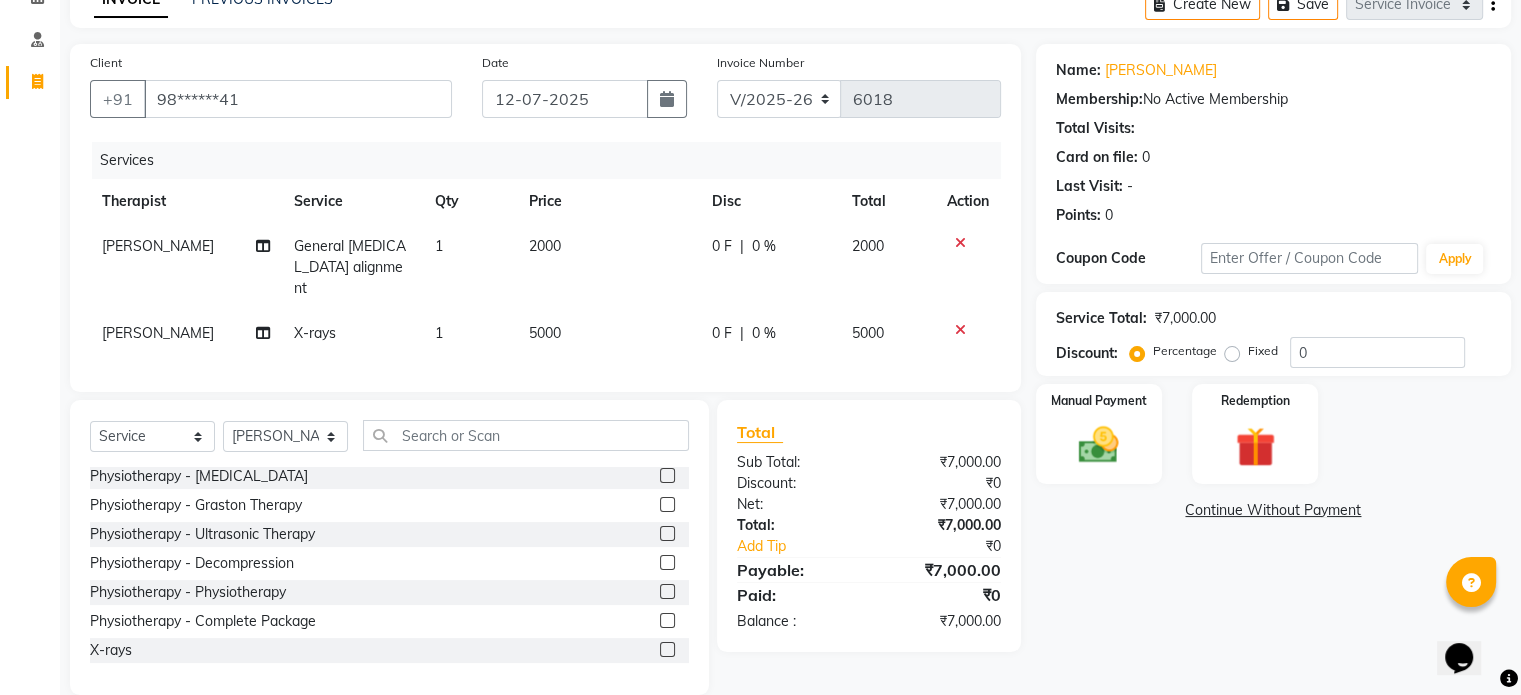 click on "5000" 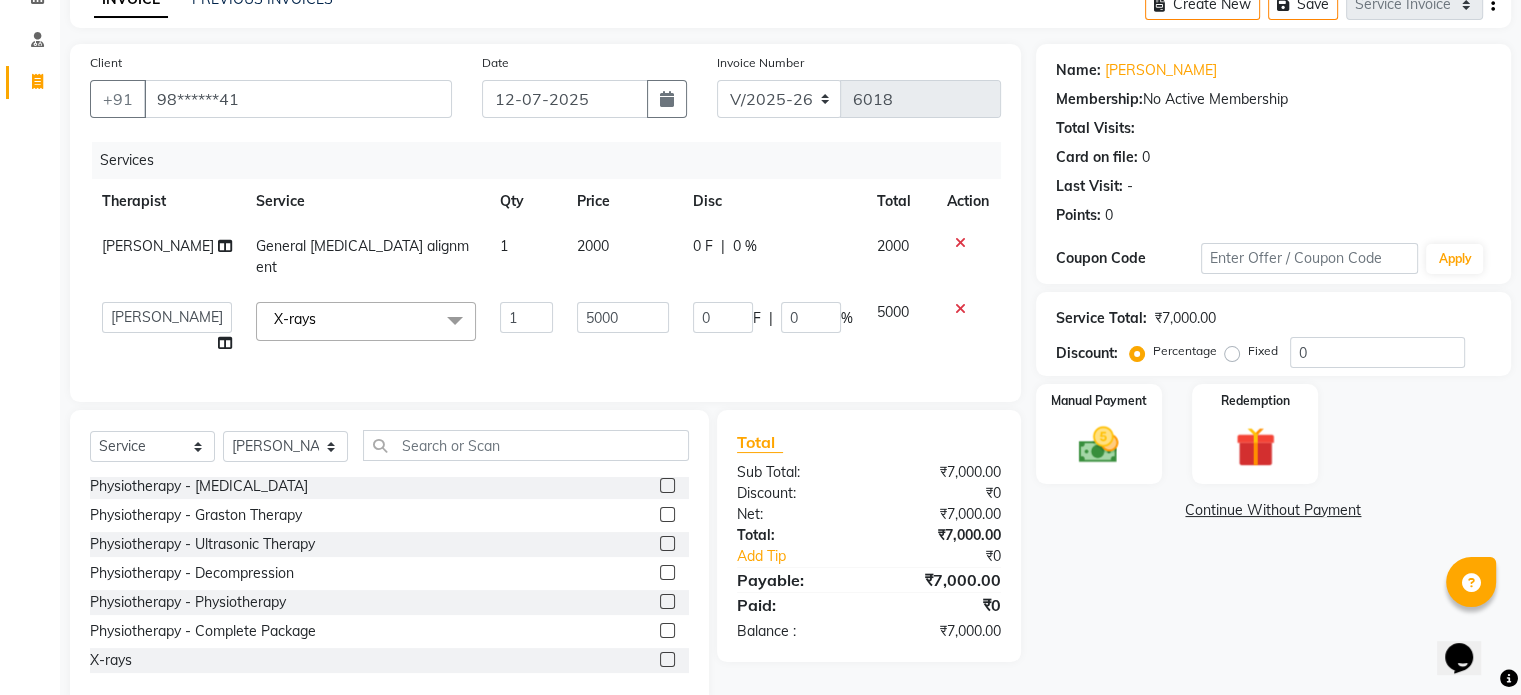 click on "5000" 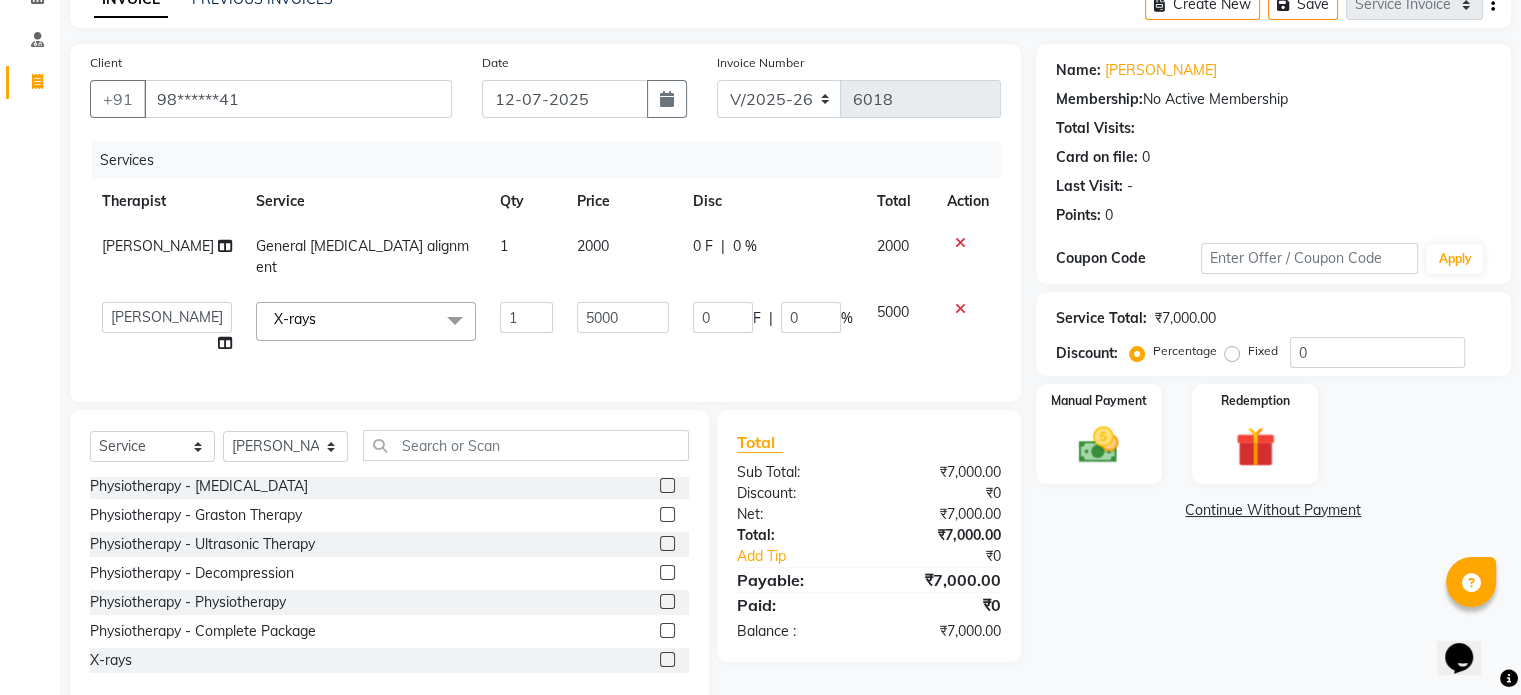 click on "5000" 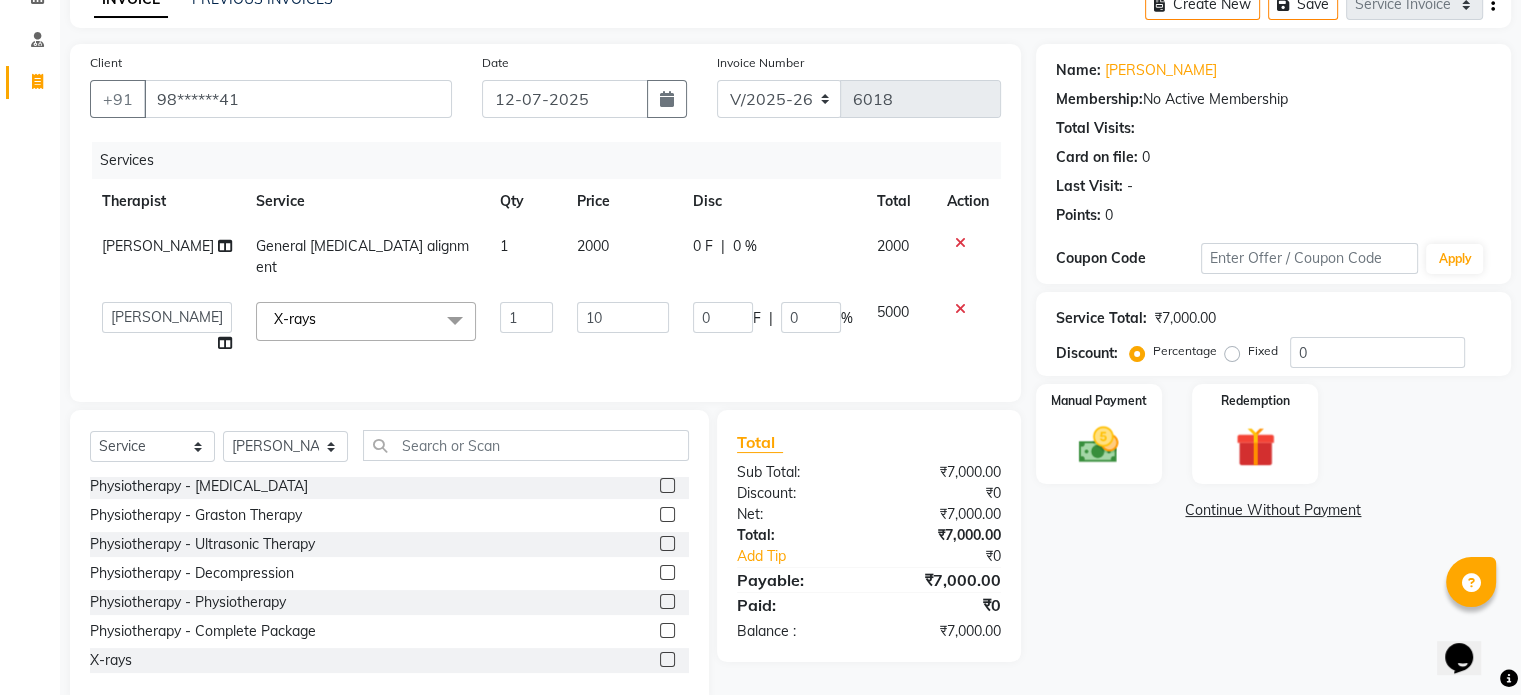 type on "1" 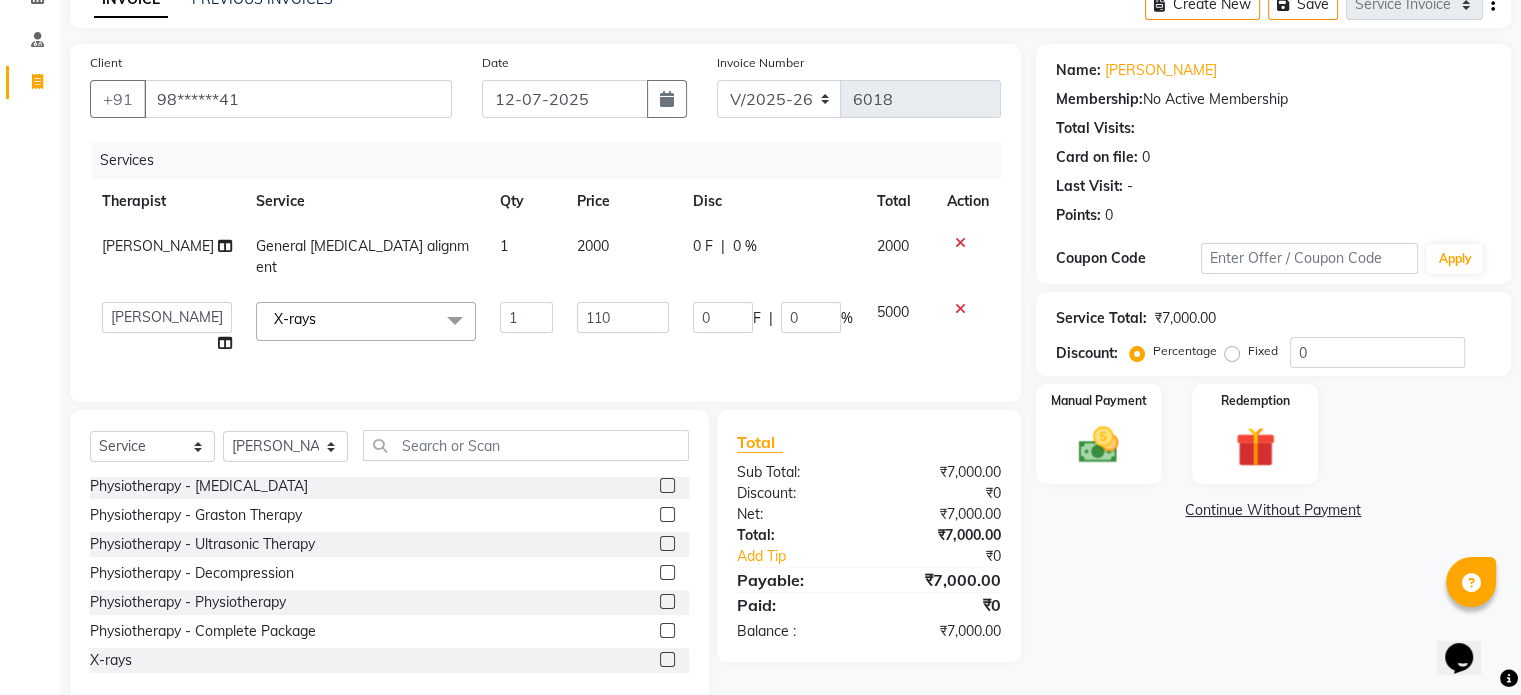 type on "1100" 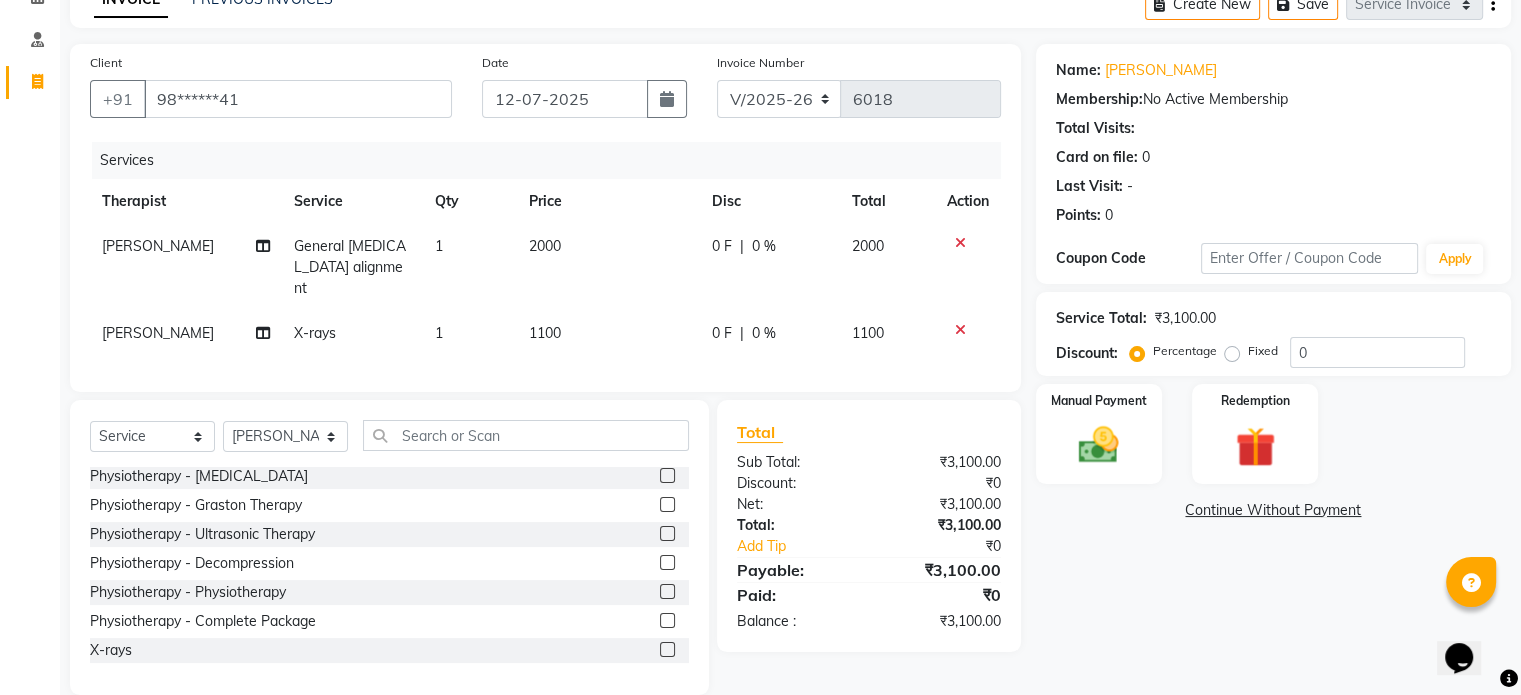 click on "Fixed" 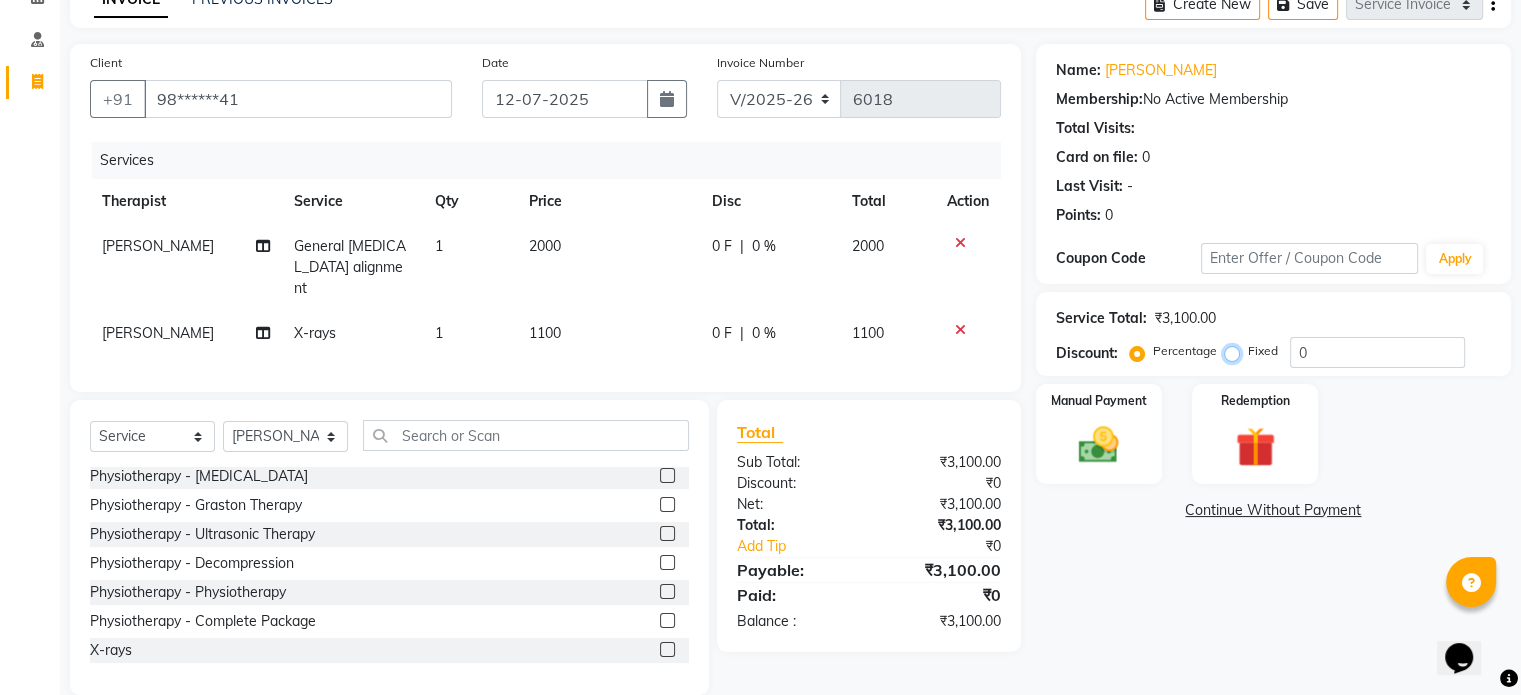 click on "Fixed" at bounding box center [1236, 351] 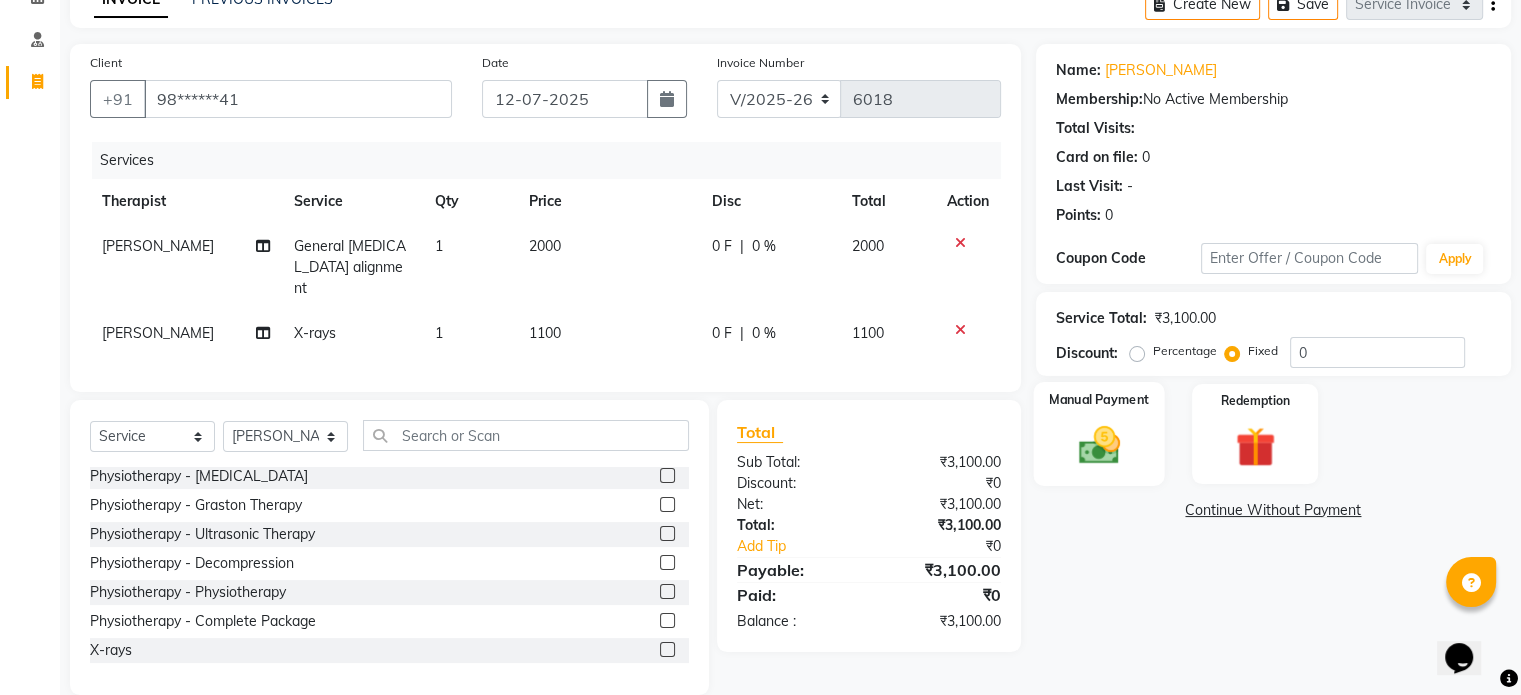 click 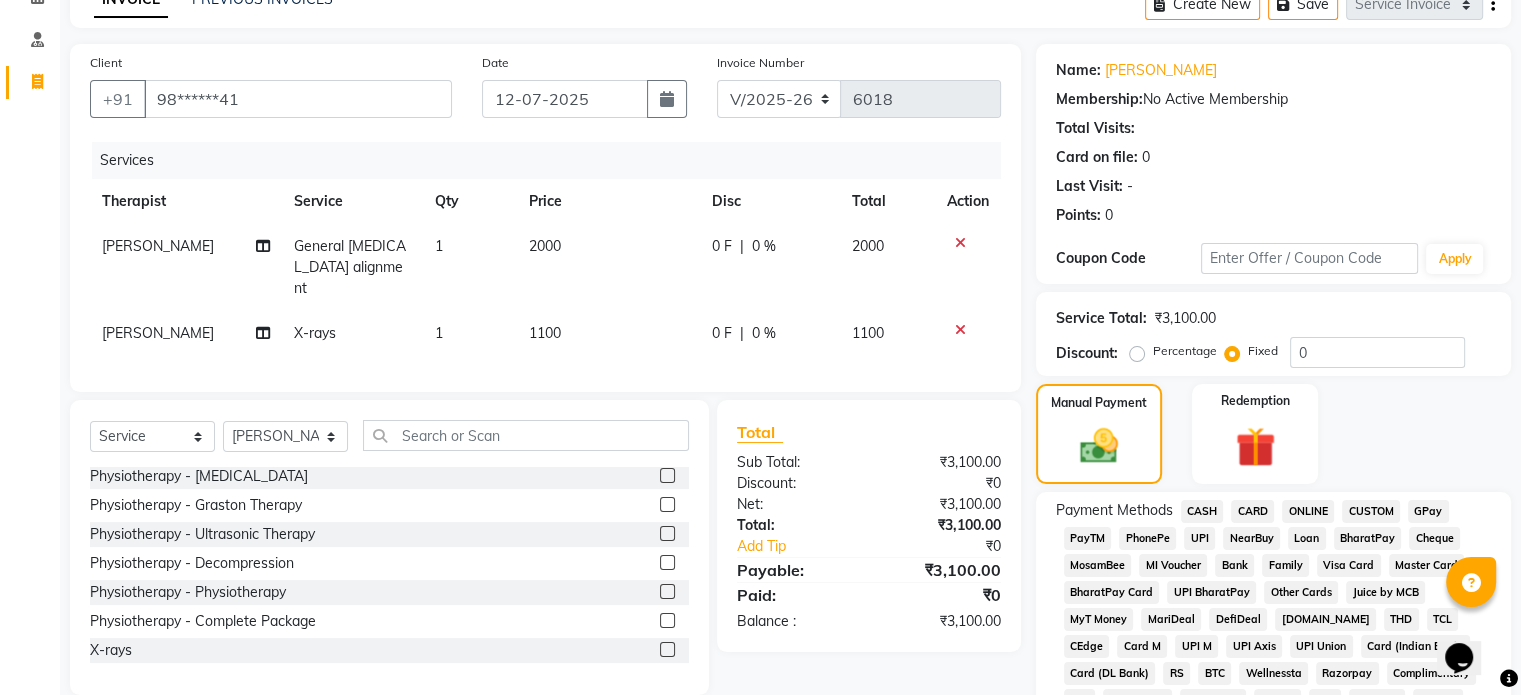 click on "UPI" 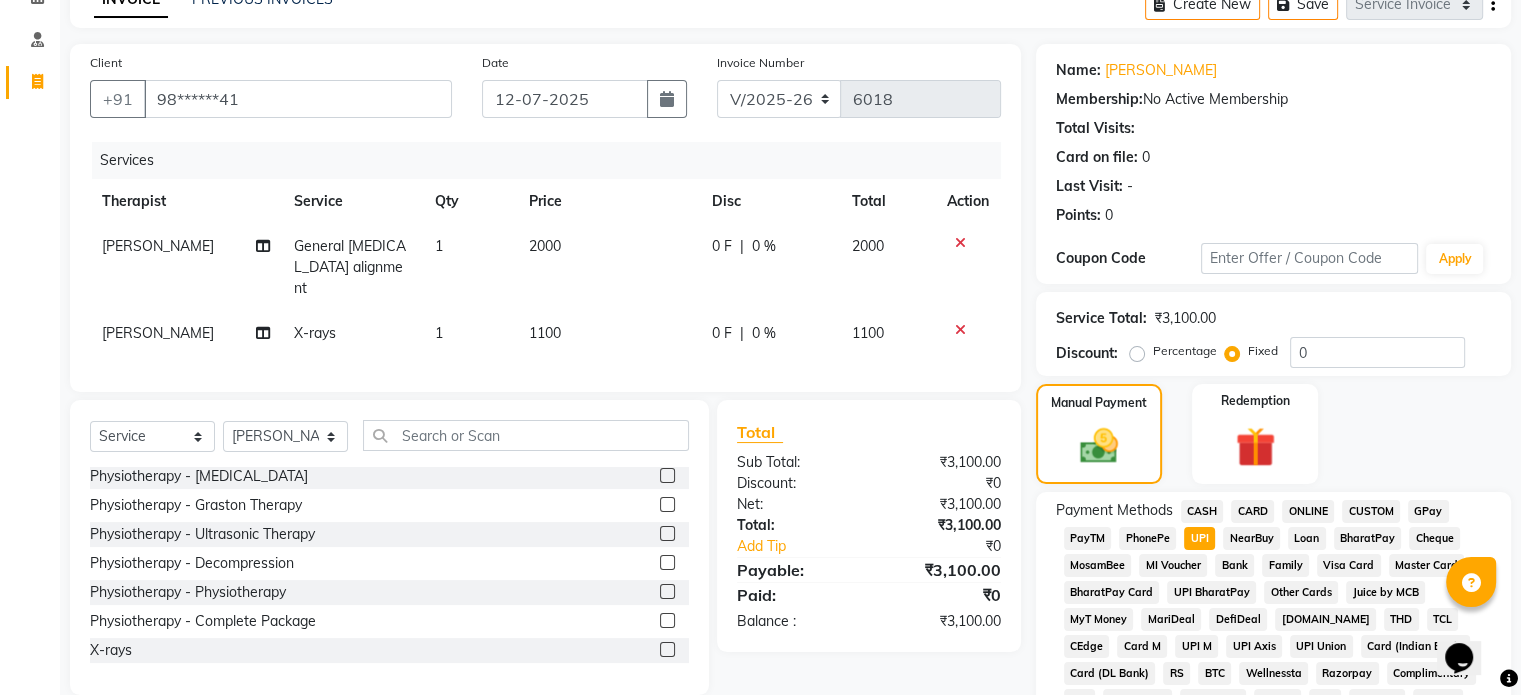 scroll, scrollTop: 652, scrollLeft: 0, axis: vertical 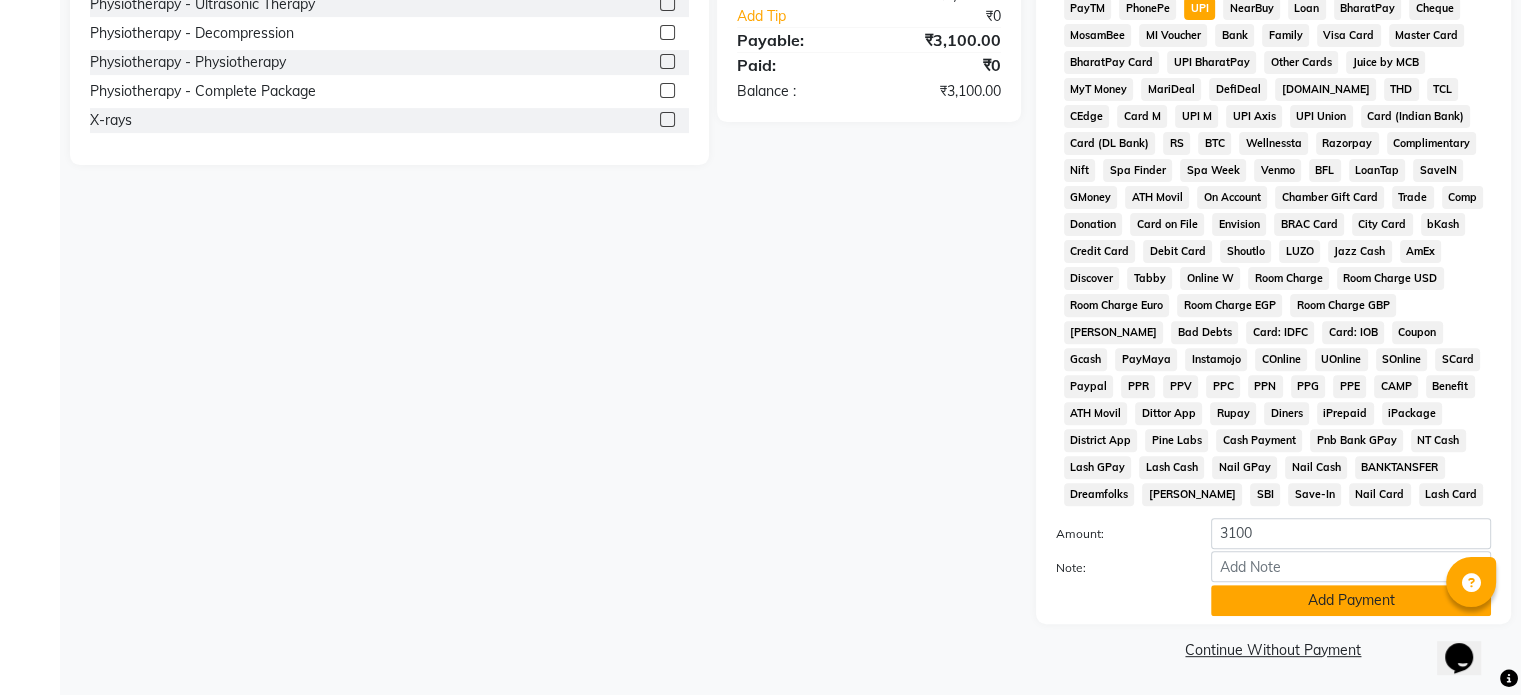 click on "Add Payment" 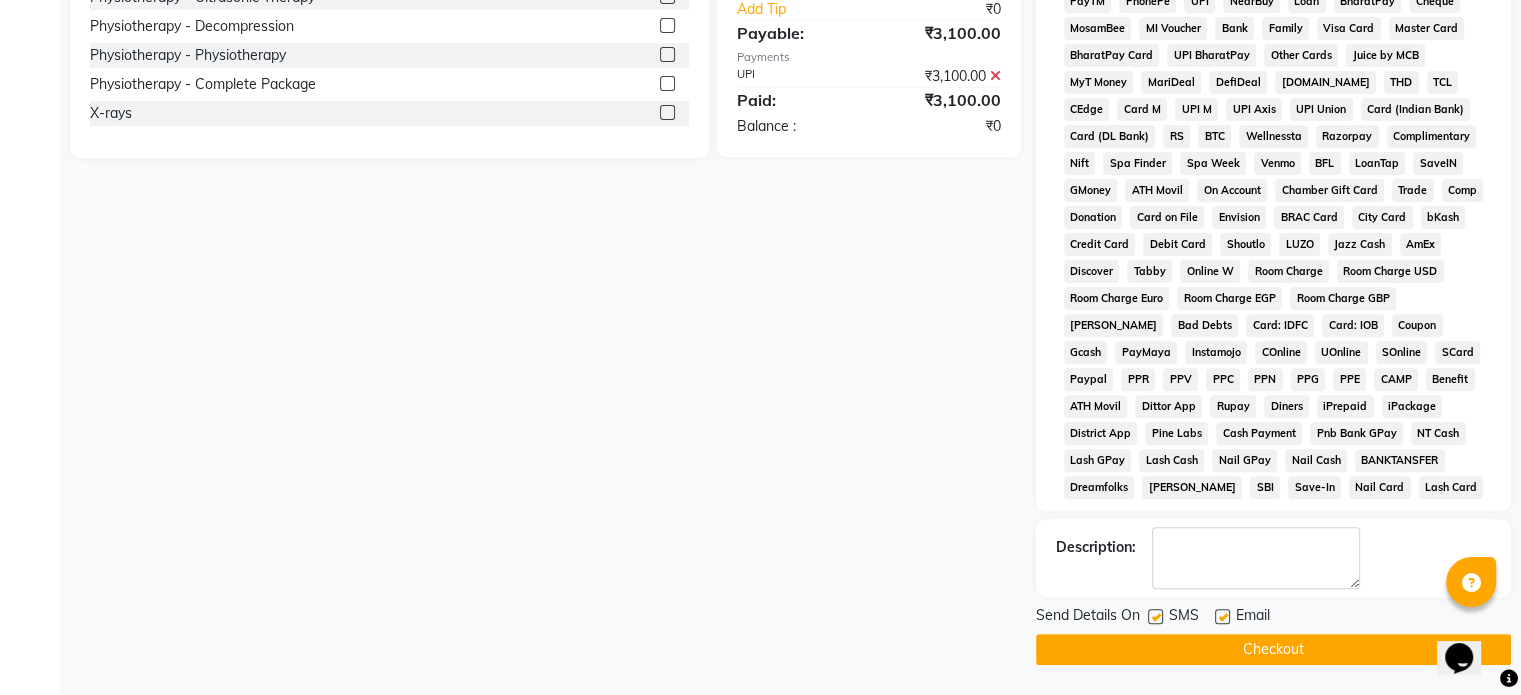 click 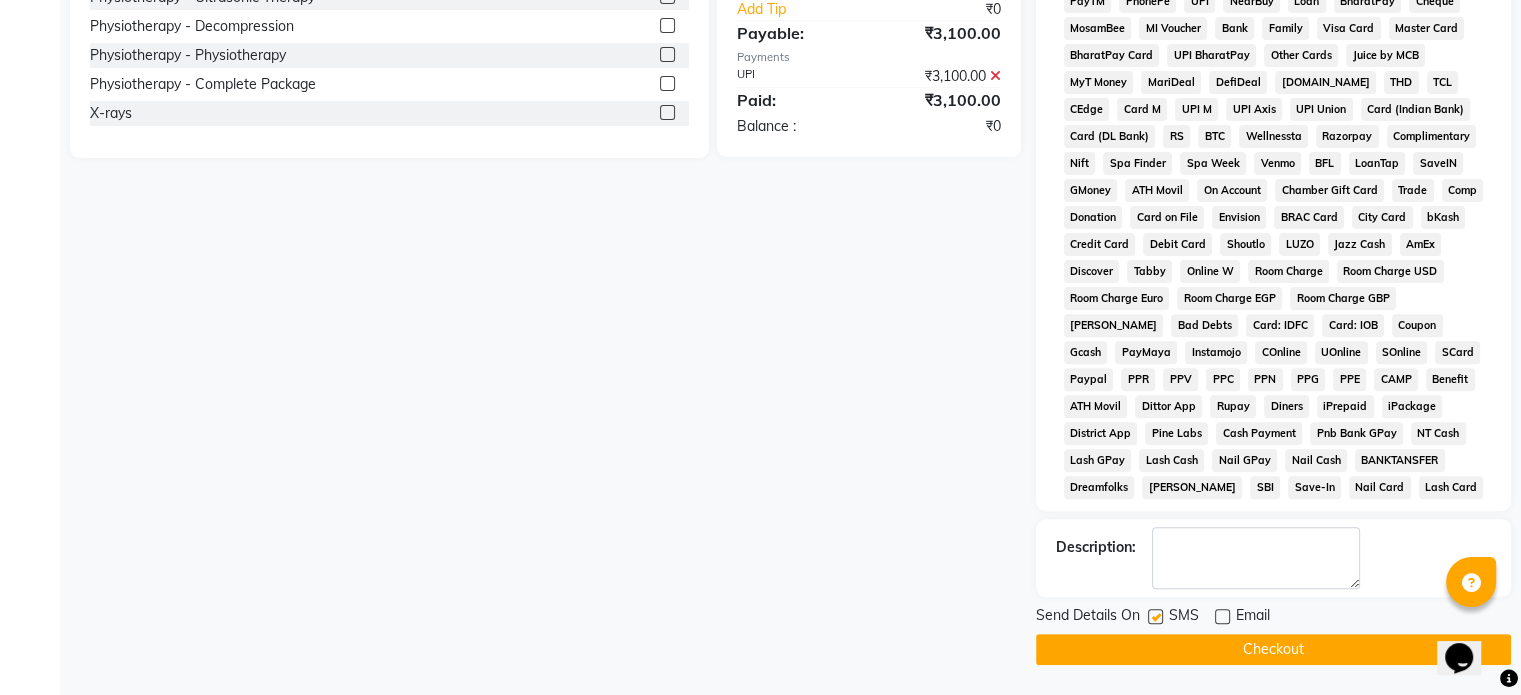 click 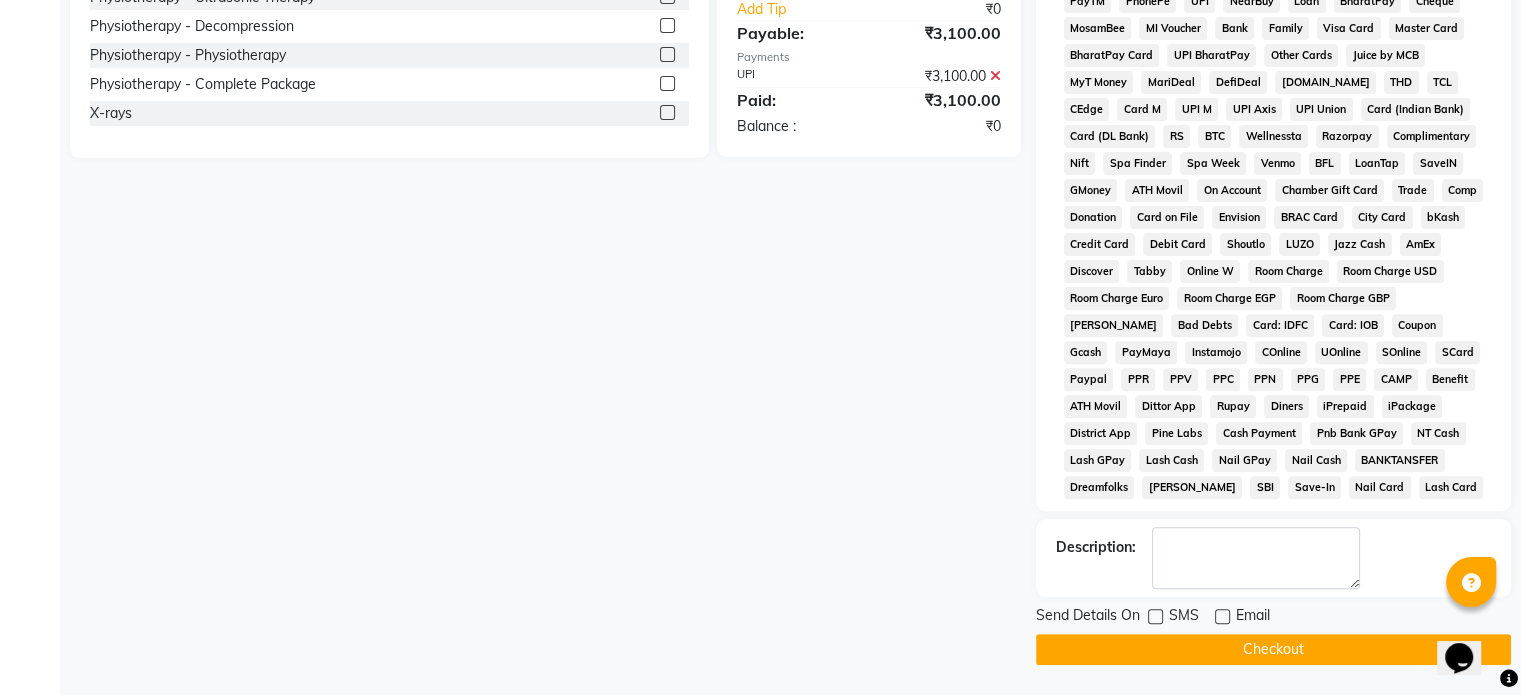 click on "Checkout" 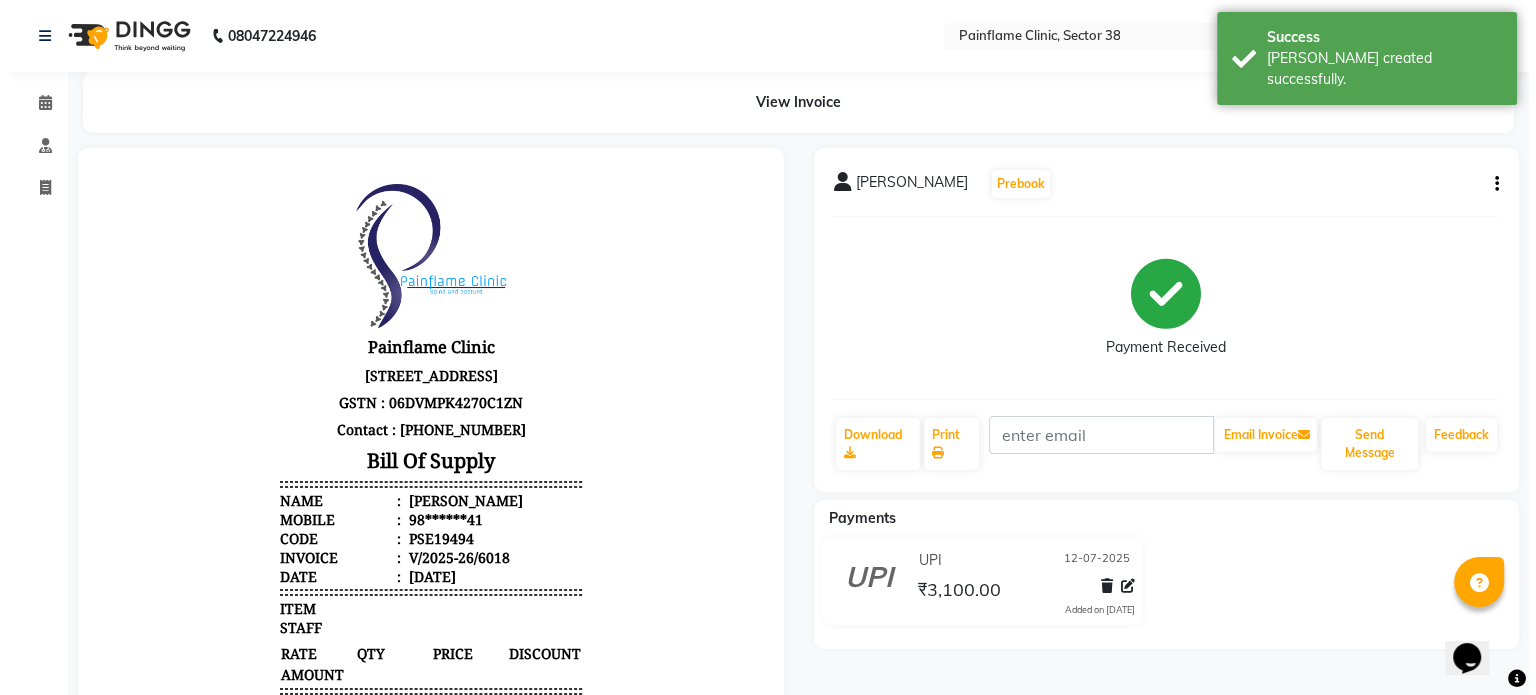 scroll, scrollTop: 0, scrollLeft: 0, axis: both 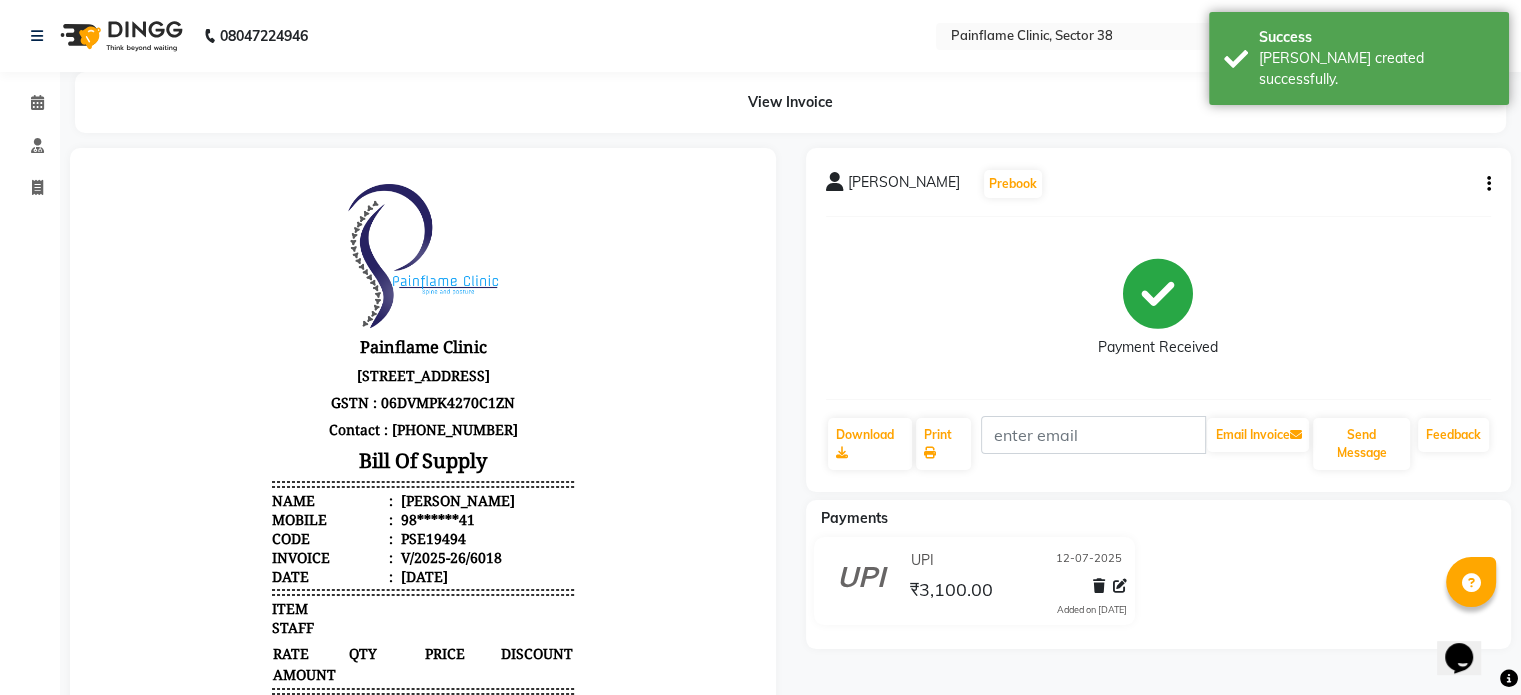 select on "service" 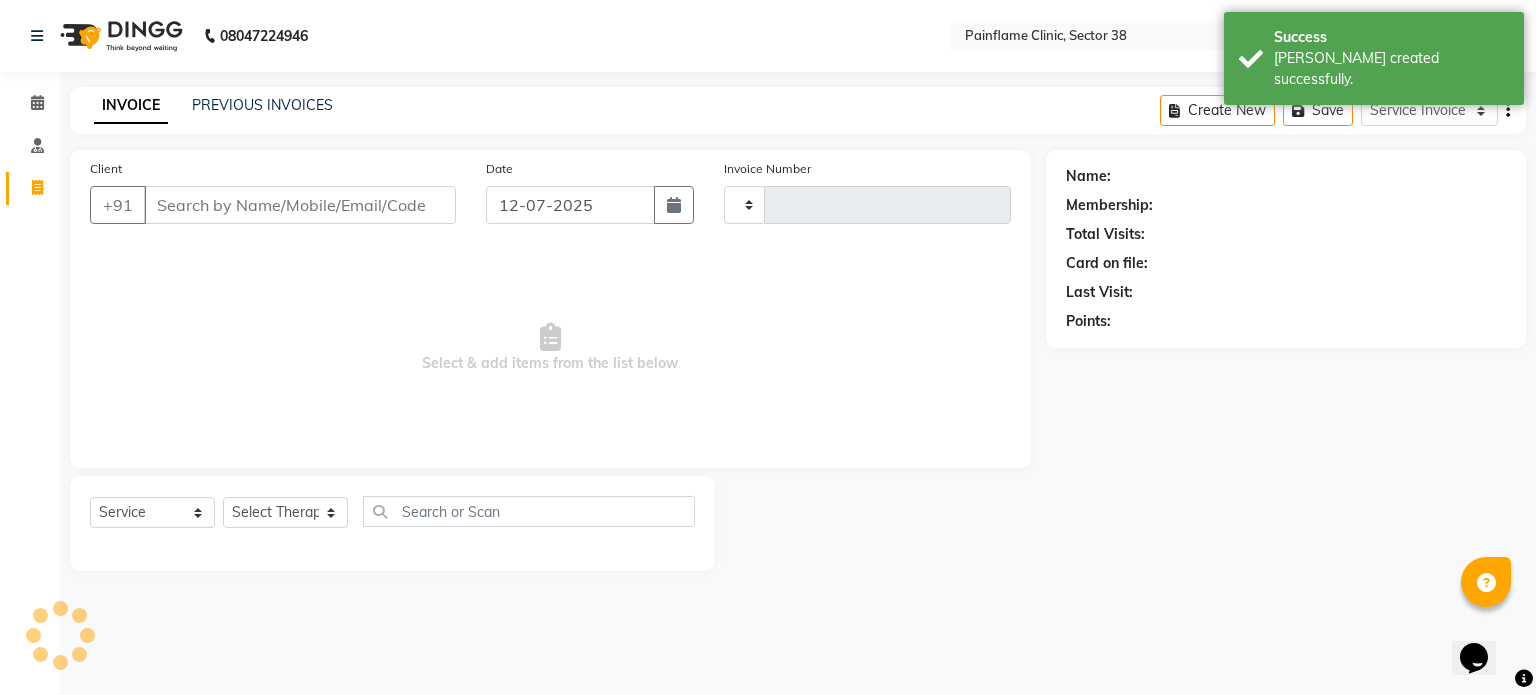 type on "6019" 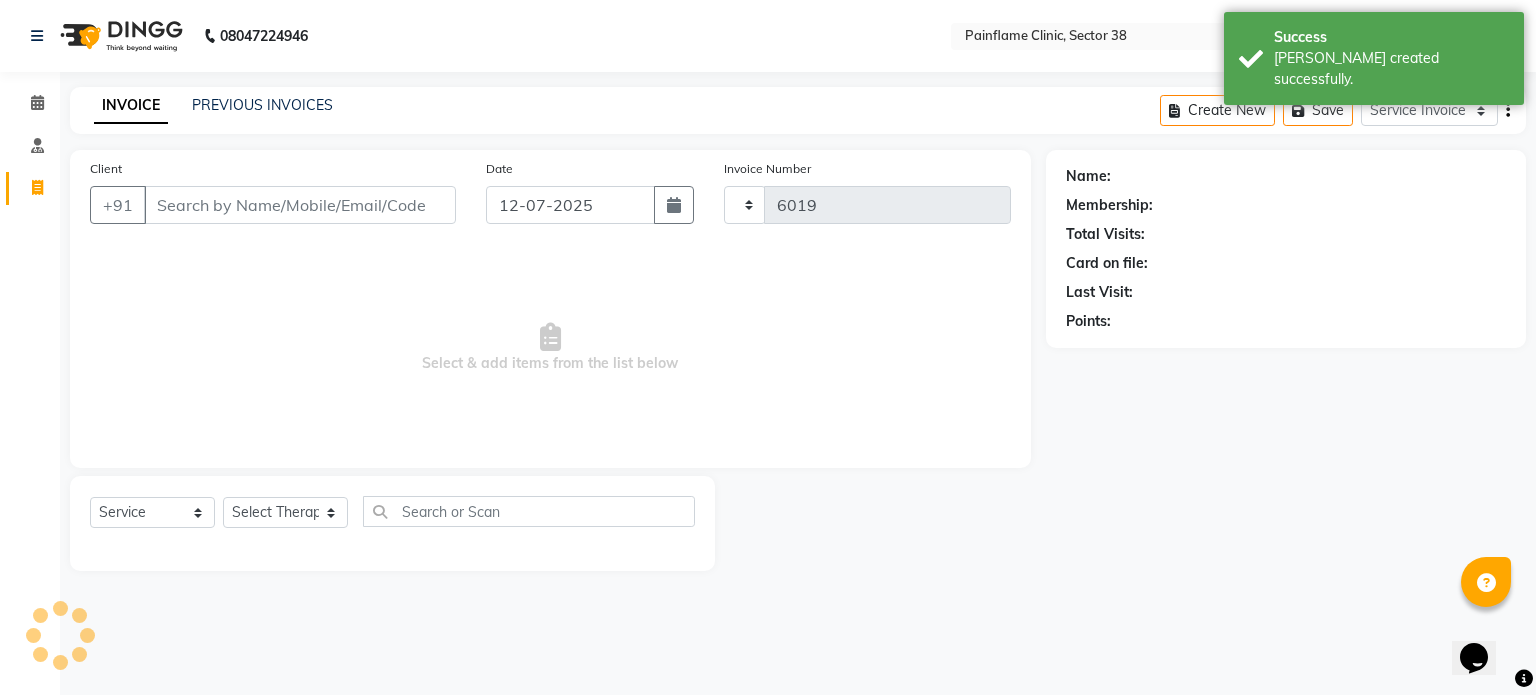 select on "3964" 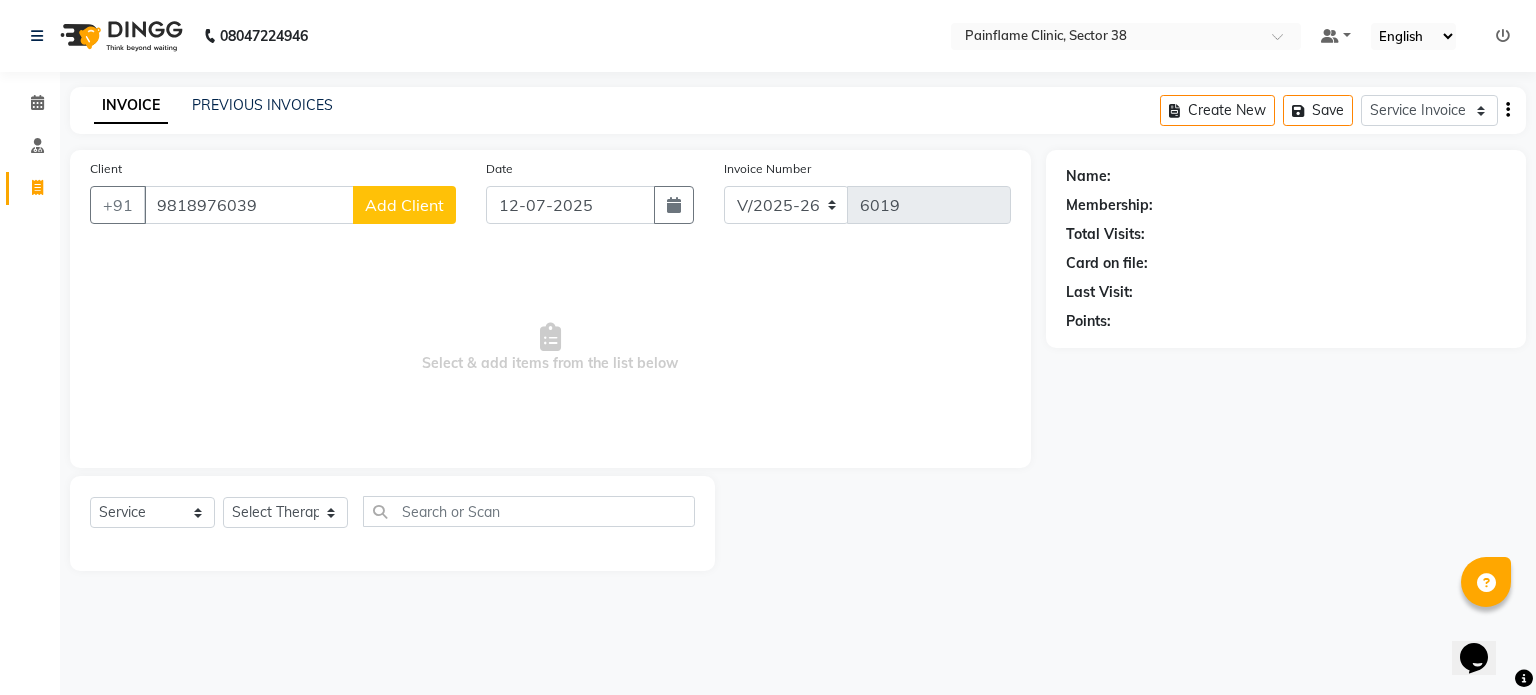 type on "9818976039" 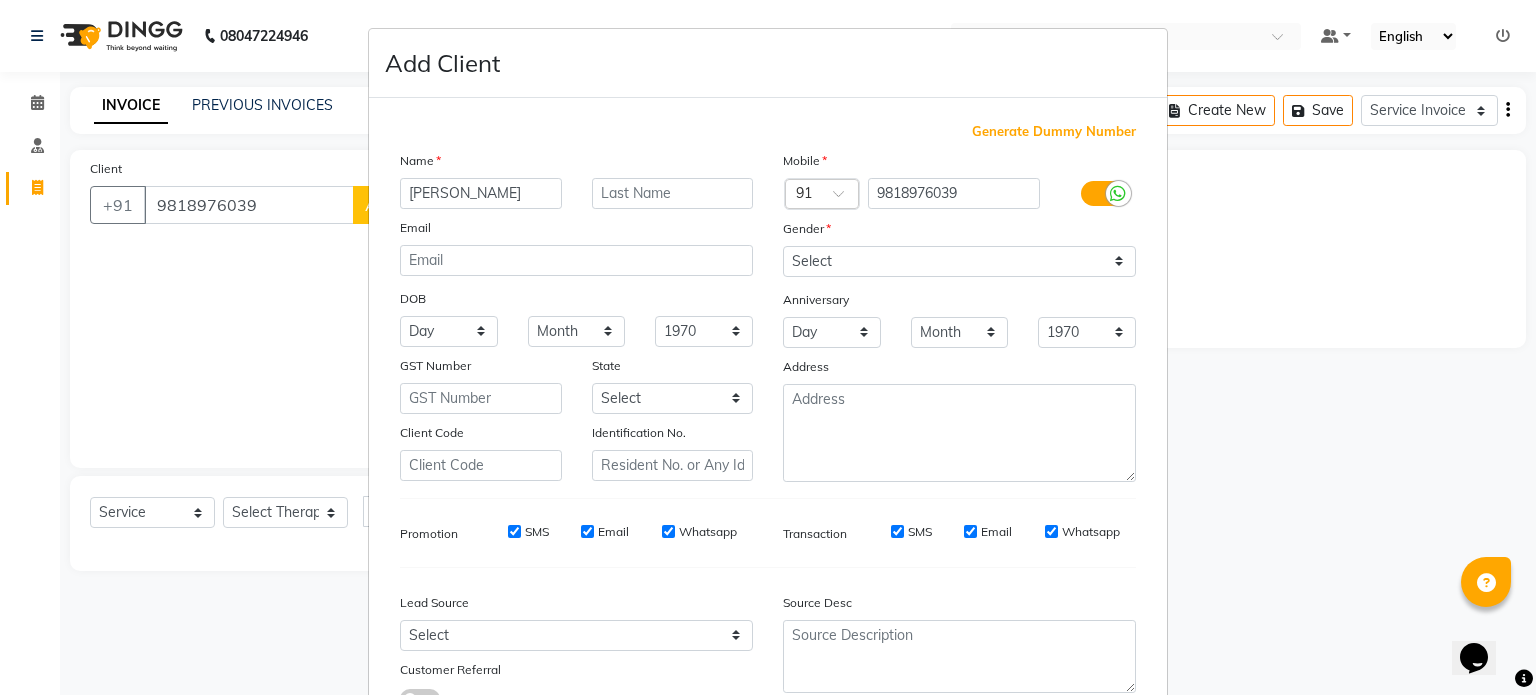 type on "[PERSON_NAME]" 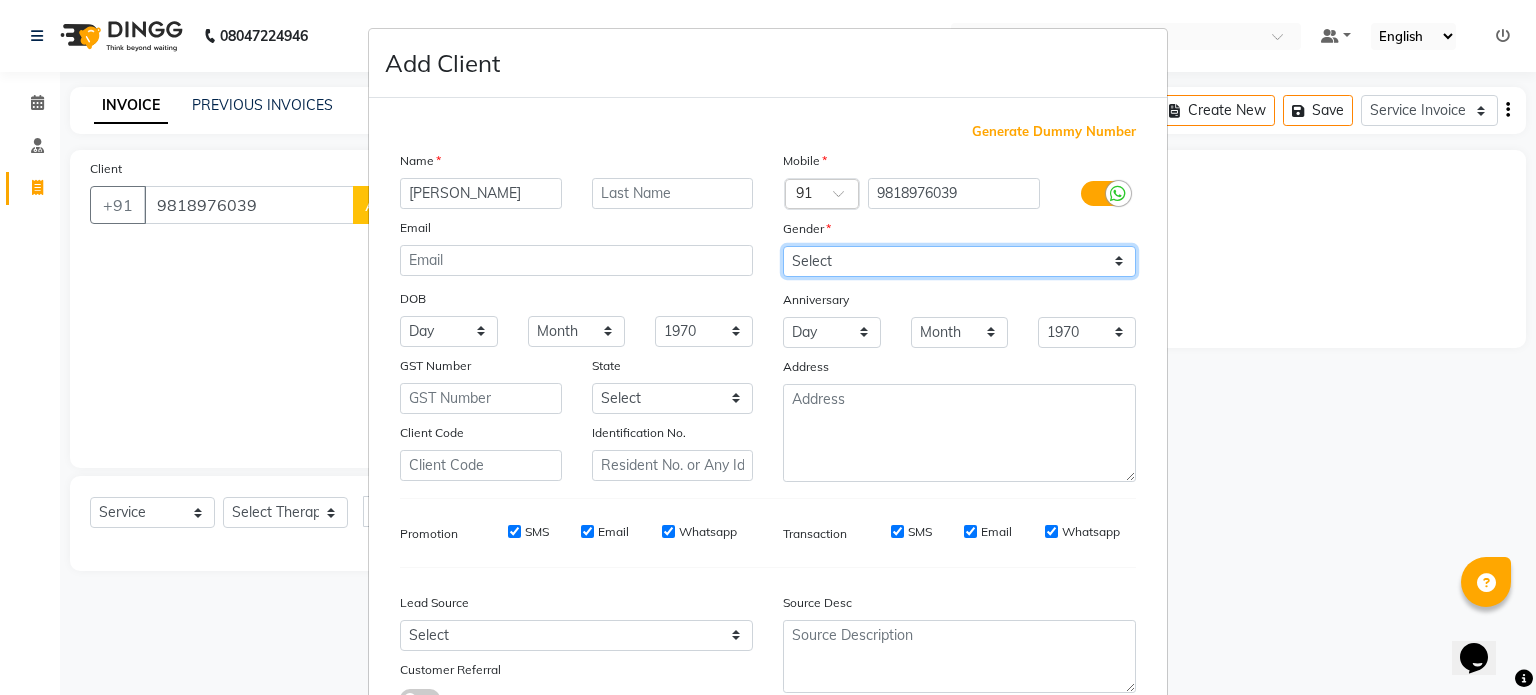 click on "Select Male Female Other Prefer Not To Say" at bounding box center (959, 261) 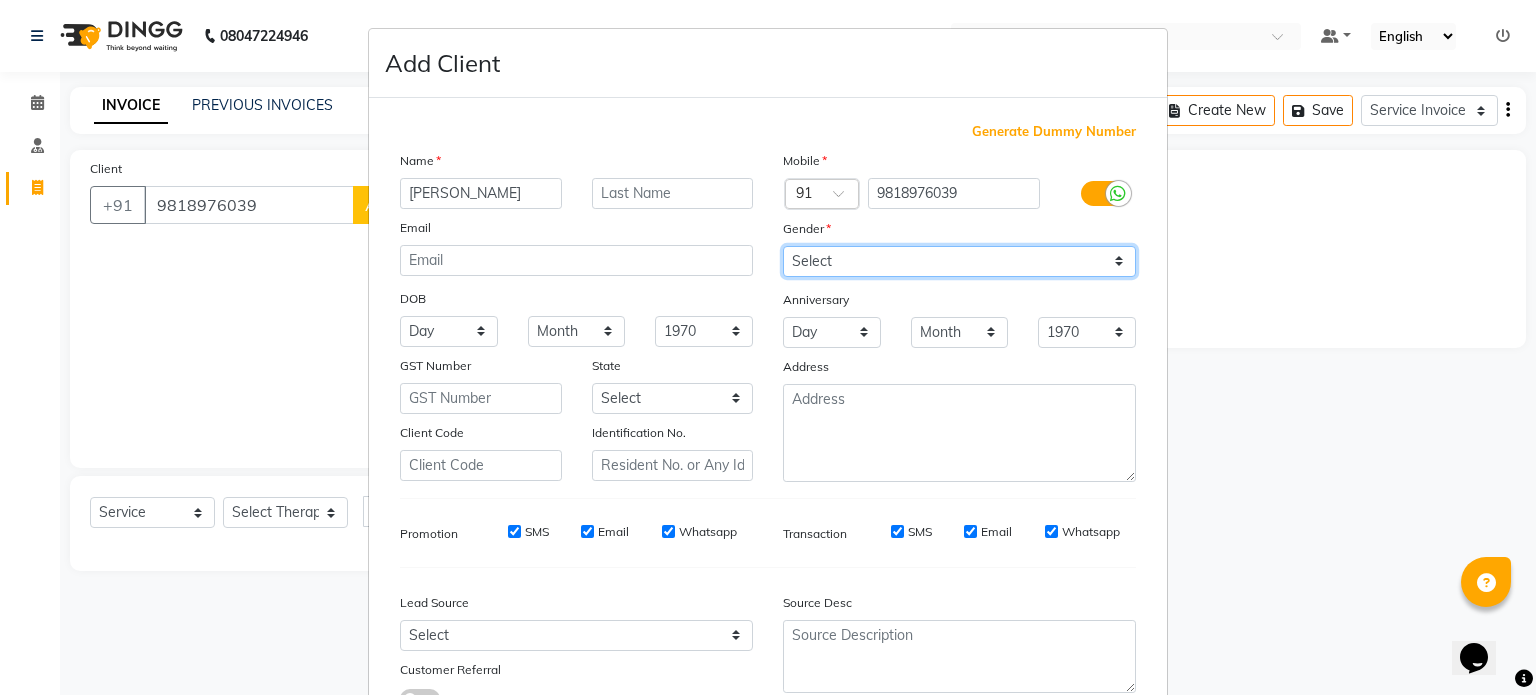 select on "female" 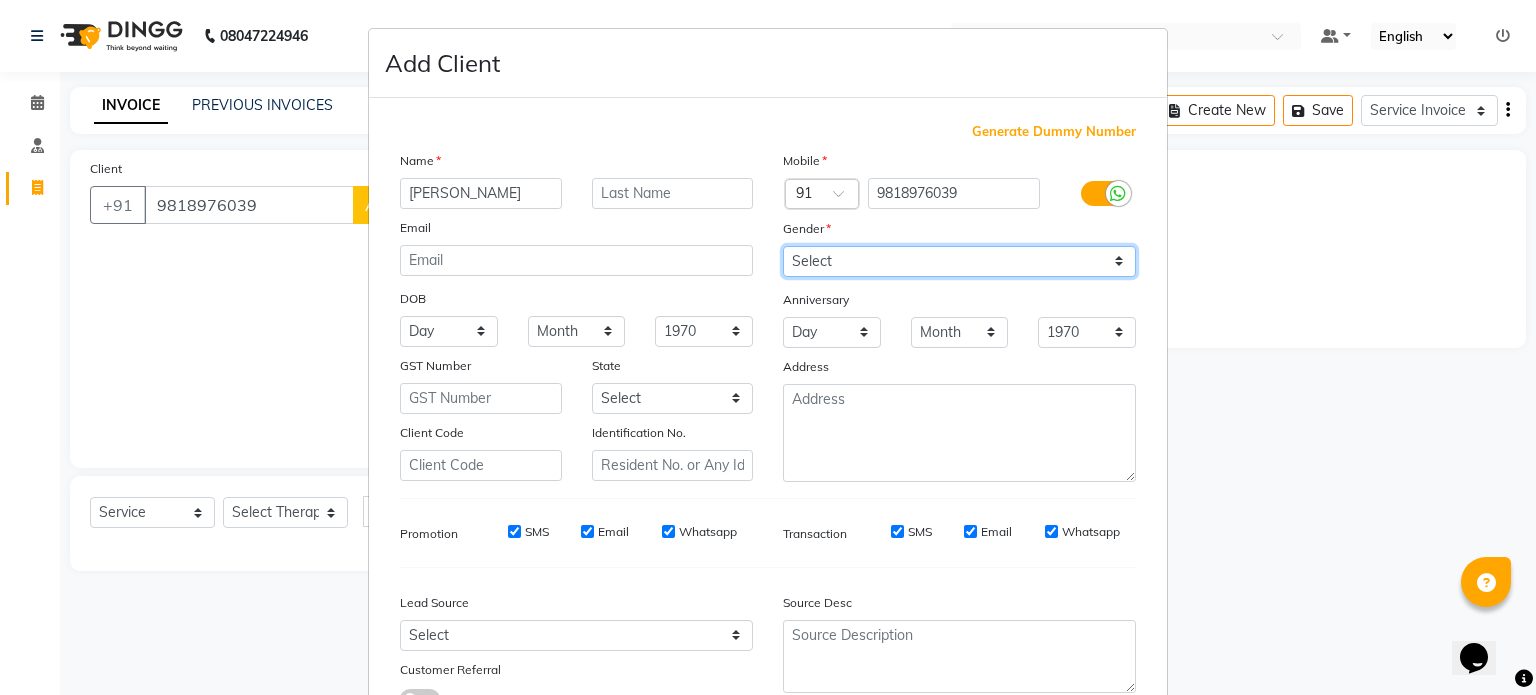 click on "Select Male Female Other Prefer Not To Say" at bounding box center (959, 261) 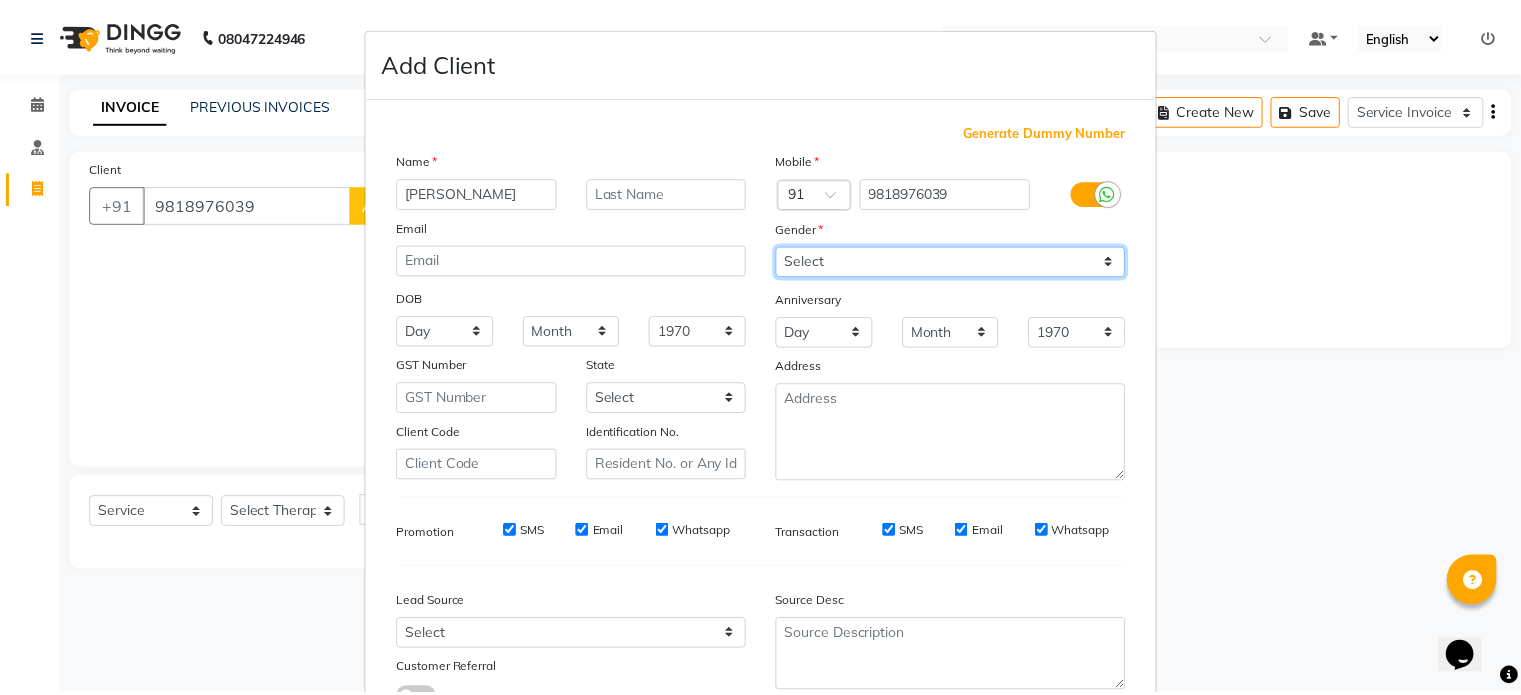 scroll, scrollTop: 161, scrollLeft: 0, axis: vertical 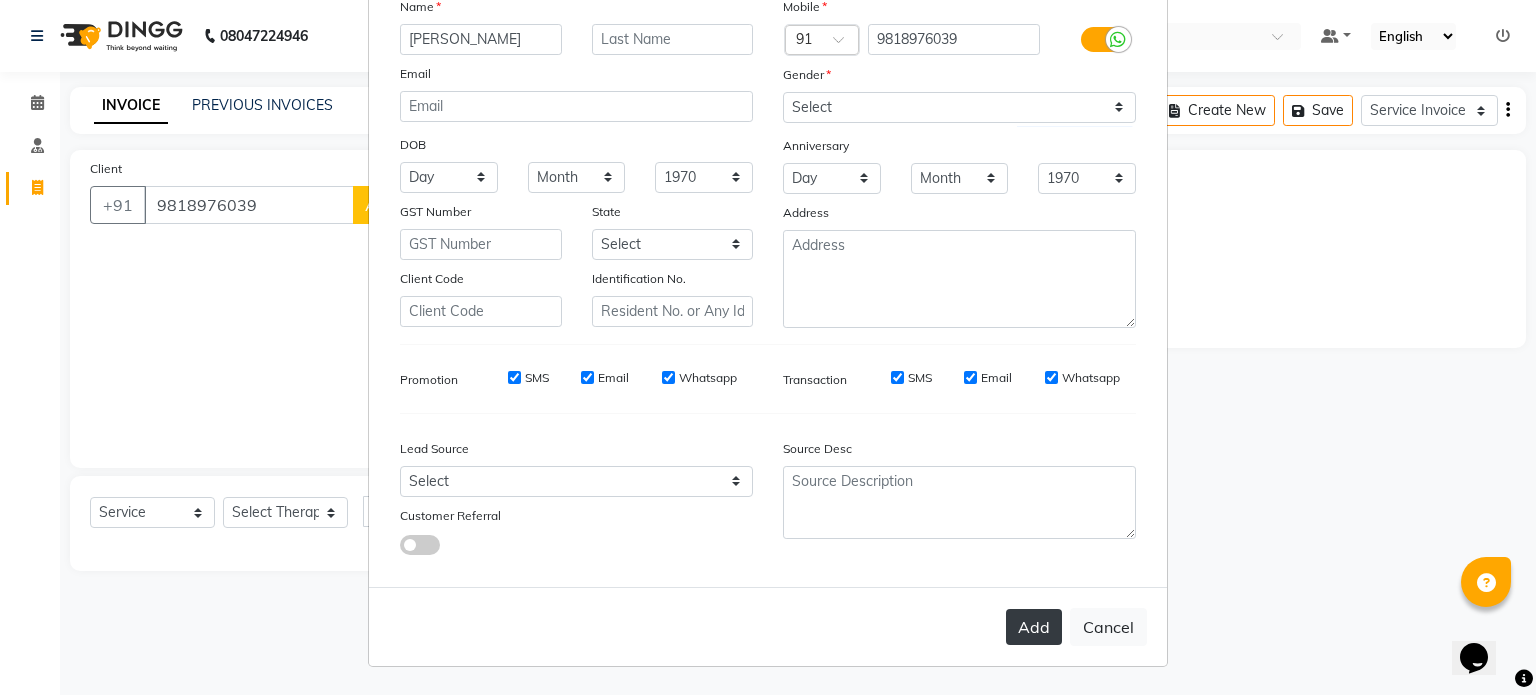 click on "Add" at bounding box center [1034, 627] 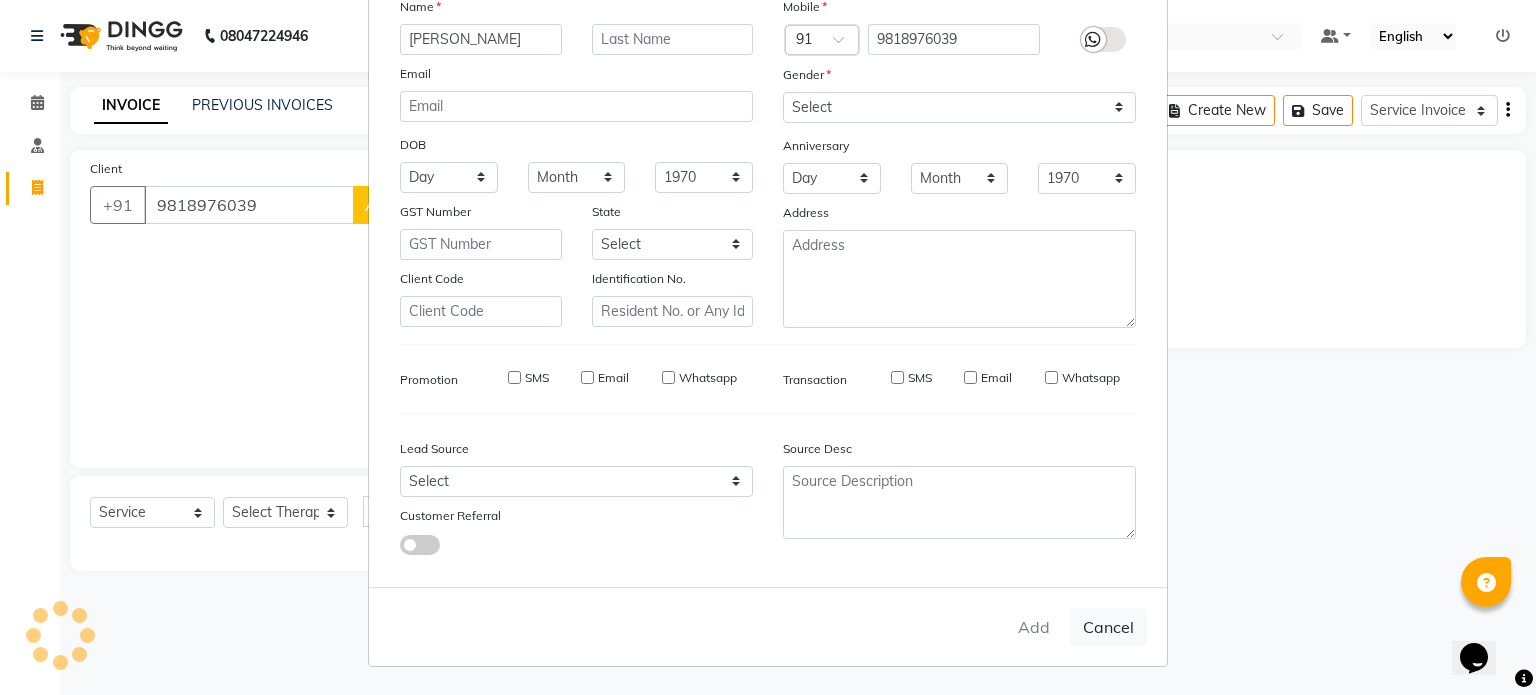 type on "98******39" 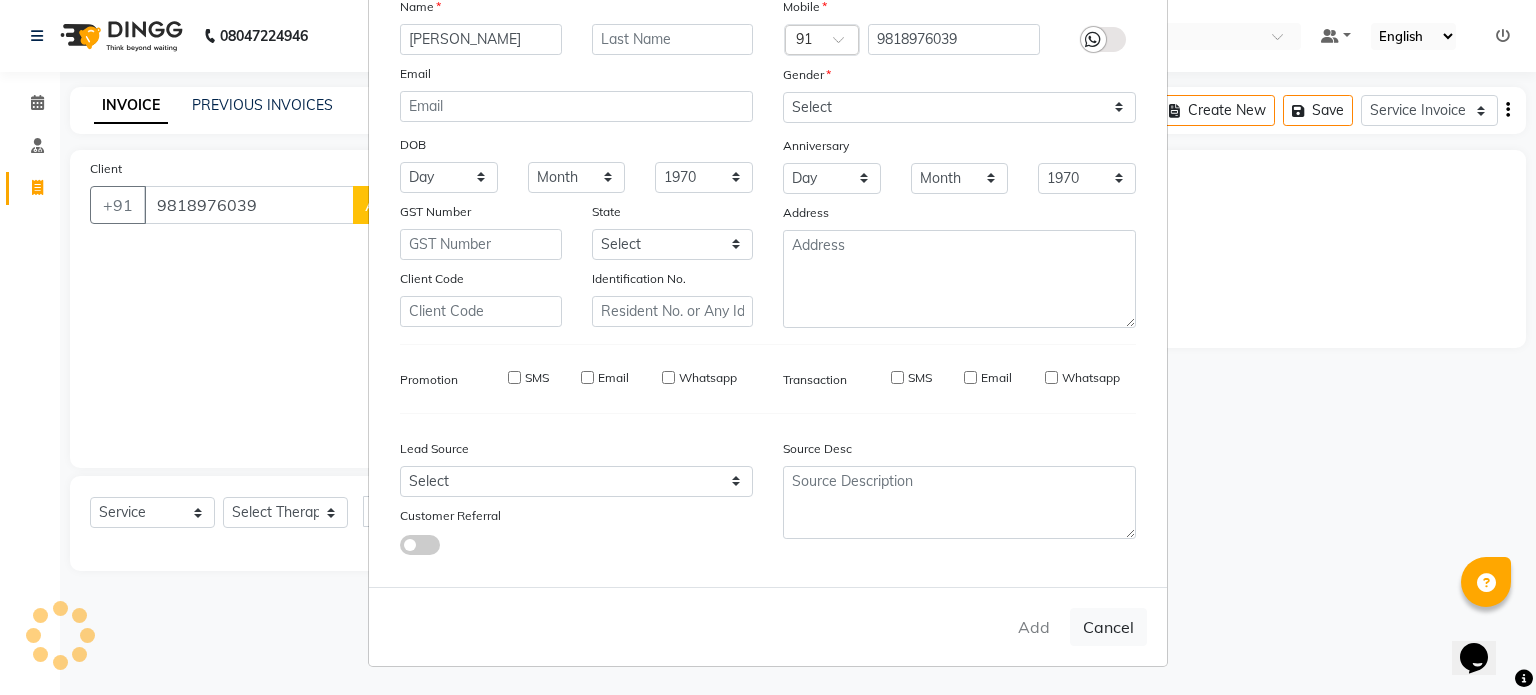 type 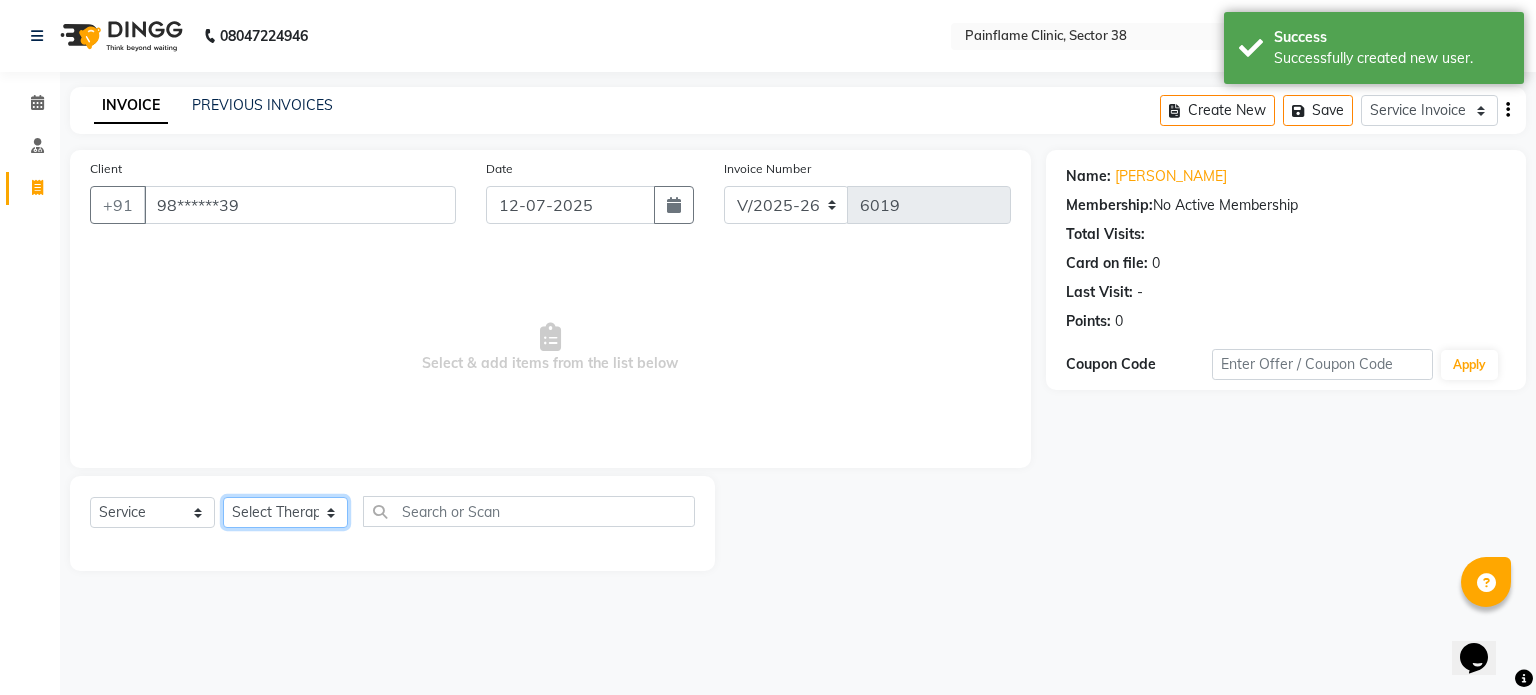 click on "Select Therapist Dr Durgesh Dr Harish Dr Ranjana Dr Saurabh Dr. Suraj Dr. Tejpal Mehlawat KUSHAL MOHIT SEMWAL Nancy Singhai Reception 1  Reception 2 Reception 3" 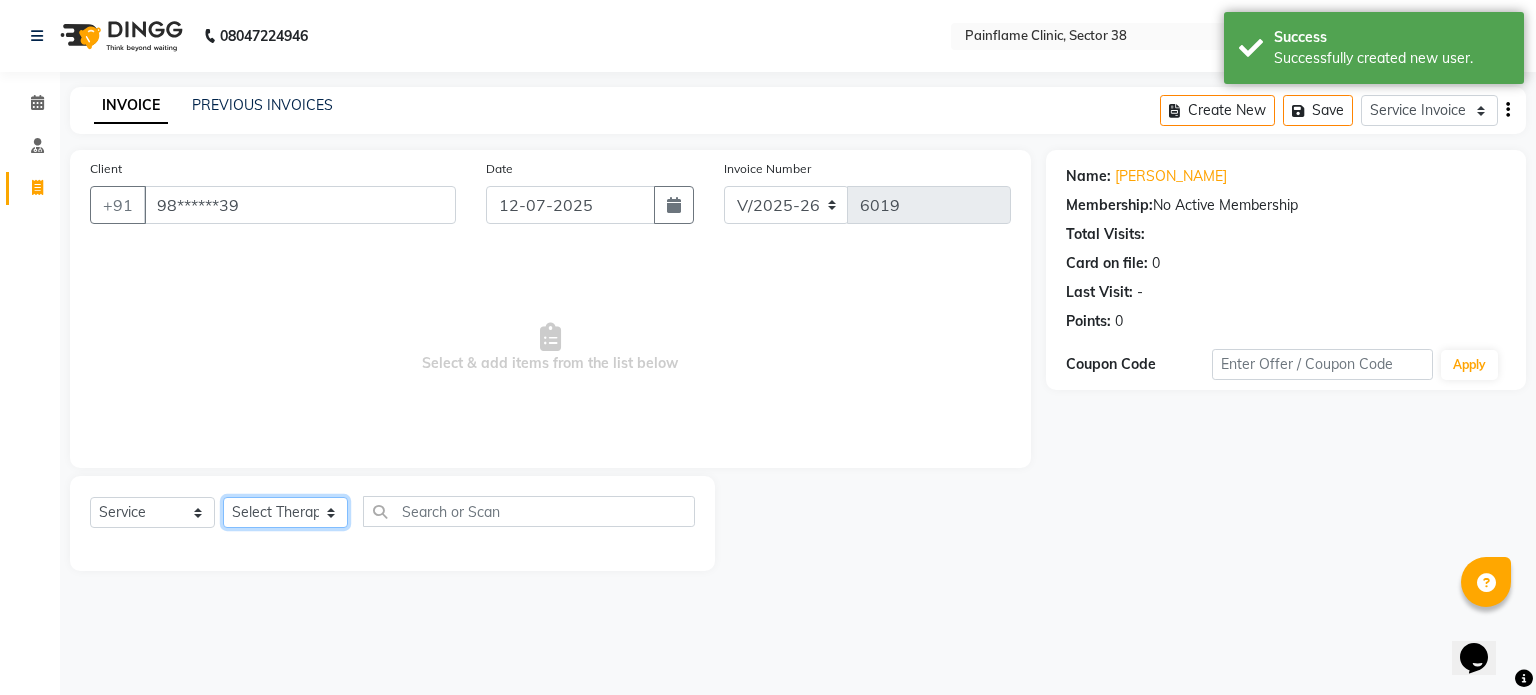 select on "20216" 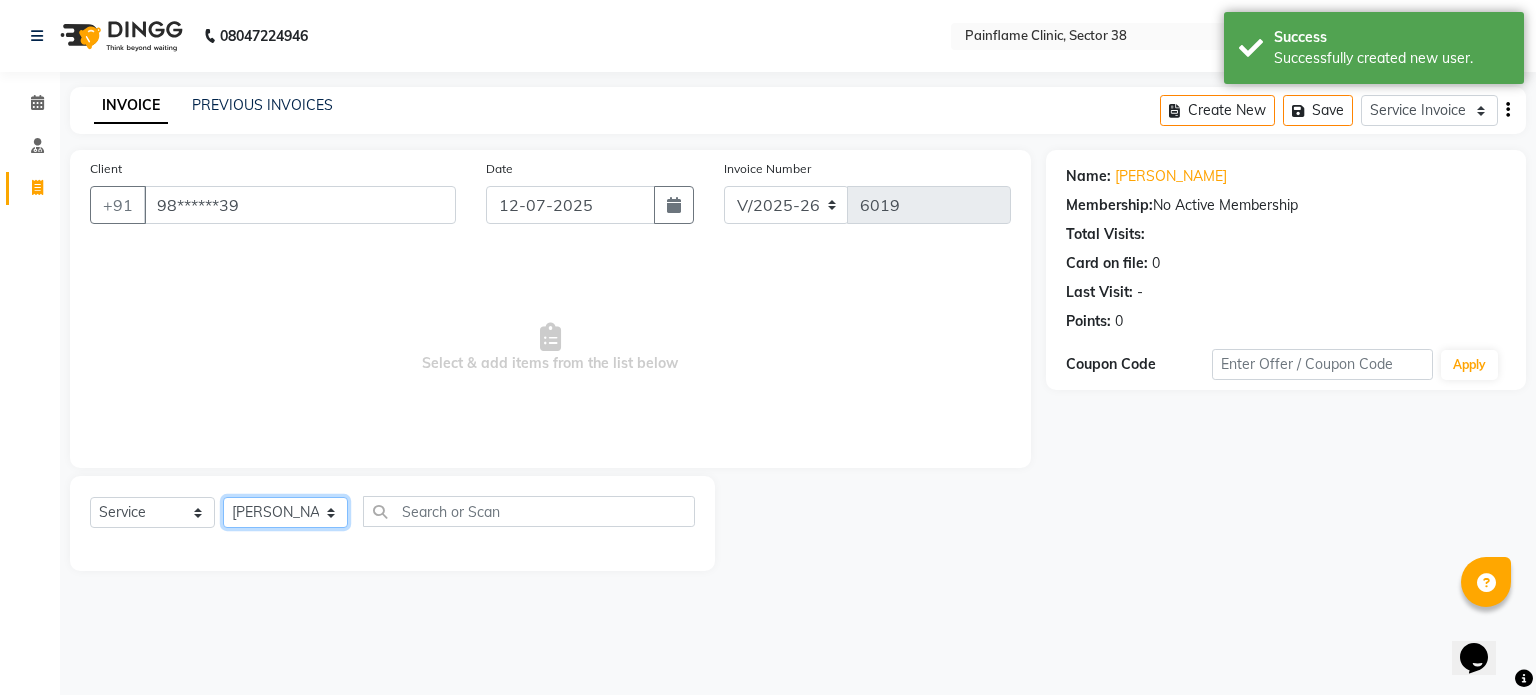 click on "Select Therapist Dr Durgesh Dr Harish Dr Ranjana Dr Saurabh Dr. Suraj Dr. Tejpal Mehlawat KUSHAL MOHIT SEMWAL Nancy Singhai Reception 1  Reception 2 Reception 3" 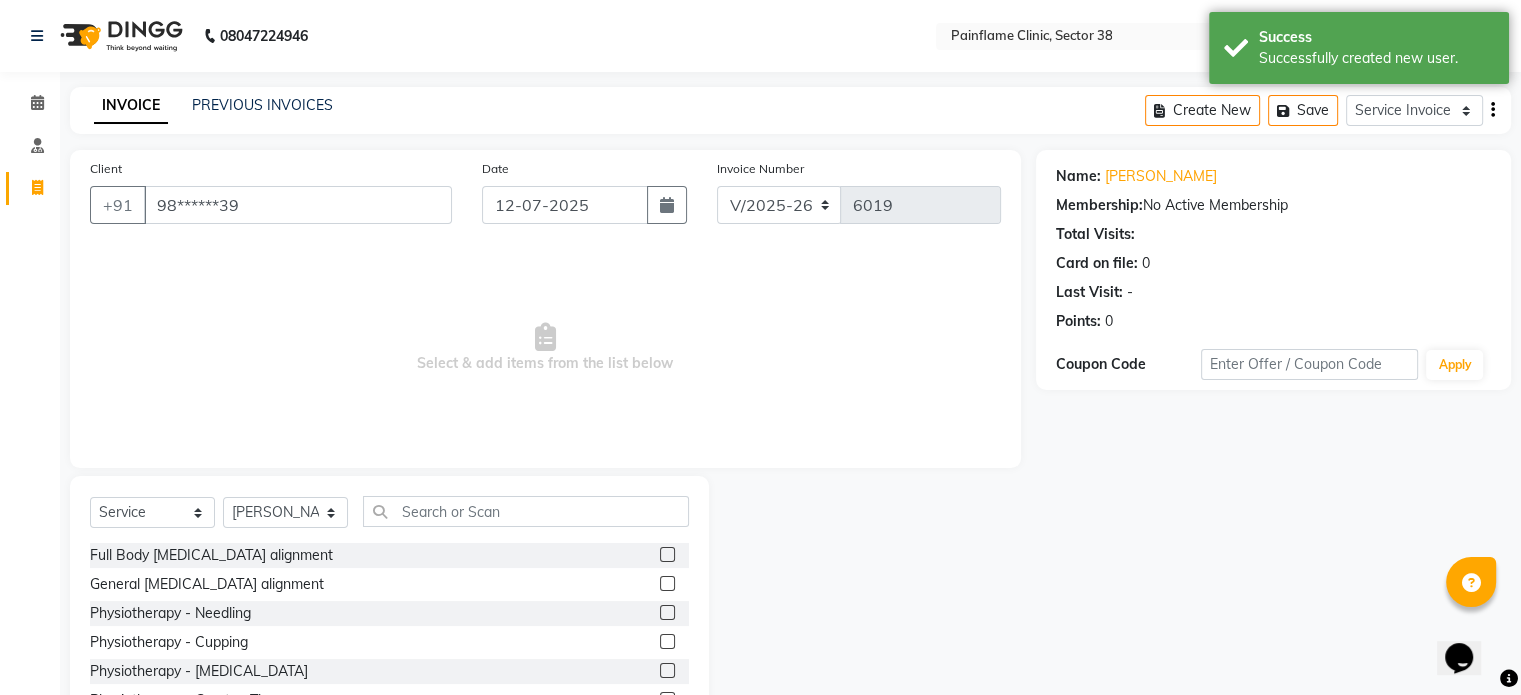 click 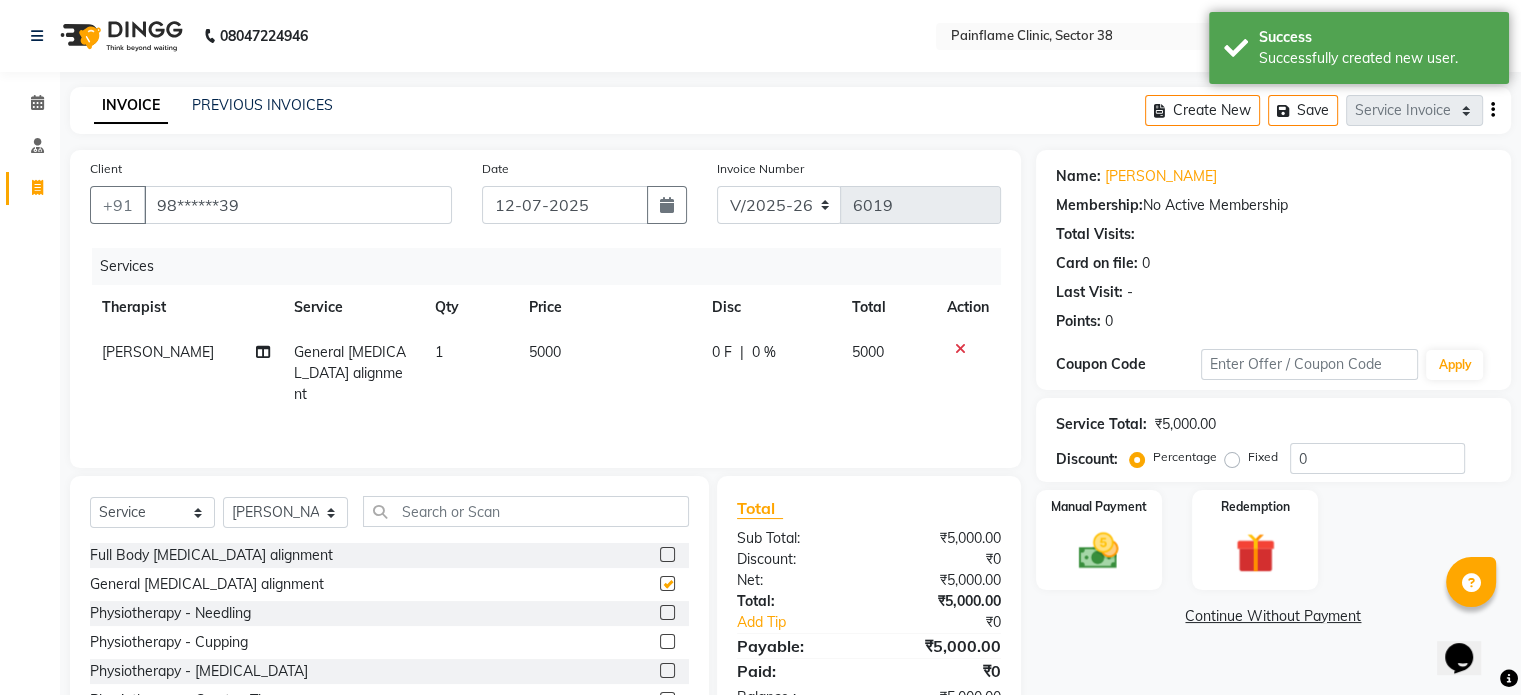checkbox on "false" 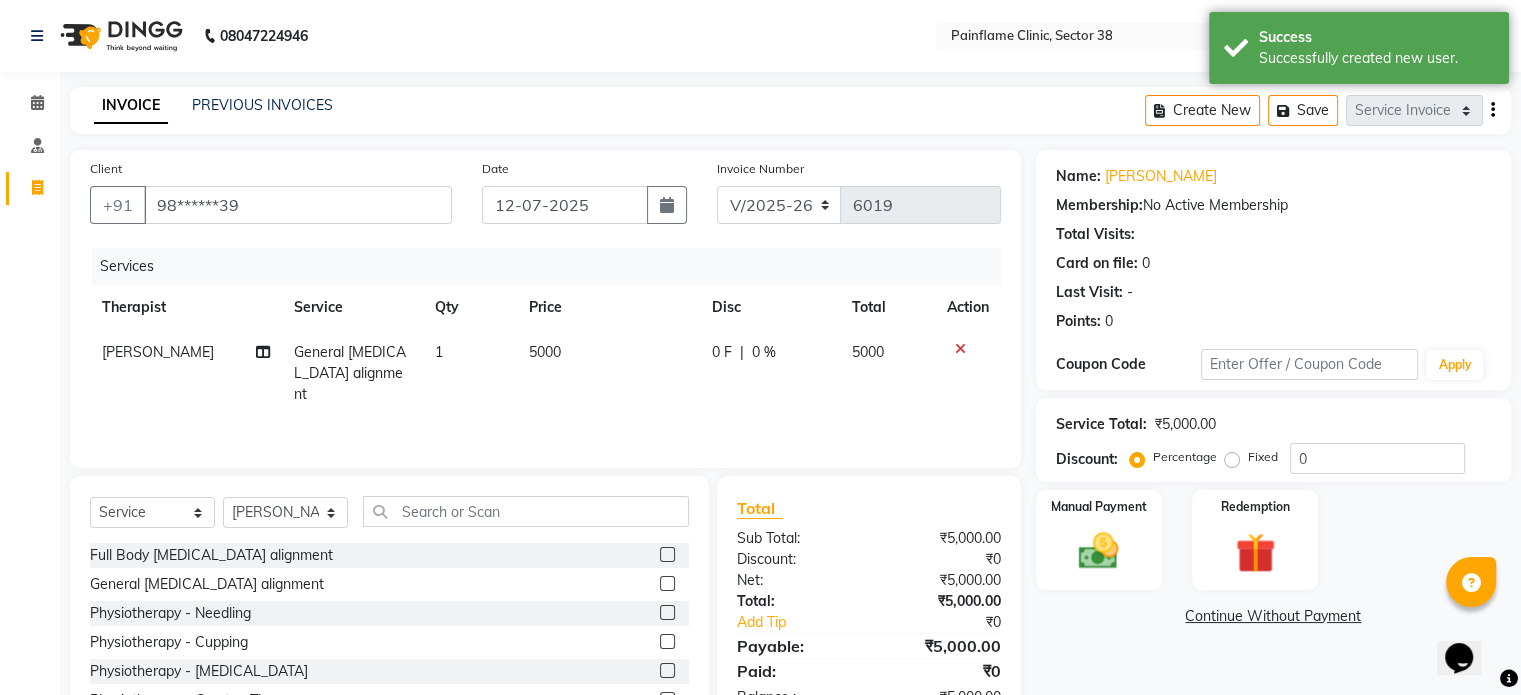 click on "5000" 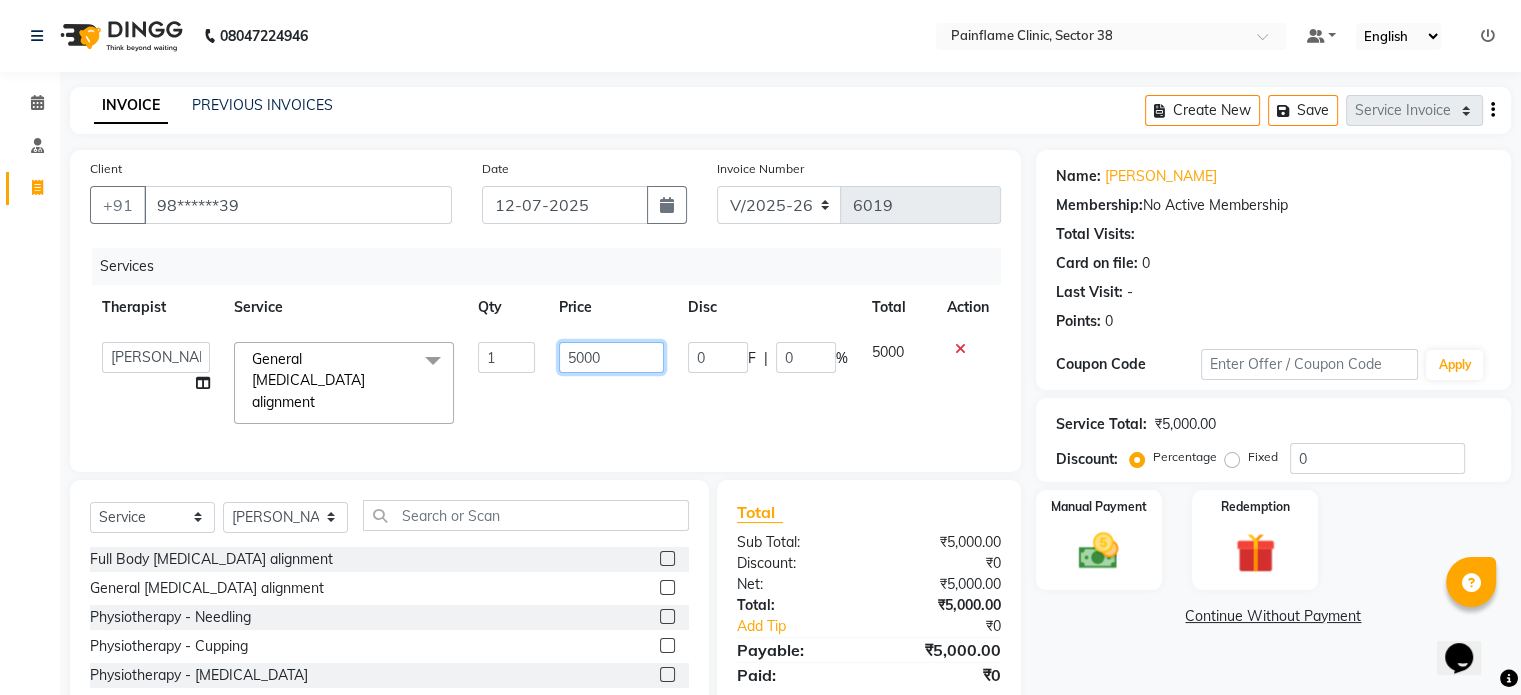 click on "5000" 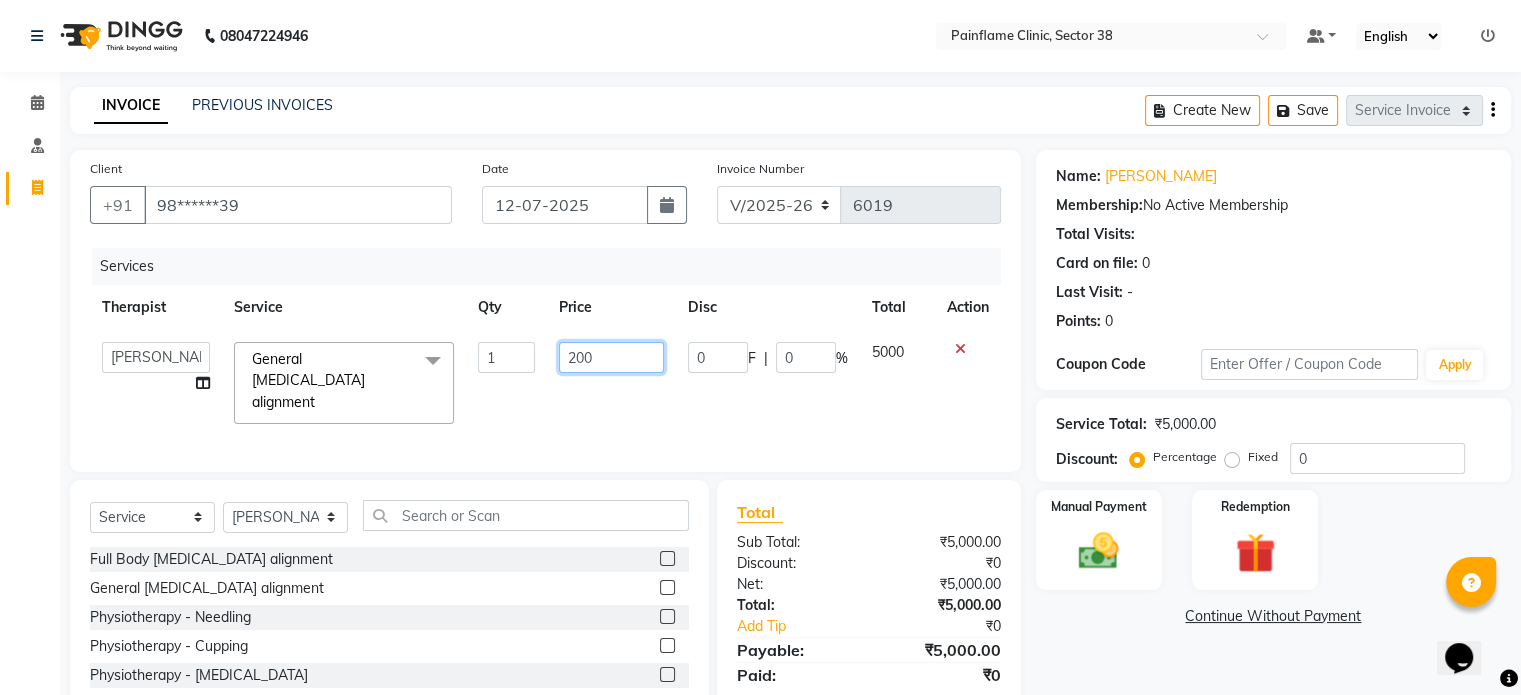 type on "2000" 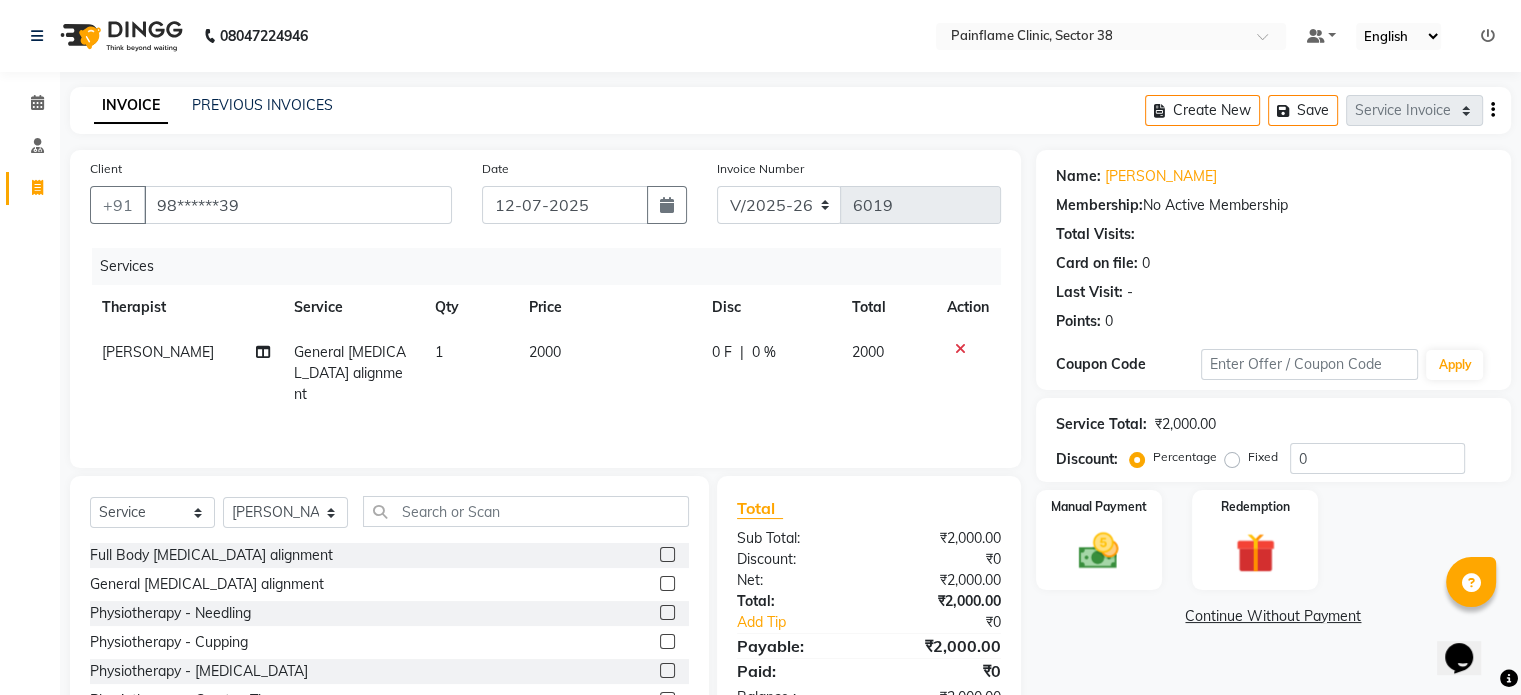 click on "Fixed" 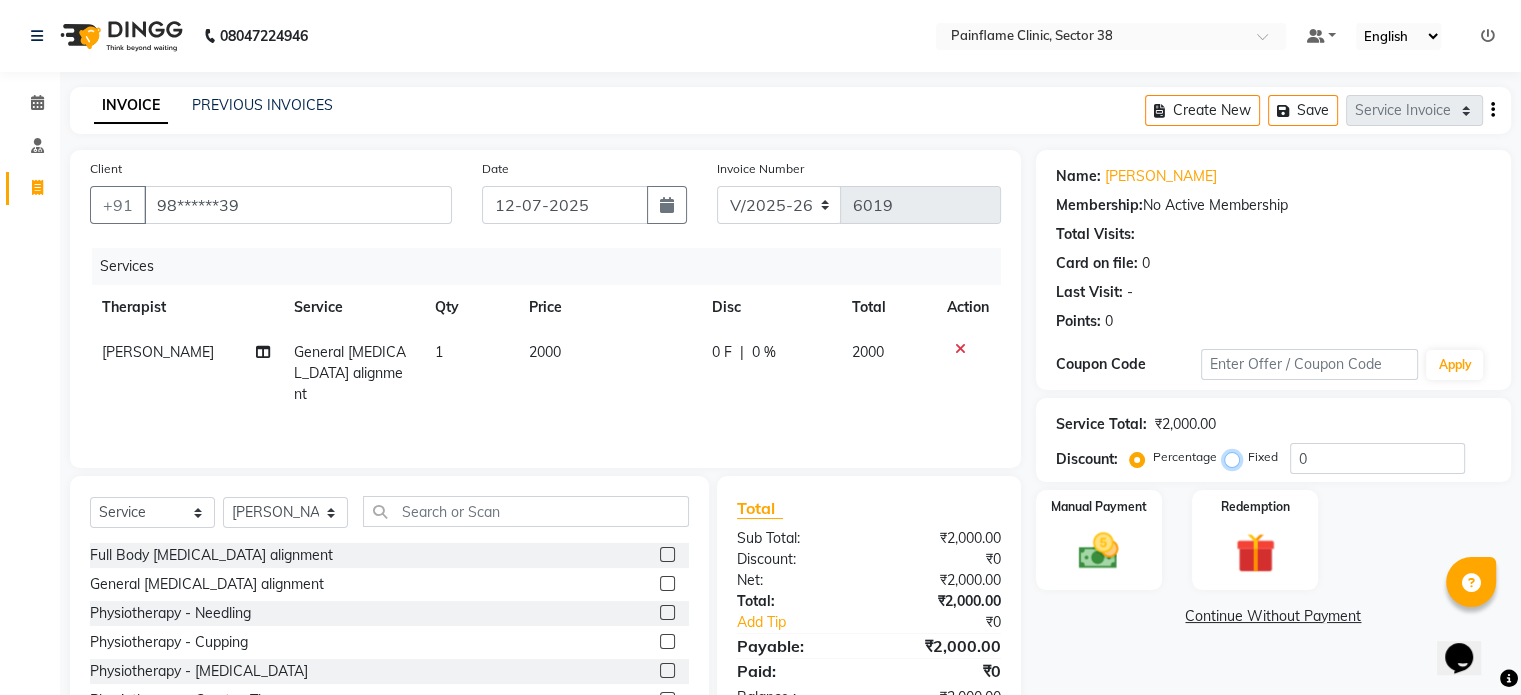 click on "Fixed" at bounding box center (1236, 457) 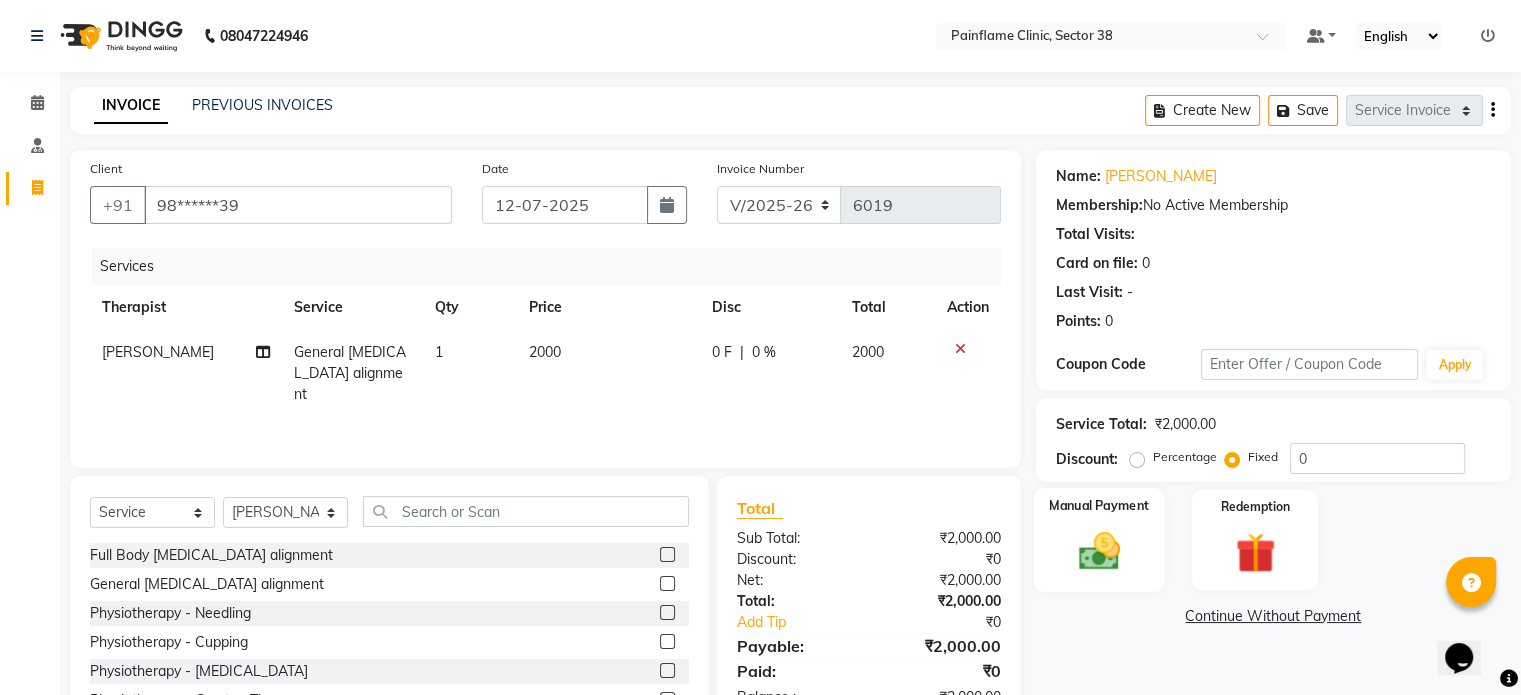 click on "Manual Payment" 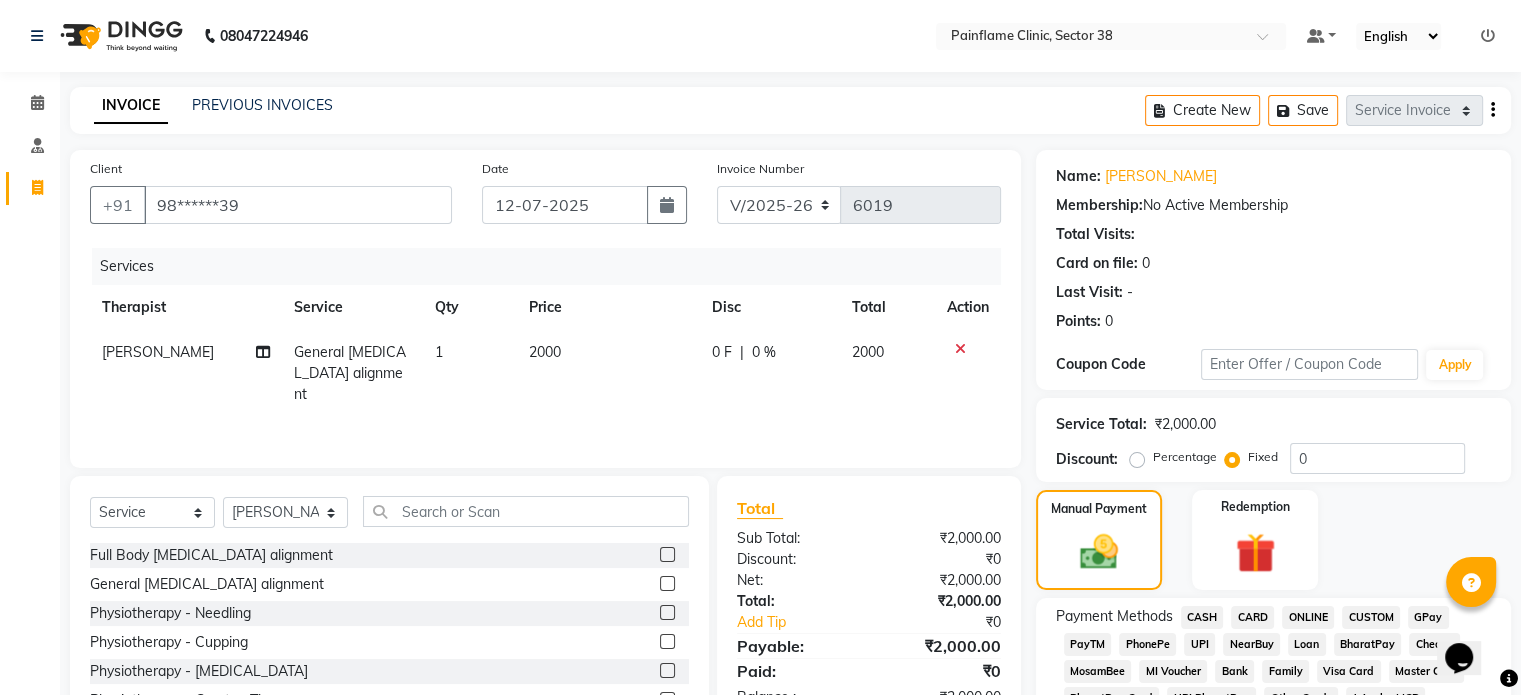 click on "UPI" 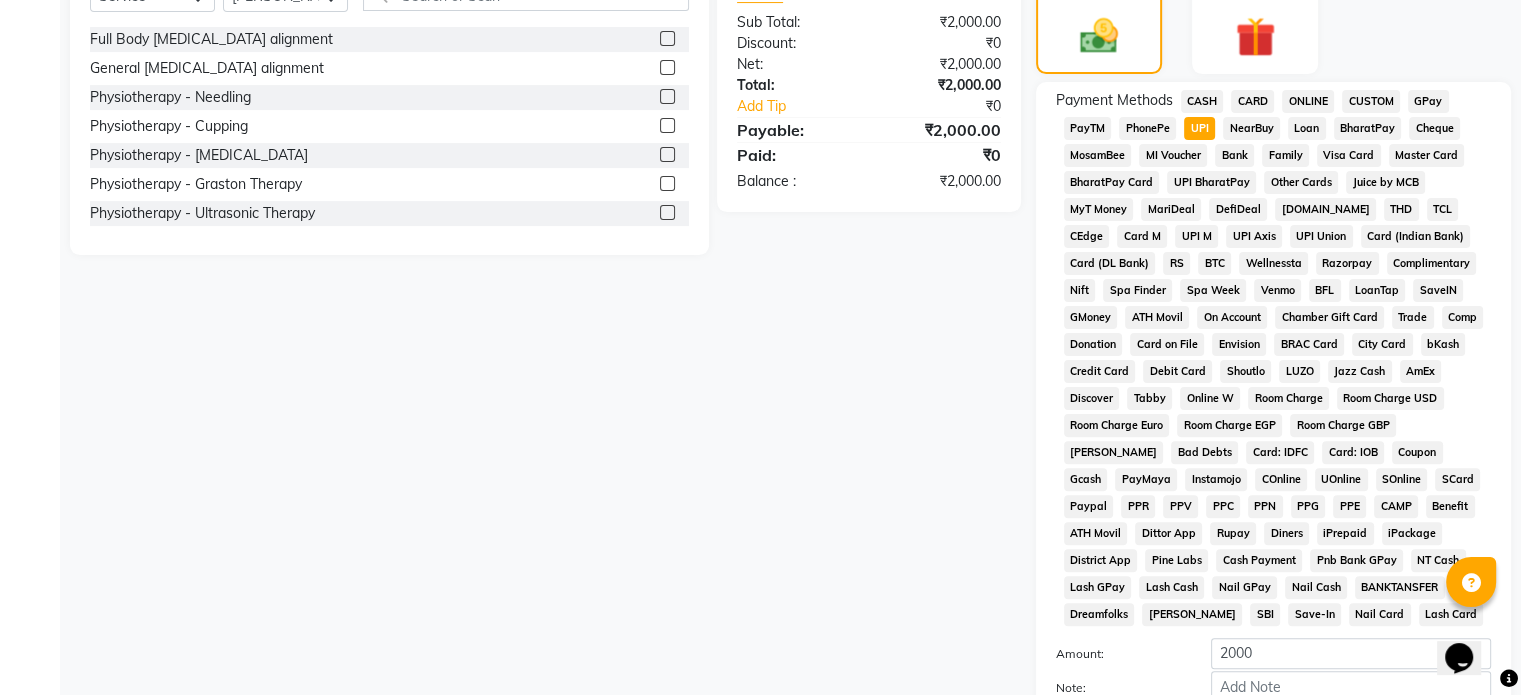 scroll, scrollTop: 652, scrollLeft: 0, axis: vertical 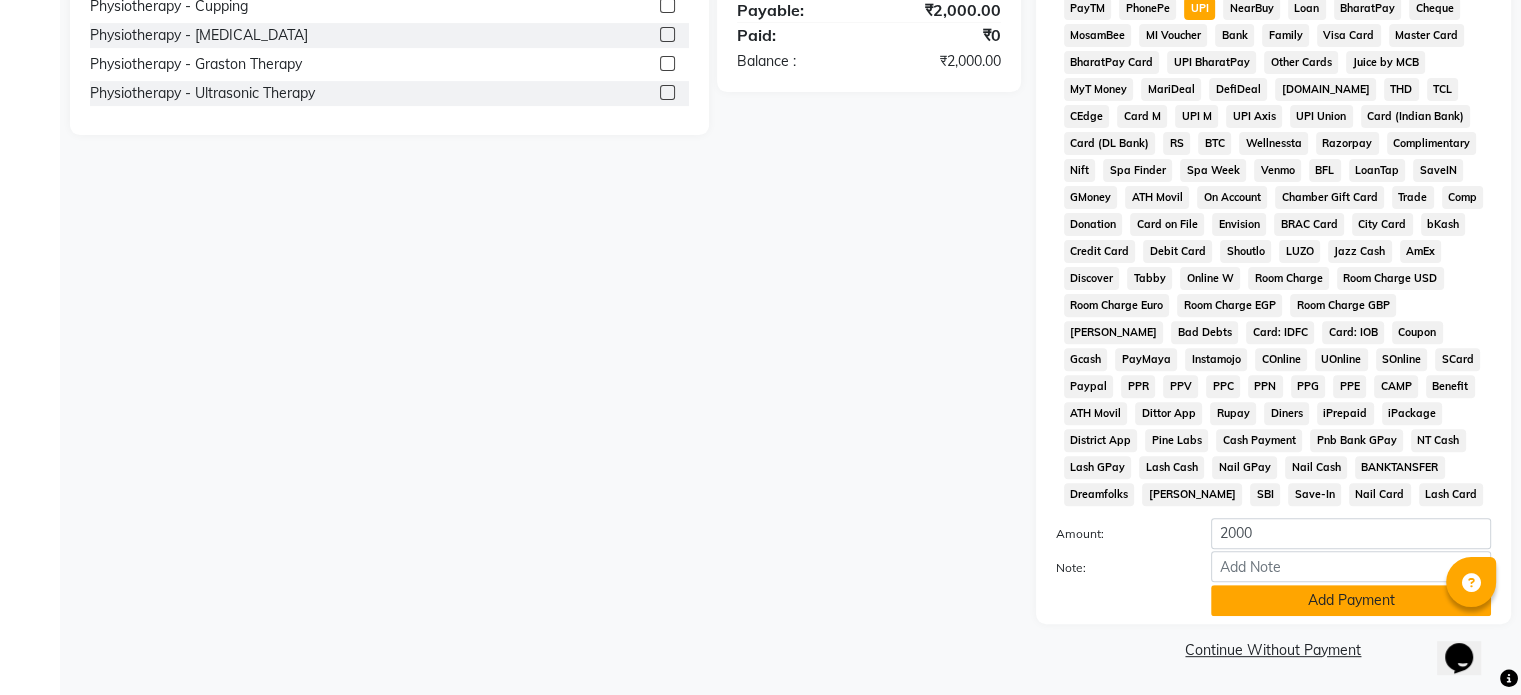 click on "Add Payment" 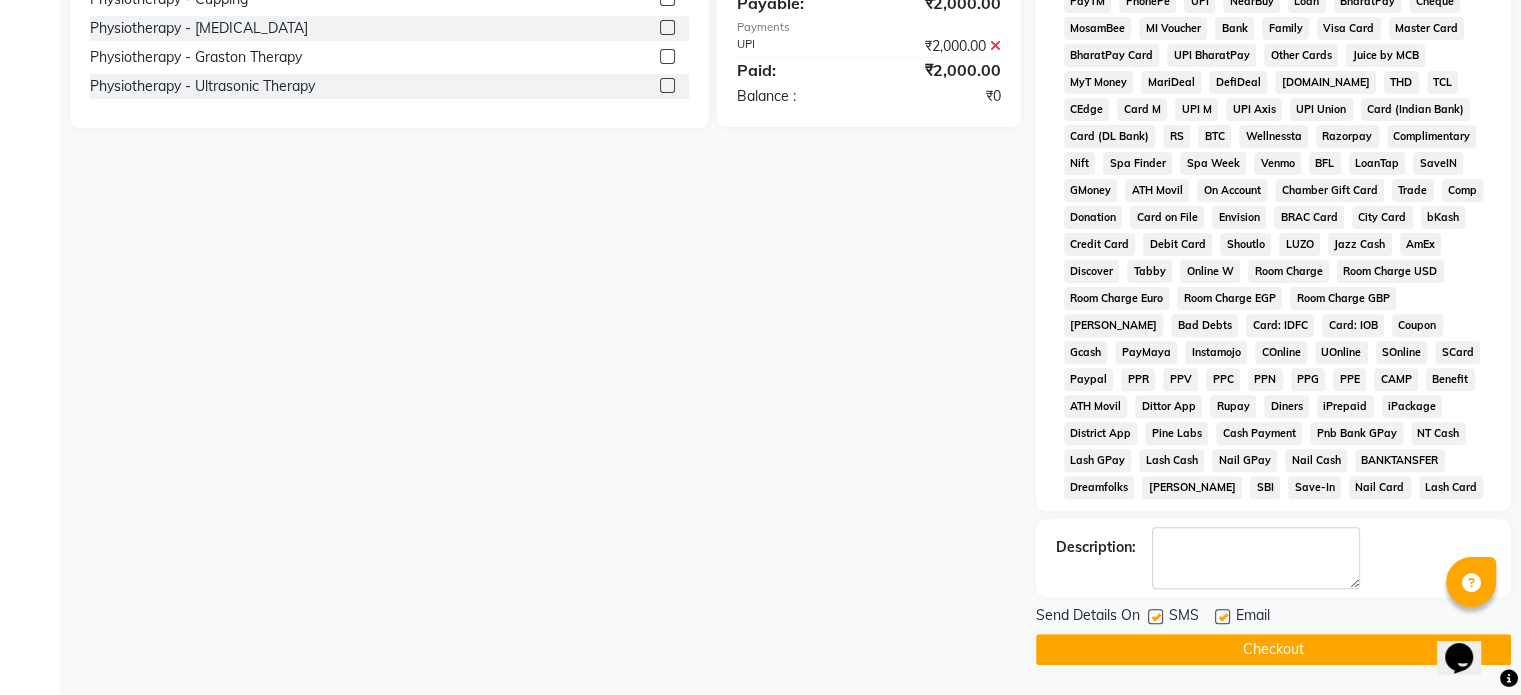 click 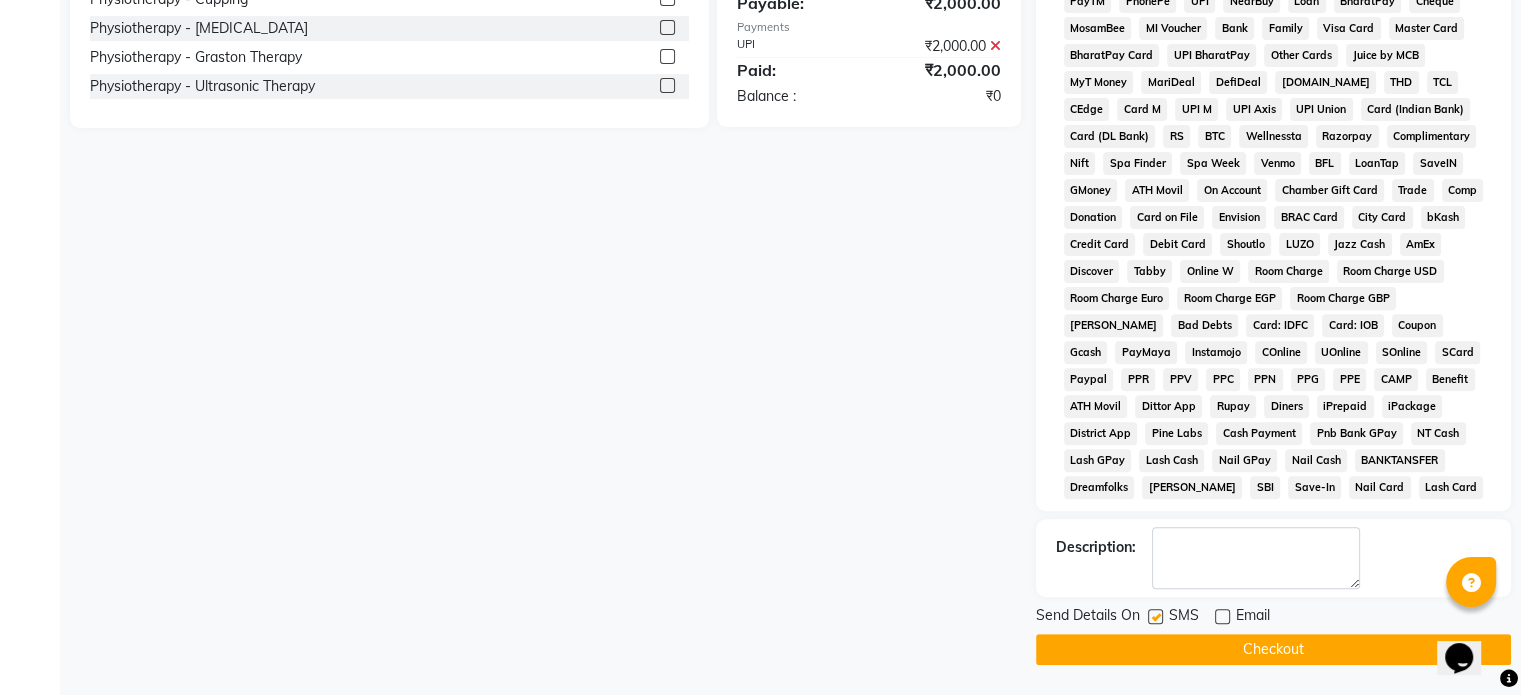 click 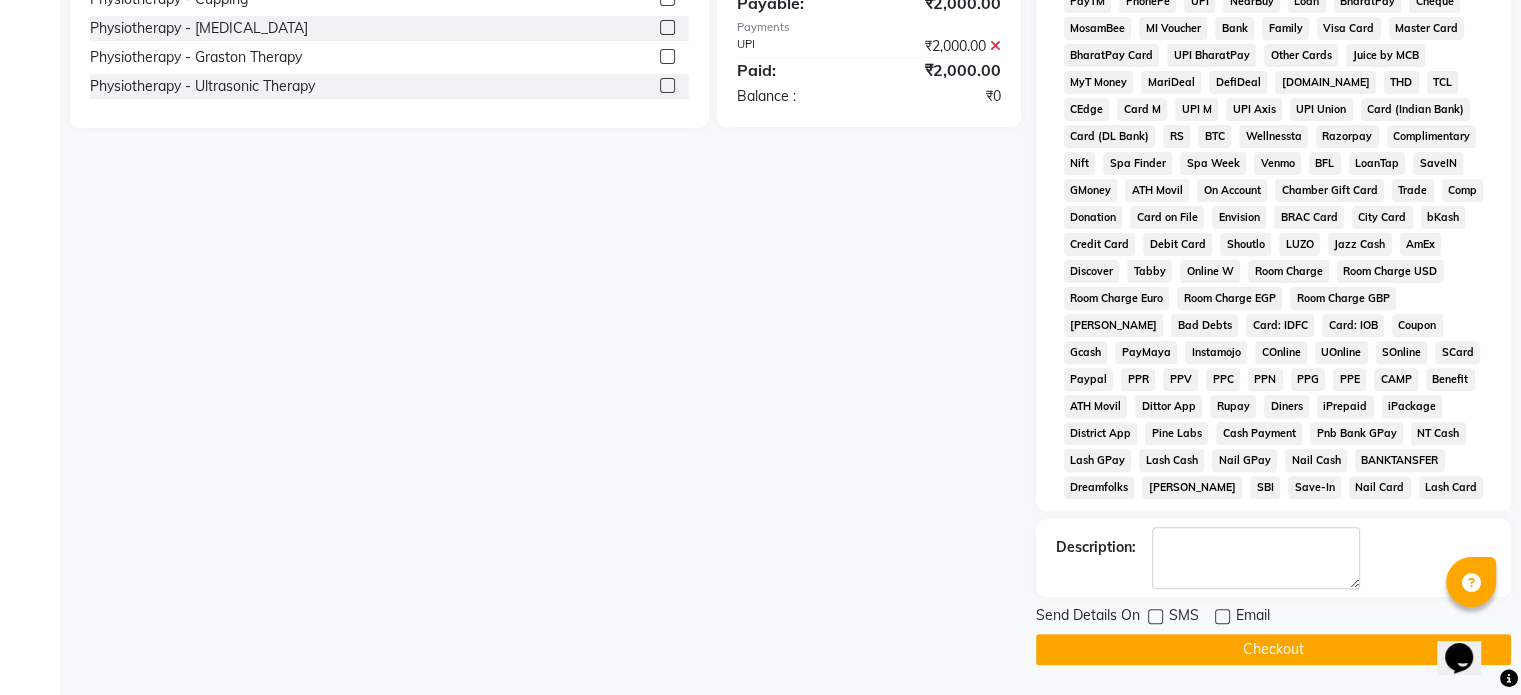 click on "Checkout" 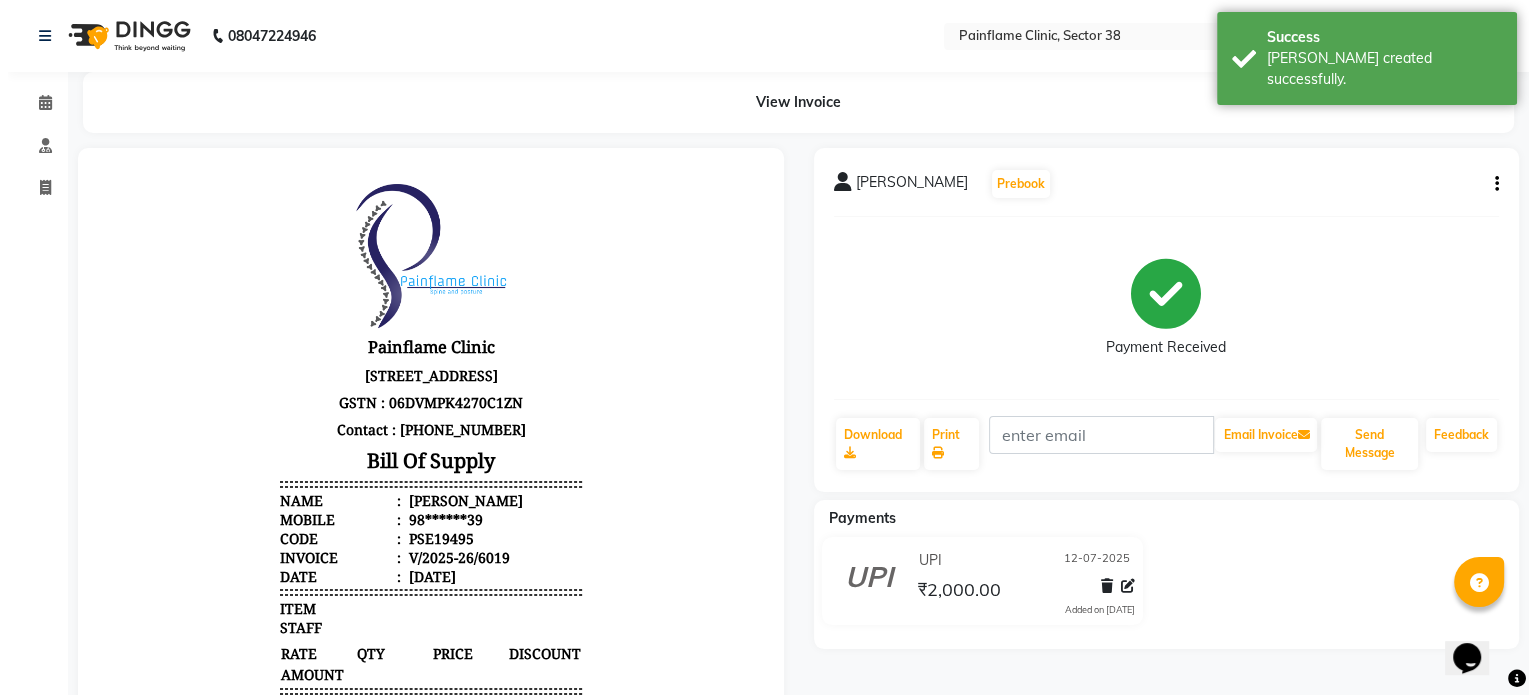 scroll, scrollTop: 0, scrollLeft: 0, axis: both 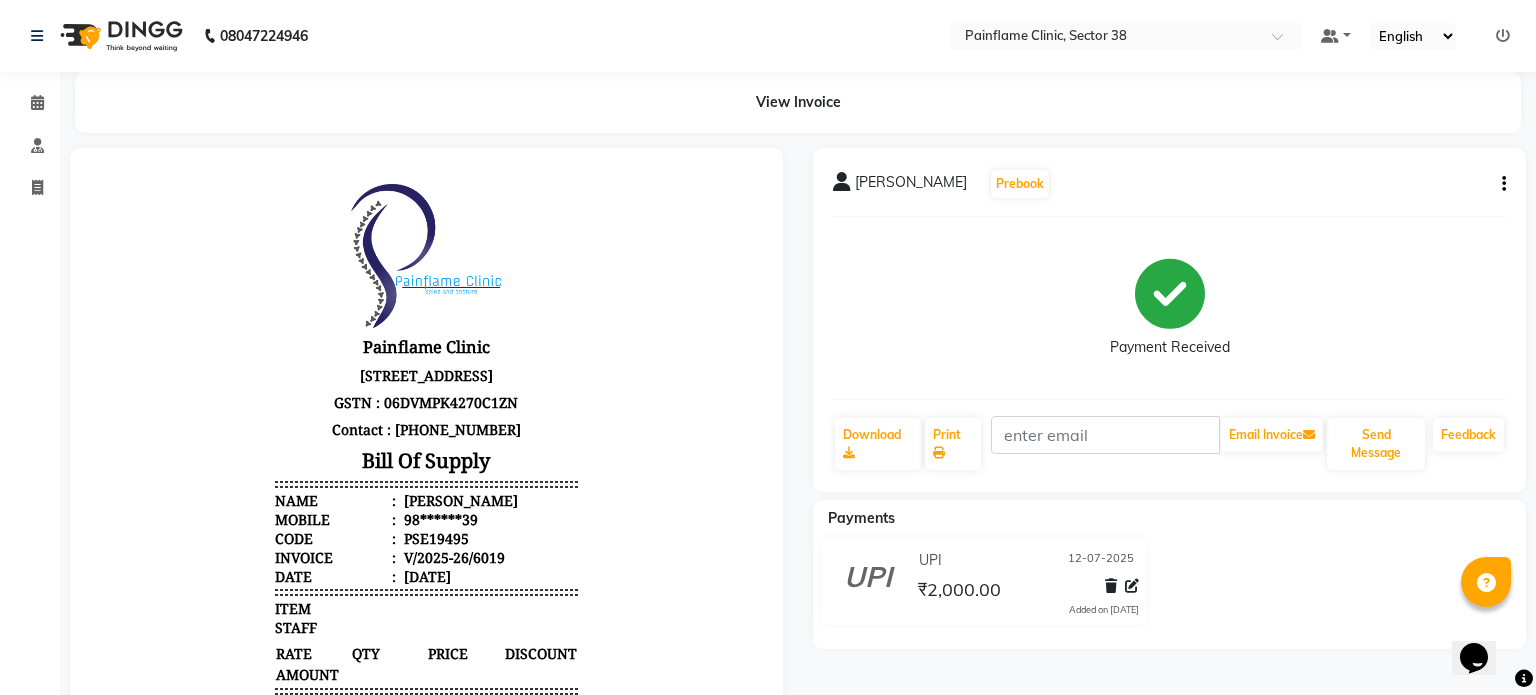 select on "service" 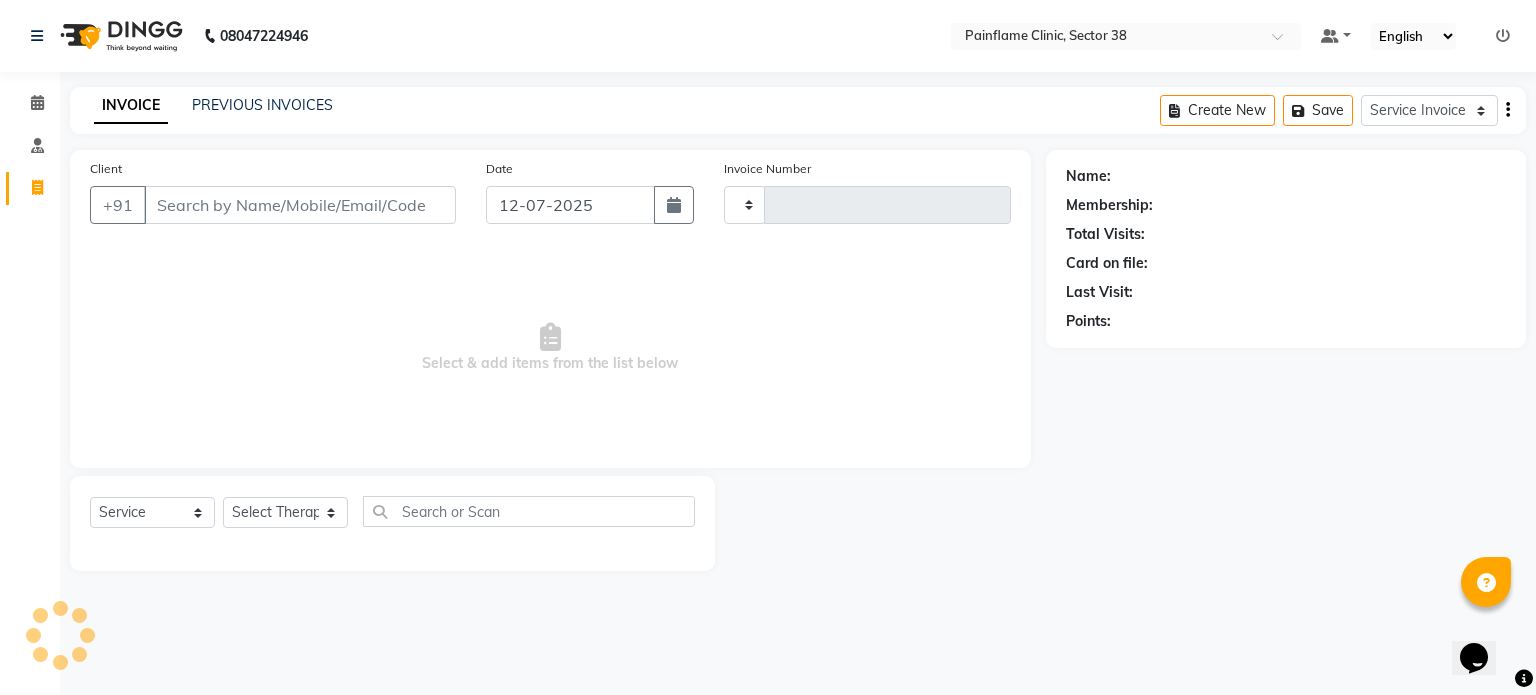 type on "6020" 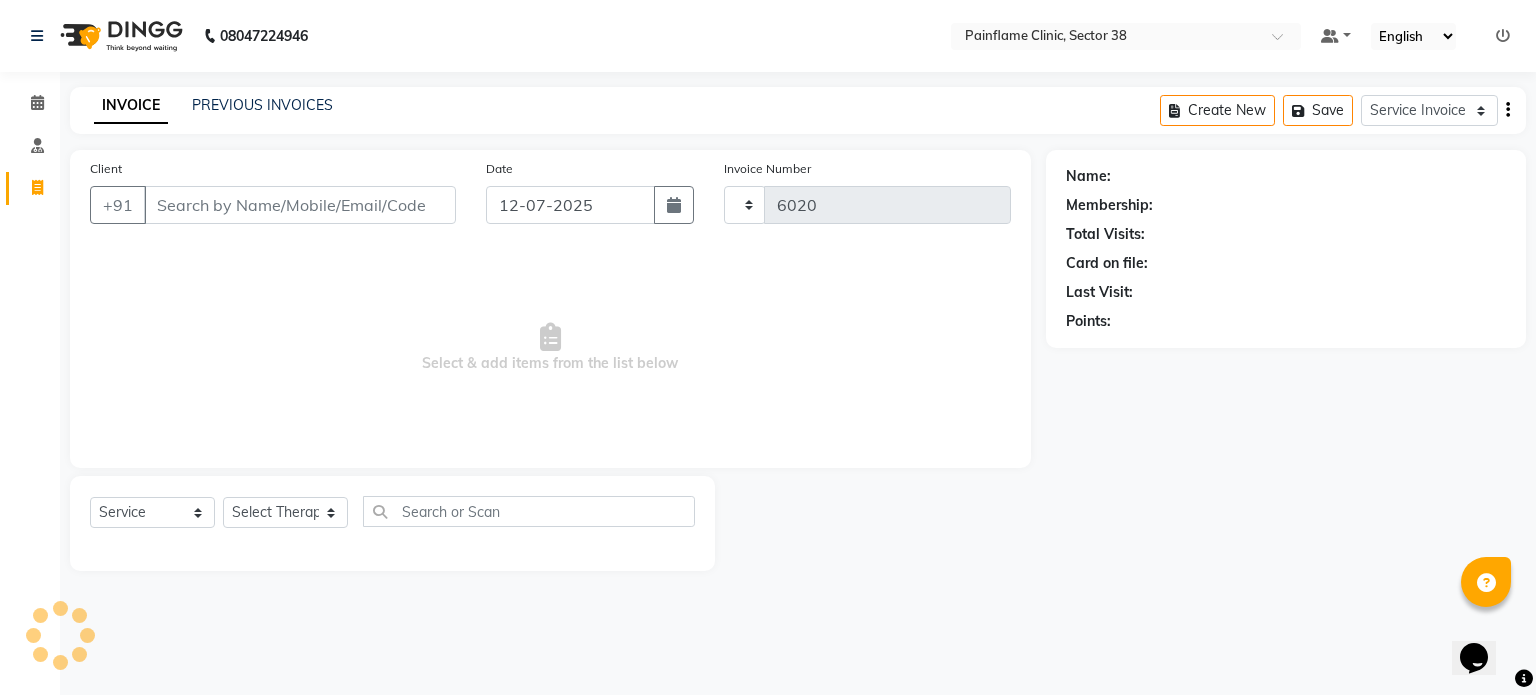 select on "3964" 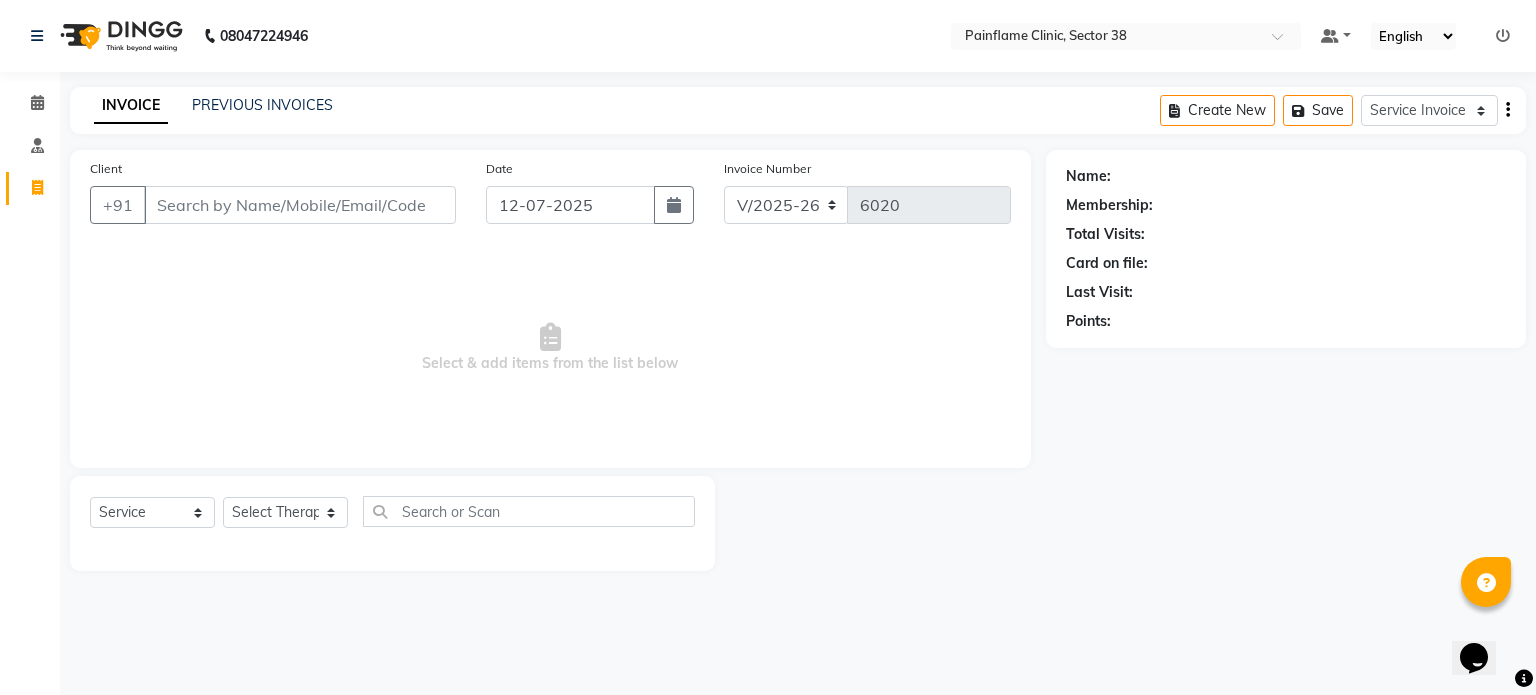 type on "7" 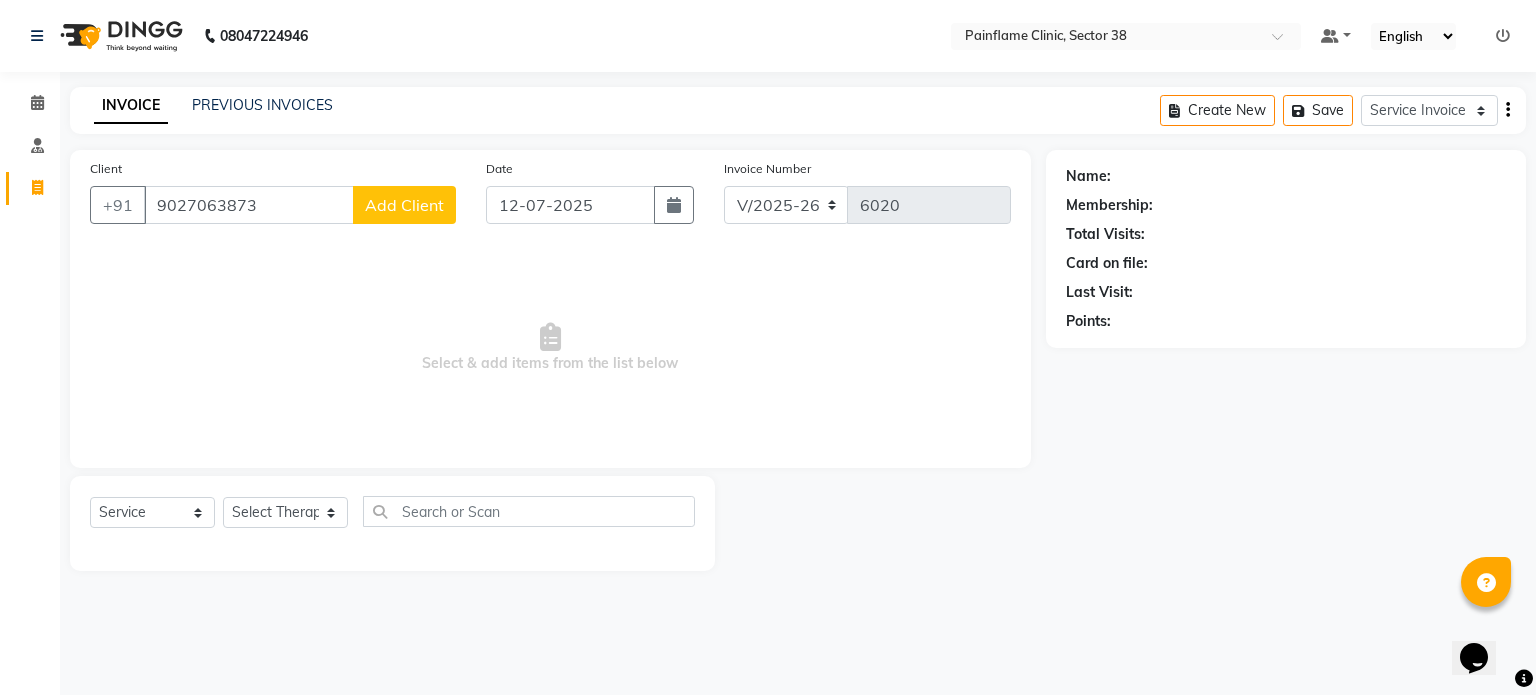 type on "9027063873" 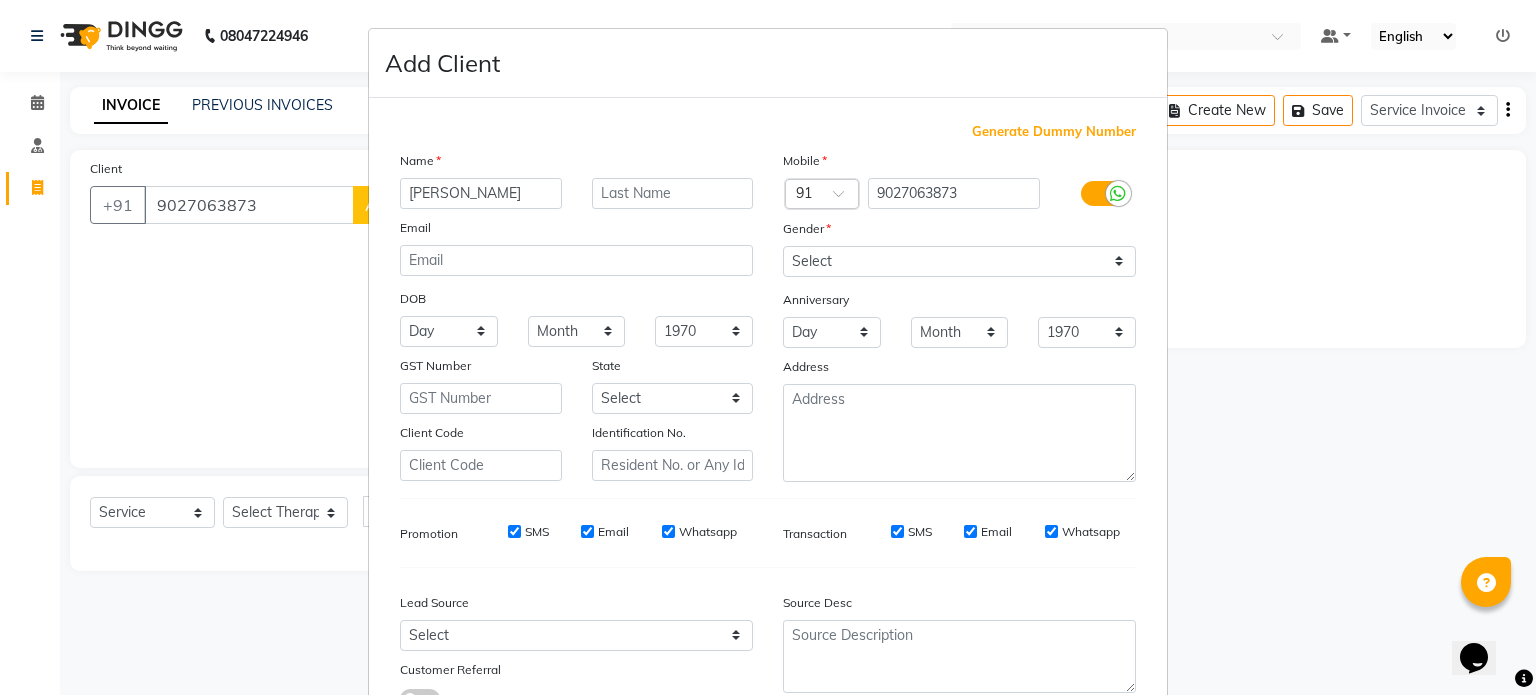 type on "[PERSON_NAME]" 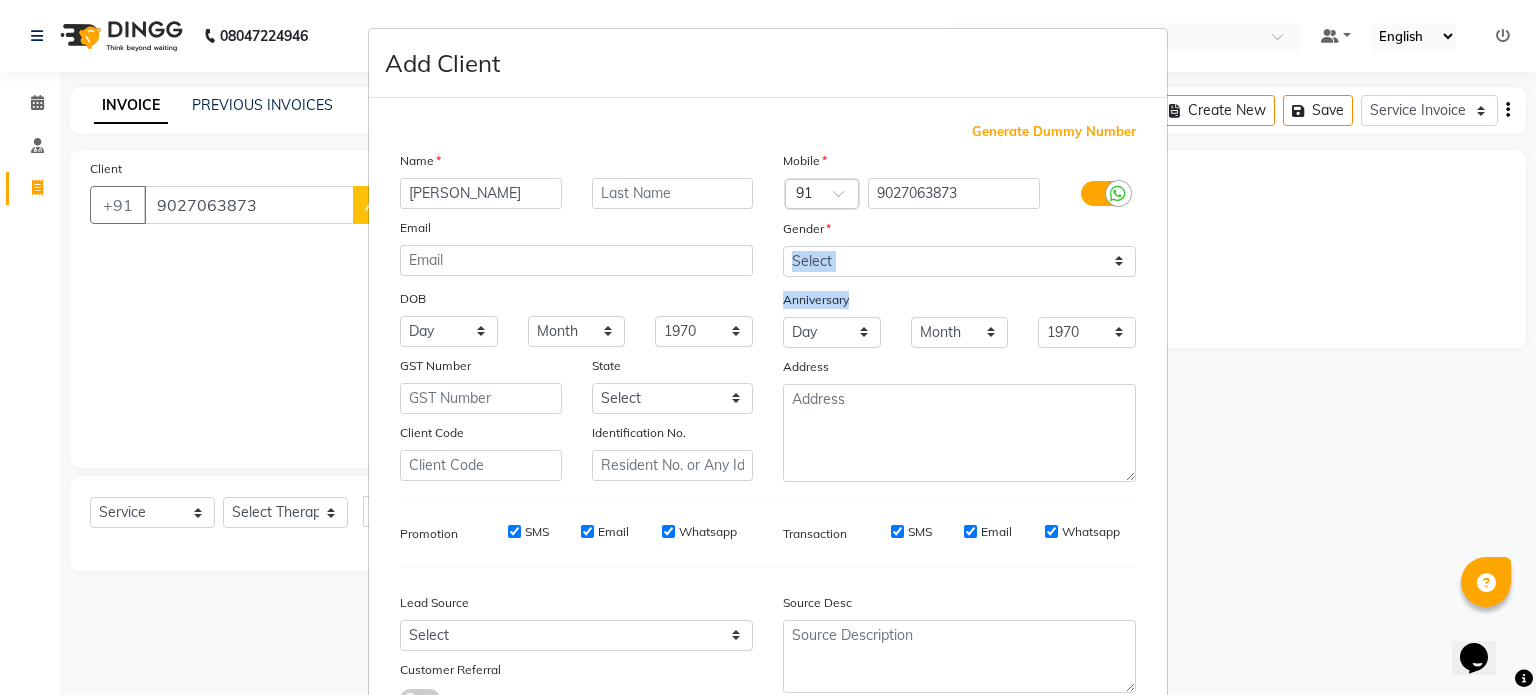 click on "Mobile Country Code × 91 9027063873 Gender Select Male Female Other Prefer Not To Say Anniversary Day 01 02 03 04 05 06 07 08 09 10 11 12 13 14 15 16 17 18 19 20 21 22 23 24 25 26 27 28 29 30 31 Month January February March April May June July August September October November December 1970 1971 1972 1973 1974 1975 1976 1977 1978 1979 1980 1981 1982 1983 1984 1985 1986 1987 1988 1989 1990 1991 1992 1993 1994 1995 1996 1997 1998 1999 2000 2001 2002 2003 2004 2005 2006 2007 2008 2009 2010 2011 2012 2013 2014 2015 2016 2017 2018 2019 2020 2021 2022 2023 2024 2025 Address" at bounding box center [959, 316] 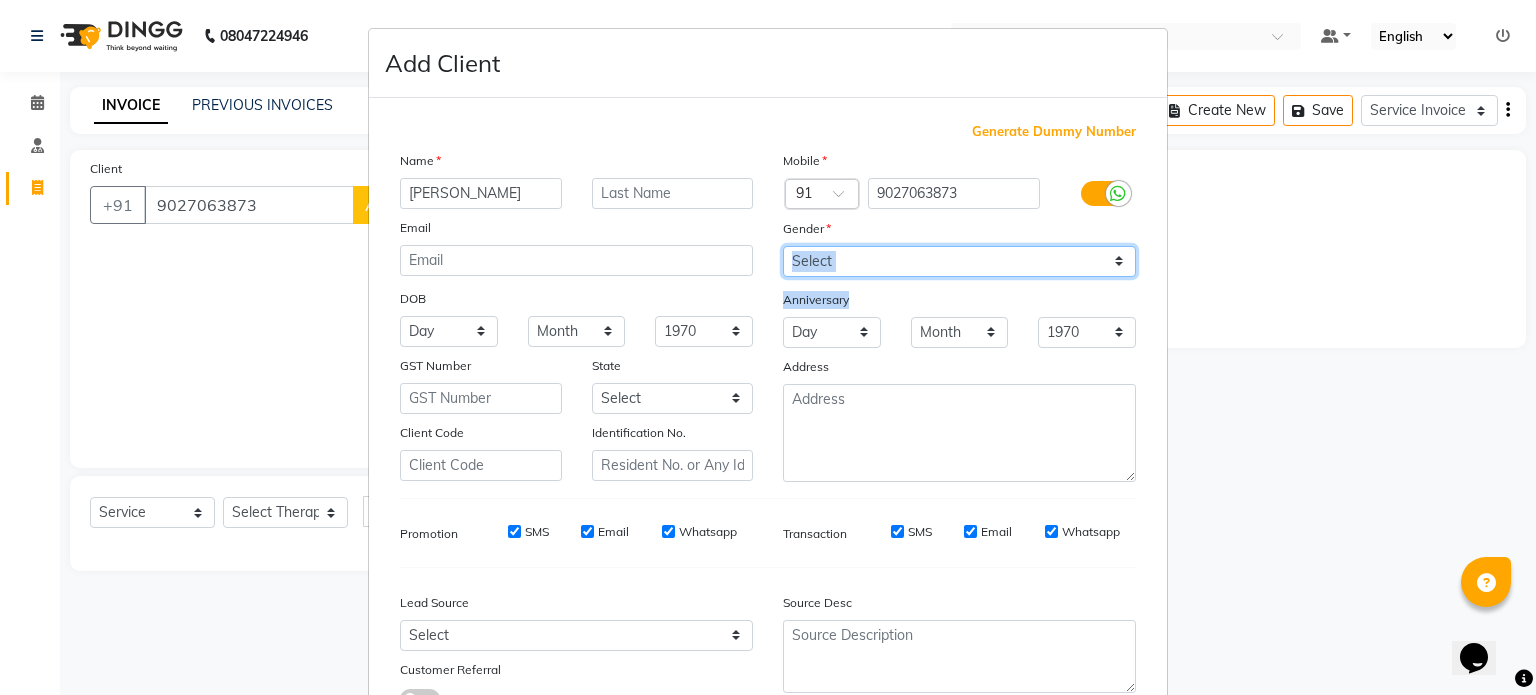 click on "Select Male Female Other Prefer Not To Say" at bounding box center (959, 261) 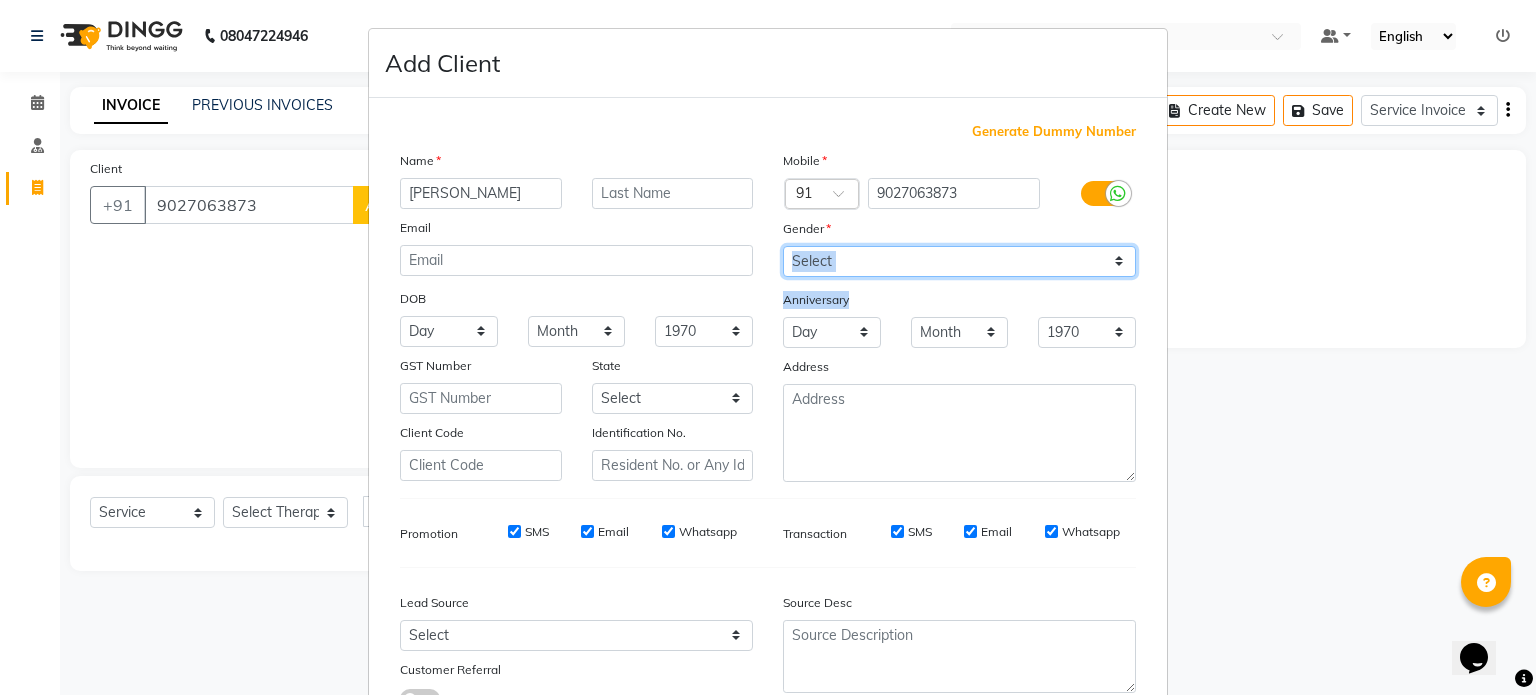 select on "male" 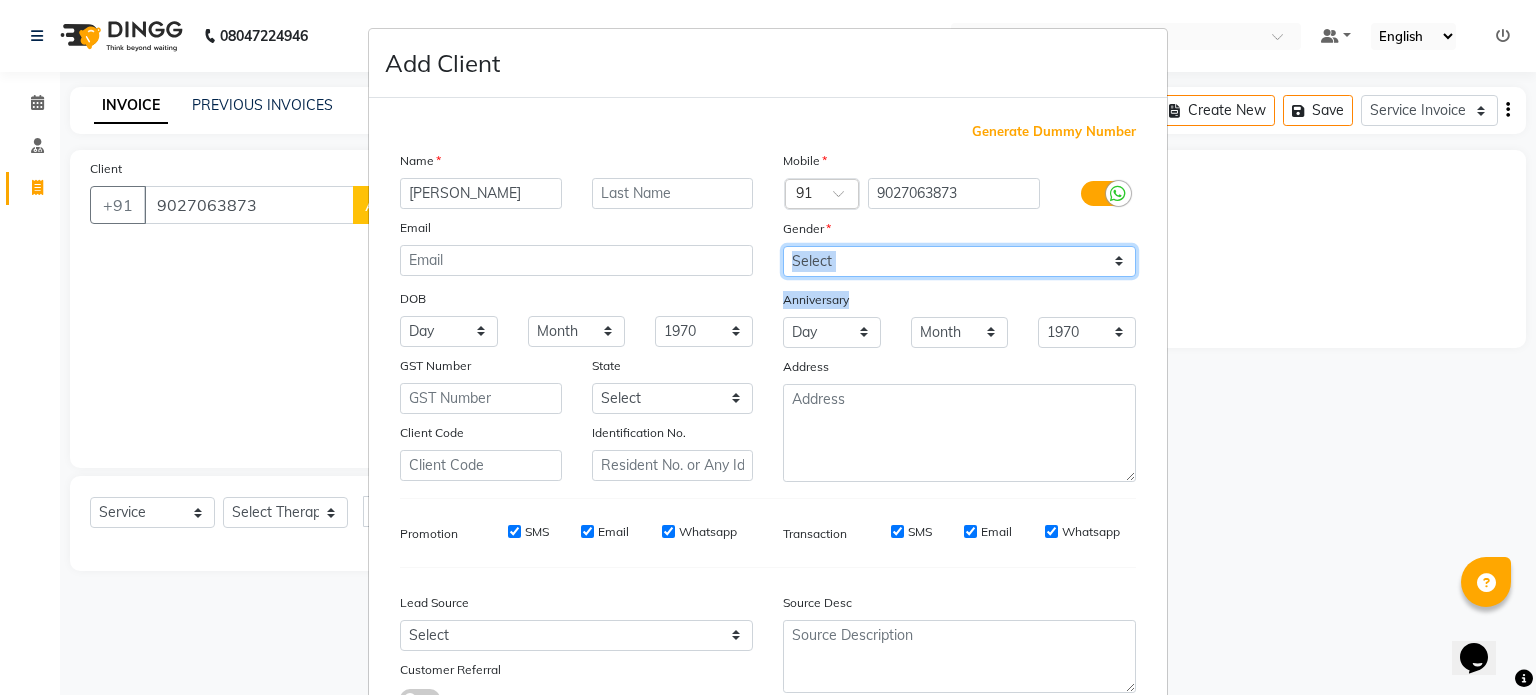 click on "Select Male Female Other Prefer Not To Say" at bounding box center (959, 261) 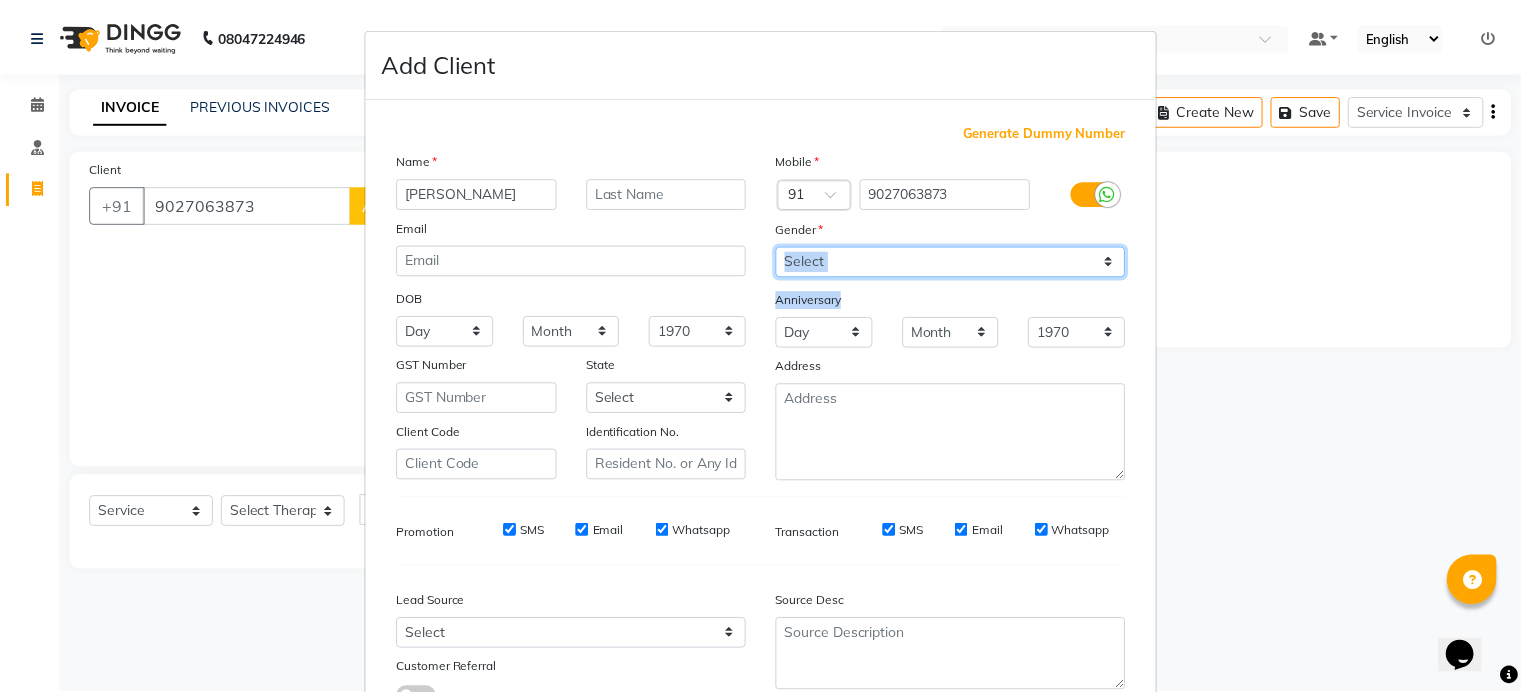 scroll, scrollTop: 161, scrollLeft: 0, axis: vertical 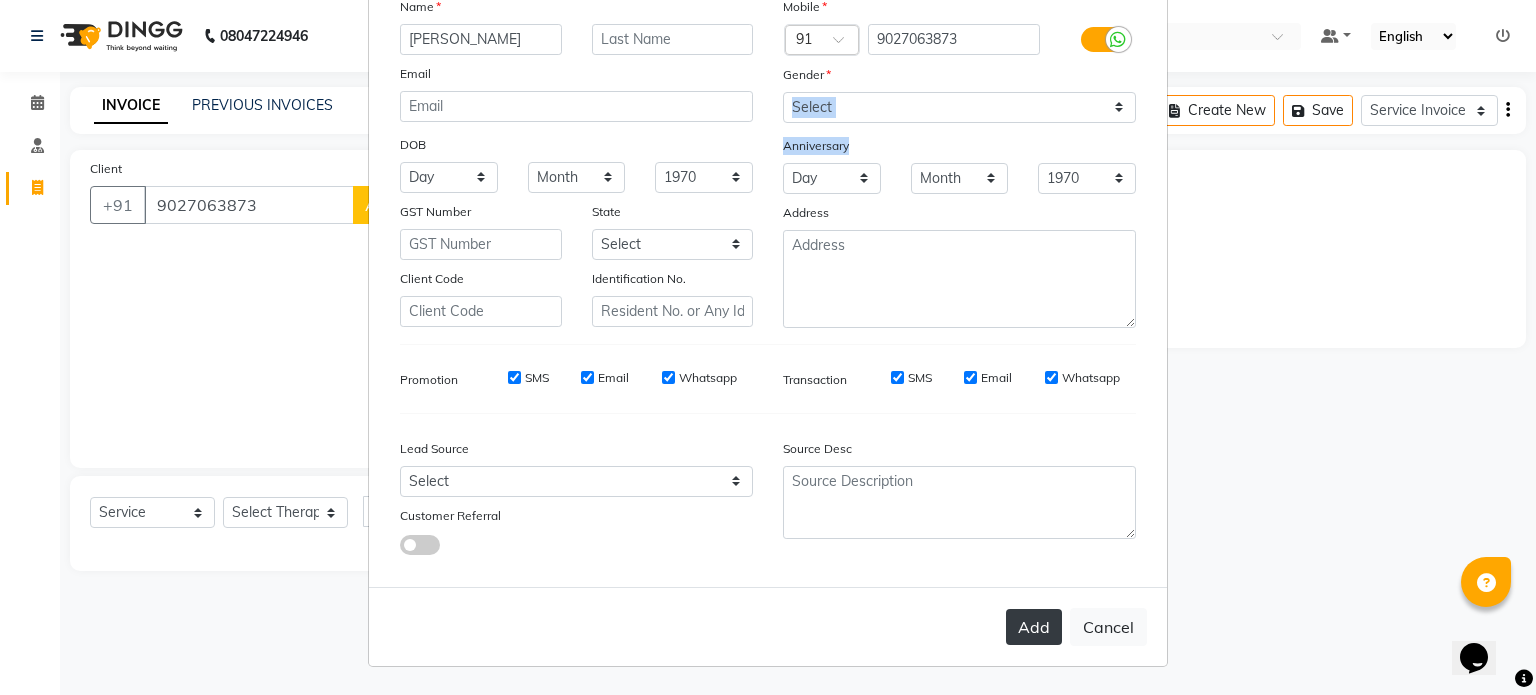 click on "Add" at bounding box center (1034, 627) 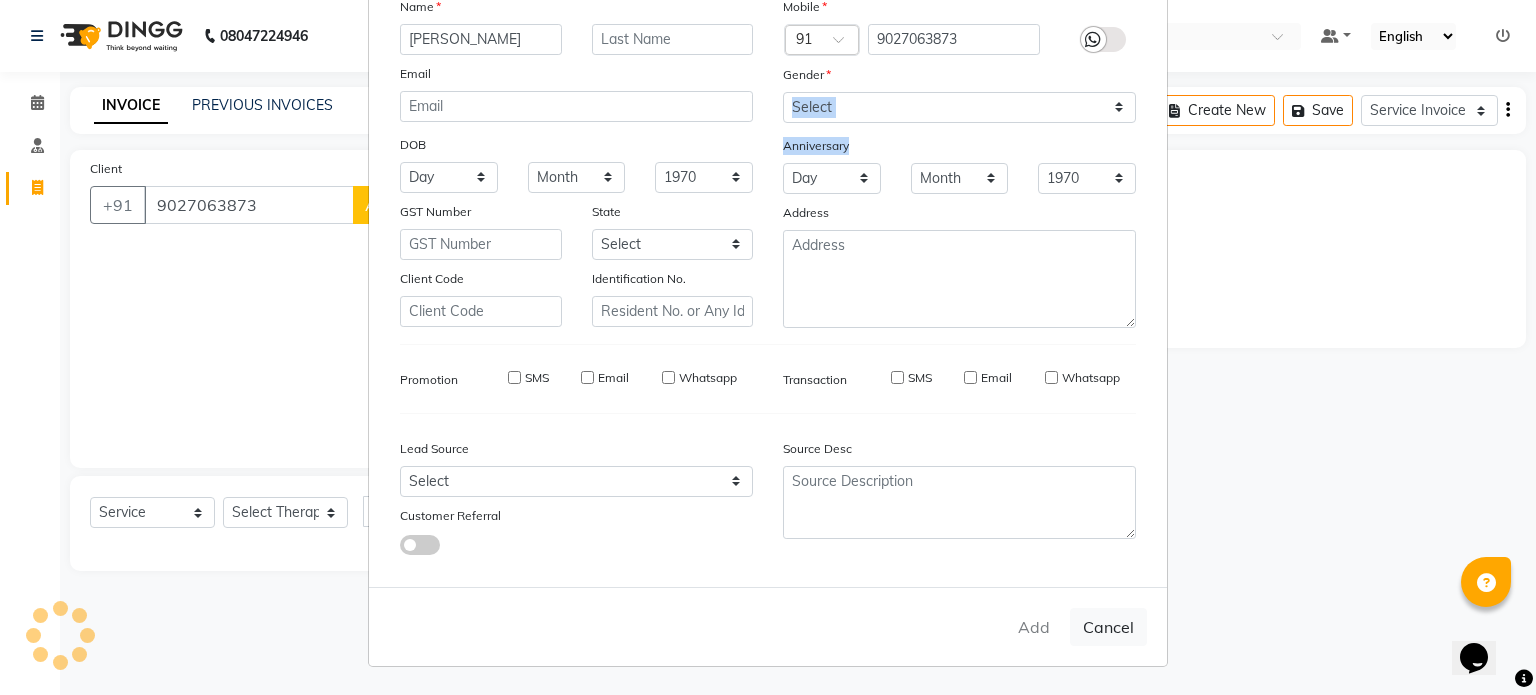 type on "90******73" 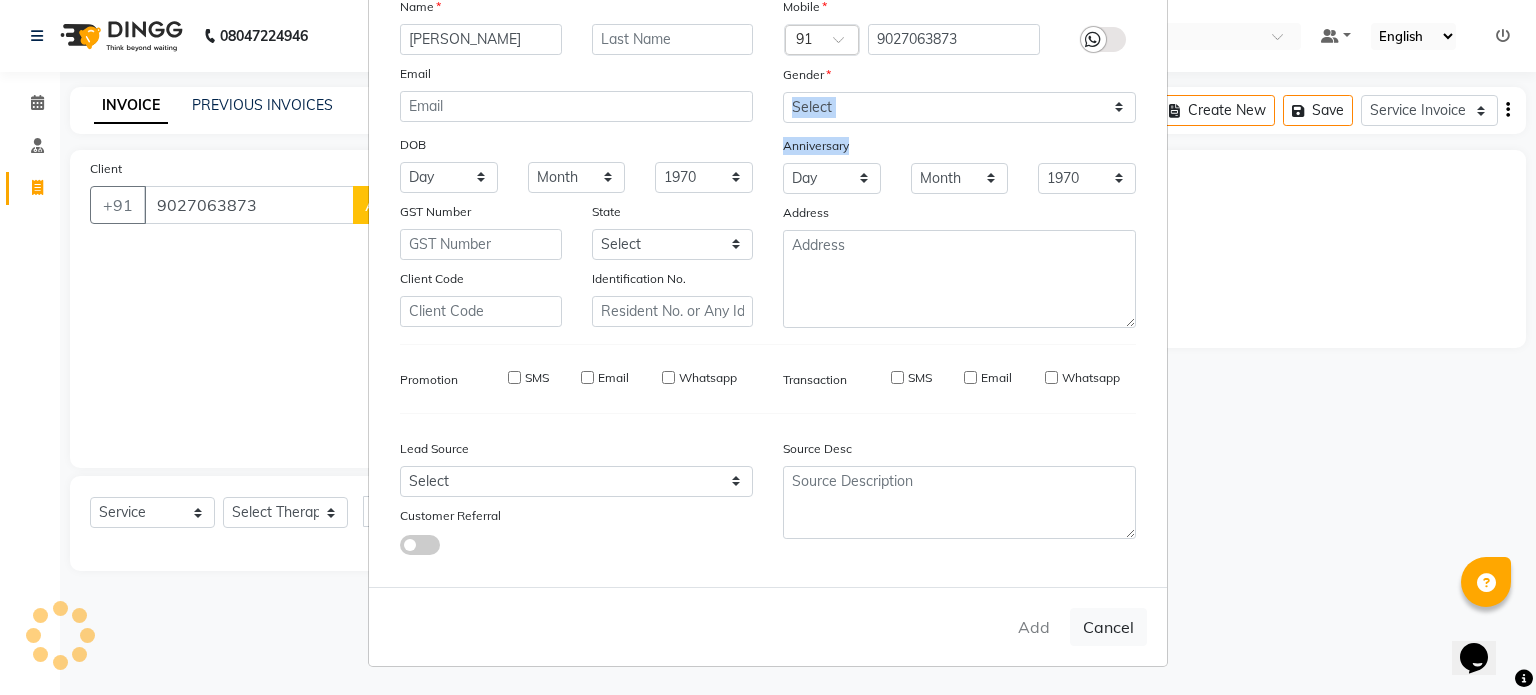 type 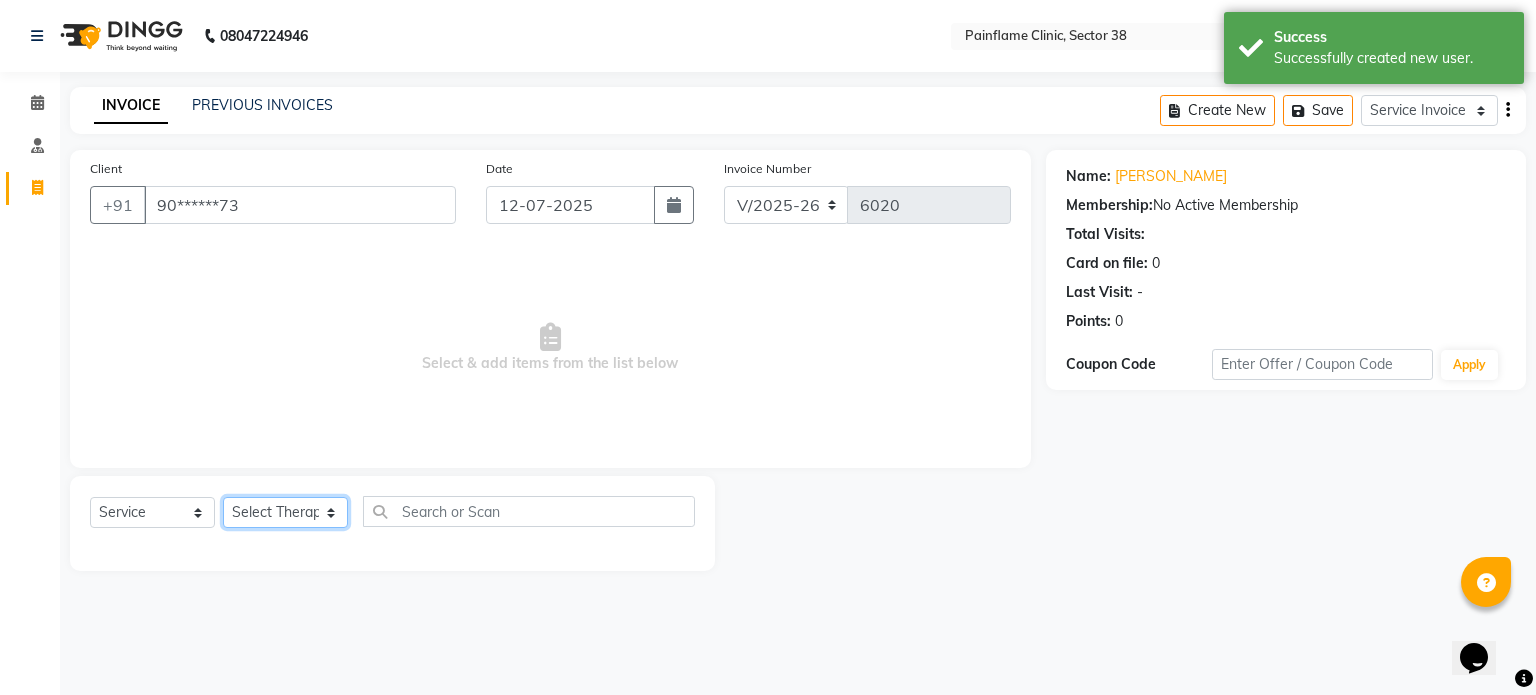 click on "Select Therapist Dr Durgesh Dr Harish Dr Ranjana Dr Saurabh Dr. Suraj Dr. Tejpal Mehlawat KUSHAL MOHIT SEMWAL Nancy Singhai Reception 1  Reception 2 Reception 3" 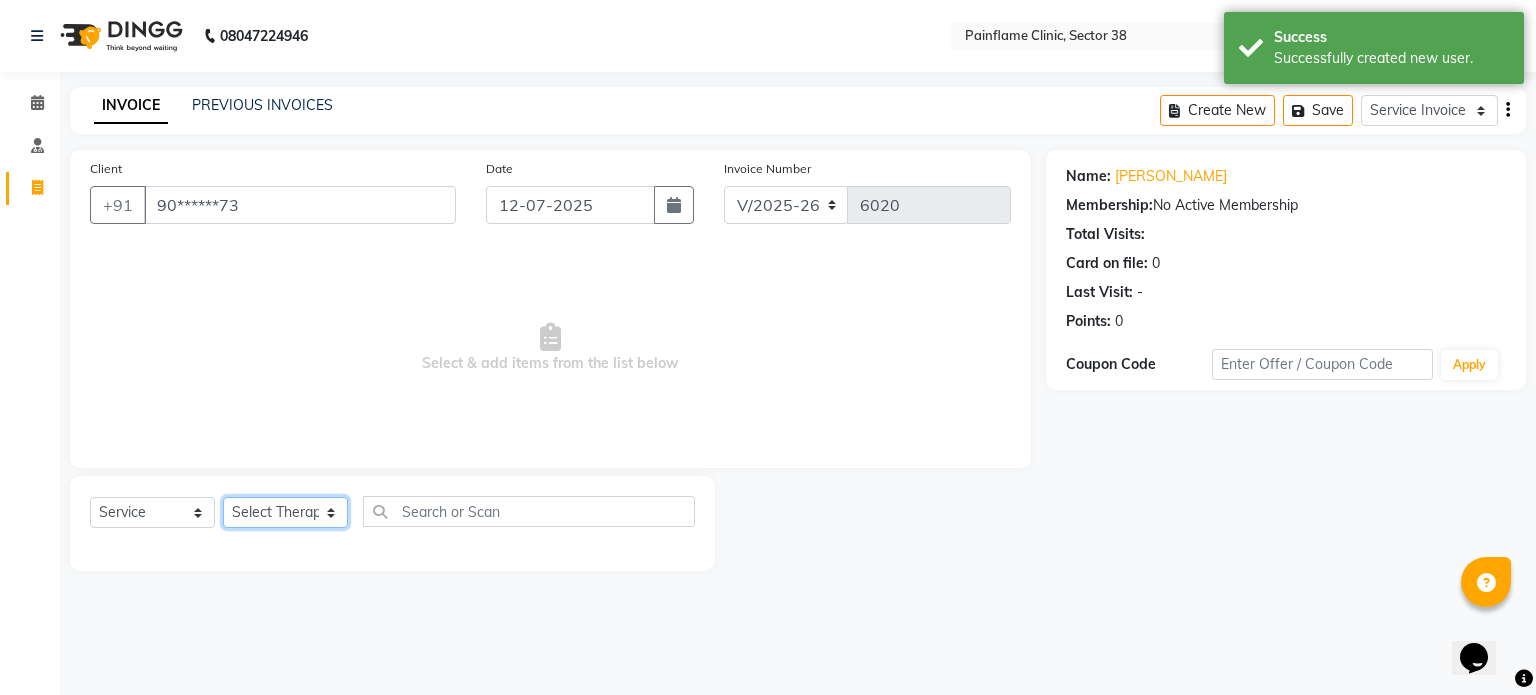 select on "20216" 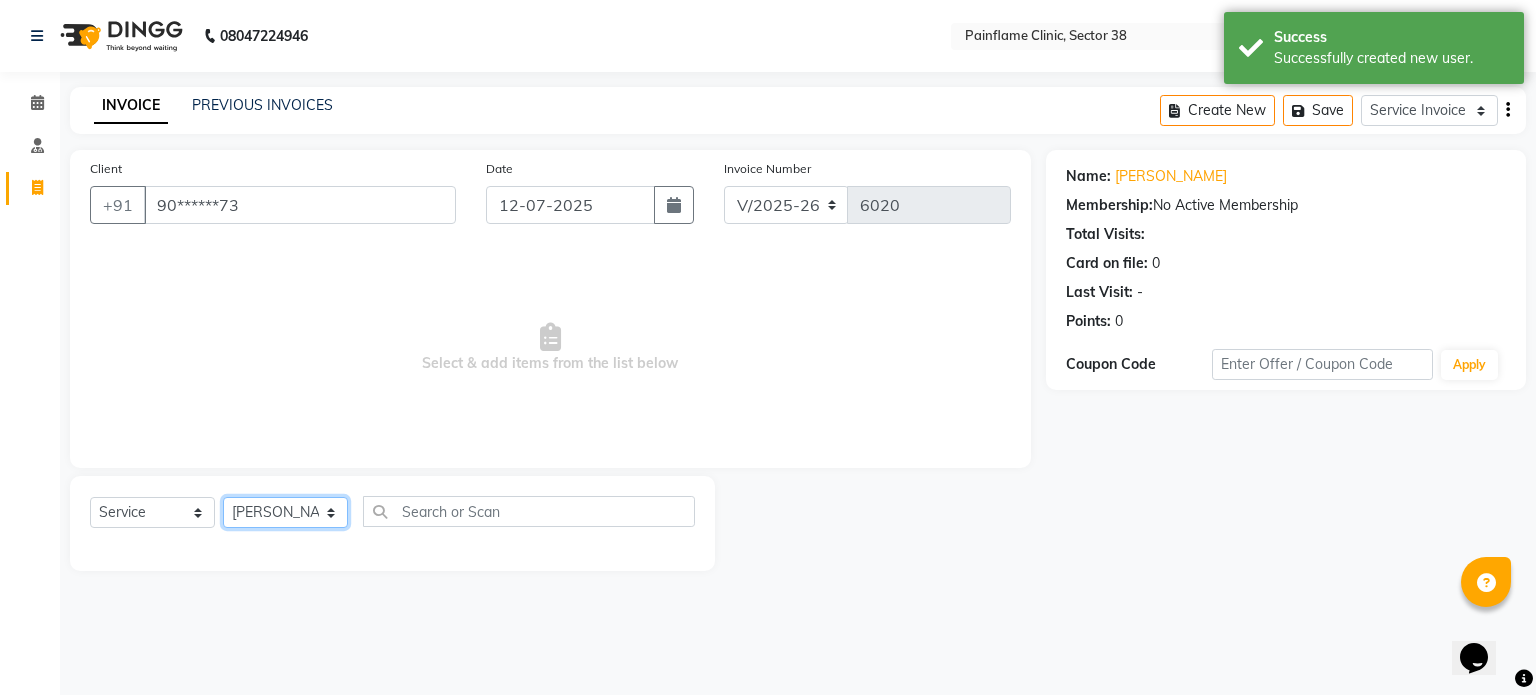 click on "Select Therapist Dr Durgesh Dr Harish Dr Ranjana Dr Saurabh Dr. Suraj Dr. Tejpal Mehlawat KUSHAL MOHIT SEMWAL Nancy Singhai Reception 1  Reception 2 Reception 3" 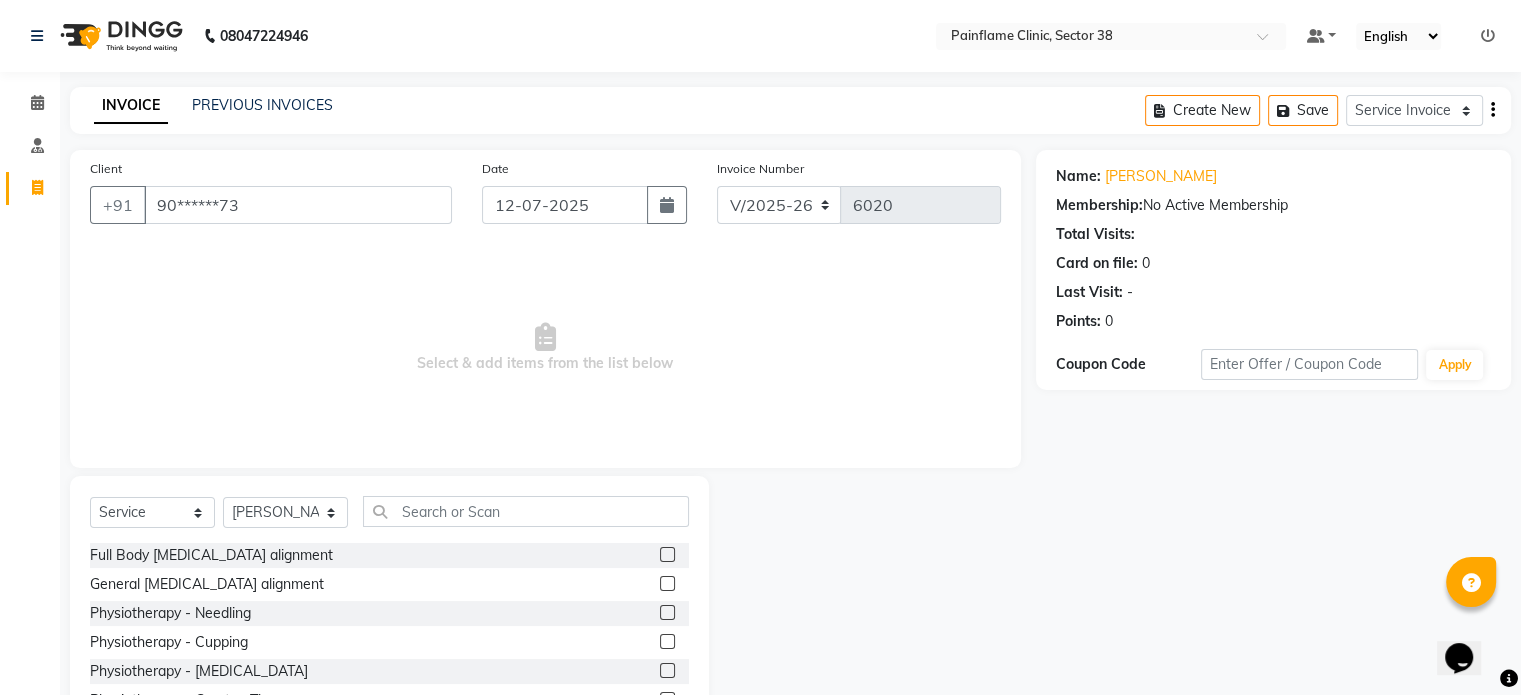 click 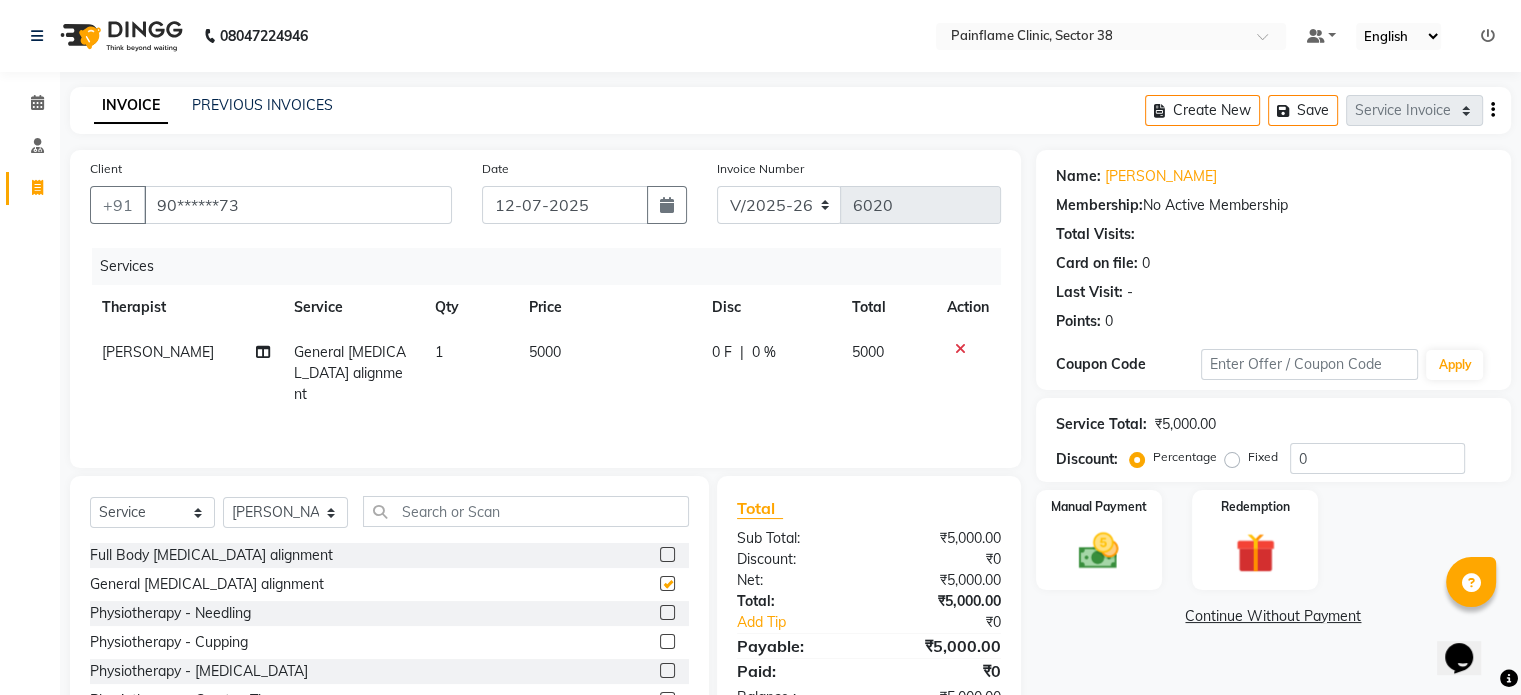 checkbox on "false" 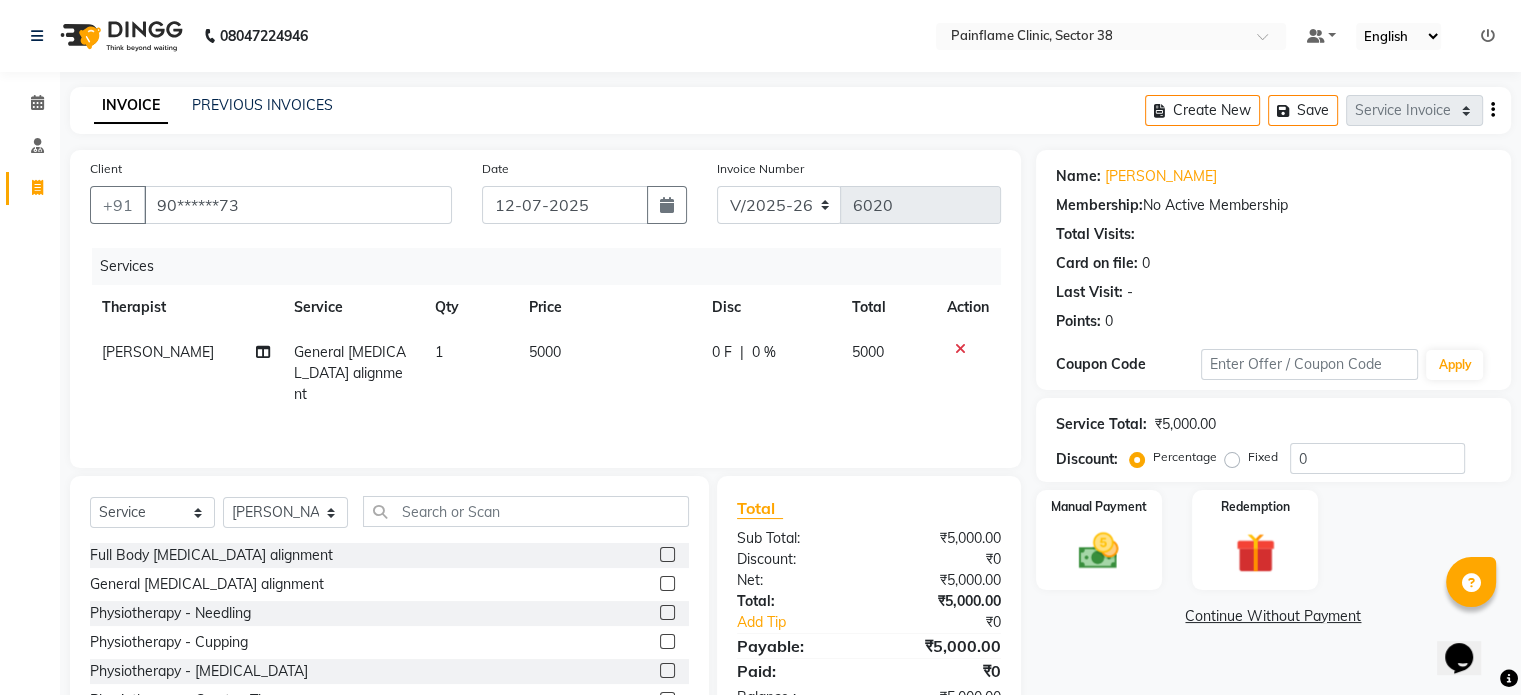 click on "5000" 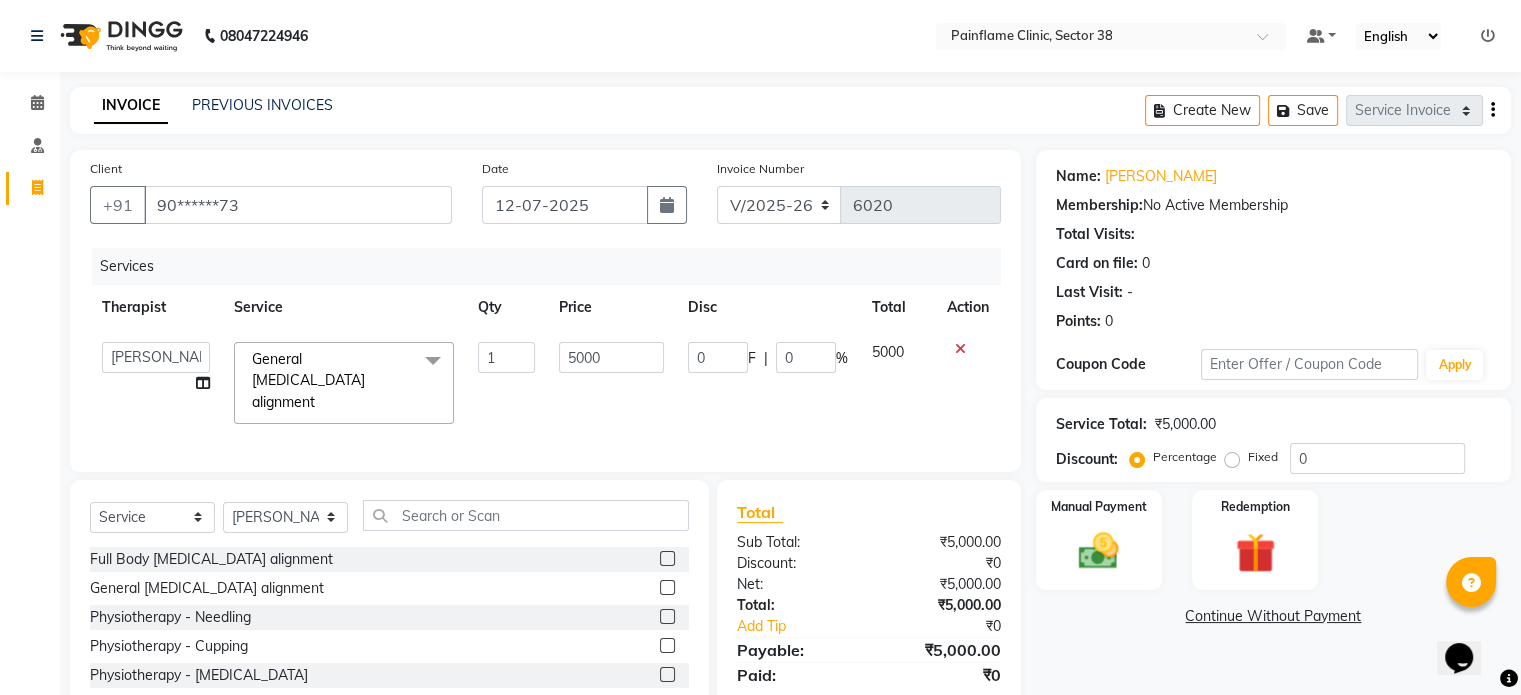 click on "5000" 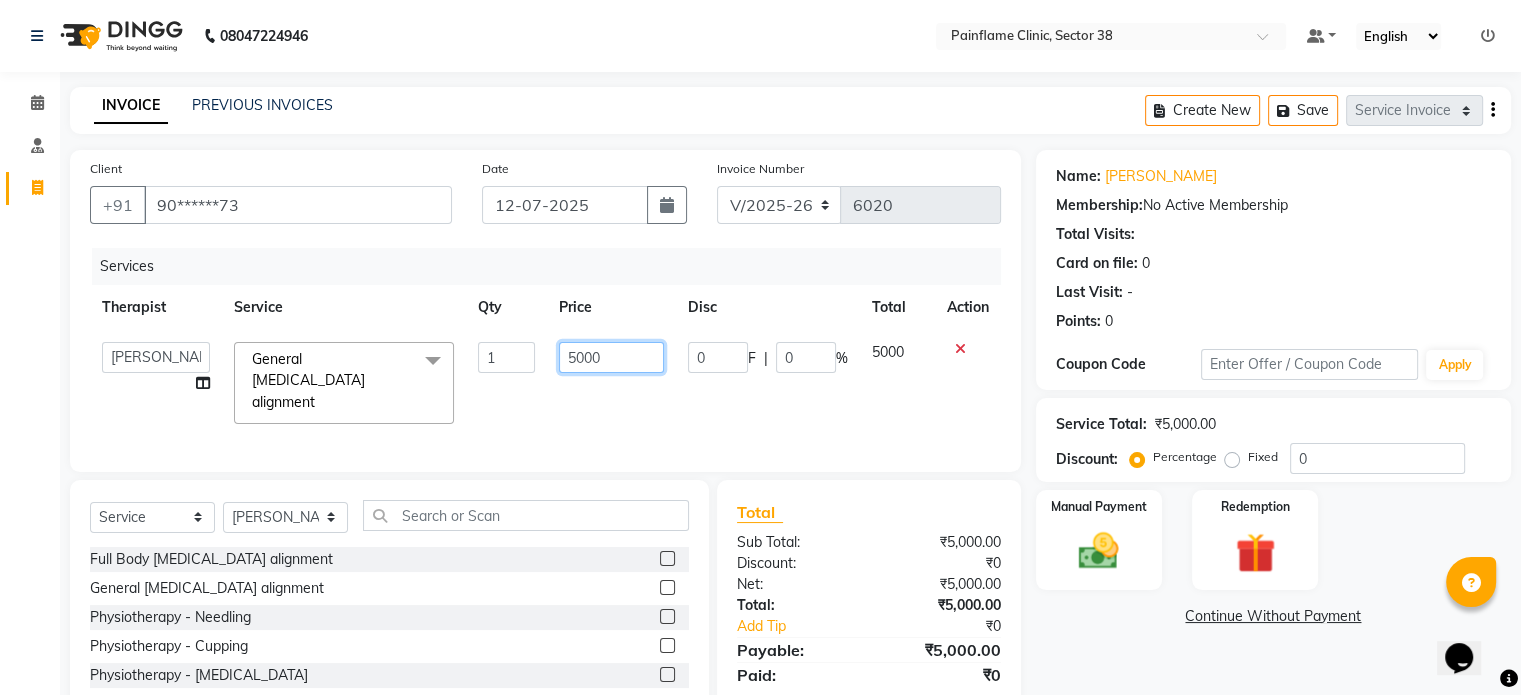click on "5000" 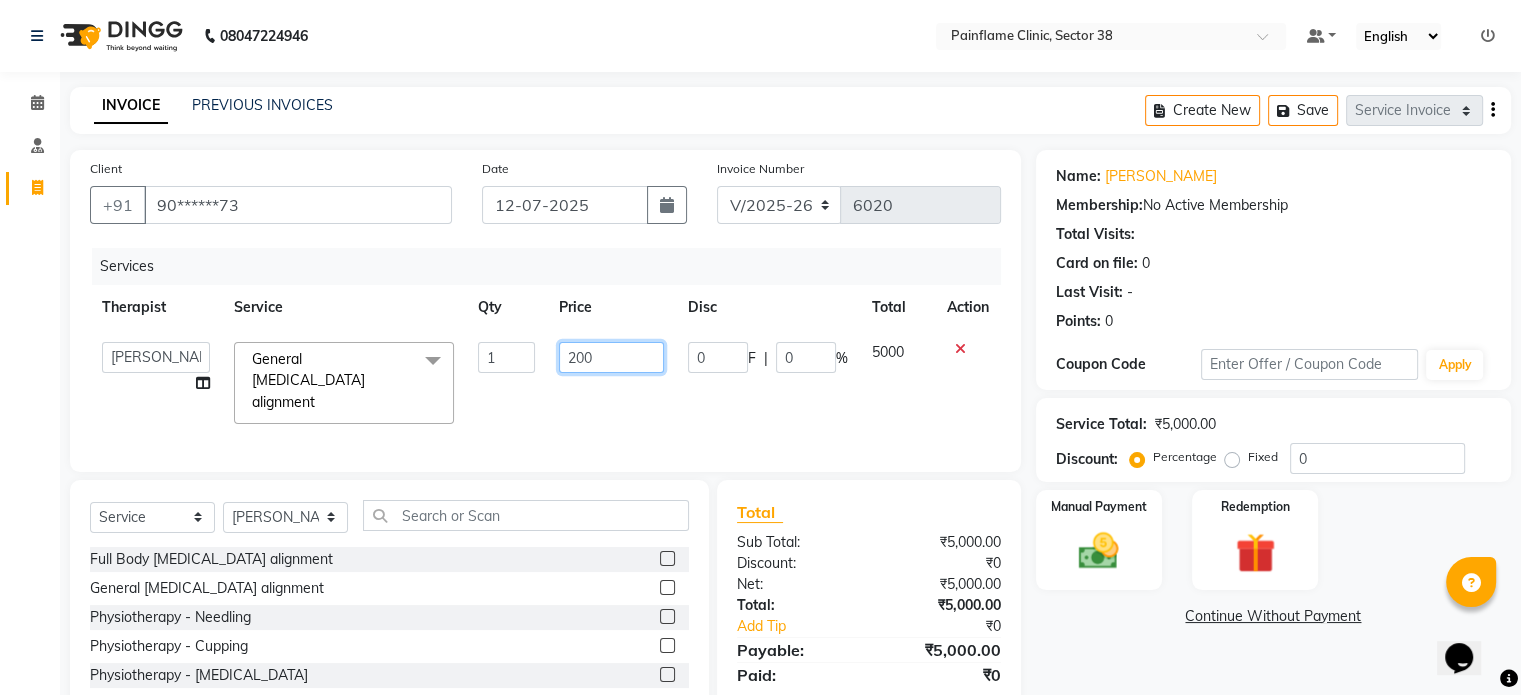 type on "2000" 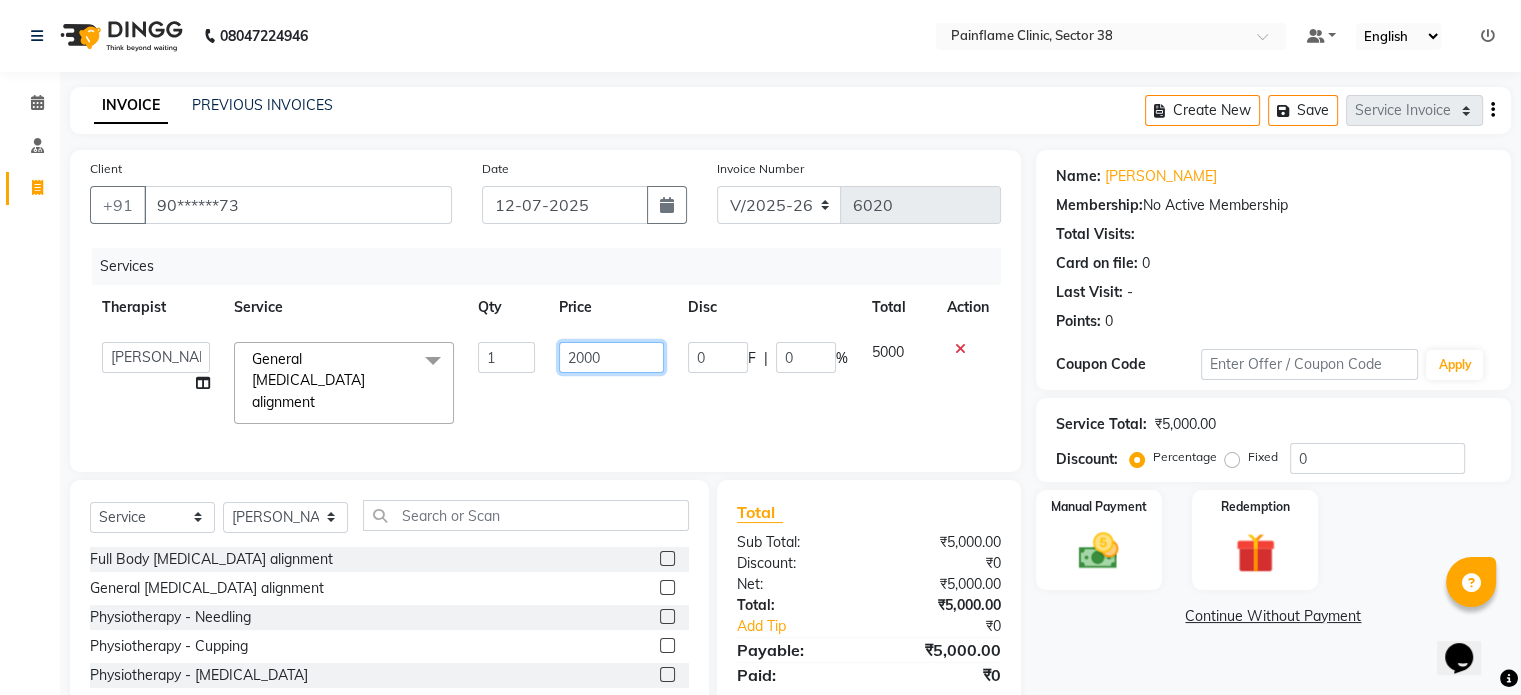 scroll, scrollTop: 119, scrollLeft: 0, axis: vertical 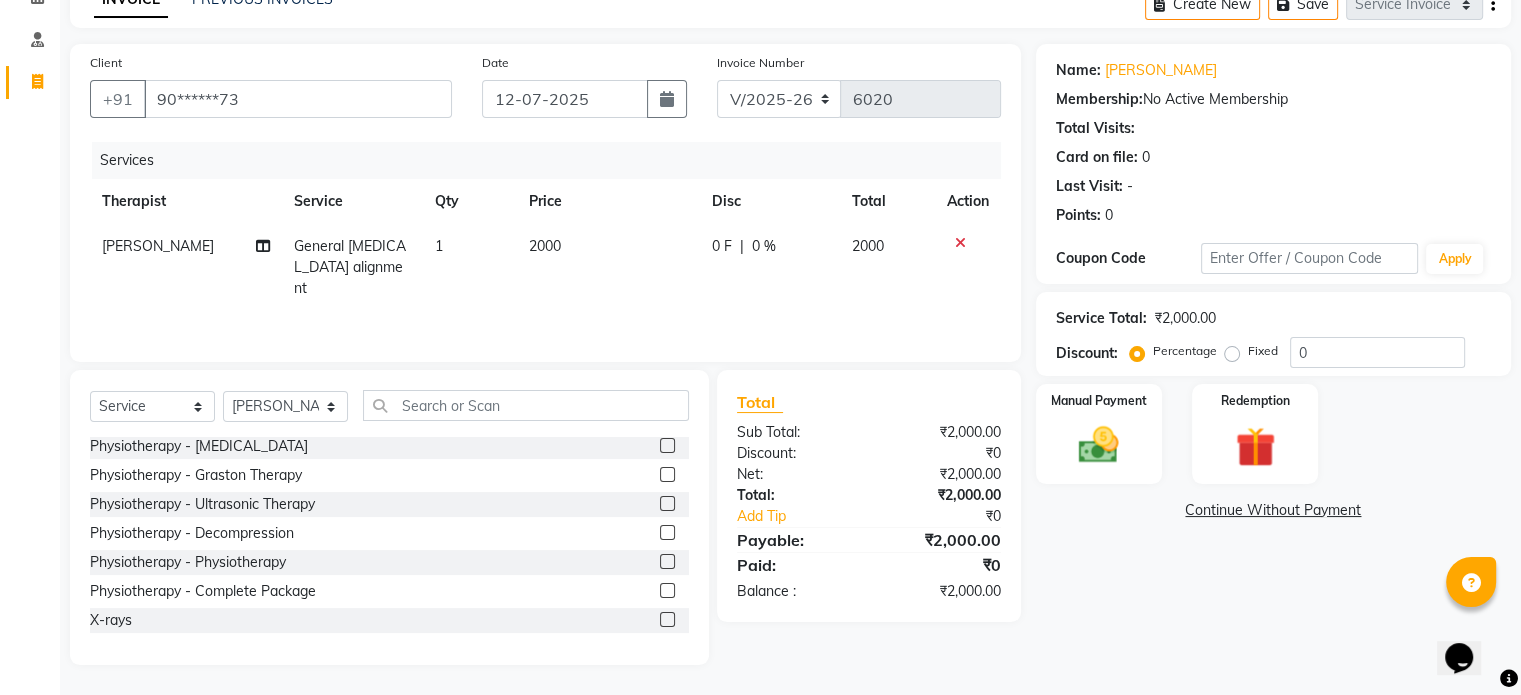 click 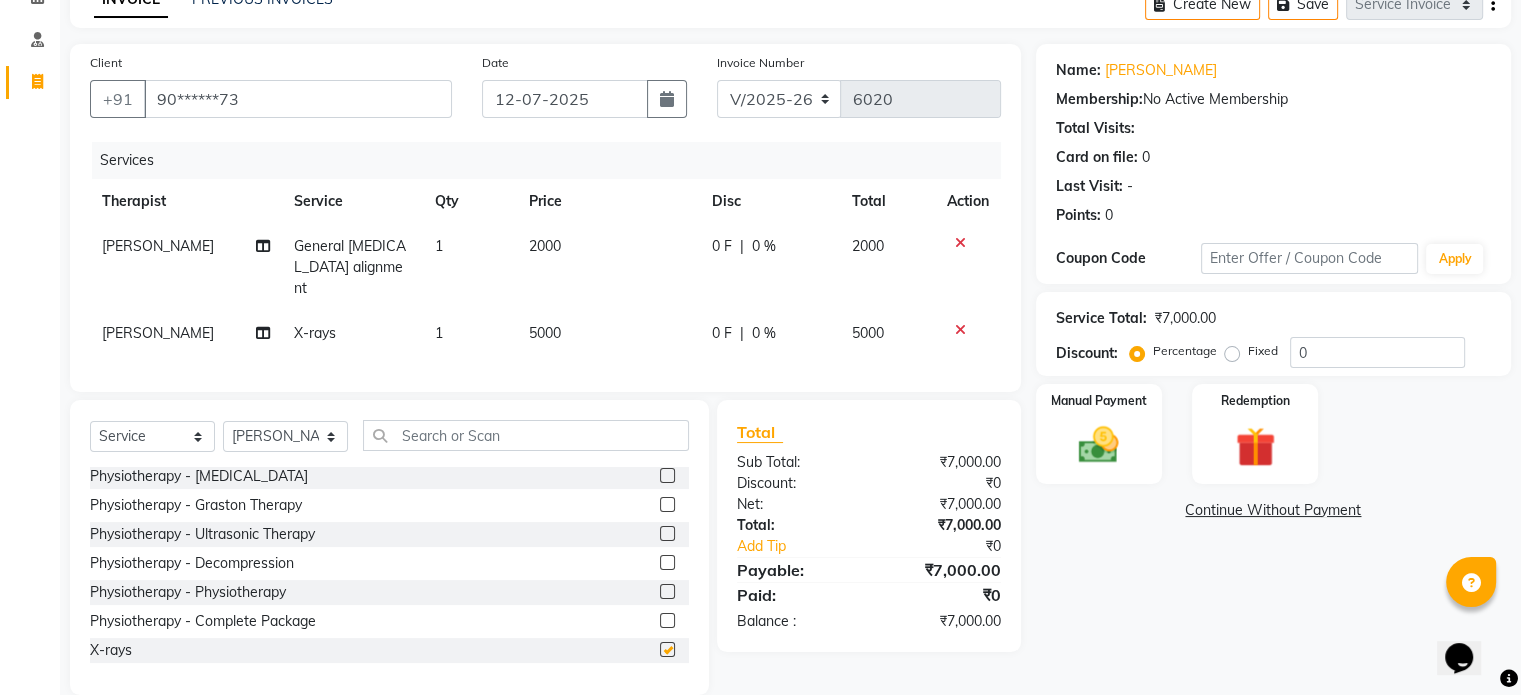 checkbox on "false" 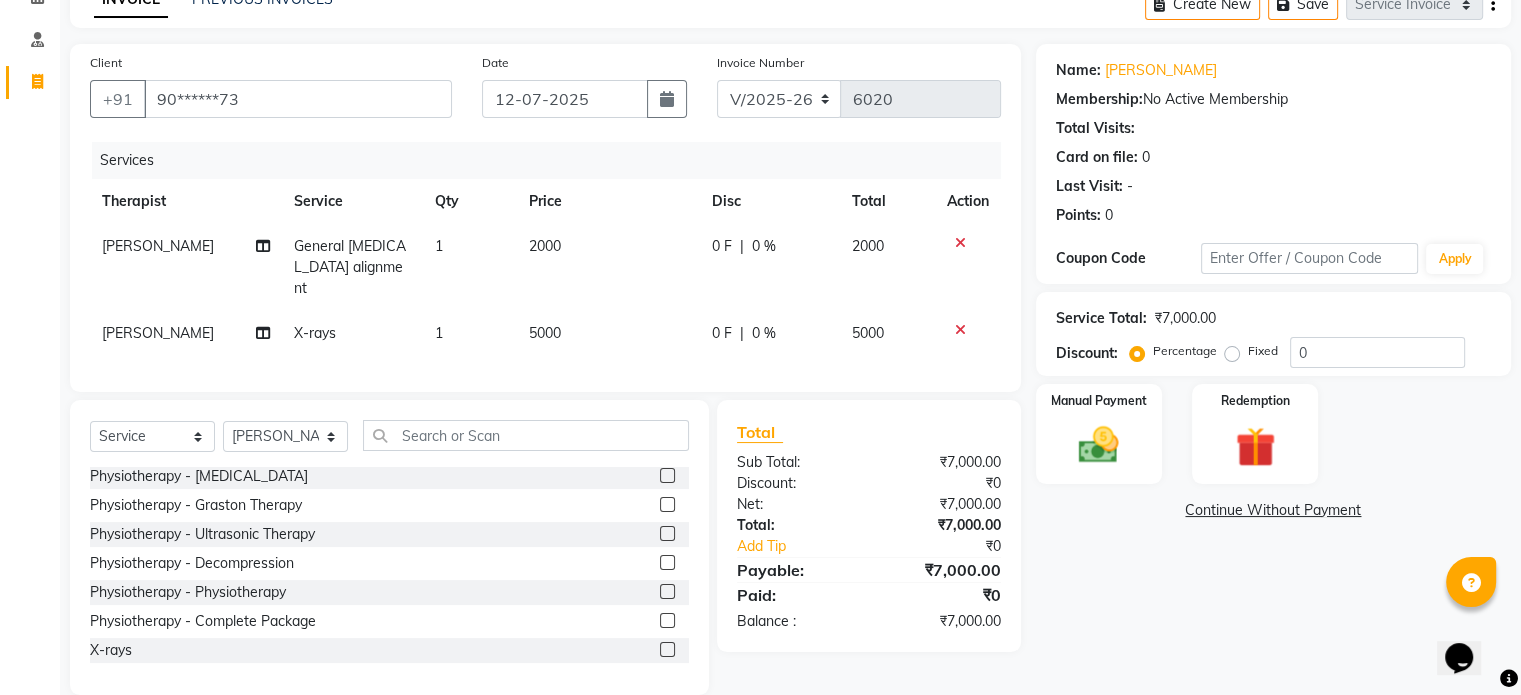 click on "5000" 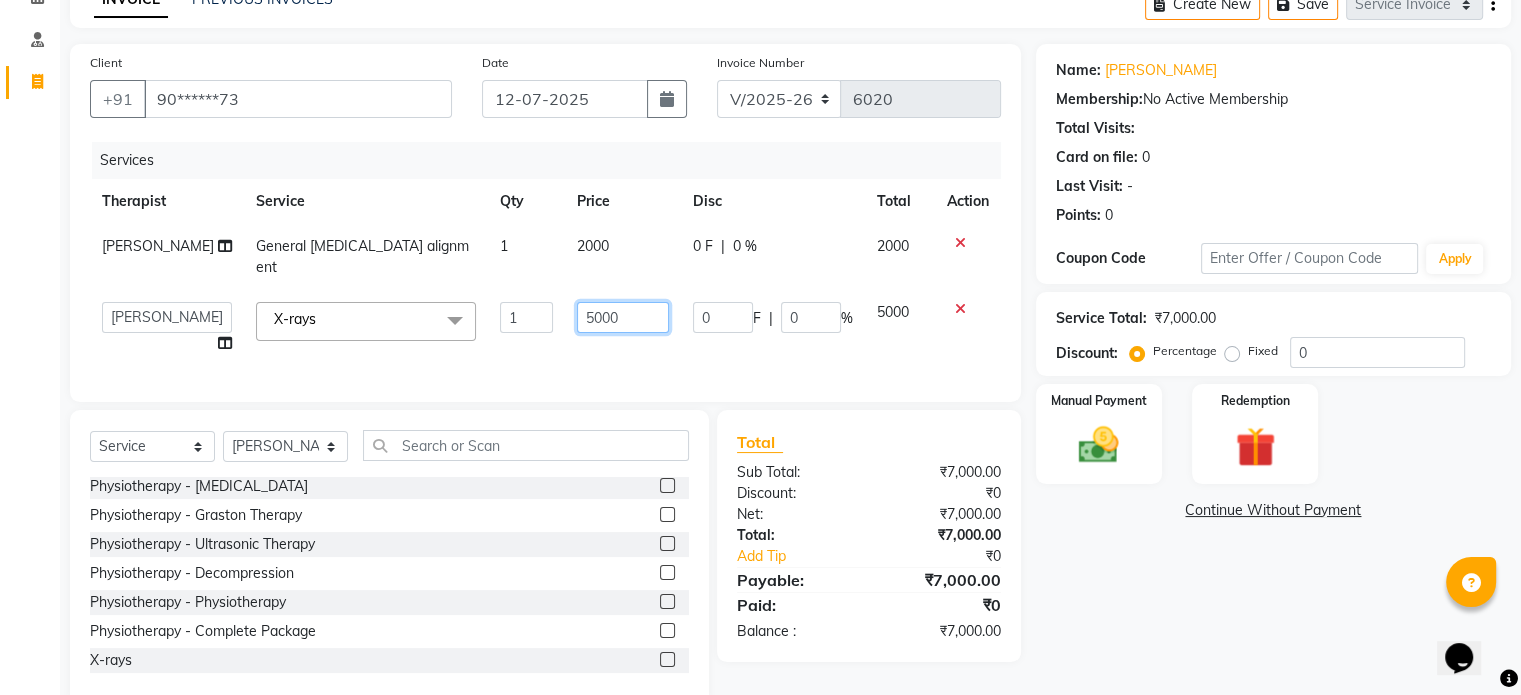 click on "5000" 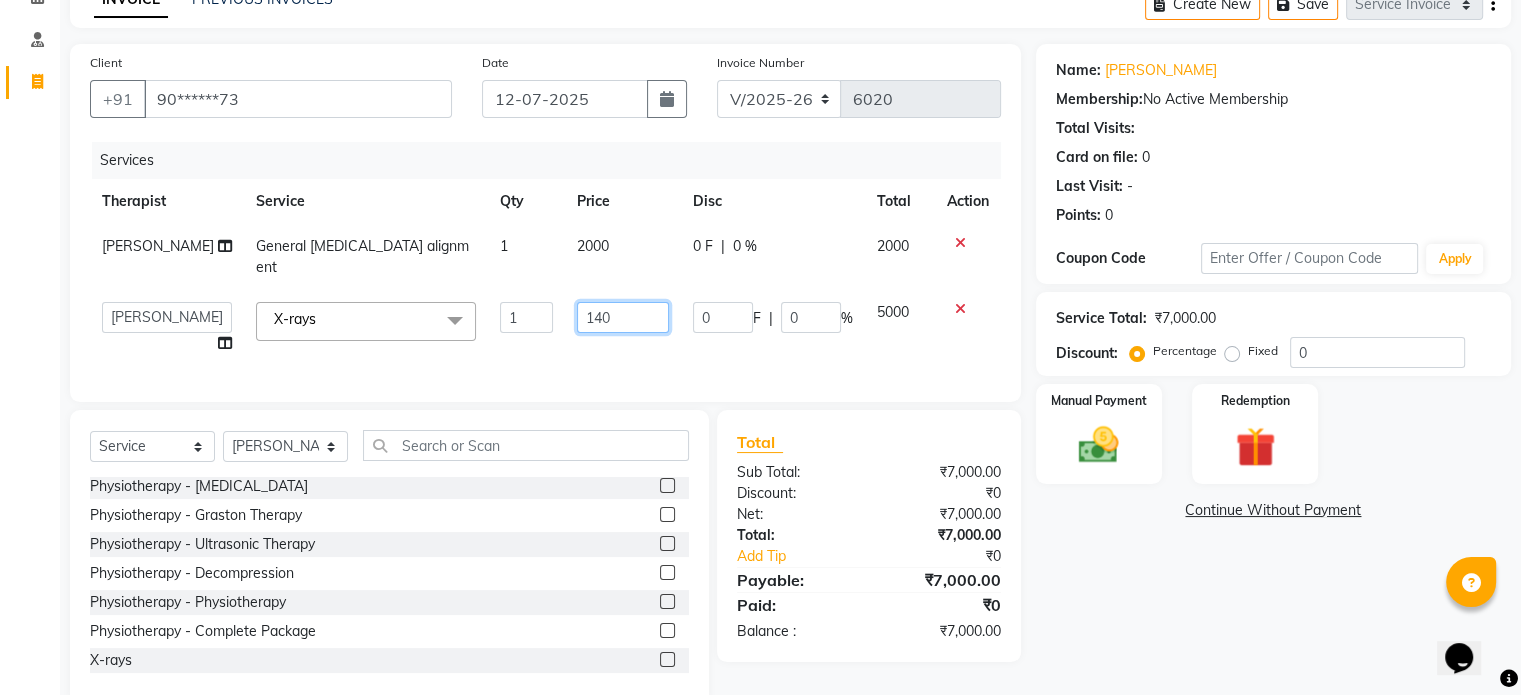 type on "1400" 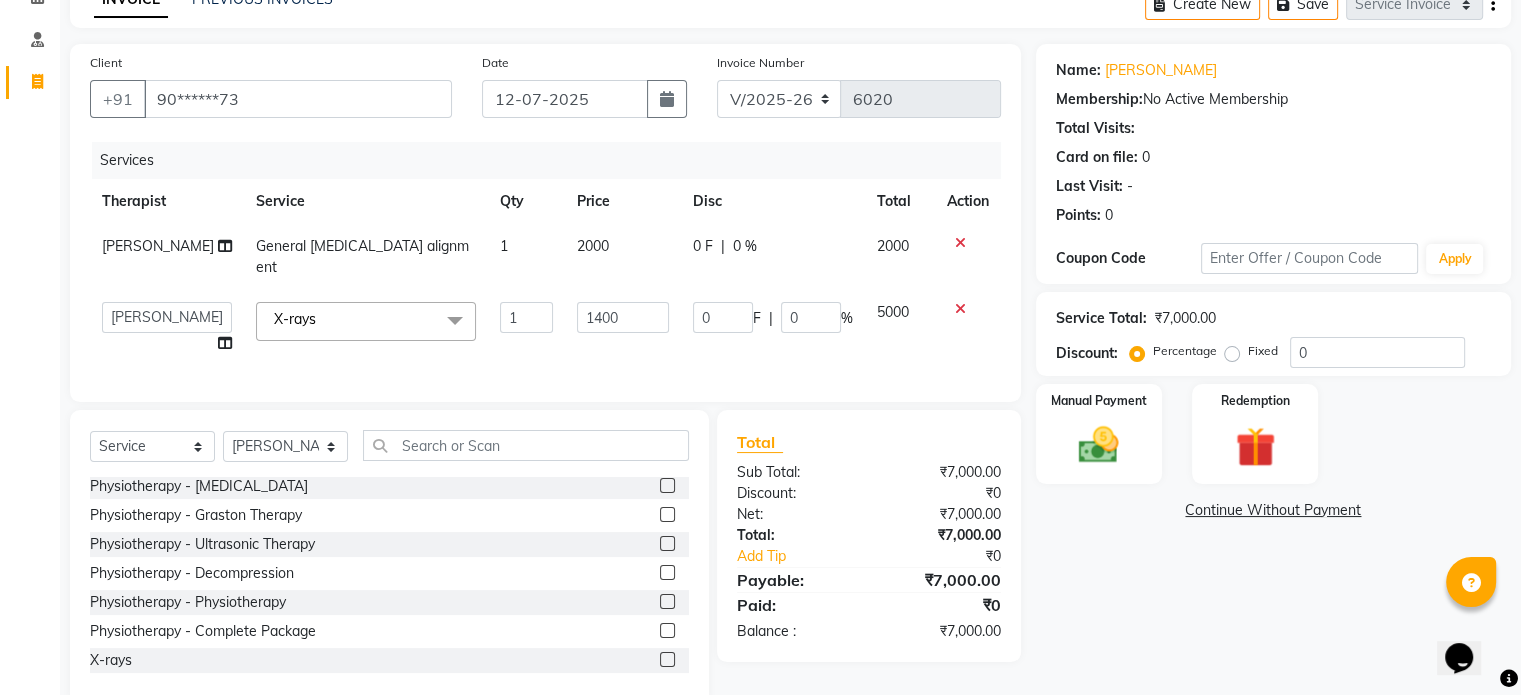 click on "Fixed" 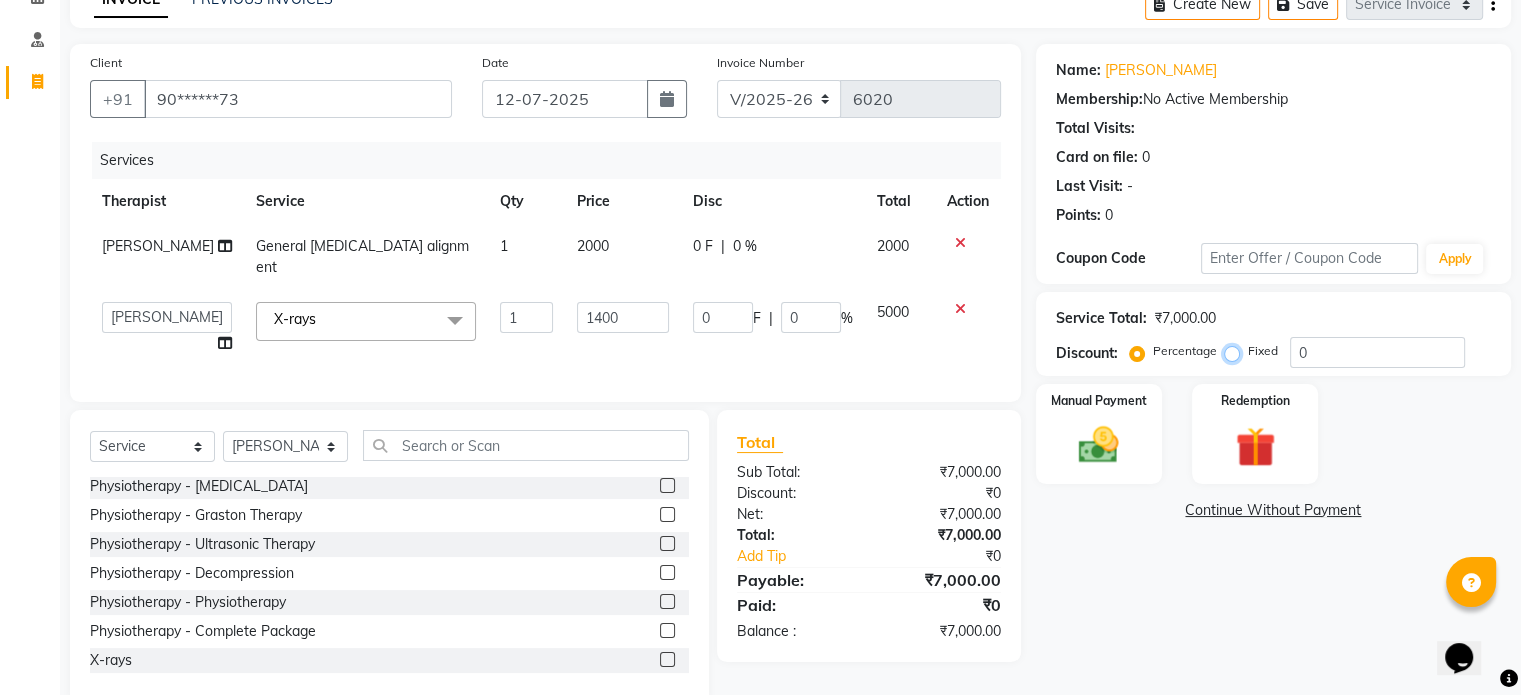 click on "Fixed" at bounding box center [1236, 351] 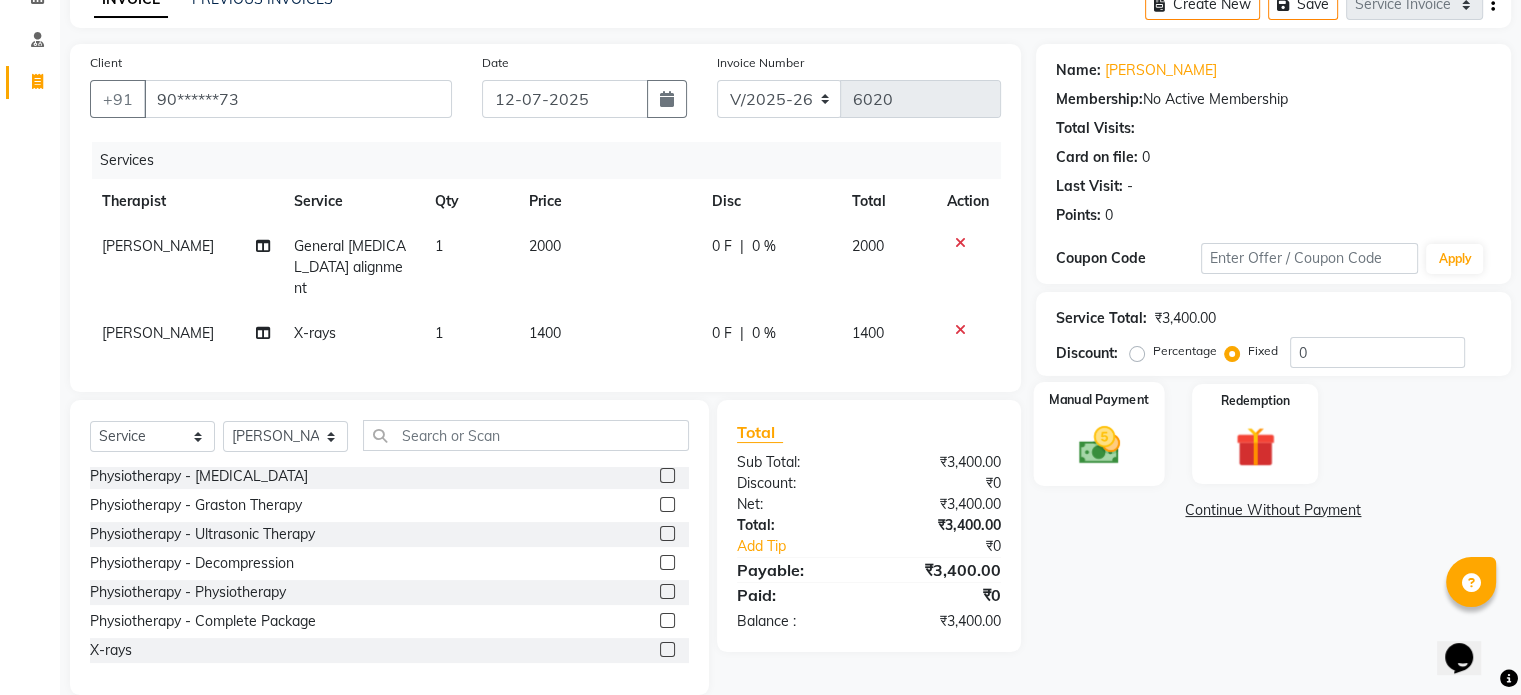 click 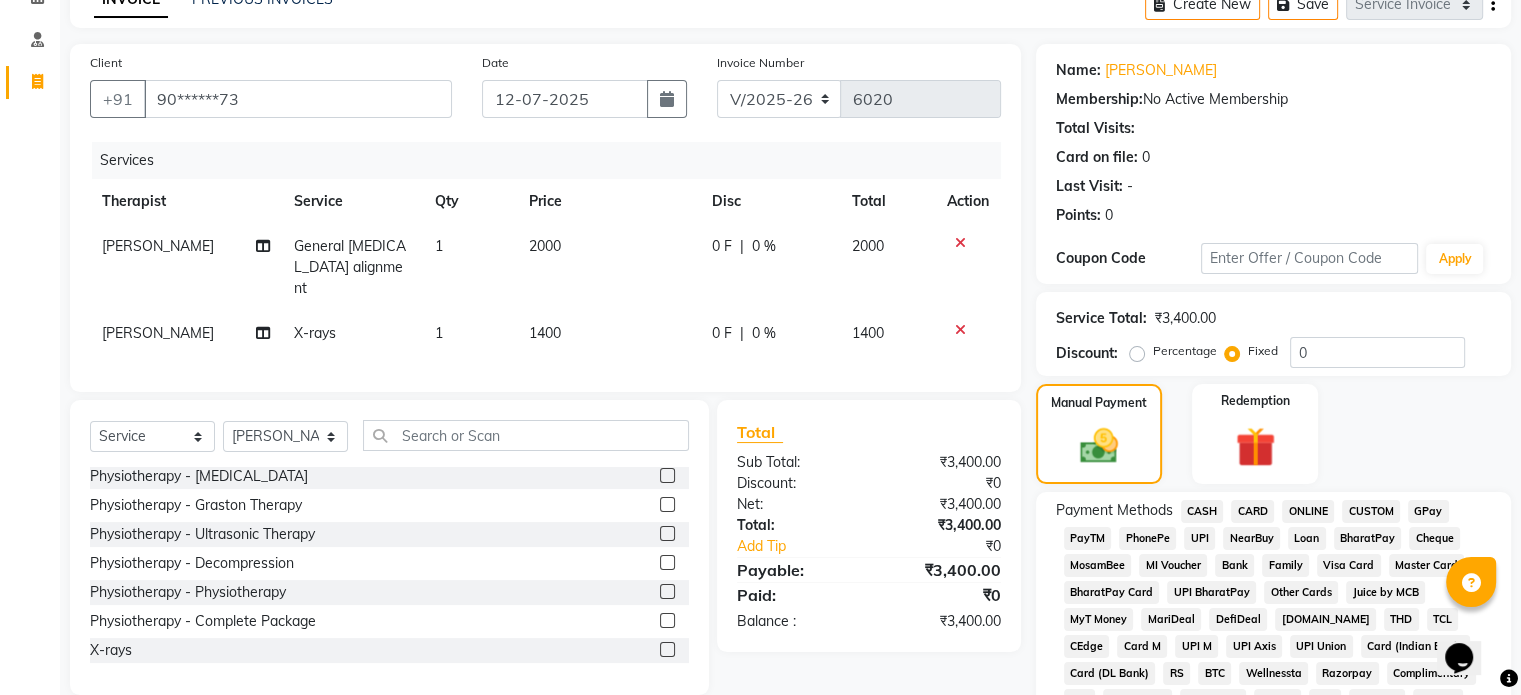 click on "UPI" 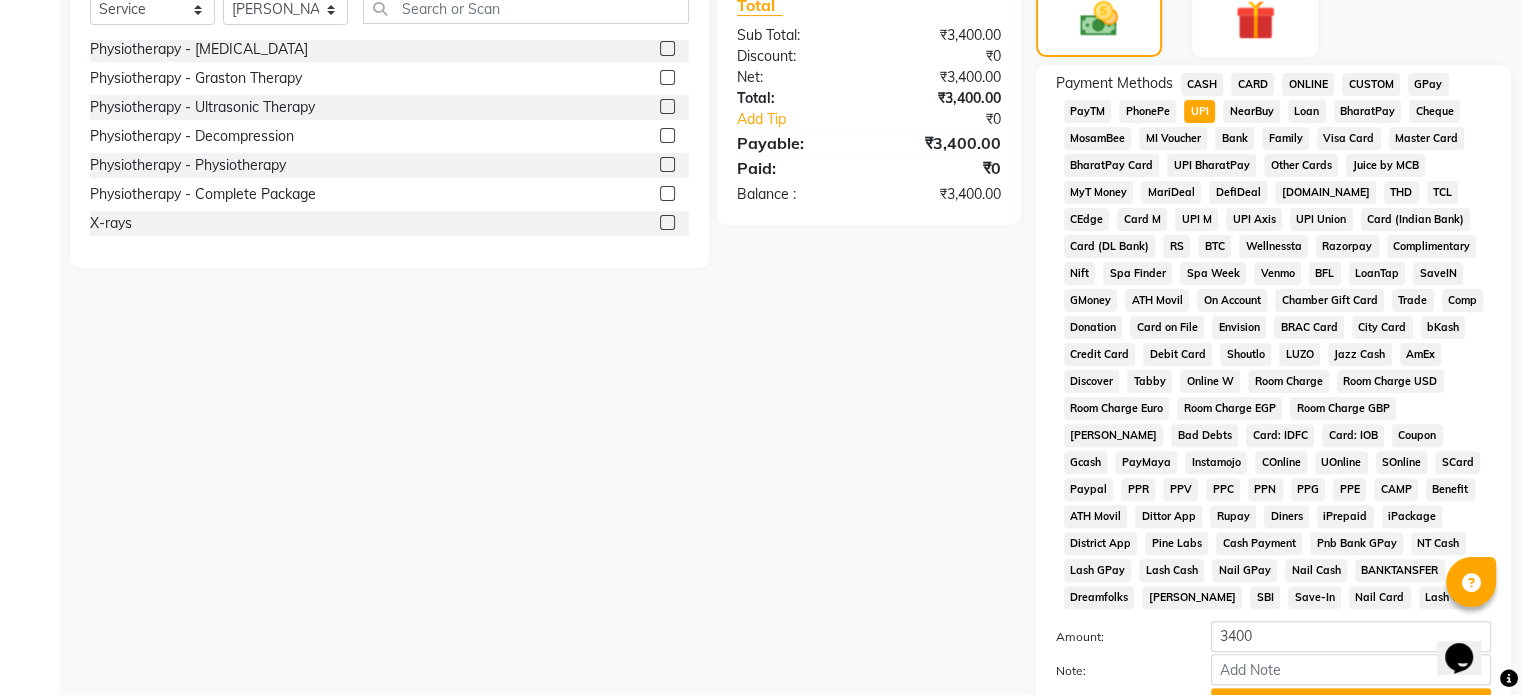 scroll, scrollTop: 652, scrollLeft: 0, axis: vertical 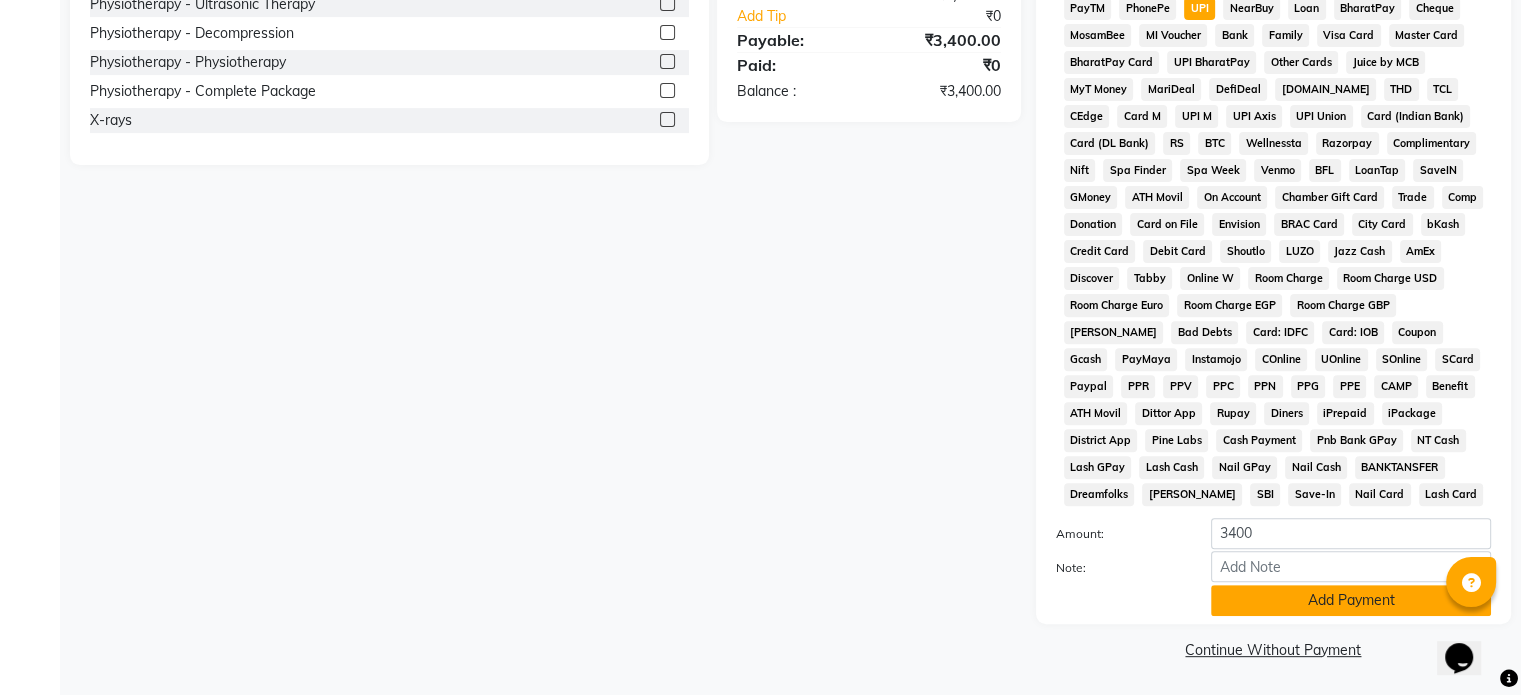click on "Add Payment" 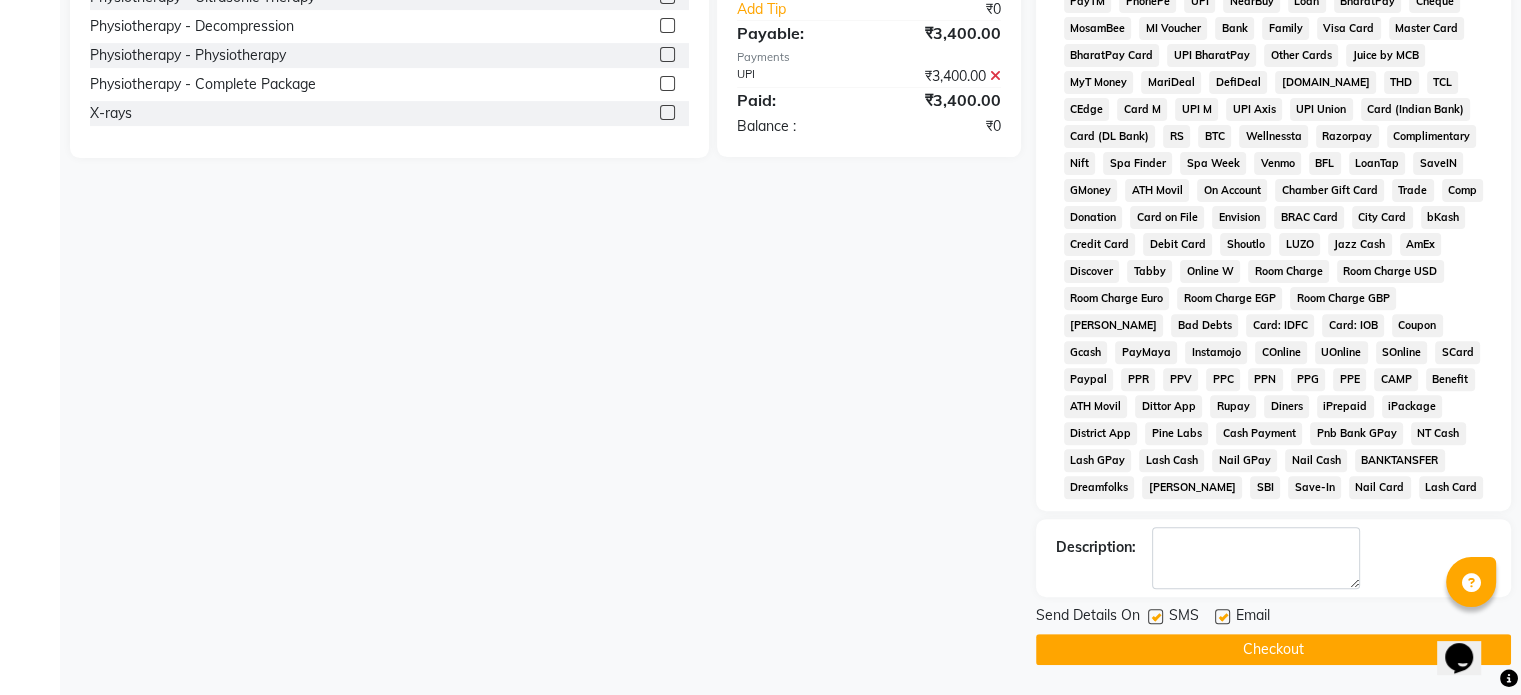 click 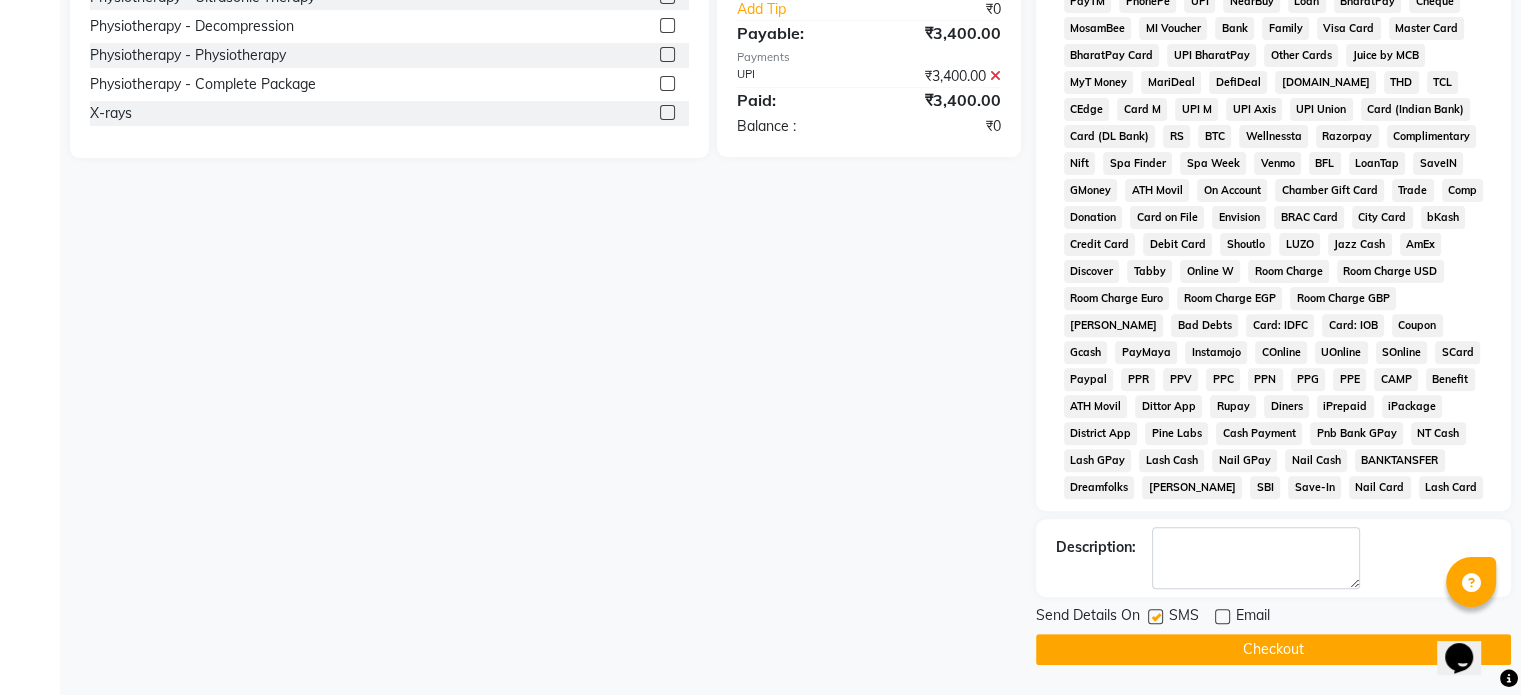 click 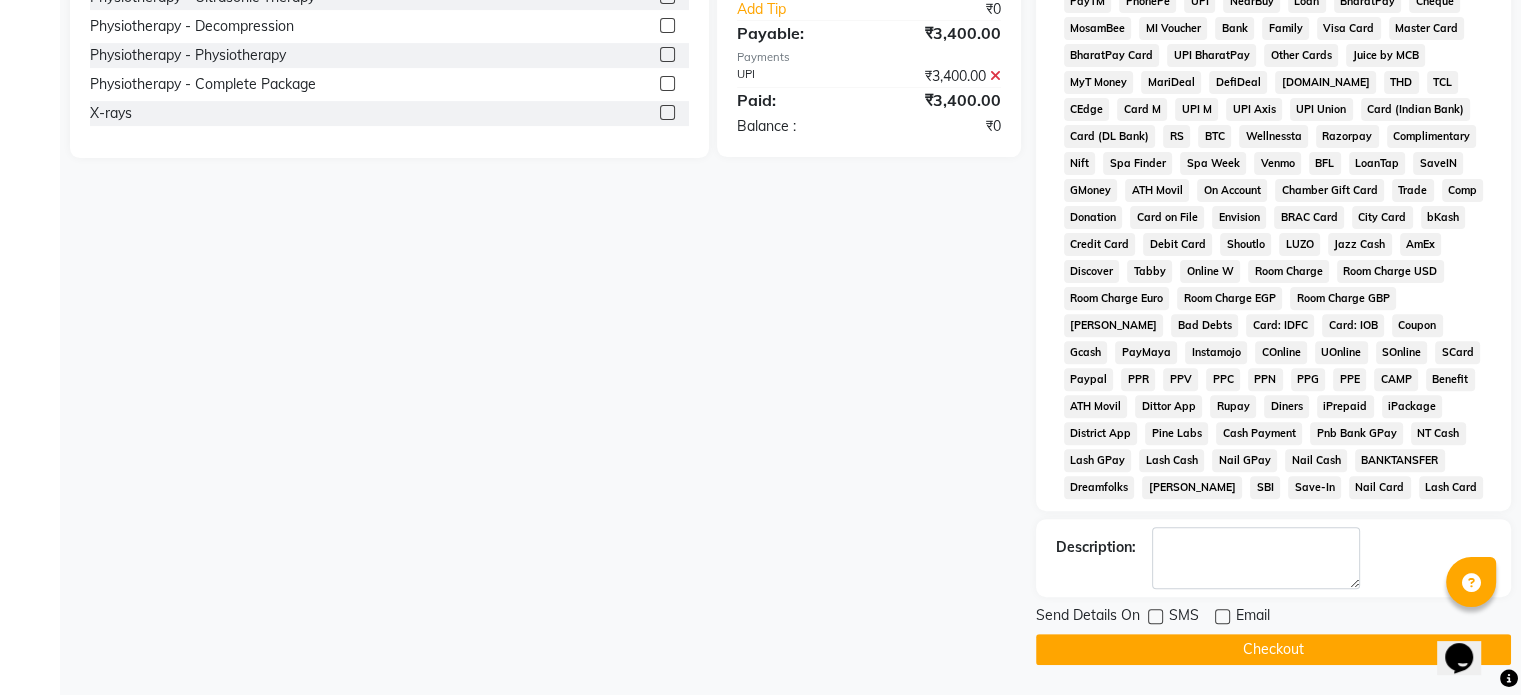 click on "Checkout" 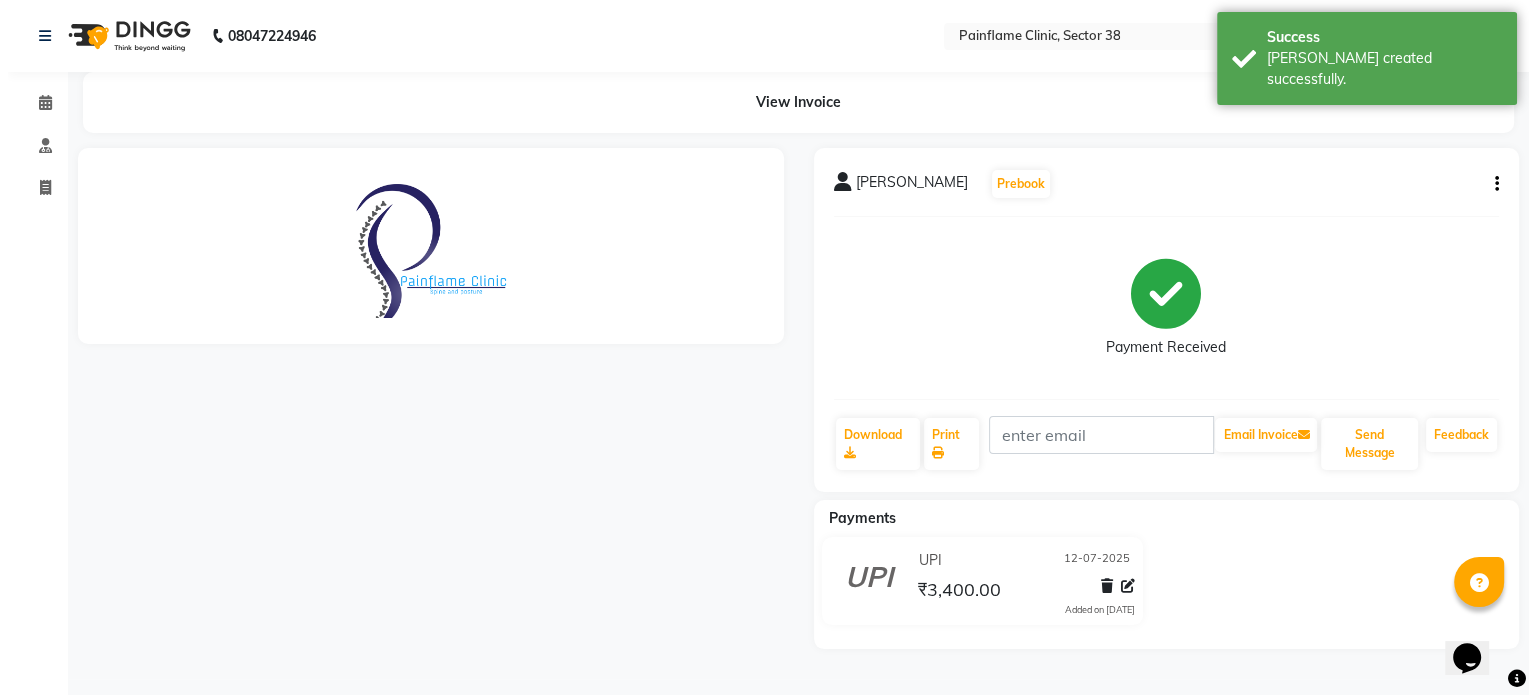 scroll, scrollTop: 0, scrollLeft: 0, axis: both 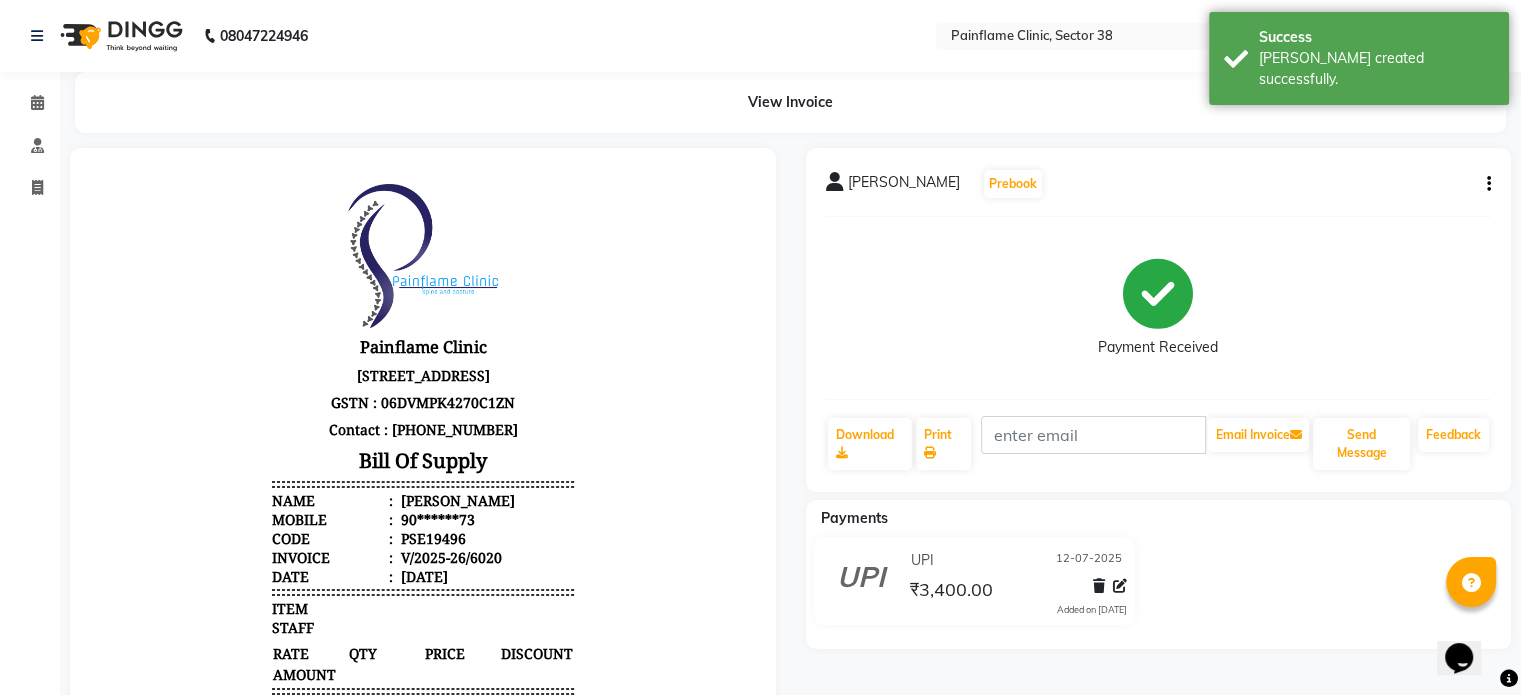 select on "service" 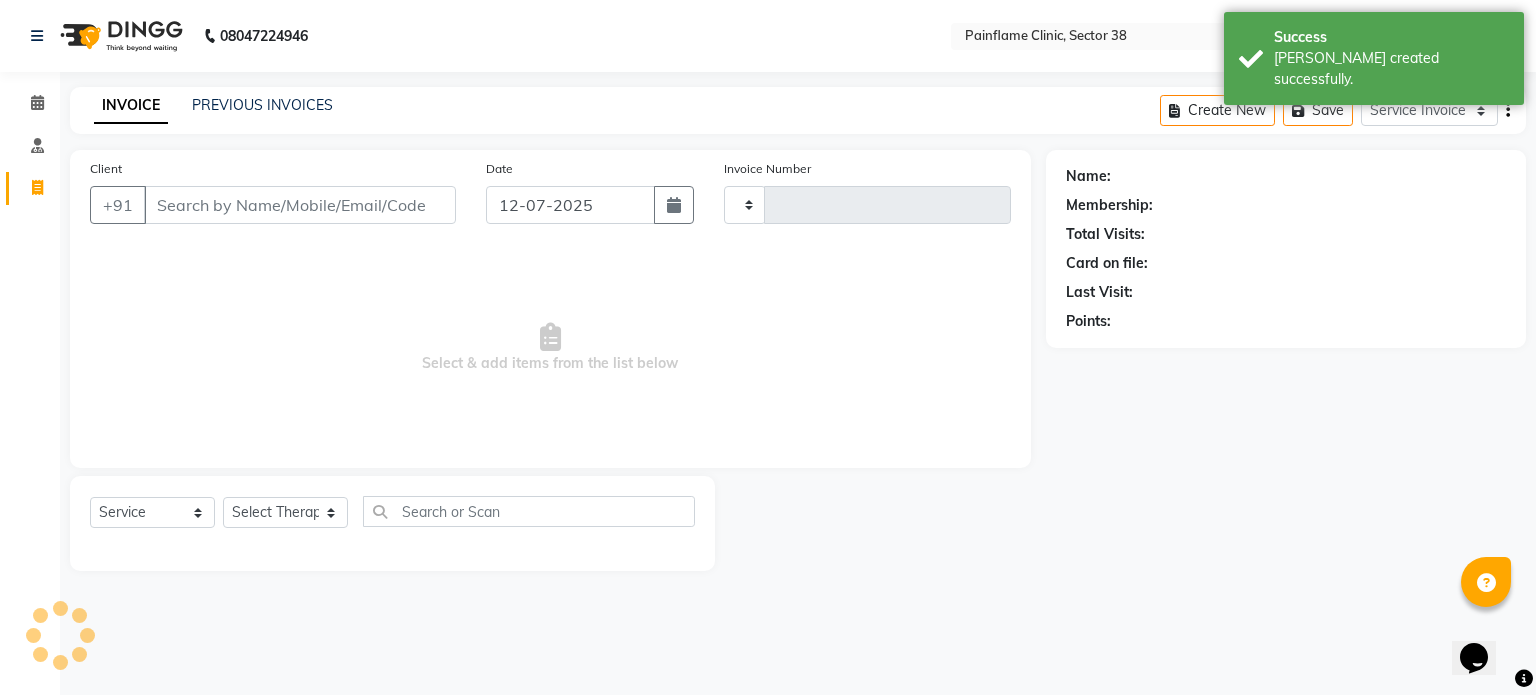type on "6021" 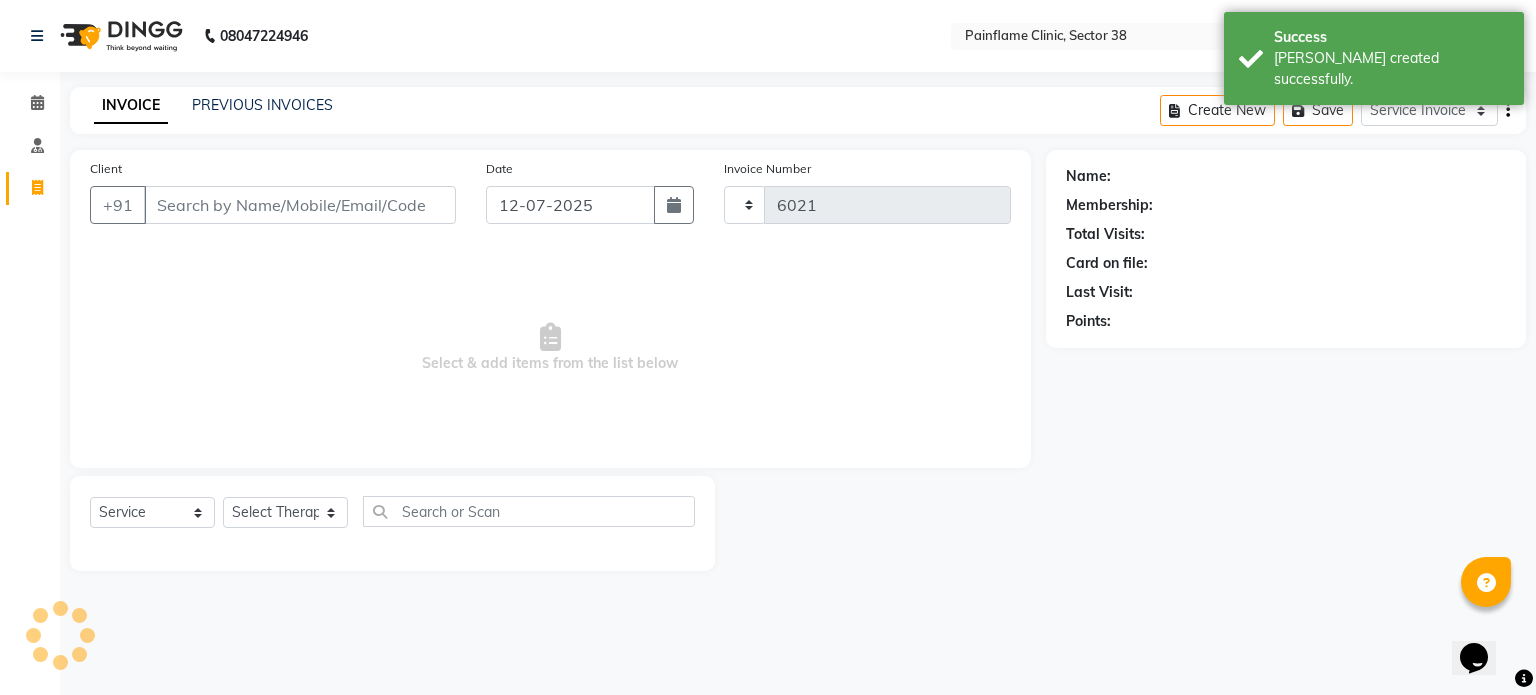 select on "3964" 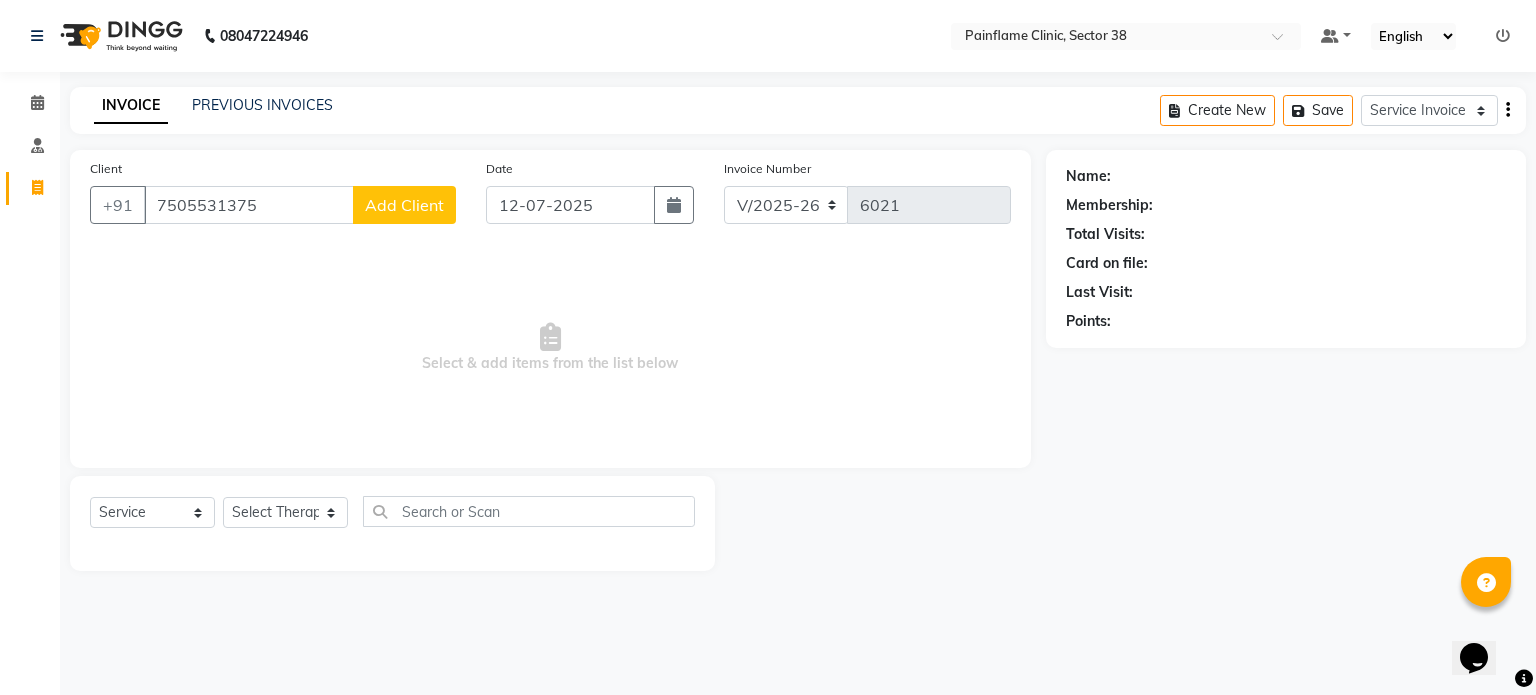 type on "7505531375" 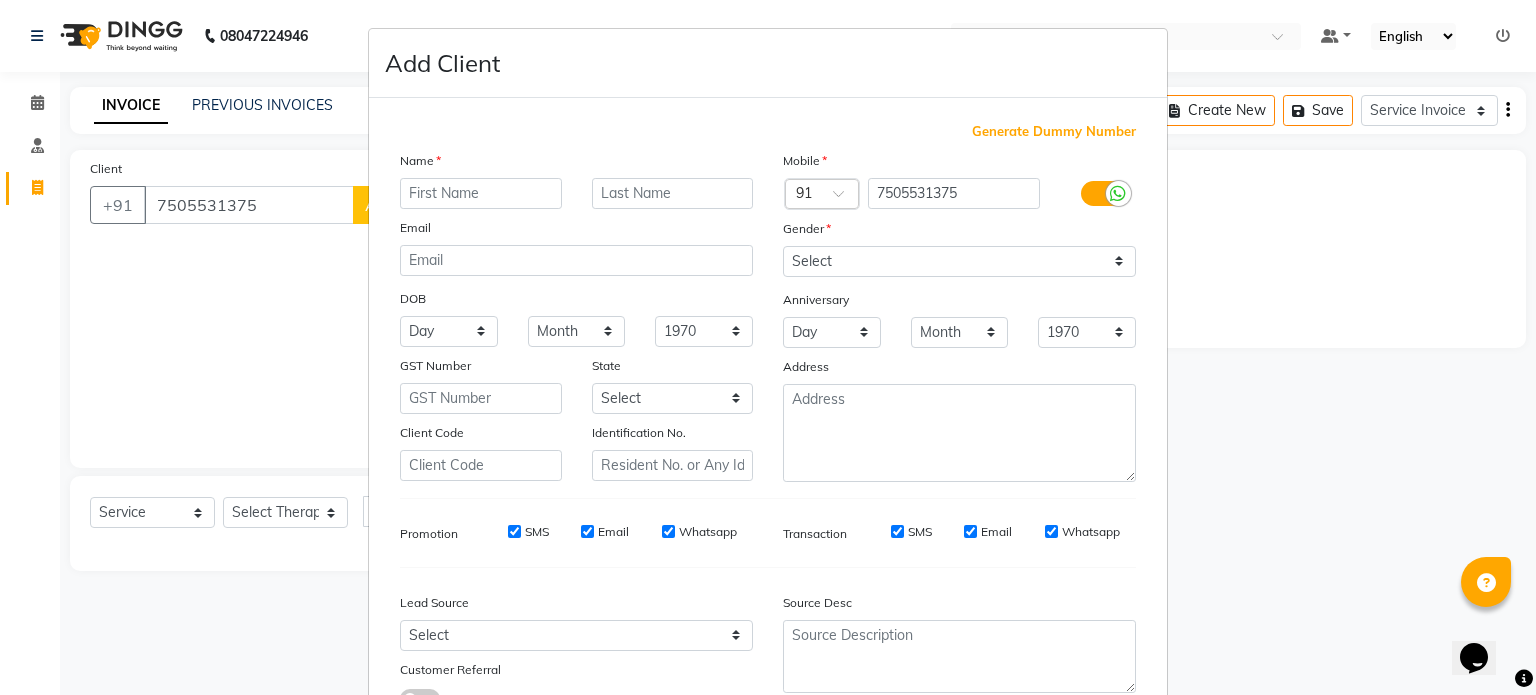 drag, startPoint x: 410, startPoint y: 188, endPoint x: 478, endPoint y: -101, distance: 296.89224 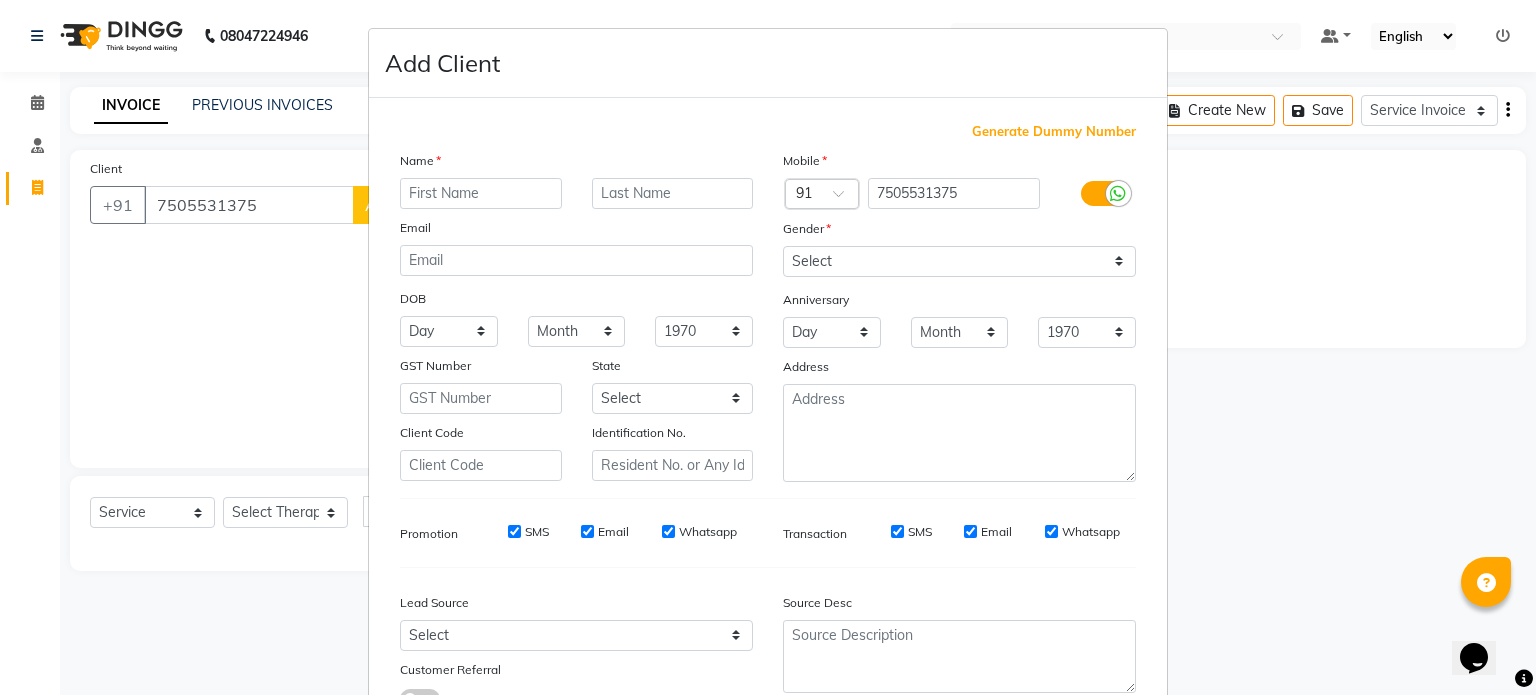 click on "08047224946 Select Location × Painflame Clinic, Sector 38 Default Panel My Panel English ENGLISH Español العربية मराठी हिंदी ગુજરાતી தமிழ் 中文 Notifications nothing to show ☀ Painflame Clinic, Sector 38  Calendar  Consultation  Invoice Completed InProgress Upcoming Dropped Tentative Check-In Confirm Bookings Segments Page Builder INVOICE PREVIOUS INVOICES Create New   Save  Service Invoice Product Invoice Client +91 7505531375 Add Client Date 12-07-2025 Invoice Number V/2025 V/2025-26 6021  Select & add items from the list below  Select  Service  Membership  Package Voucher Prepaid Gift Card  Select Therapist Dr Durgesh Dr Harish Dr Ranjana Dr Saurabh Dr. Suraj Dr. Tejpal Mehlawat KUSHAL MOHIT SEMWAL Nancy Singhai Reception 1  Reception 2 Reception 3 Name: Membership: Total Visits: Card on file: Last Visit:  Points:
Help" at bounding box center [768, 347] 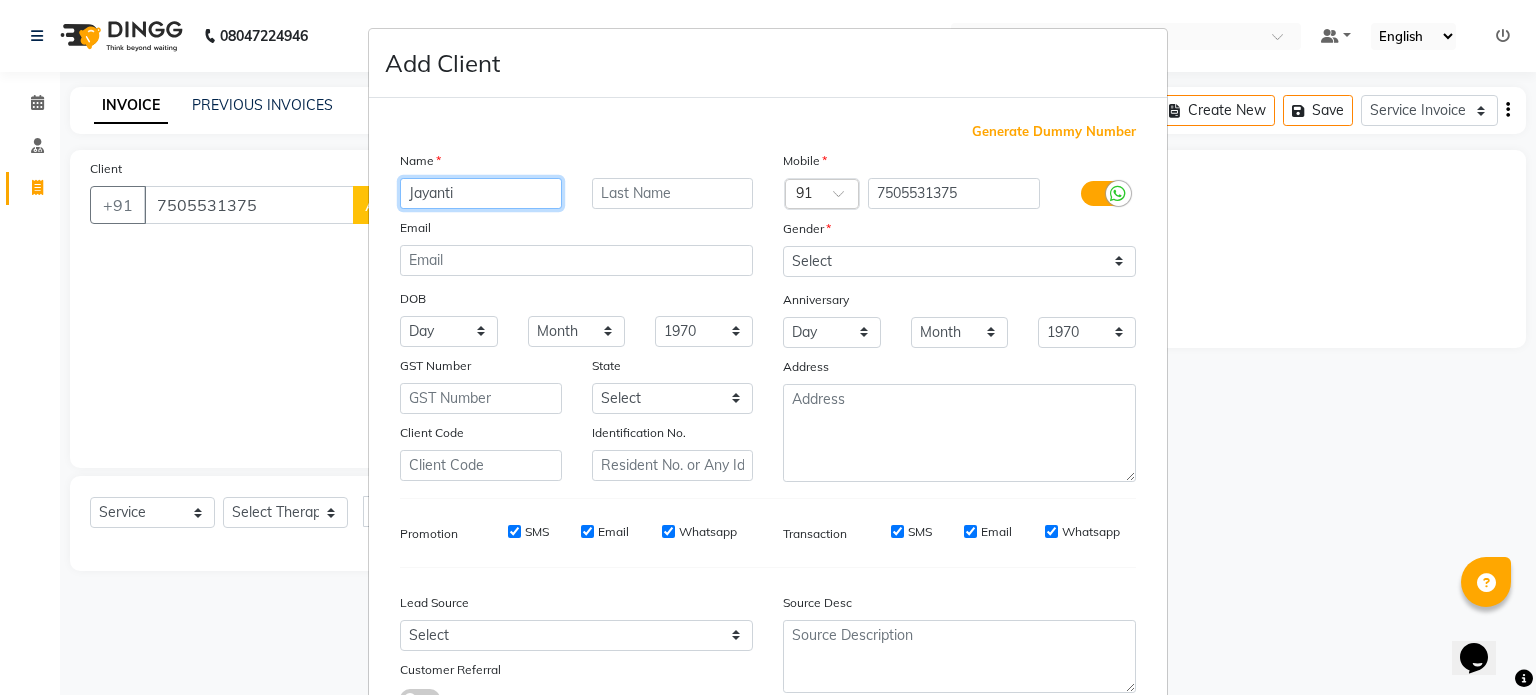 type on "Jayanti" 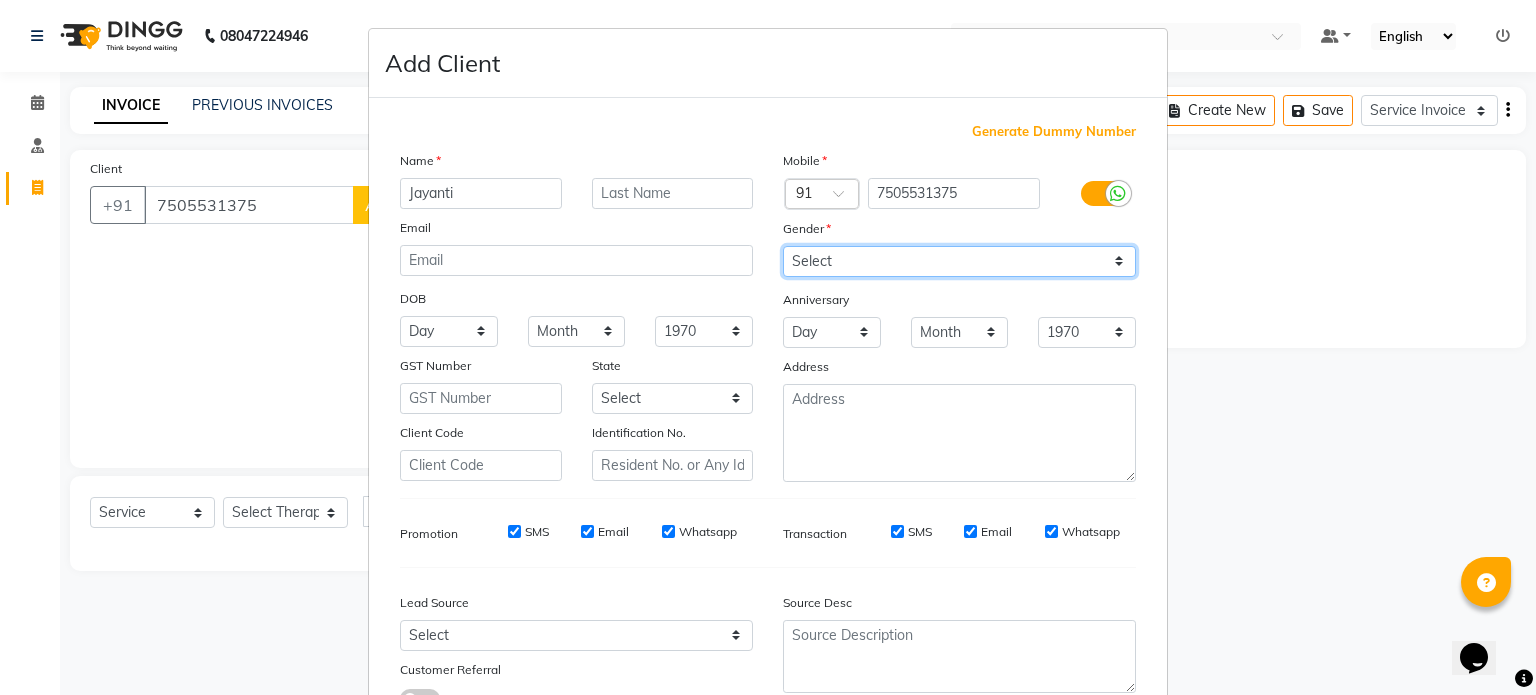 click on "Select Male Female Other Prefer Not To Say" at bounding box center (959, 261) 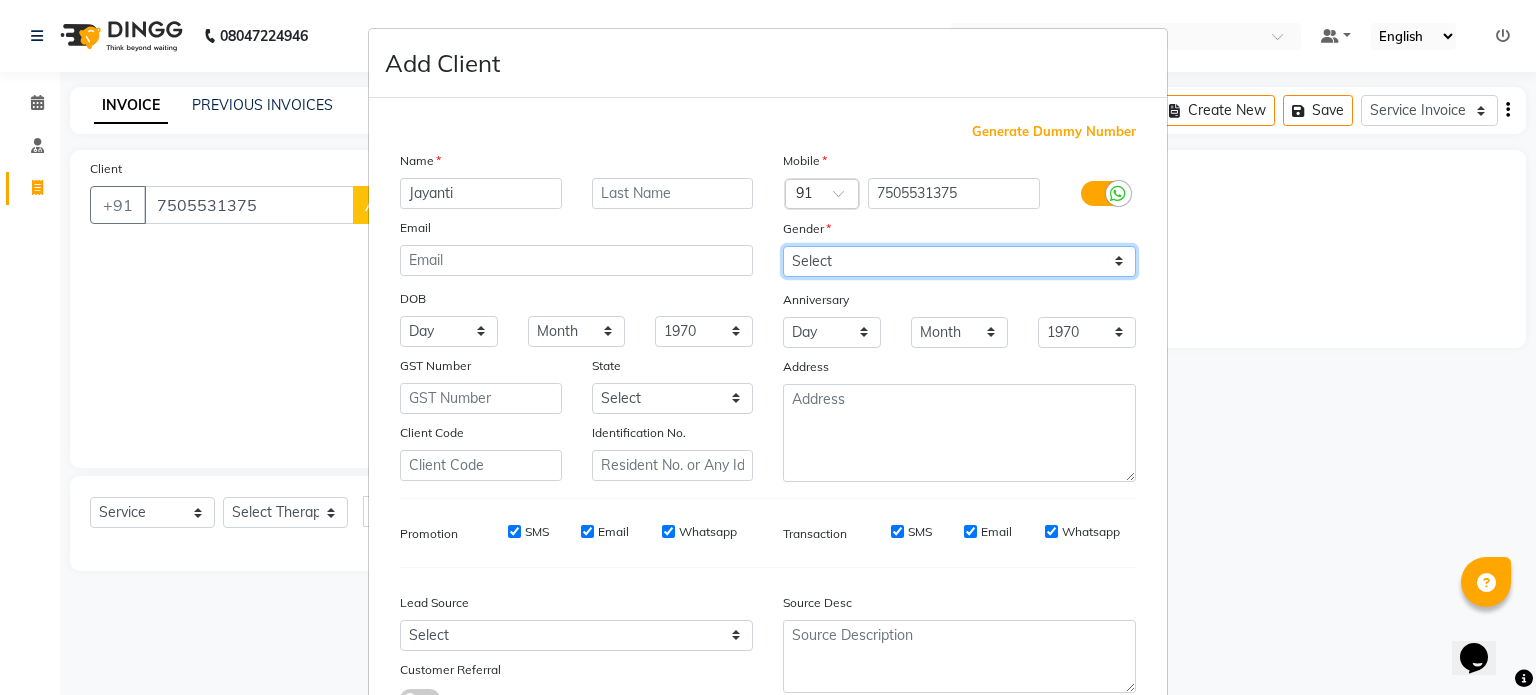 select on "female" 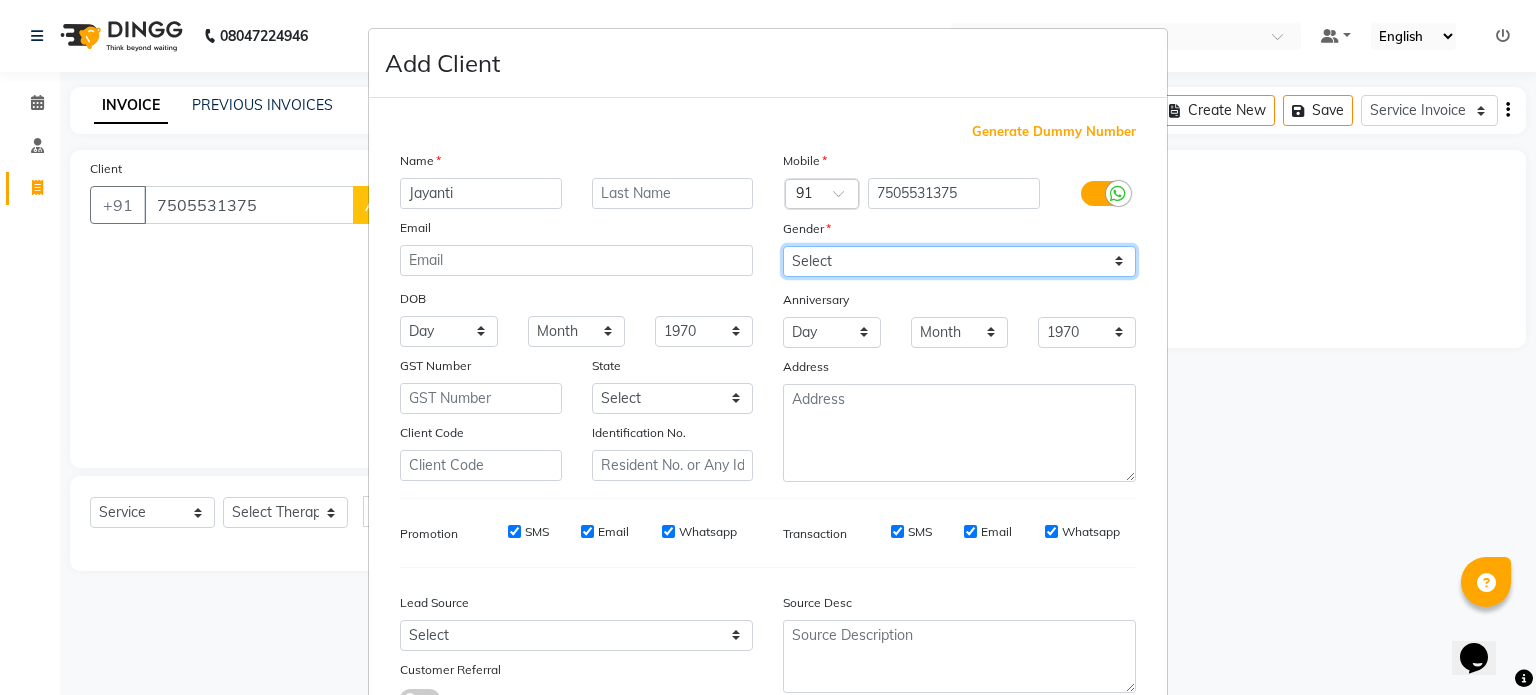 click on "Select Male Female Other Prefer Not To Say" at bounding box center [959, 261] 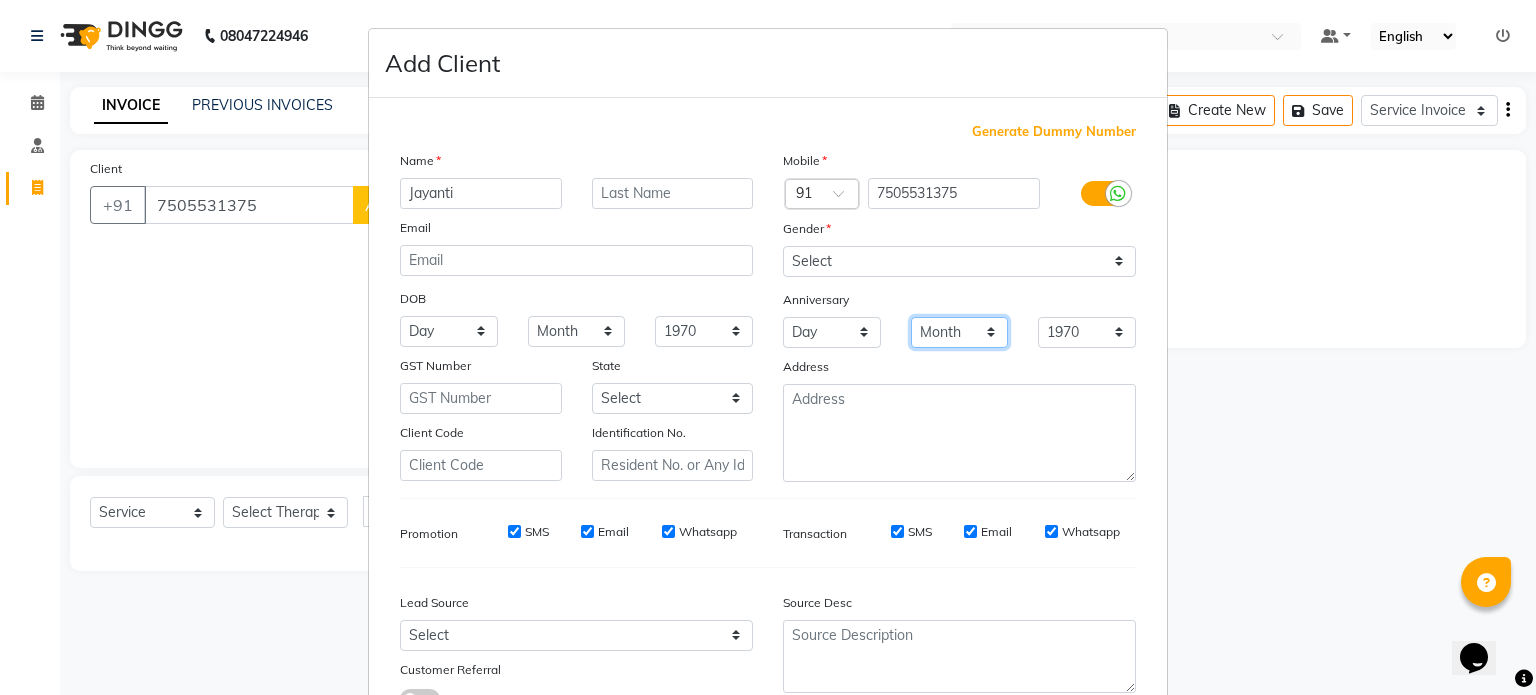 click on "Month January February March April May June July August September October November December" at bounding box center (960, 332) 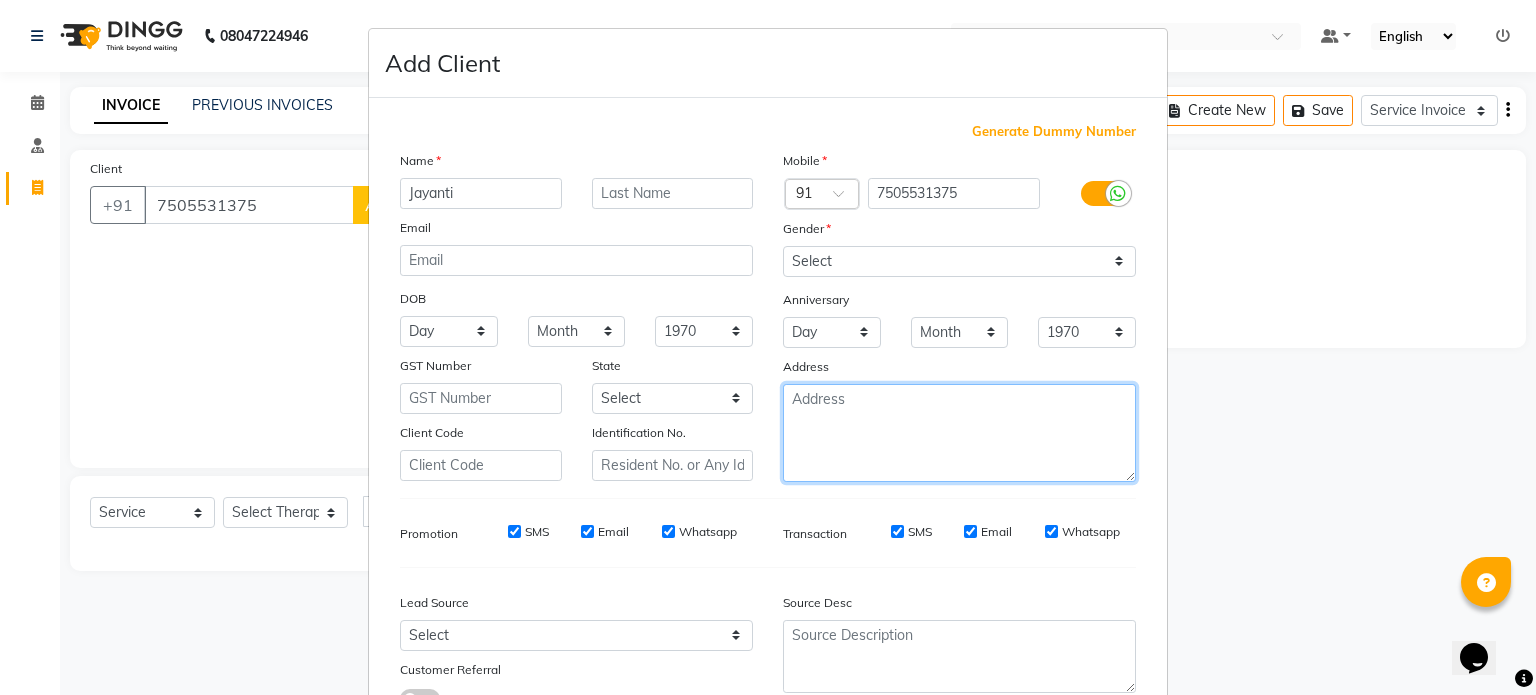 click at bounding box center (959, 433) 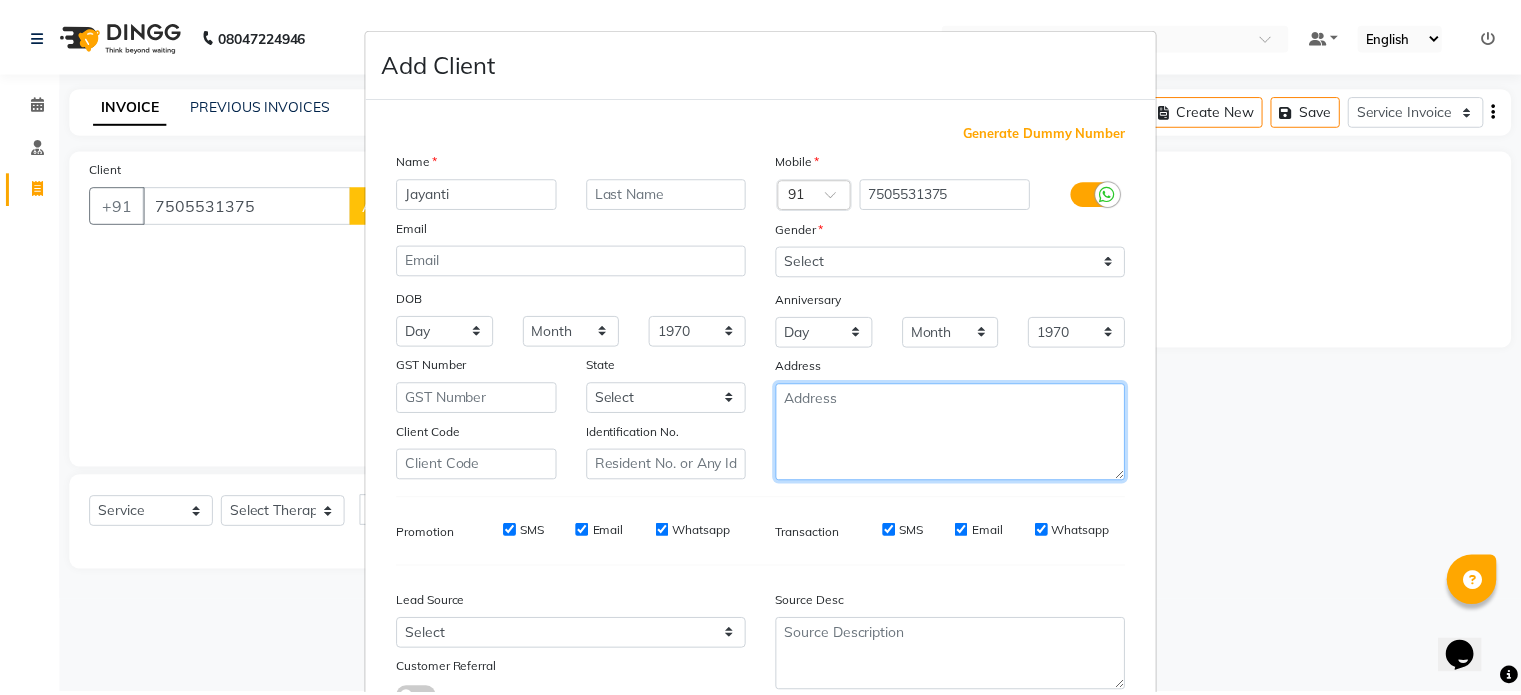 scroll, scrollTop: 161, scrollLeft: 0, axis: vertical 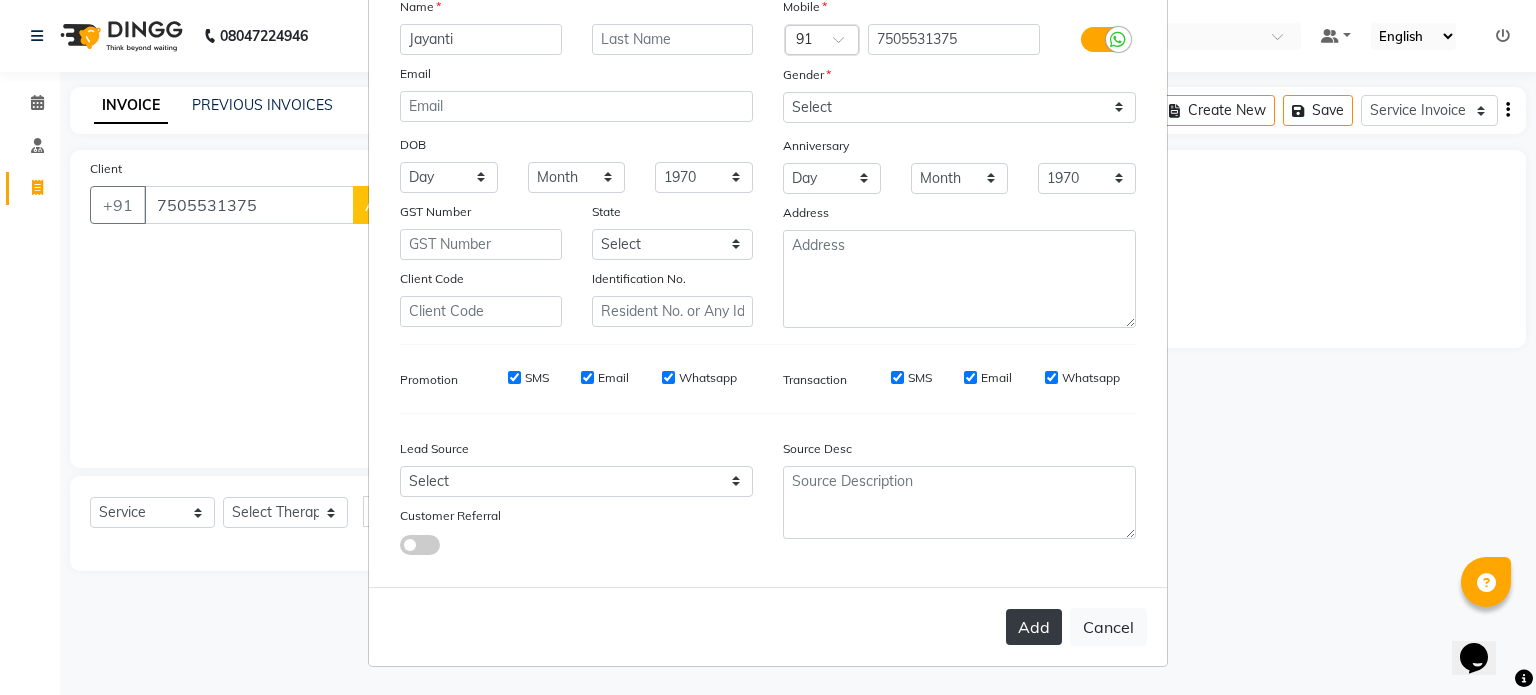 click on "Add" at bounding box center (1034, 627) 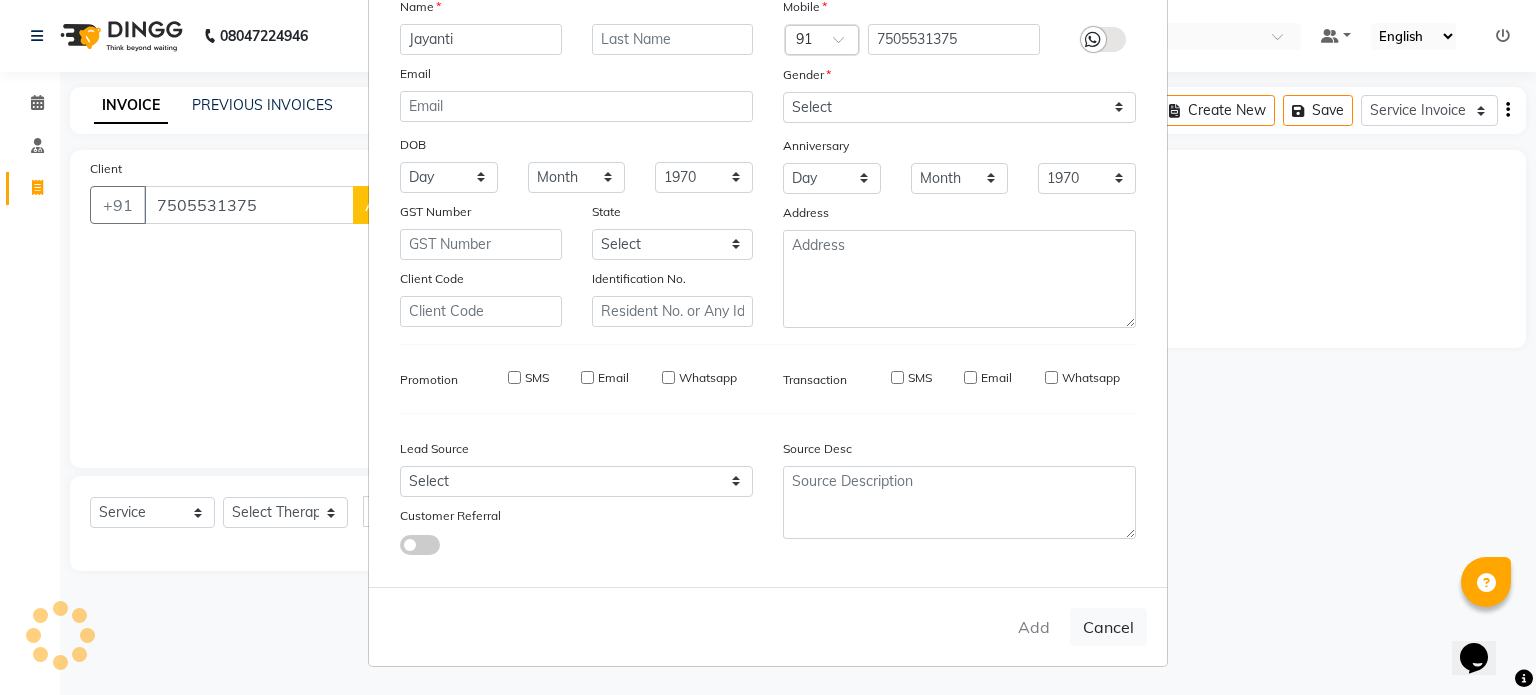 type on "75******75" 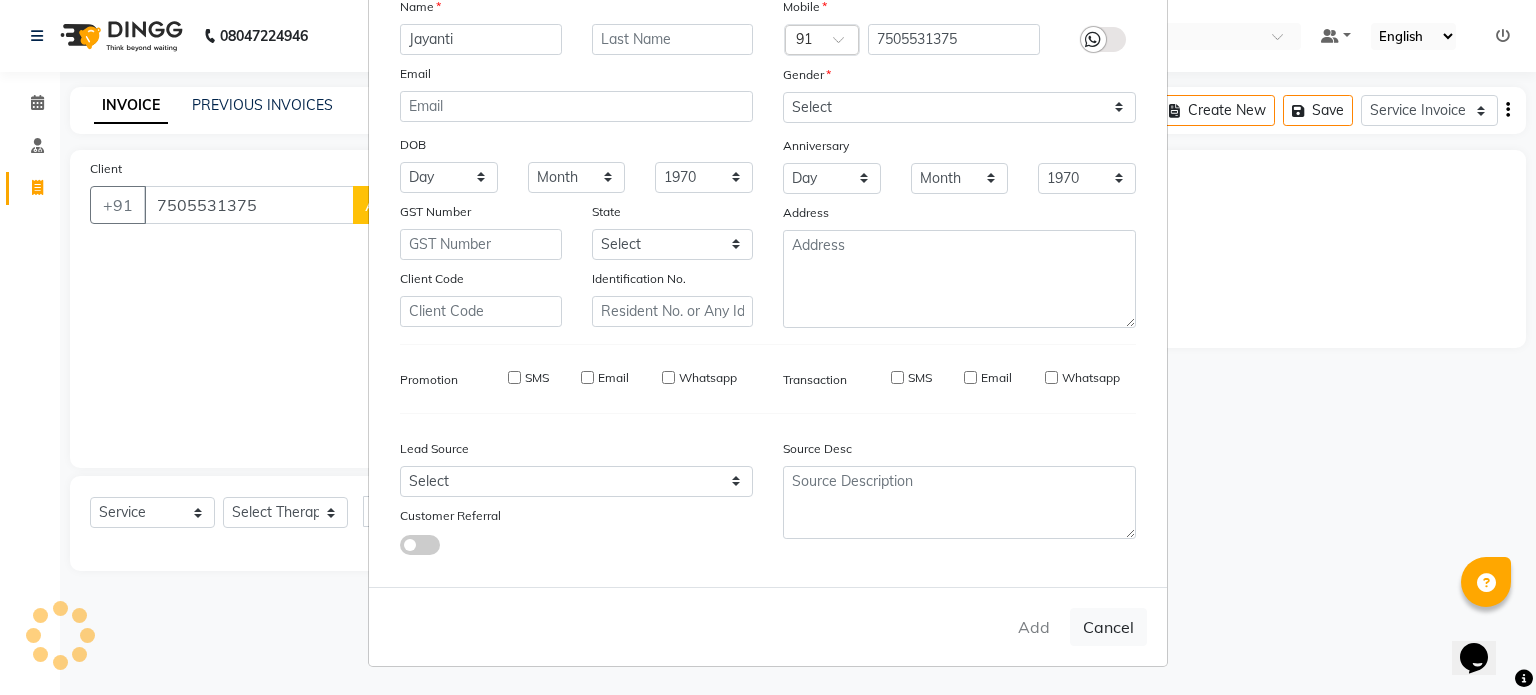 type 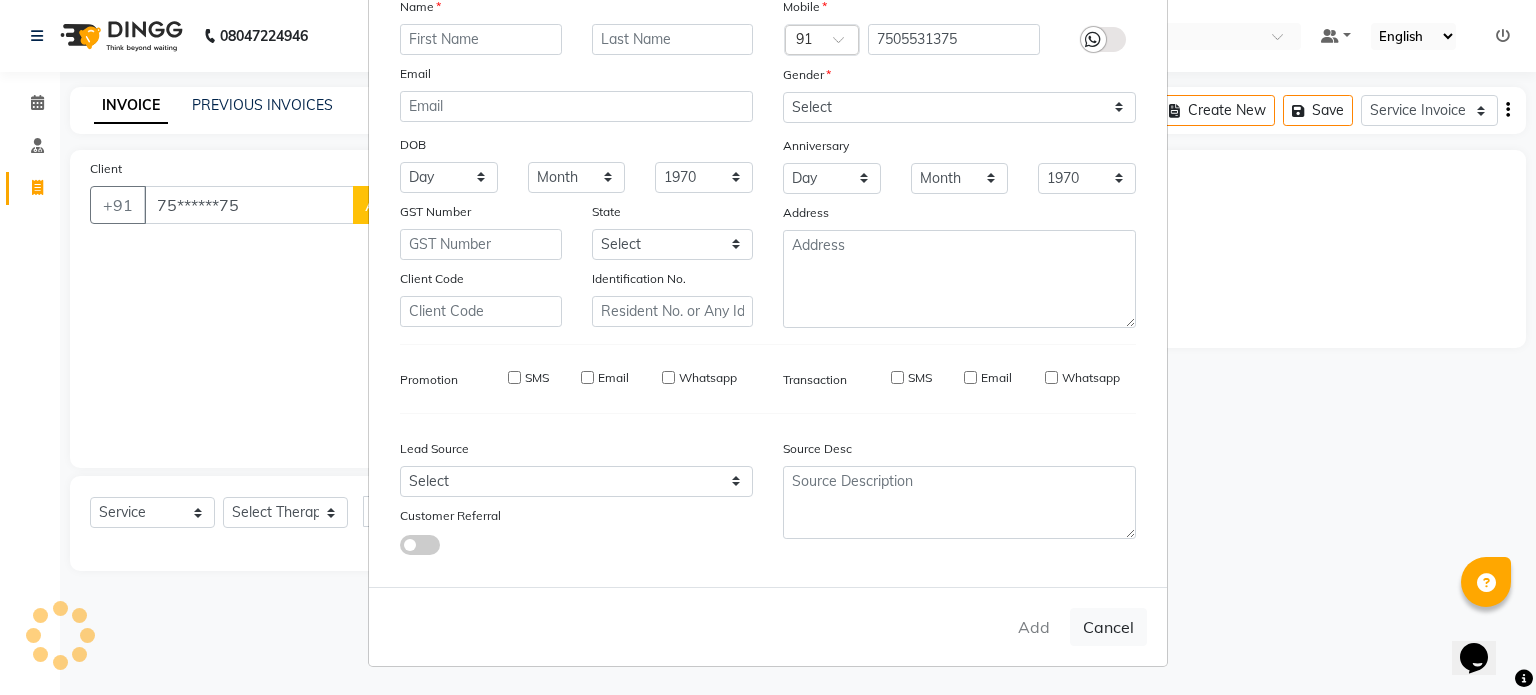 select 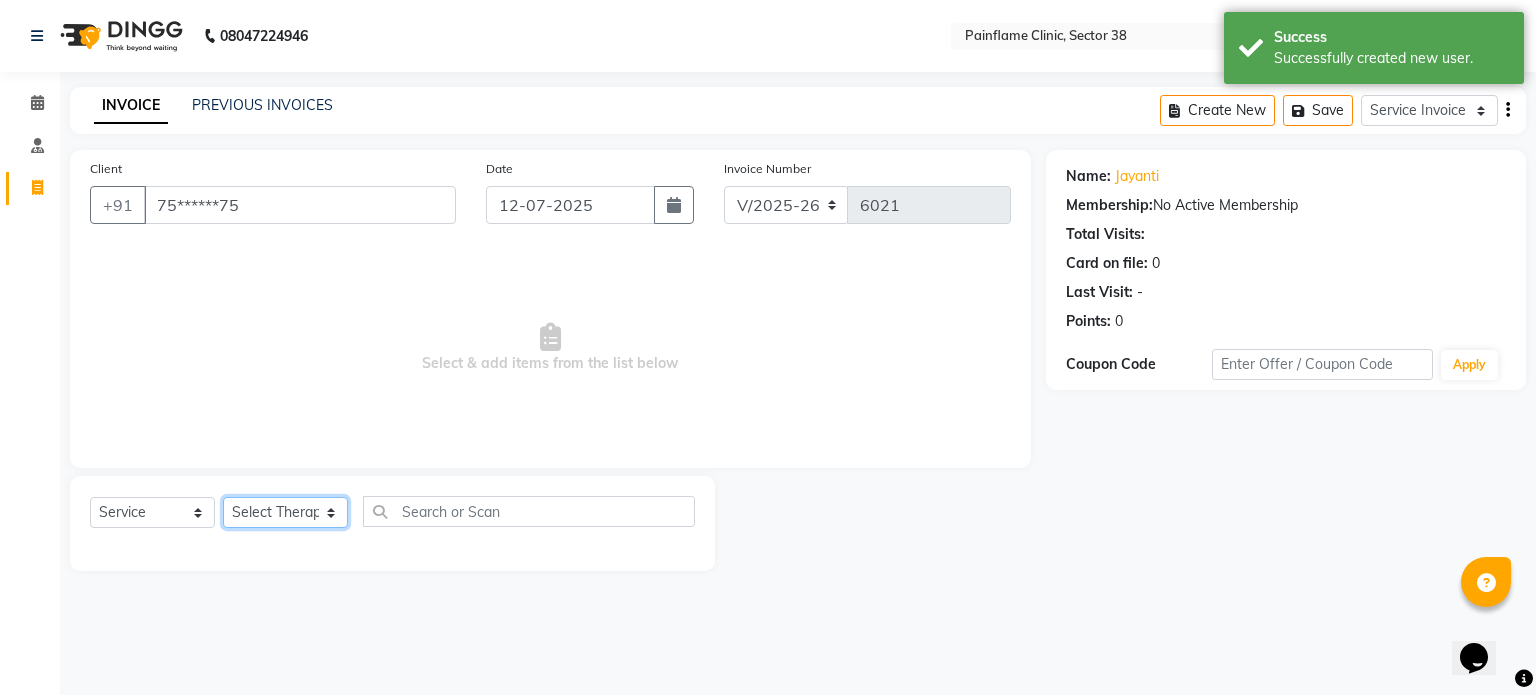 click on "Select Therapist Dr Durgesh Dr Harish Dr Ranjana Dr Saurabh Dr. Suraj Dr. Tejpal Mehlawat KUSHAL MOHIT SEMWAL Nancy Singhai Reception 1  Reception 2 Reception 3" 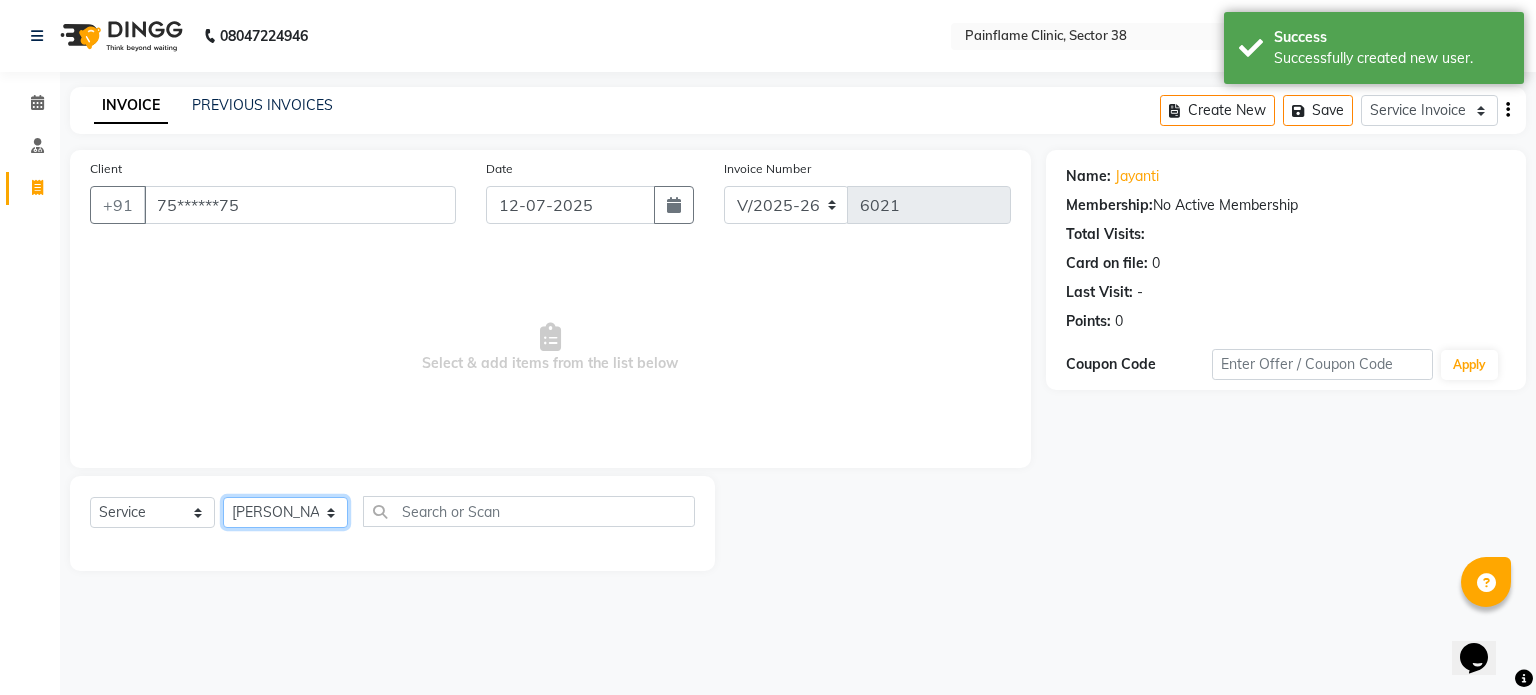 click on "Select Therapist Dr Durgesh Dr Harish Dr Ranjana Dr Saurabh Dr. Suraj Dr. Tejpal Mehlawat KUSHAL MOHIT SEMWAL Nancy Singhai Reception 1  Reception 2 Reception 3" 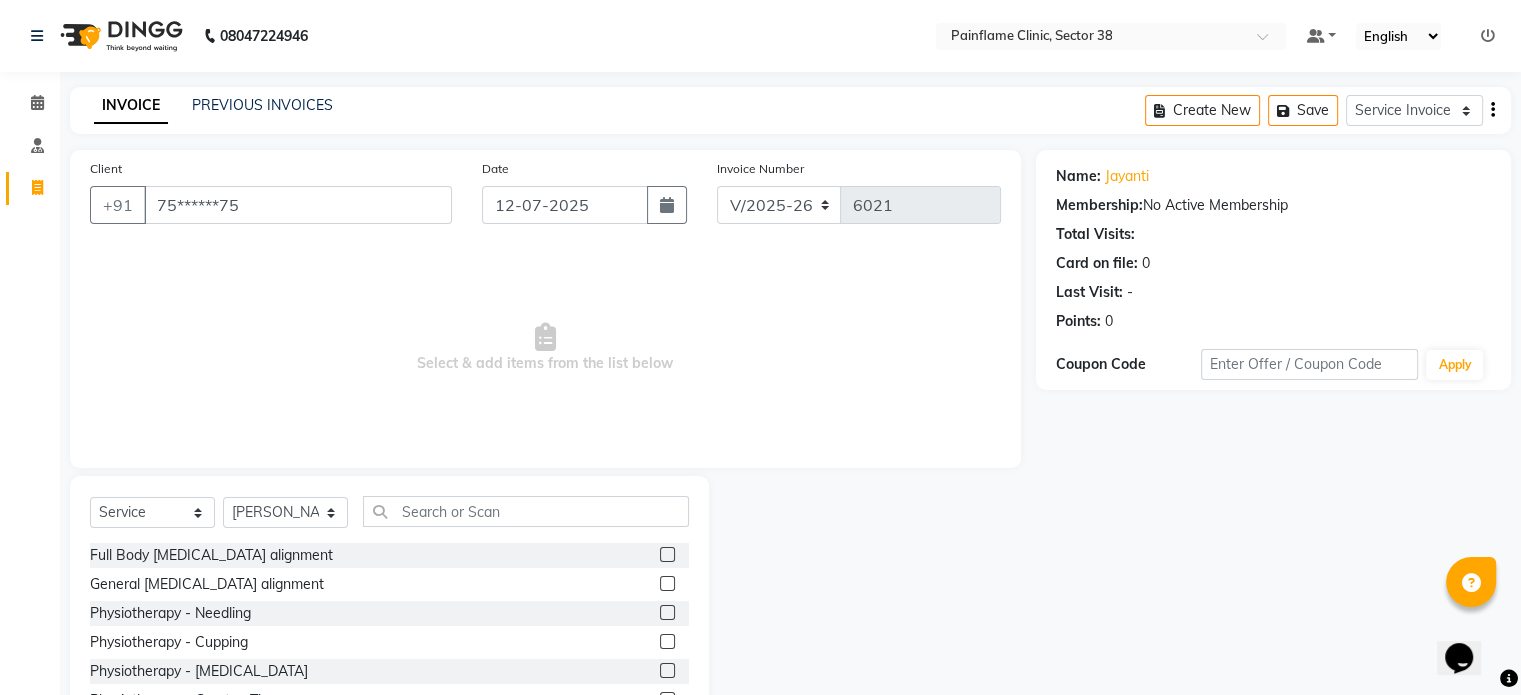 click 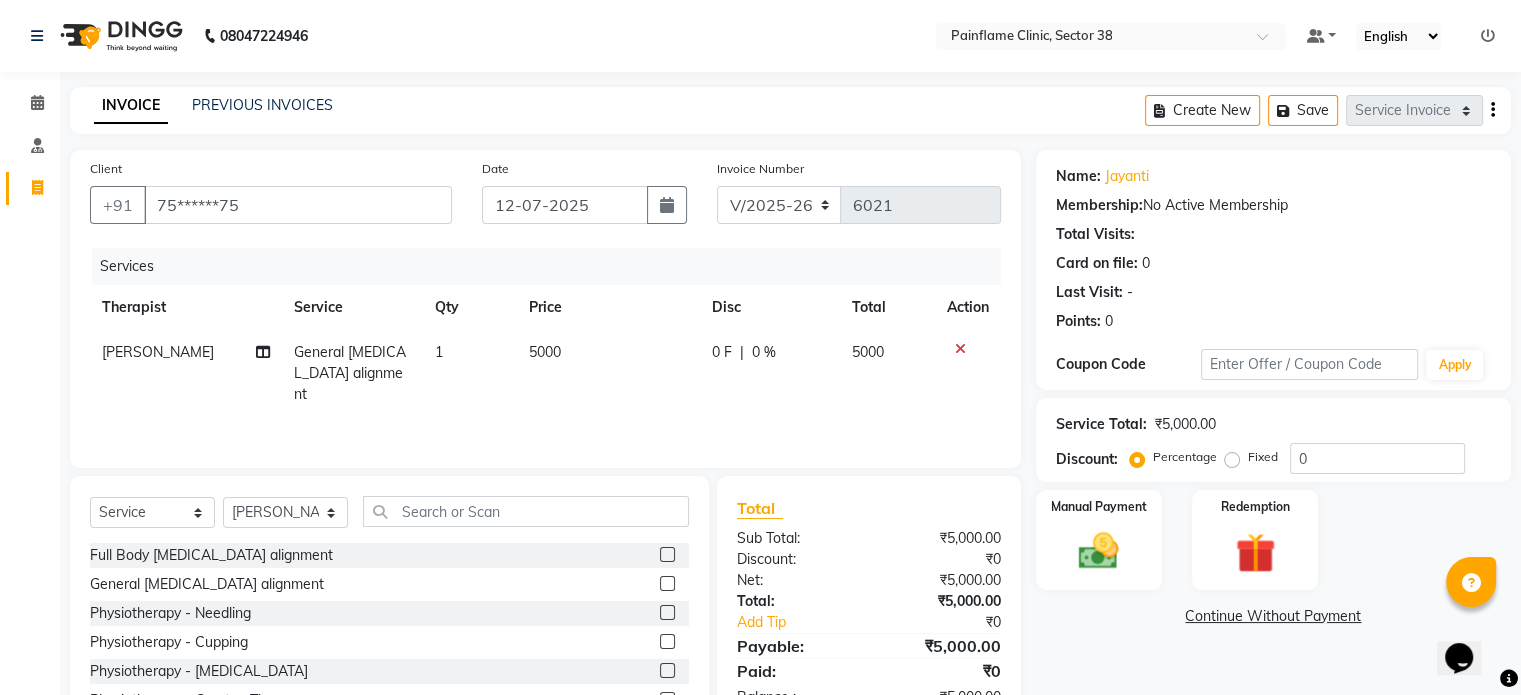 click on "5000" 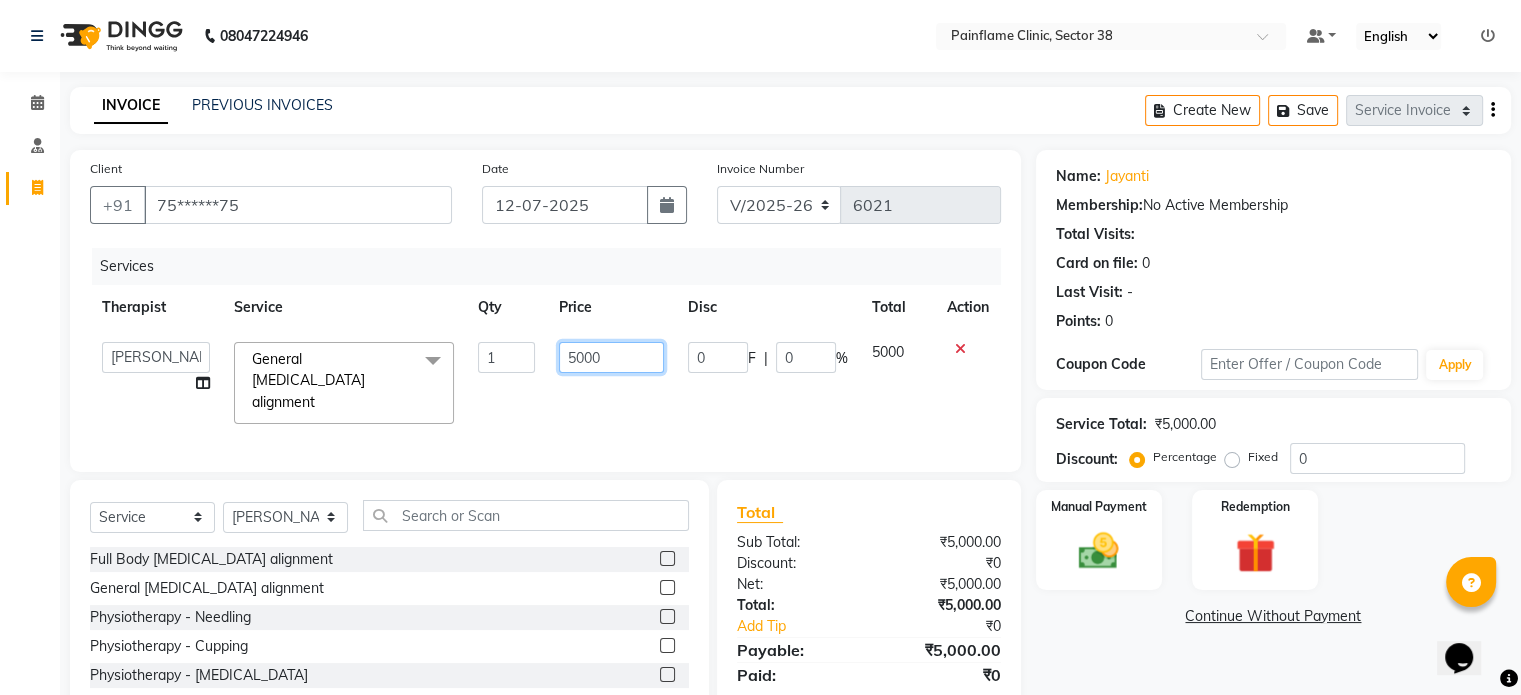 click on "5000" 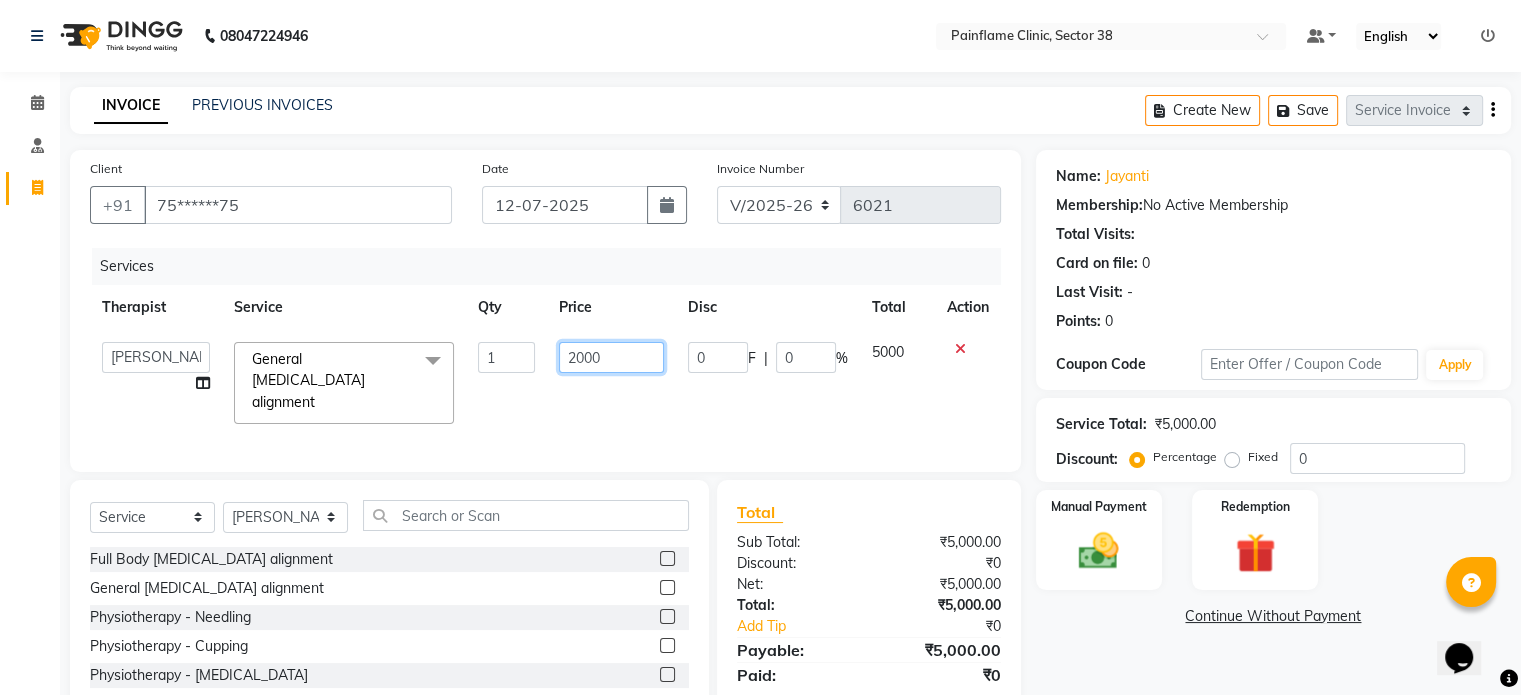 scroll, scrollTop: 119, scrollLeft: 0, axis: vertical 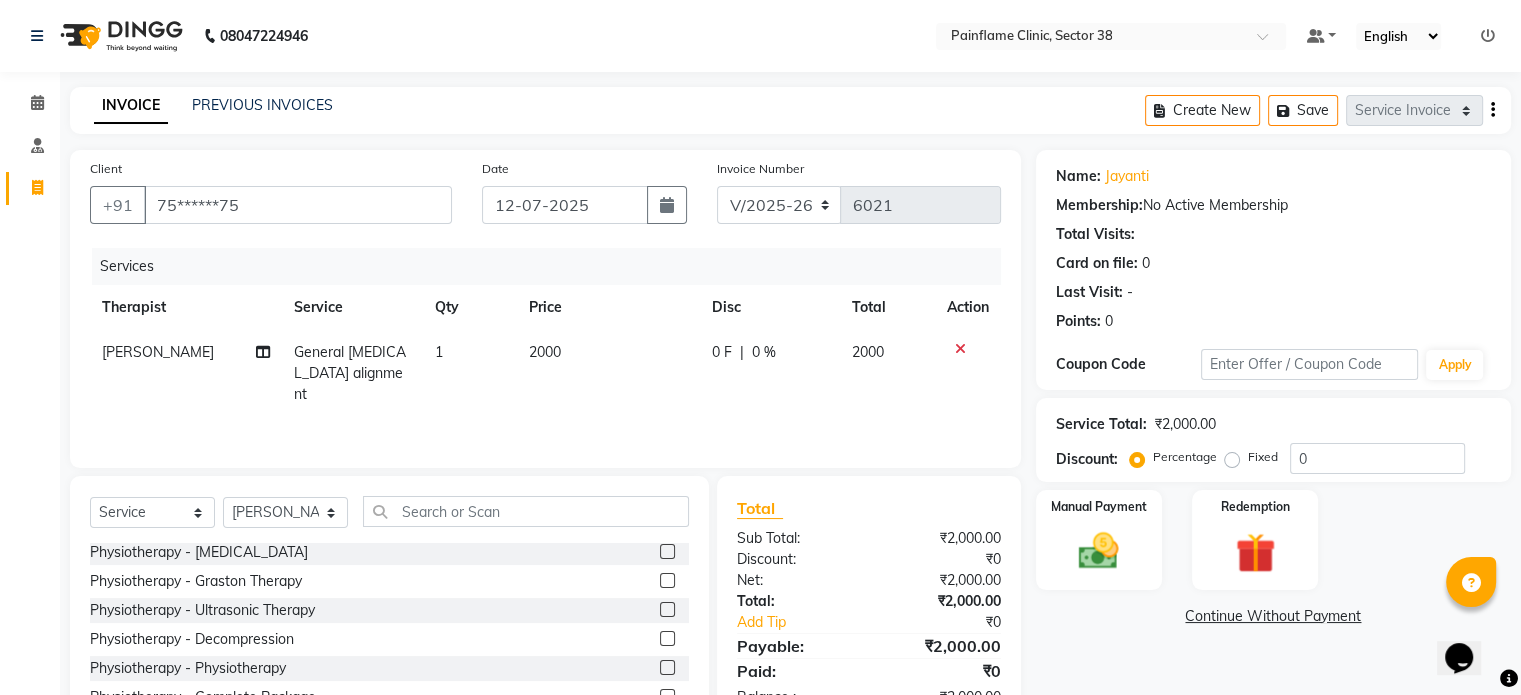 click on "Client +91 75******75 Date 12-07-2025 Invoice Number V/2025 V/2025-26 6021 Services Therapist Service Qty Price Disc Total Action Dr Durgesh General Chiropractic alignment 1 2000 0 F | 0 % 2000 Select  Service  Membership  Package Voucher Prepaid Gift Card  Select Therapist Dr Durgesh Dr Harish Dr Ranjana Dr Saurabh Dr. Suraj Dr. Tejpal Mehlawat KUSHAL MOHIT SEMWAL Nancy Singhai Reception 1  Reception 2 Reception 3 Full Body Chiropractic alignment  General Chiropractic alignment  Physiotherapy - Needling  Physiotherapy - Cupping  Physiotherapy - Thermotherapy  Physiotherapy - Graston Therapy  Physiotherapy - Ultrasonic Therapy  Physiotherapy - Decompression  Physiotherapy - Physiotherapy  Physiotherapy - Complete Package  X-rays  Total Sub Total: ₹2,000.00 Discount: ₹0 Net: ₹2,000.00 Total: ₹2,000.00 Add Tip ₹0 Payable: ₹2,000.00 Paid: ₹0 Balance   : ₹2,000.00" 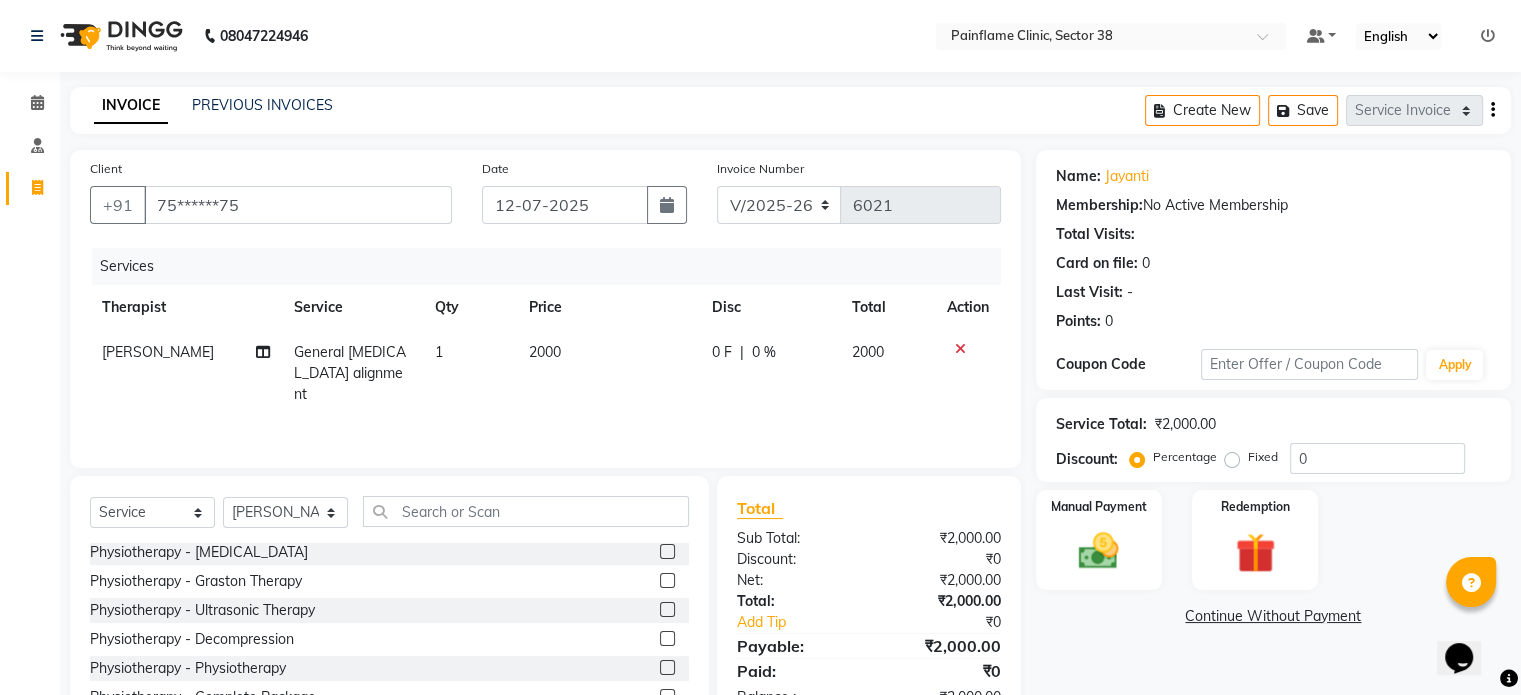 scroll, scrollTop: 106, scrollLeft: 0, axis: vertical 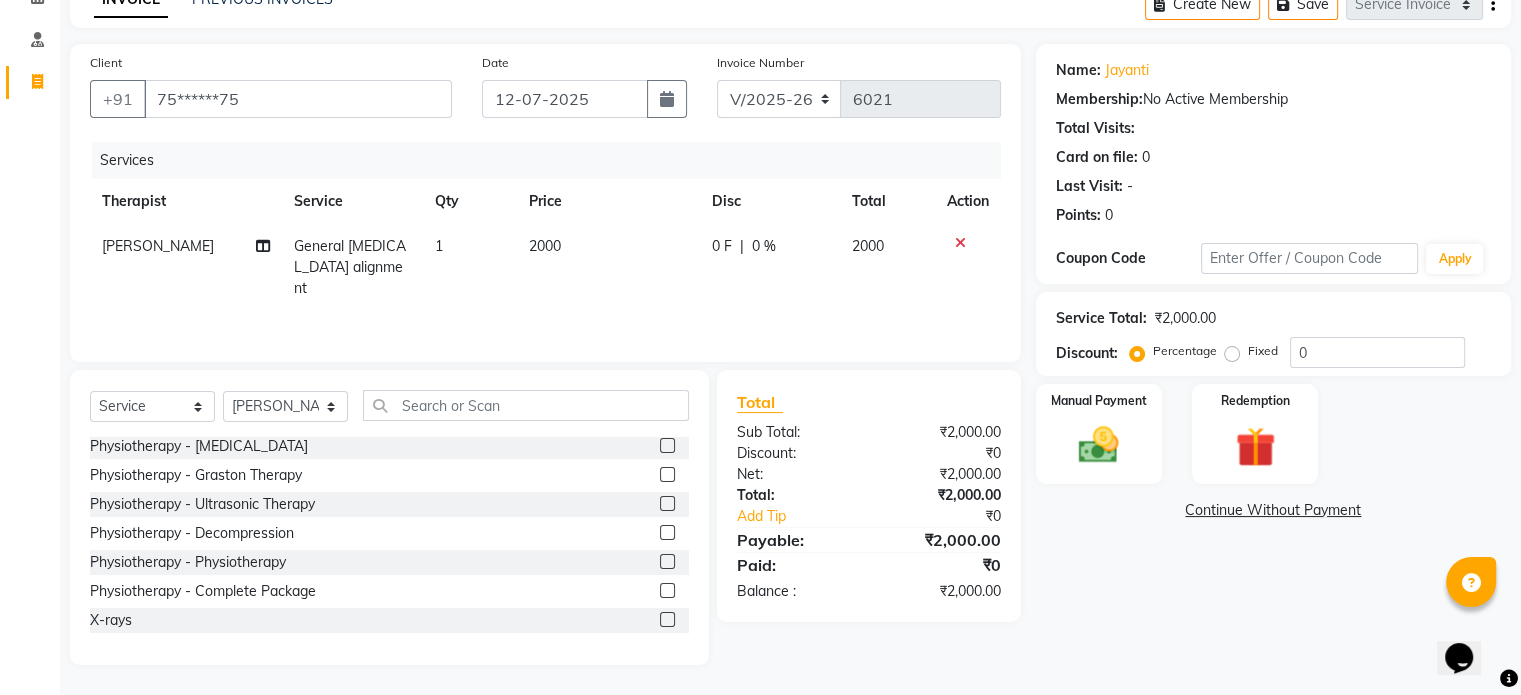 click 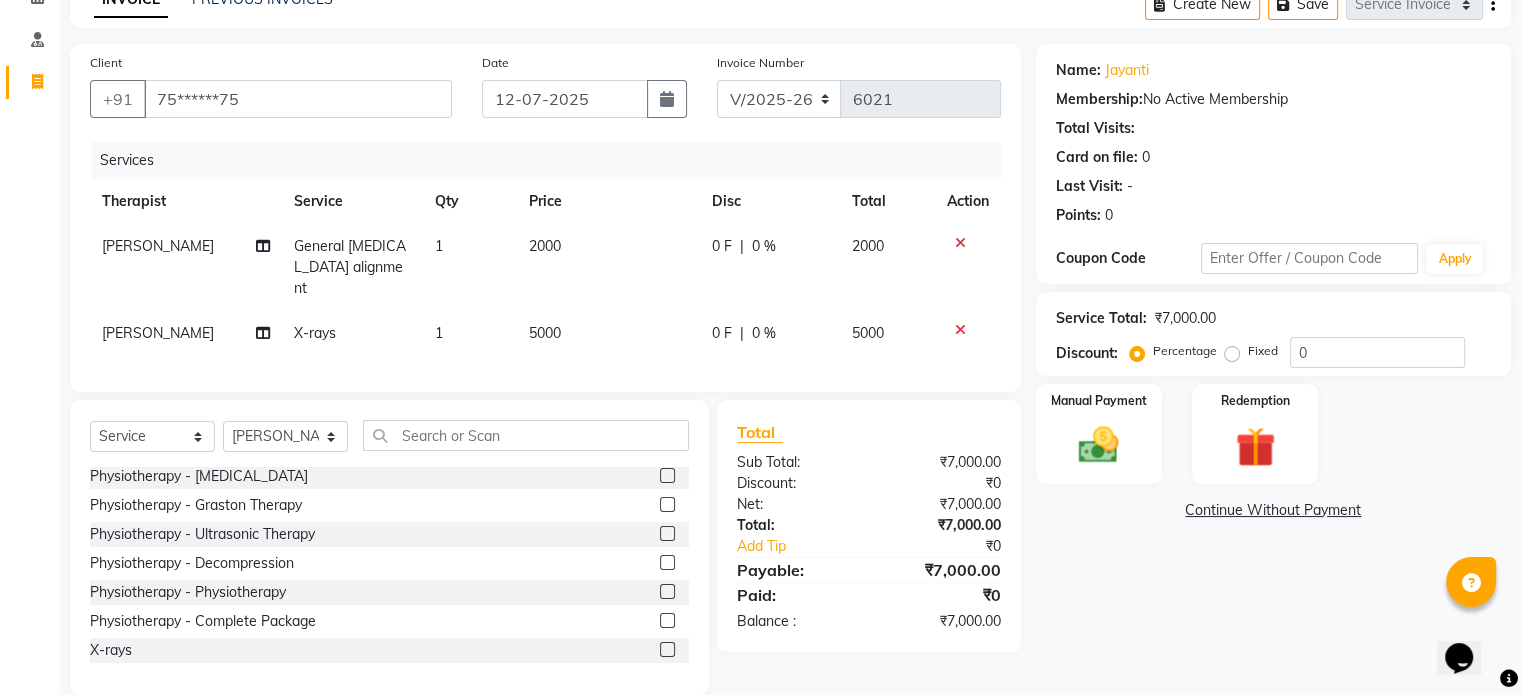 click on "5000" 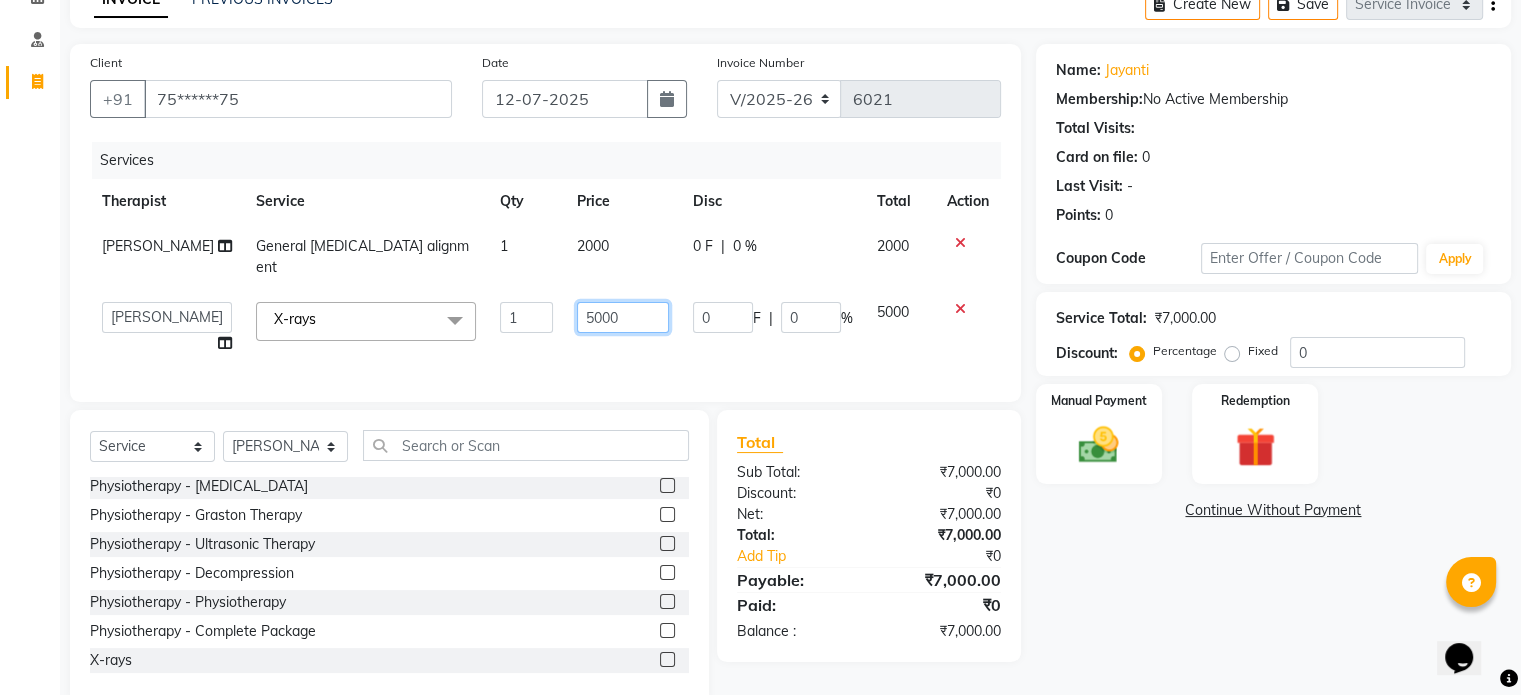 click on "5000" 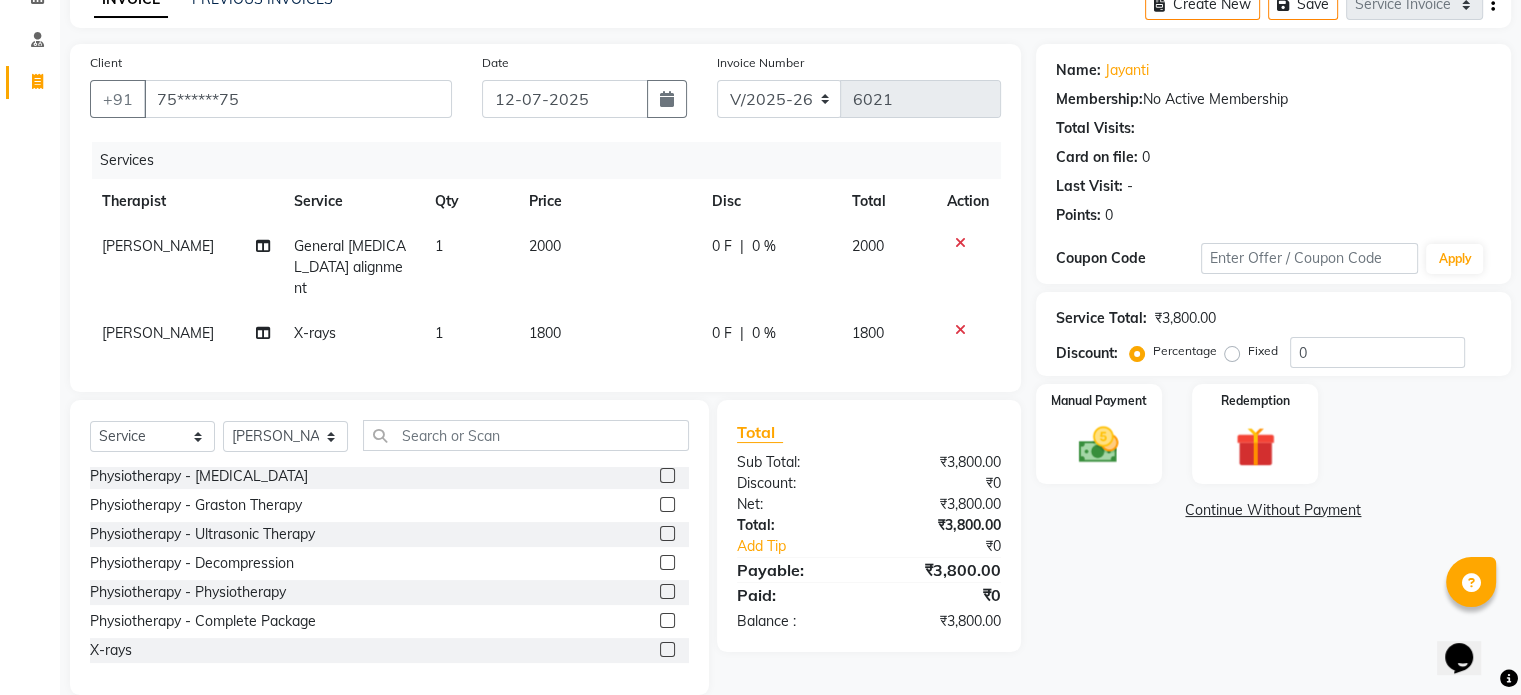 click on "Fixed" 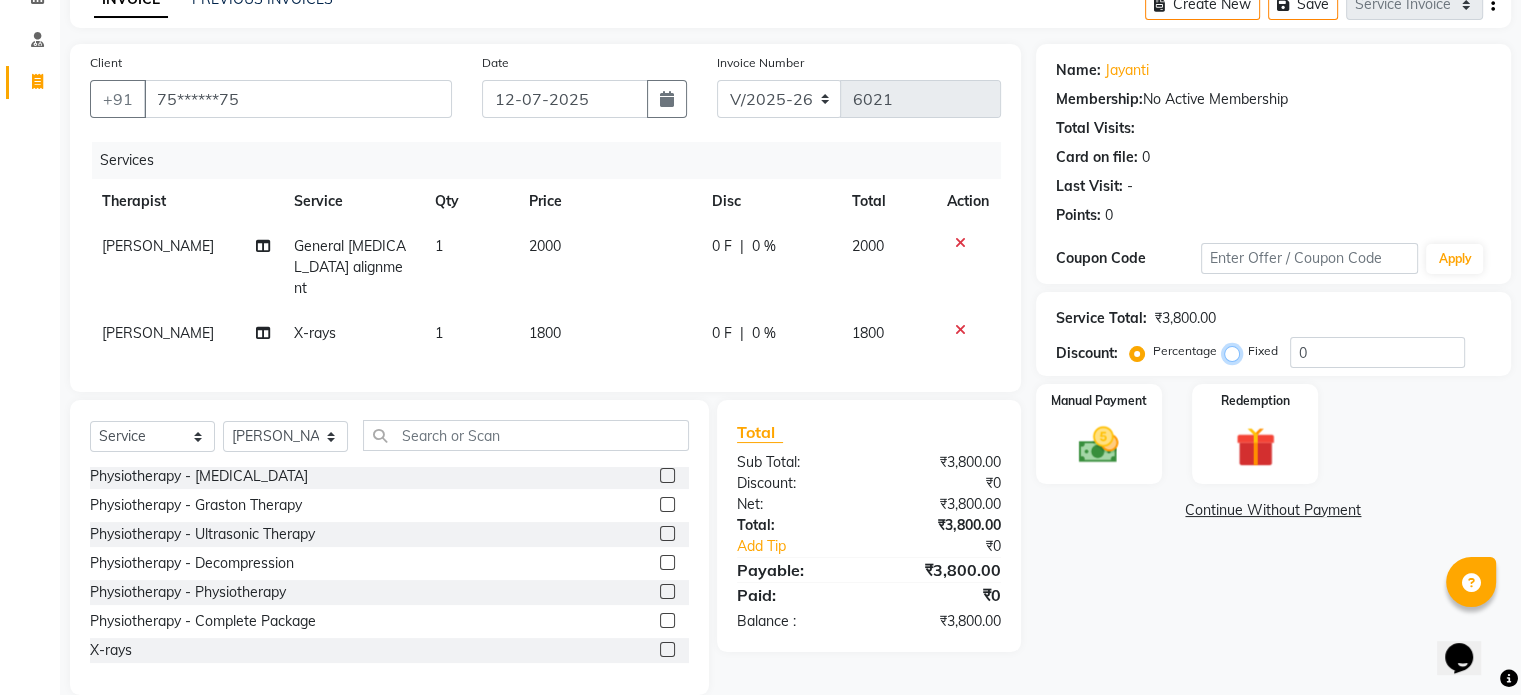 click on "Fixed" at bounding box center [1236, 351] 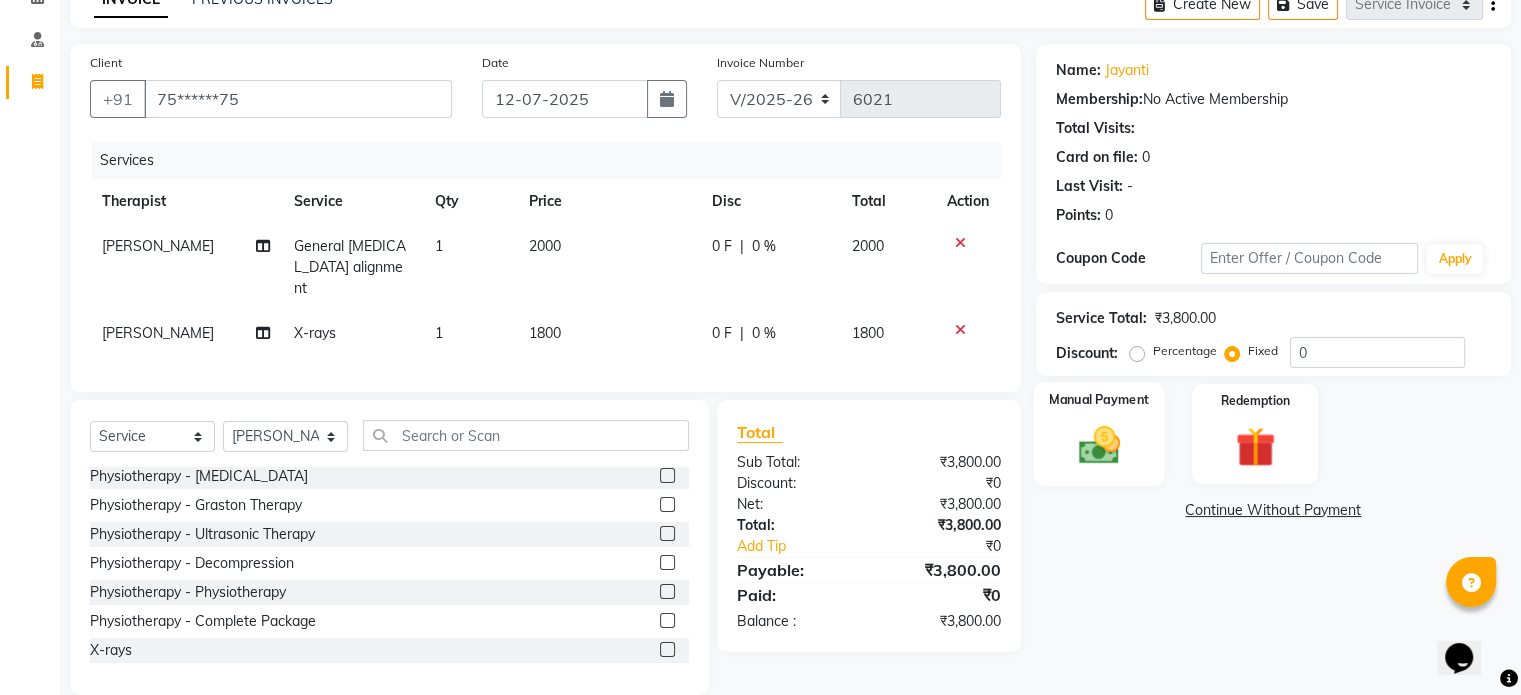 click on "Manual Payment" 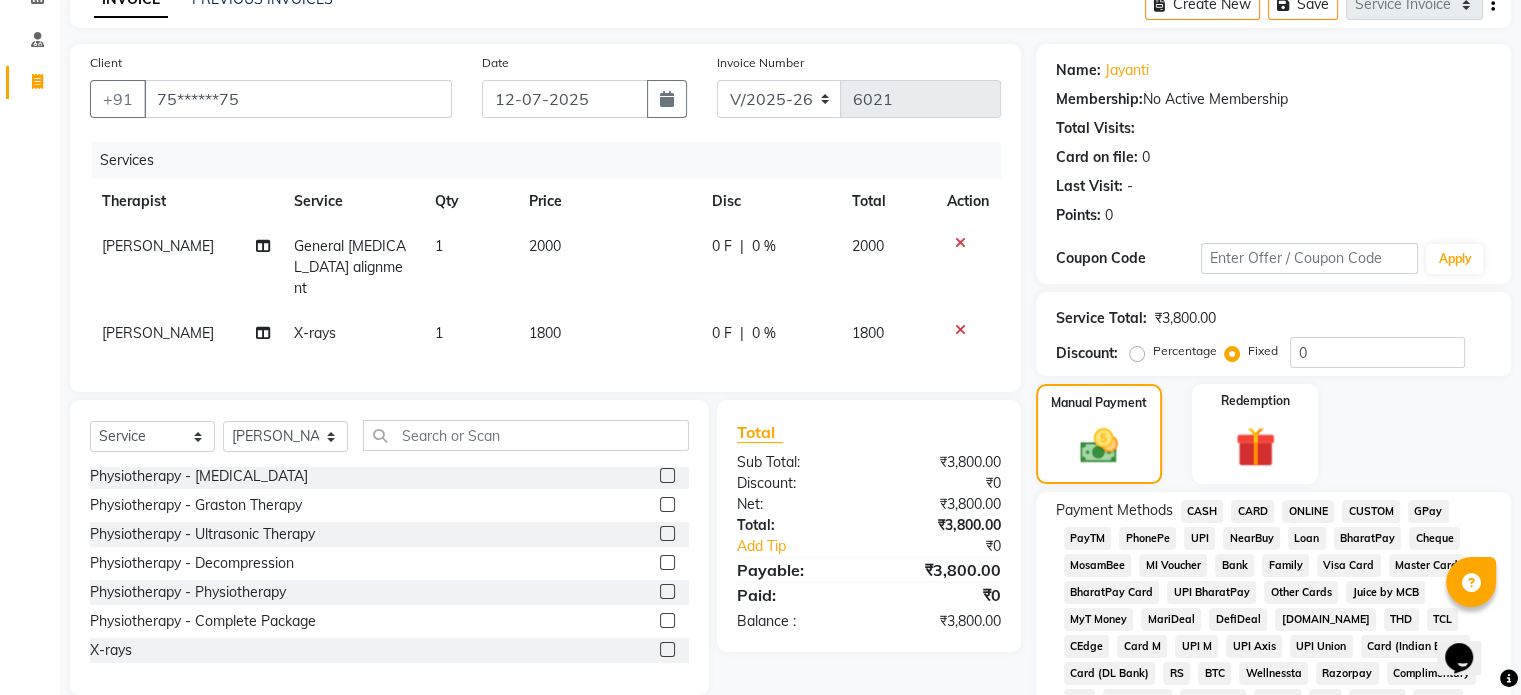 click on "UPI" 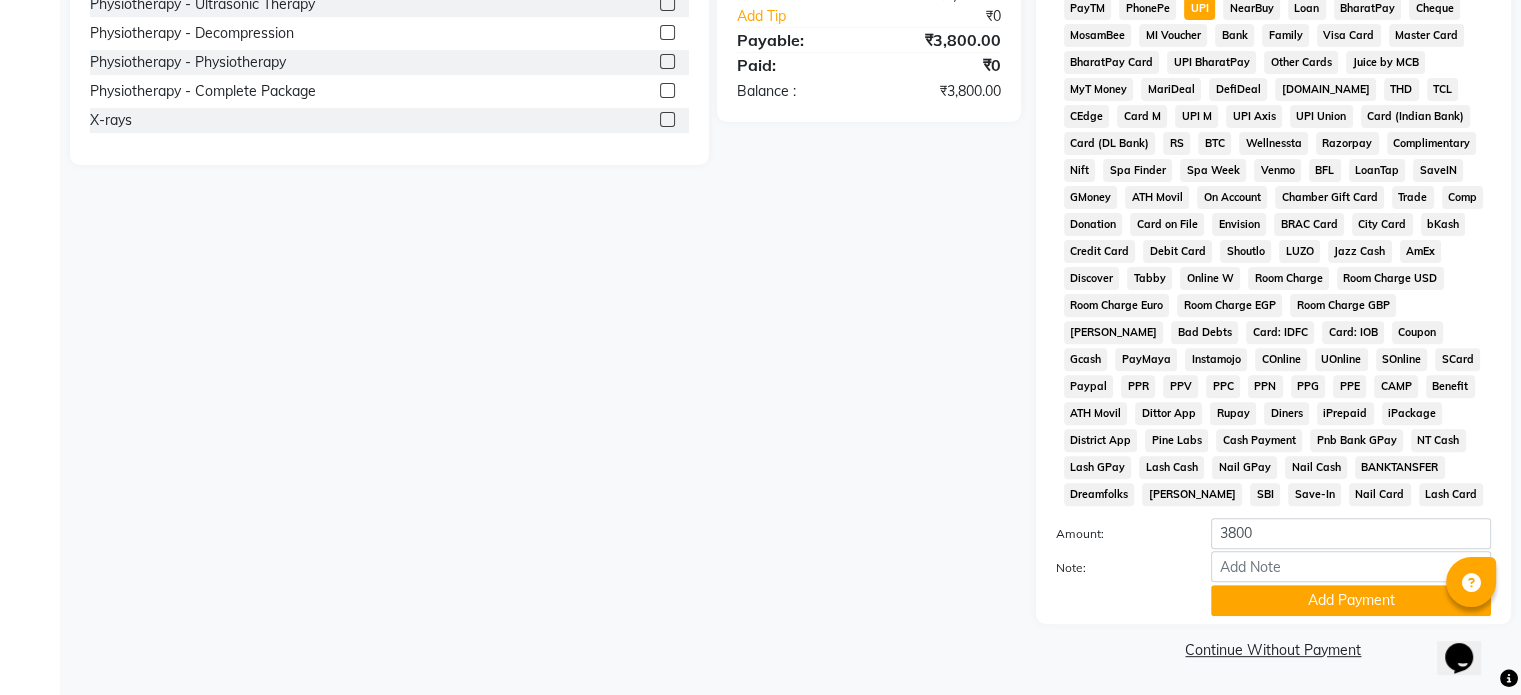 scroll, scrollTop: 652, scrollLeft: 0, axis: vertical 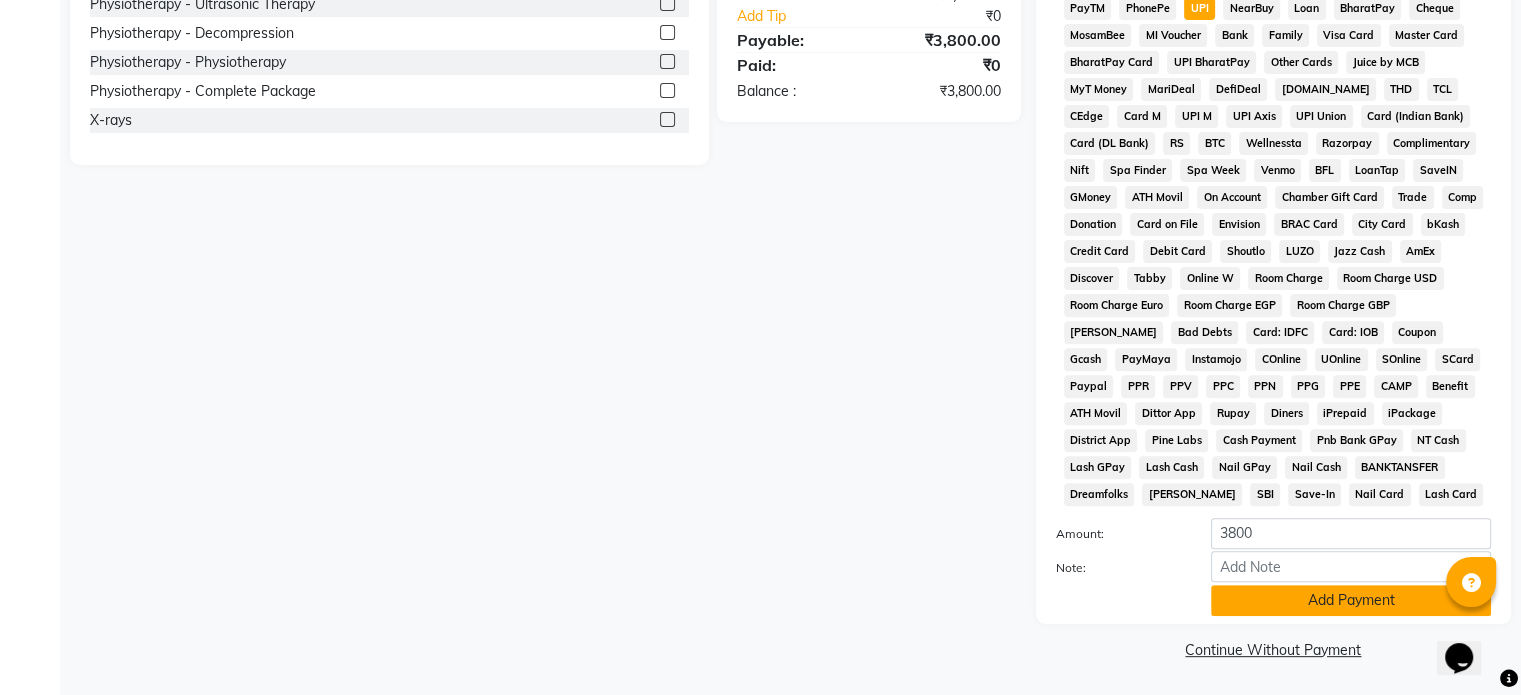 click on "Add Payment" 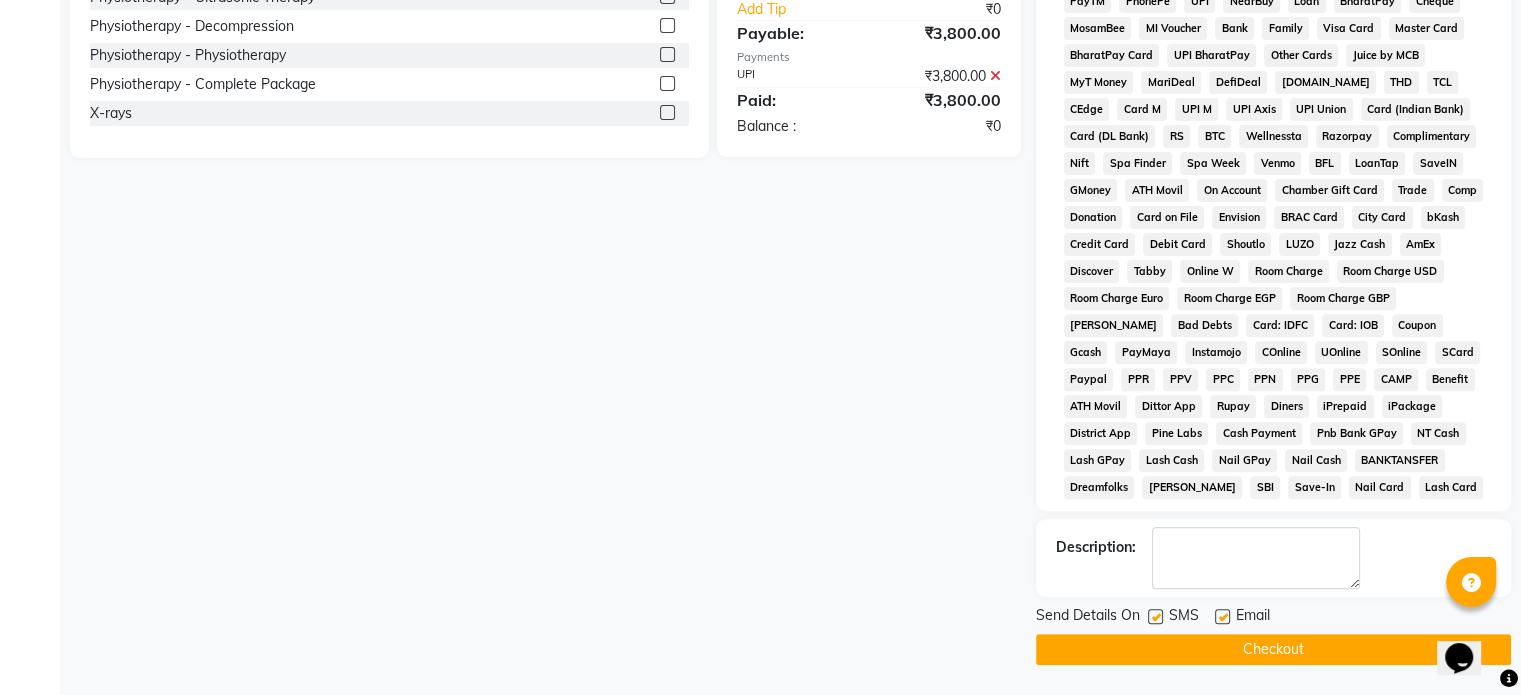 click 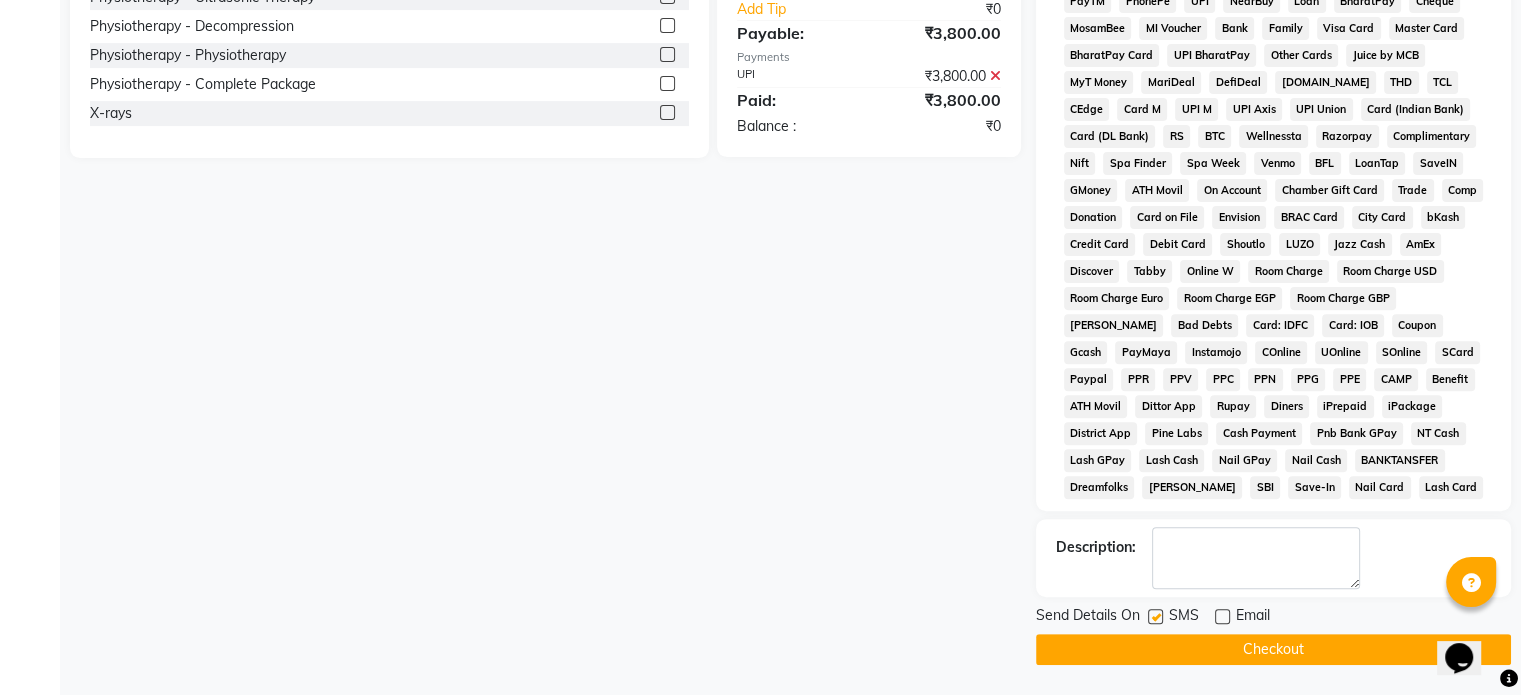 click 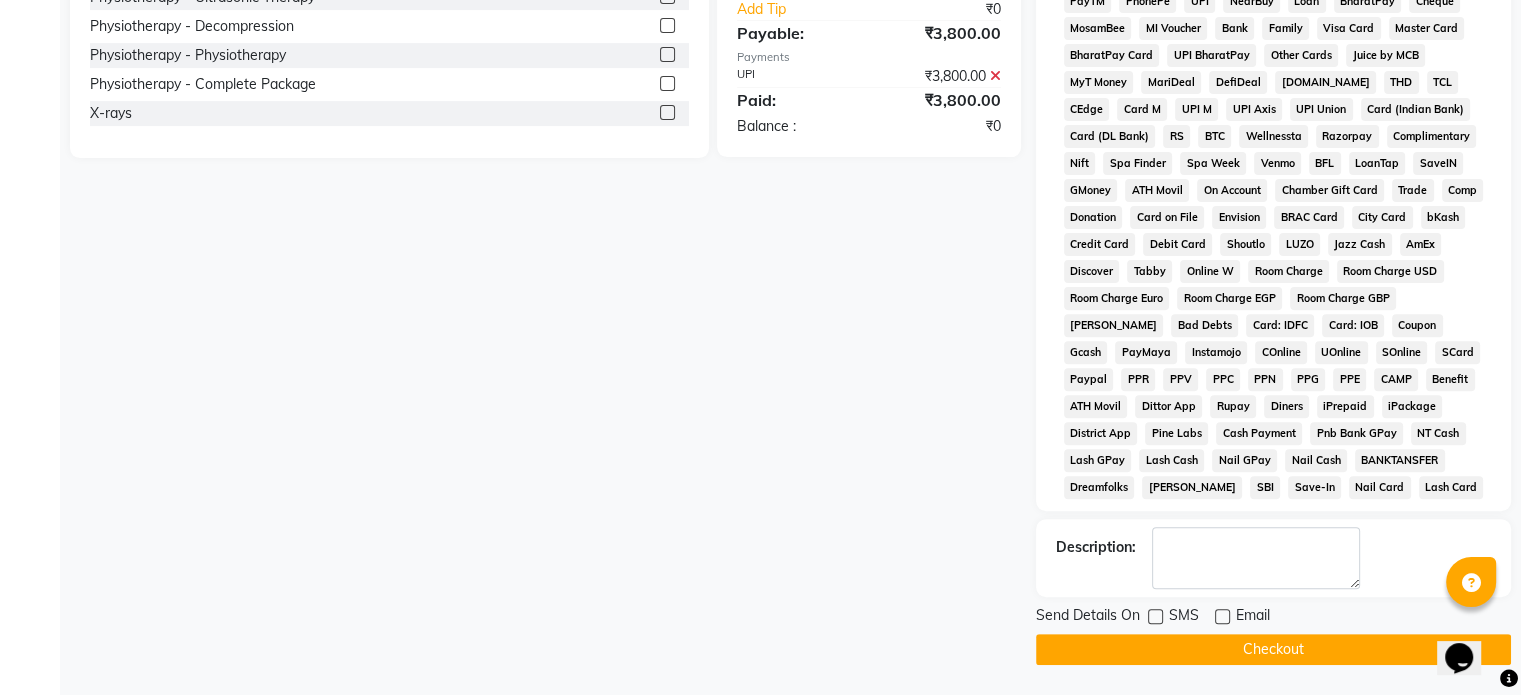 click on "Checkout" 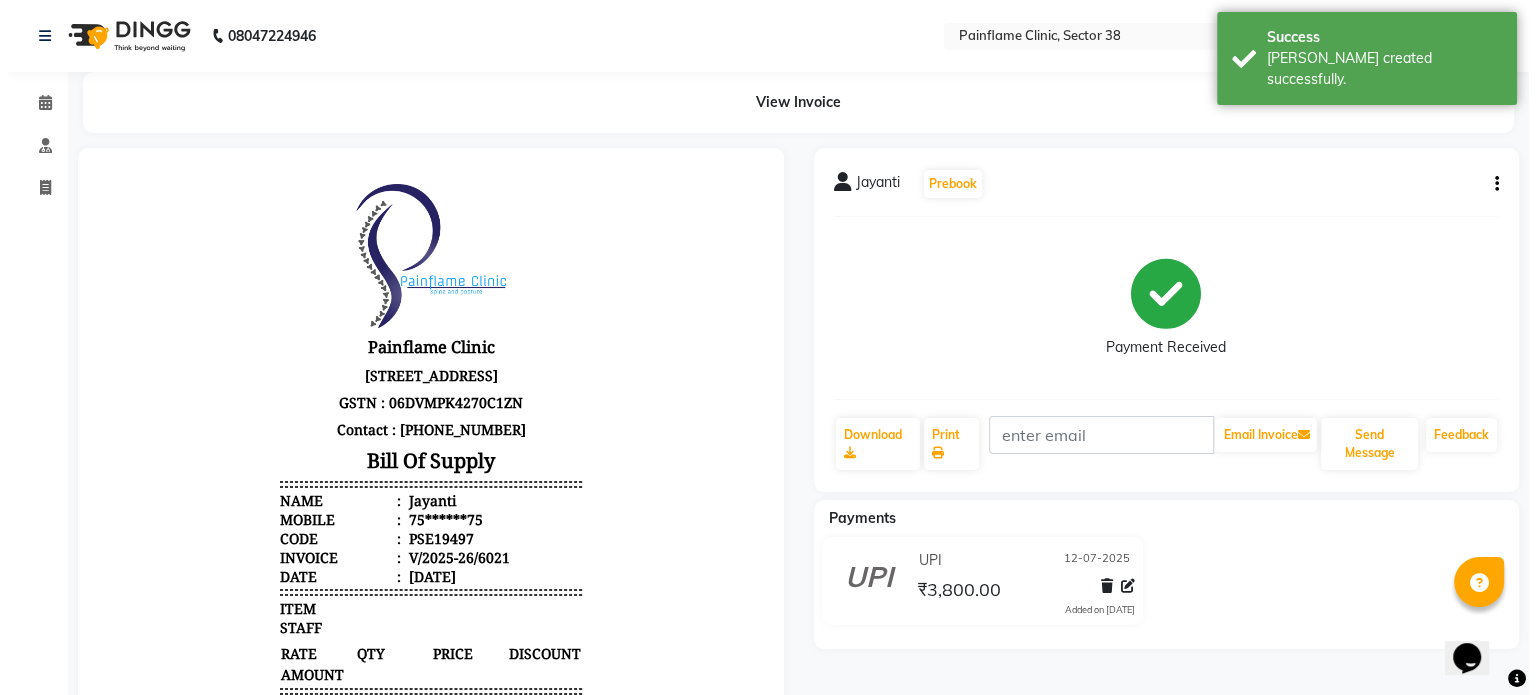 scroll, scrollTop: 0, scrollLeft: 0, axis: both 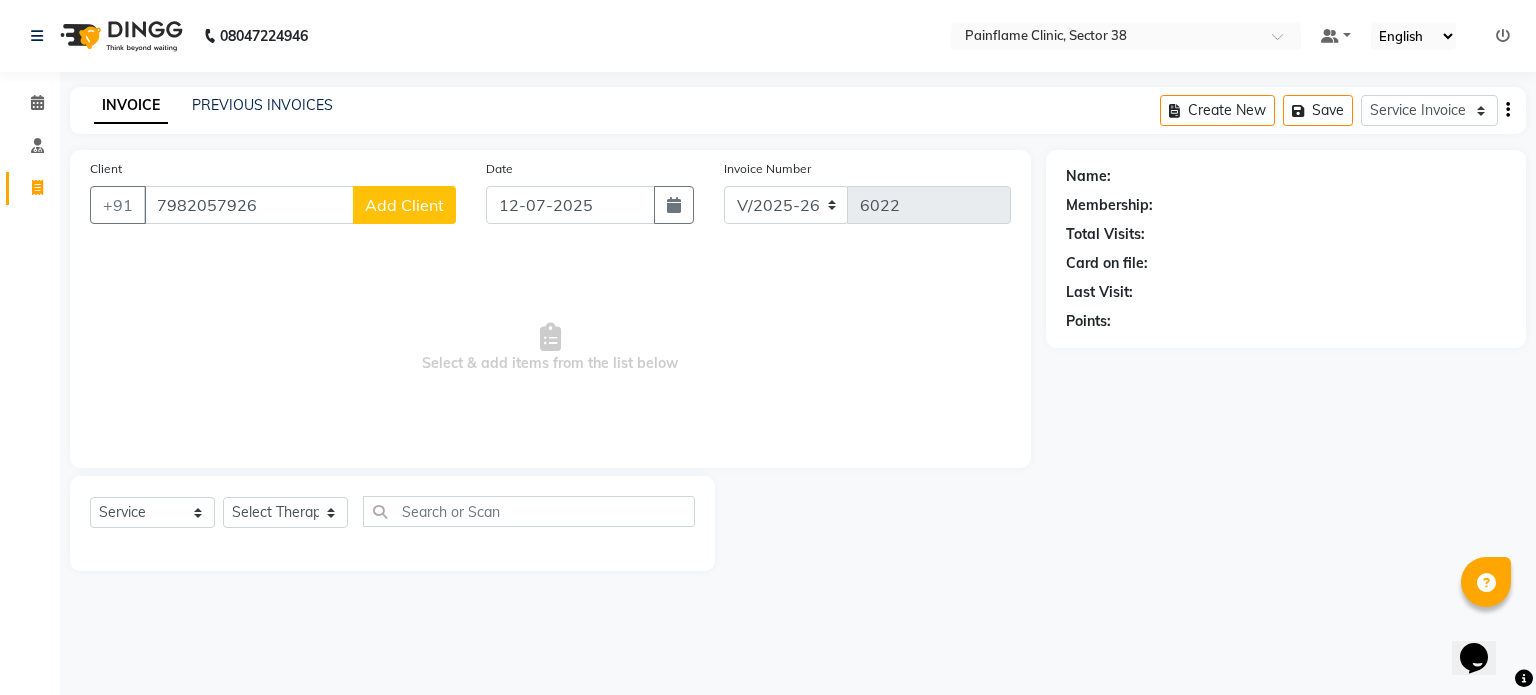 click on "Add Client" 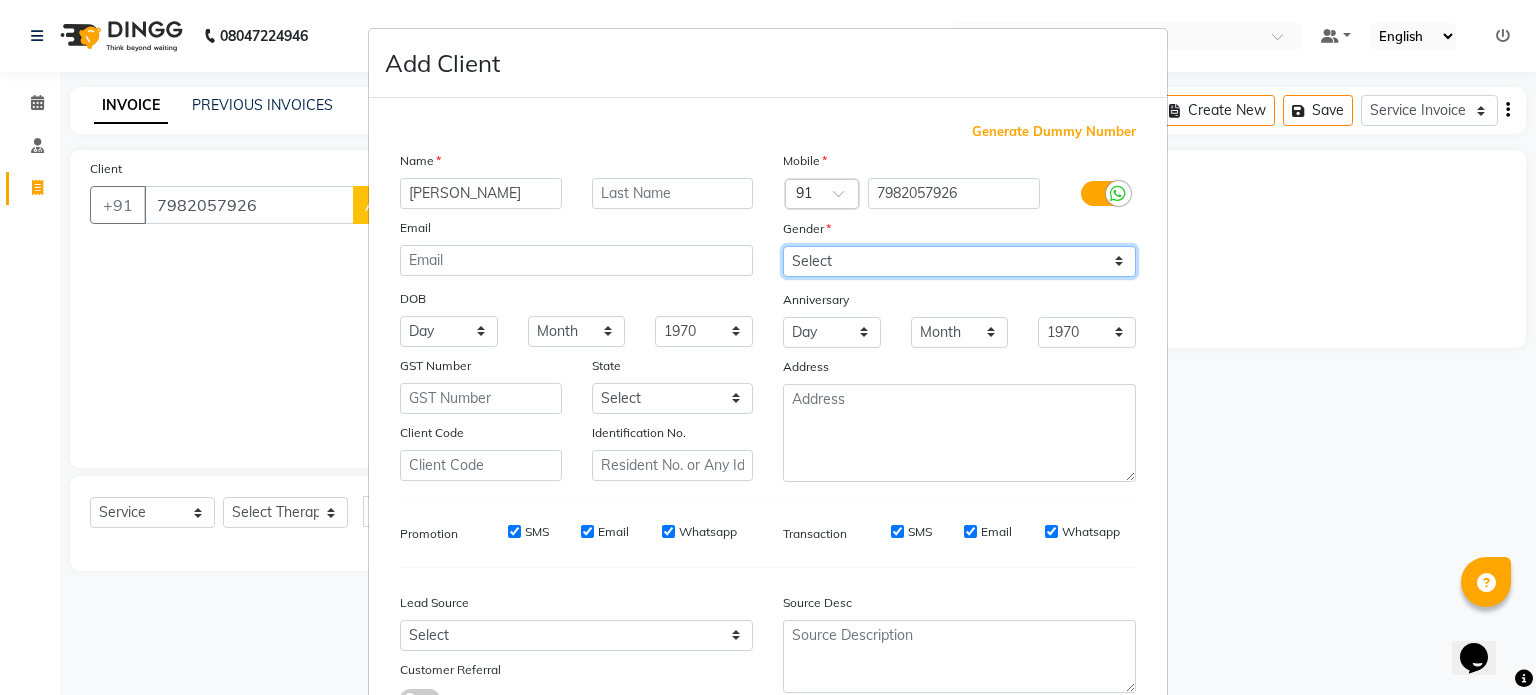click on "Select Male Female Other Prefer Not To Say" at bounding box center [959, 261] 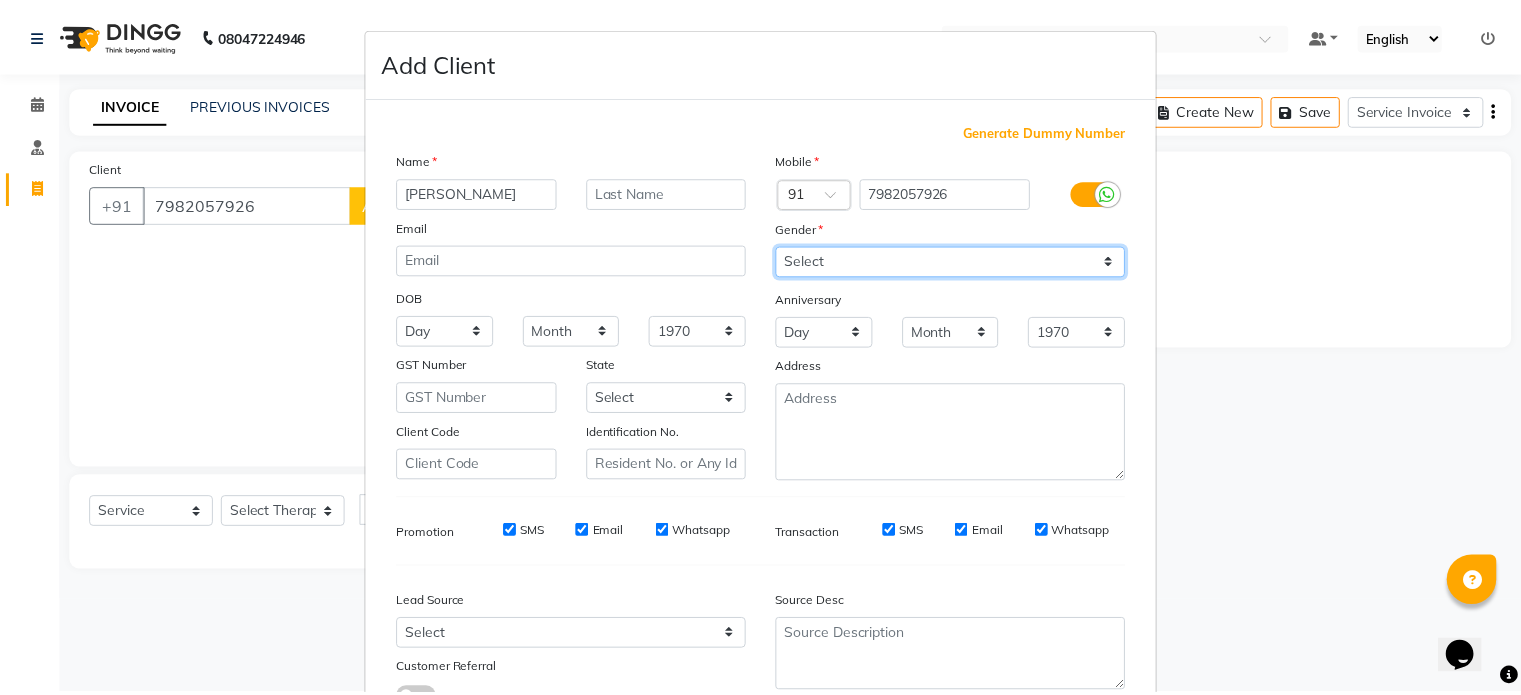 scroll, scrollTop: 161, scrollLeft: 0, axis: vertical 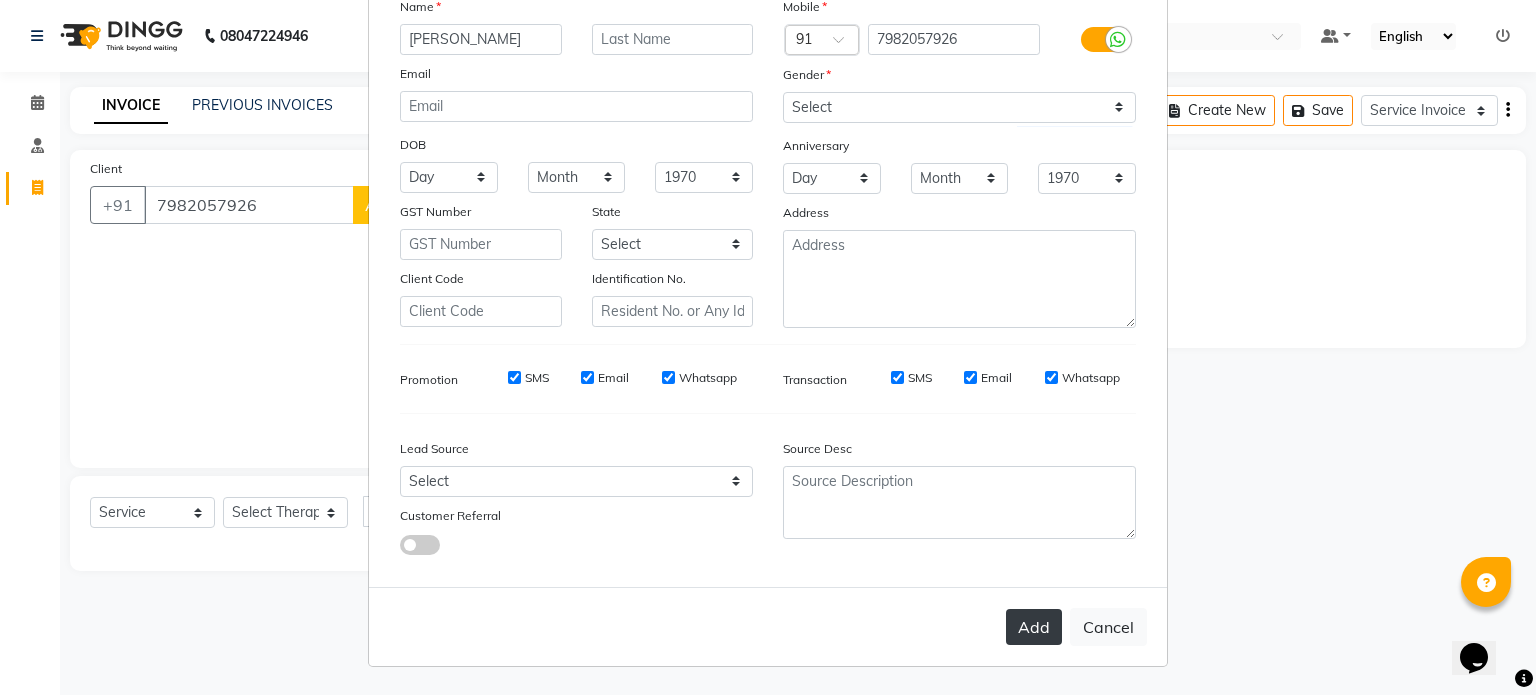 click on "Add" at bounding box center [1034, 627] 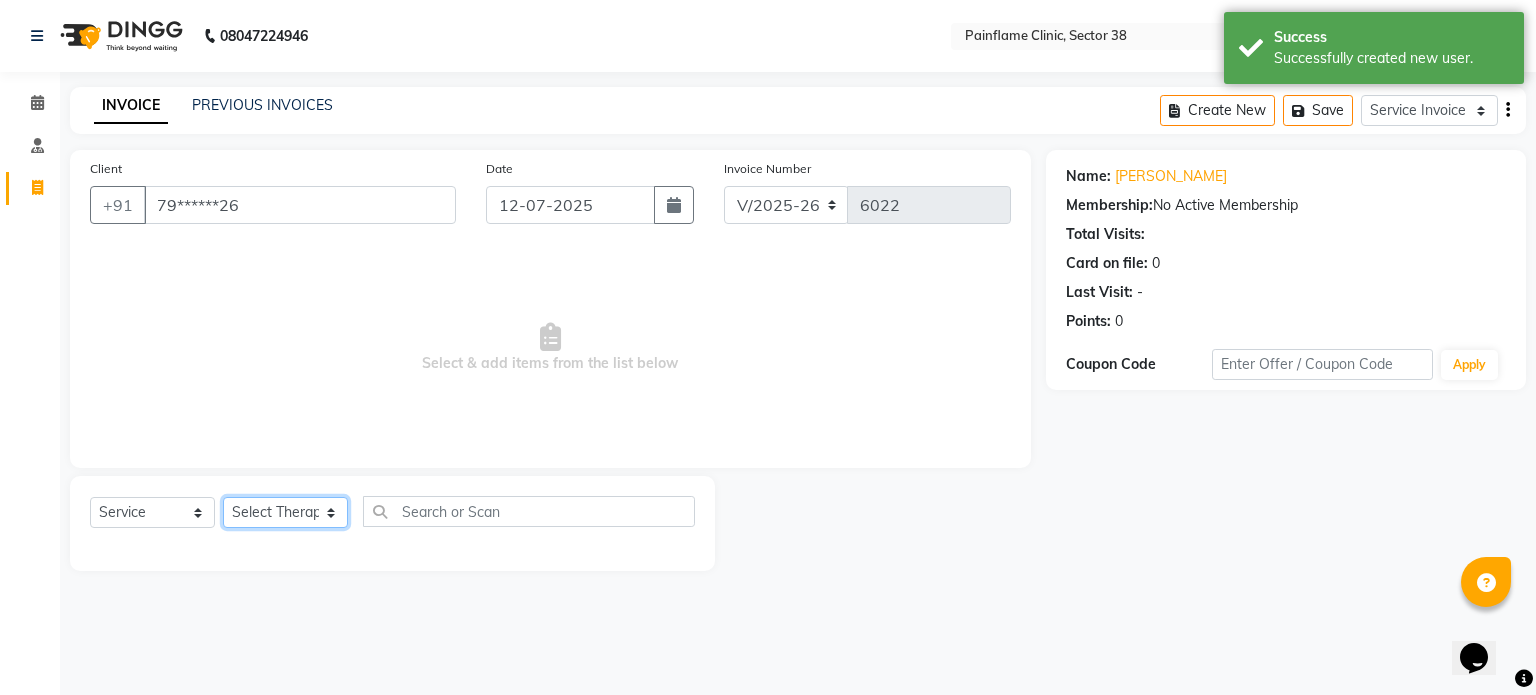 click on "Select Therapist Dr Durgesh Dr Harish Dr Ranjana Dr Saurabh Dr. Suraj Dr. Tejpal Mehlawat KUSHAL MOHIT SEMWAL Nancy Singhai Reception 1  Reception 2 Reception 3" 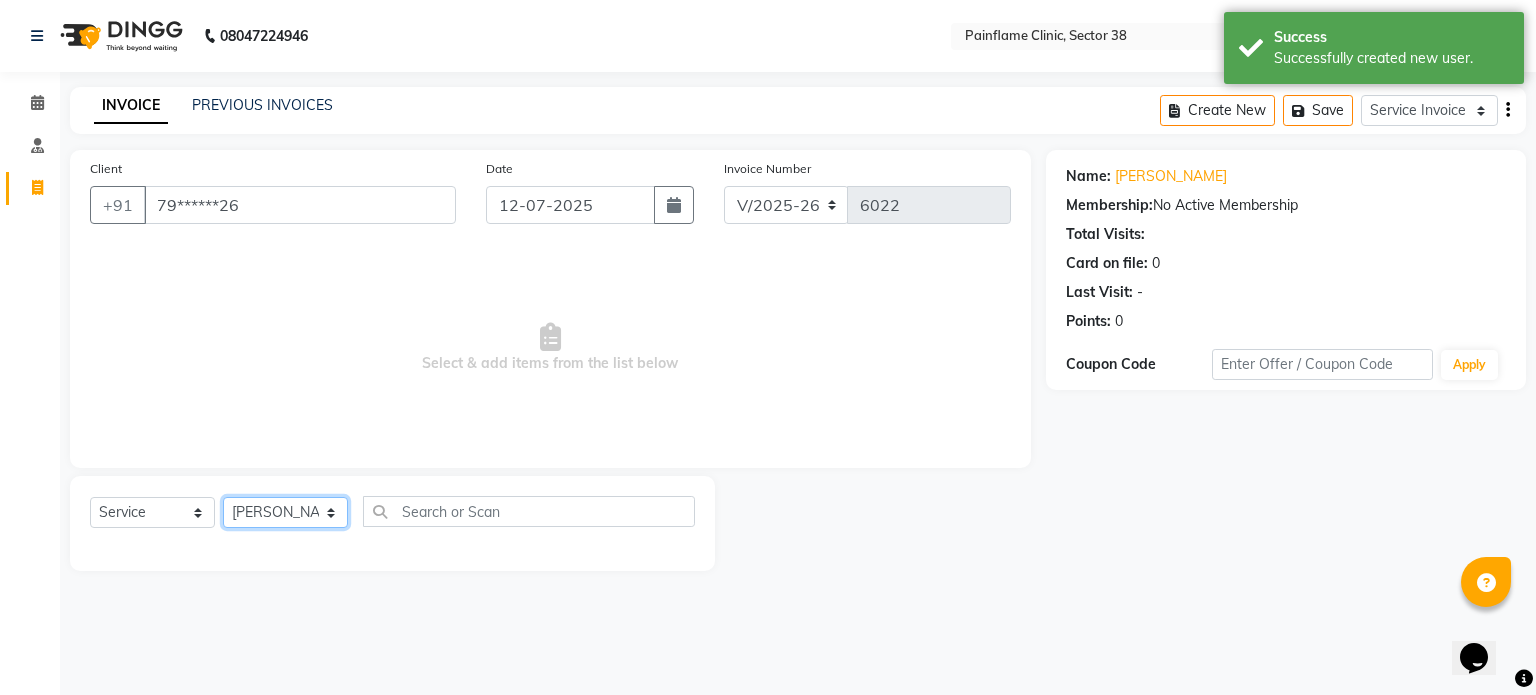 click on "Select Therapist Dr Durgesh Dr Harish Dr Ranjana Dr Saurabh Dr. Suraj Dr. Tejpal Mehlawat KUSHAL MOHIT SEMWAL Nancy Singhai Reception 1  Reception 2 Reception 3" 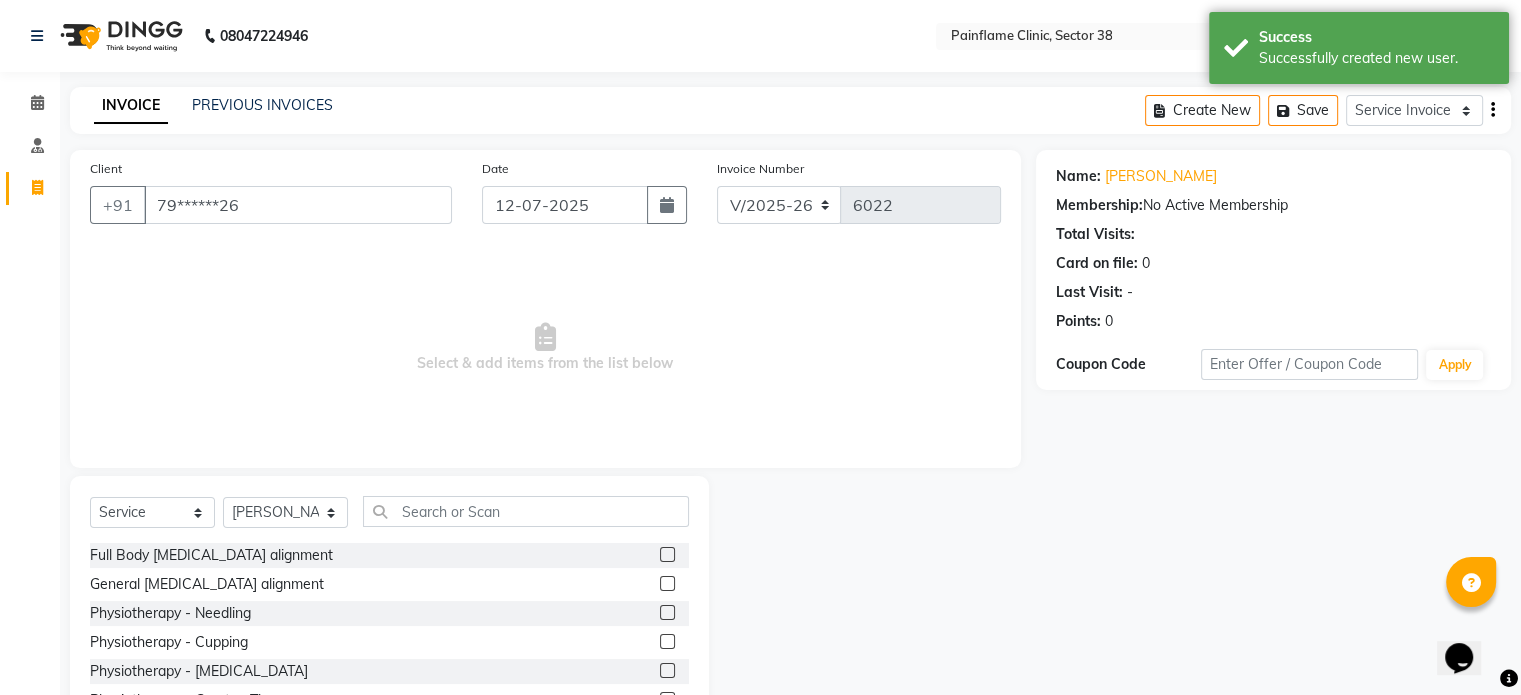 click 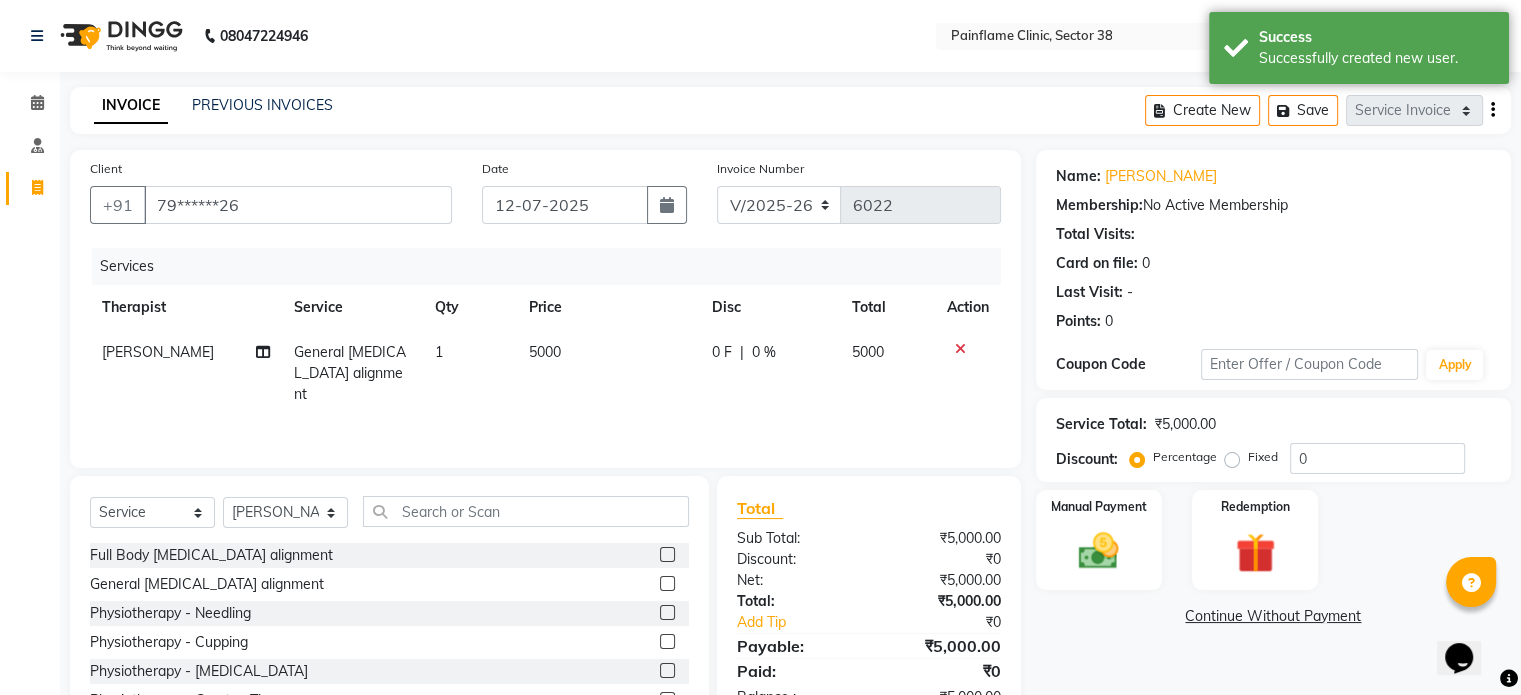 click on "5000" 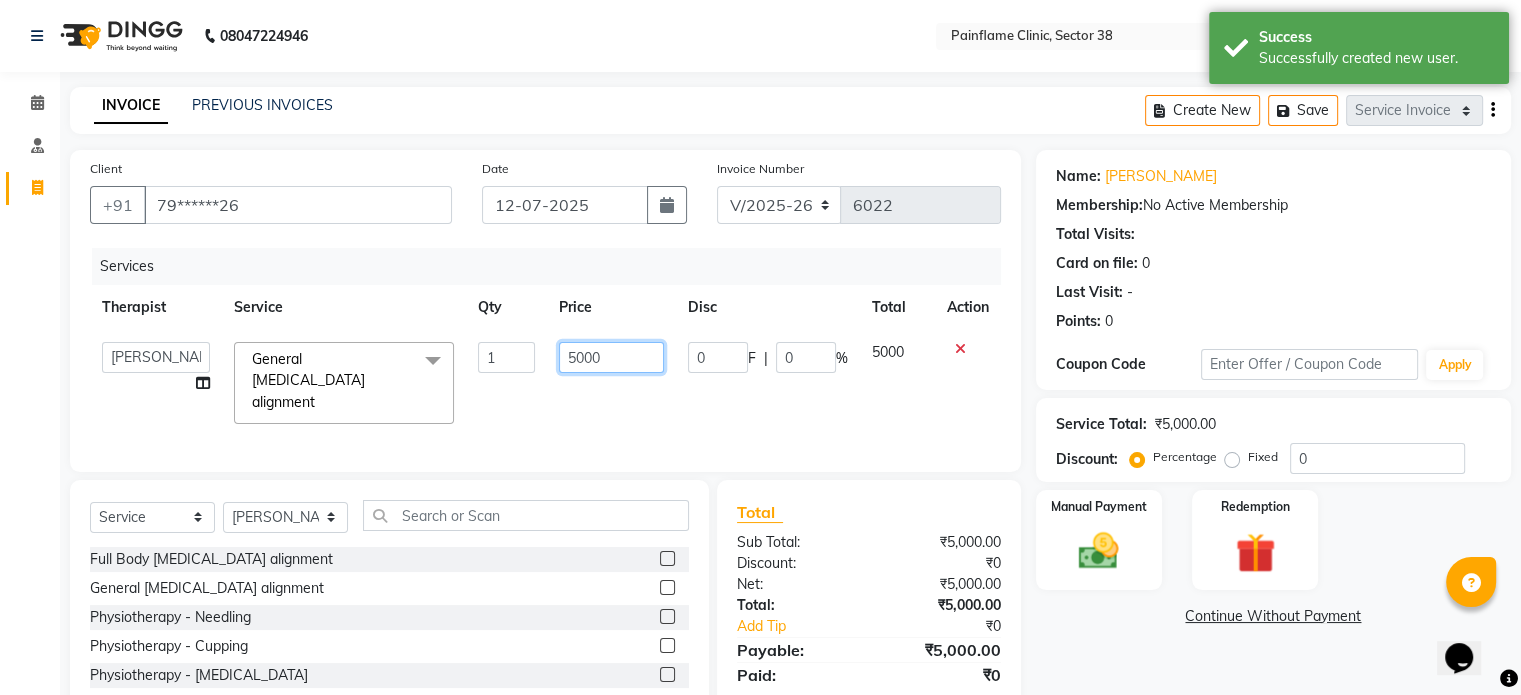 click on "5000" 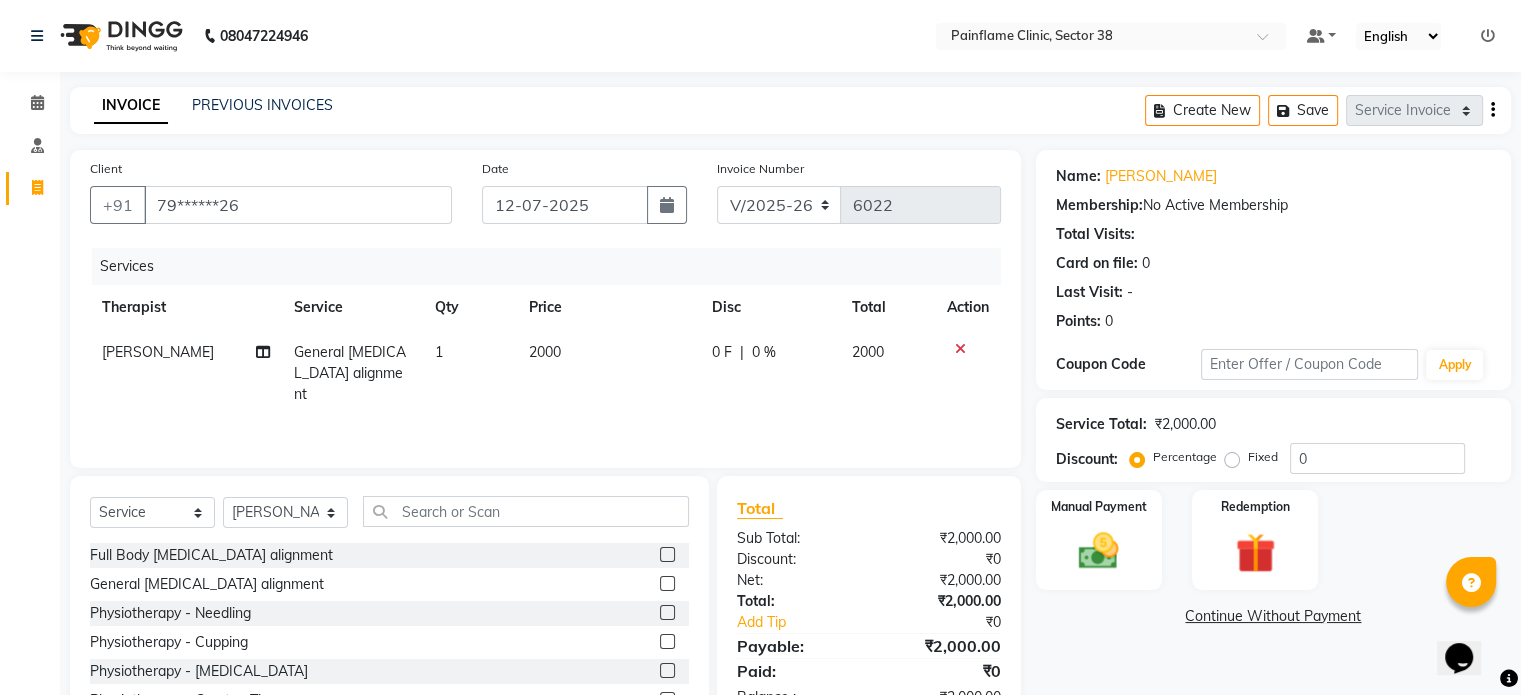 click on "Fixed" 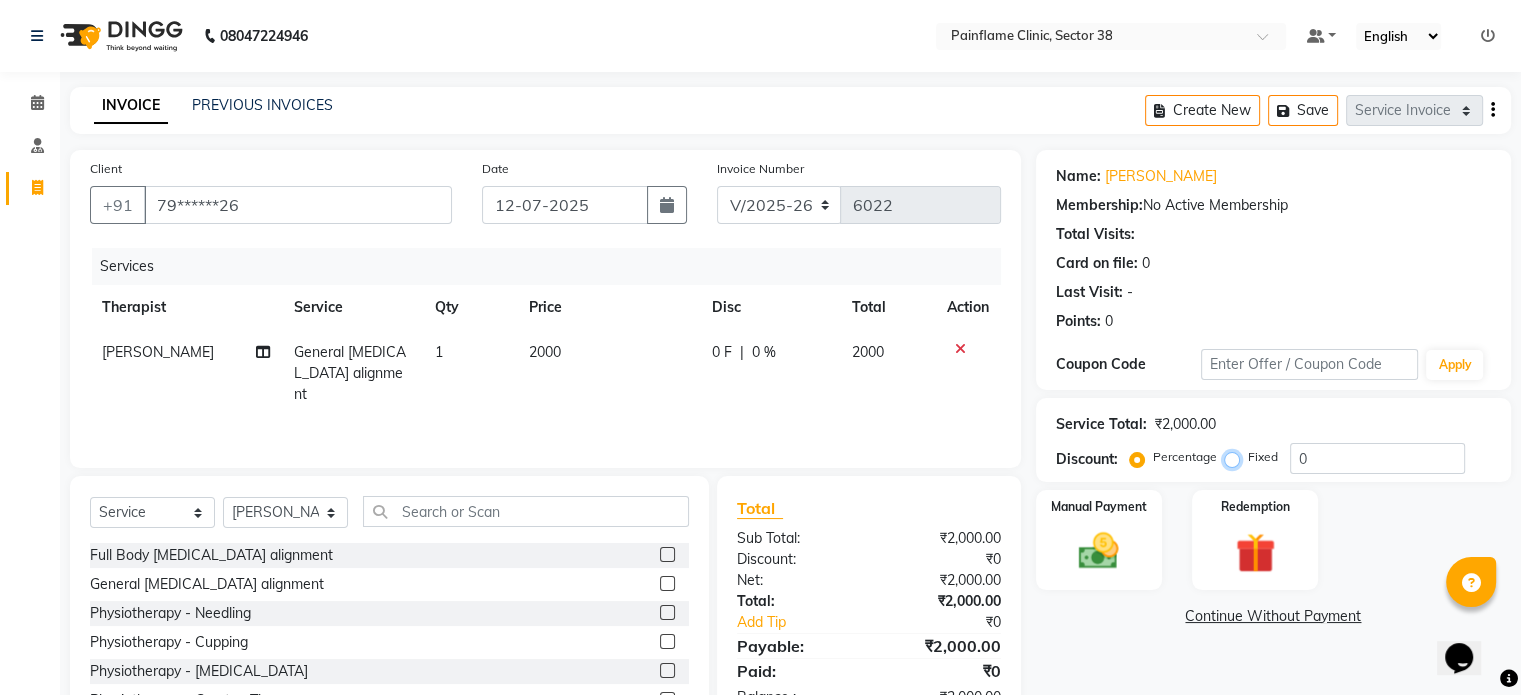 click on "Fixed" at bounding box center (1236, 457) 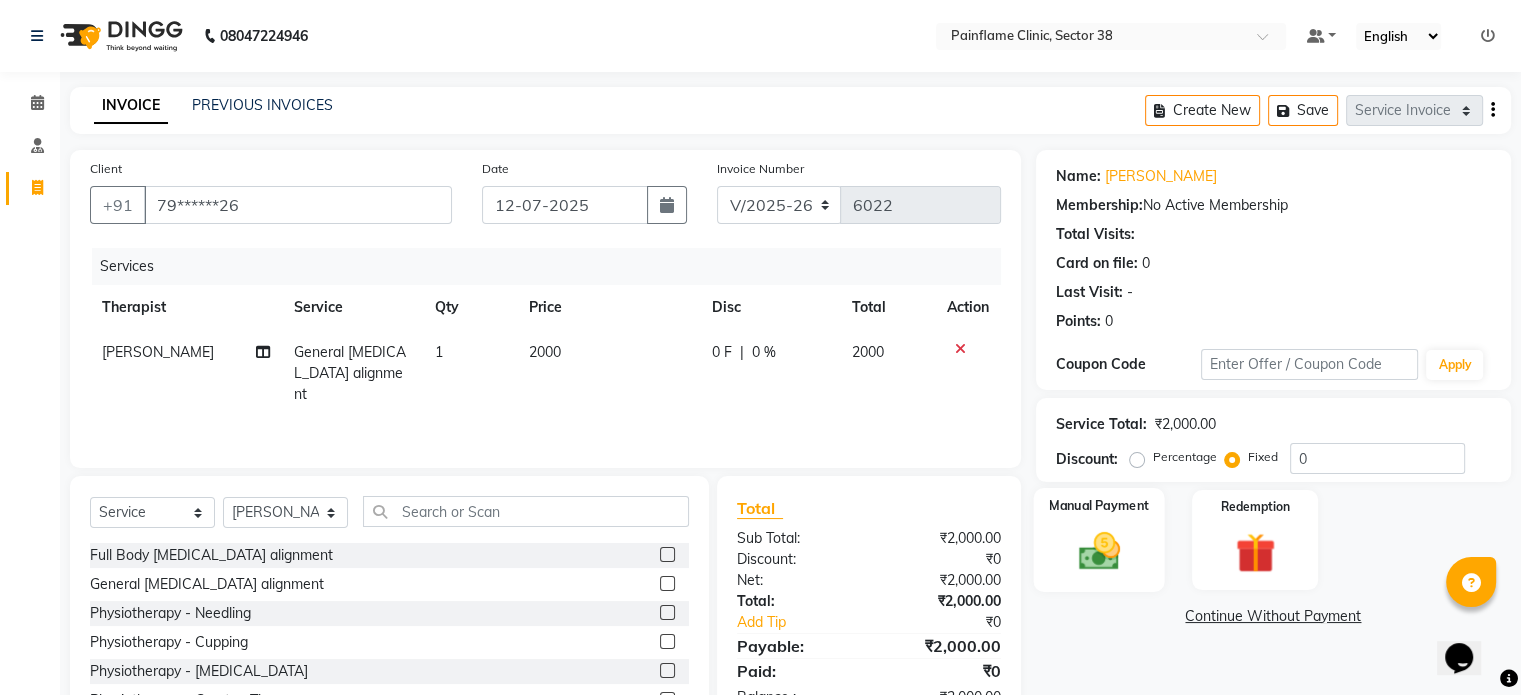 click on "Manual Payment" 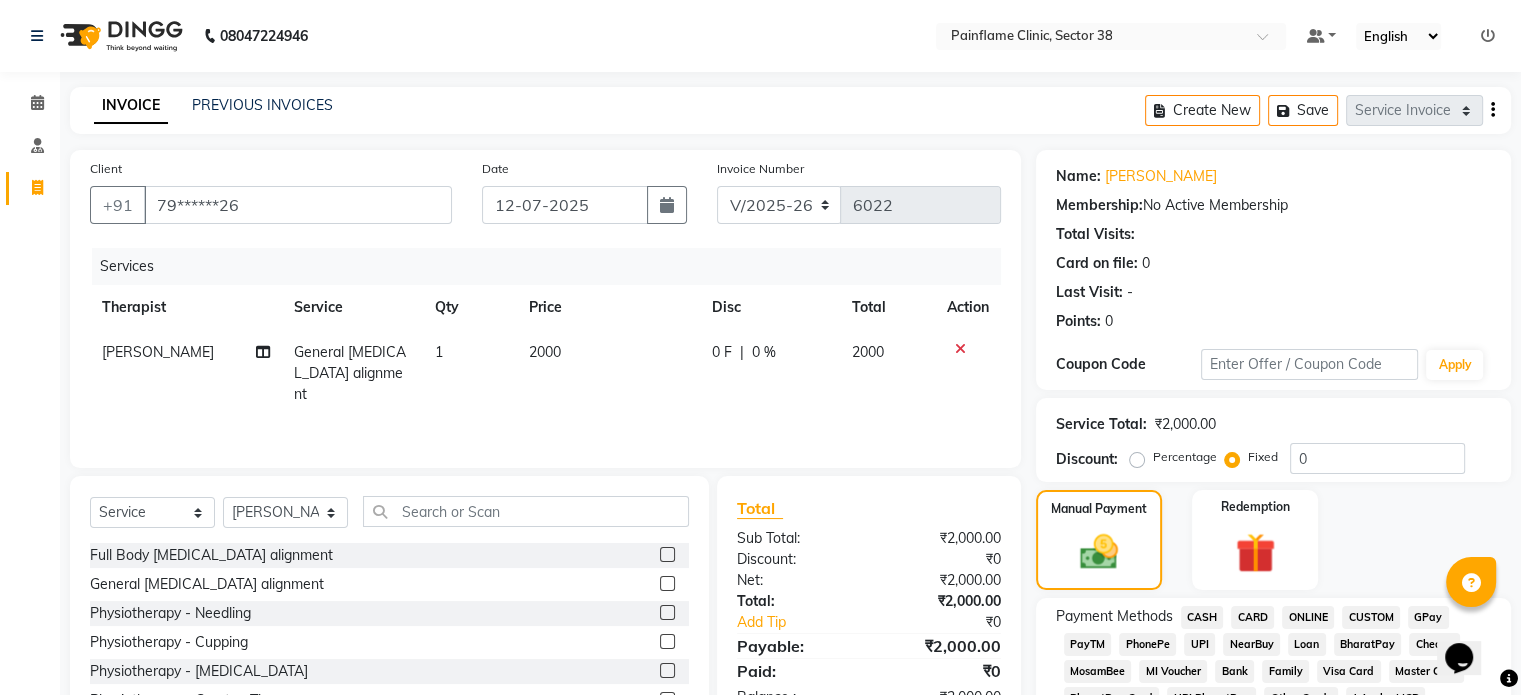 click on "CARD" 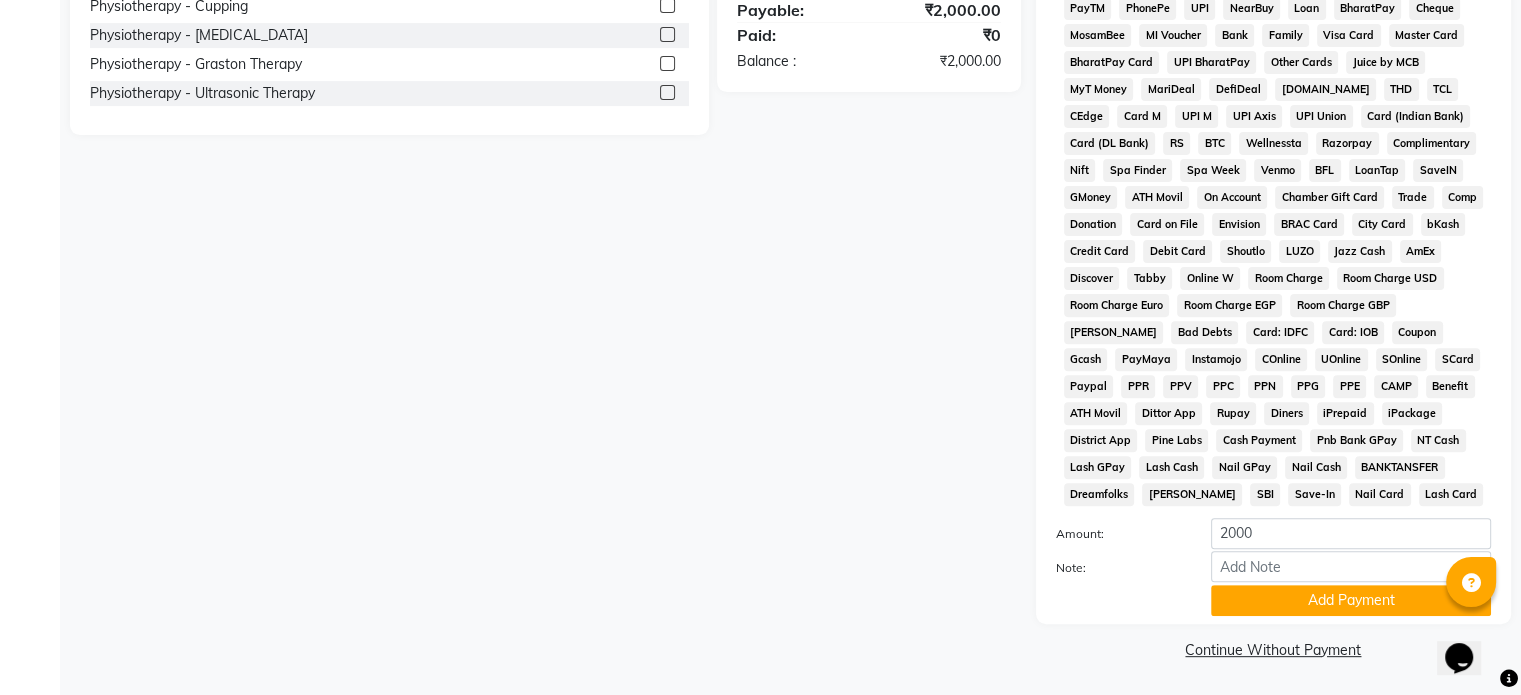 scroll, scrollTop: 651, scrollLeft: 0, axis: vertical 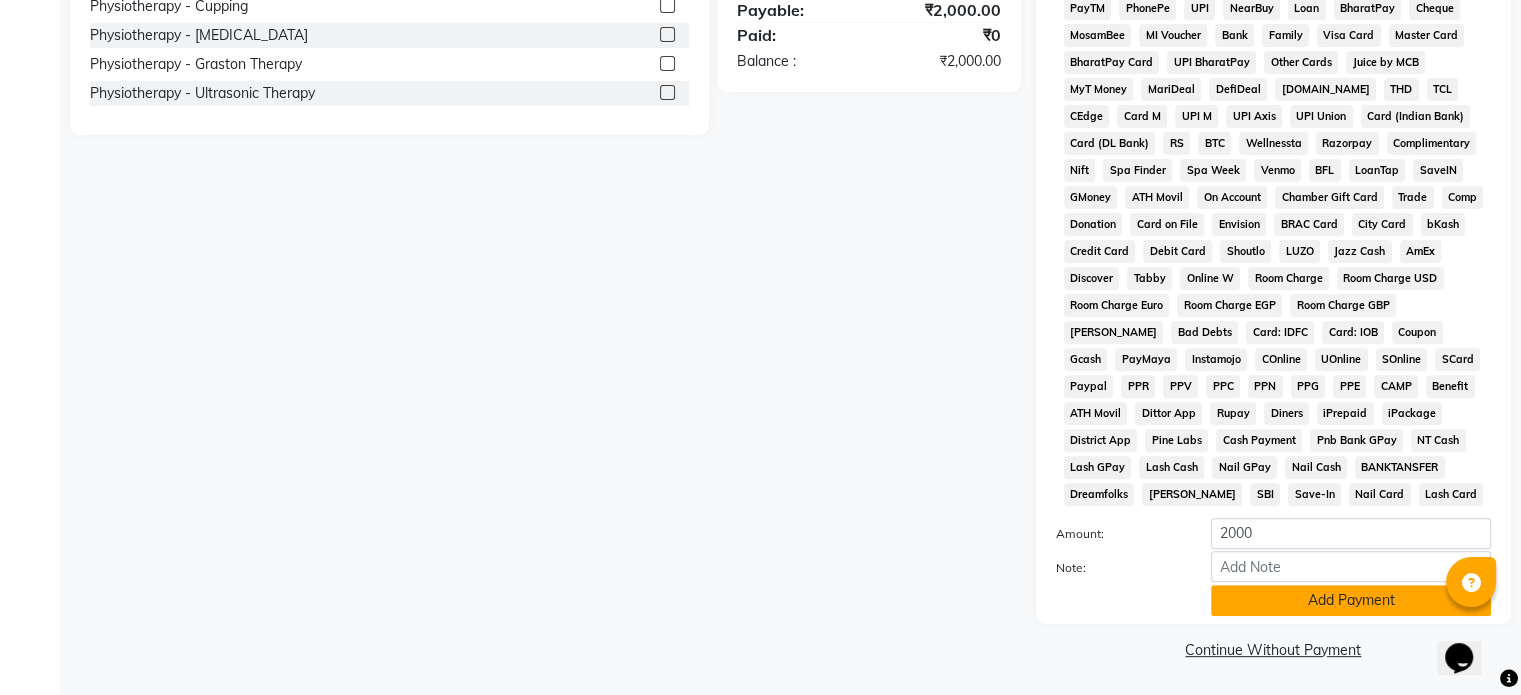 click on "Add Payment" 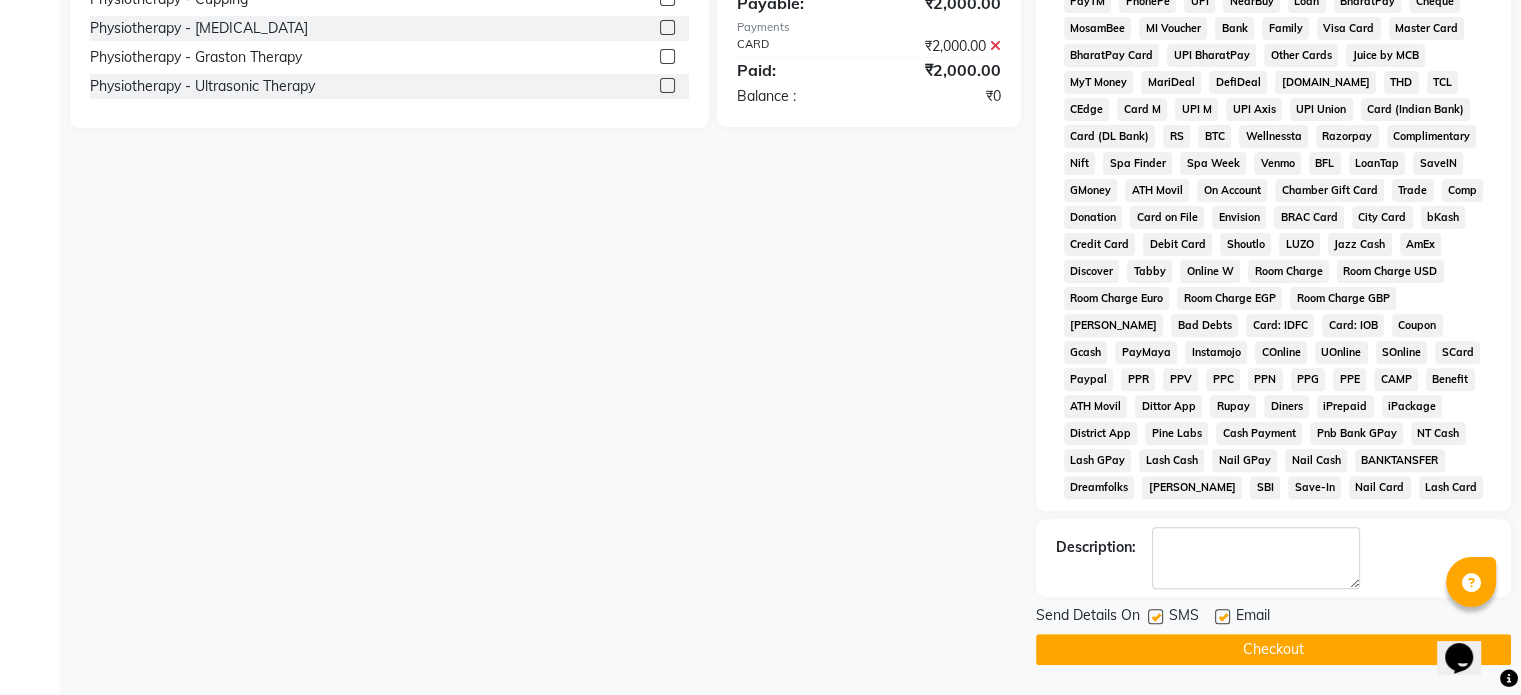 click 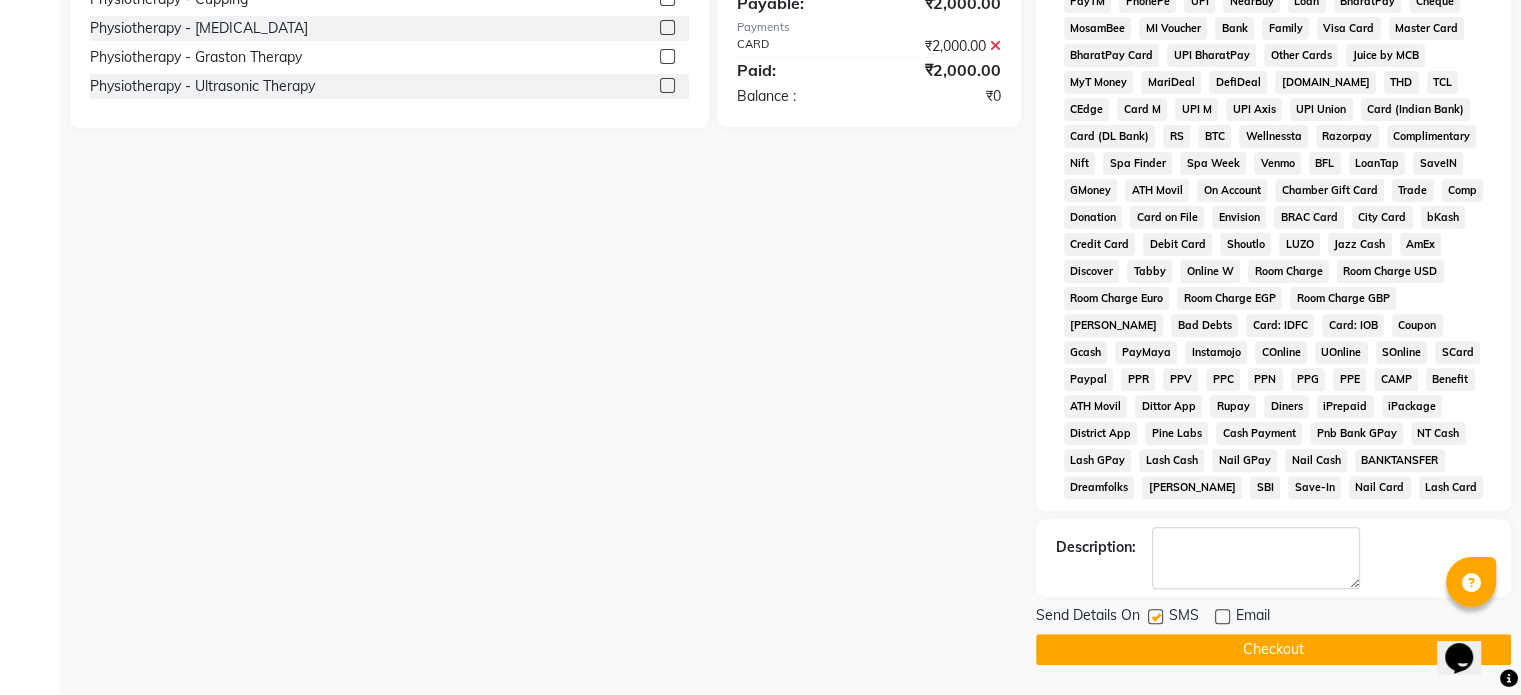 click 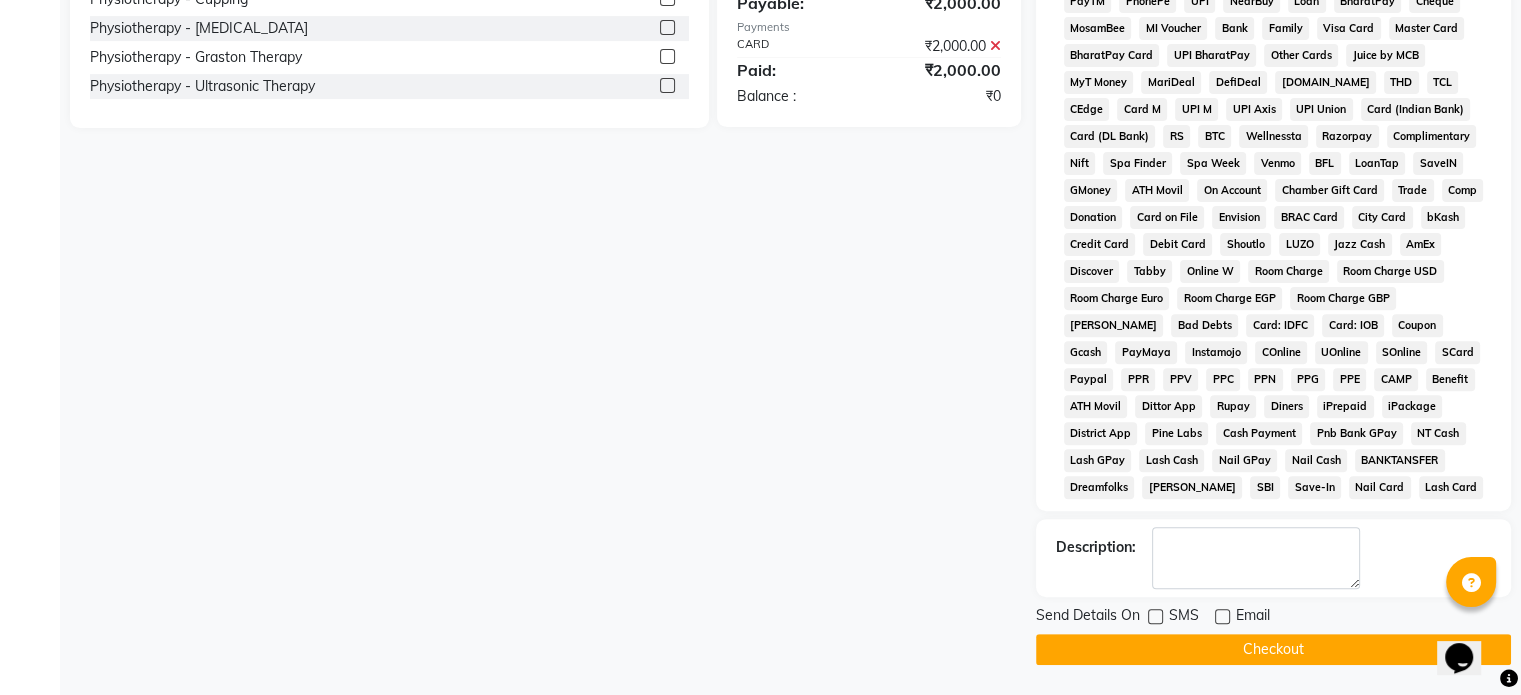 click on "Checkout" 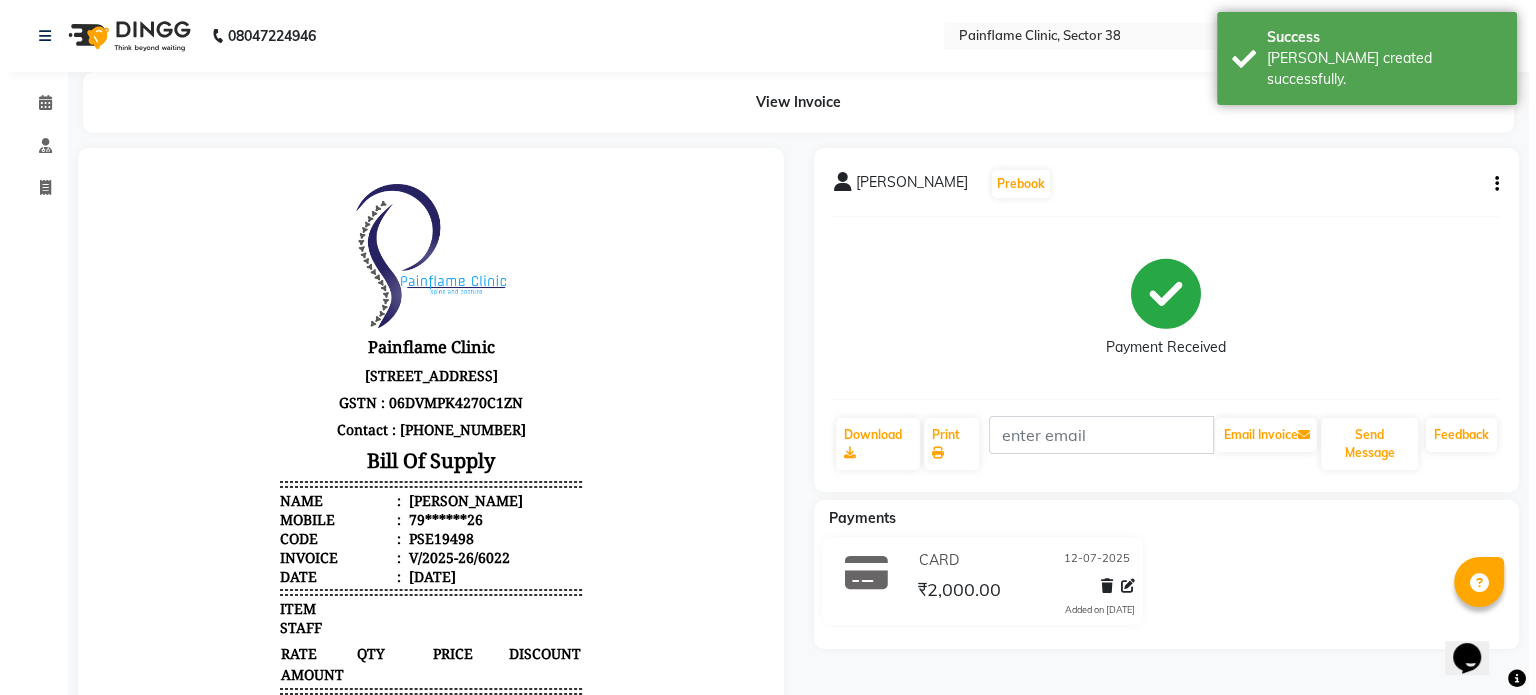 scroll, scrollTop: 0, scrollLeft: 0, axis: both 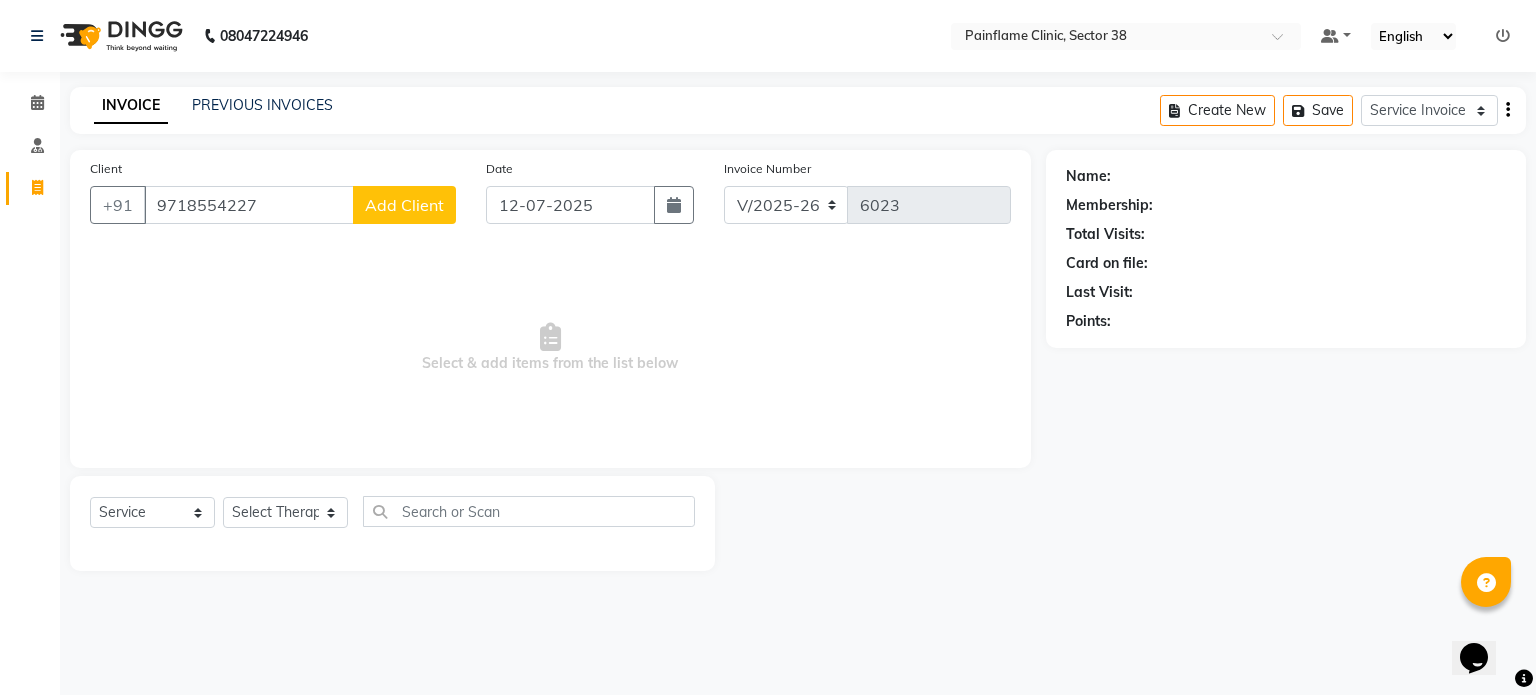 click on "Add Client" 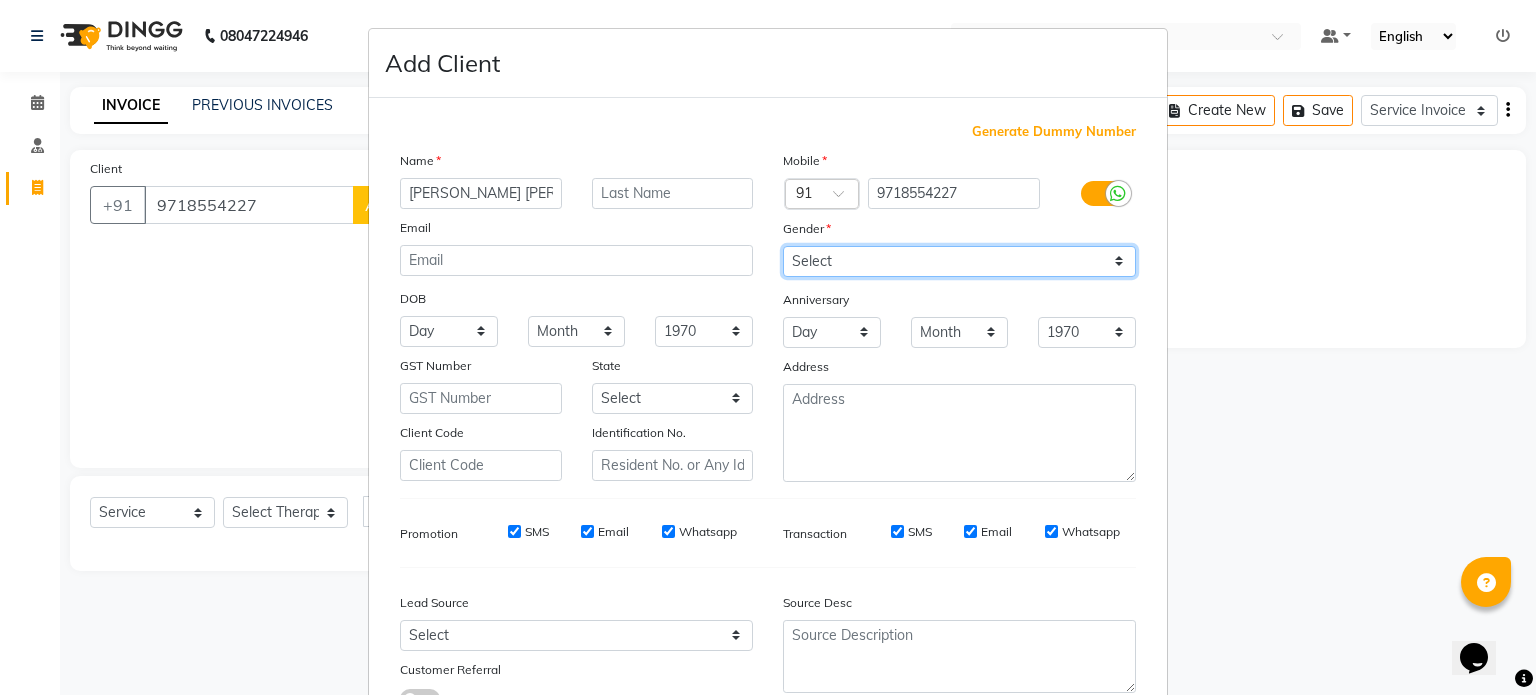 drag, startPoint x: 872, startPoint y: 254, endPoint x: 840, endPoint y: 313, distance: 67.11929 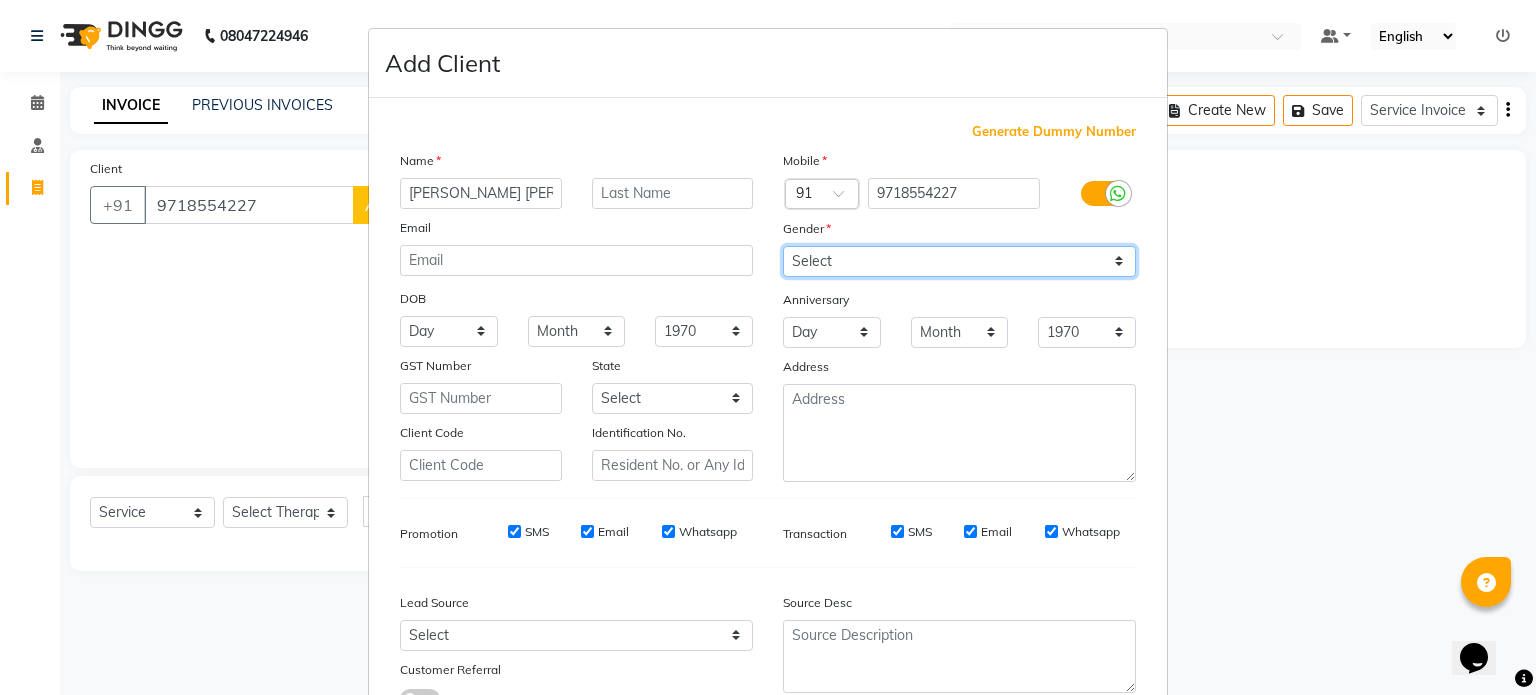 click on "Mobile Country Code × 91 9718554227 Gender Select Male Female Other Prefer Not To Say Anniversary Day 01 02 03 04 05 06 07 08 09 10 11 12 13 14 15 16 17 18 19 20 21 22 23 24 25 26 27 28 29 30 31 Month January February March April May June July August September October November December 1970 1971 1972 1973 1974 1975 1976 1977 1978 1979 1980 1981 1982 1983 1984 1985 1986 1987 1988 1989 1990 1991 1992 1993 1994 1995 1996 1997 1998 1999 2000 2001 2002 2003 2004 2005 2006 2007 2008 2009 2010 2011 2012 2013 2014 2015 2016 2017 2018 2019 2020 2021 2022 2023 2024 2025 Address" at bounding box center (959, 316) 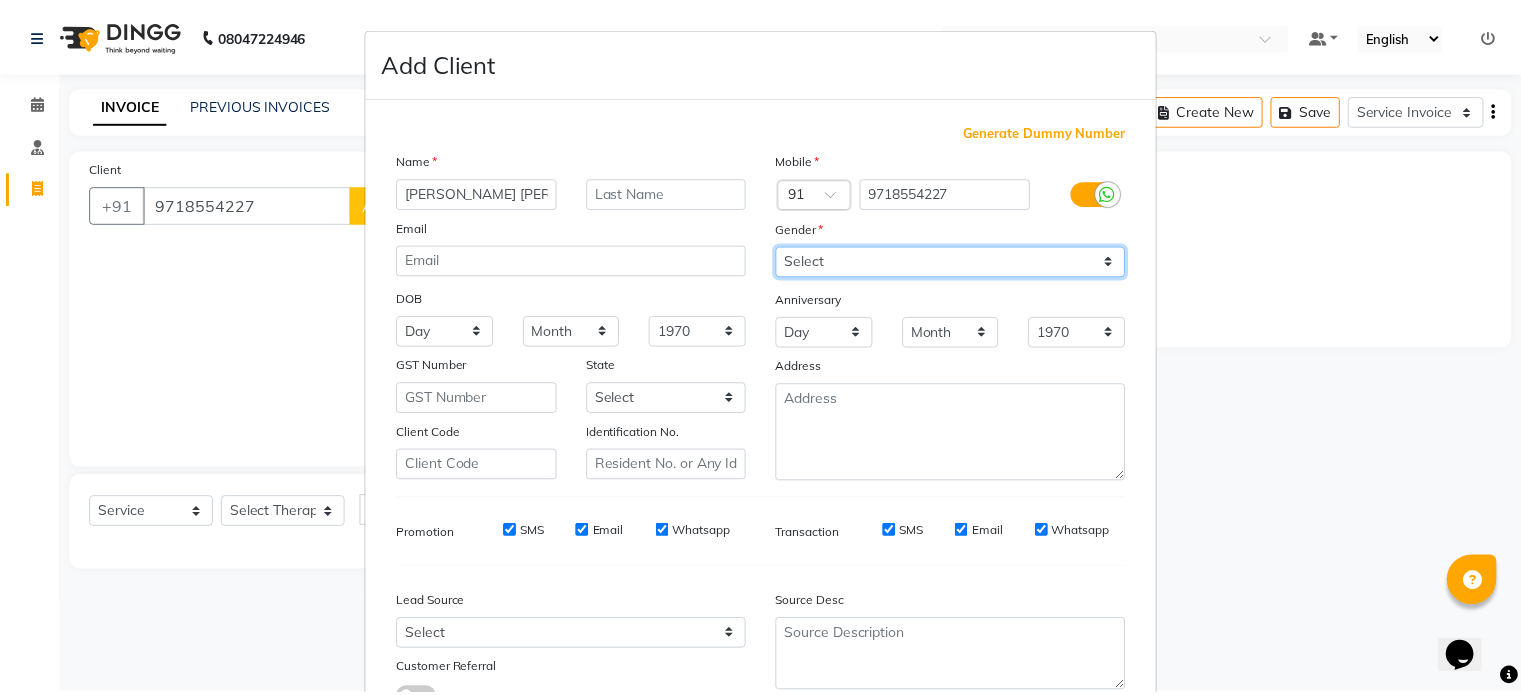 scroll, scrollTop: 161, scrollLeft: 0, axis: vertical 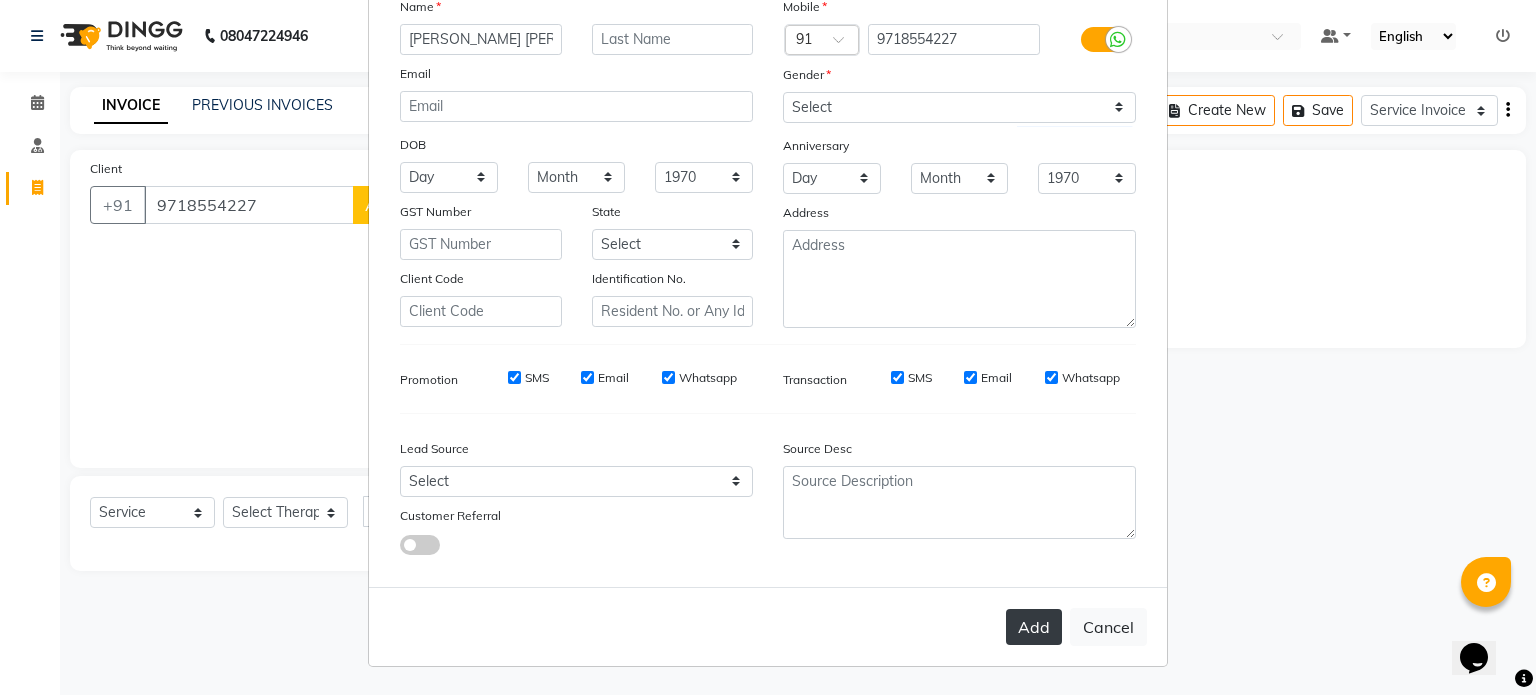 click on "Add" at bounding box center (1034, 627) 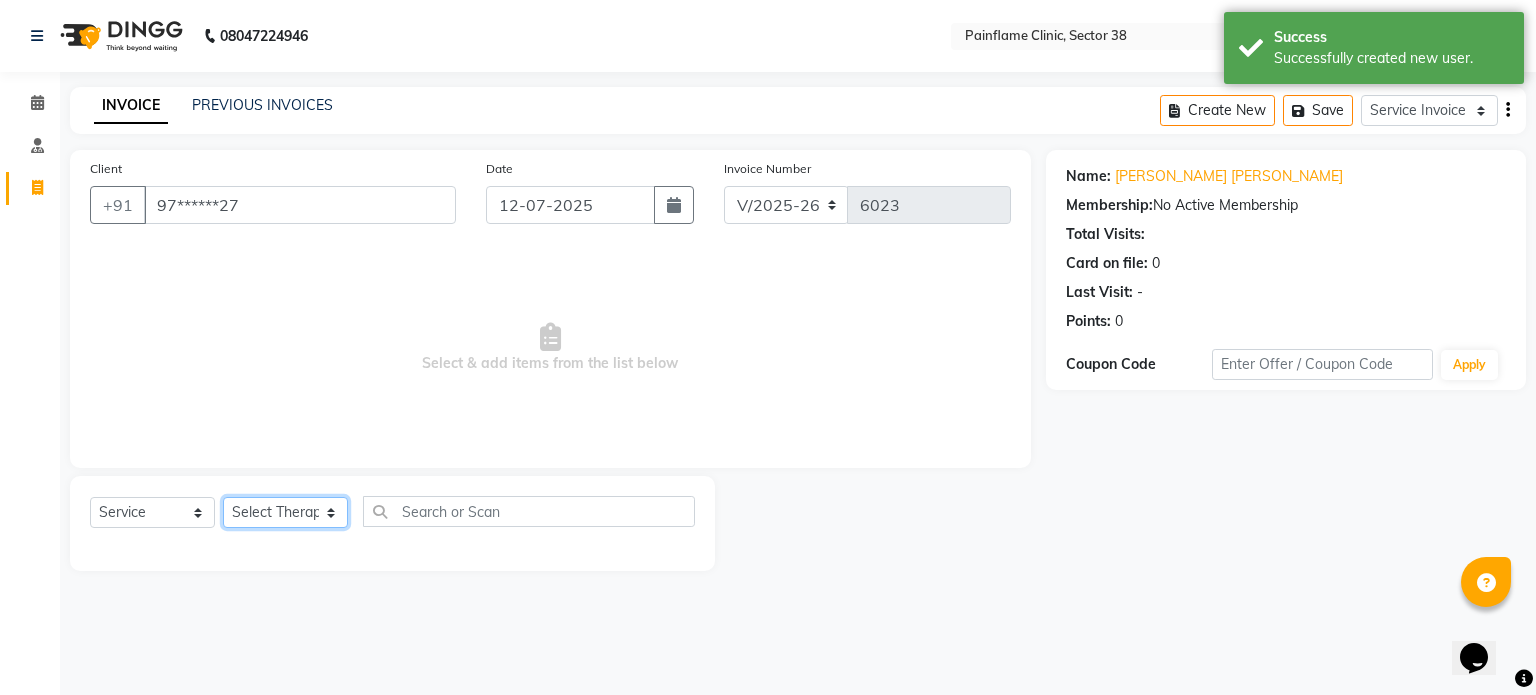 click on "Select Therapist Dr Durgesh Dr Harish Dr Ranjana Dr Saurabh Dr. Suraj Dr. Tejpal Mehlawat KUSHAL MOHIT SEMWAL Nancy Singhai Reception 1  Reception 2 Reception 3" 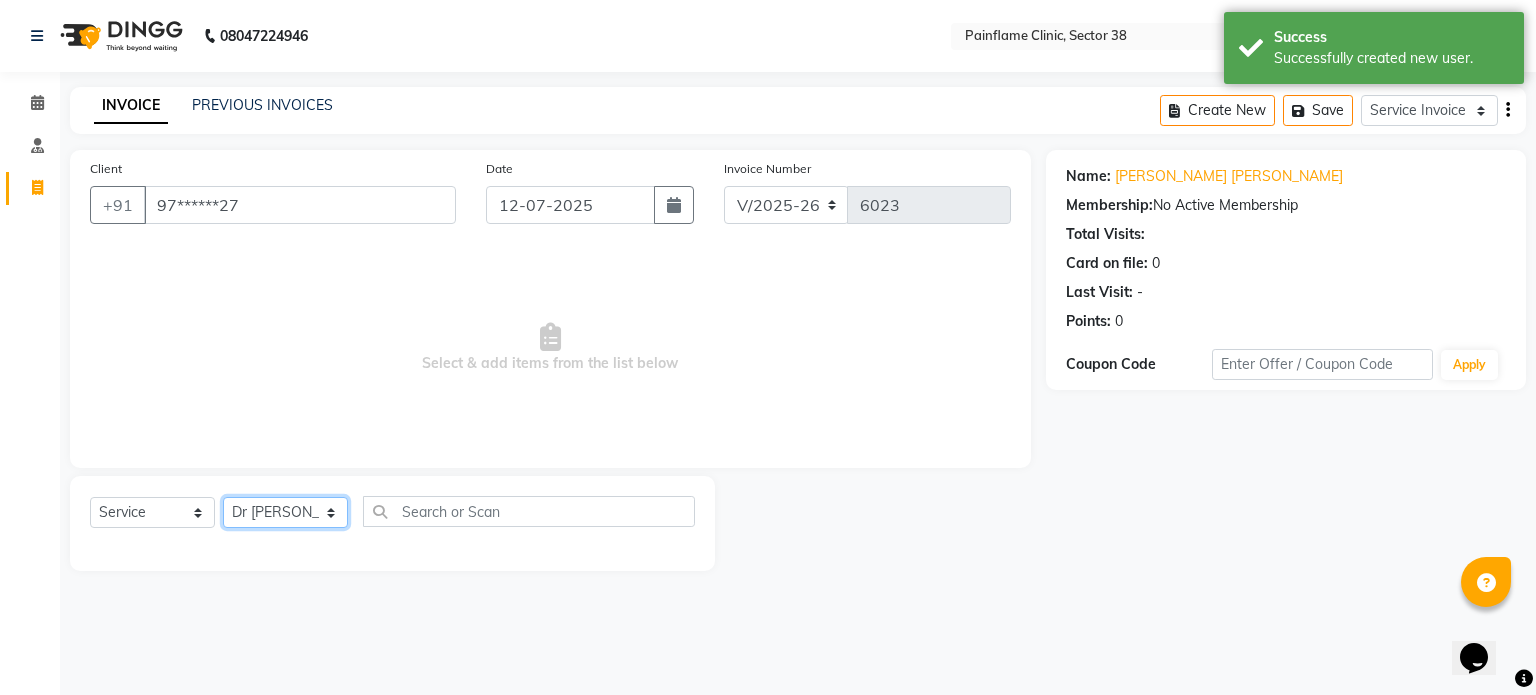 click on "Select Therapist Dr Durgesh Dr Harish Dr Ranjana Dr Saurabh Dr. Suraj Dr. Tejpal Mehlawat KUSHAL MOHIT SEMWAL Nancy Singhai Reception 1  Reception 2 Reception 3" 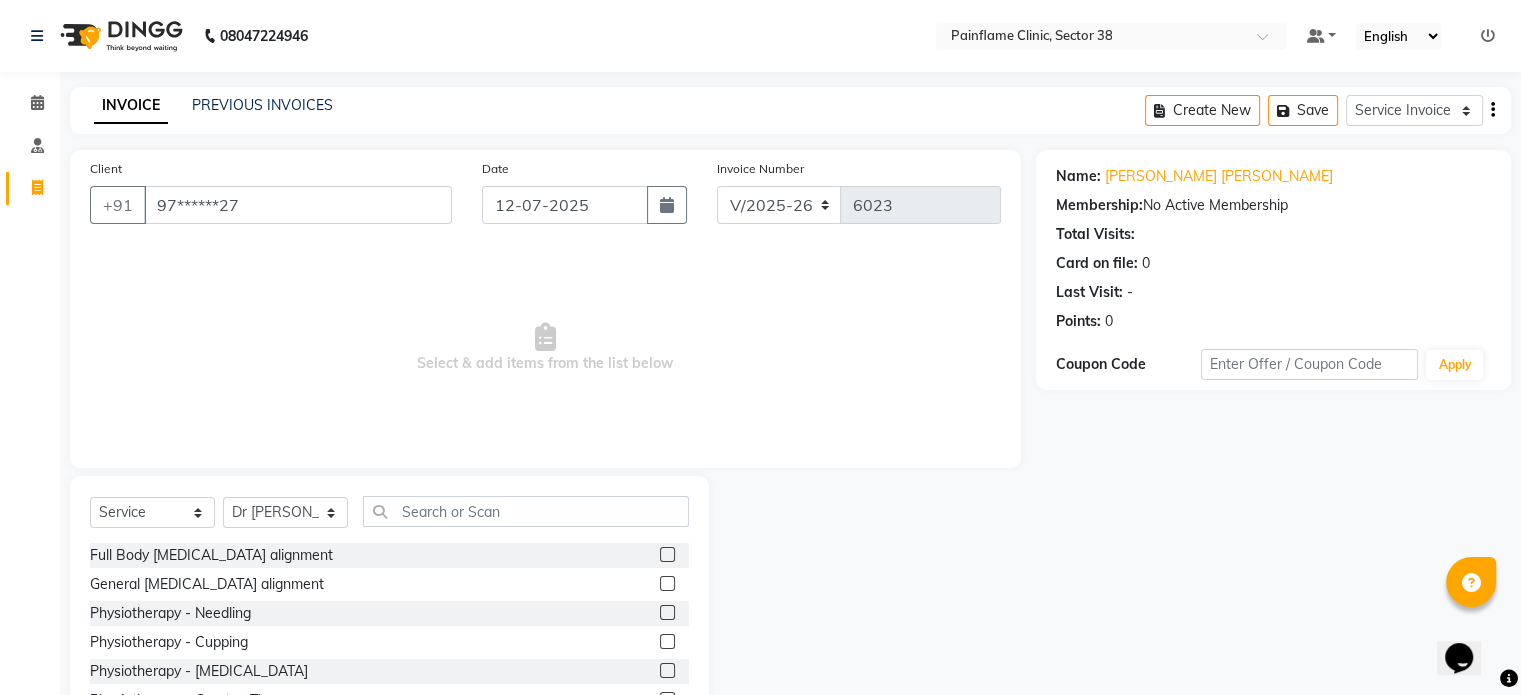 click 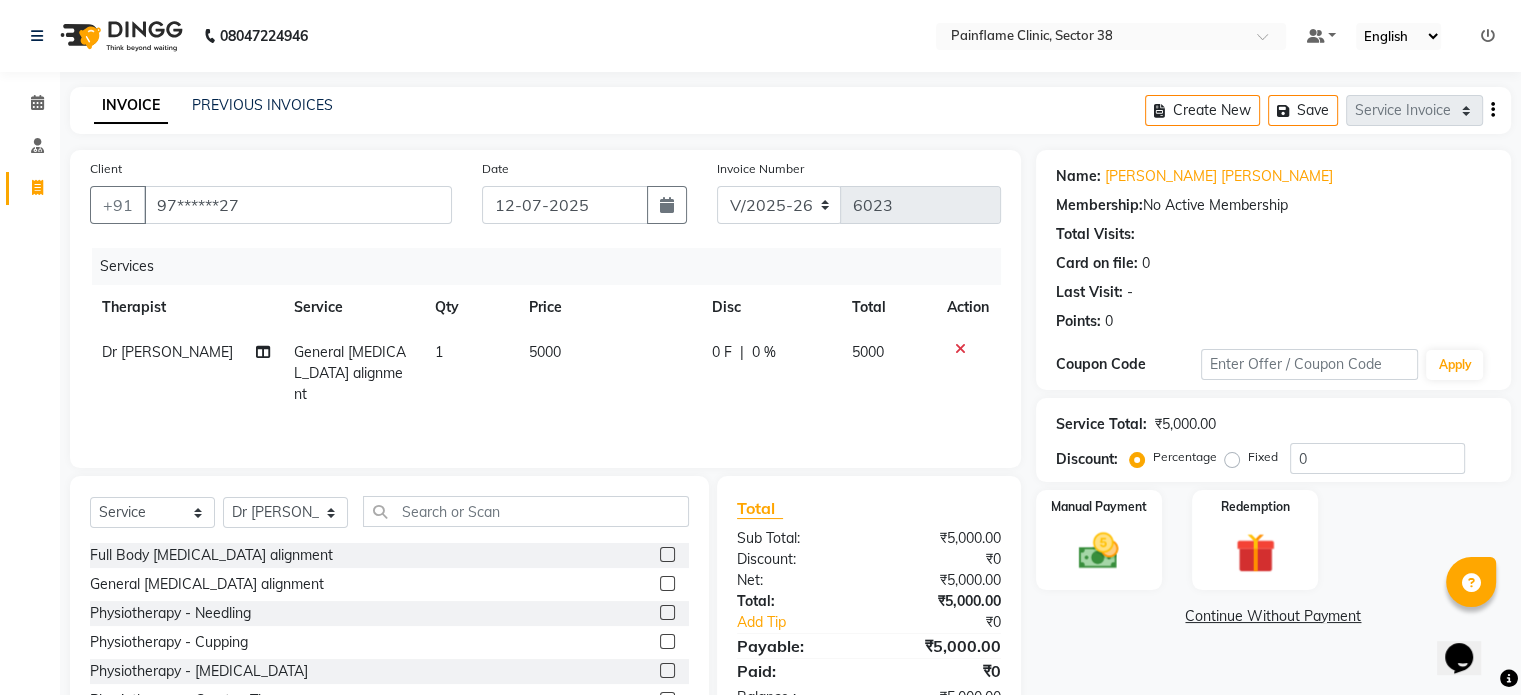 click on "5000" 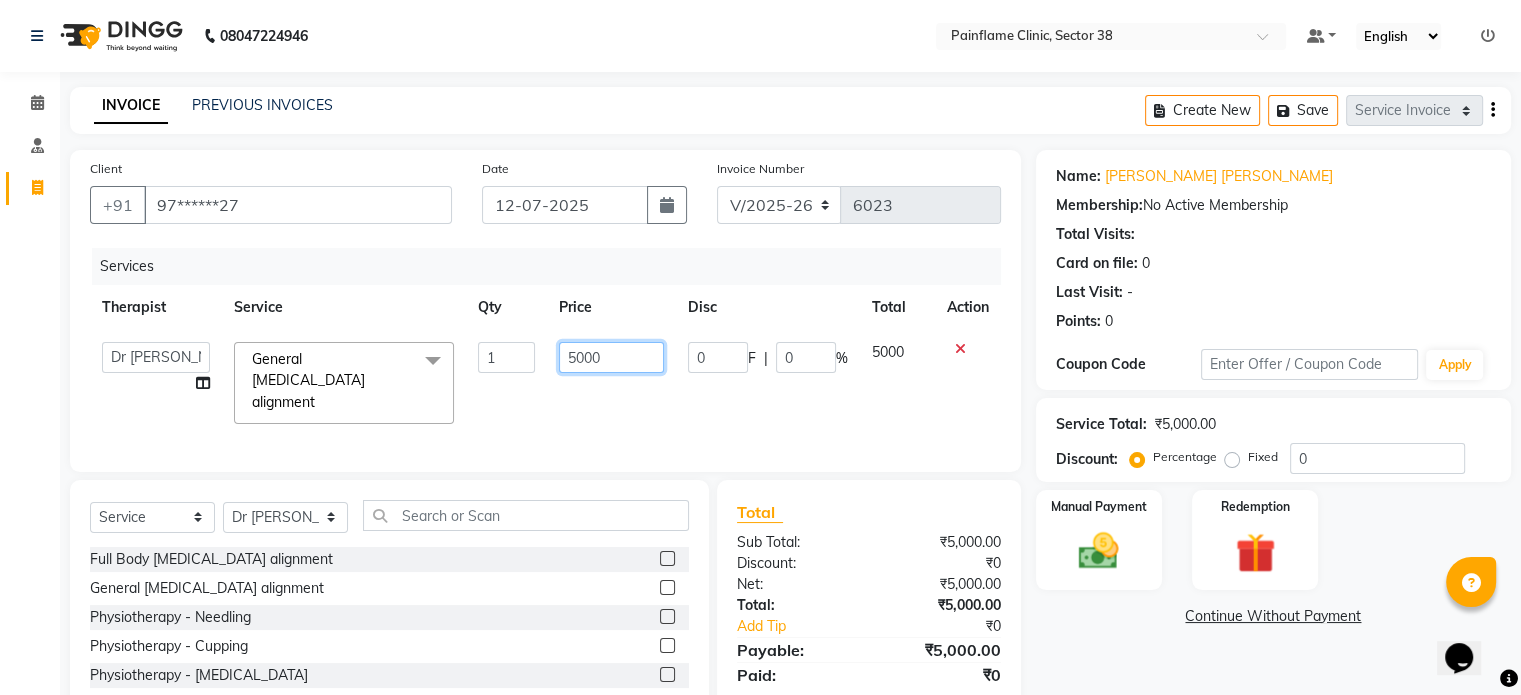 click on "5000" 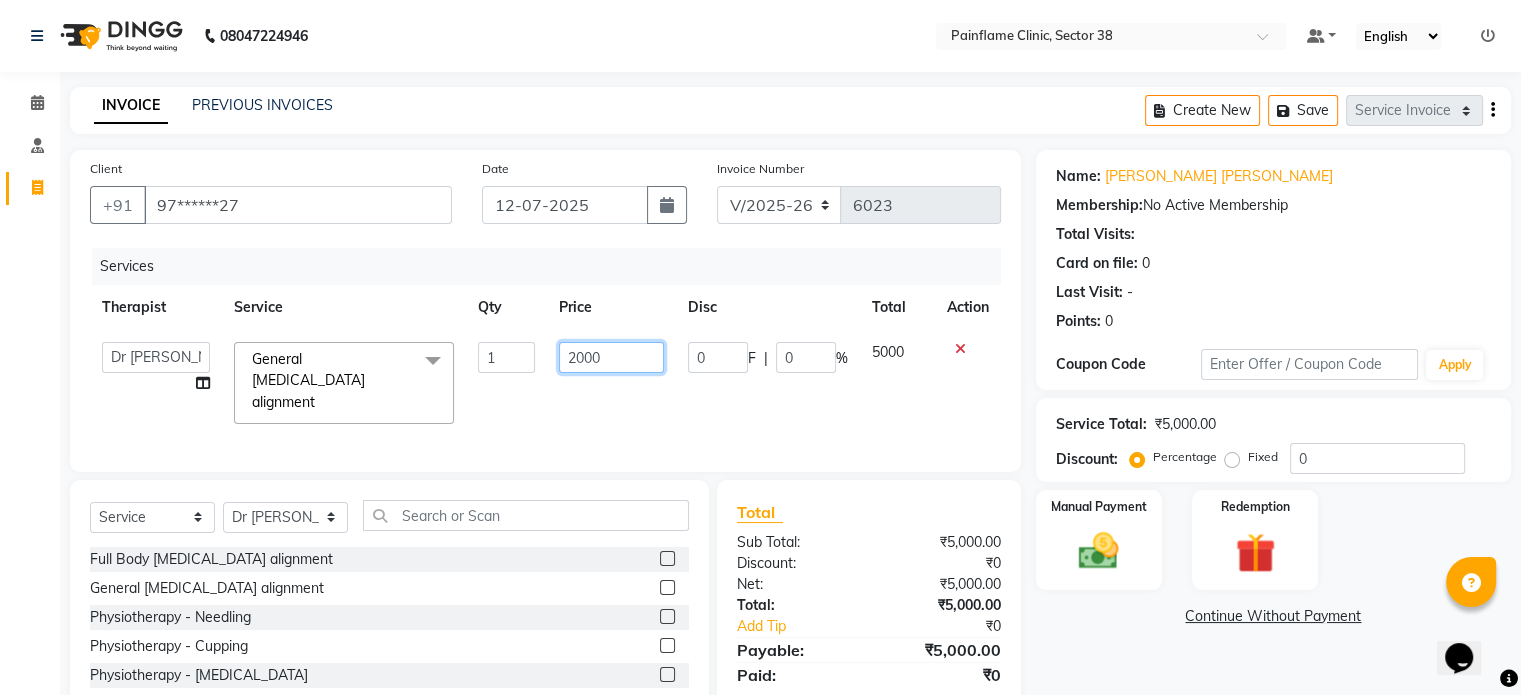 scroll, scrollTop: 119, scrollLeft: 0, axis: vertical 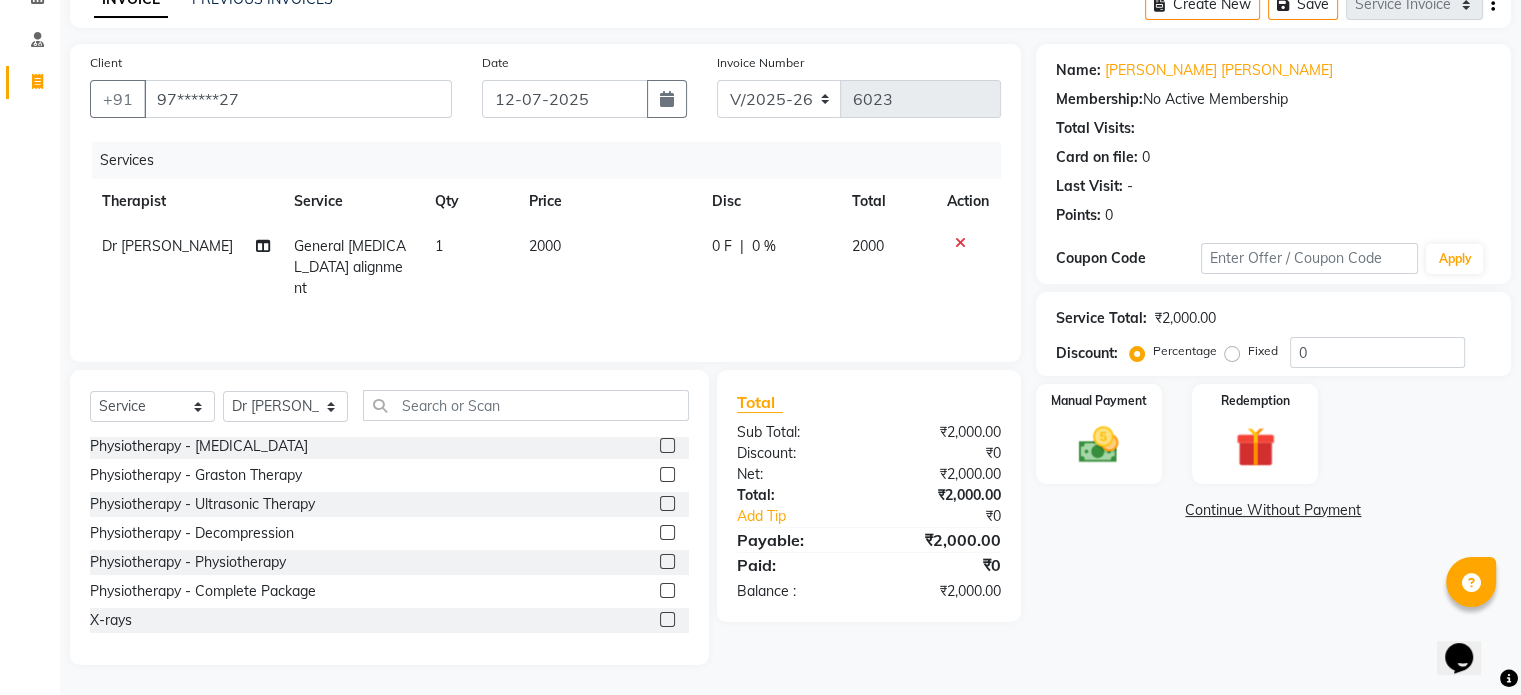 click 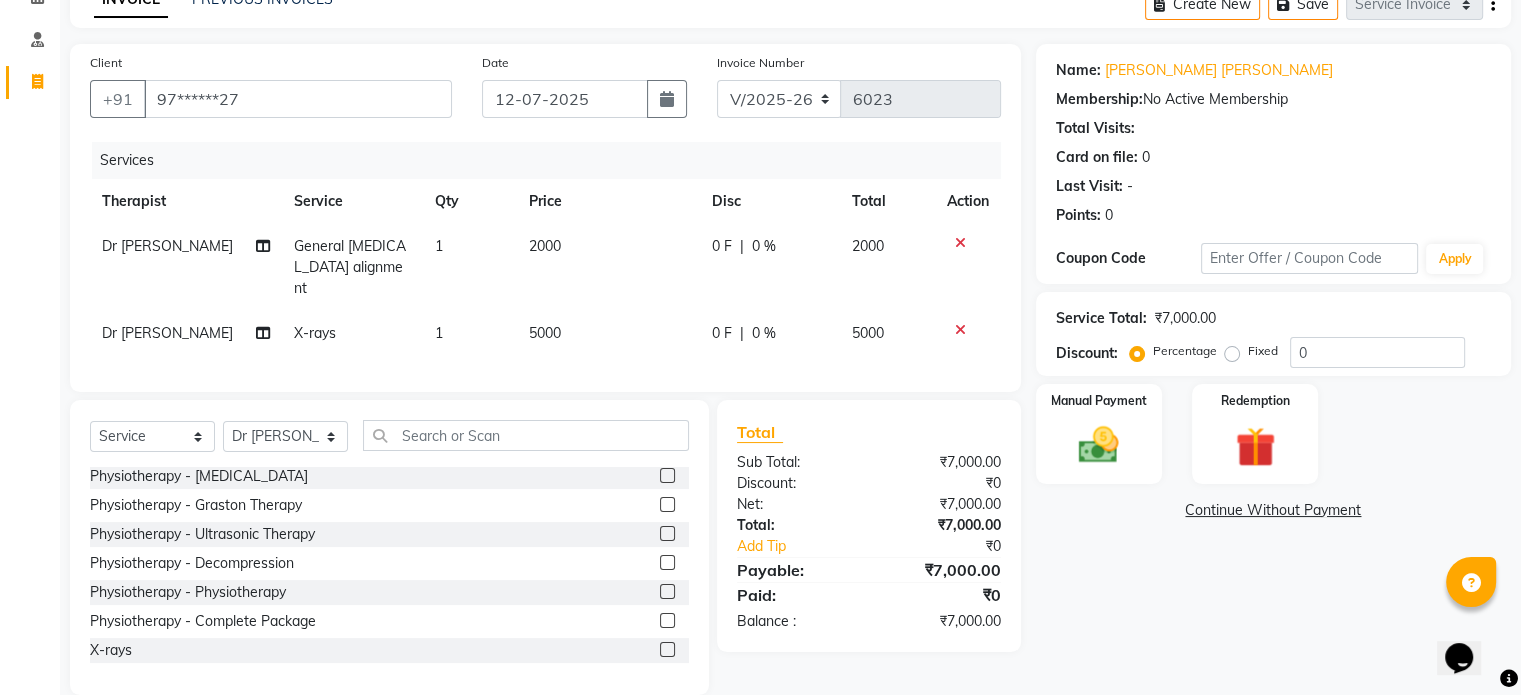 click on "5000" 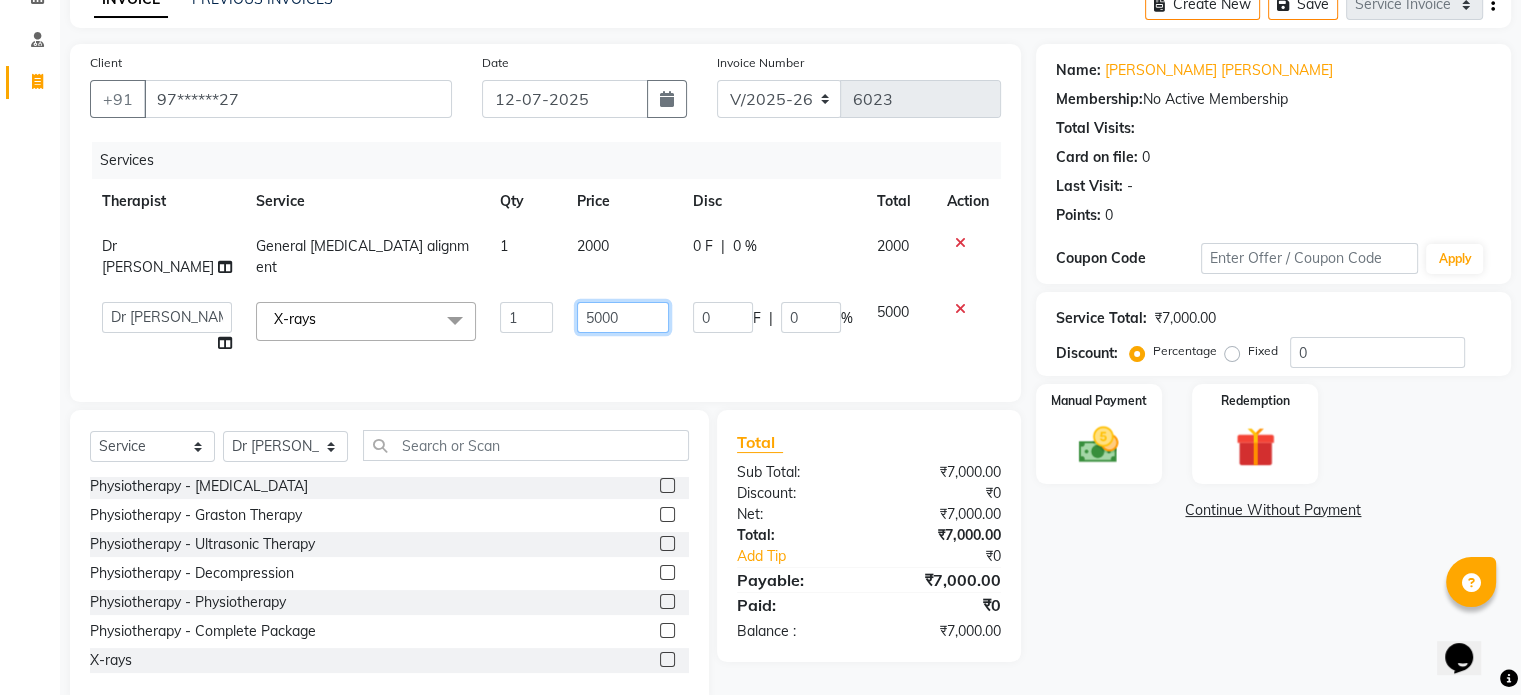 click on "5000" 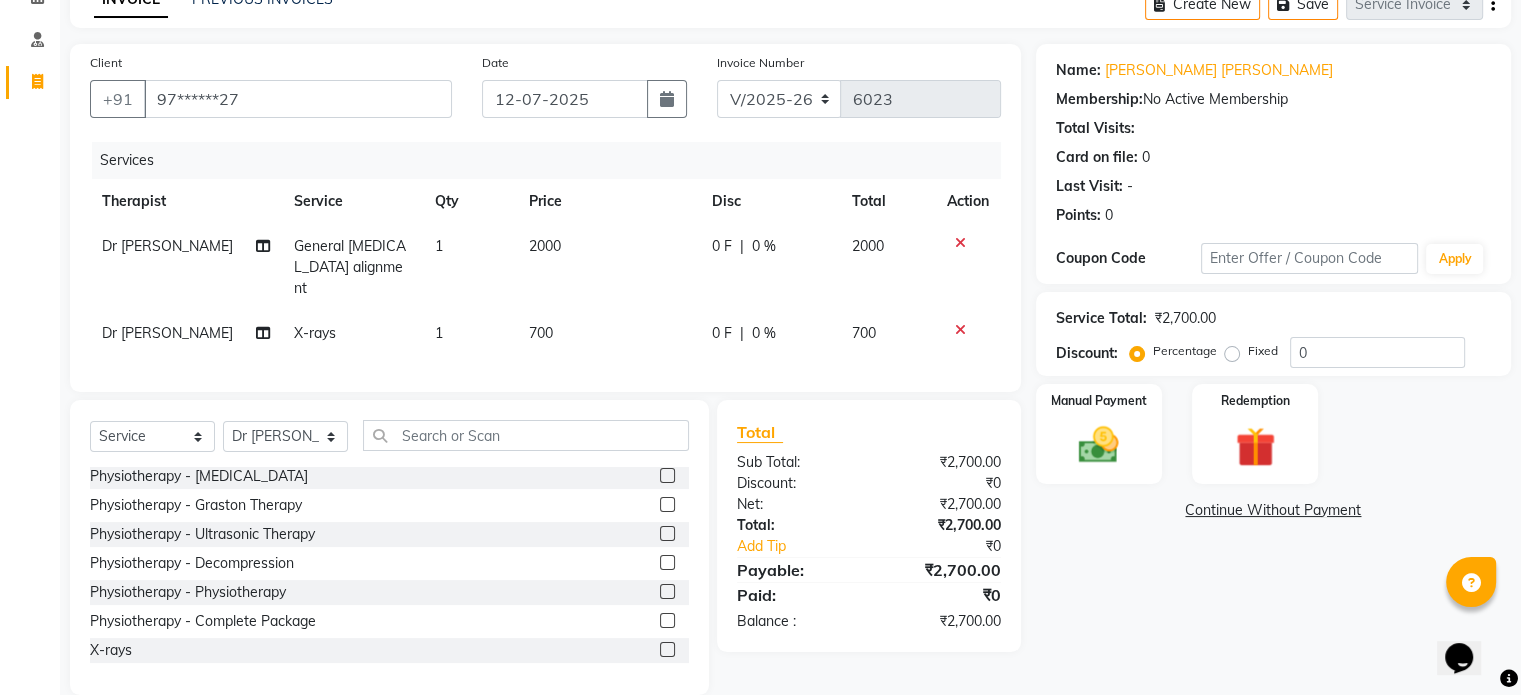 click on "Fixed" 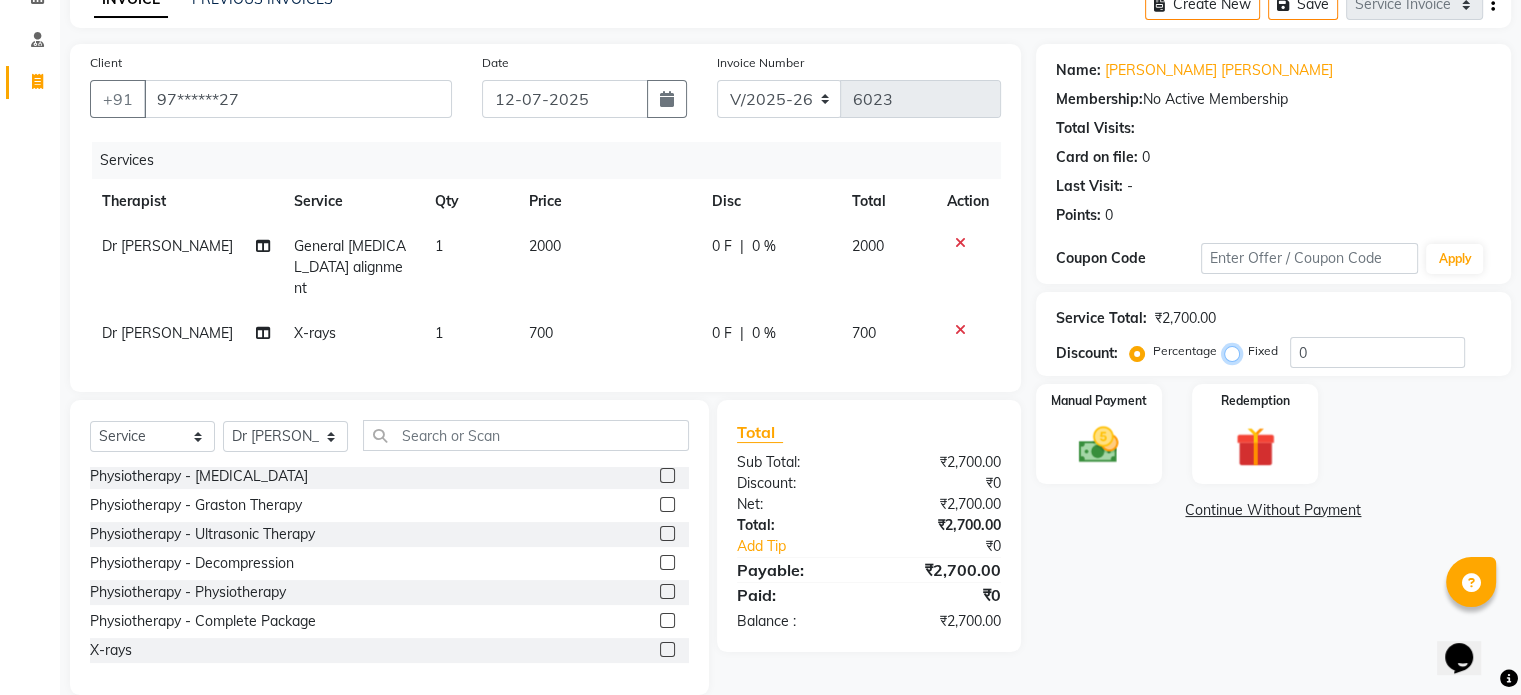 click on "Fixed" at bounding box center [1236, 351] 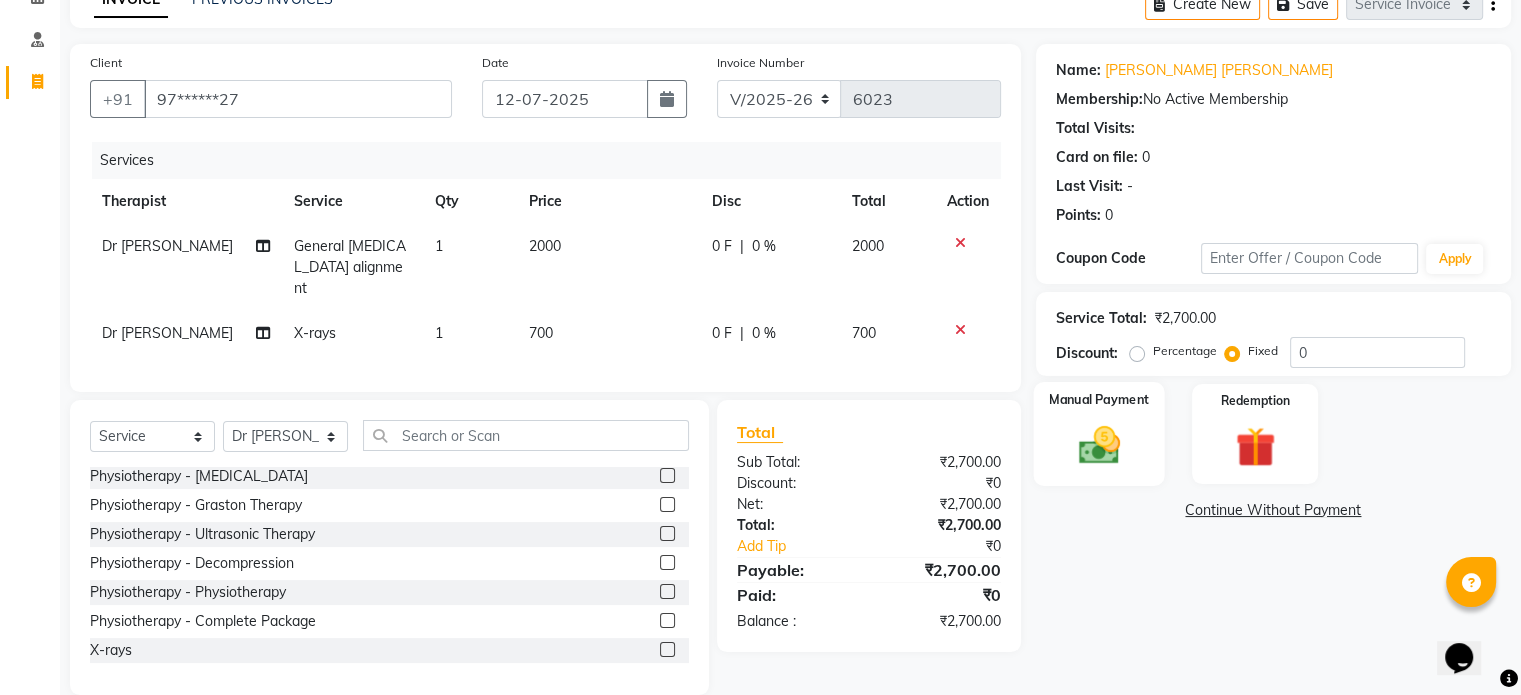 click on "Manual Payment" 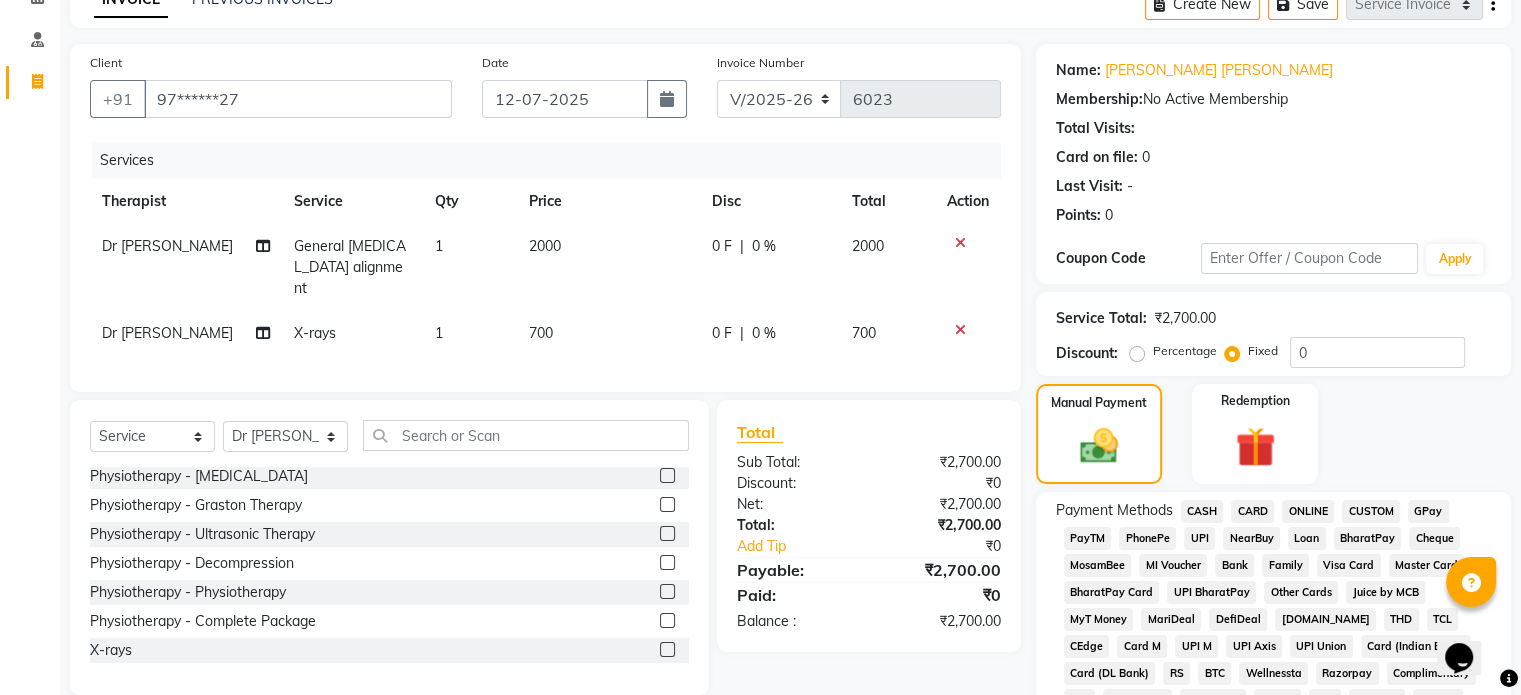 click on "UPI" 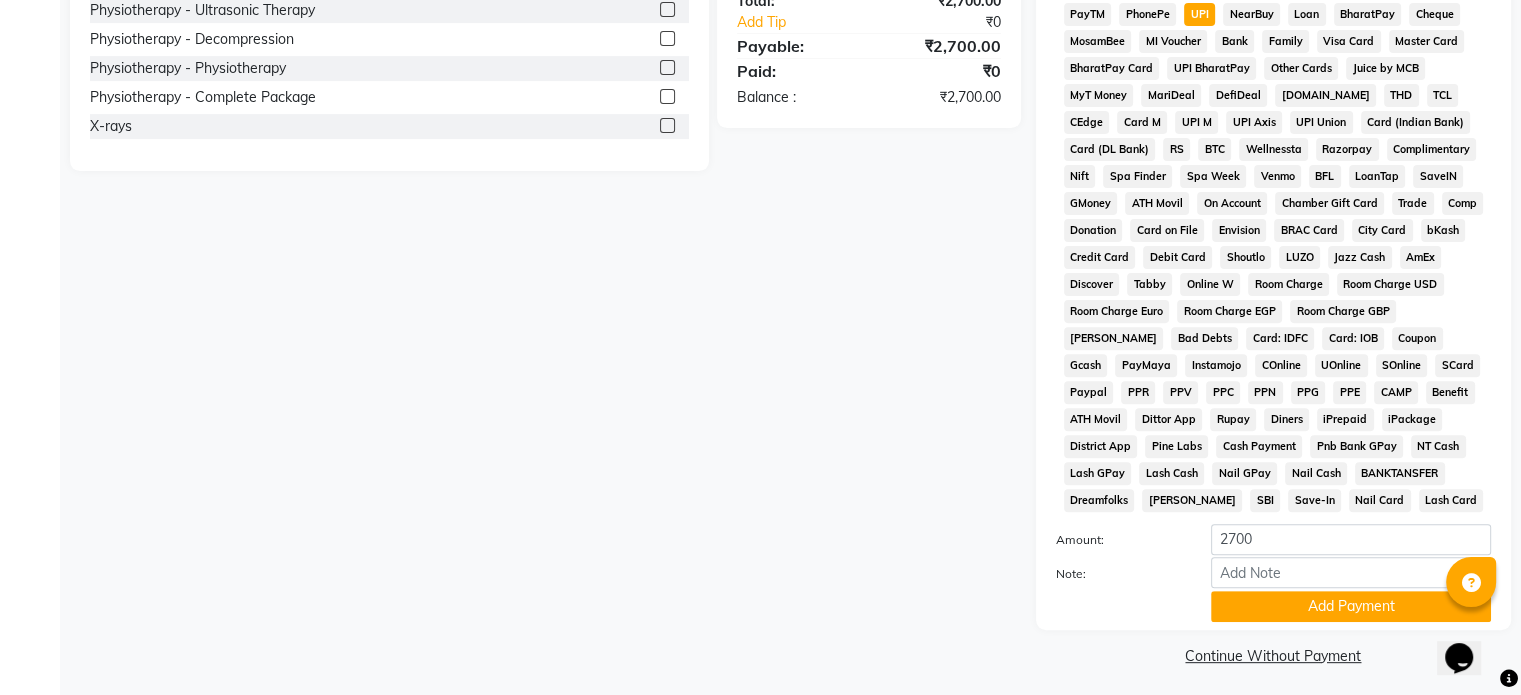 scroll, scrollTop: 652, scrollLeft: 0, axis: vertical 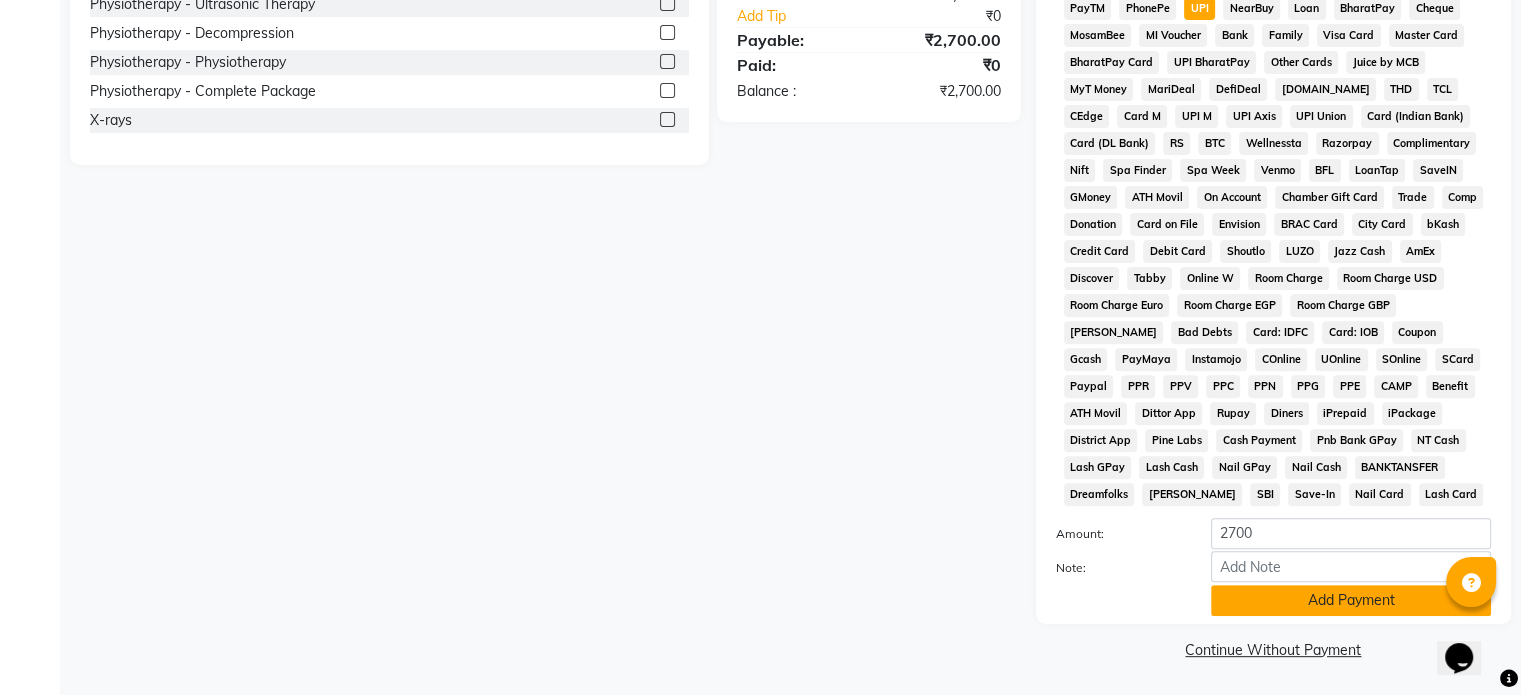 click on "Add Payment" 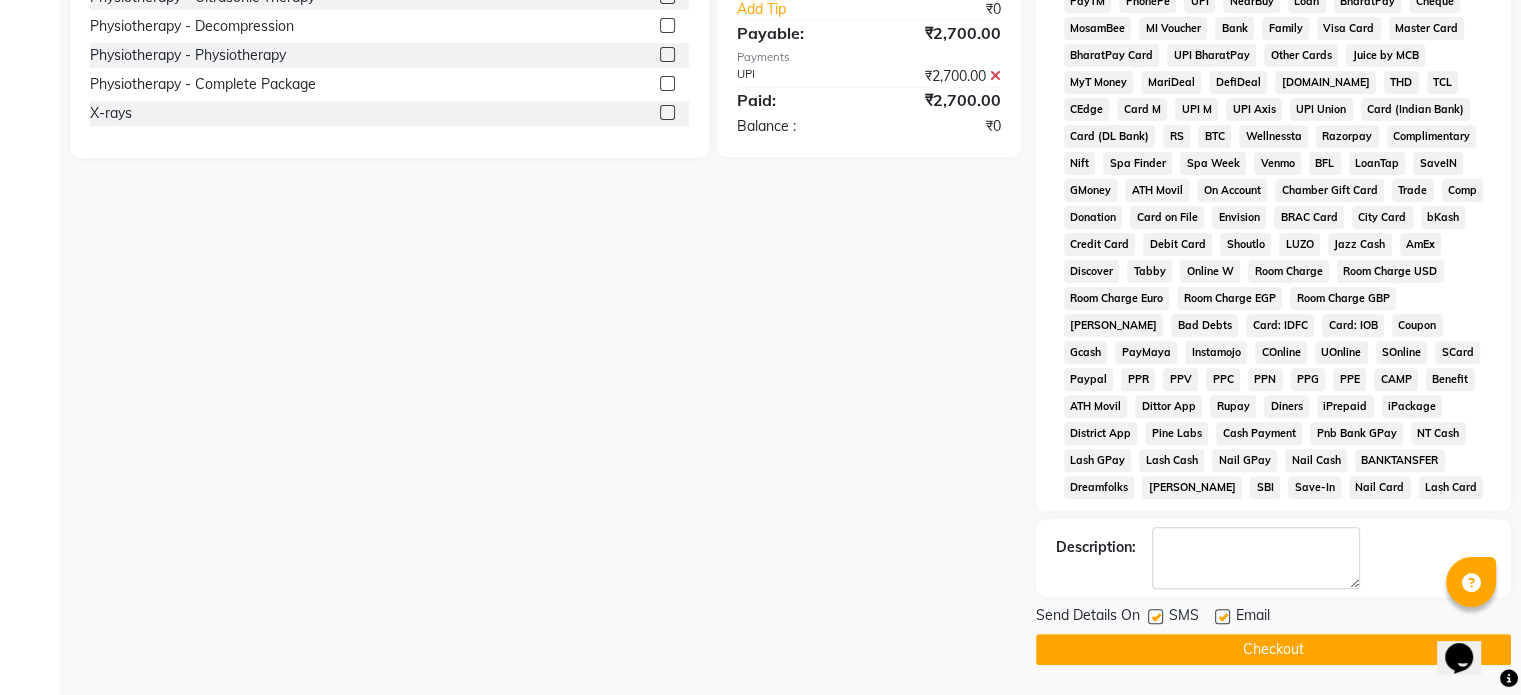 click 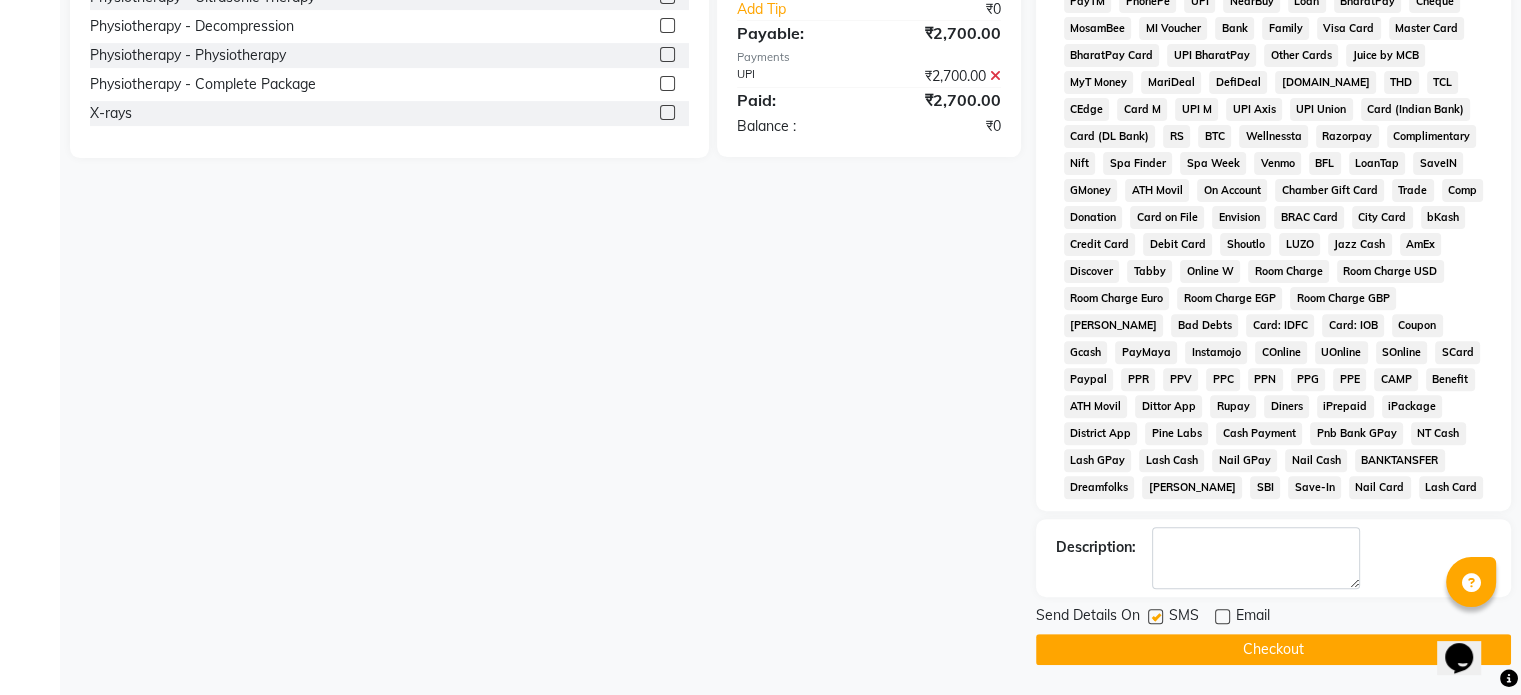 click 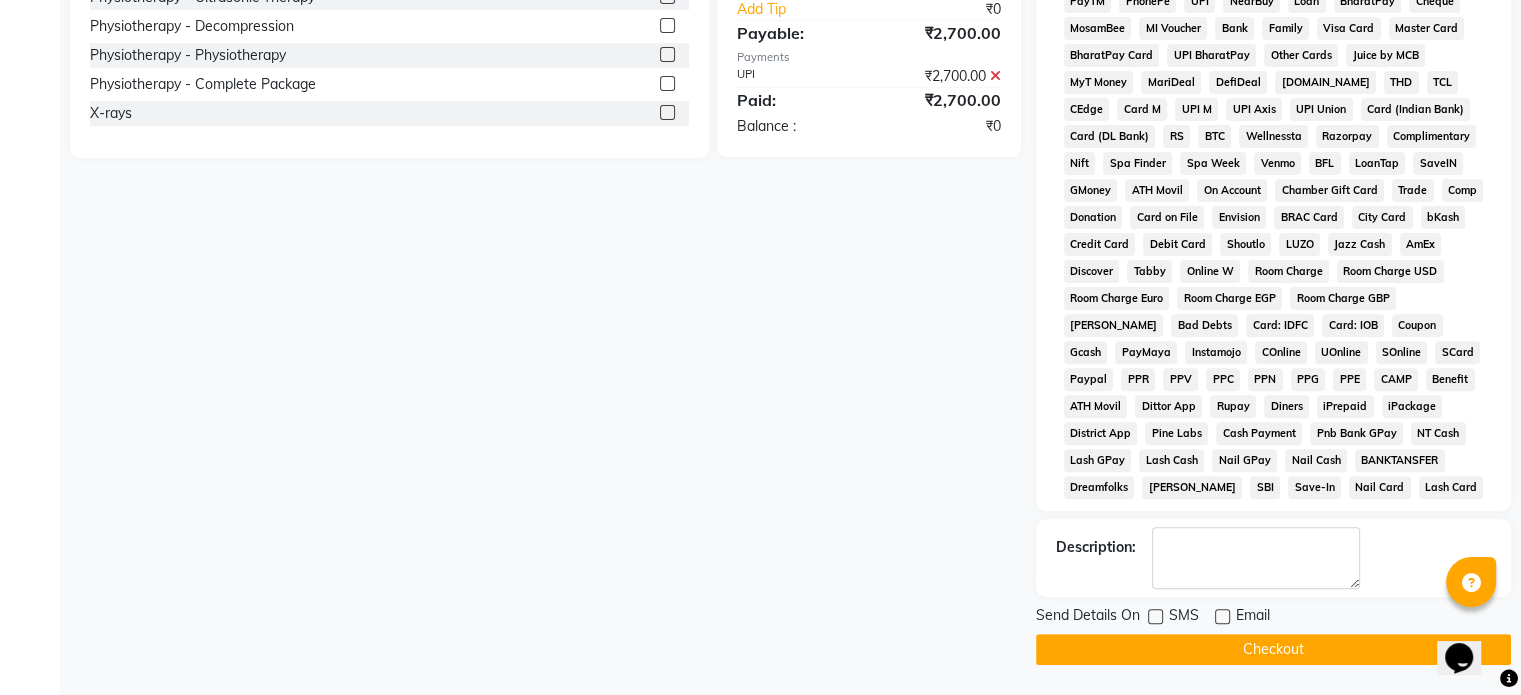 click on "Checkout" 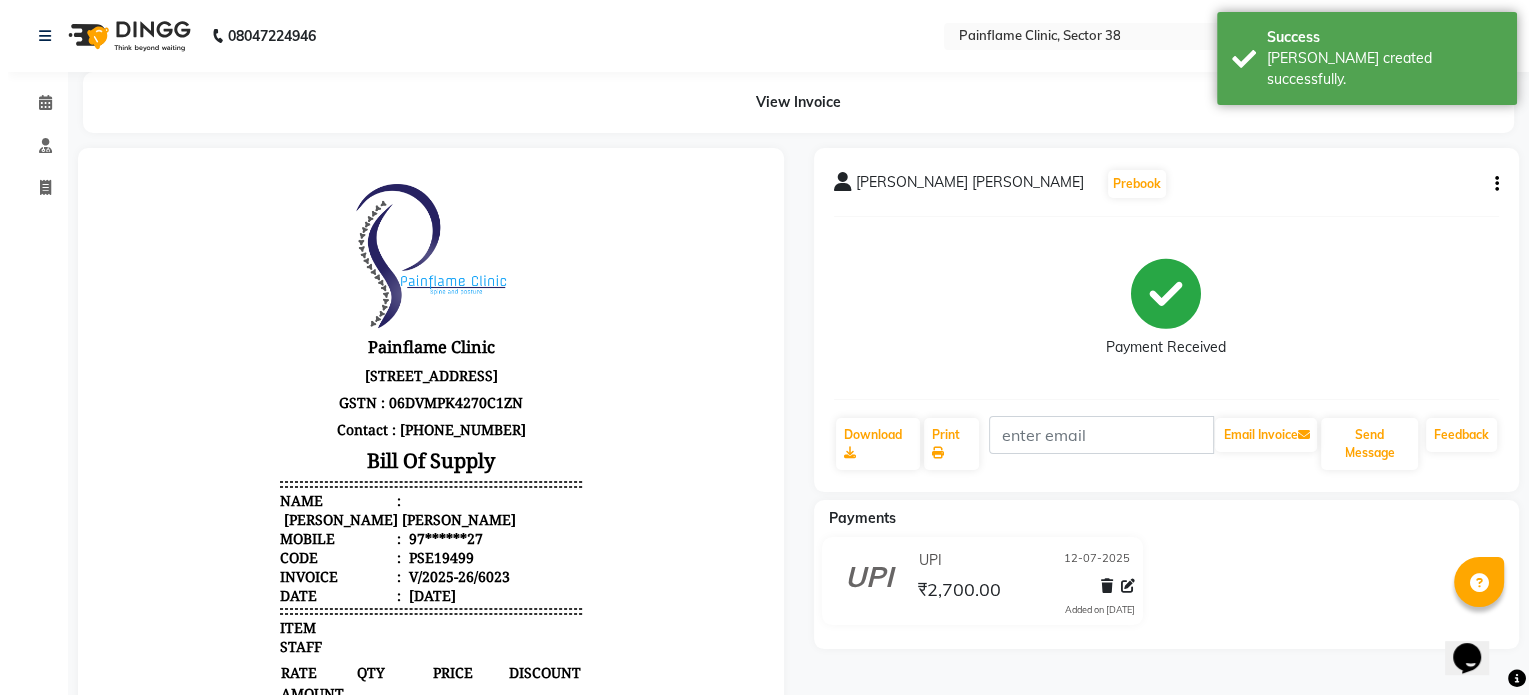 scroll, scrollTop: 0, scrollLeft: 0, axis: both 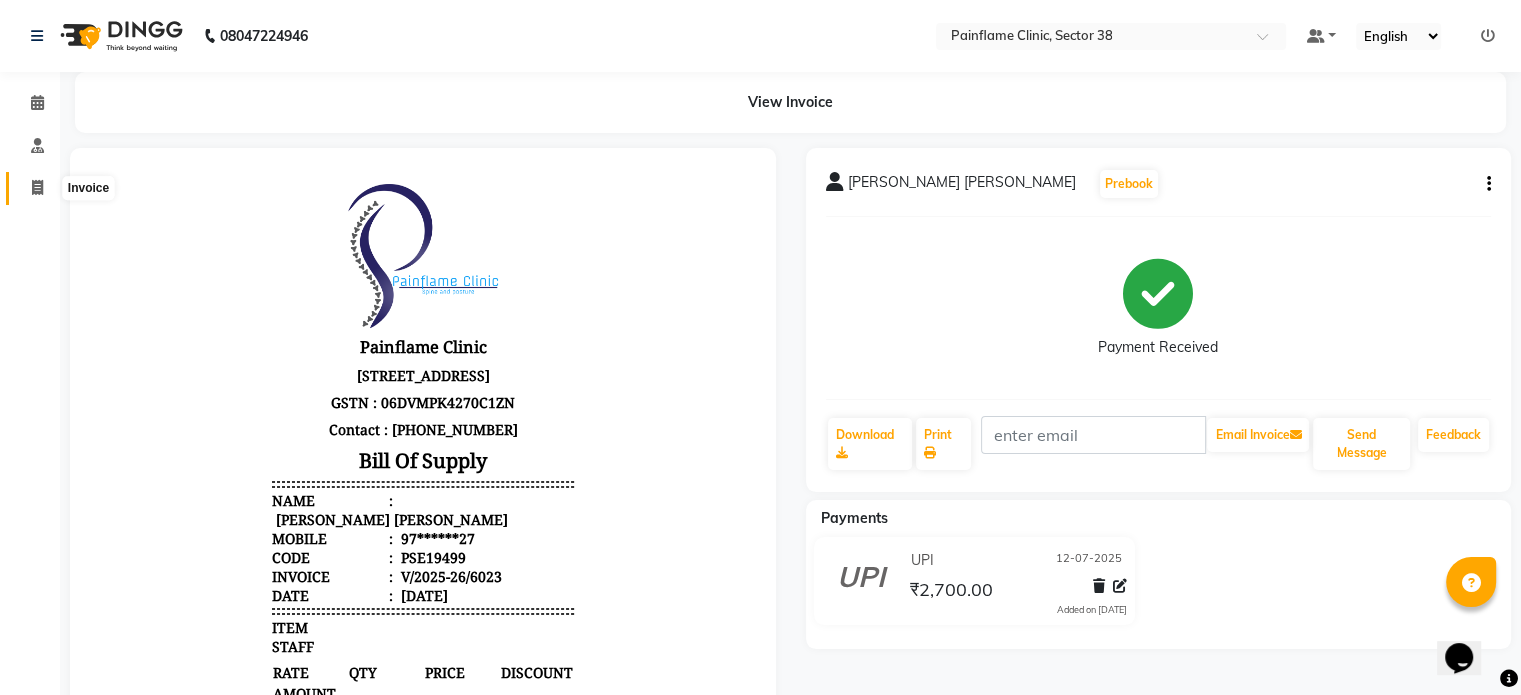 click 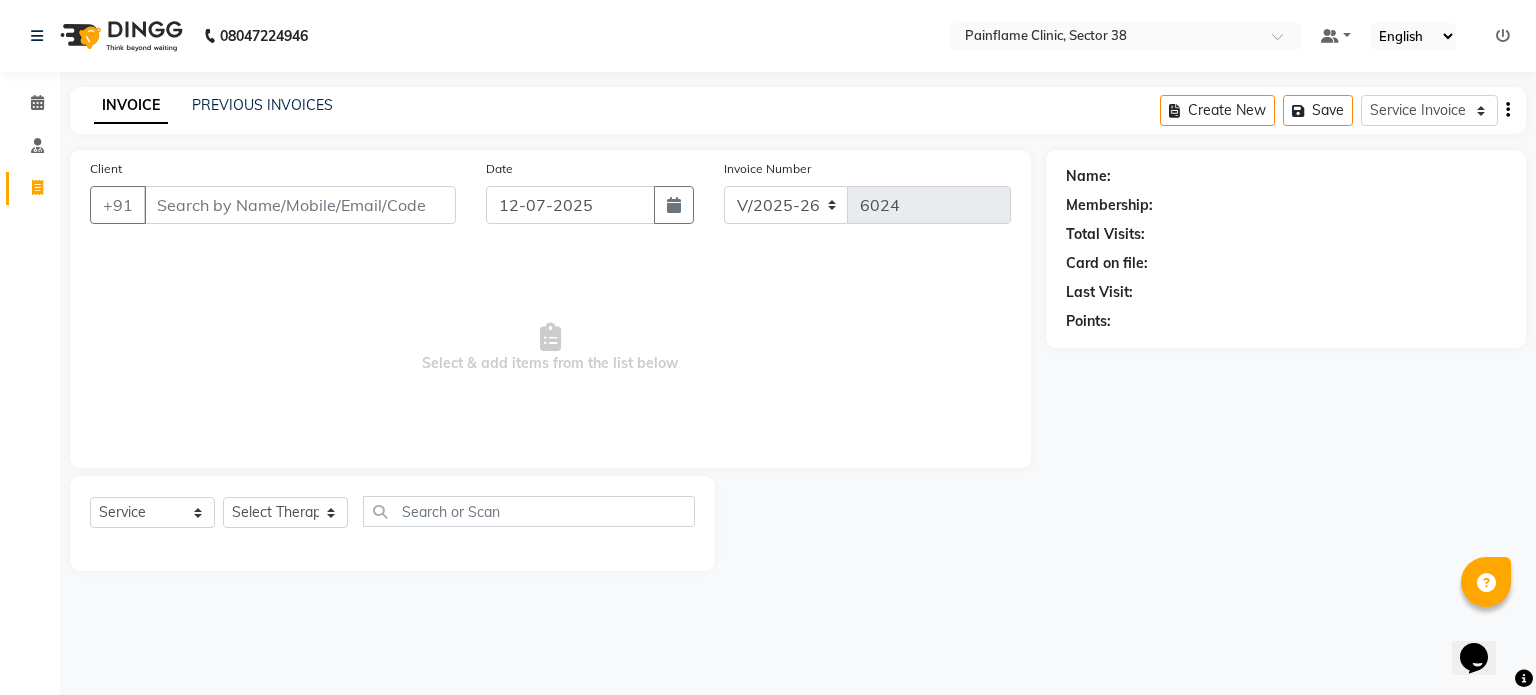 drag, startPoint x: 218, startPoint y: 187, endPoint x: 211, endPoint y: 199, distance: 13.892444 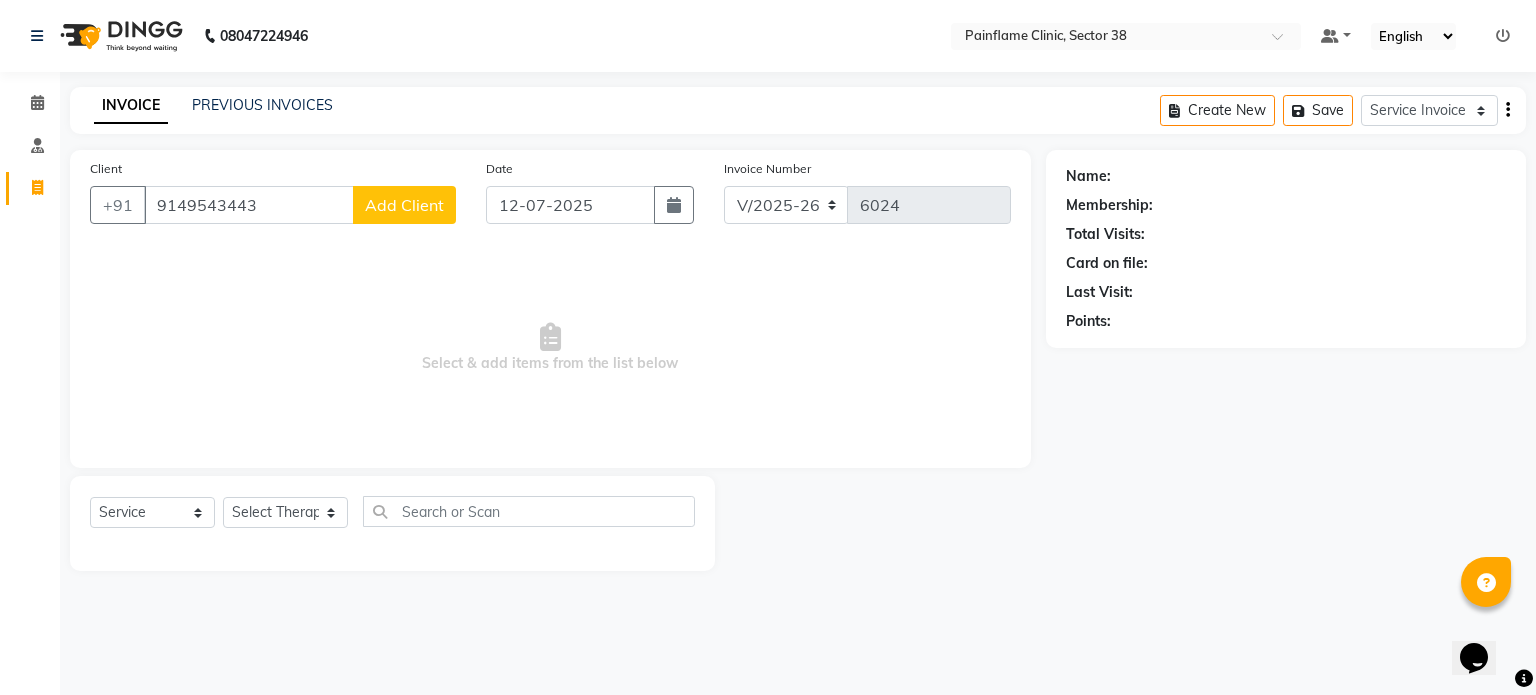 click on "9149543443" at bounding box center [249, 205] 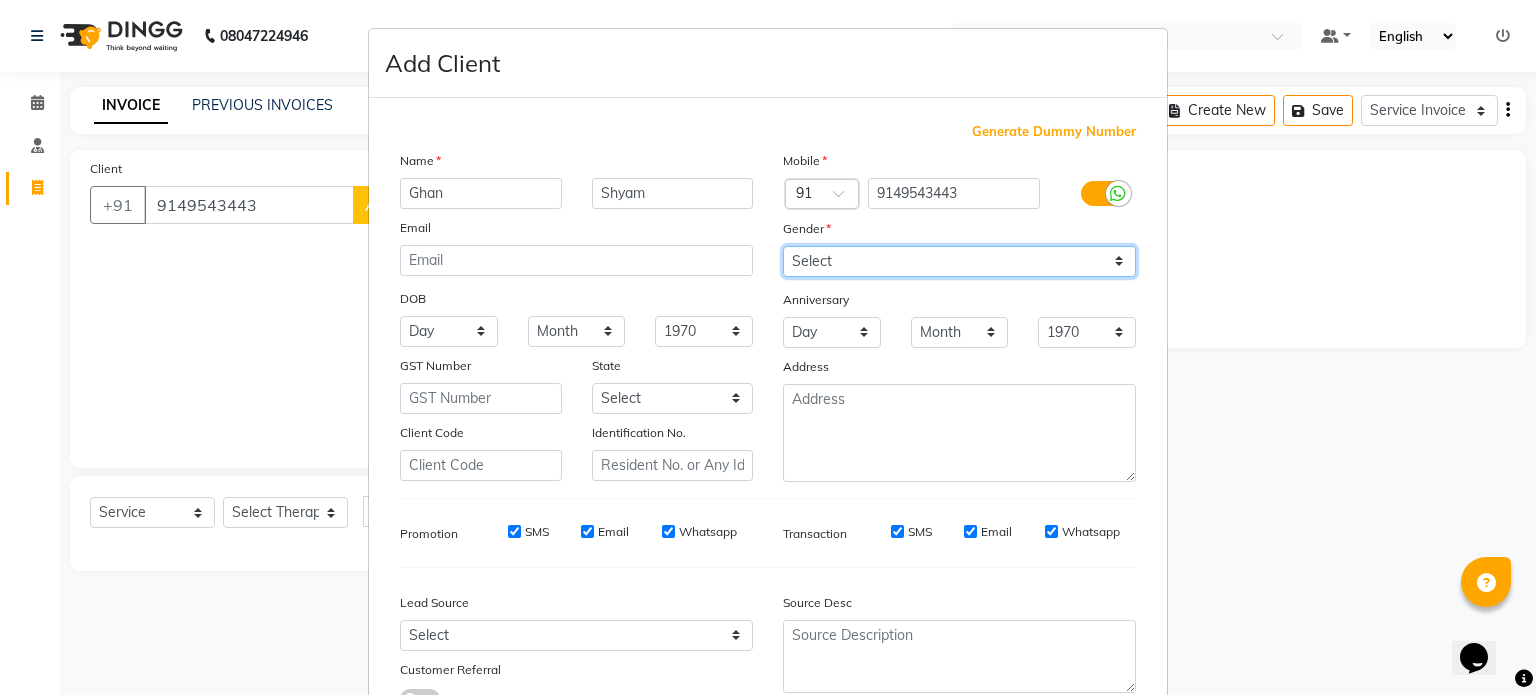 click on "Select Male Female Other Prefer Not To Say" at bounding box center (959, 261) 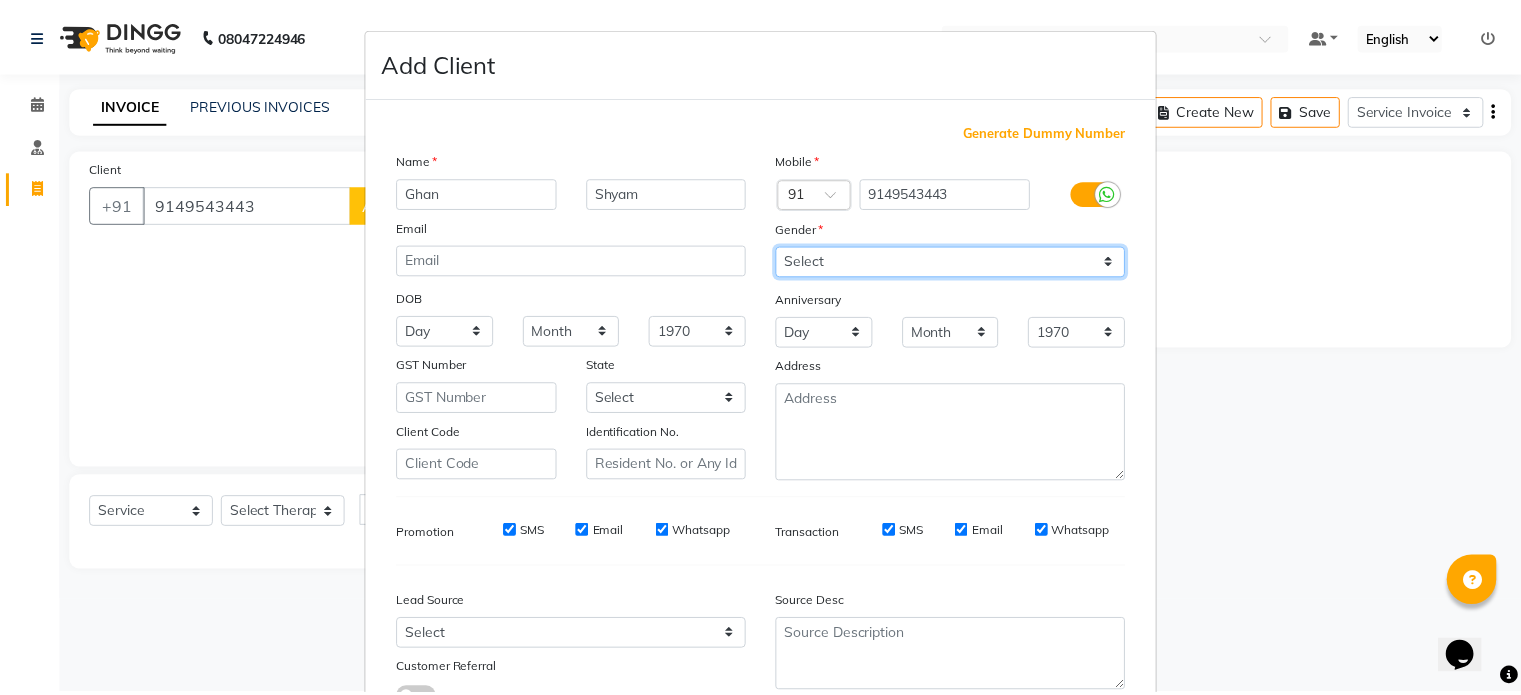 scroll, scrollTop: 161, scrollLeft: 0, axis: vertical 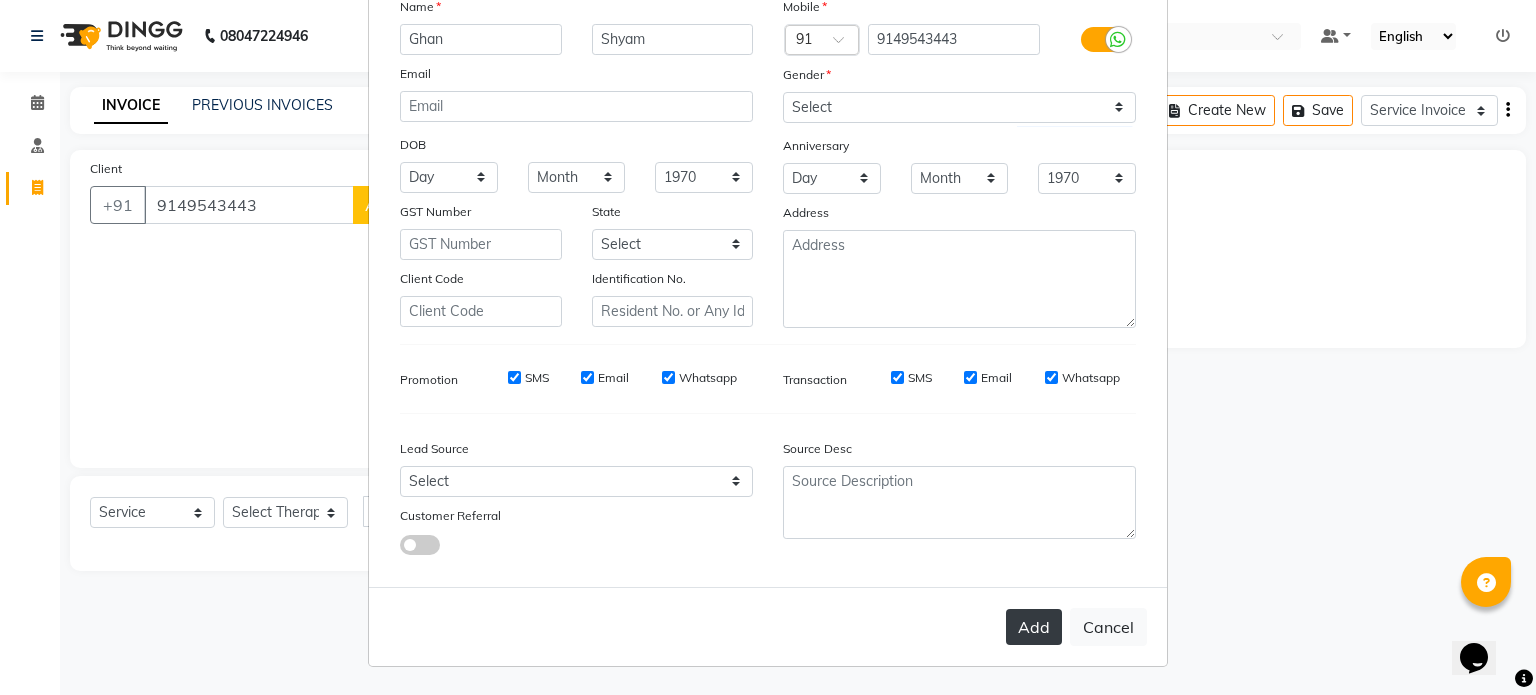 click on "Add" at bounding box center (1034, 627) 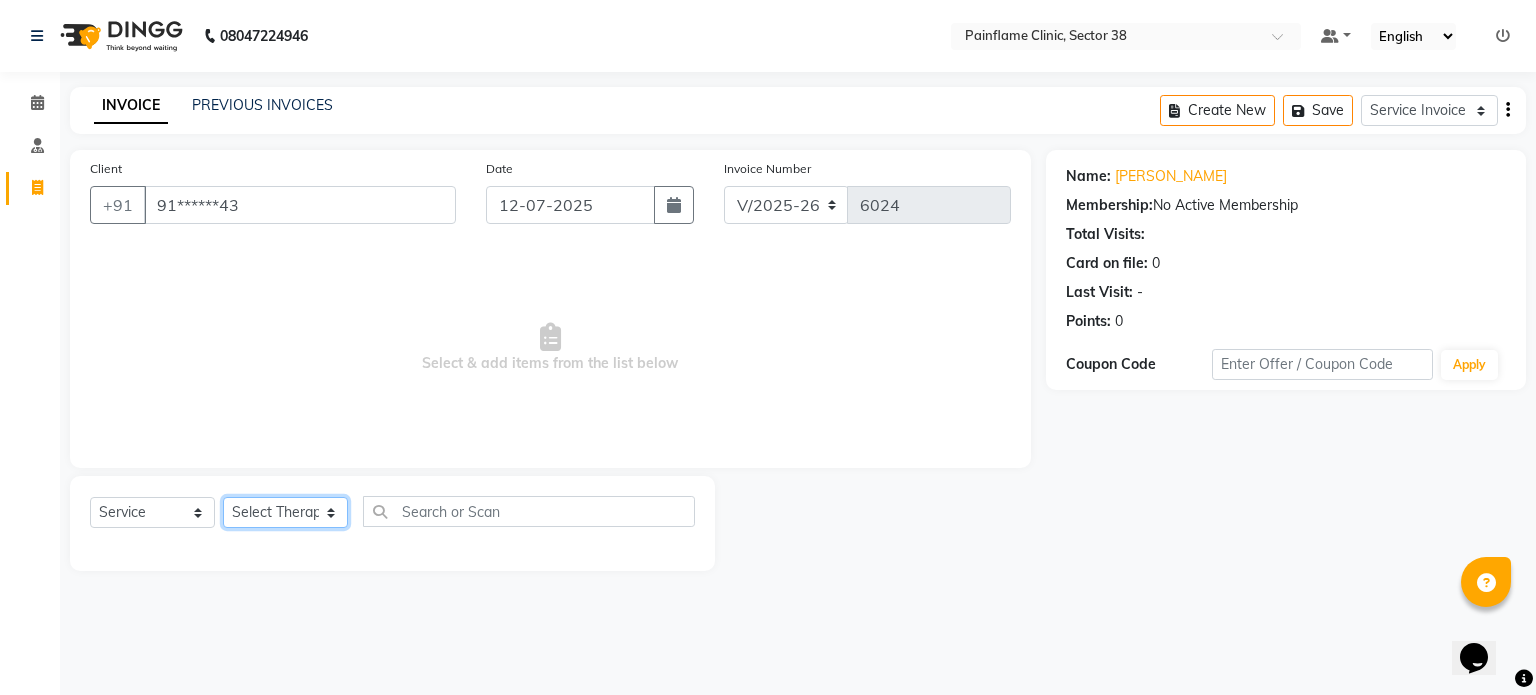 click on "Select Therapist Dr Durgesh Dr Harish Dr Ranjana Dr Saurabh Dr. Suraj Dr. Tejpal Mehlawat KUSHAL MOHIT SEMWAL Nancy Singhai Reception 1  Reception 2 Reception 3" 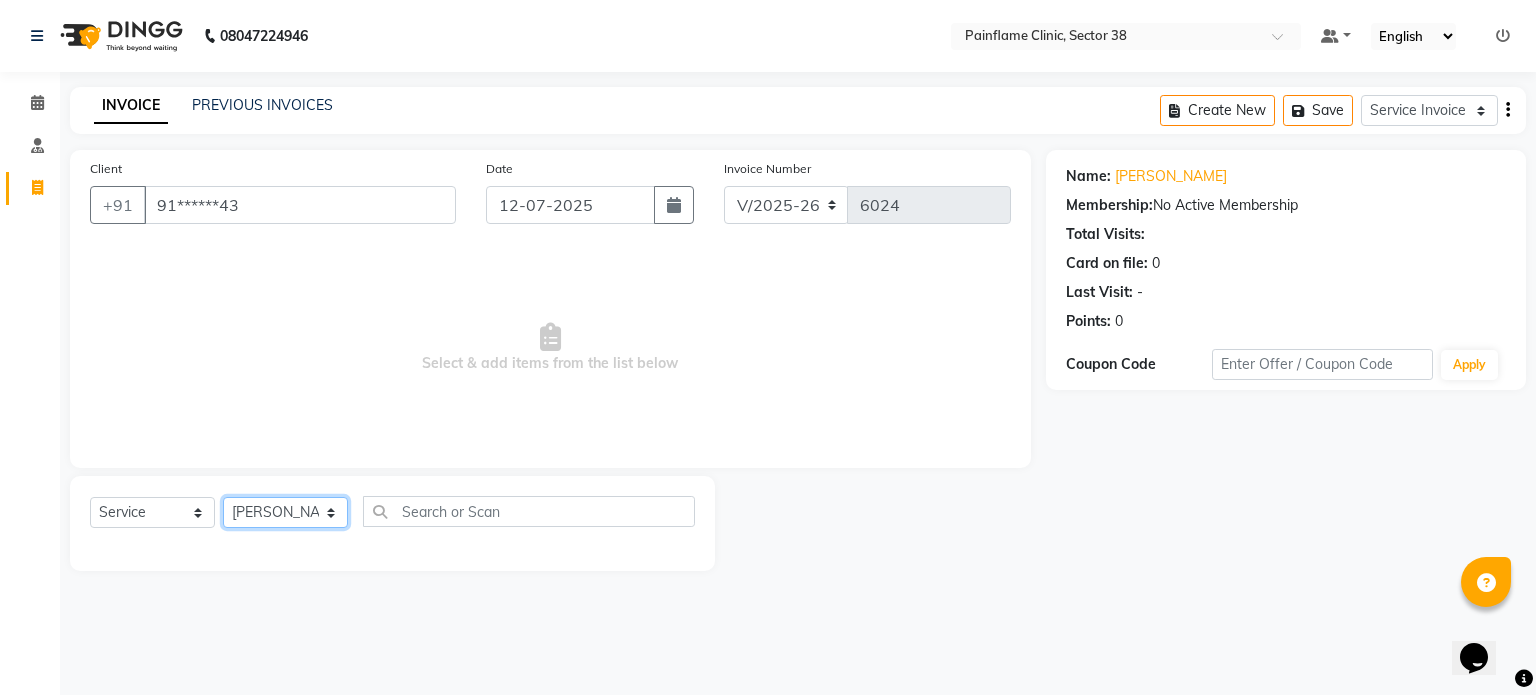 click on "Select Therapist Dr Durgesh Dr Harish Dr Ranjana Dr Saurabh Dr. Suraj Dr. Tejpal Mehlawat KUSHAL MOHIT SEMWAL Nancy Singhai Reception 1  Reception 2 Reception 3" 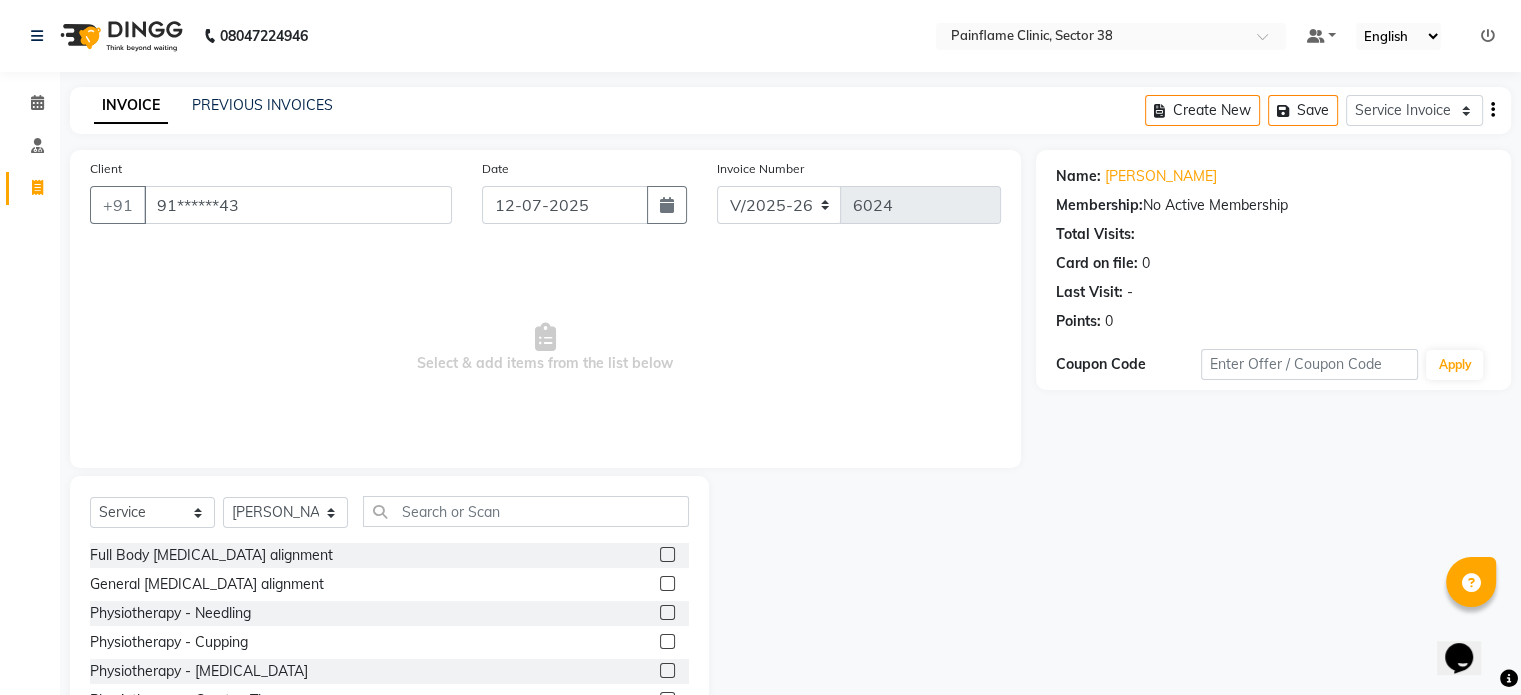 click 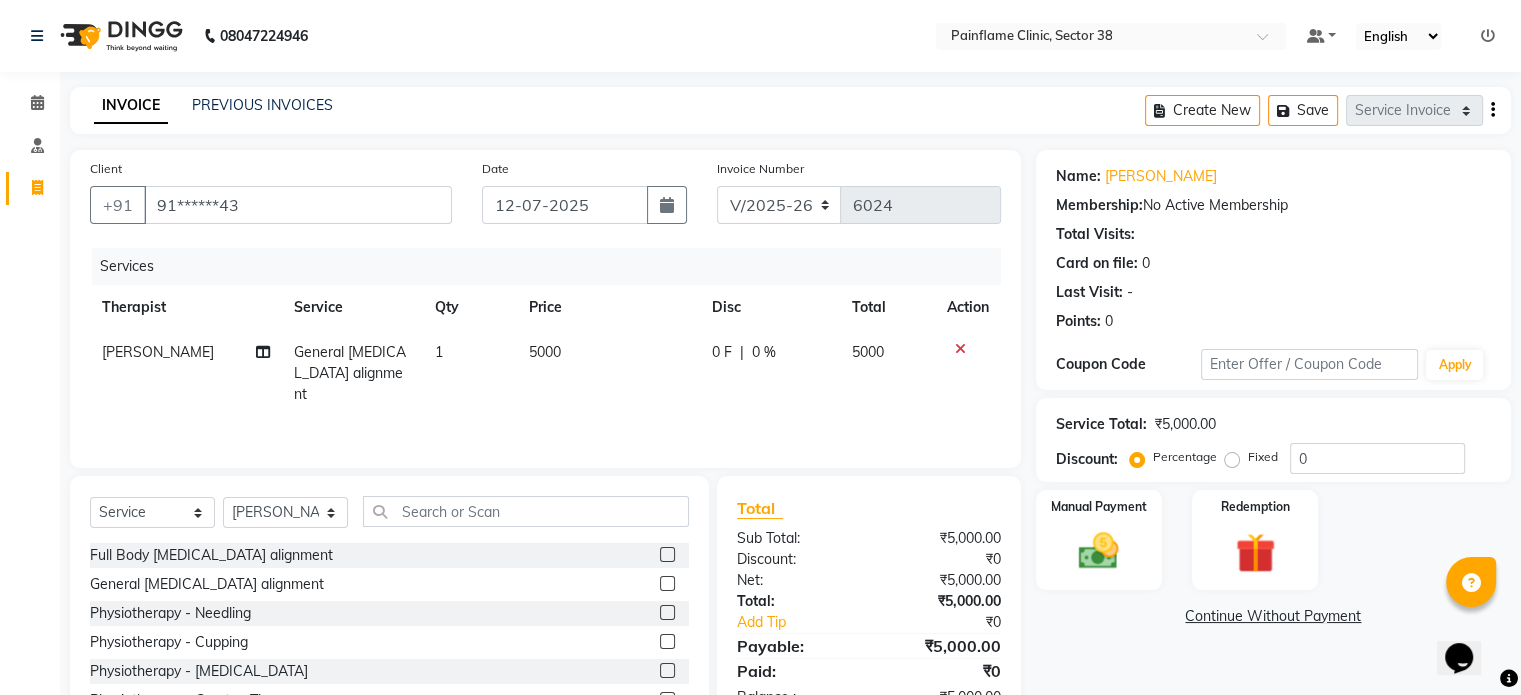 click on "5000" 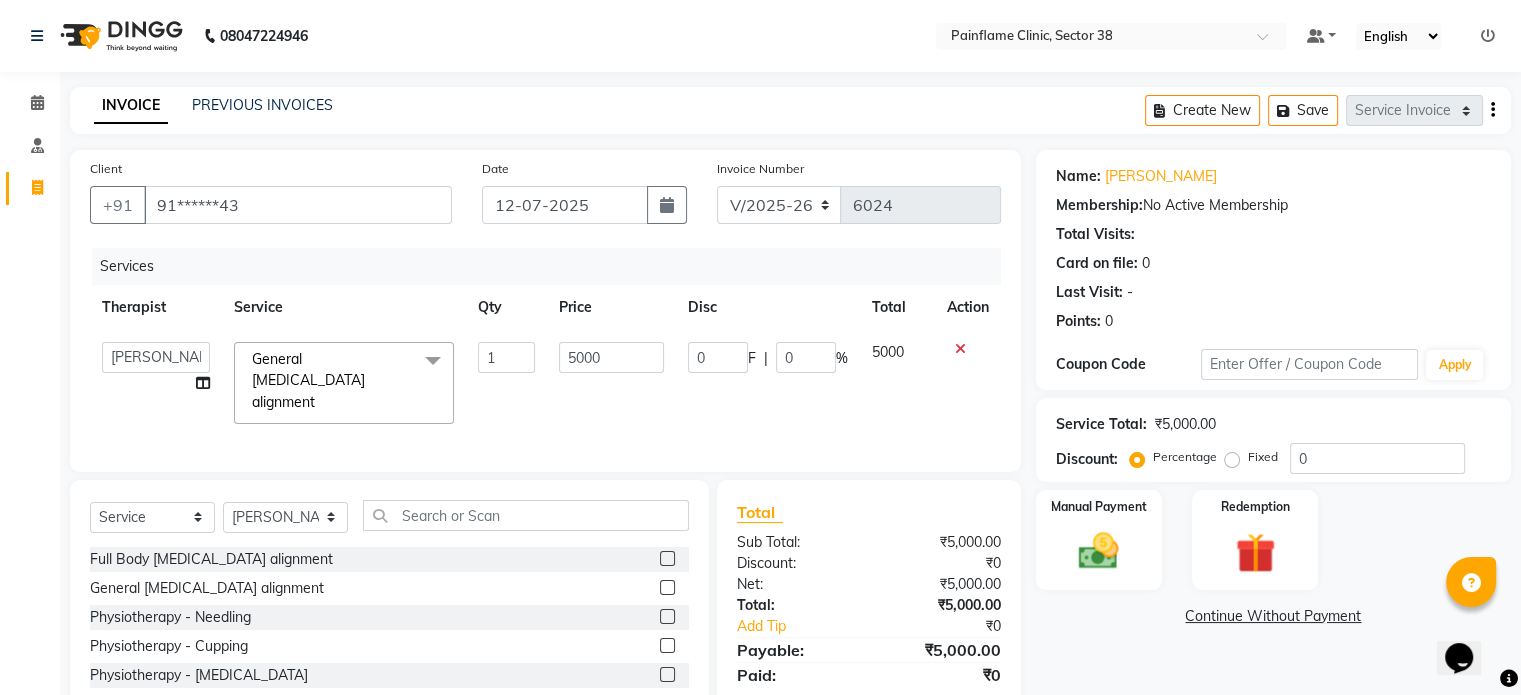 click on "5000" 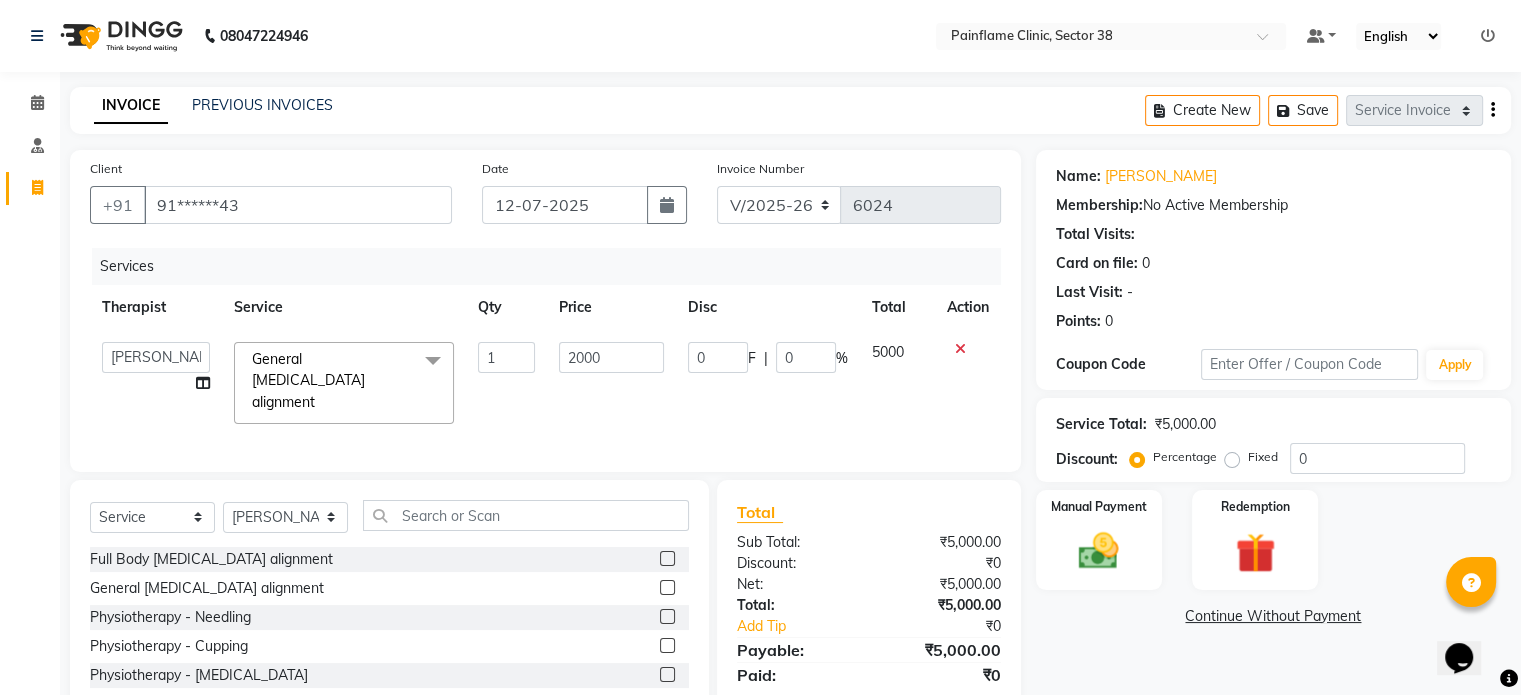 scroll, scrollTop: 119, scrollLeft: 0, axis: vertical 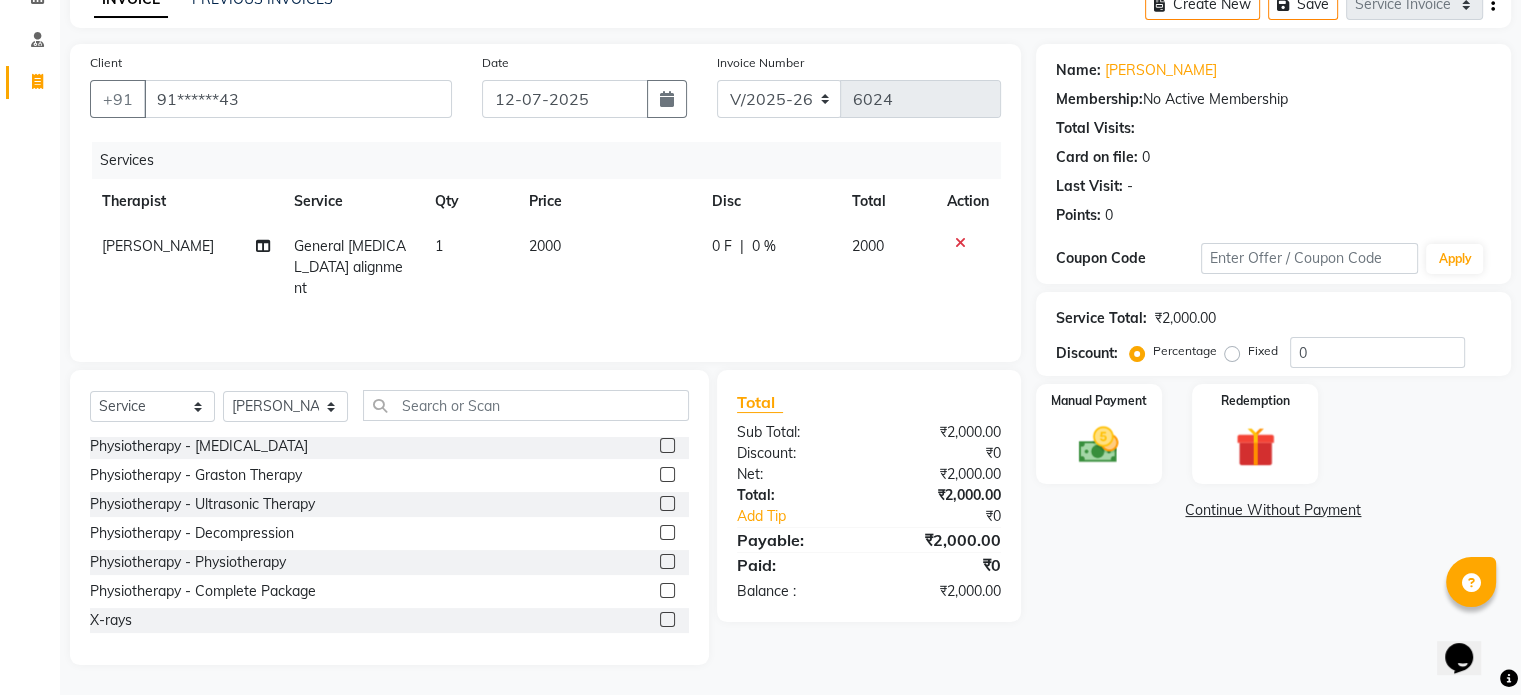 click 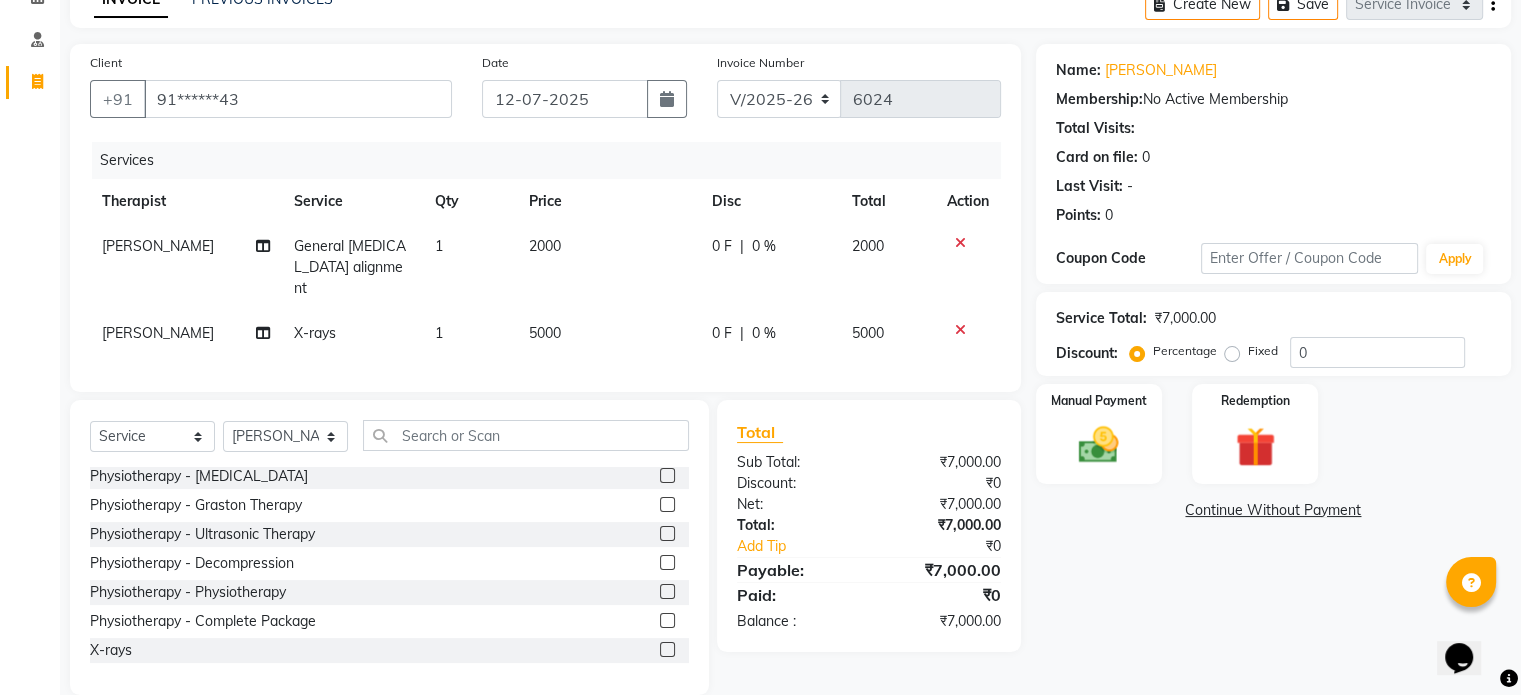 click on "5000" 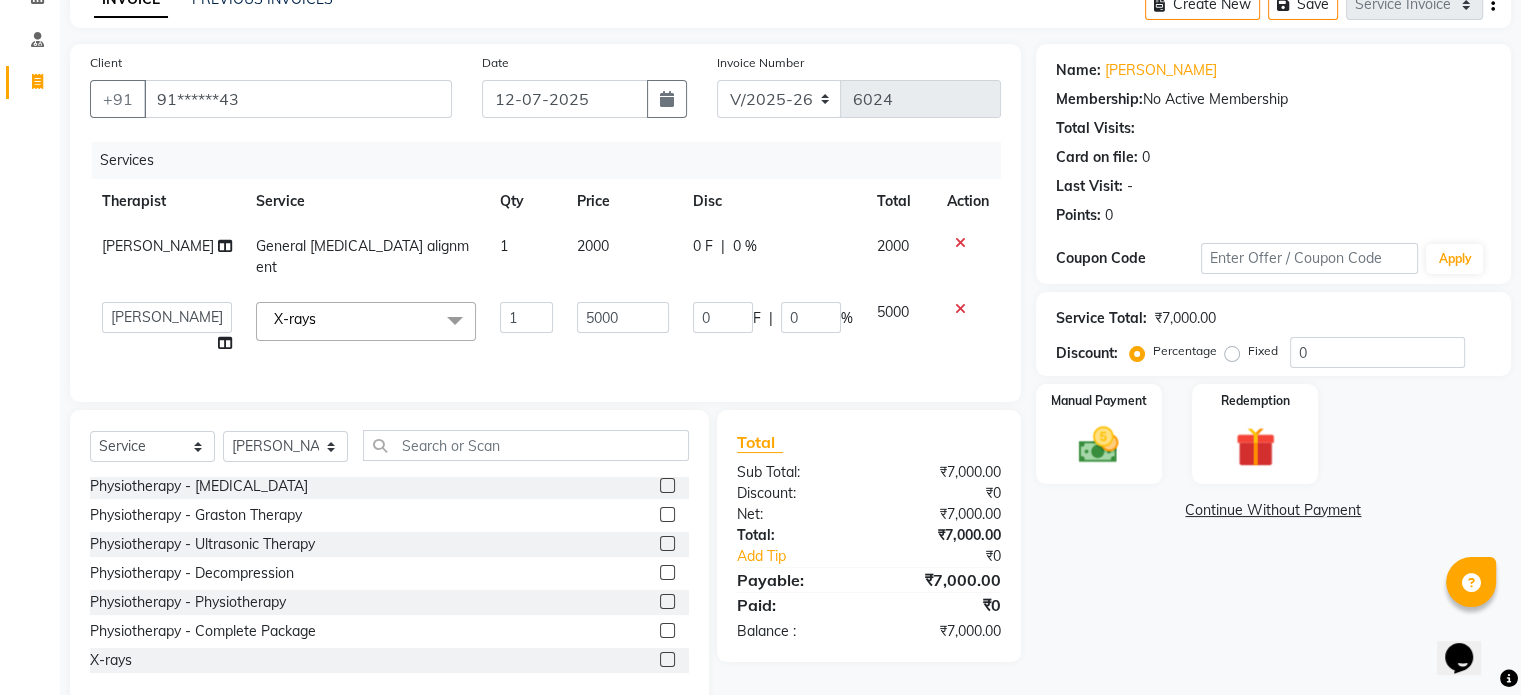 click on "5000" 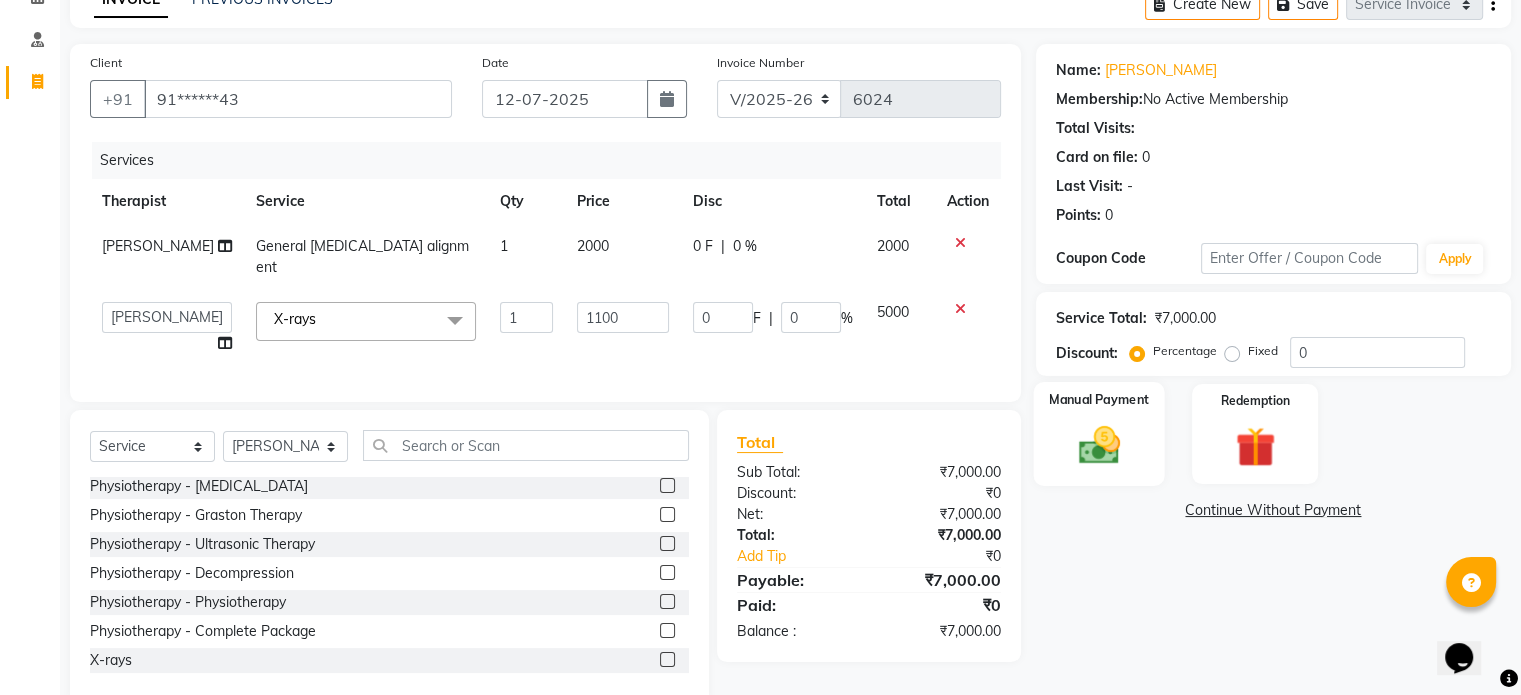 click 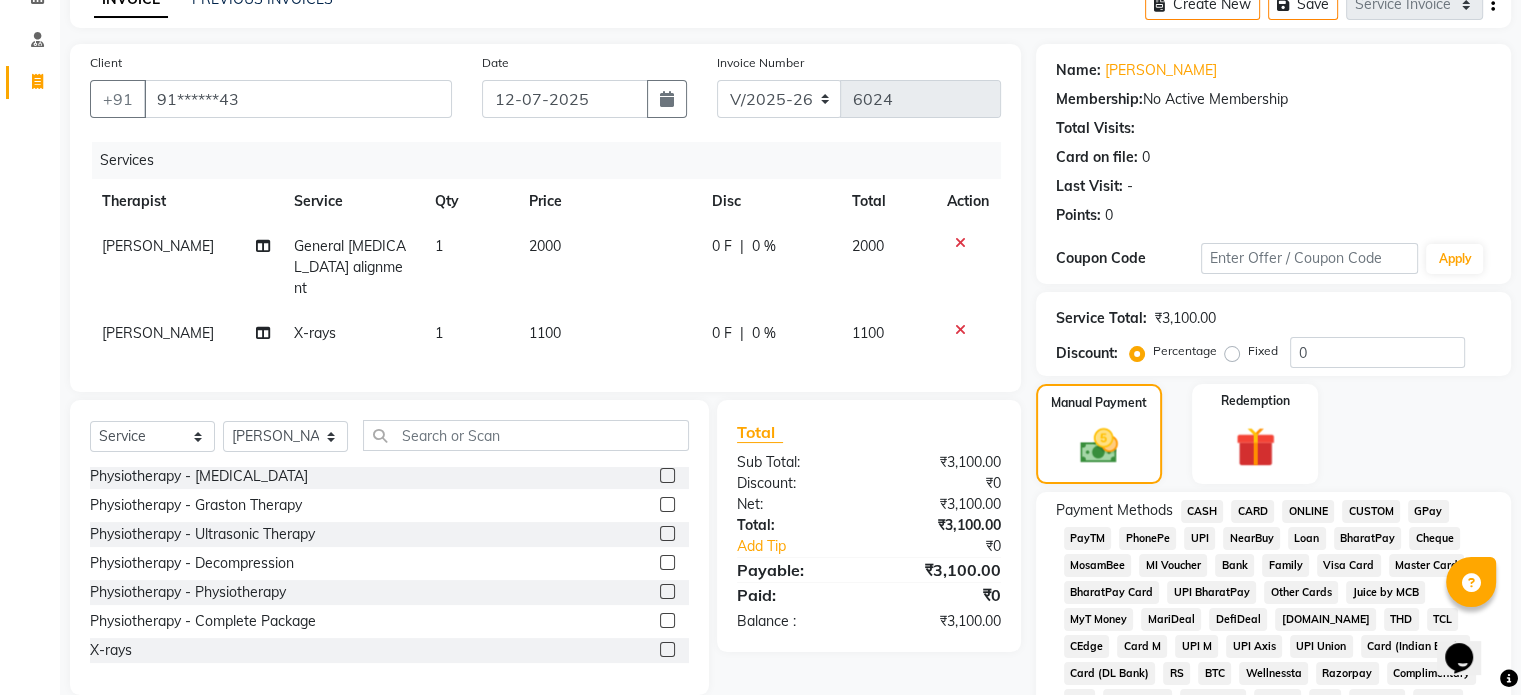 click on "UPI" 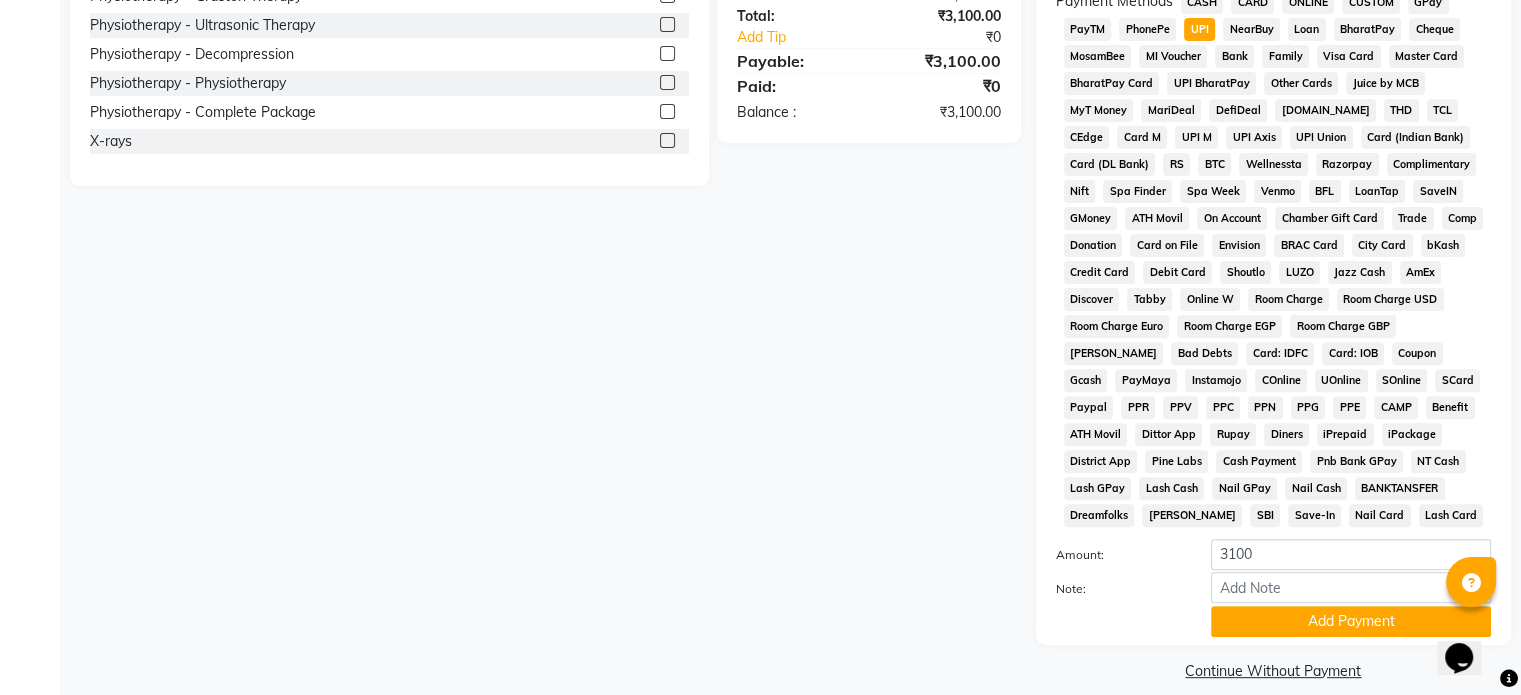 scroll, scrollTop: 652, scrollLeft: 0, axis: vertical 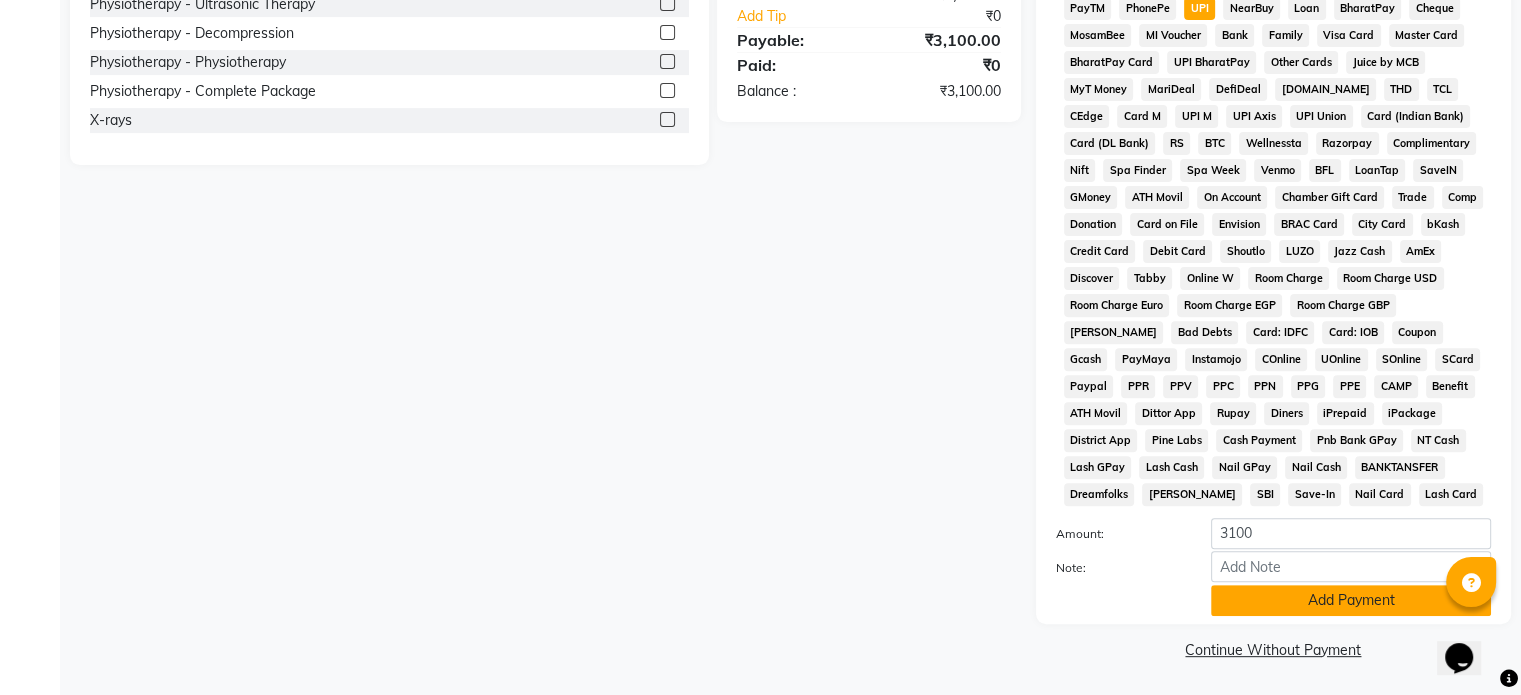 click on "Add Payment" 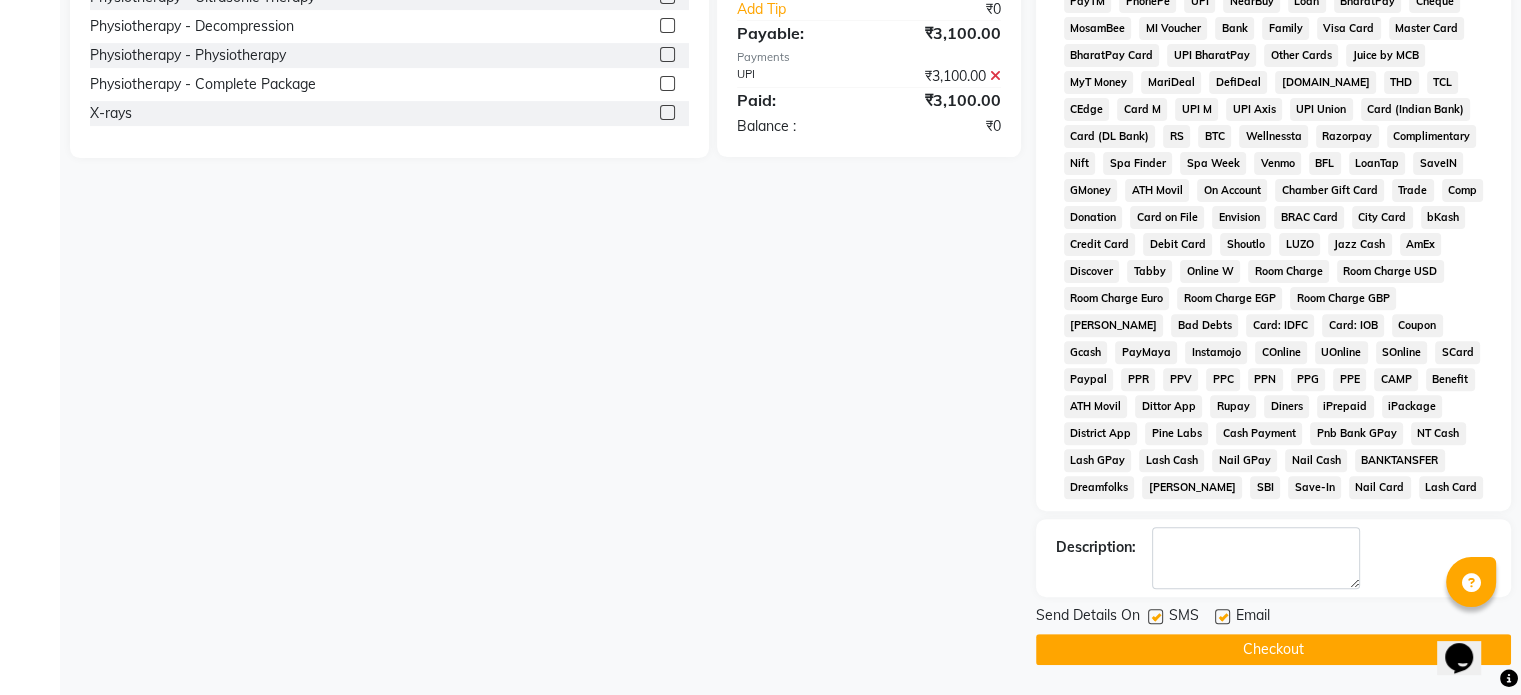 click 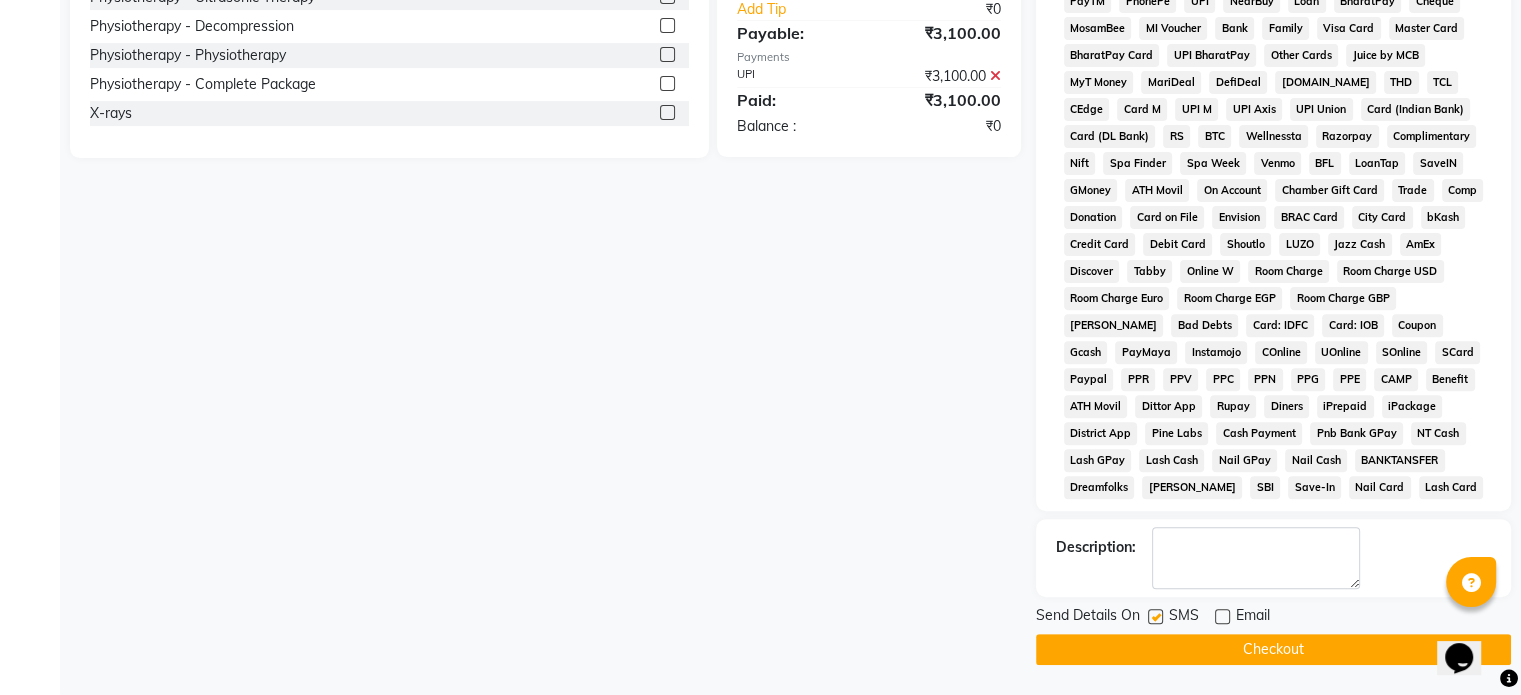 click 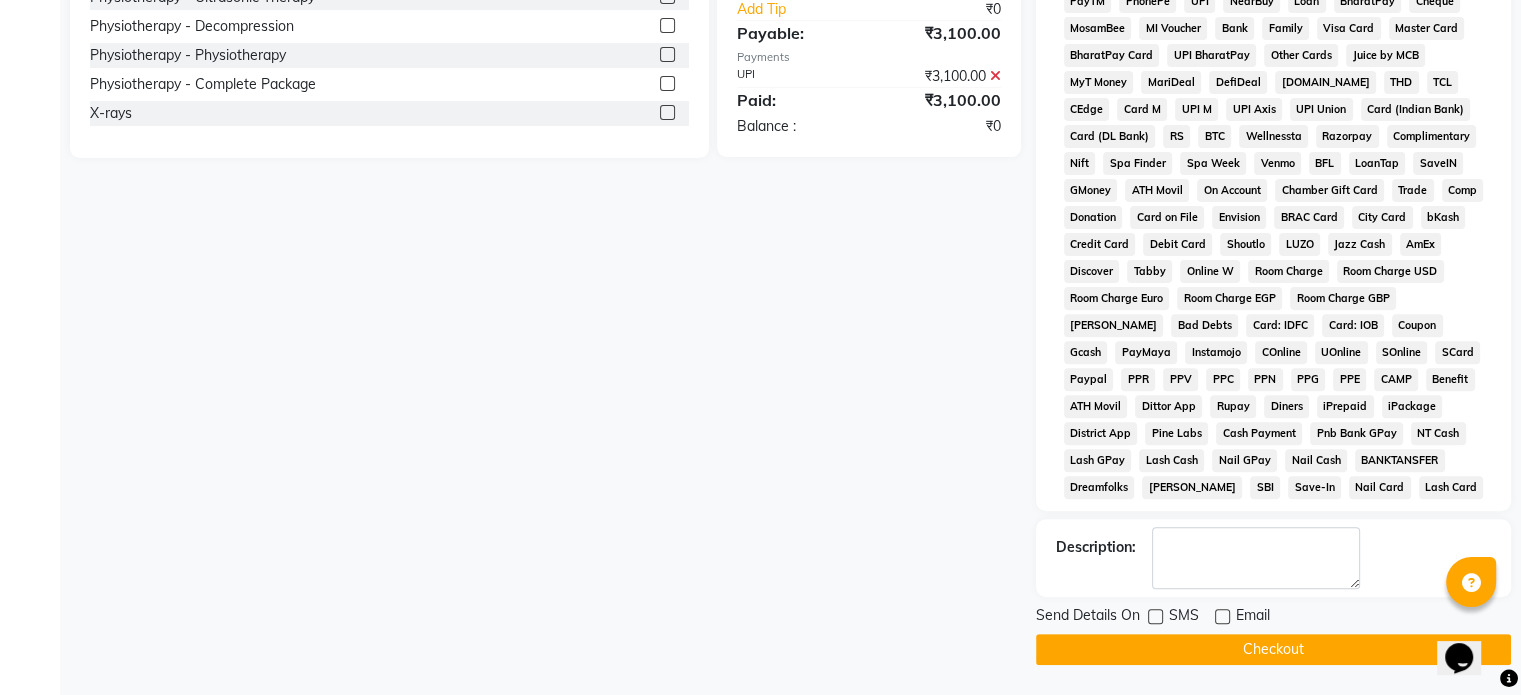 click on "Checkout" 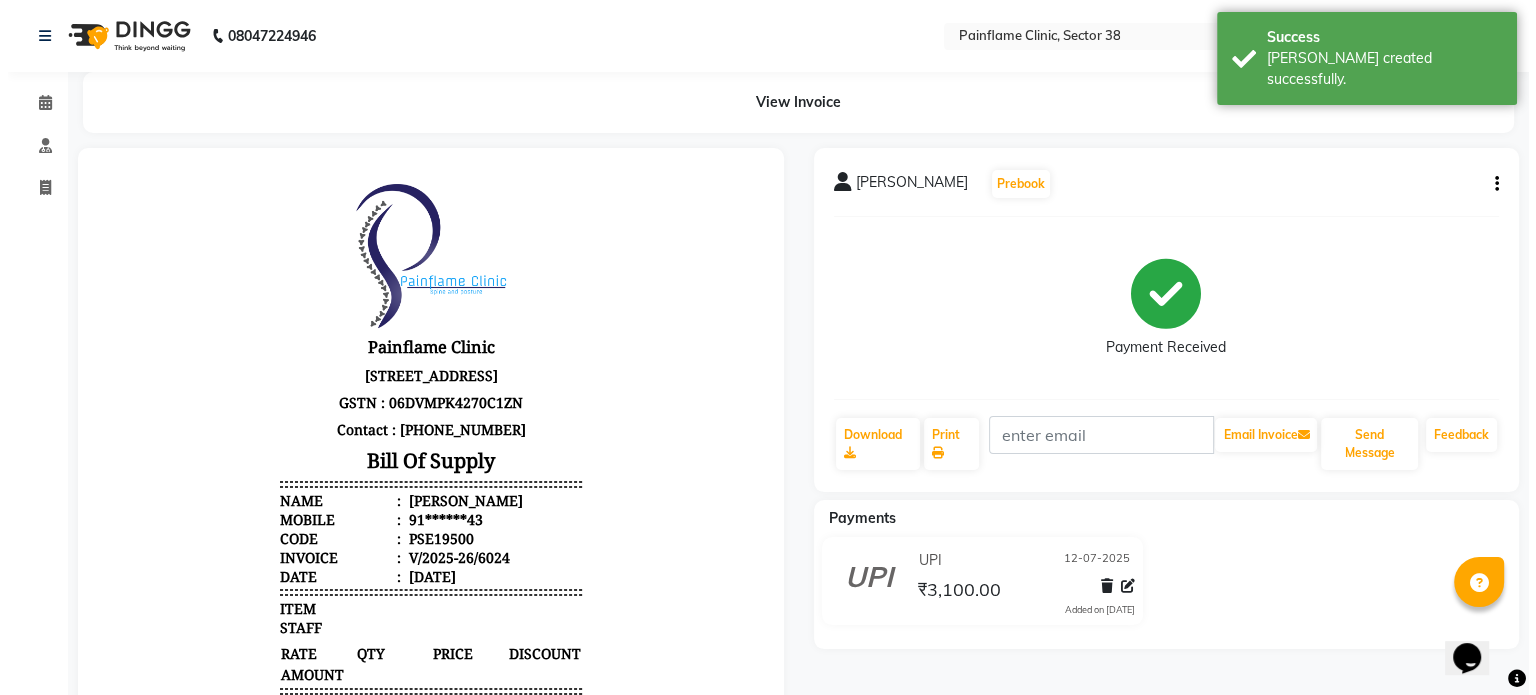 scroll, scrollTop: 0, scrollLeft: 0, axis: both 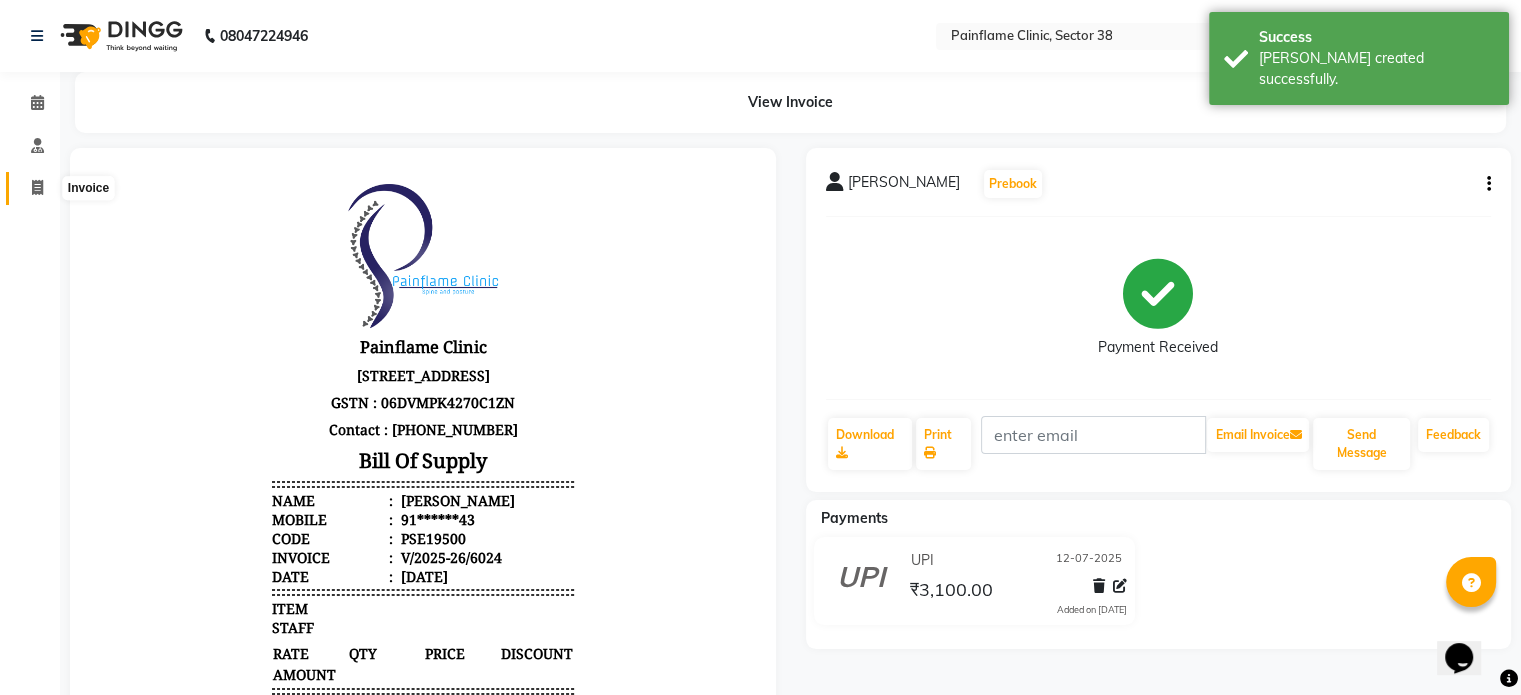 click 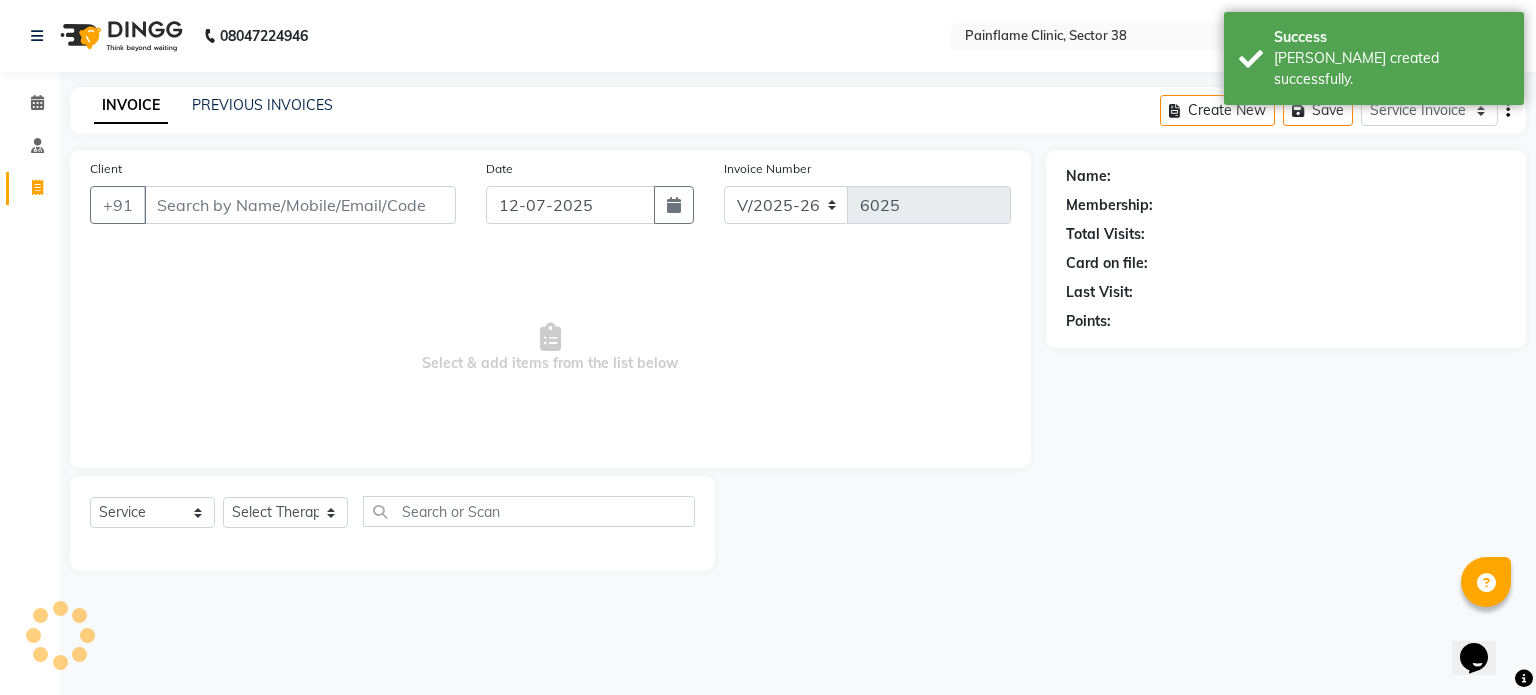 click on "Client" at bounding box center (300, 205) 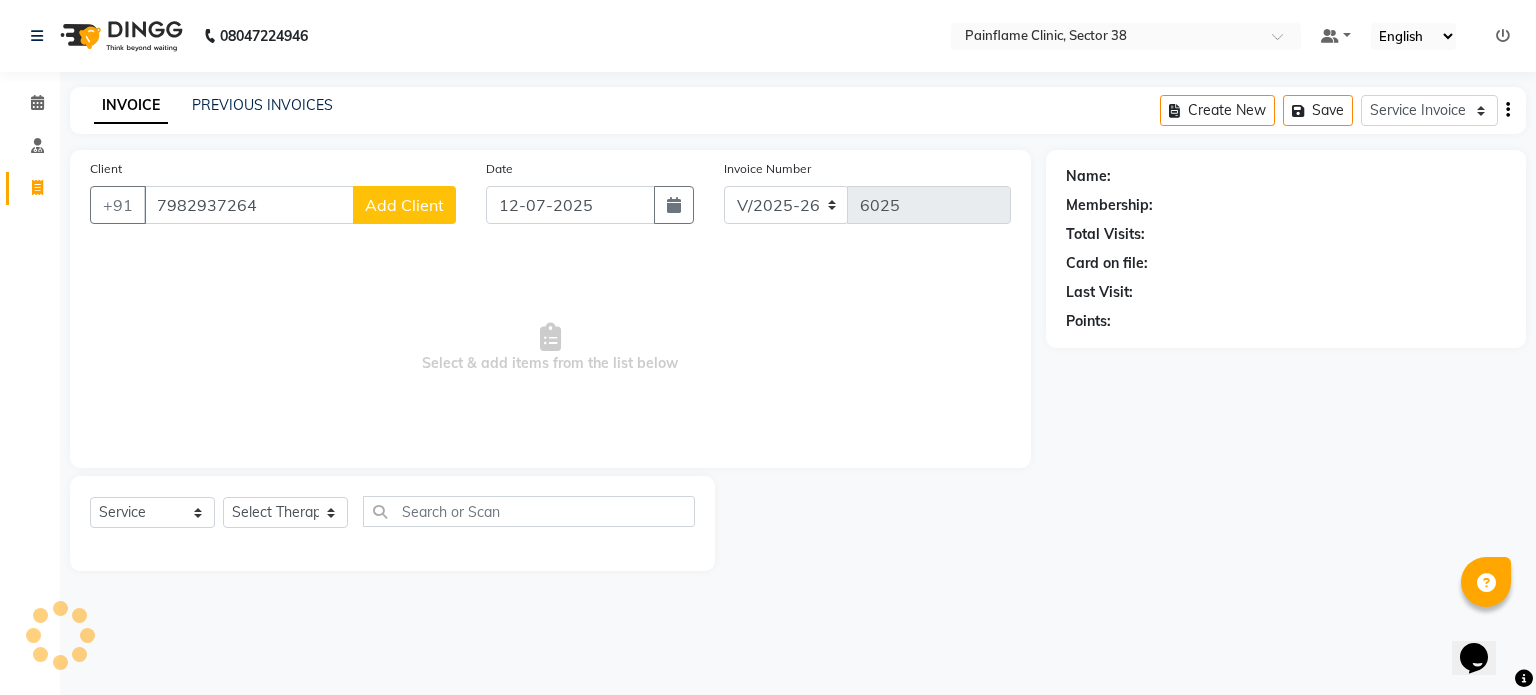 click on "7982937264" at bounding box center [249, 205] 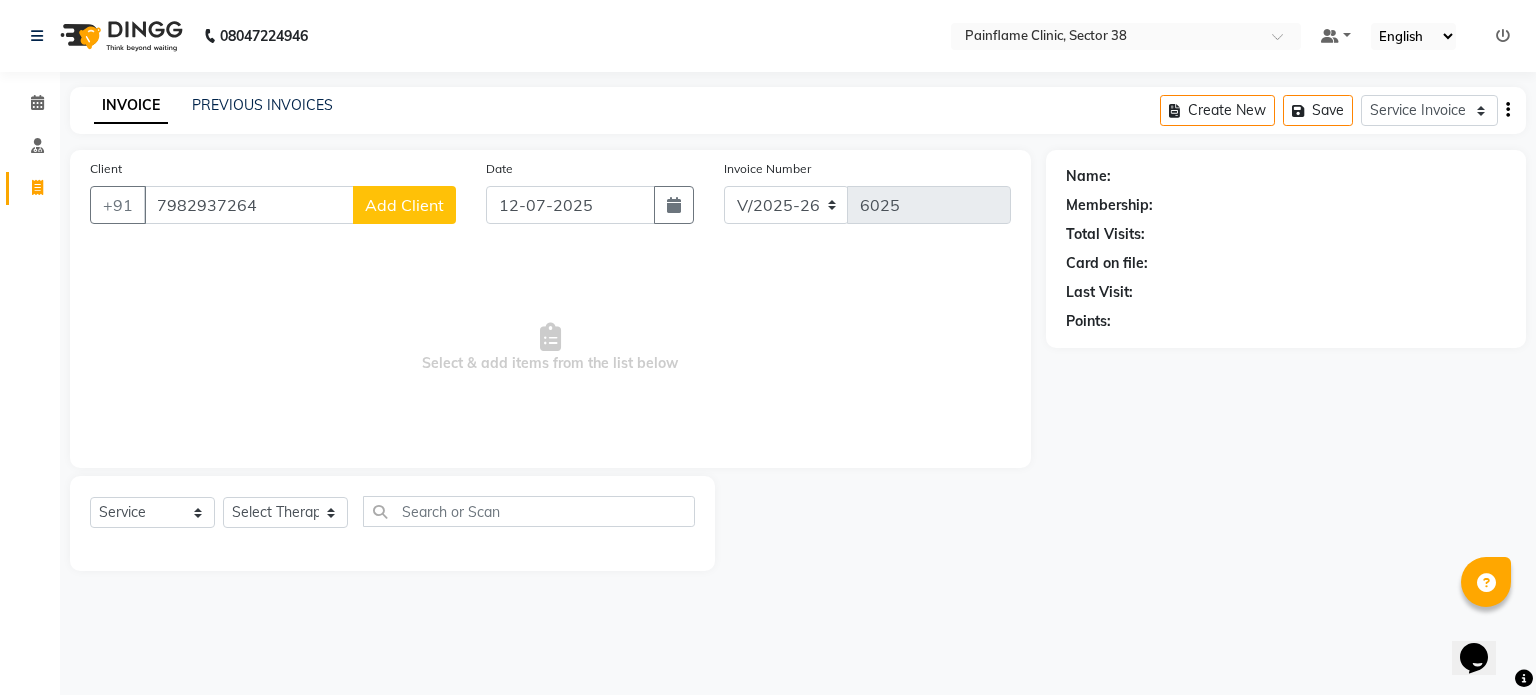 click on "Add Client" 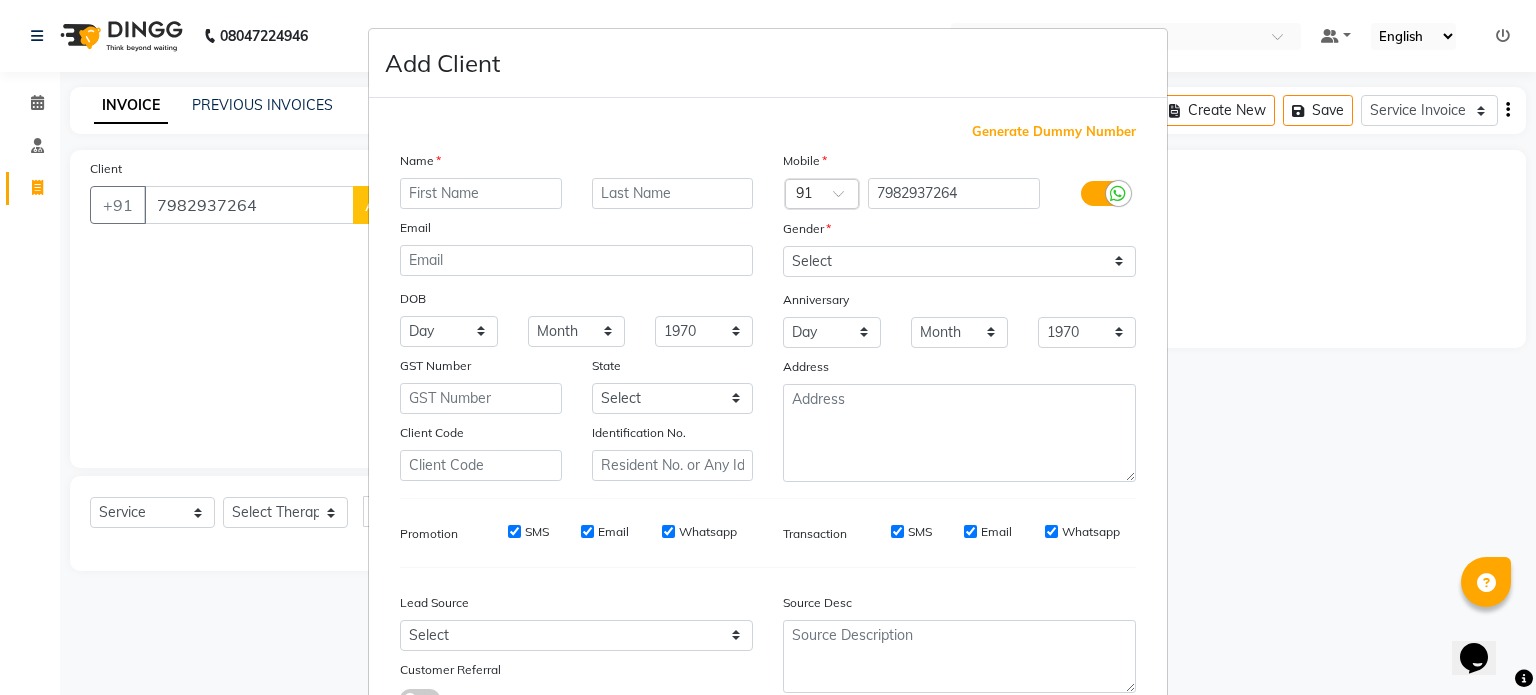 click at bounding box center (481, 193) 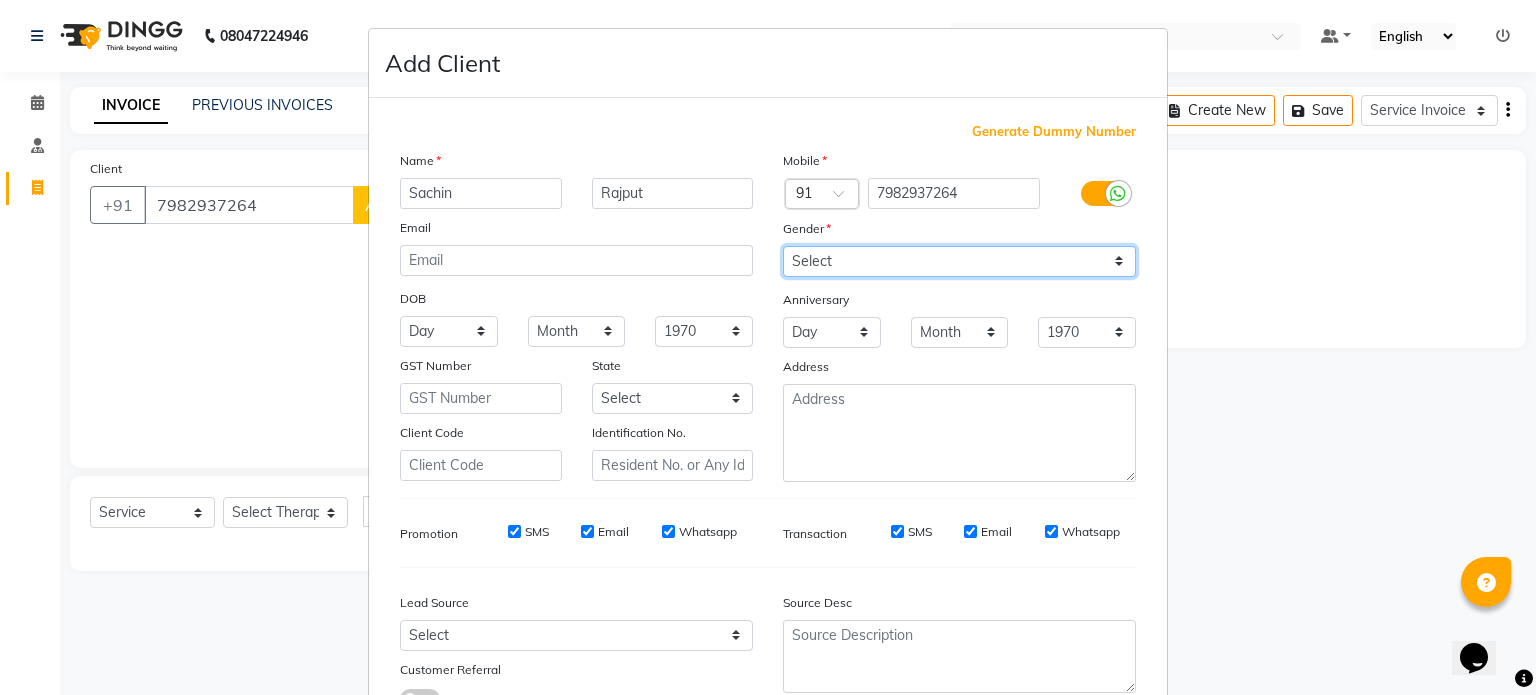 click on "Select Male Female Other Prefer Not To Say" at bounding box center (959, 261) 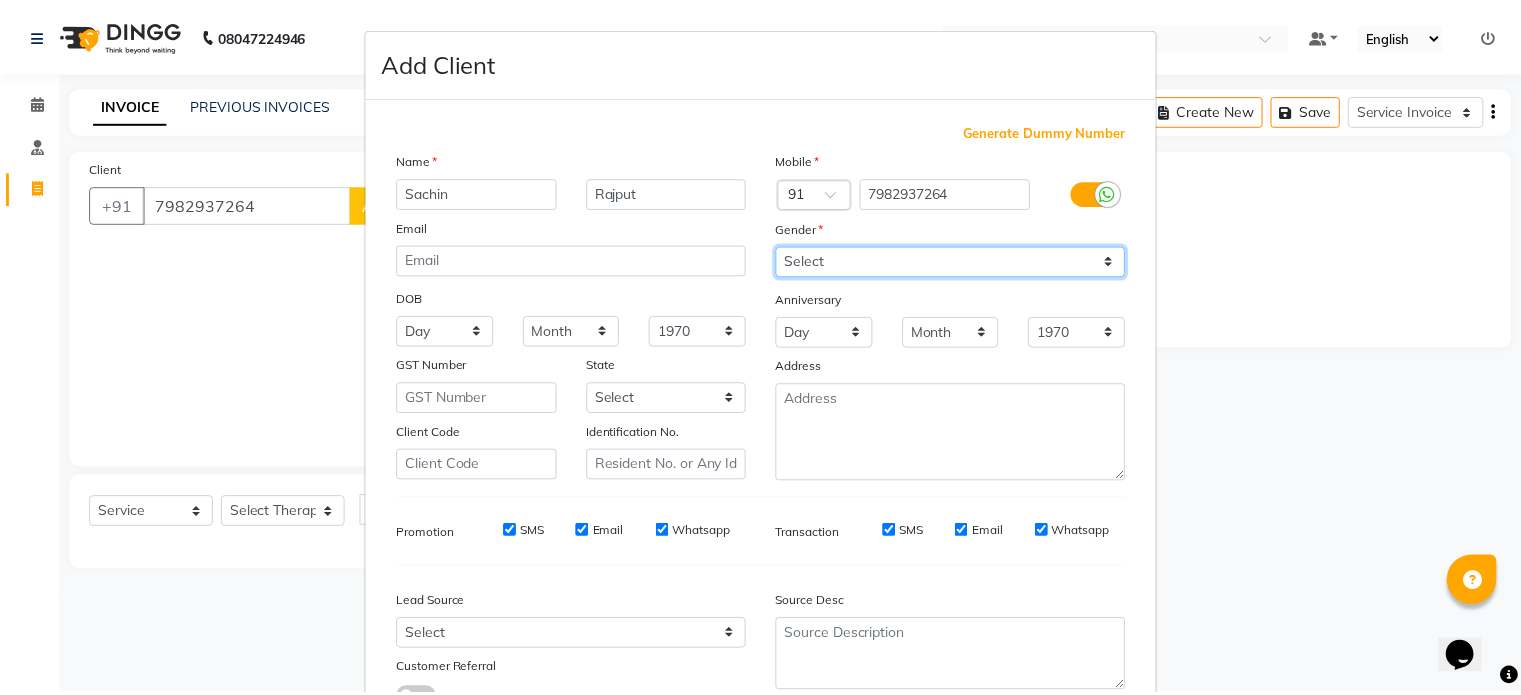 scroll, scrollTop: 161, scrollLeft: 0, axis: vertical 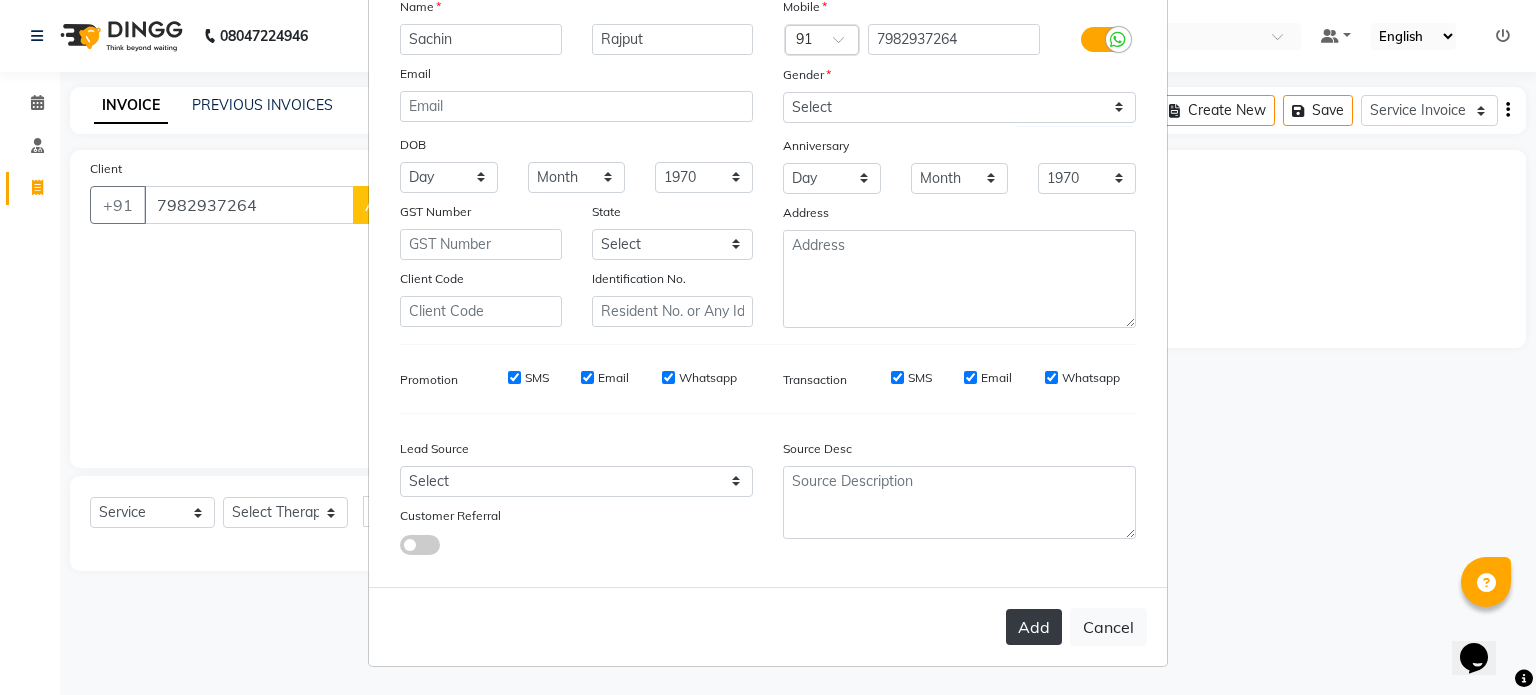 click on "Add" at bounding box center [1034, 627] 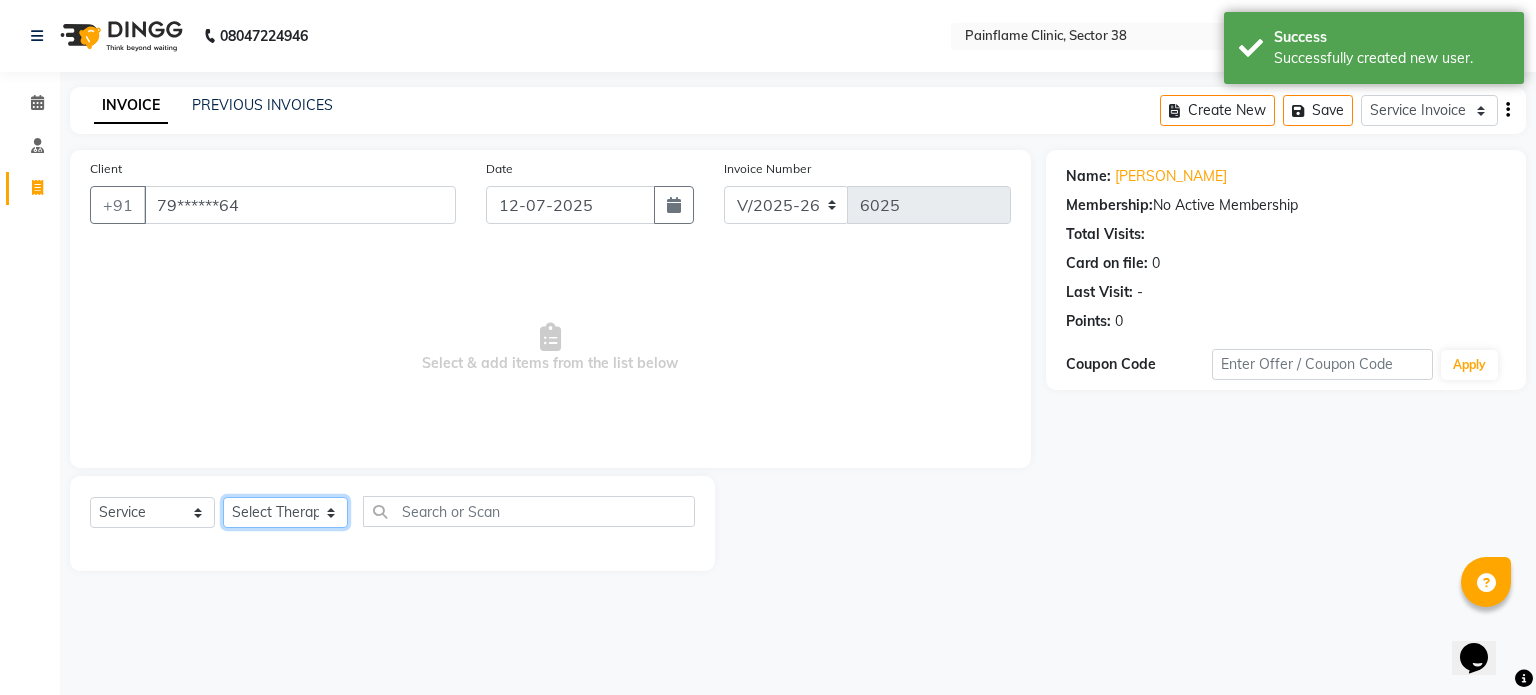 click on "Select Therapist Dr Durgesh Dr Harish Dr Ranjana Dr Saurabh Dr. Suraj Dr. Tejpal Mehlawat KUSHAL MOHIT SEMWAL Nancy Singhai Reception 1  Reception 2 Reception 3" 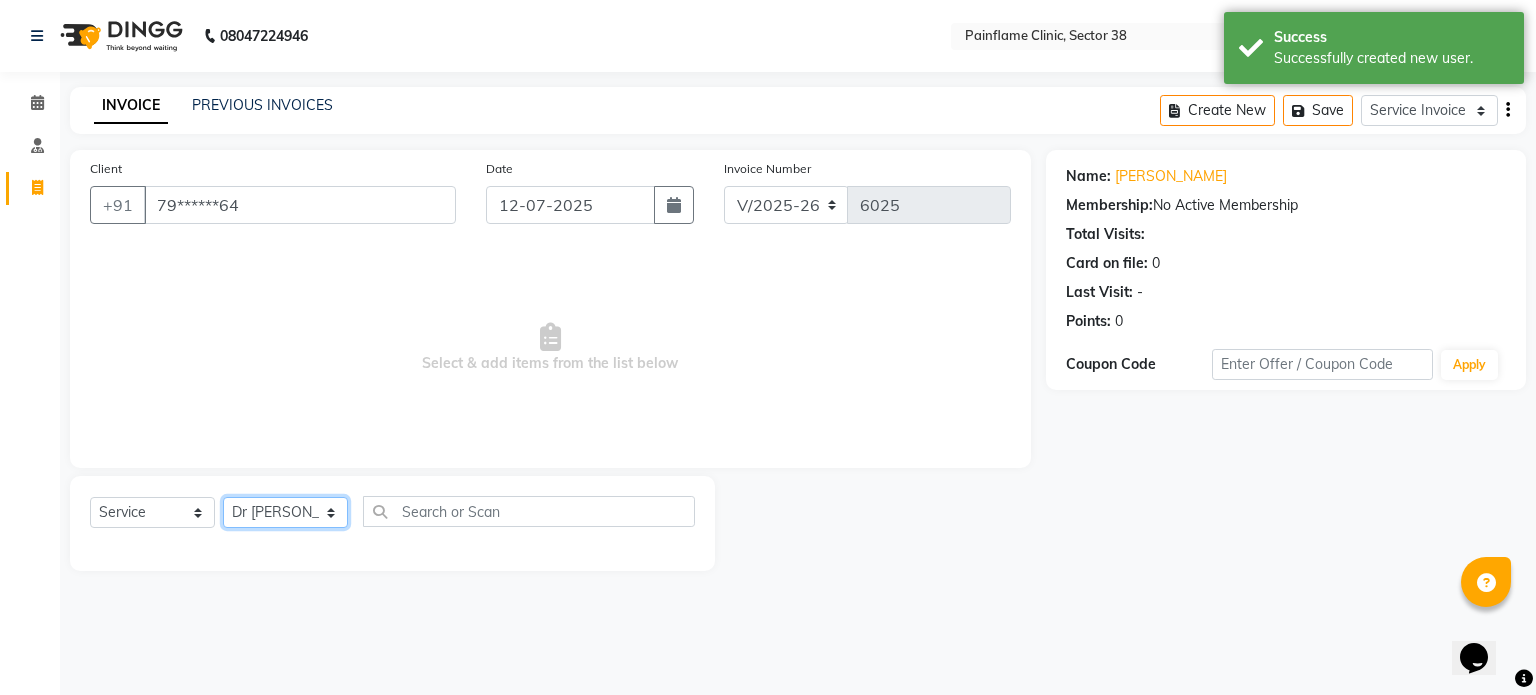click on "Select Therapist Dr Durgesh Dr Harish Dr Ranjana Dr Saurabh Dr. Suraj Dr. Tejpal Mehlawat KUSHAL MOHIT SEMWAL Nancy Singhai Reception 1  Reception 2 Reception 3" 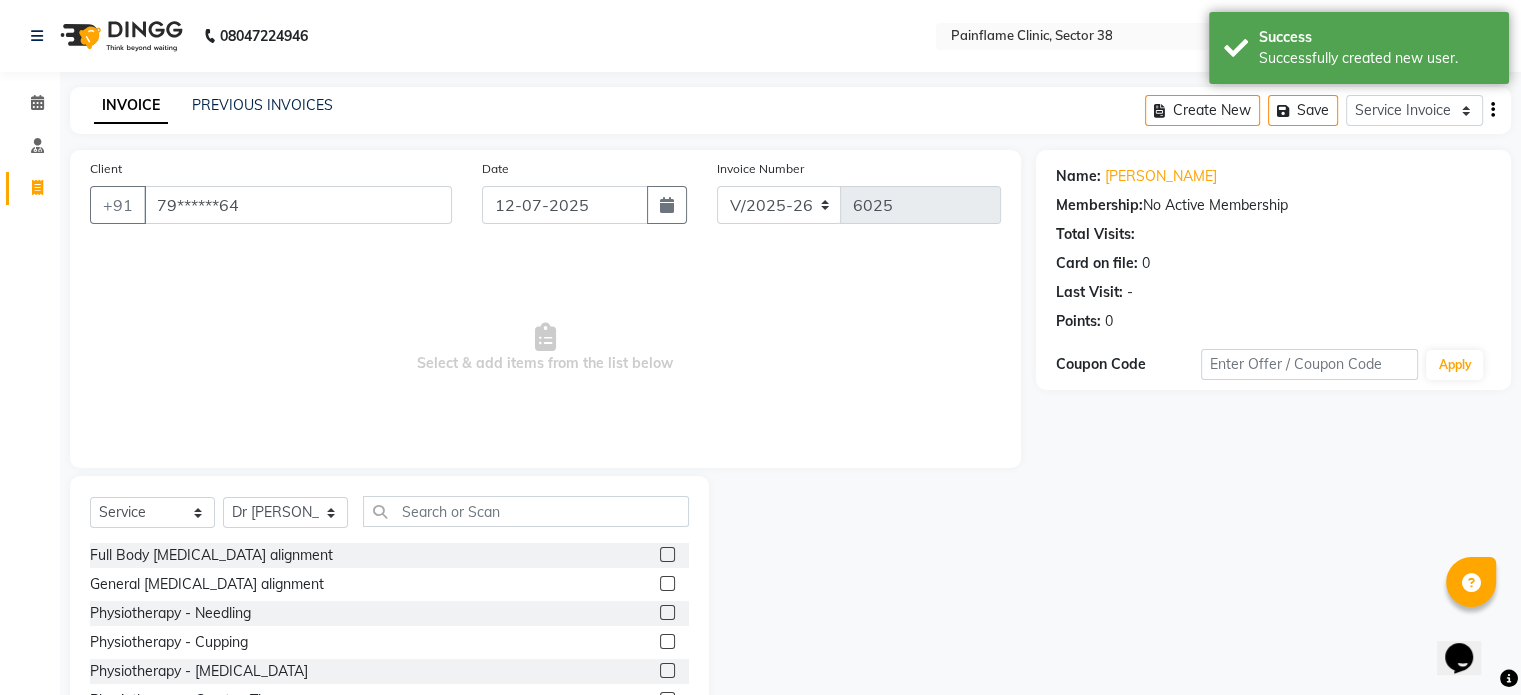 click 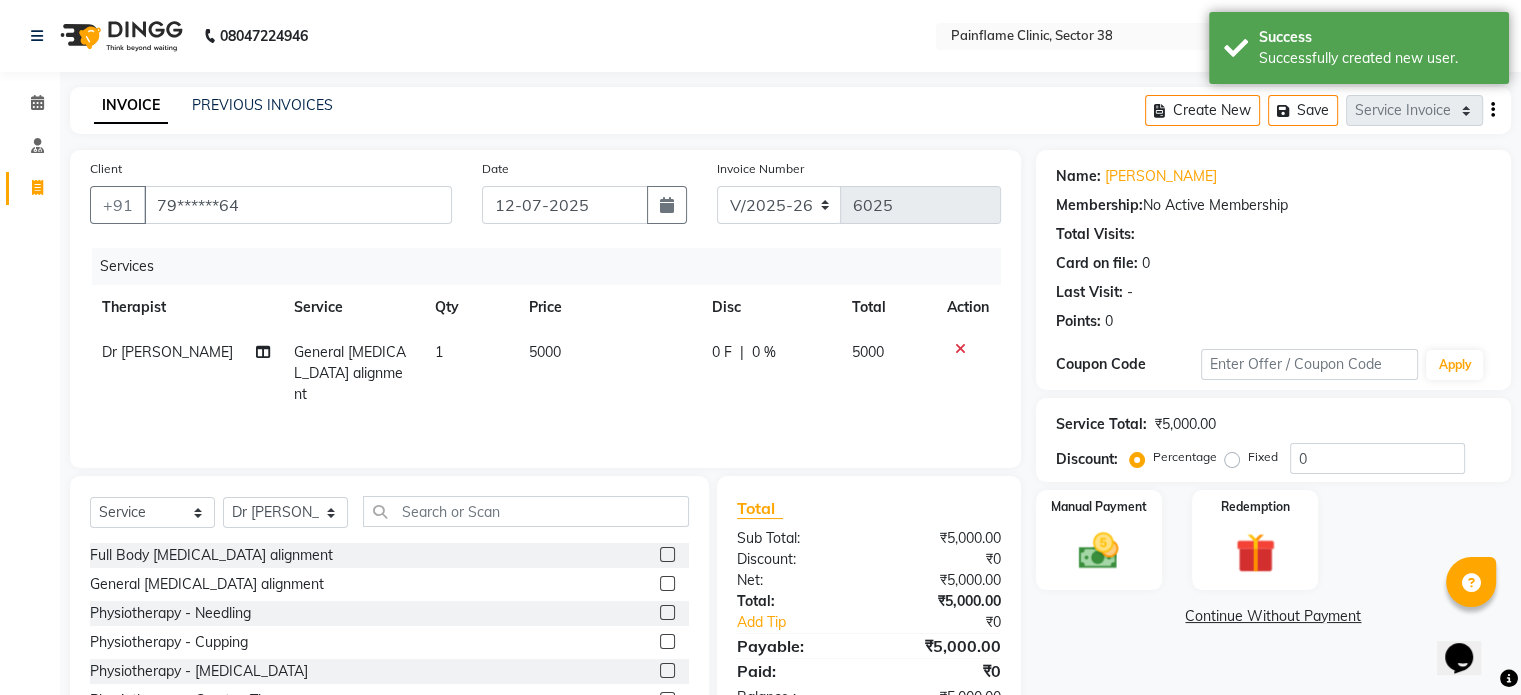 click on "5000" 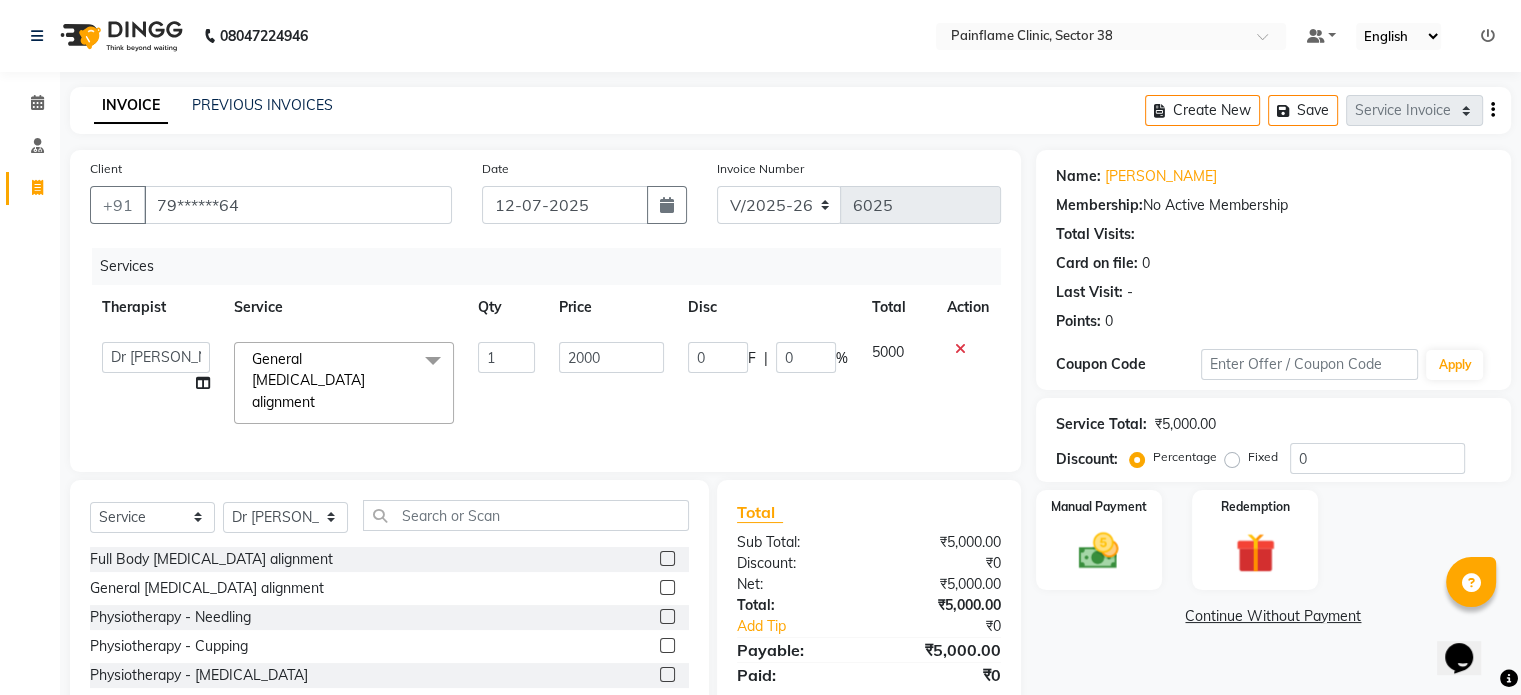 scroll, scrollTop: 119, scrollLeft: 0, axis: vertical 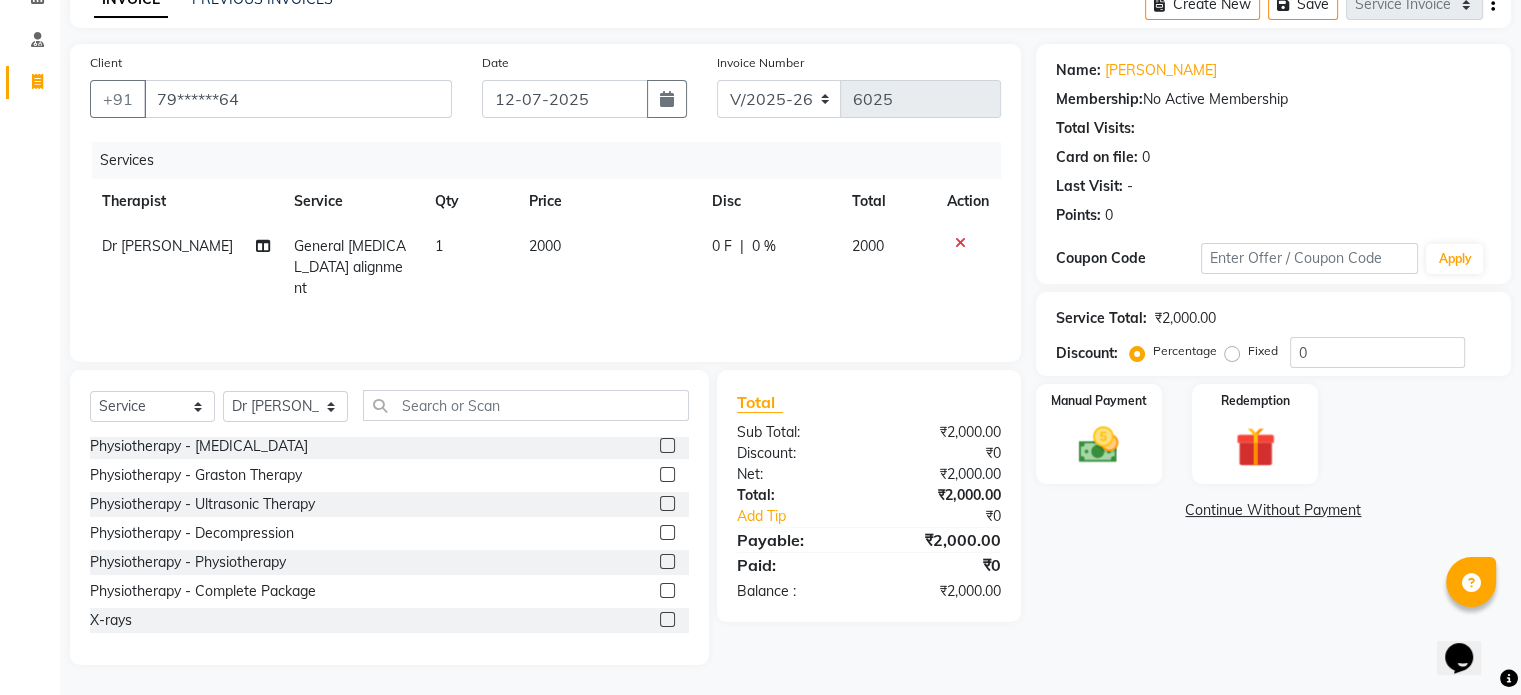 click 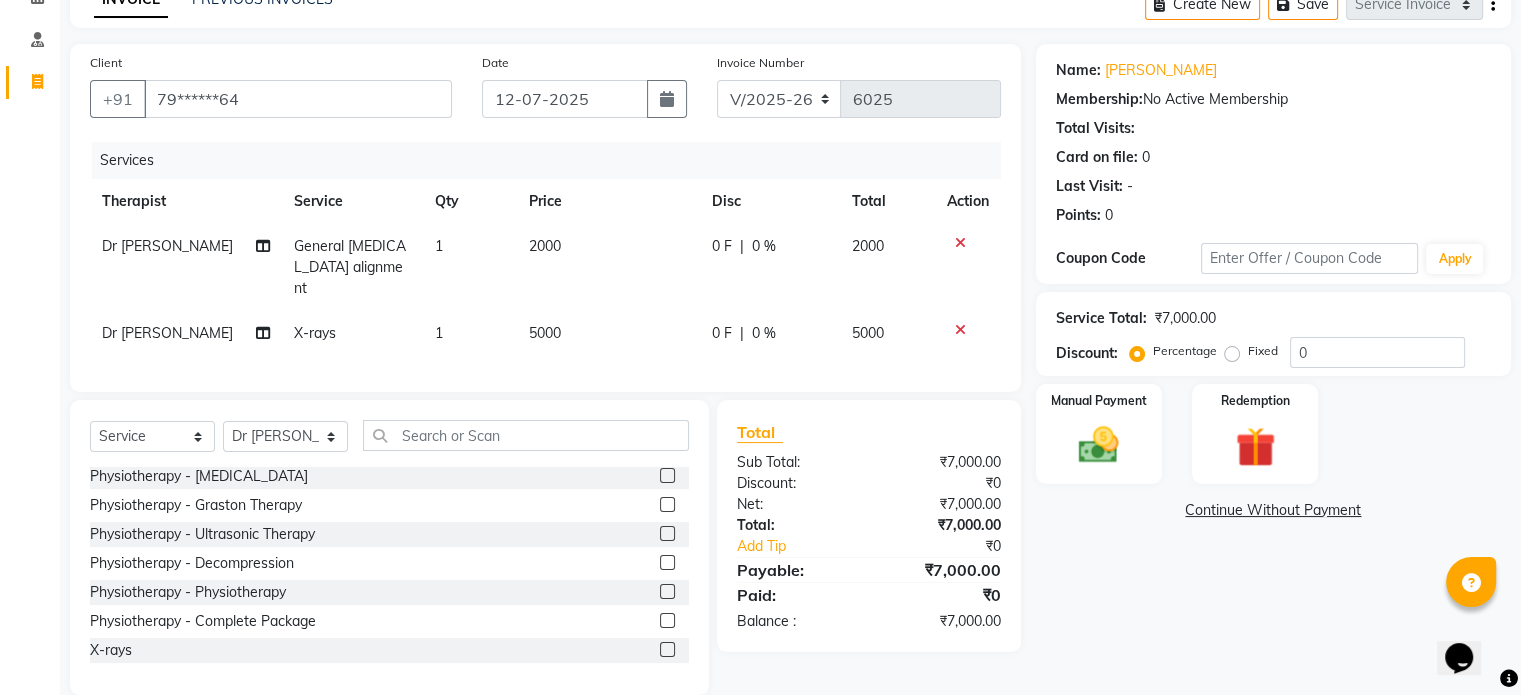 click on "5000" 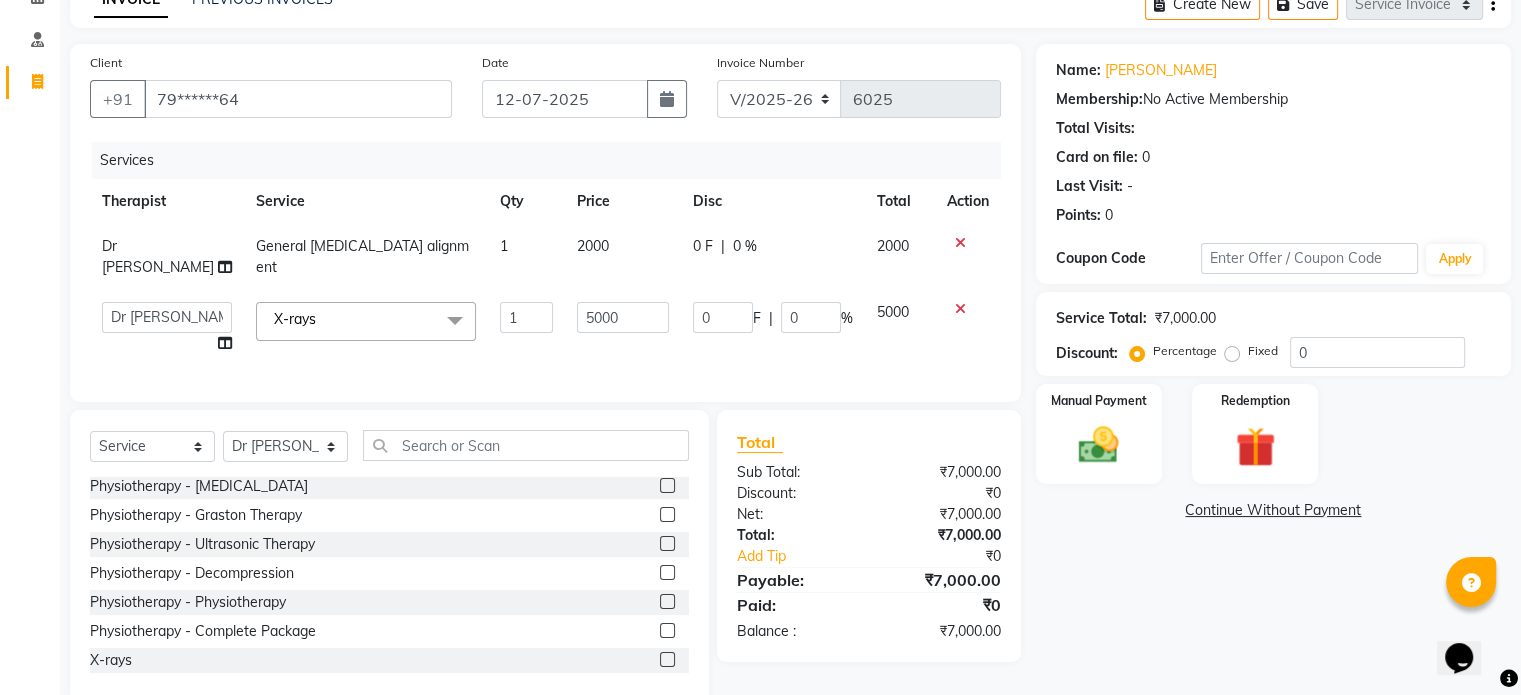 click on "5000" 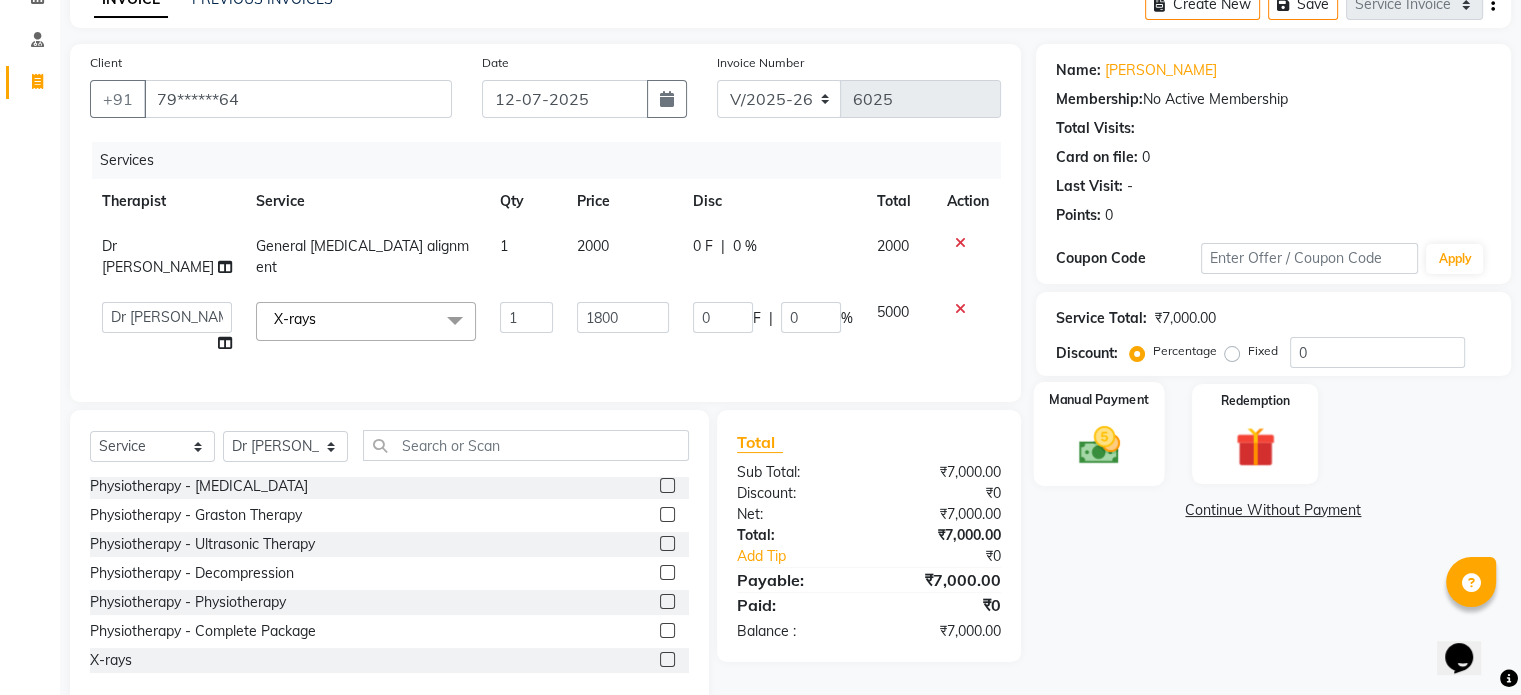 click 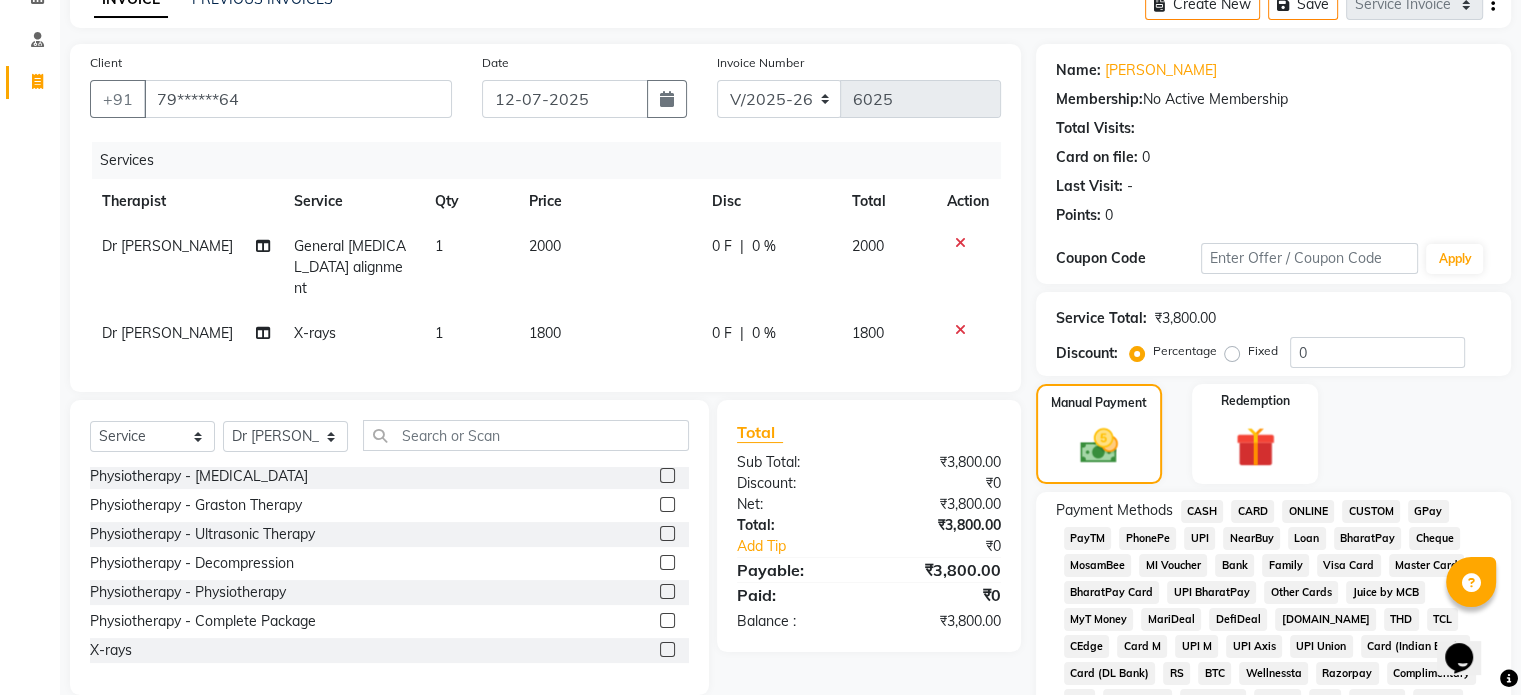 click on "UPI" 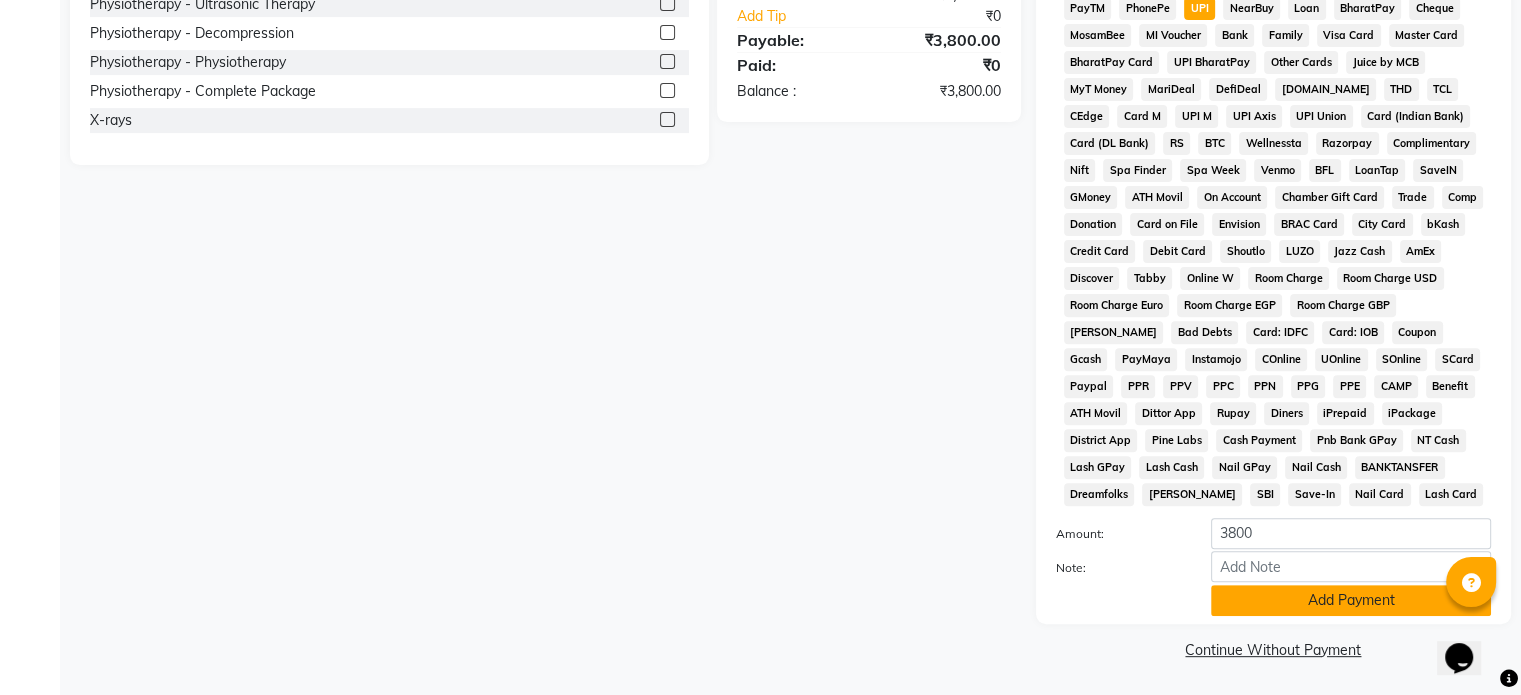 scroll, scrollTop: 651, scrollLeft: 0, axis: vertical 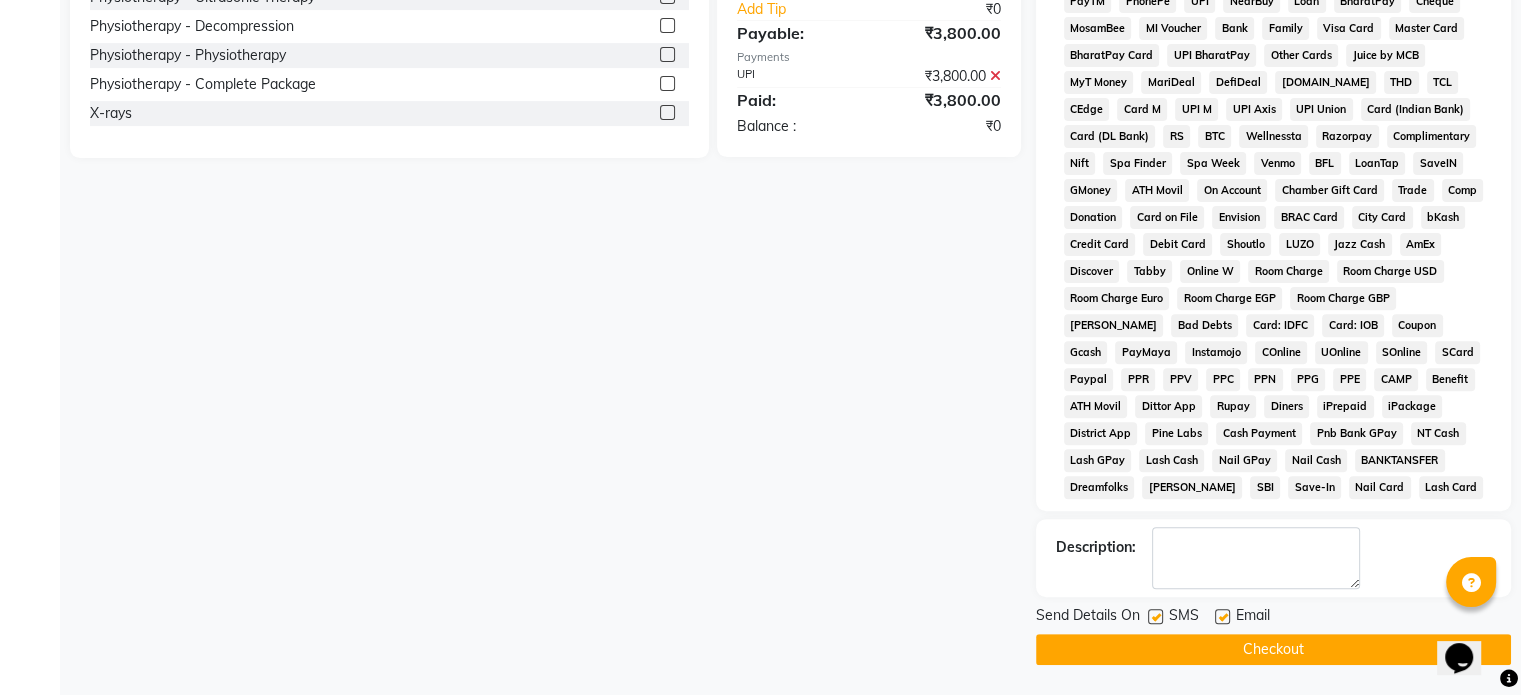 click 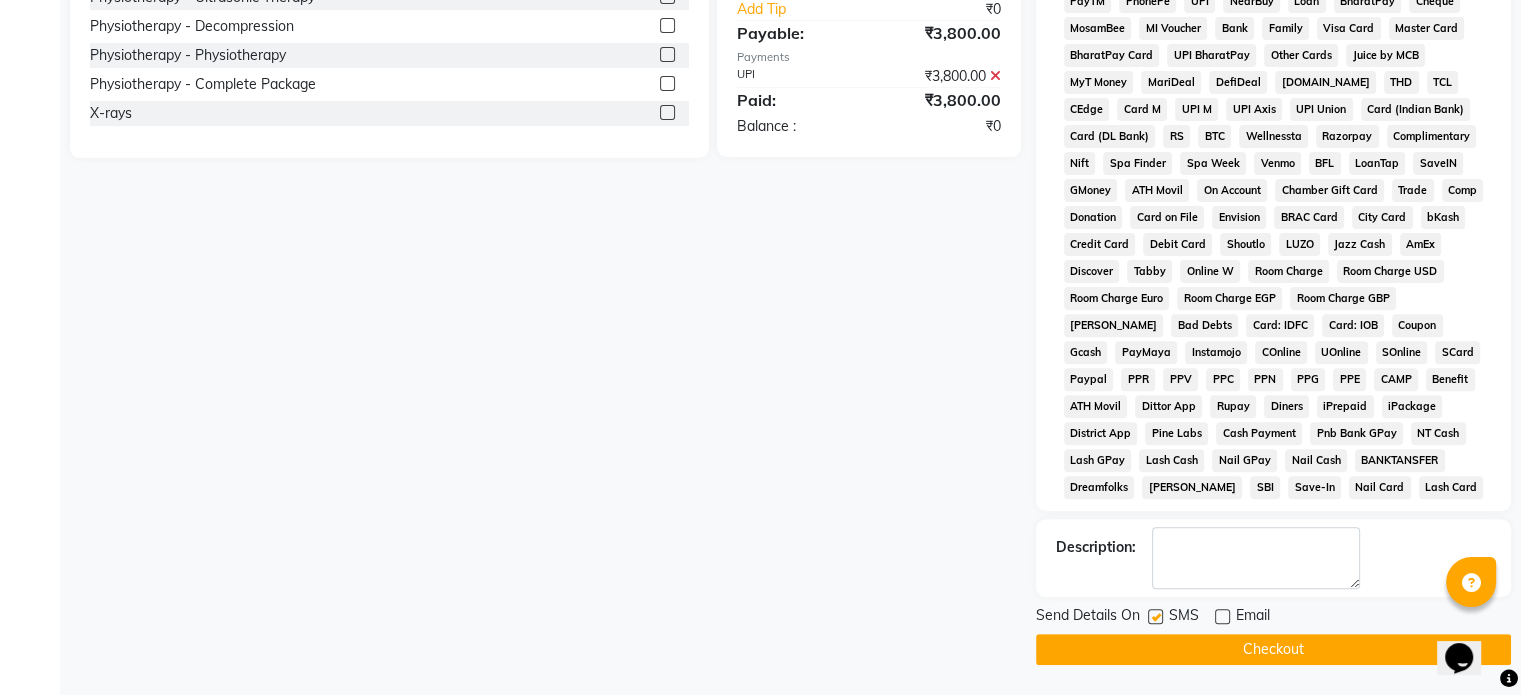 click 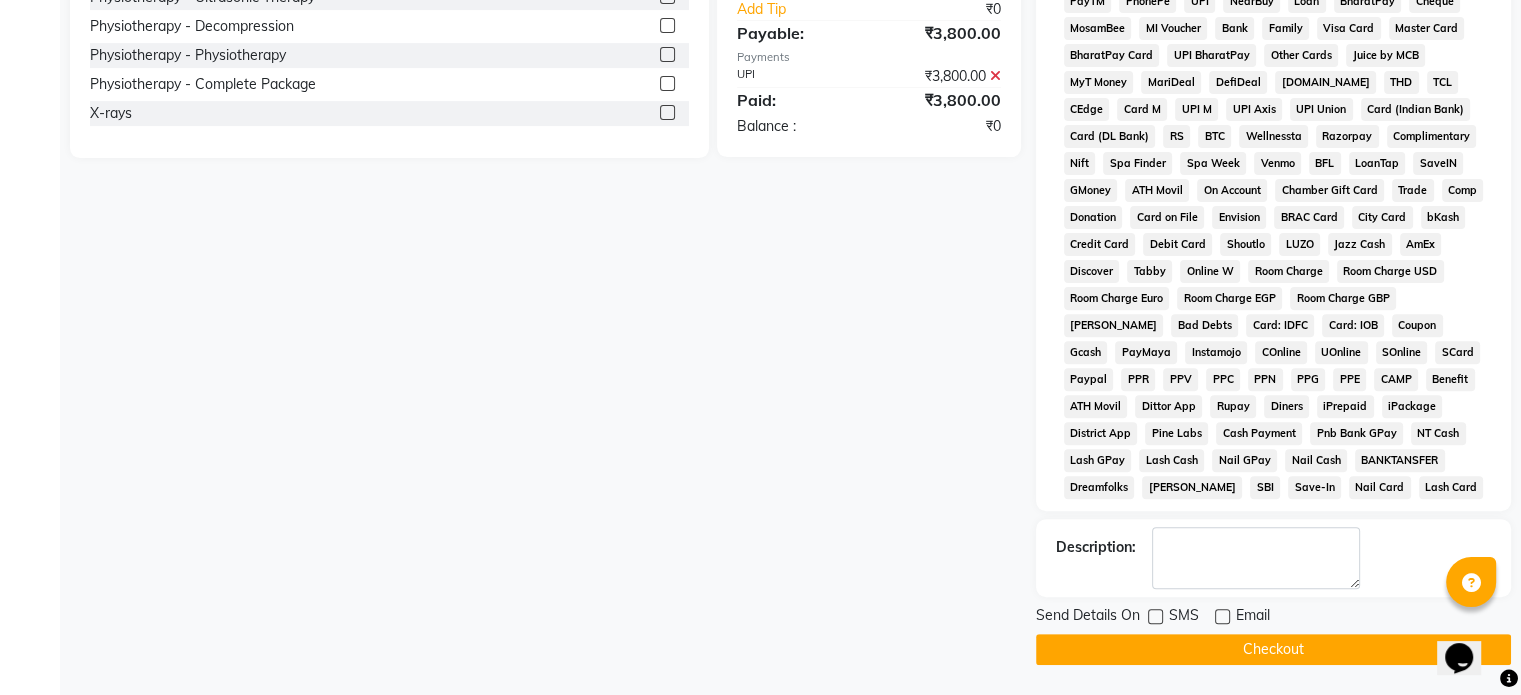 click on "Checkout" 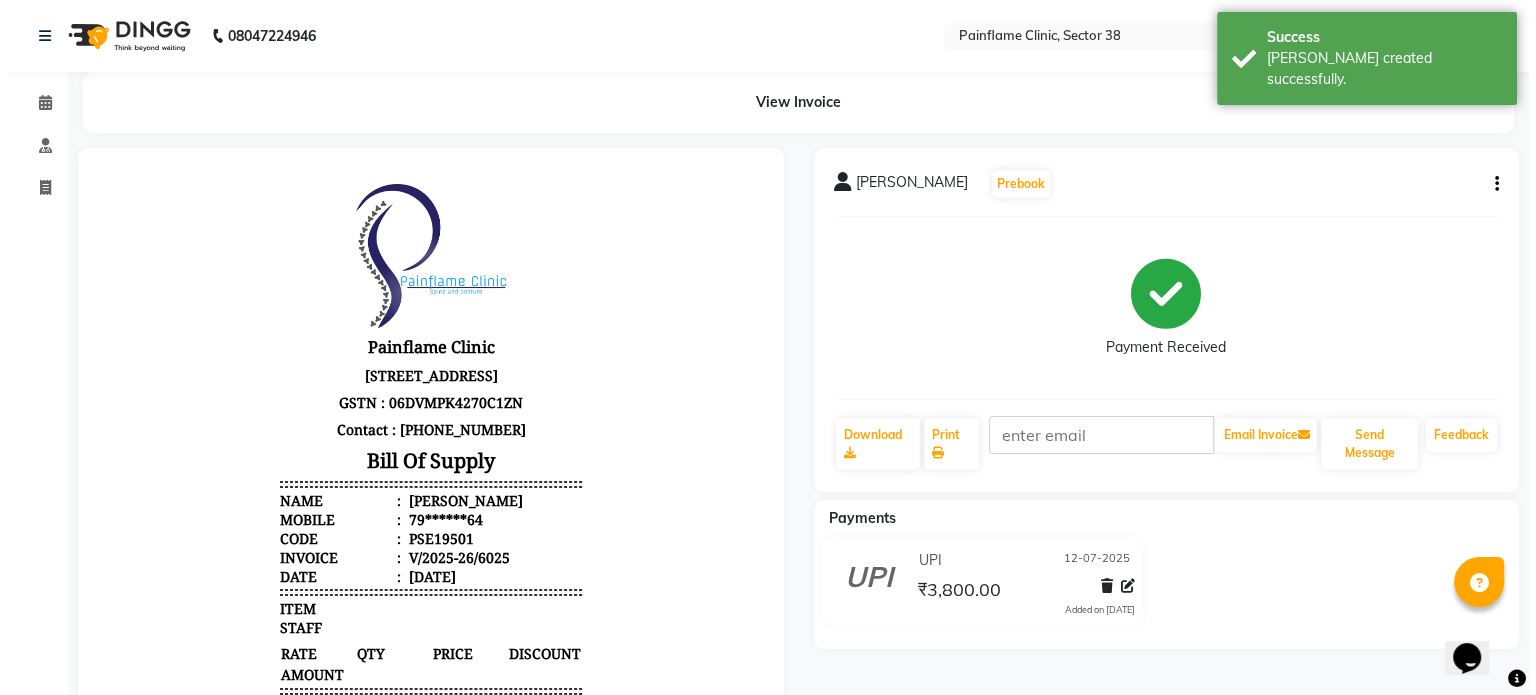 scroll, scrollTop: 0, scrollLeft: 0, axis: both 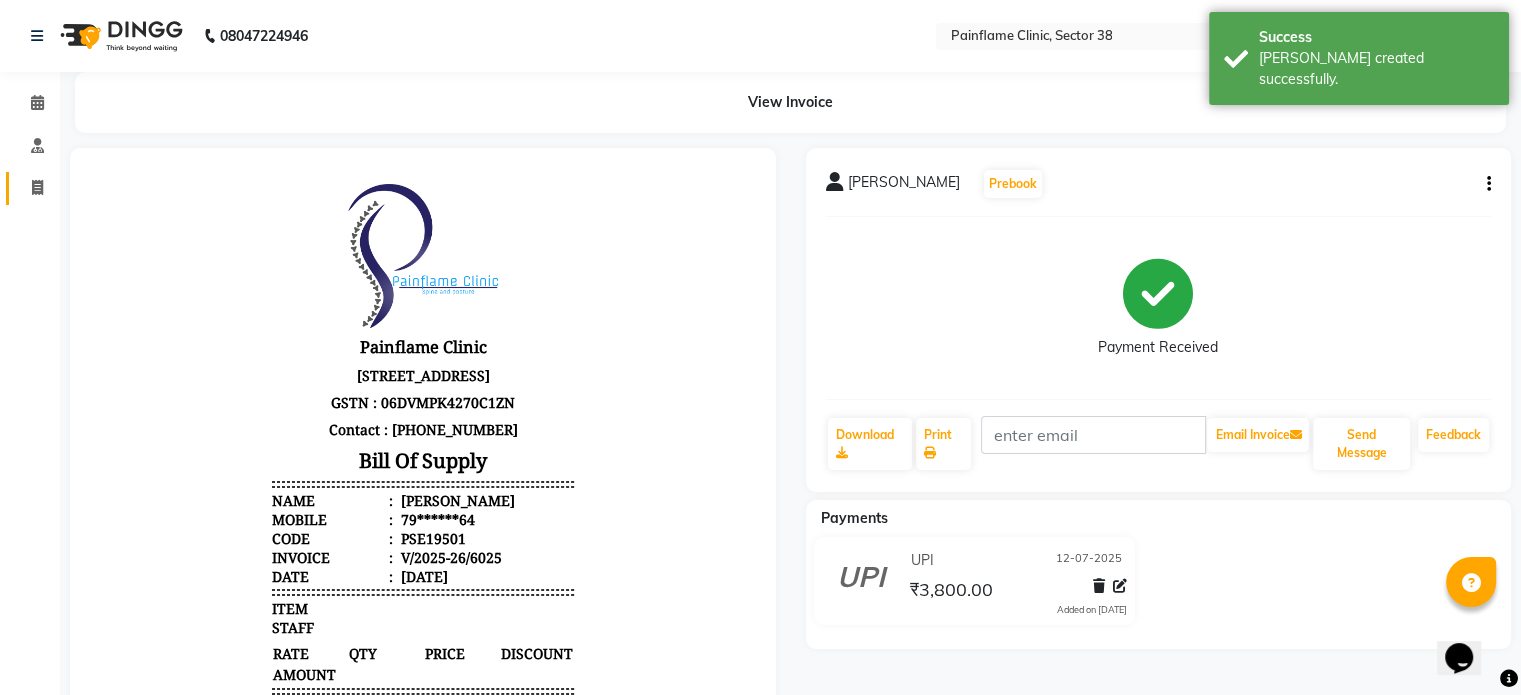 click on "Invoice" 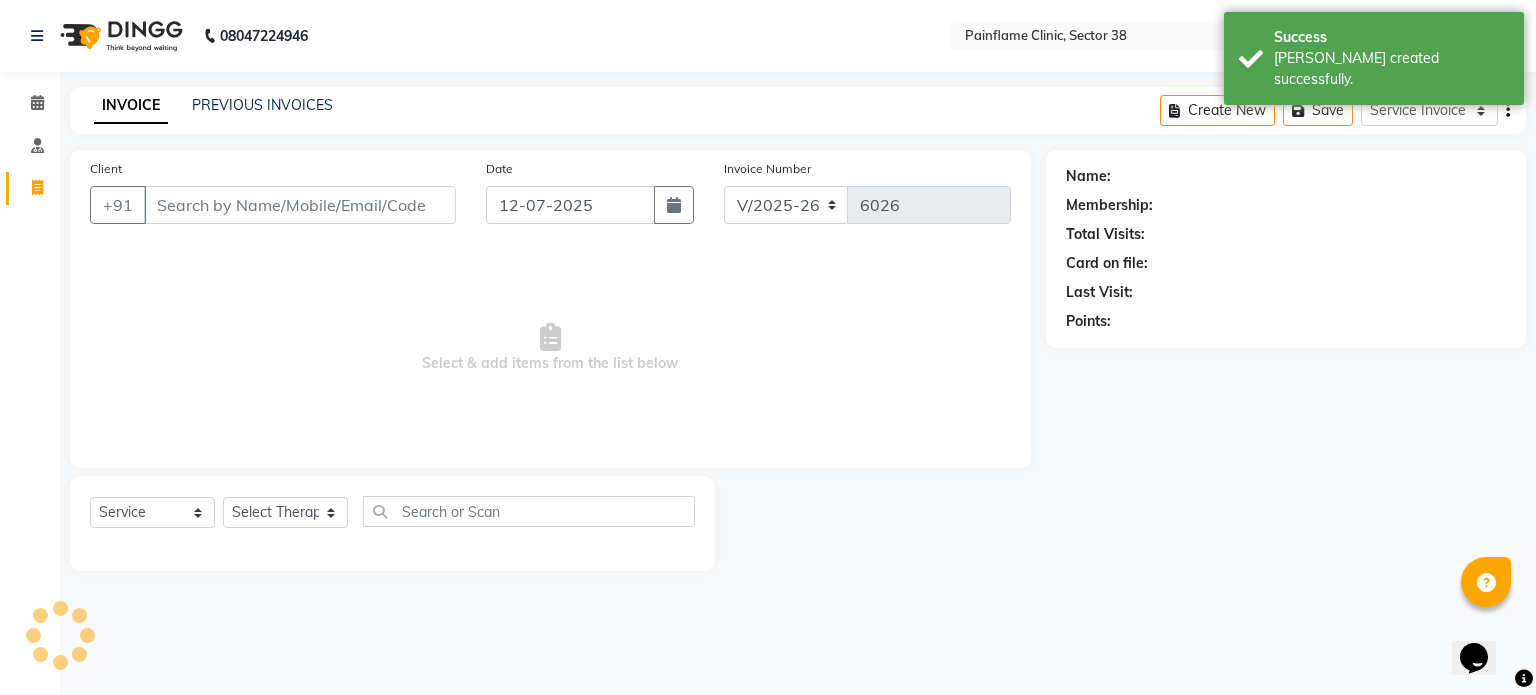 click on "Client" at bounding box center (300, 205) 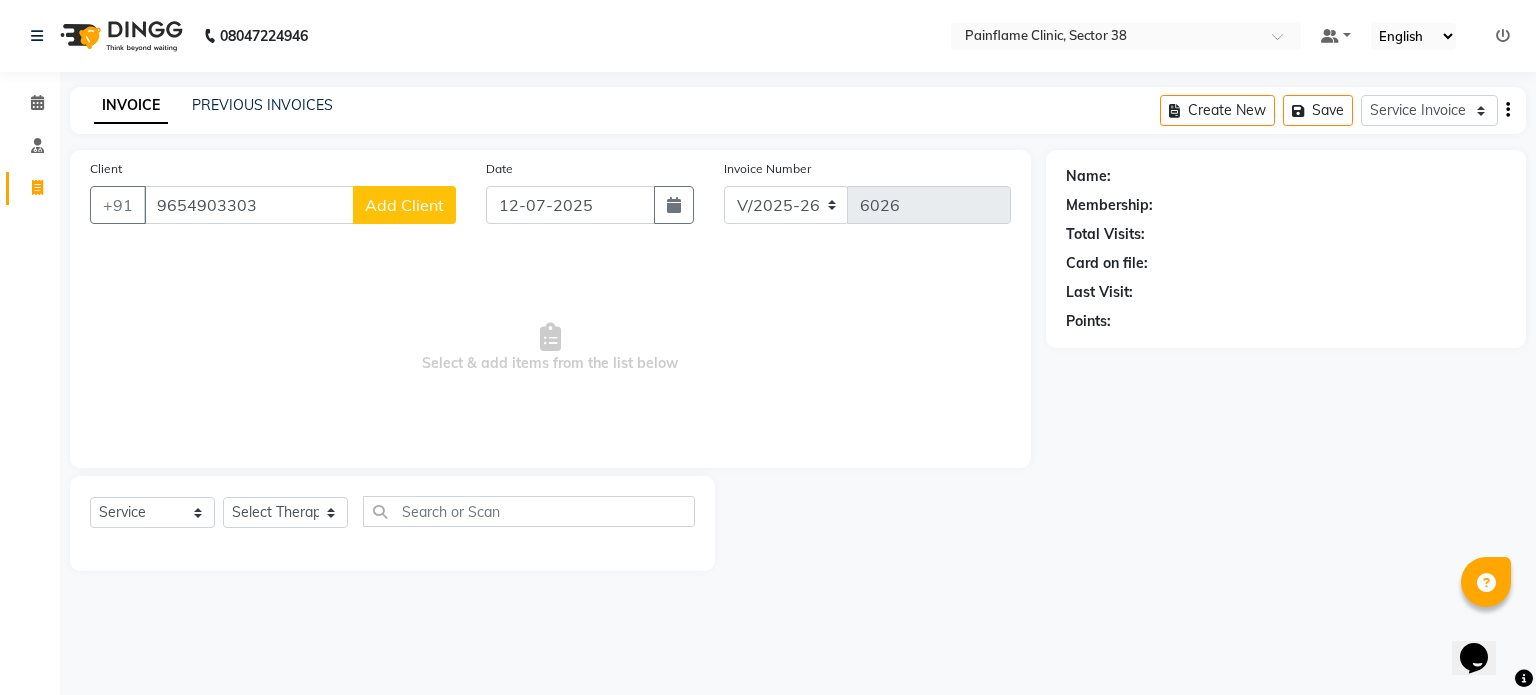 click on "9654903303" at bounding box center (249, 205) 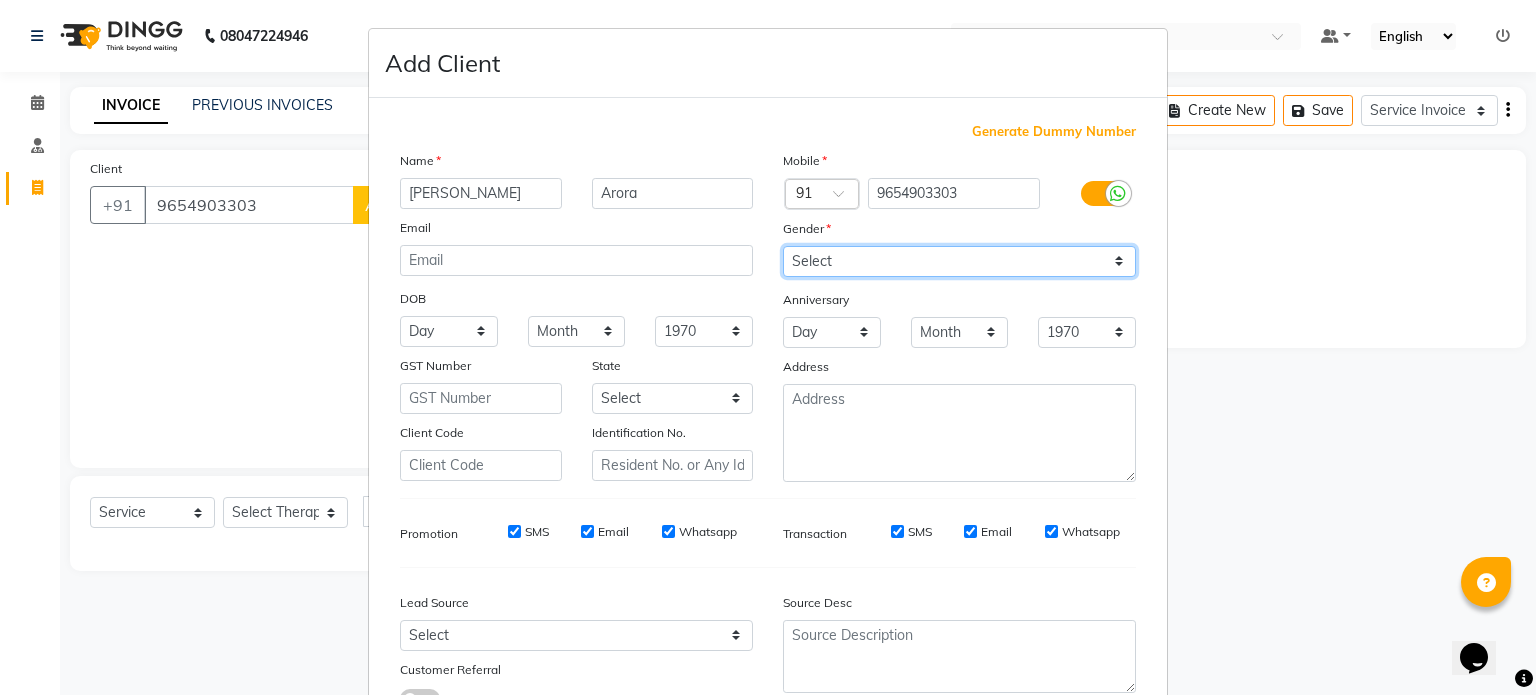 click on "Select Male Female Other Prefer Not To Say" at bounding box center (959, 261) 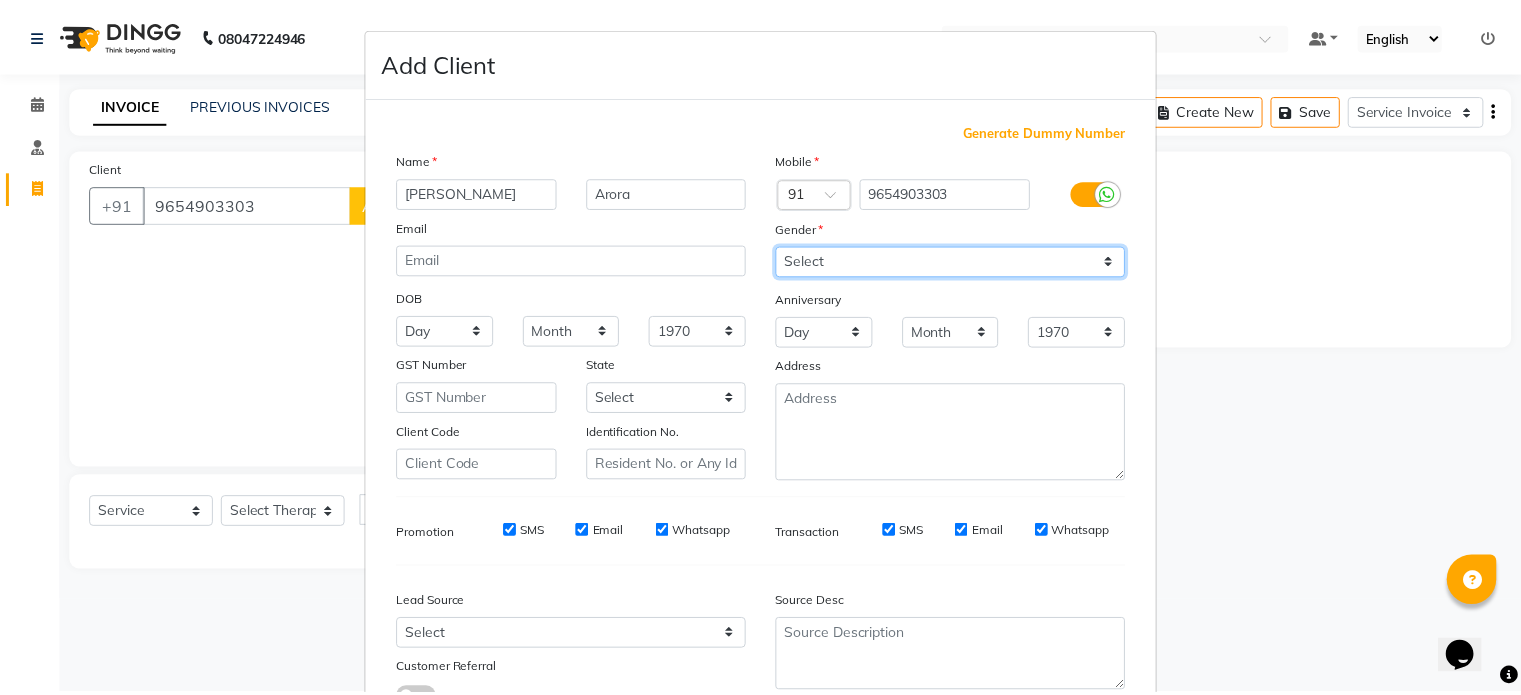scroll, scrollTop: 161, scrollLeft: 0, axis: vertical 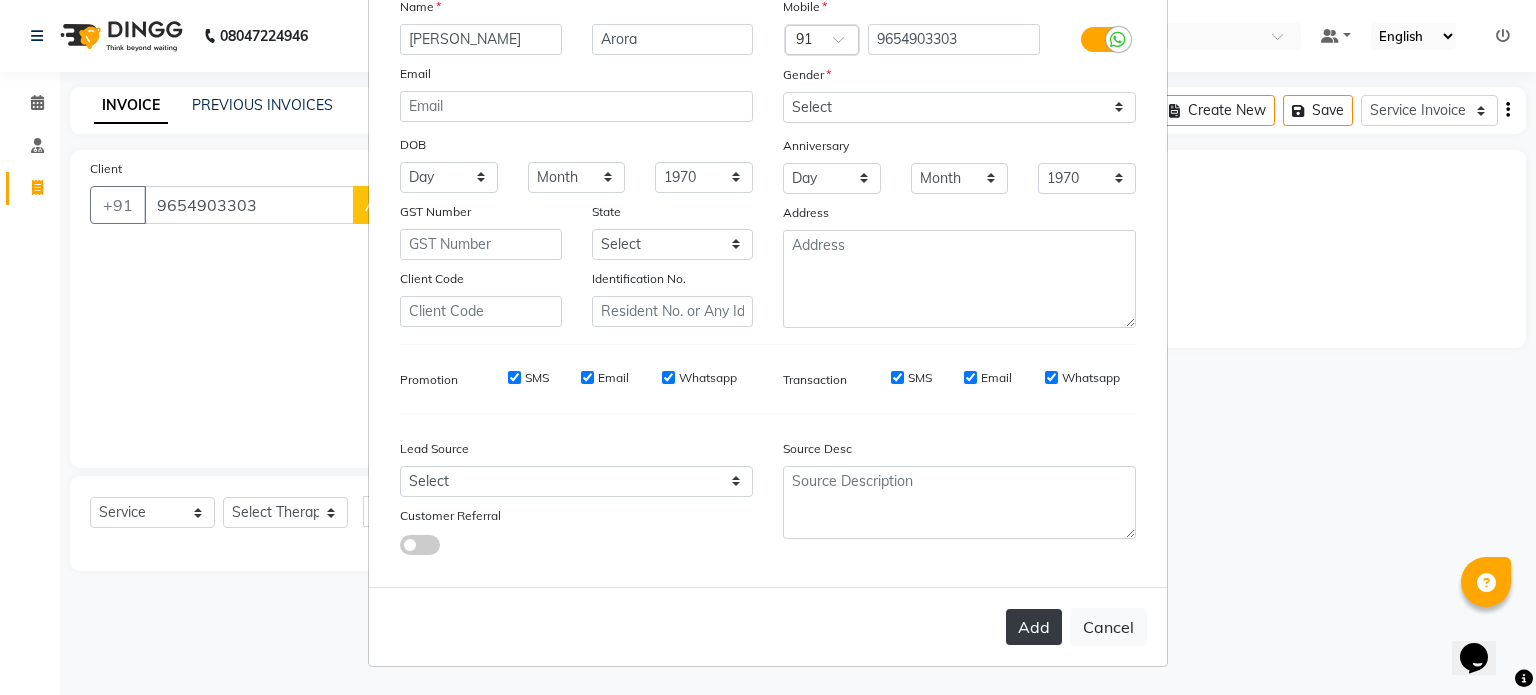 click on "Add" at bounding box center [1034, 627] 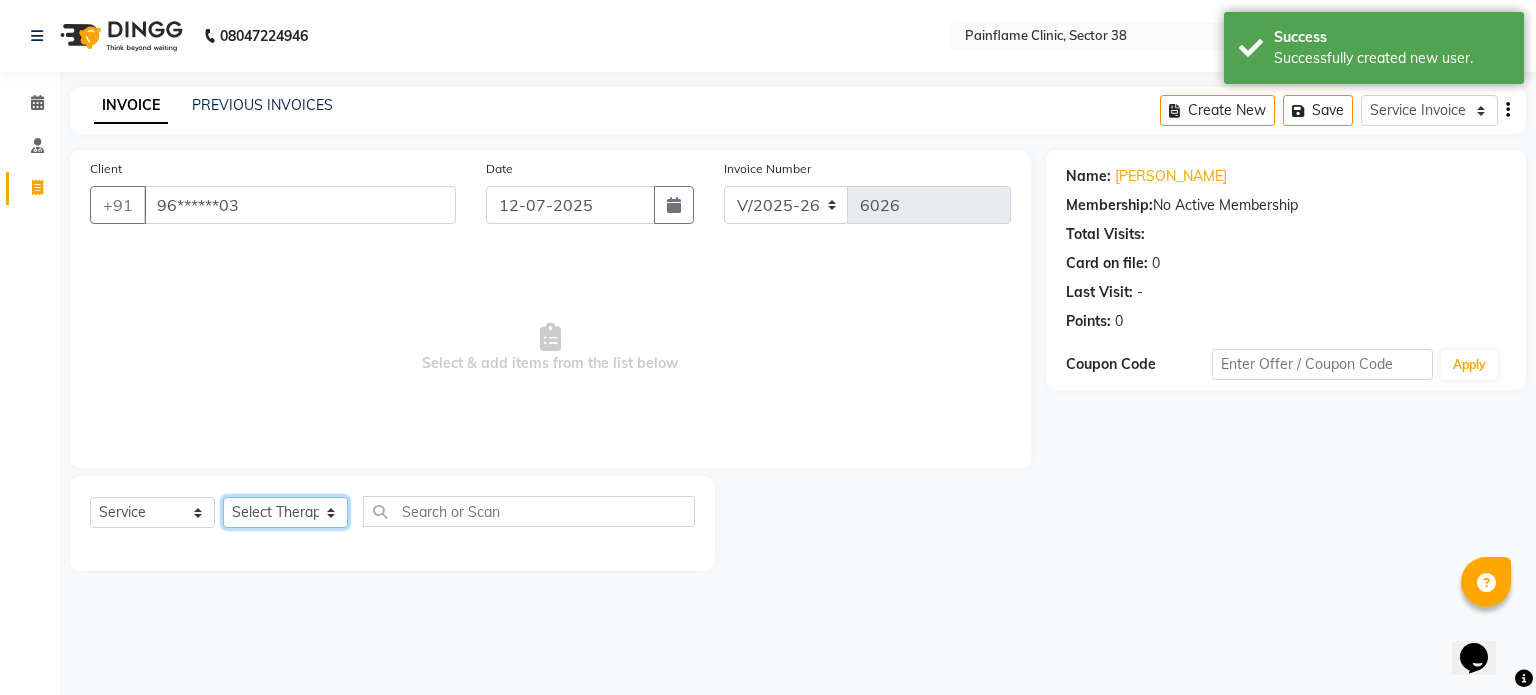 click on "Select Therapist Dr Durgesh Dr Harish Dr Ranjana Dr Saurabh Dr. Suraj Dr. Tejpal Mehlawat KUSHAL MOHIT SEMWAL Nancy Singhai Reception 1  Reception 2 Reception 3" 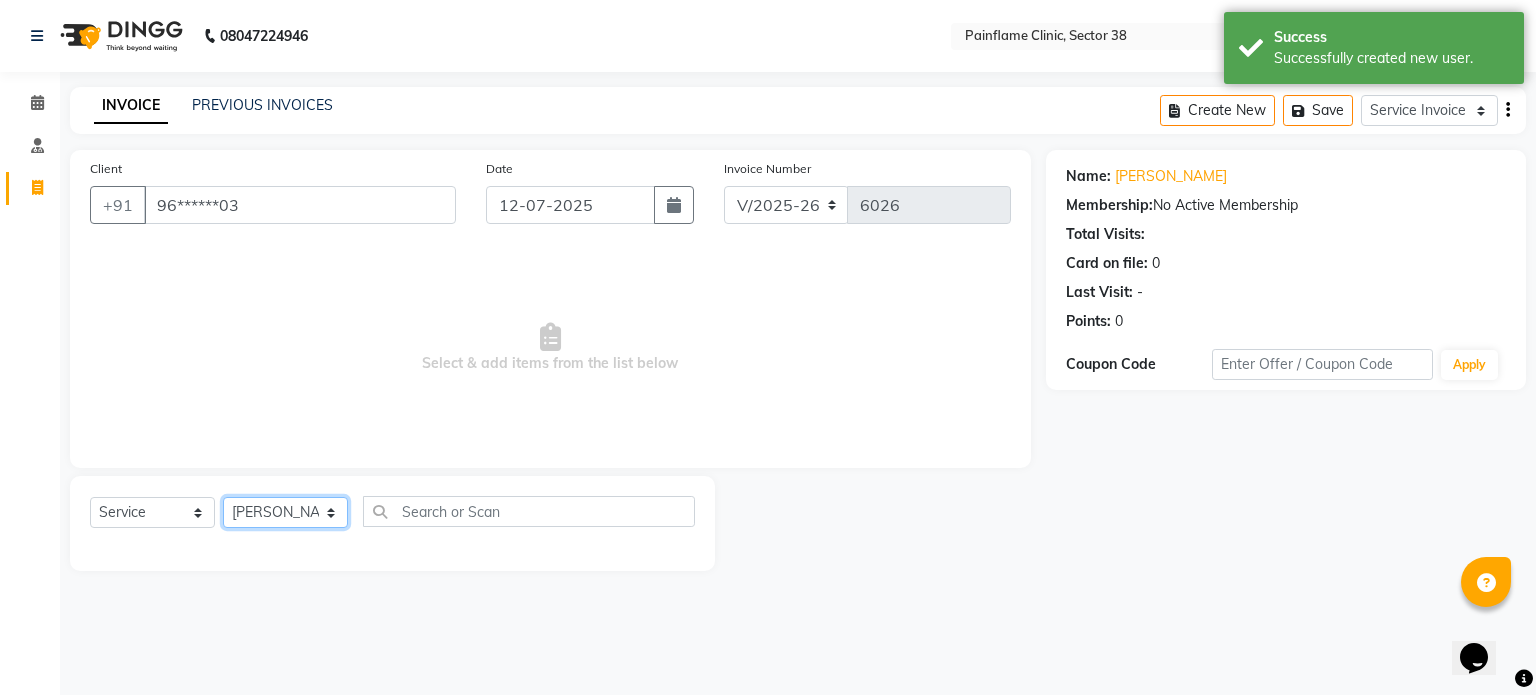 click on "Select Therapist Dr Durgesh Dr Harish Dr Ranjana Dr Saurabh Dr. Suraj Dr. Tejpal Mehlawat KUSHAL MOHIT SEMWAL Nancy Singhai Reception 1  Reception 2 Reception 3" 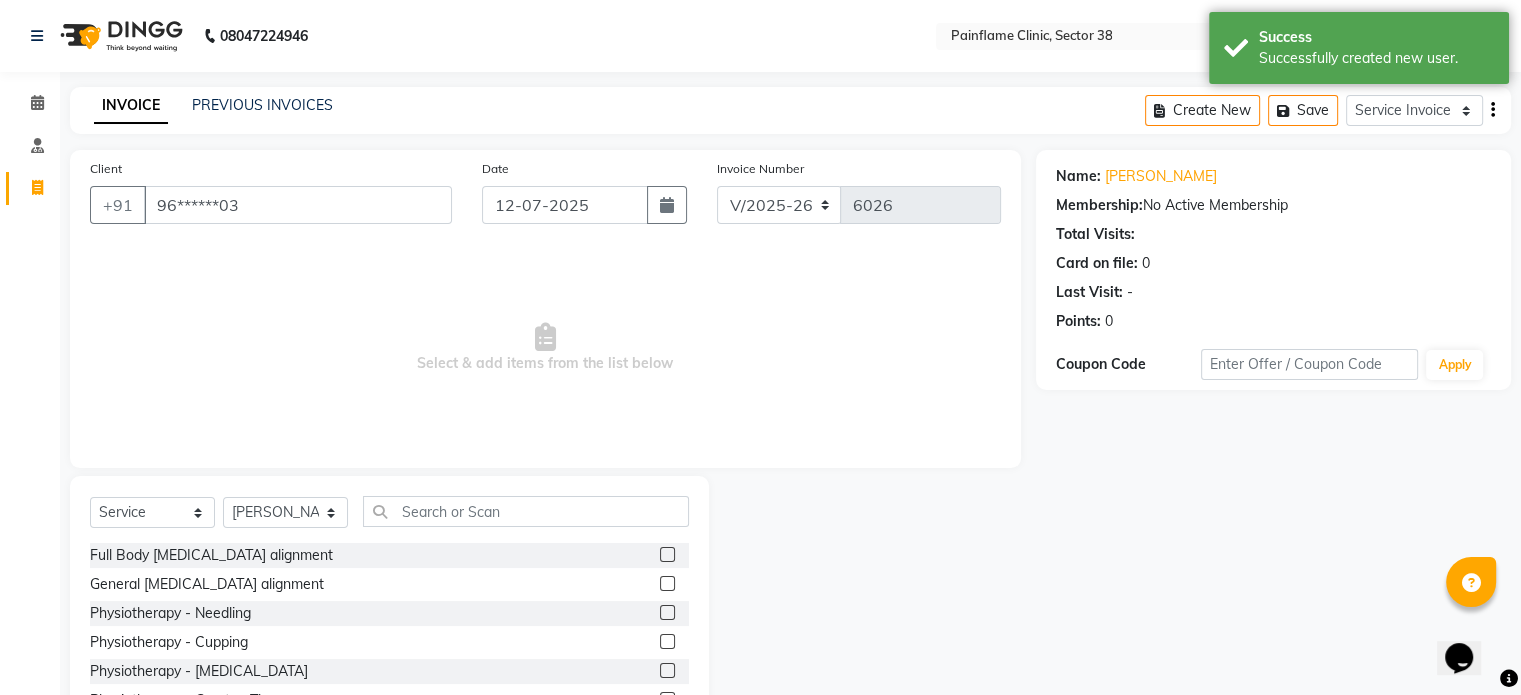 click 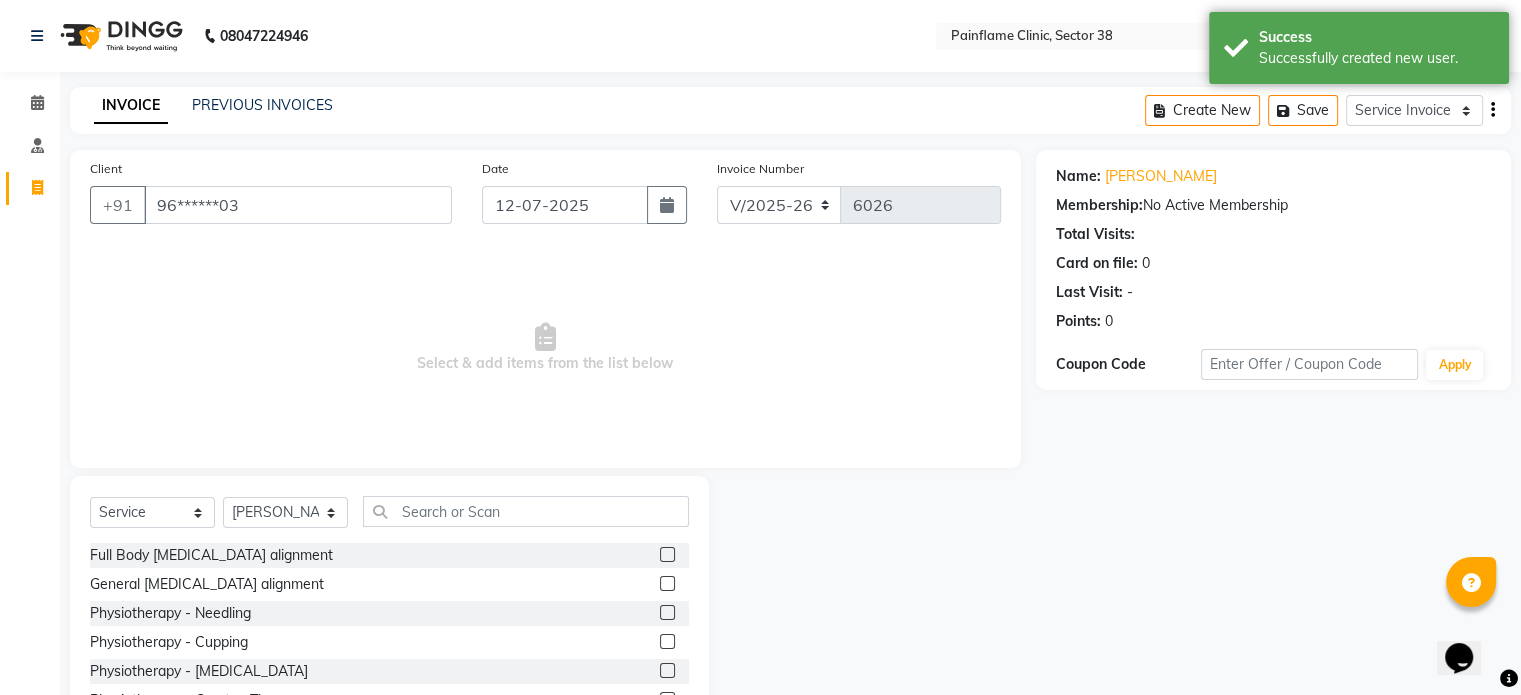 click at bounding box center [666, 584] 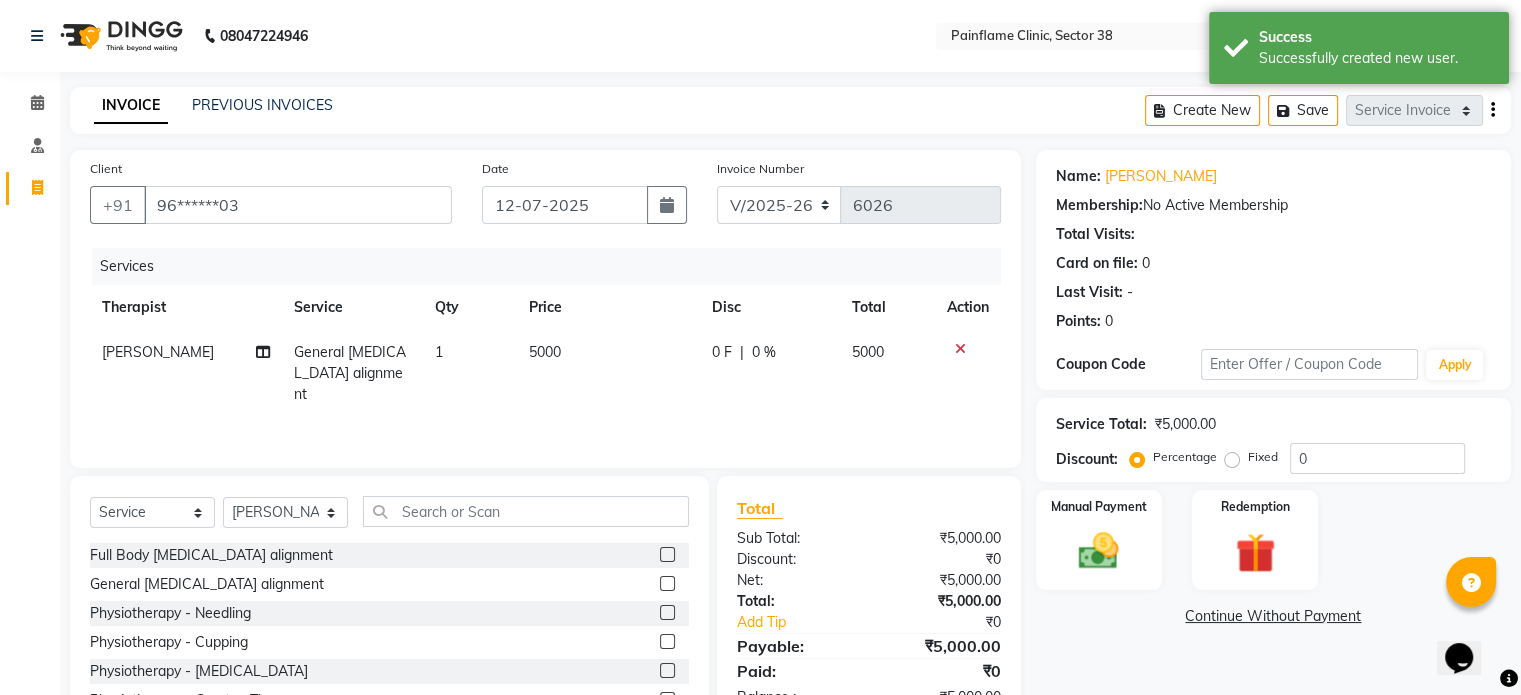 click on "5000" 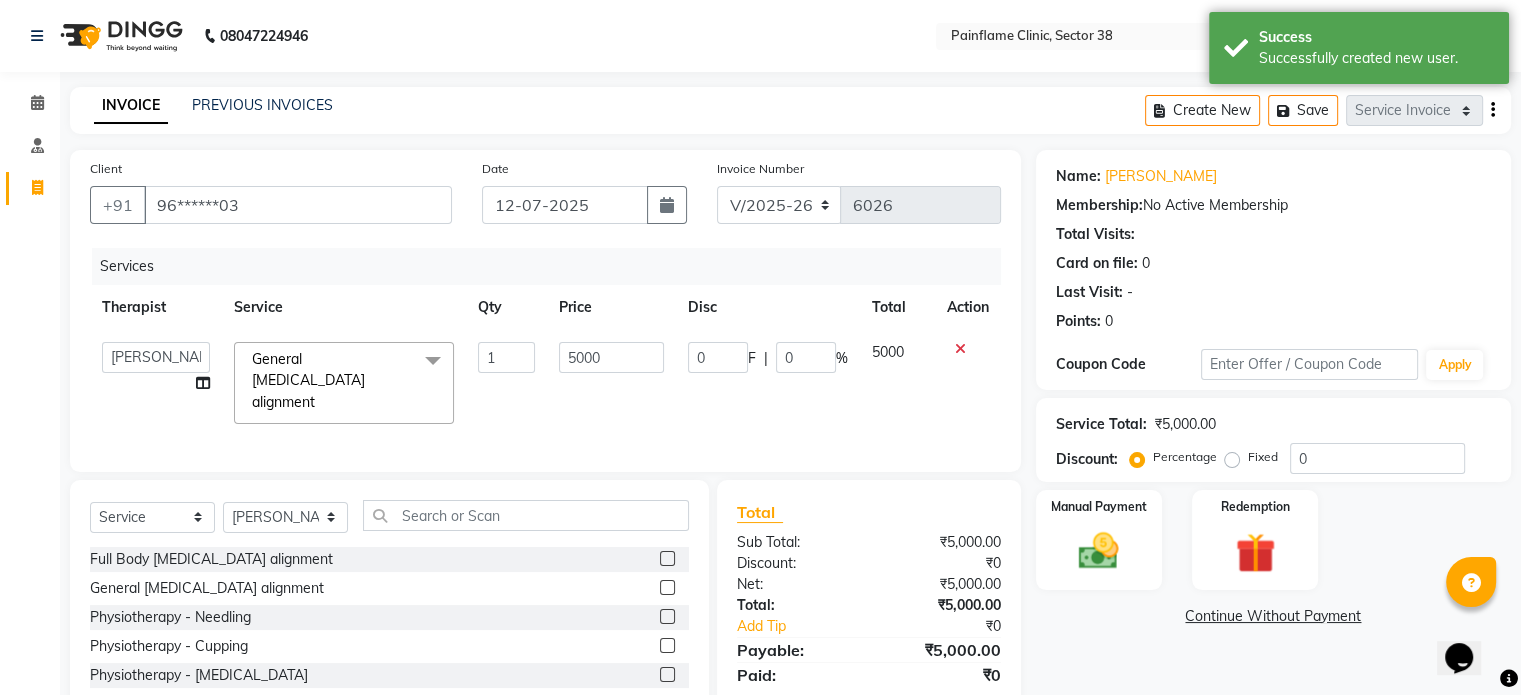 click on "5000" 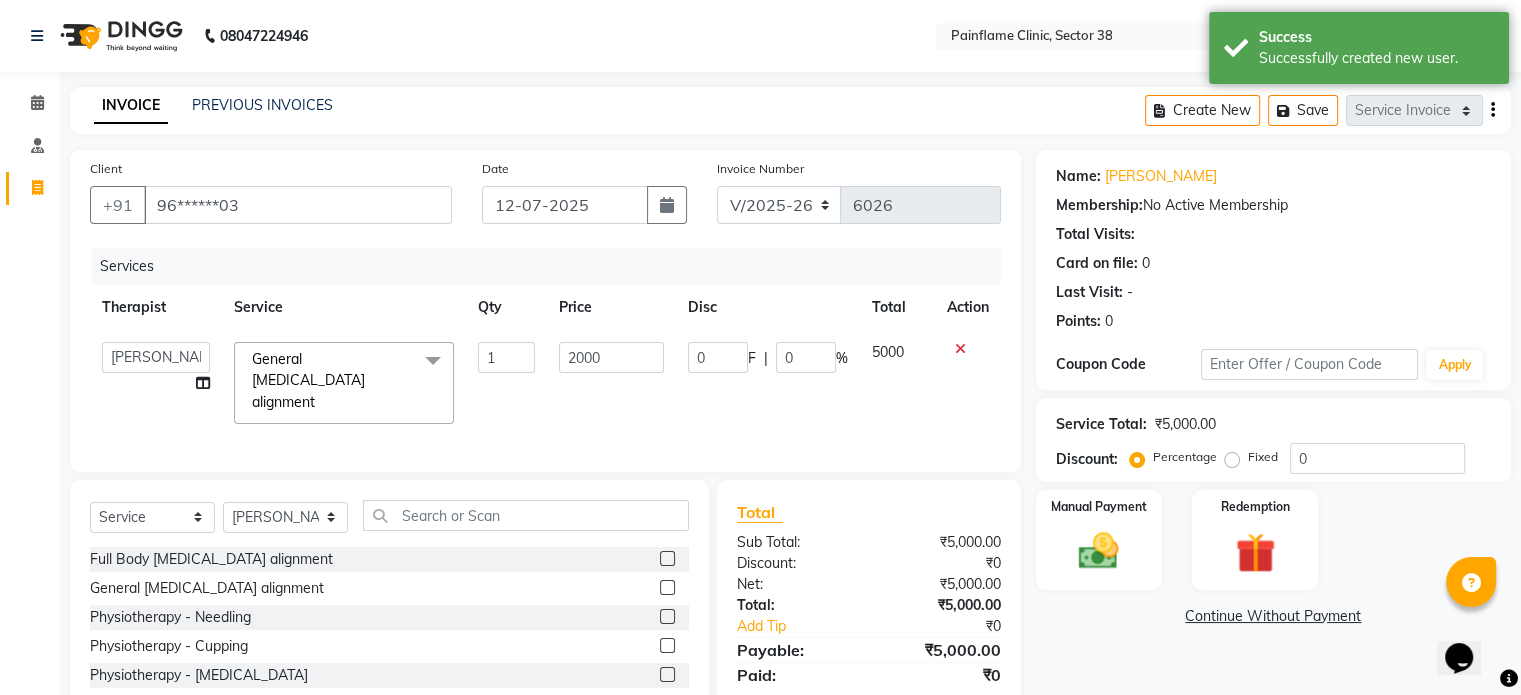 scroll, scrollTop: 106, scrollLeft: 0, axis: vertical 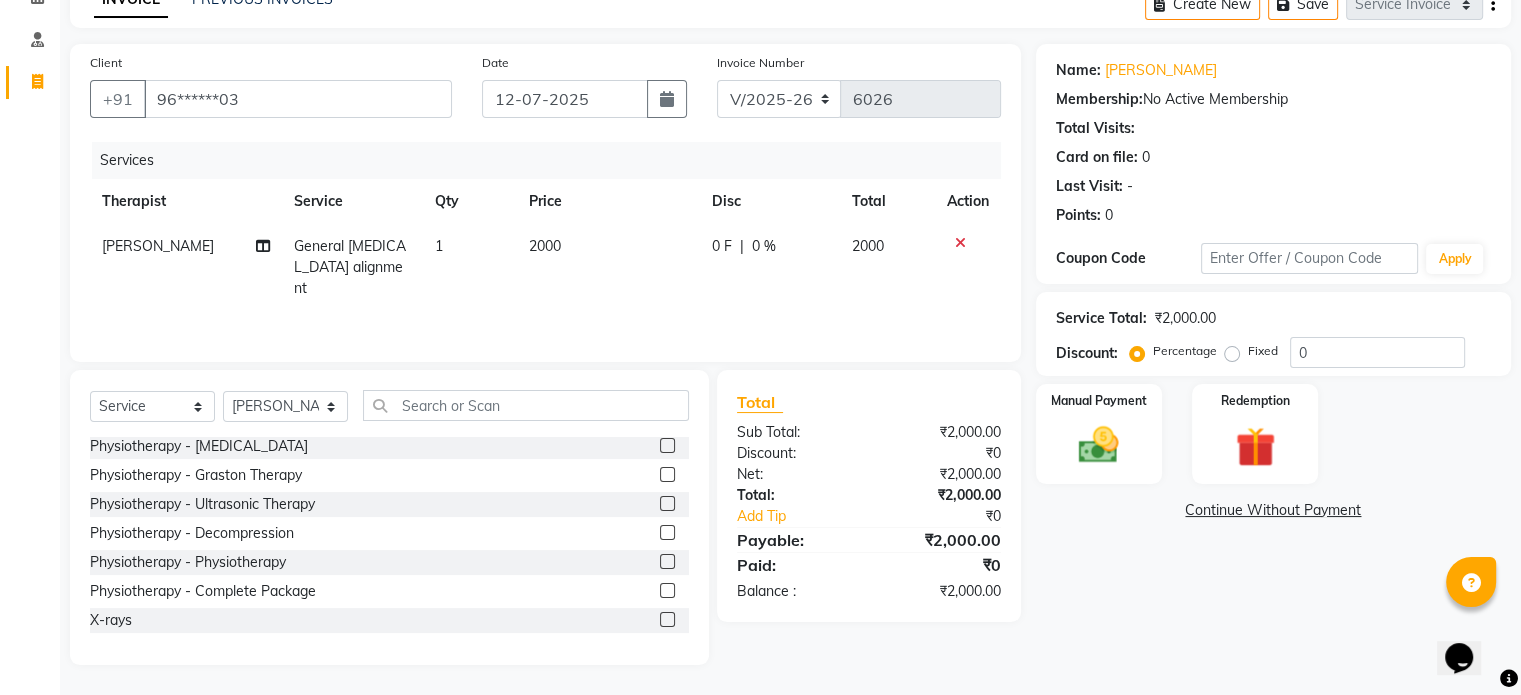 click 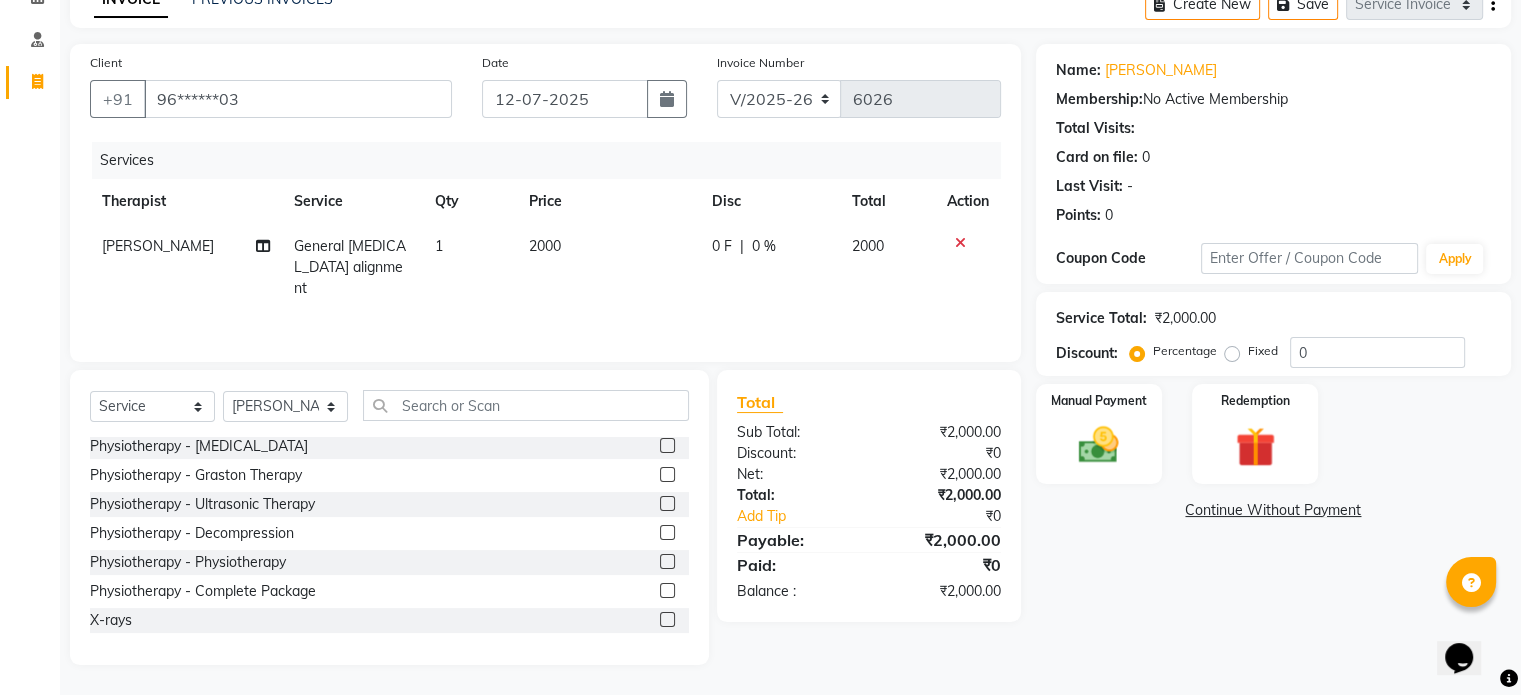 click at bounding box center [666, 620] 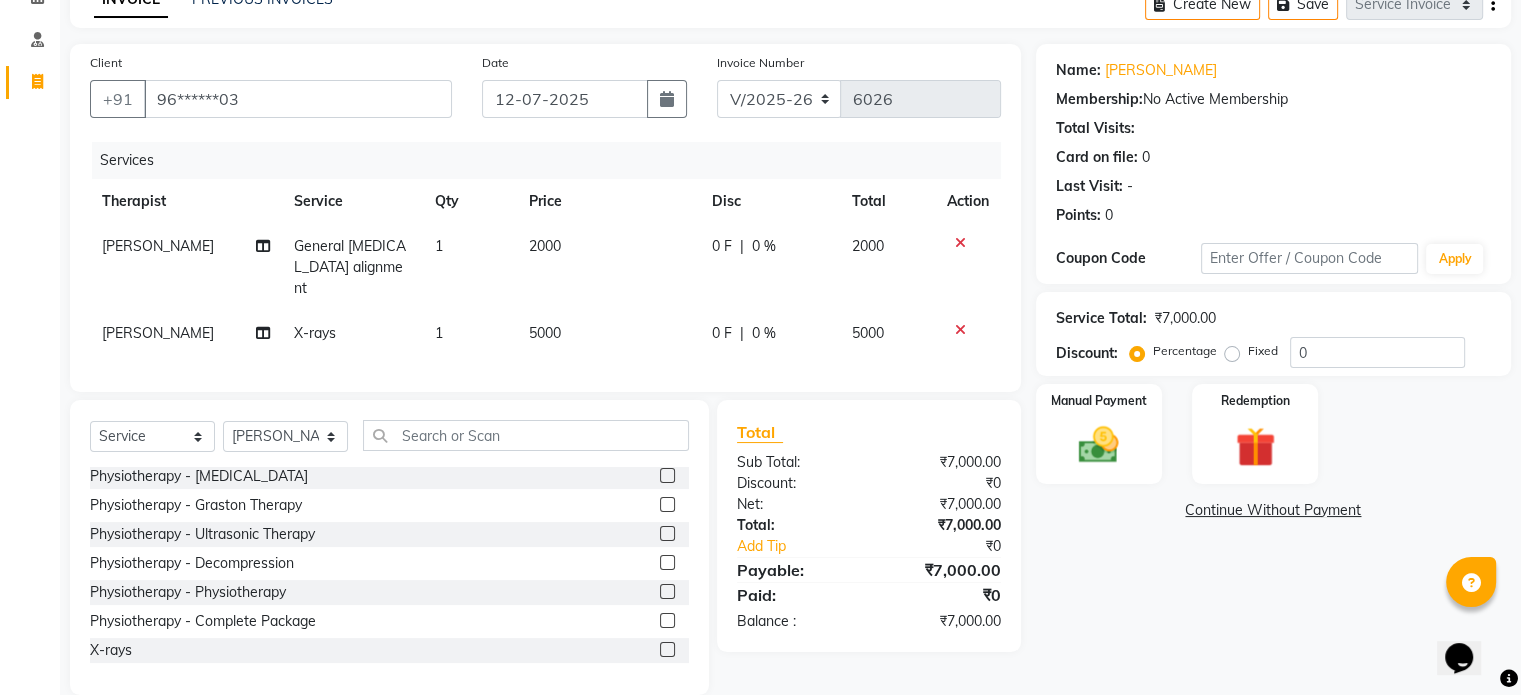 click on "5000" 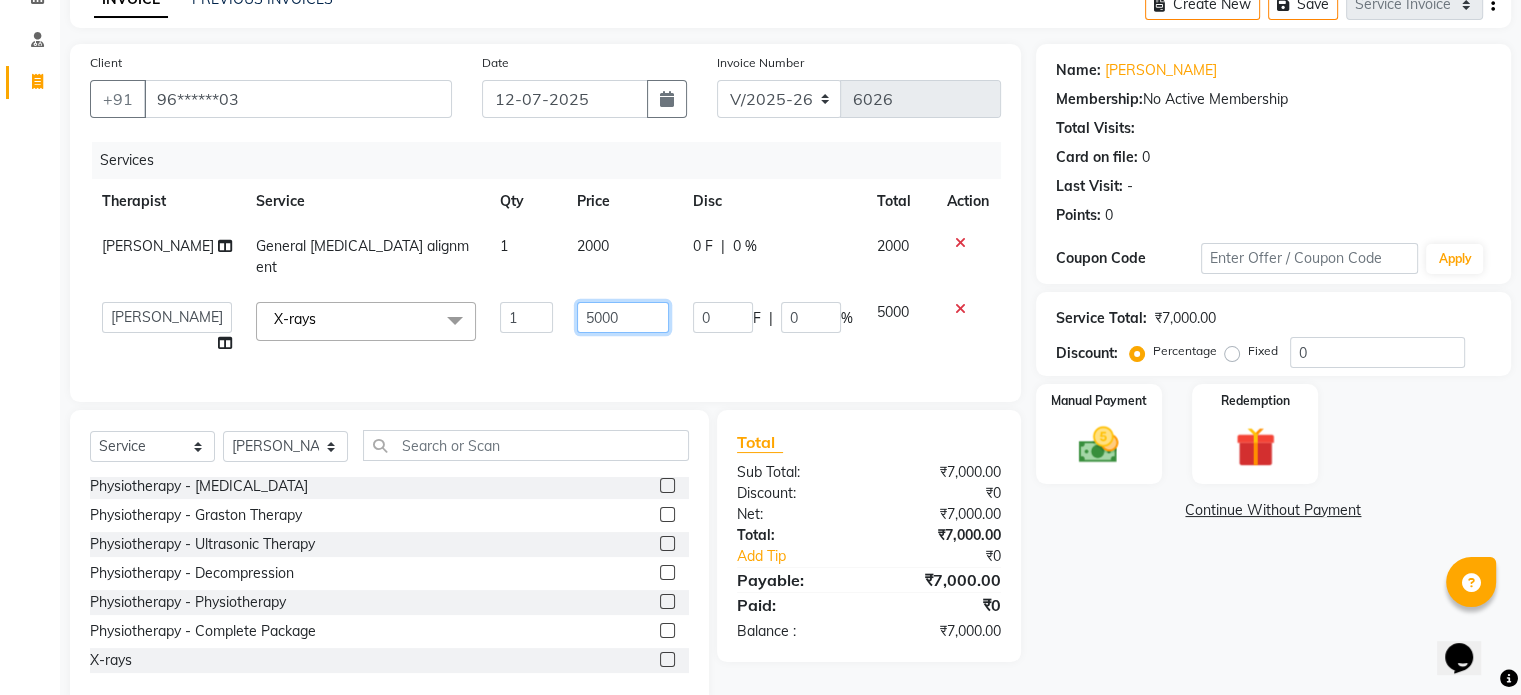click on "5000" 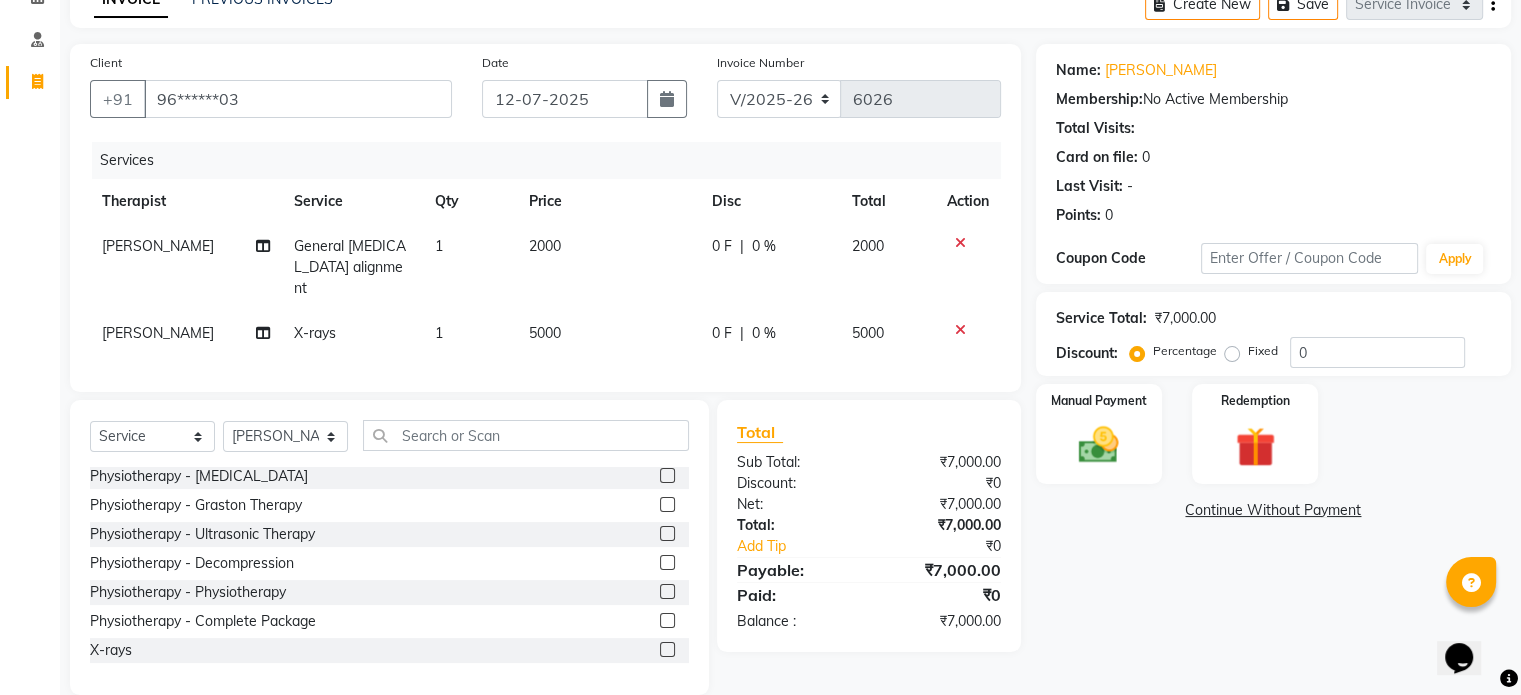click 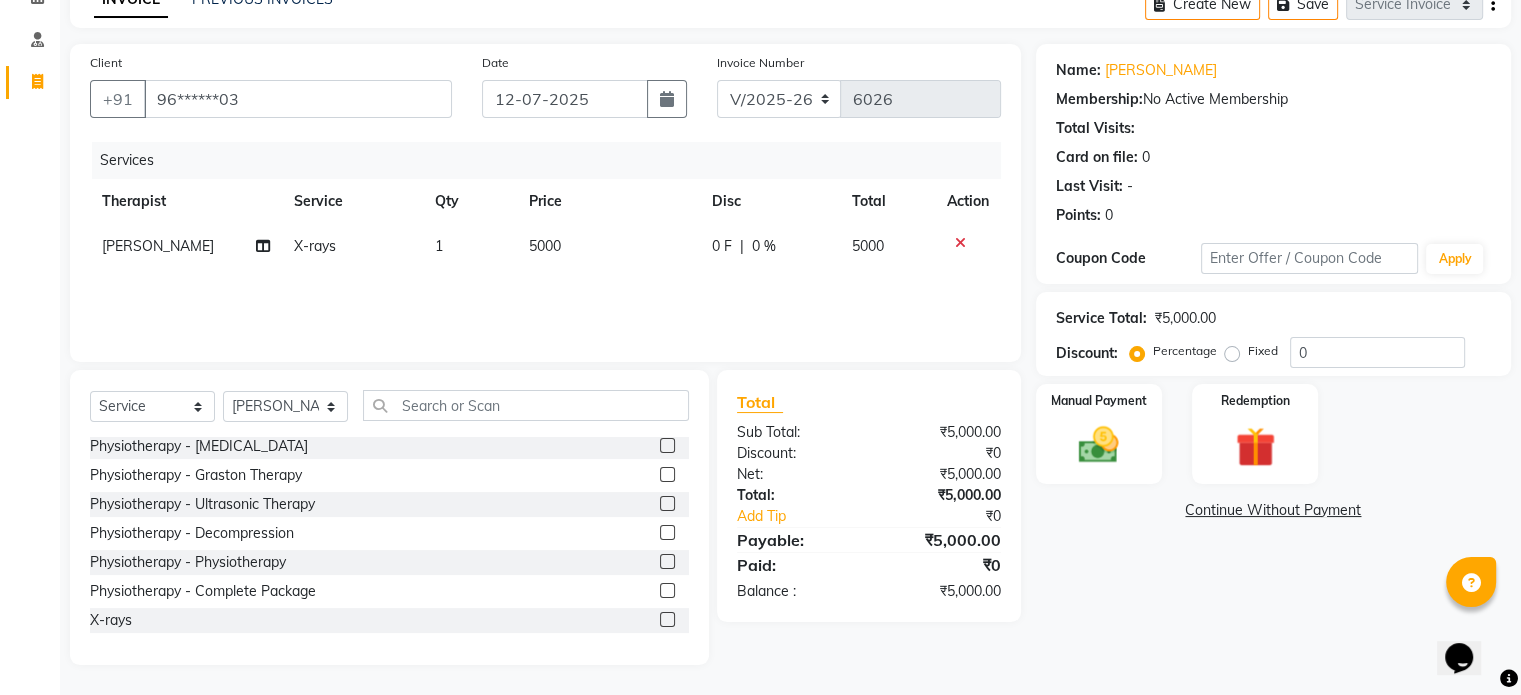 click on "5000" 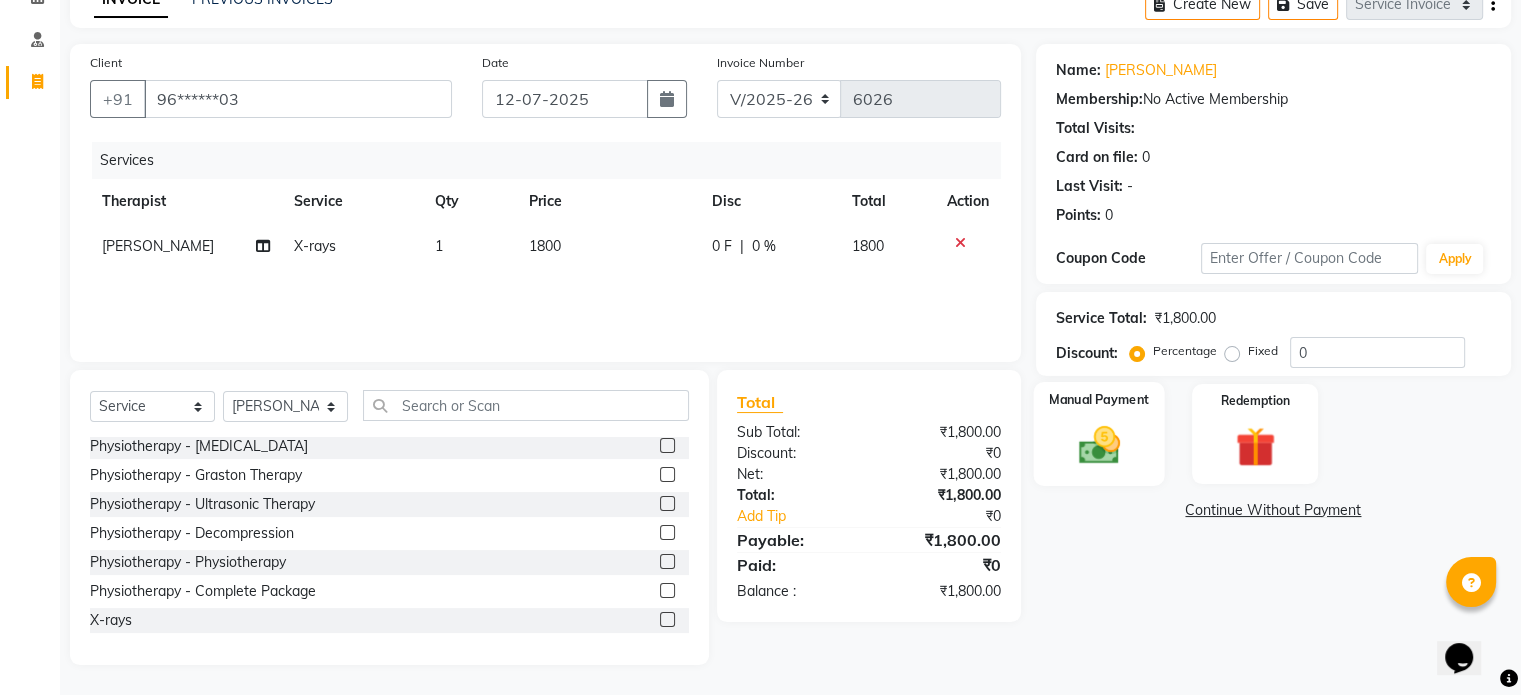 click 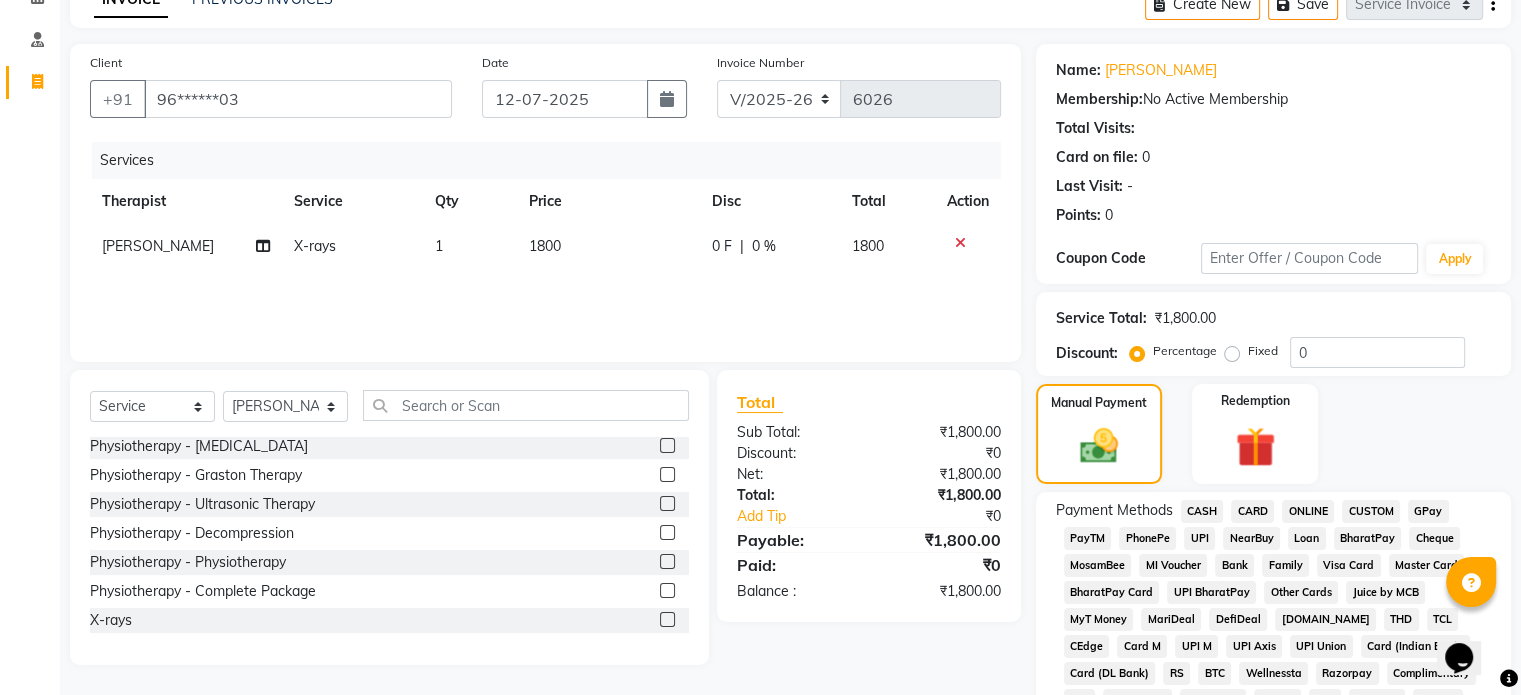 click on "CARD" 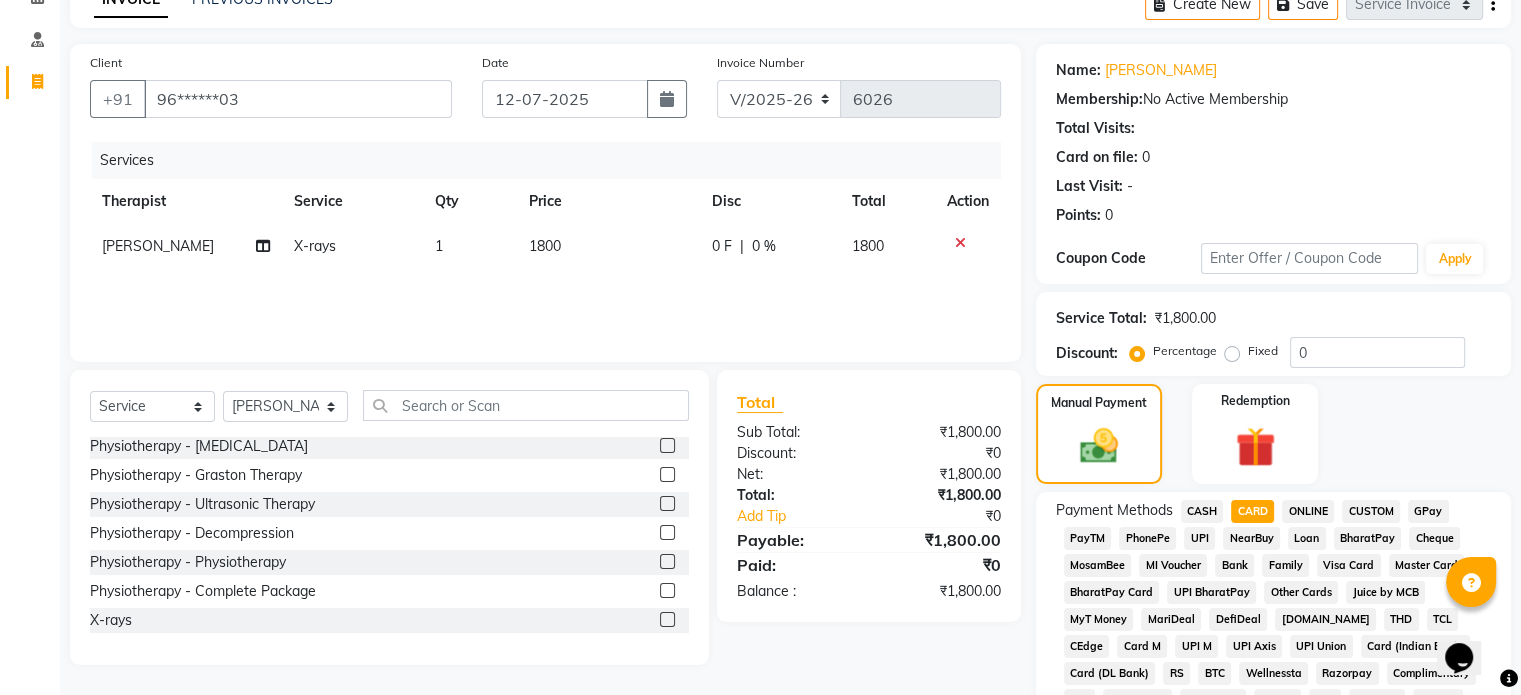 scroll, scrollTop: 652, scrollLeft: 0, axis: vertical 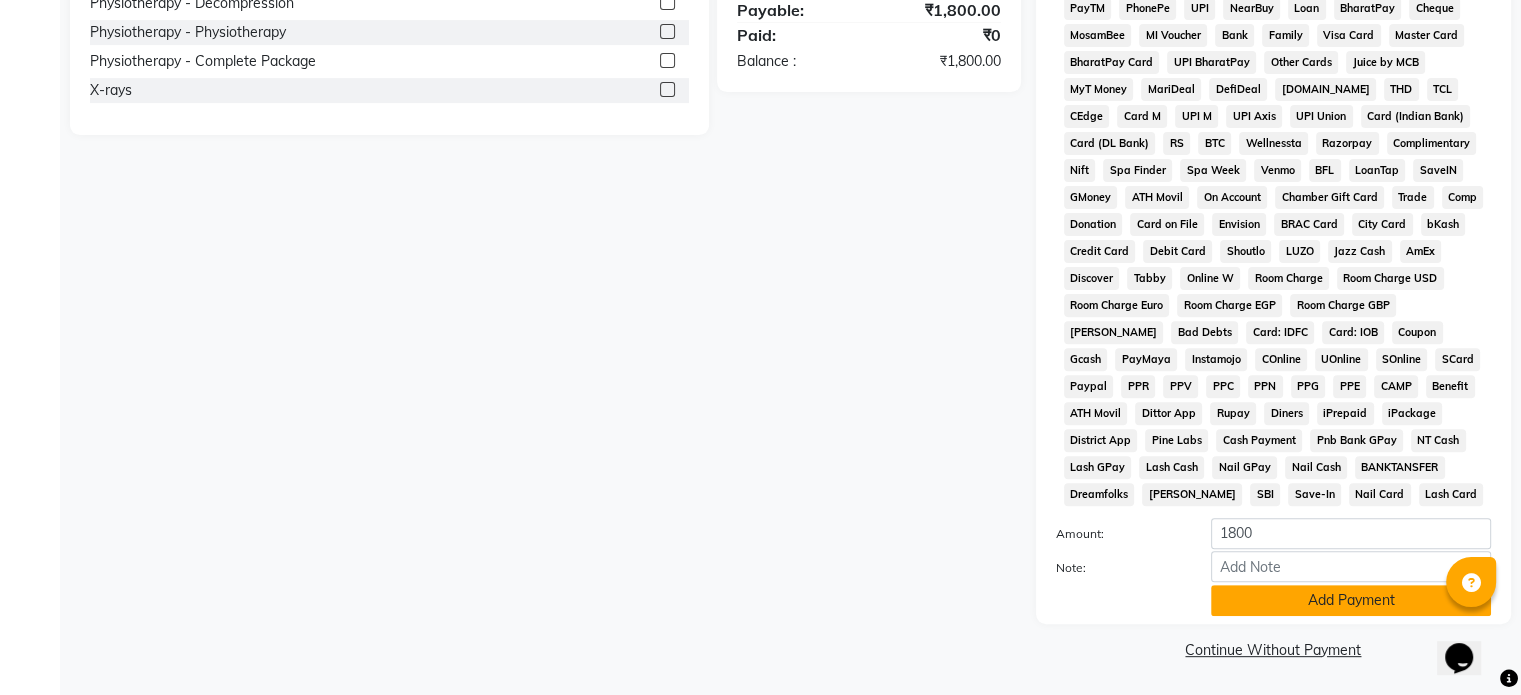 click on "Add Payment" 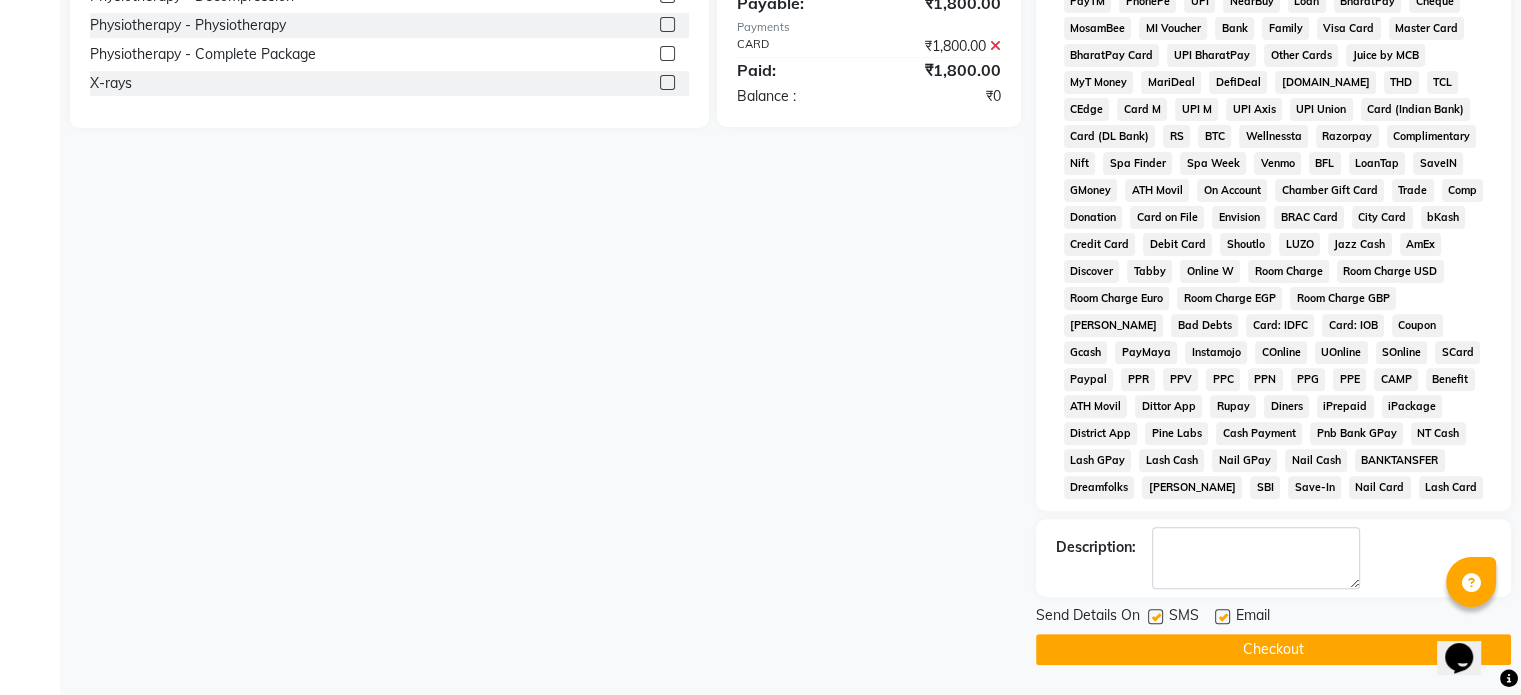 click 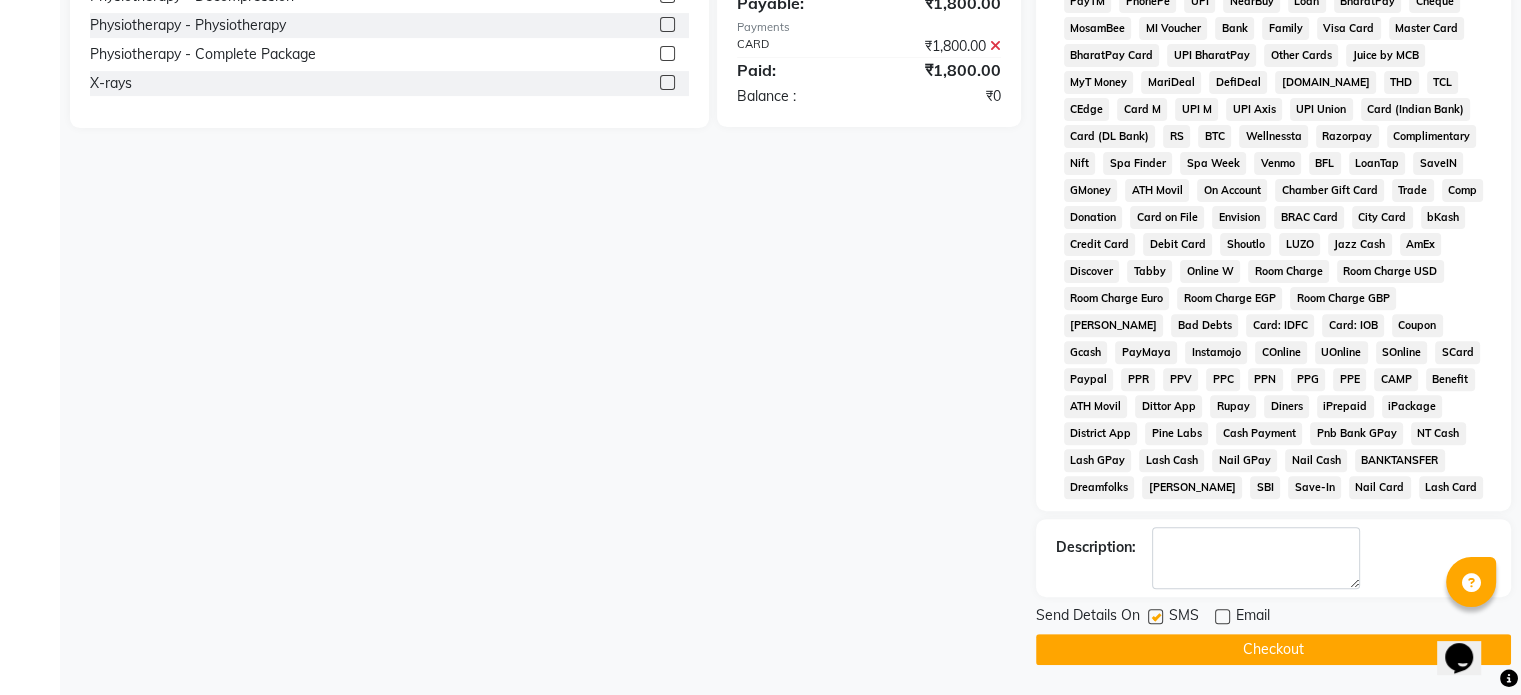 click on "Send Details On SMS Email" 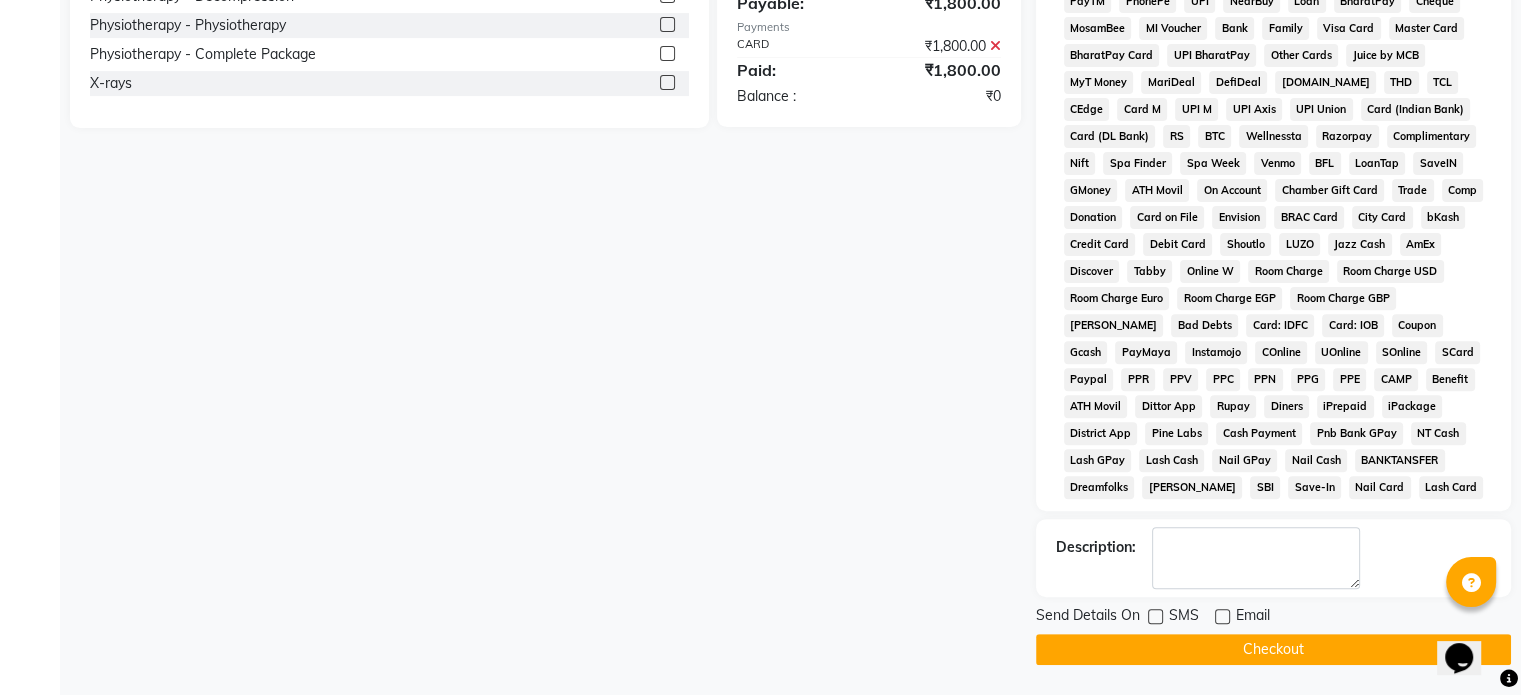 click on "Checkout" 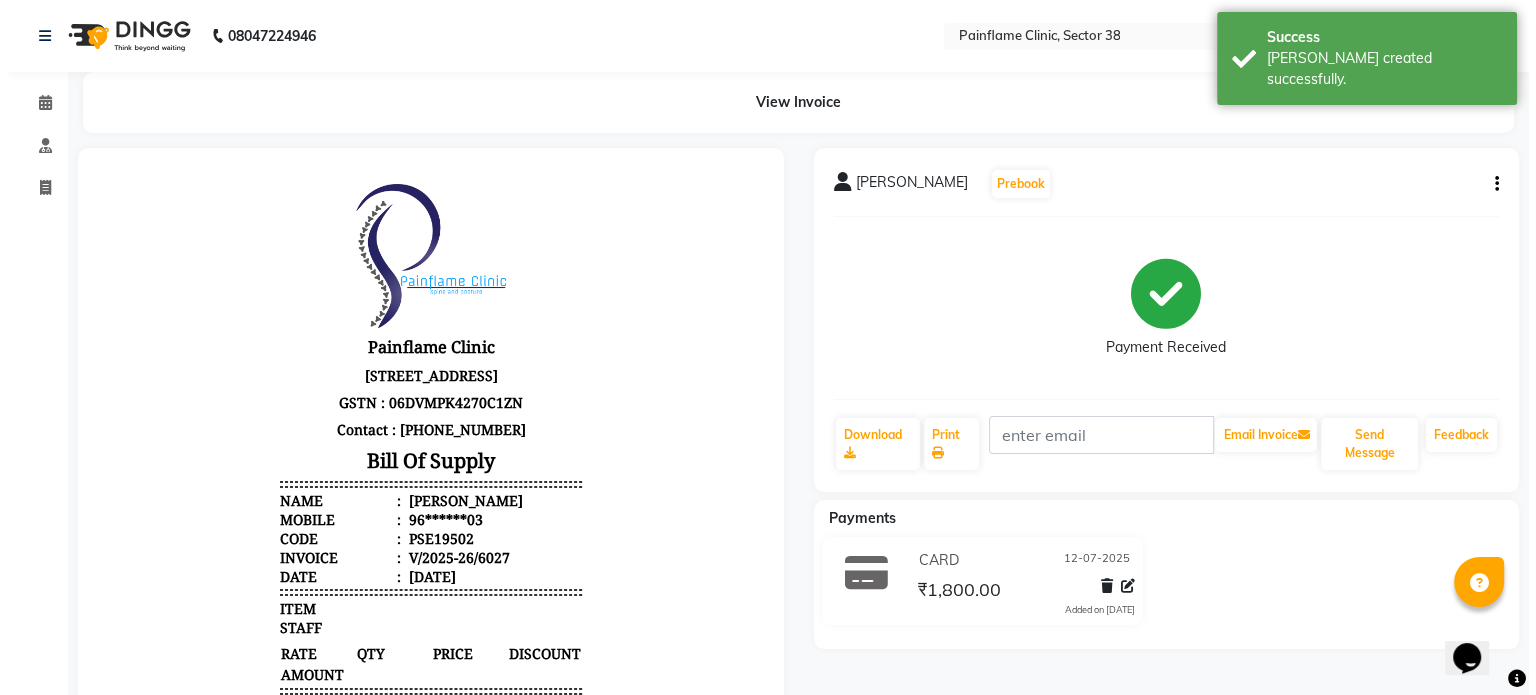 scroll, scrollTop: 0, scrollLeft: 0, axis: both 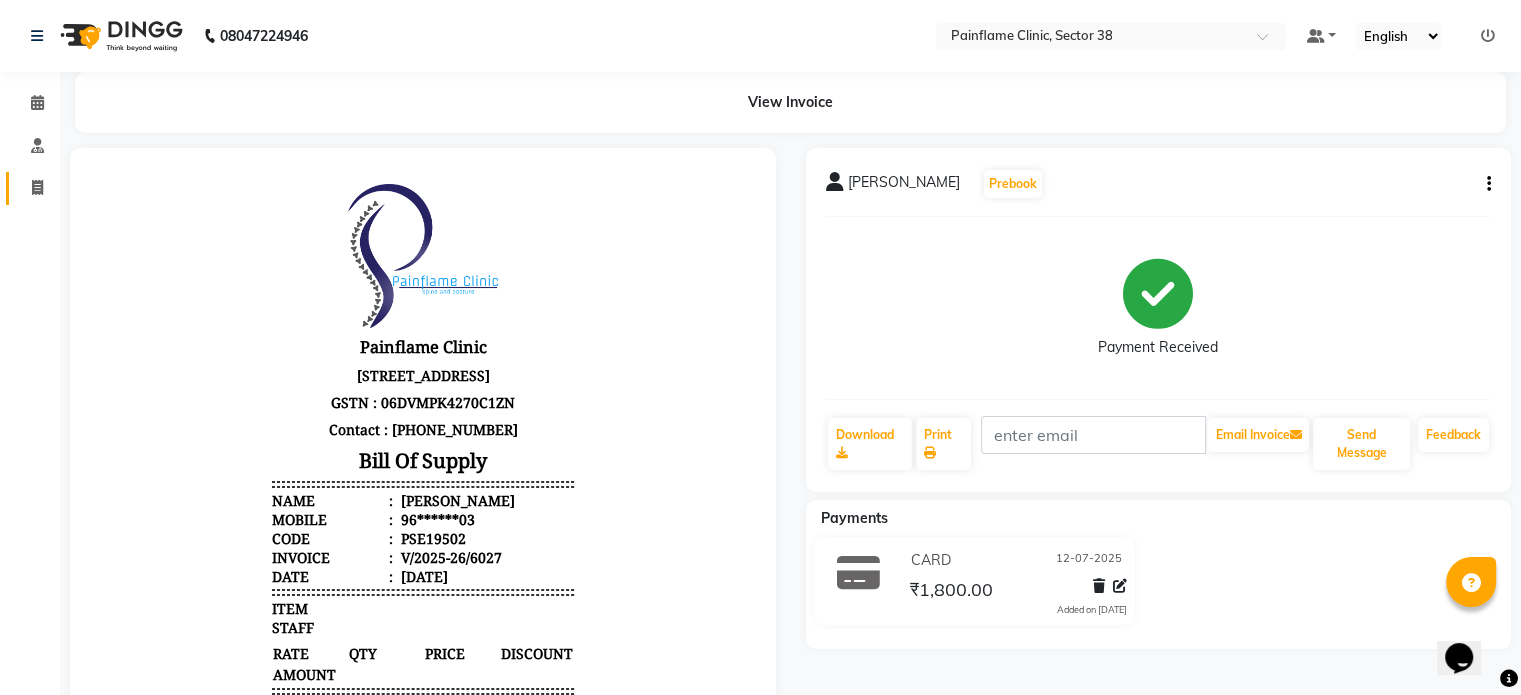click on "Invoice" 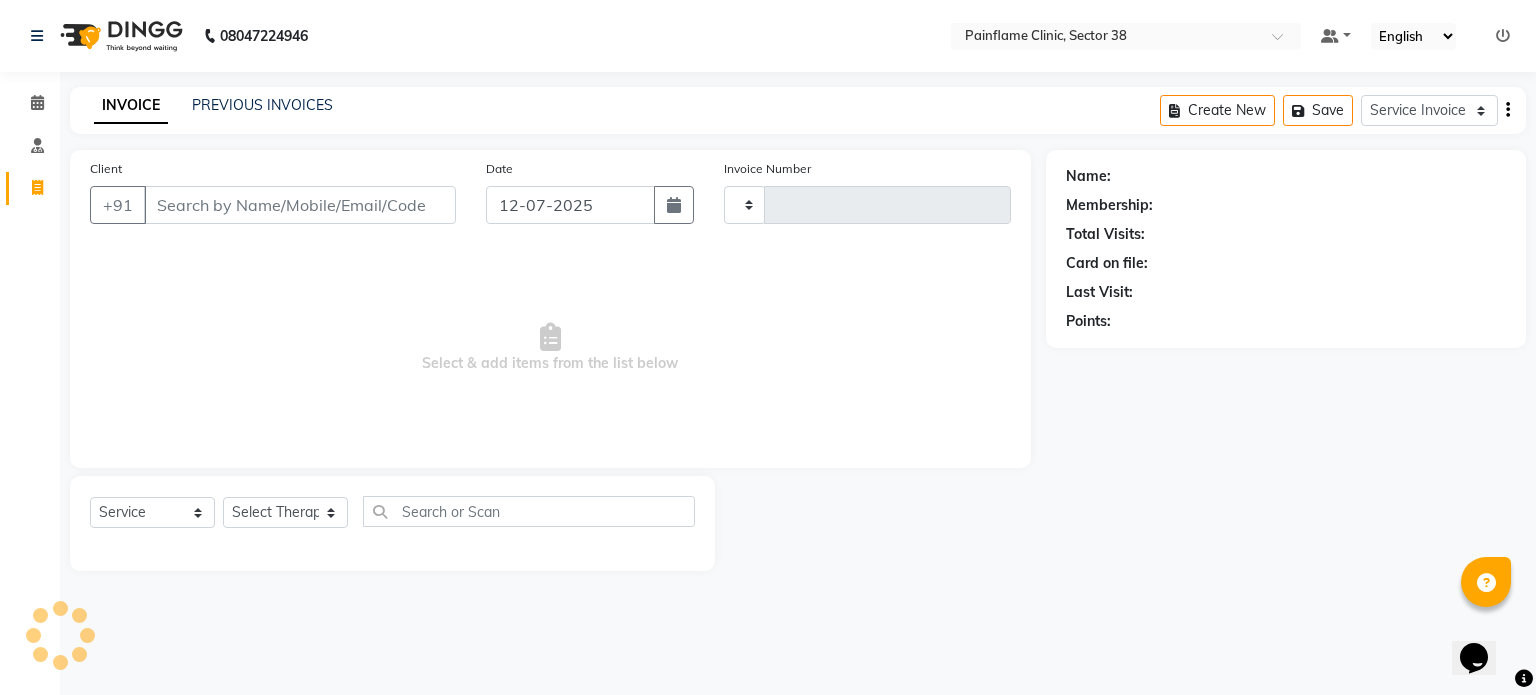 click on "Client" at bounding box center [300, 205] 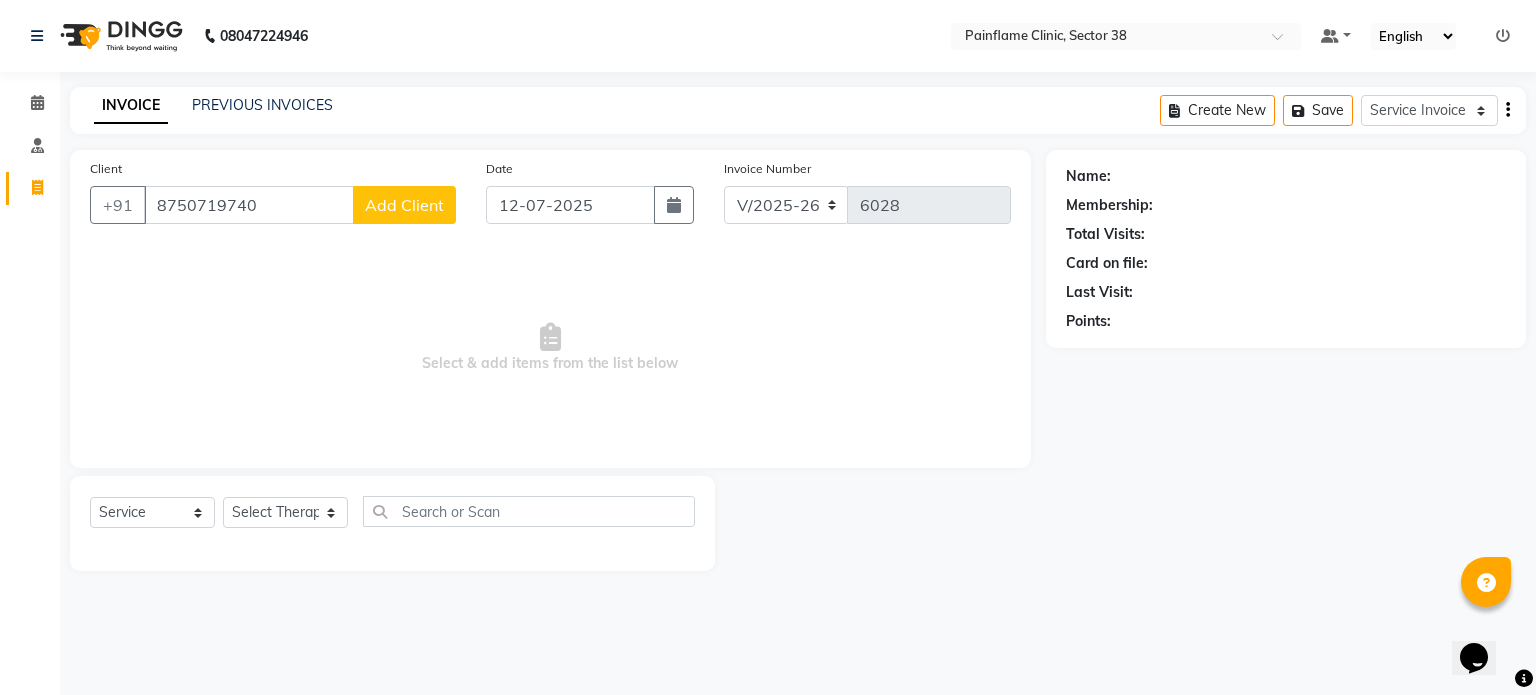 click on "8750719740" at bounding box center [249, 205] 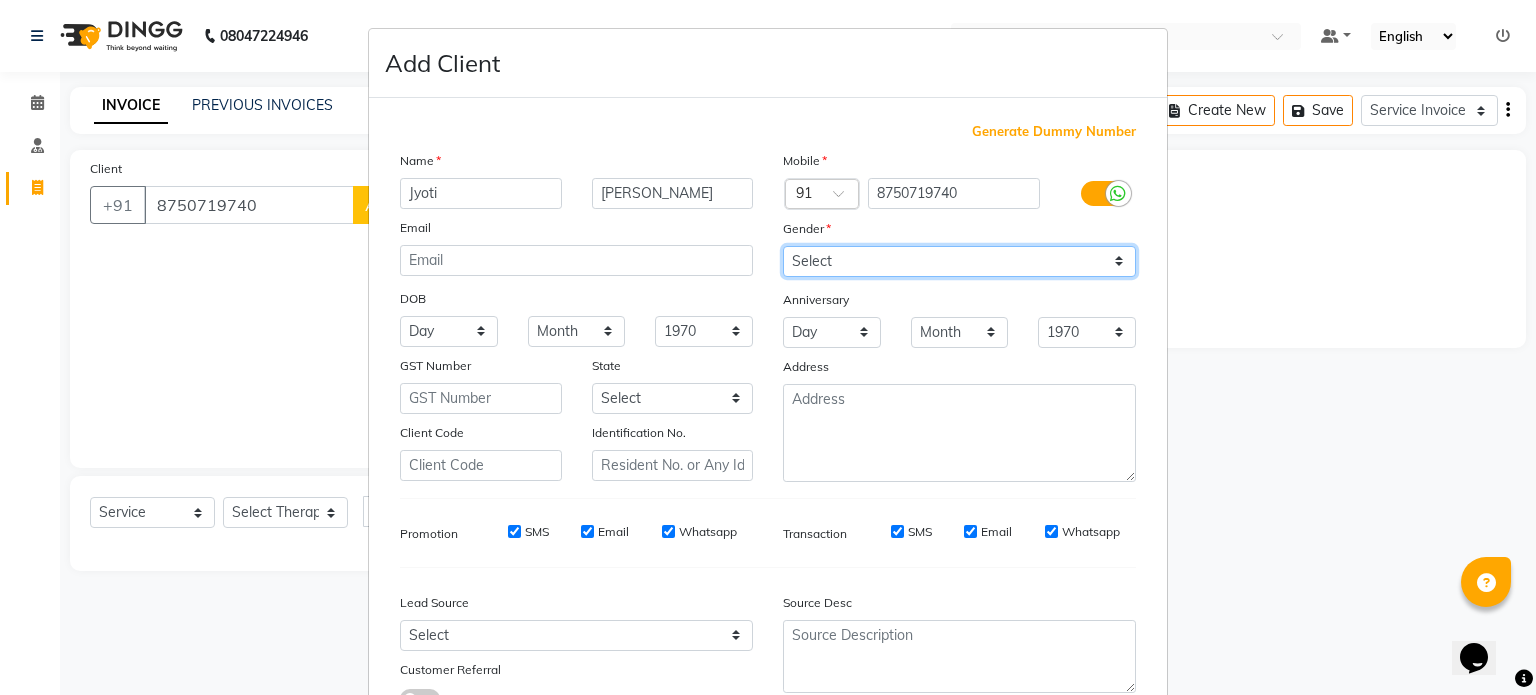 click on "Select Male Female Other Prefer Not To Say" at bounding box center [959, 261] 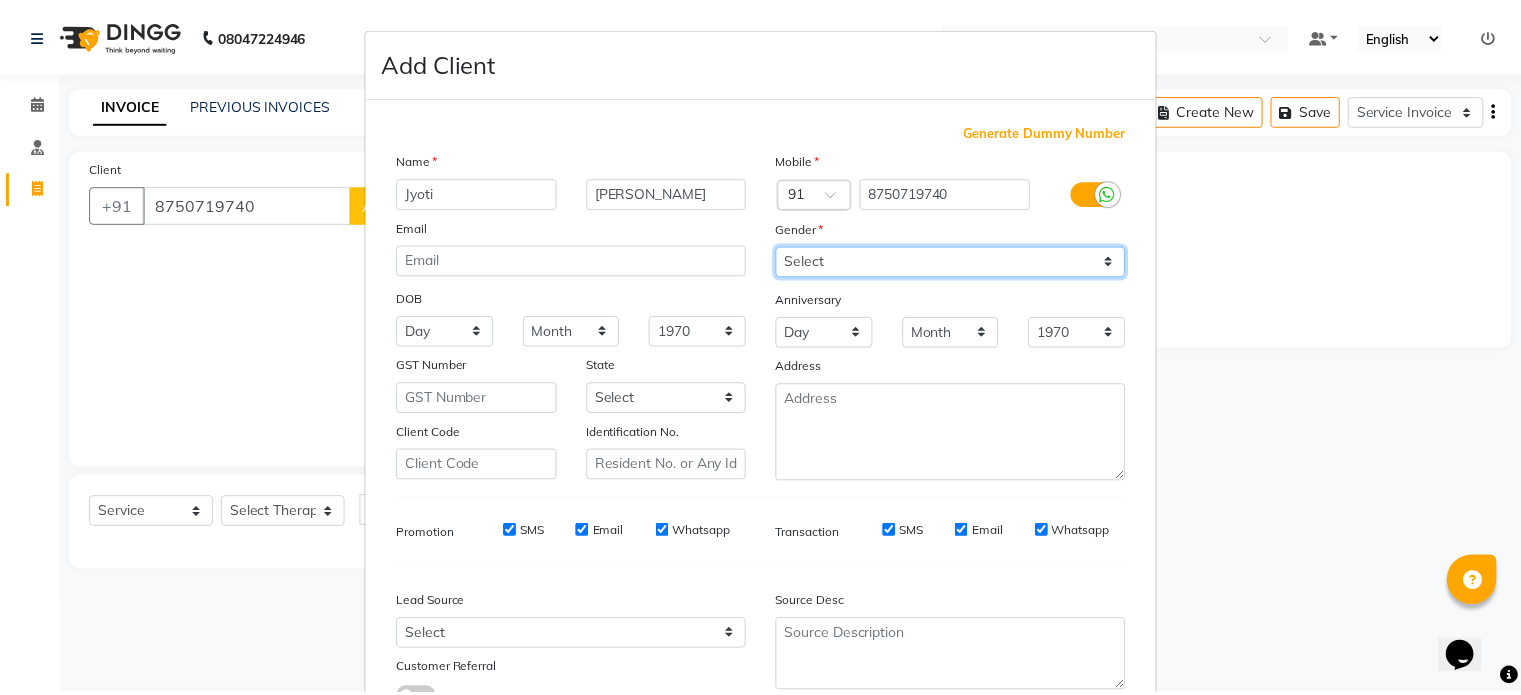 scroll, scrollTop: 161, scrollLeft: 0, axis: vertical 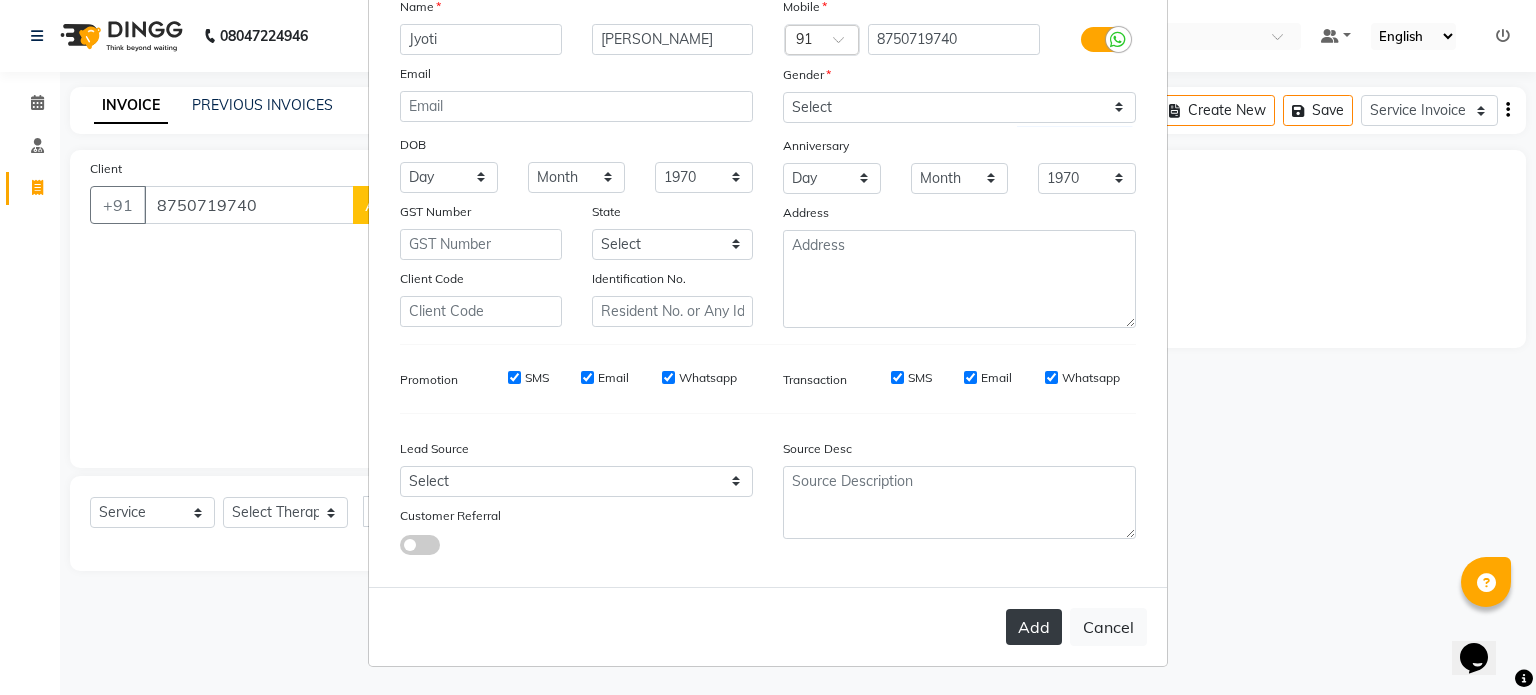 click on "Add" at bounding box center (1034, 627) 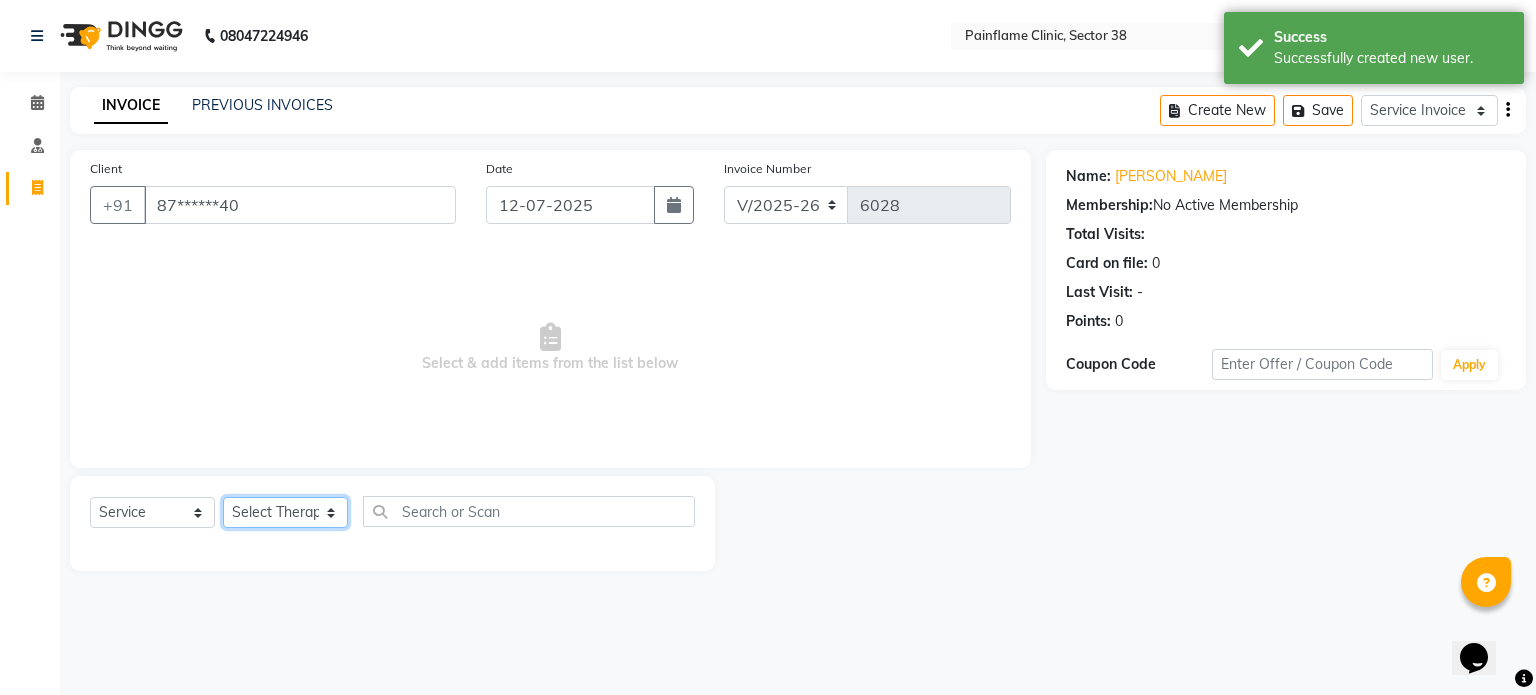 click on "Select Therapist Dr Durgesh Dr Harish Dr Ranjana Dr Saurabh Dr. Suraj Dr. Tejpal Mehlawat KUSHAL MOHIT SEMWAL Nancy Singhai Reception 1  Reception 2 Reception 3" 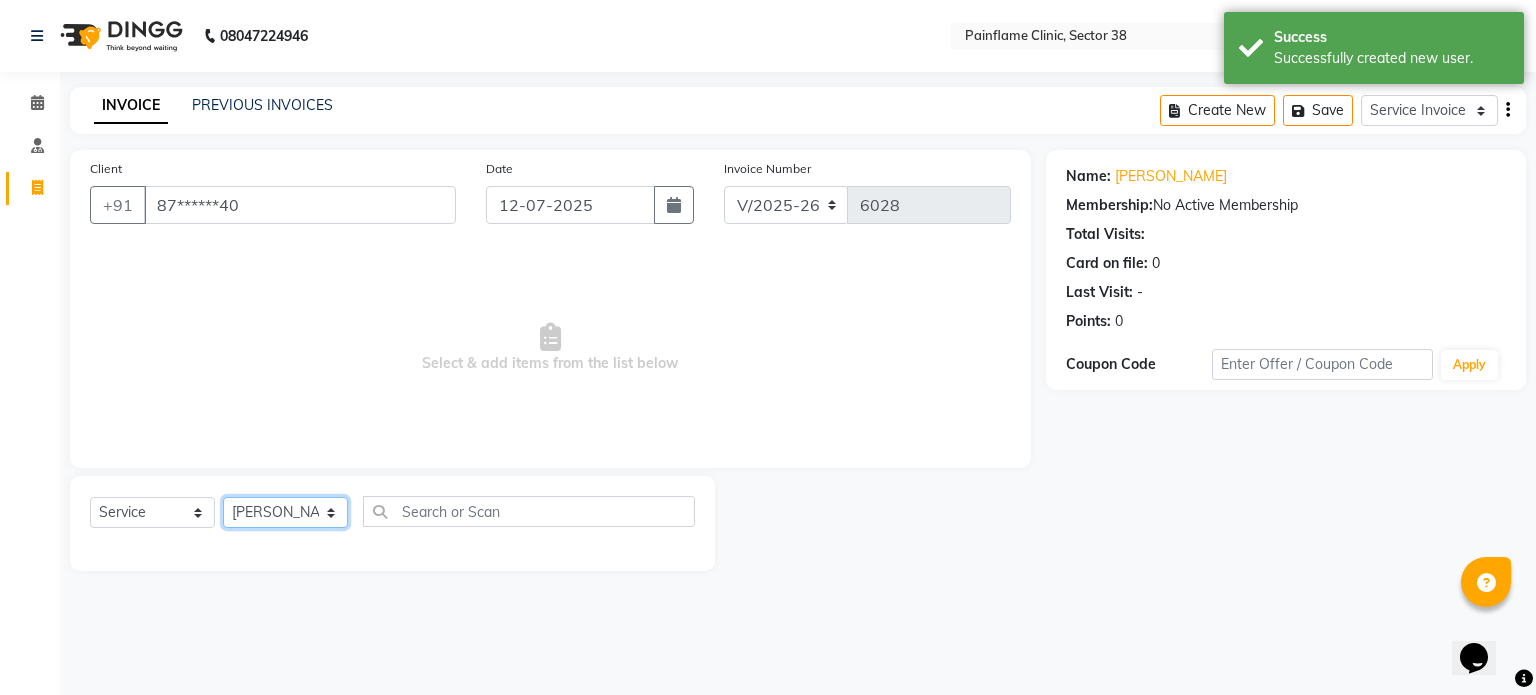 click on "Select Therapist Dr Durgesh Dr Harish Dr Ranjana Dr Saurabh Dr. Suraj Dr. Tejpal Mehlawat KUSHAL MOHIT SEMWAL Nancy Singhai Reception 1  Reception 2 Reception 3" 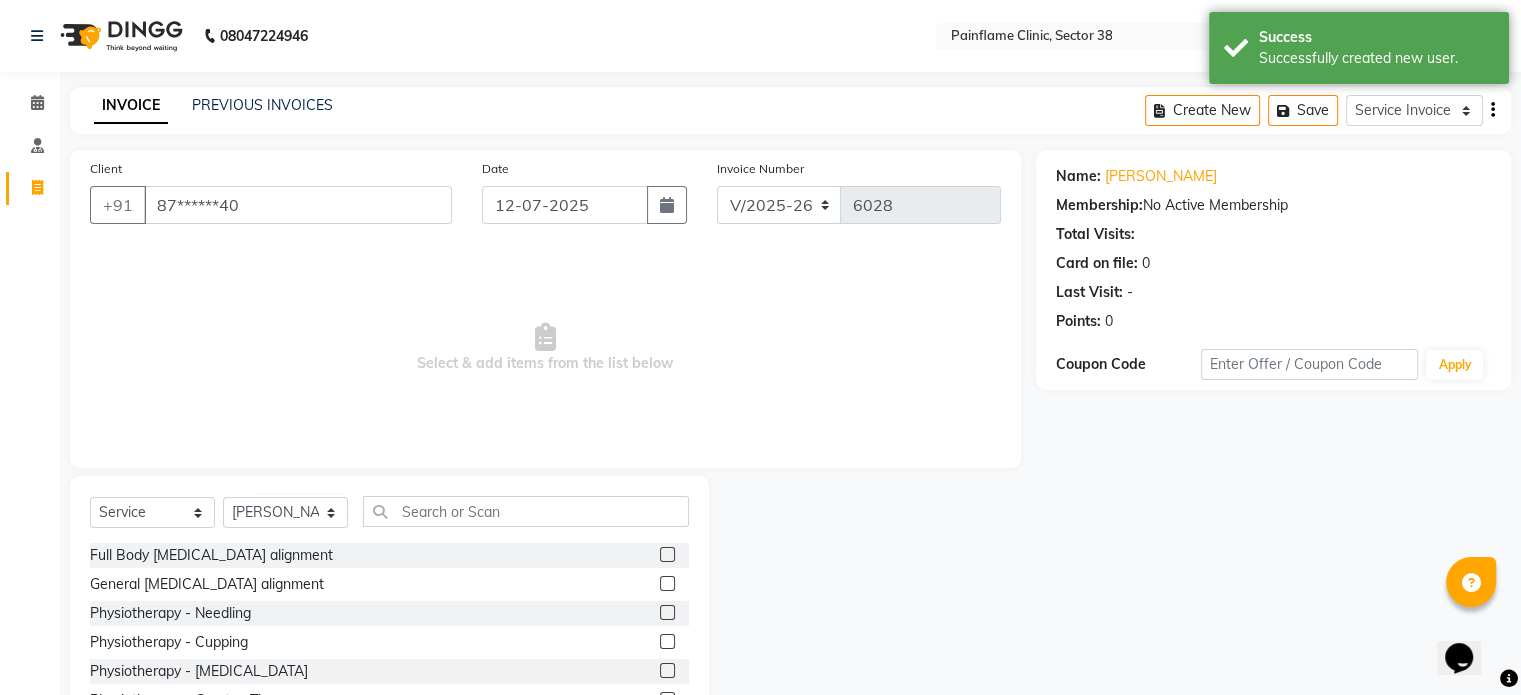 click 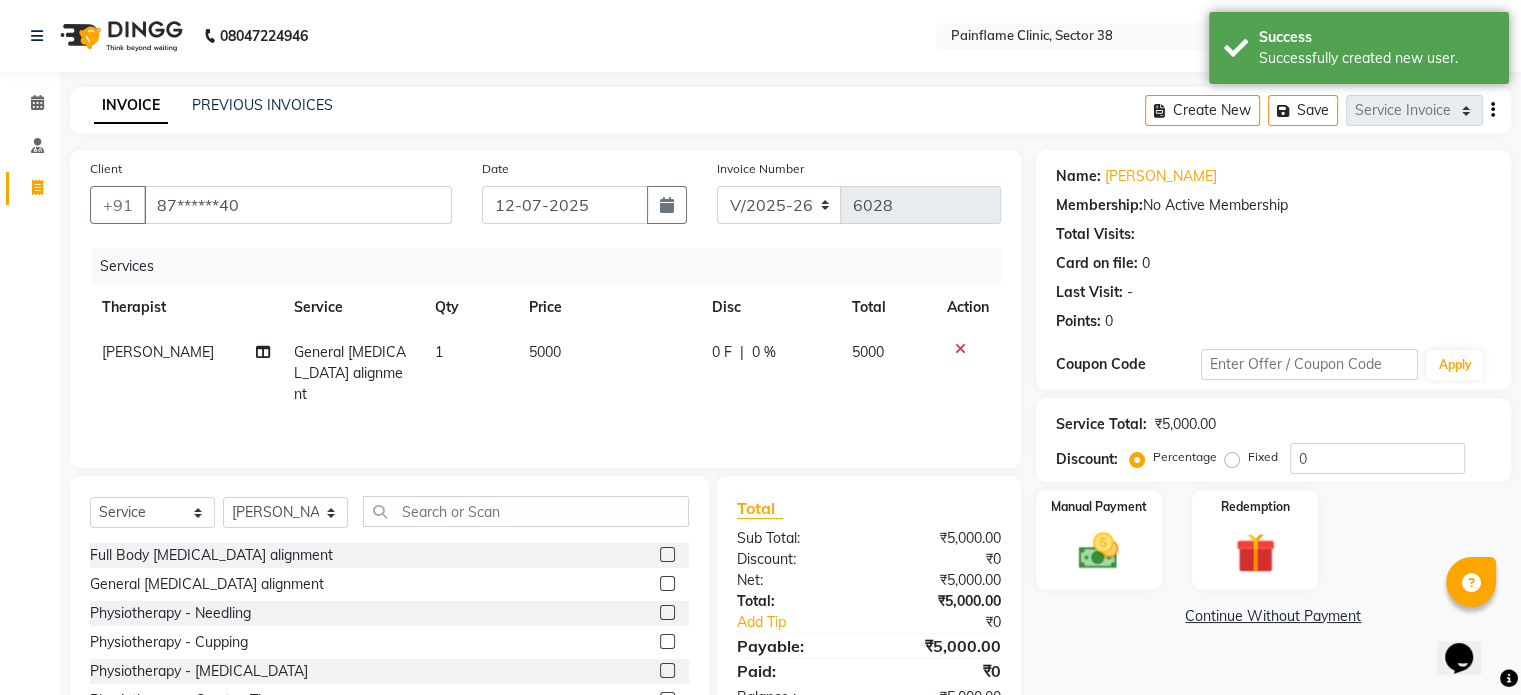click on "5000" 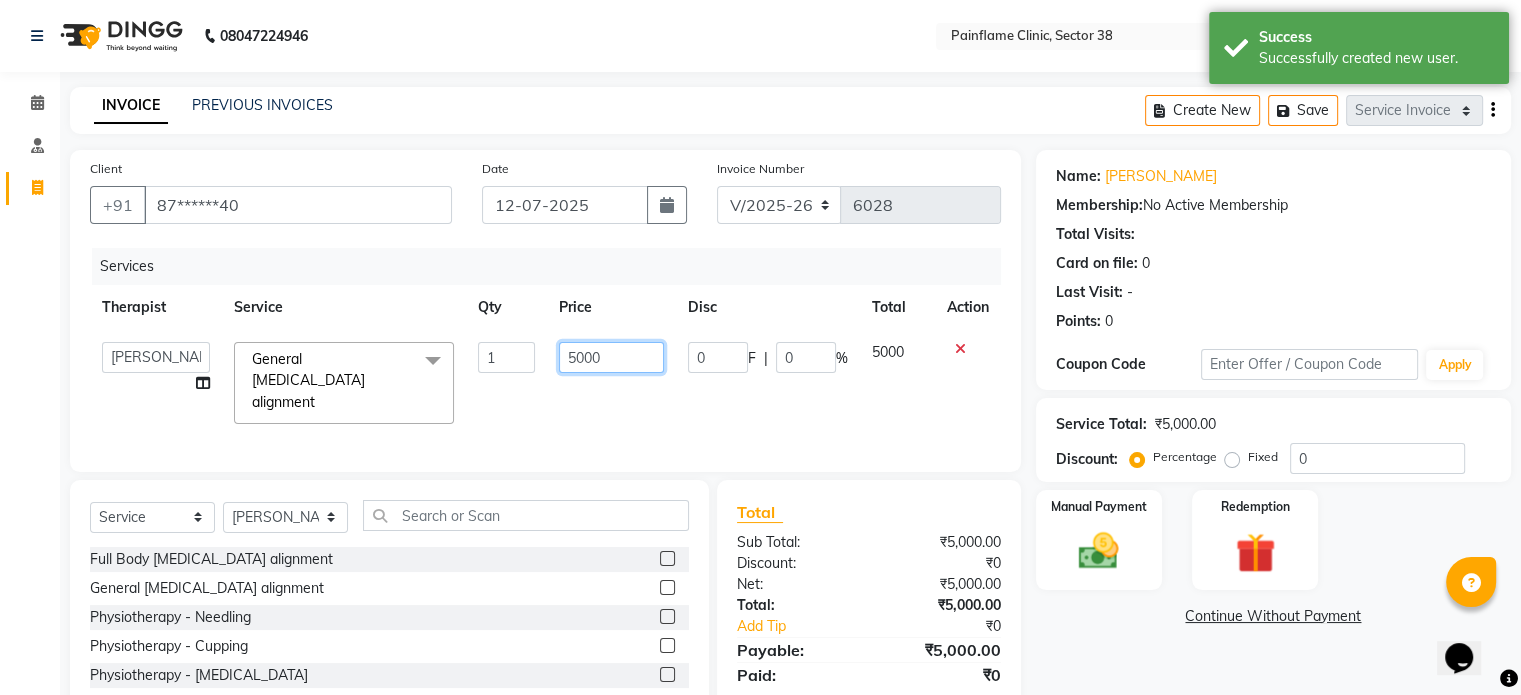 click on "5000" 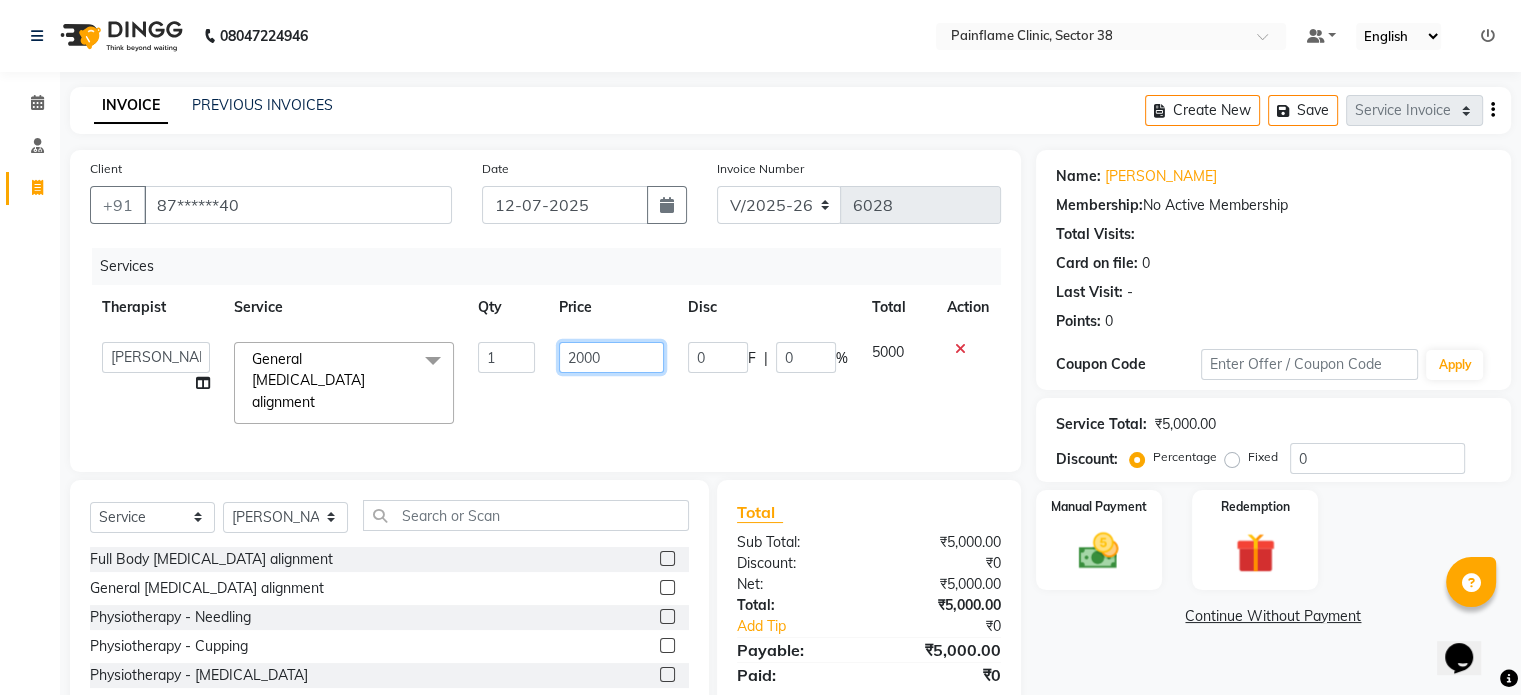 scroll, scrollTop: 119, scrollLeft: 0, axis: vertical 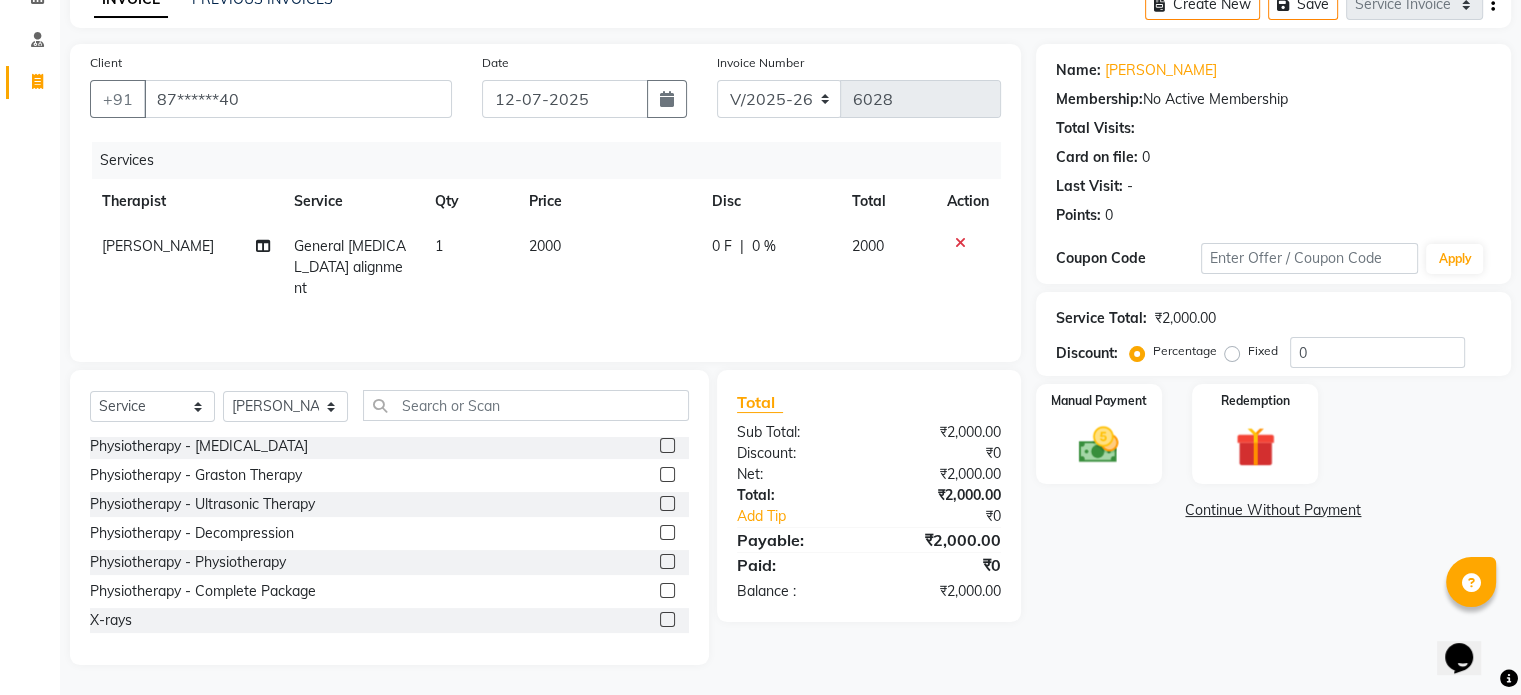 click 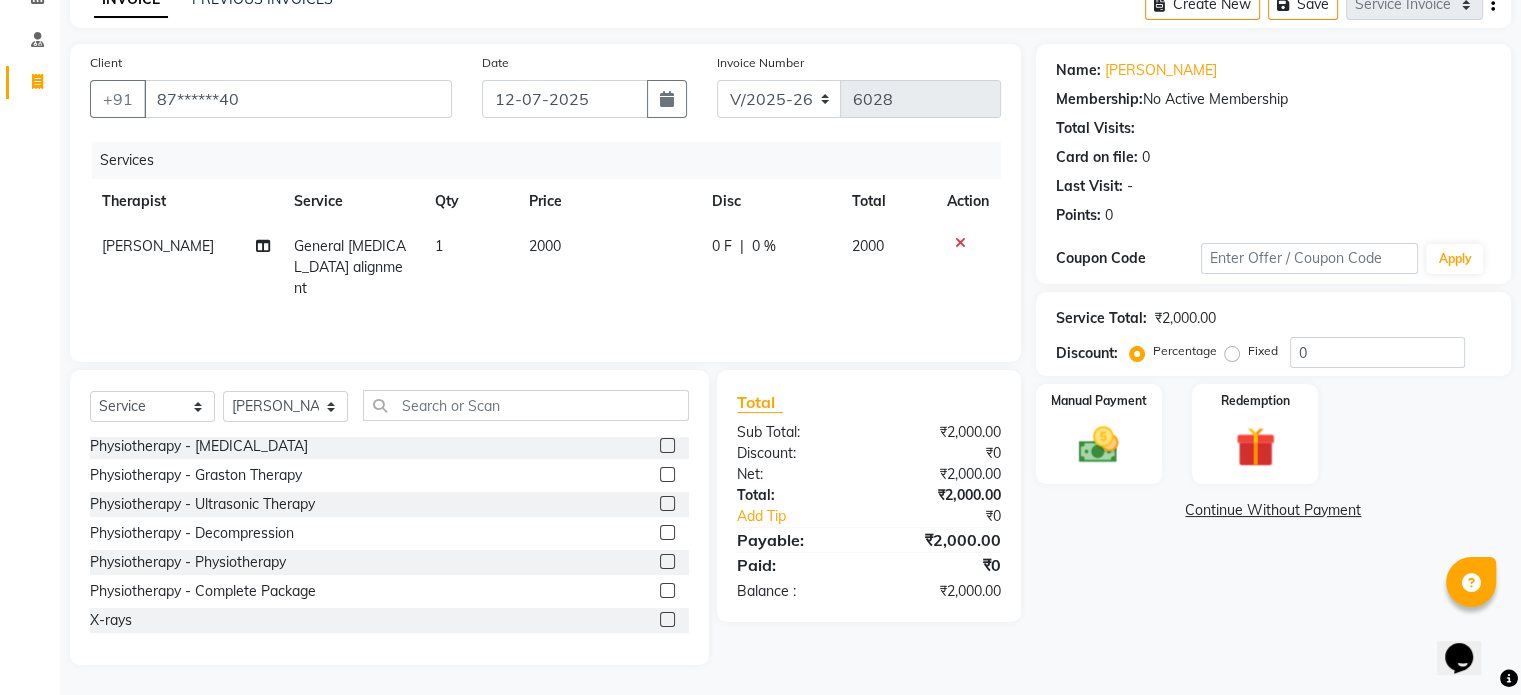 click at bounding box center (666, 620) 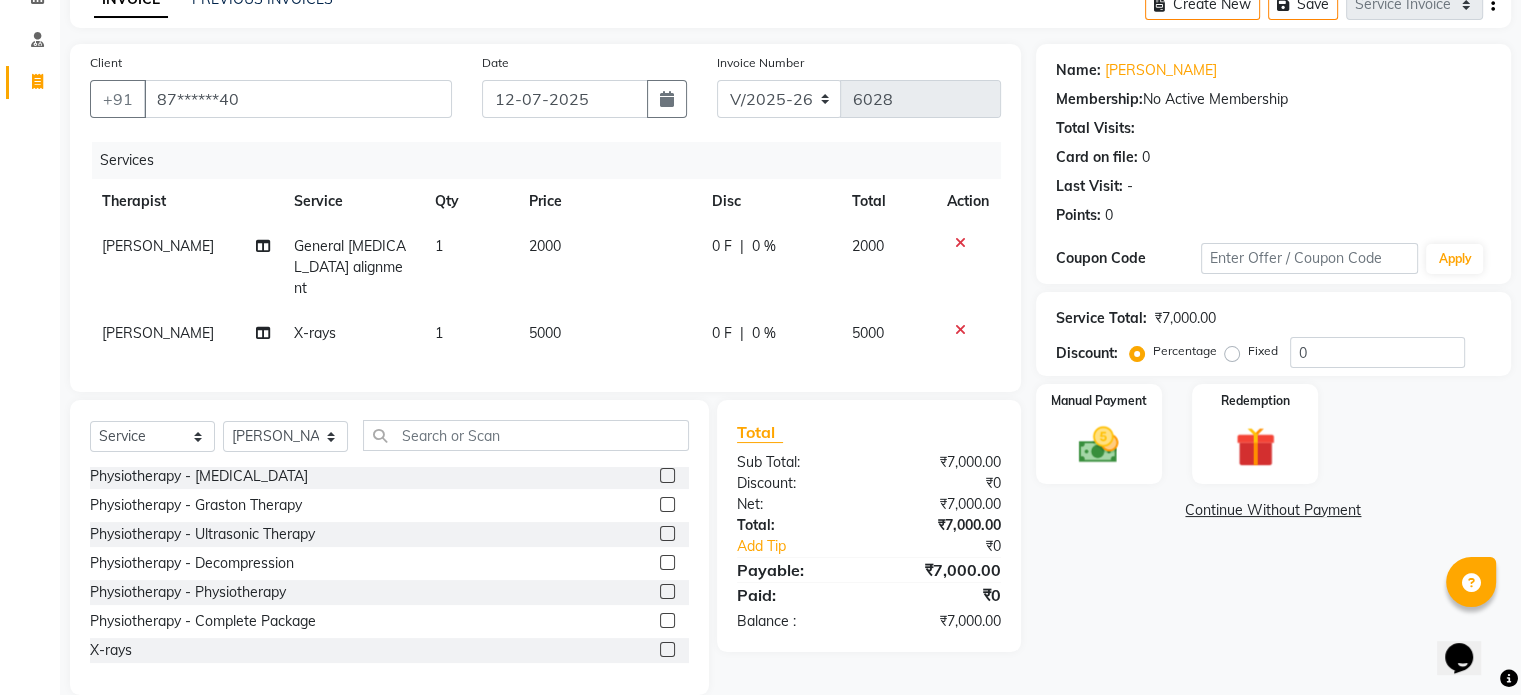 click on "5000" 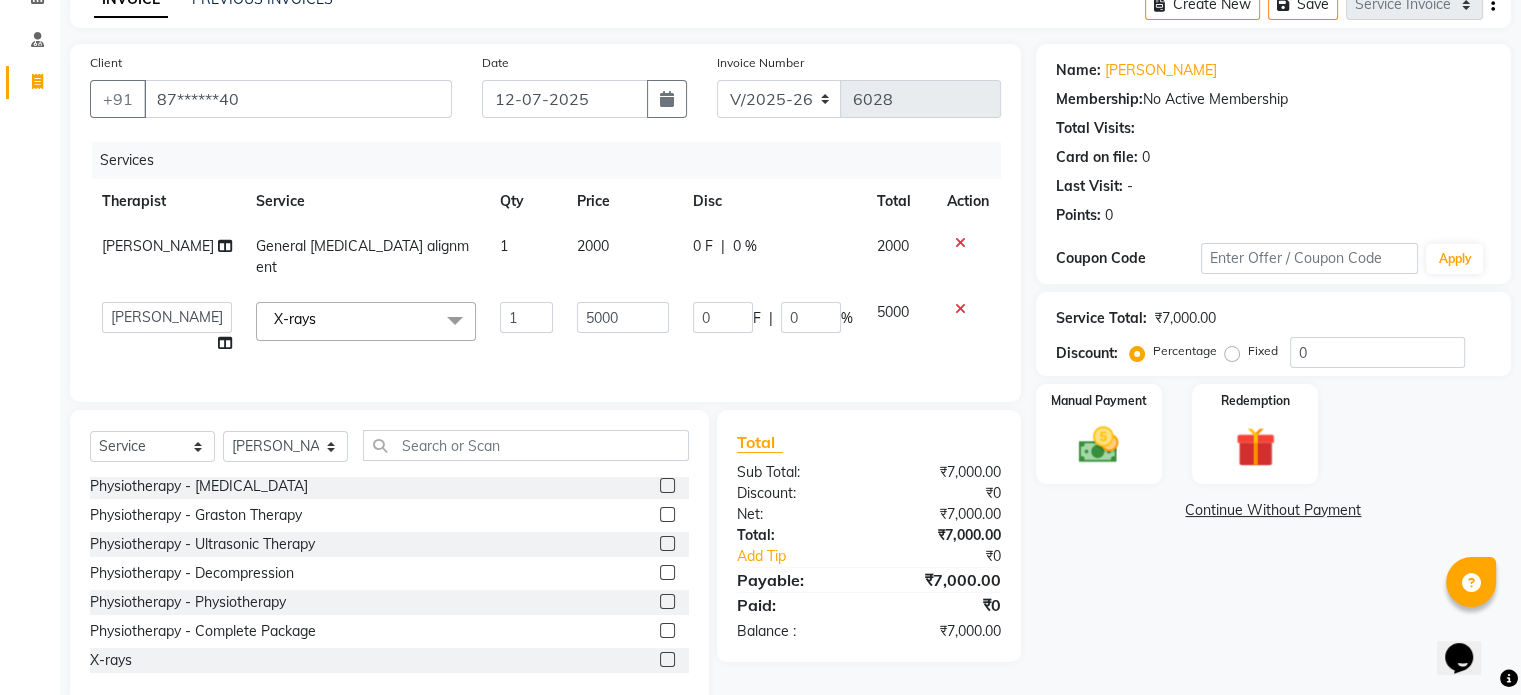 click on "5000" 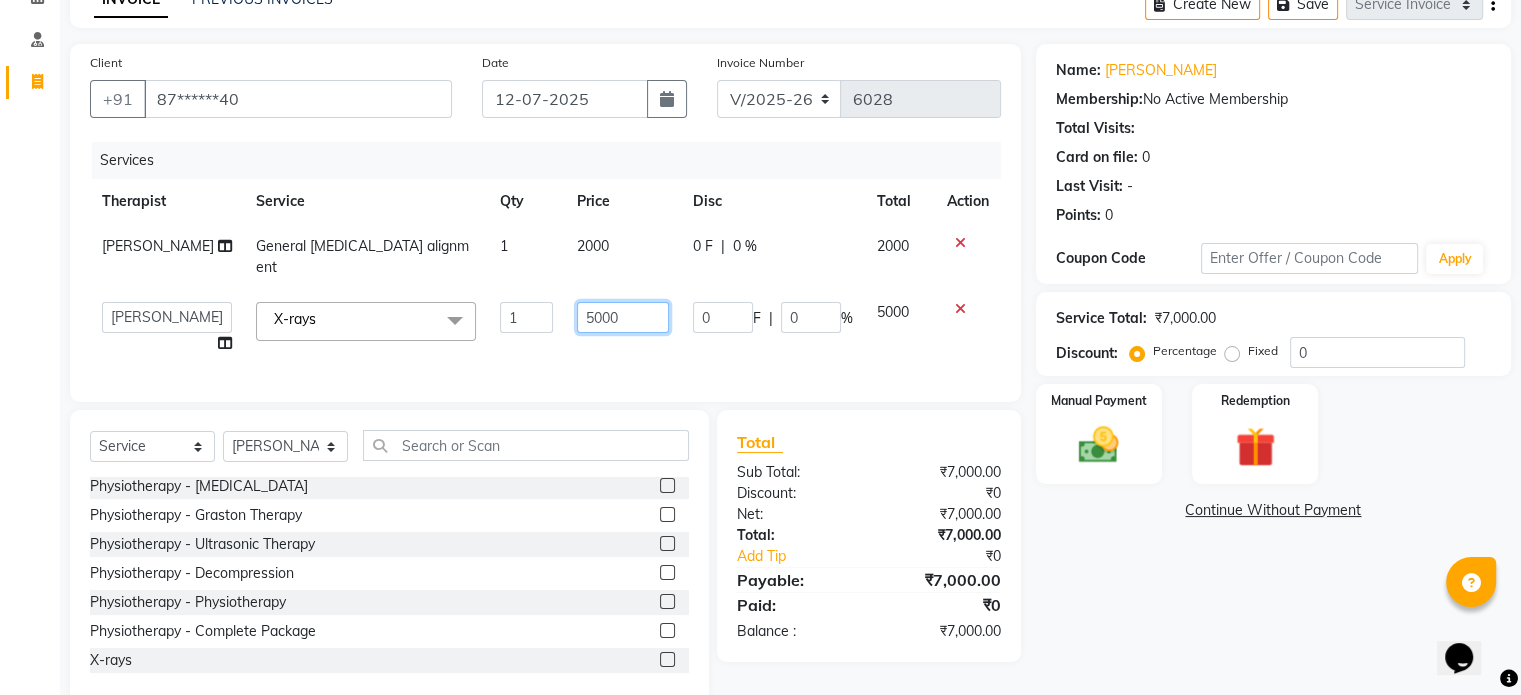 click on "5000" 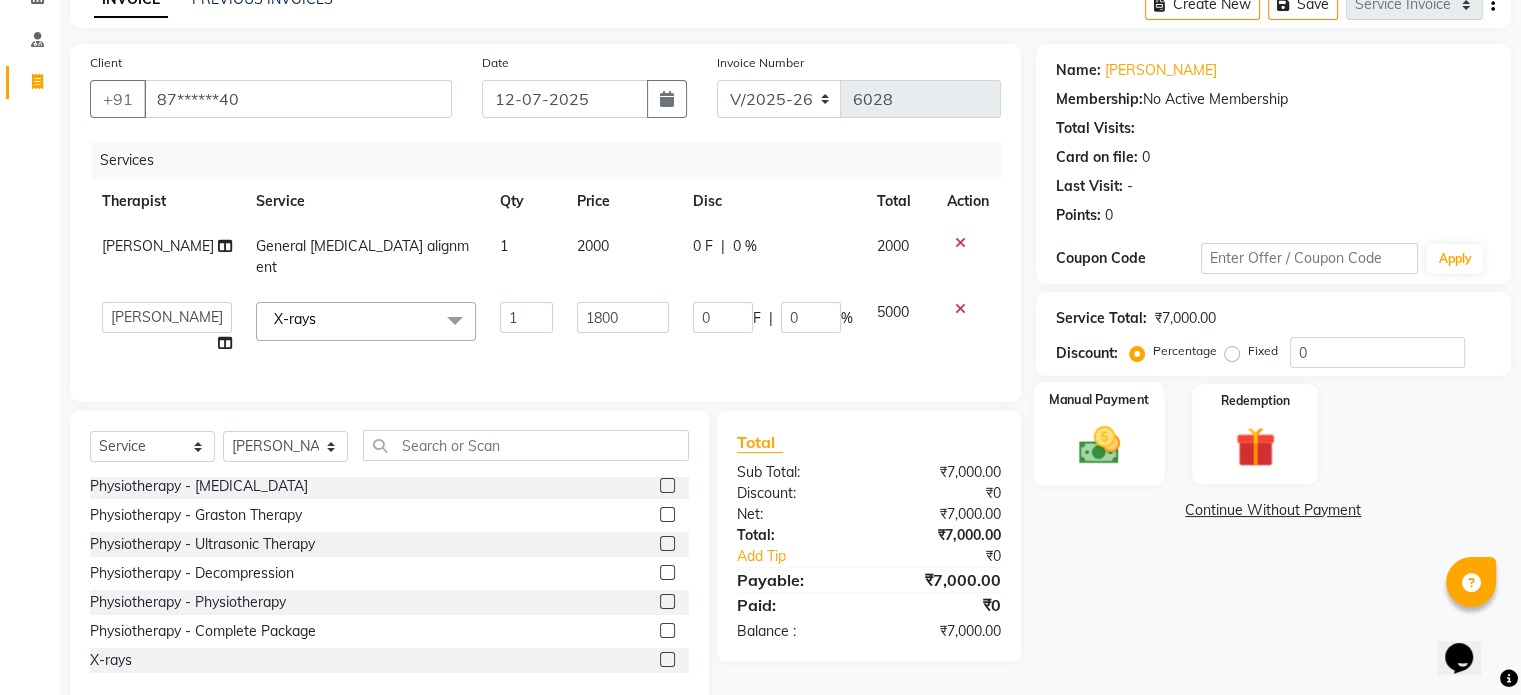 click on "Manual Payment" 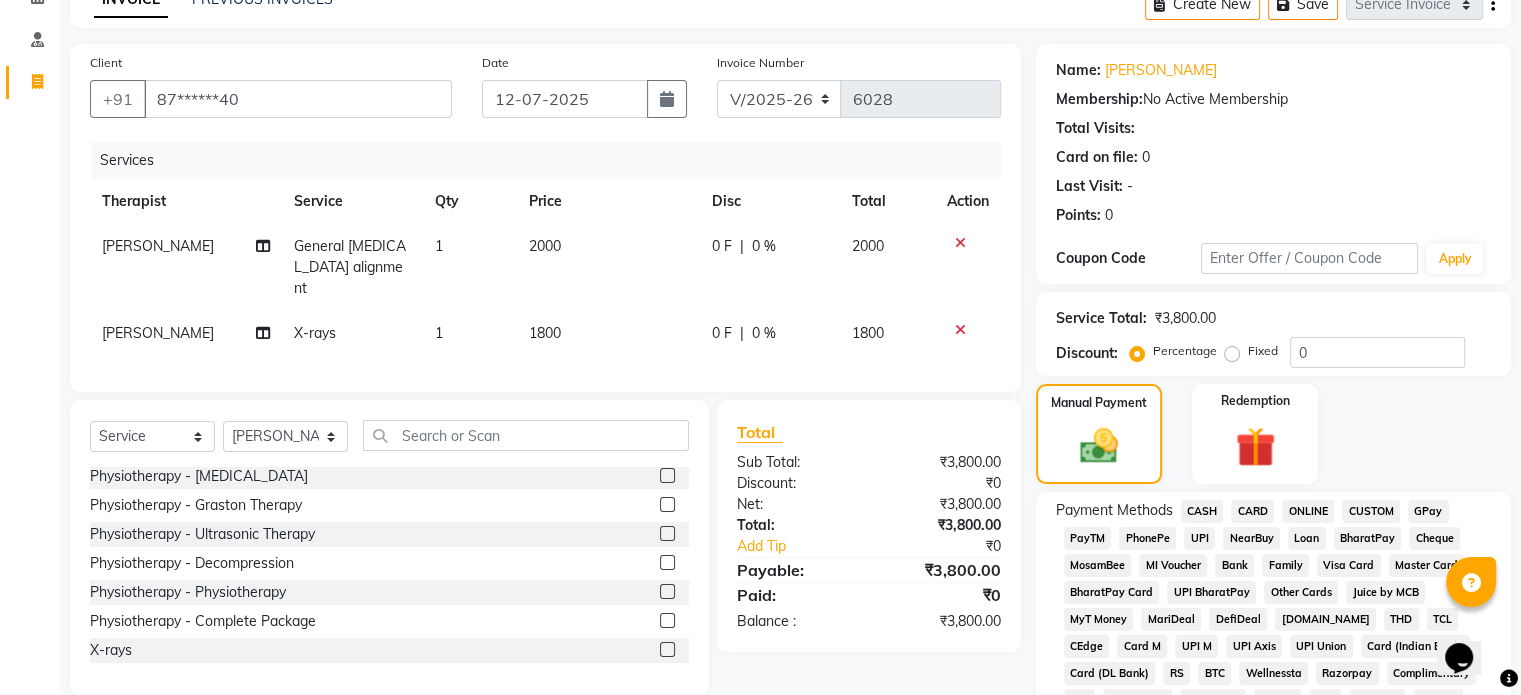 click on "UPI" 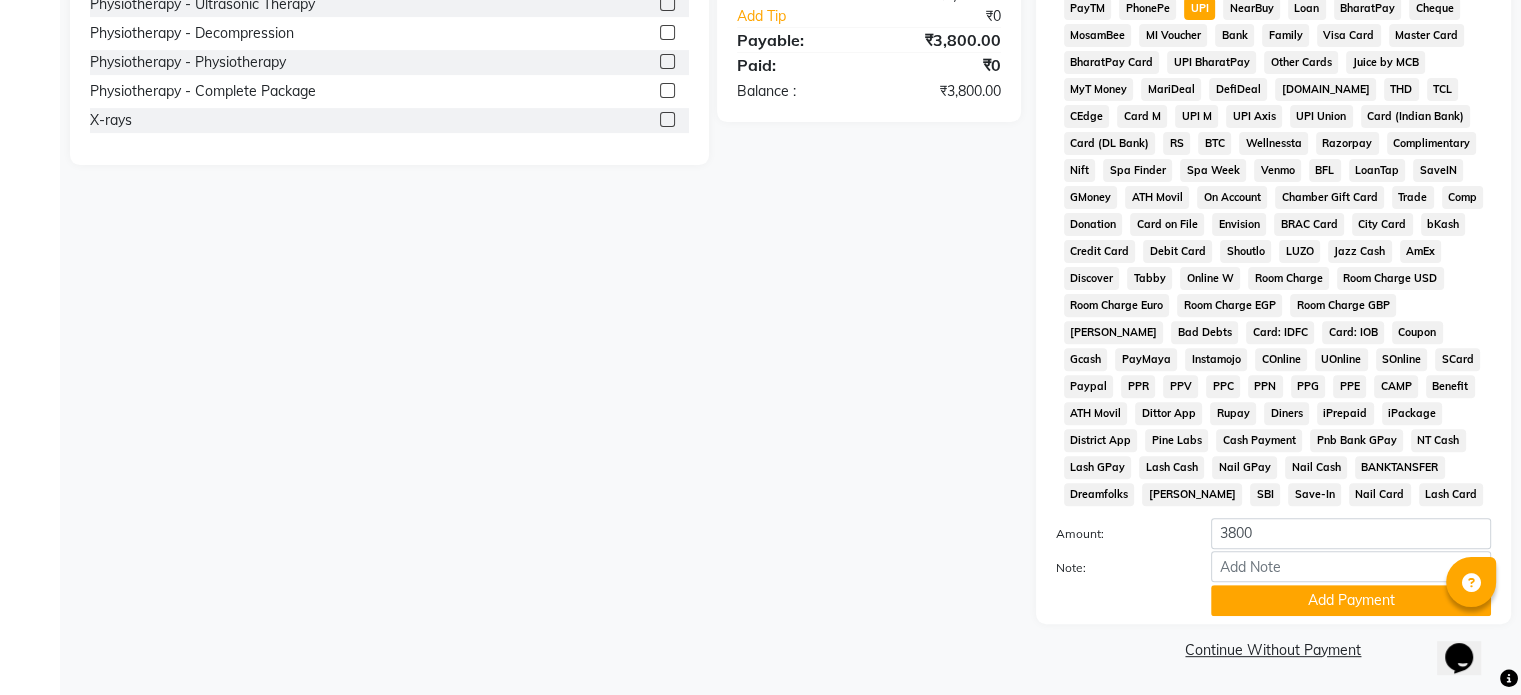 scroll, scrollTop: 652, scrollLeft: 0, axis: vertical 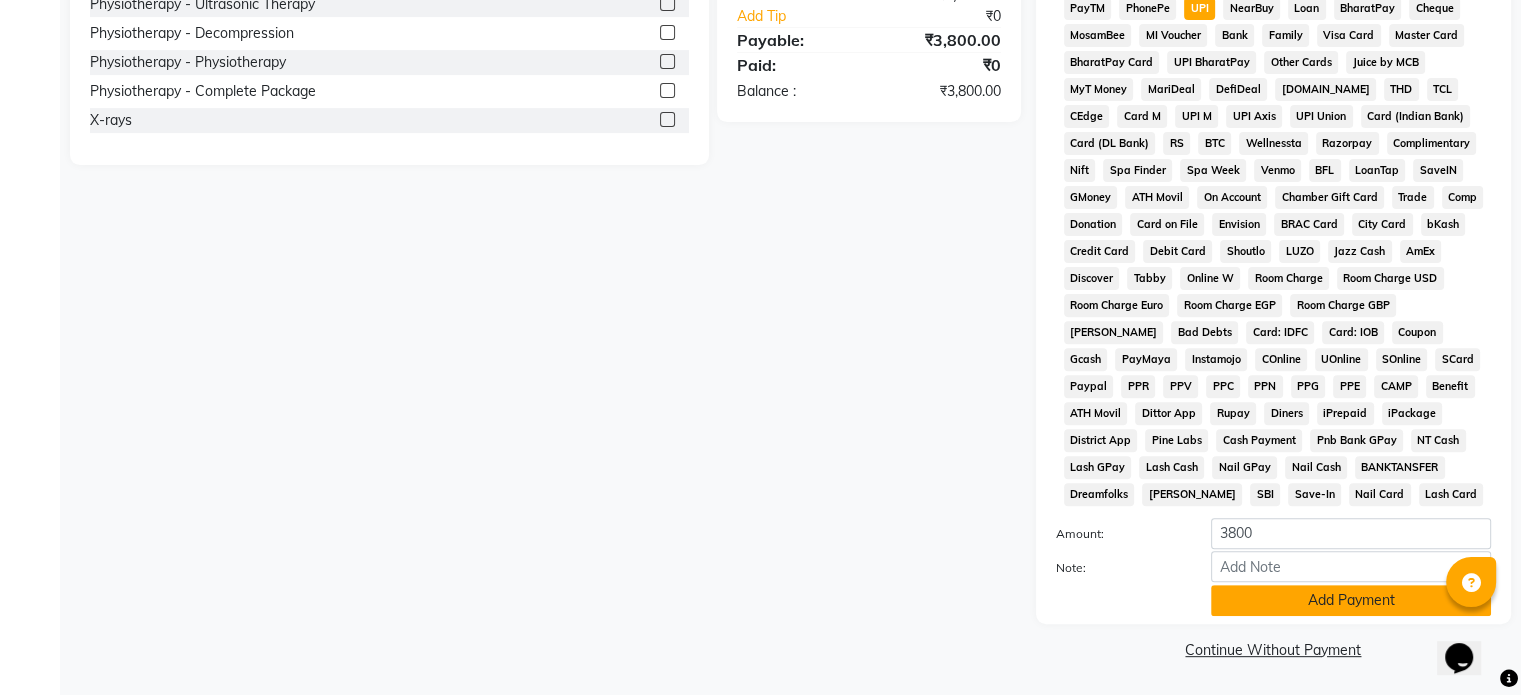 click on "Add Payment" 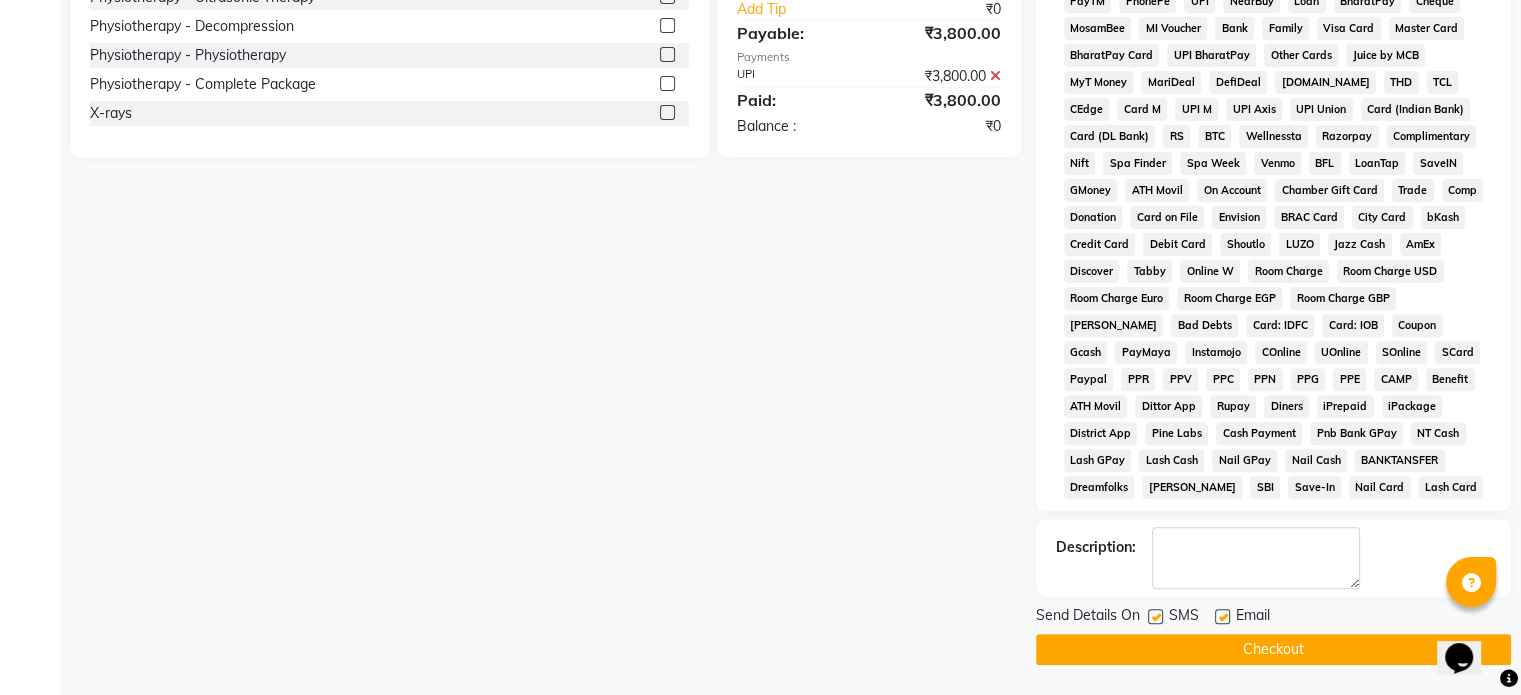click 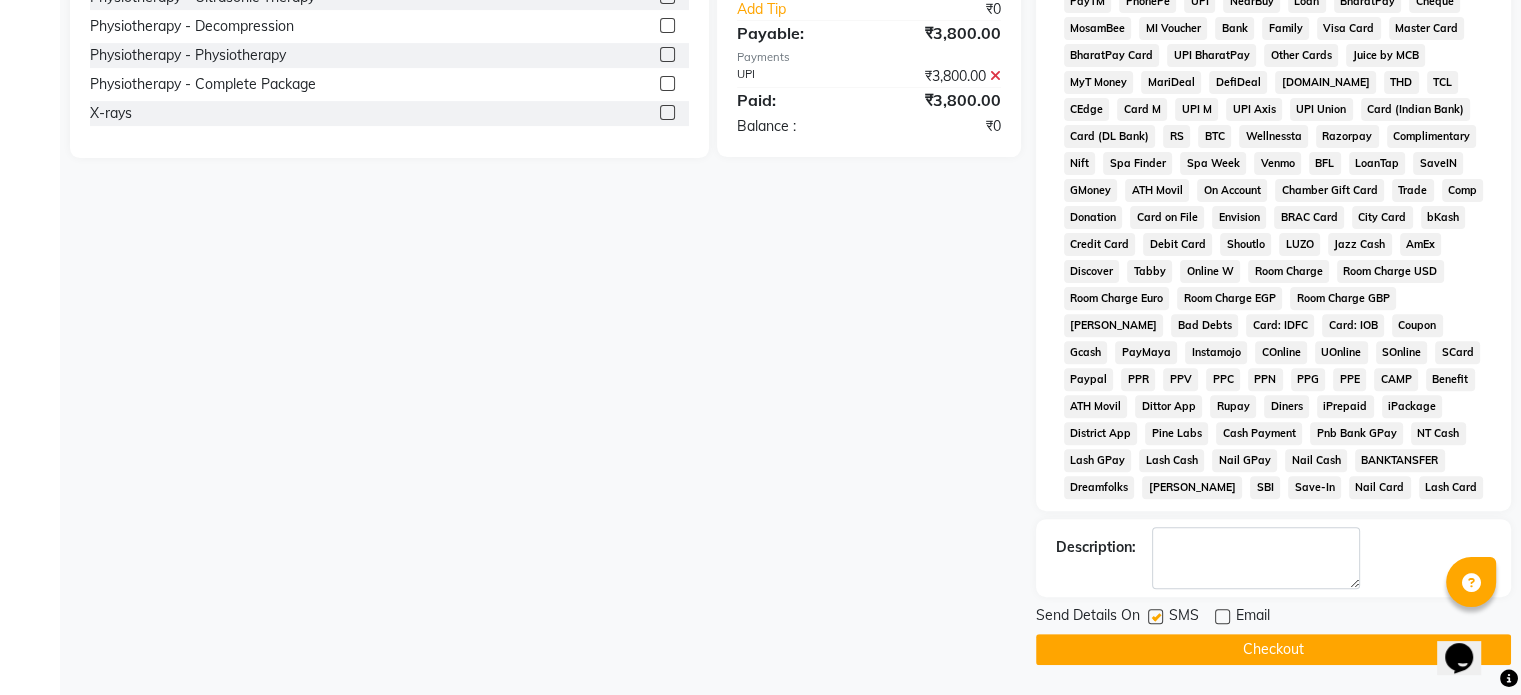 click 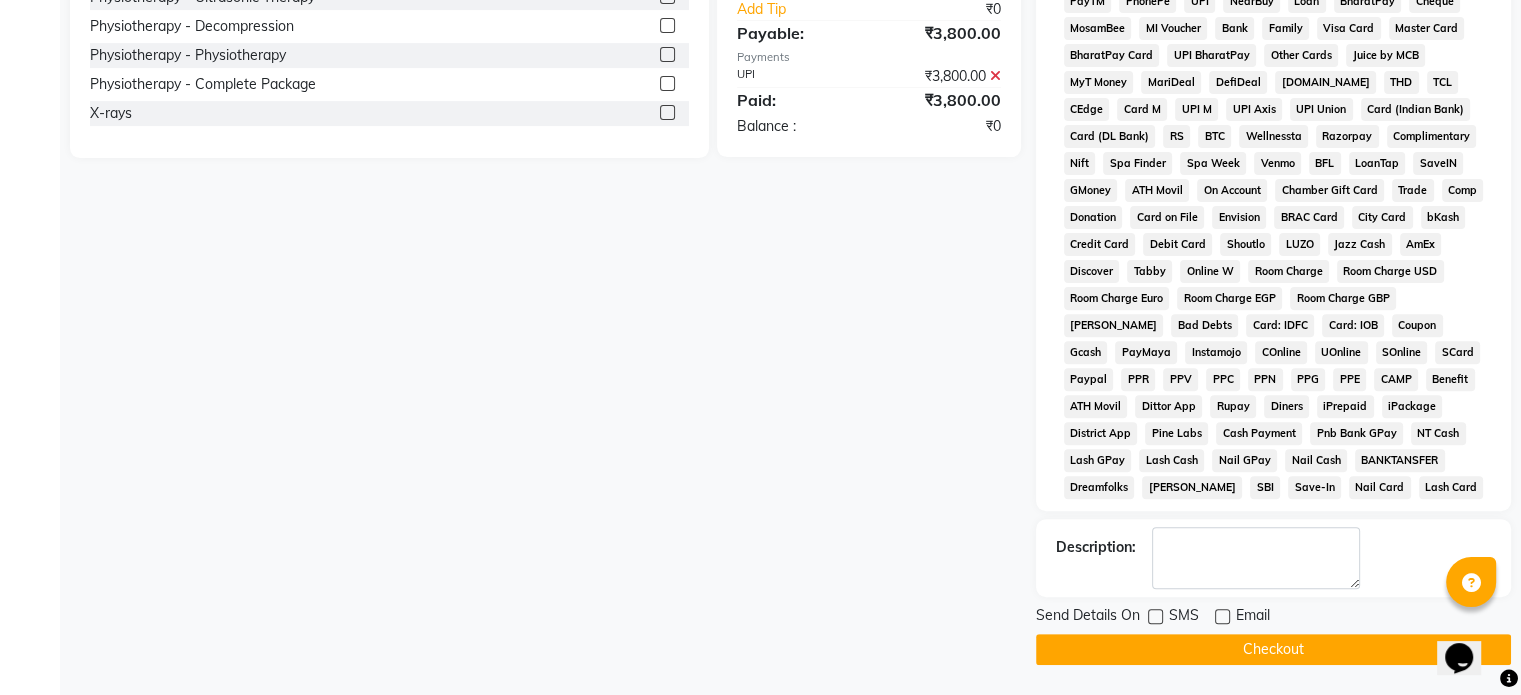 click on "Checkout" 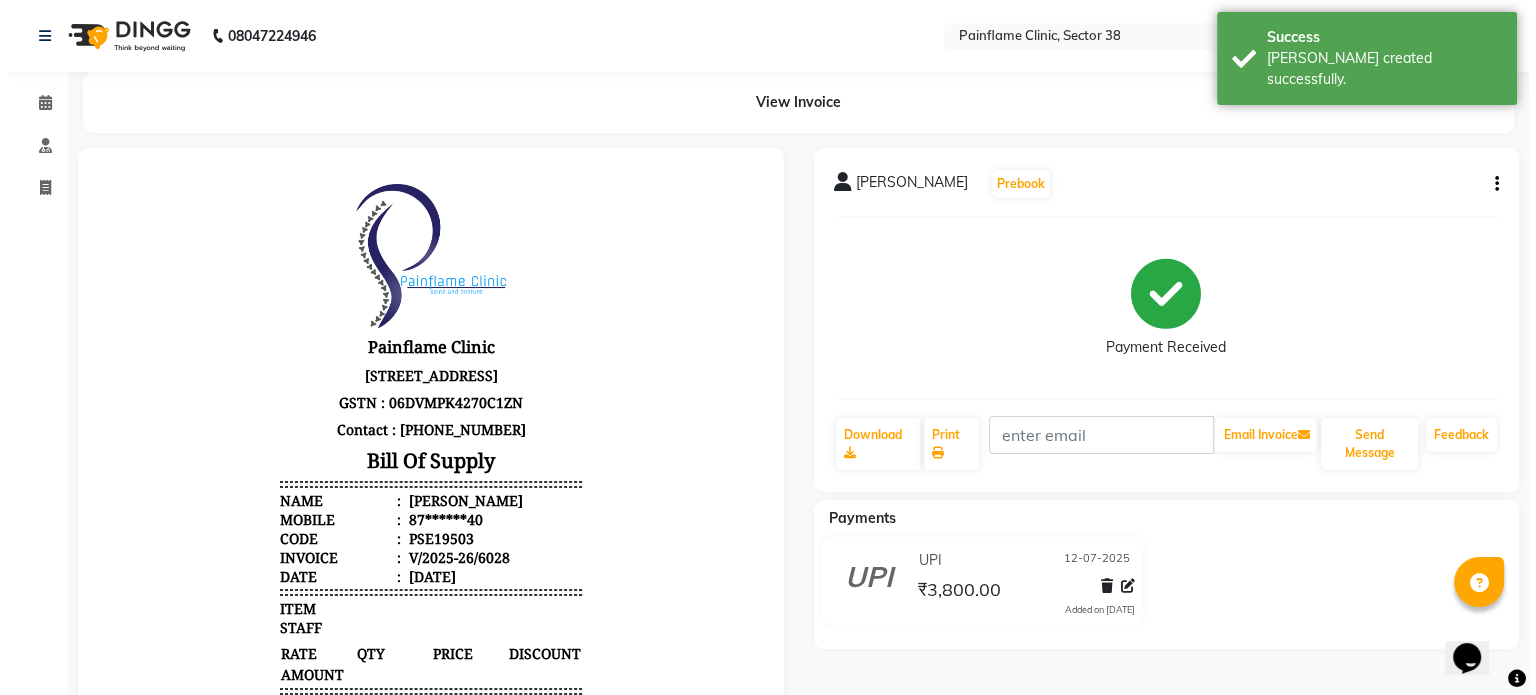 scroll, scrollTop: 0, scrollLeft: 0, axis: both 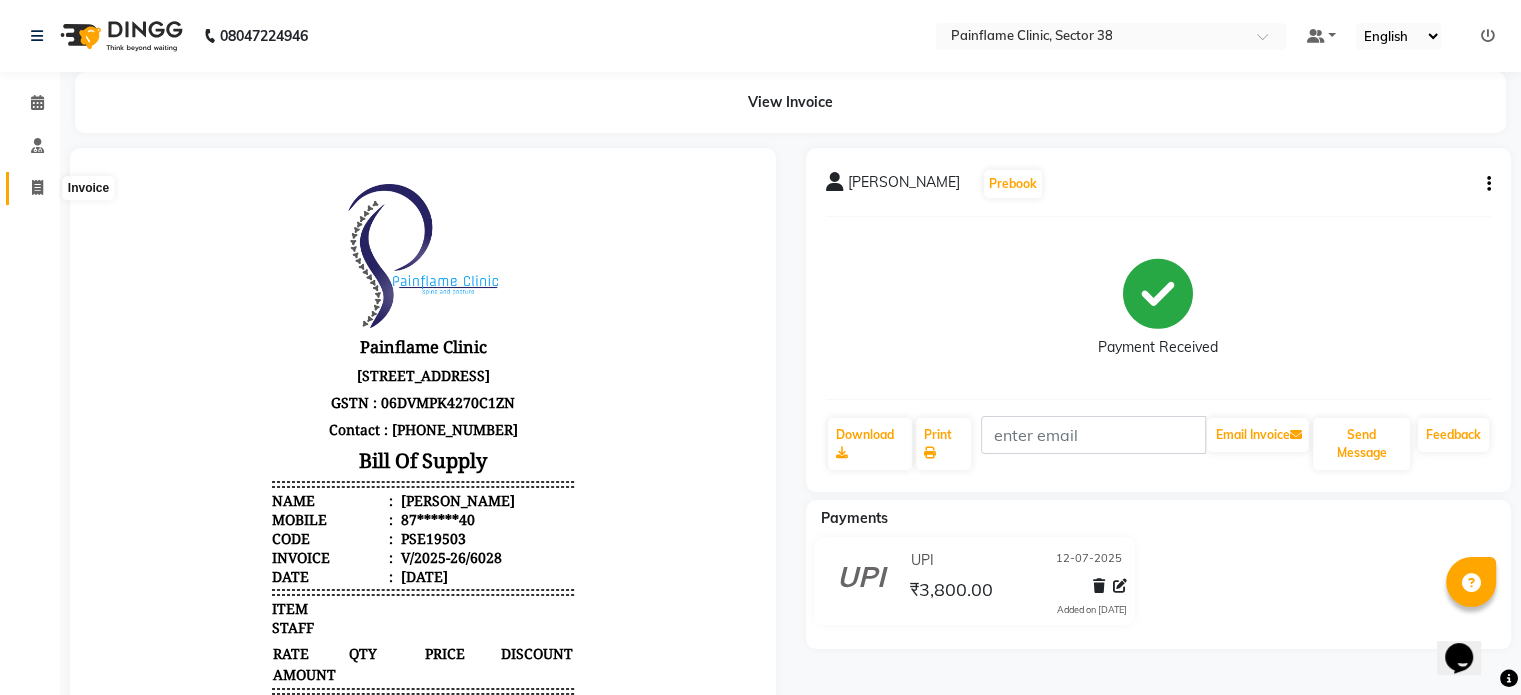 click 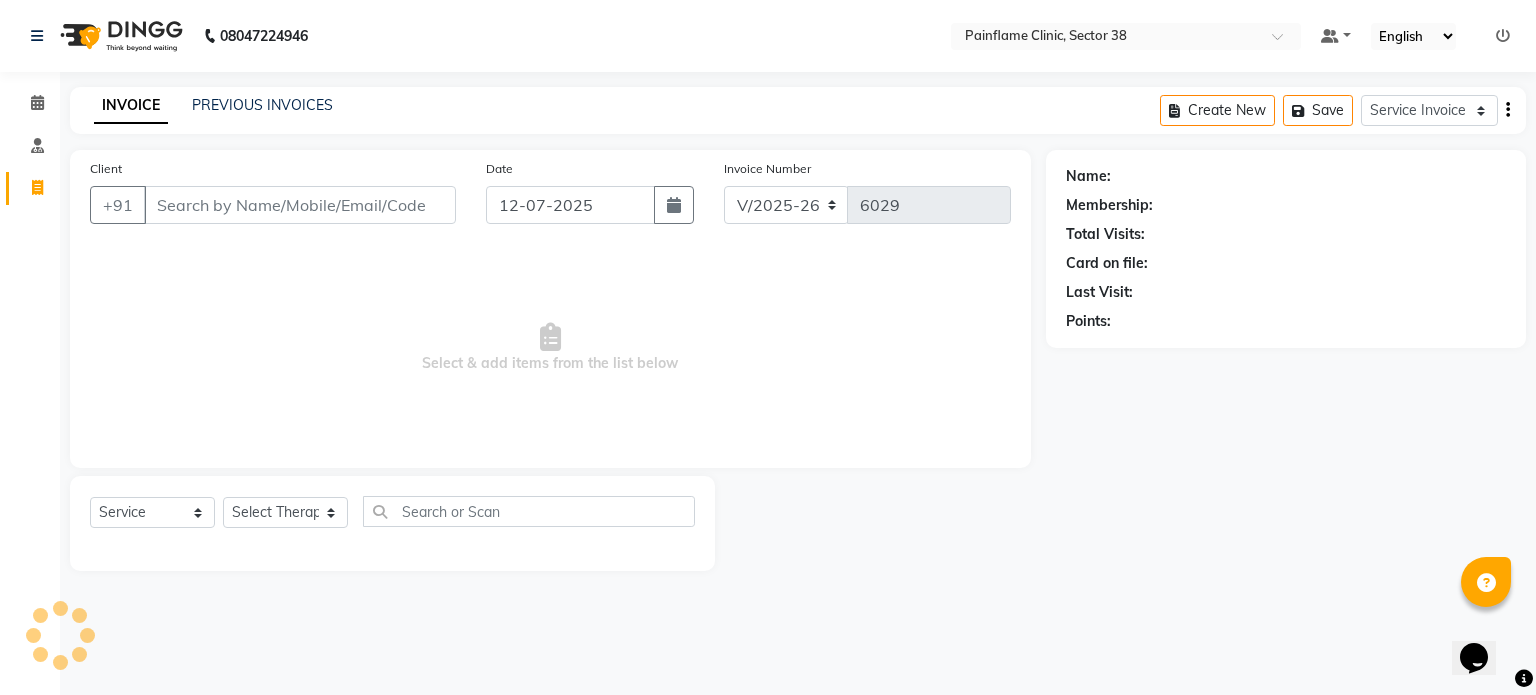 click on "Client" at bounding box center [300, 205] 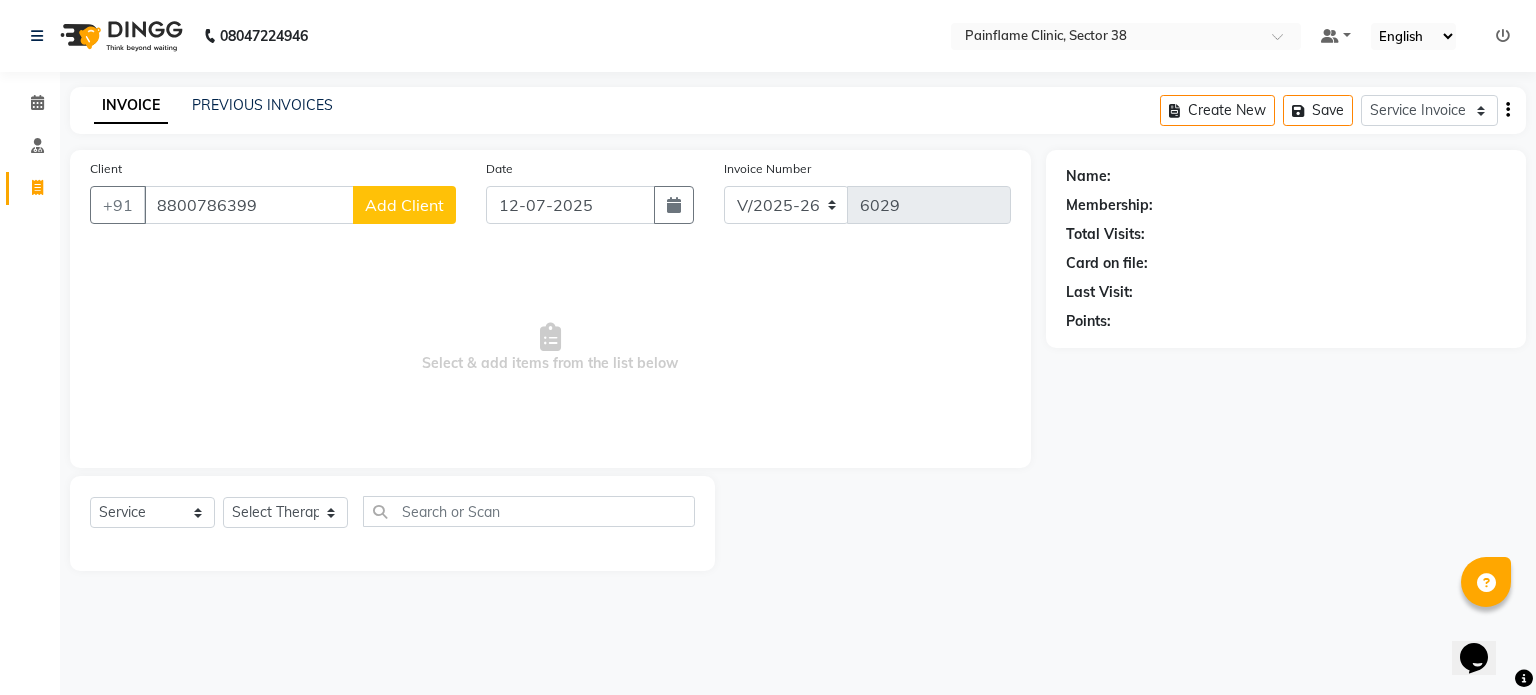 click on "8800786399" at bounding box center [249, 205] 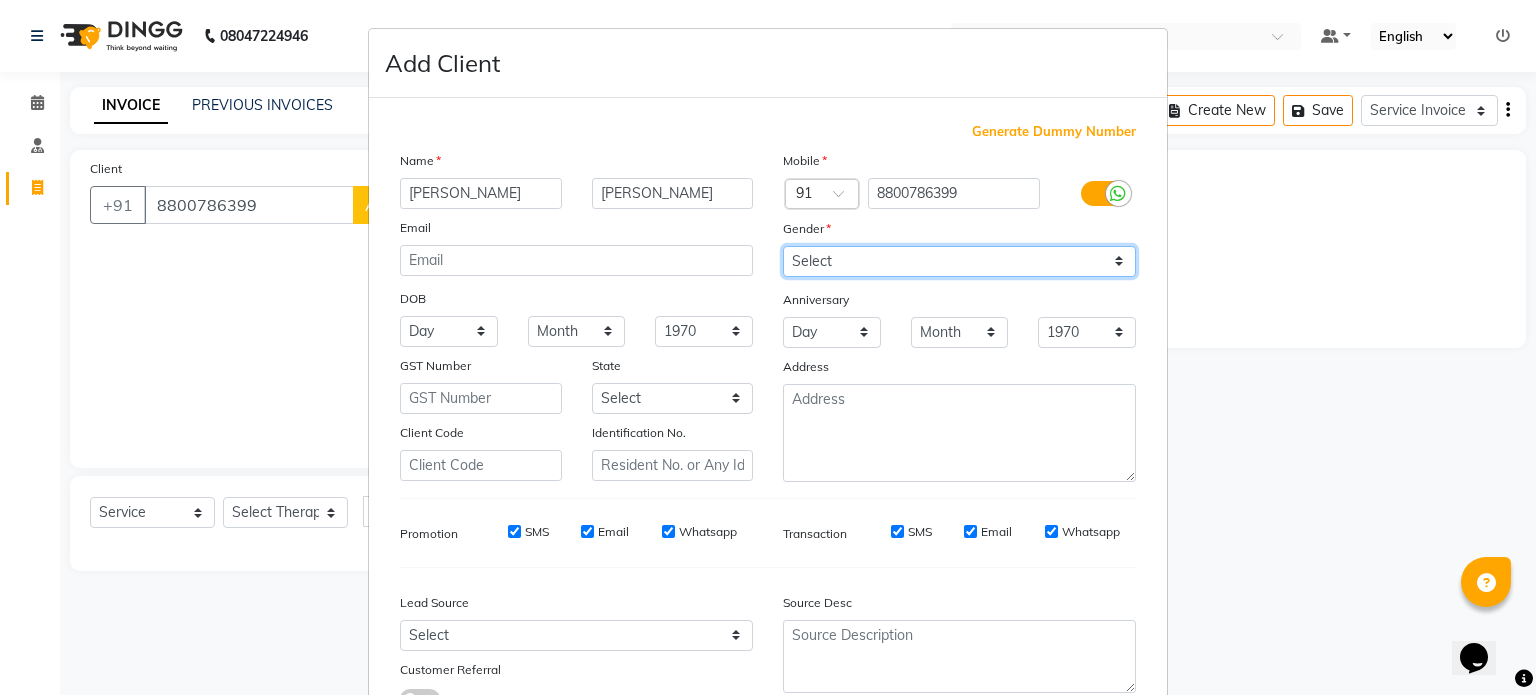 click on "Select Male Female Other Prefer Not To Say" at bounding box center [959, 261] 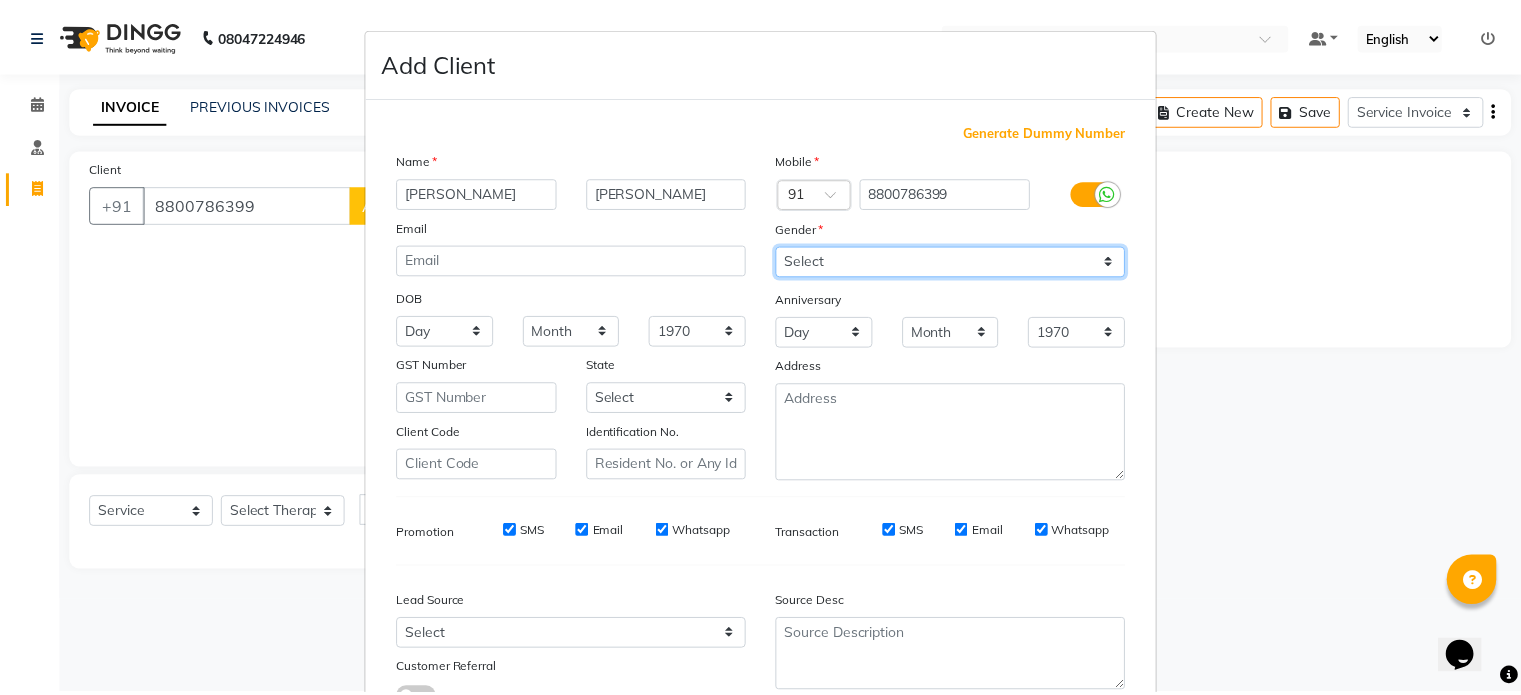scroll, scrollTop: 161, scrollLeft: 0, axis: vertical 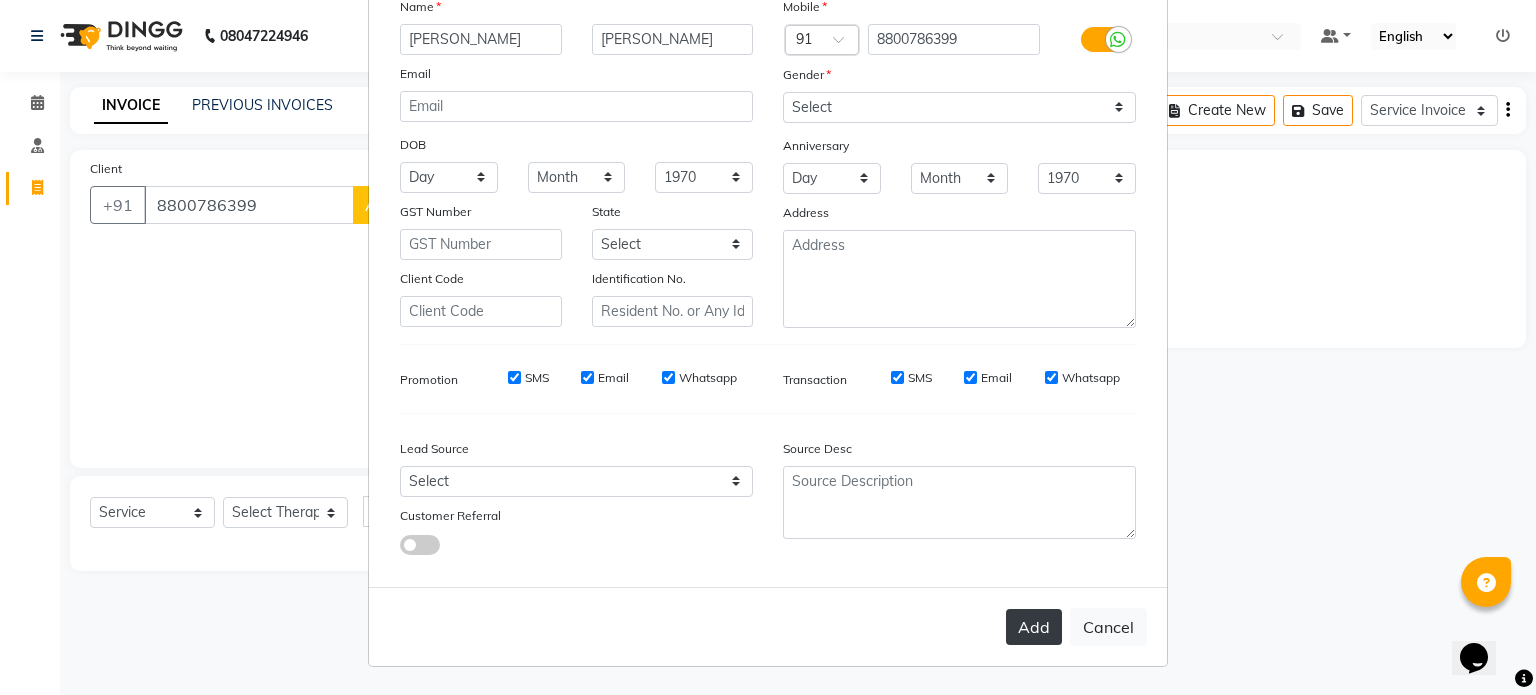 click on "Add" at bounding box center (1034, 627) 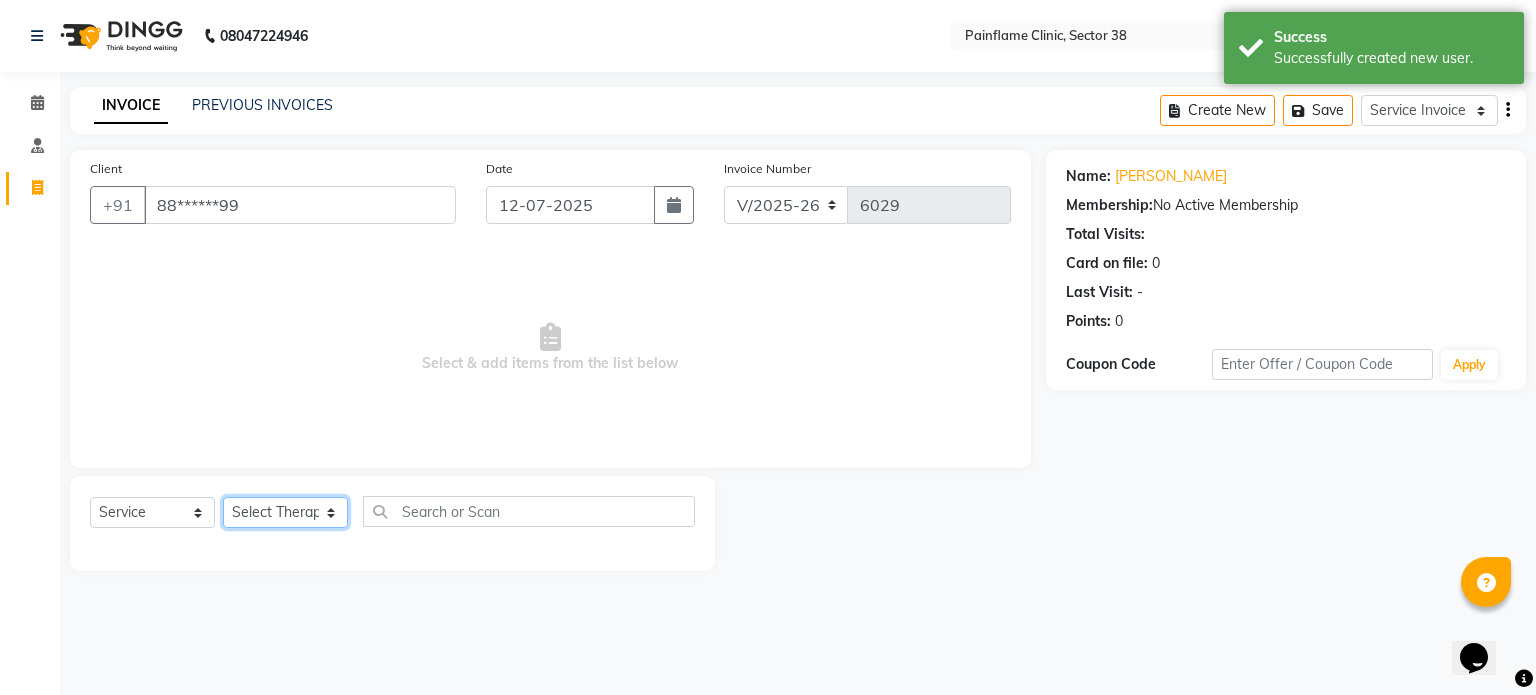click on "Select Therapist Dr Durgesh Dr Harish Dr Ranjana Dr Saurabh Dr. Suraj Dr. Tejpal Mehlawat KUSHAL MOHIT SEMWAL Nancy Singhai Reception 1  Reception 2 Reception 3" 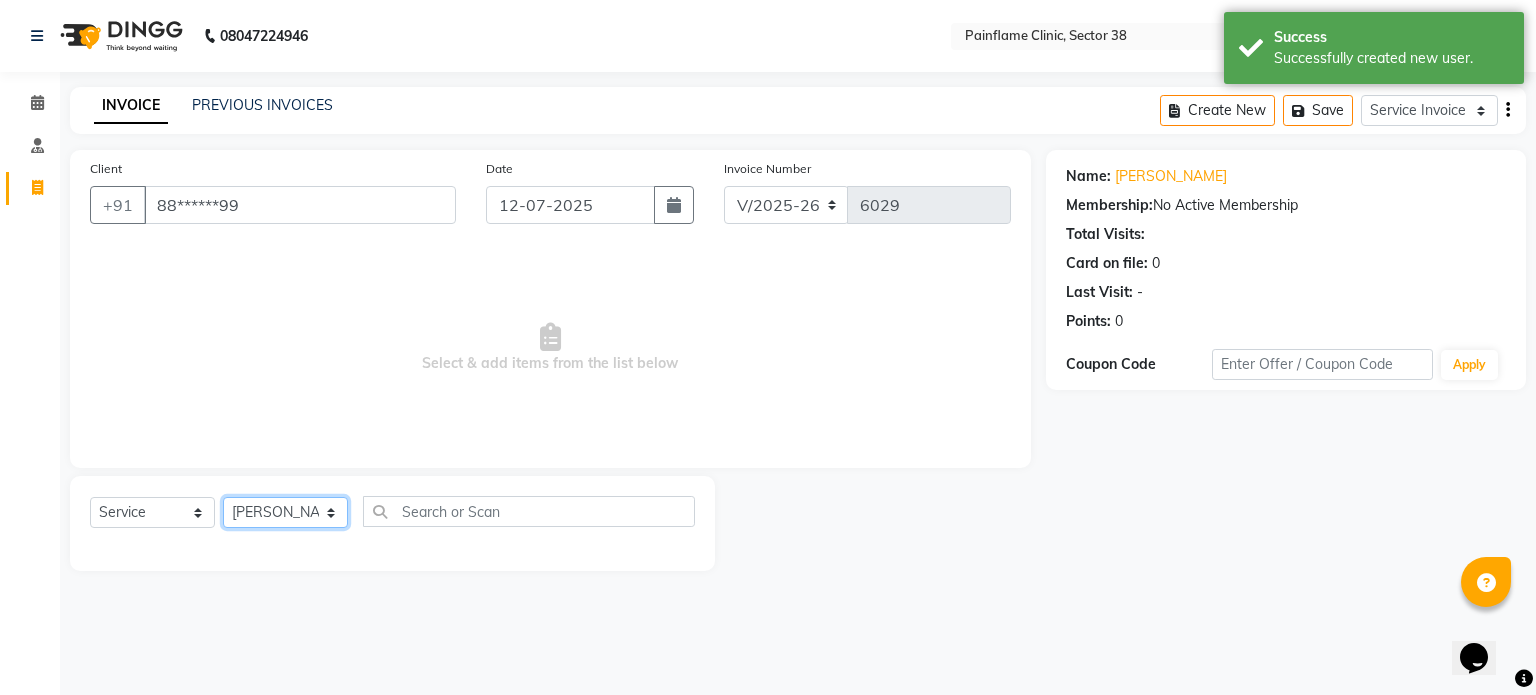 click on "Select Therapist Dr Durgesh Dr Harish Dr Ranjana Dr Saurabh Dr. Suraj Dr. Tejpal Mehlawat KUSHAL MOHIT SEMWAL Nancy Singhai Reception 1  Reception 2 Reception 3" 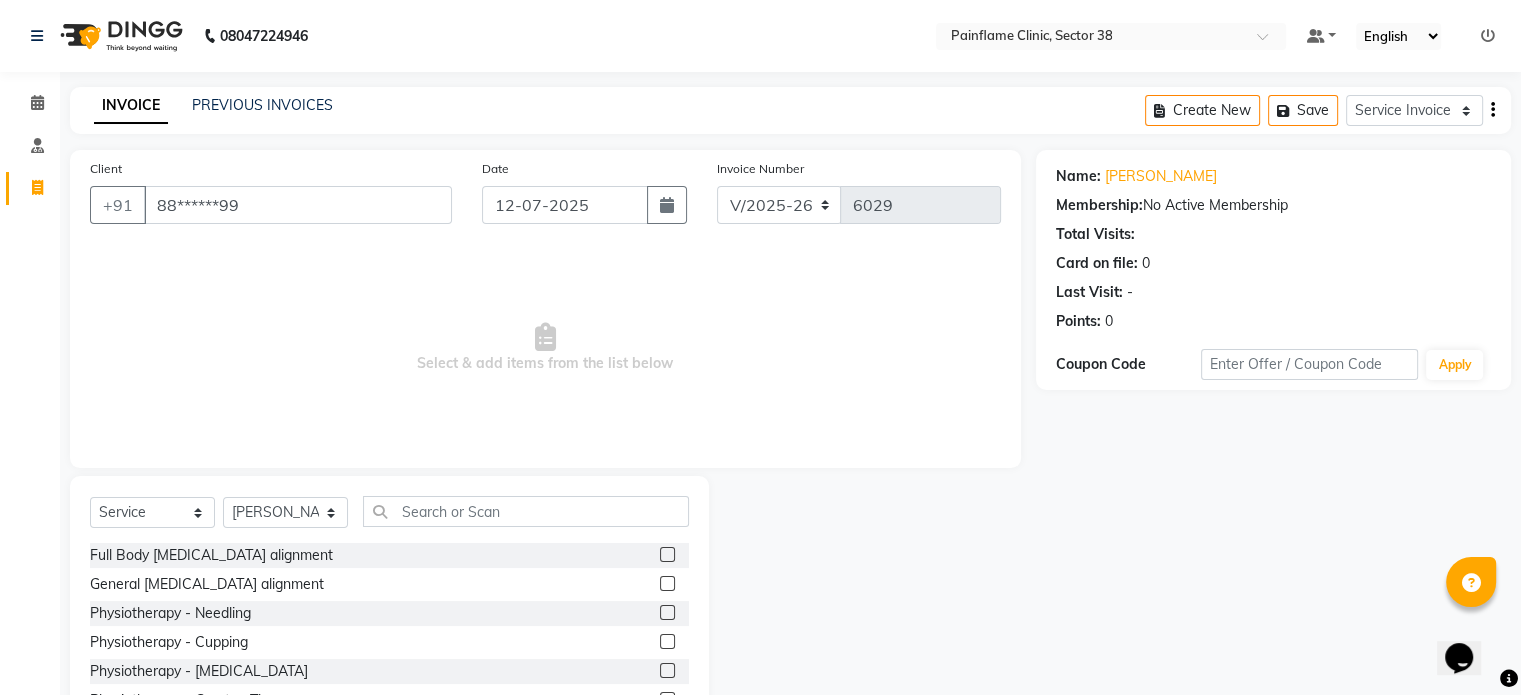 click 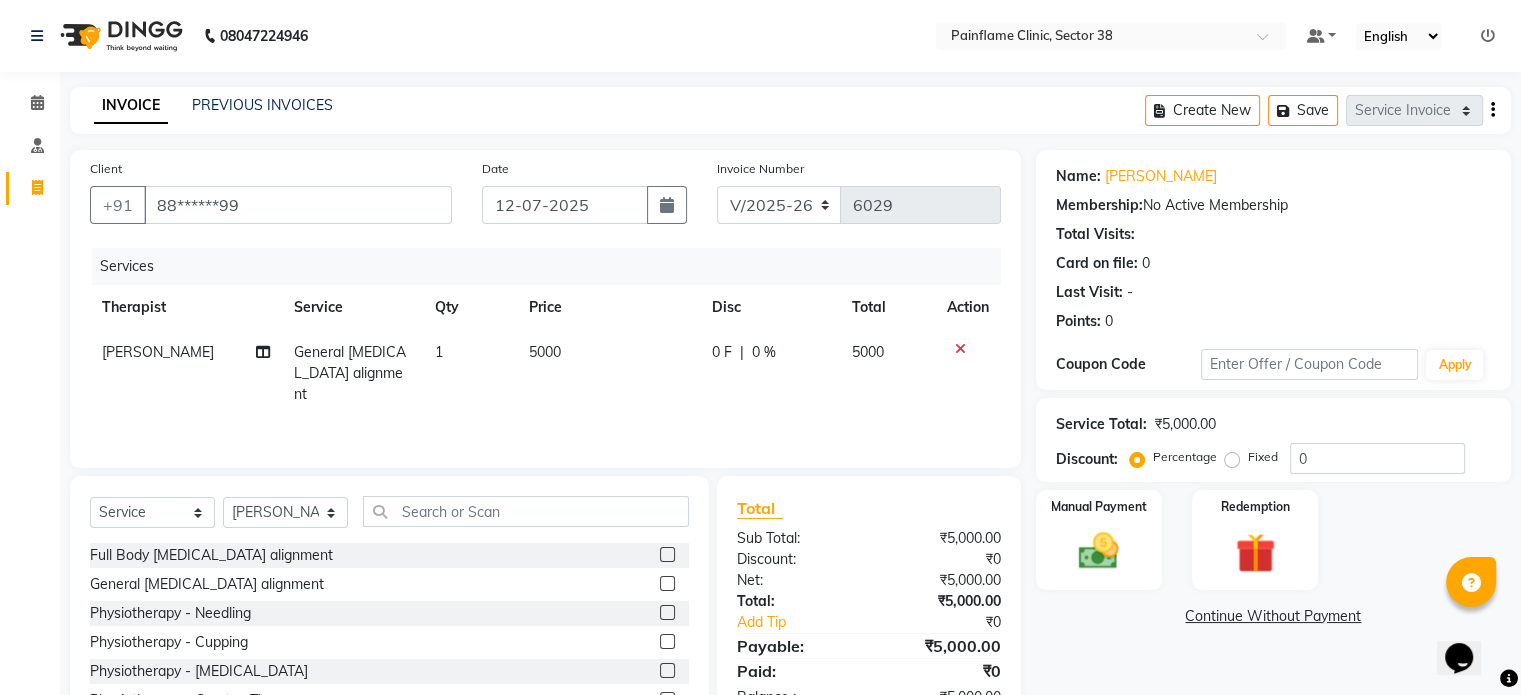 click on "5000" 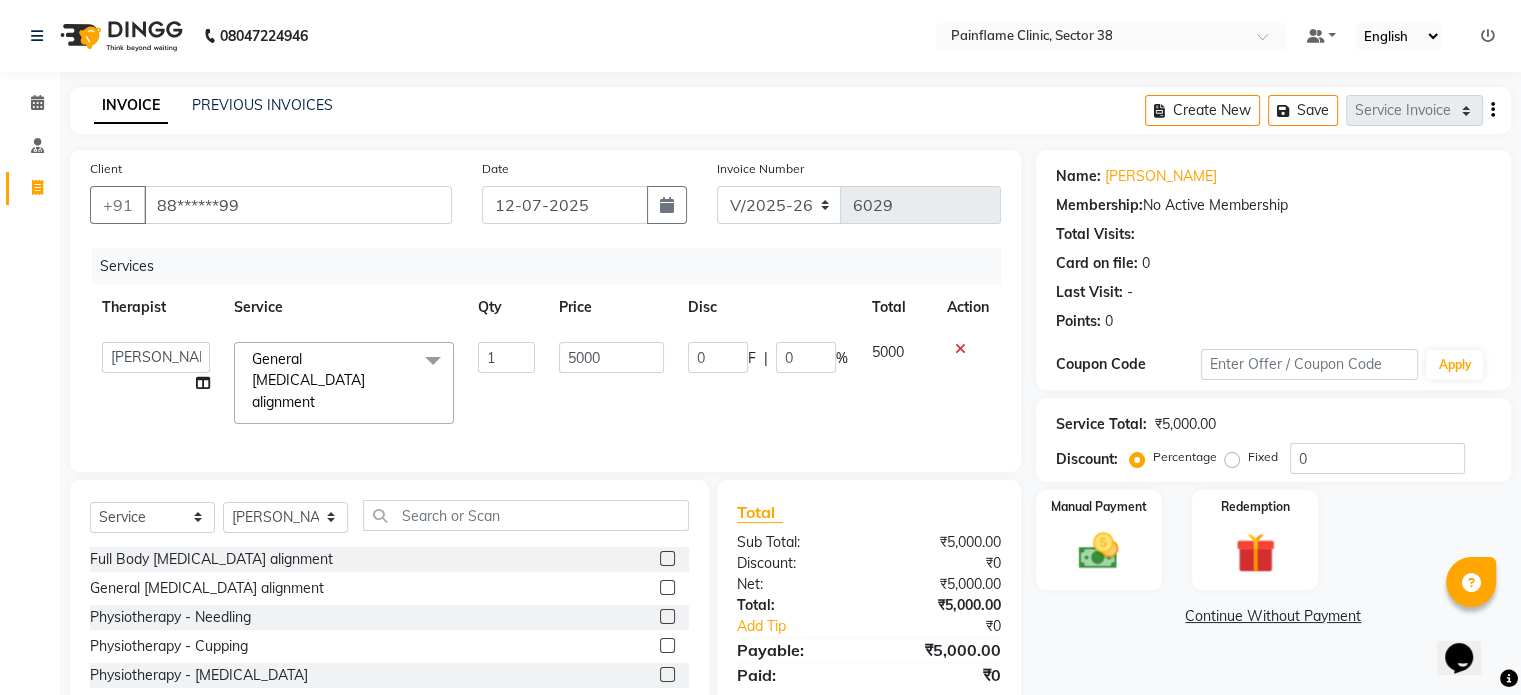 click on "5000" 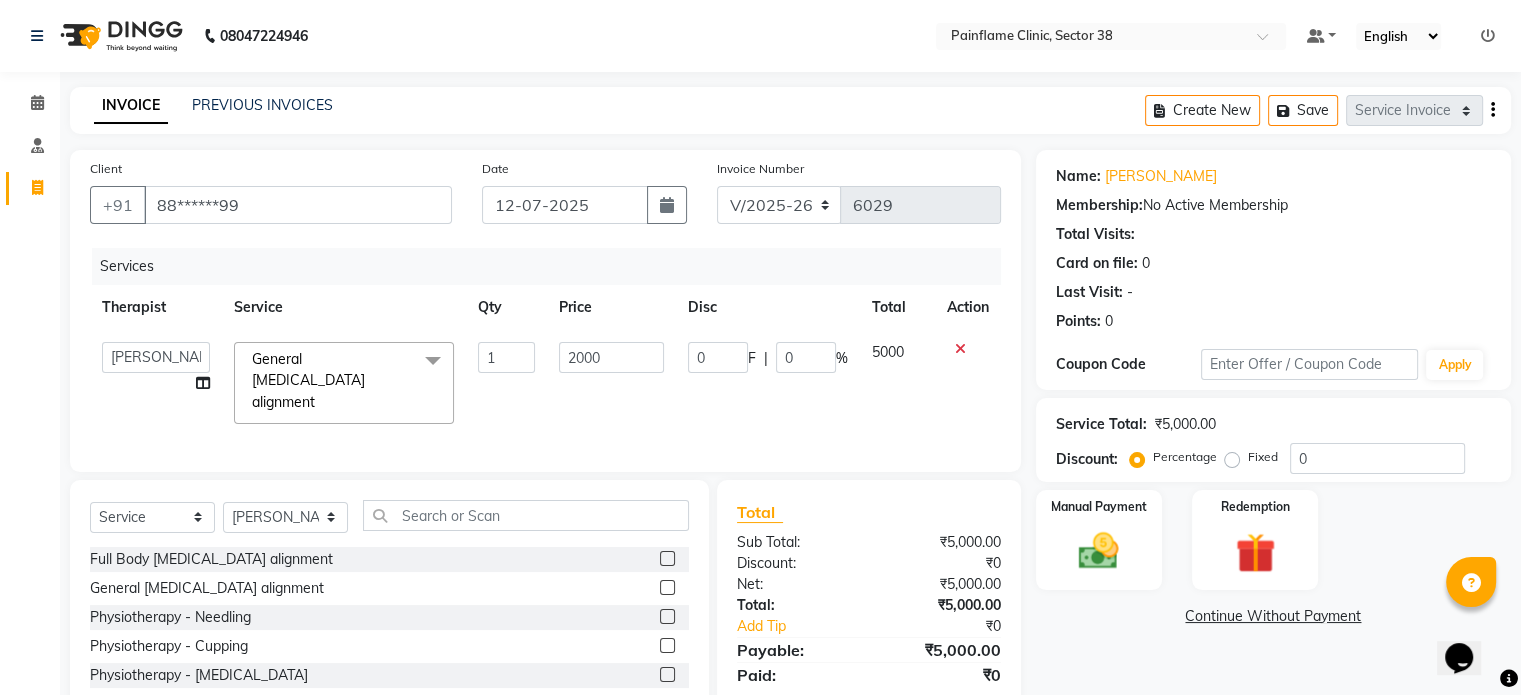 scroll, scrollTop: 106, scrollLeft: 0, axis: vertical 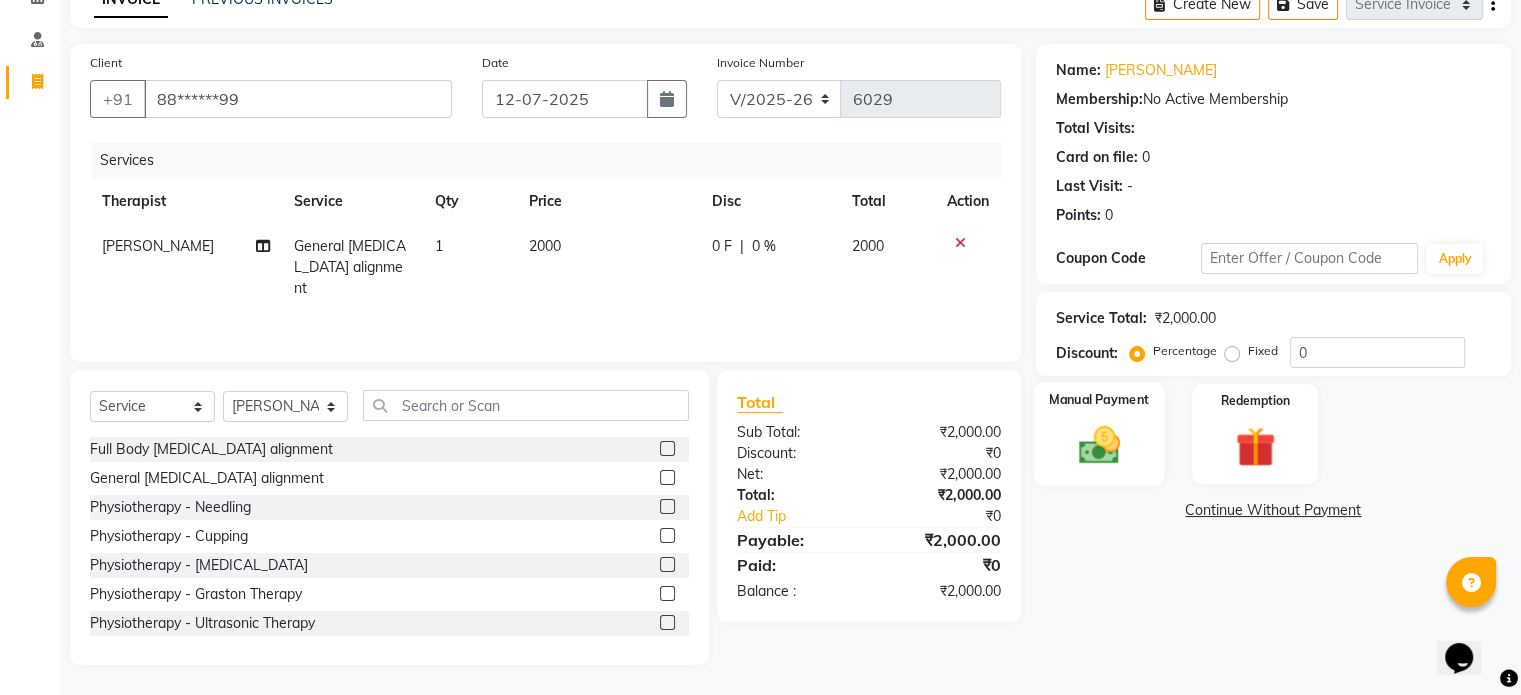 click 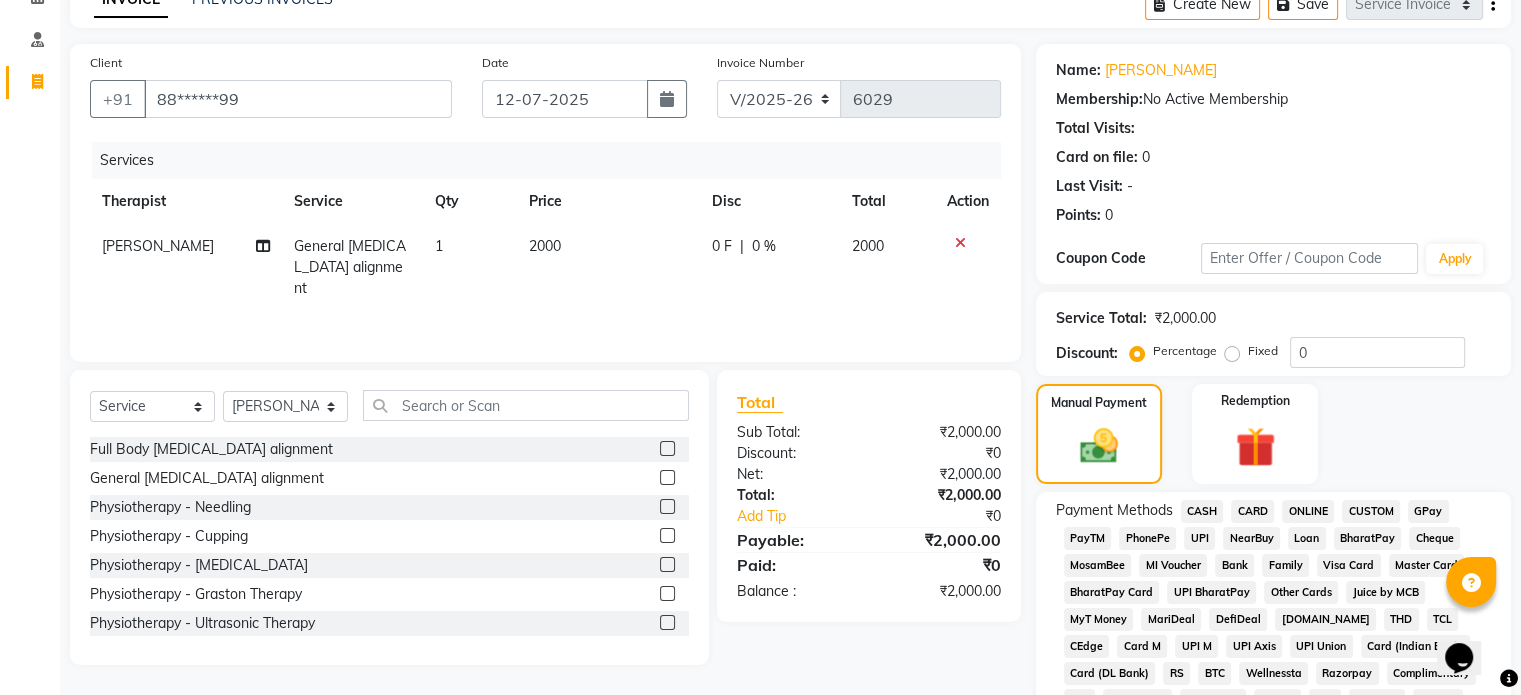 click on "CARD" 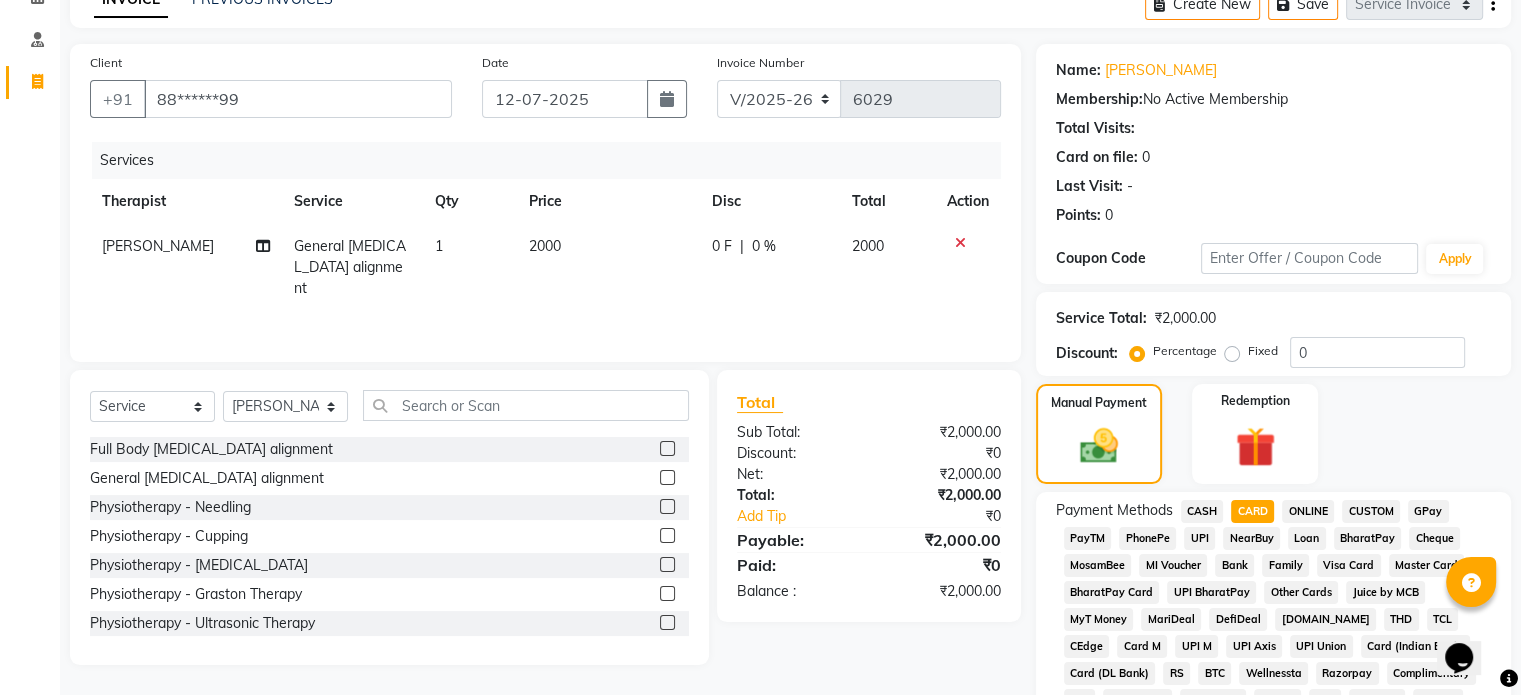 scroll, scrollTop: 652, scrollLeft: 0, axis: vertical 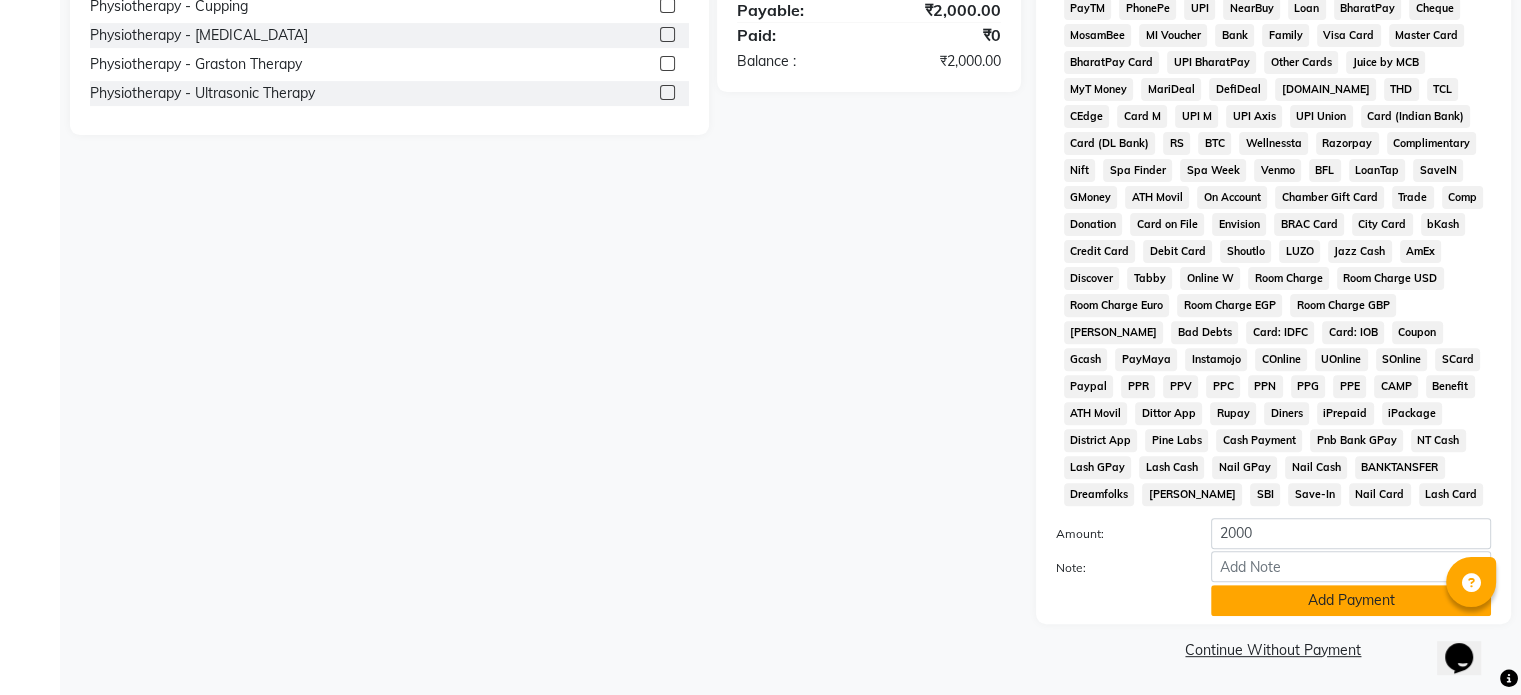 click on "Add Payment" 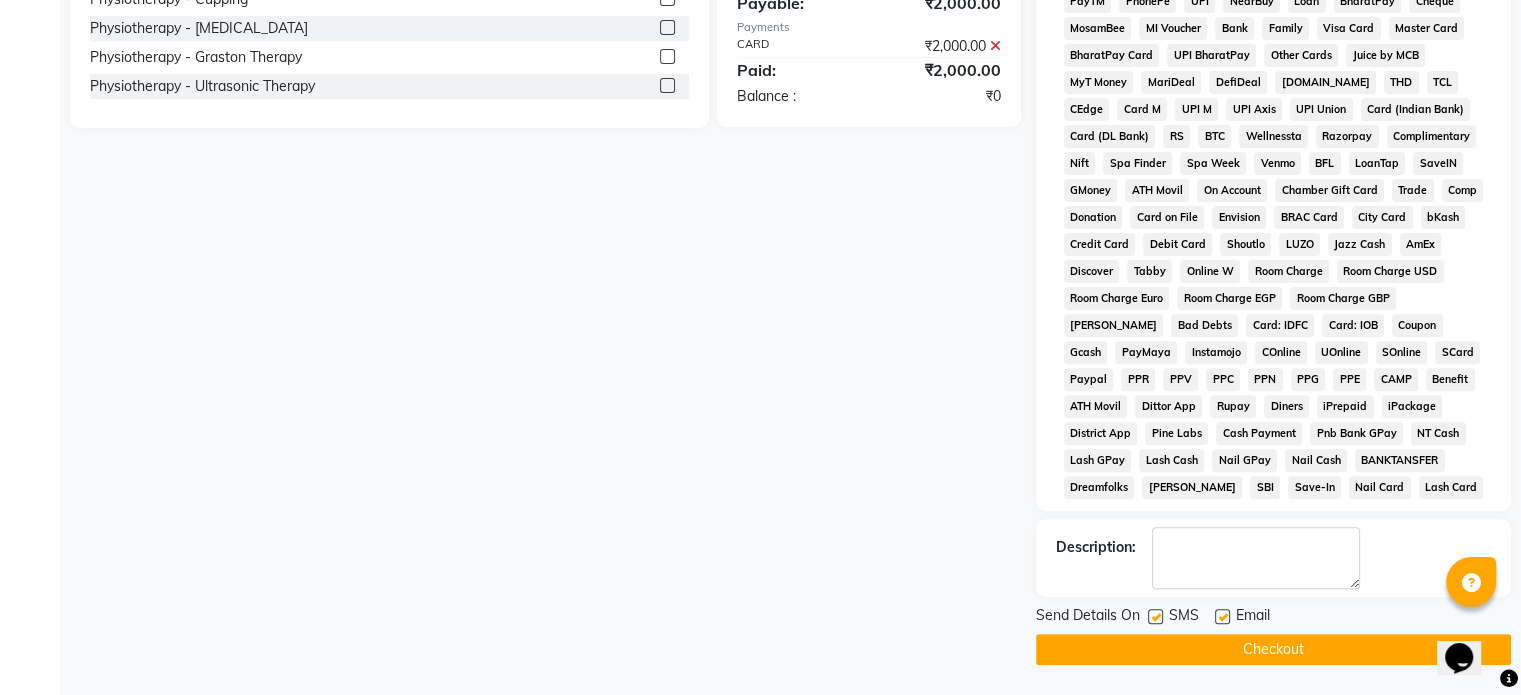 drag, startPoint x: 1210, startPoint y: 626, endPoint x: 1228, endPoint y: 619, distance: 19.313208 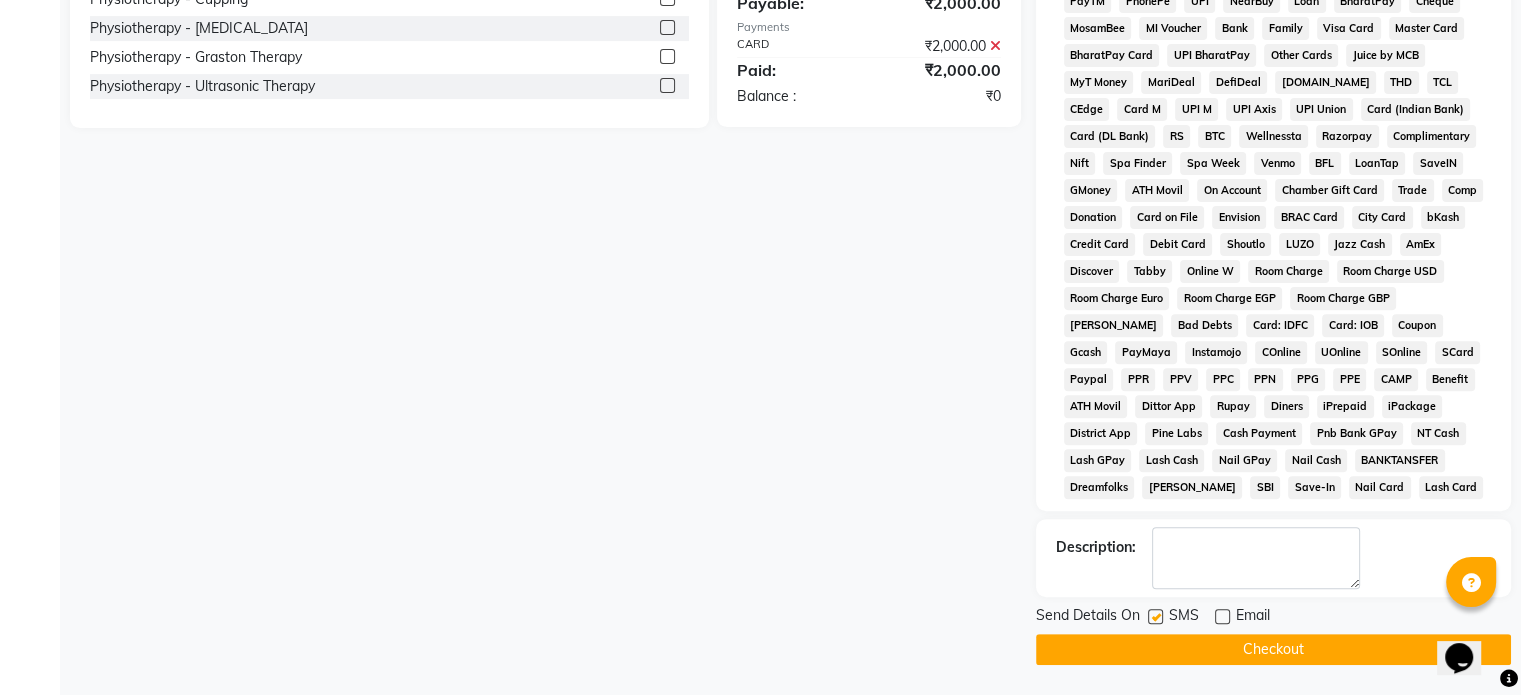 click on "SMS" 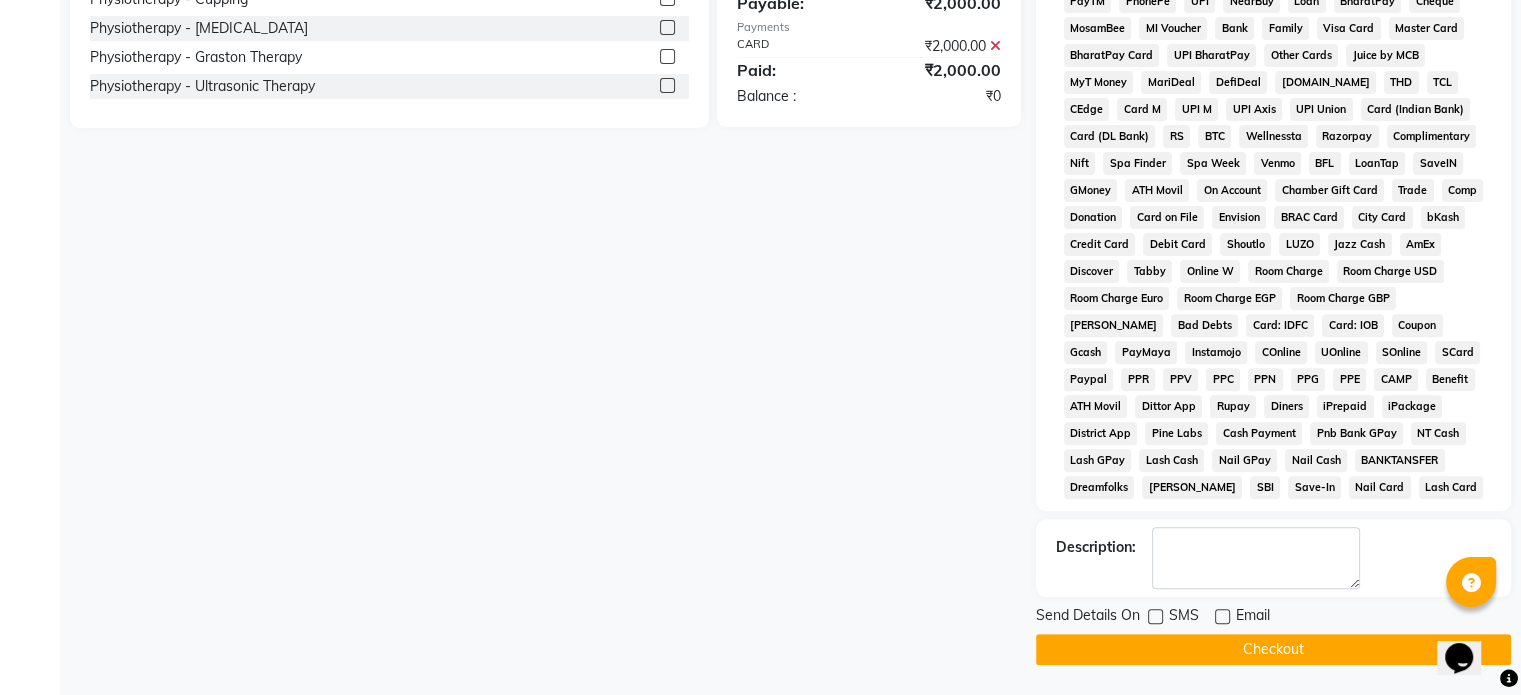 click on "Checkout" 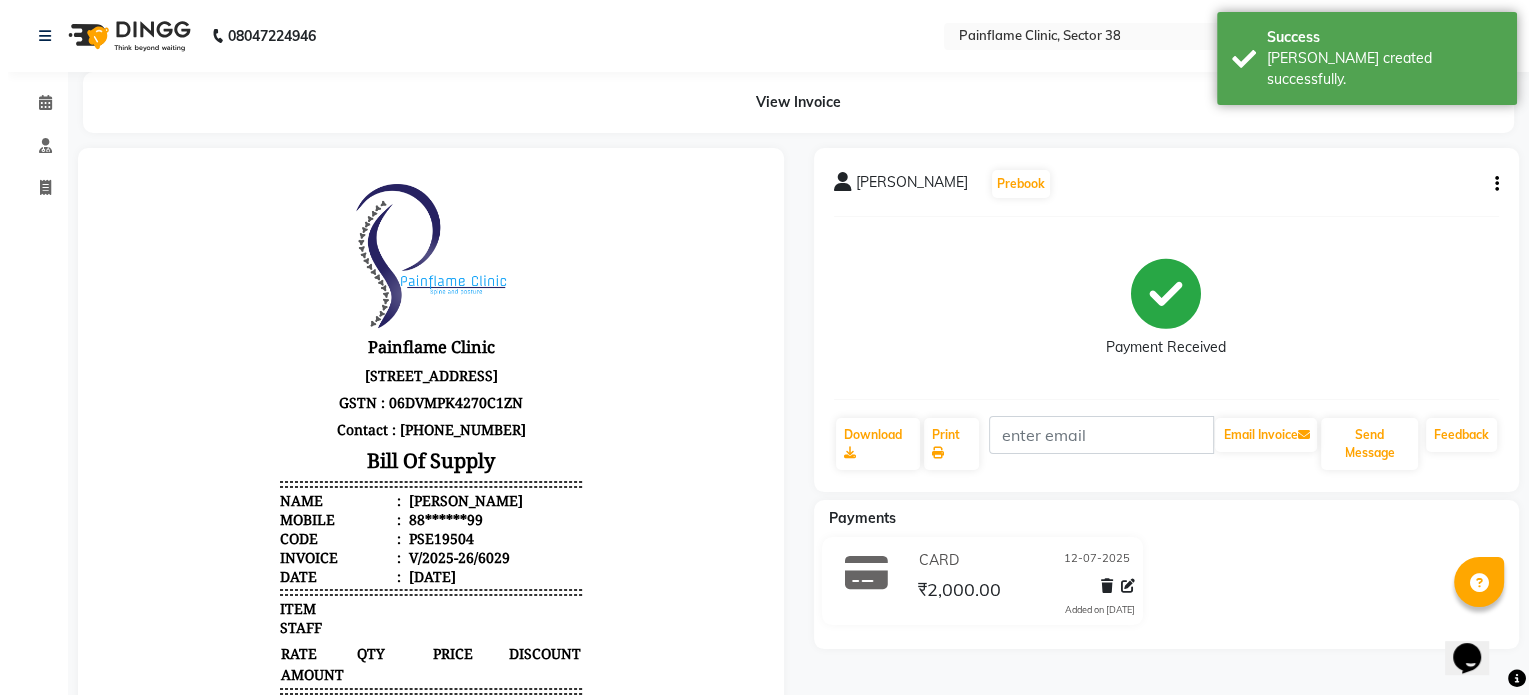 scroll, scrollTop: 0, scrollLeft: 0, axis: both 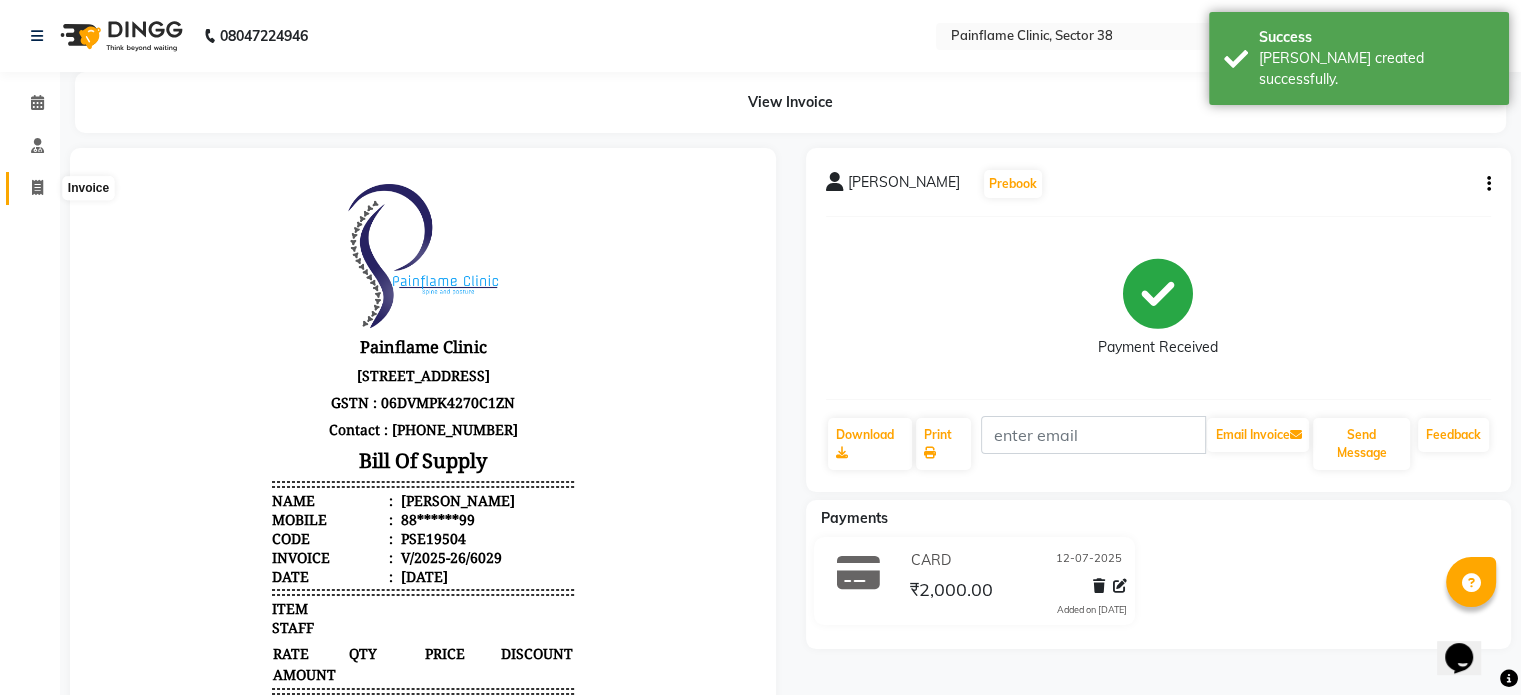 click 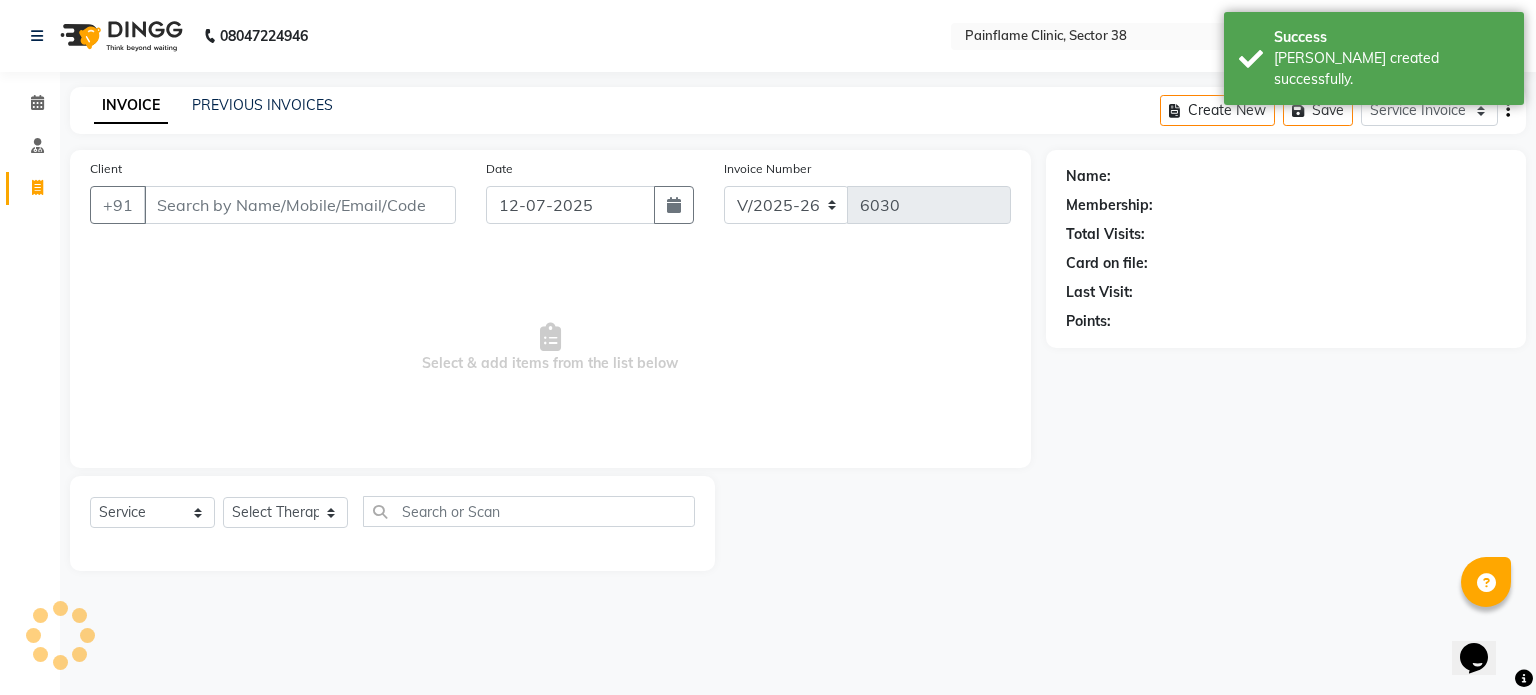 click on "Client" at bounding box center [300, 205] 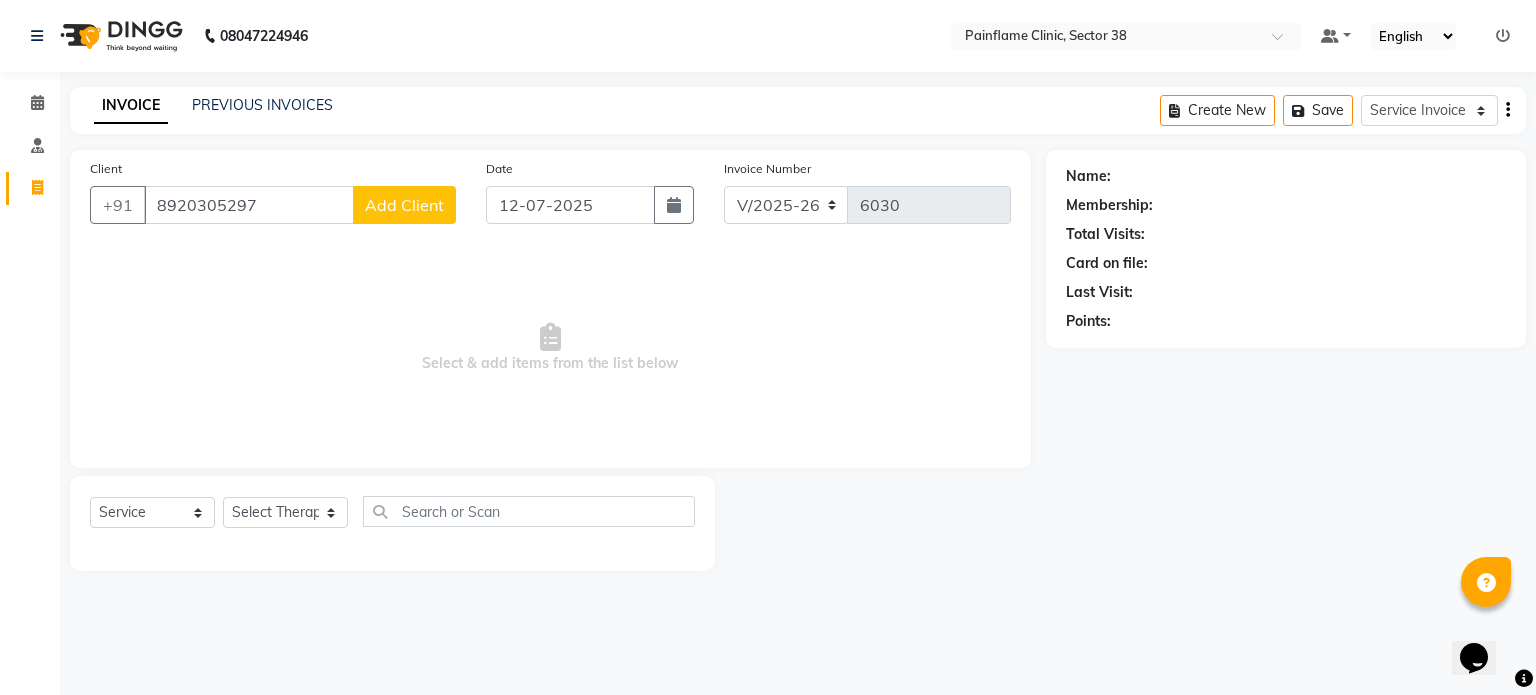 click on "Add Client" 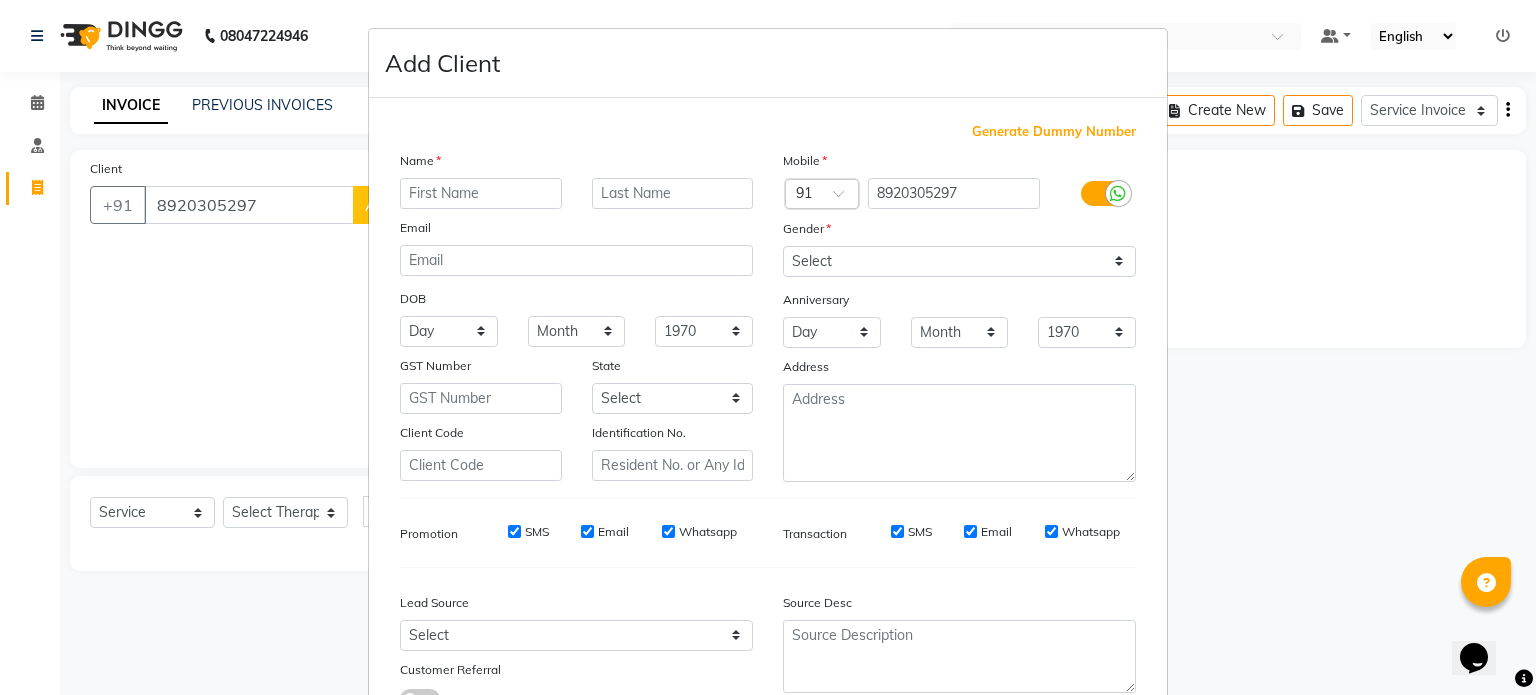click at bounding box center [481, 193] 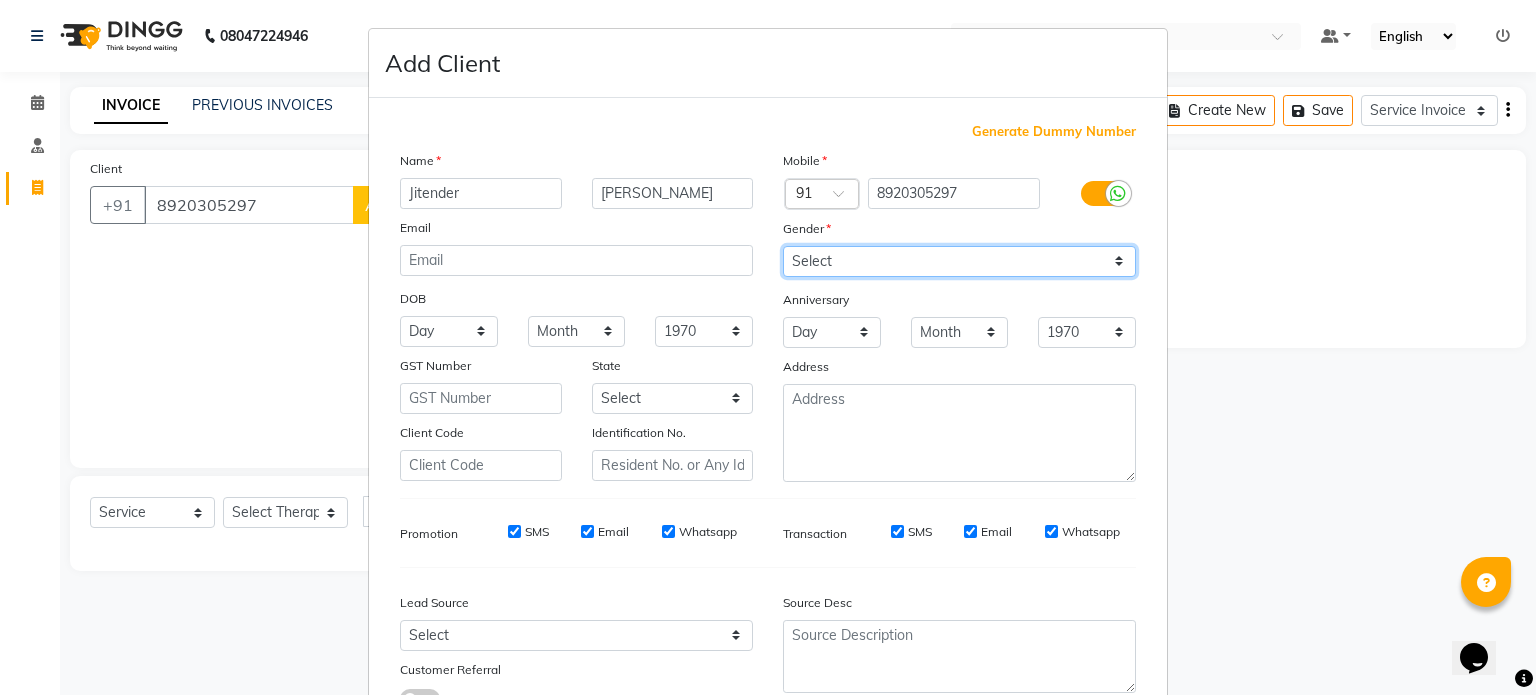 click on "Select Male Female Other Prefer Not To Say" at bounding box center [959, 261] 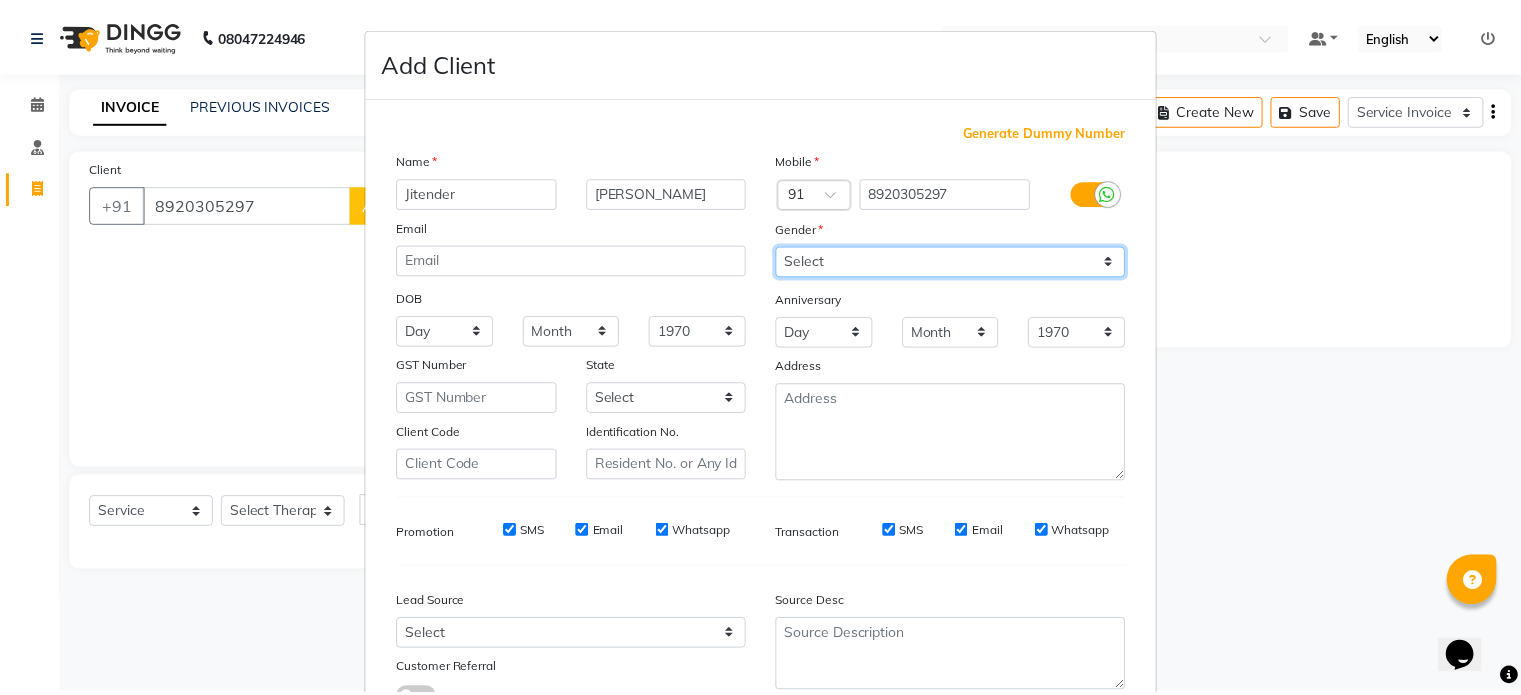 scroll, scrollTop: 161, scrollLeft: 0, axis: vertical 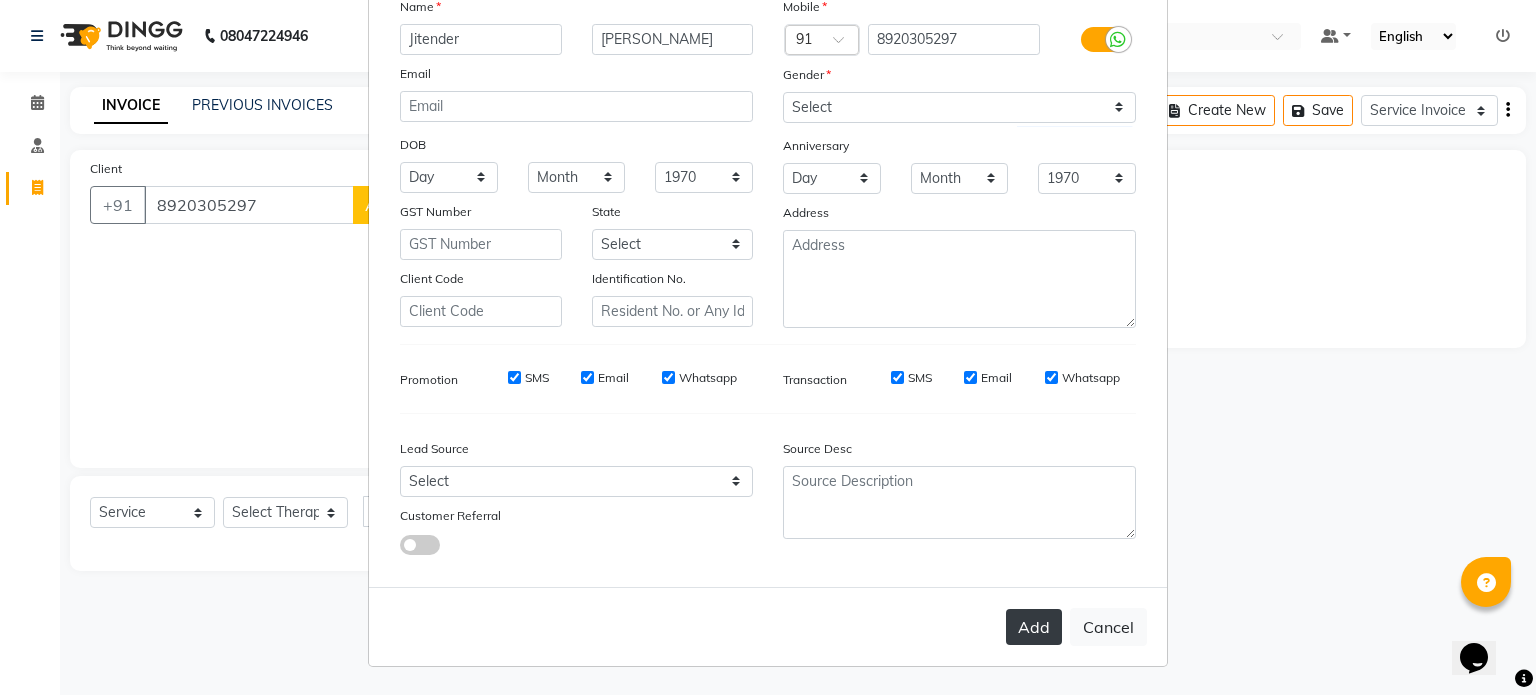 click on "Add" at bounding box center (1034, 627) 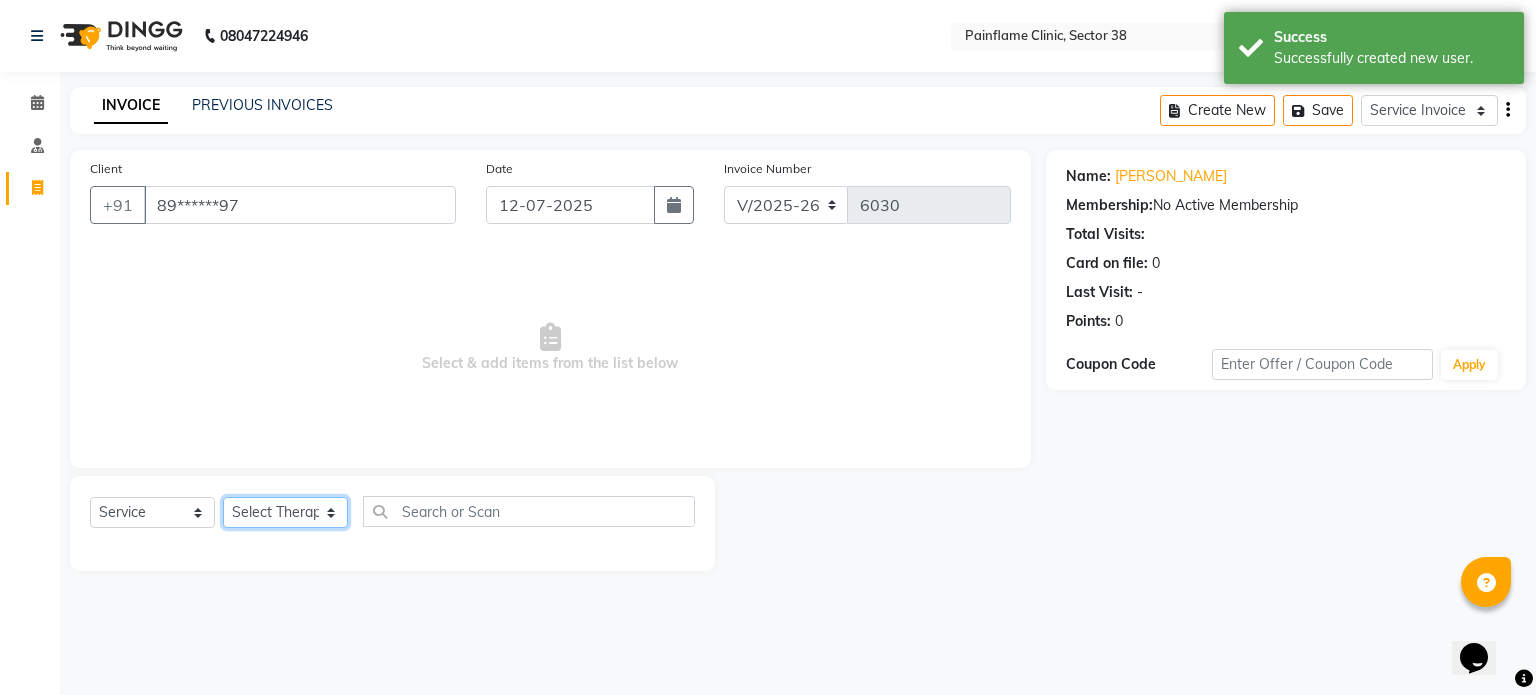 click on "Select Therapist Dr Durgesh Dr Harish Dr Ranjana Dr Saurabh Dr. Suraj Dr. Tejpal Mehlawat KUSHAL MOHIT SEMWAL Nancy Singhai Reception 1  Reception 2 Reception 3" 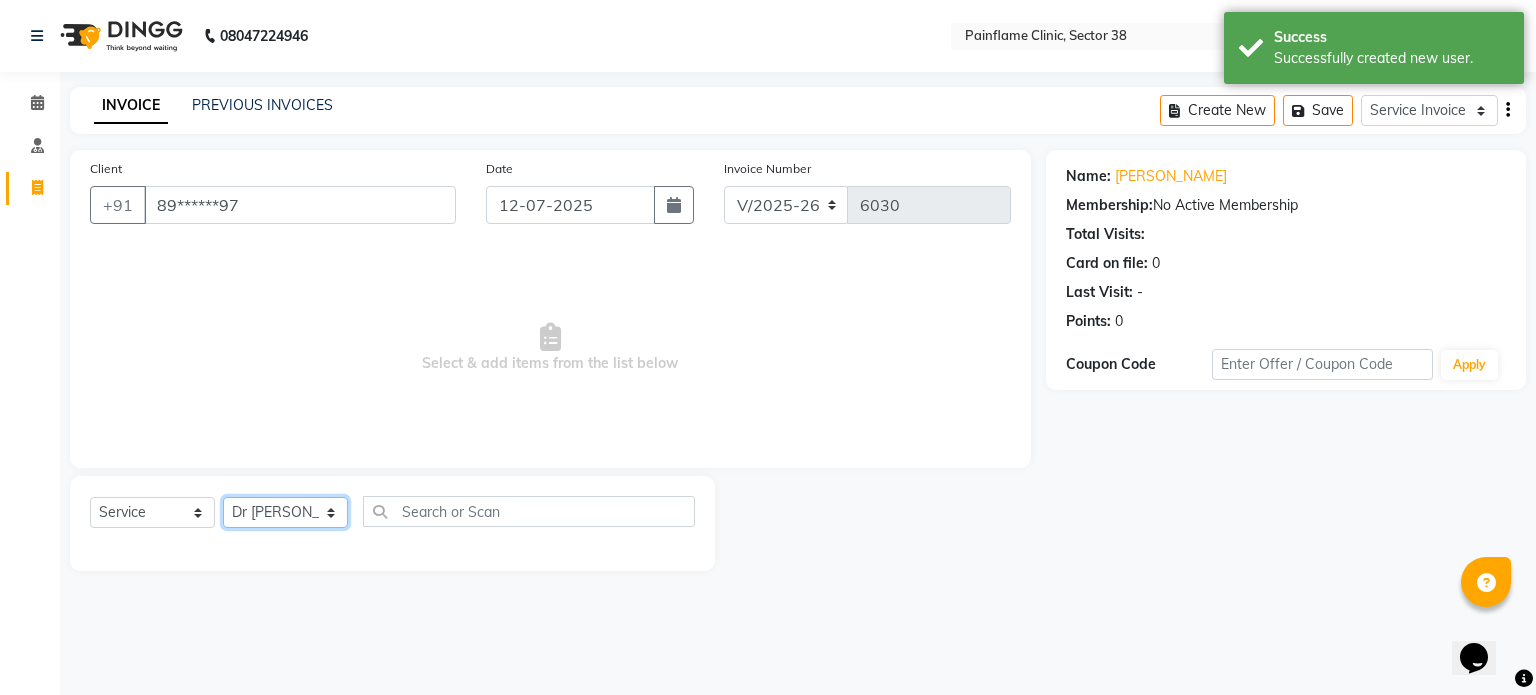 click on "Select Therapist Dr Durgesh Dr Harish Dr Ranjana Dr Saurabh Dr. Suraj Dr. Tejpal Mehlawat KUSHAL MOHIT SEMWAL Nancy Singhai Reception 1  Reception 2 Reception 3" 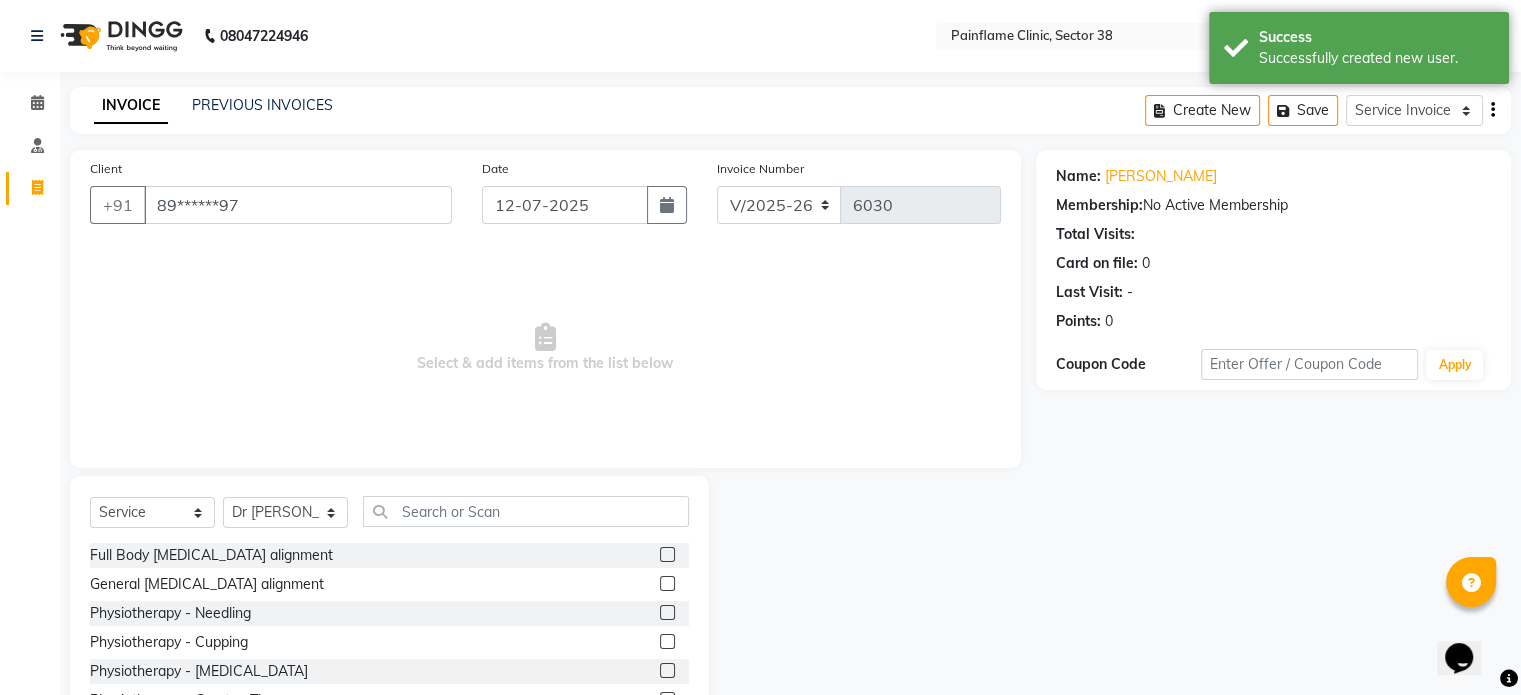 click 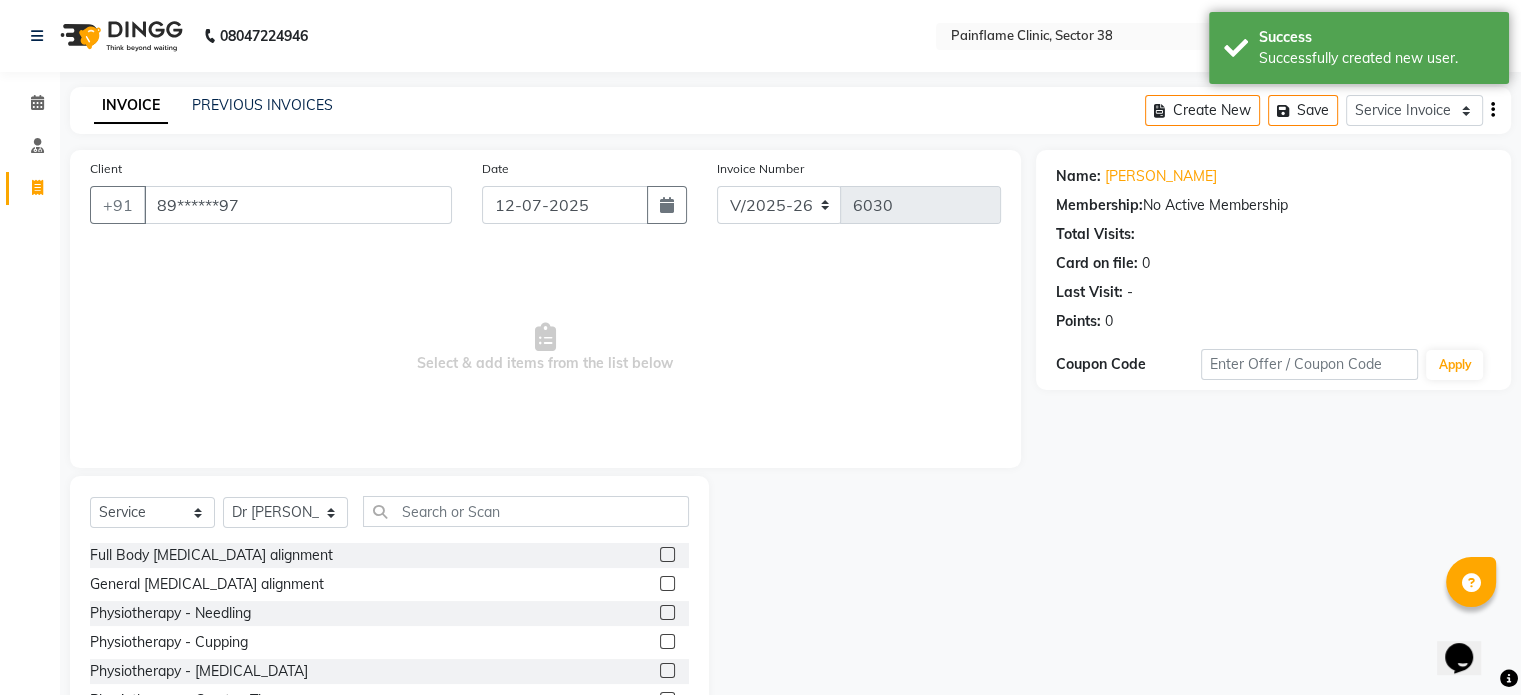 click at bounding box center (666, 584) 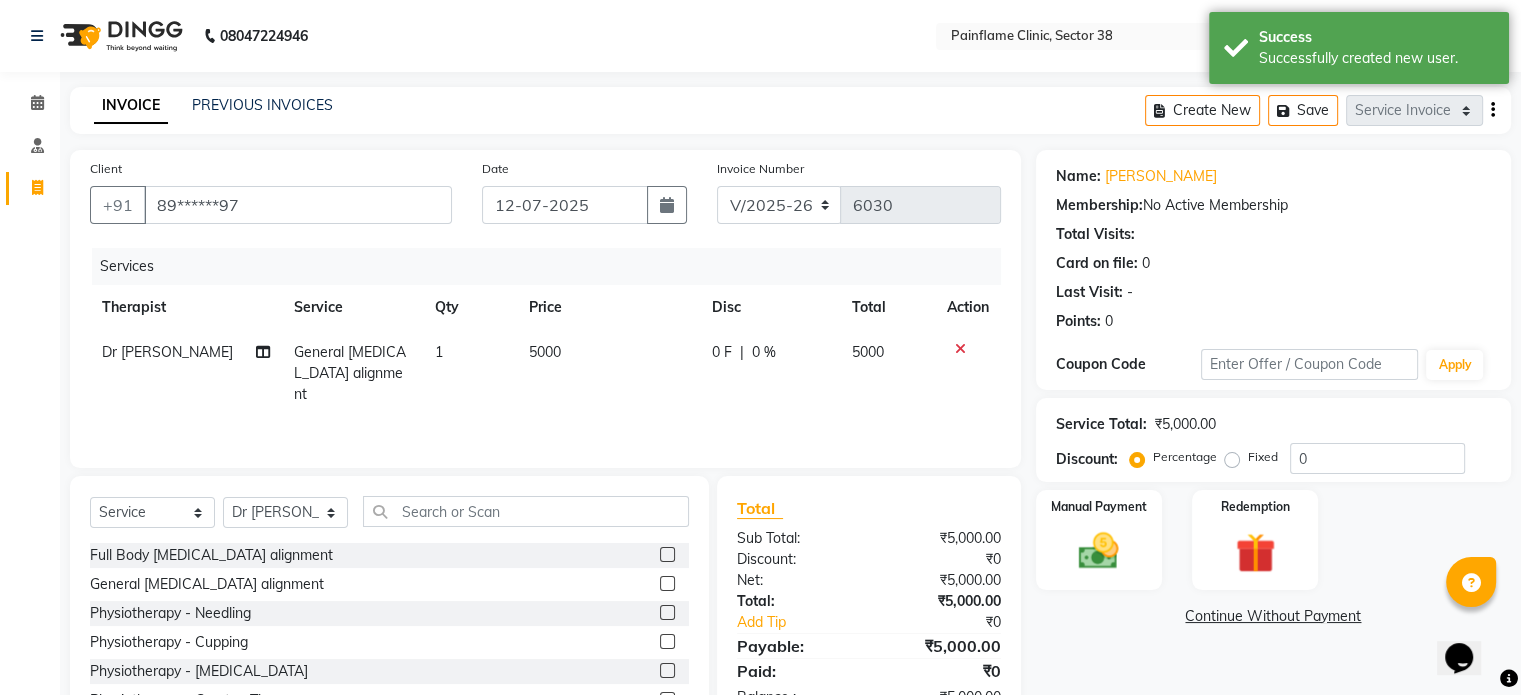 click on "5000" 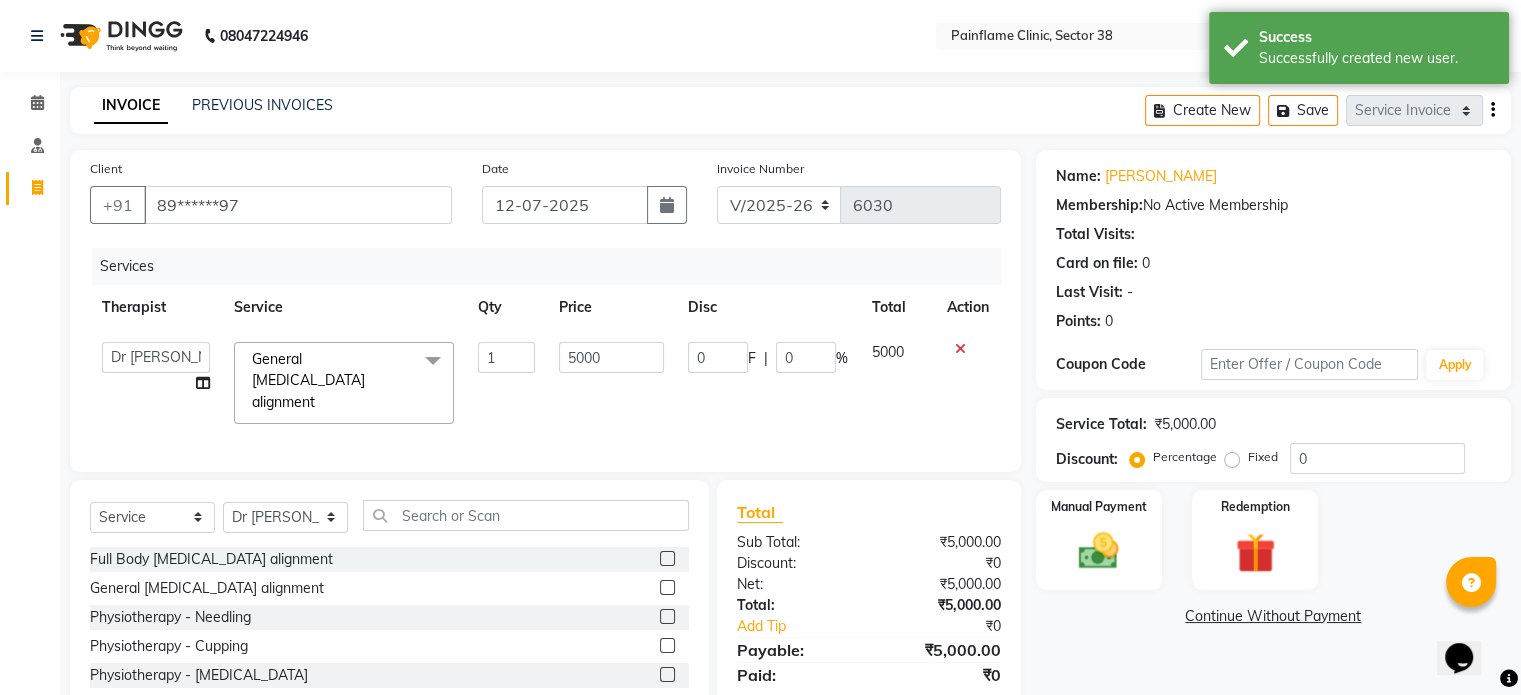 click on "5000" 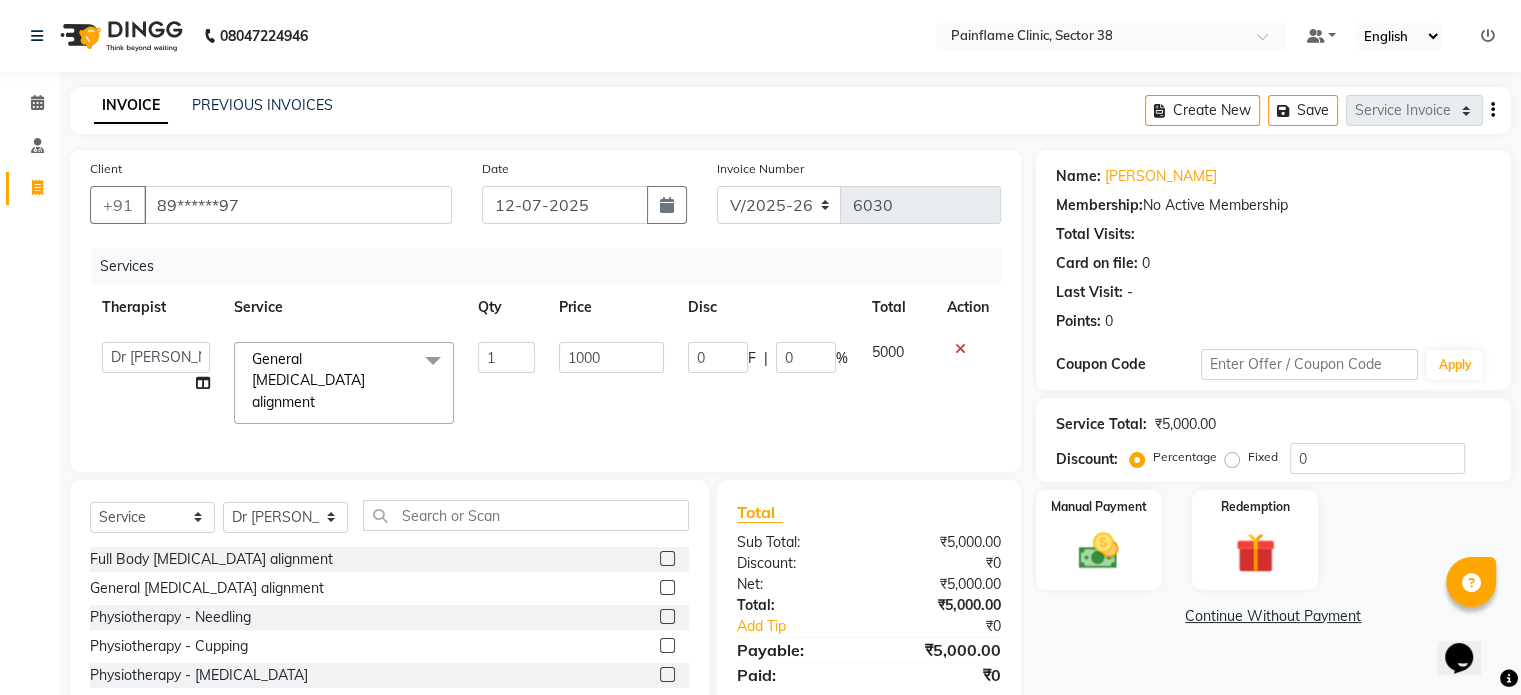 scroll, scrollTop: 106, scrollLeft: 0, axis: vertical 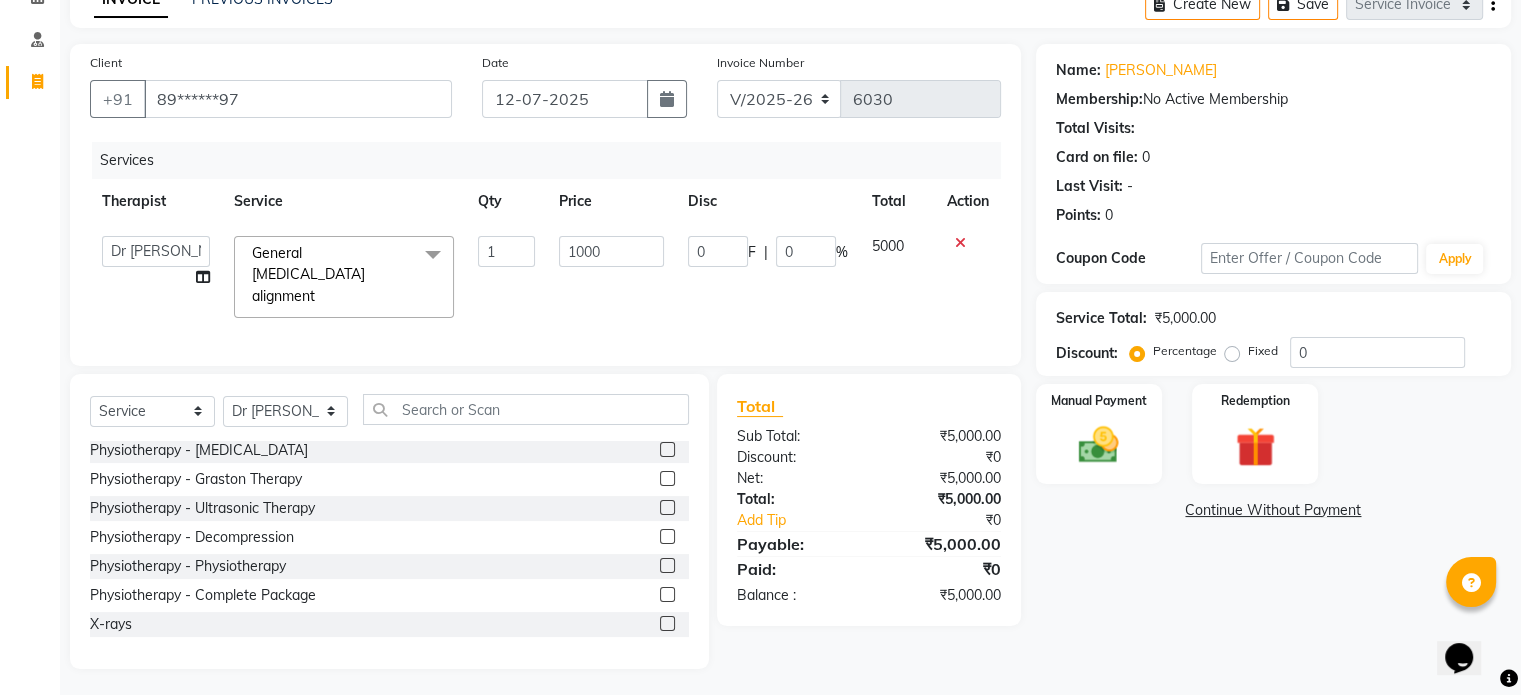 click 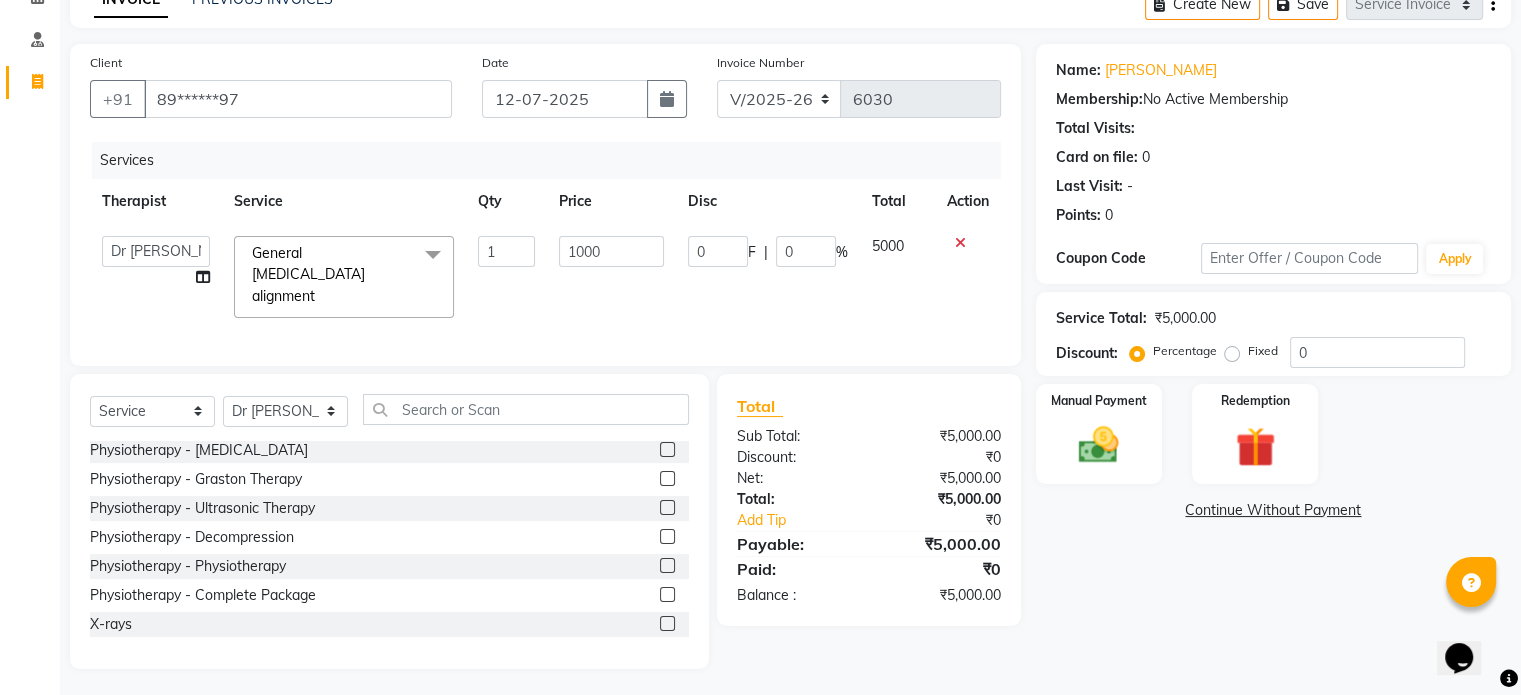 click at bounding box center [666, 624] 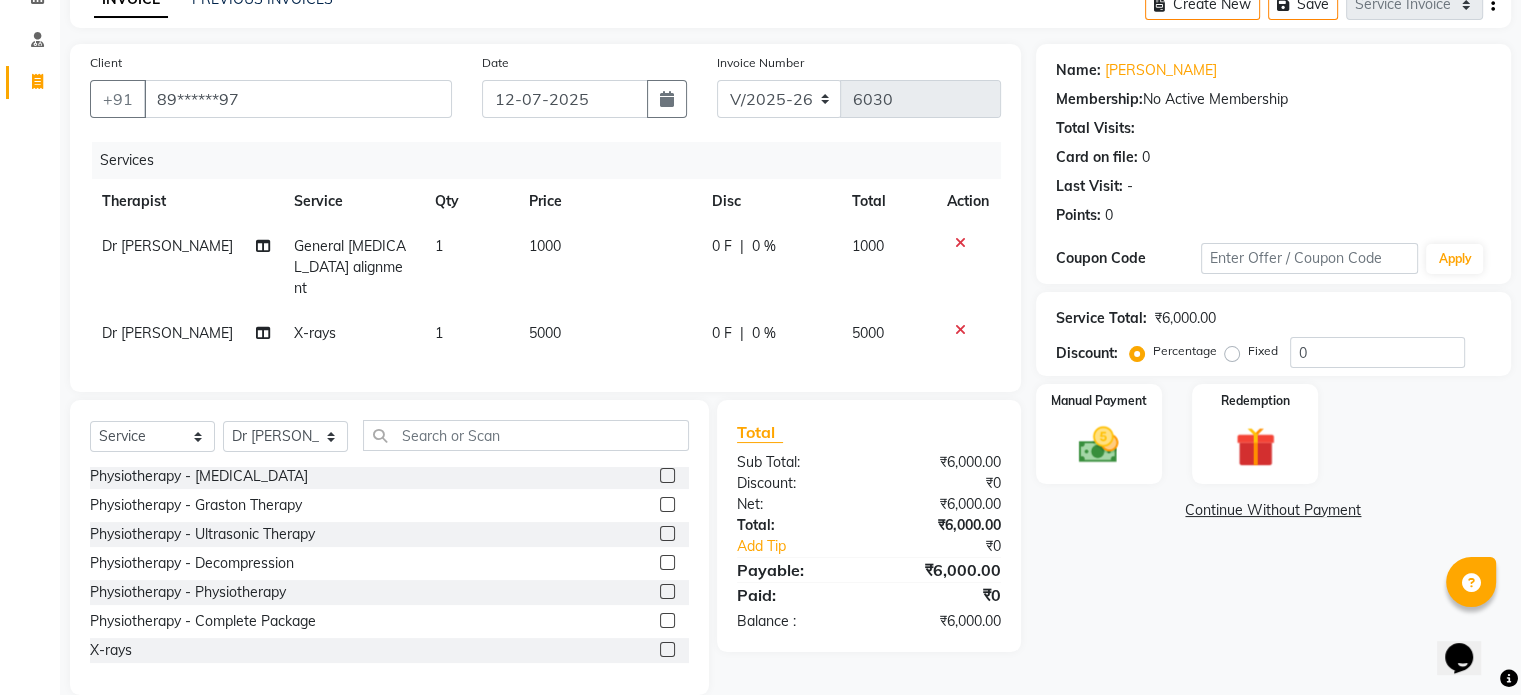 click on "5000" 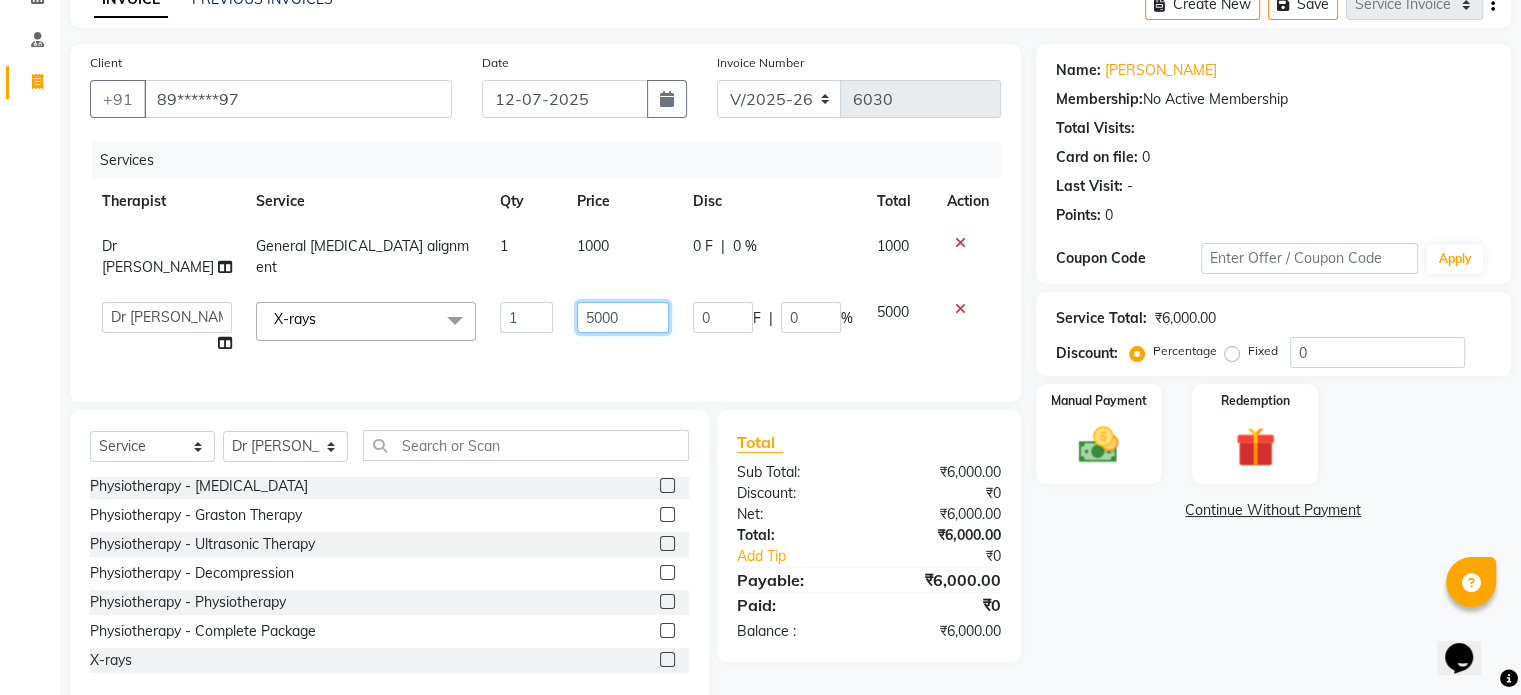 click on "5000" 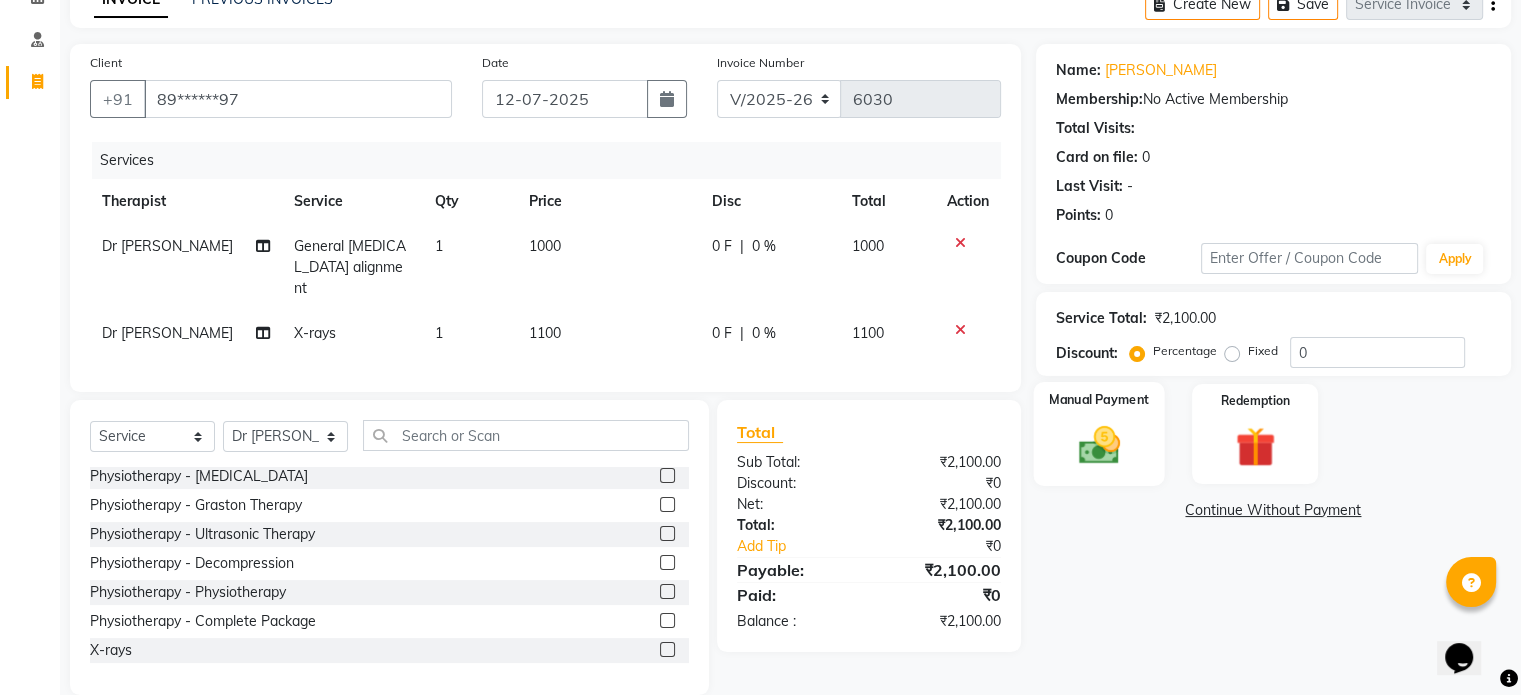 click 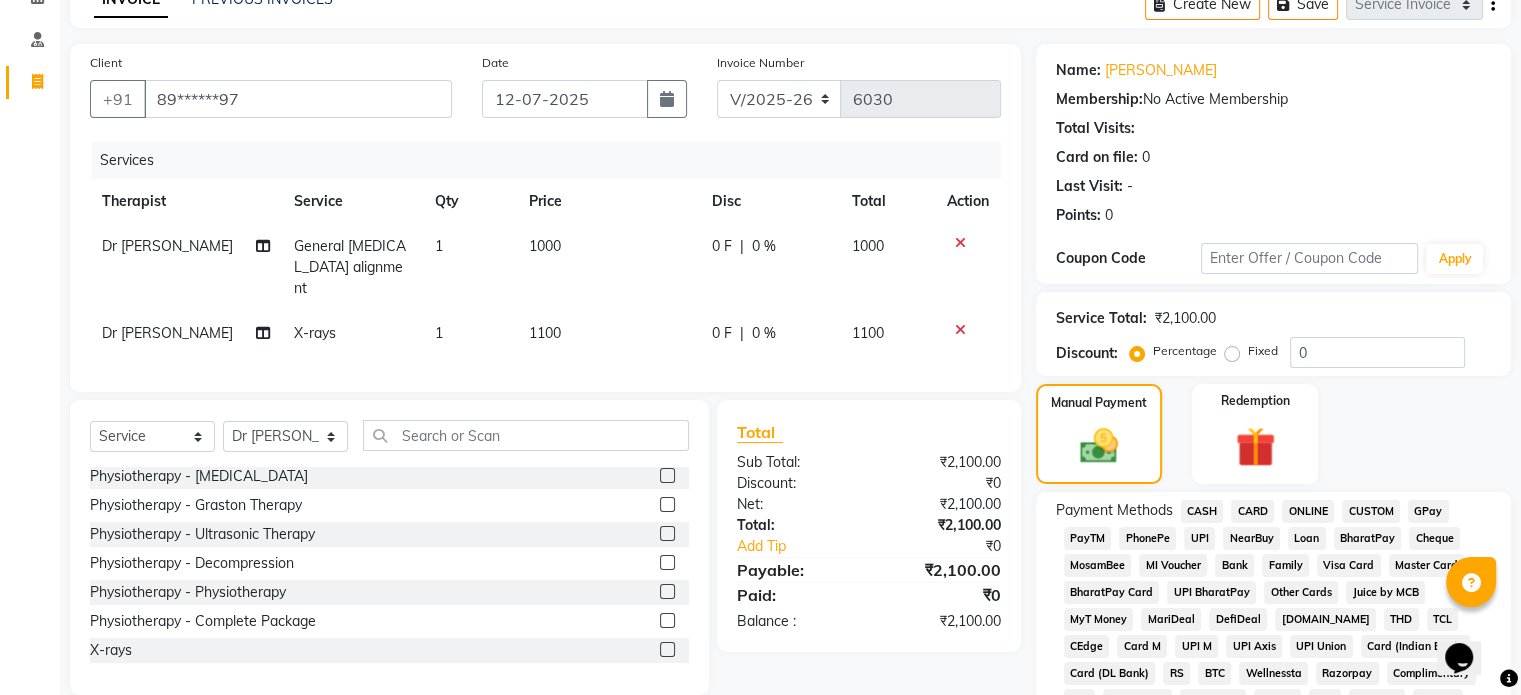 click on "UPI" 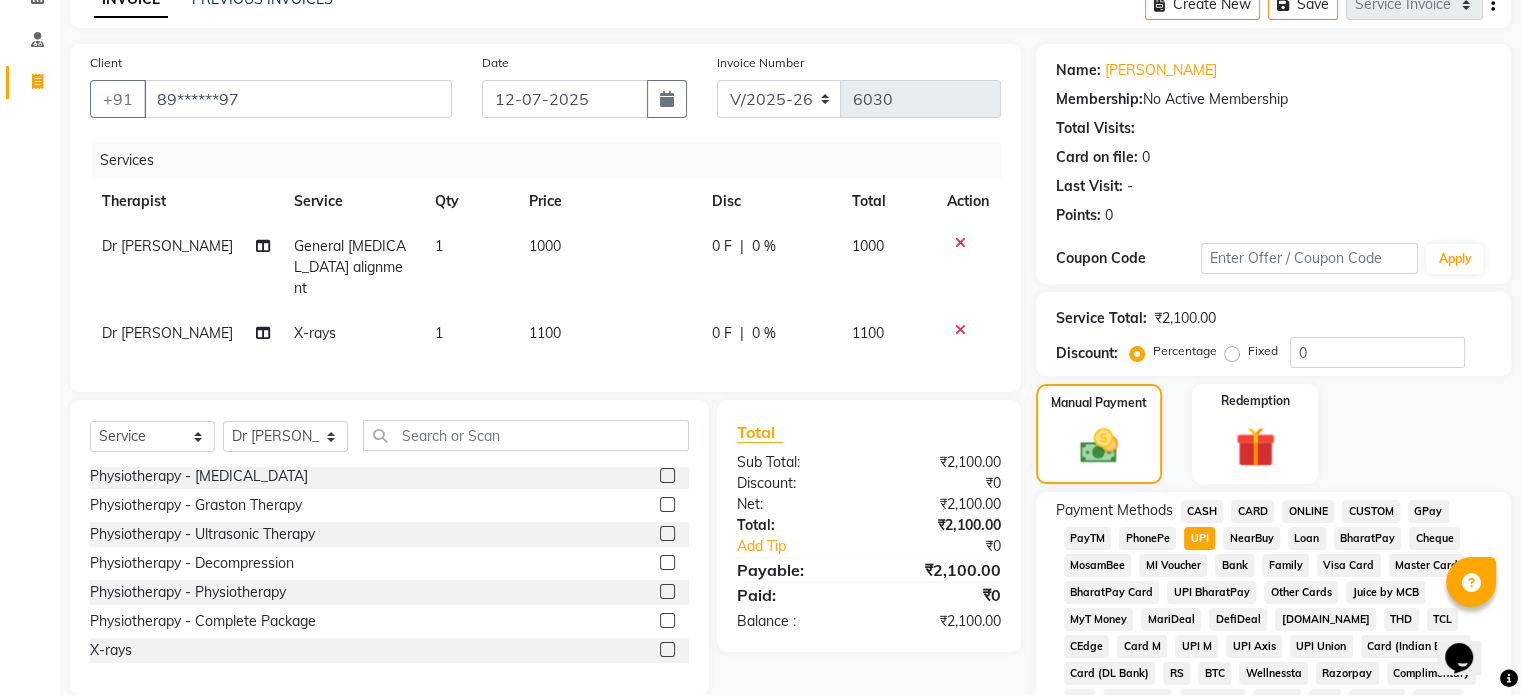 scroll, scrollTop: 652, scrollLeft: 0, axis: vertical 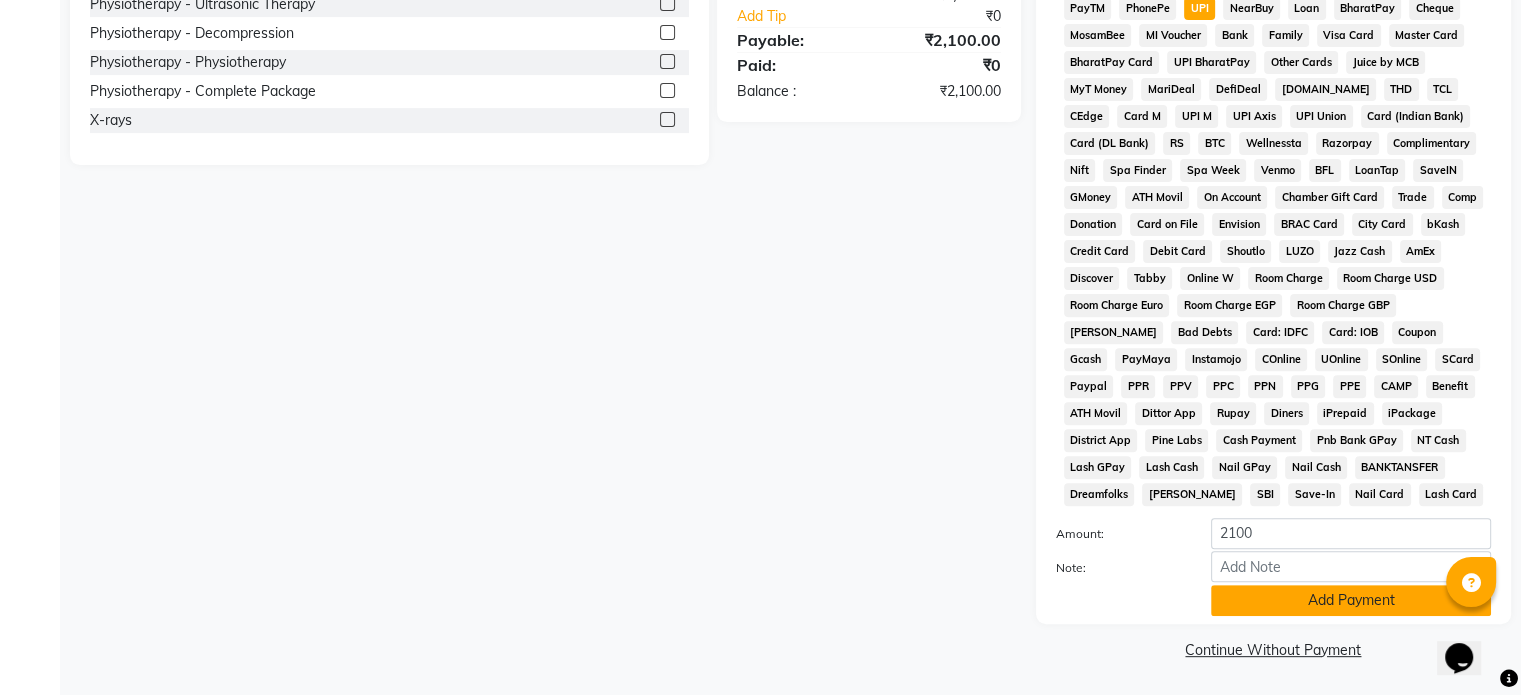 click on "Add Payment" 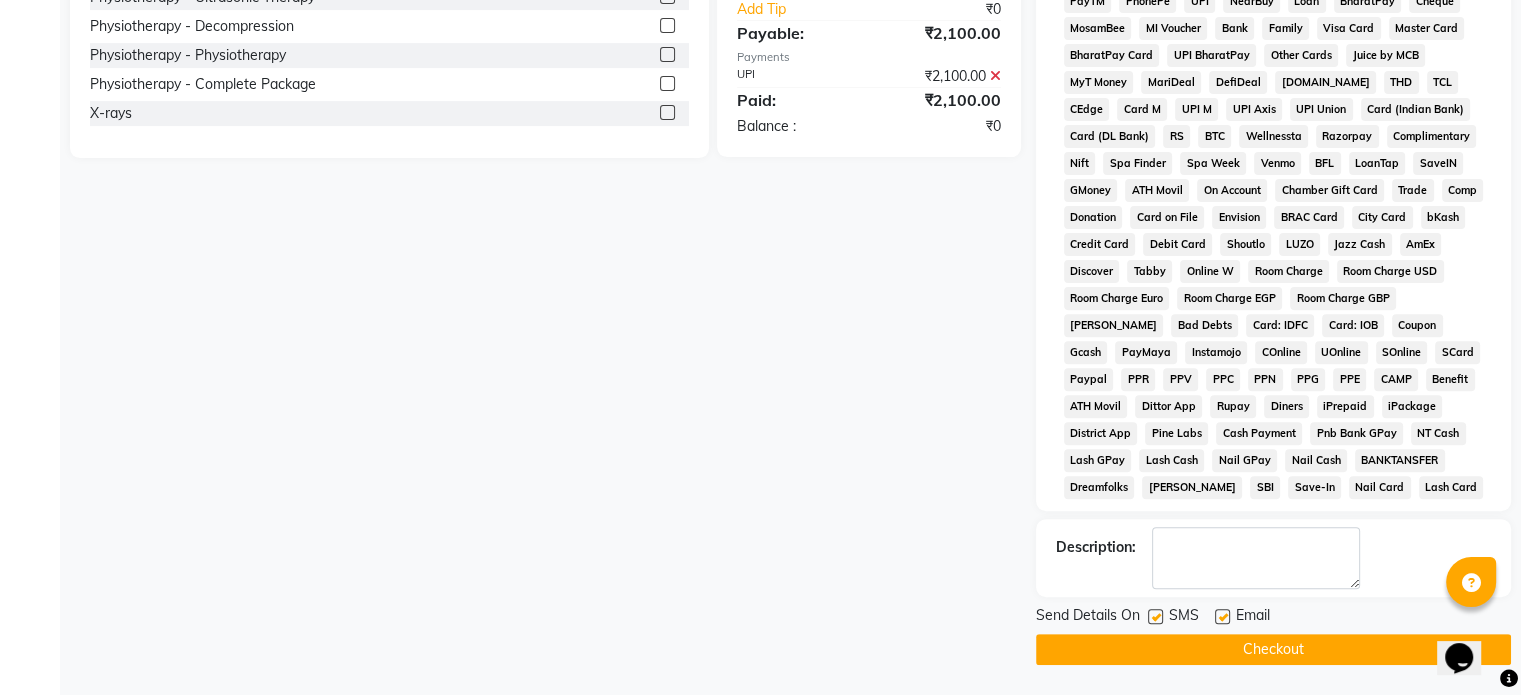 click 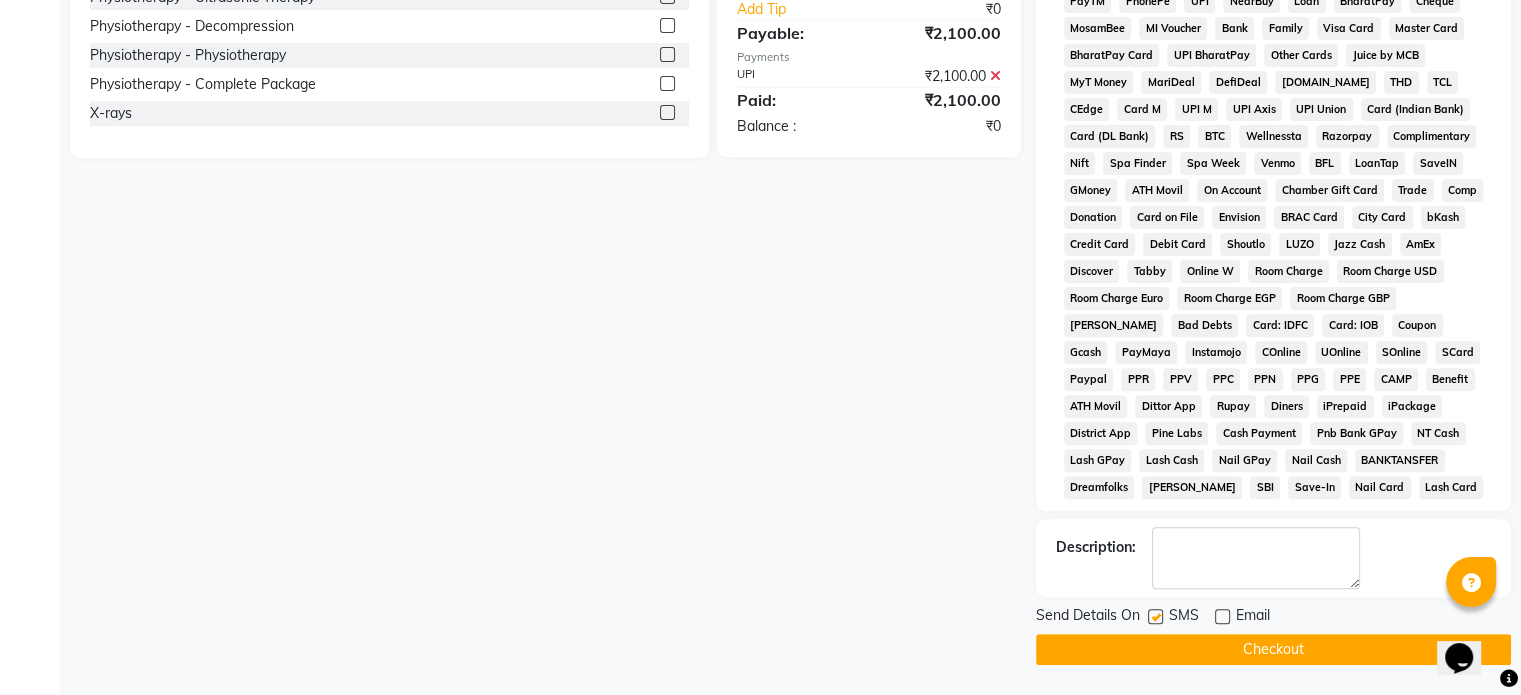 click 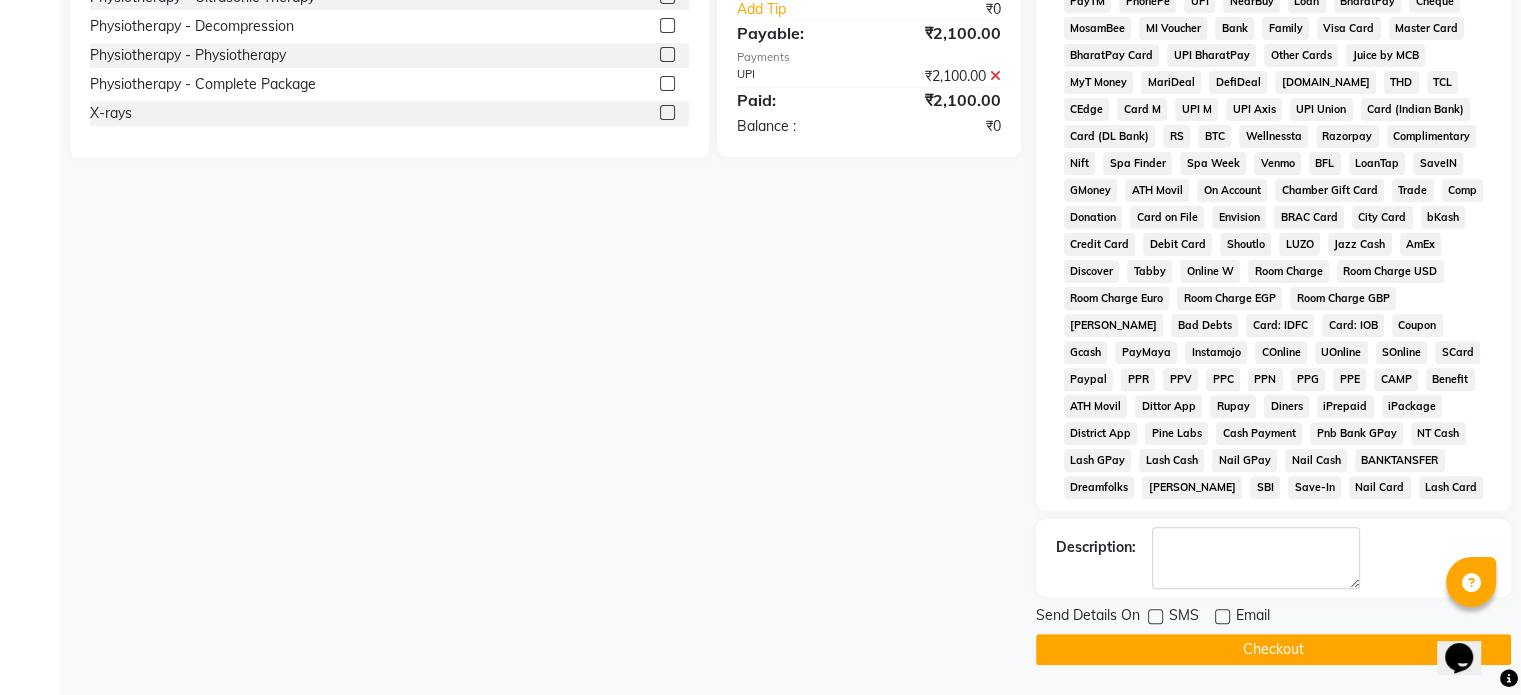 click on "Checkout" 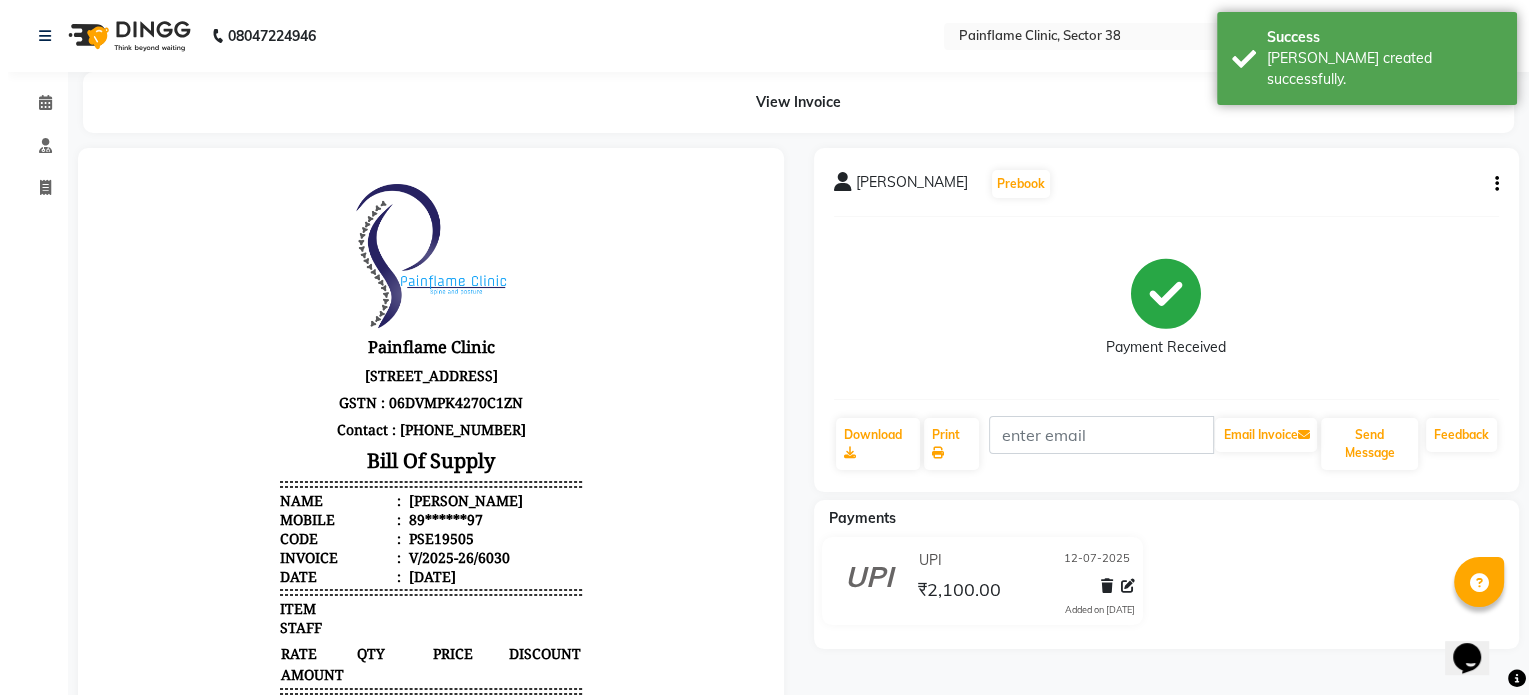 scroll, scrollTop: 0, scrollLeft: 0, axis: both 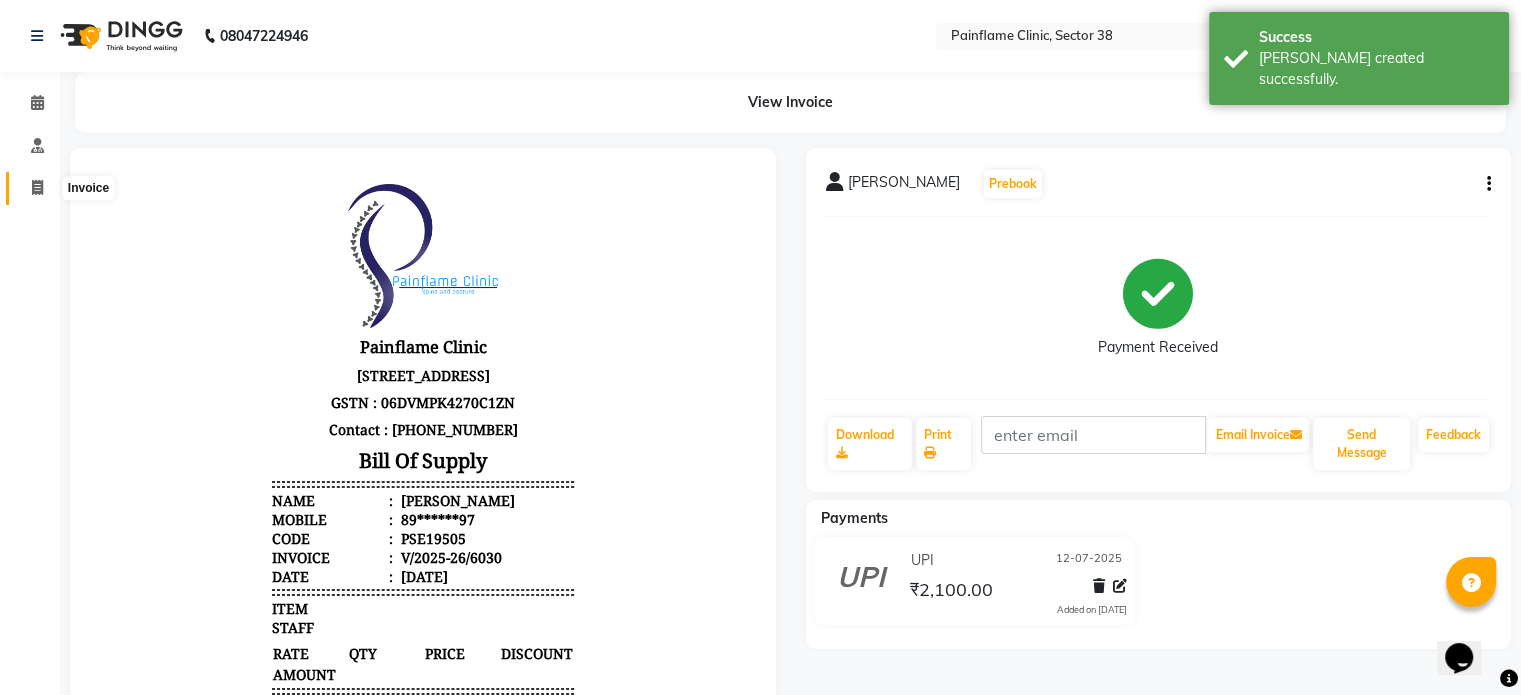 click 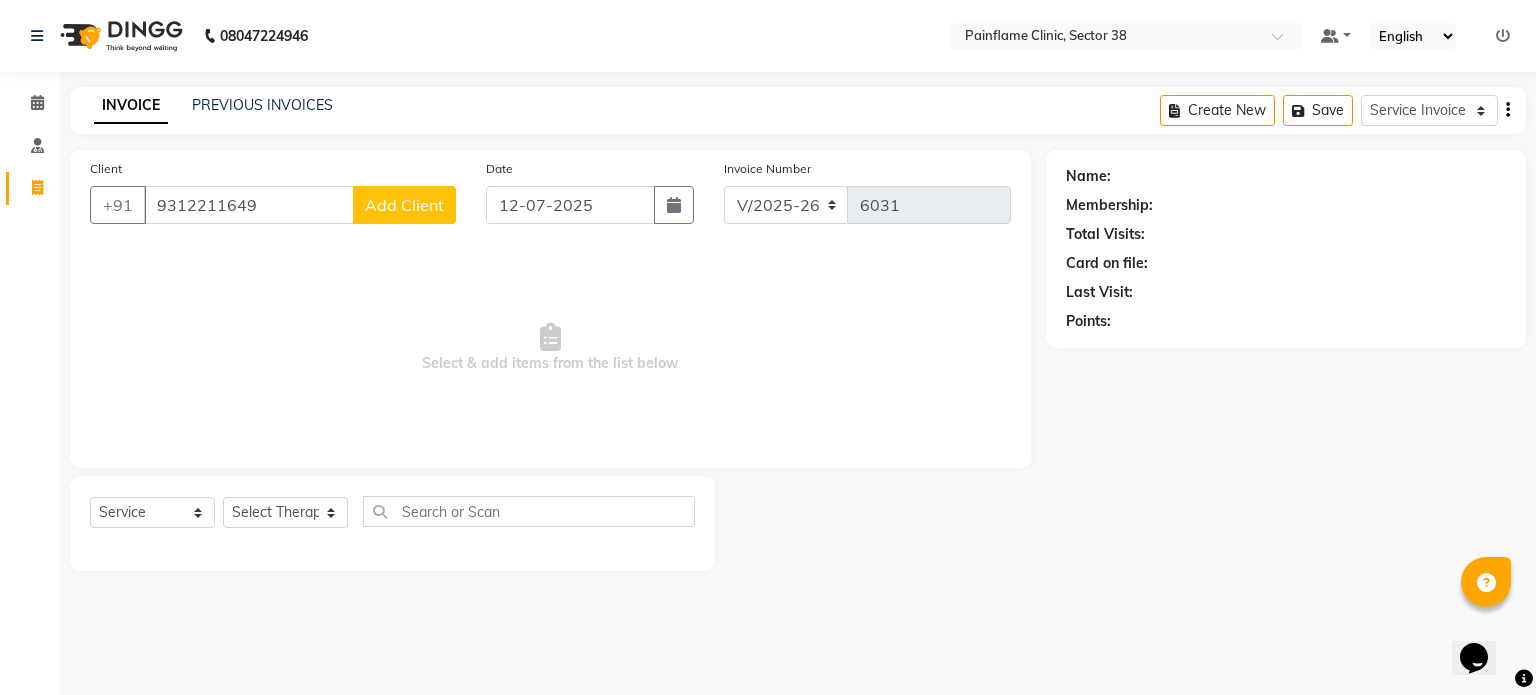 click on "9312211649" at bounding box center (249, 205) 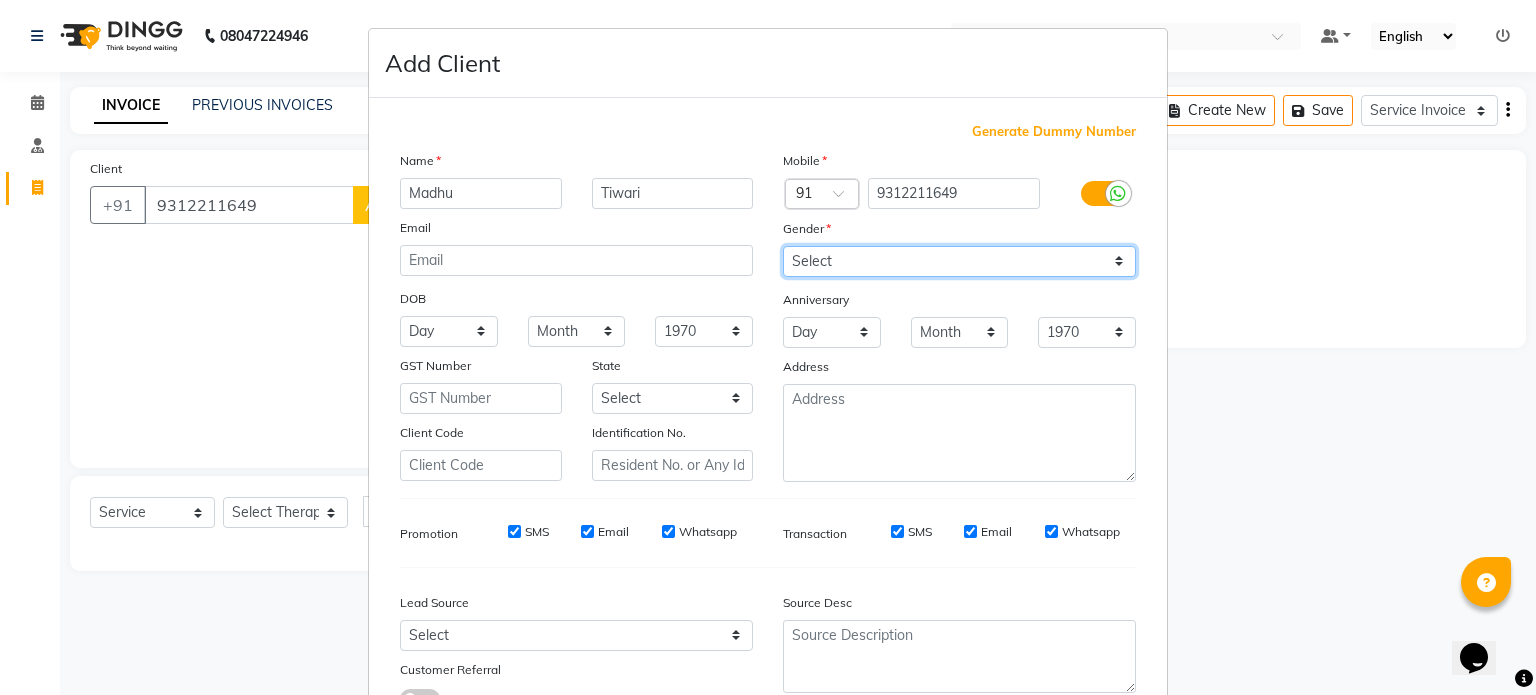 click on "Select Male Female Other Prefer Not To Say" at bounding box center [959, 261] 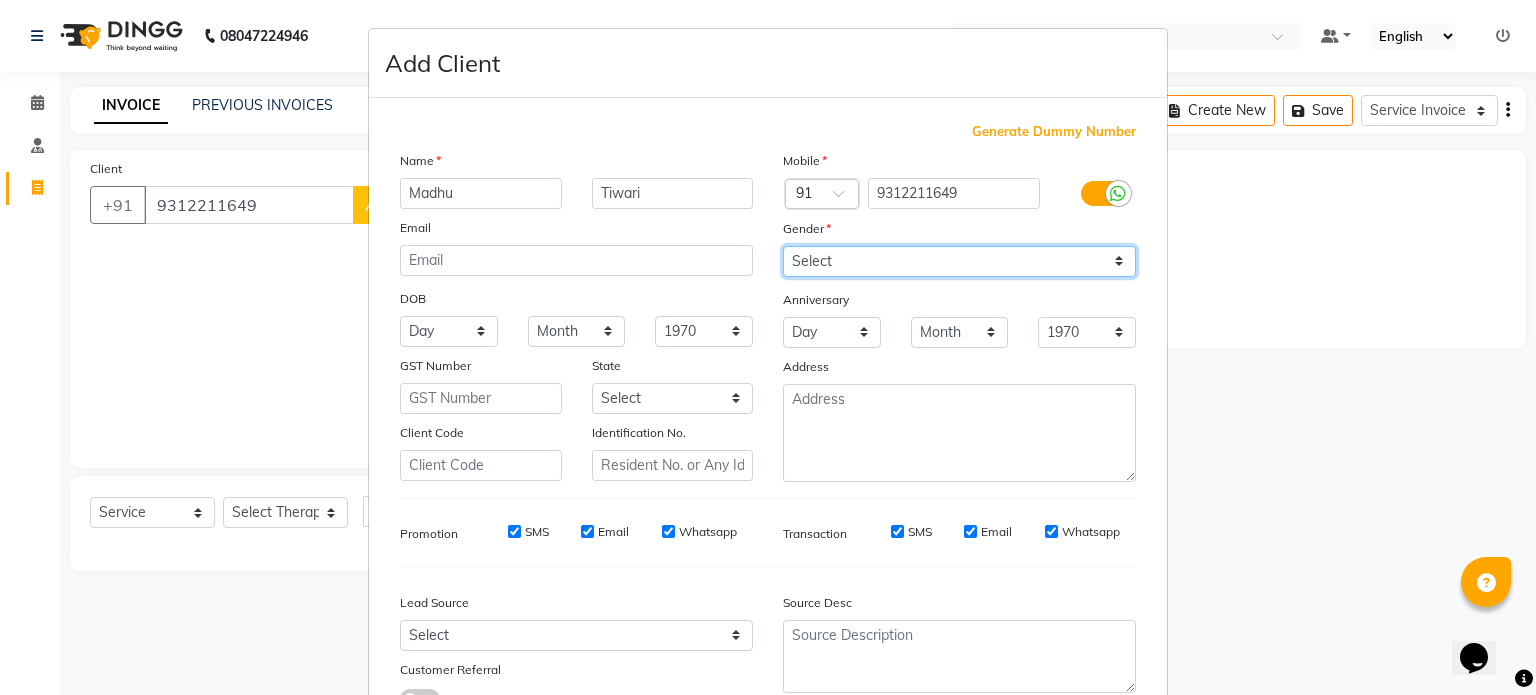 click on "Select Male Female Other Prefer Not To Say" at bounding box center [959, 261] 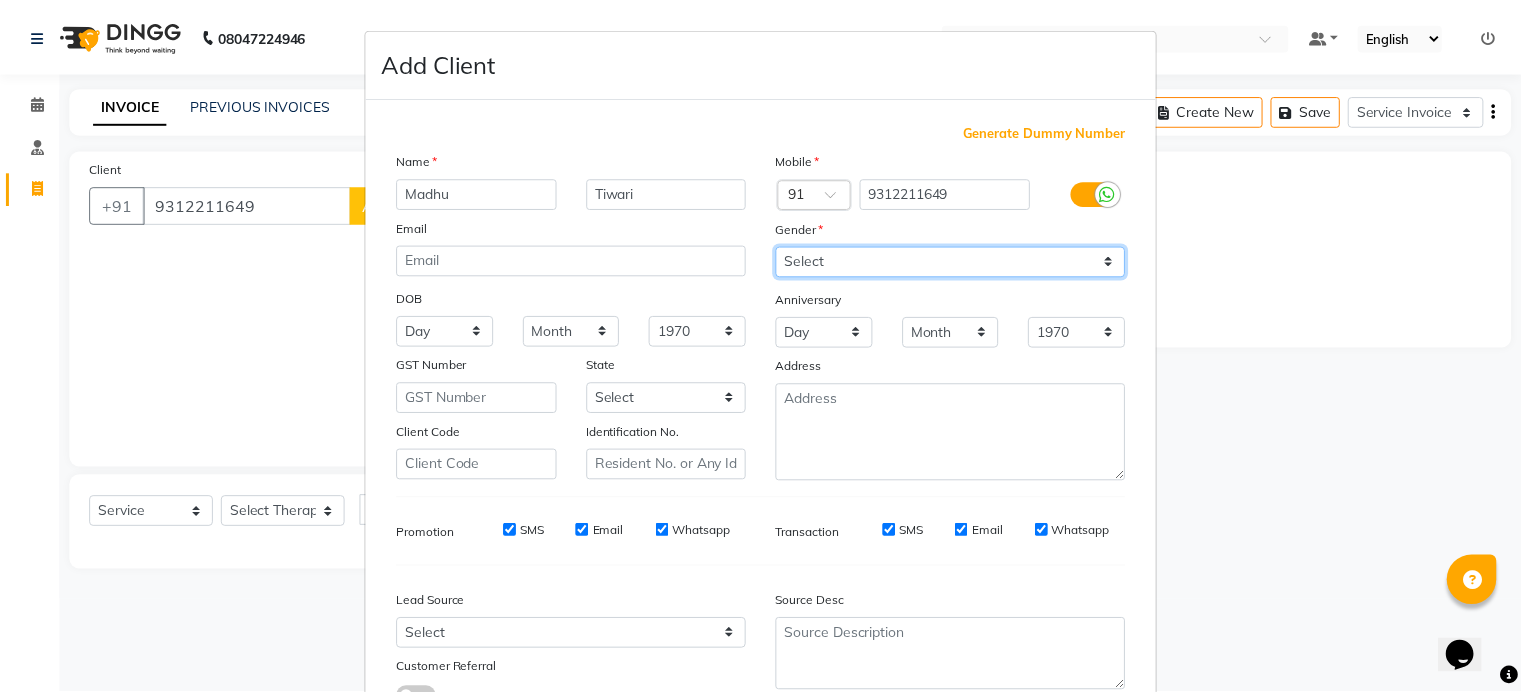 scroll, scrollTop: 161, scrollLeft: 0, axis: vertical 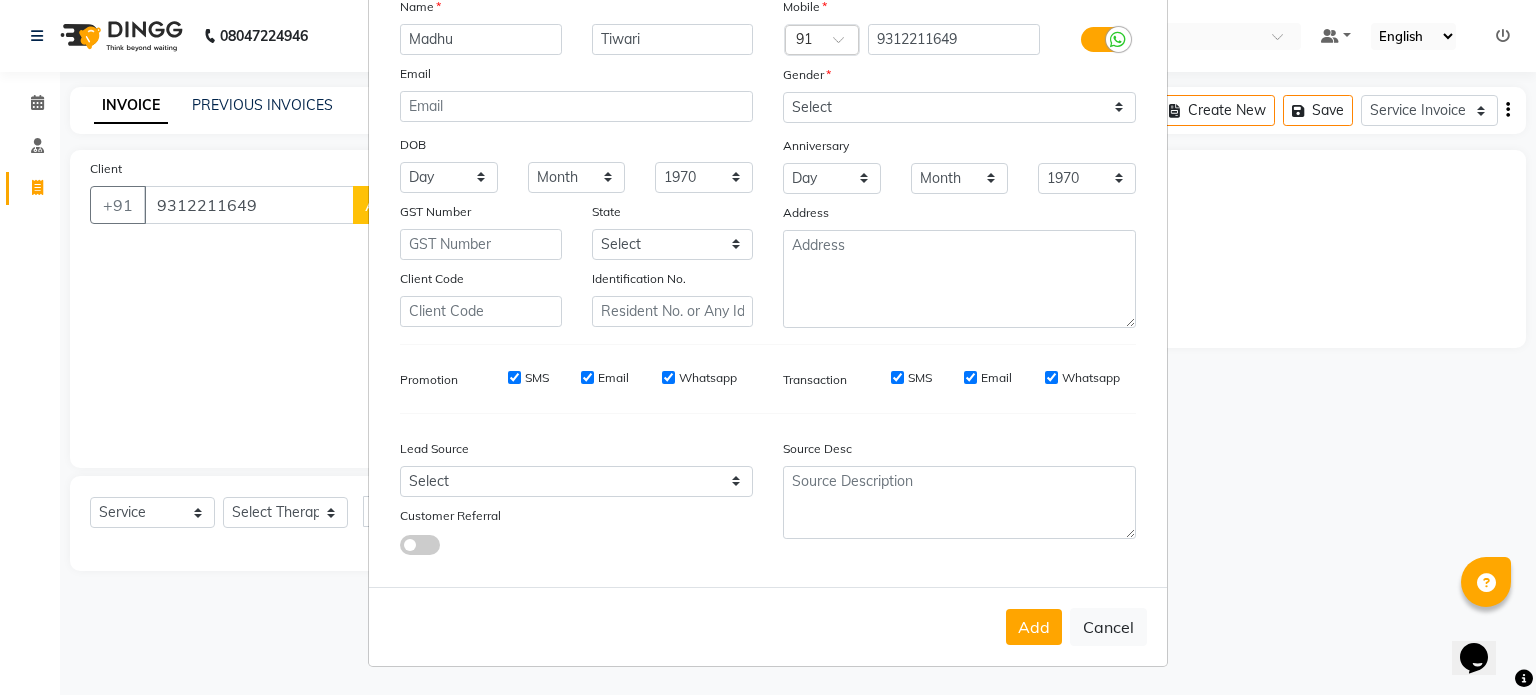 drag, startPoint x: 1028, startPoint y: 632, endPoint x: 432, endPoint y: 551, distance: 601.479 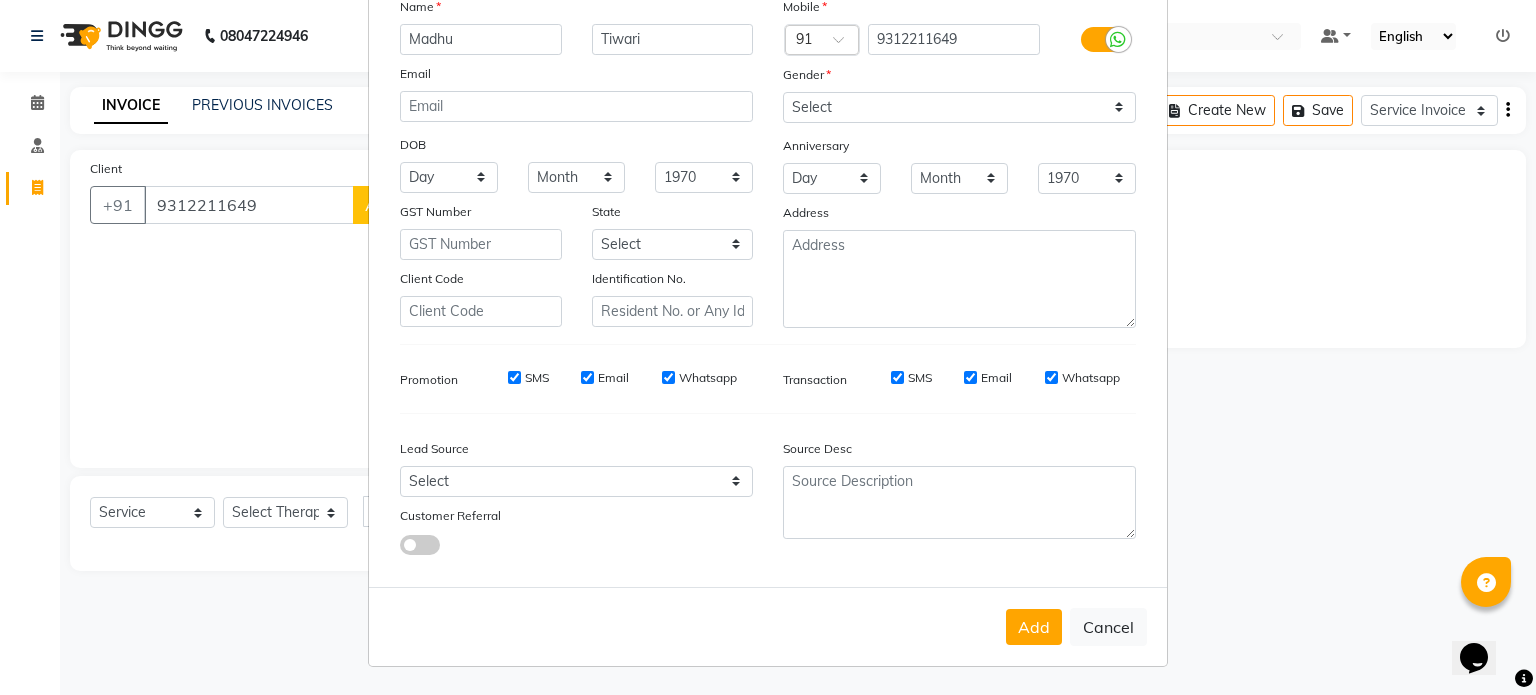 click on "Add Client Generate Dummy Number Name Madhu Tiwari Email DOB Day 01 02 03 04 05 06 07 08 09 10 11 12 13 14 15 16 17 18 19 20 21 22 23 24 25 26 27 28 29 30 31 Month January February March April May June July August September October November December 1940 1941 1942 1943 1944 1945 1946 1947 1948 1949 1950 1951 1952 1953 1954 1955 1956 1957 1958 1959 1960 1961 1962 1963 1964 1965 1966 1967 1968 1969 1970 1971 1972 1973 1974 1975 1976 1977 1978 1979 1980 1981 1982 1983 1984 1985 1986 1987 1988 1989 1990 1991 1992 1993 1994 1995 1996 1997 1998 1999 2000 2001 2002 2003 2004 2005 2006 2007 2008 2009 2010 2011 2012 2013 2014 2015 2016 2017 2018 2019 2020 2021 2022 2023 2024 GST Number State Select Andaman and Nicobar Islands Andhra Pradesh Arunachal Pradesh Assam Bihar Chandigarh Chhattisgarh Dadra and Nagar Haveli Daman and Diu Delhi Goa Gujarat Haryana Himachal Pradesh Jammu and Kashmir Jharkhand Karnataka Kerala Lakshadweep Madhya Pradesh Maharashtra Manipur Meghalaya Mizoram Nagaland Odisha Pondicherry Punjab ×" at bounding box center [768, 270] 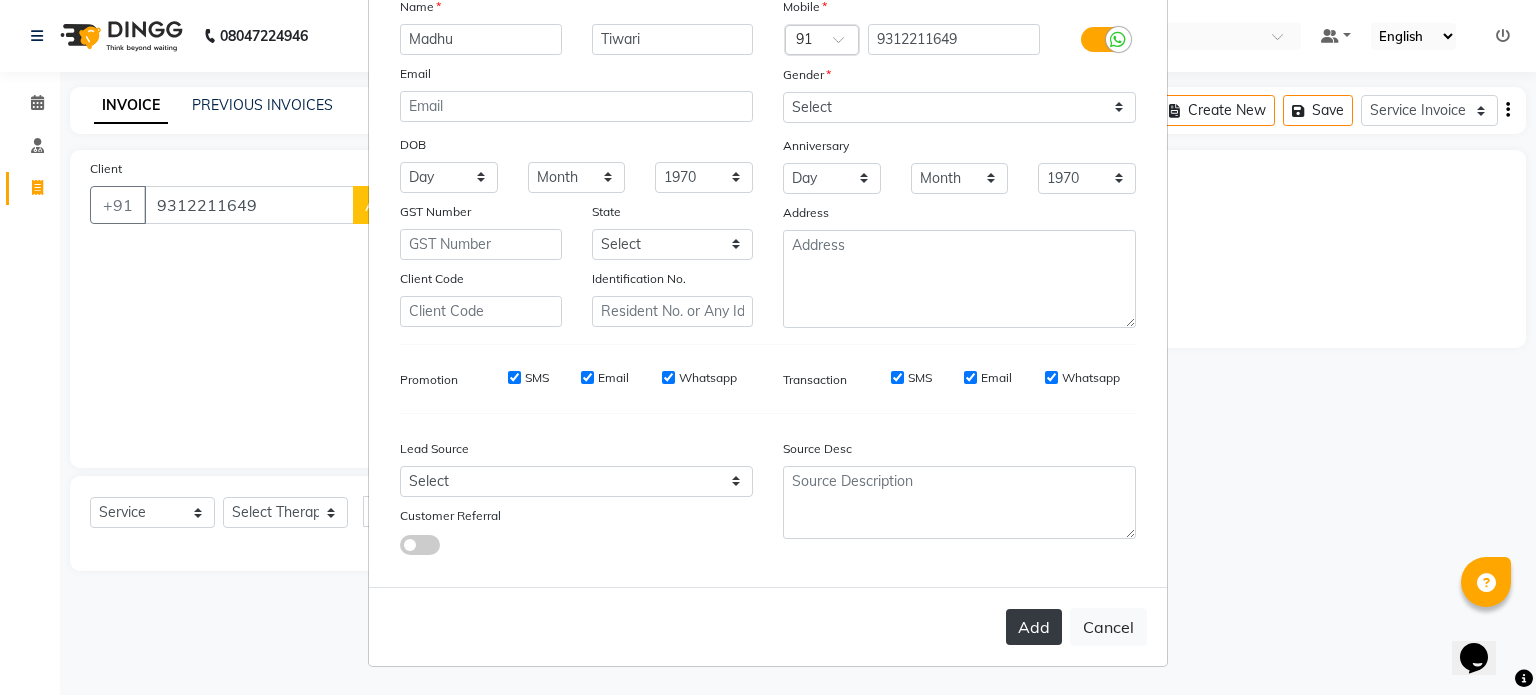 click on "Add" at bounding box center [1034, 627] 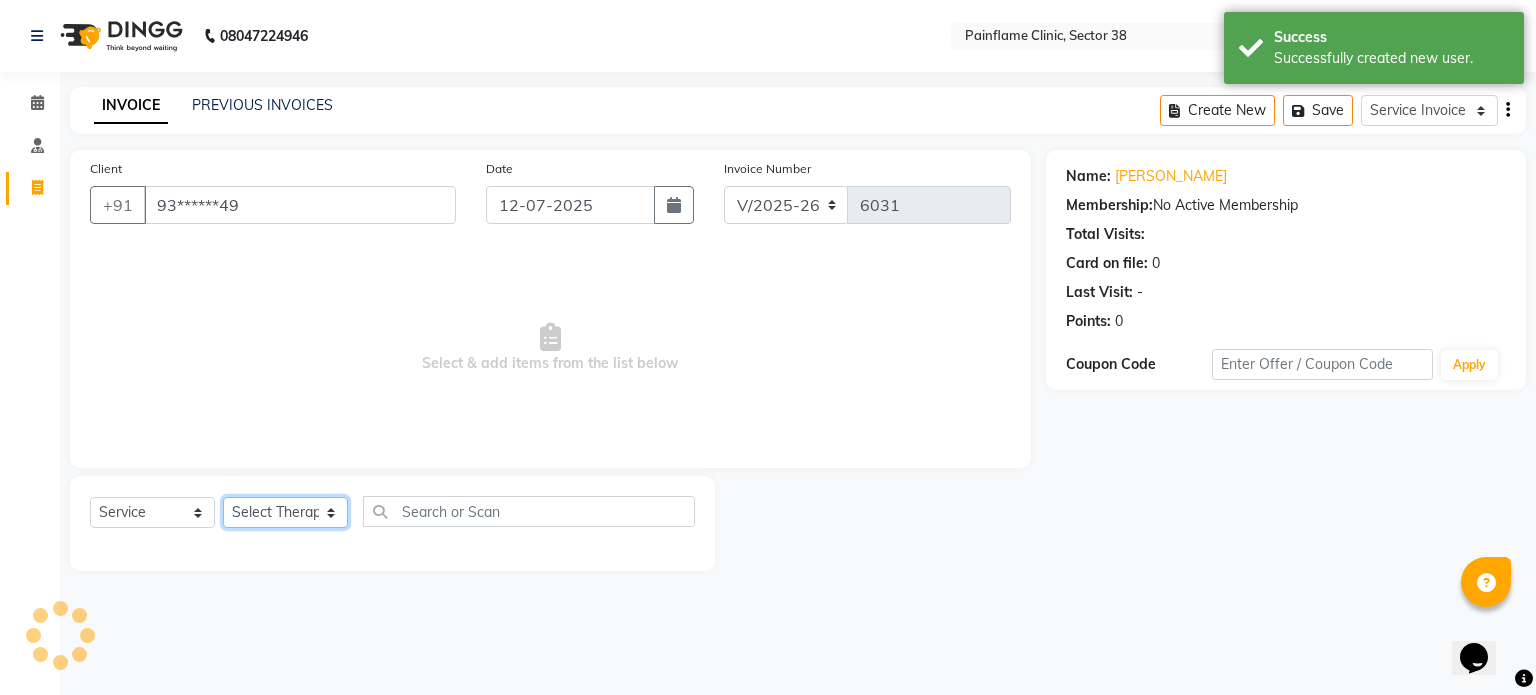 click on "Select Therapist Dr Durgesh Dr Harish Dr Ranjana Dr Saurabh Dr. Suraj Dr. Tejpal Mehlawat KUSHAL MOHIT SEMWAL Nancy Singhai Reception 1  Reception 2 Reception 3" 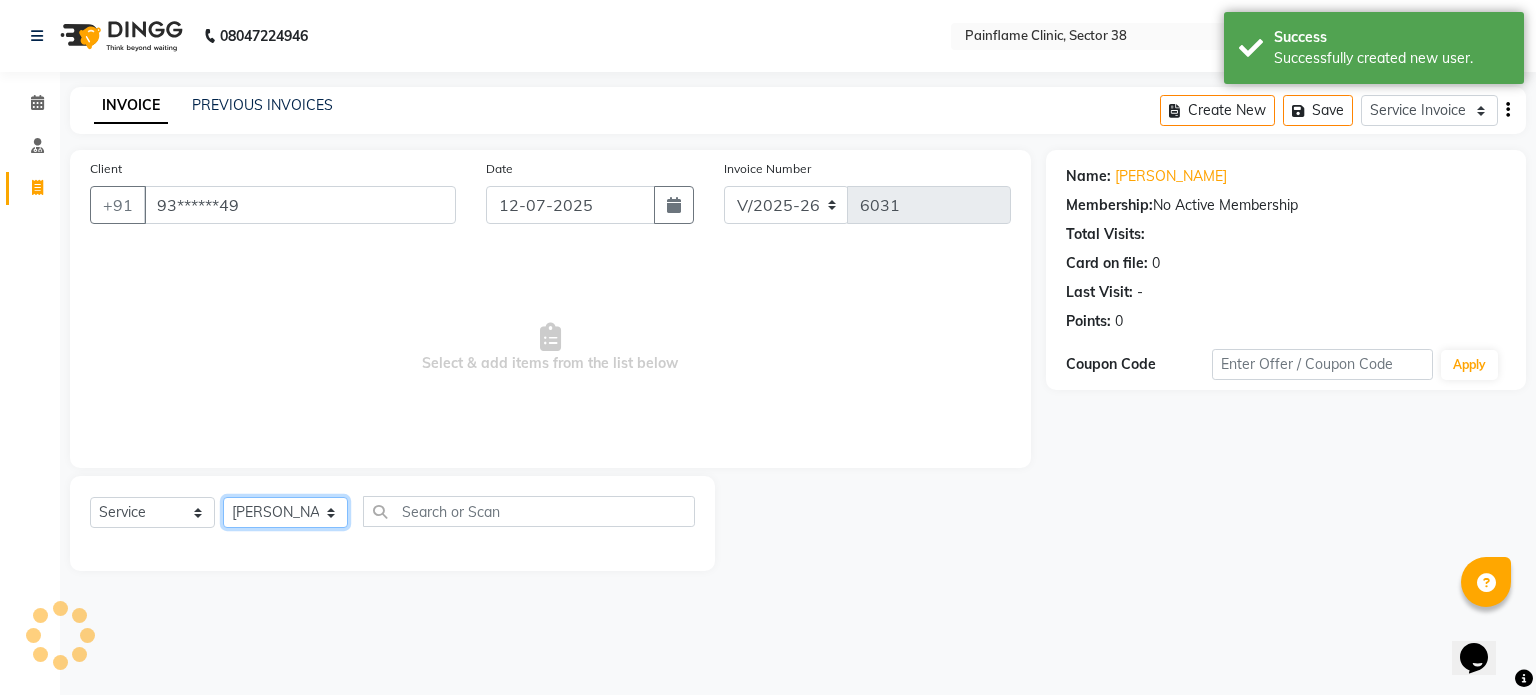 click on "Select Therapist Dr Durgesh Dr Harish Dr Ranjana Dr Saurabh Dr. Suraj Dr. Tejpal Mehlawat KUSHAL MOHIT SEMWAL Nancy Singhai Reception 1  Reception 2 Reception 3" 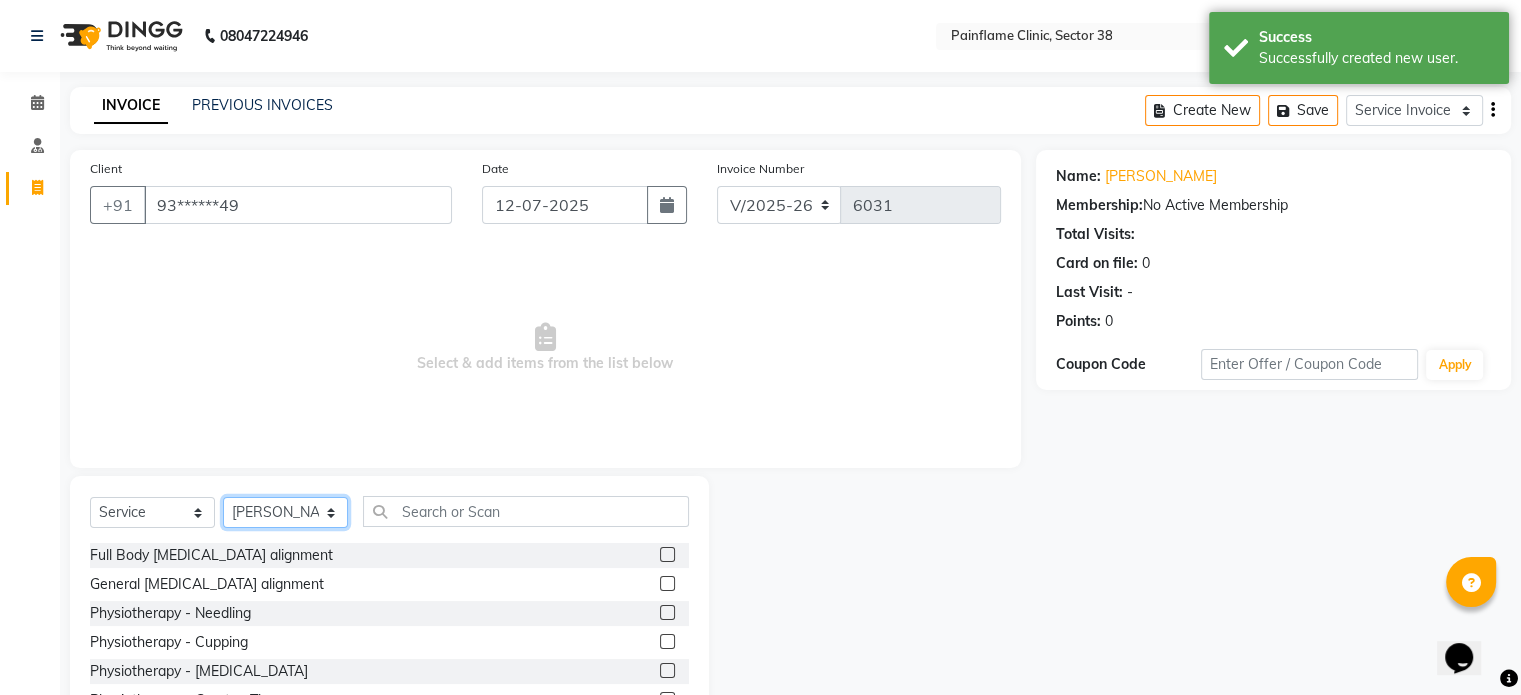 scroll, scrollTop: 119, scrollLeft: 0, axis: vertical 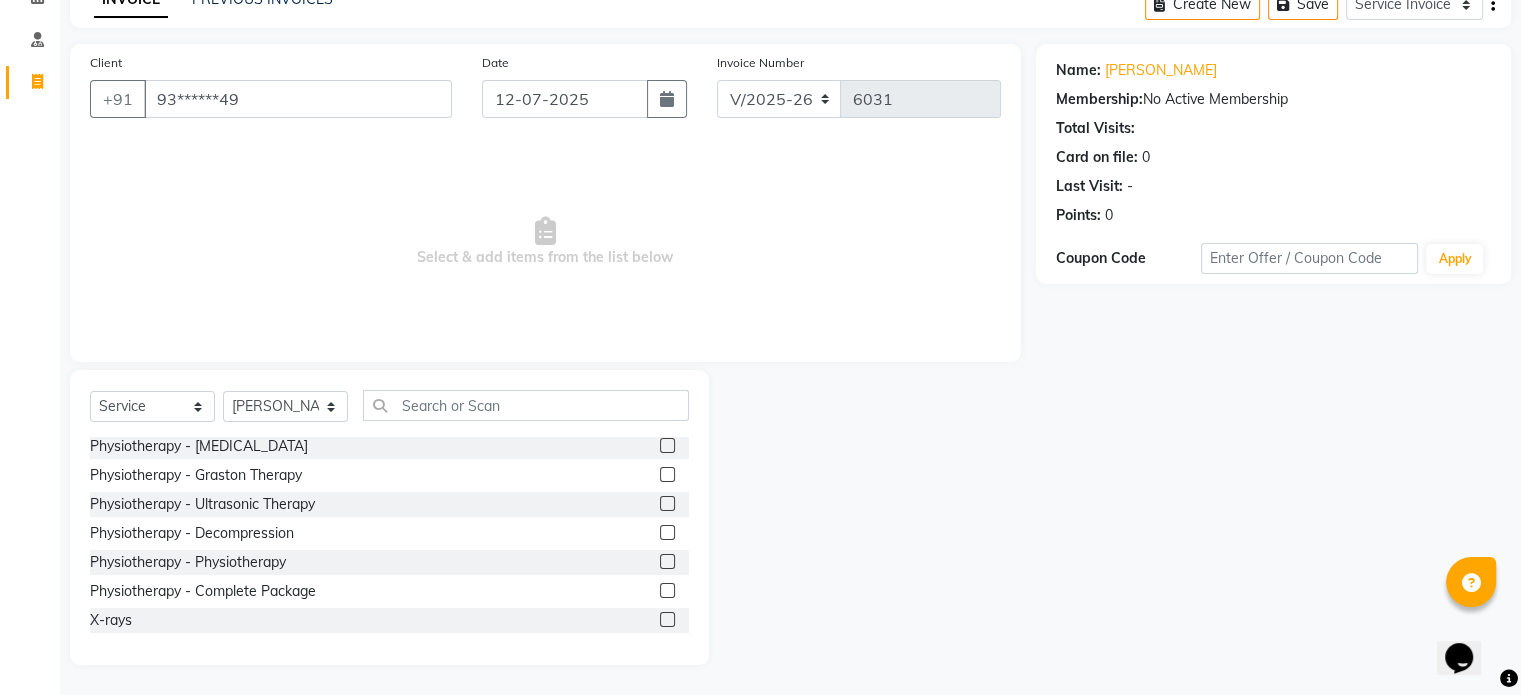 click 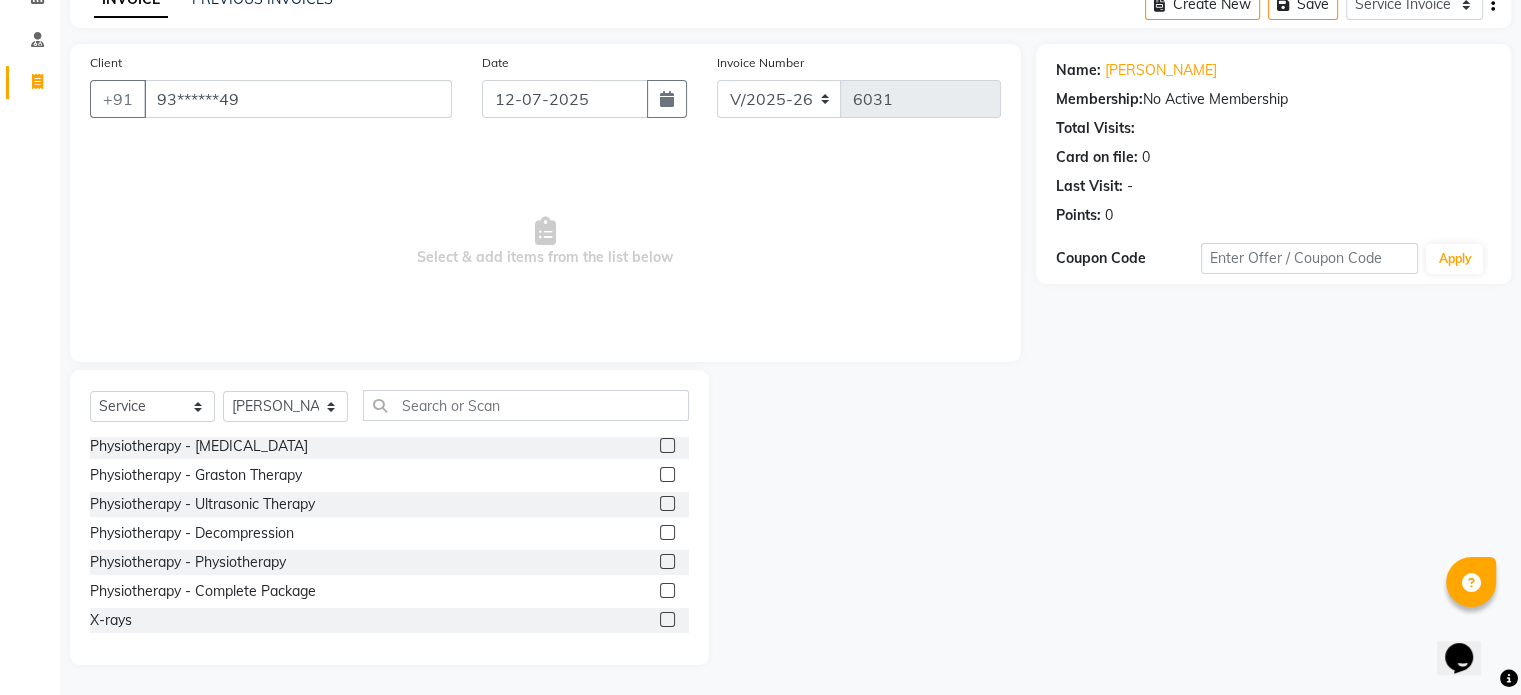 click at bounding box center [666, 620] 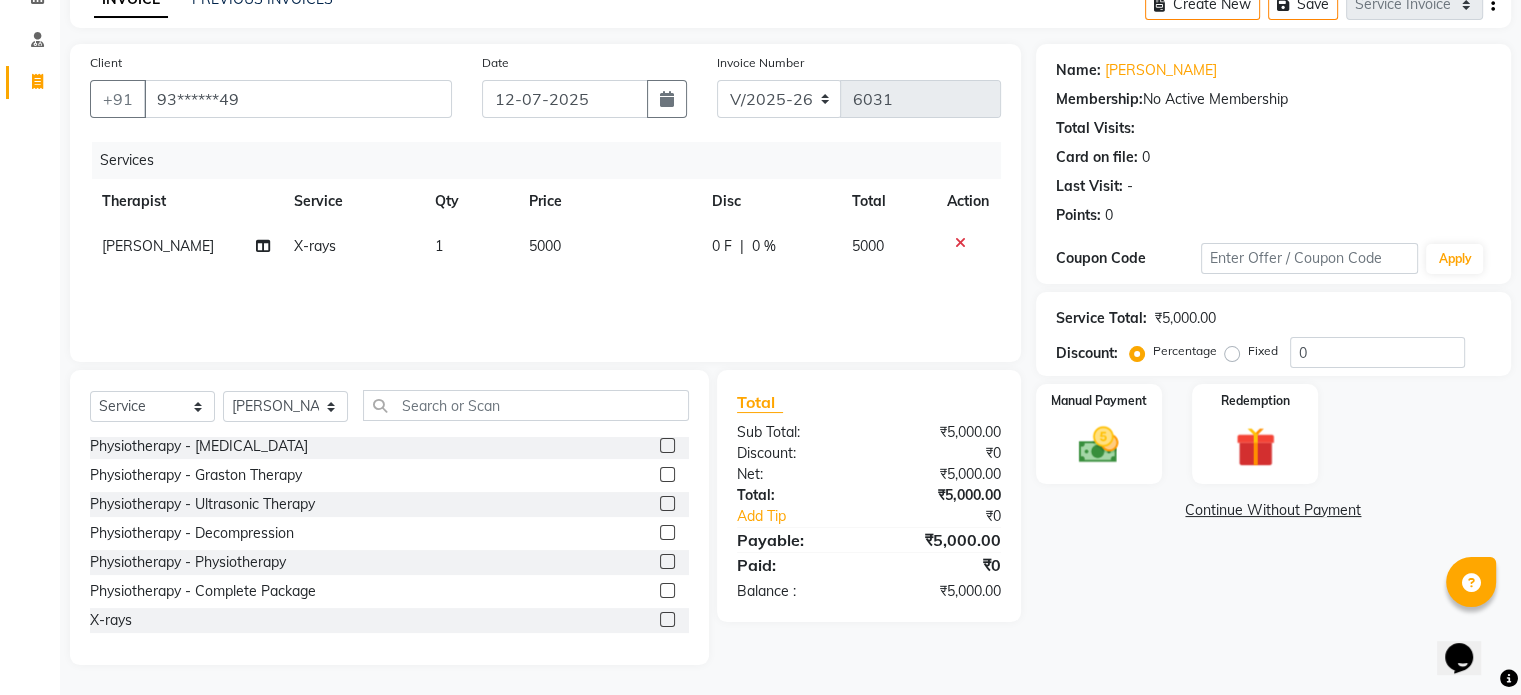 click on "5000" 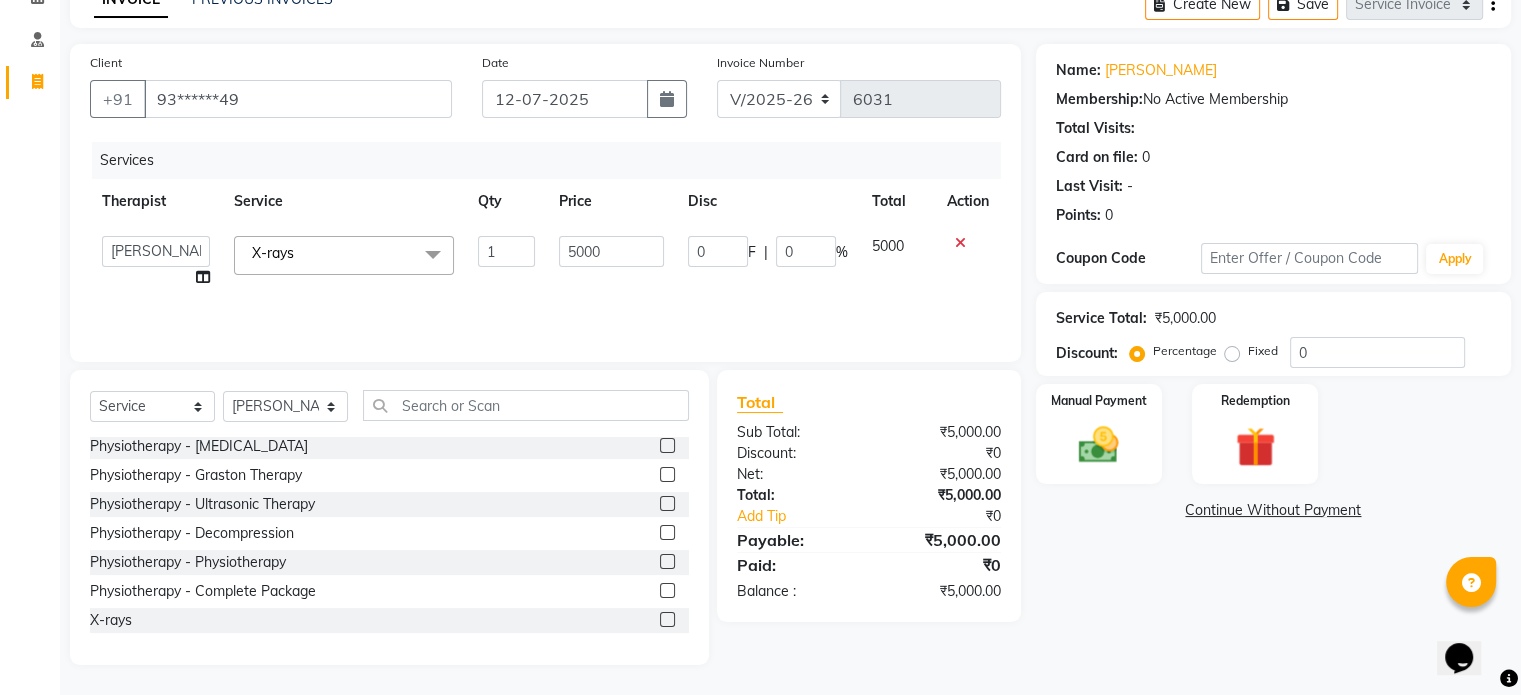 click on "5000" 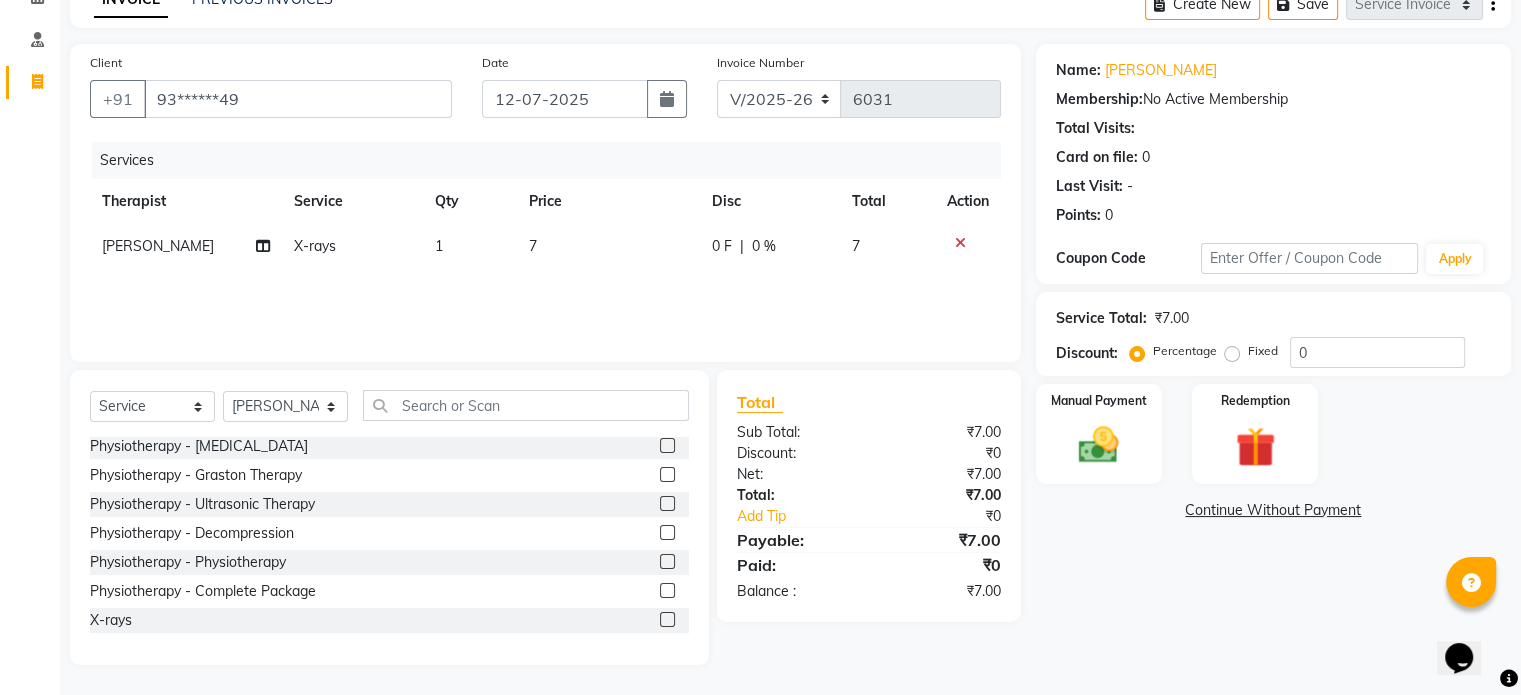 click 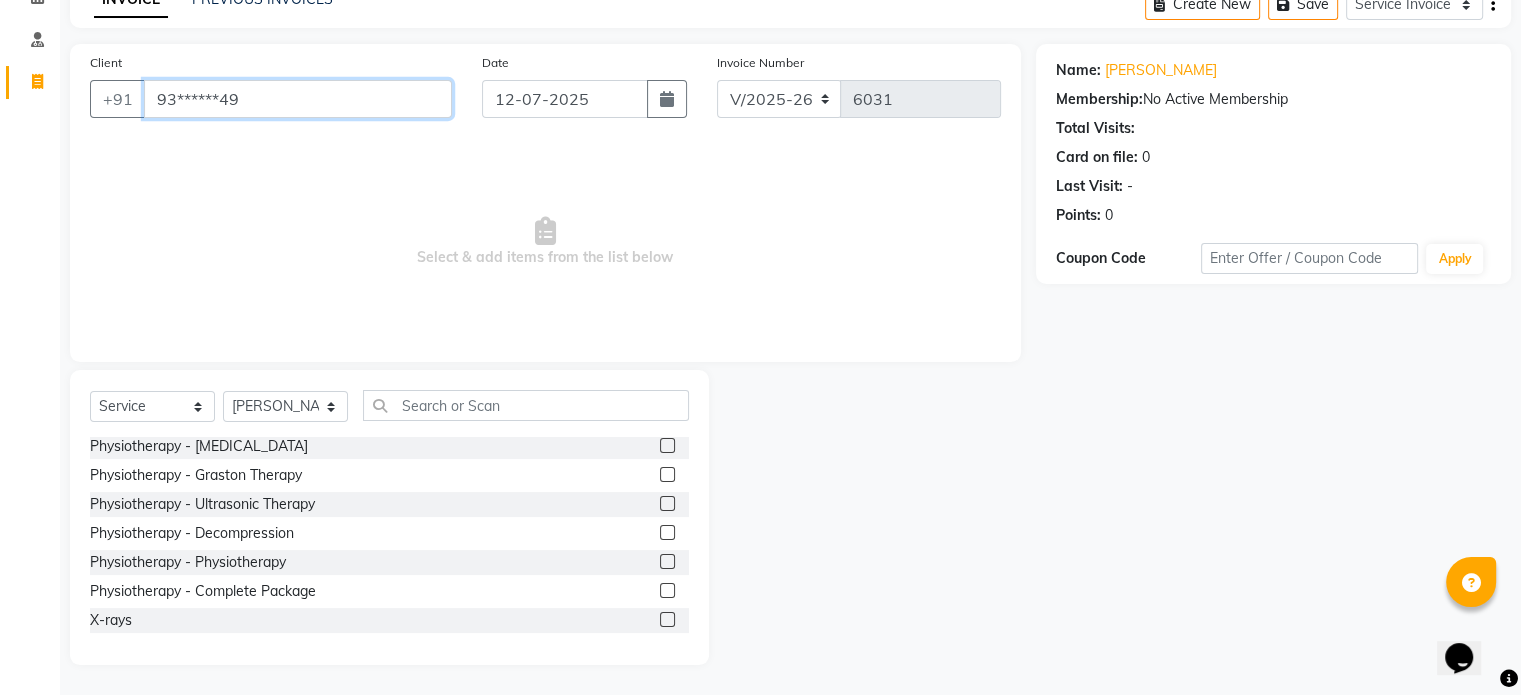 click on "93******49" at bounding box center [298, 99] 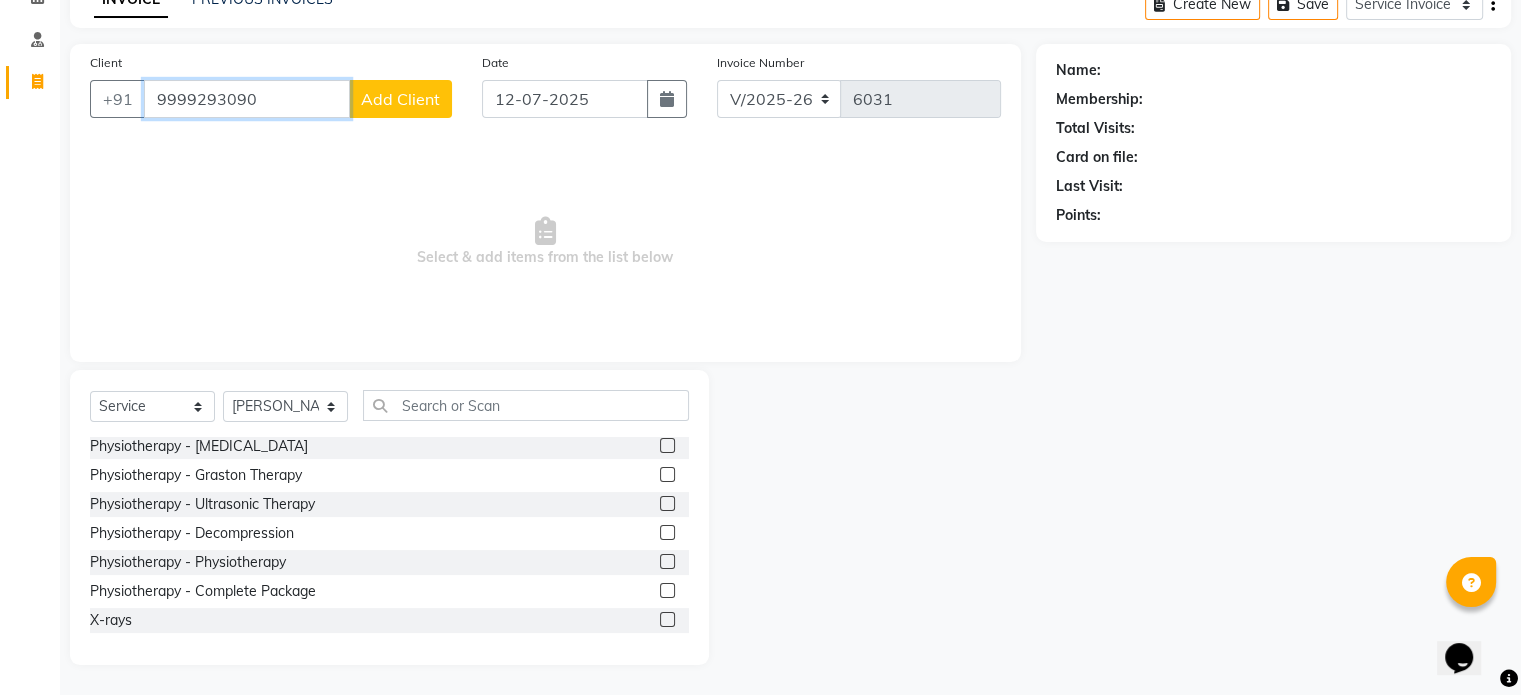 click on "9999293090" at bounding box center (247, 99) 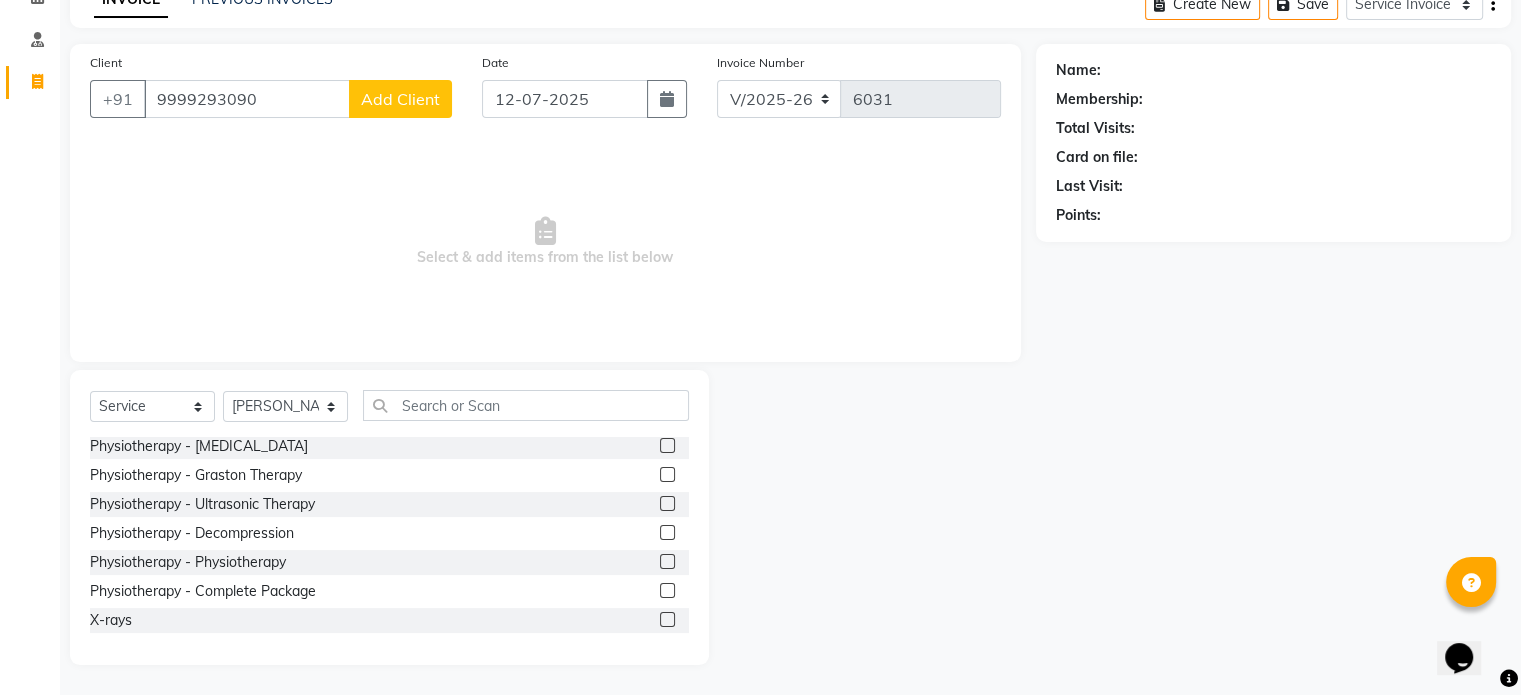 click on "Add Client" 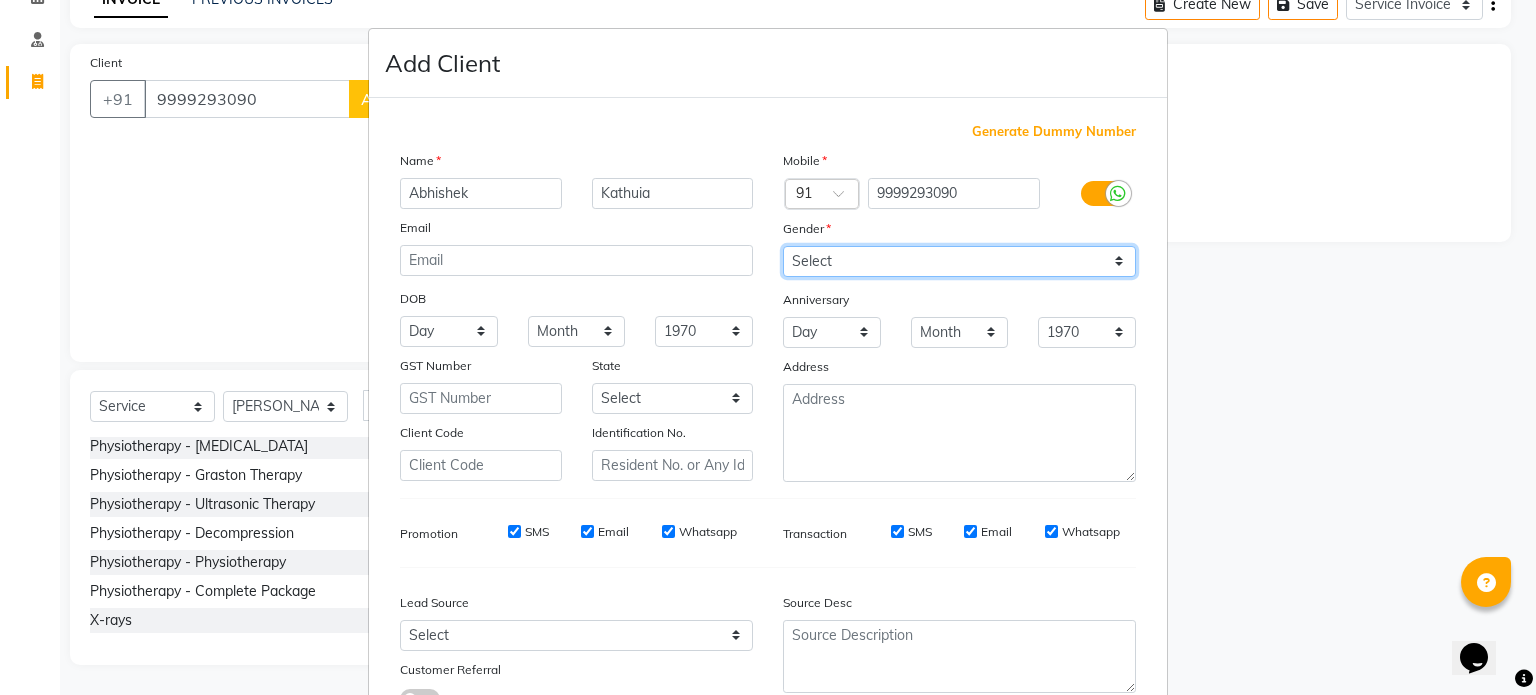 click on "Select Male Female Other Prefer Not To Say" at bounding box center [959, 261] 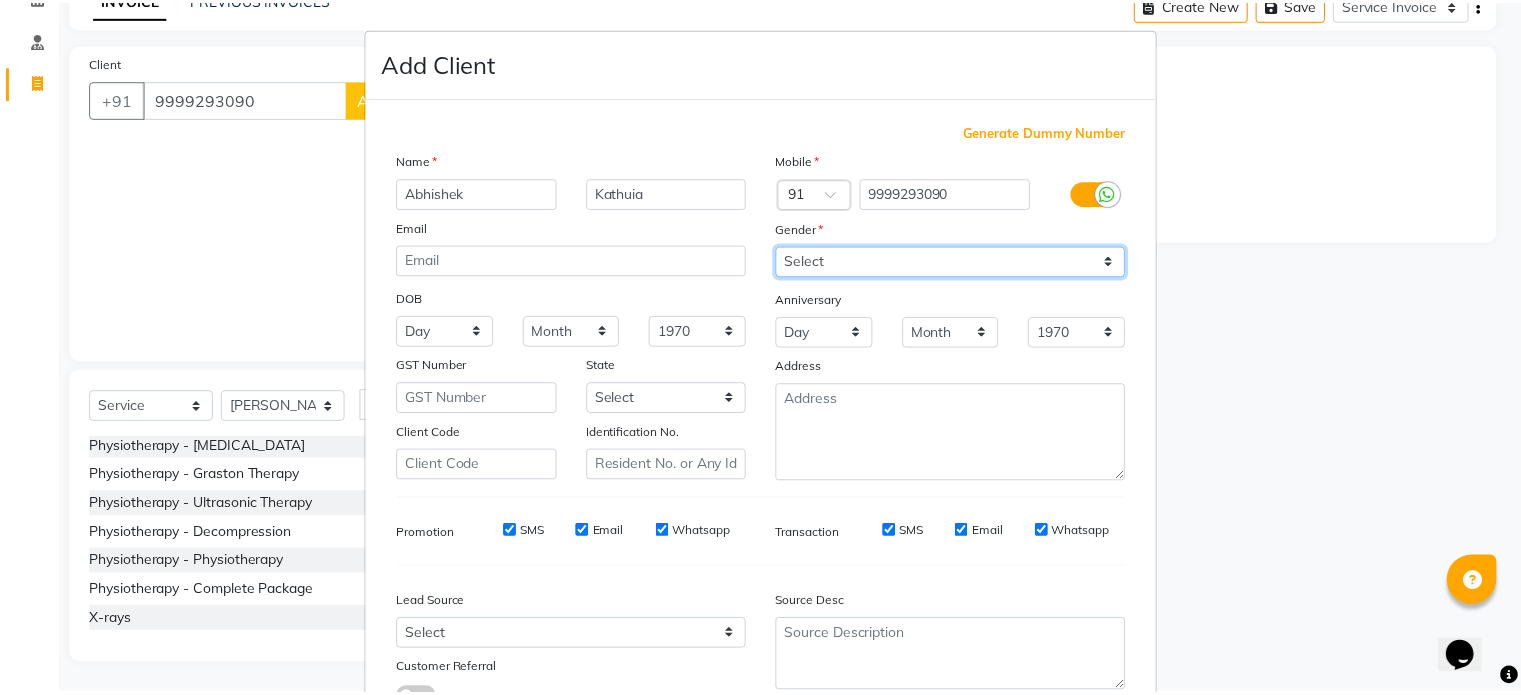 scroll, scrollTop: 161, scrollLeft: 0, axis: vertical 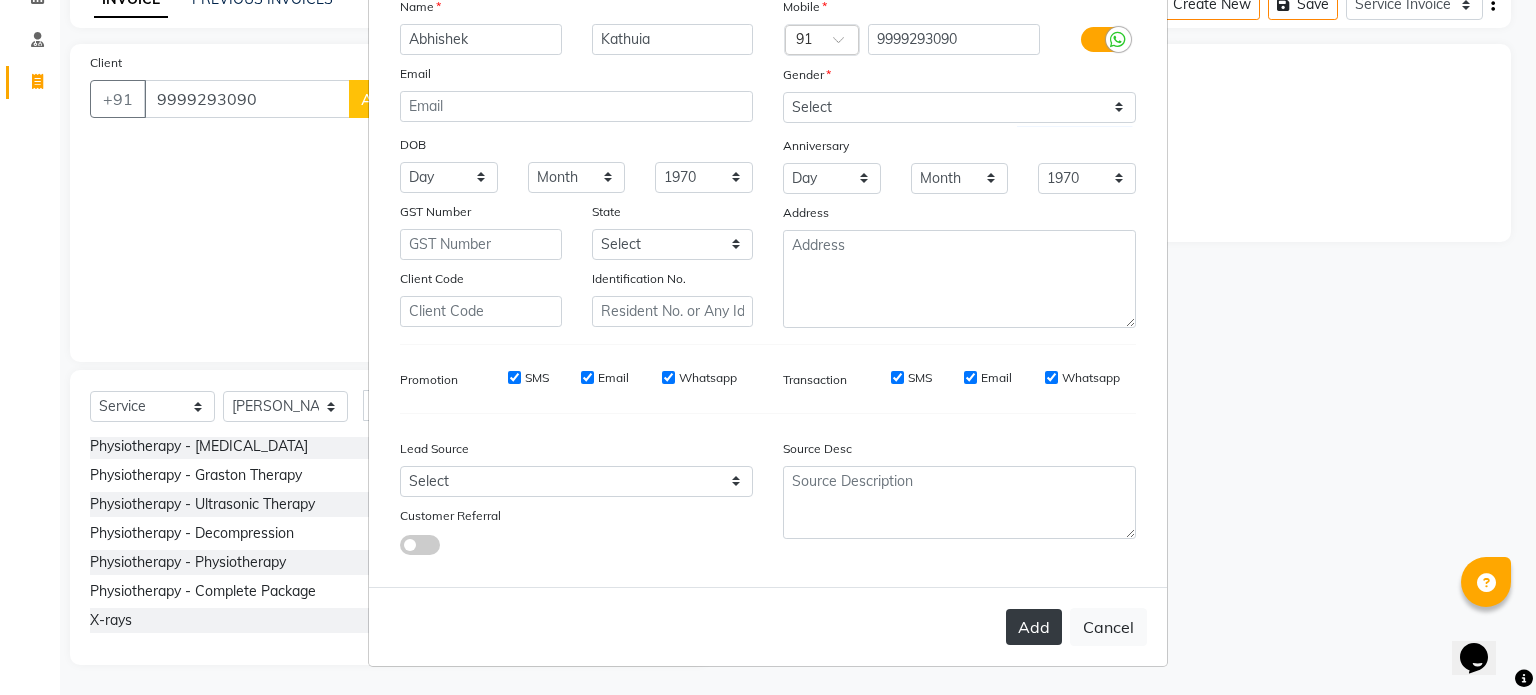 click on "Add" at bounding box center (1034, 627) 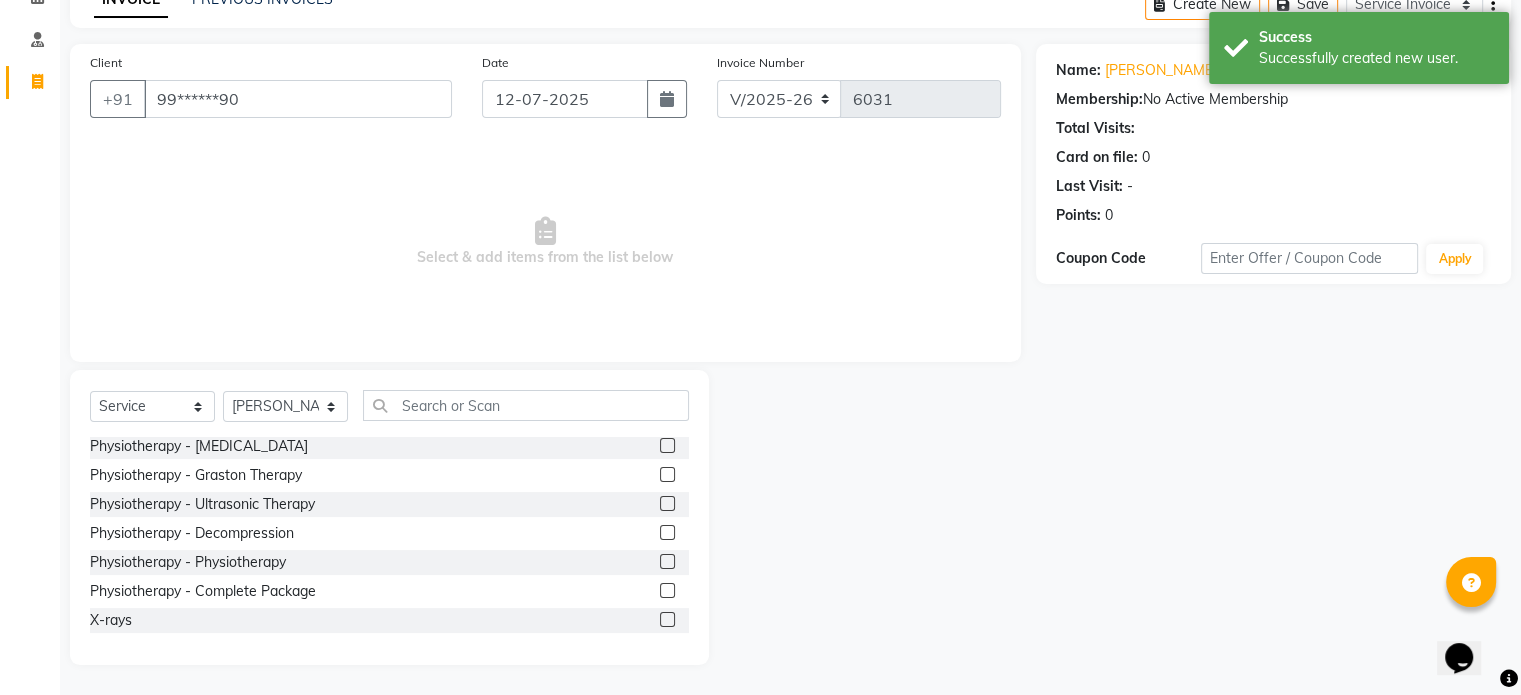 scroll, scrollTop: 0, scrollLeft: 0, axis: both 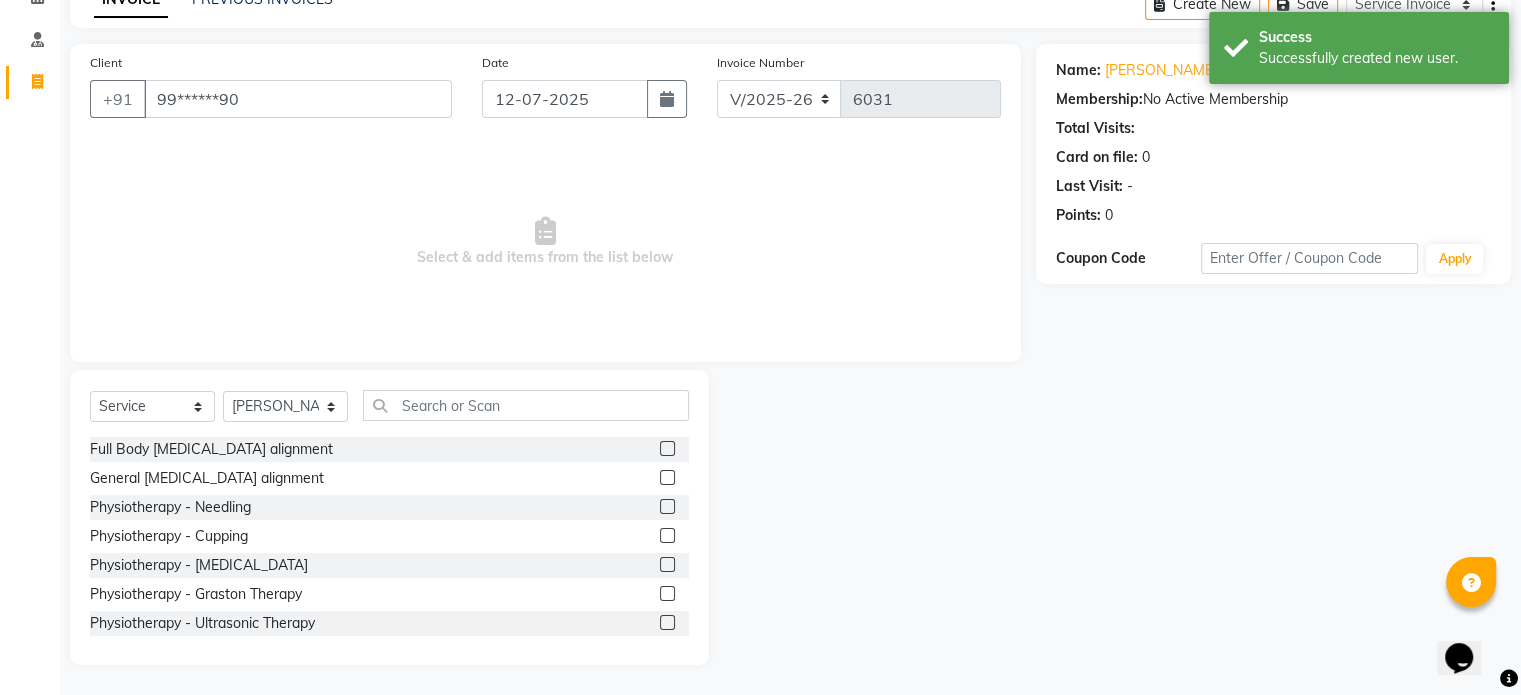 click 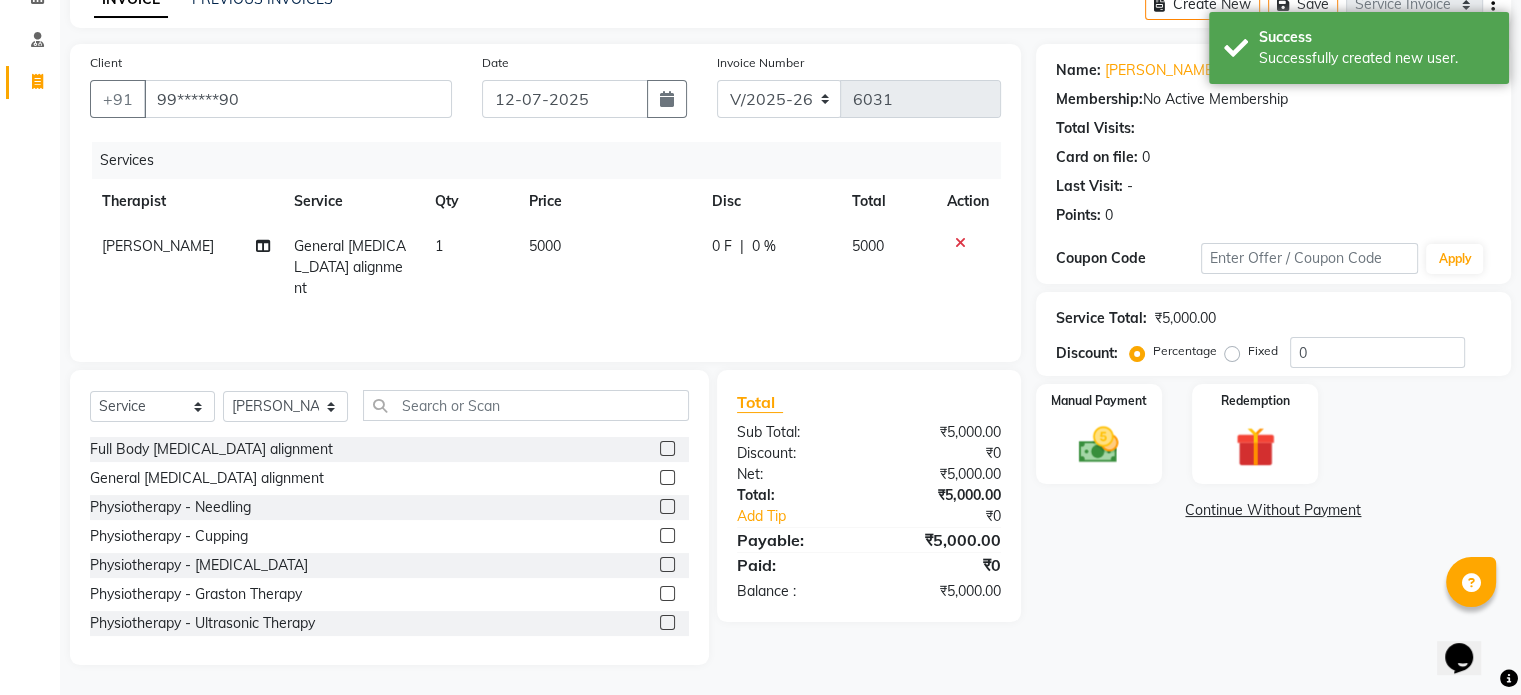 click on "5000" 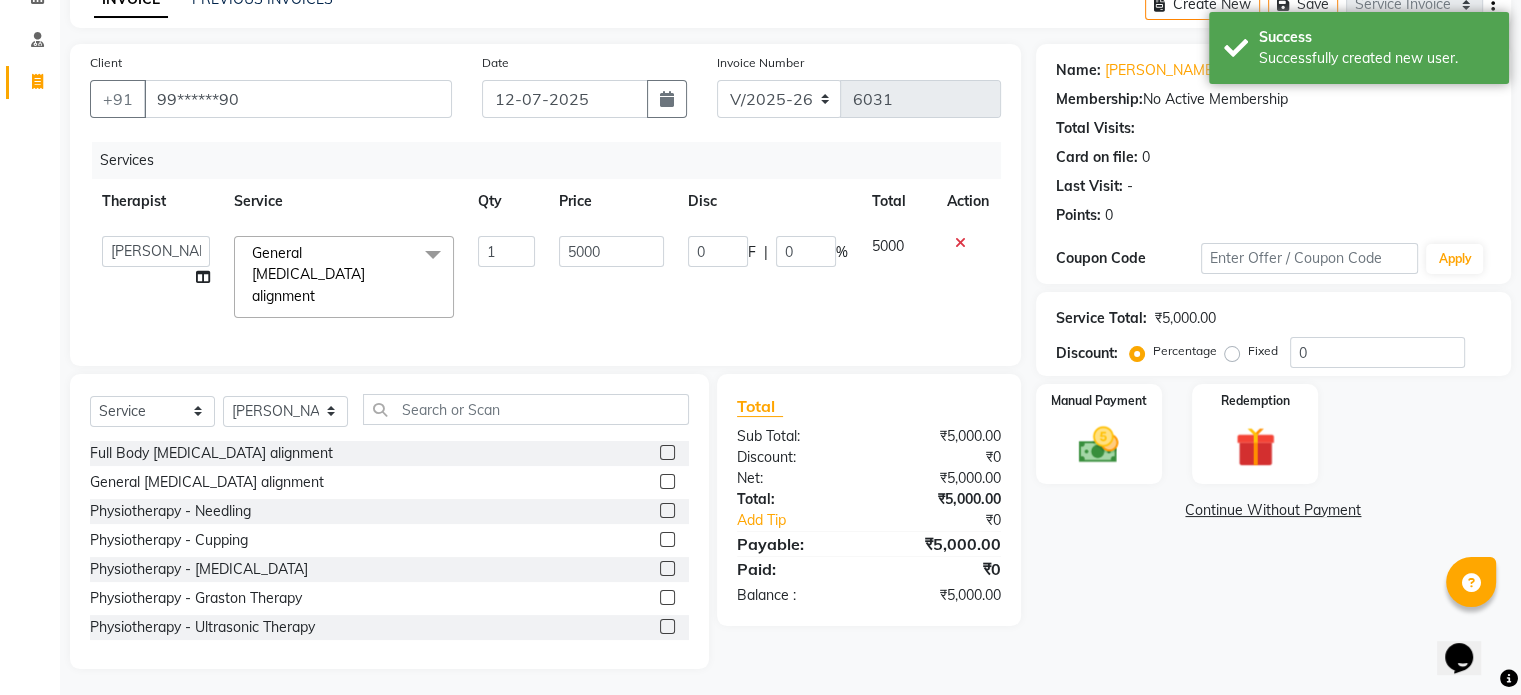 click on "5000" 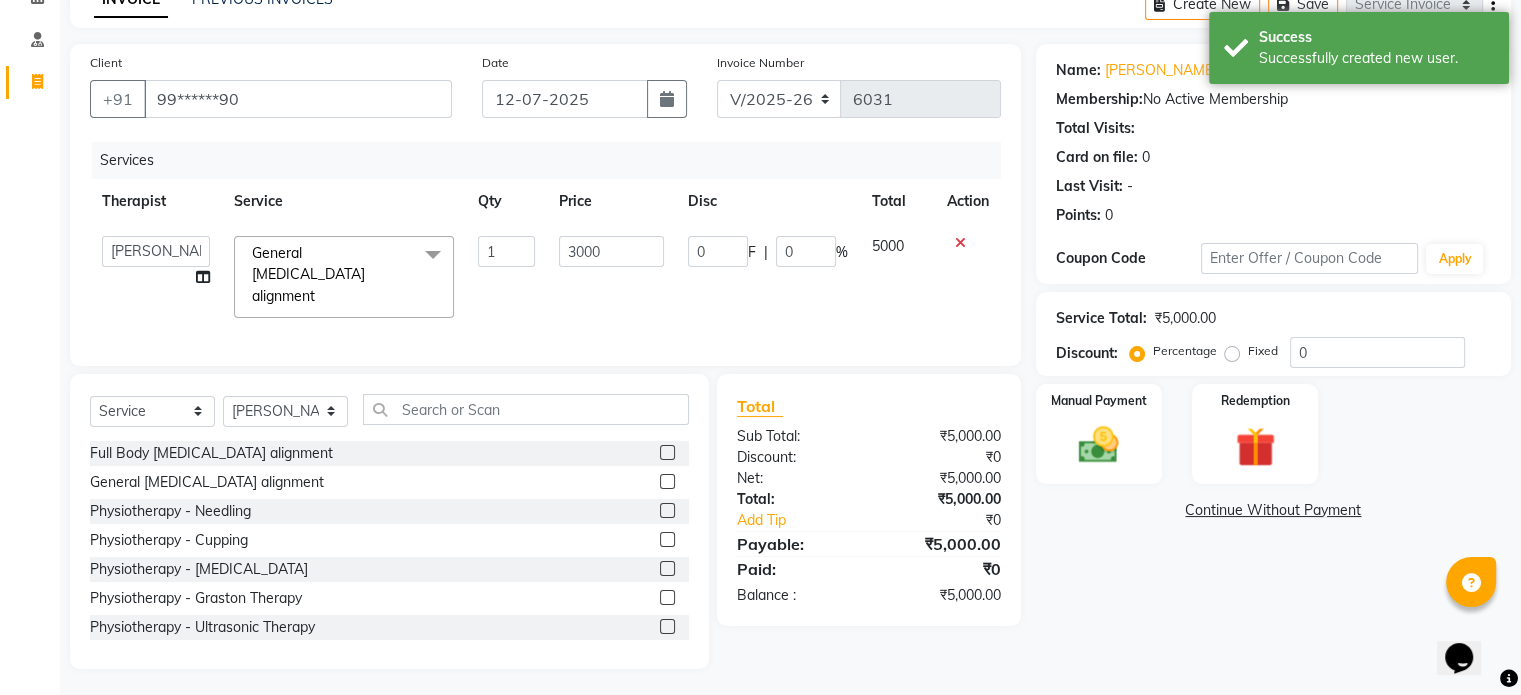 scroll, scrollTop: 119, scrollLeft: 0, axis: vertical 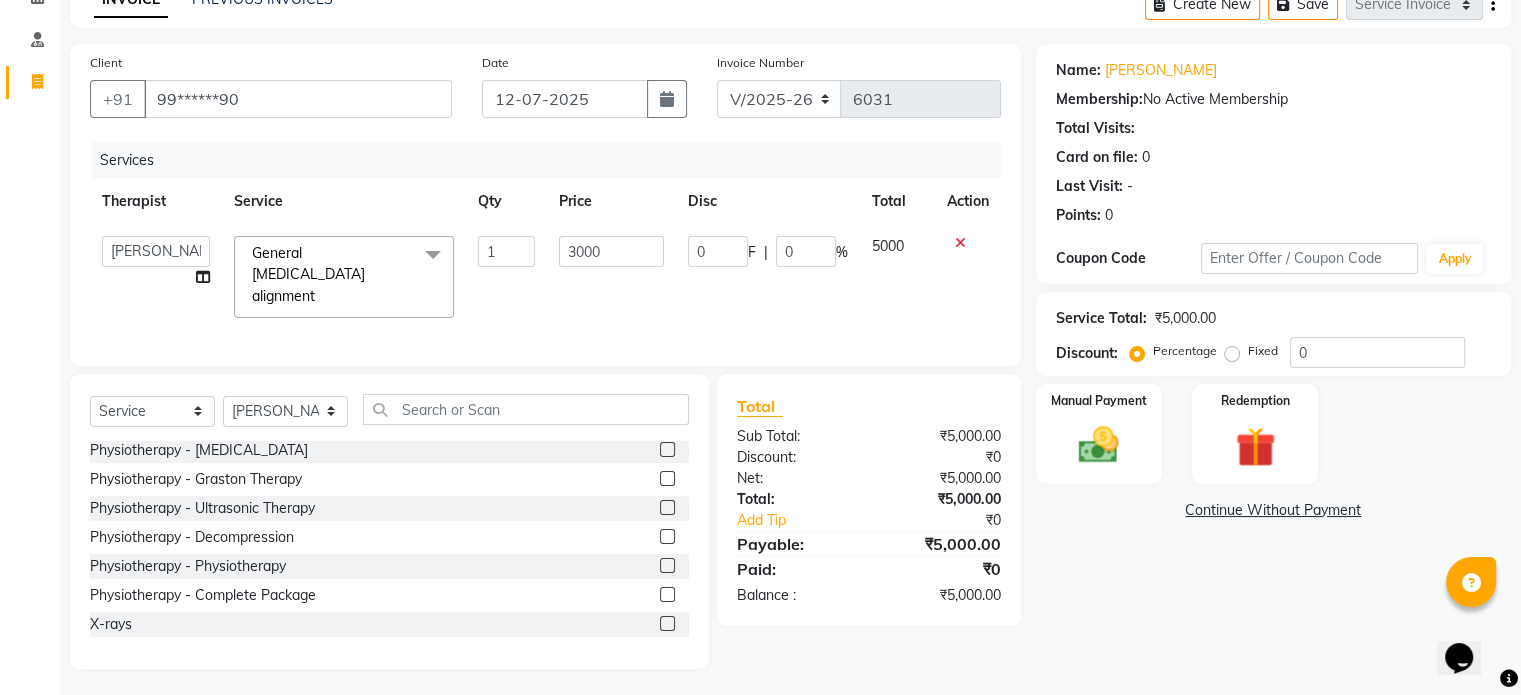 click 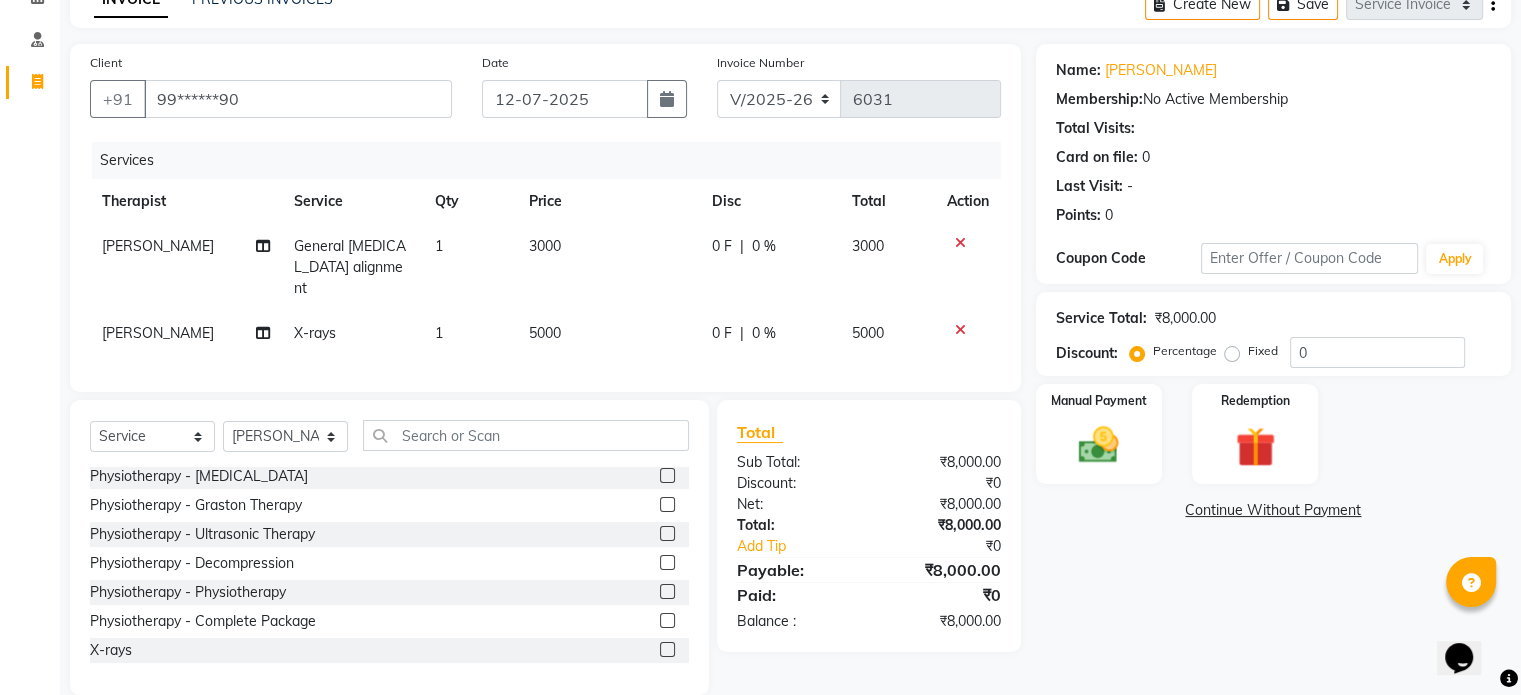 click on "5000" 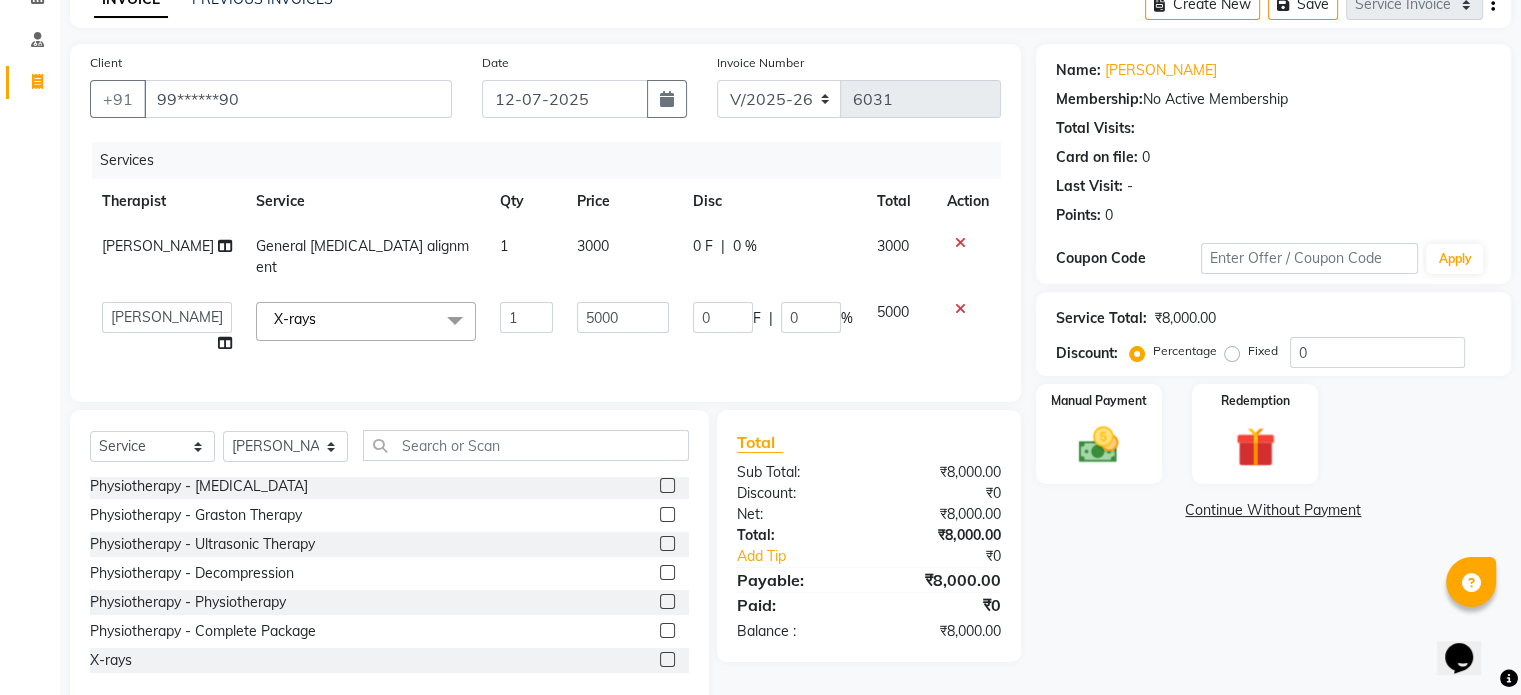 click on "5000" 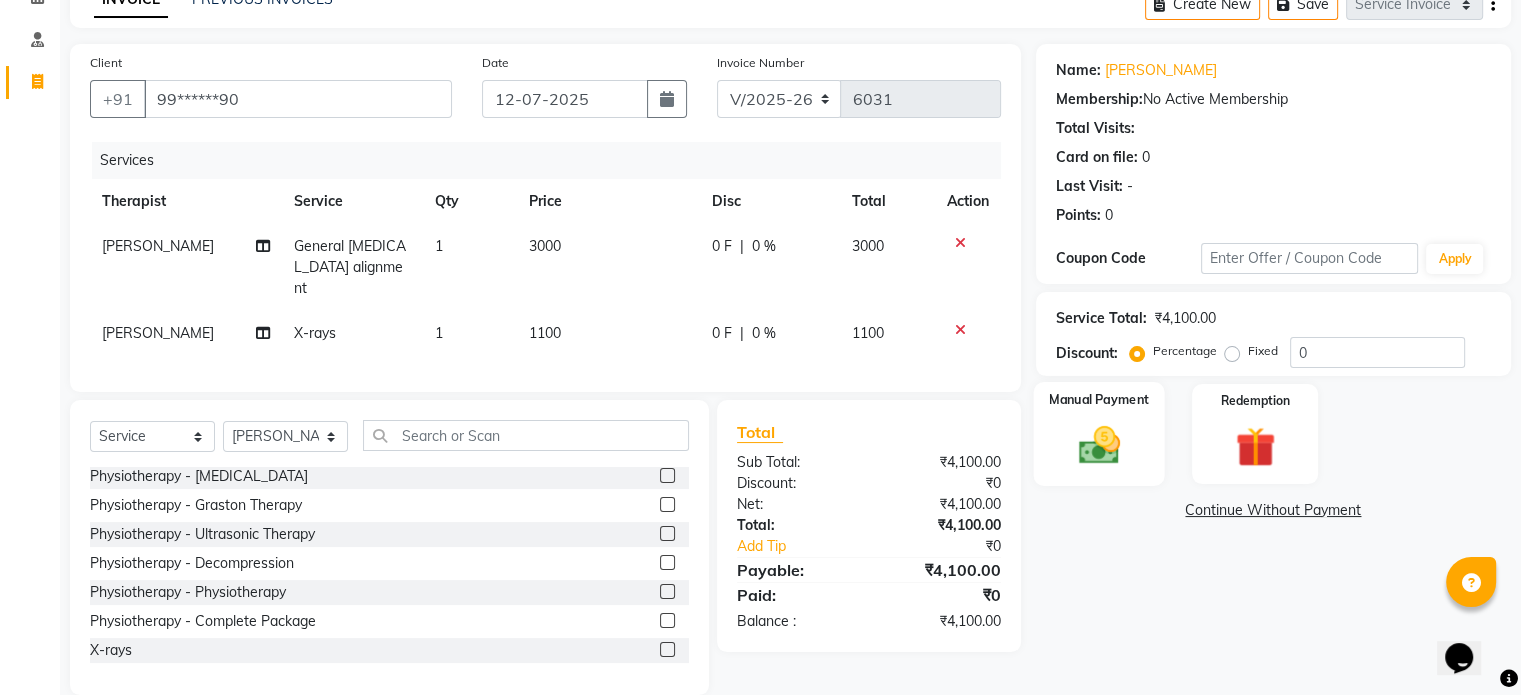 click 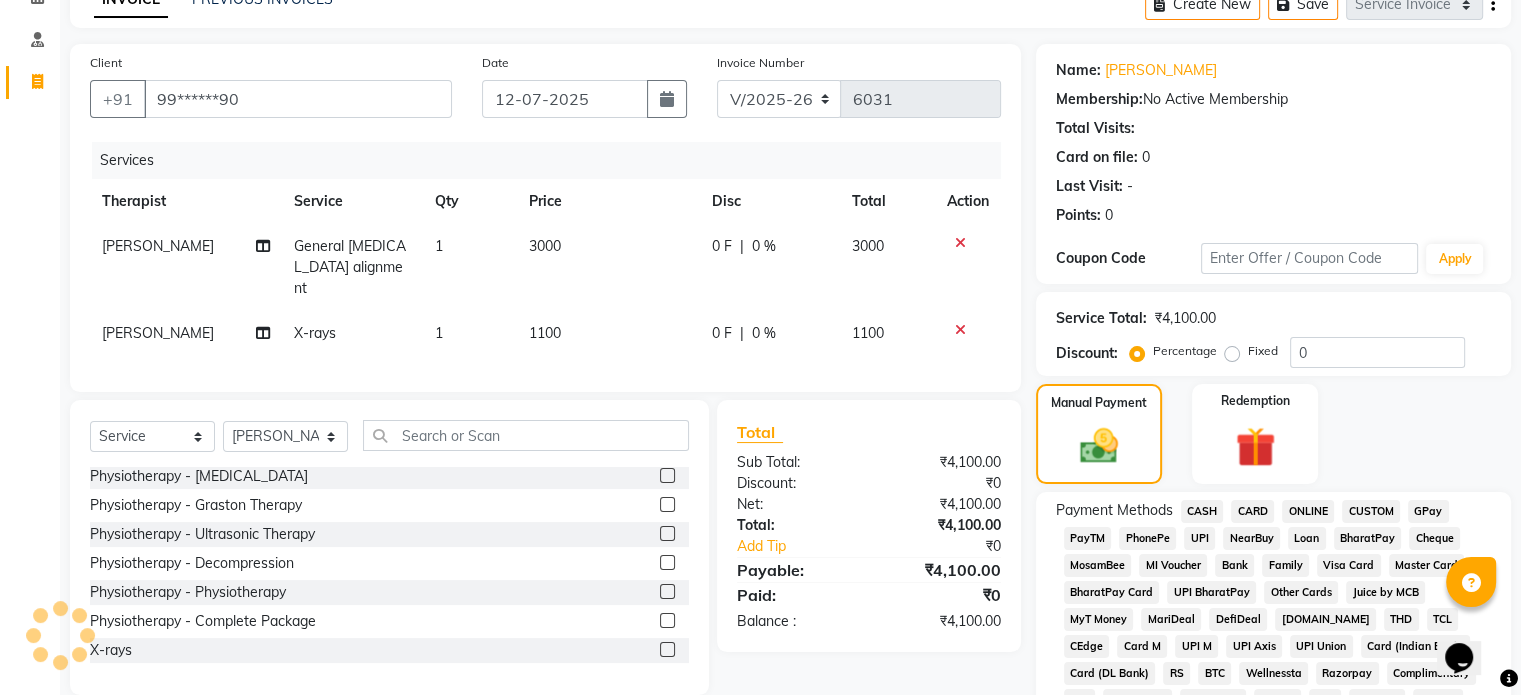 click on "UPI" 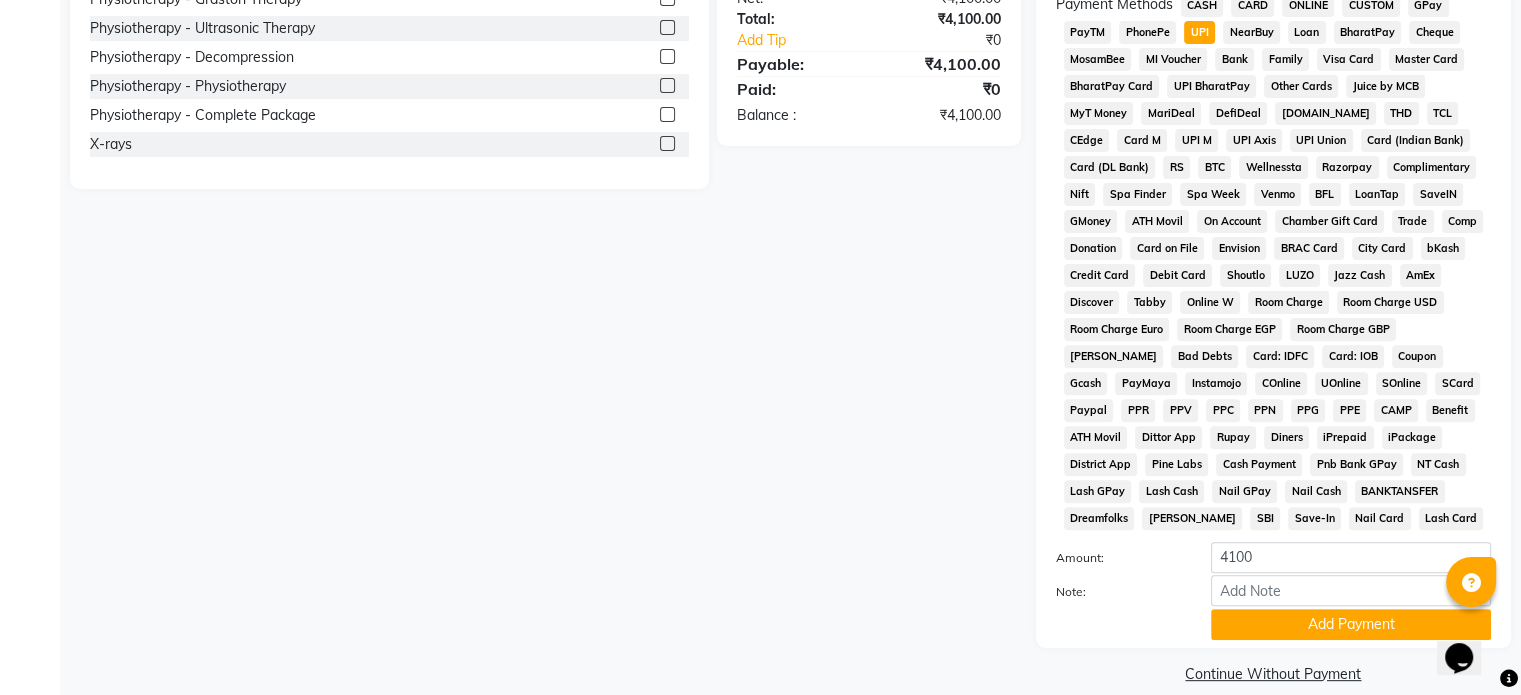 scroll, scrollTop: 652, scrollLeft: 0, axis: vertical 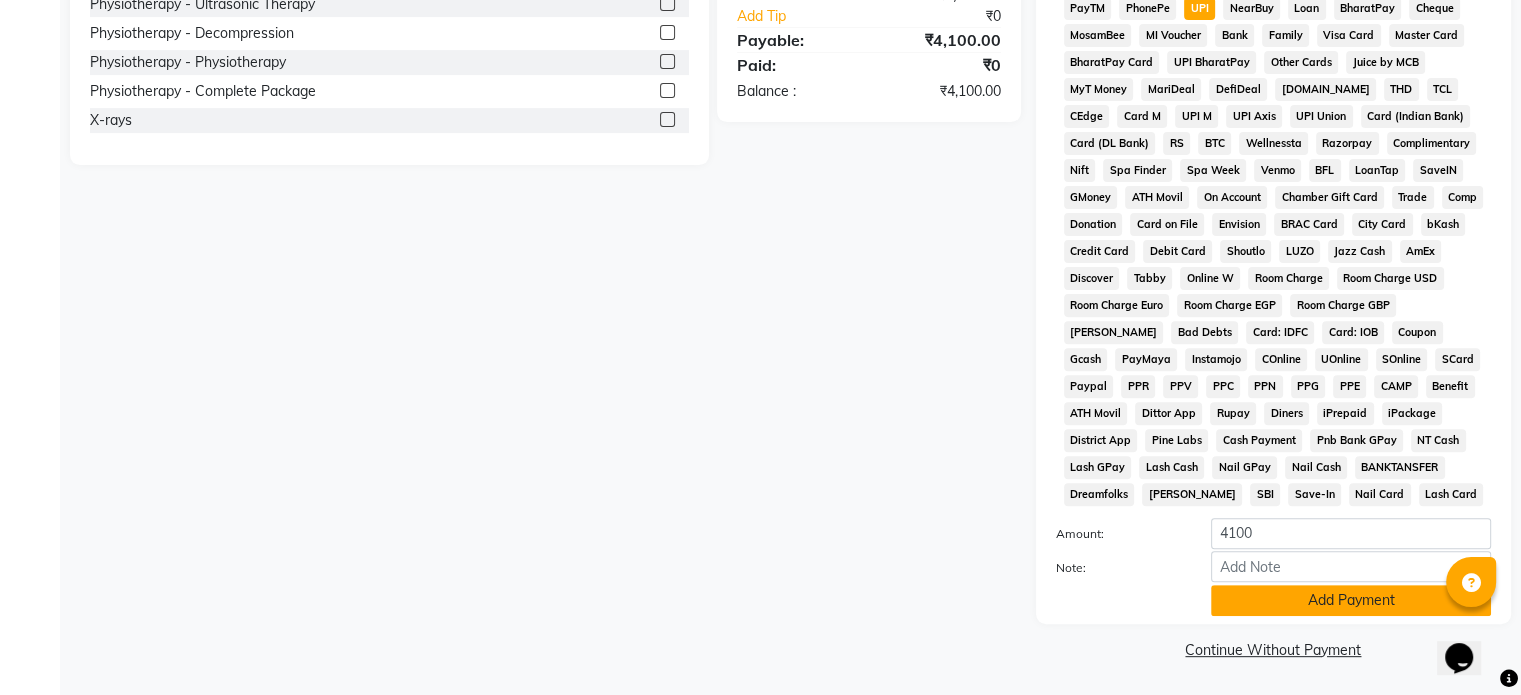 click on "Add Payment" 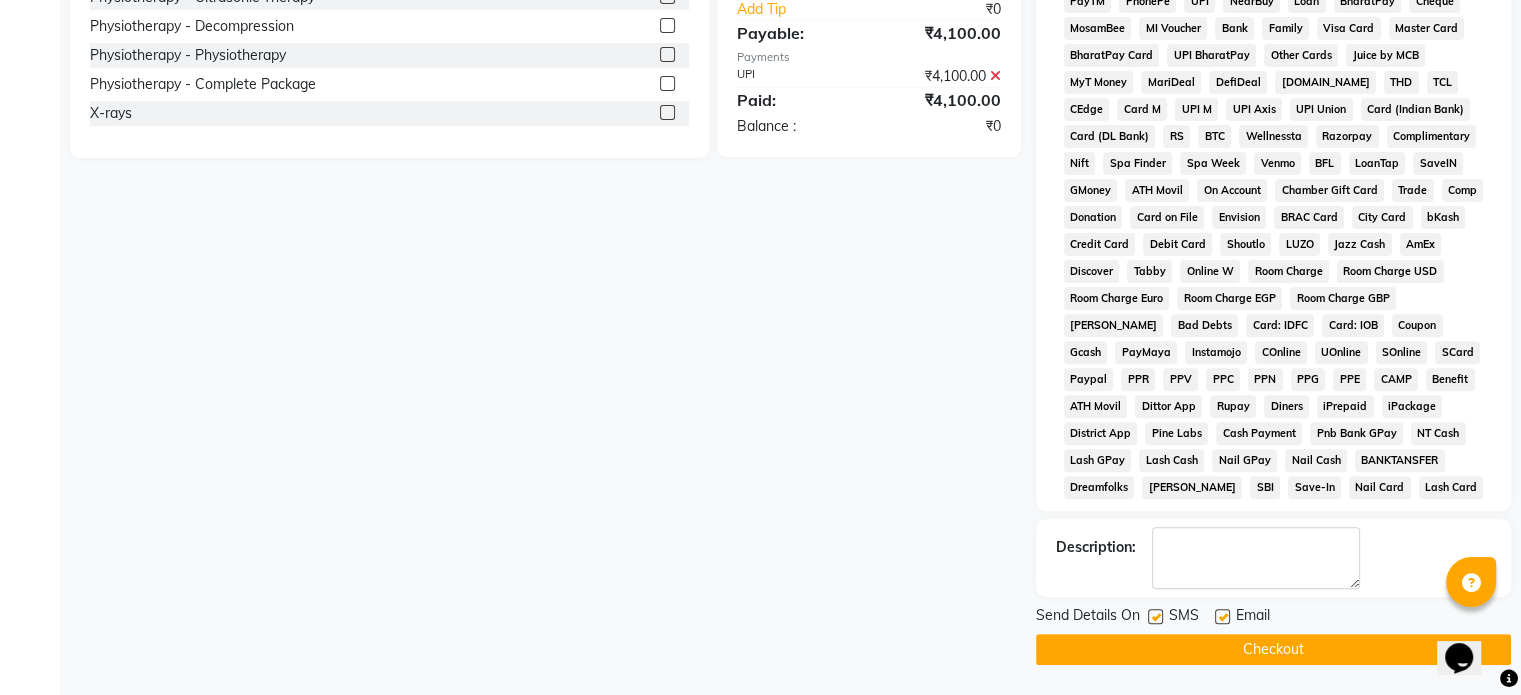 click 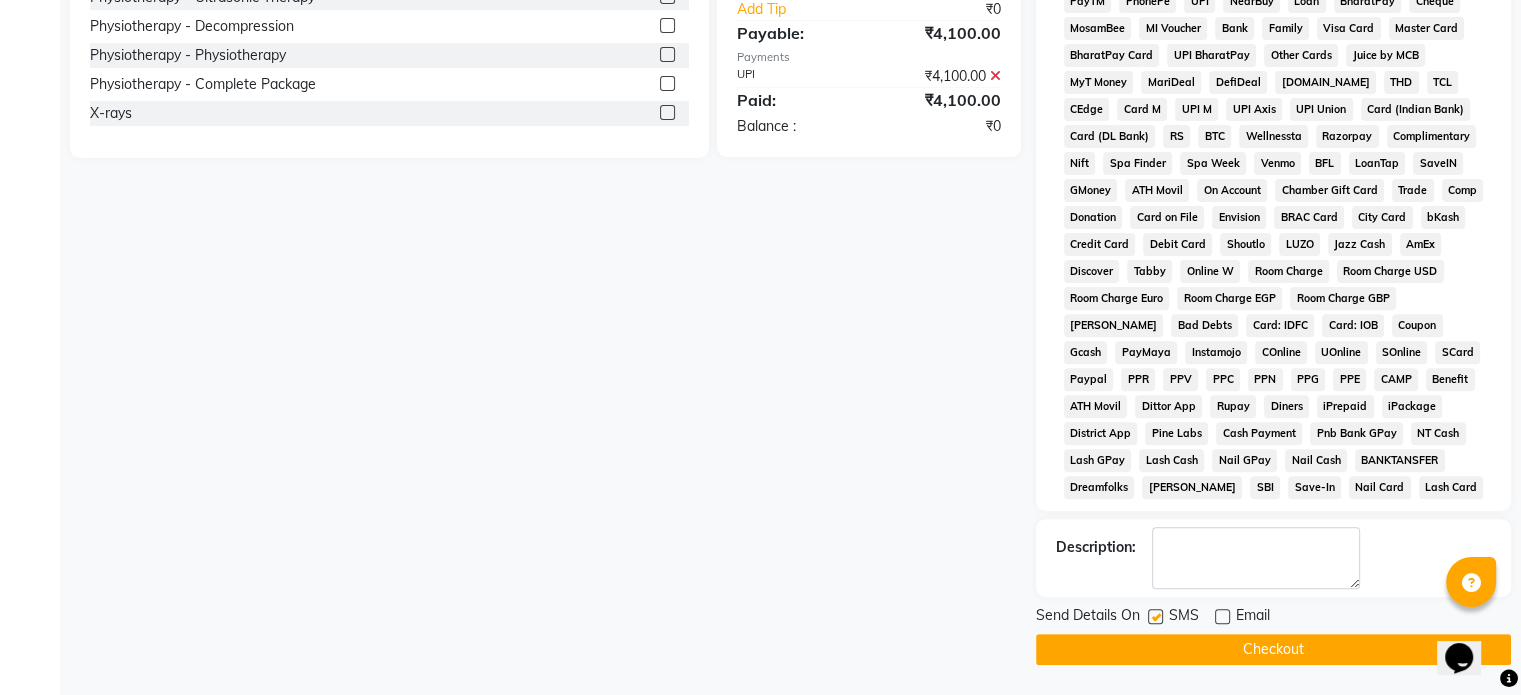 click 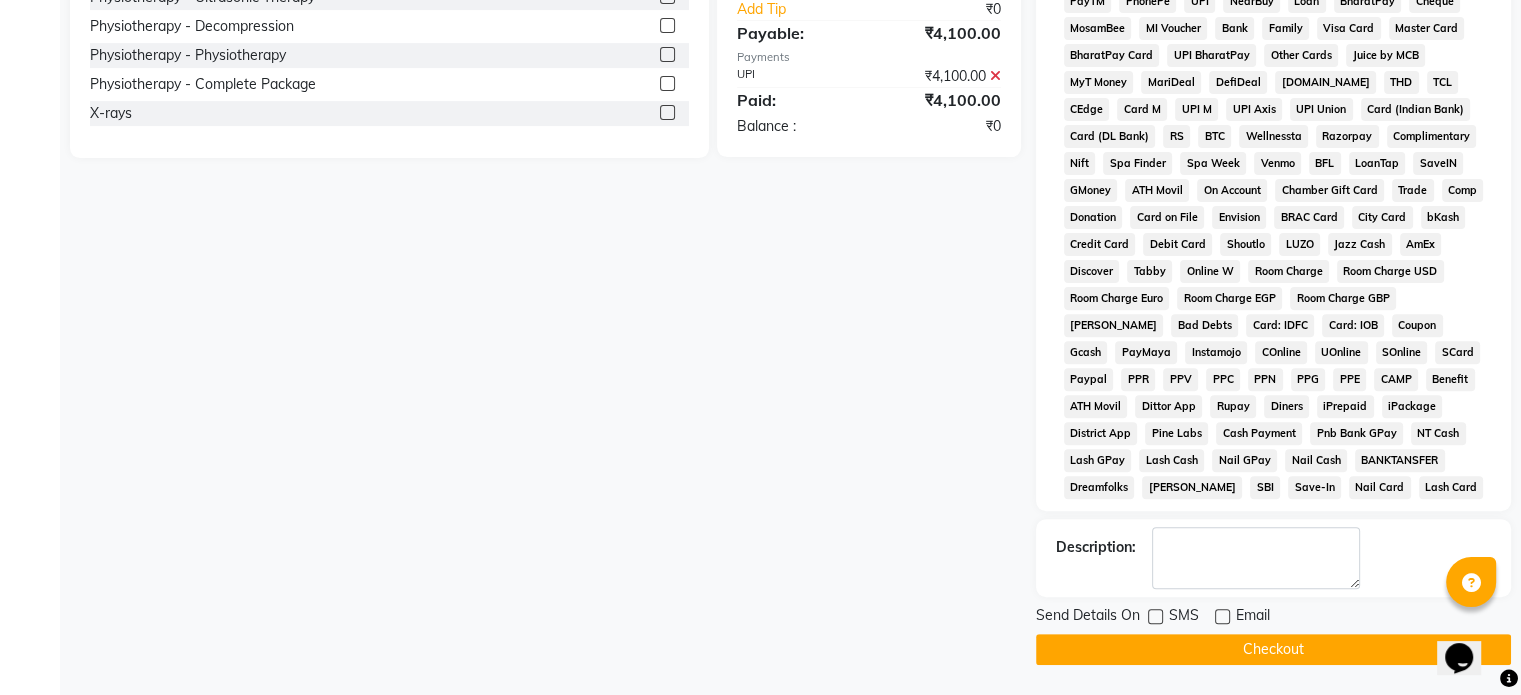 click on "Checkout" 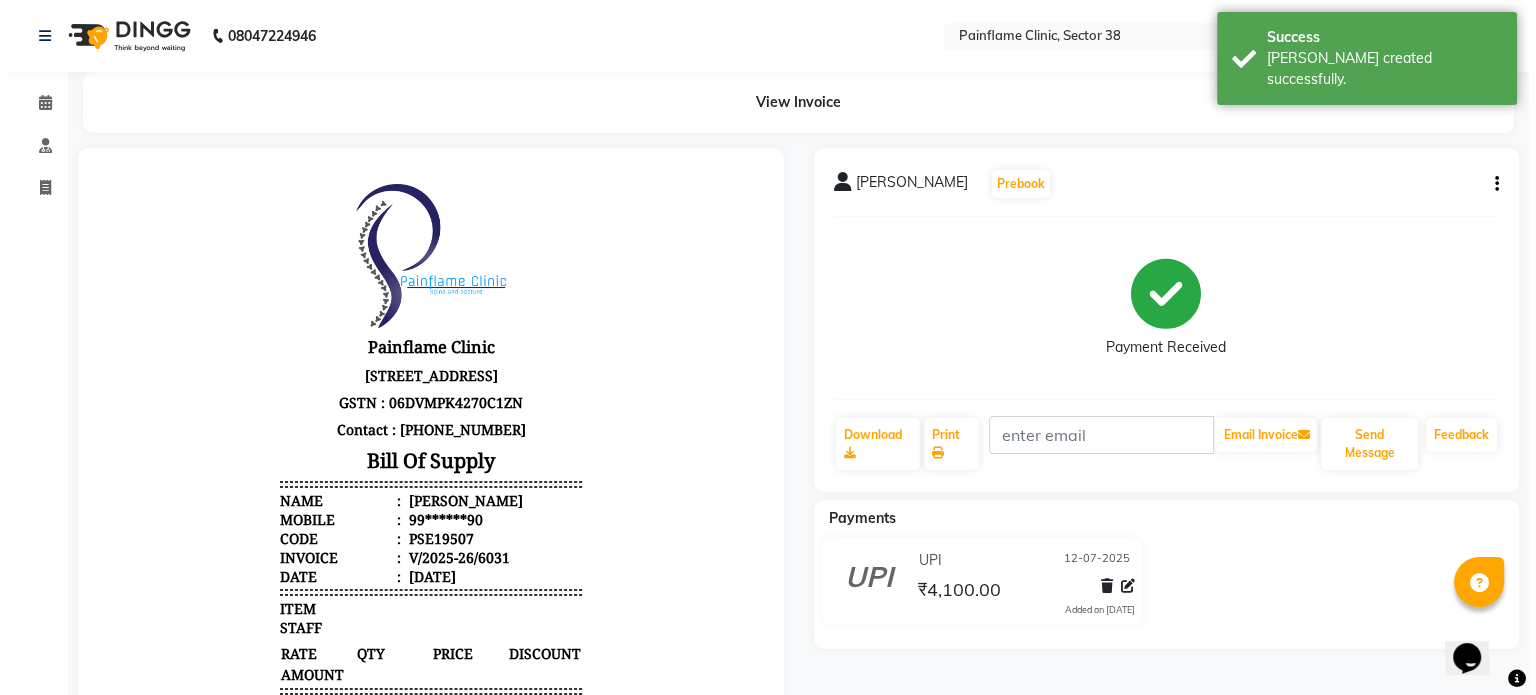 scroll, scrollTop: 0, scrollLeft: 0, axis: both 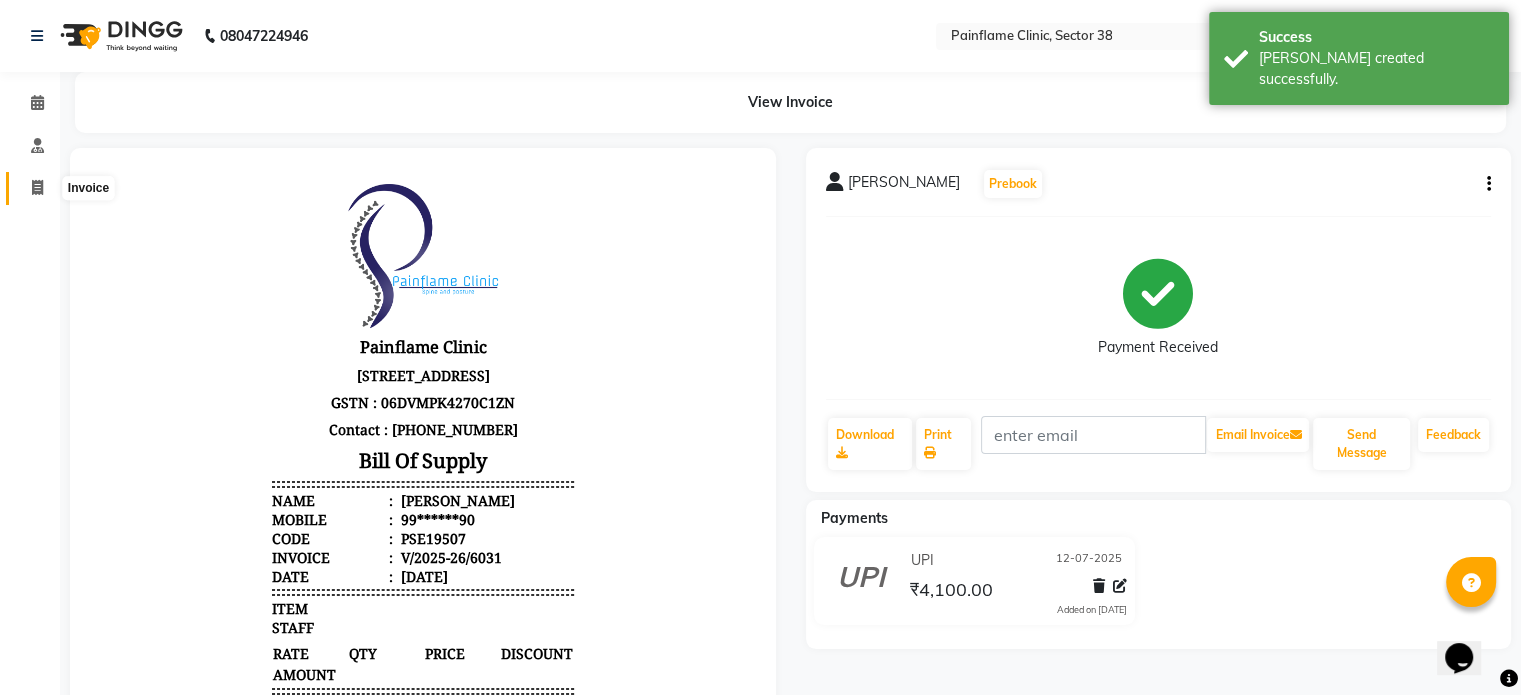 click 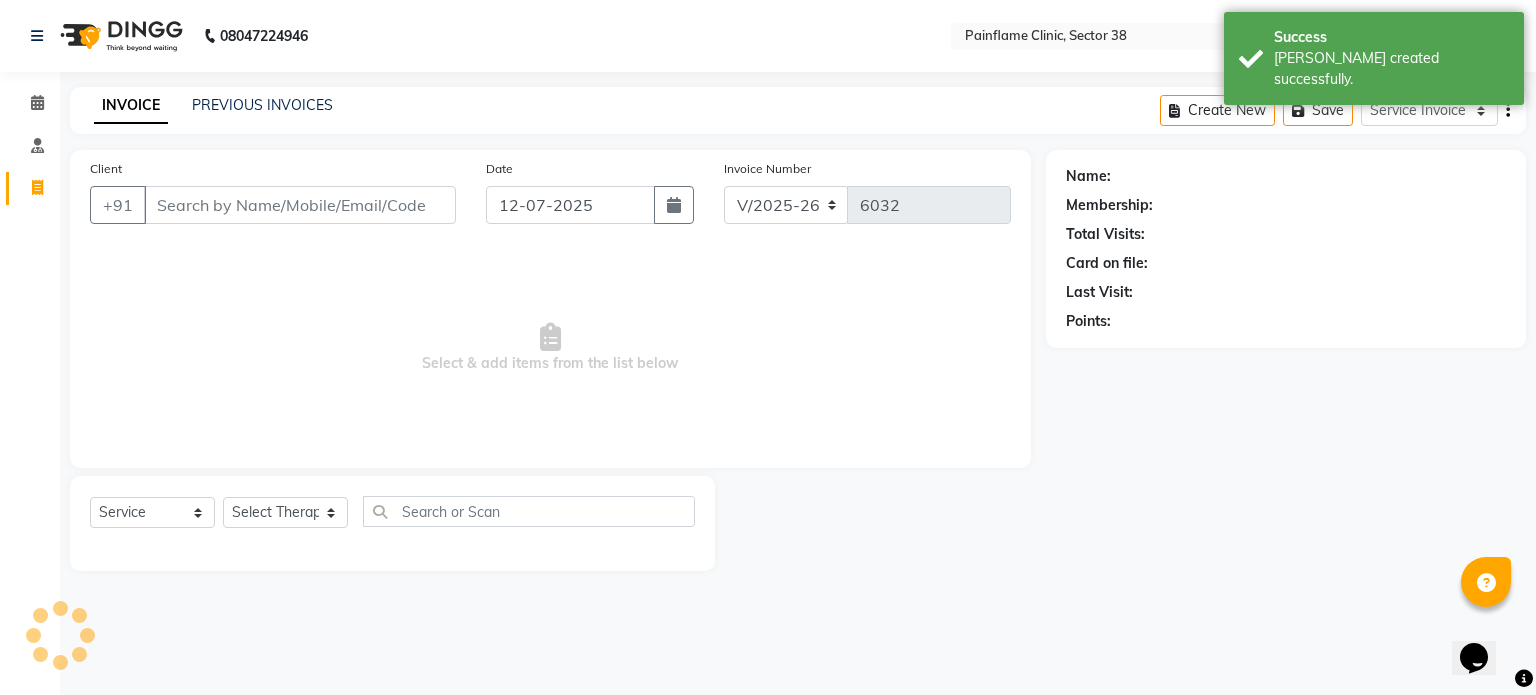 click on "Client" at bounding box center [300, 205] 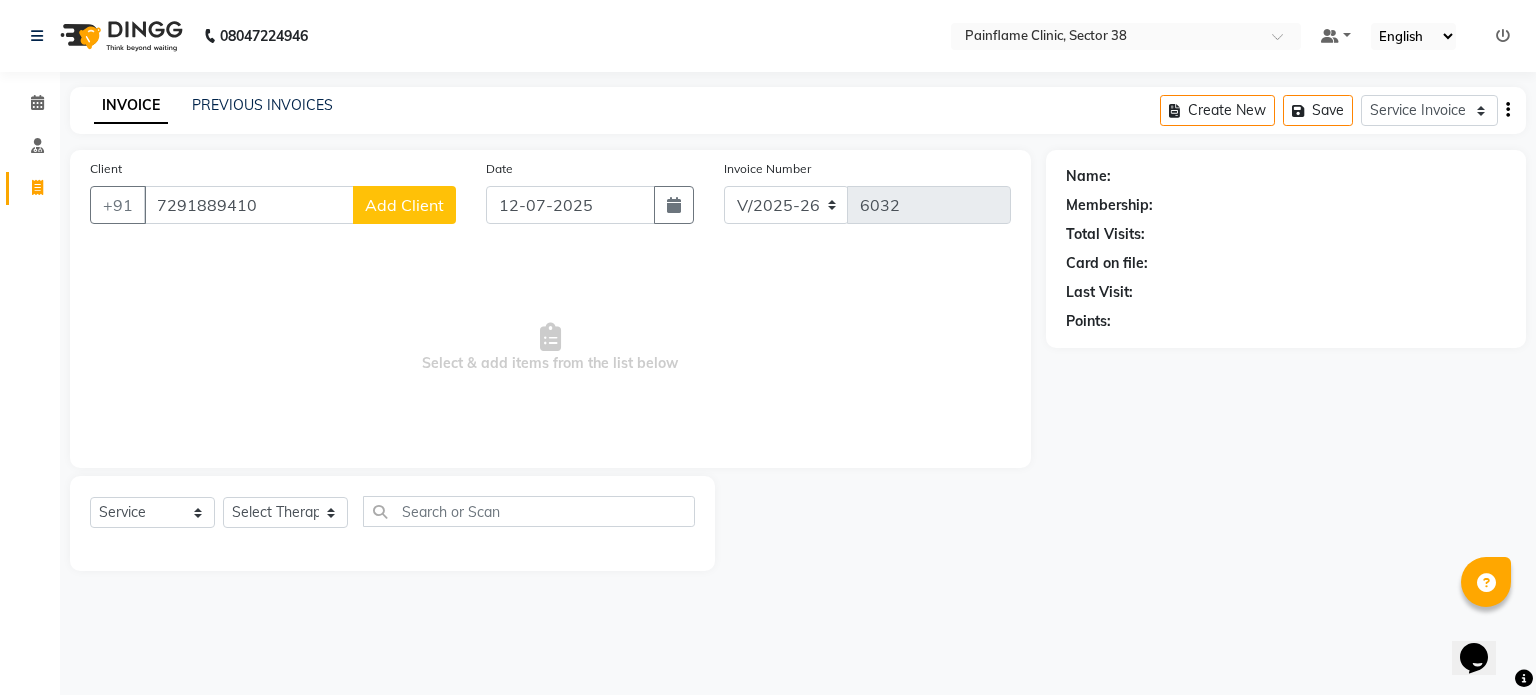 click on "7291889410" at bounding box center (249, 205) 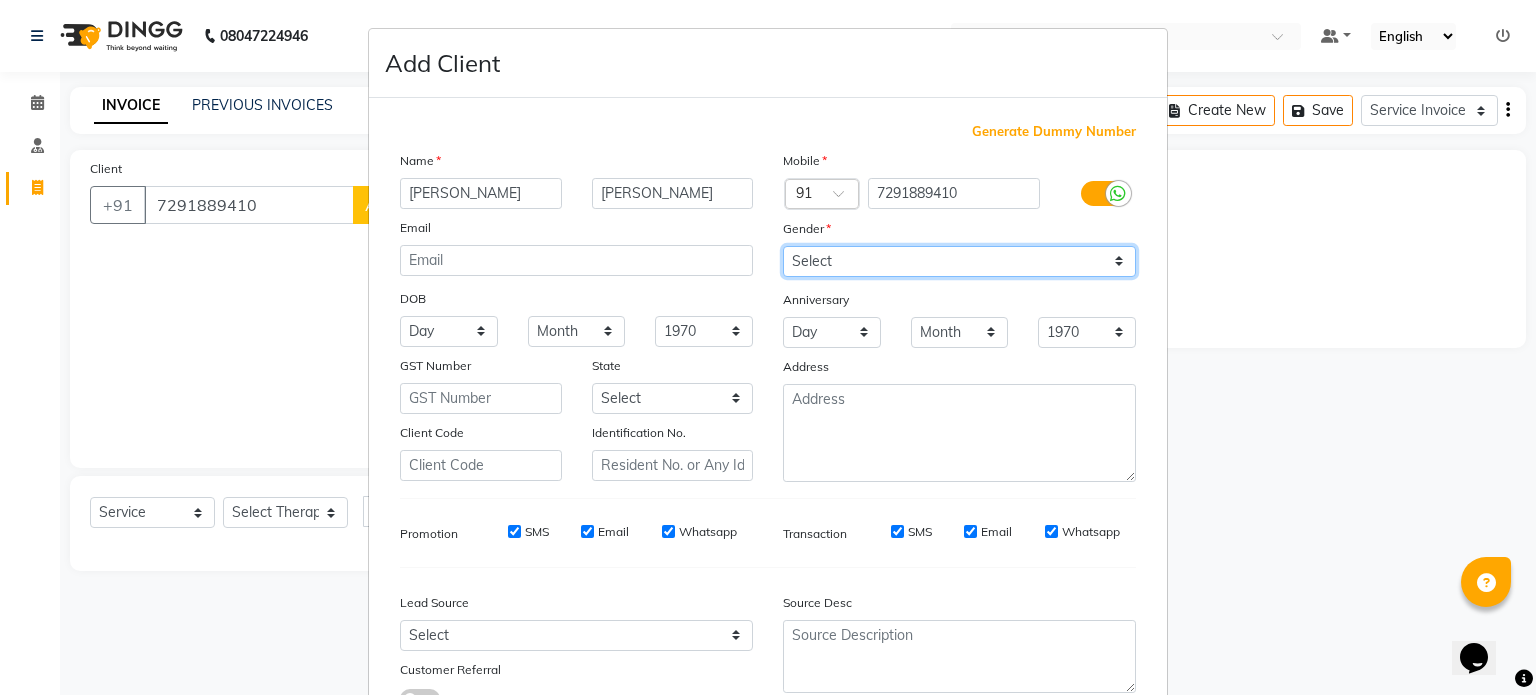 click on "Select Male Female Other Prefer Not To Say" at bounding box center [959, 261] 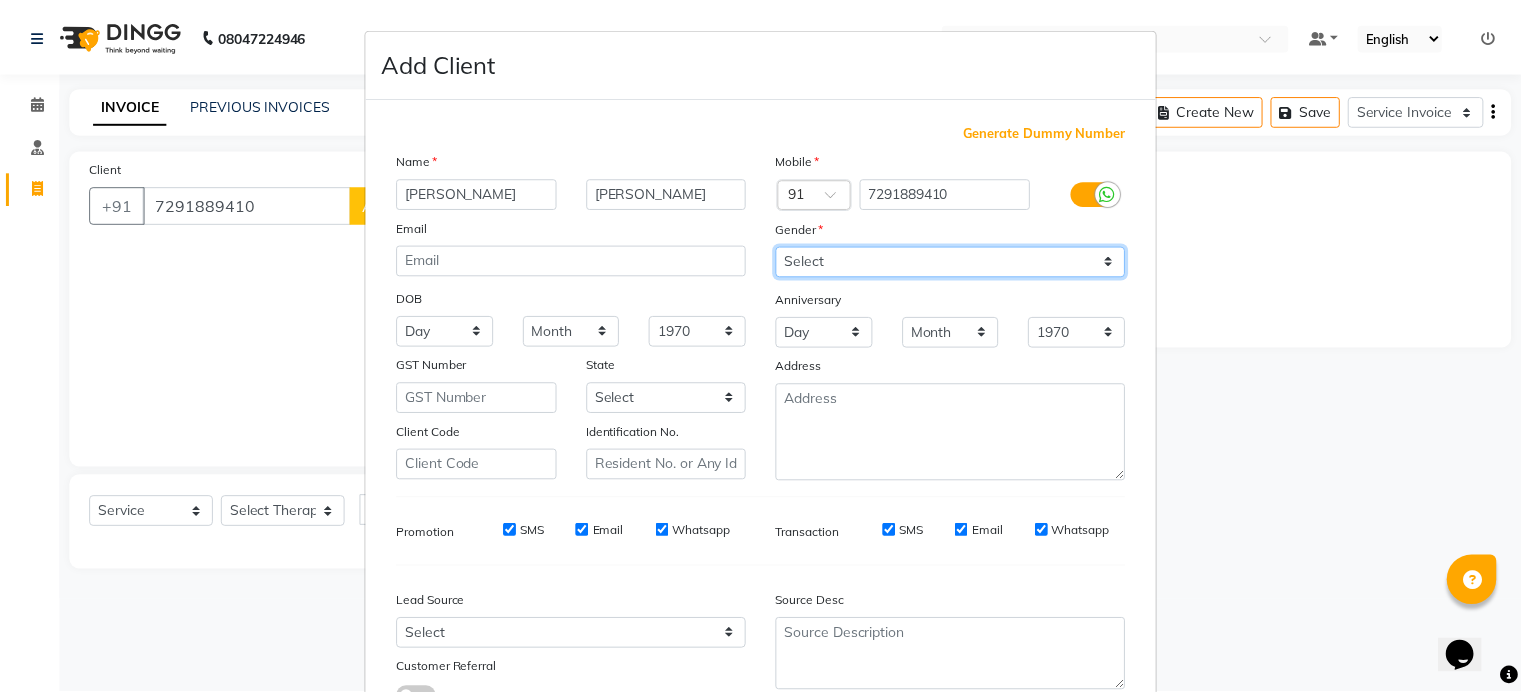 scroll, scrollTop: 161, scrollLeft: 0, axis: vertical 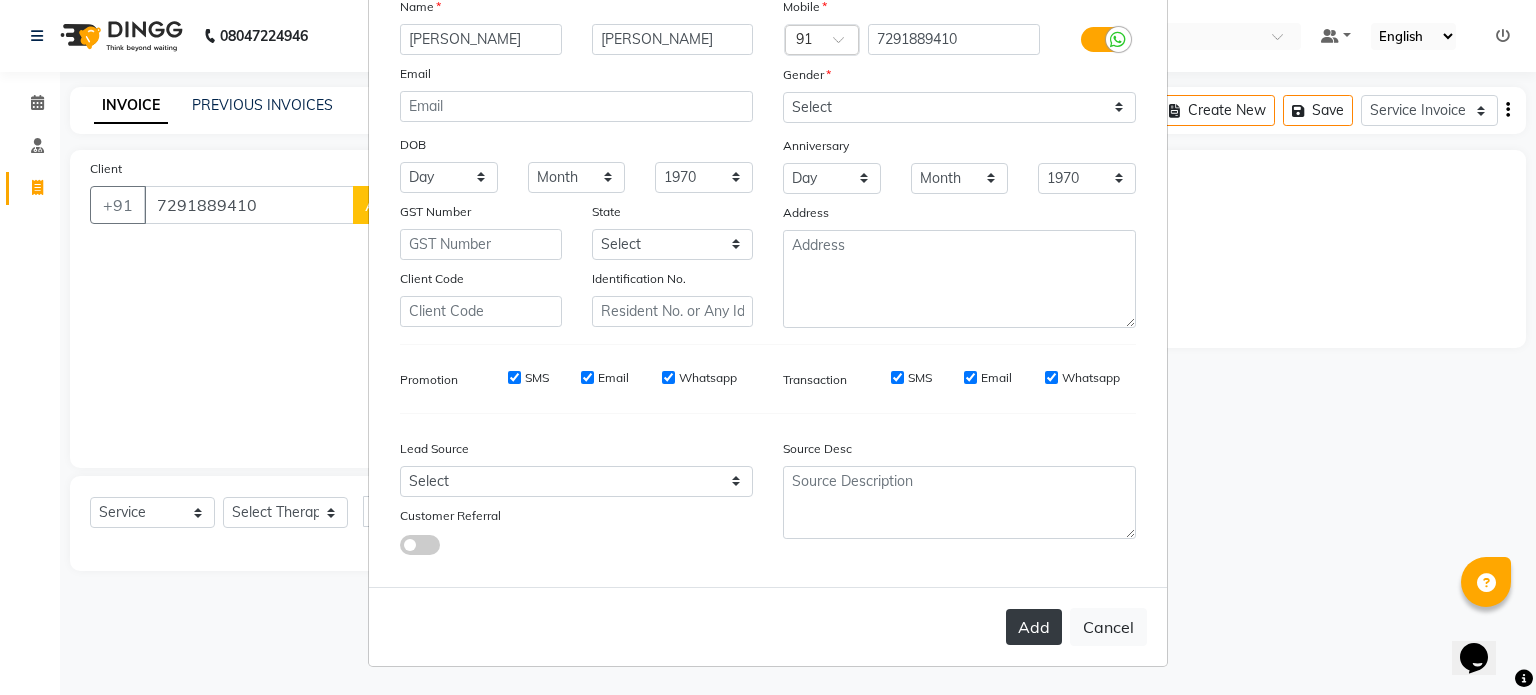 click on "Add" at bounding box center (1034, 627) 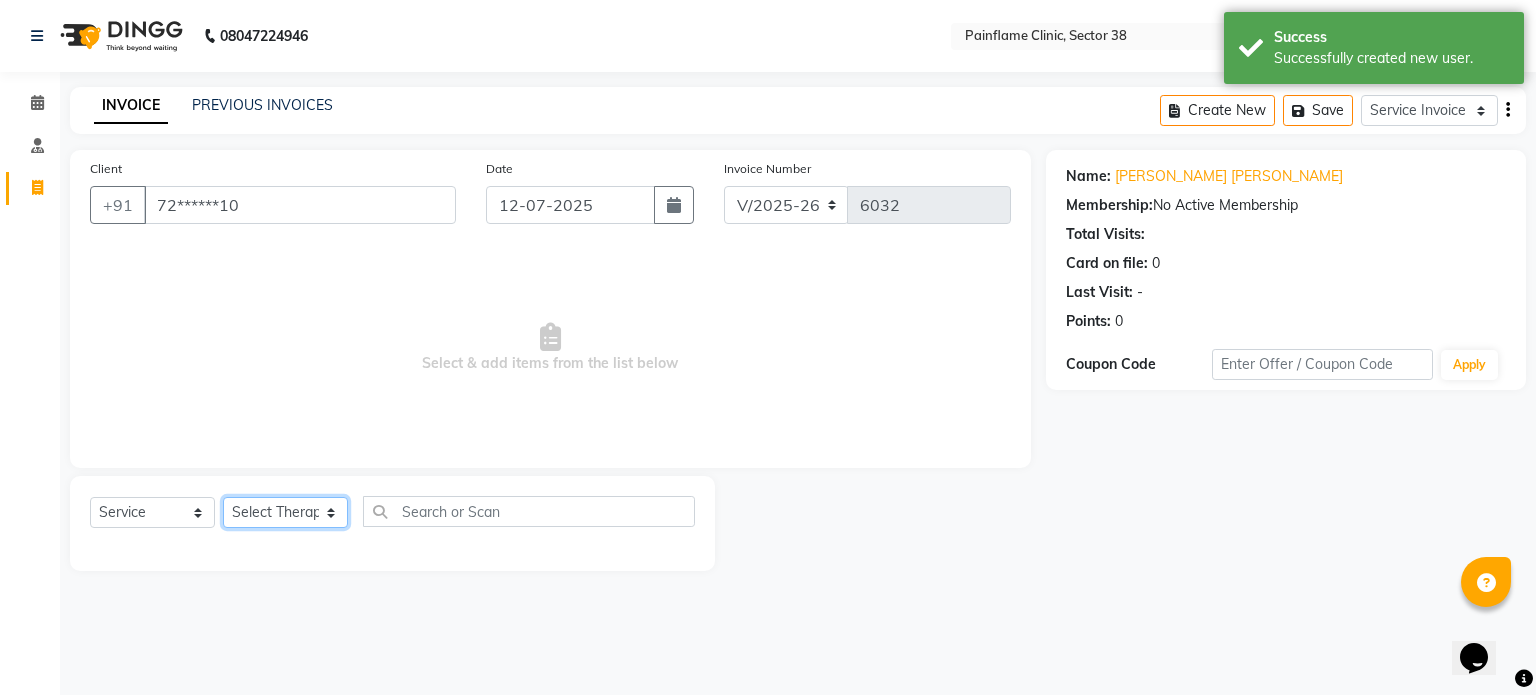 click on "Select Therapist Dr Durgesh Dr Harish Dr Ranjana Dr Saurabh Dr. Suraj Dr. Tejpal Mehlawat KUSHAL MOHIT SEMWAL Nancy Singhai Reception 1  Reception 2 Reception 3" 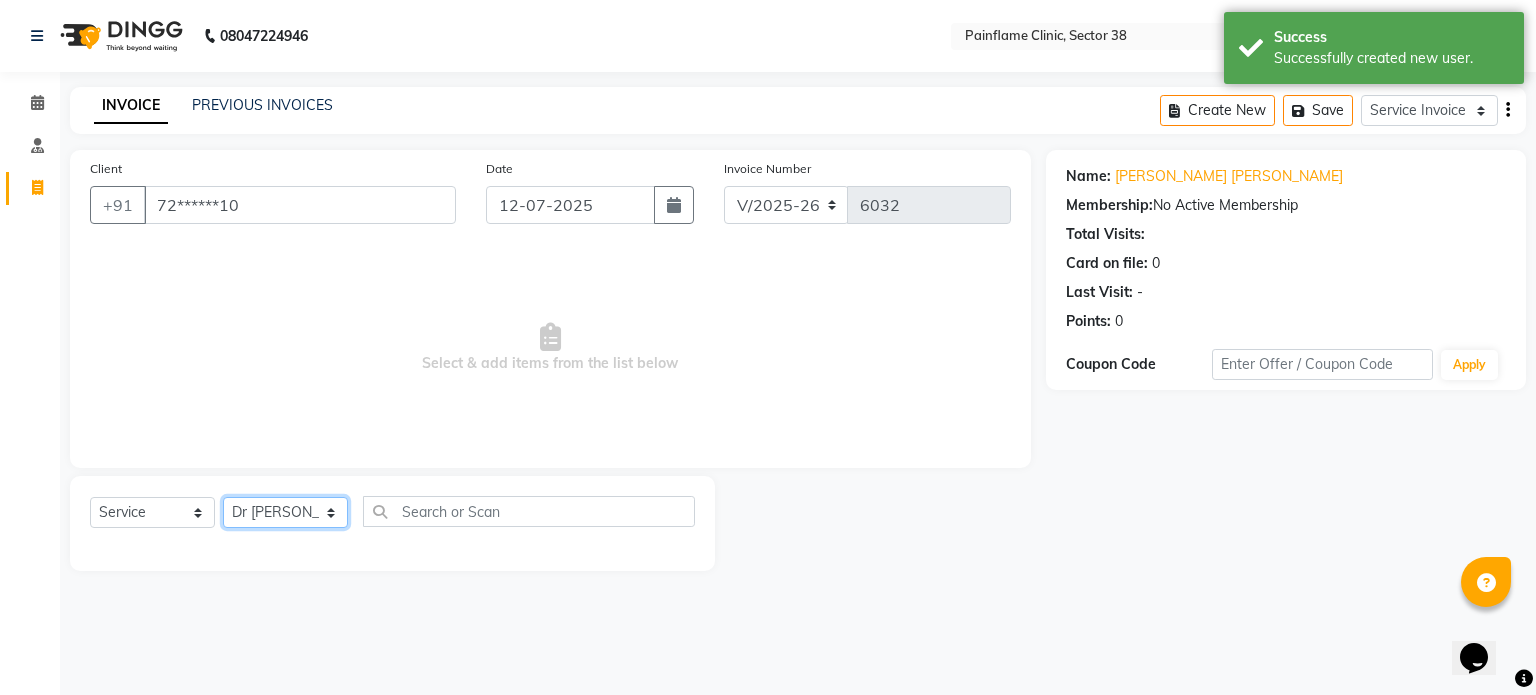 click on "Select Therapist Dr Durgesh Dr Harish Dr Ranjana Dr Saurabh Dr. Suraj Dr. Tejpal Mehlawat KUSHAL MOHIT SEMWAL Nancy Singhai Reception 1  Reception 2 Reception 3" 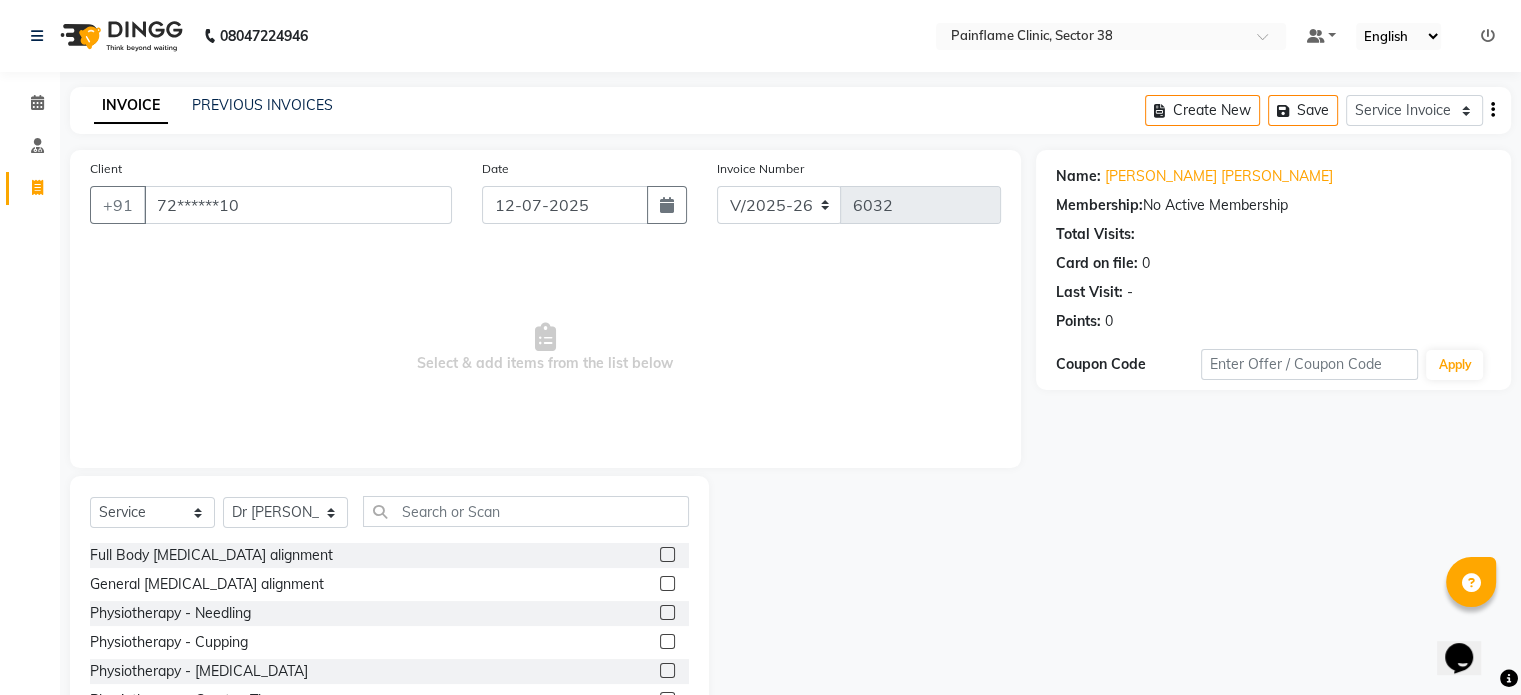 click 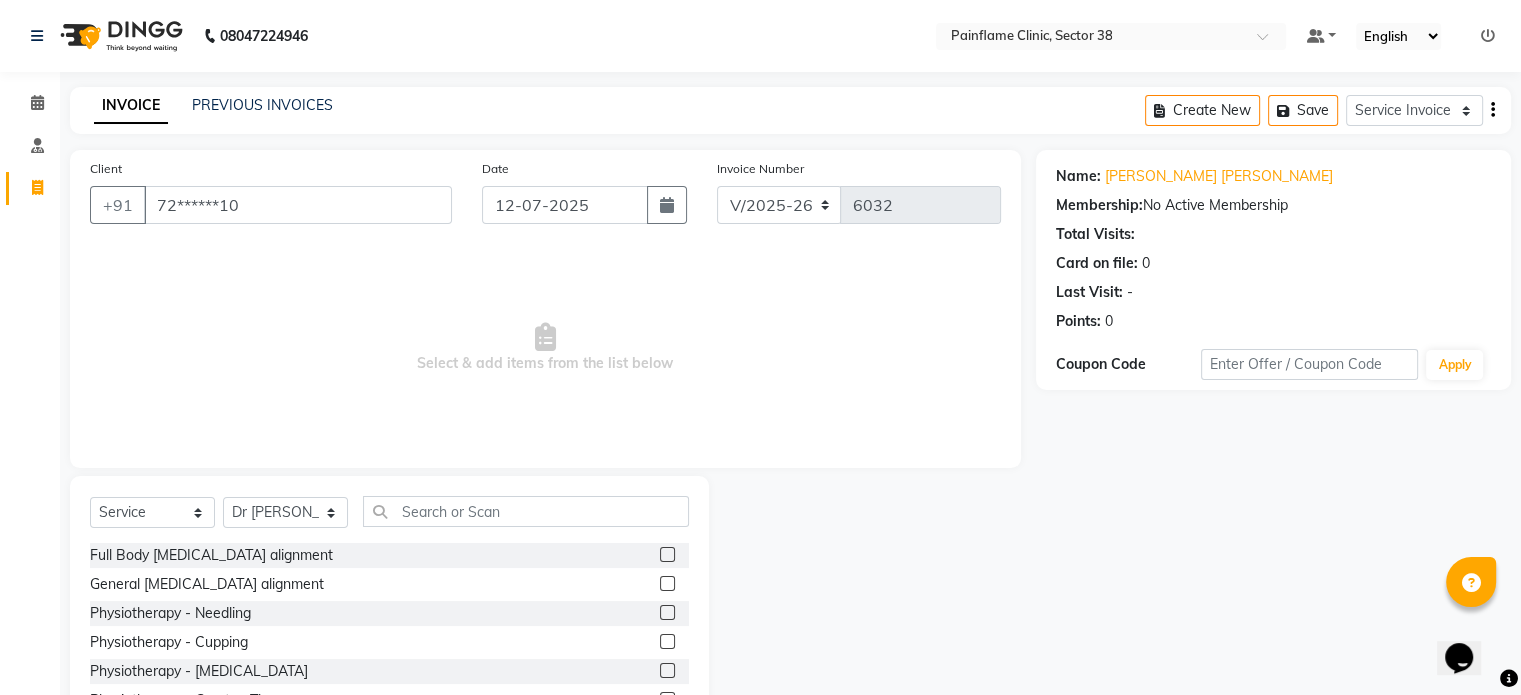 click at bounding box center [666, 584] 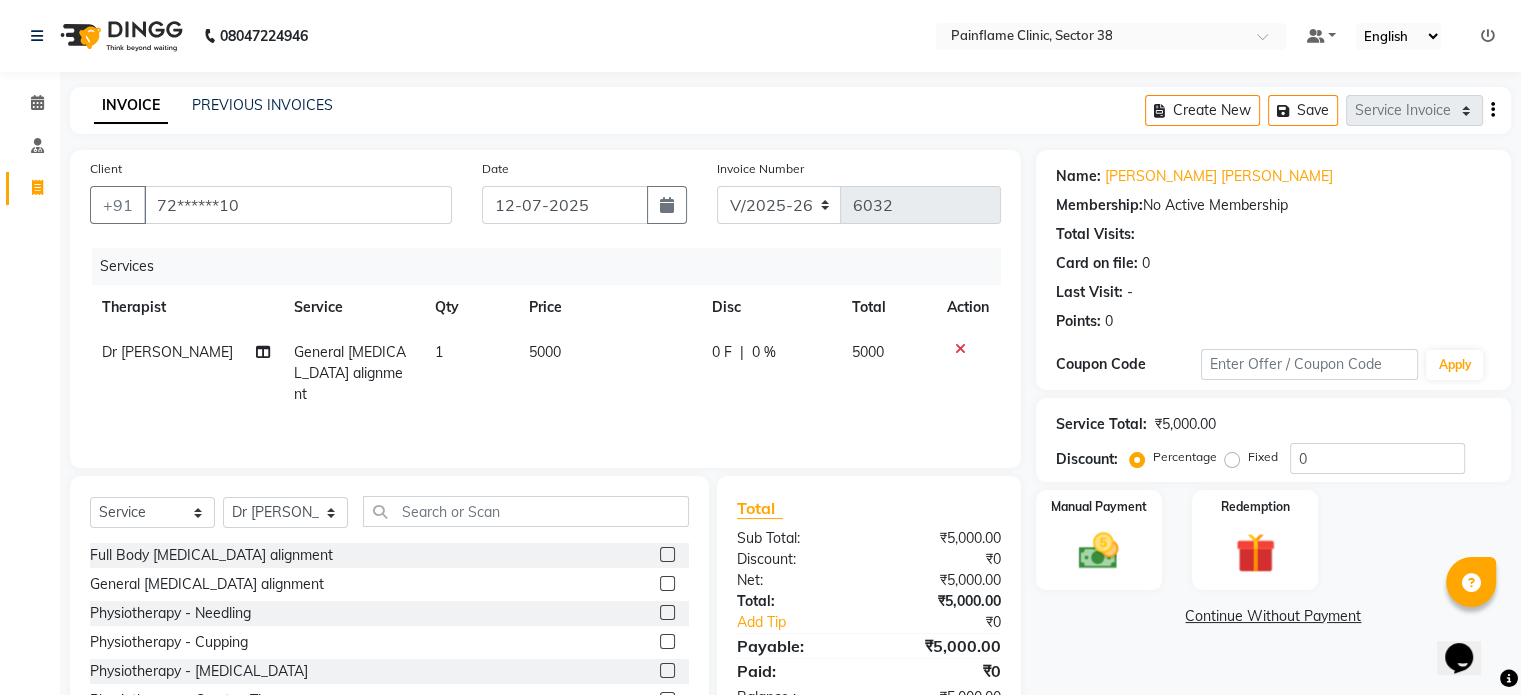 scroll, scrollTop: 119, scrollLeft: 0, axis: vertical 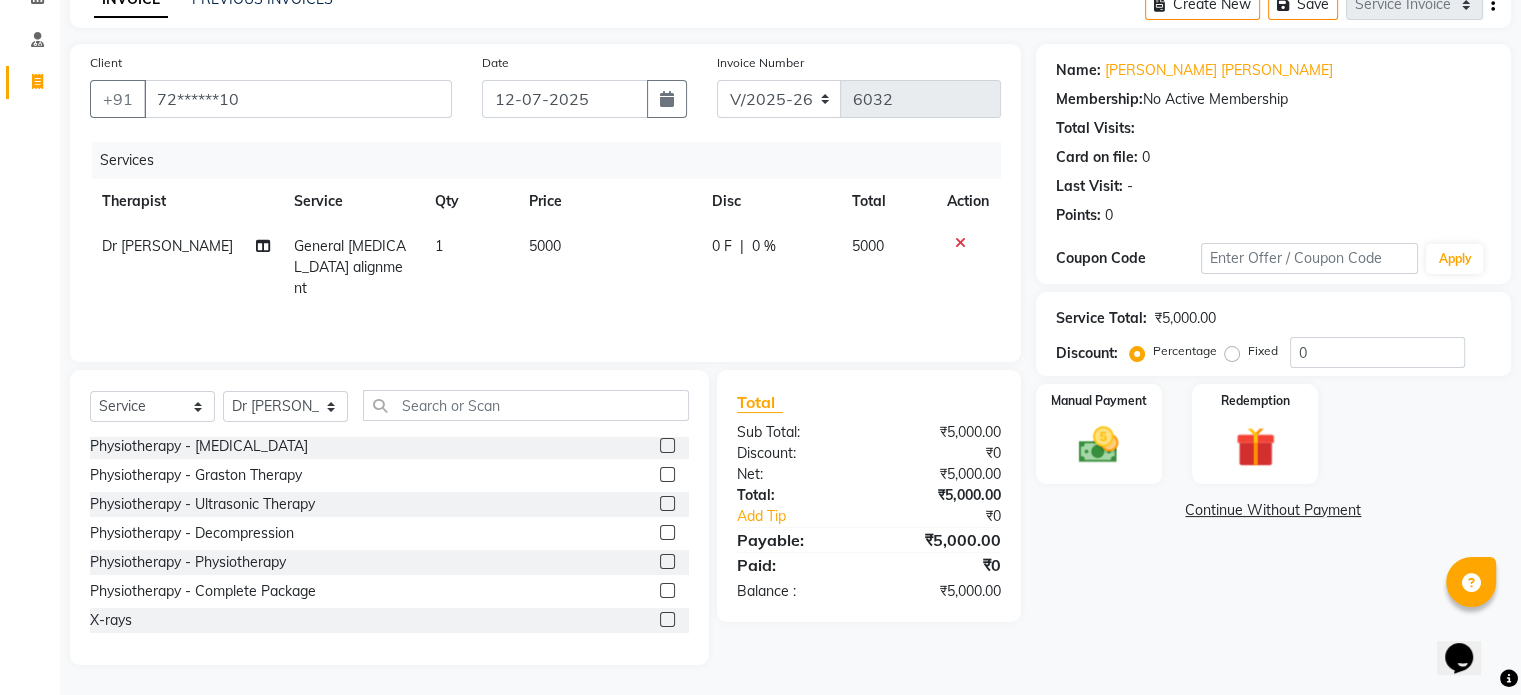 click 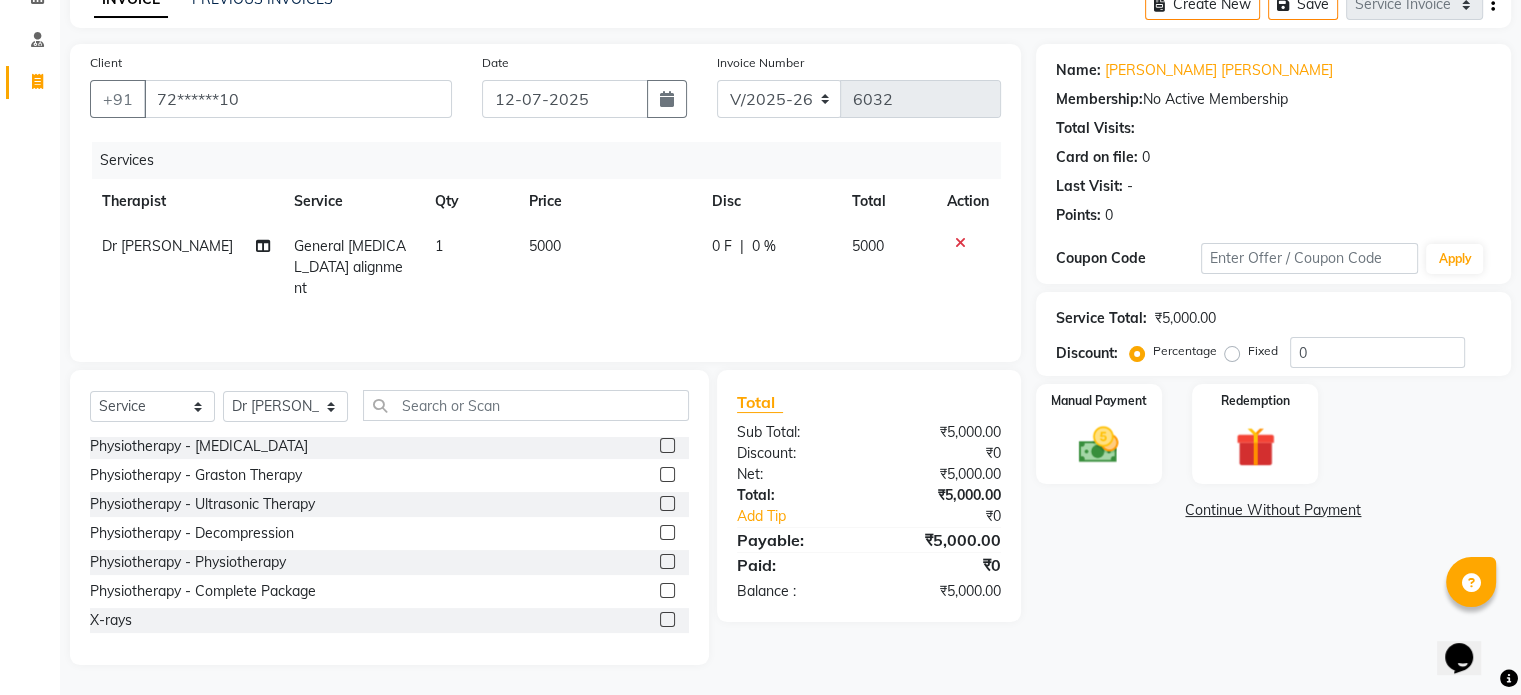 click at bounding box center [666, 620] 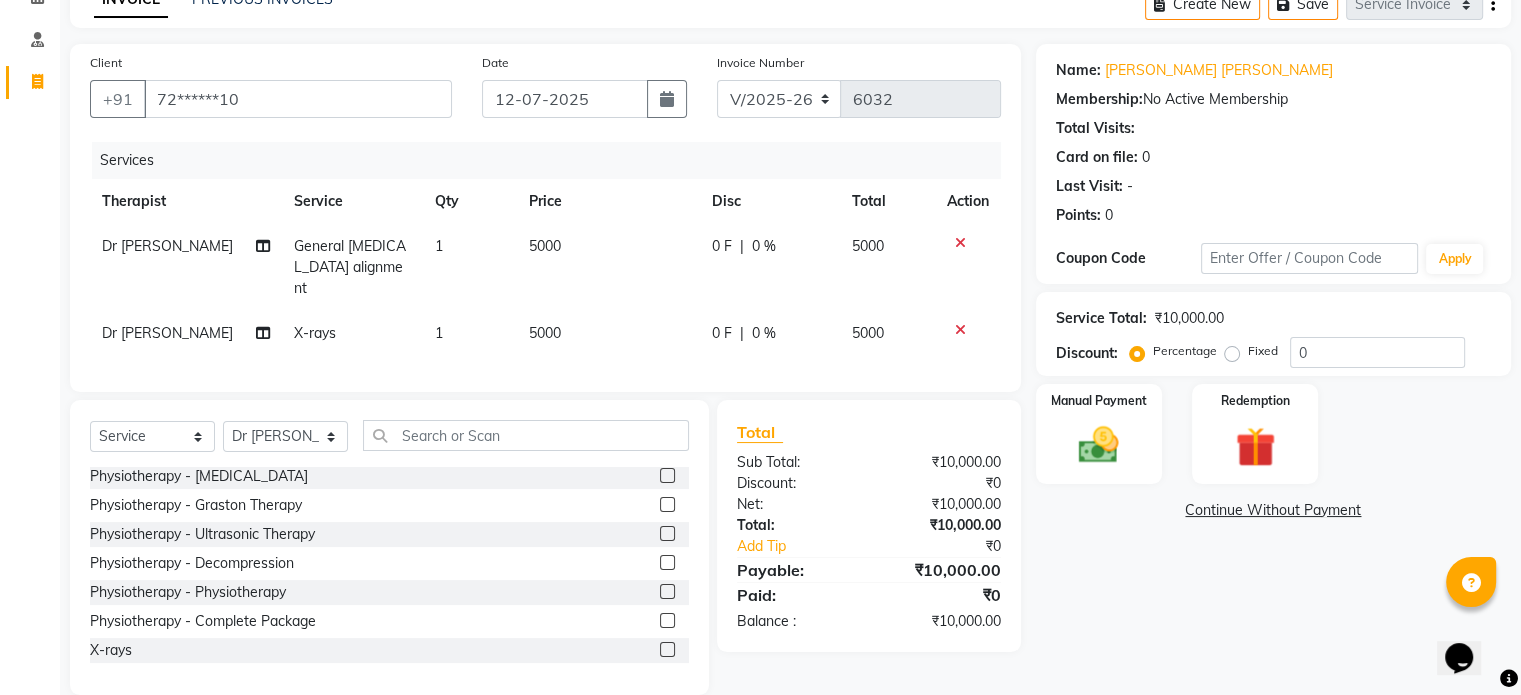 click on "5000" 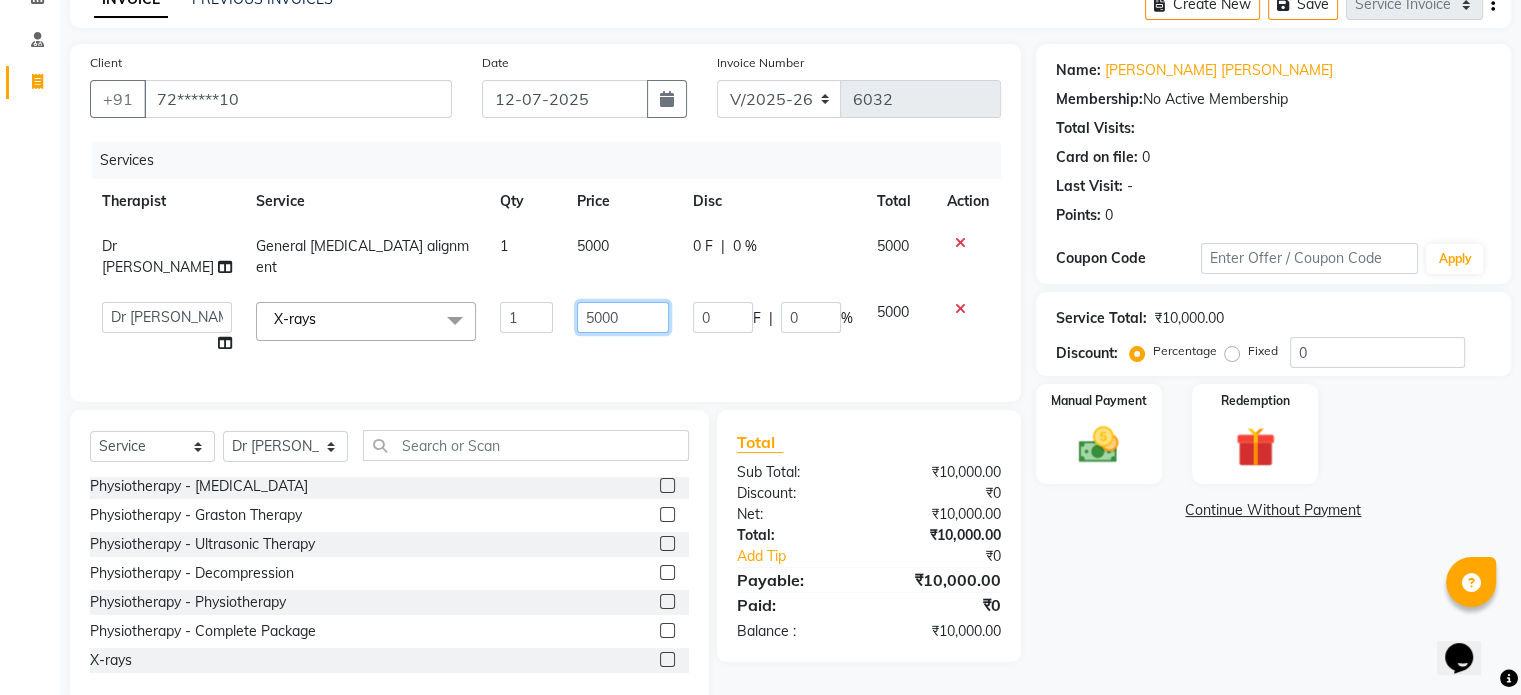 click on "5000" 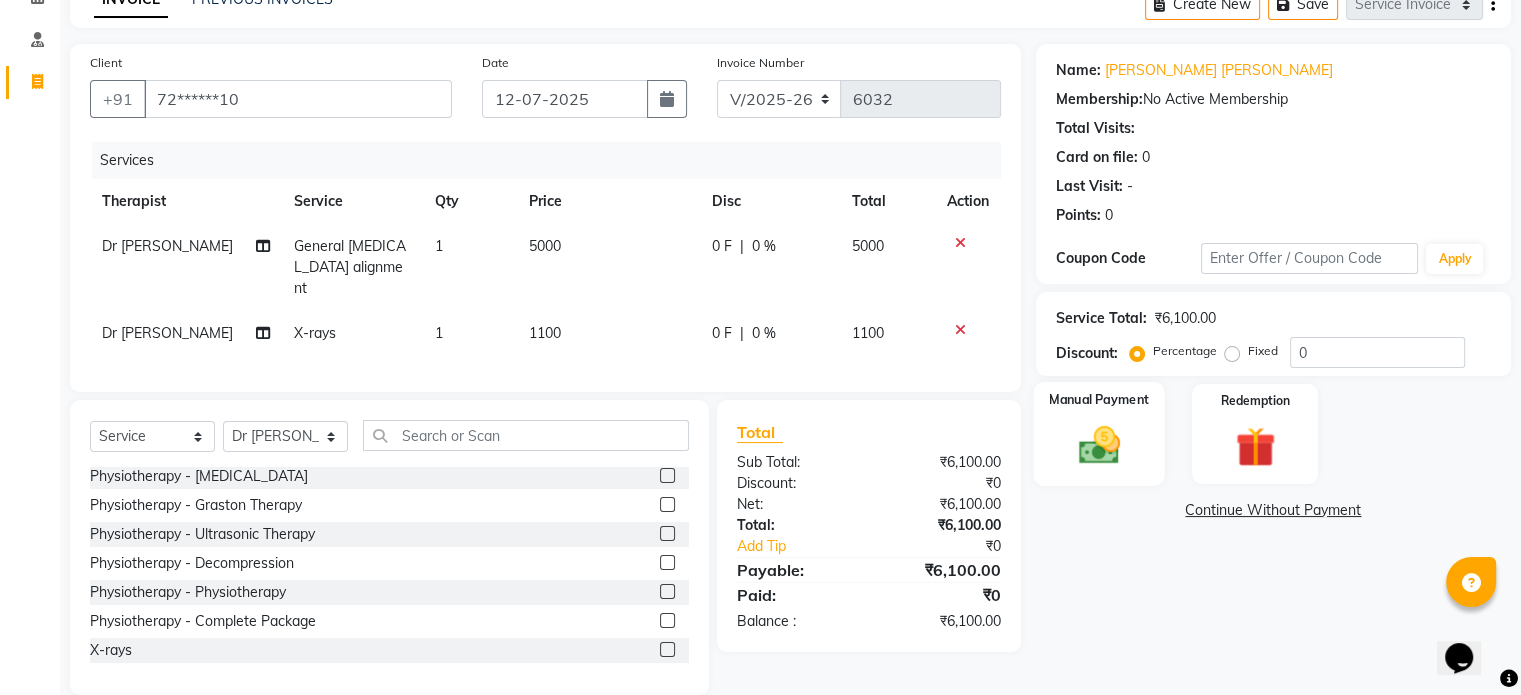 click 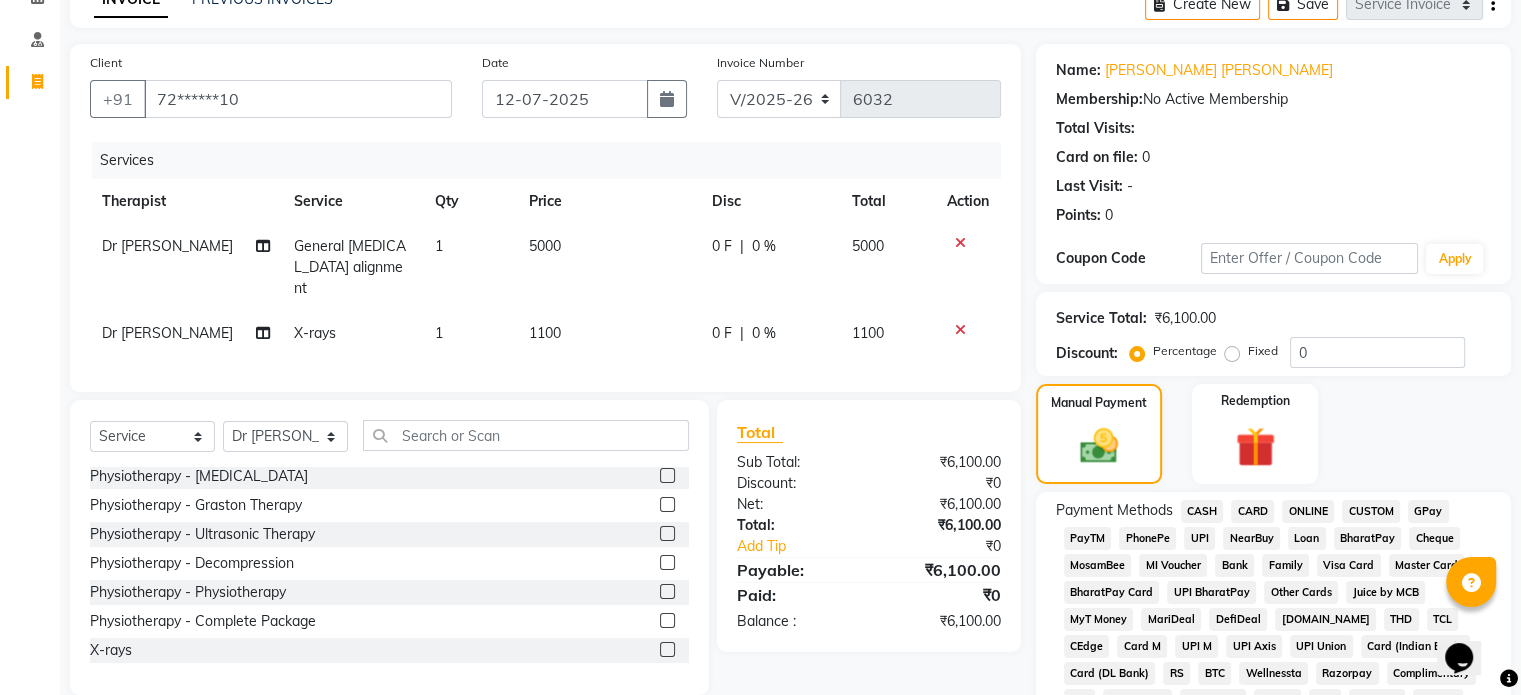 click on "UPI" 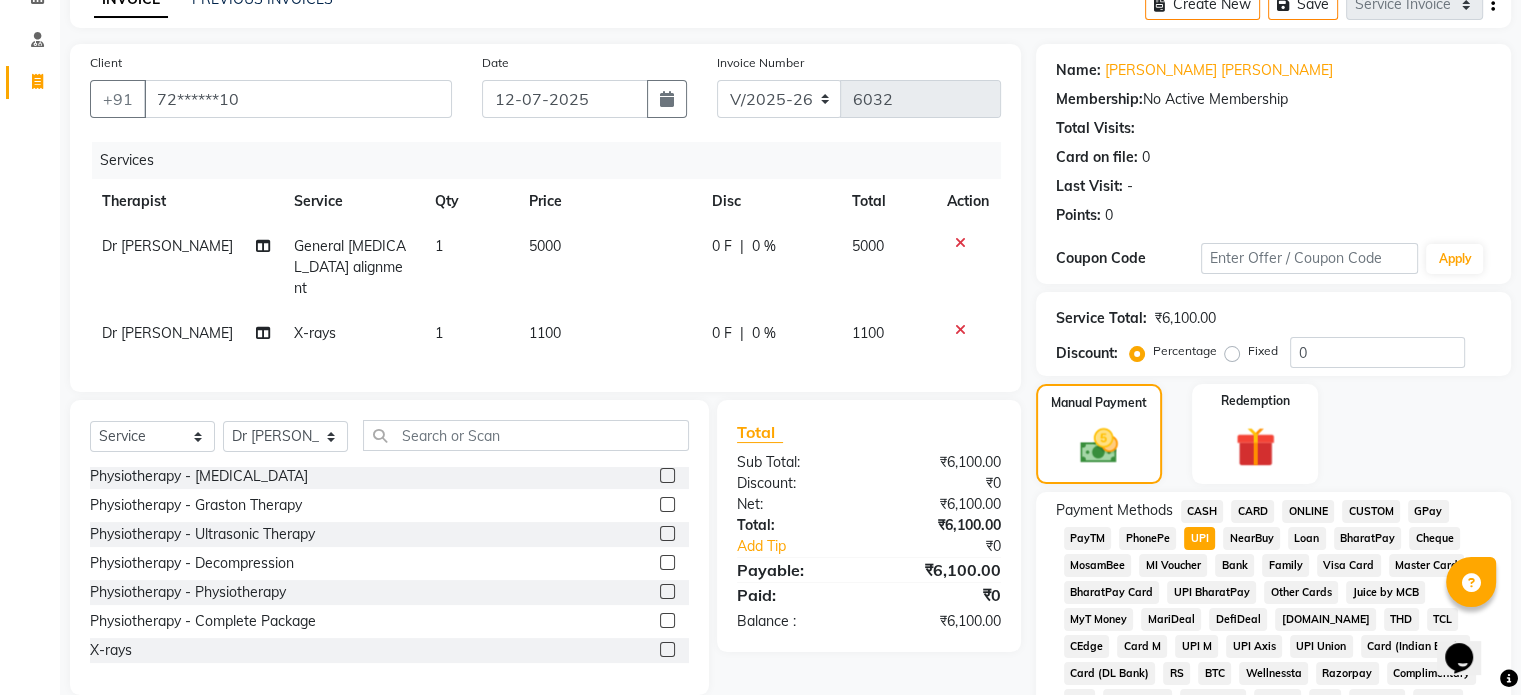 click on "Name: Mausham Kumar Singh Membership:  No Active Membership  Total Visits:   Card on file:  0 Last Visit:   - Points:   0  Coupon Code Apply Service Total:  ₹6,100.00  Discount:  Percentage   Fixed  0 Manual Payment Redemption Payment Methods  CASH   CARD   ONLINE   CUSTOM   GPay   PayTM   PhonePe   UPI   NearBuy   Loan   BharatPay   Cheque   MosamBee   MI Voucher   Bank   Family   Visa Card   Master Card   BharatPay Card   UPI BharatPay   Other Cards   Juice by MCB   MyT Money   MariDeal   DefiDeal   Deal.mu   THD   TCL   CEdge   Card M   UPI M   UPI Axis   UPI Union   Card (Indian Bank)   Card (DL Bank)   RS   BTC   Wellnessta   Razorpay   Complimentary   Nift   Spa Finder   Spa Week   Venmo   BFL   LoanTap   SaveIN   GMoney   ATH Movil   On Account   Chamber Gift Card   Trade   Comp   Donation   Card on File   Envision   BRAC Card   City Card   bKash   Credit Card   Debit Card   Shoutlo   LUZO   Jazz Cash   AmEx   Discover   Tabby   Online W   Room Charge   Room Charge USD   Room Charge Euro   Bad Debts" 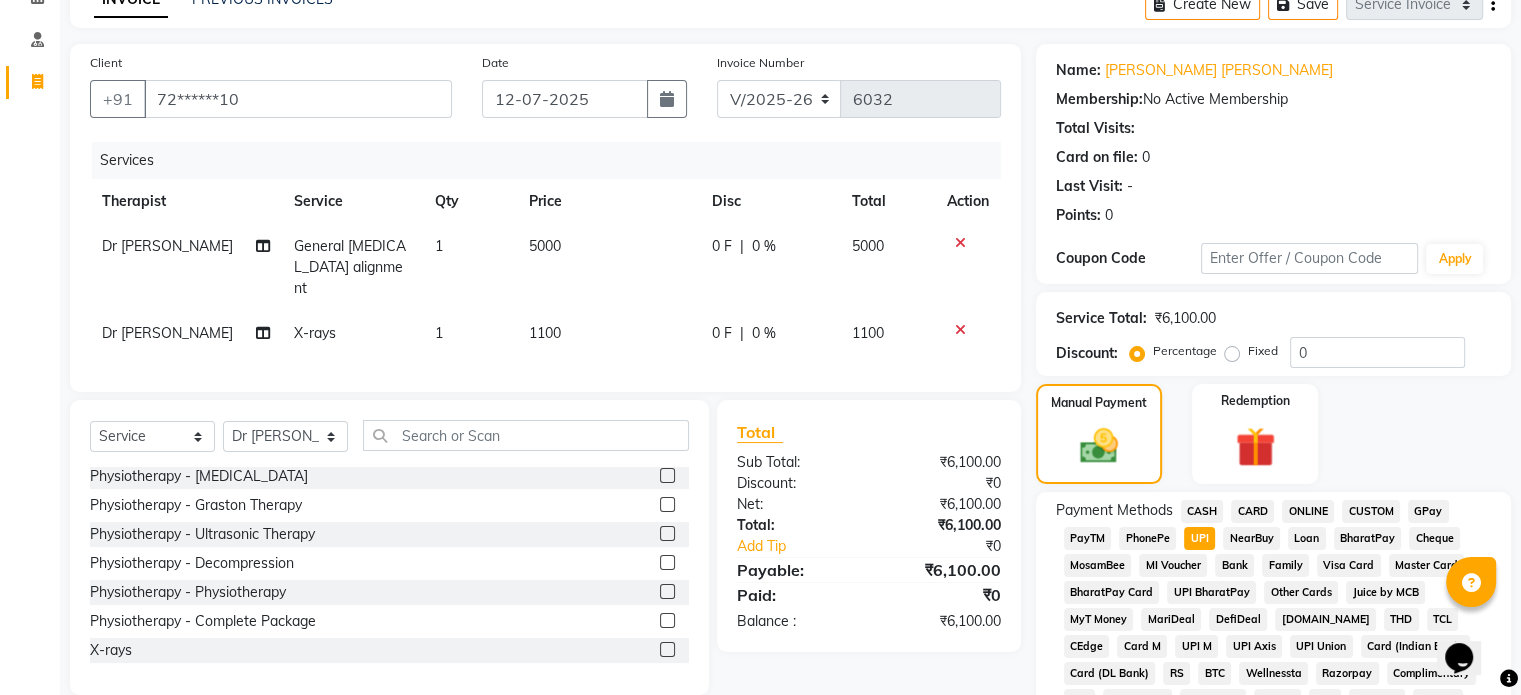 scroll, scrollTop: 652, scrollLeft: 0, axis: vertical 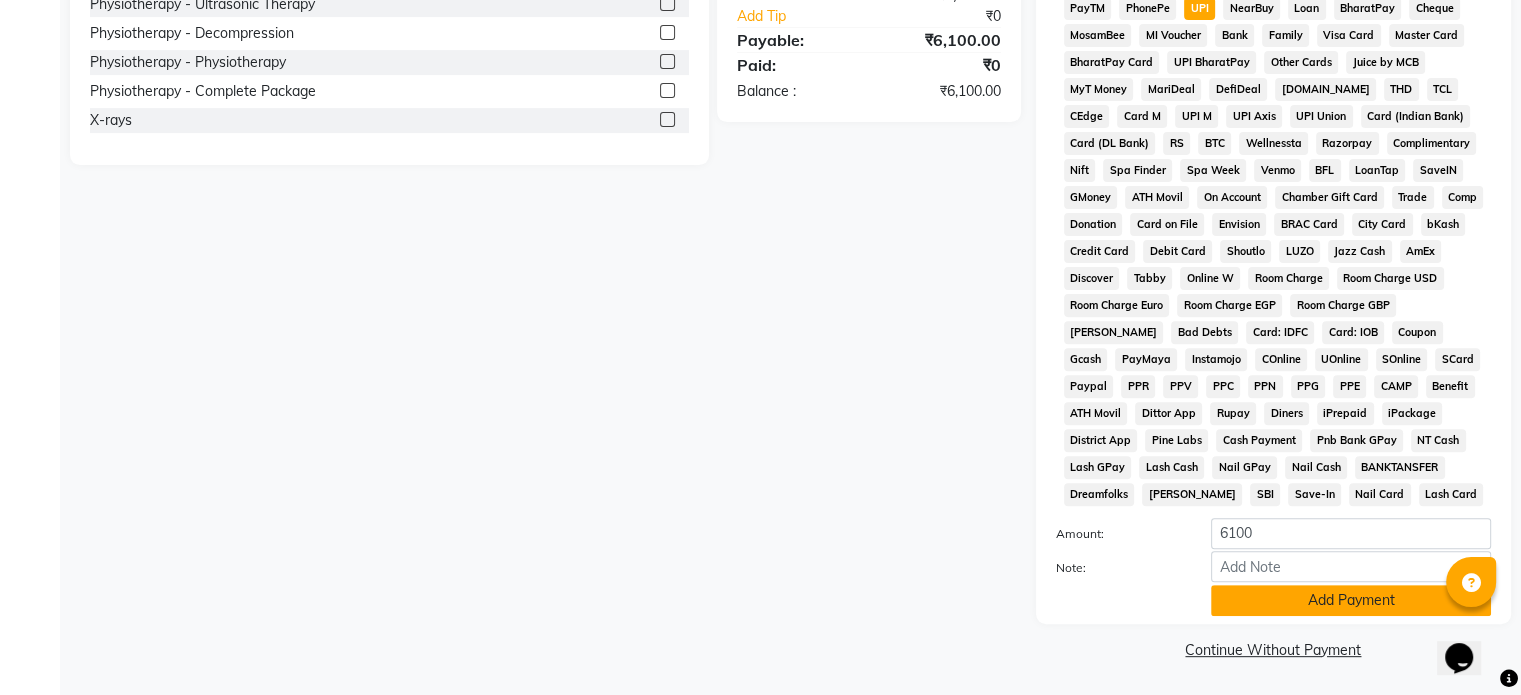 click on "Add Payment" 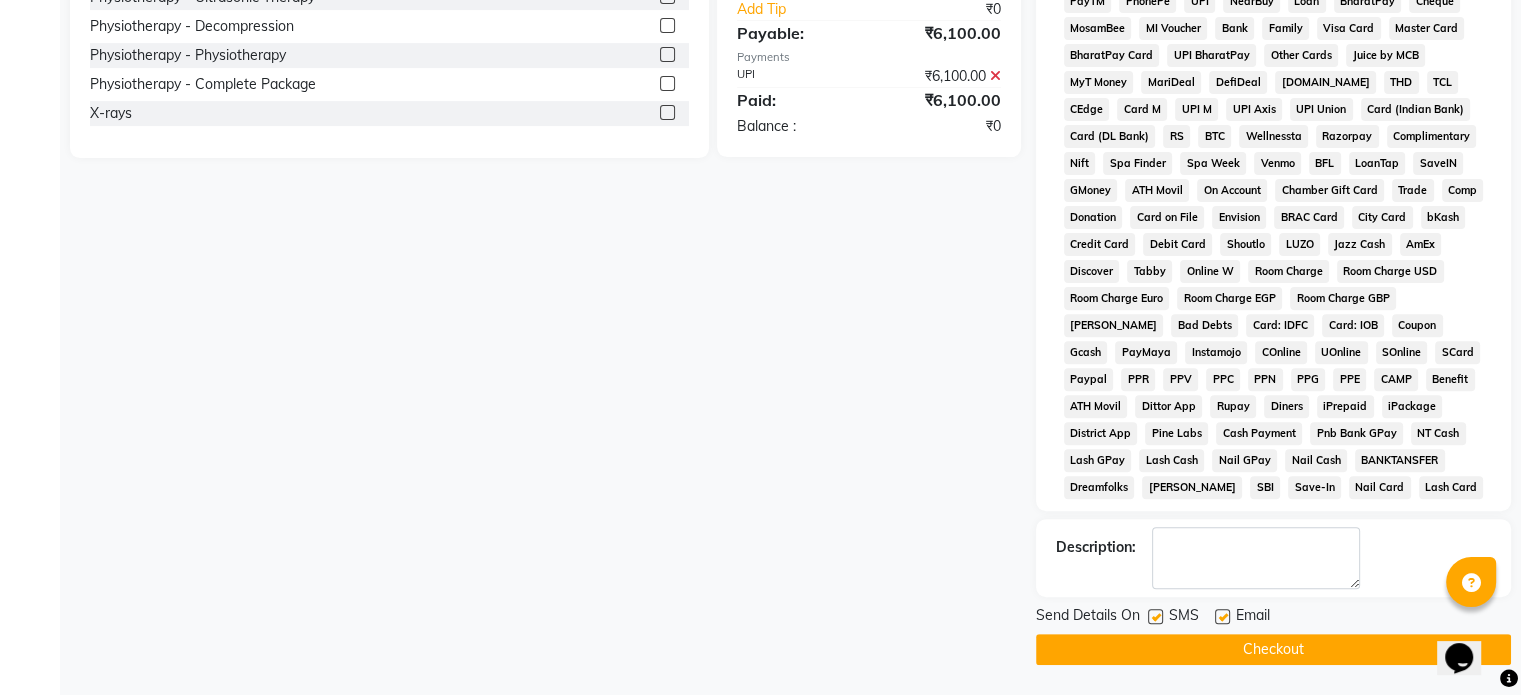click 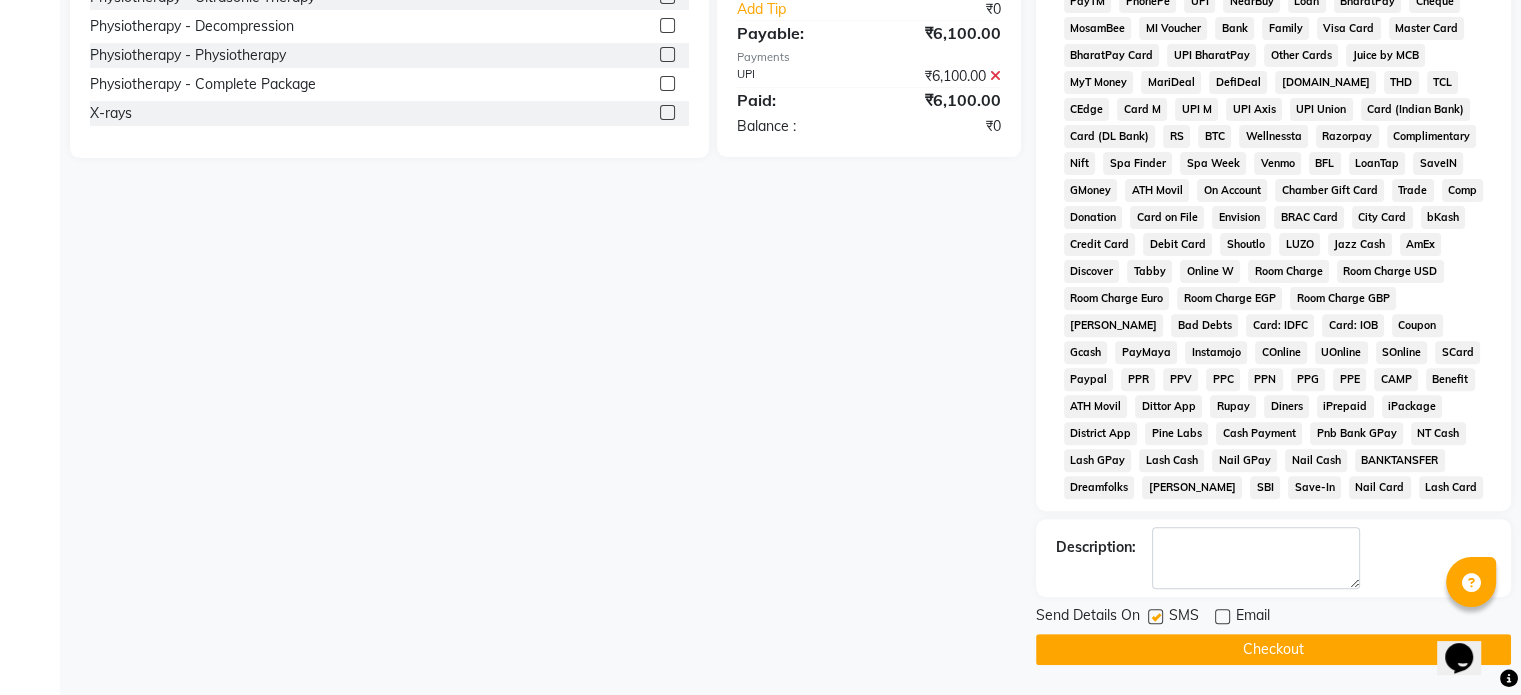 click 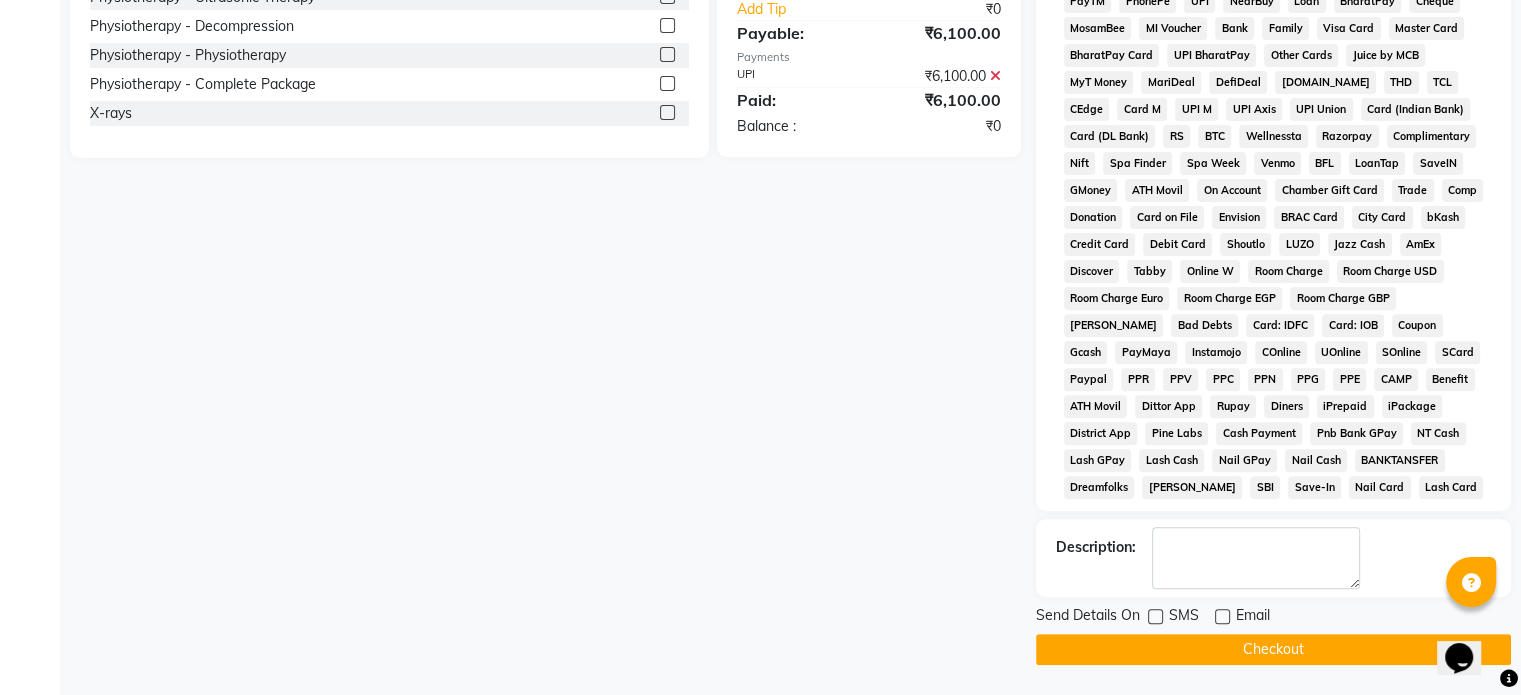 click on "Checkout" 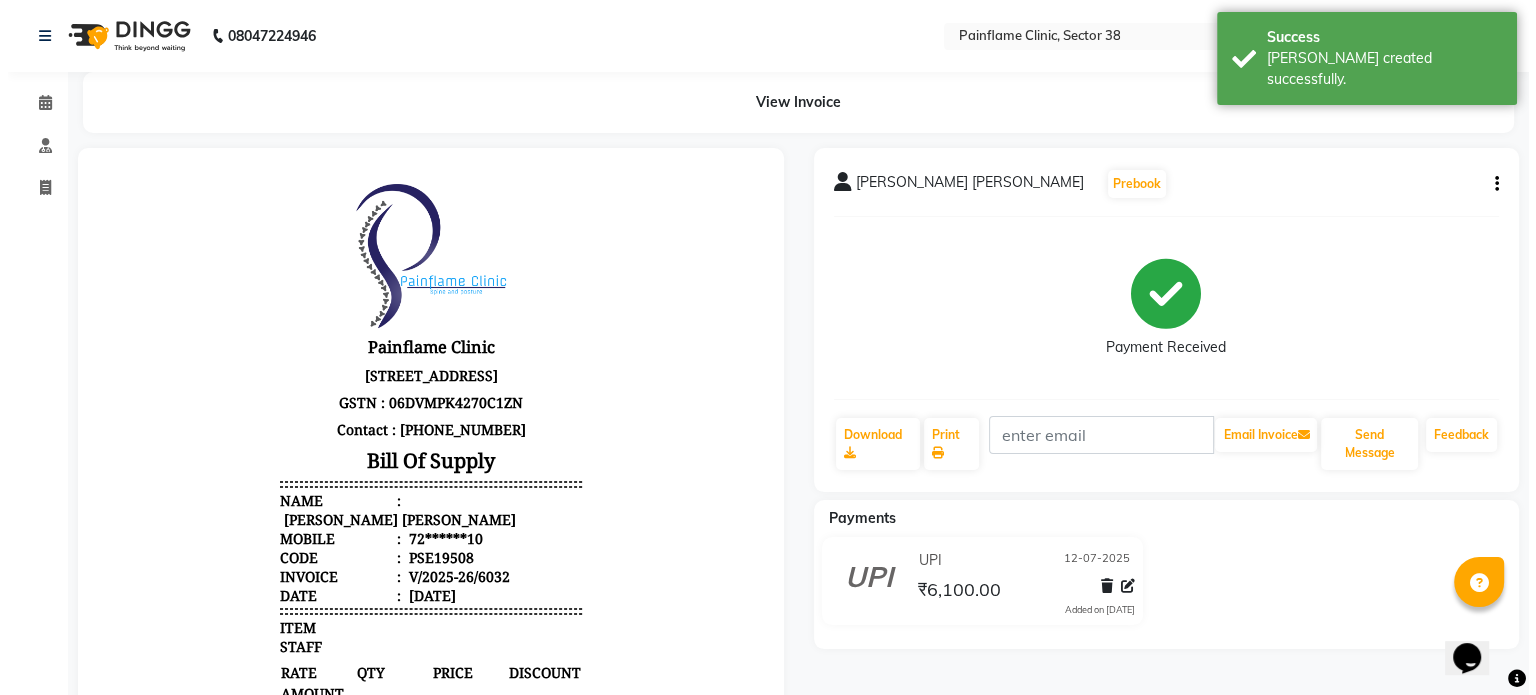 scroll, scrollTop: 0, scrollLeft: 0, axis: both 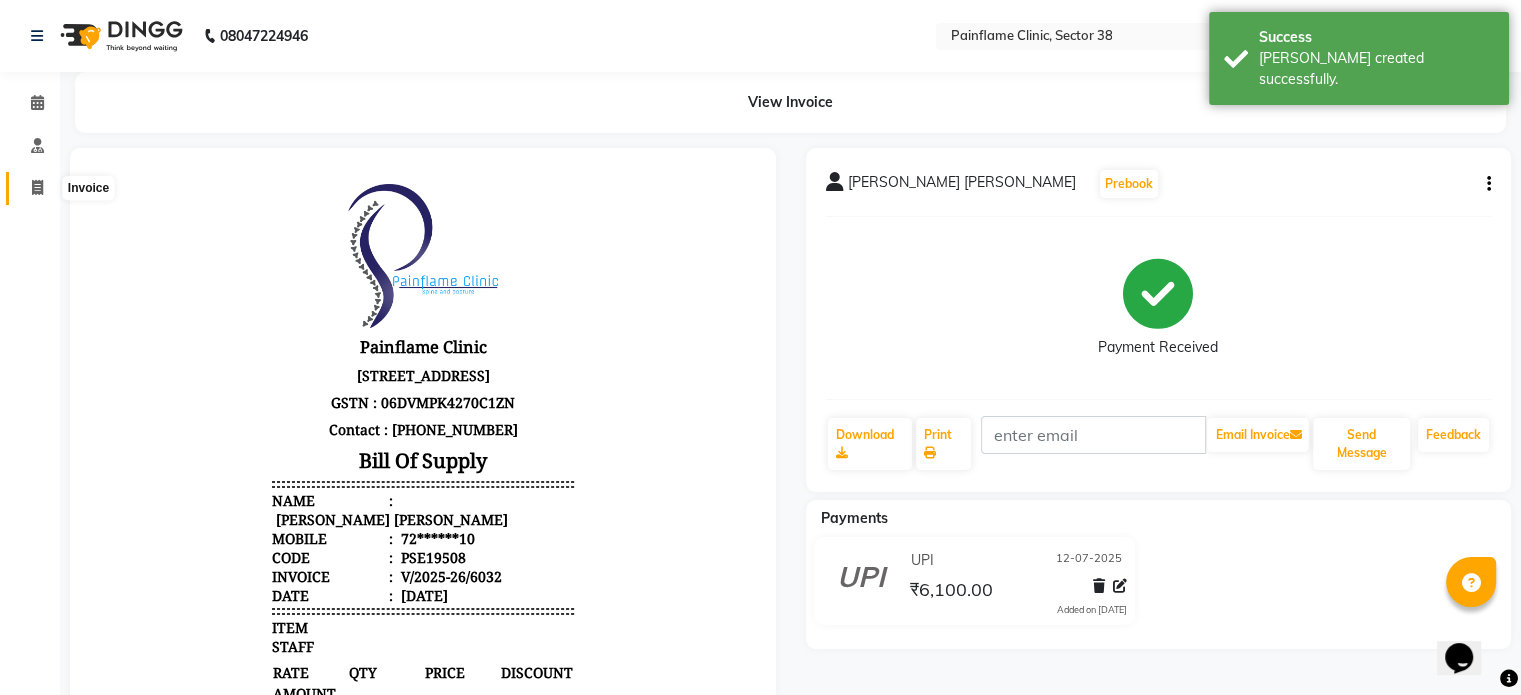 click 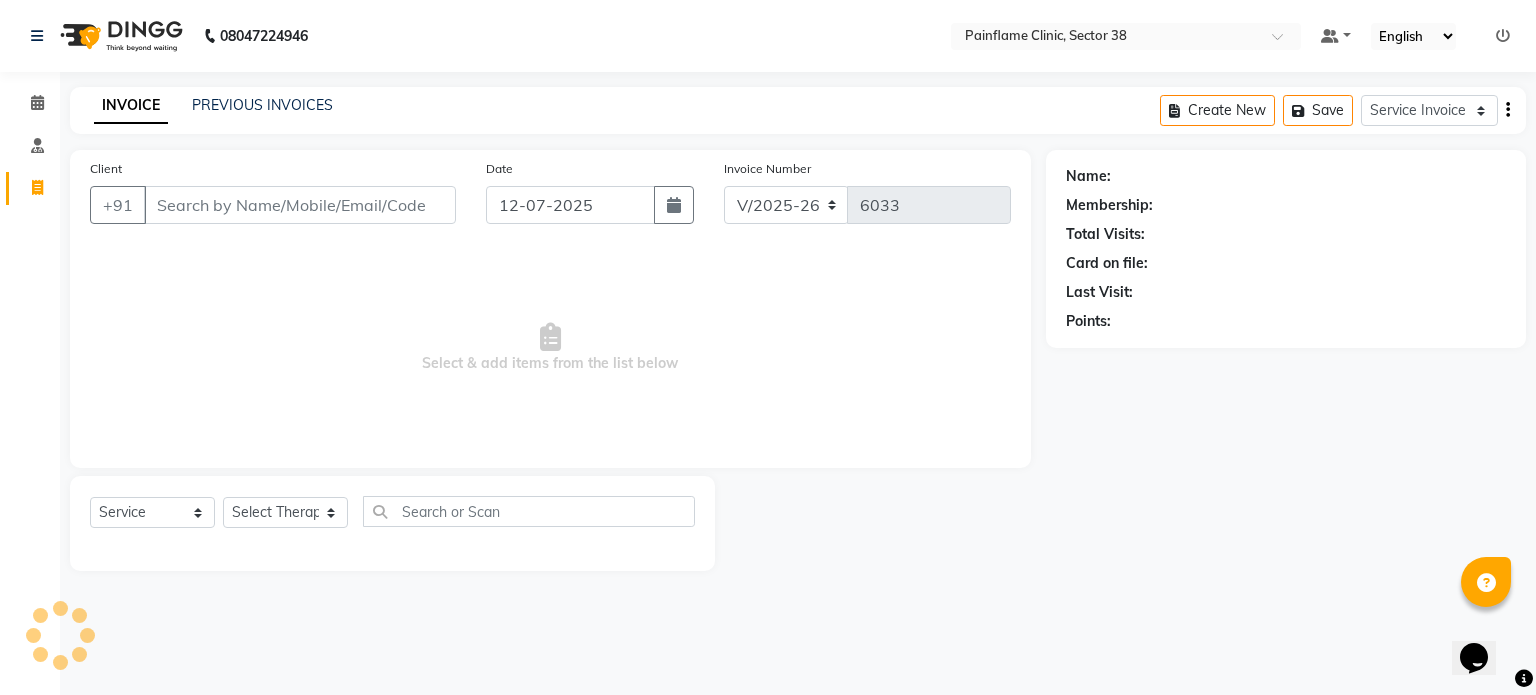 click on "Client" at bounding box center (300, 205) 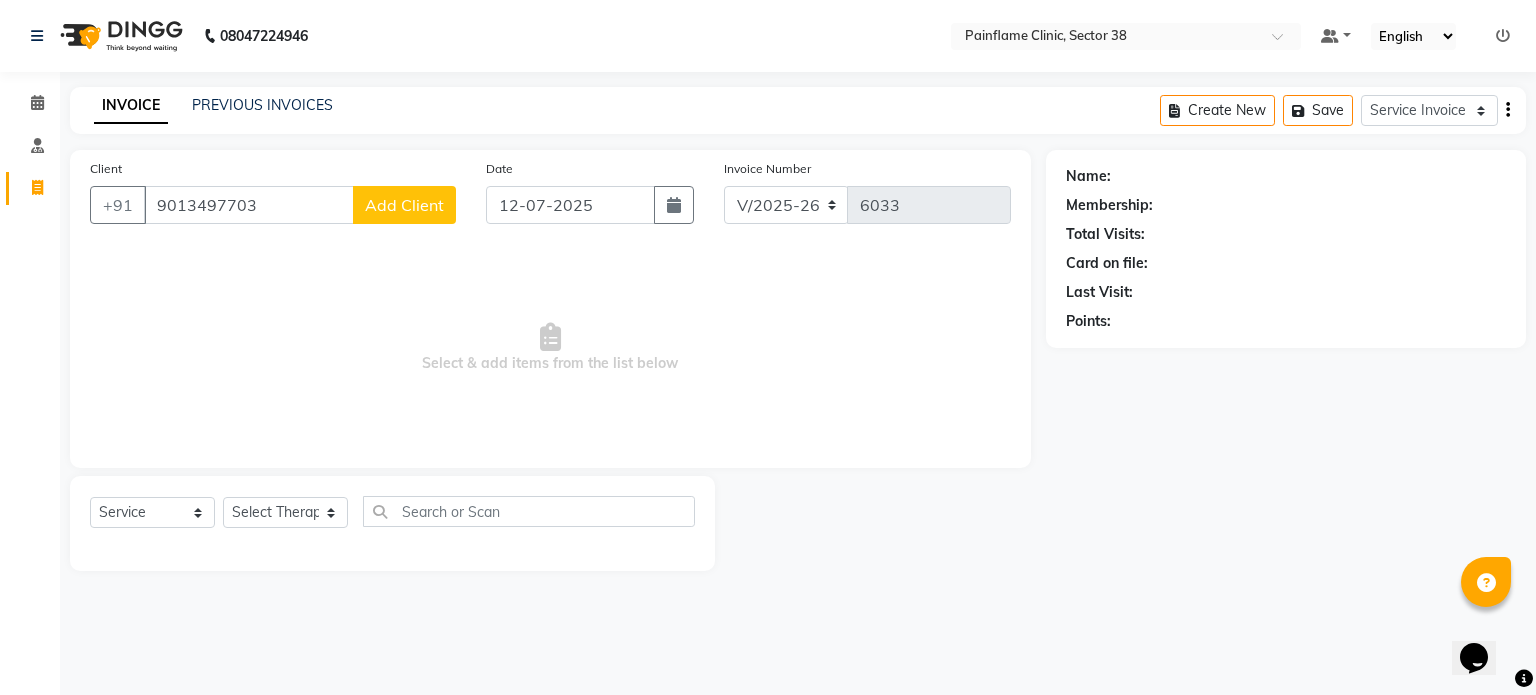 click on "9013497703" at bounding box center (249, 205) 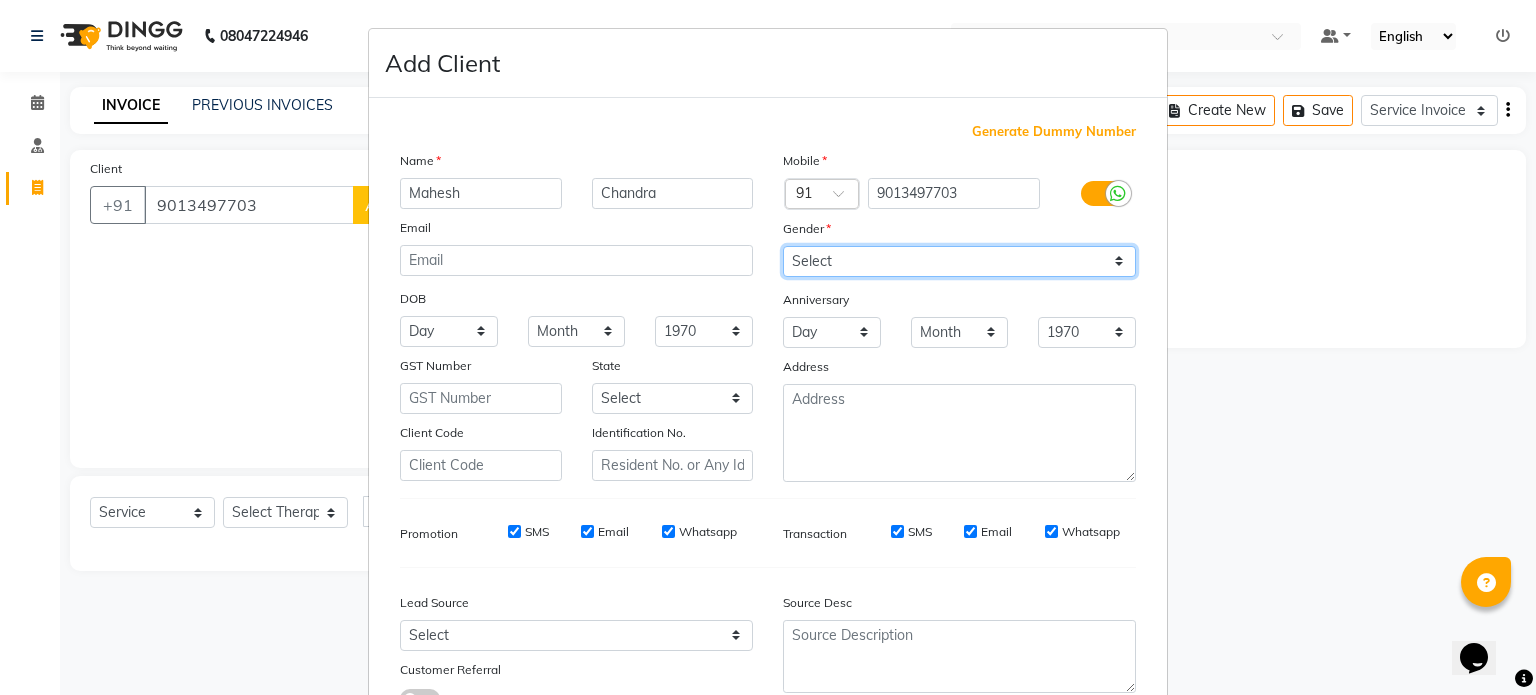 click on "Select Male Female Other Prefer Not To Say" at bounding box center (959, 261) 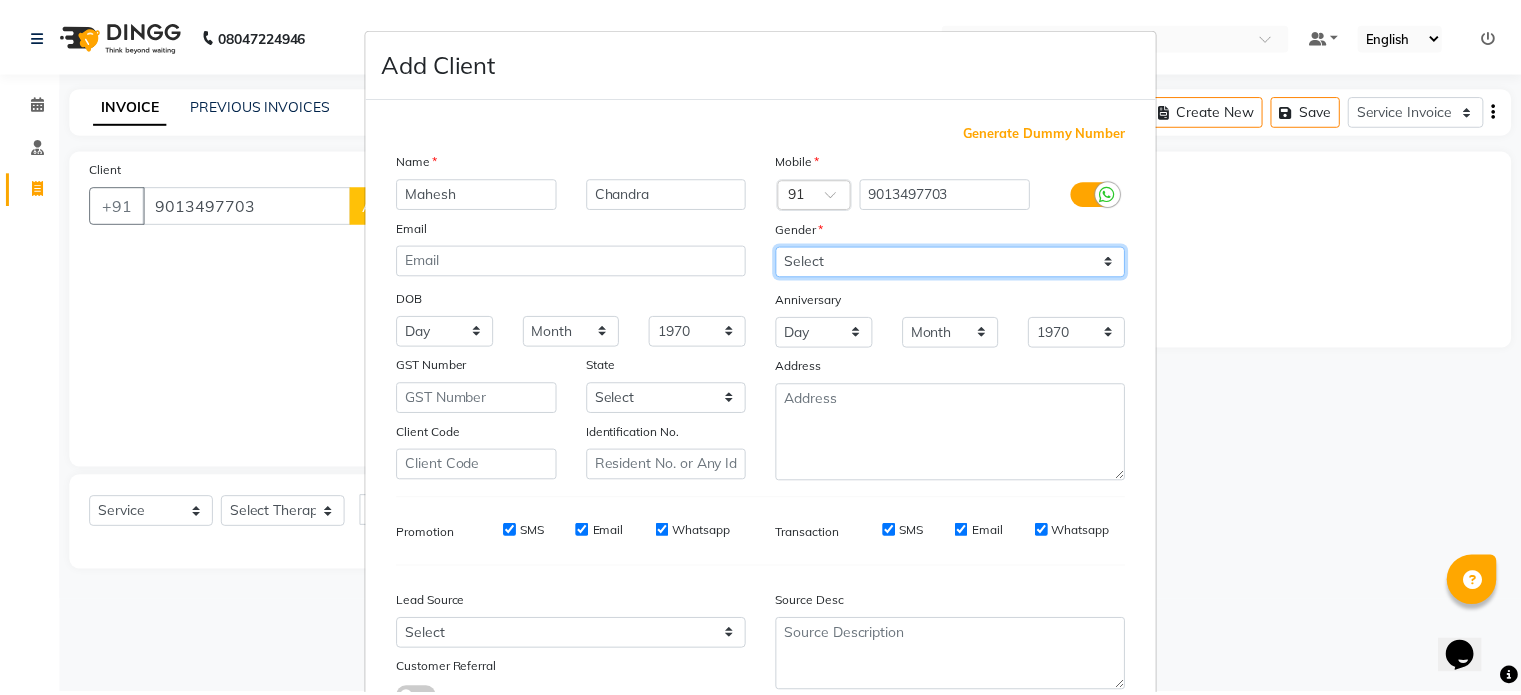 scroll, scrollTop: 161, scrollLeft: 0, axis: vertical 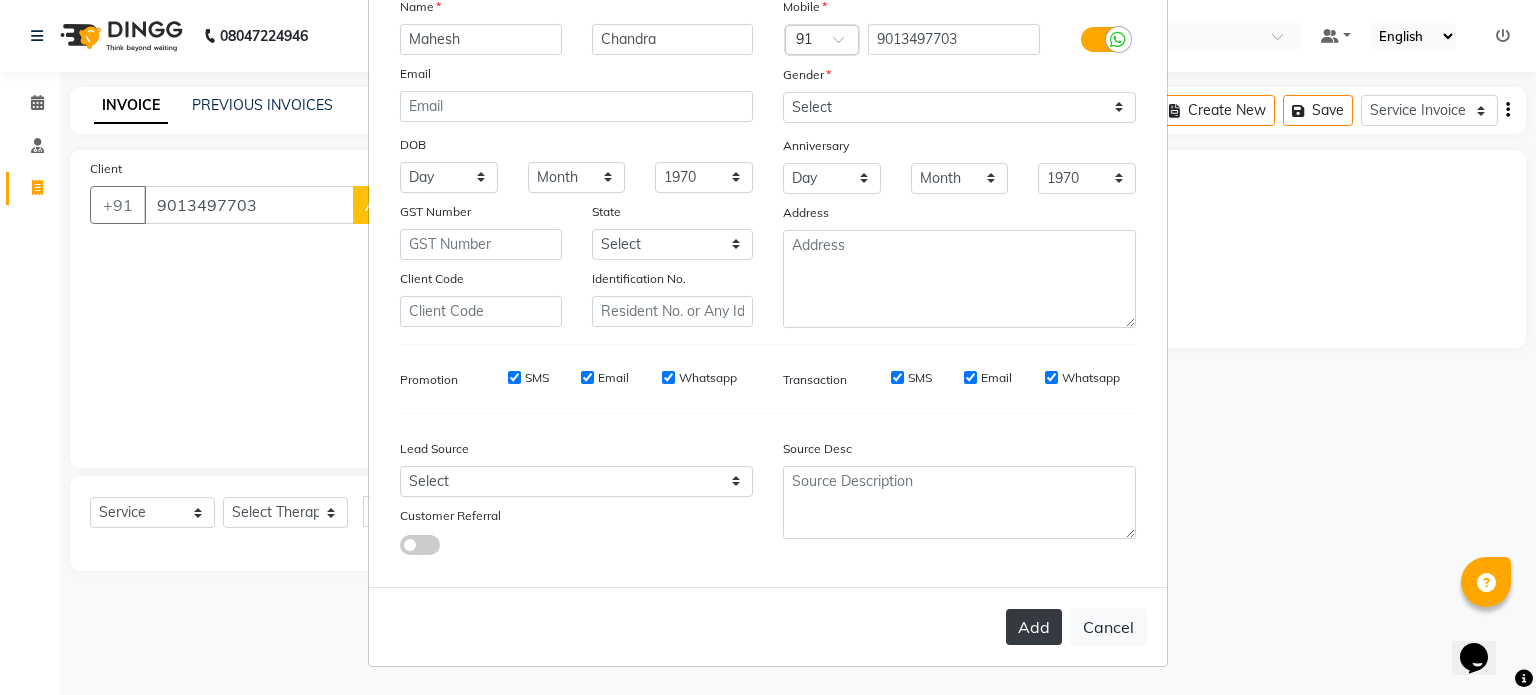 click on "Add" at bounding box center [1034, 627] 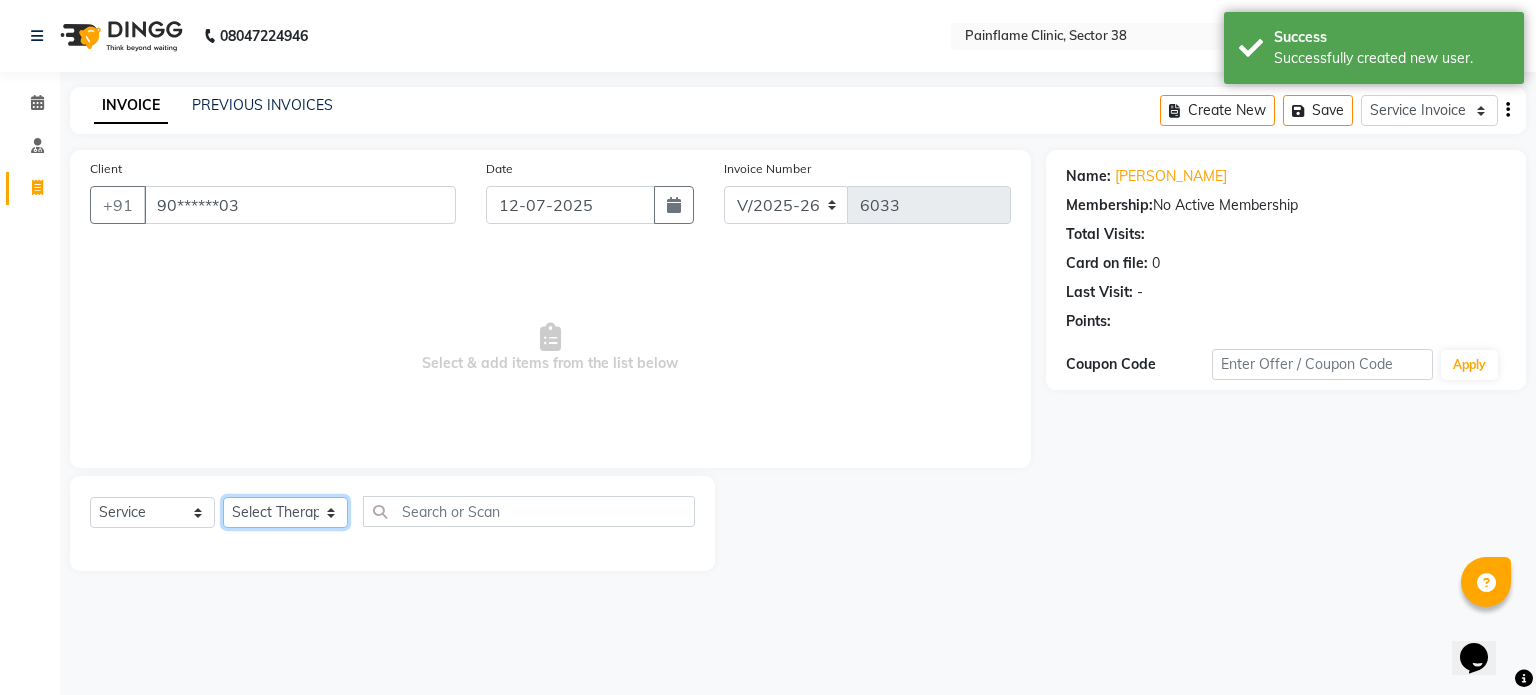 click on "Select Therapist Dr Durgesh Dr Harish Dr Ranjana Dr Saurabh Dr. Suraj Dr. Tejpal Mehlawat KUSHAL MOHIT SEMWAL Nancy Singhai Reception 1  Reception 2 Reception 3" 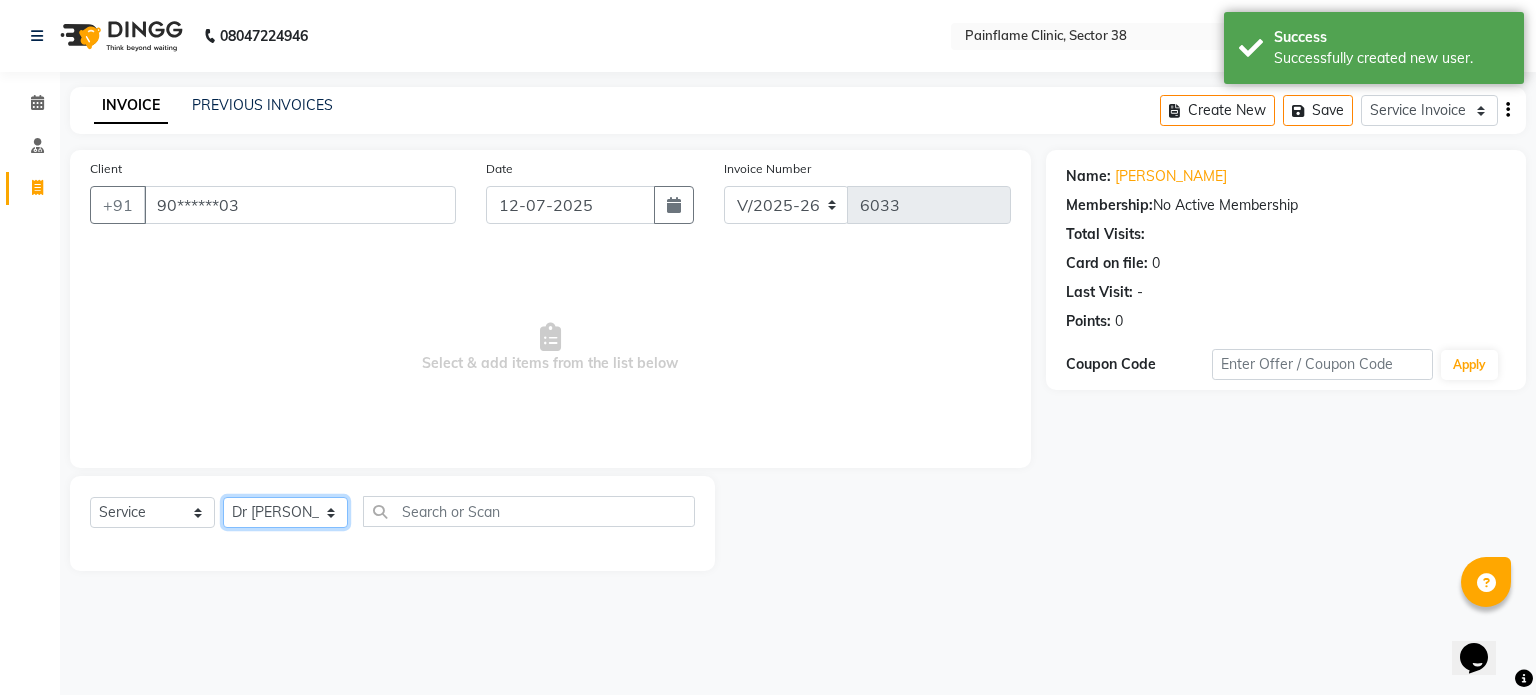 click on "Select Therapist Dr Durgesh Dr Harish Dr Ranjana Dr Saurabh Dr. Suraj Dr. Tejpal Mehlawat KUSHAL MOHIT SEMWAL Nancy Singhai Reception 1  Reception 2 Reception 3" 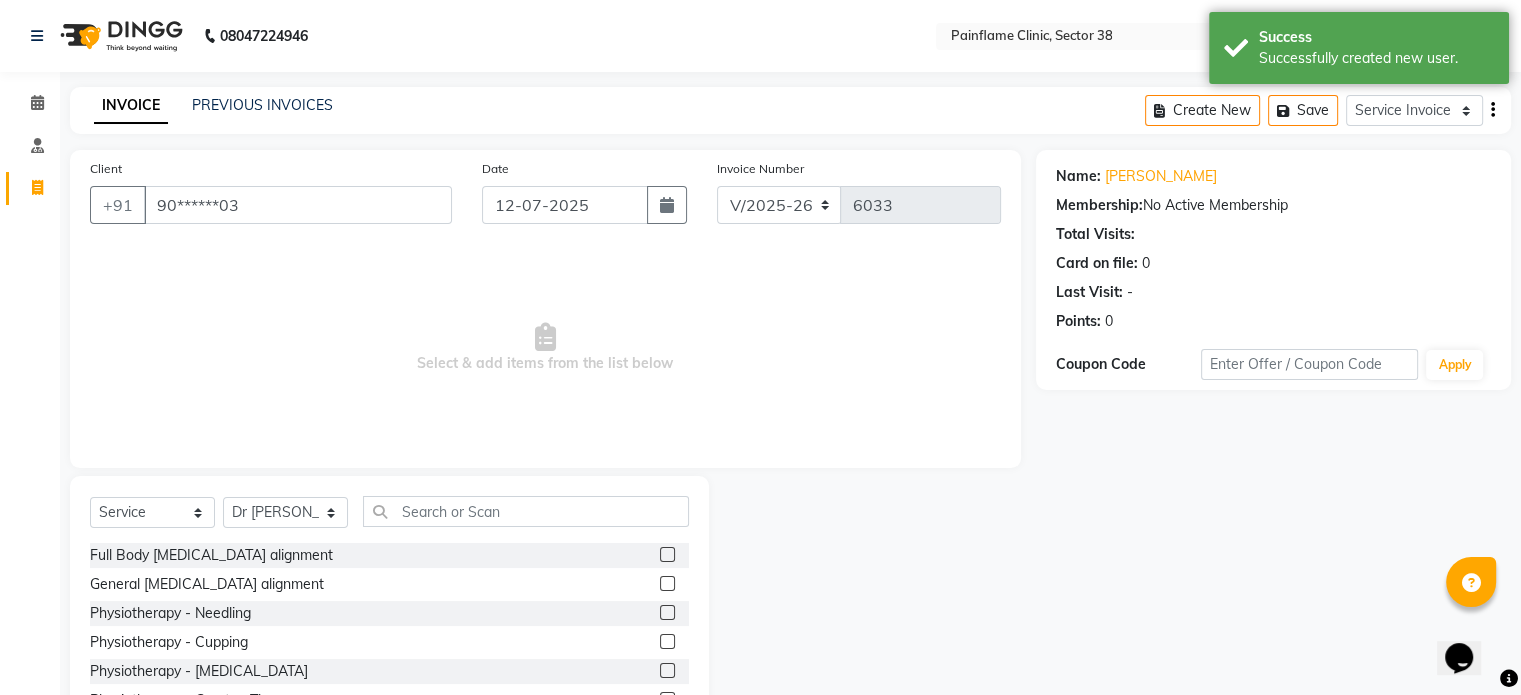 click 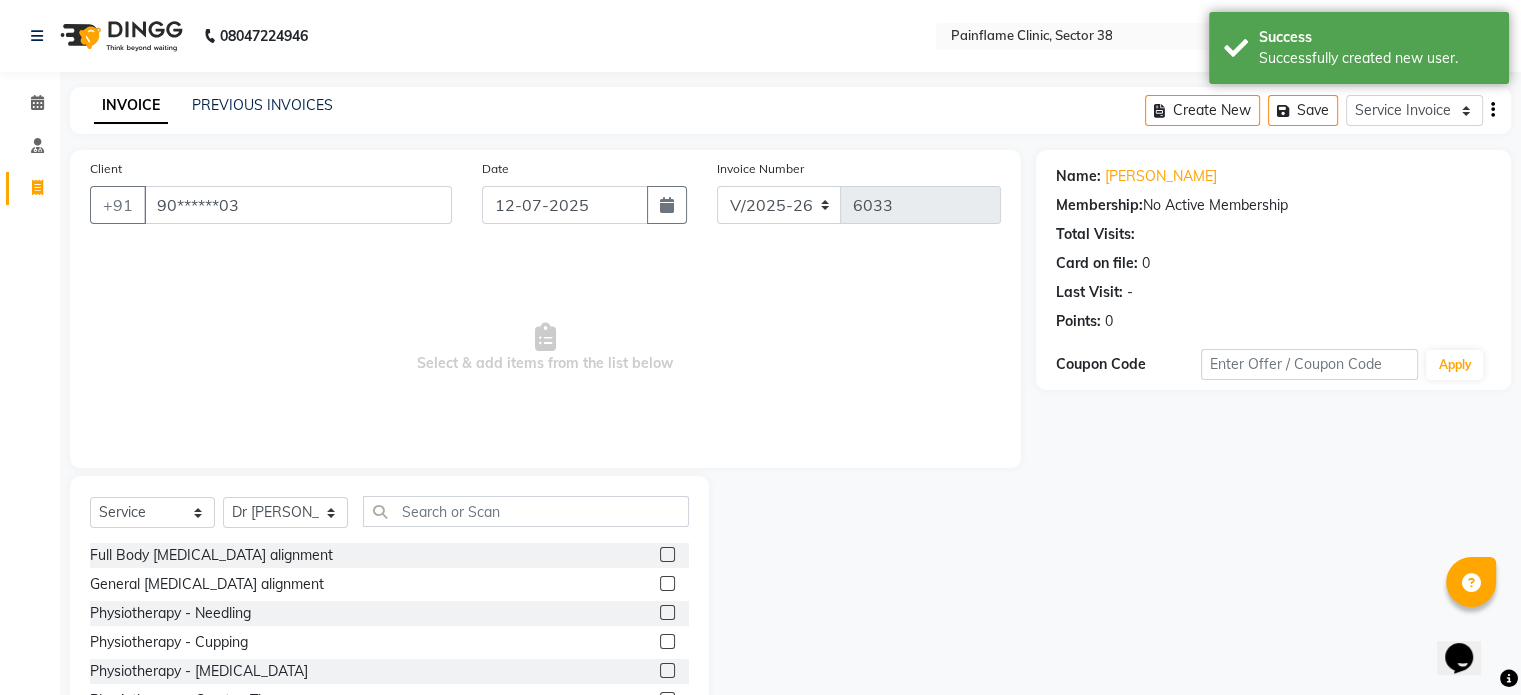 click at bounding box center [666, 584] 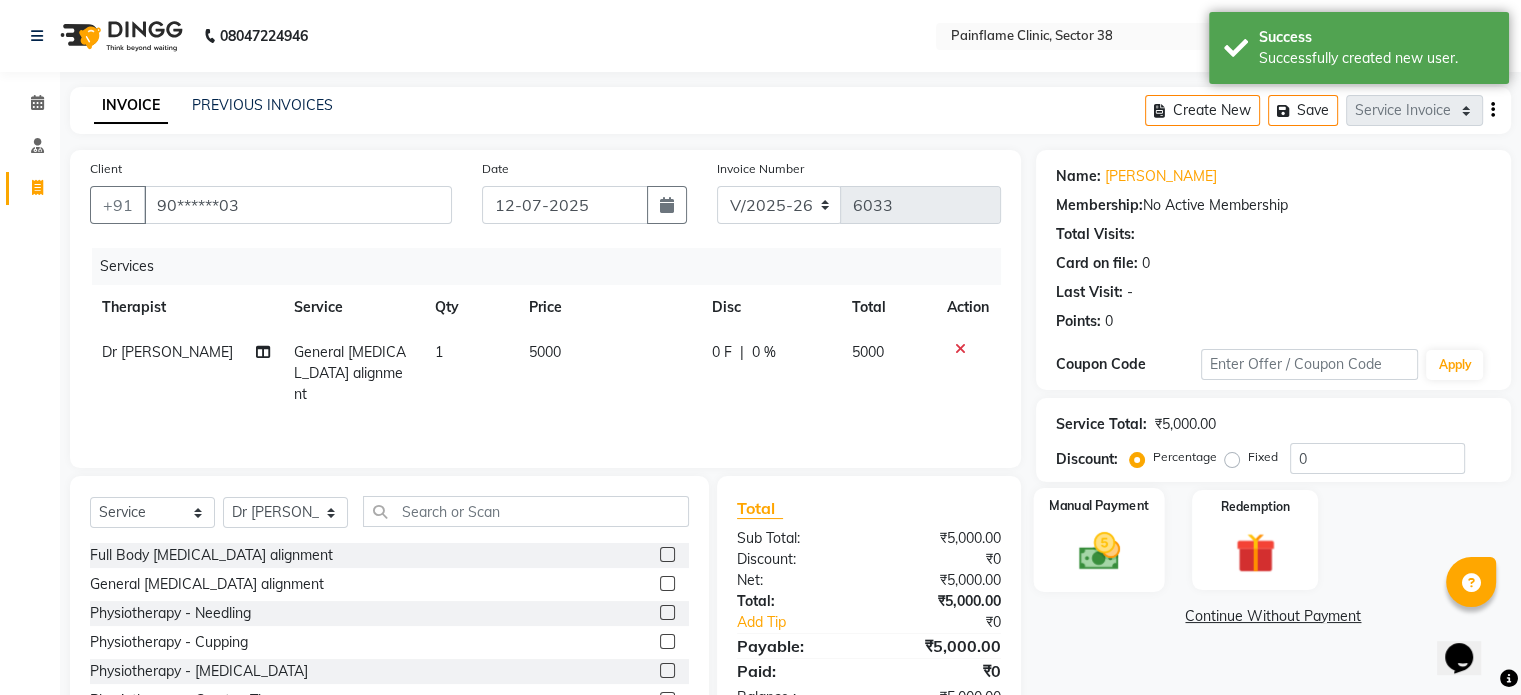click 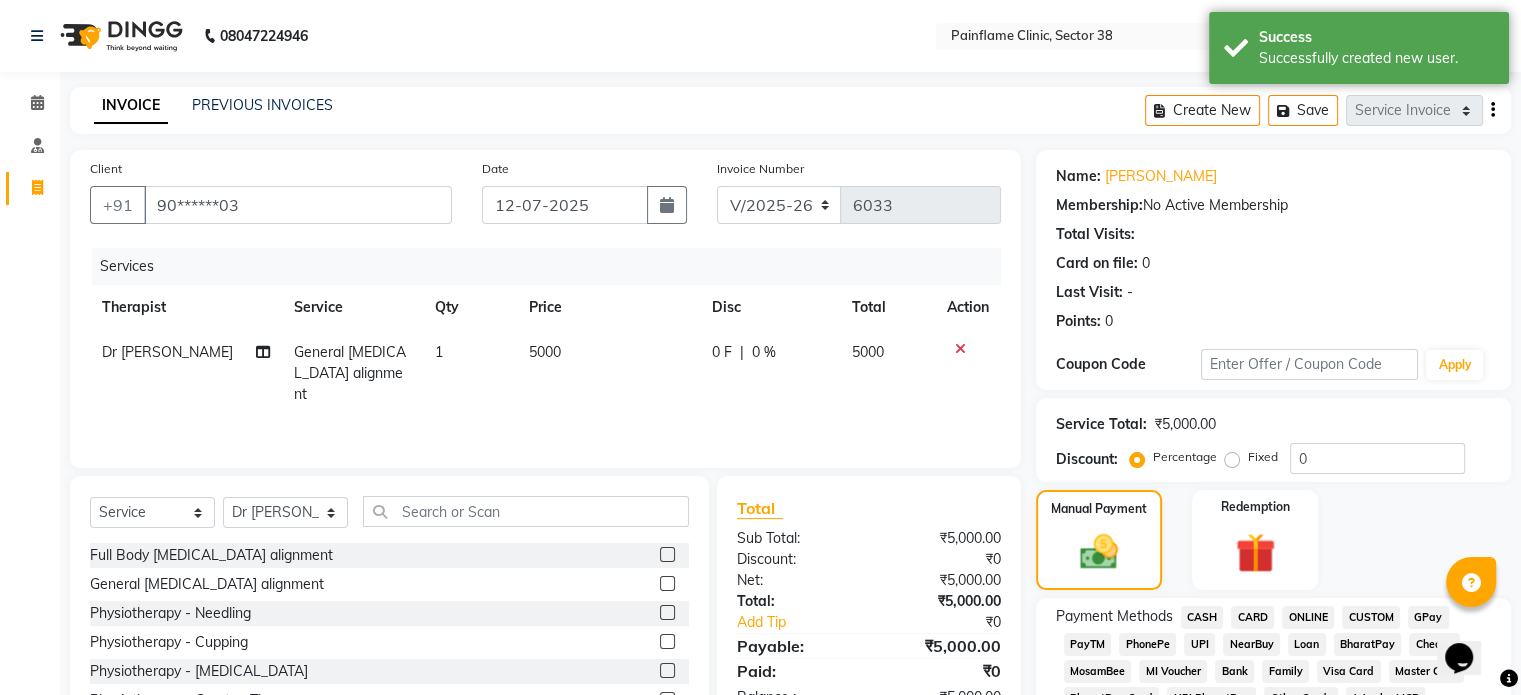 click on "CARD" 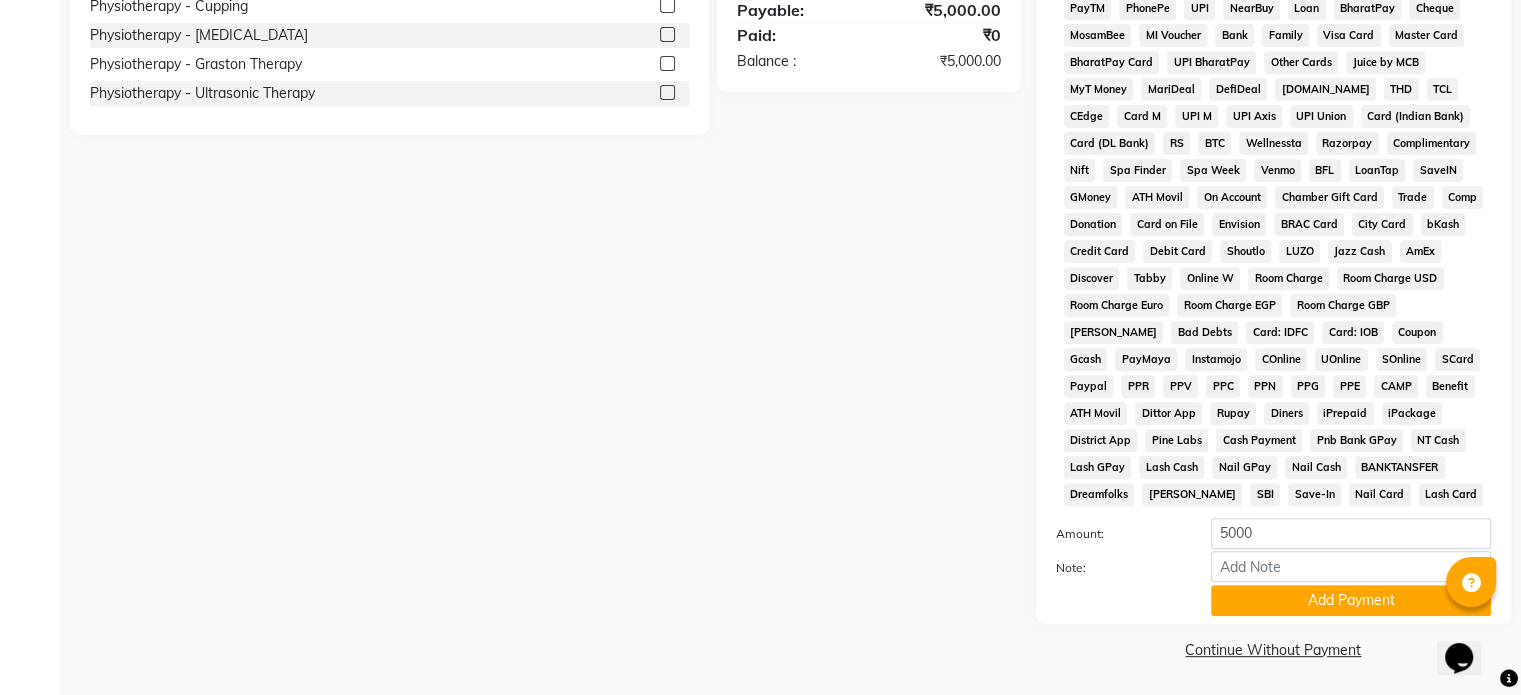 scroll, scrollTop: 652, scrollLeft: 0, axis: vertical 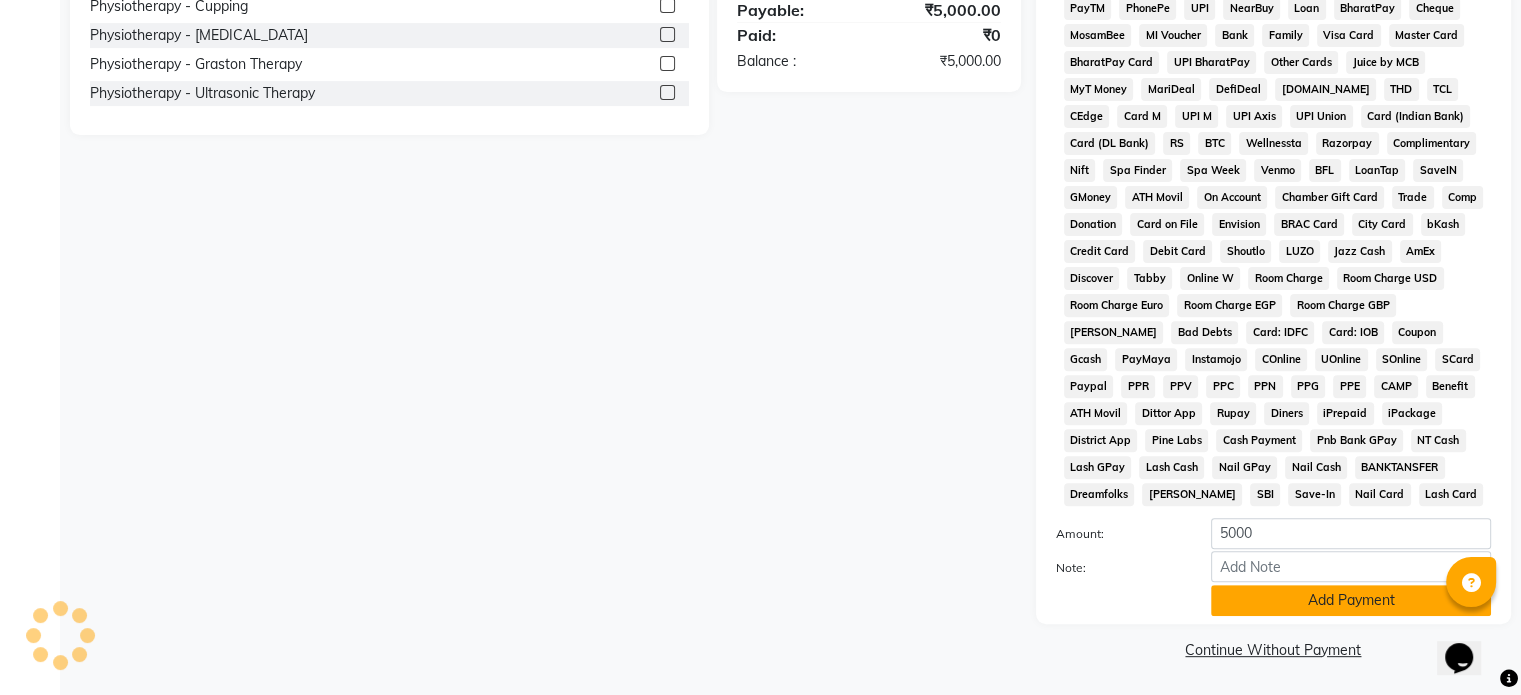 click on "Add Payment" 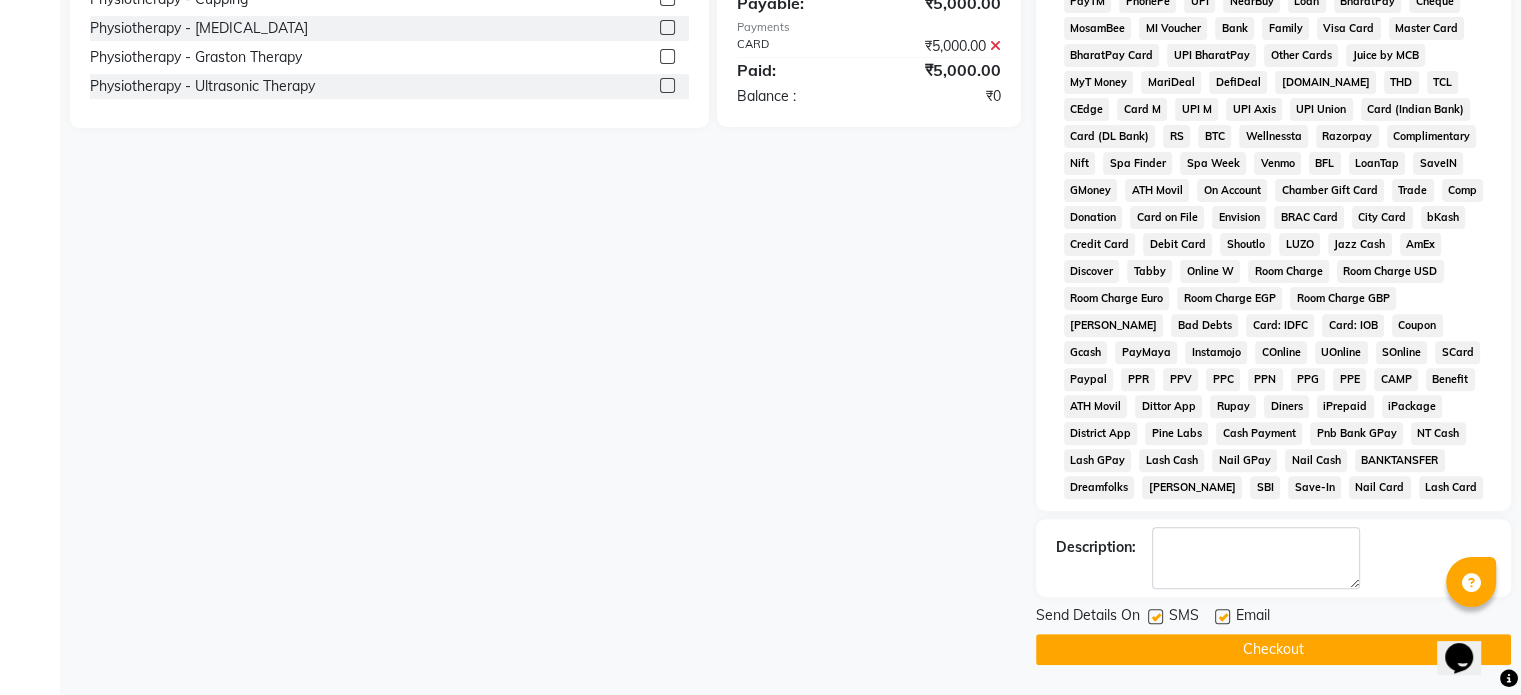 click 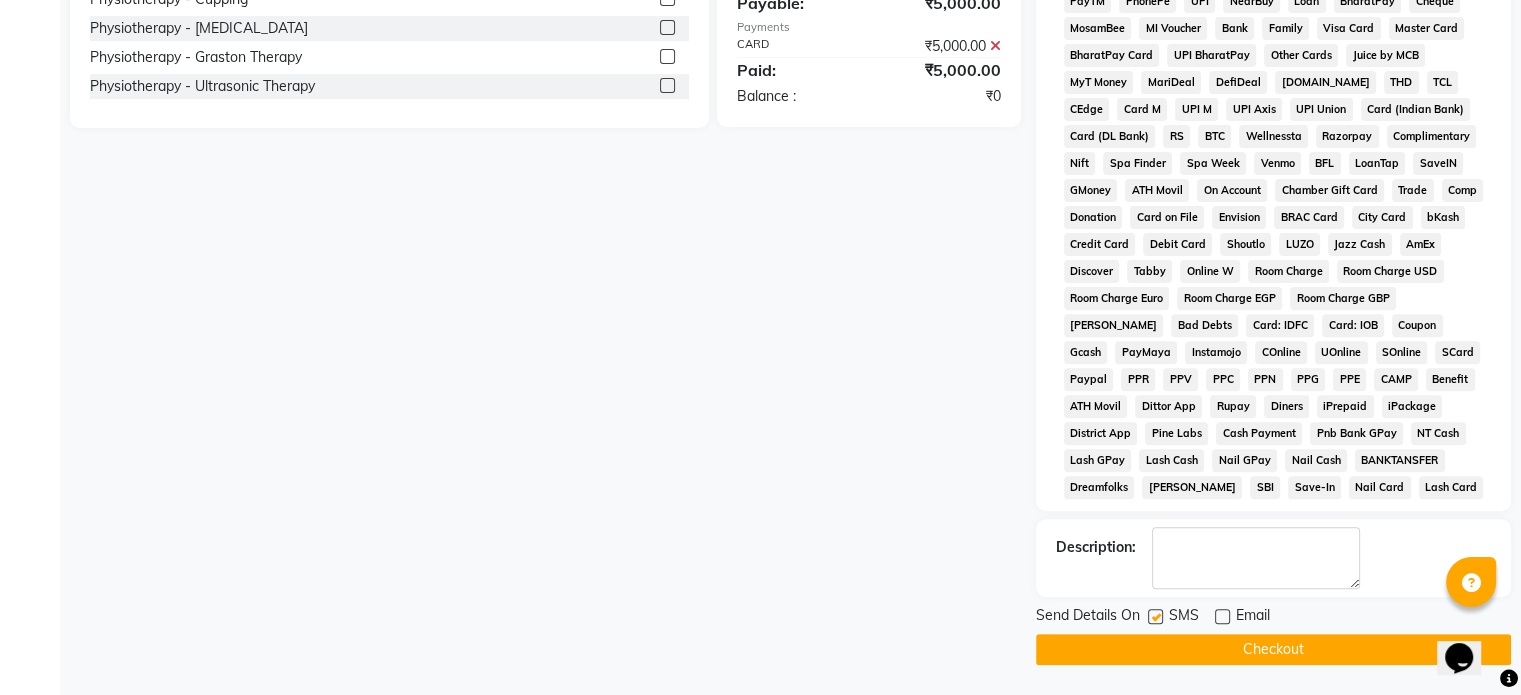 click 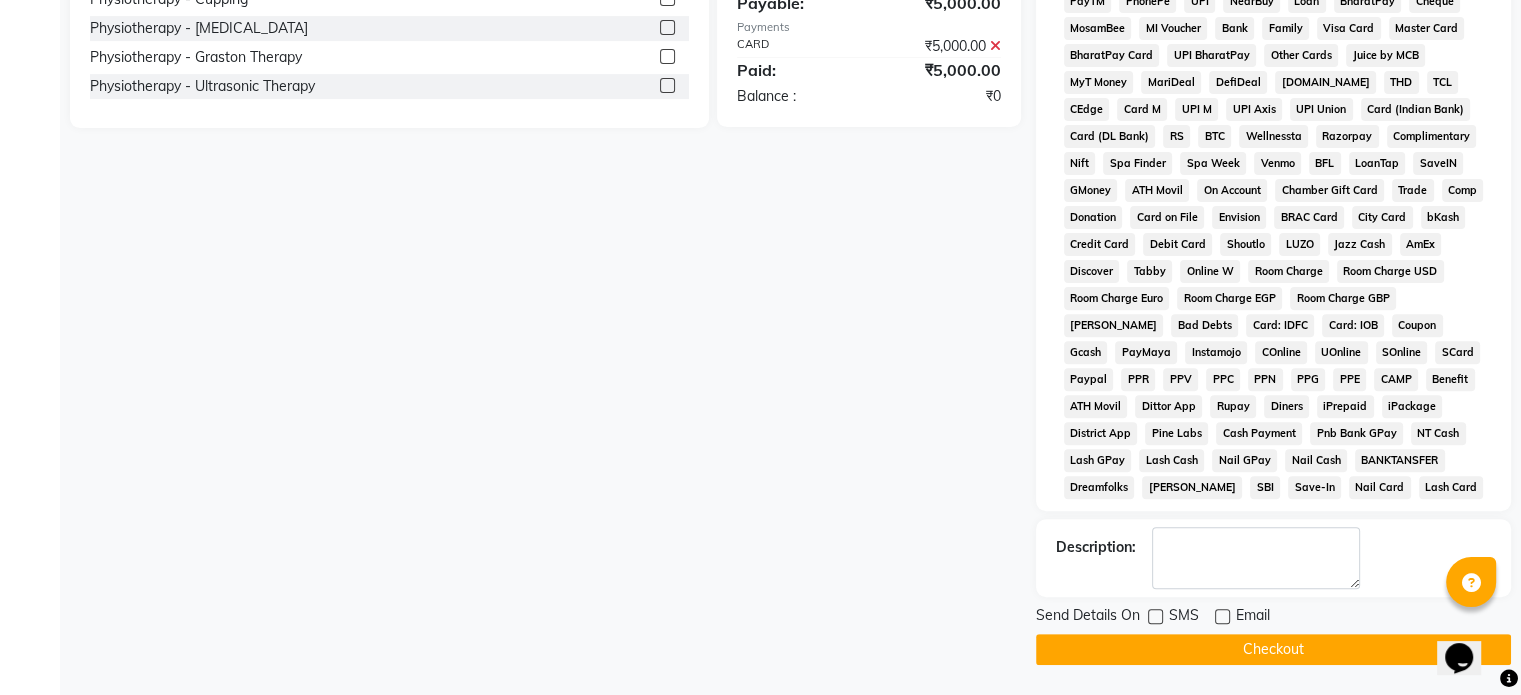 click on "Checkout" 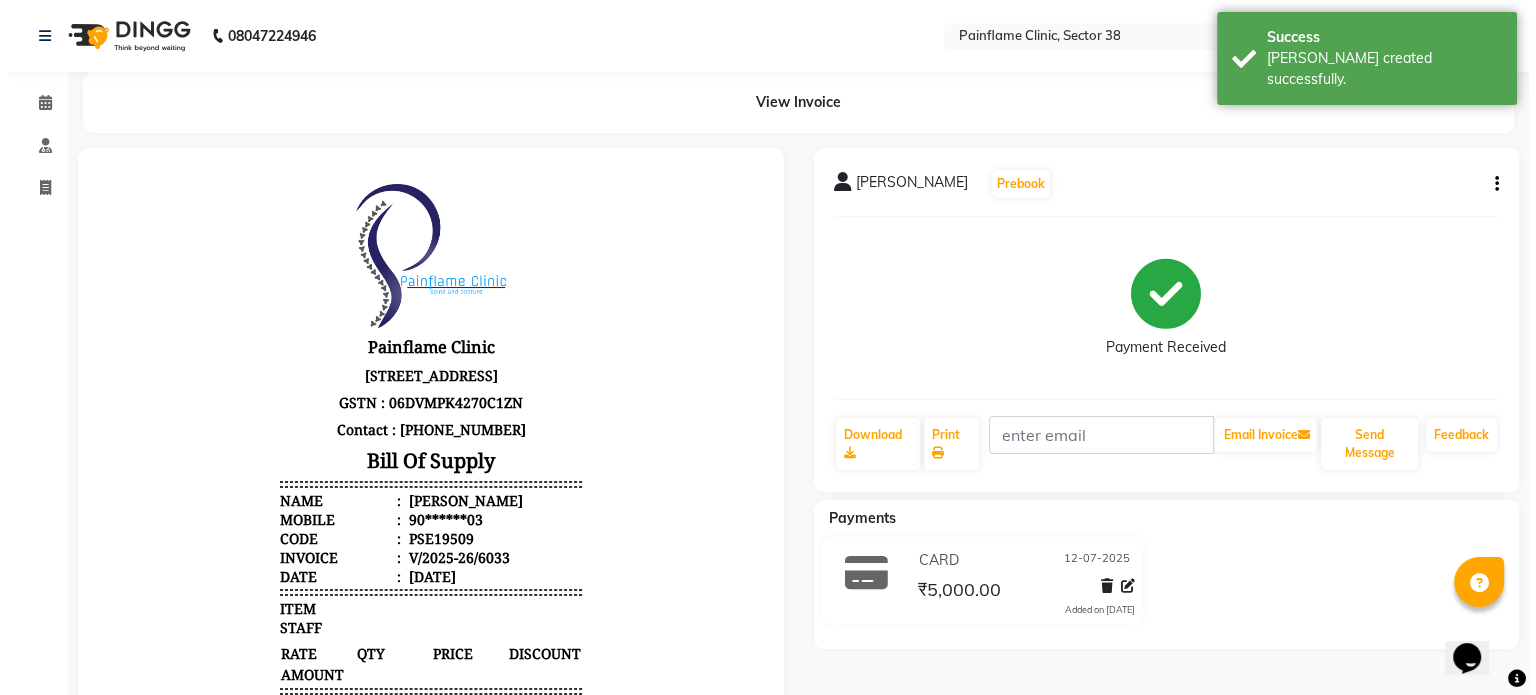 scroll, scrollTop: 0, scrollLeft: 0, axis: both 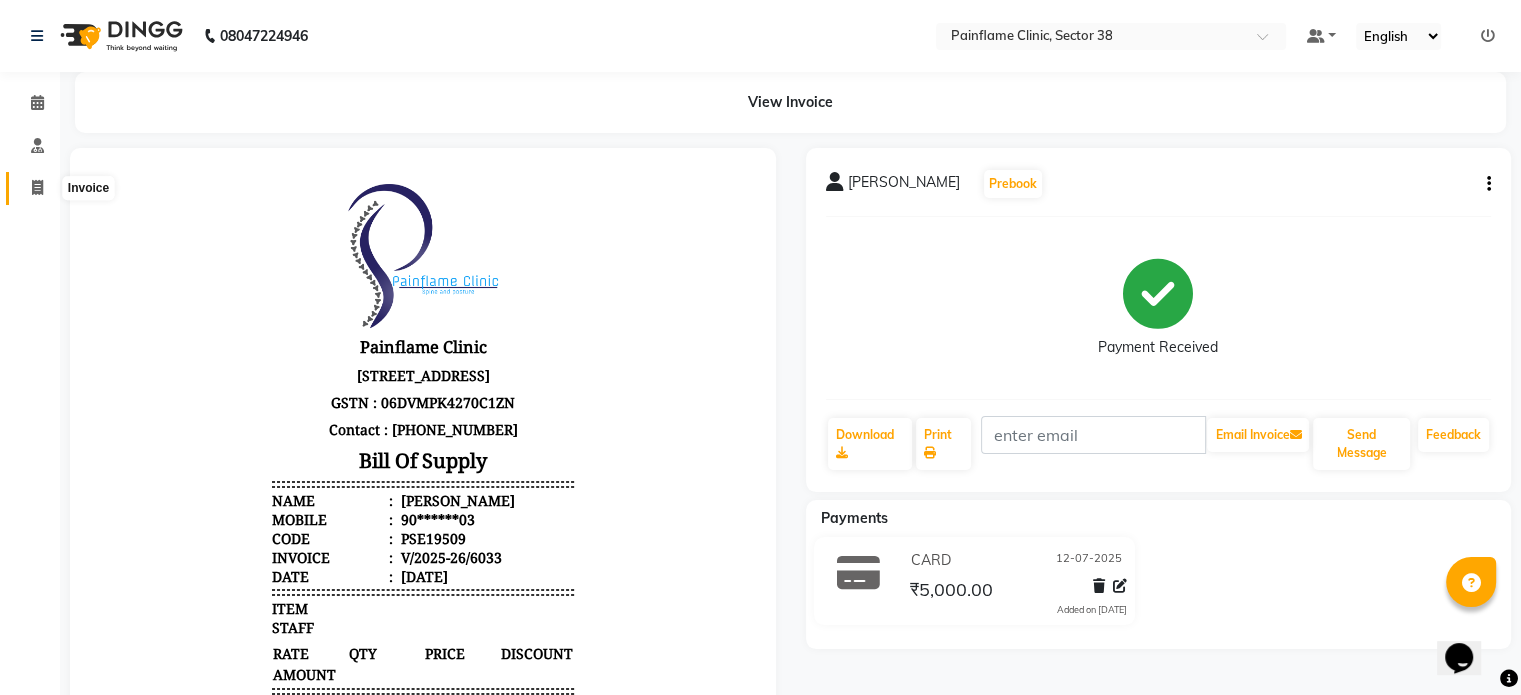 click 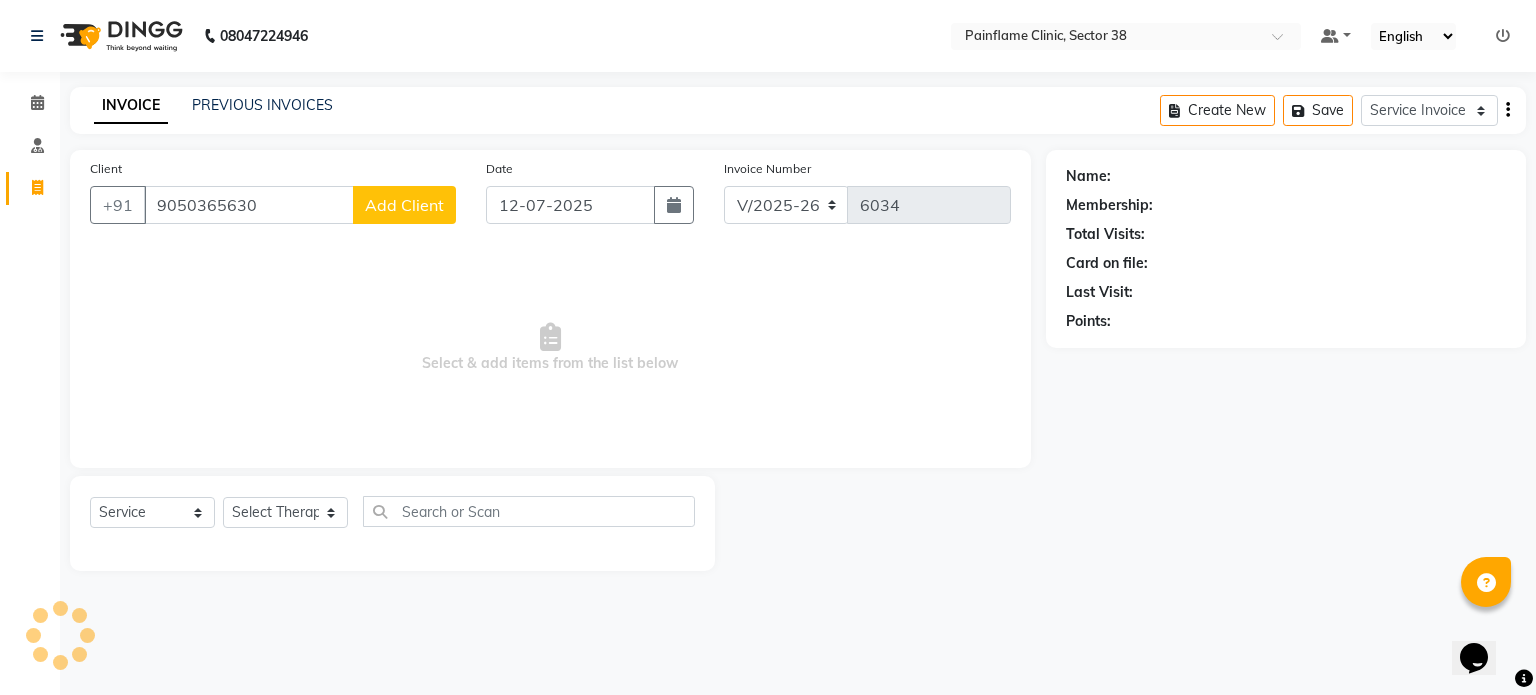 click on "9050365630" at bounding box center (249, 205) 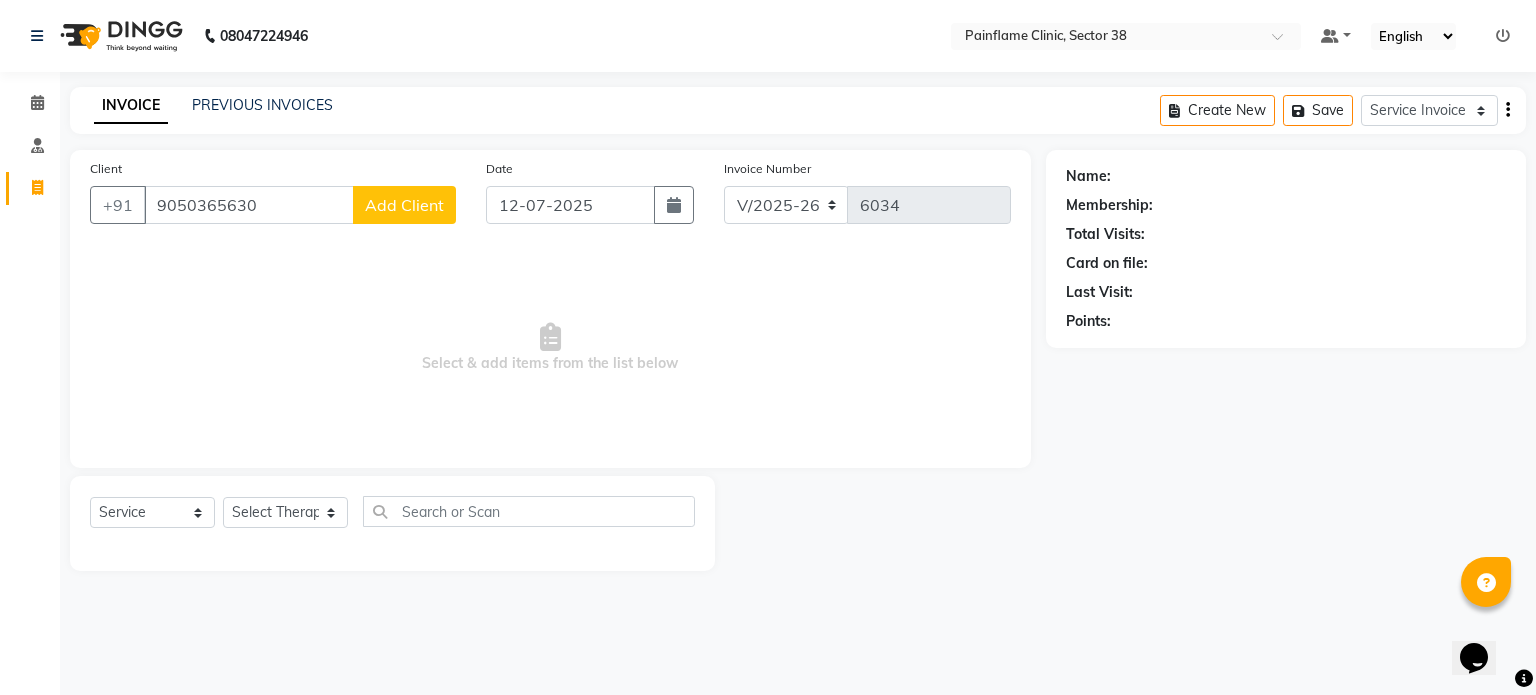 click on "Add Client" 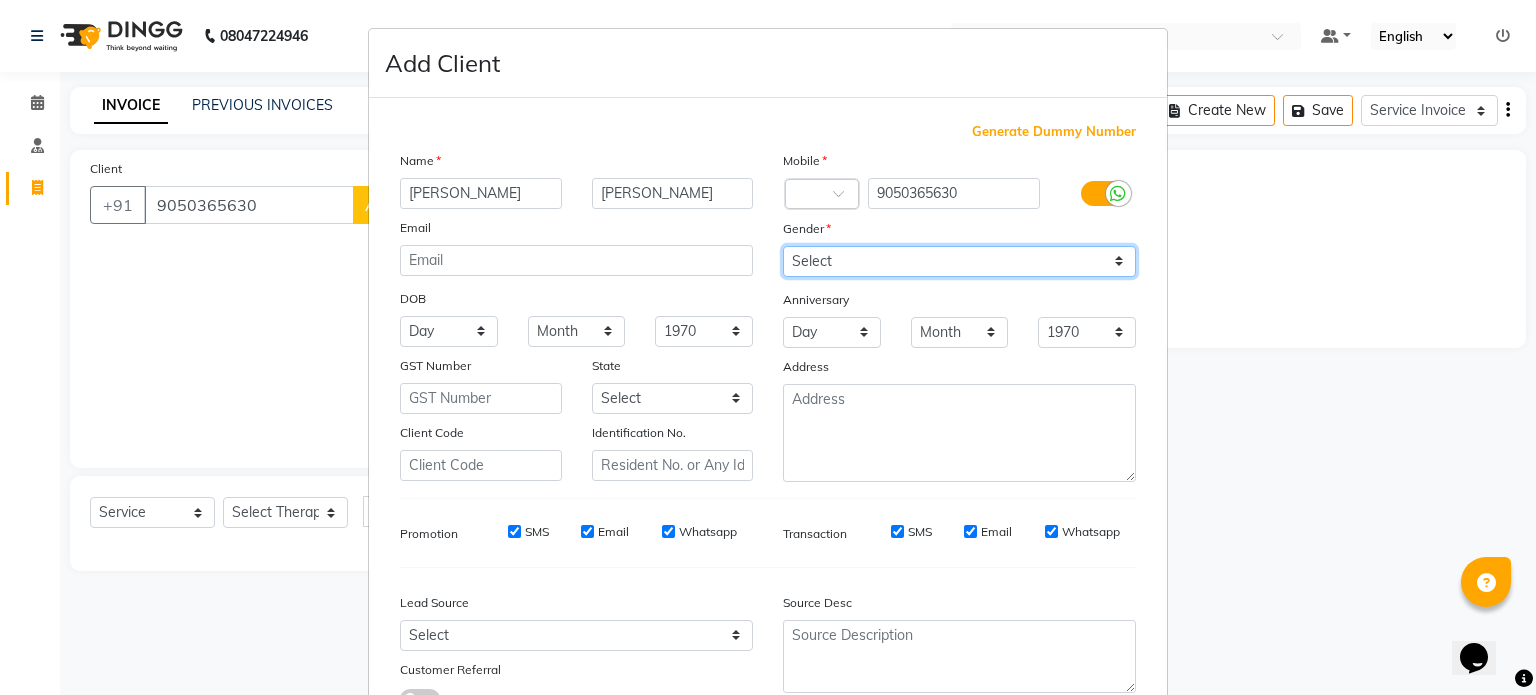 click on "Select Male Female Other Prefer Not To Say" at bounding box center [959, 261] 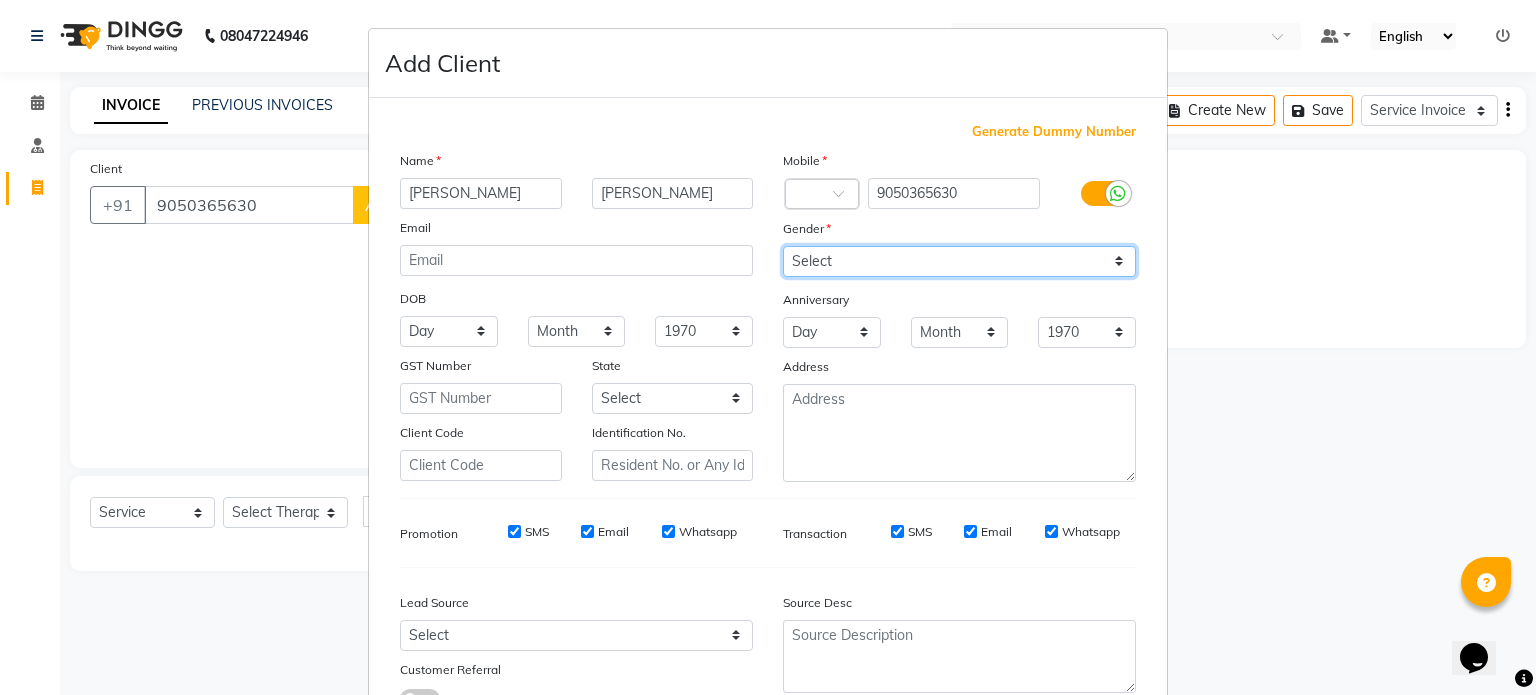 scroll, scrollTop: 161, scrollLeft: 0, axis: vertical 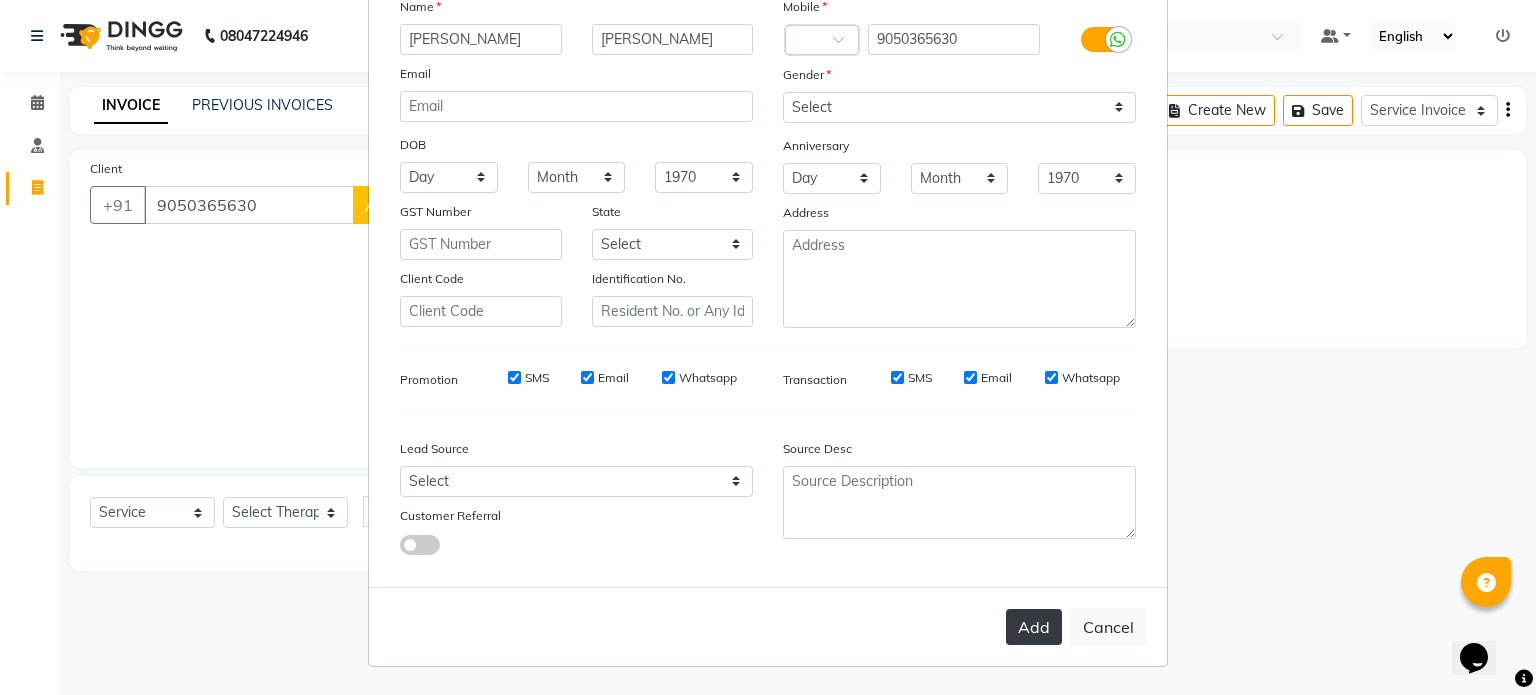 click on "Add" at bounding box center [1034, 627] 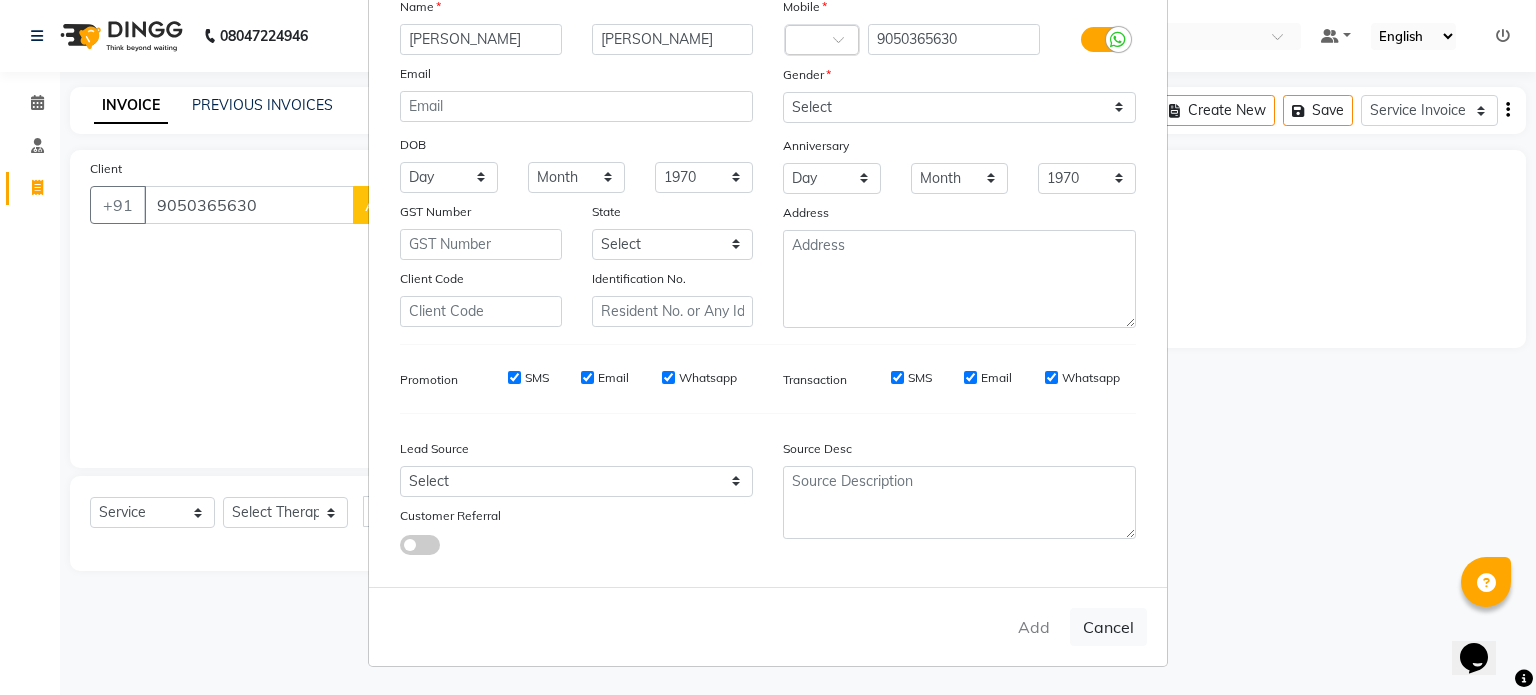 click on "Add Client Generate Dummy Number Name Mr Navneet Sharma Email DOB Day 01 02 03 04 05 06 07 08 09 10 11 12 13 14 15 16 17 18 19 20 21 22 23 24 25 26 27 28 29 30 31 Month January February March April May June July August September October November December 1940 1941 1942 1943 1944 1945 1946 1947 1948 1949 1950 1951 1952 1953 1954 1955 1956 1957 1958 1959 1960 1961 1962 1963 1964 1965 1966 1967 1968 1969 1970 1971 1972 1973 1974 1975 1976 1977 1978 1979 1980 1981 1982 1983 1984 1985 1986 1987 1988 1989 1990 1991 1992 1993 1994 1995 1996 1997 1998 1999 2000 2001 2002 2003 2004 2005 2006 2007 2008 2009 2010 2011 2012 2013 2014 2015 2016 2017 2018 2019 2020 2021 2022 2023 2024 GST Number State Select Andaman and Nicobar Islands Andhra Pradesh Arunachal Pradesh Assam Bihar Chandigarh Chhattisgarh Dadra and Nagar Haveli Daman and Diu Delhi Goa Gujarat Haryana Himachal Pradesh Jammu and Kashmir Jharkhand Karnataka Kerala Lakshadweep Madhya Pradesh Maharashtra Manipur Meghalaya Mizoram Nagaland Odisha Pondicherry × 01" at bounding box center (768, 347) 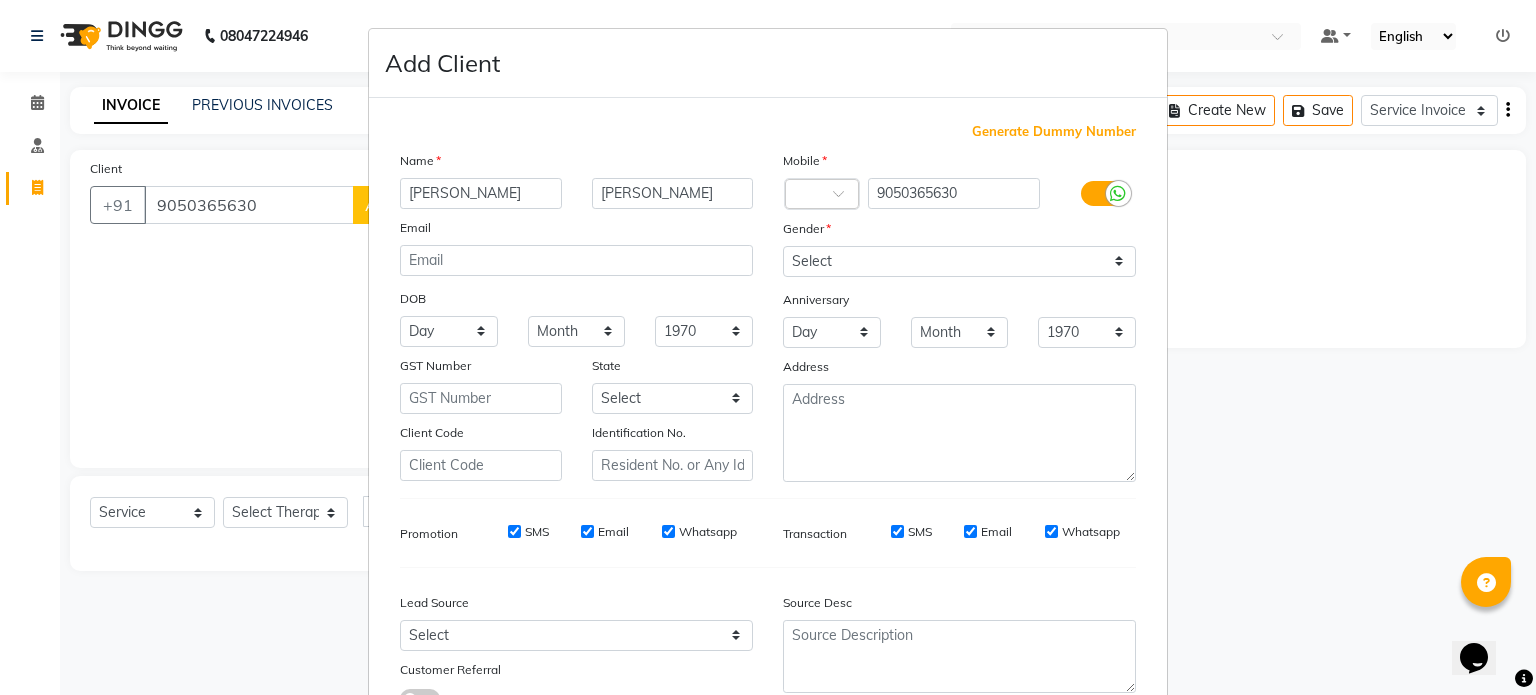 scroll, scrollTop: 161, scrollLeft: 0, axis: vertical 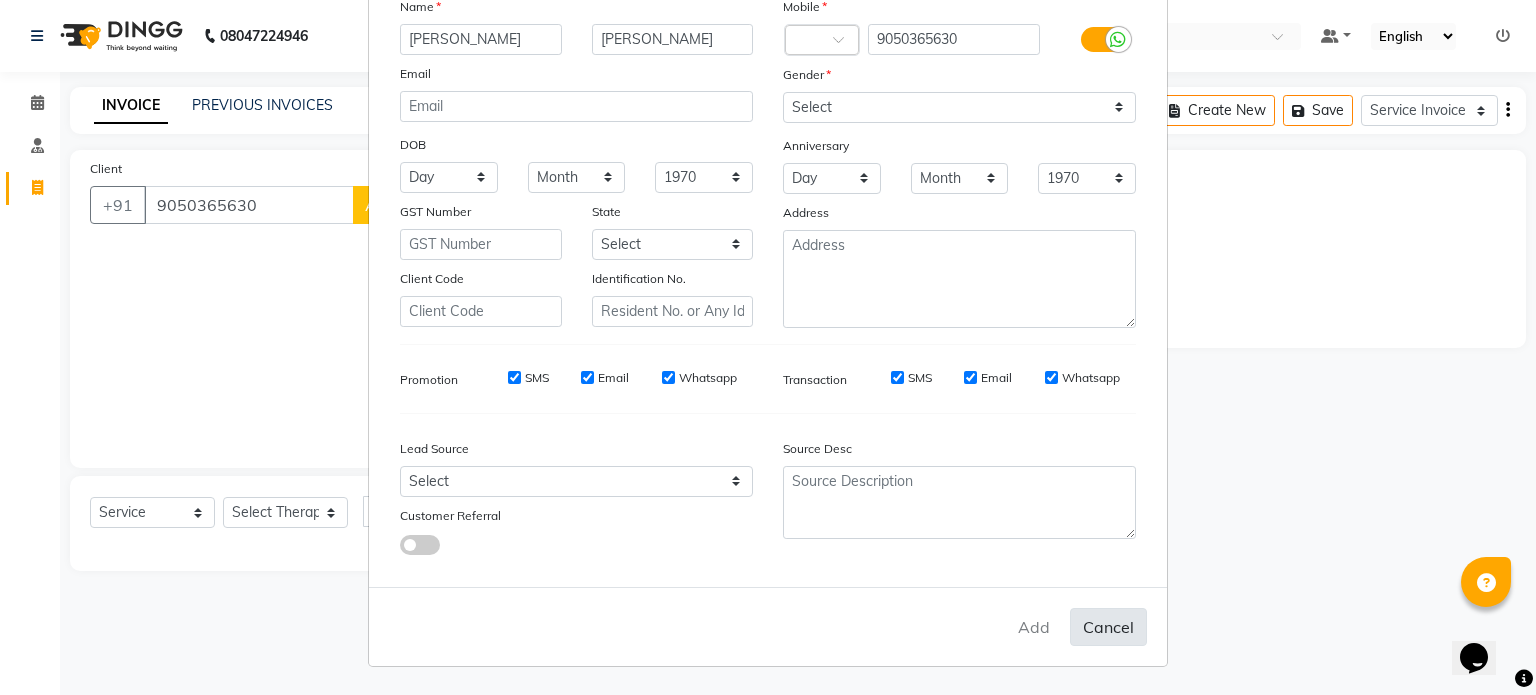 click on "Cancel" at bounding box center (1108, 627) 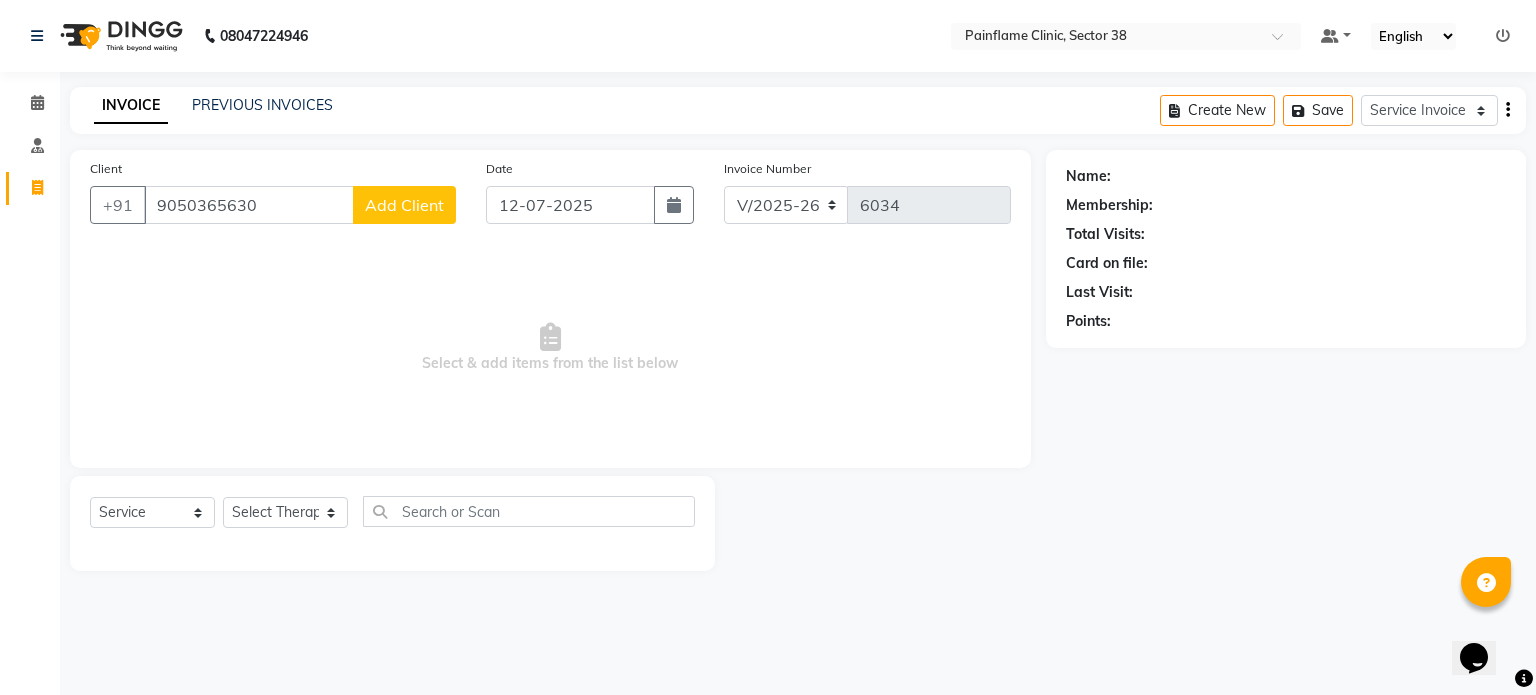 click on "Add Client" 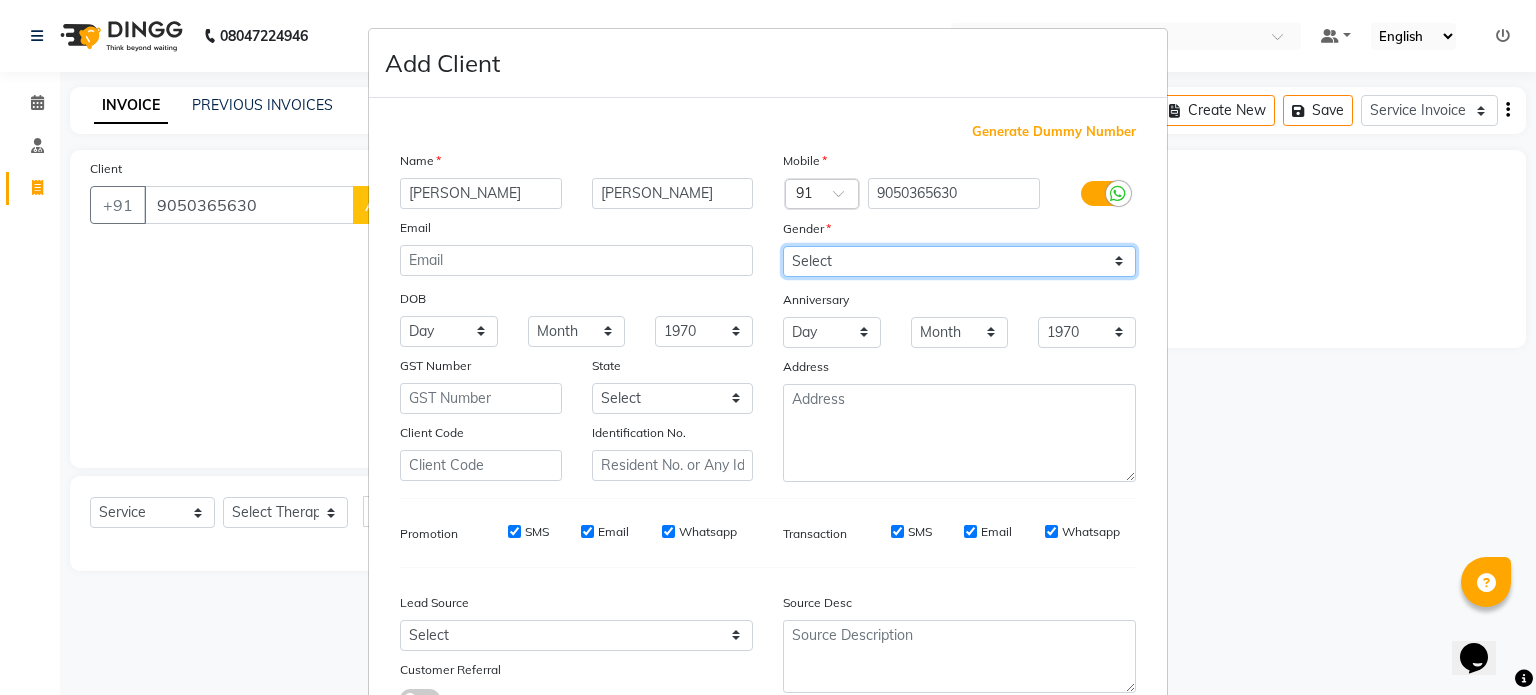 click on "Select Male Female Other Prefer Not To Say" at bounding box center (959, 261) 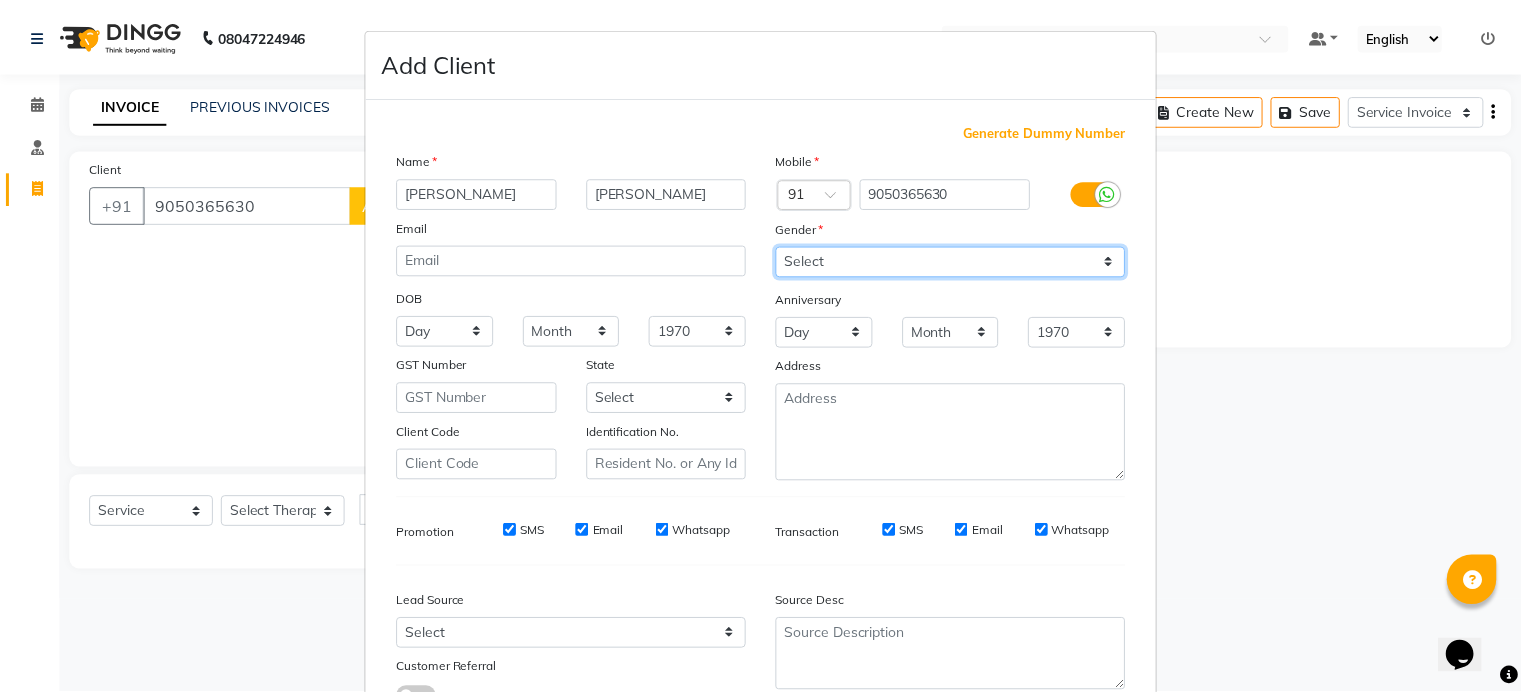 scroll, scrollTop: 161, scrollLeft: 0, axis: vertical 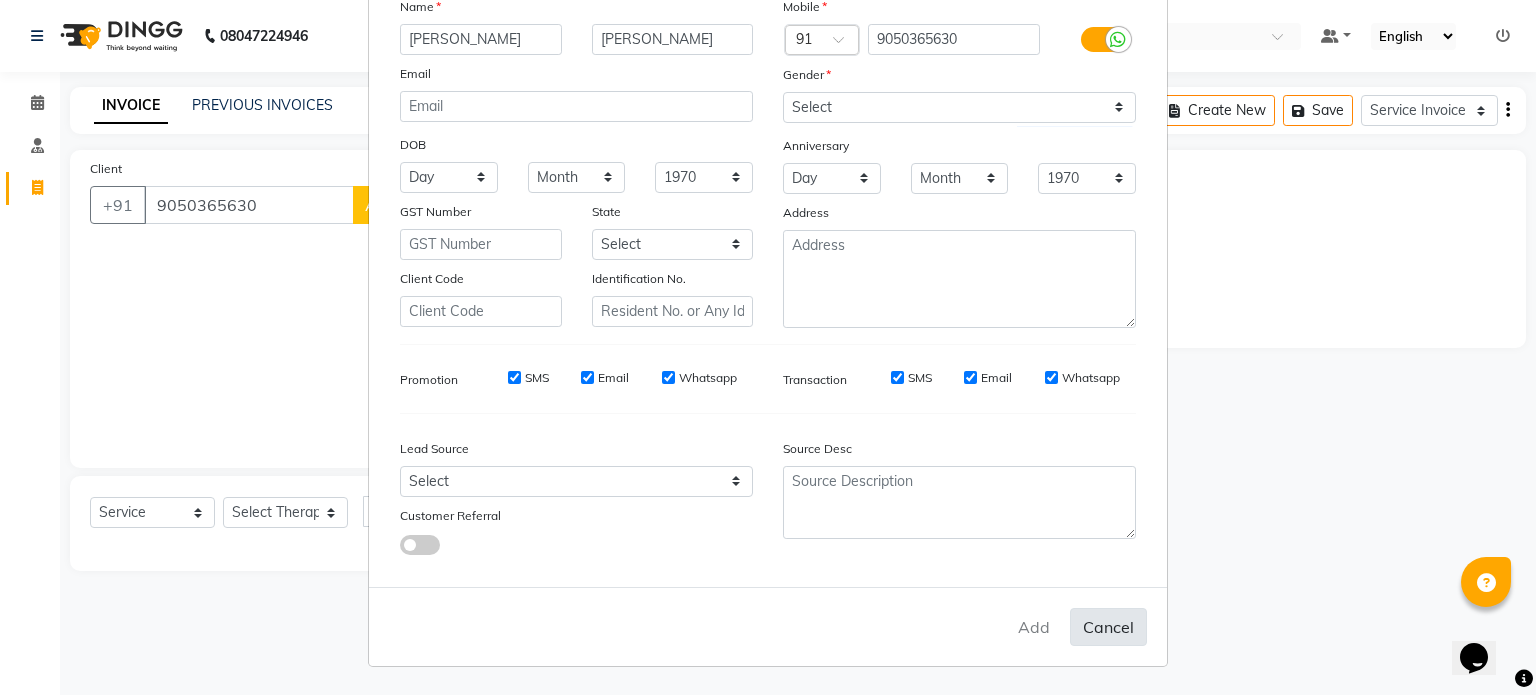 click on "Cancel" at bounding box center [1108, 627] 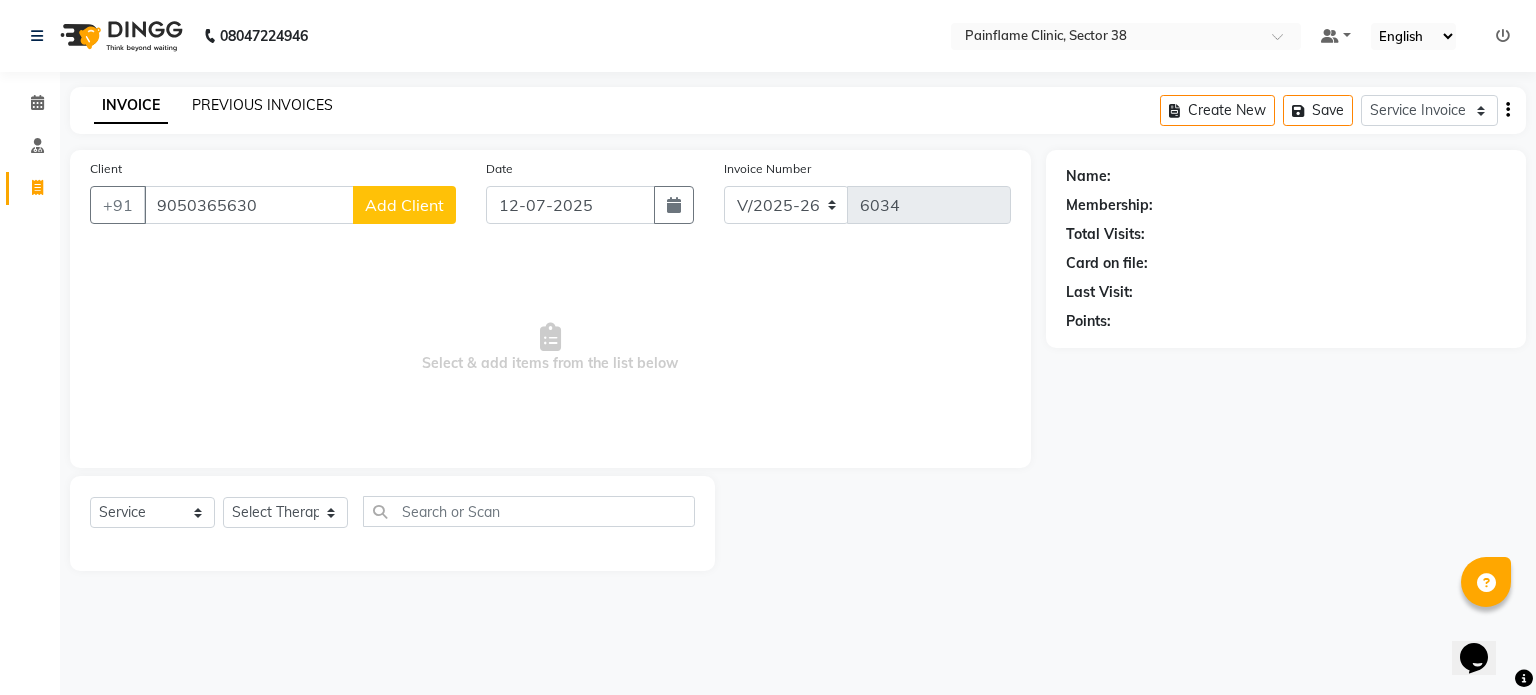click on "PREVIOUS INVOICES" 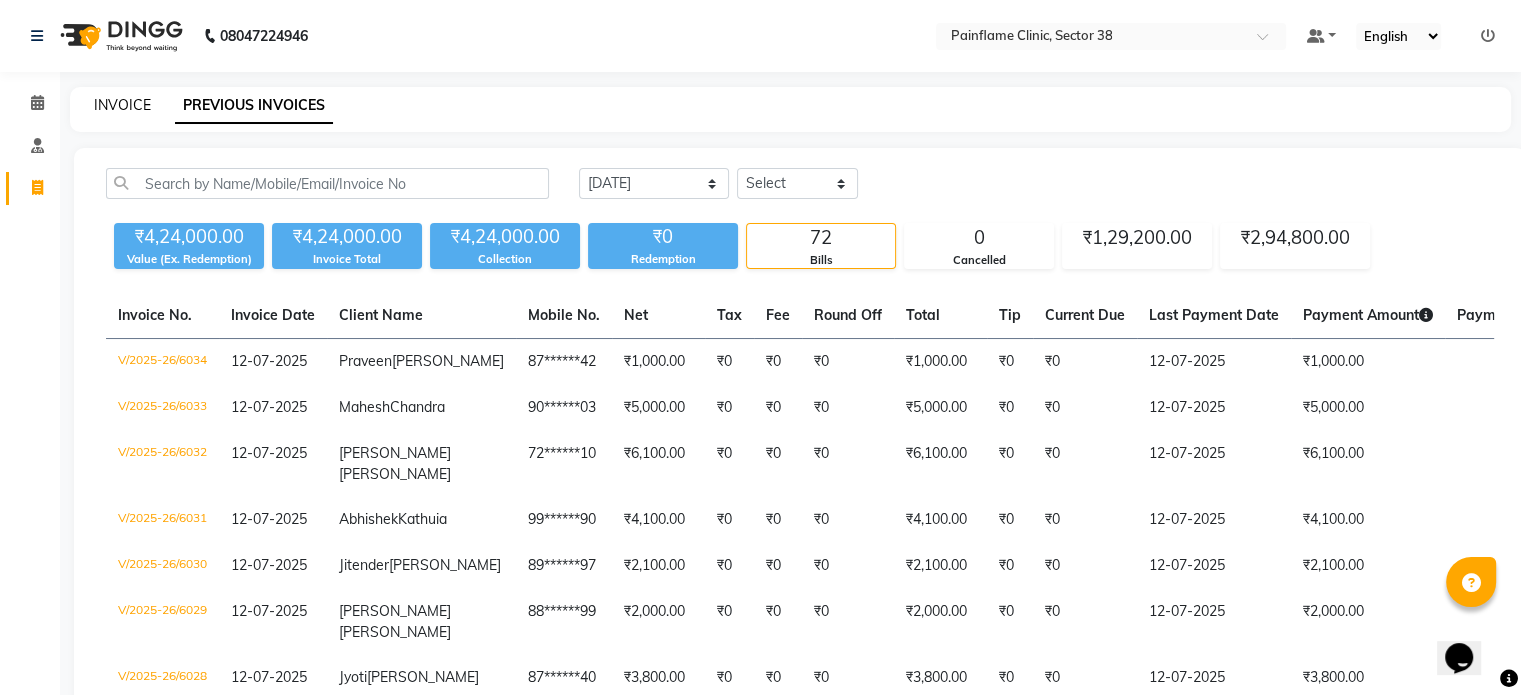 click on "INVOICE" 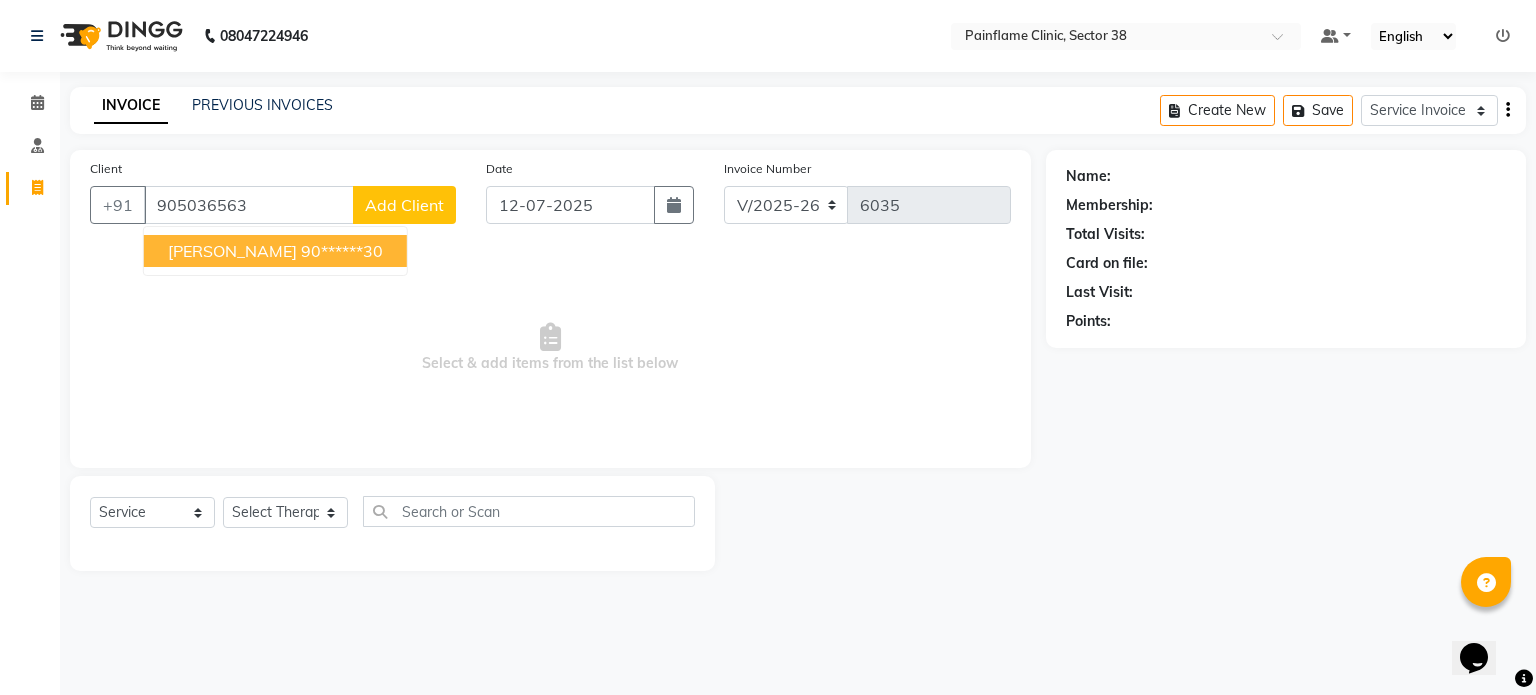 click on "Mr Navneet Sharma" at bounding box center (232, 251) 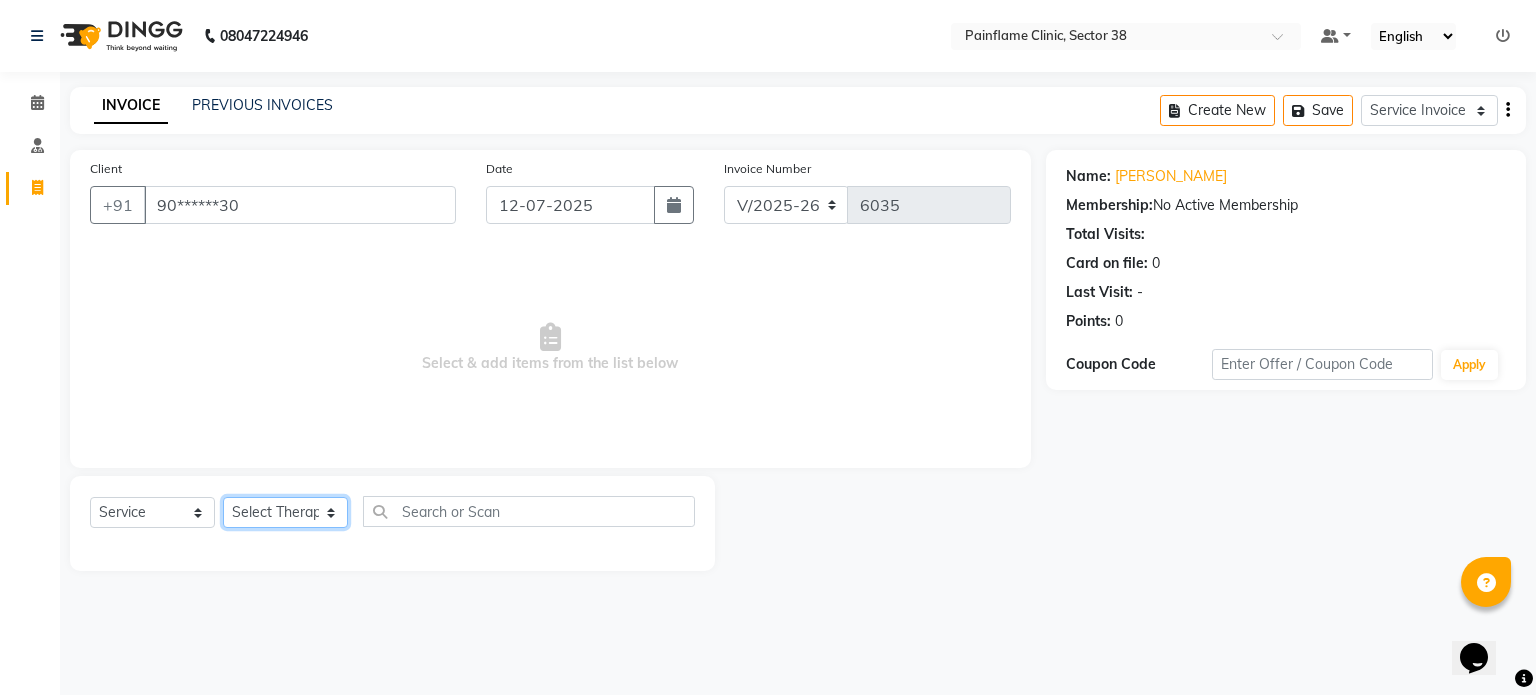 click on "Select Therapist Dr Durgesh Dr Harish Dr Ranjana Dr Saurabh Dr. Suraj Dr. Tejpal Mehlawat KUSHAL MOHIT SEMWAL Nancy Singhai Reception 1  Reception 2 Reception 3" 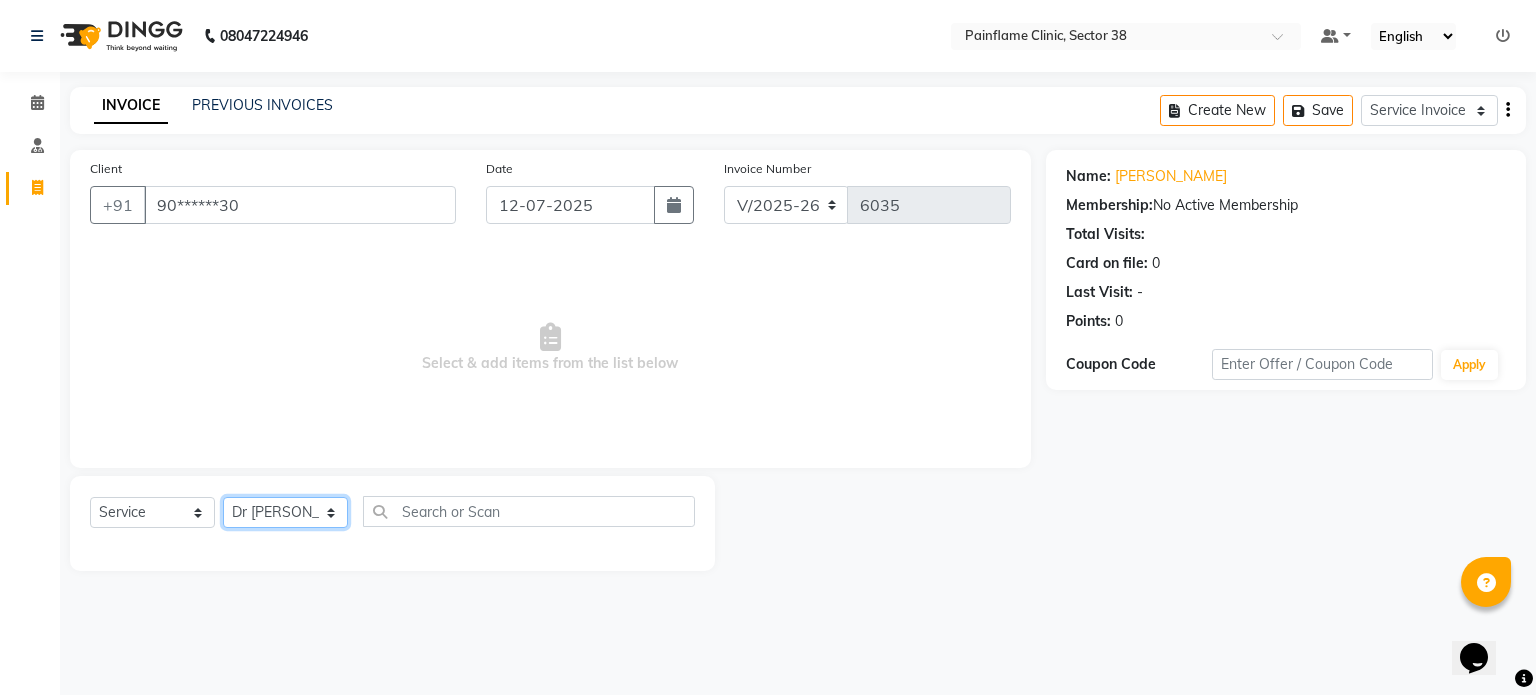 click on "Select Therapist Dr Durgesh Dr Harish Dr Ranjana Dr Saurabh Dr. Suraj Dr. Tejpal Mehlawat KUSHAL MOHIT SEMWAL Nancy Singhai Reception 1  Reception 2 Reception 3" 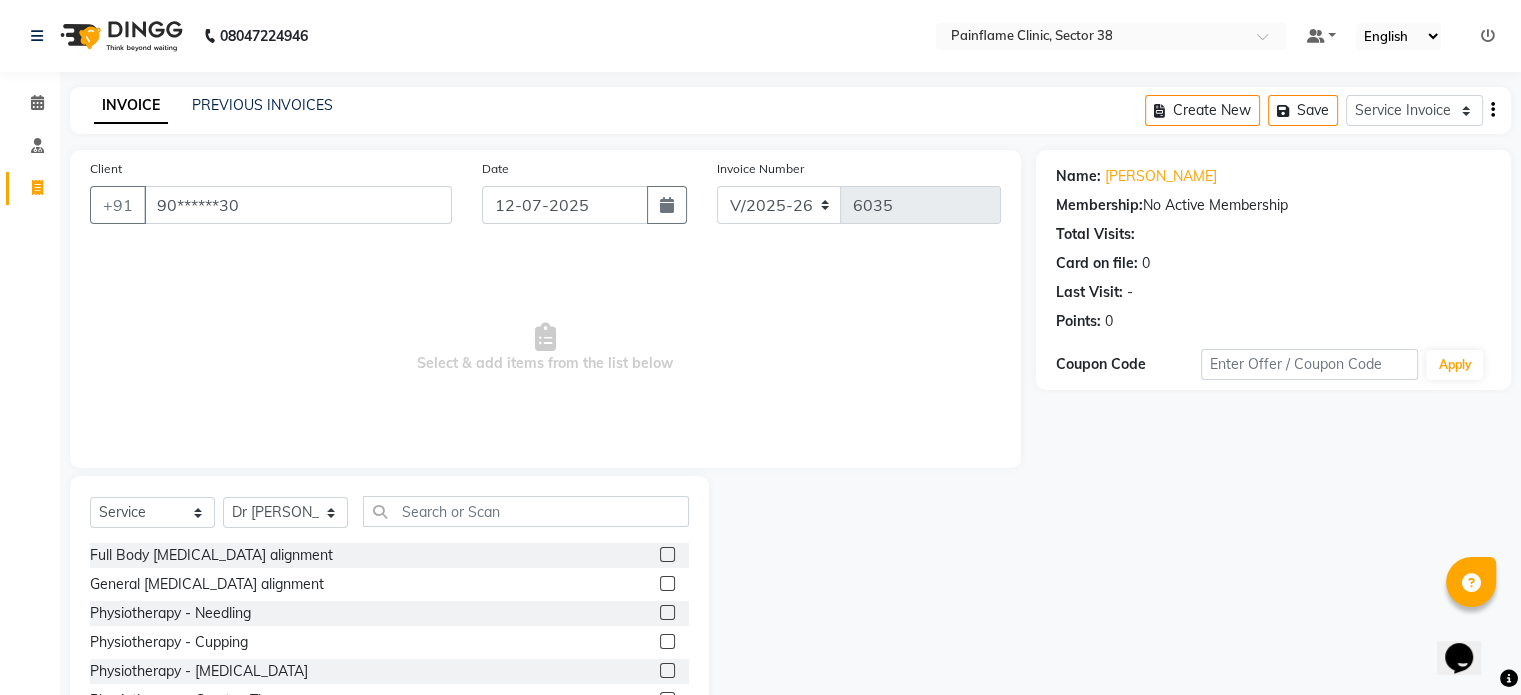 click 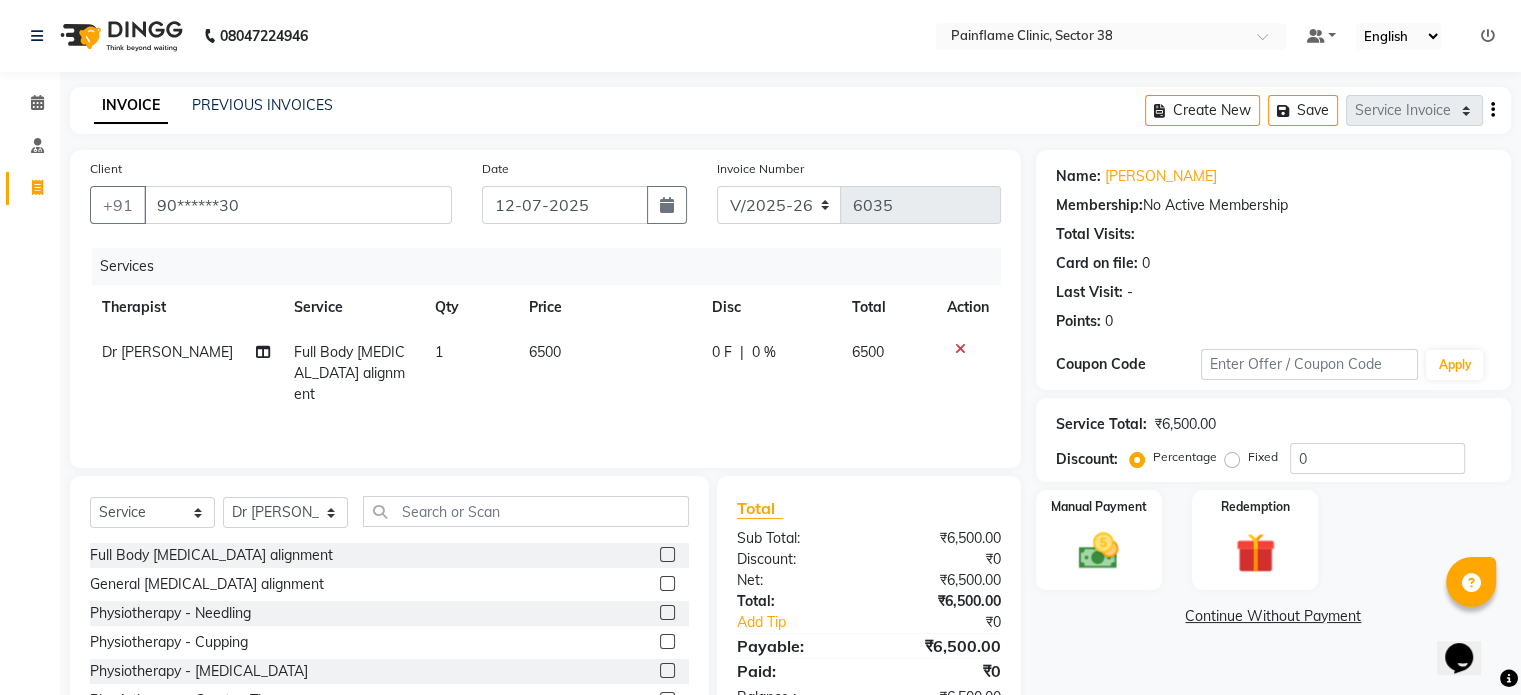 scroll, scrollTop: 119, scrollLeft: 0, axis: vertical 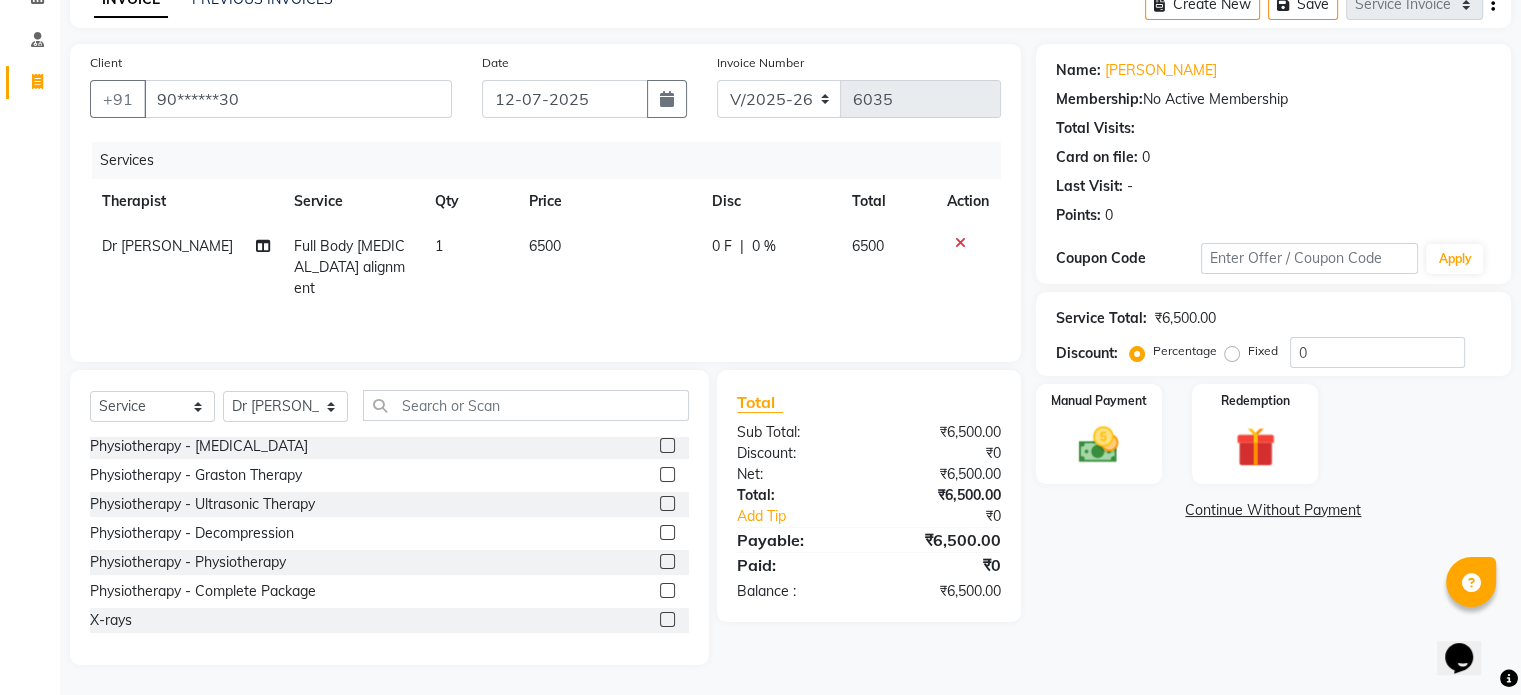 click 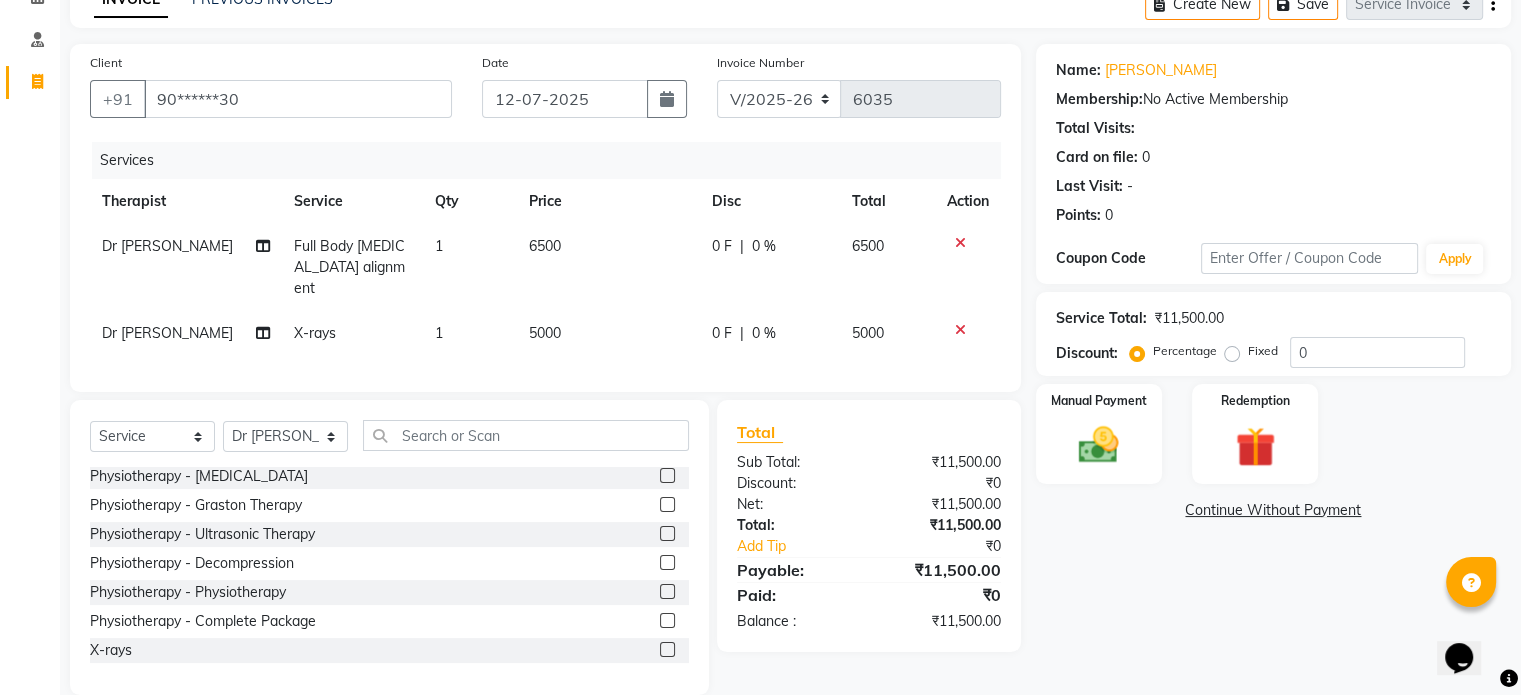 click on "5000" 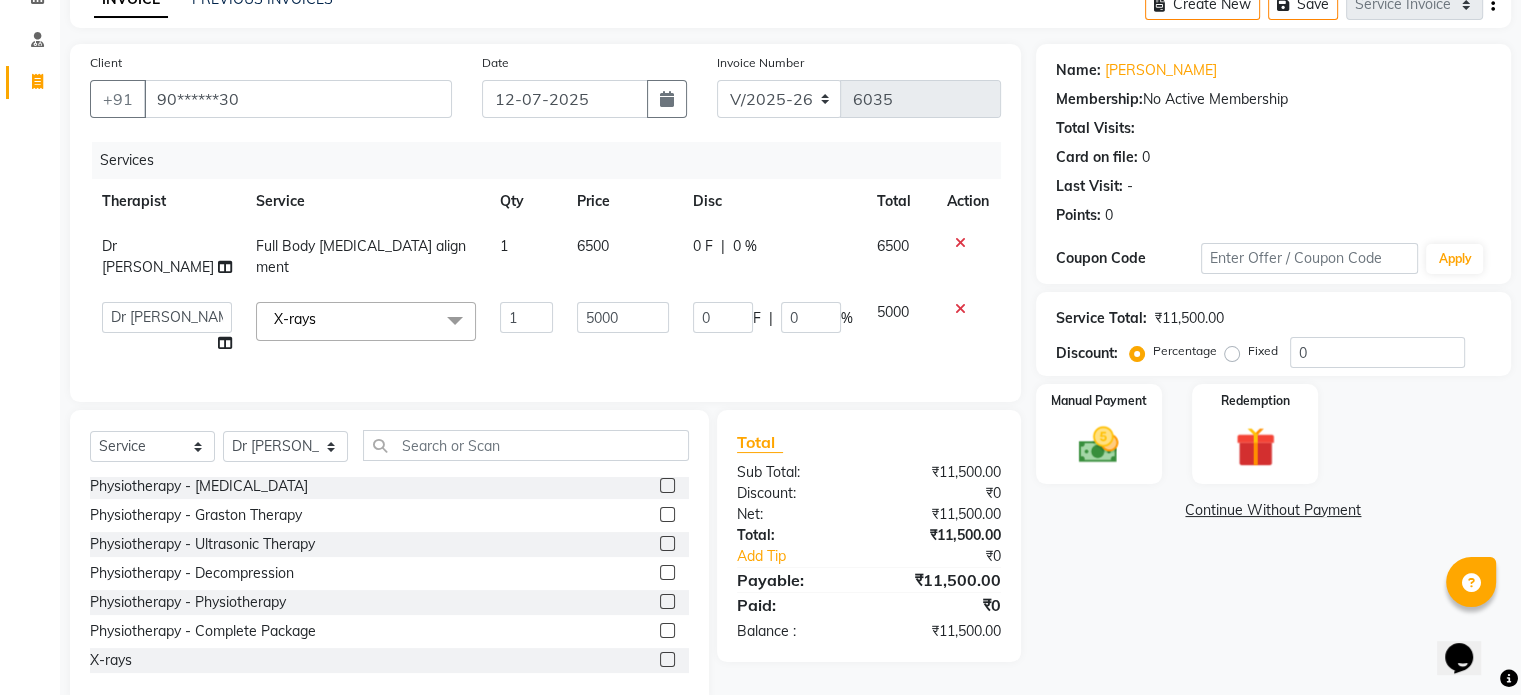 click on "5000" 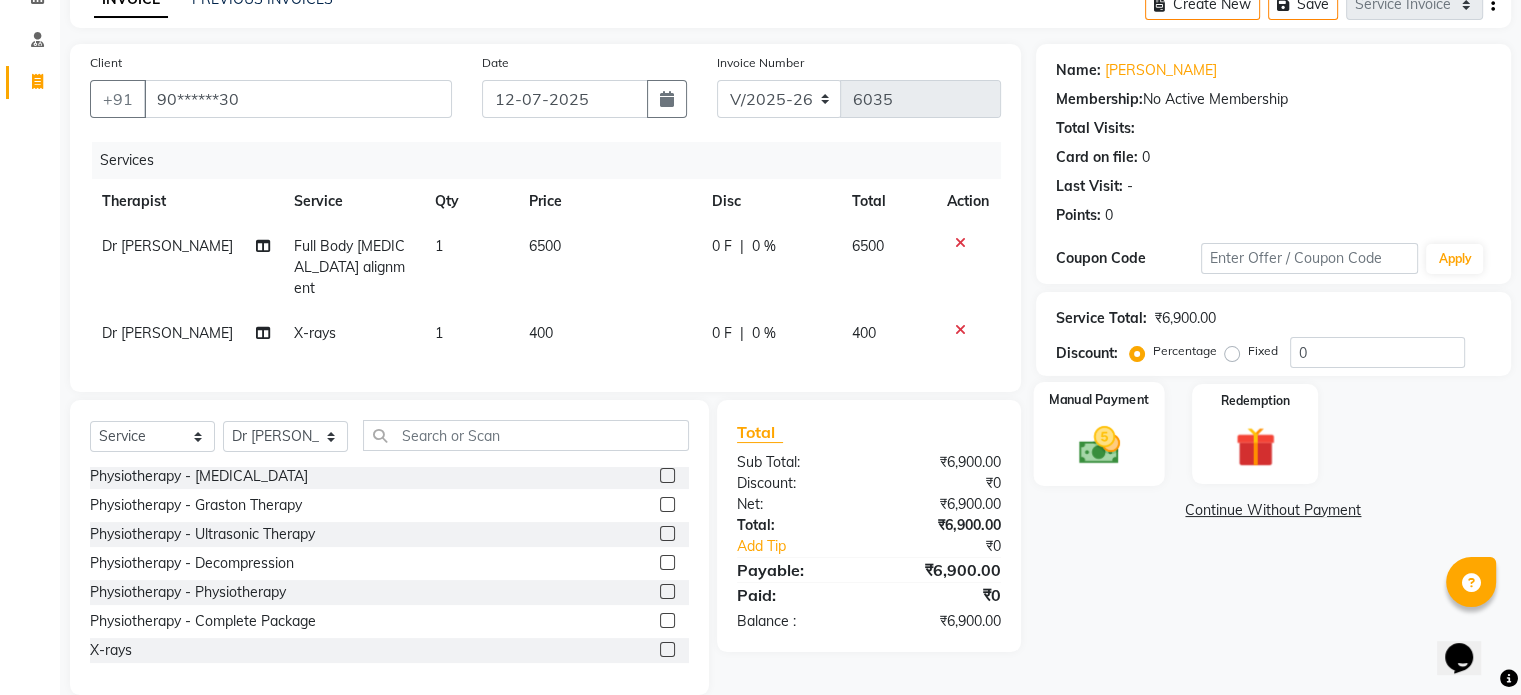 click 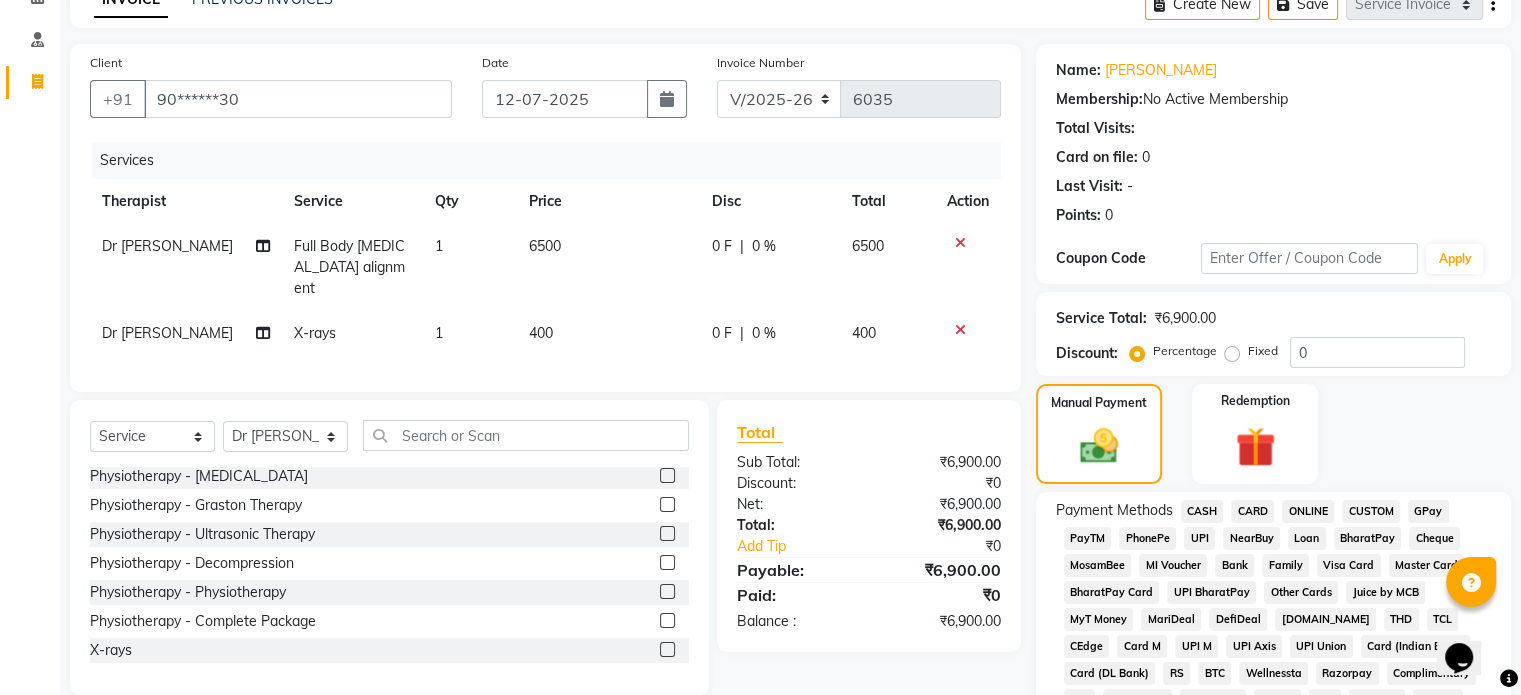 click on "UPI" 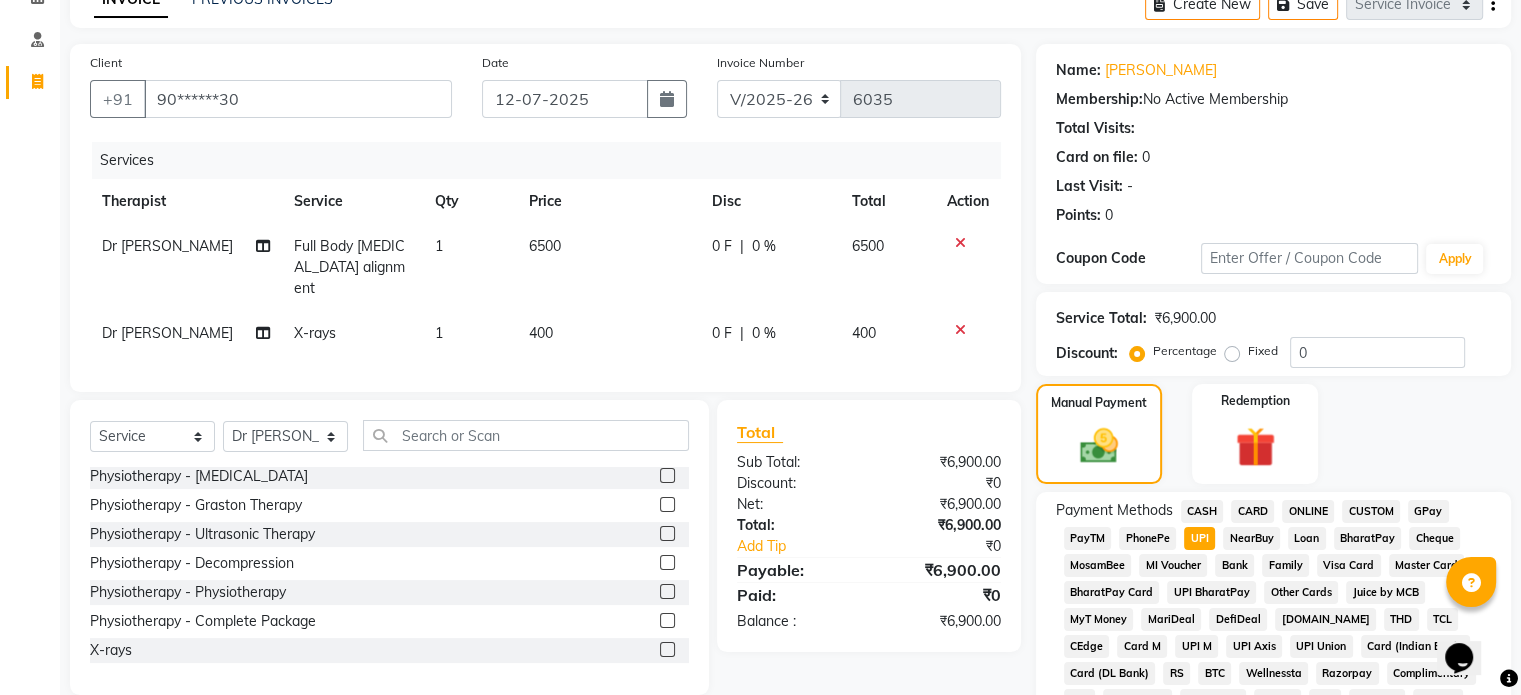scroll, scrollTop: 652, scrollLeft: 0, axis: vertical 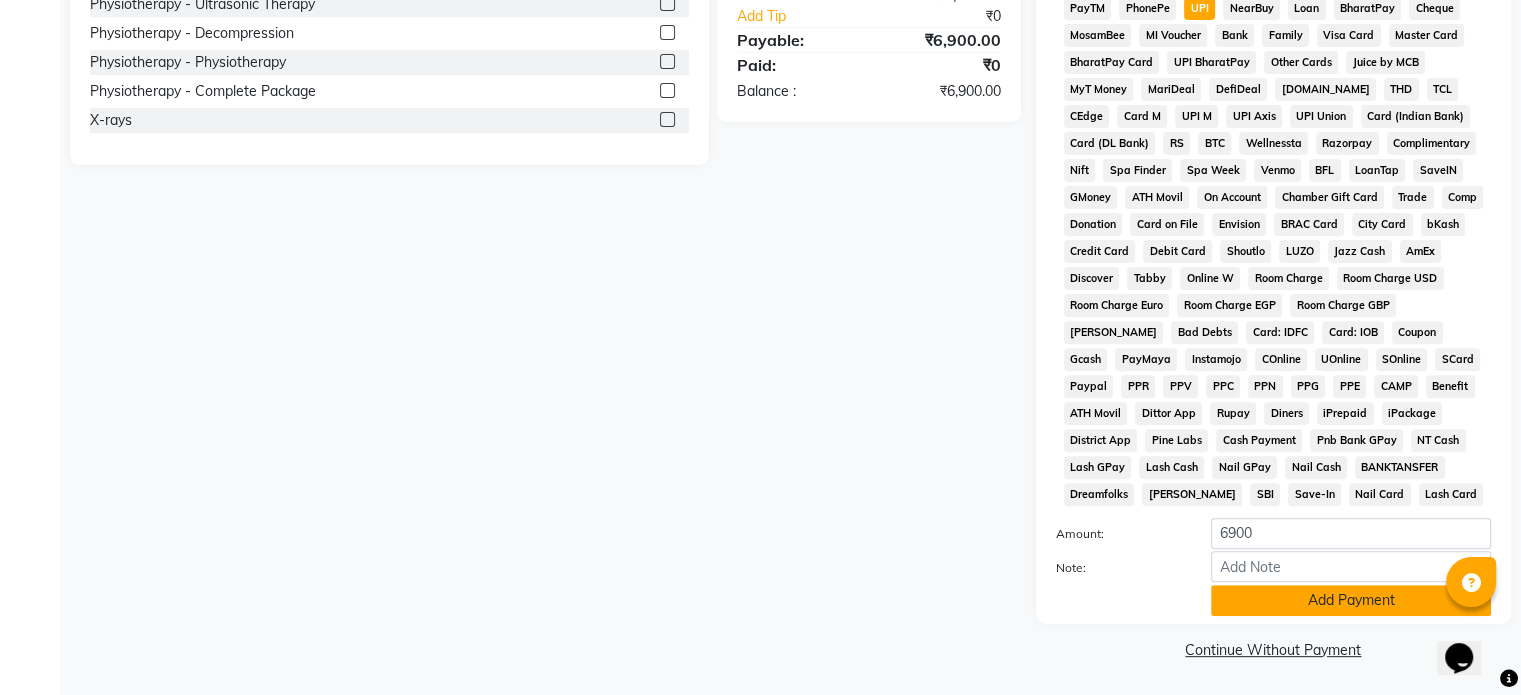 click on "Add Payment" 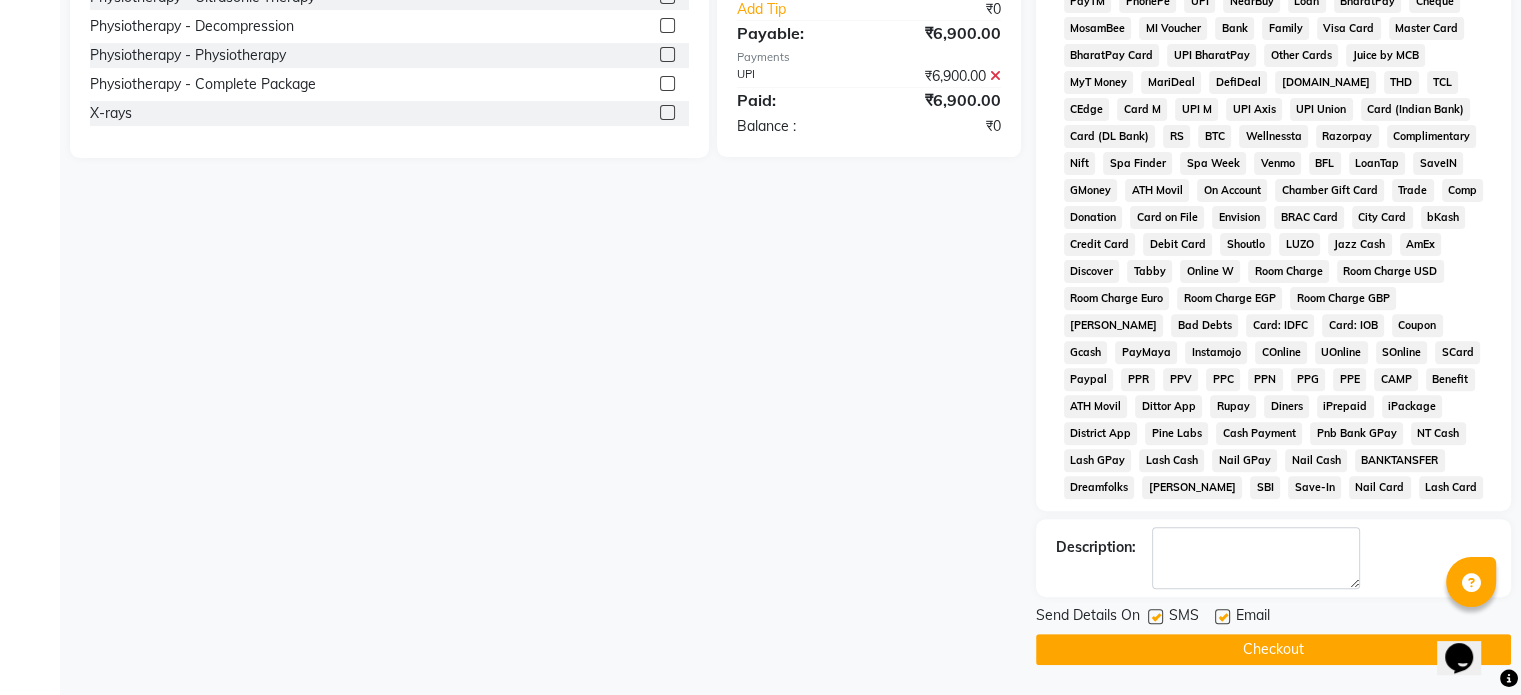 click 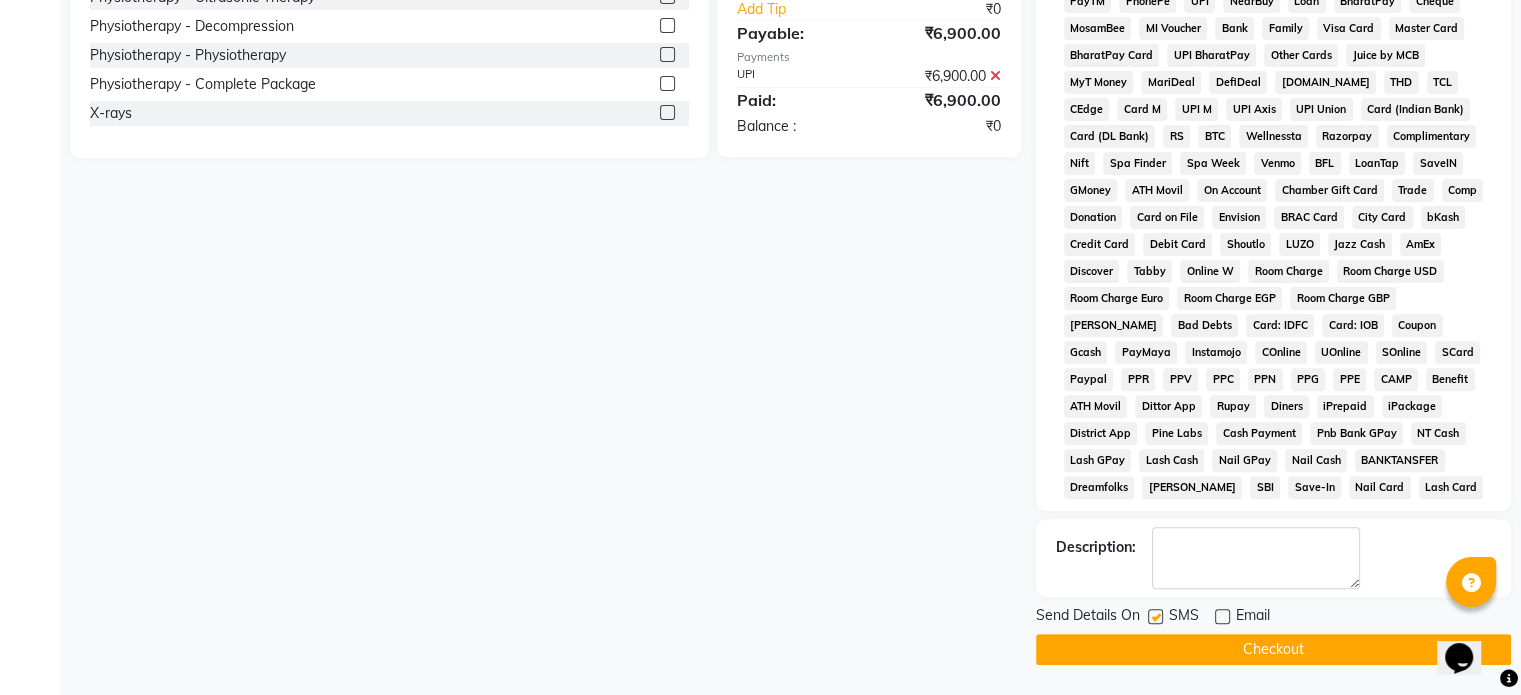 click 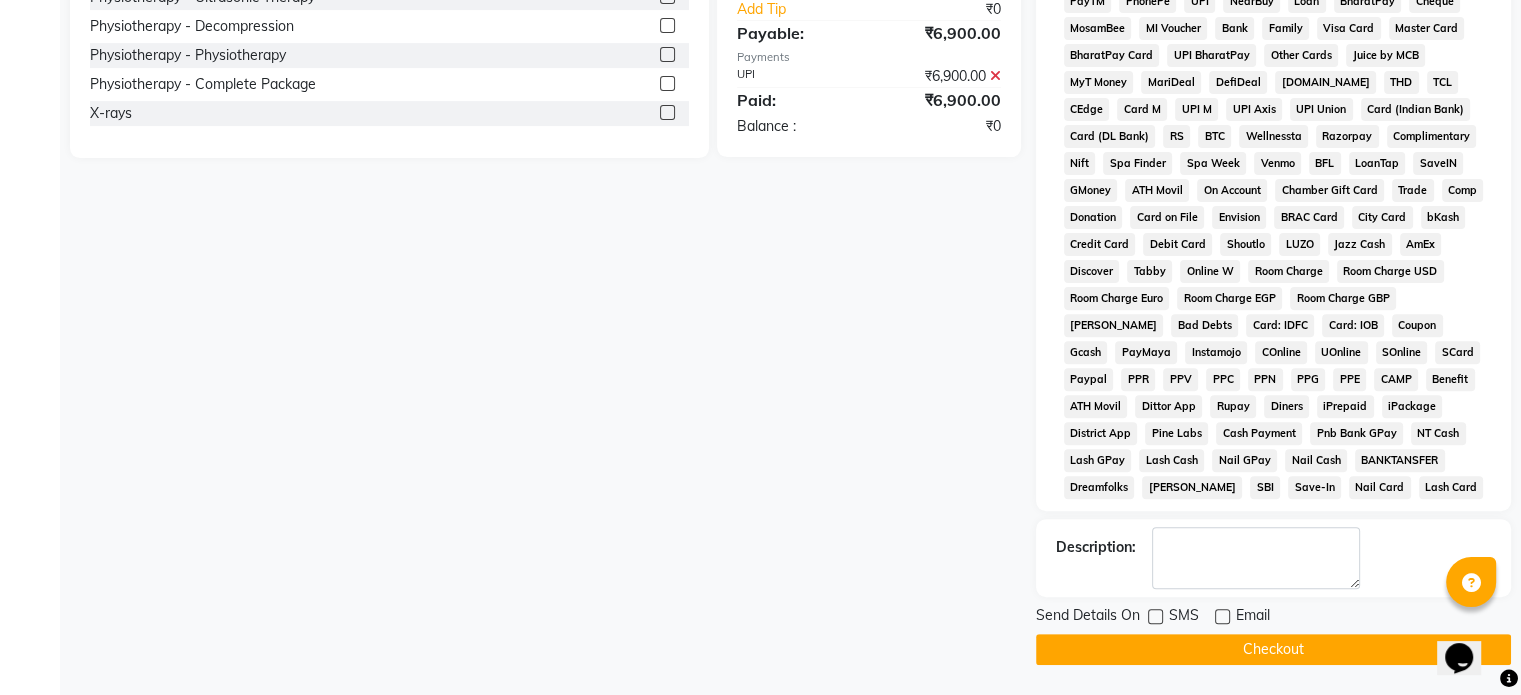 click on "Checkout" 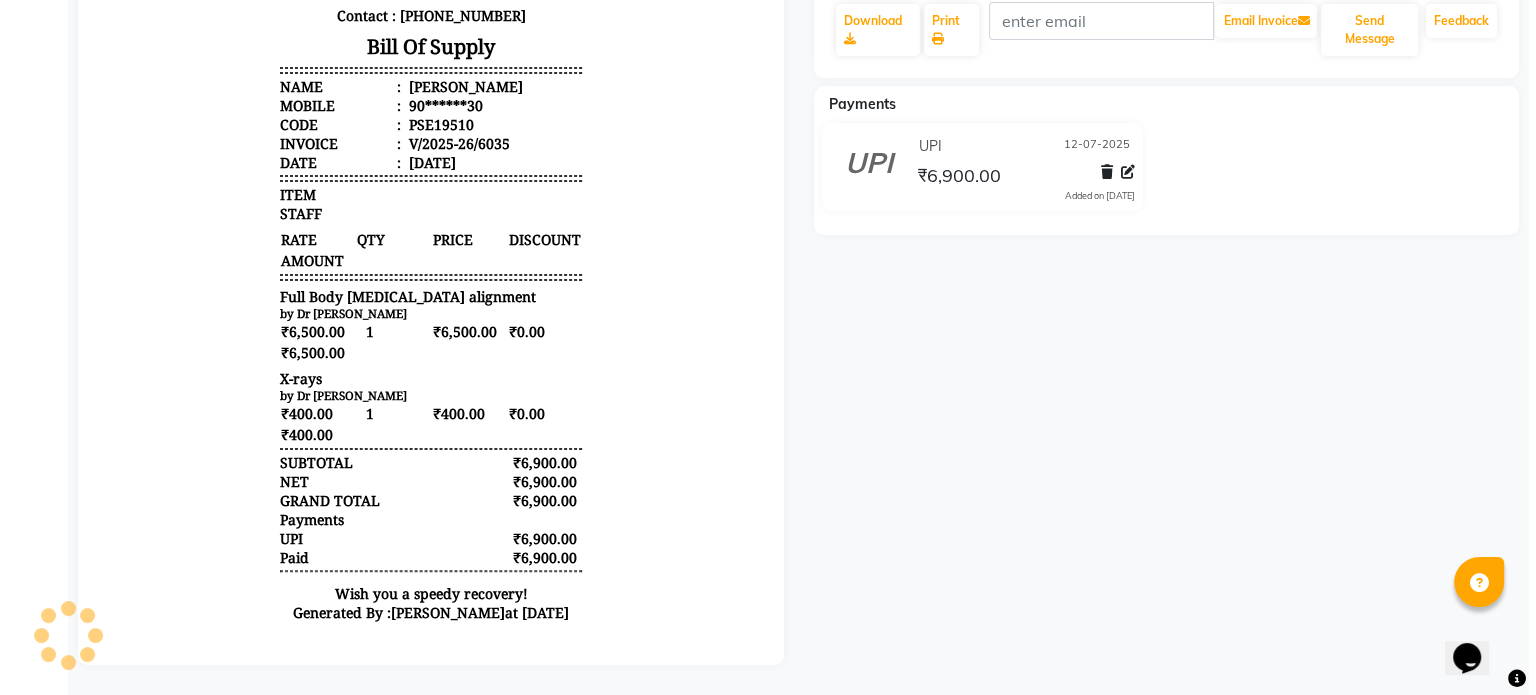 scroll, scrollTop: 0, scrollLeft: 0, axis: both 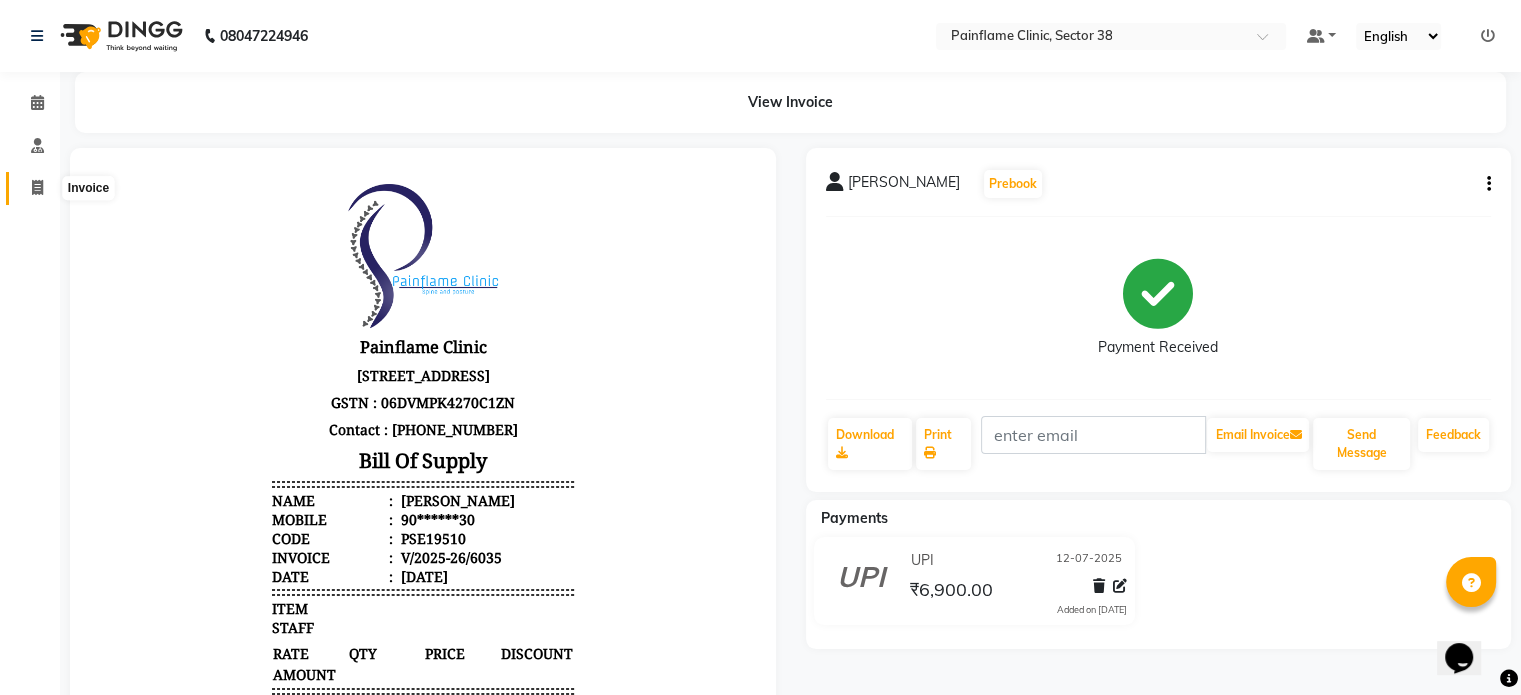 click 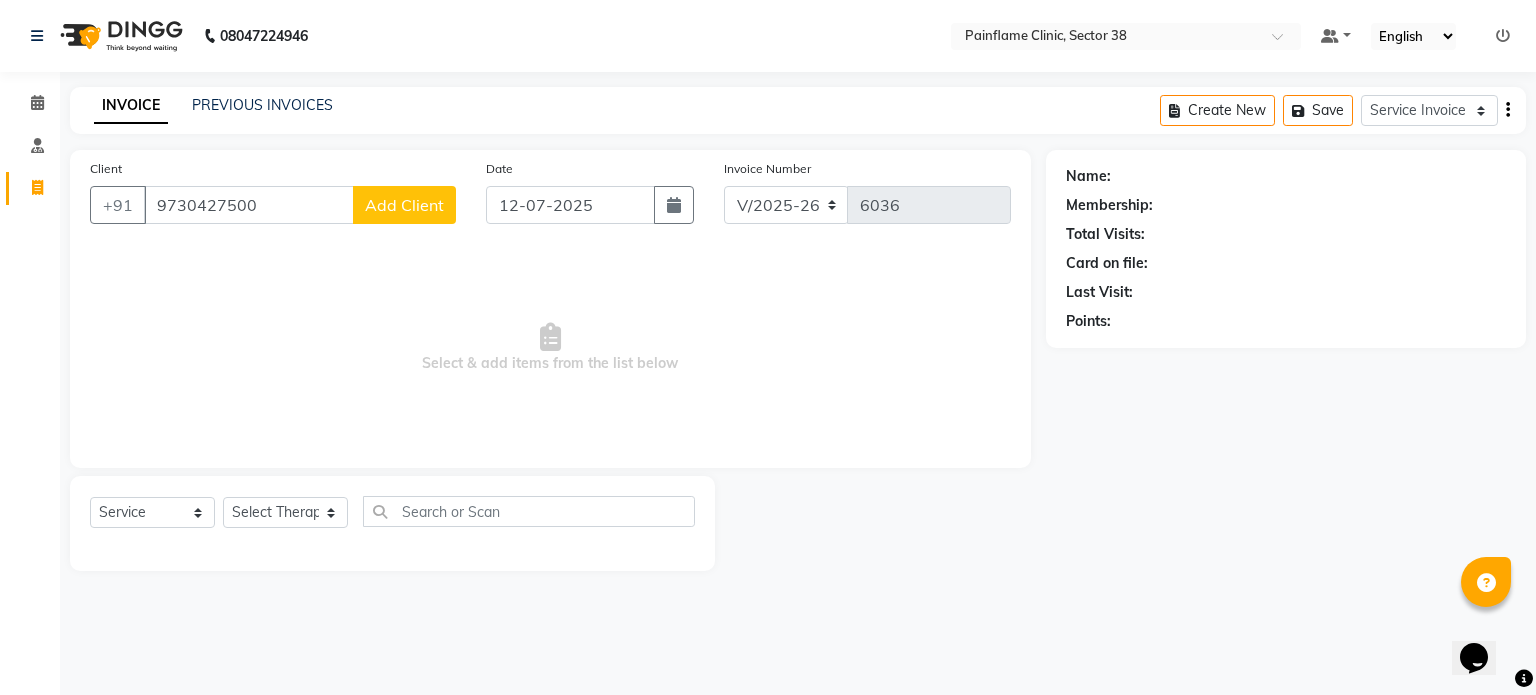 click on "Add Client" 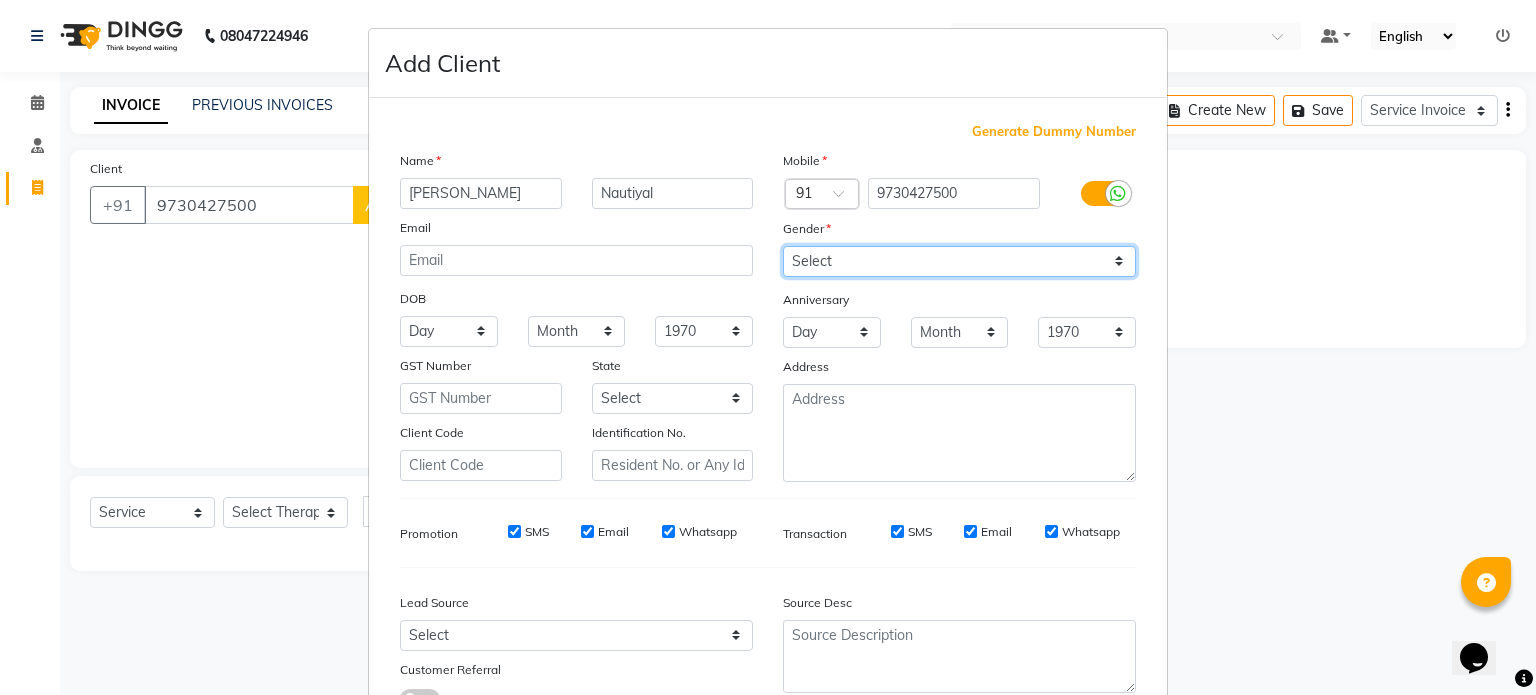 drag, startPoint x: 812, startPoint y: 255, endPoint x: 809, endPoint y: 344, distance: 89.050545 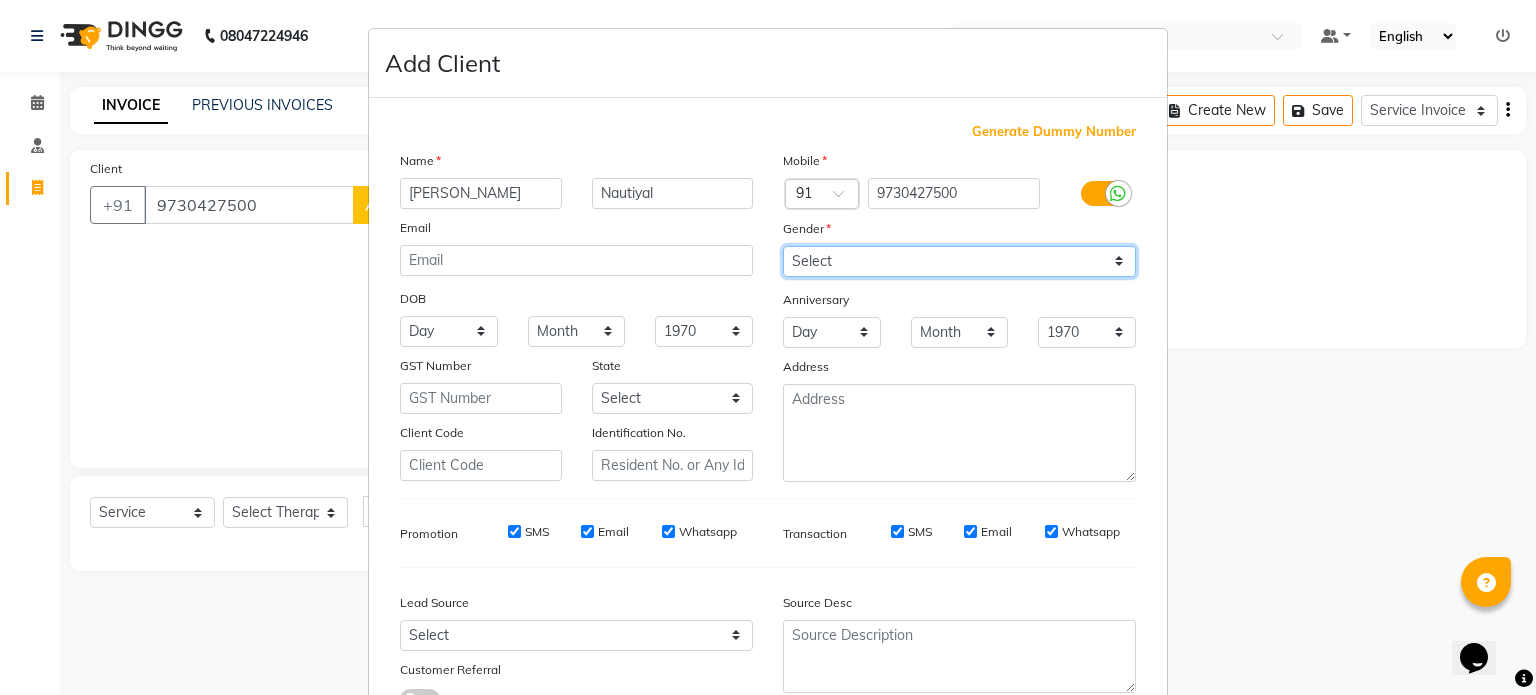 click on "Mobile Country Code × 91 9730427500 Gender Select Male Female Other Prefer Not To Say Anniversary Day 01 02 03 04 05 06 07 08 09 10 11 12 13 14 15 16 17 18 19 20 21 22 23 24 25 26 27 28 29 30 31 Month January February March April May June July August September October November December 1970 1971 1972 1973 1974 1975 1976 1977 1978 1979 1980 1981 1982 1983 1984 1985 1986 1987 1988 1989 1990 1991 1992 1993 1994 1995 1996 1997 1998 1999 2000 2001 2002 2003 2004 2005 2006 2007 2008 2009 2010 2011 2012 2013 2014 2015 2016 2017 2018 2019 2020 2021 2022 2023 2024 2025 Address" at bounding box center [959, 316] 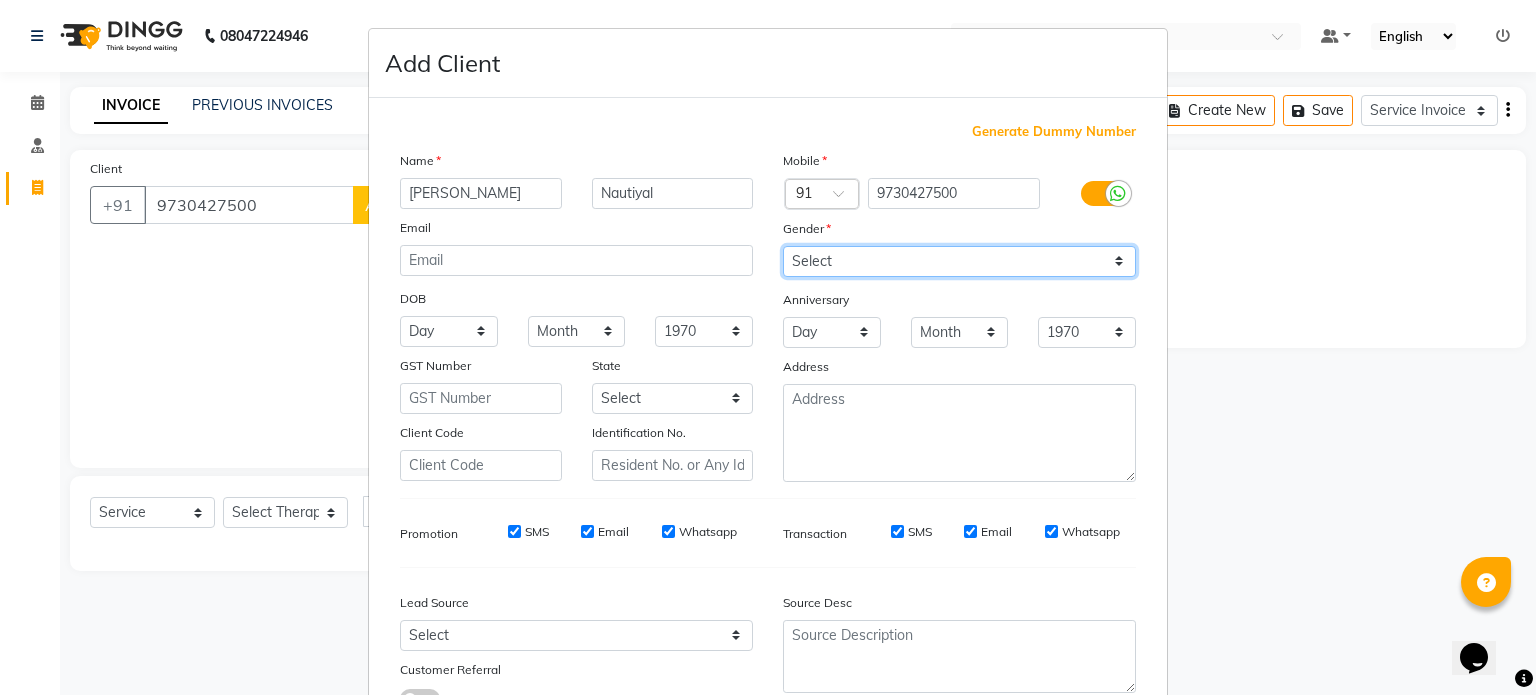 click on "Select Male Female Other Prefer Not To Say" at bounding box center [959, 261] 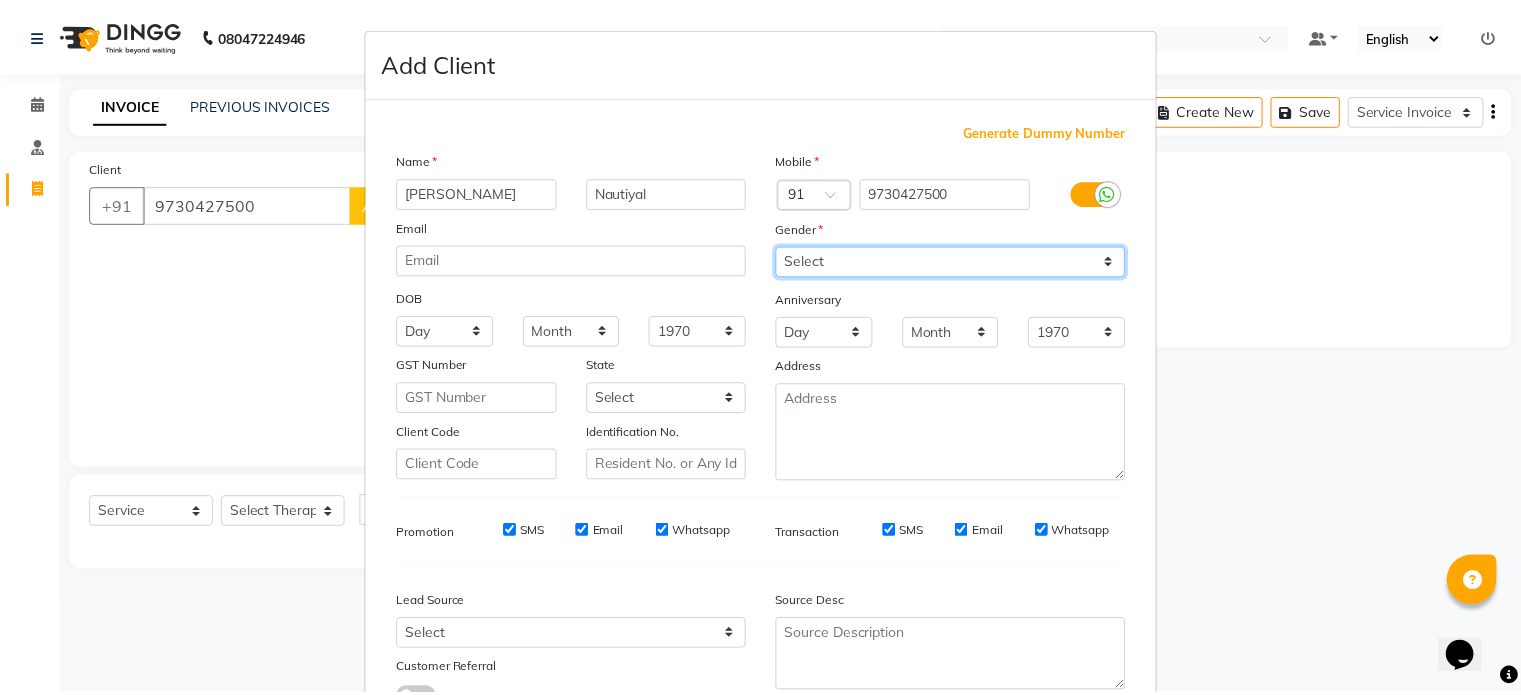scroll, scrollTop: 161, scrollLeft: 0, axis: vertical 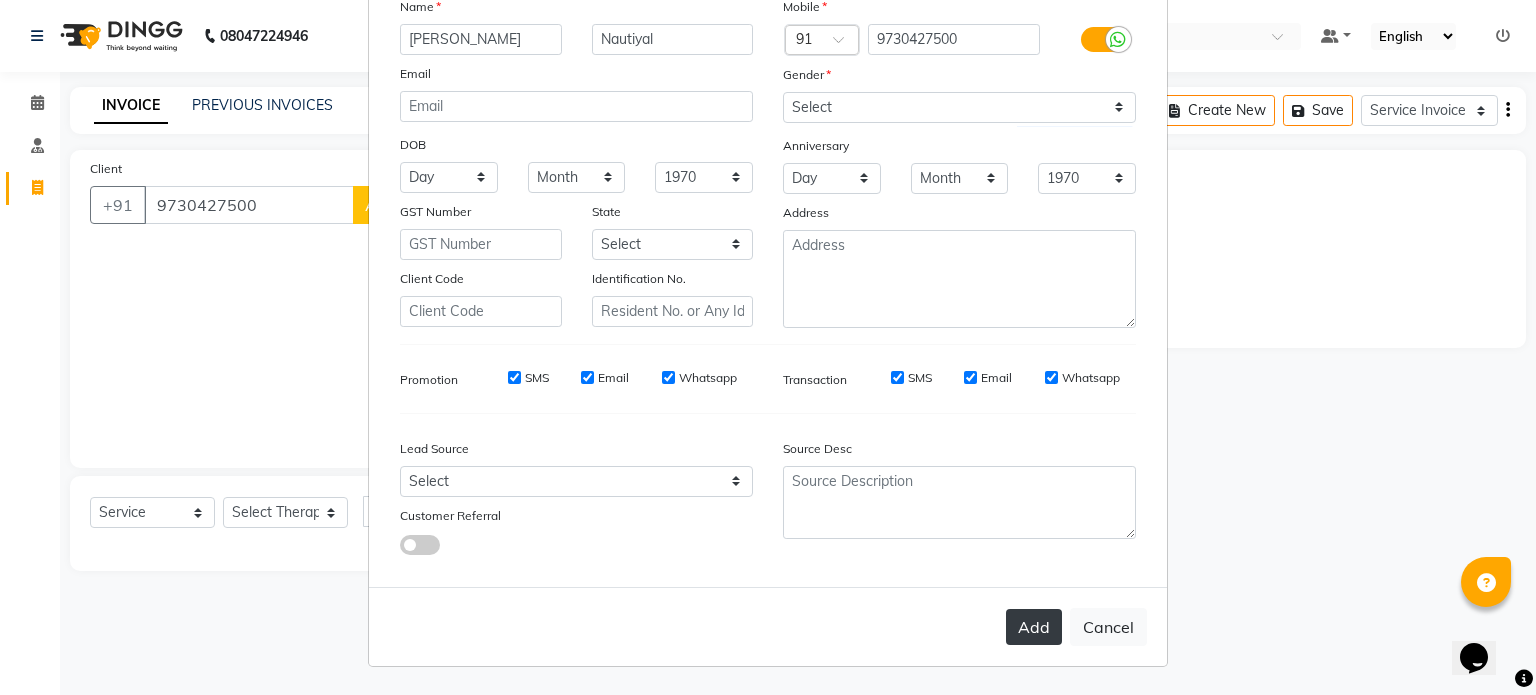 click on "Add" at bounding box center [1034, 627] 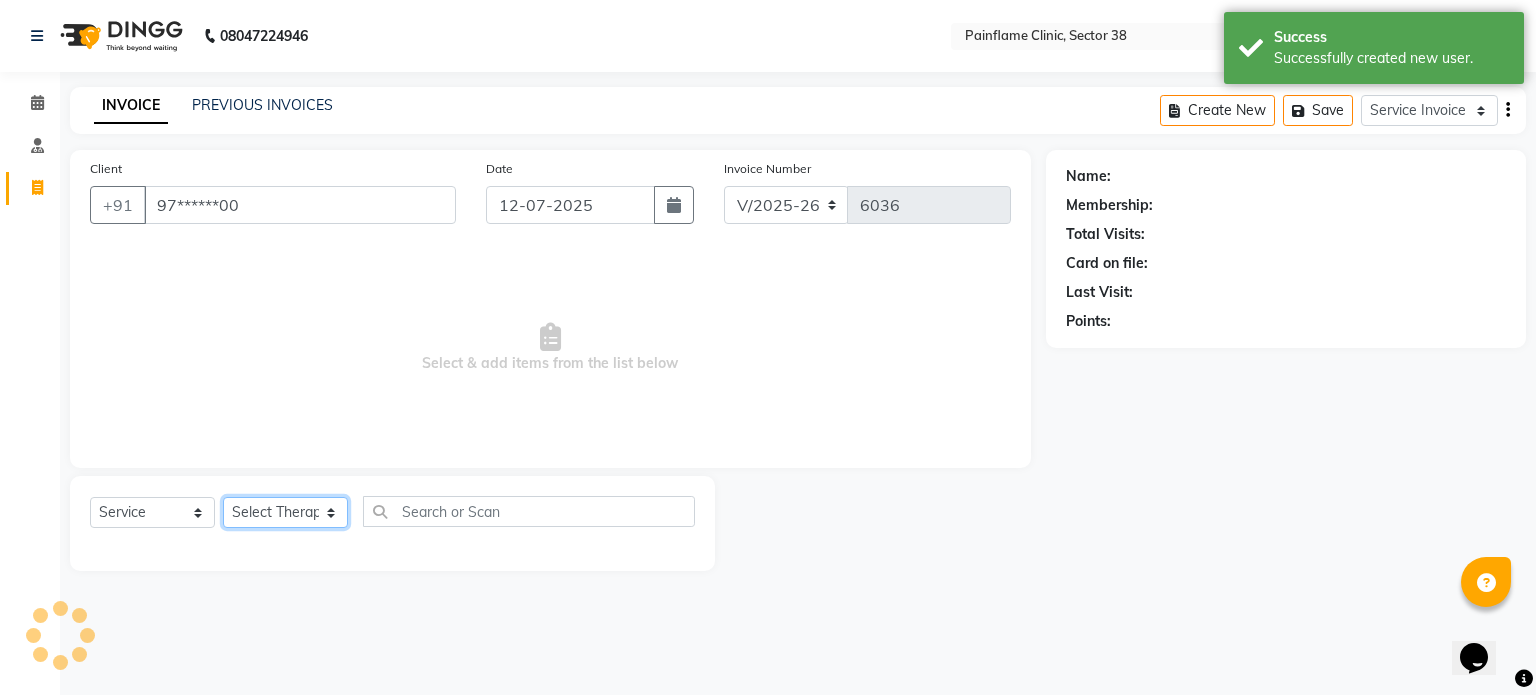 click on "Select Therapist Dr Durgesh Dr Harish Dr Ranjana Dr Saurabh Dr. Suraj Dr. Tejpal Mehlawat KUSHAL MOHIT SEMWAL Nancy Singhai Reception 1  Reception 2 Reception 3" 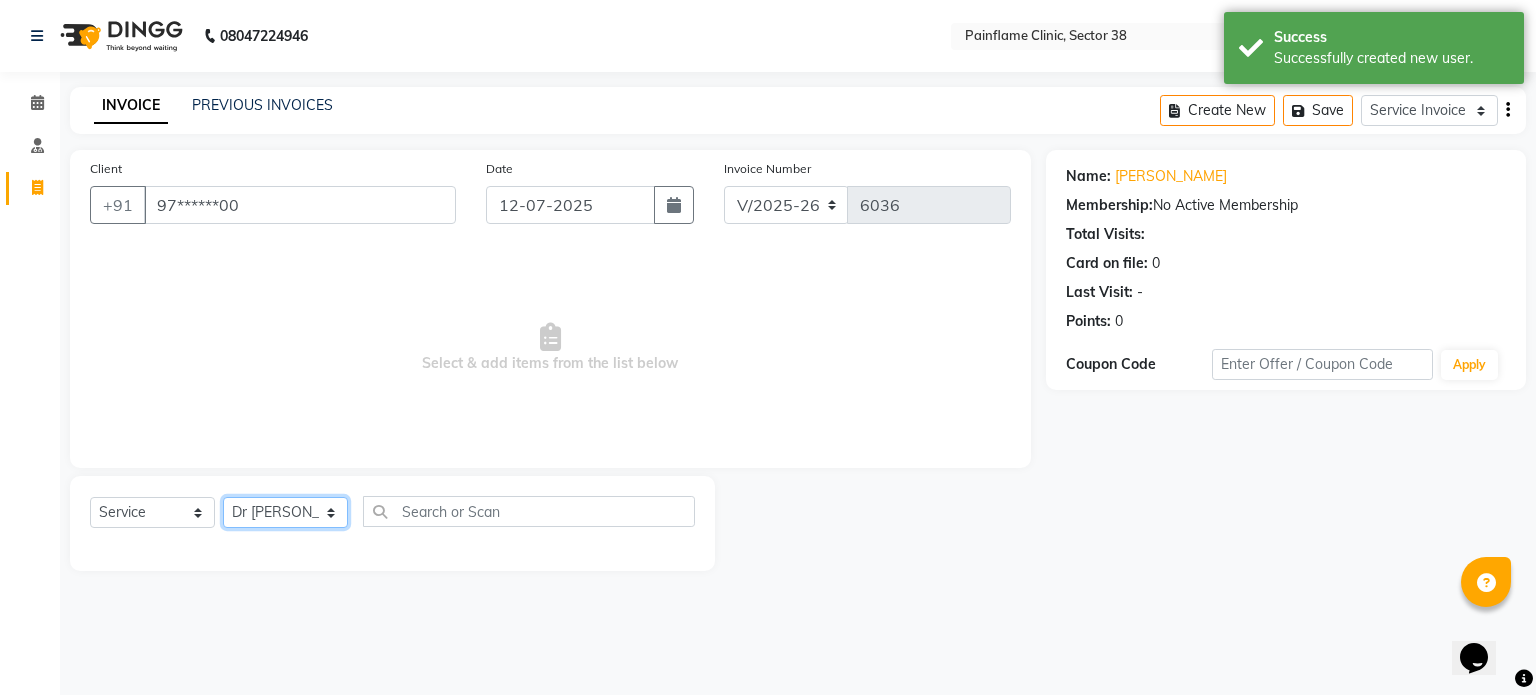 click on "Select Therapist Dr Durgesh Dr Harish Dr Ranjana Dr Saurabh Dr. Suraj Dr. Tejpal Mehlawat KUSHAL MOHIT SEMWAL Nancy Singhai Reception 1  Reception 2 Reception 3" 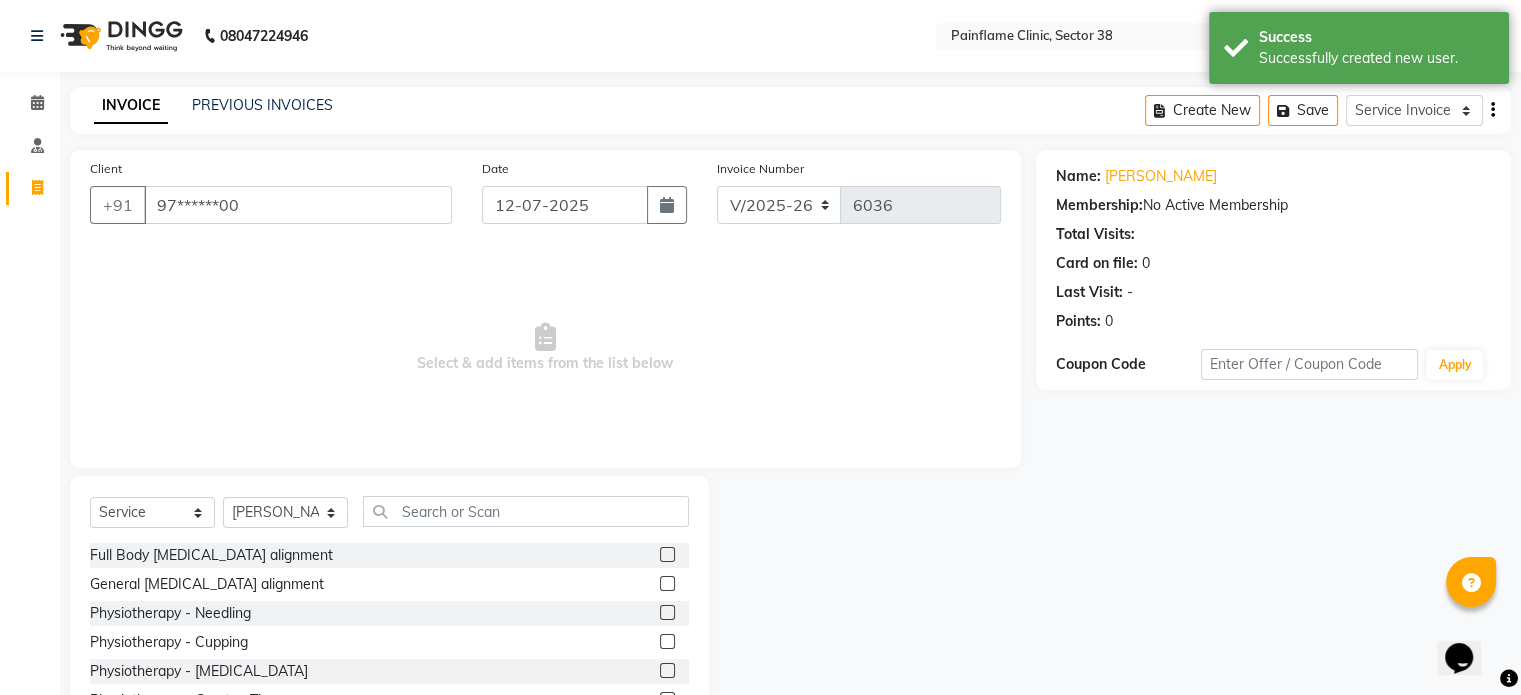 click on "General Chiropractic alignment" 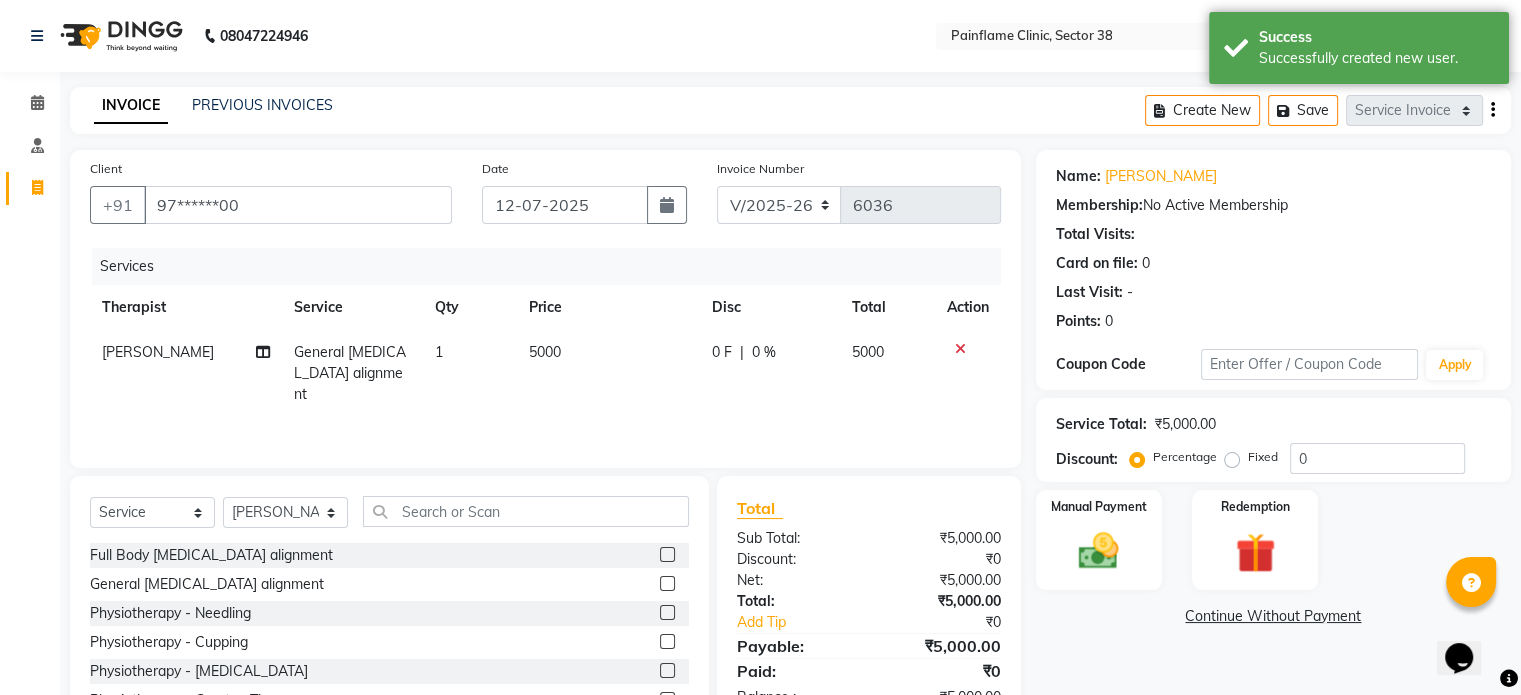 click on "5000" 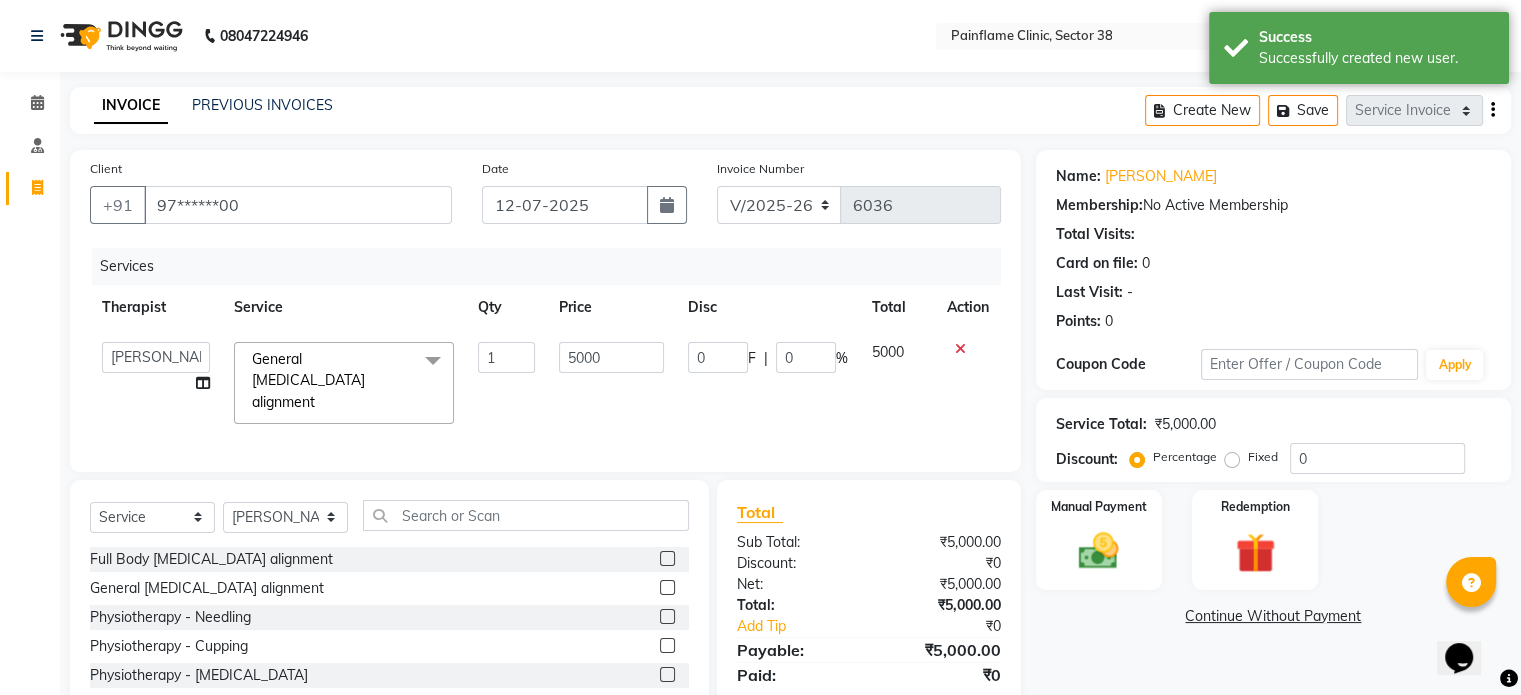 click on "5000" 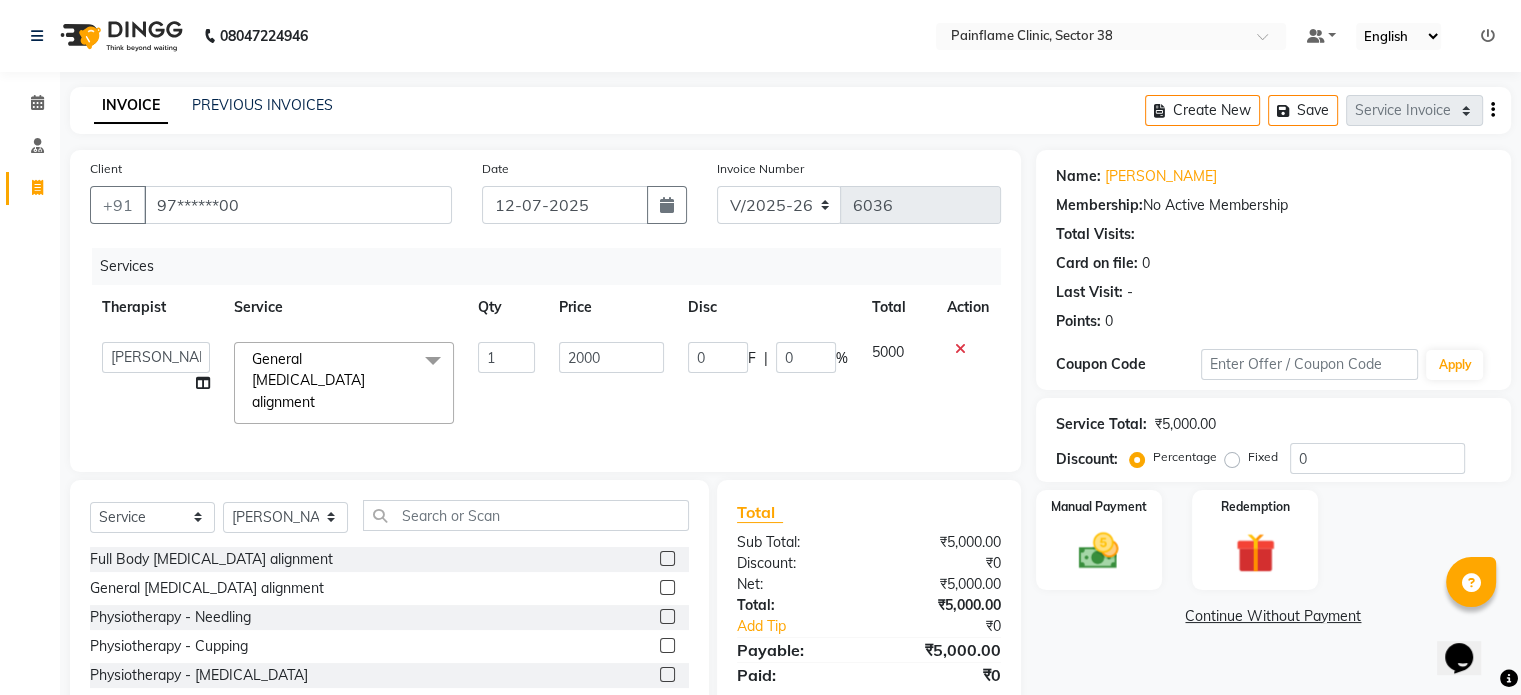 scroll, scrollTop: 106, scrollLeft: 0, axis: vertical 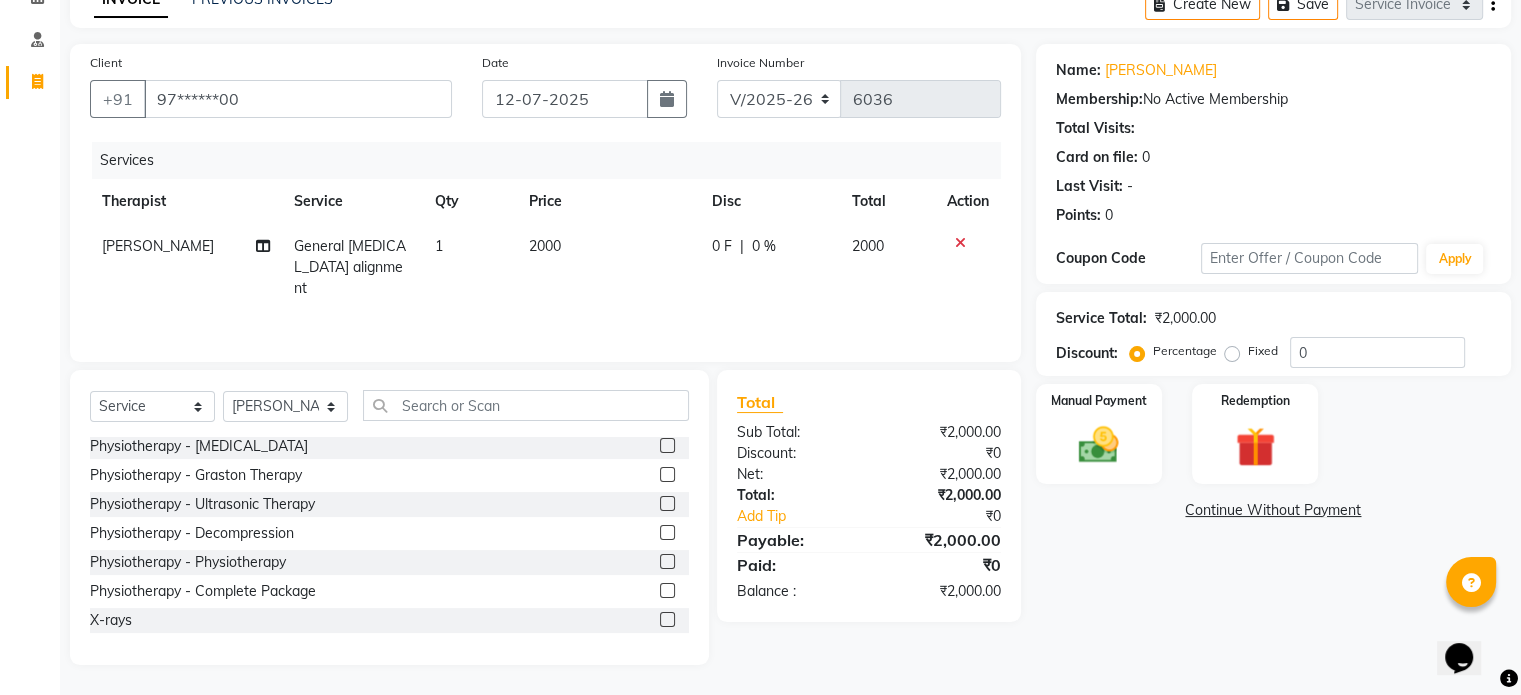 click 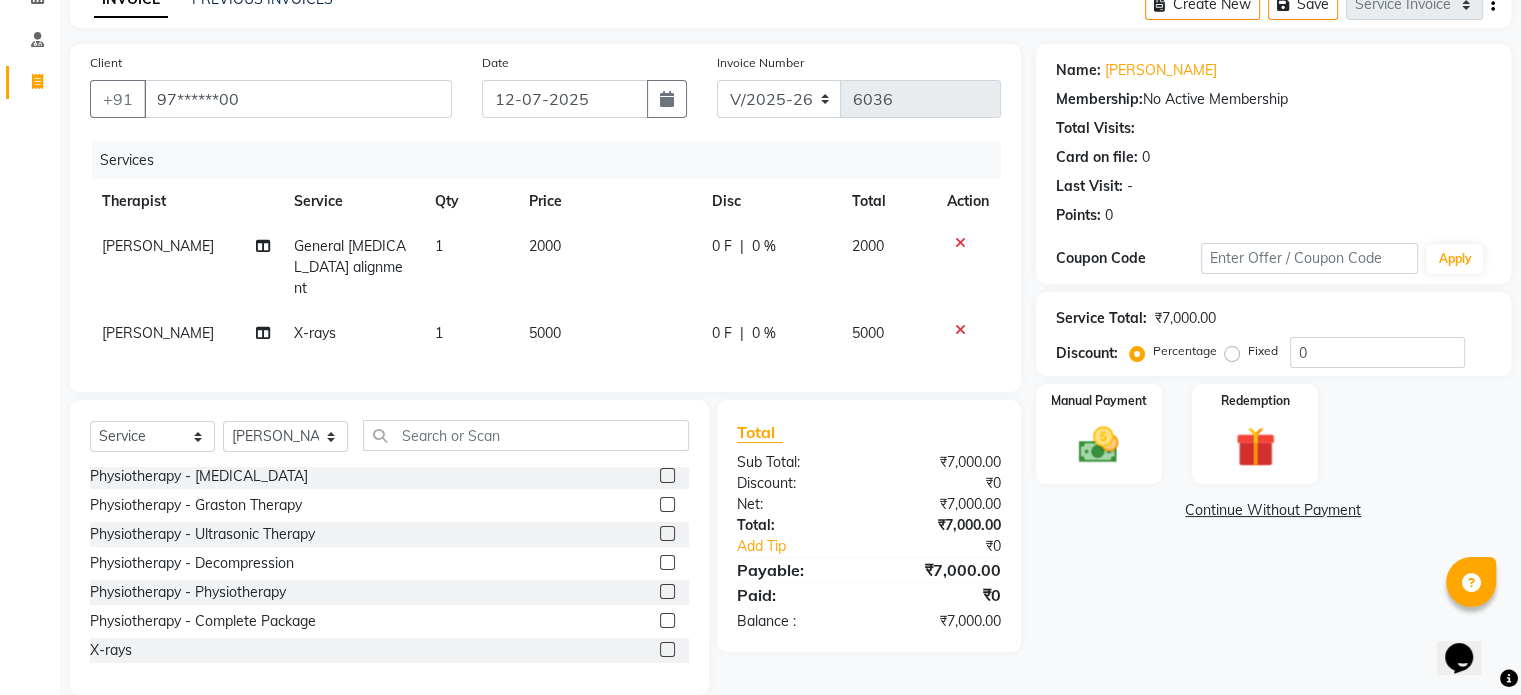 click on "5000" 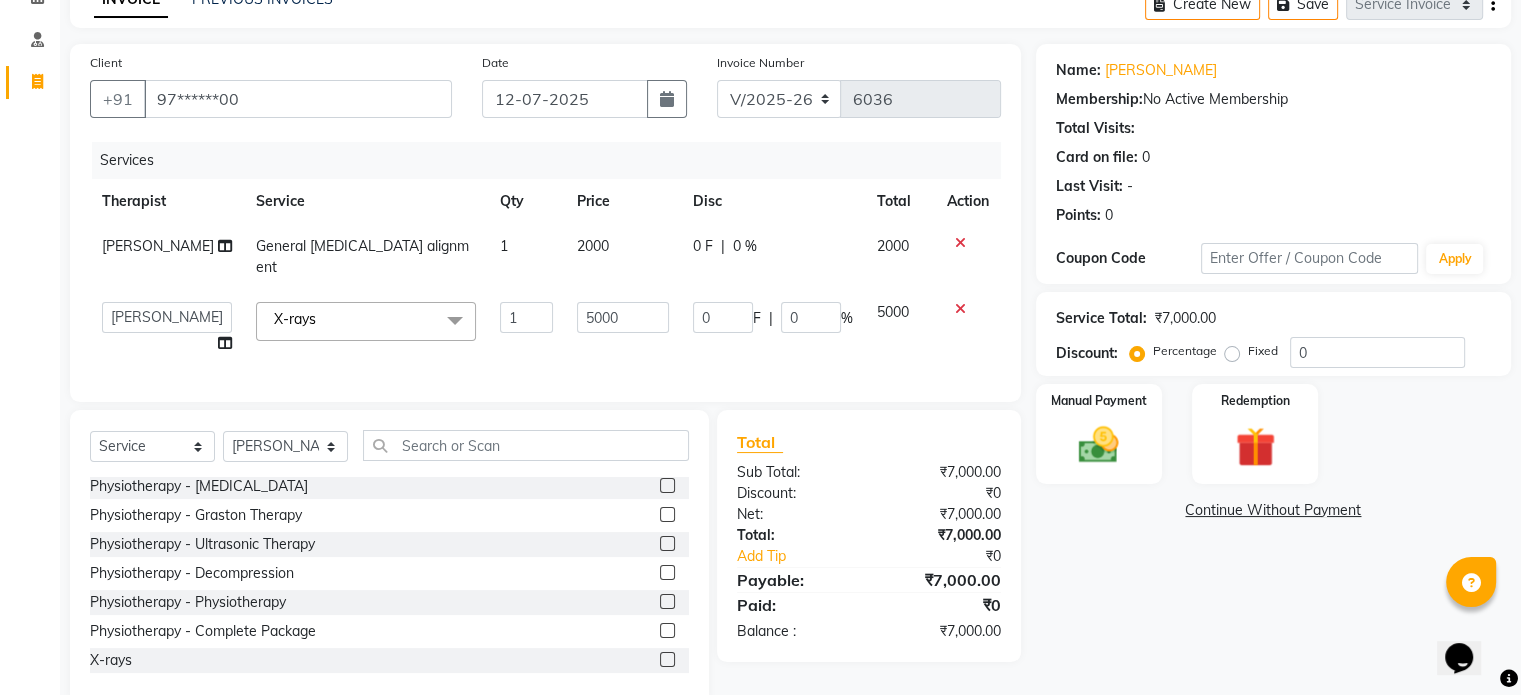 click on "5000" 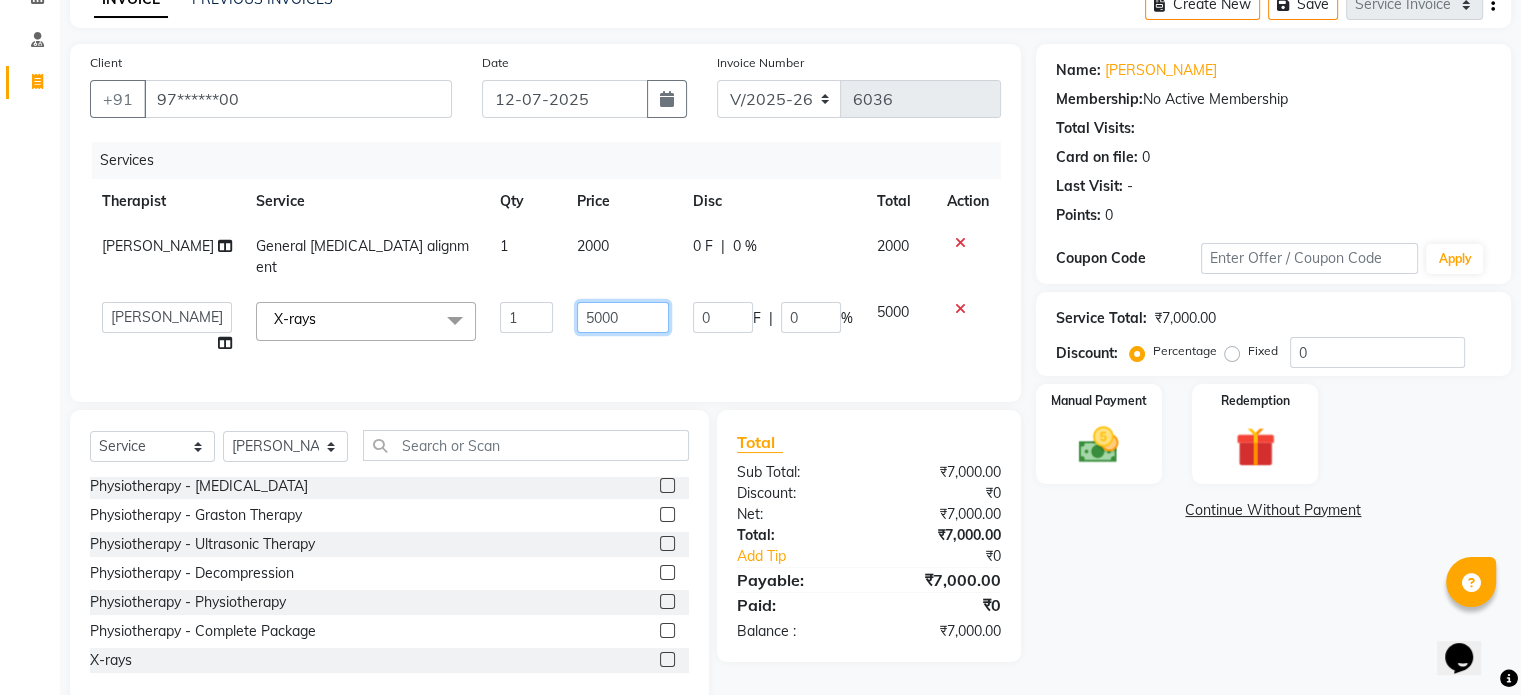 click on "5000" 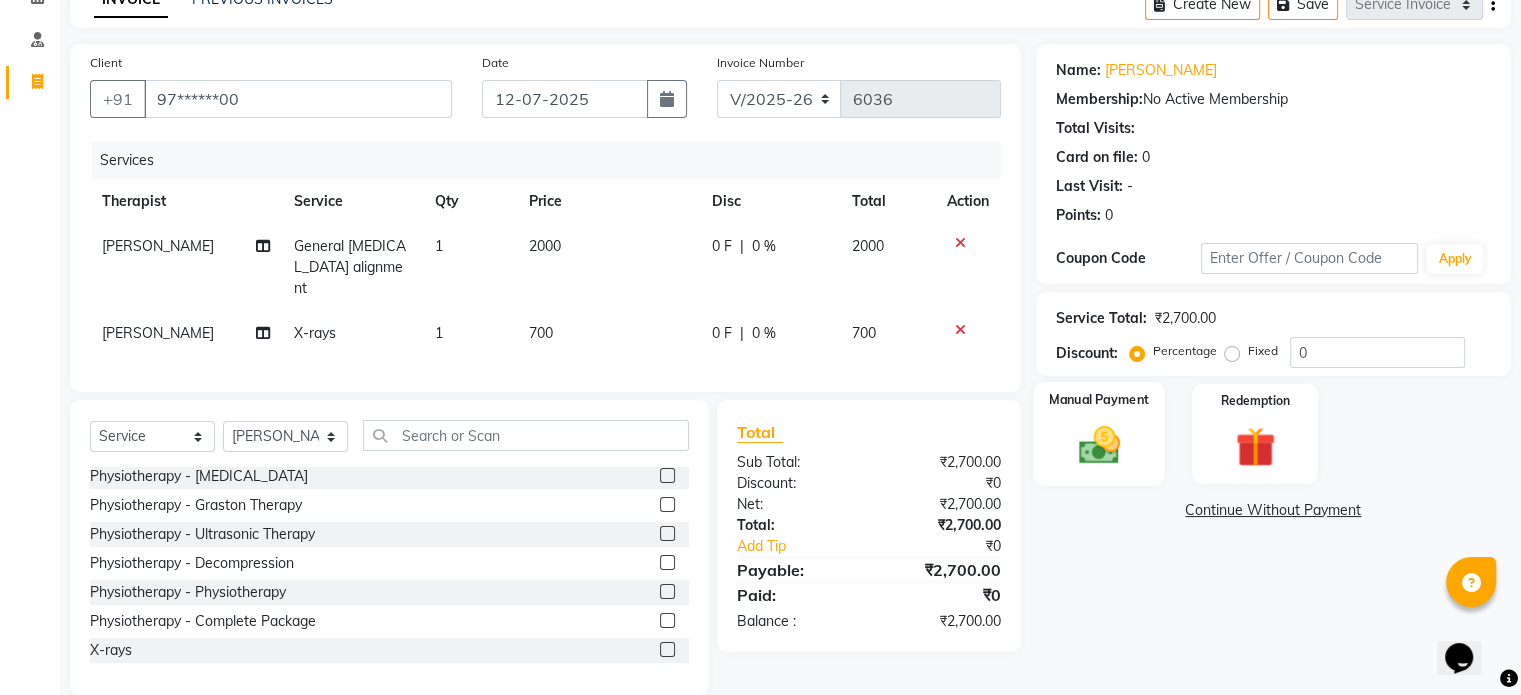 click 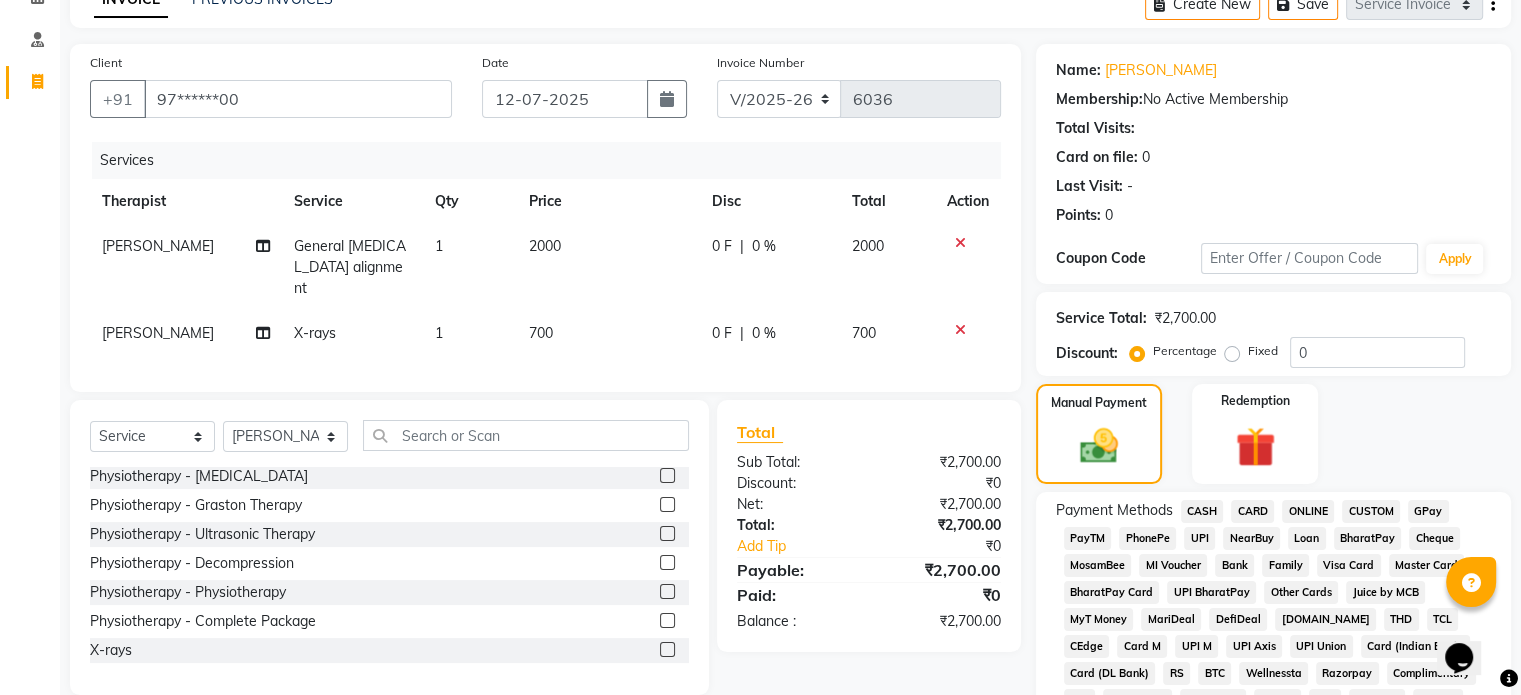 click on "UPI" 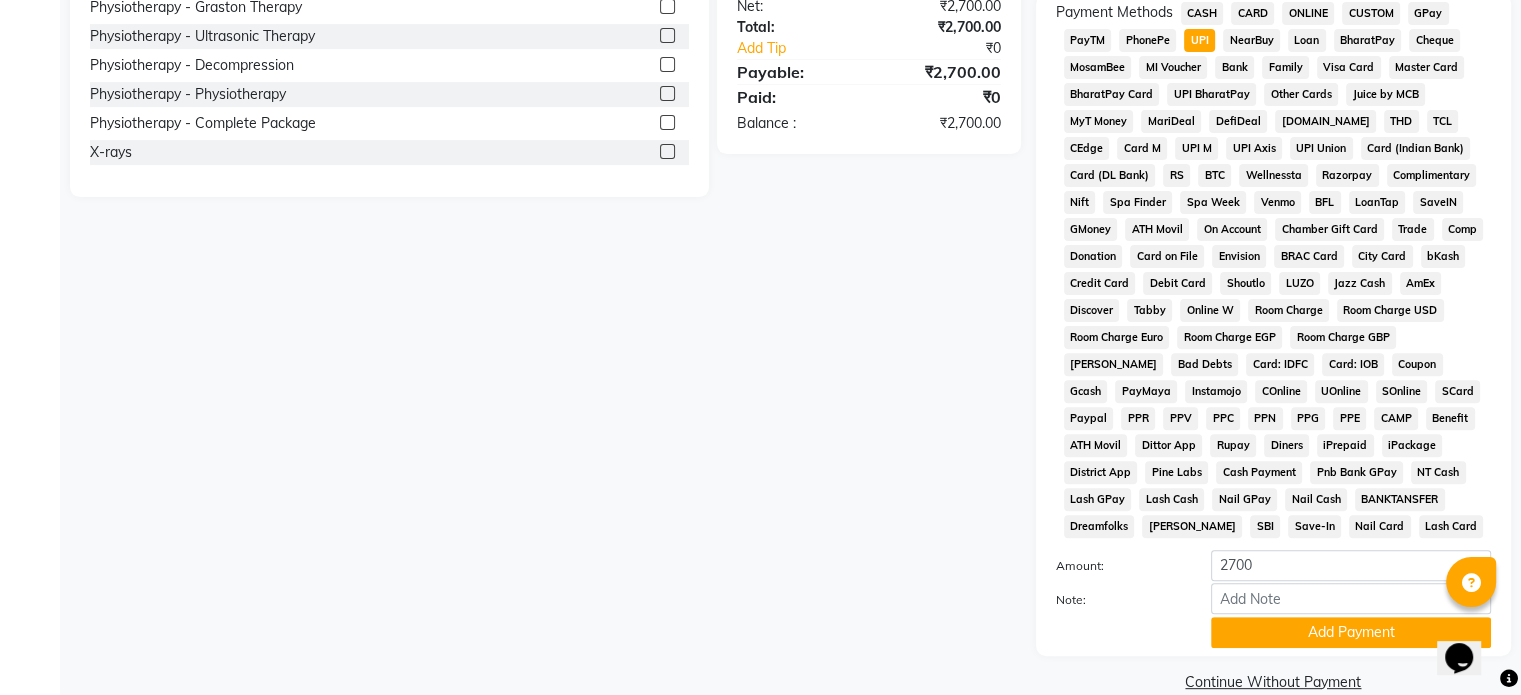 scroll, scrollTop: 589, scrollLeft: 0, axis: vertical 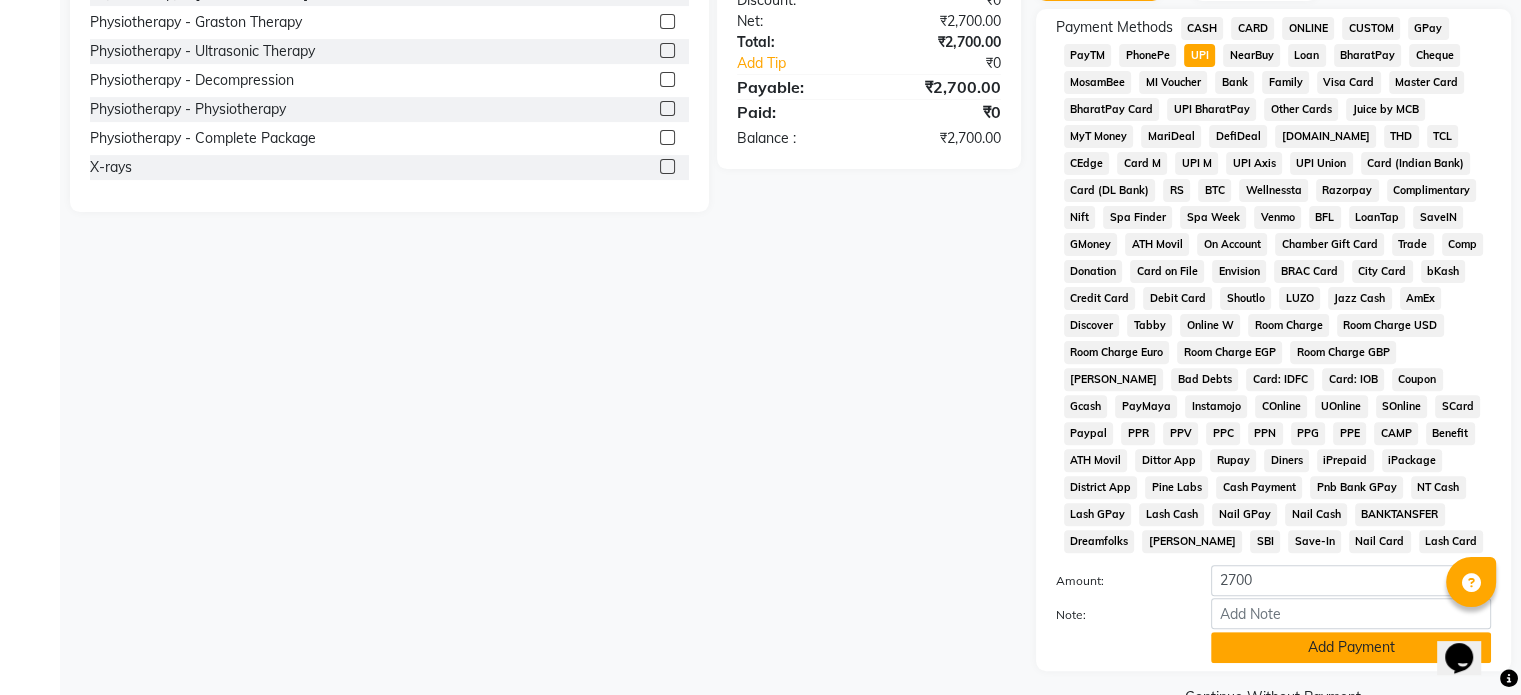 click on "Add Payment" 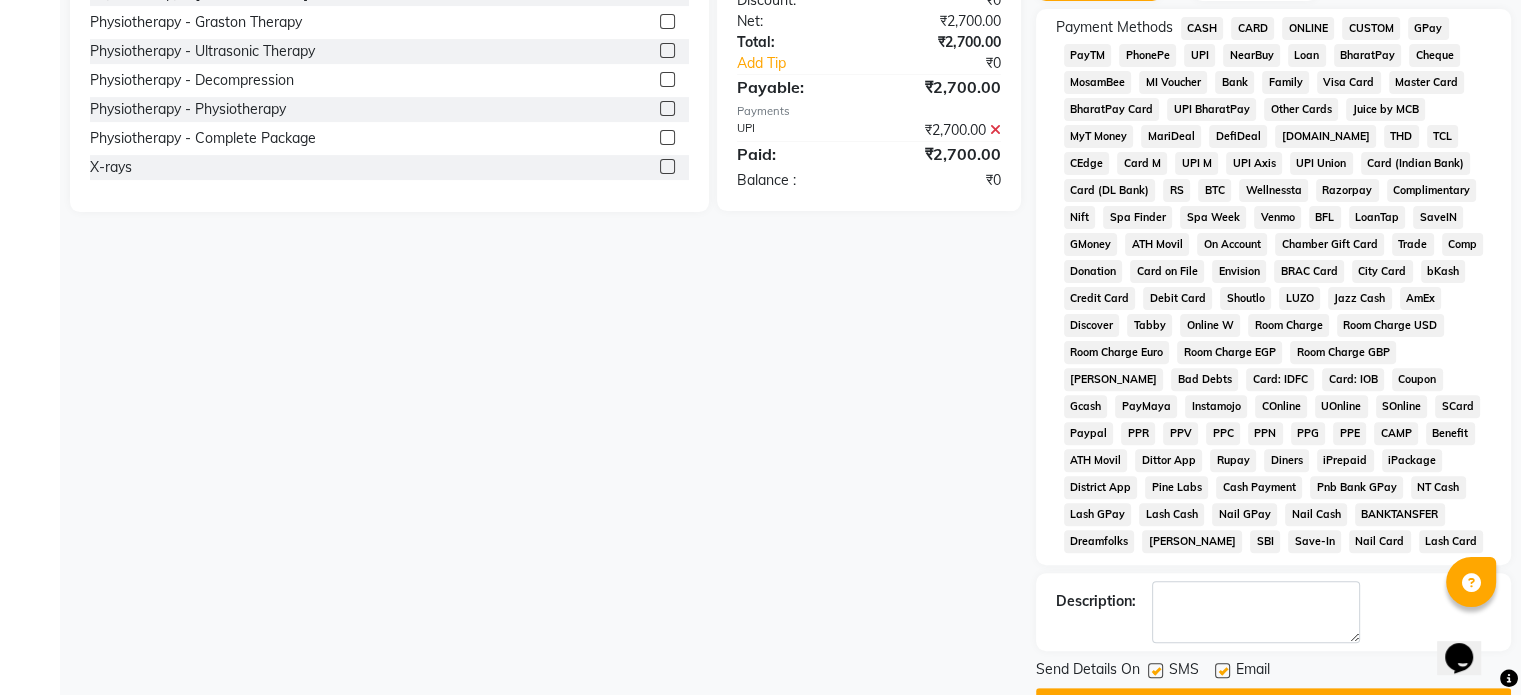 click 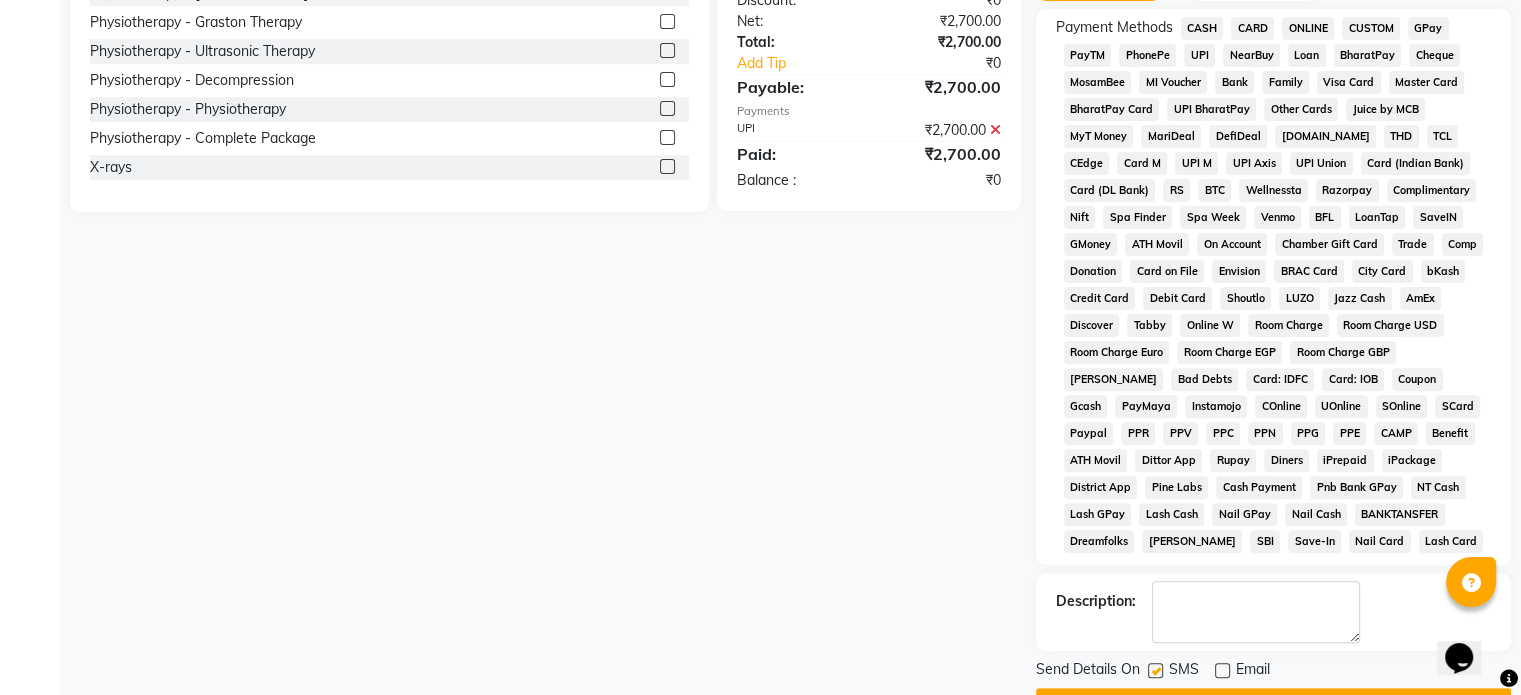 click 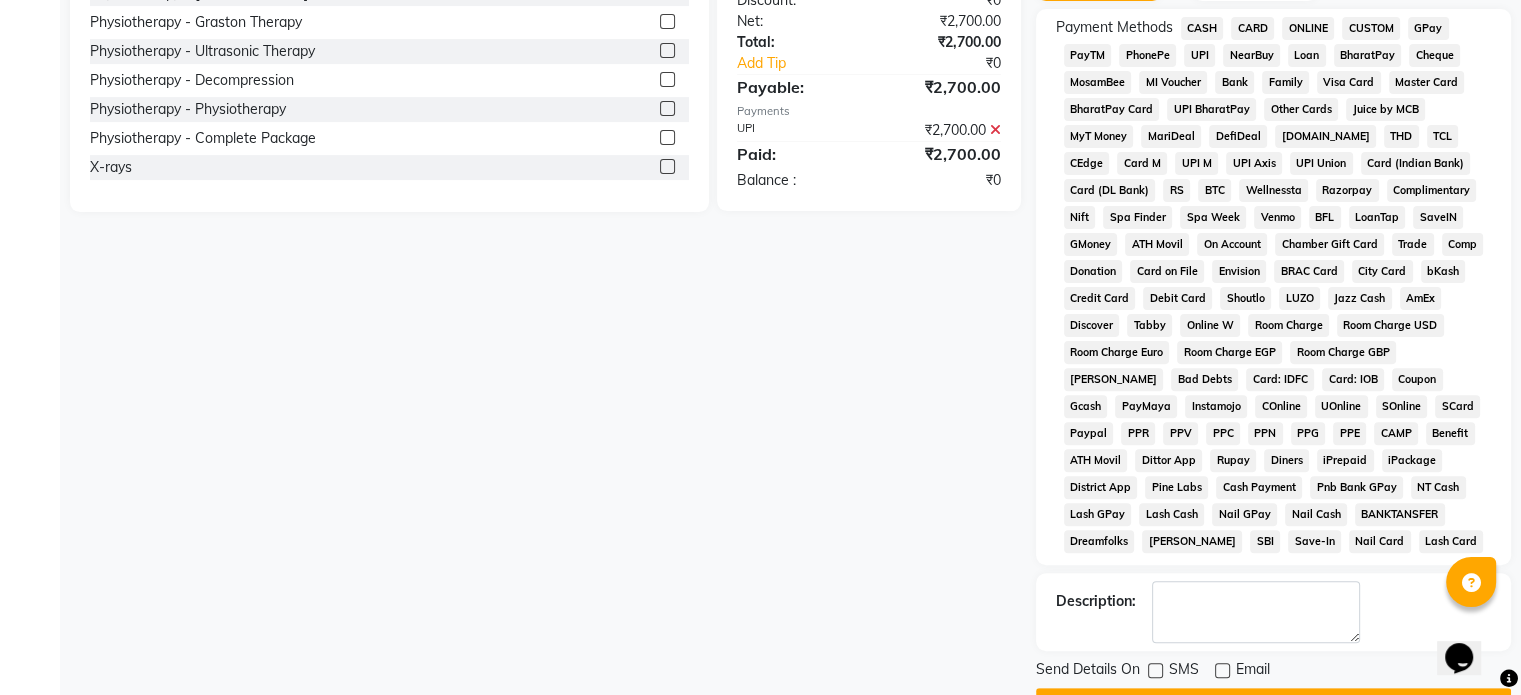 scroll, scrollTop: 657, scrollLeft: 0, axis: vertical 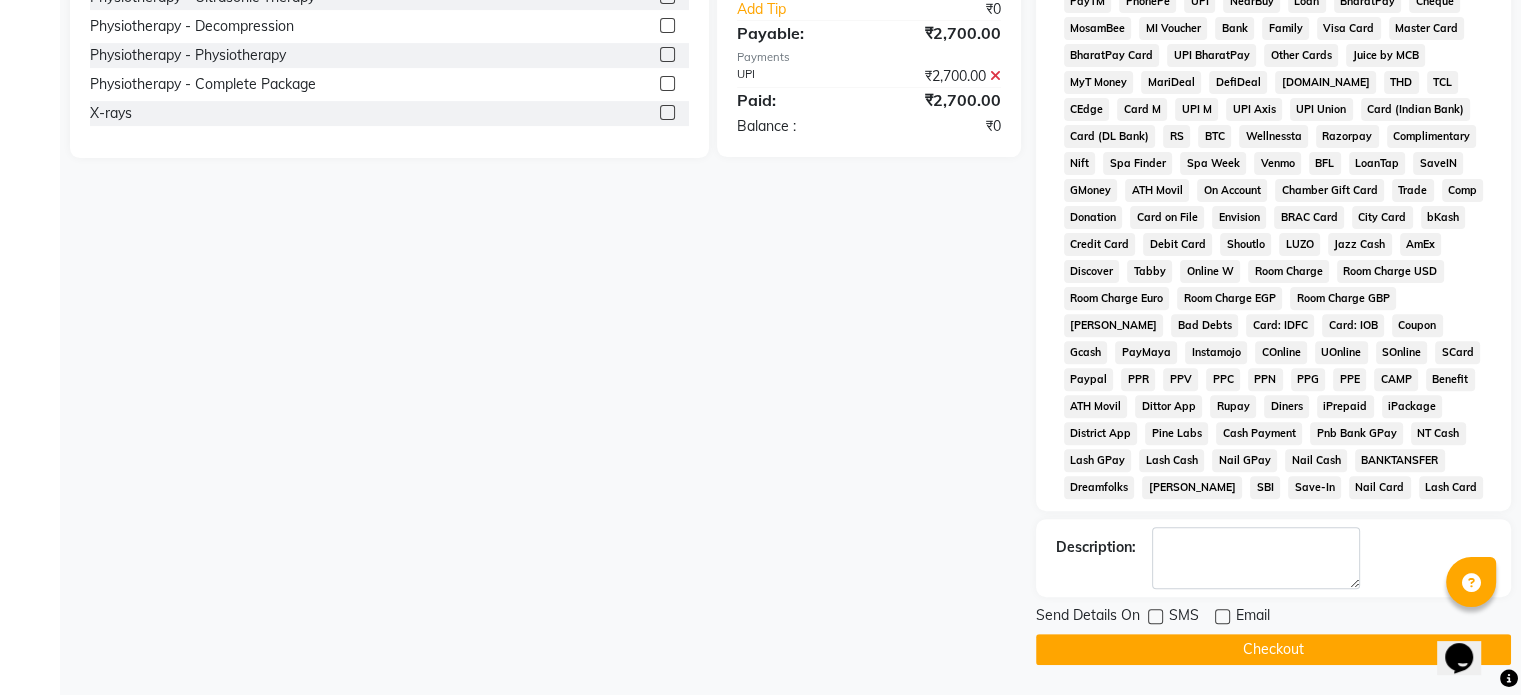 click on "Checkout" 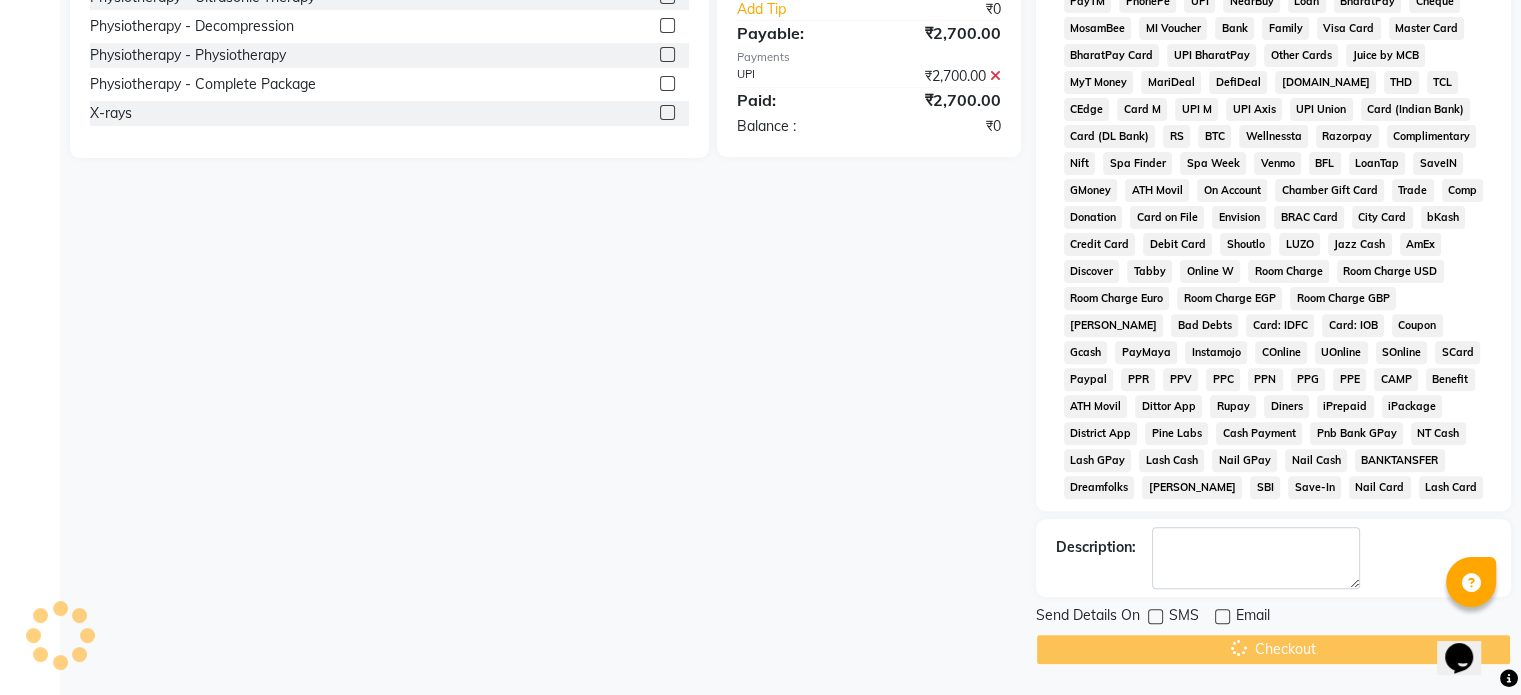 click on "Checkout" 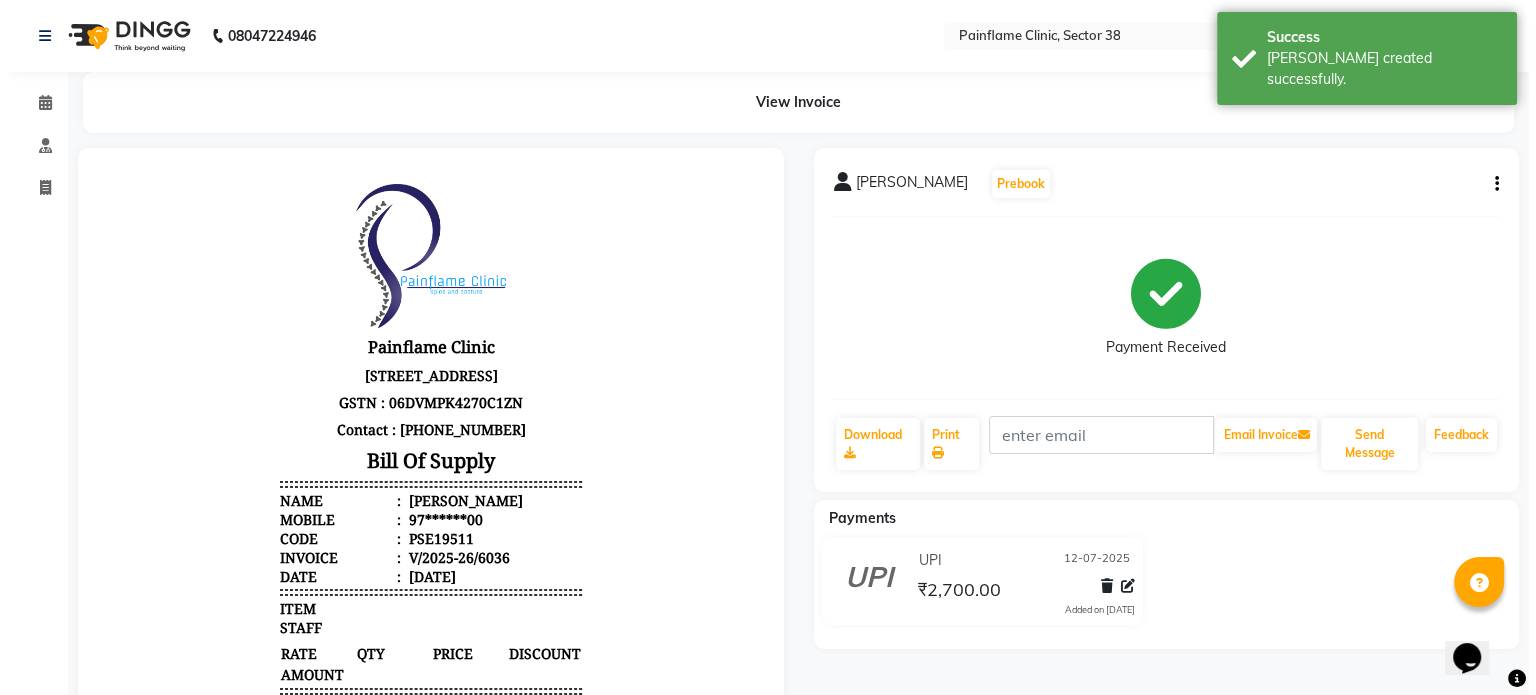 scroll, scrollTop: 0, scrollLeft: 0, axis: both 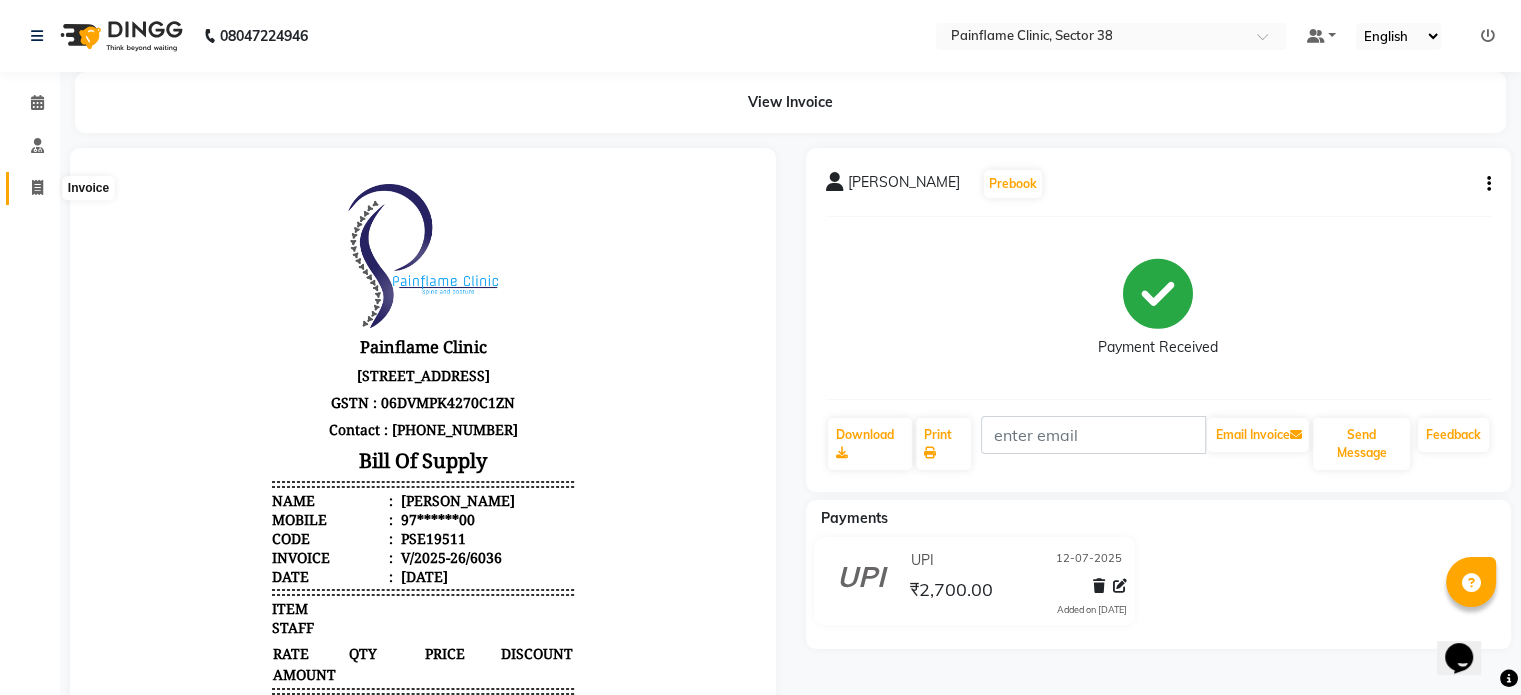 drag, startPoint x: 53, startPoint y: 183, endPoint x: 99, endPoint y: 187, distance: 46.173584 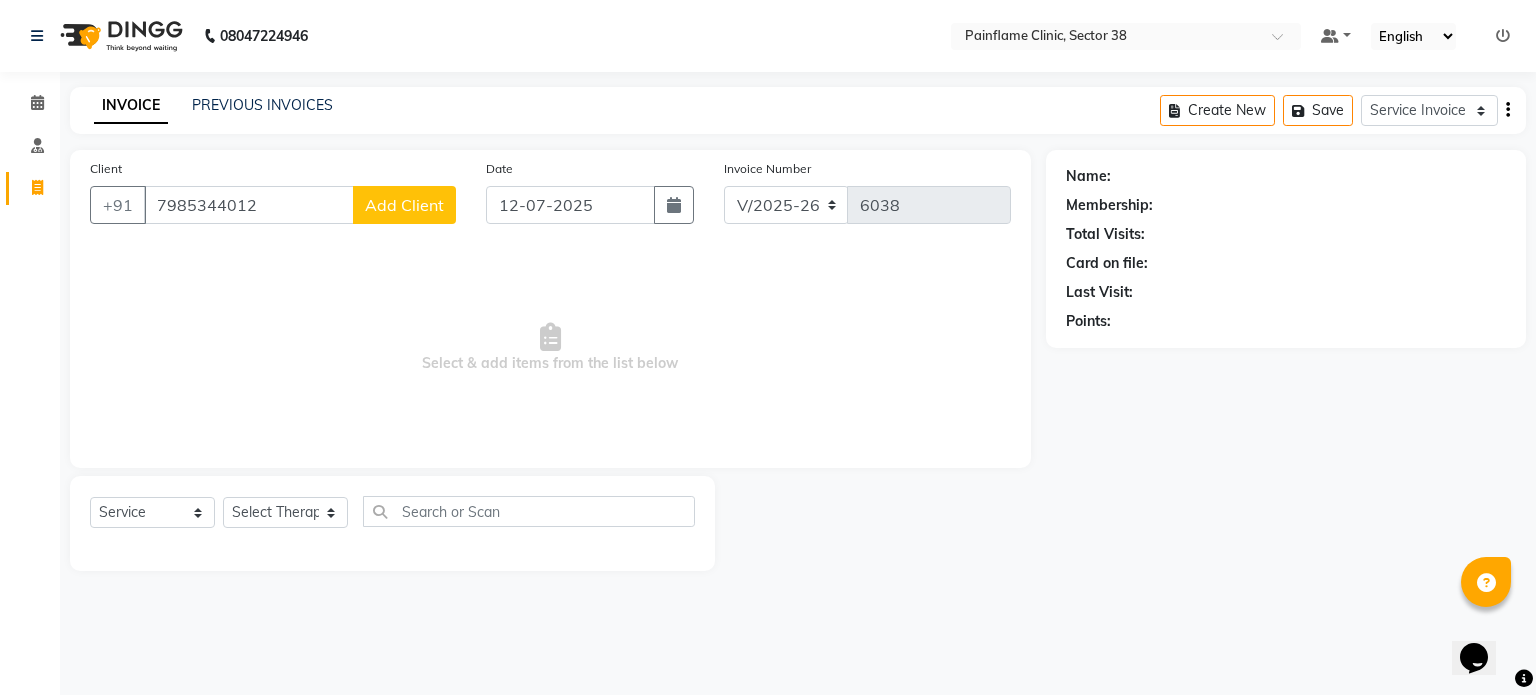 click on "7985344012" at bounding box center (249, 205) 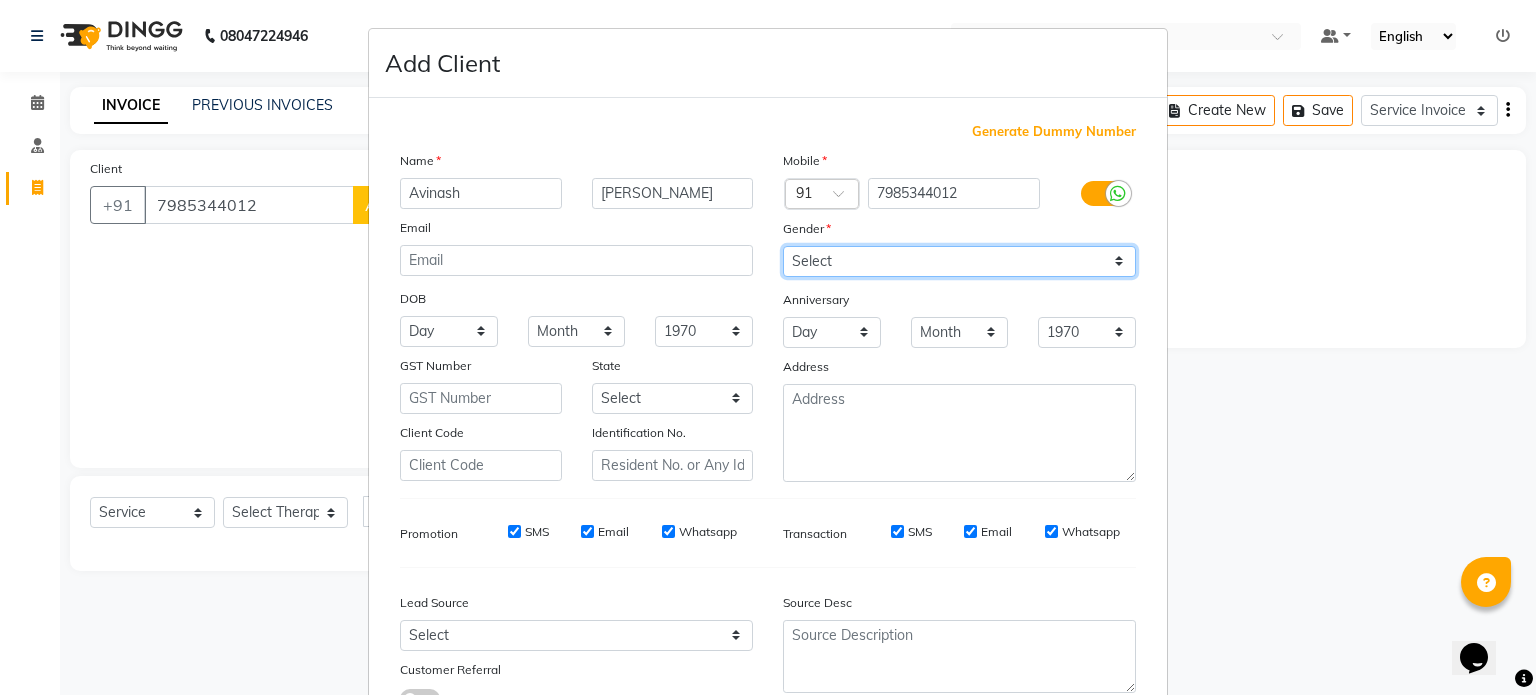 click on "Select Male Female Other Prefer Not To Say" at bounding box center [959, 261] 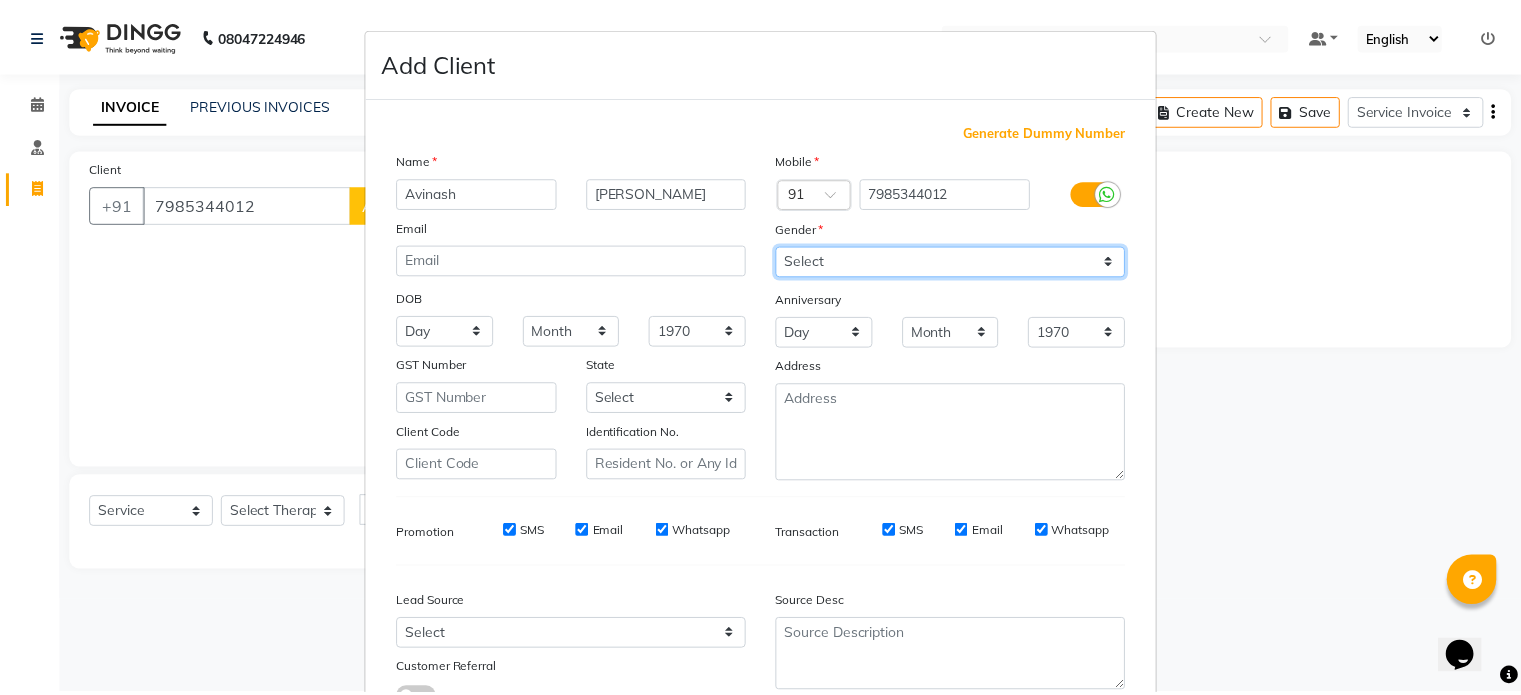 scroll, scrollTop: 161, scrollLeft: 0, axis: vertical 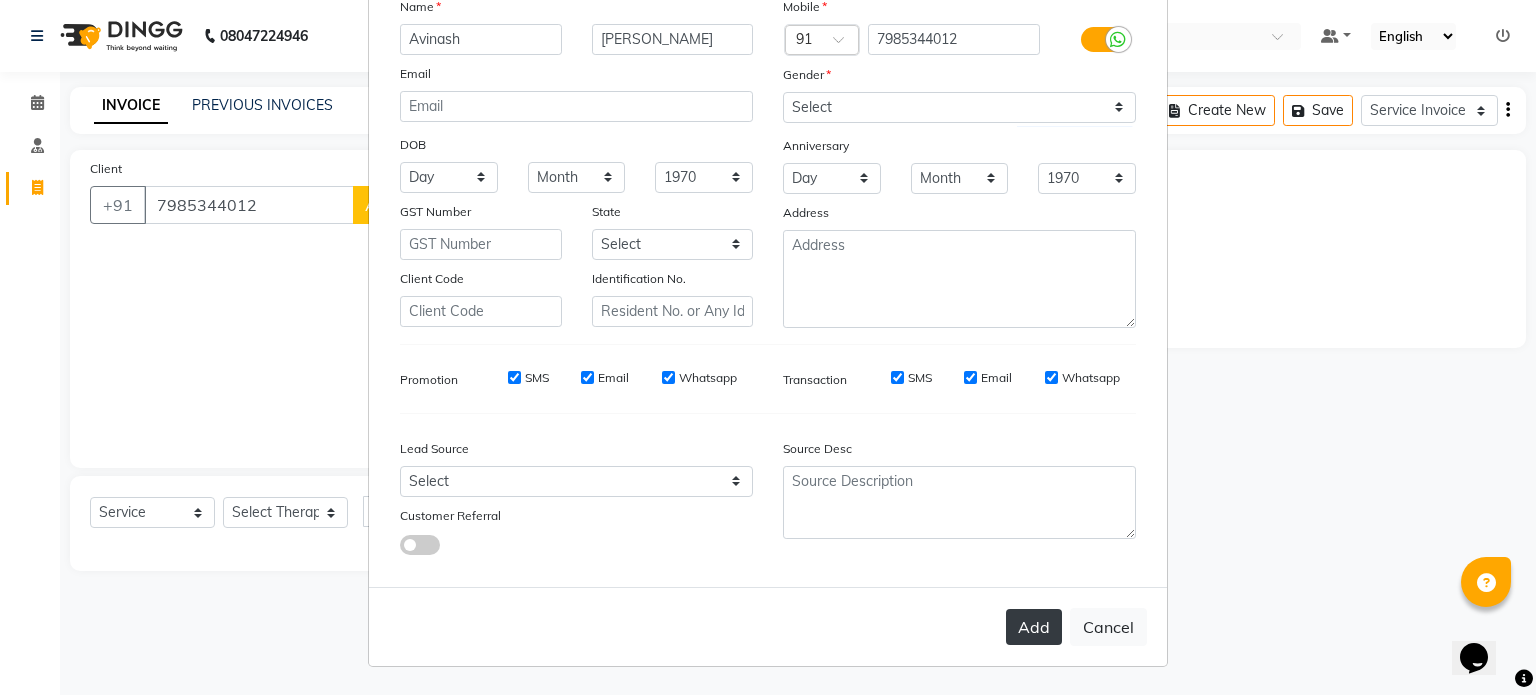 click on "Add" at bounding box center (1034, 627) 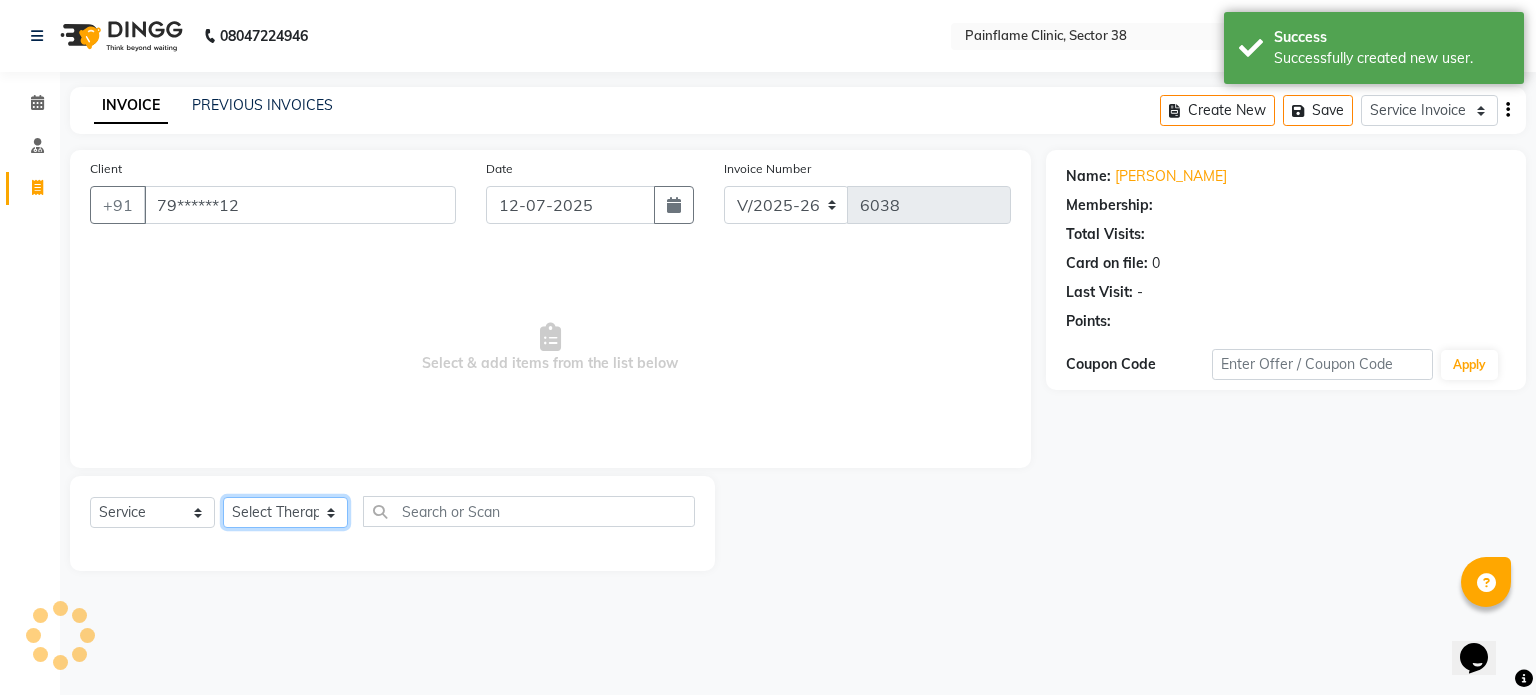 click on "Select Therapist Dr Durgesh Dr Harish Dr Ranjana Dr Saurabh Dr. Suraj Dr. Tejpal Mehlawat KUSHAL MOHIT SEMWAL Nancy Singhai Reception 1  Reception 2 Reception 3" 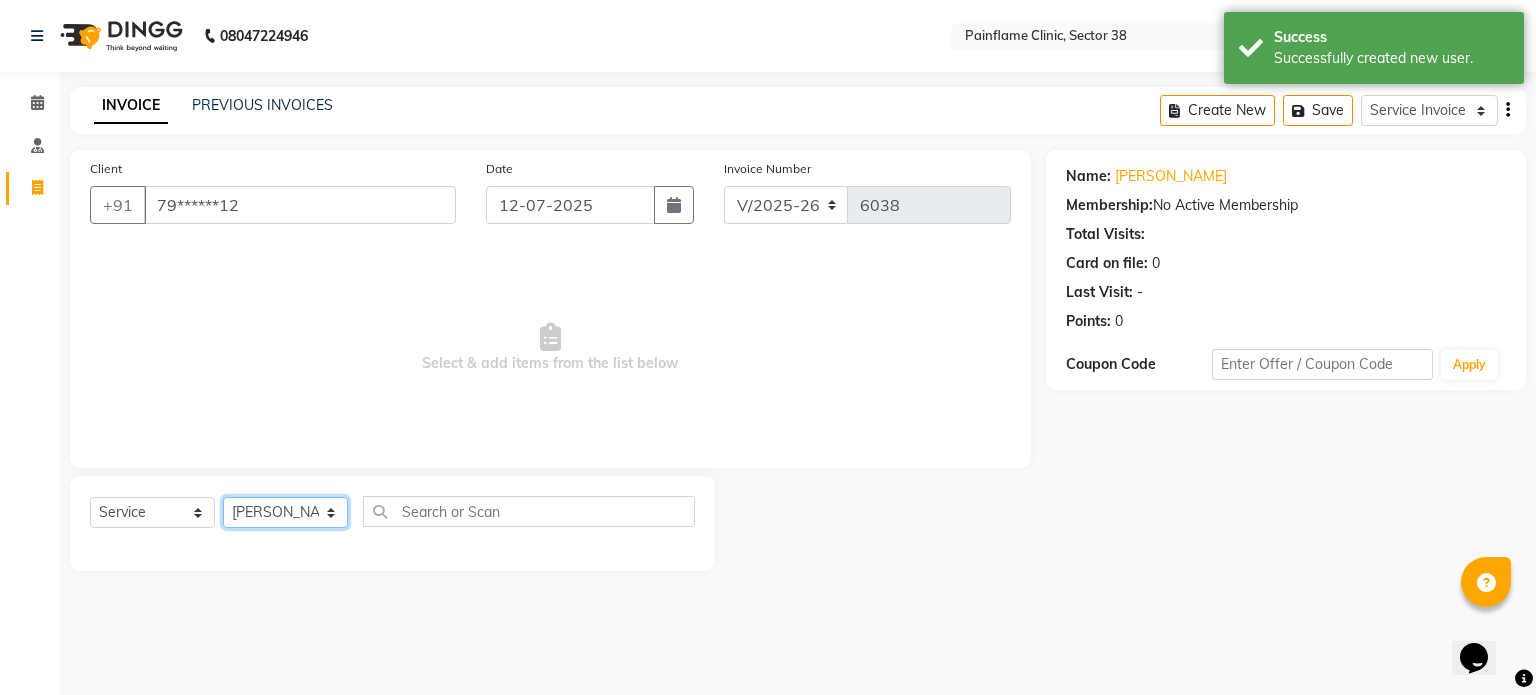 click on "Select Therapist Dr Durgesh Dr Harish Dr Ranjana Dr Saurabh Dr. Suraj Dr. Tejpal Mehlawat KUSHAL MOHIT SEMWAL Nancy Singhai Reception 1  Reception 2 Reception 3" 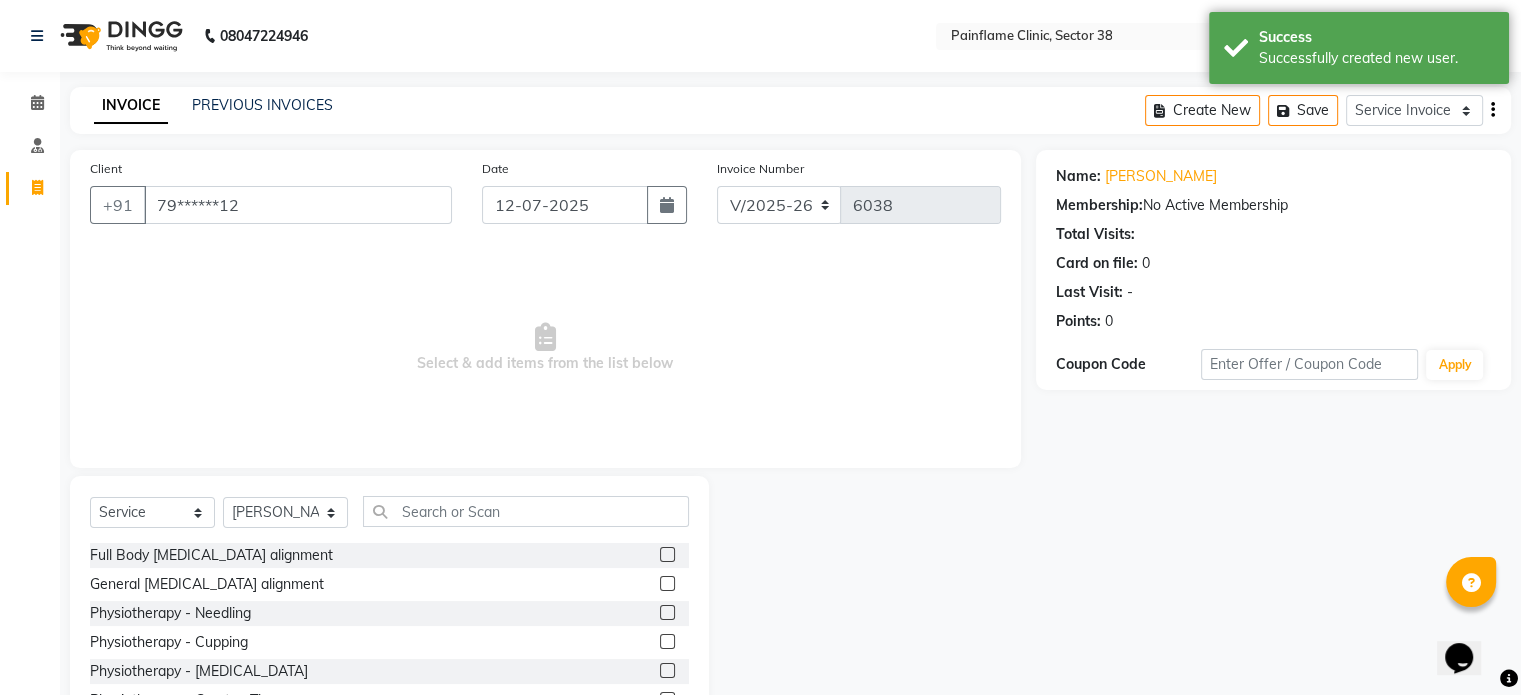 click 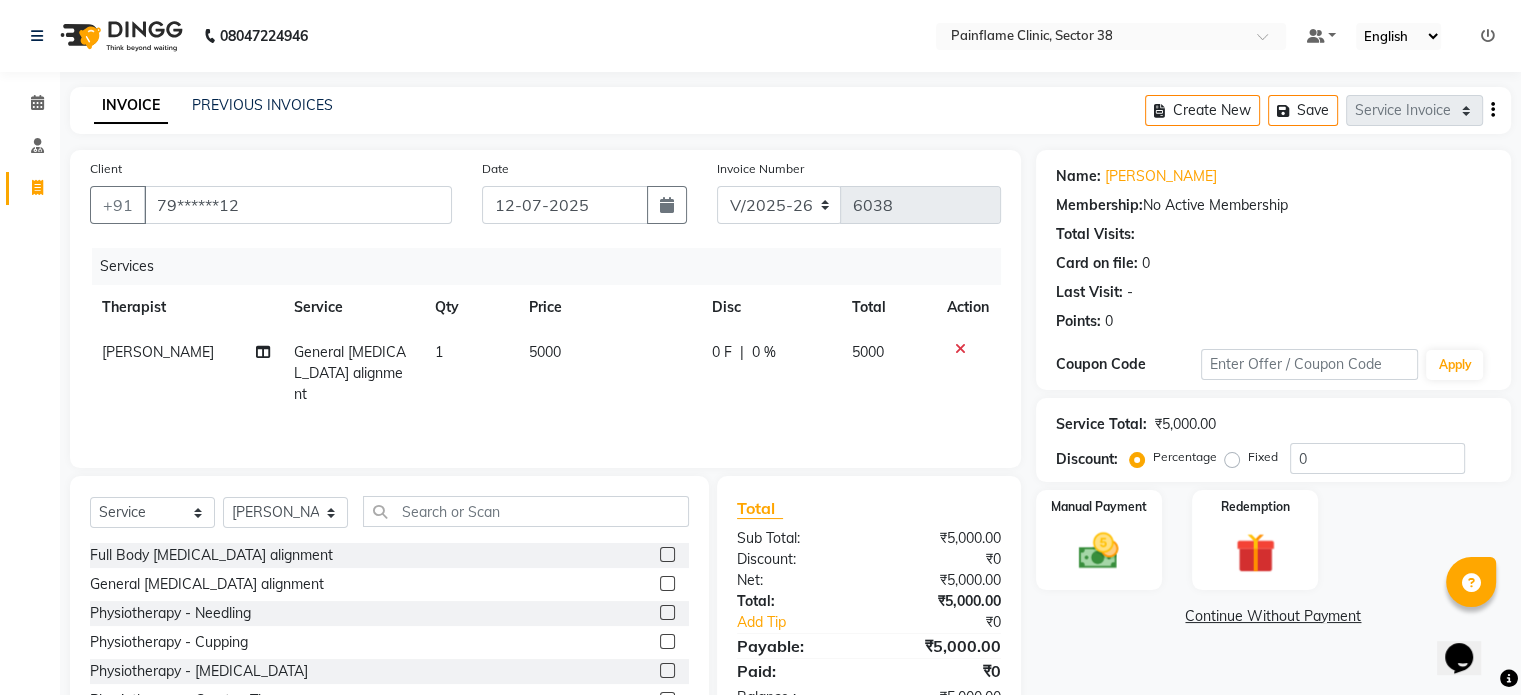 click on "5000" 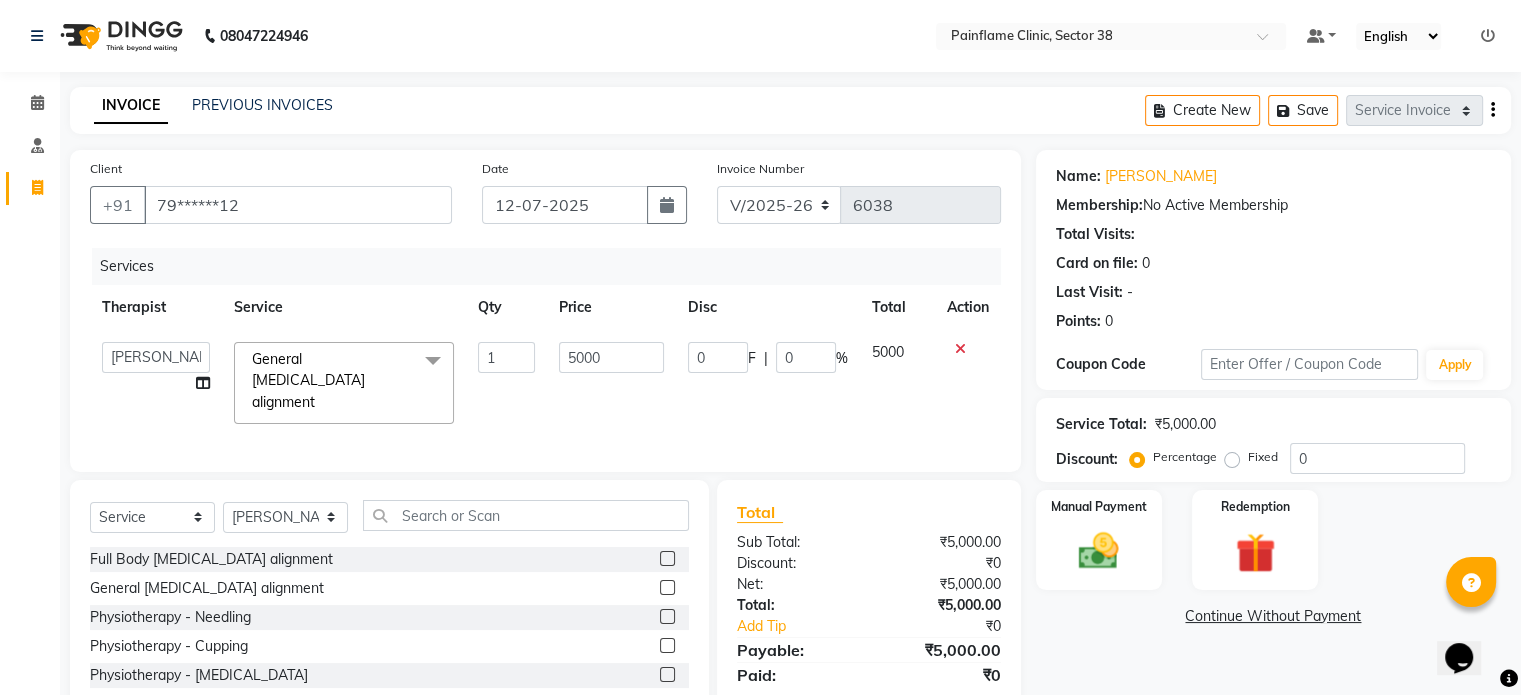 click on "5000" 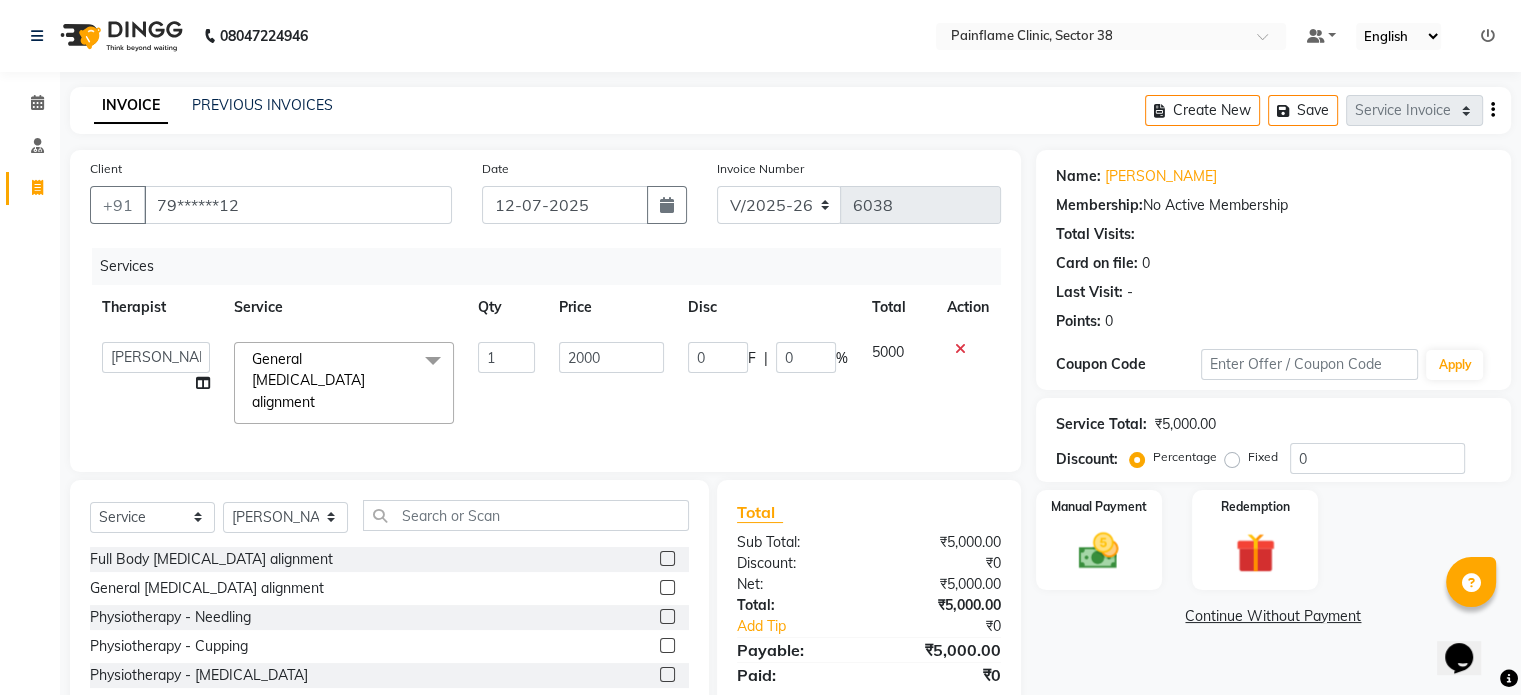 scroll, scrollTop: 119, scrollLeft: 0, axis: vertical 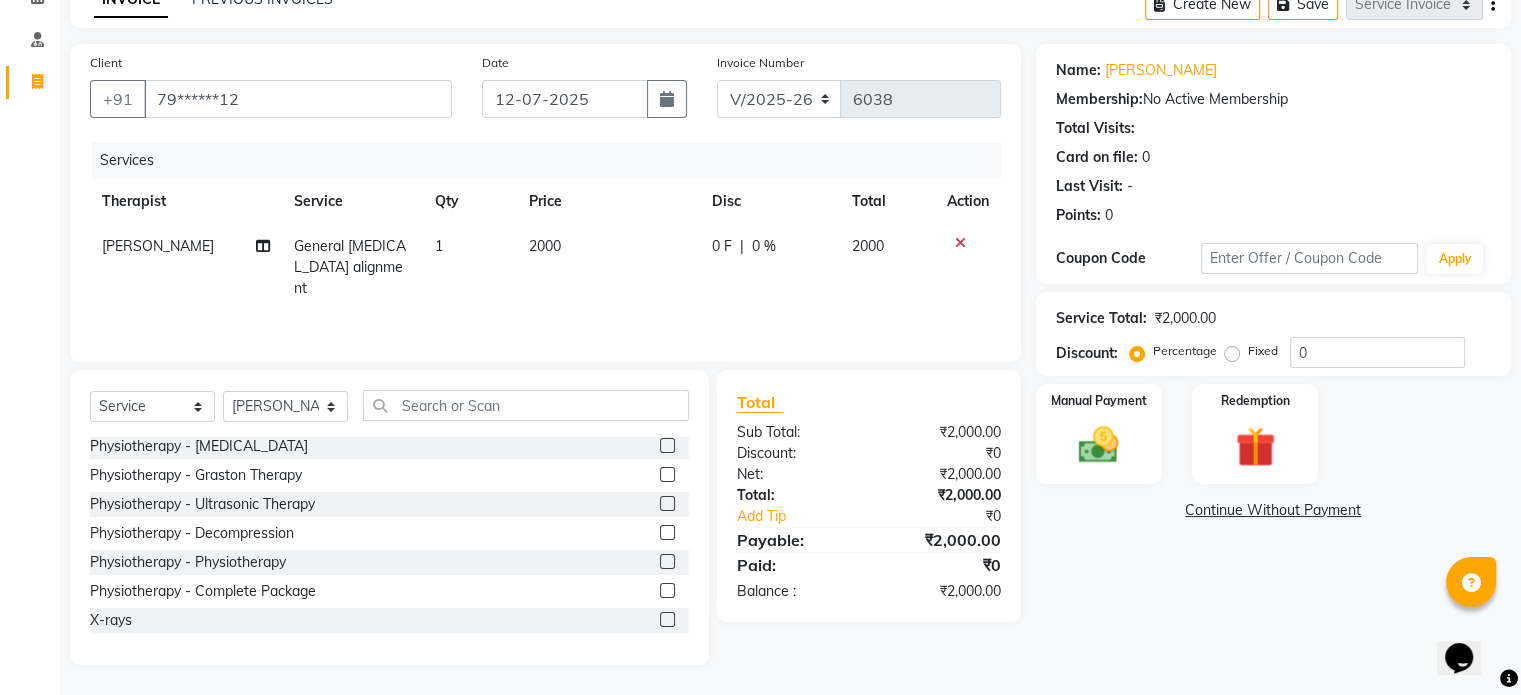 click 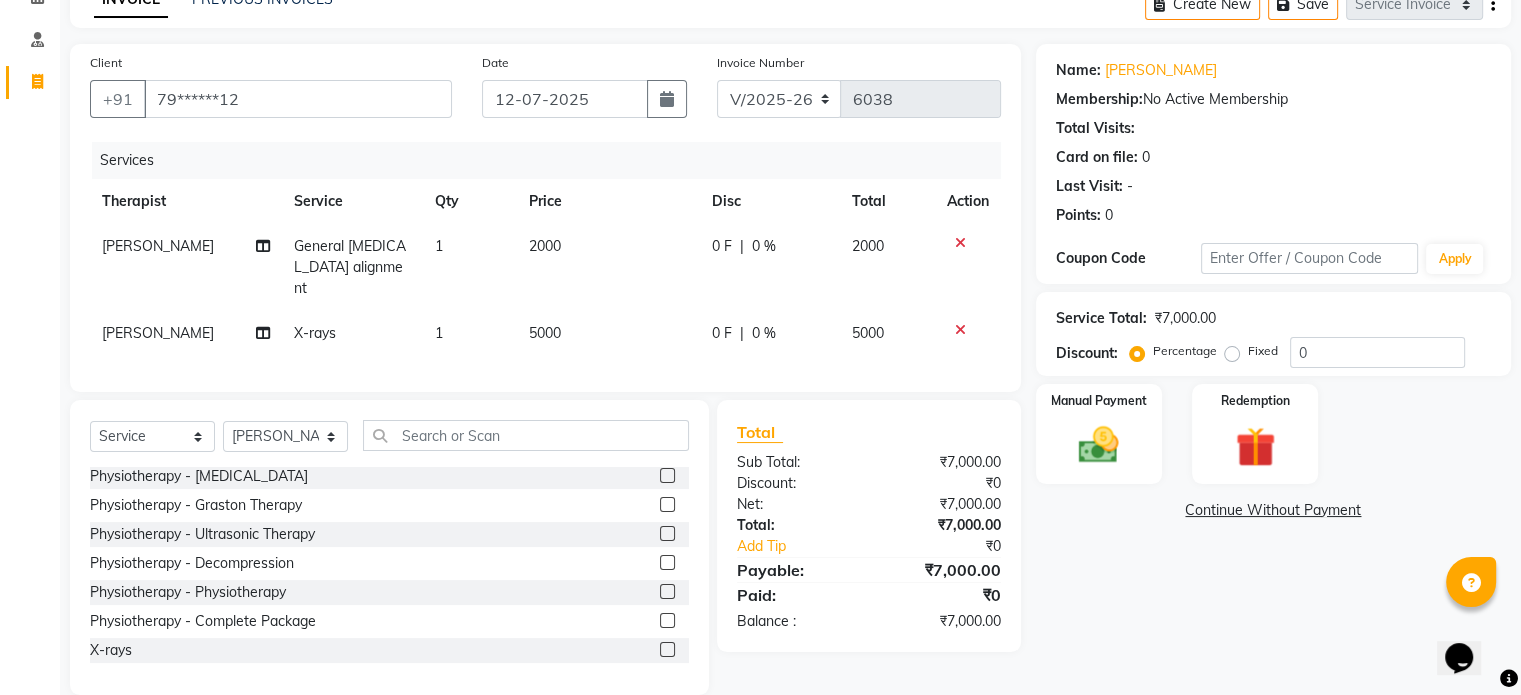 click on "5000" 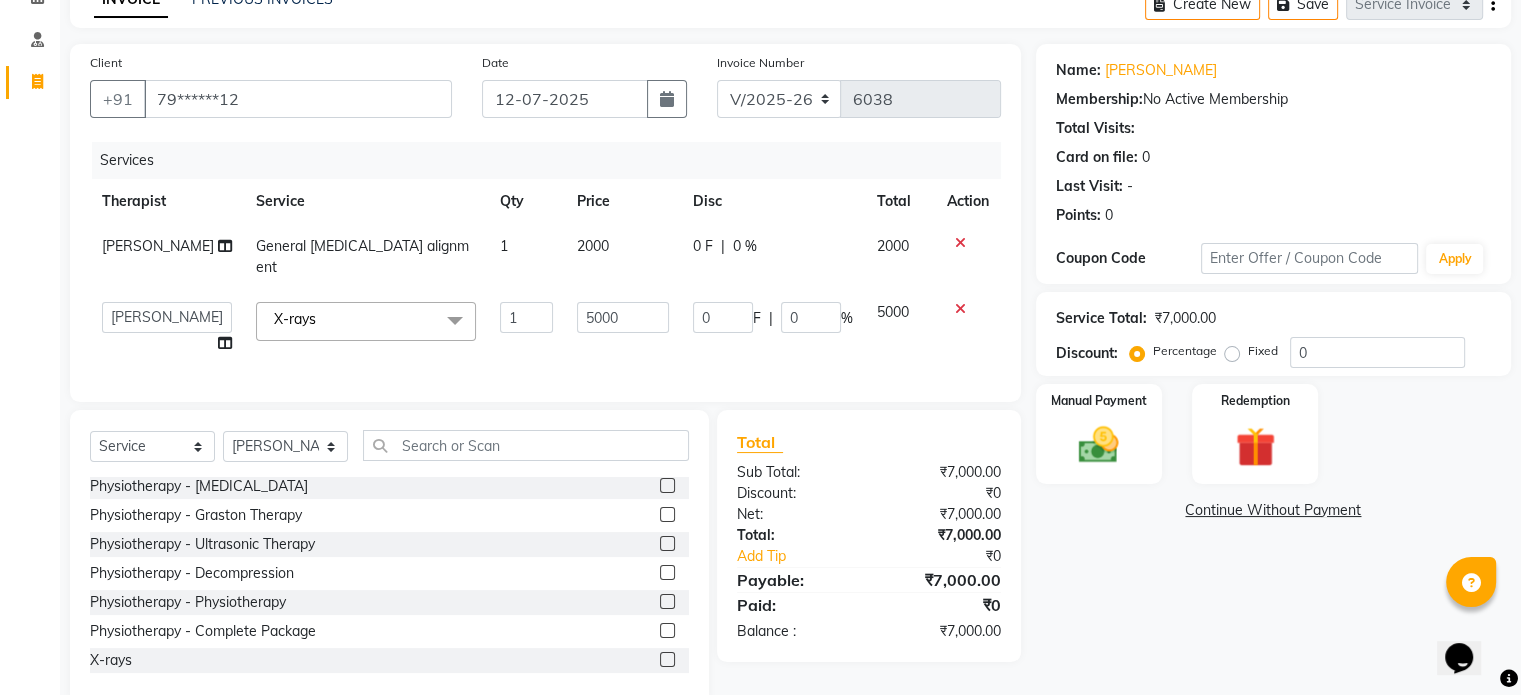 click on "5000" 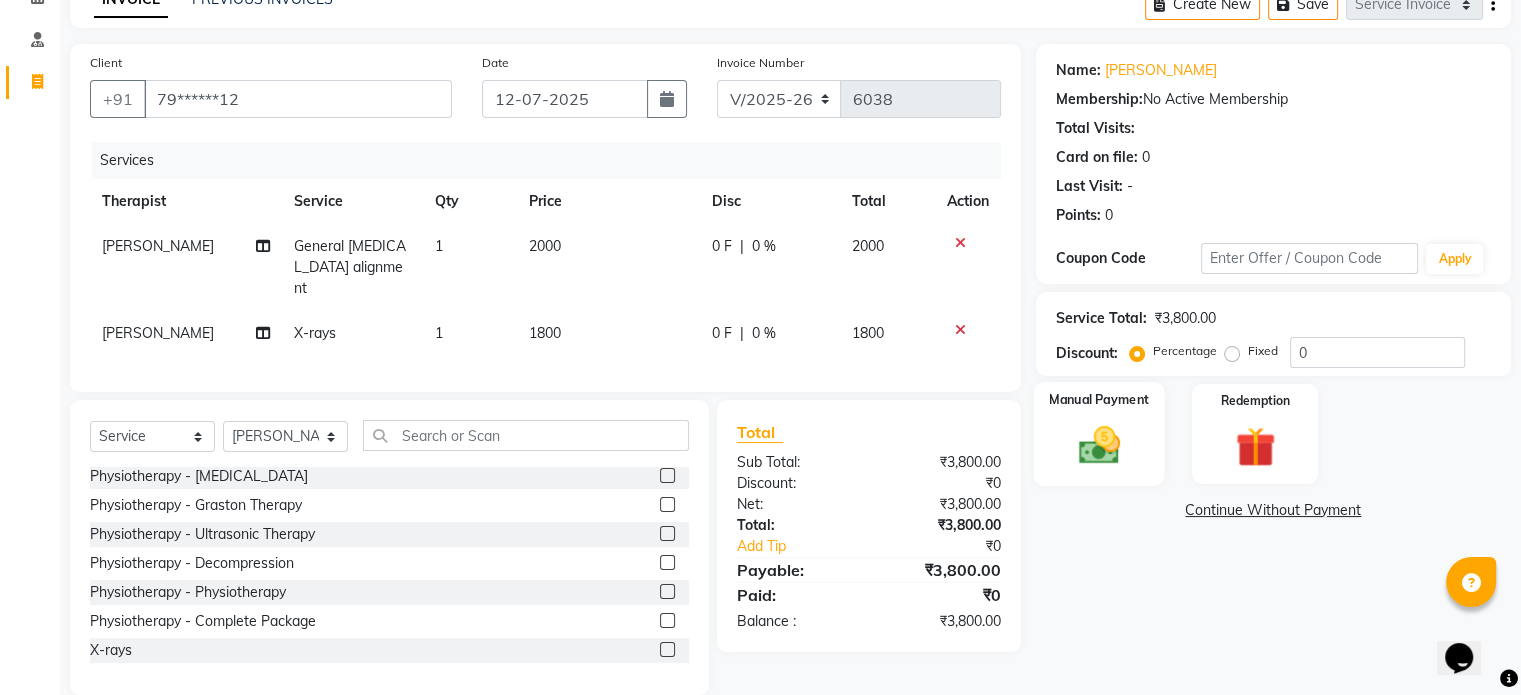 click on "Manual Payment" 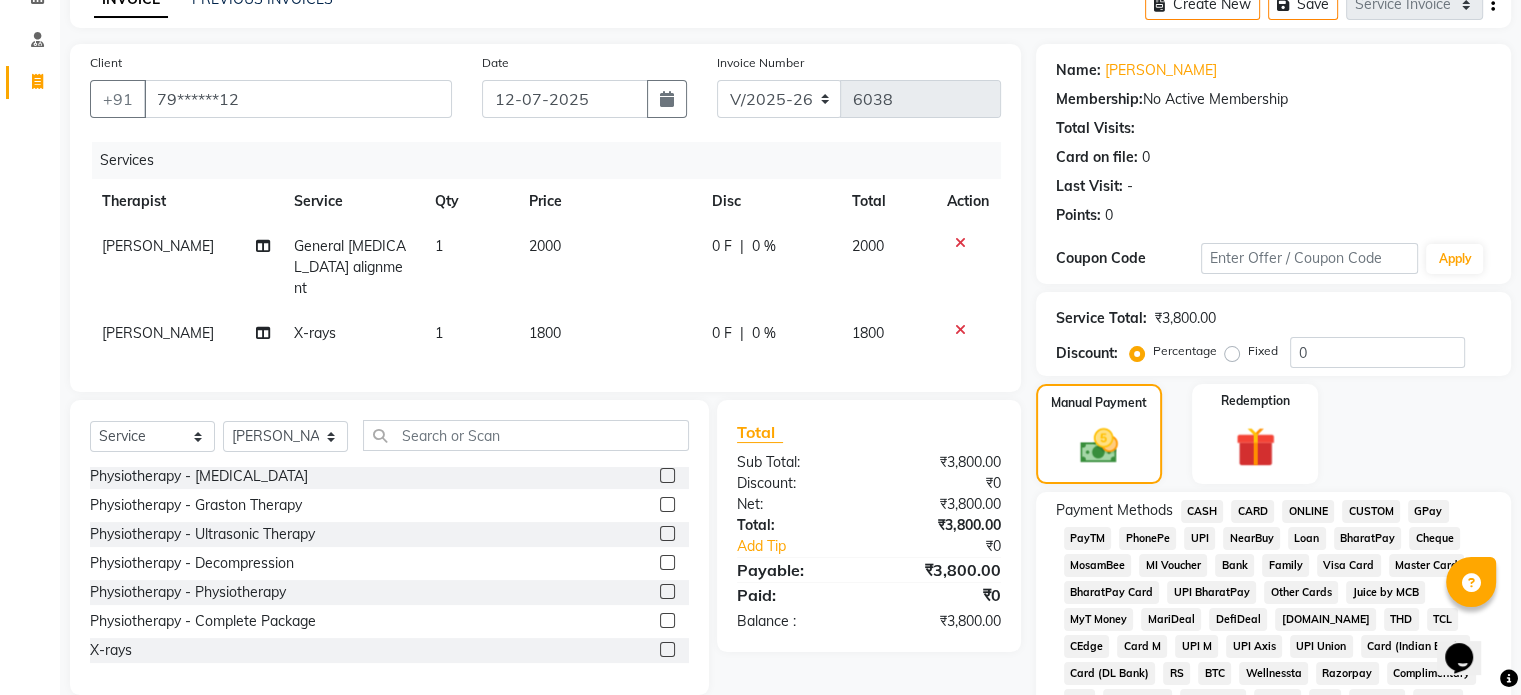 click on "UPI" 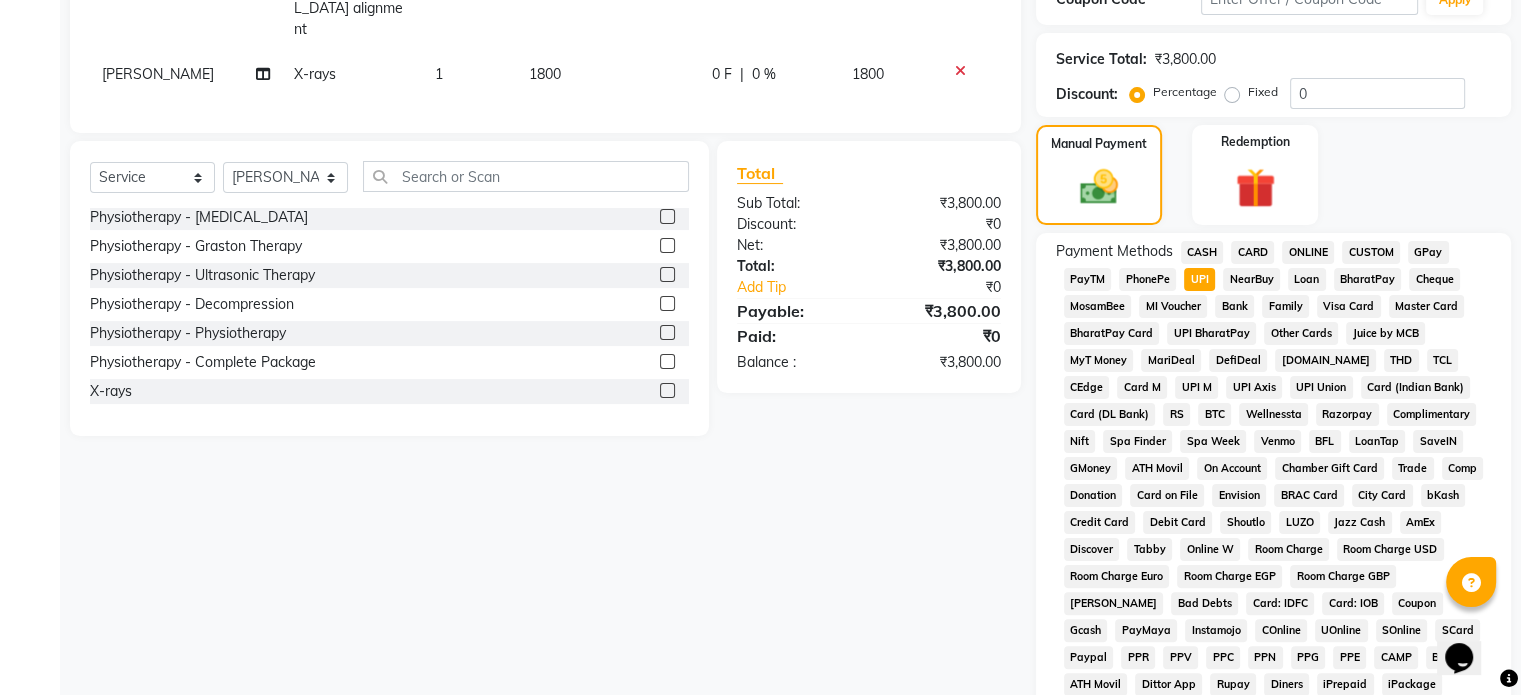 scroll, scrollTop: 652, scrollLeft: 0, axis: vertical 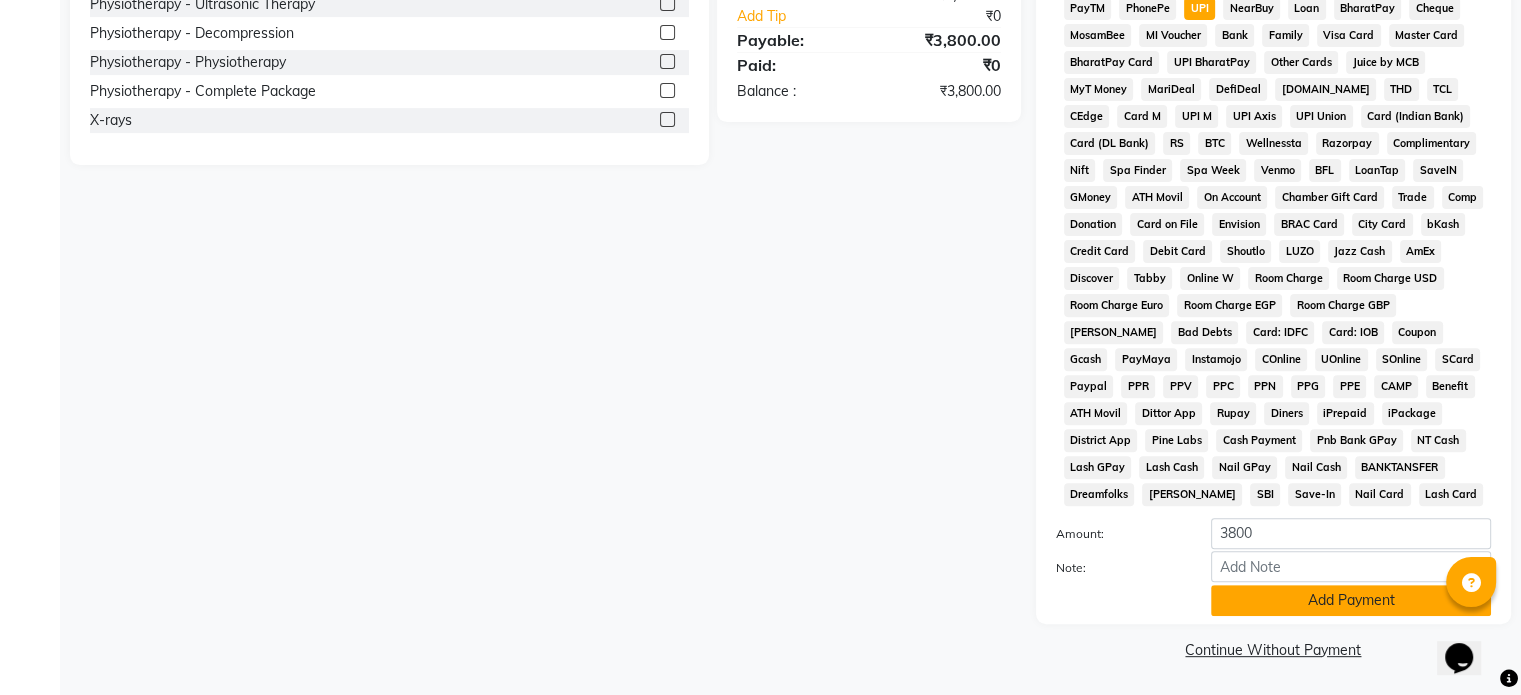 click on "Add Payment" 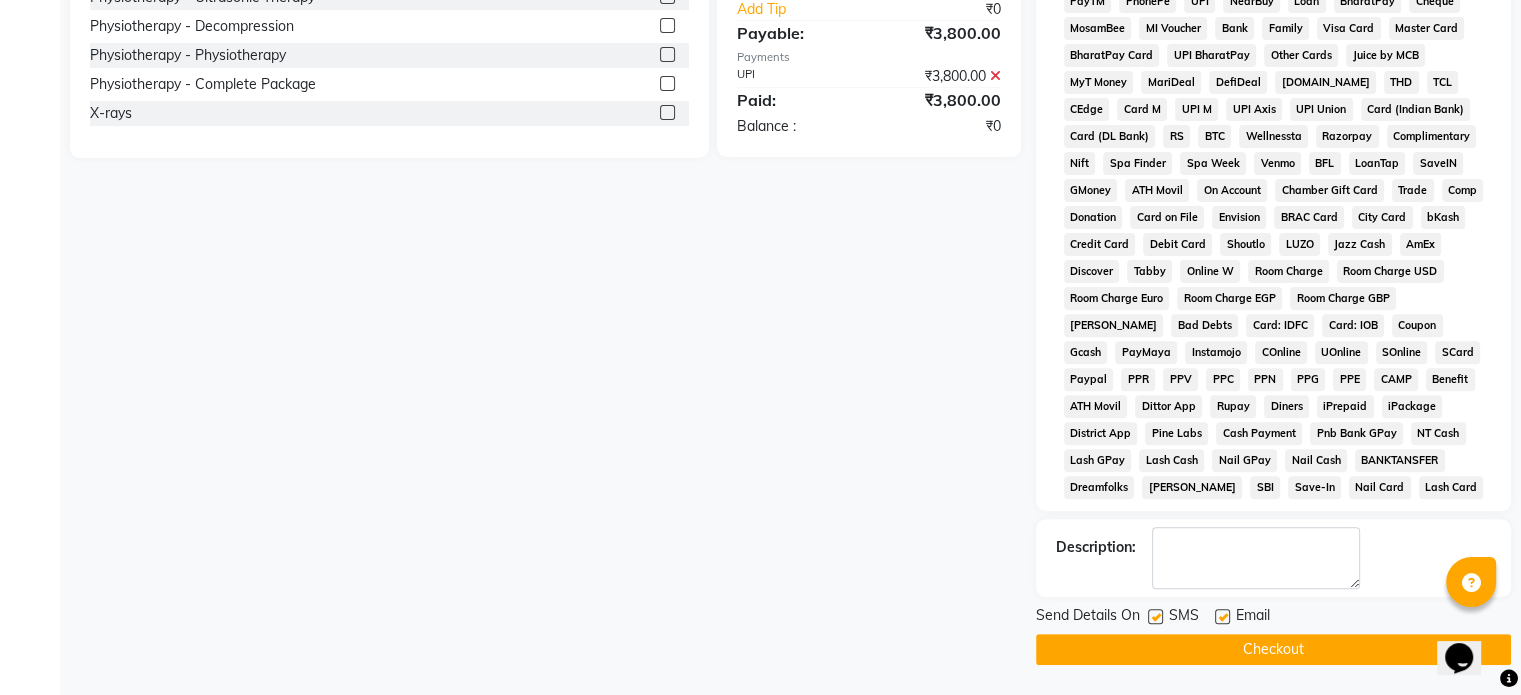 click 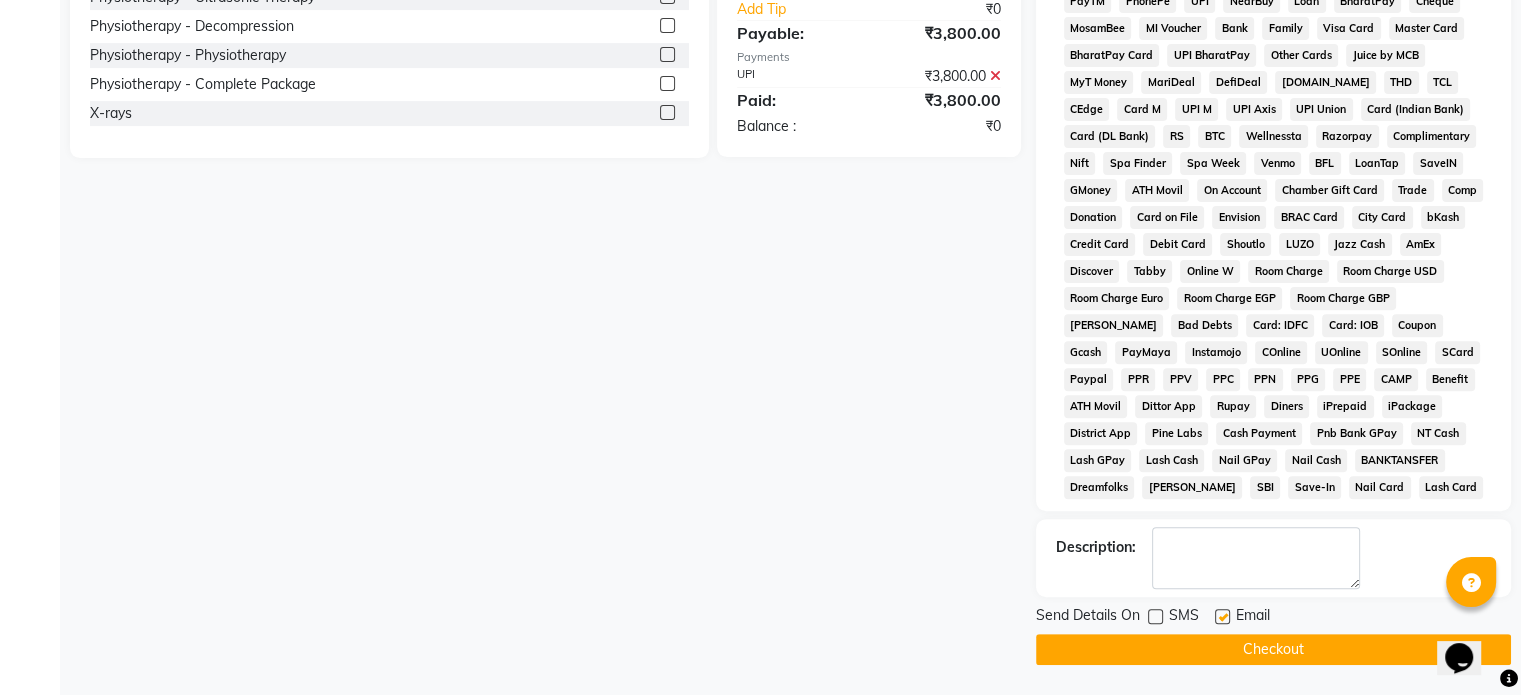 click on "Email" 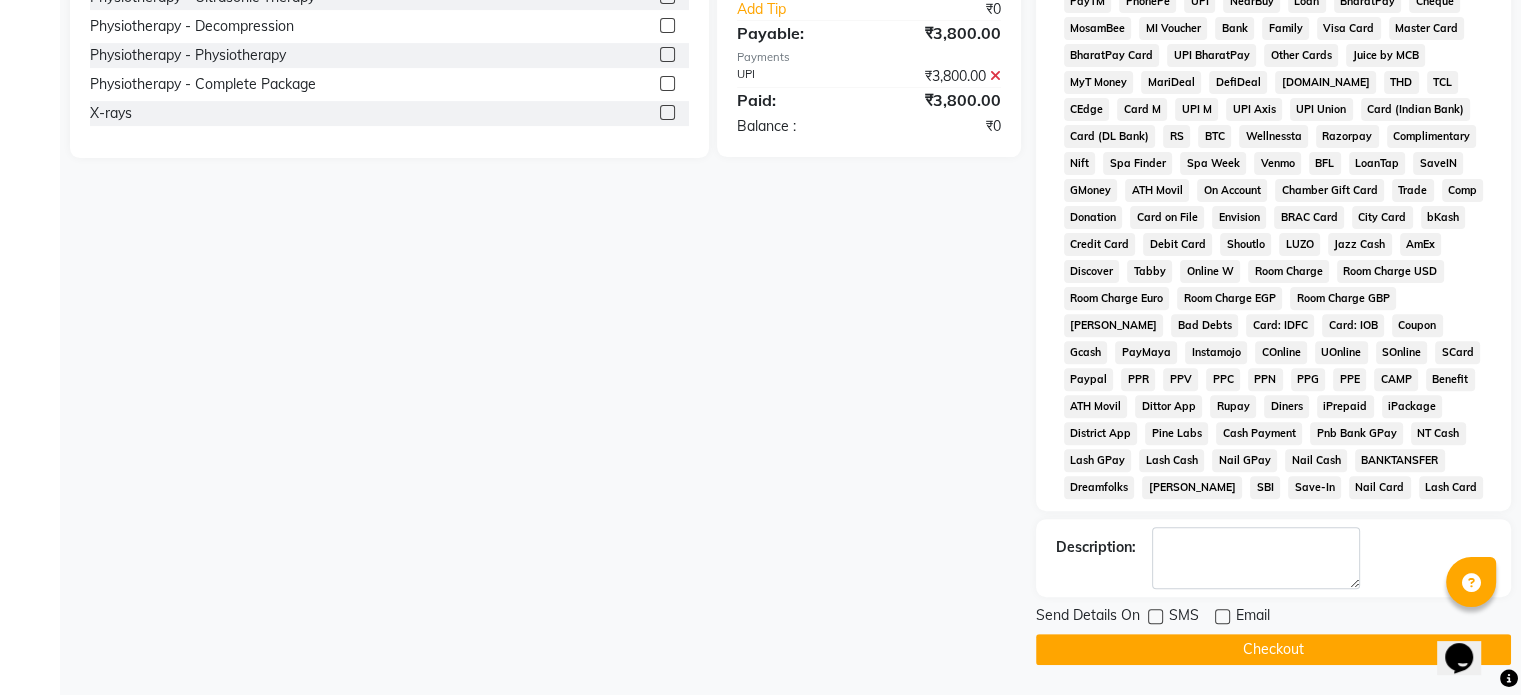 click on "Checkout" 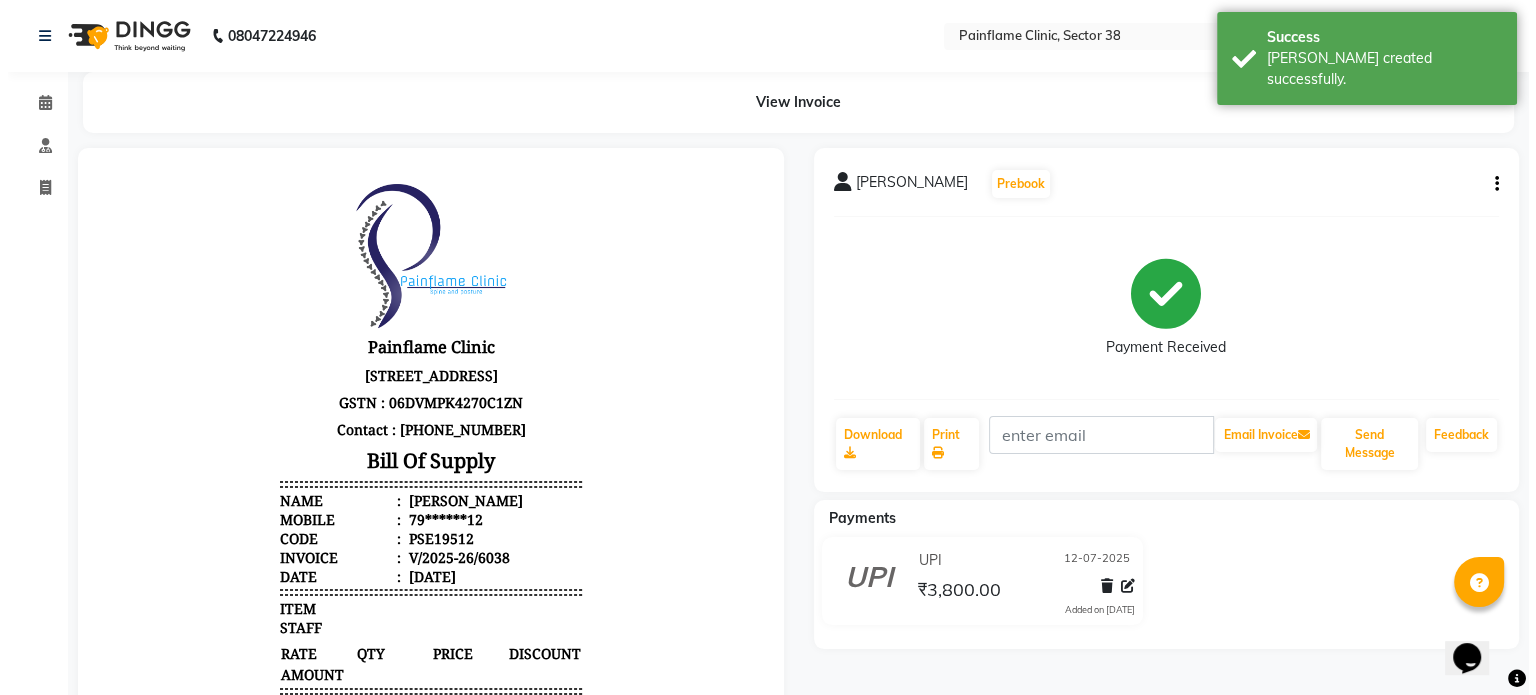 scroll, scrollTop: 0, scrollLeft: 0, axis: both 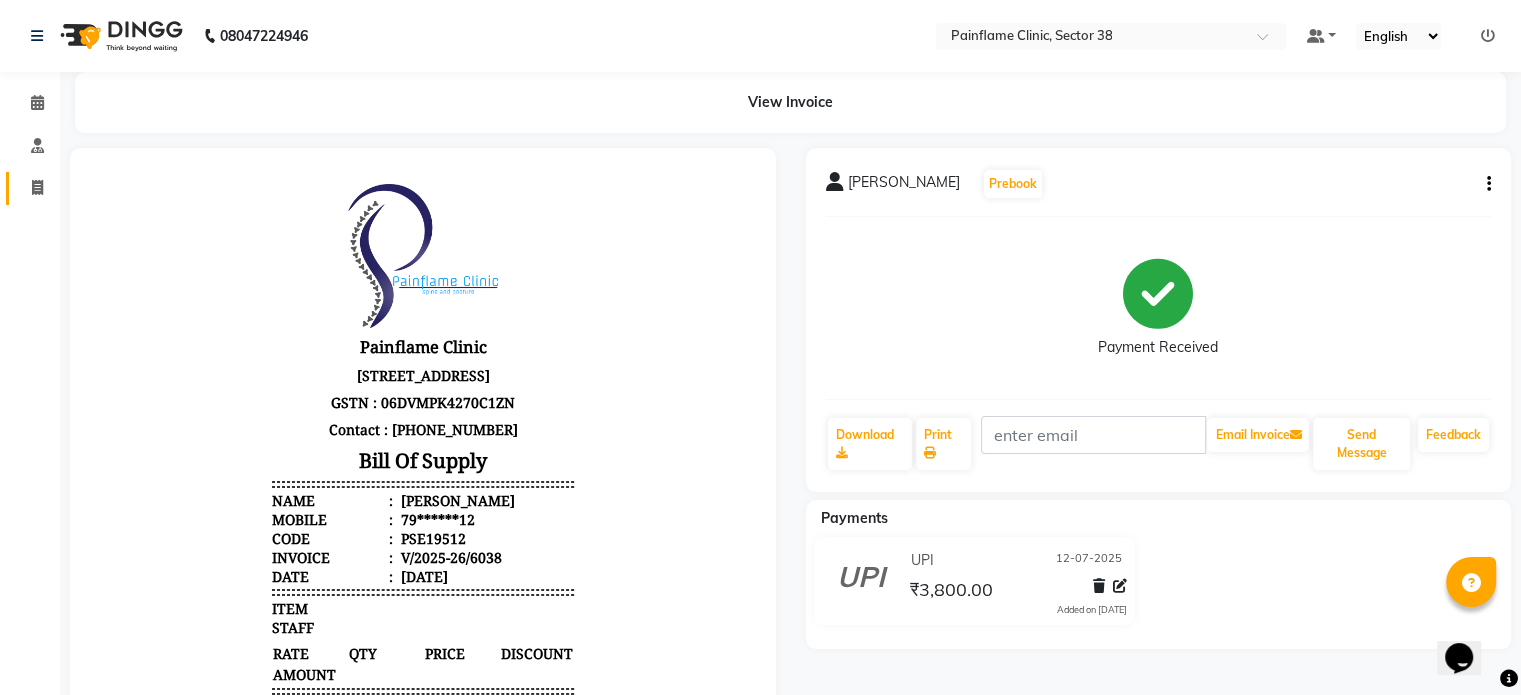 click on "Invoice" 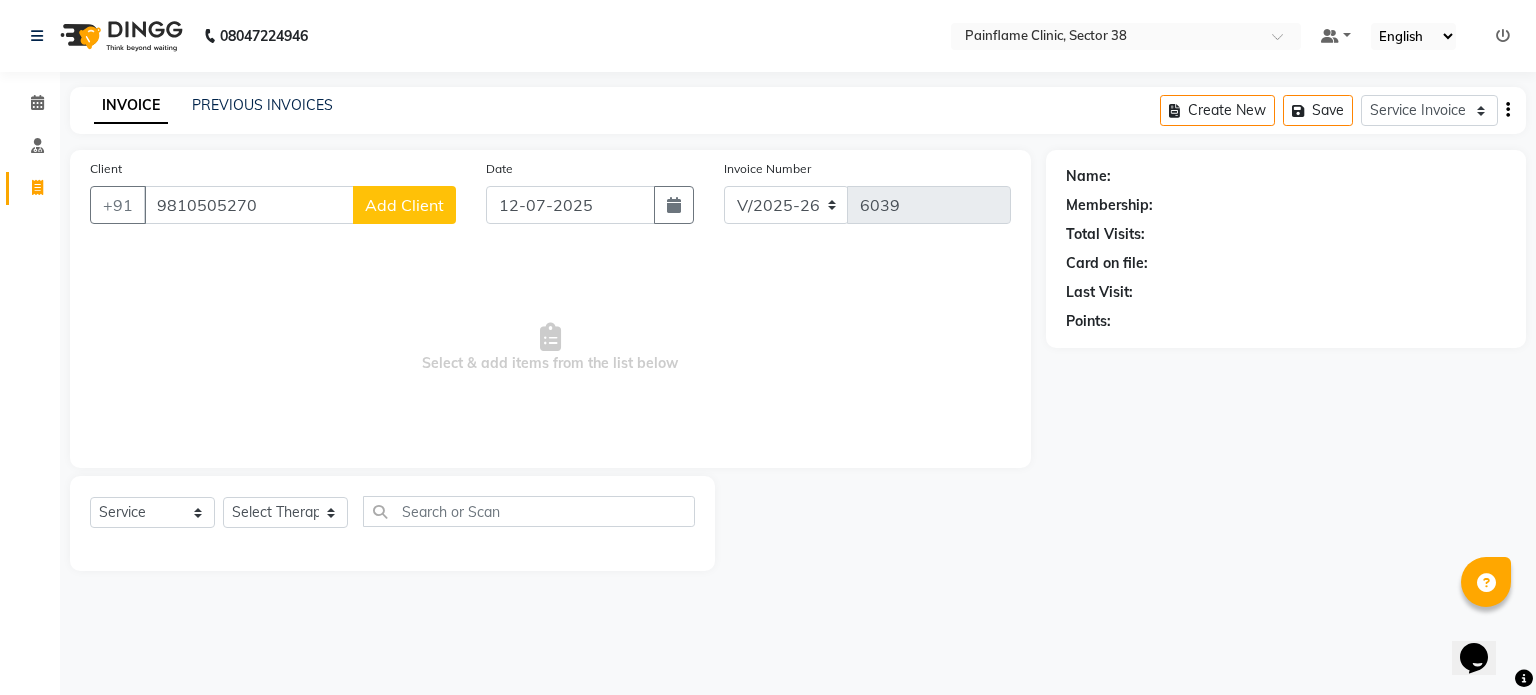 click on "9810505270" at bounding box center [249, 205] 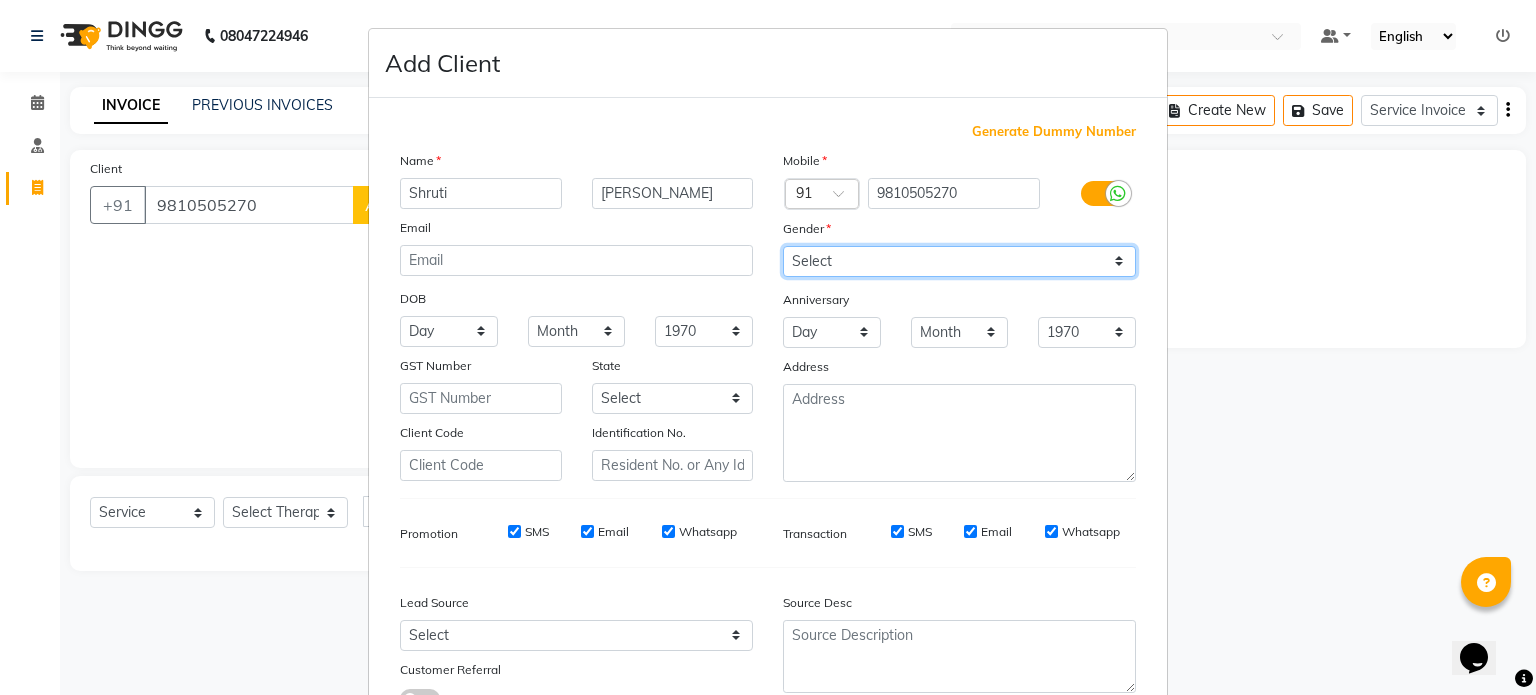 click on "Select Male Female Other Prefer Not To Say" at bounding box center (959, 261) 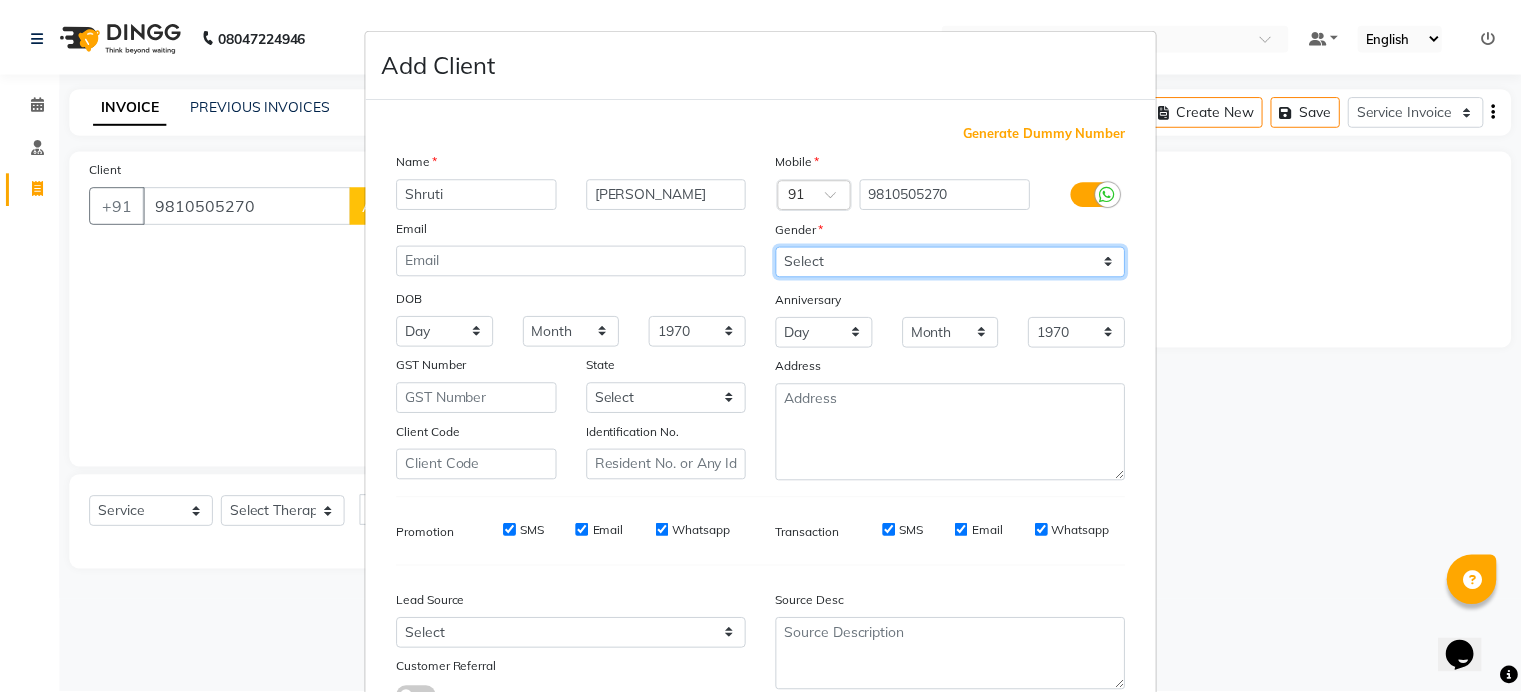 scroll, scrollTop: 161, scrollLeft: 0, axis: vertical 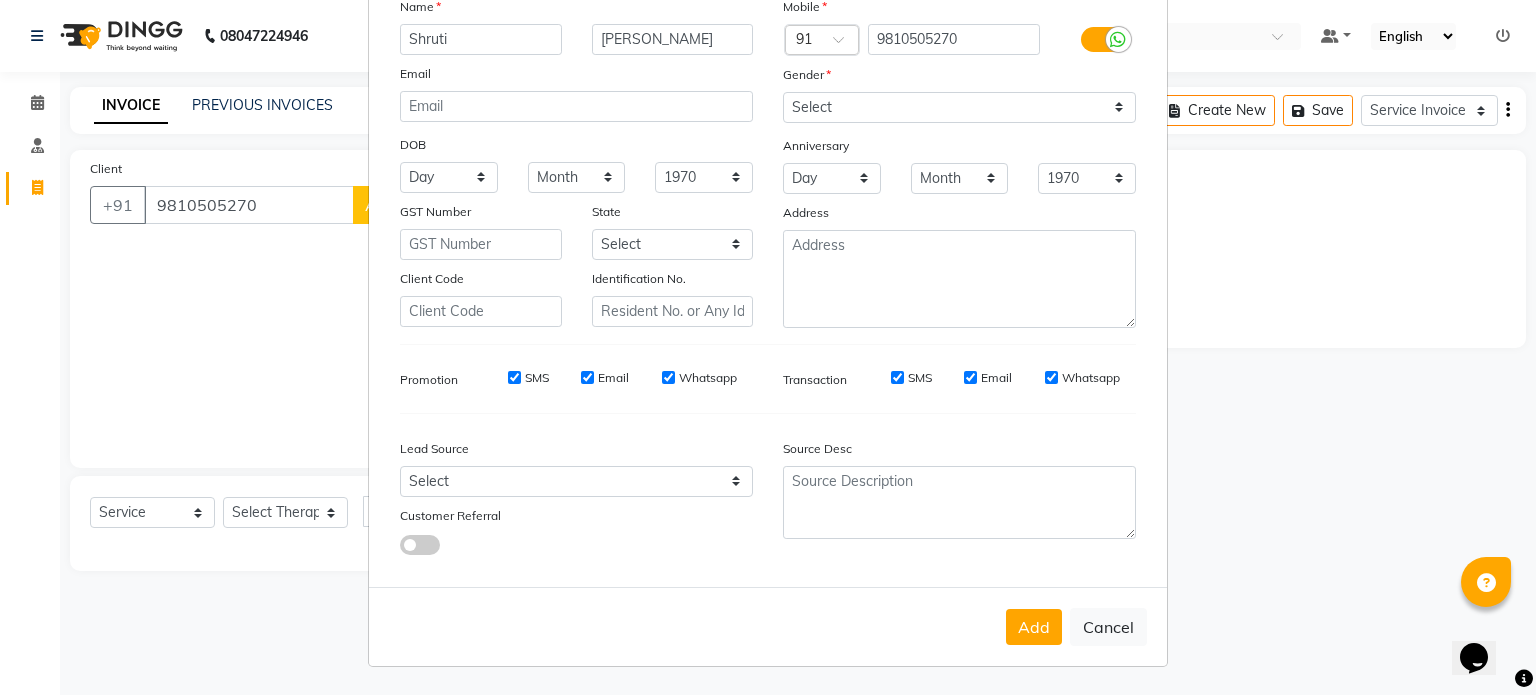 click on "Add   Cancel" at bounding box center [768, 626] 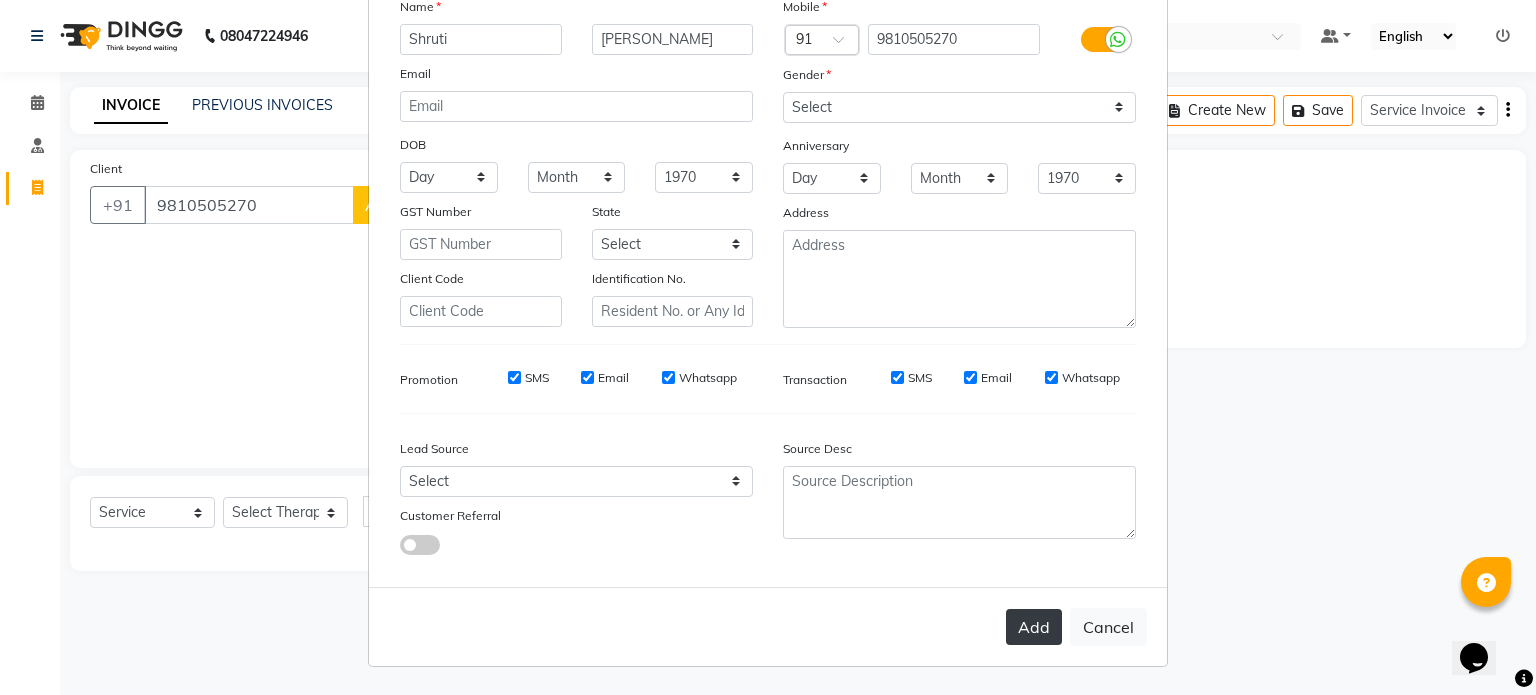 click on "Add" at bounding box center (1034, 627) 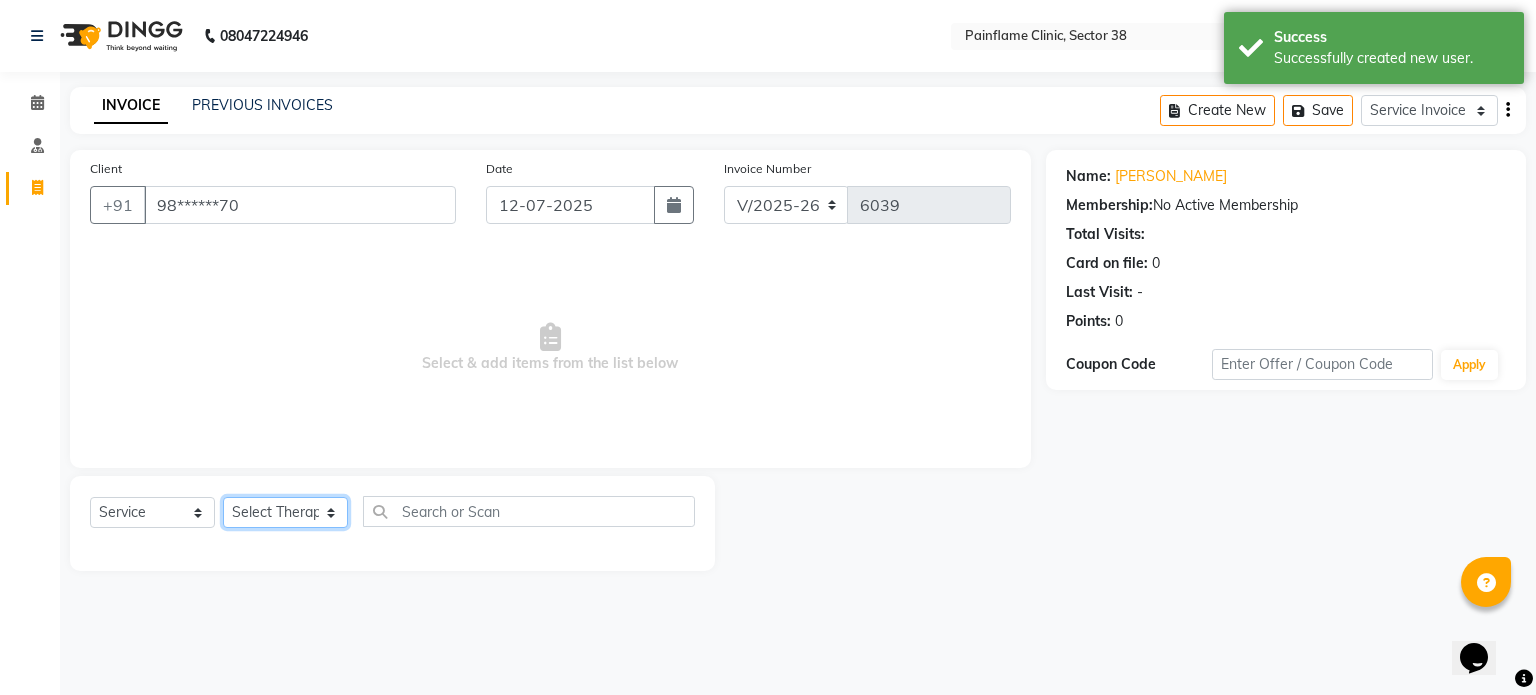 click on "Select Therapist Dr Durgesh Dr Harish Dr Ranjana Dr Saurabh Dr. Suraj Dr. Tejpal Mehlawat KUSHAL MOHIT SEMWAL Nancy Singhai Reception 1  Reception 2 Reception 3" 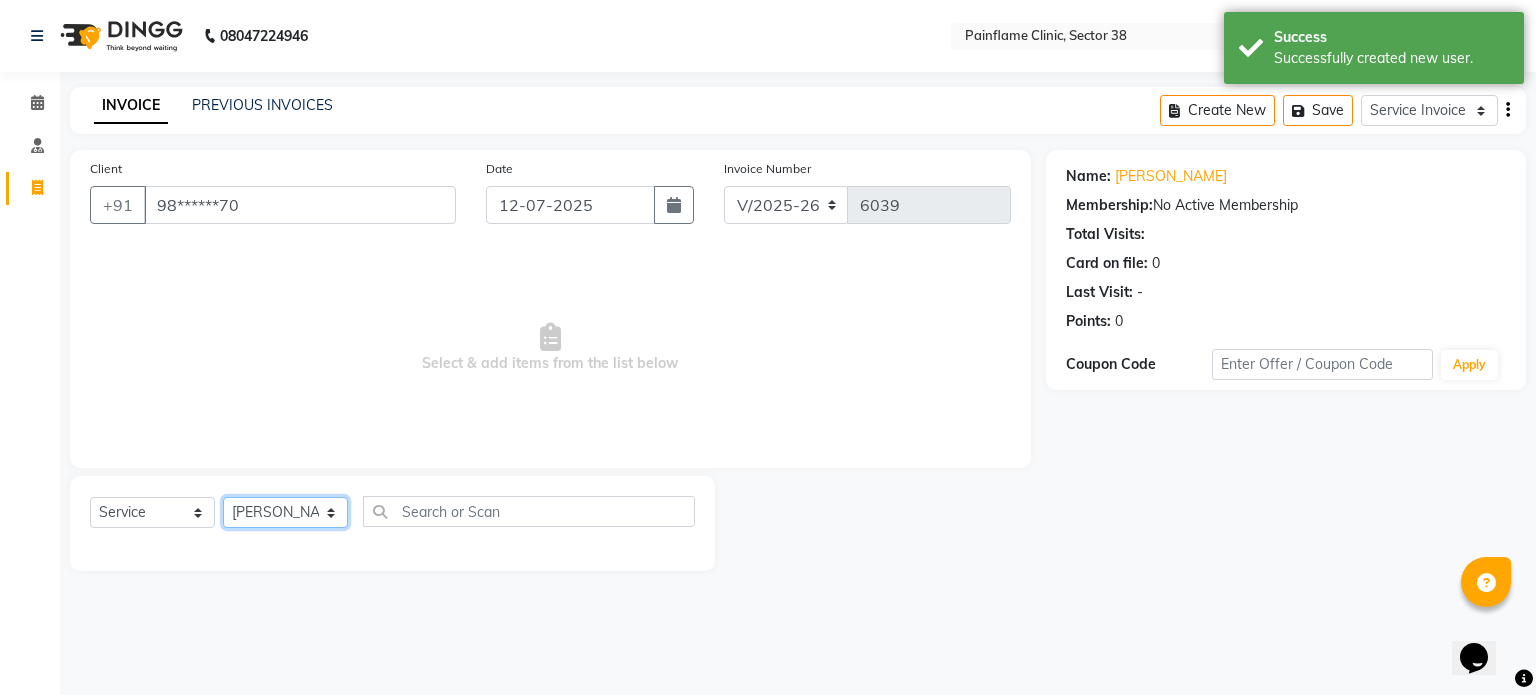 click on "Select Therapist Dr Durgesh Dr Harish Dr Ranjana Dr Saurabh Dr. Suraj Dr. Tejpal Mehlawat KUSHAL MOHIT SEMWAL Nancy Singhai Reception 1  Reception 2 Reception 3" 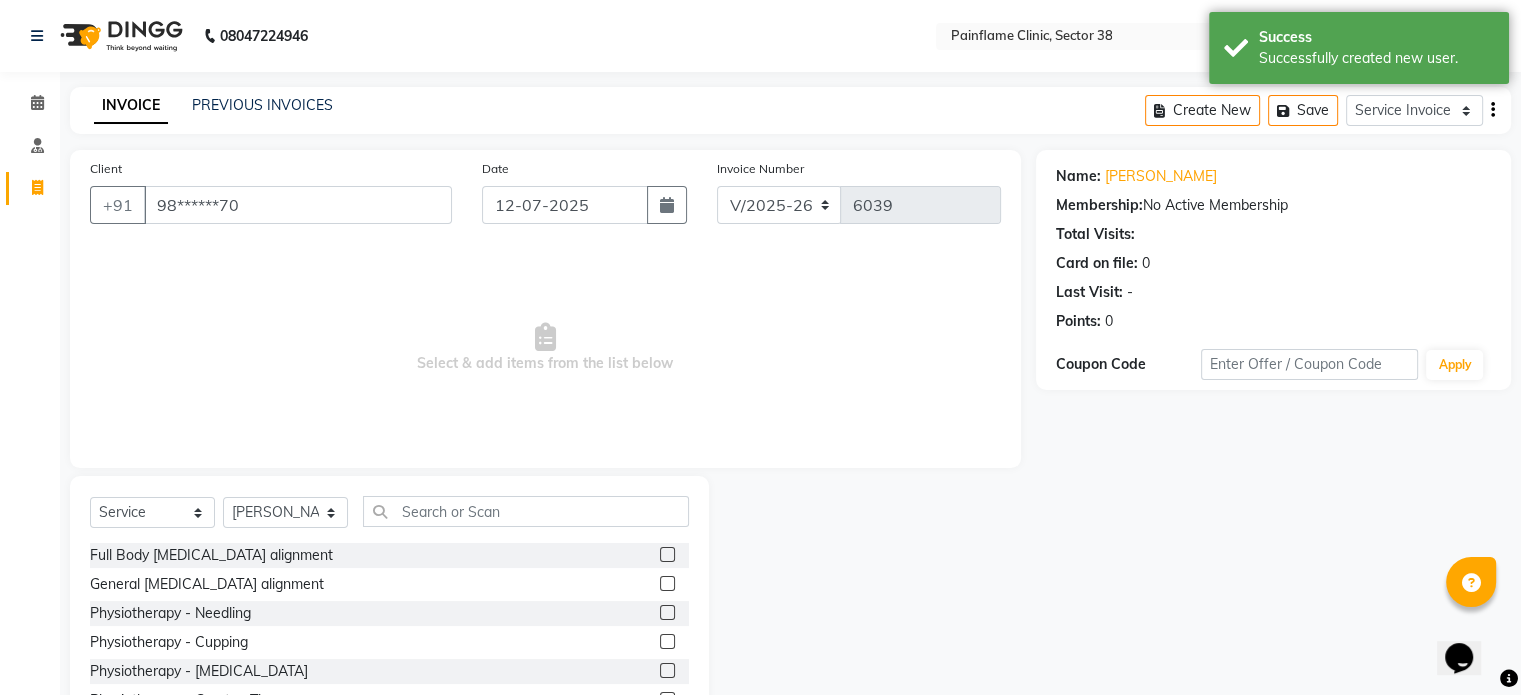 click 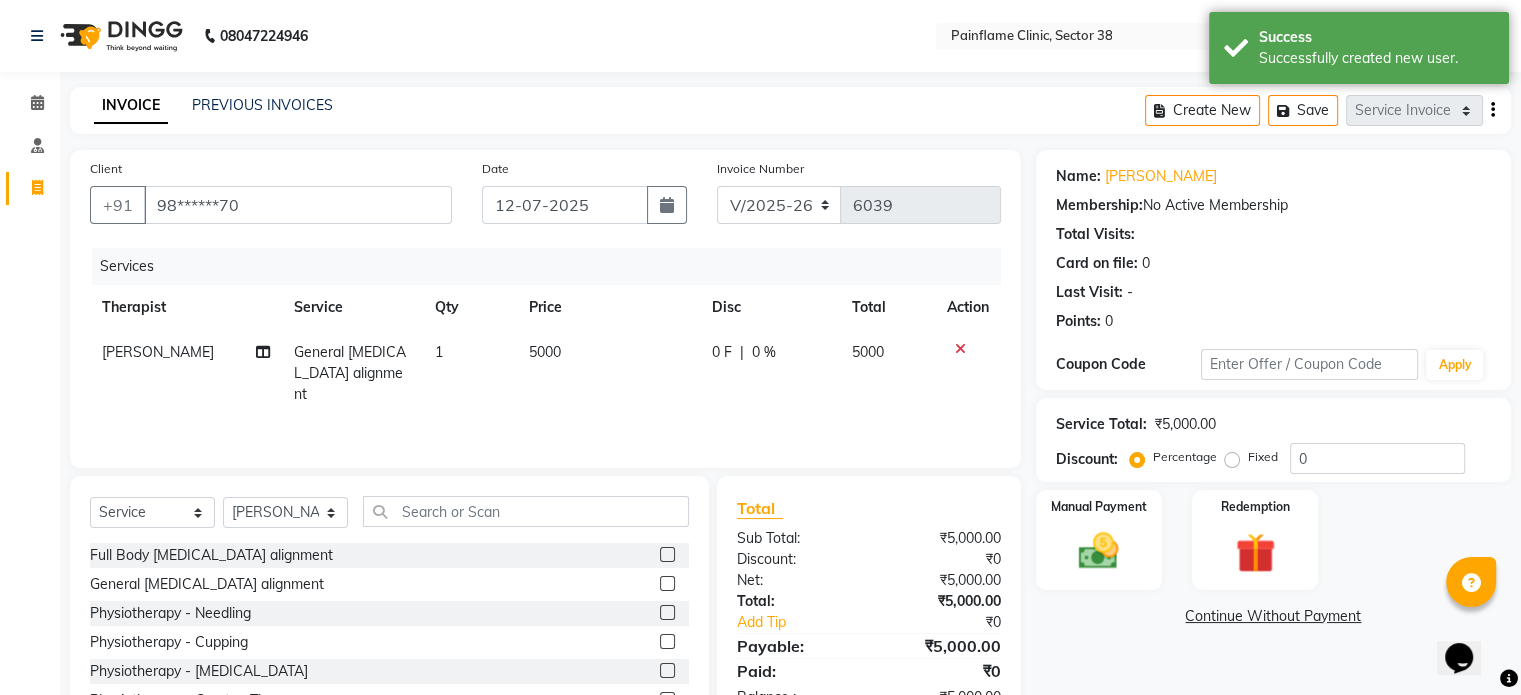 click on "General Chiropractic alignment" 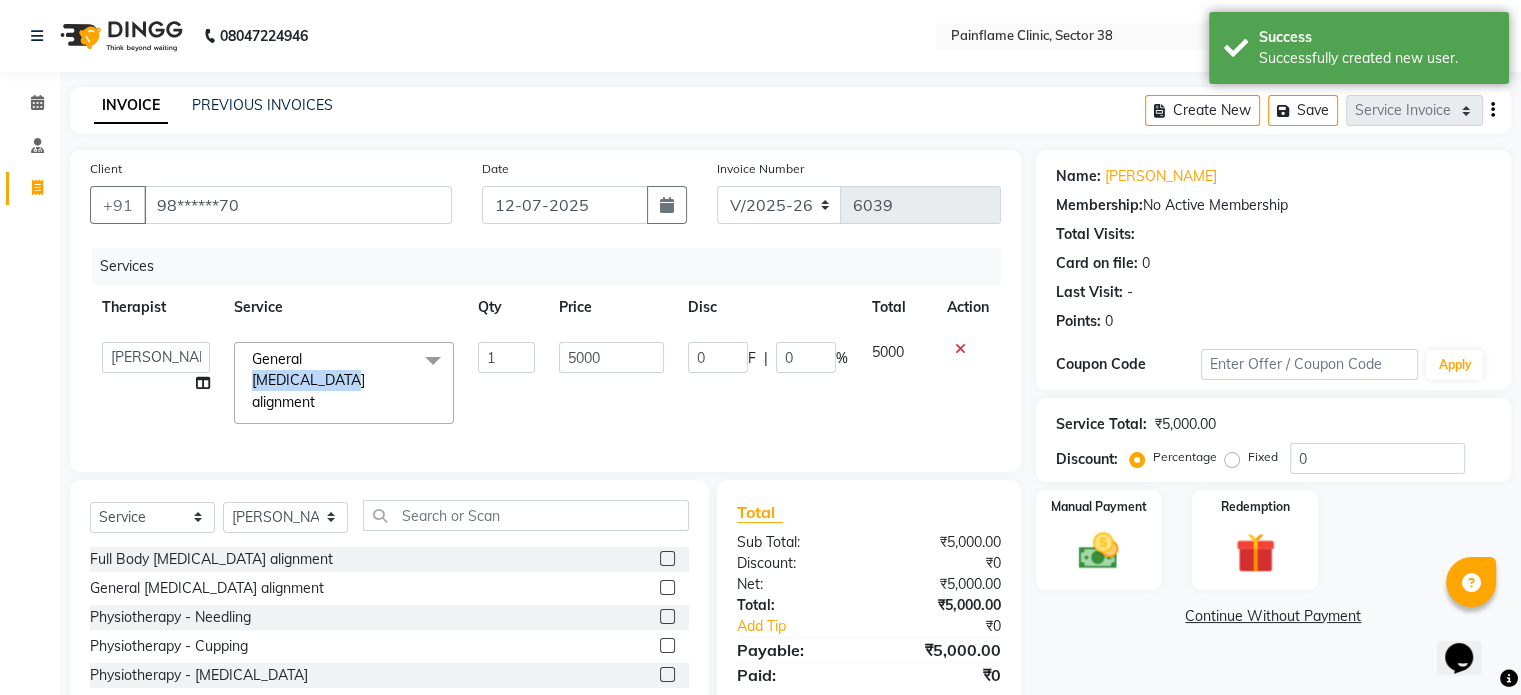 click on "General Chiropractic alignment" 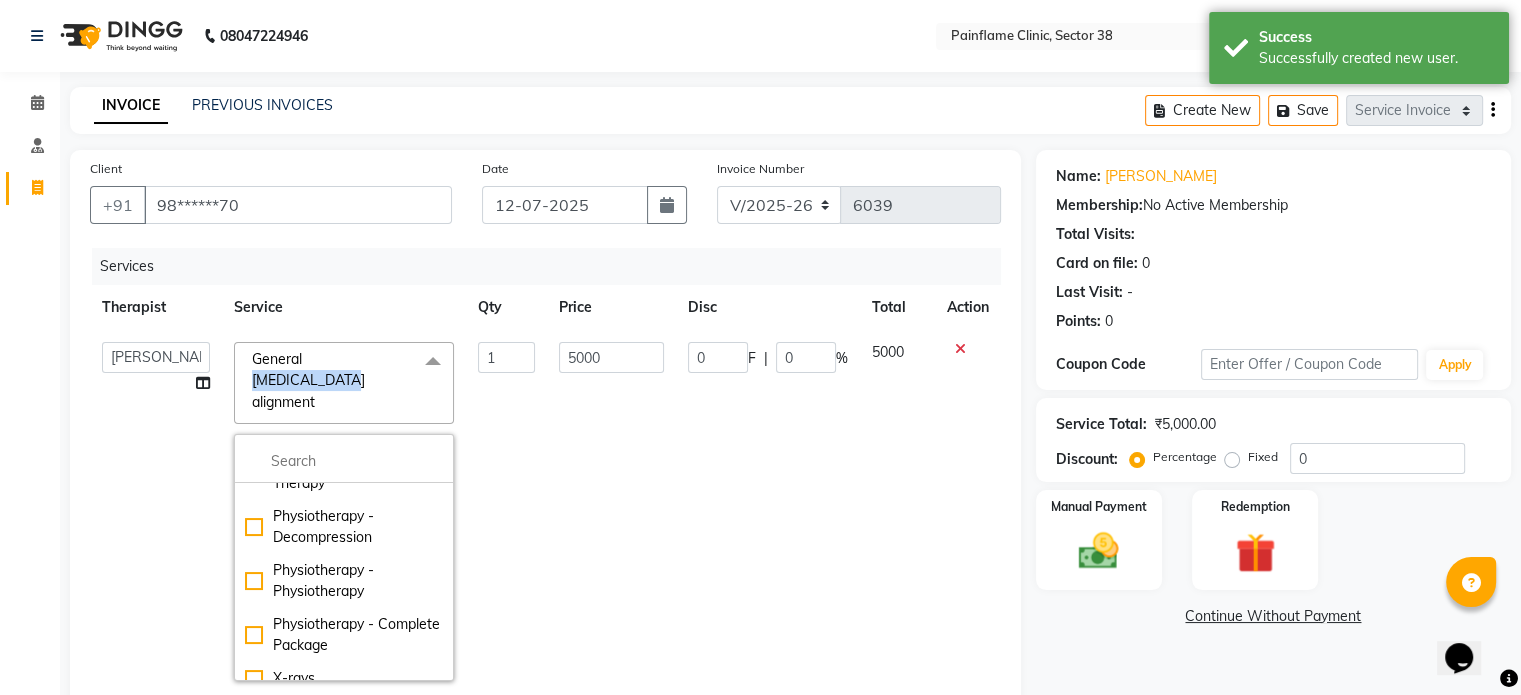 scroll, scrollTop: 376, scrollLeft: 0, axis: vertical 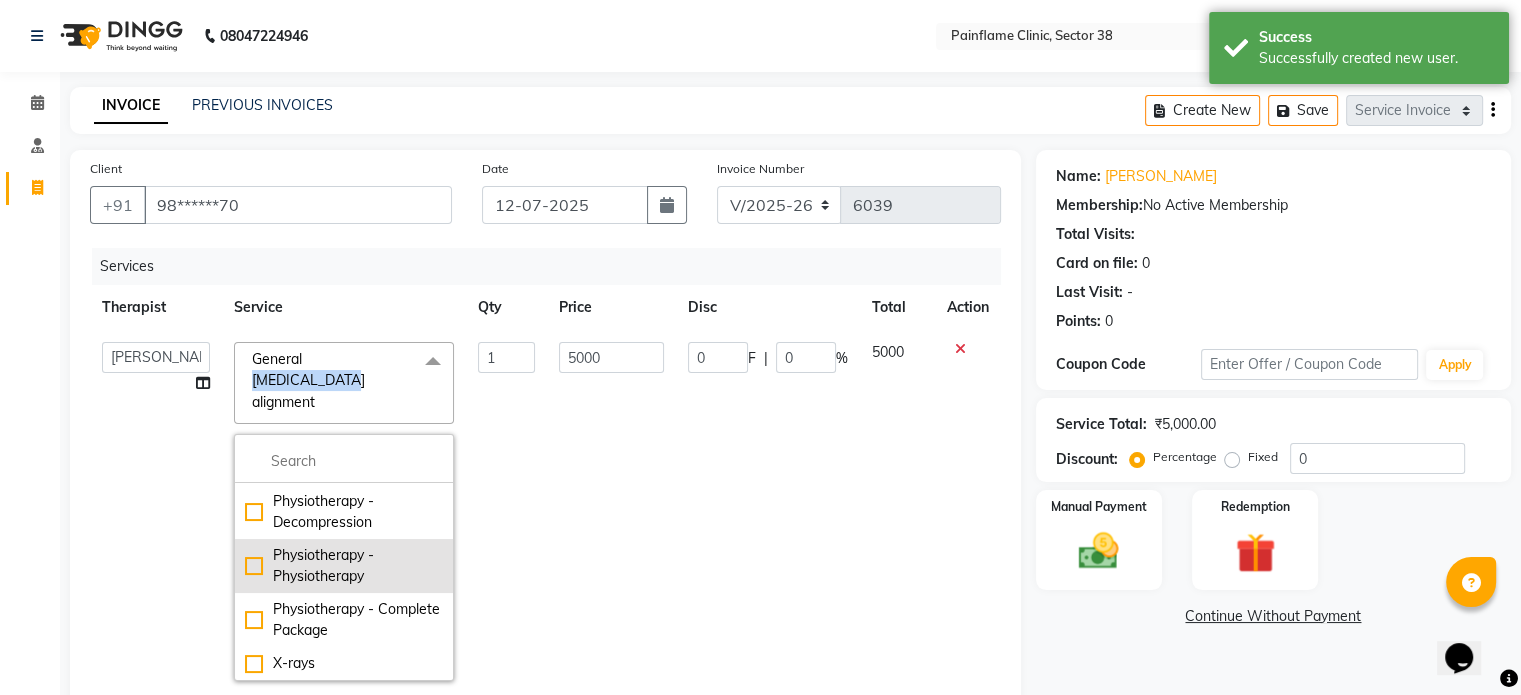 click on "Physiotherapy - Physiotherapy" 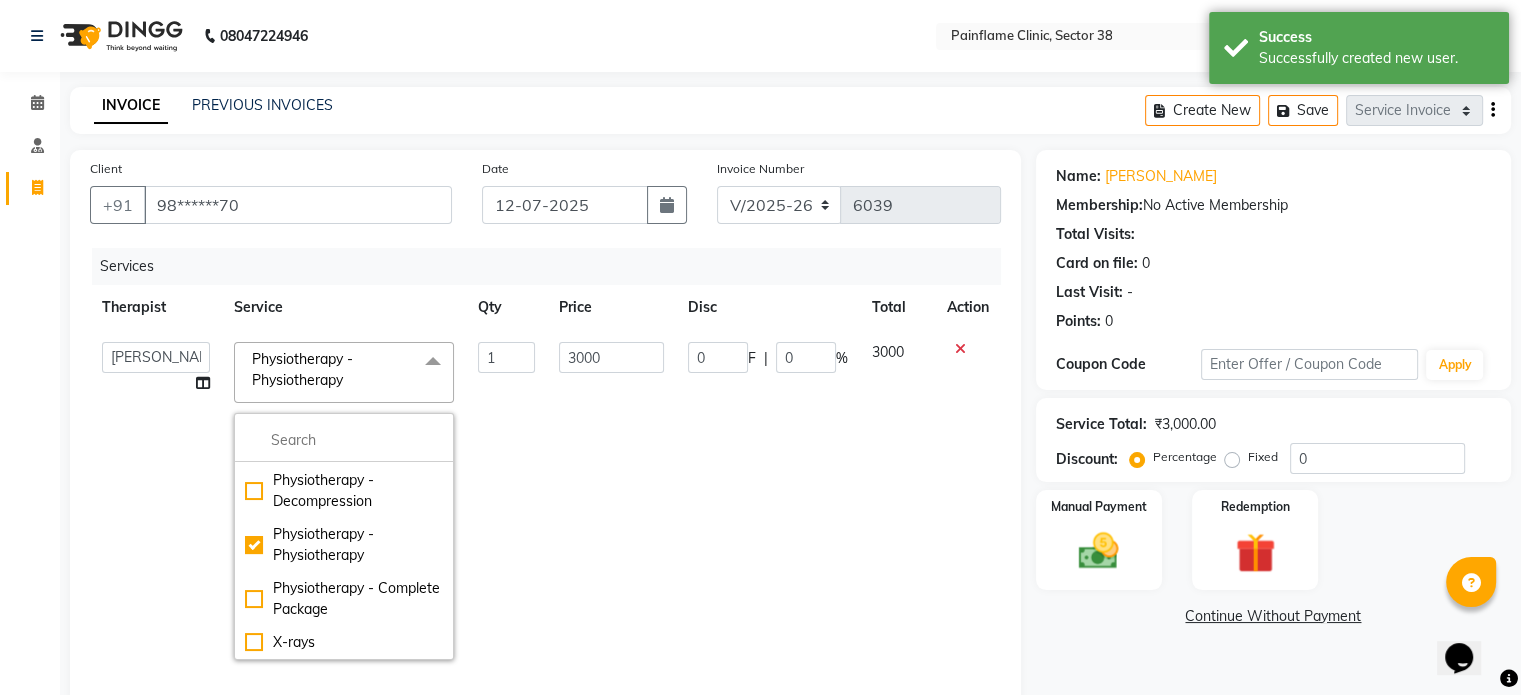 click on "3000" 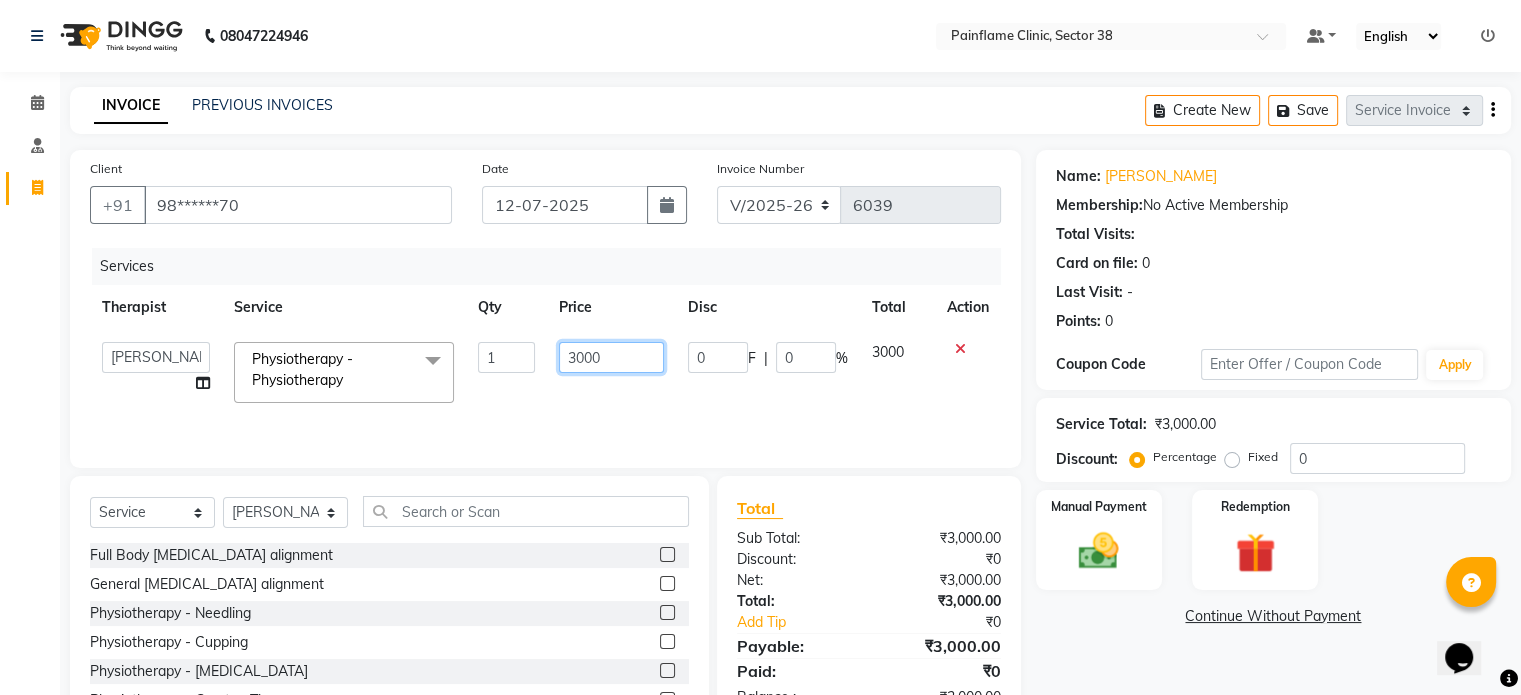 click on "3000" 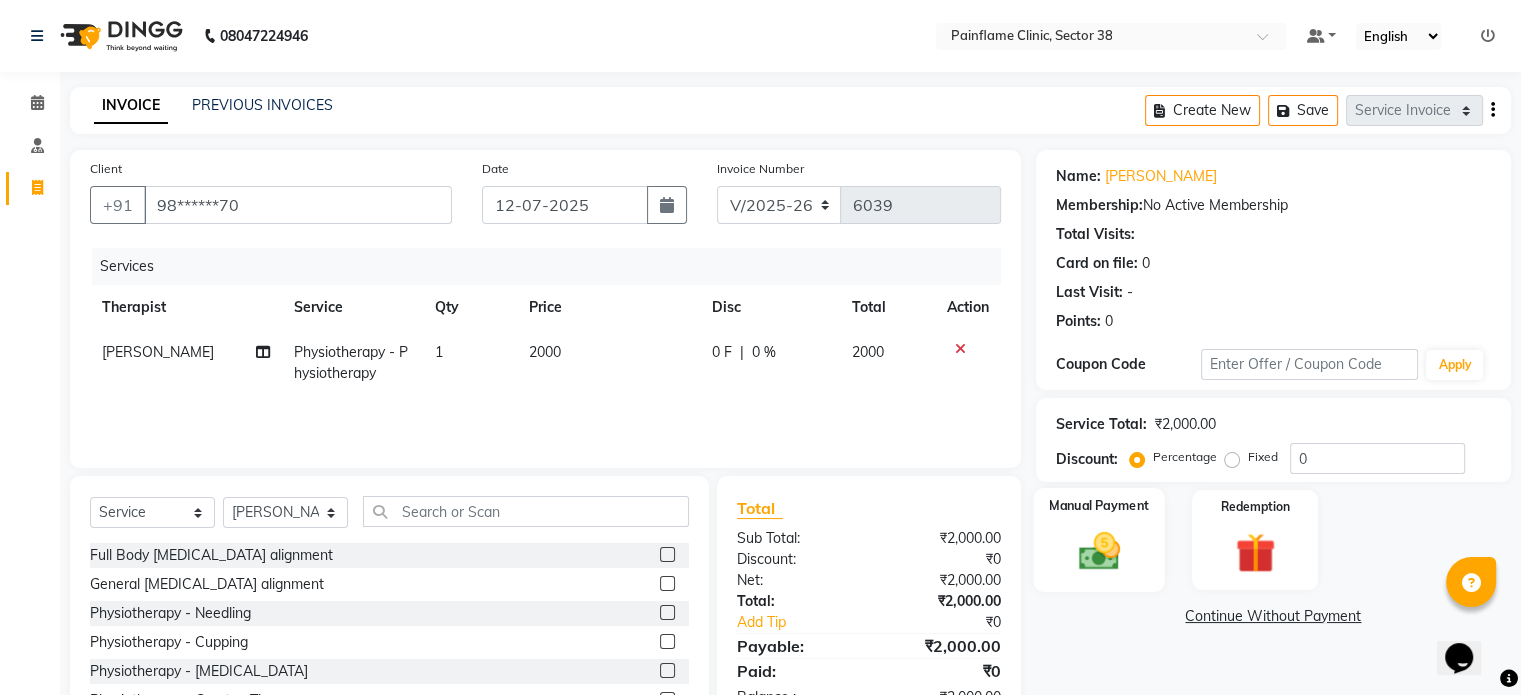 click 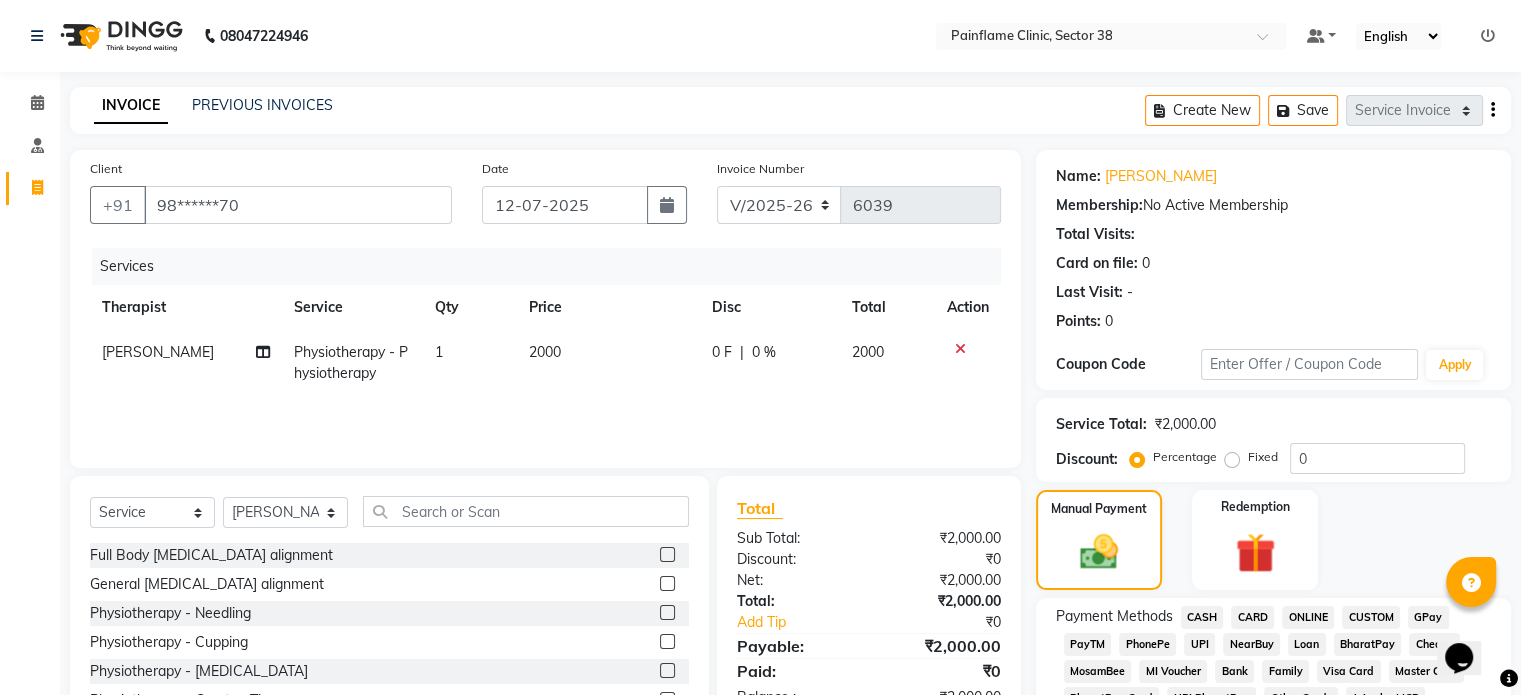 click on "UPI" 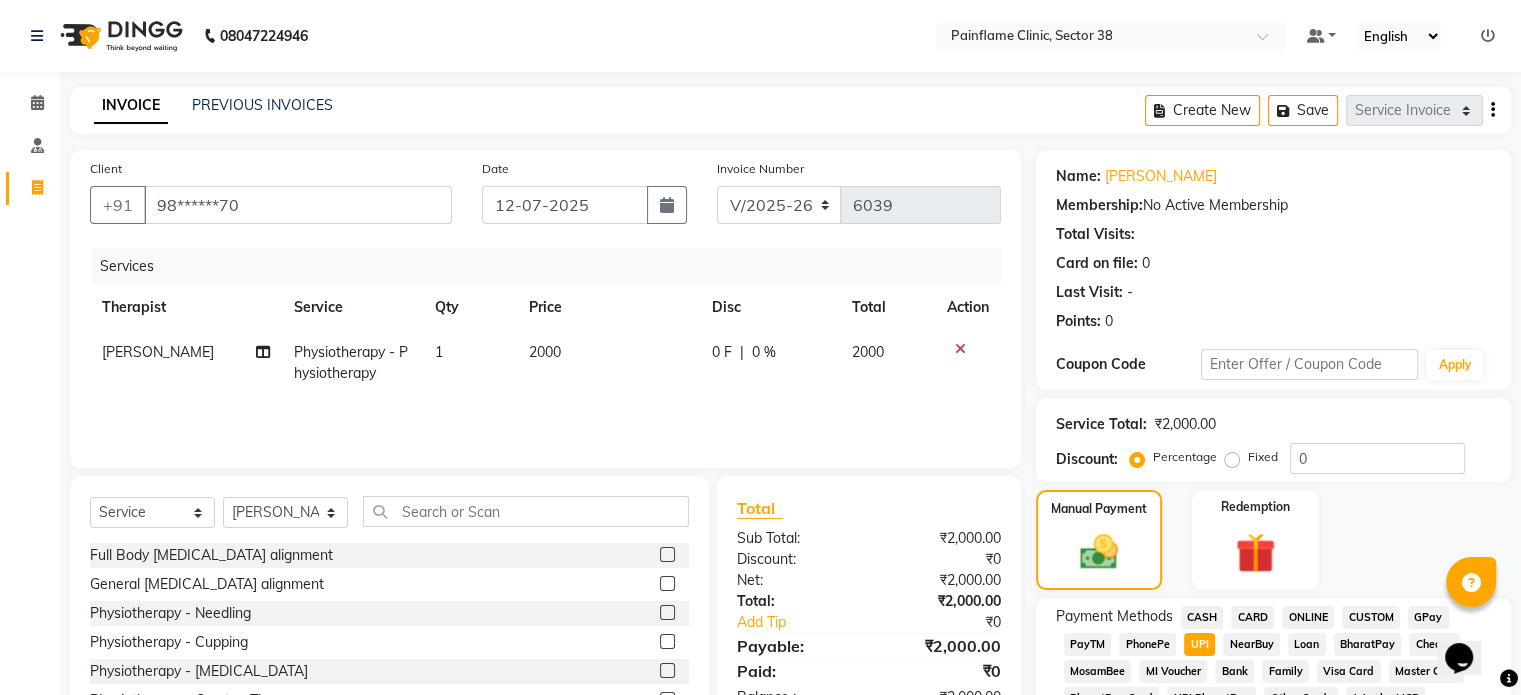 scroll, scrollTop: 652, scrollLeft: 0, axis: vertical 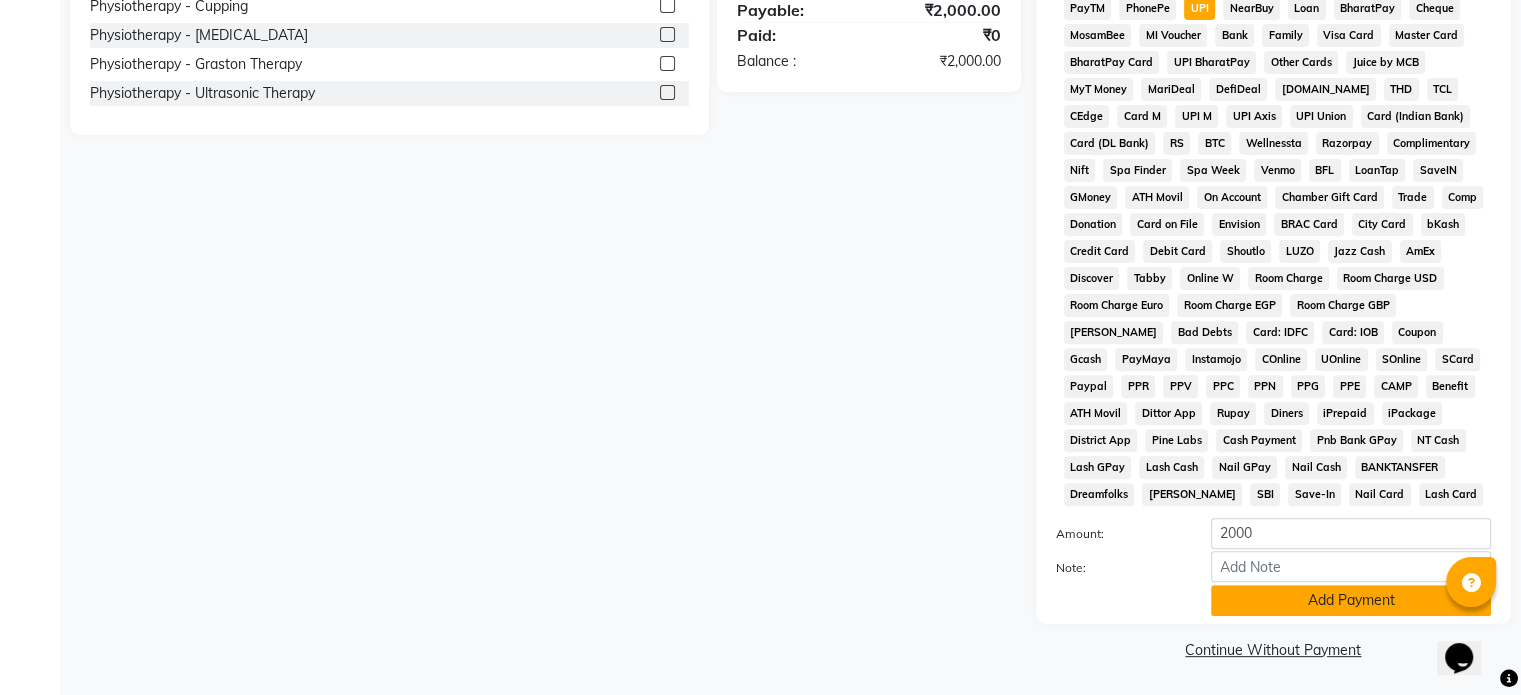 click on "Add Payment" 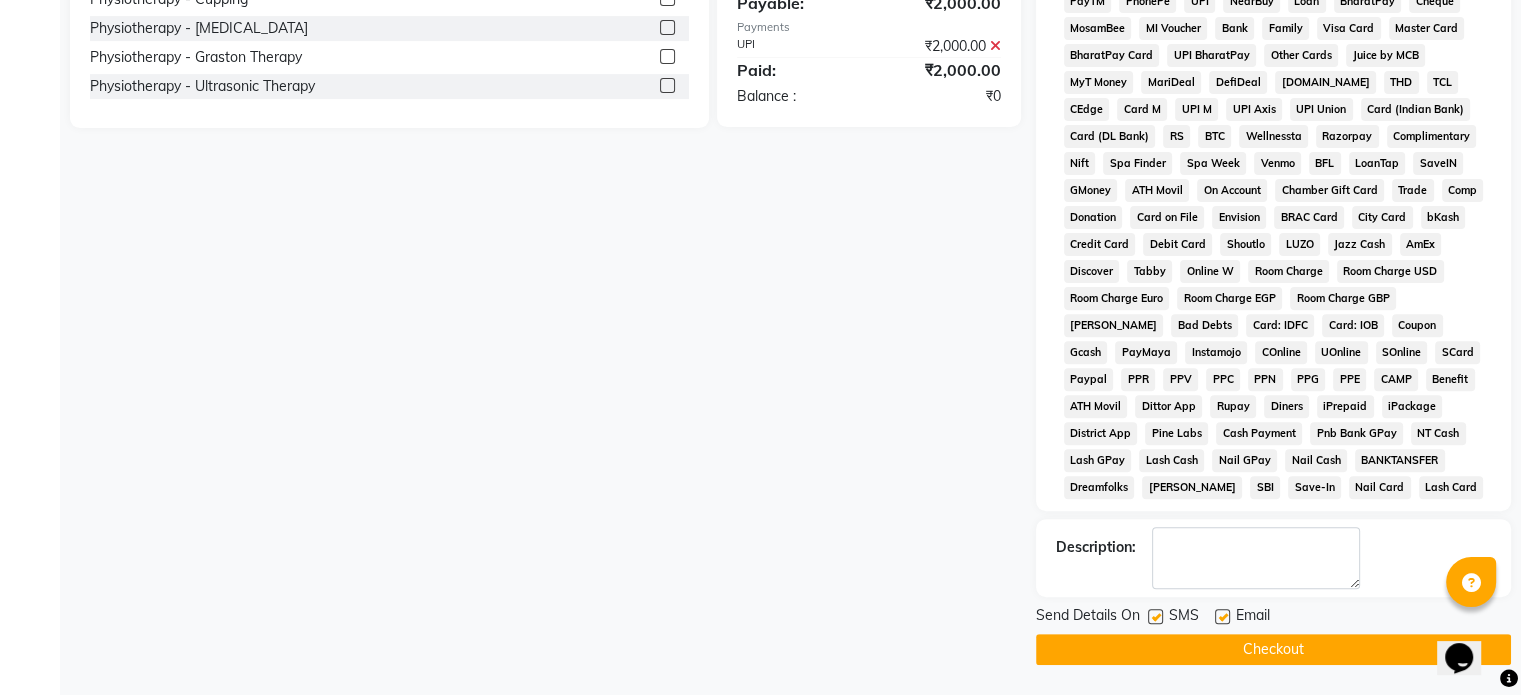 click 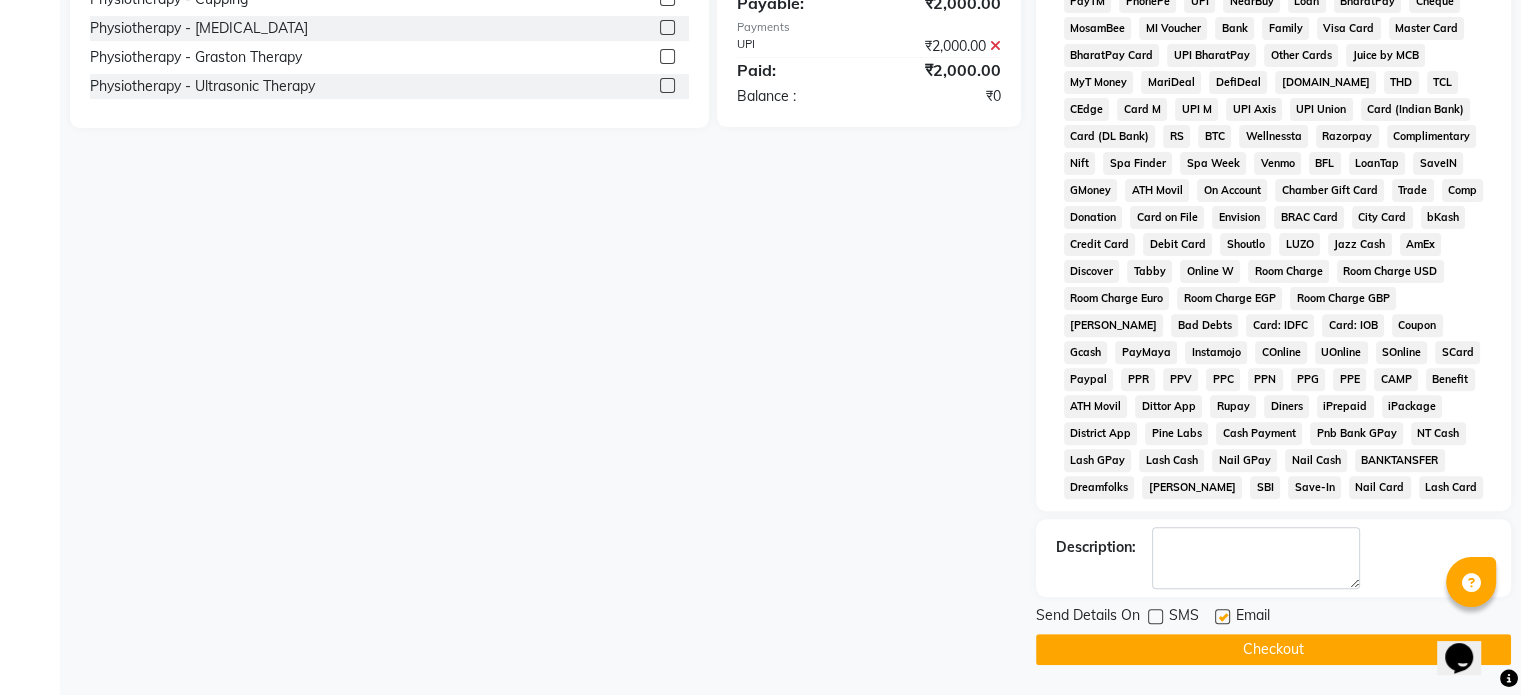 click 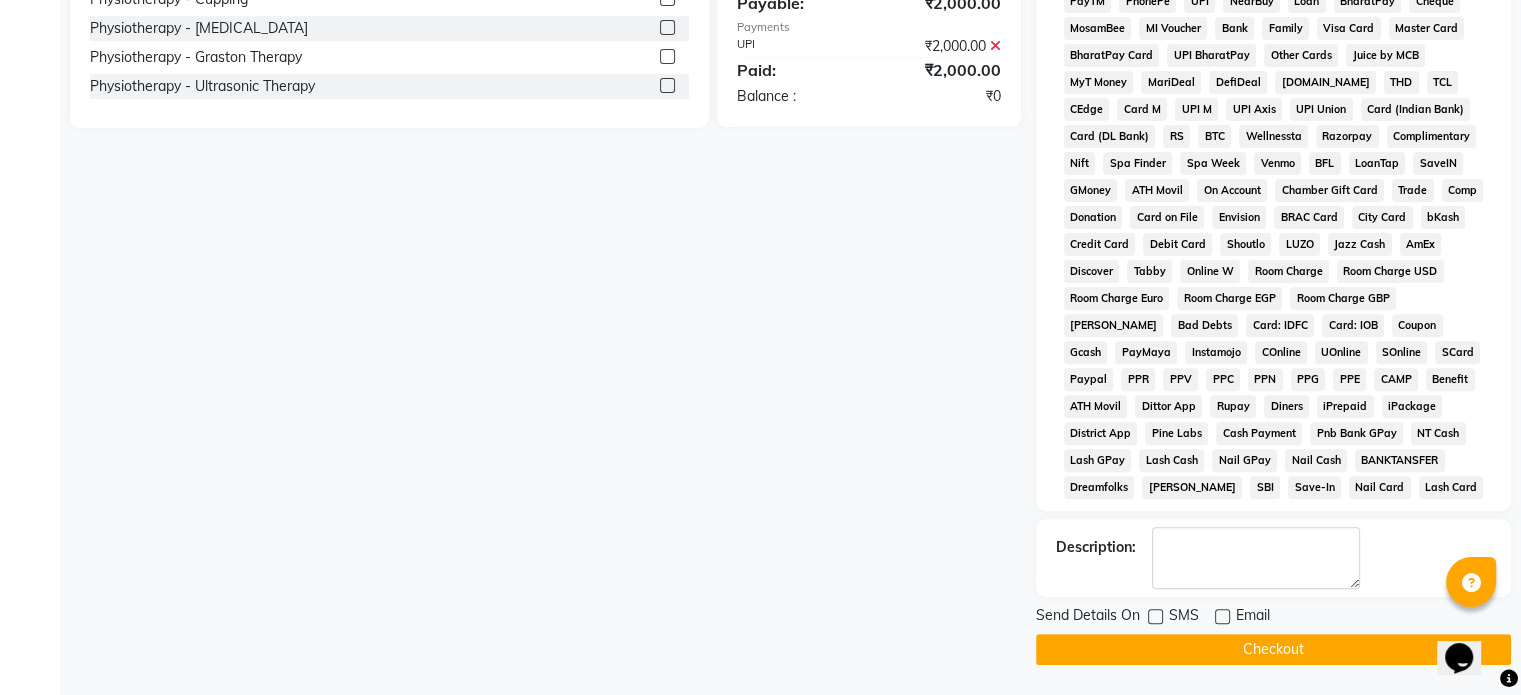 click on "Checkout" 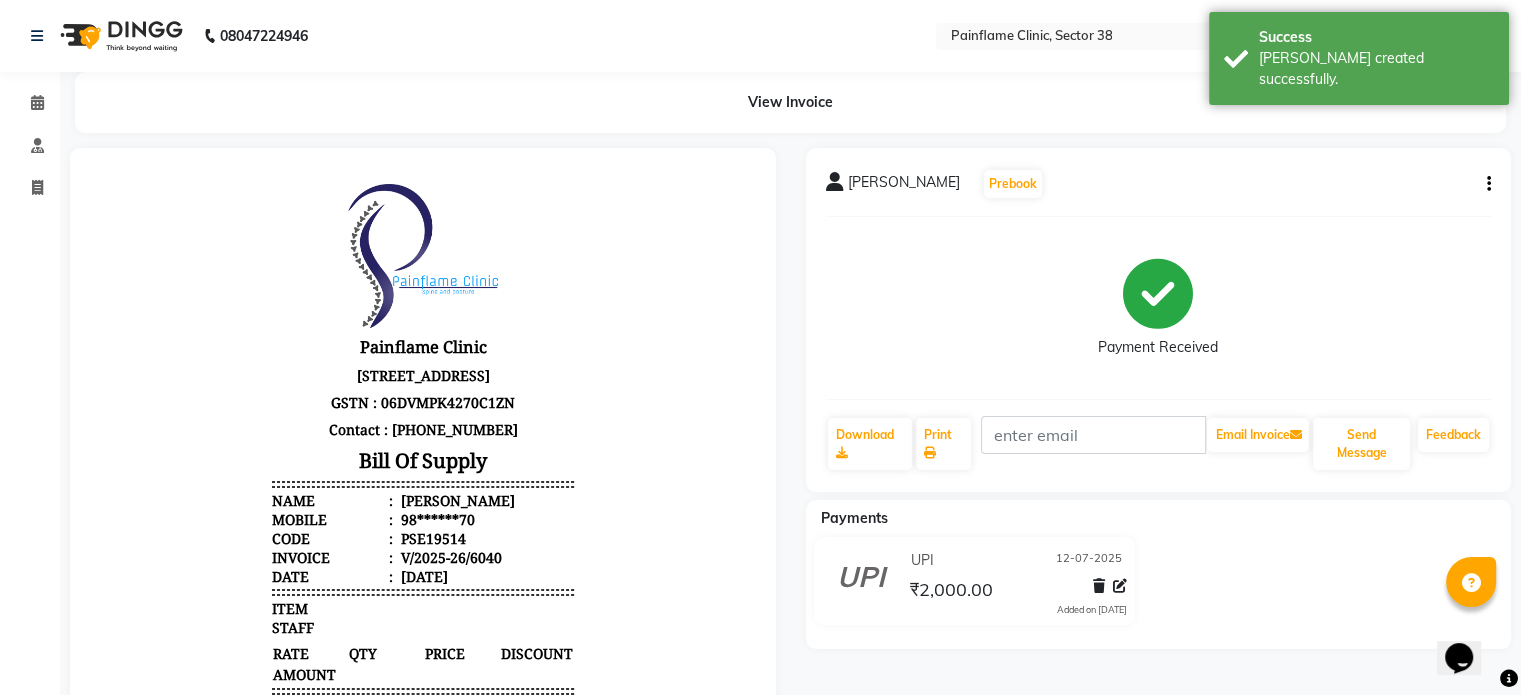 scroll, scrollTop: 0, scrollLeft: 0, axis: both 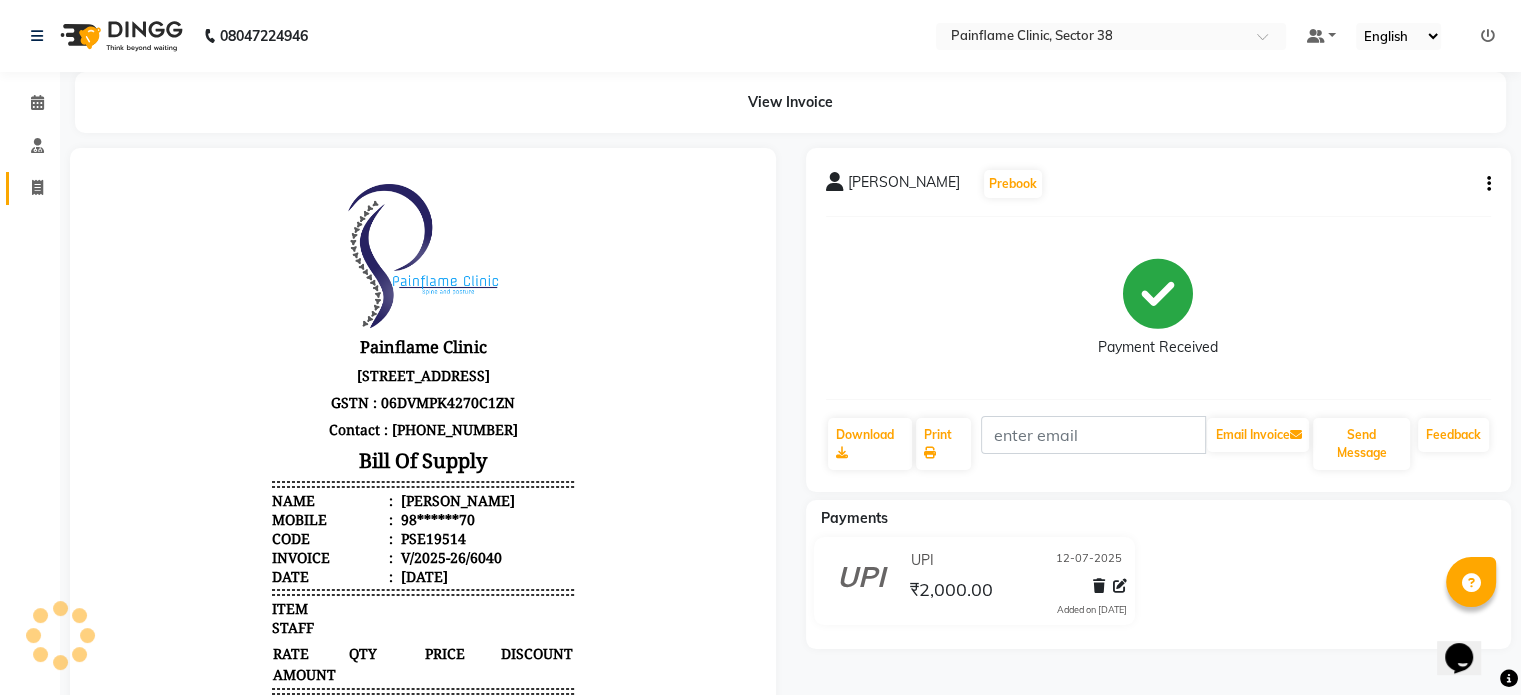click on "Invoice" 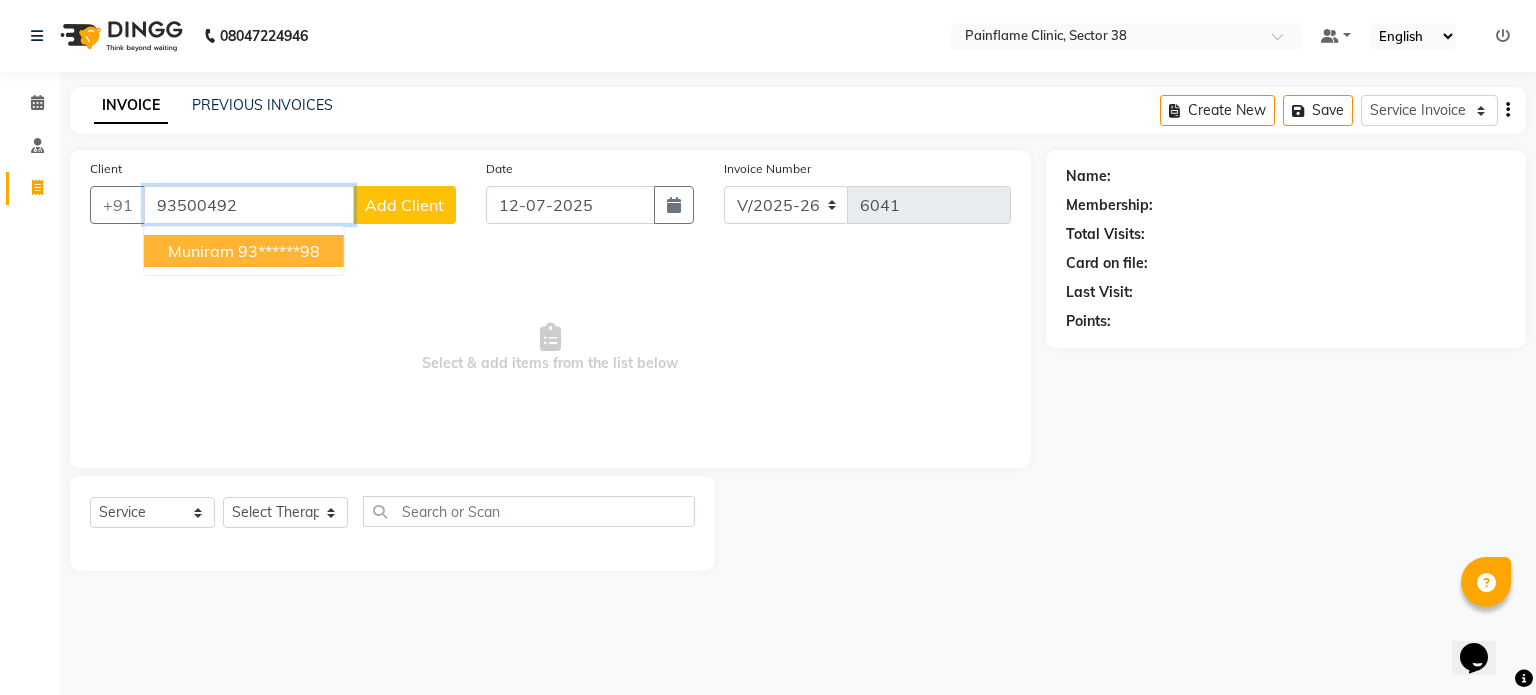 click on "93******98" at bounding box center [279, 251] 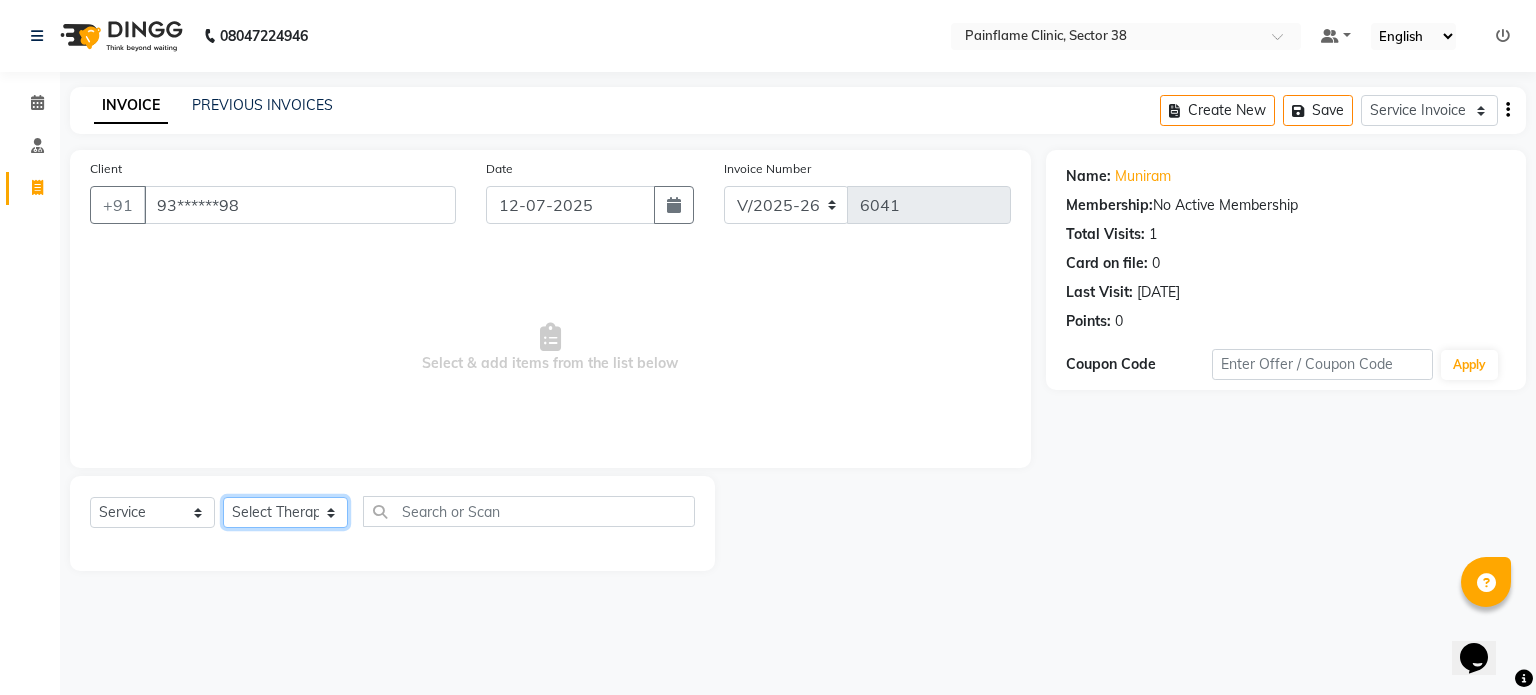 click on "Select Therapist Dr Durgesh Dr Harish Dr Ranjana Dr Saurabh Dr. Suraj Dr. Tejpal Mehlawat KUSHAL MOHIT SEMWAL Nancy Singhai Reception 1  Reception 2 Reception 3" 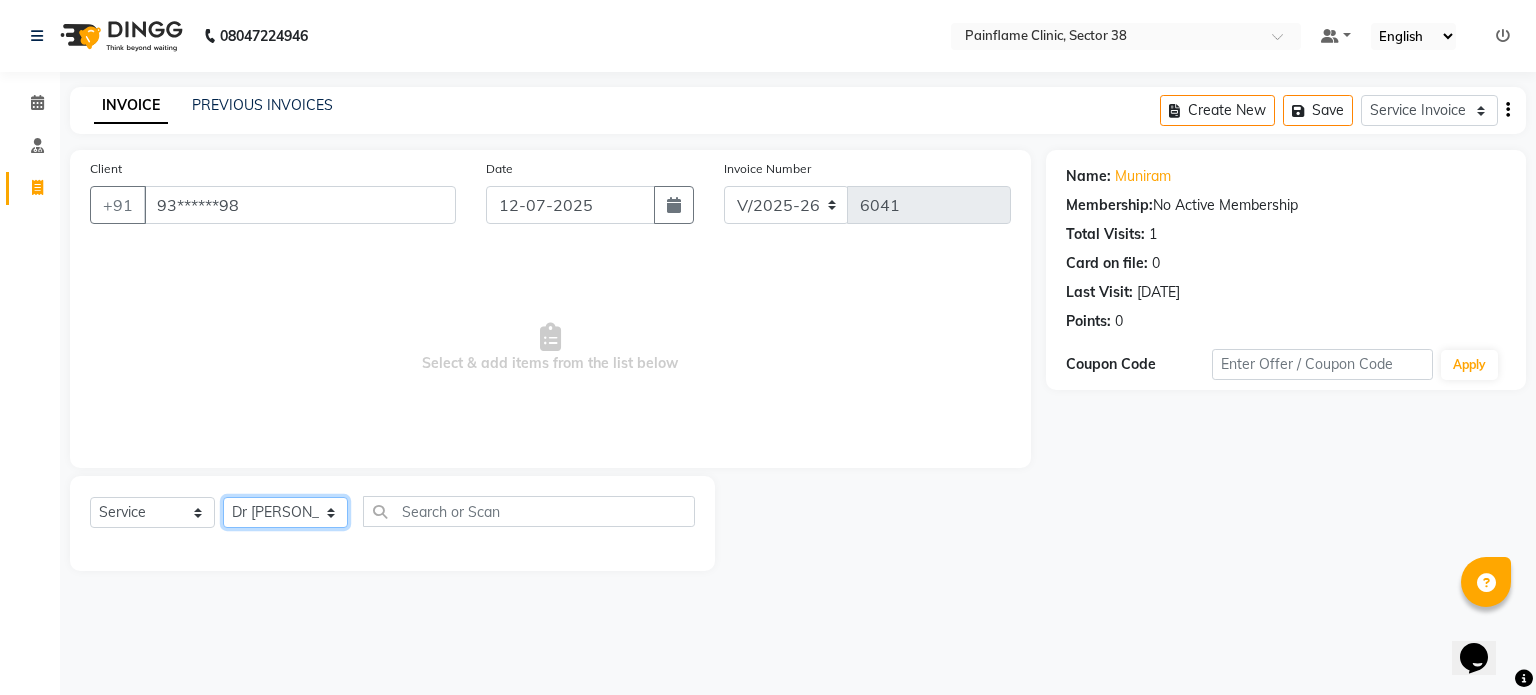 click on "Select Therapist Dr Durgesh Dr Harish Dr Ranjana Dr Saurabh Dr. Suraj Dr. Tejpal Mehlawat KUSHAL MOHIT SEMWAL Nancy Singhai Reception 1  Reception 2 Reception 3" 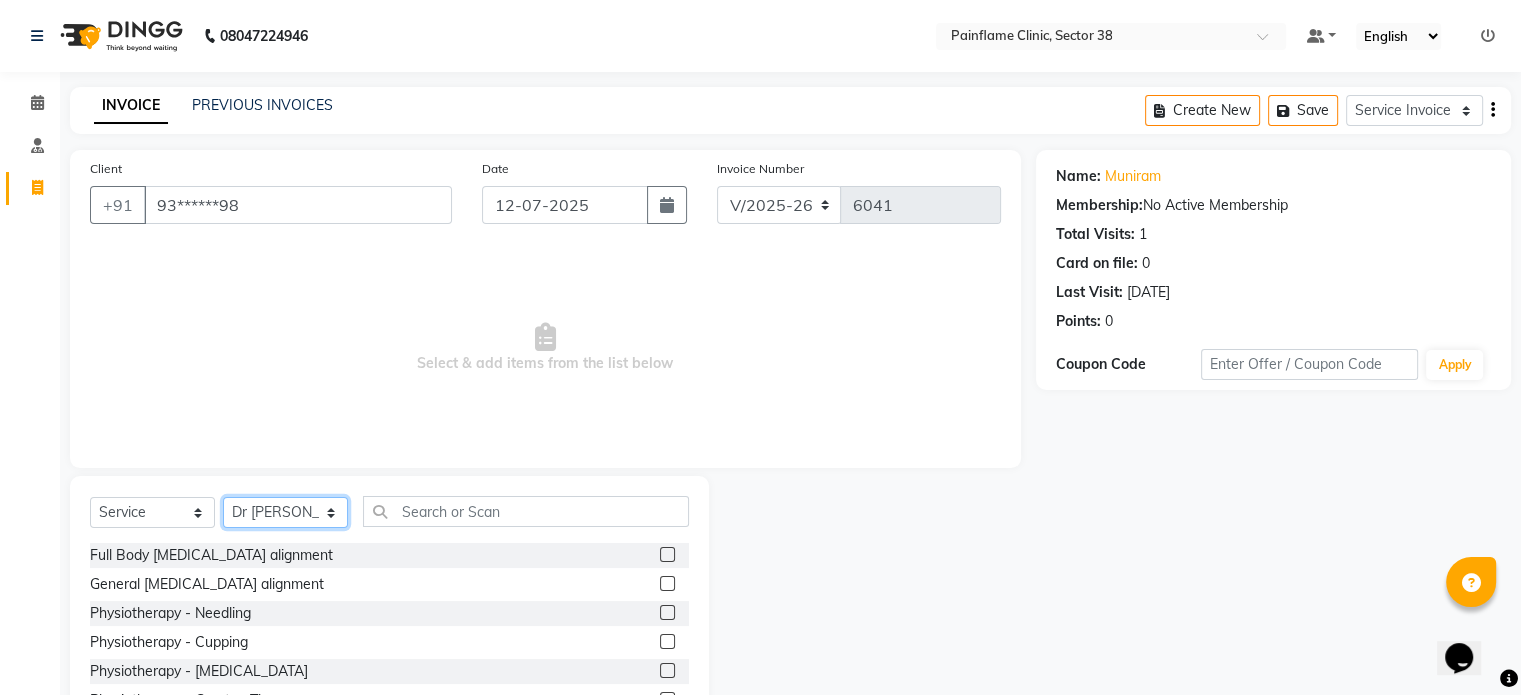 scroll, scrollTop: 119, scrollLeft: 0, axis: vertical 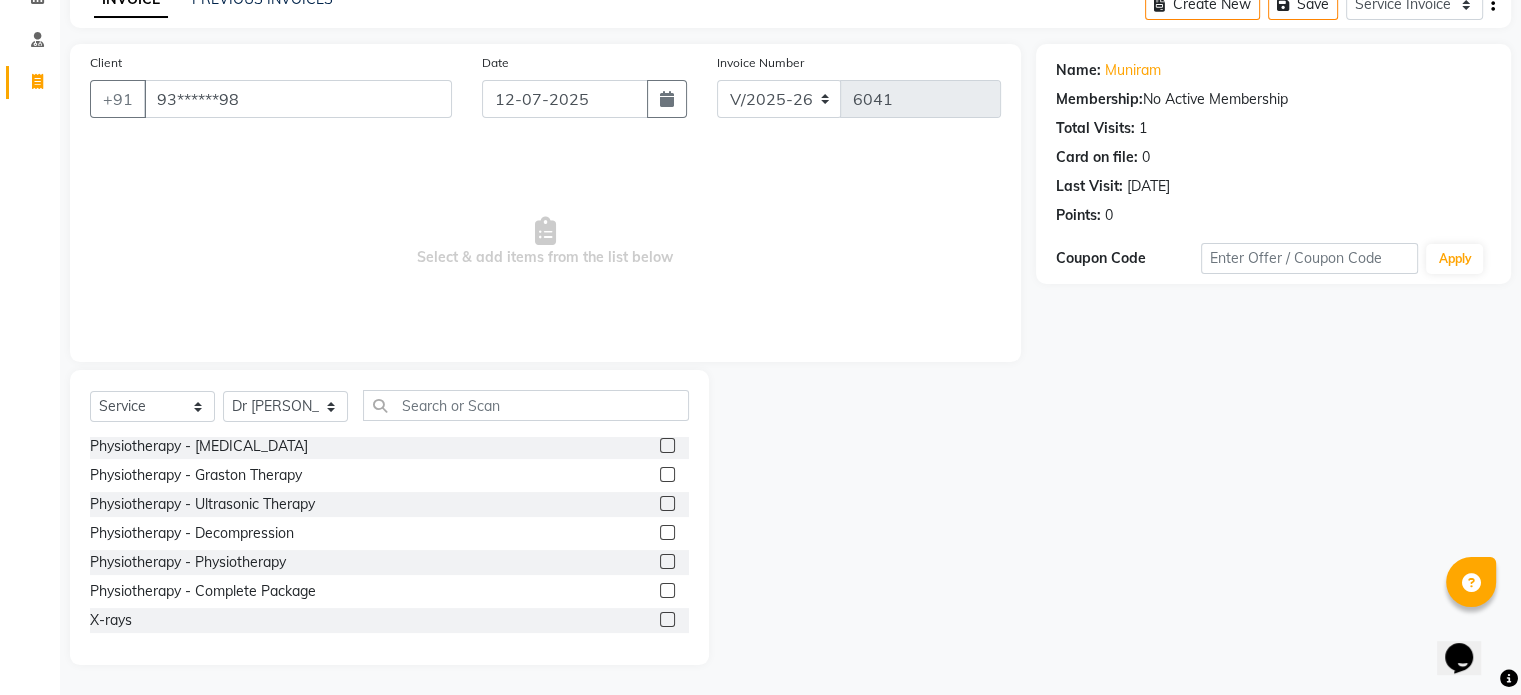 click 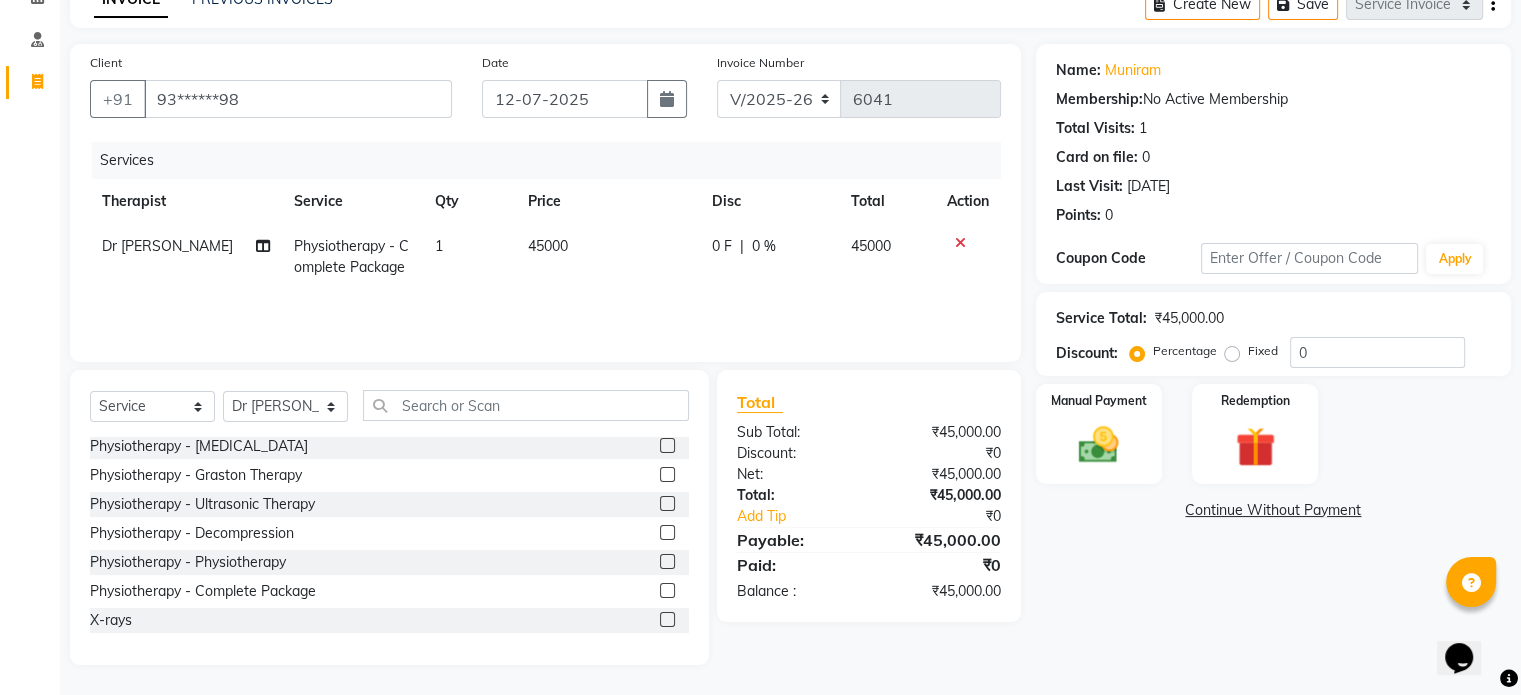 click on "45000" 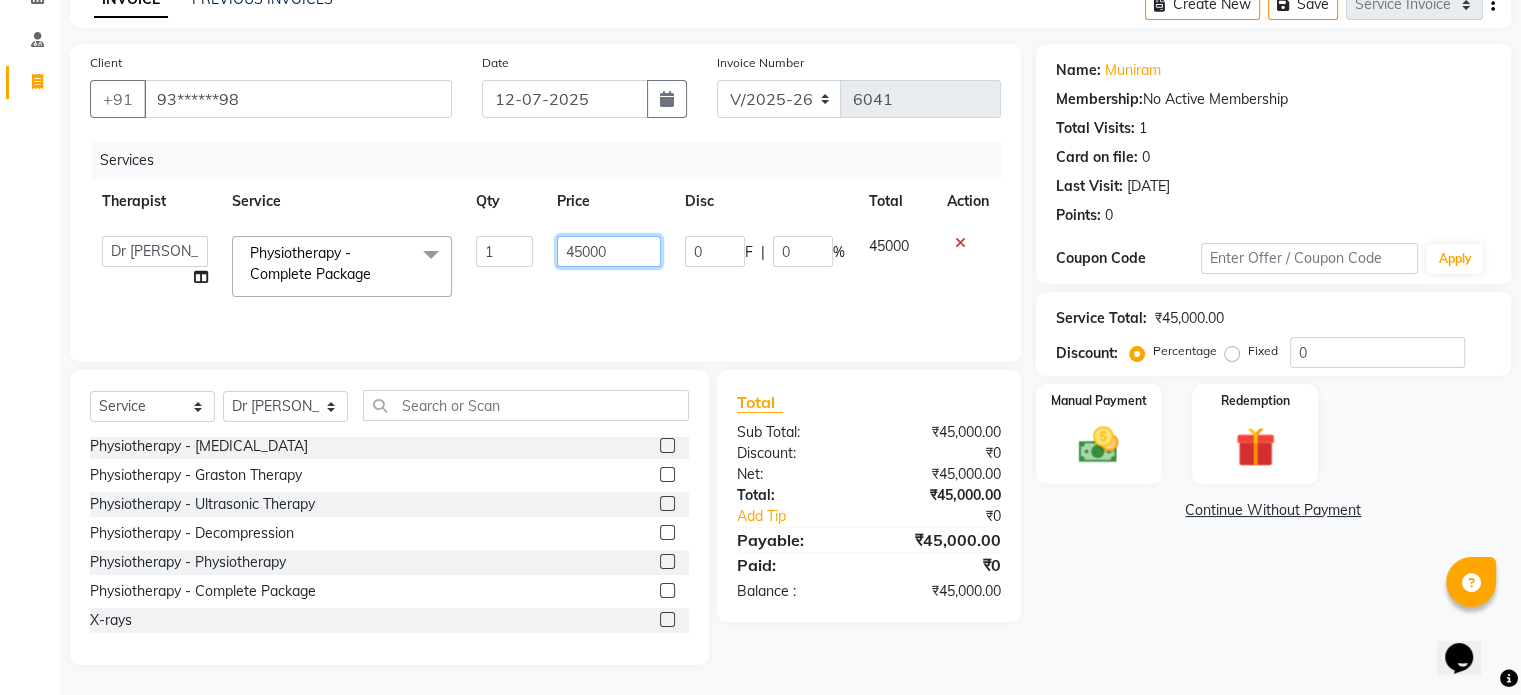 click on "45000" 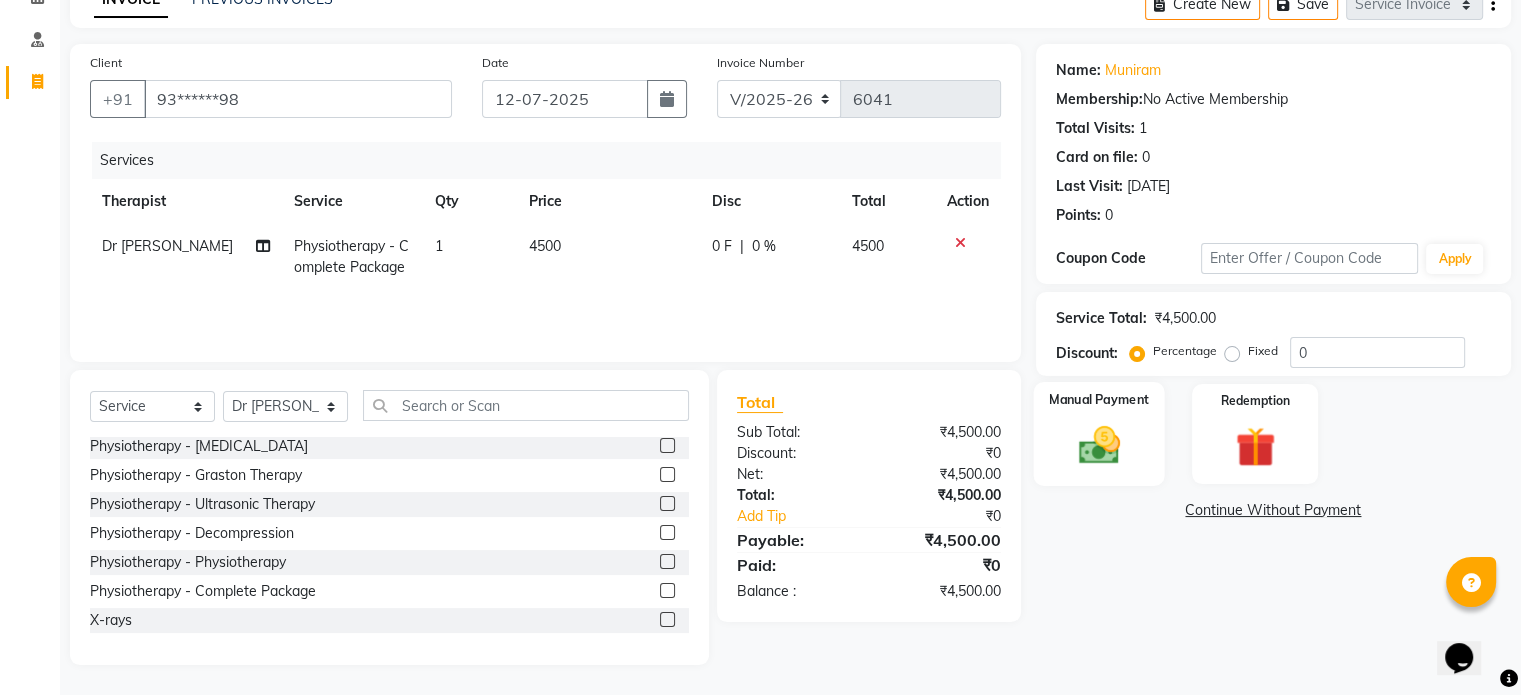 click on "Manual Payment" 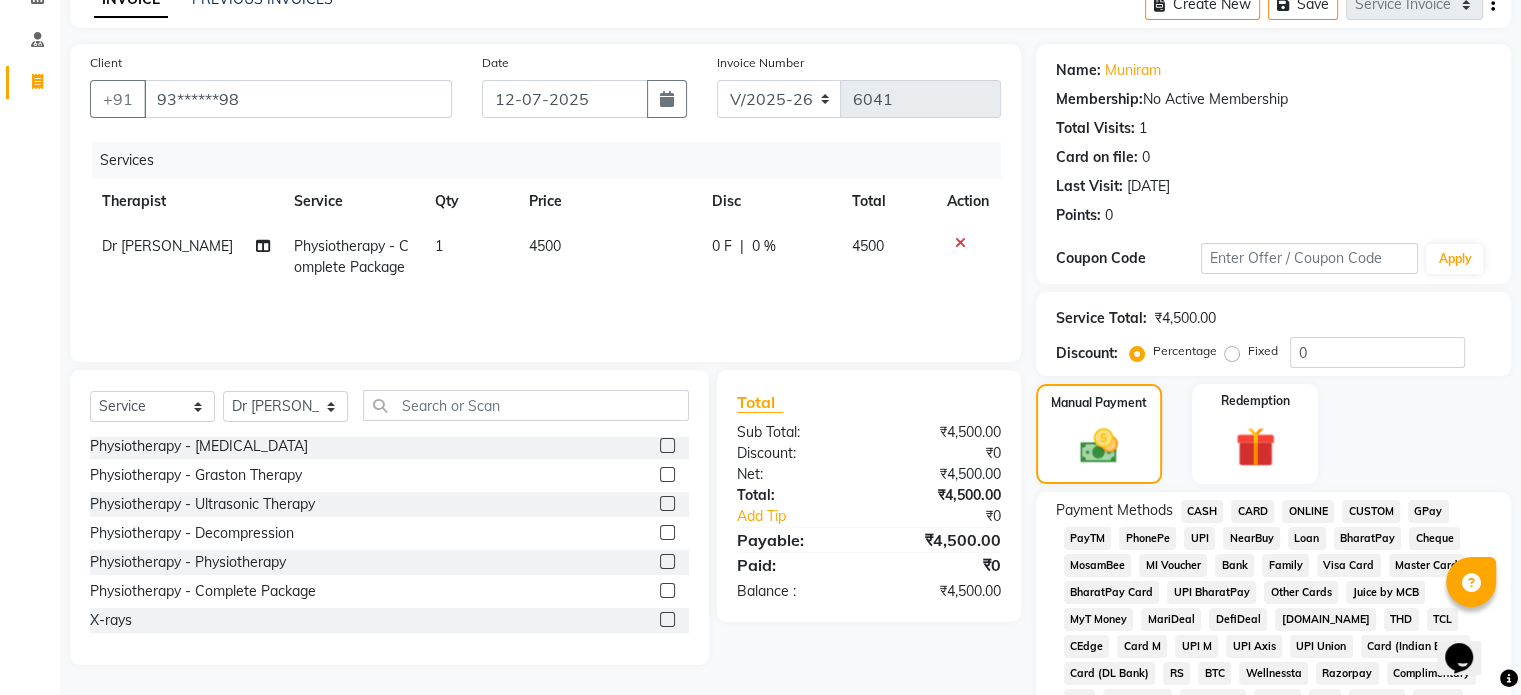 click on "UPI" 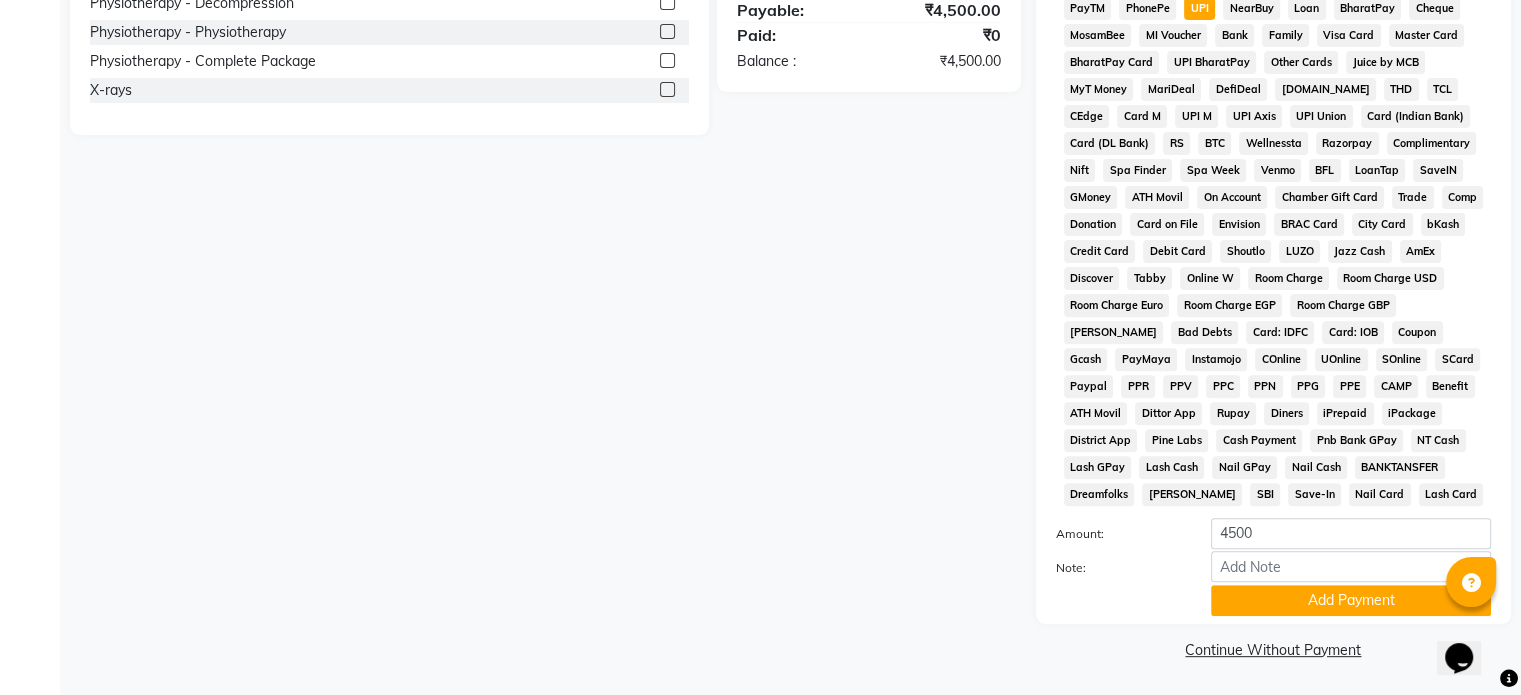 scroll, scrollTop: 640, scrollLeft: 0, axis: vertical 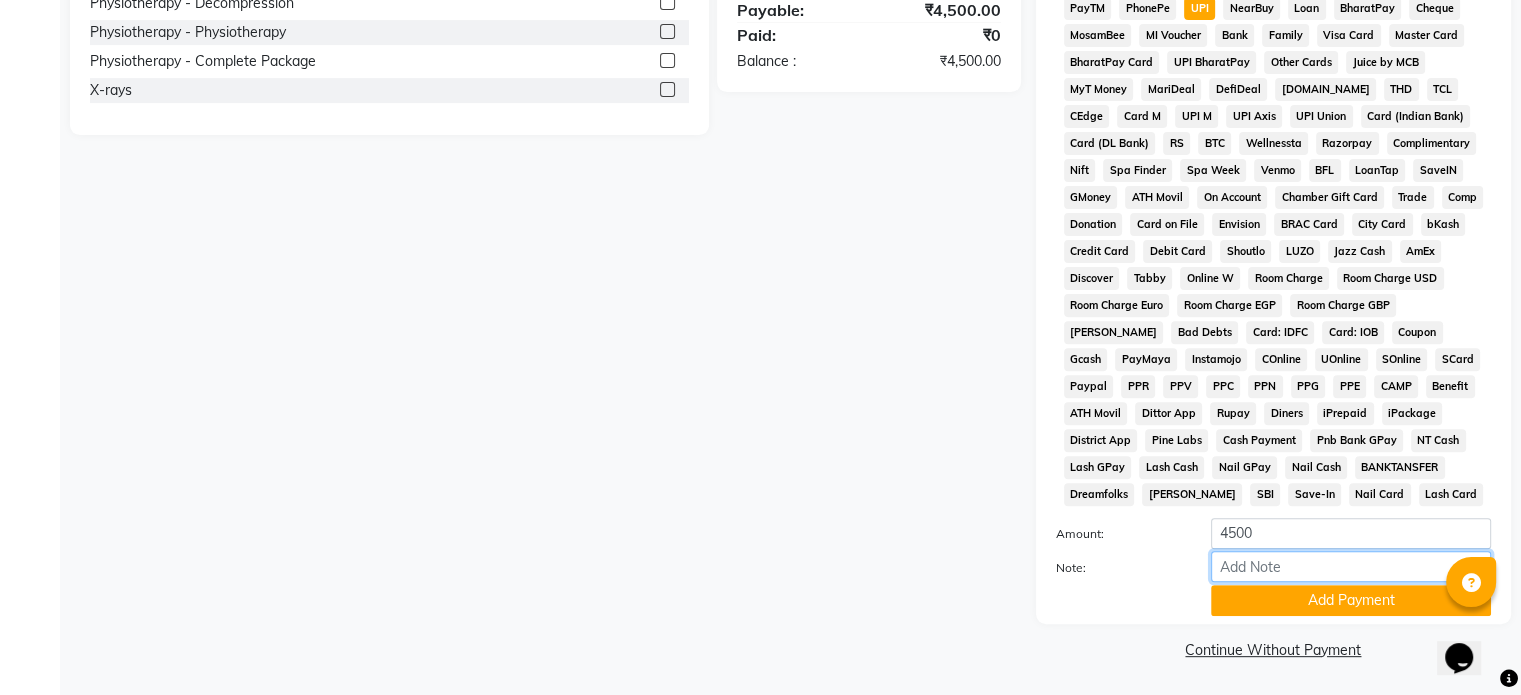 click on "Note:" at bounding box center (1351, 566) 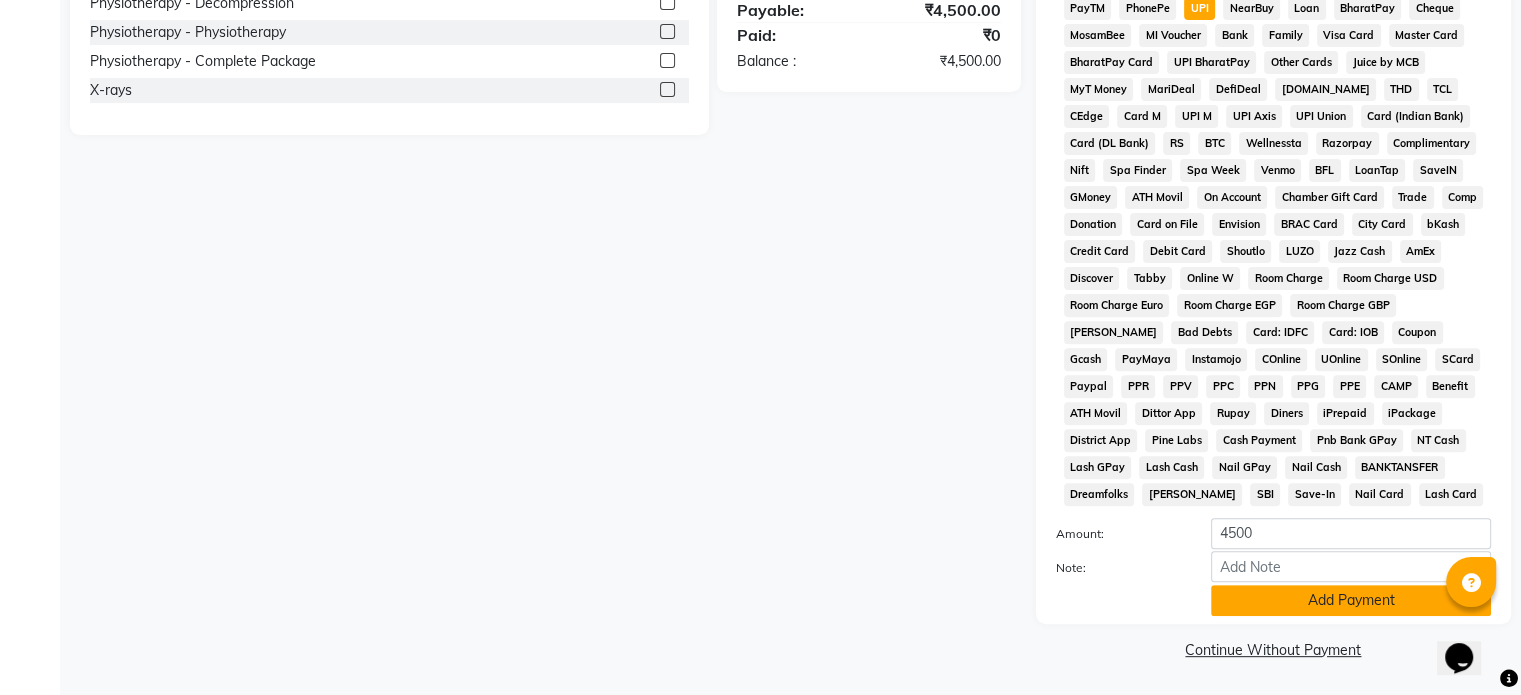 click on "Add Payment" 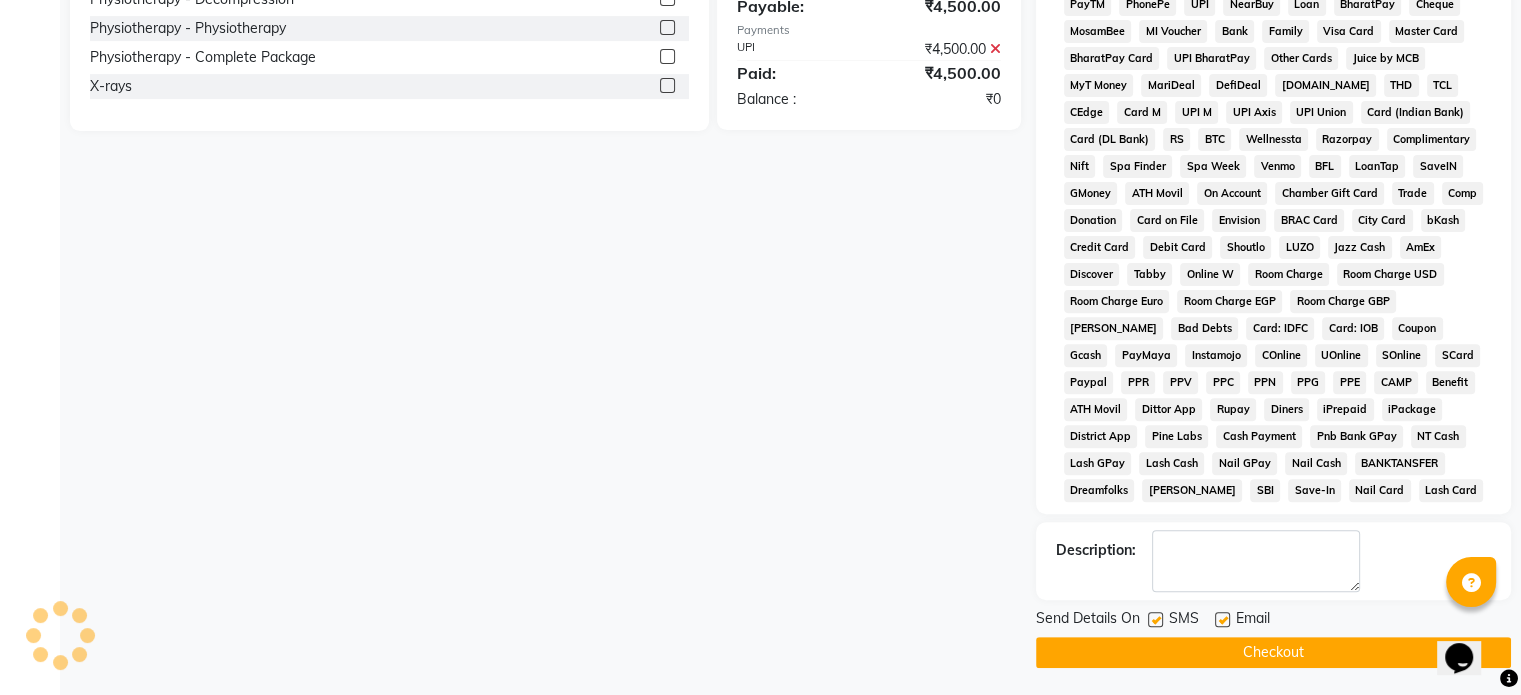 click 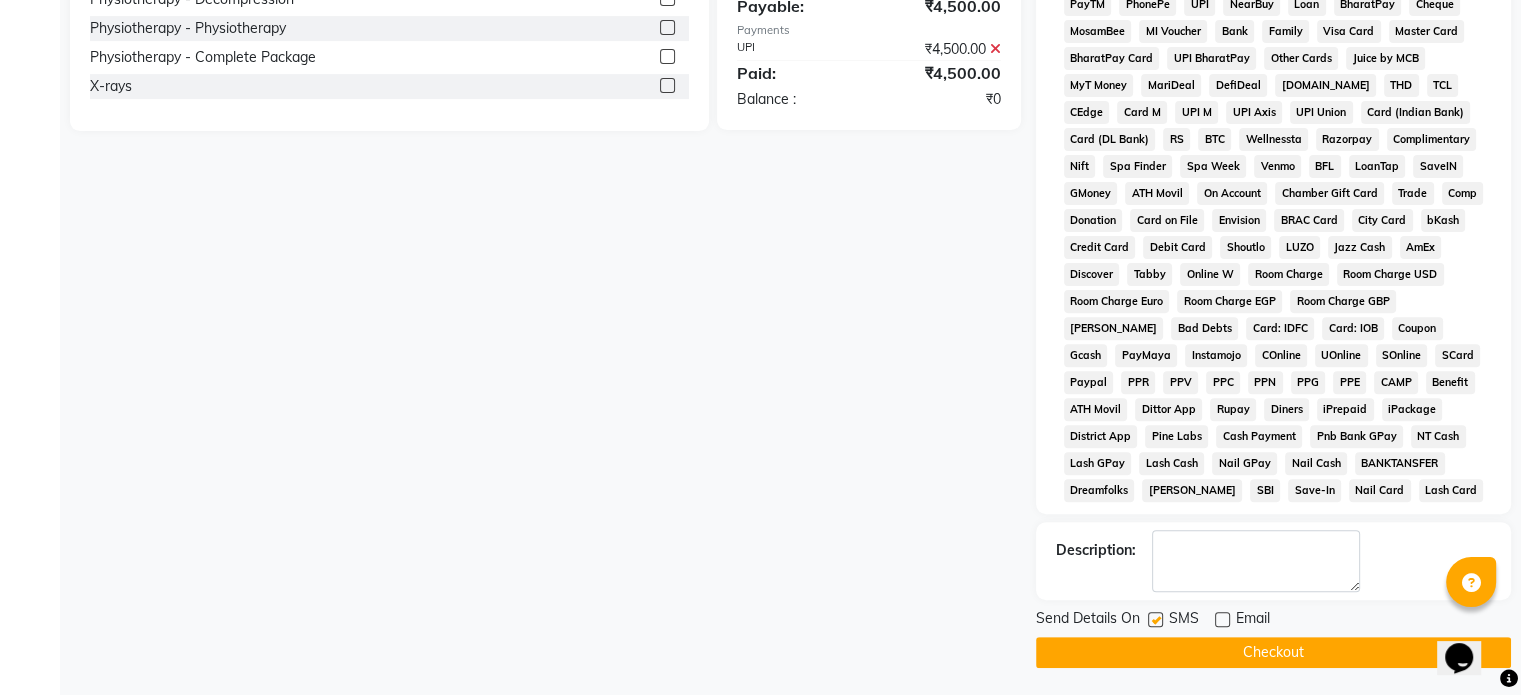 click 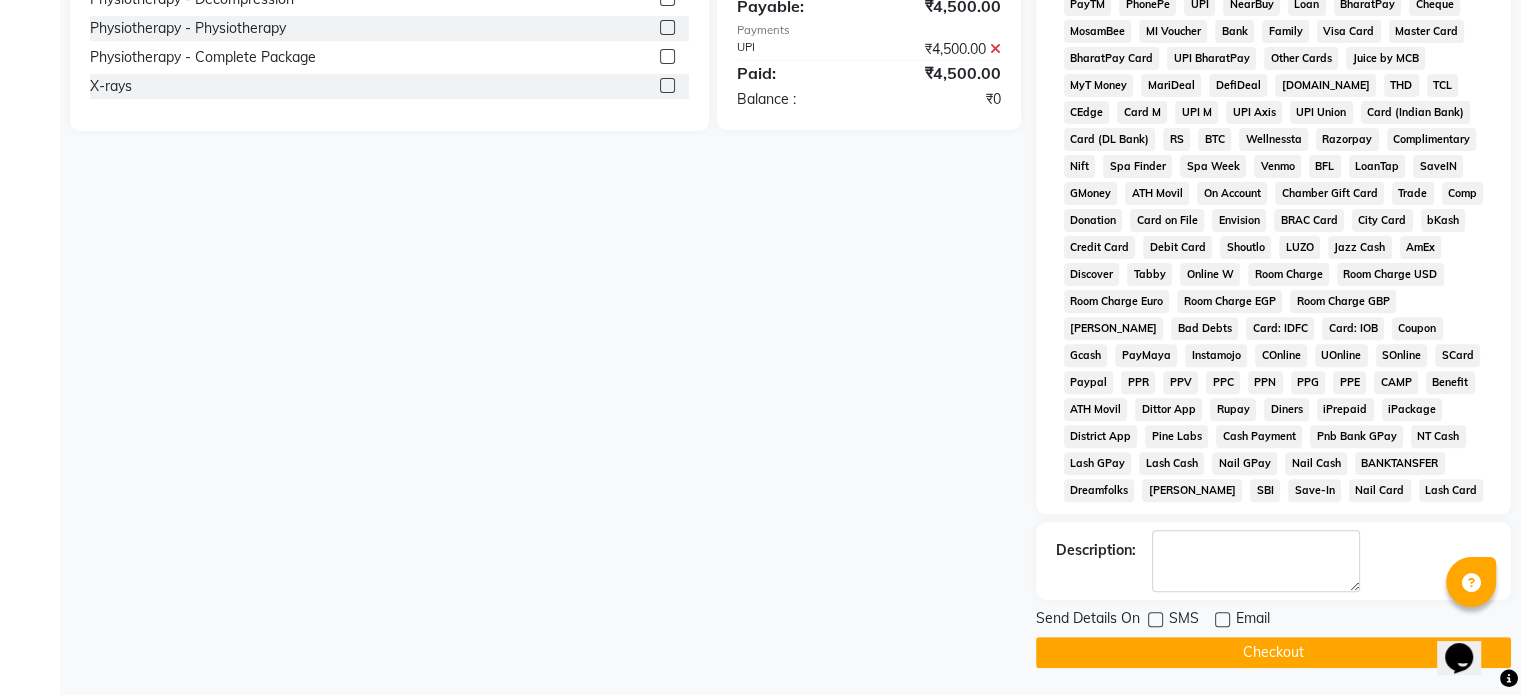click on "Checkout" 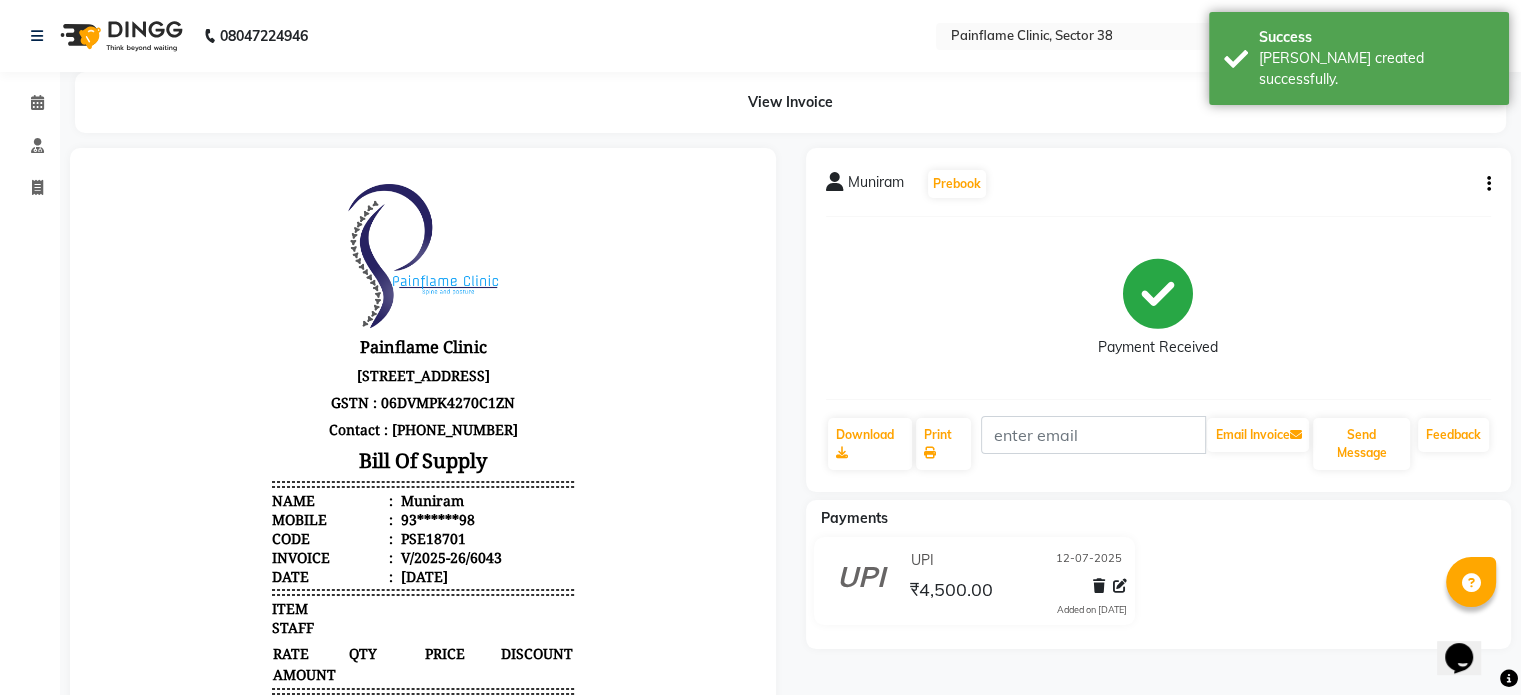 scroll, scrollTop: 0, scrollLeft: 0, axis: both 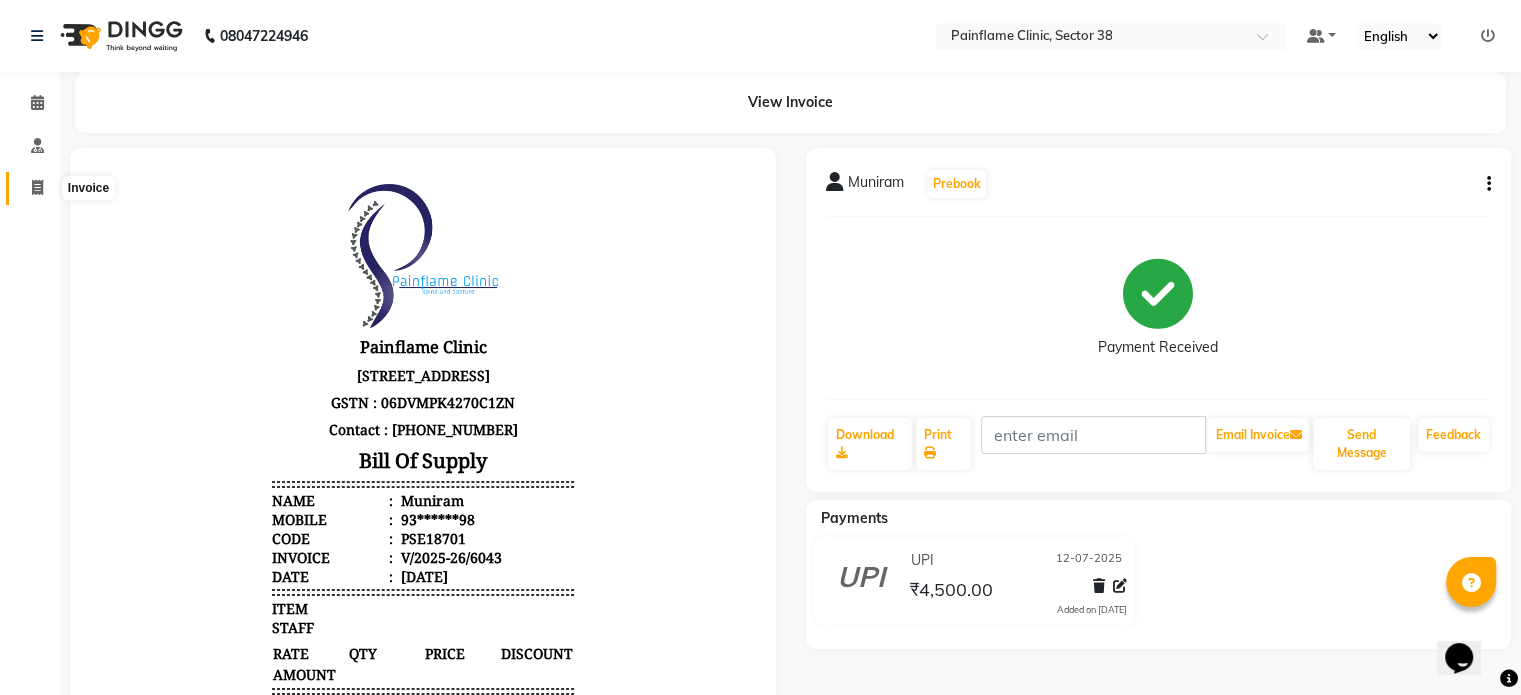click 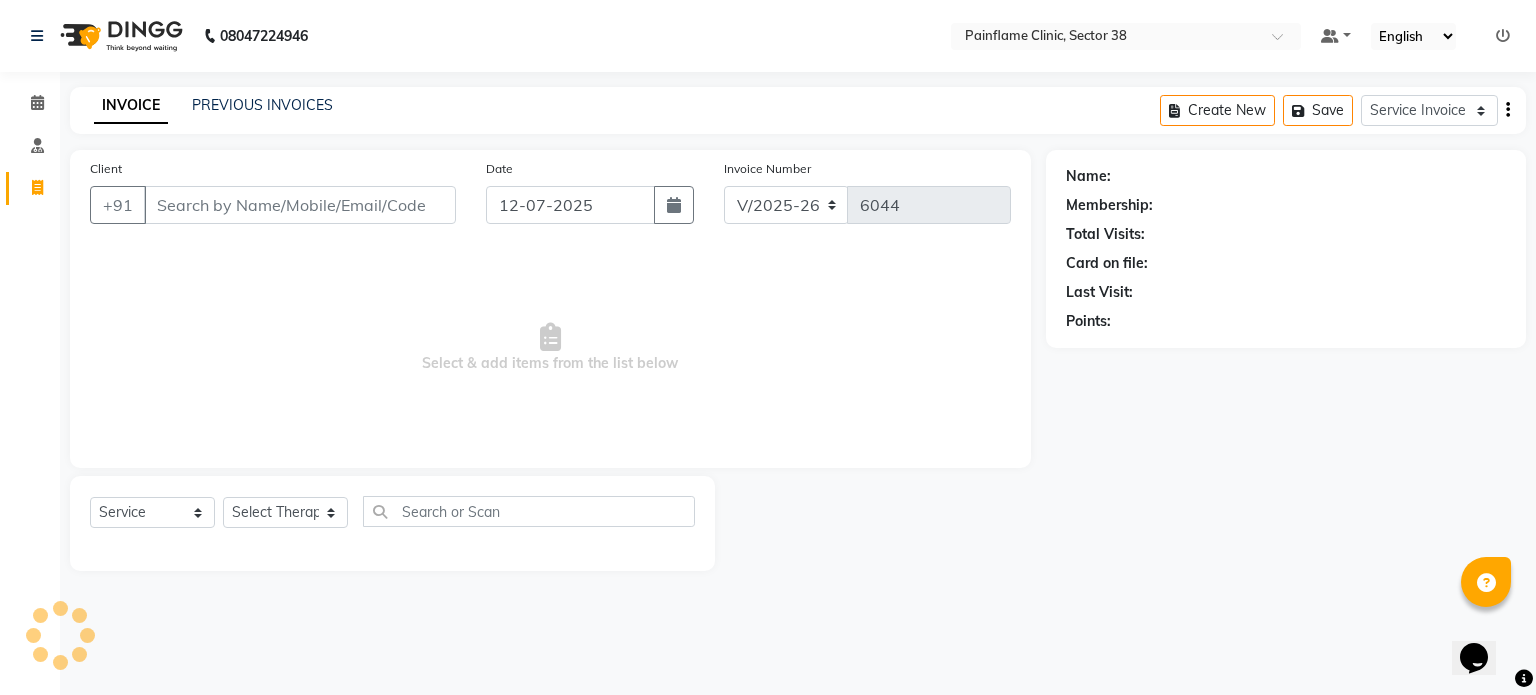 click on "Client" at bounding box center (300, 205) 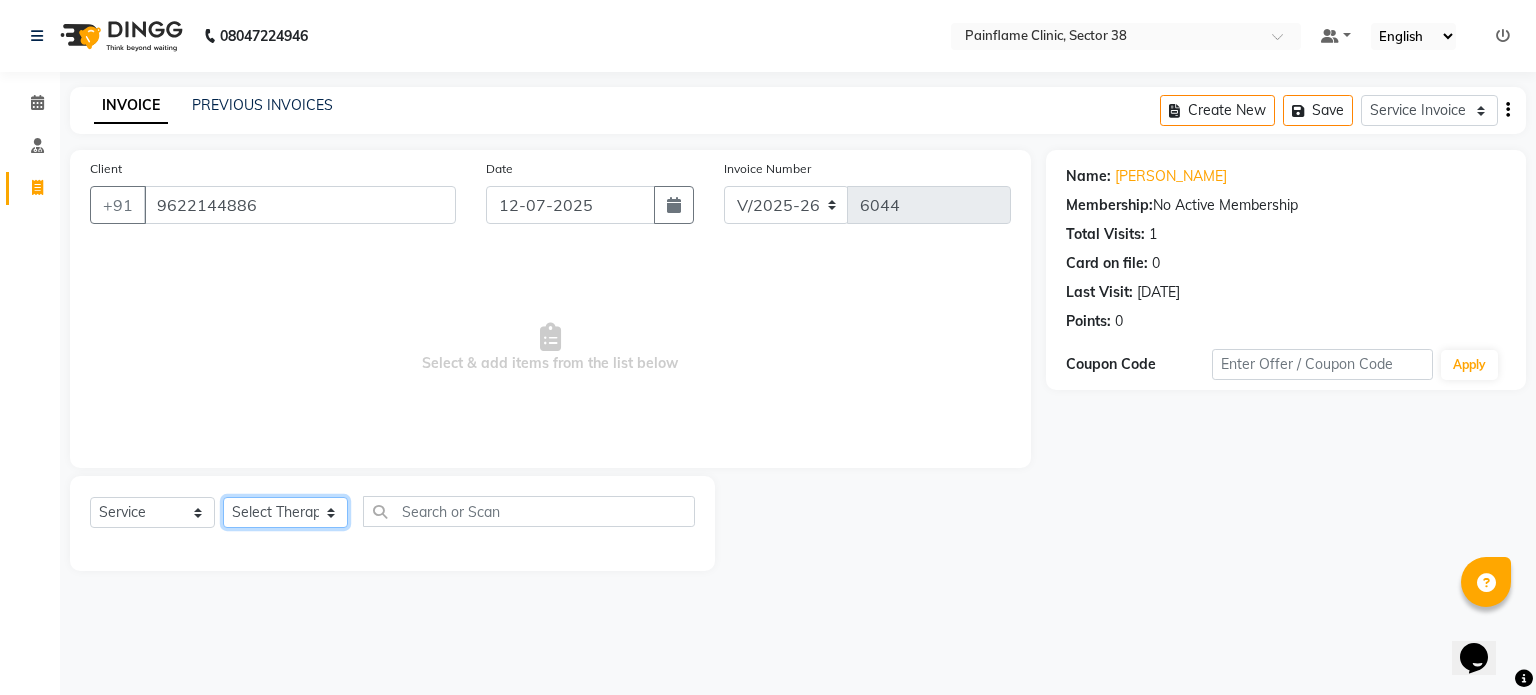 click on "Select Therapist Dr Durgesh Dr Harish Dr Ranjana Dr Saurabh Dr. Suraj Dr. Tejpal Mehlawat KUSHAL MOHIT SEMWAL Nancy Singhai Reception 1  Reception 2 Reception 3" 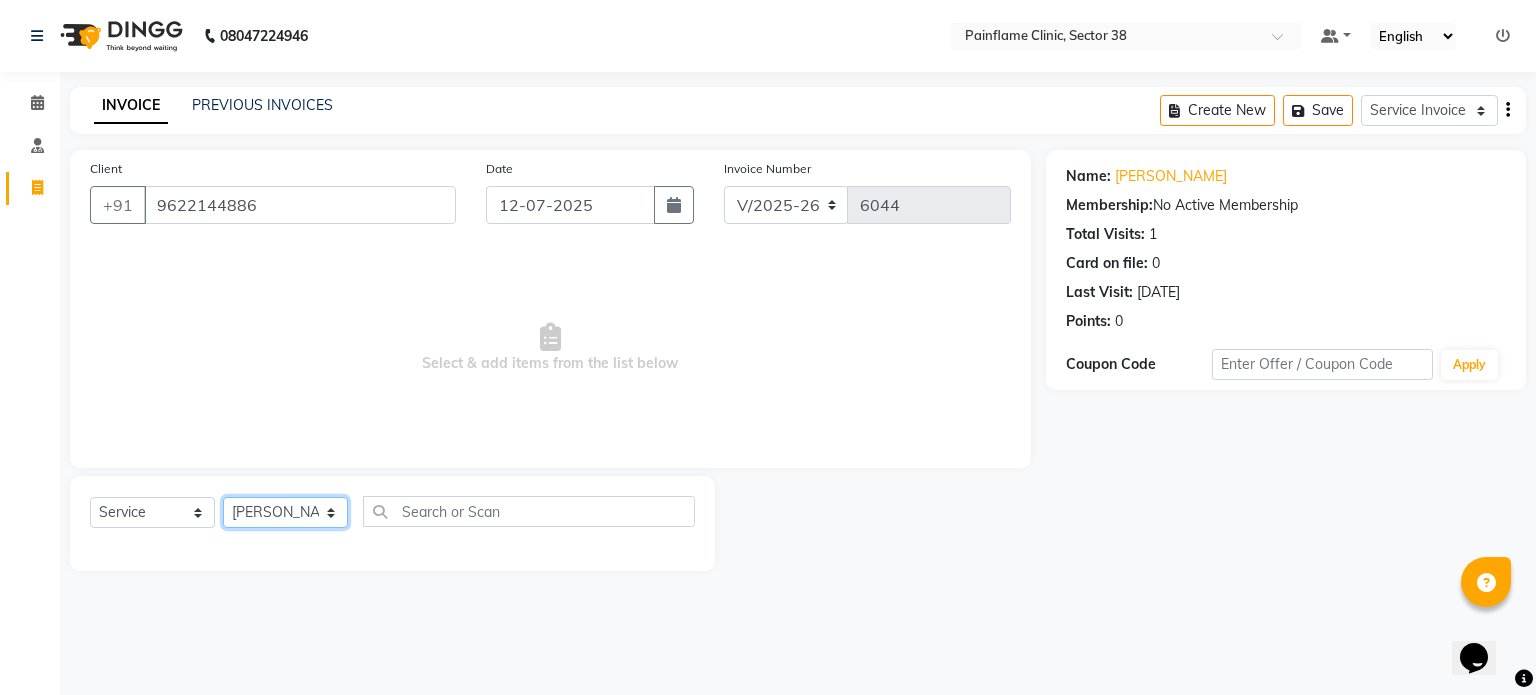 click on "Select Therapist Dr Durgesh Dr Harish Dr Ranjana Dr Saurabh Dr. Suraj Dr. Tejpal Mehlawat KUSHAL MOHIT SEMWAL Nancy Singhai Reception 1  Reception 2 Reception 3" 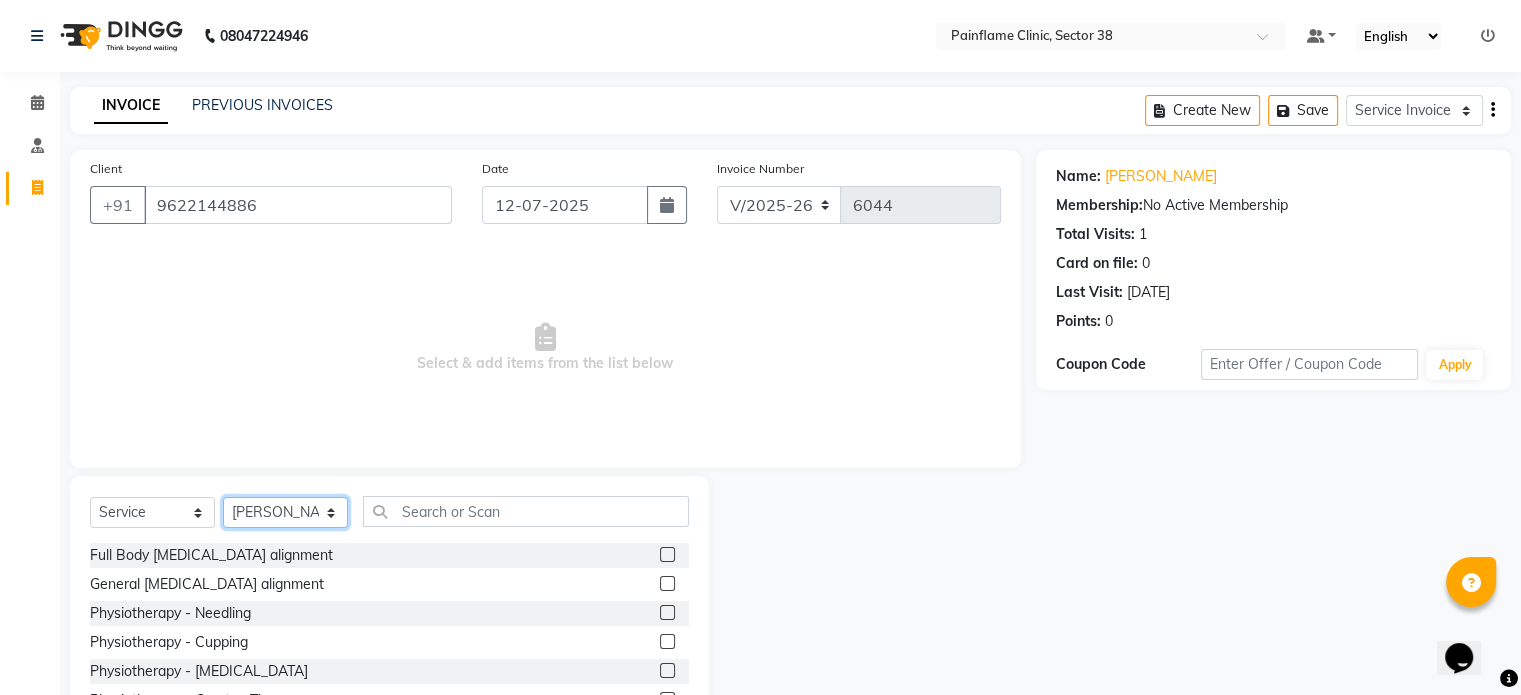 scroll, scrollTop: 119, scrollLeft: 0, axis: vertical 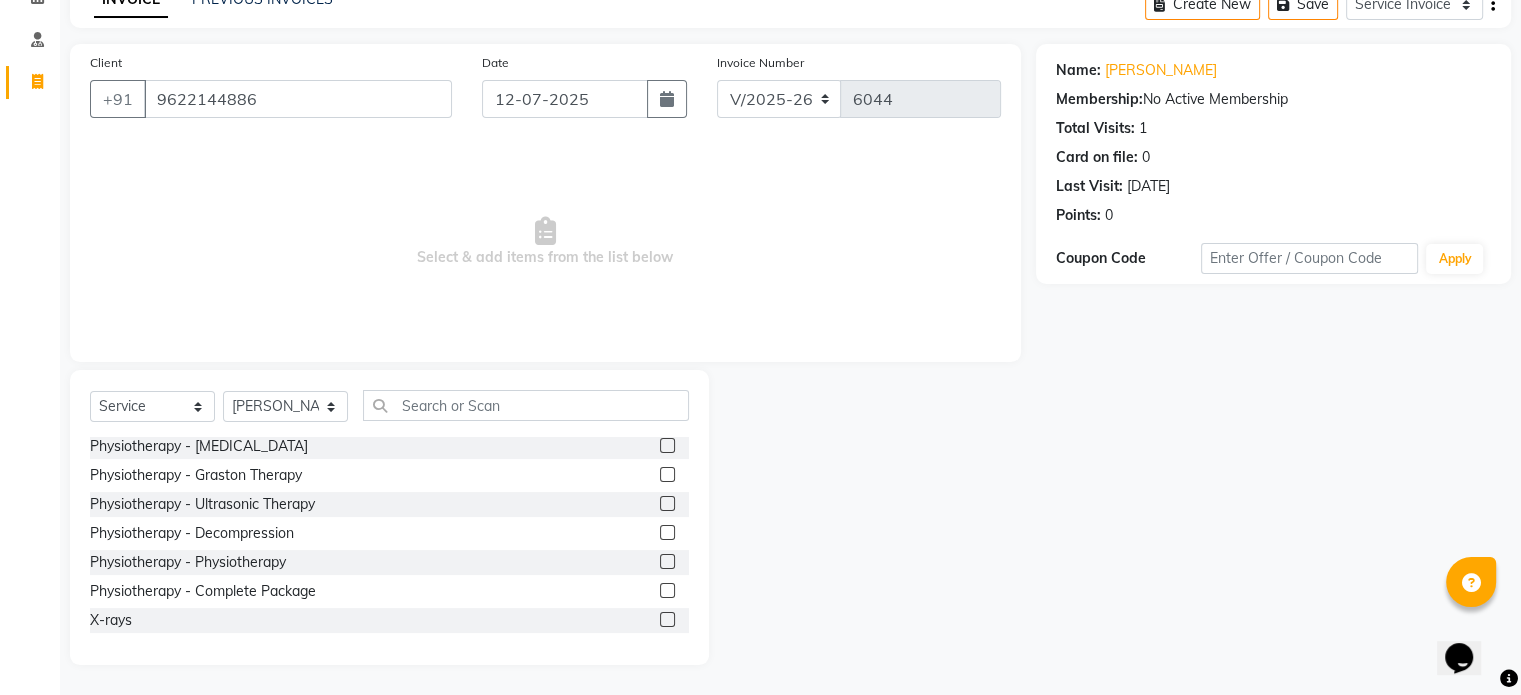 click 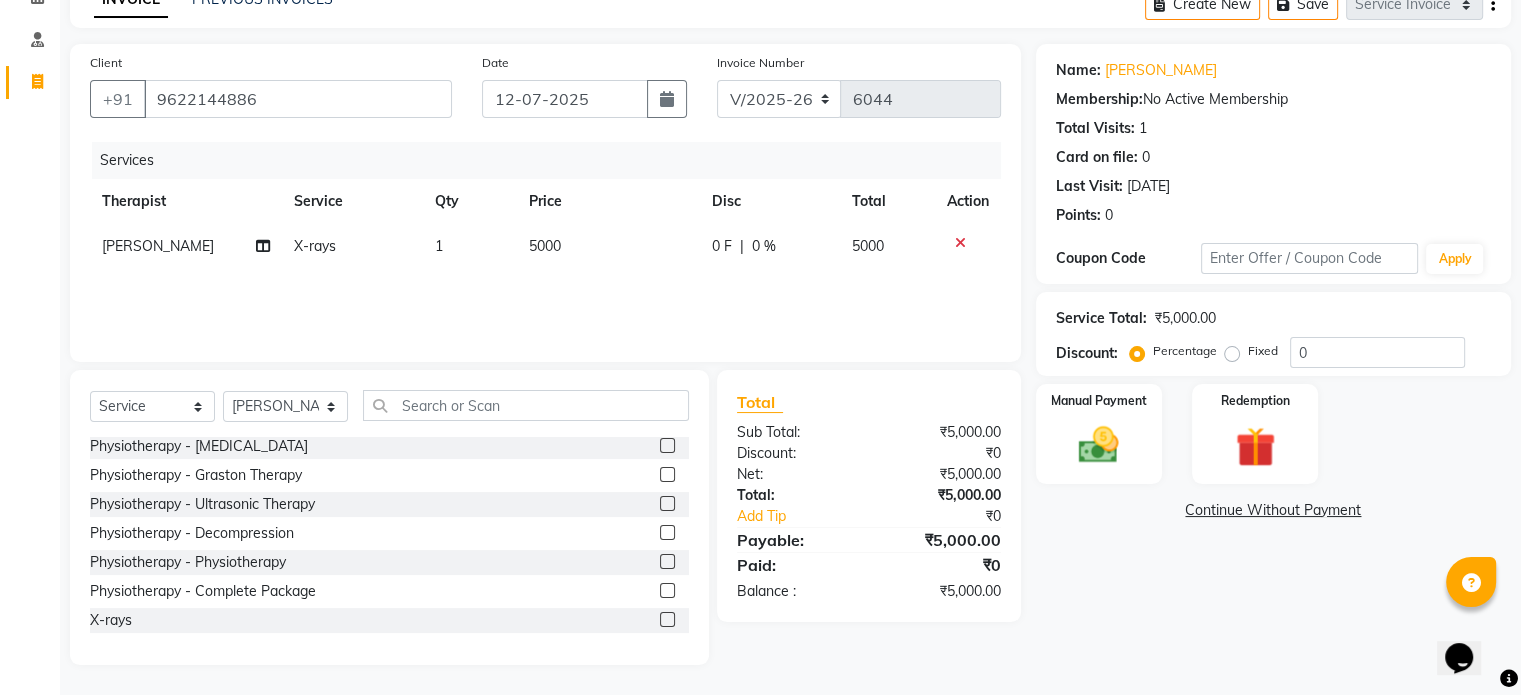 click on "X-rays" 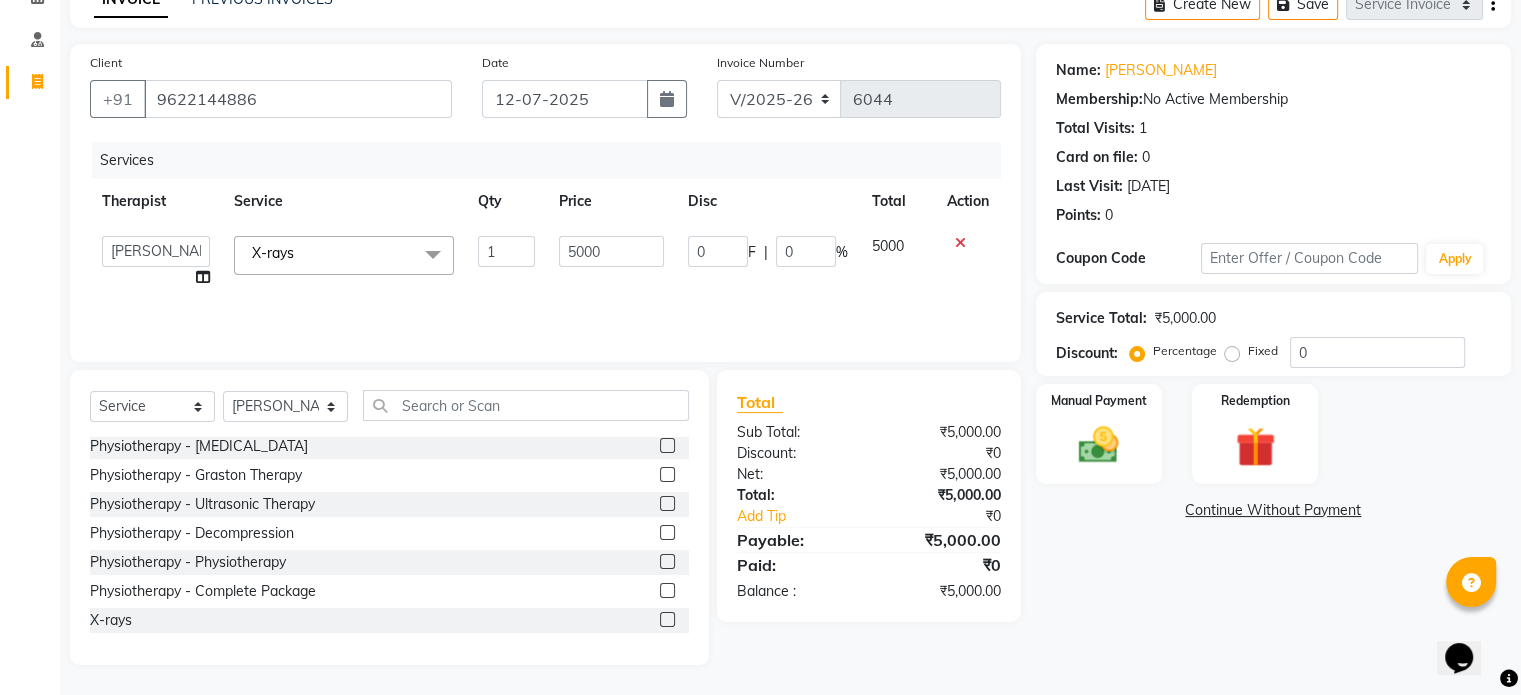 click on "X-rays  x" 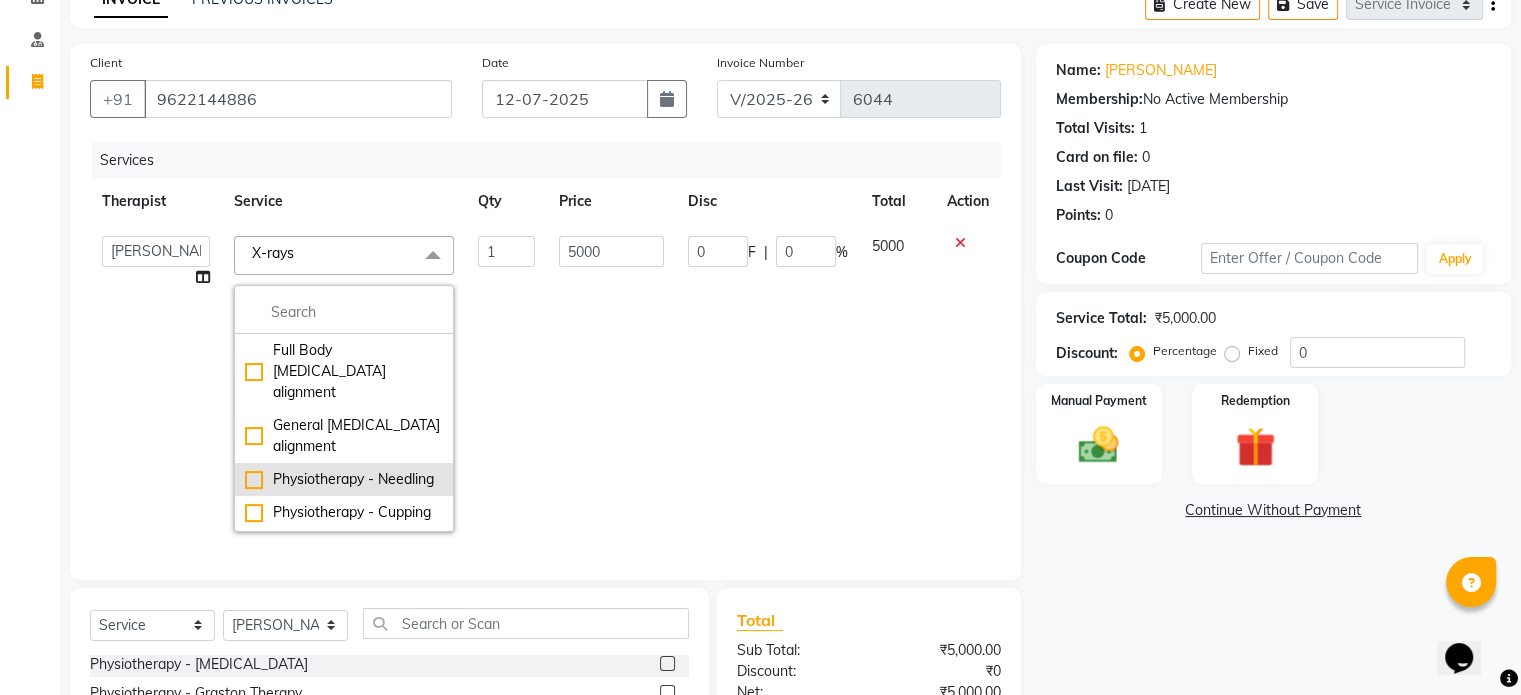 scroll, scrollTop: 376, scrollLeft: 0, axis: vertical 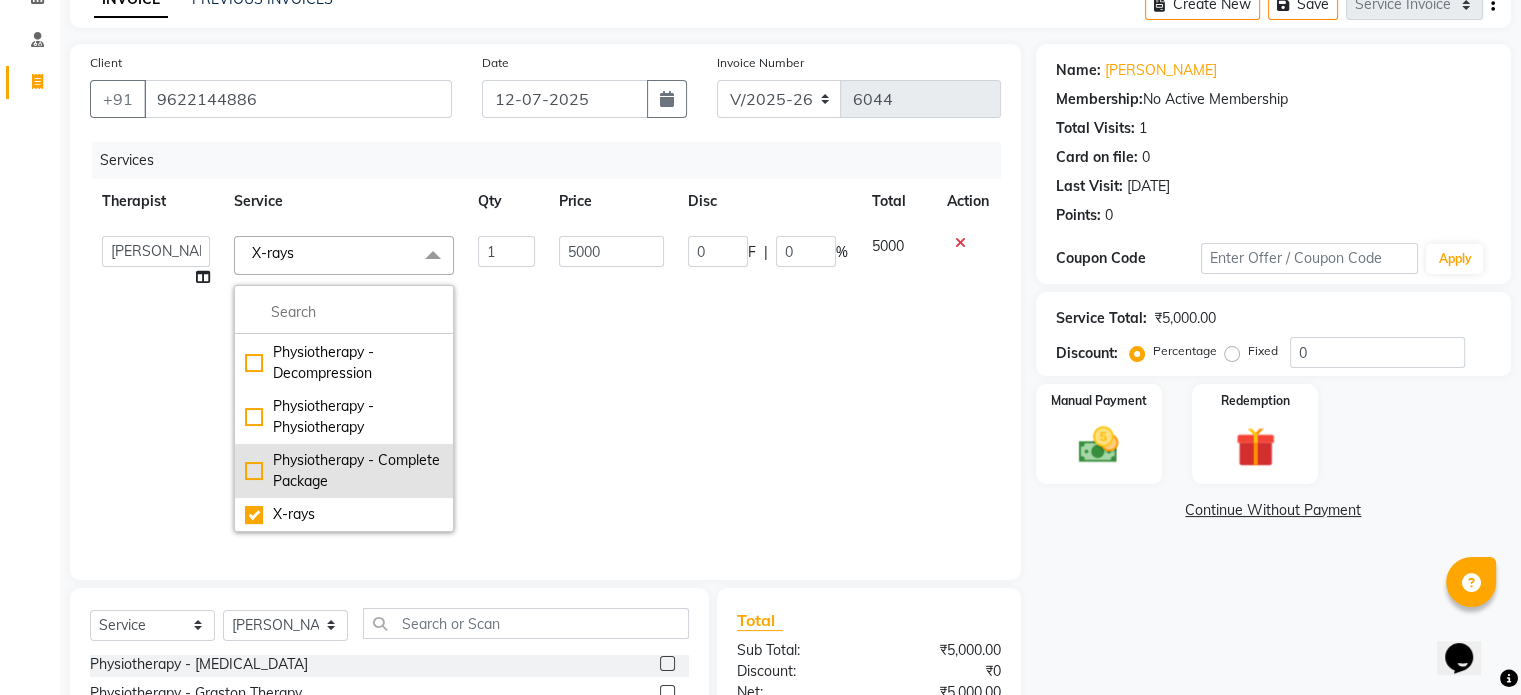 click on "Physiotherapy - Complete Package" 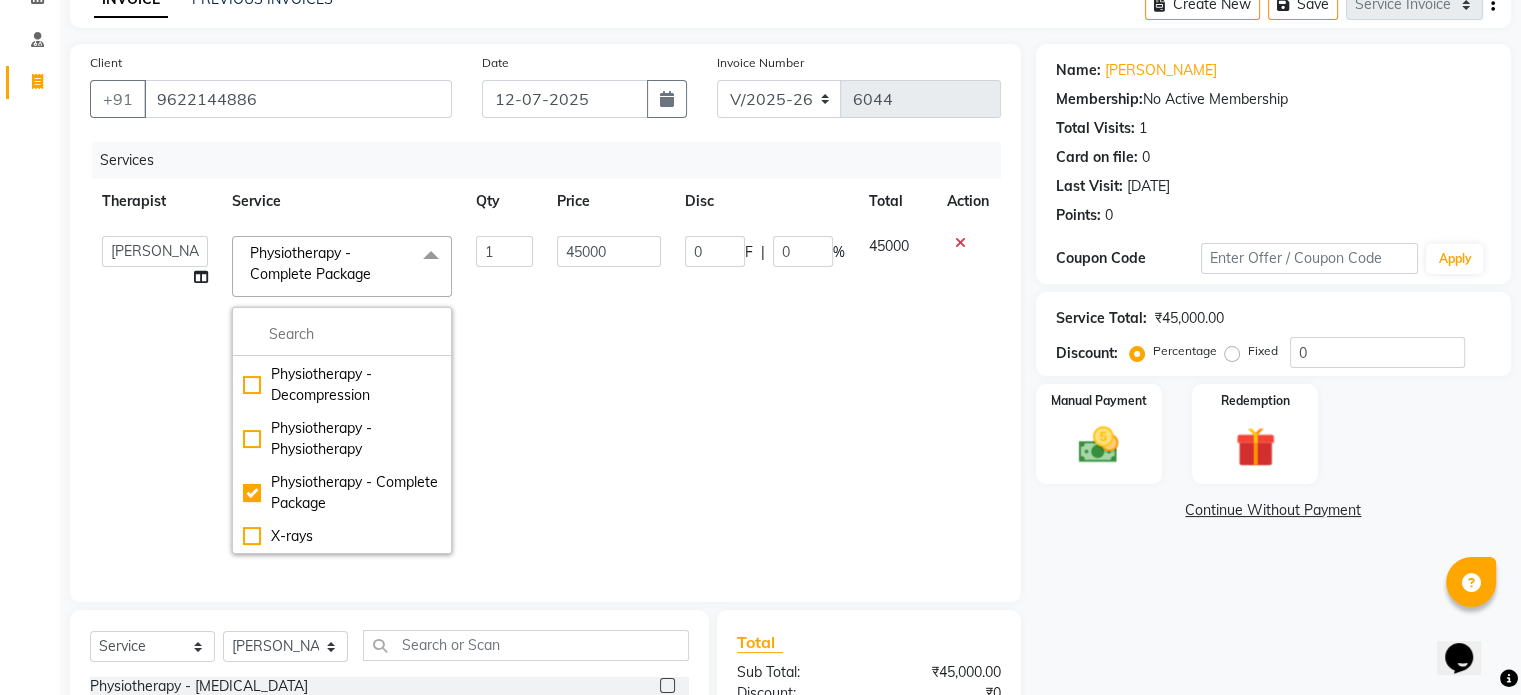 click on "45000" 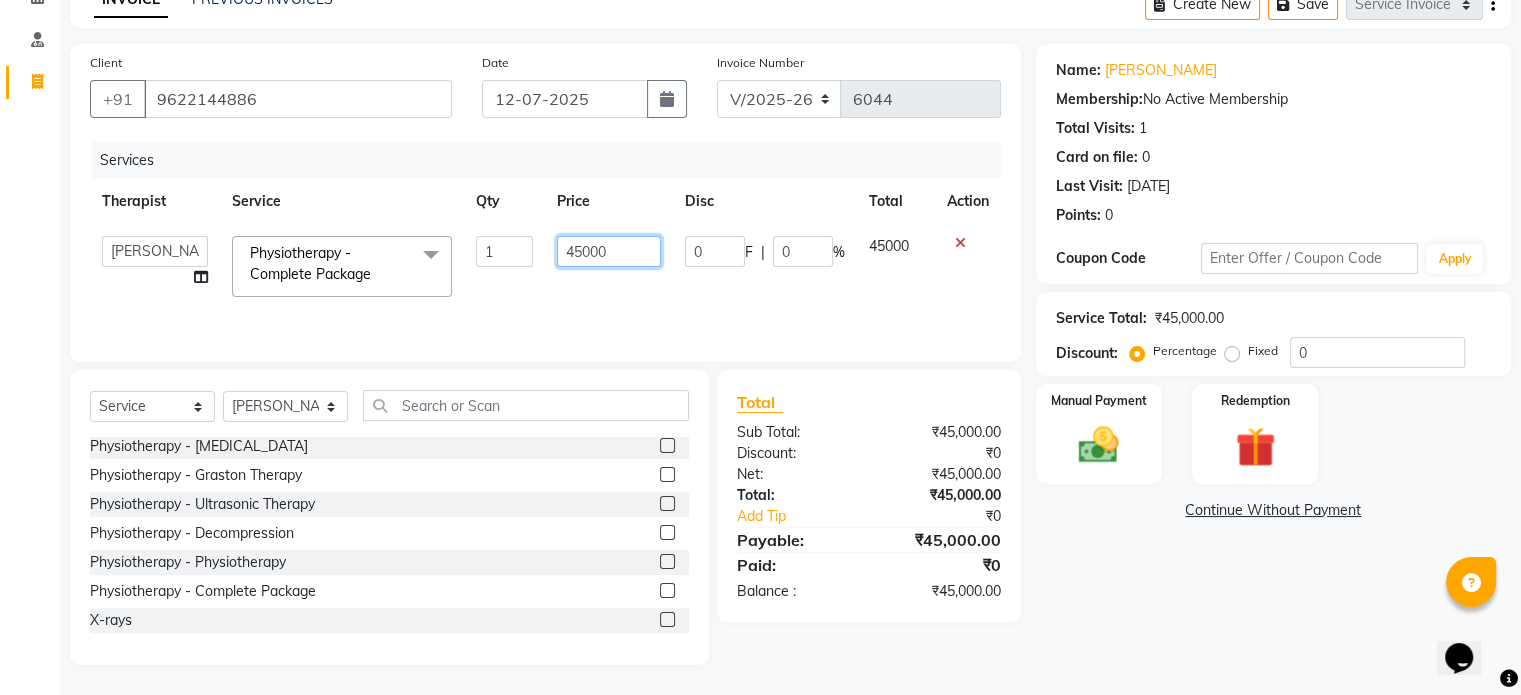 click on "45000" 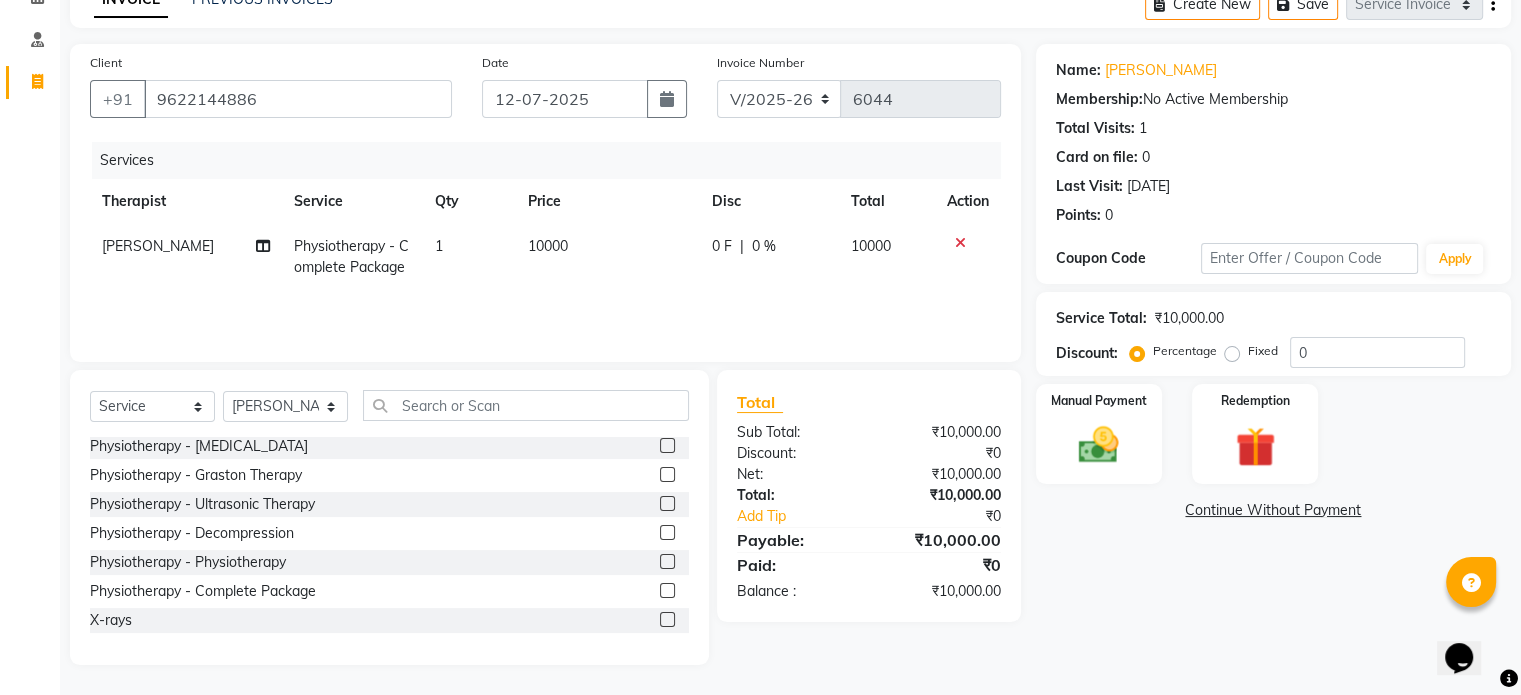 click on "Total Sub Total: ₹10,000.00 Discount: ₹0 Net: ₹10,000.00 Total: ₹10,000.00 Add Tip ₹0 Payable: ₹10,000.00 Paid: ₹0 Balance   : ₹10,000.00" 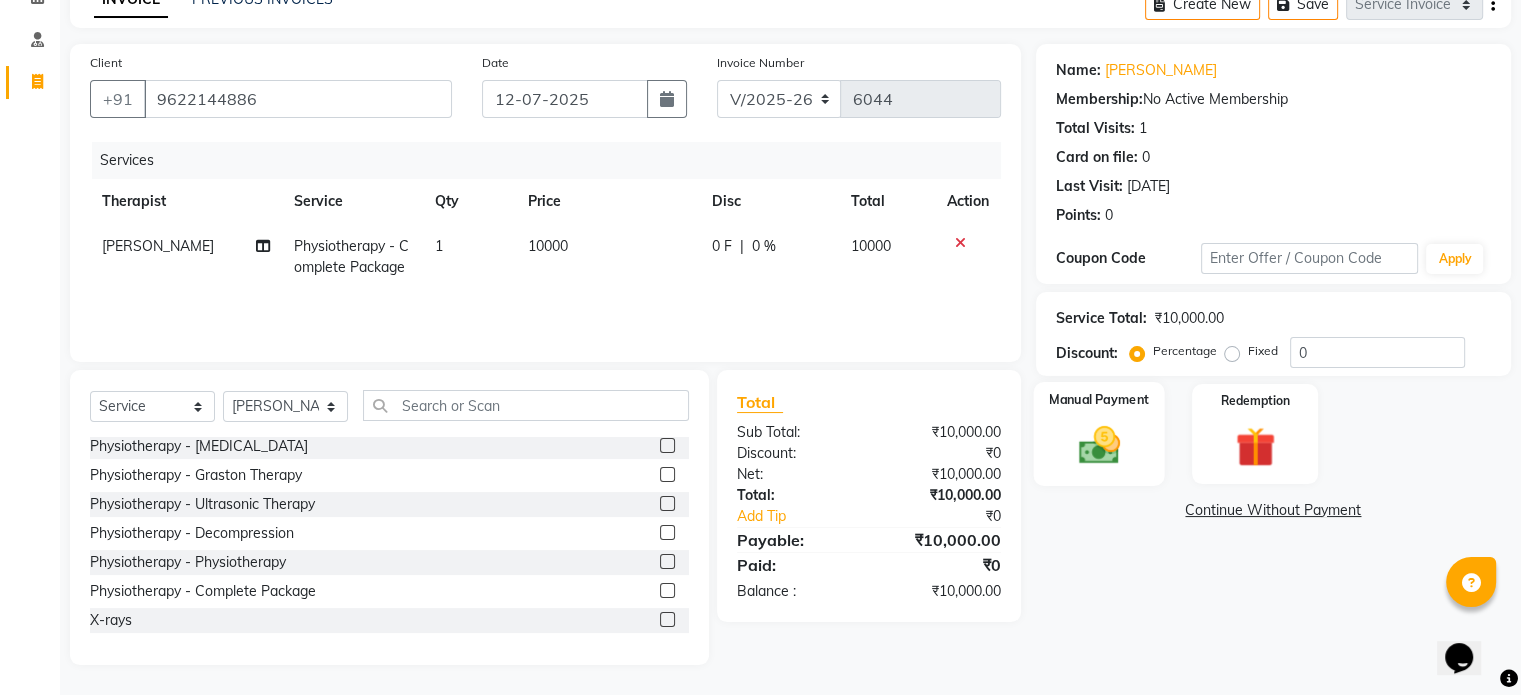 click 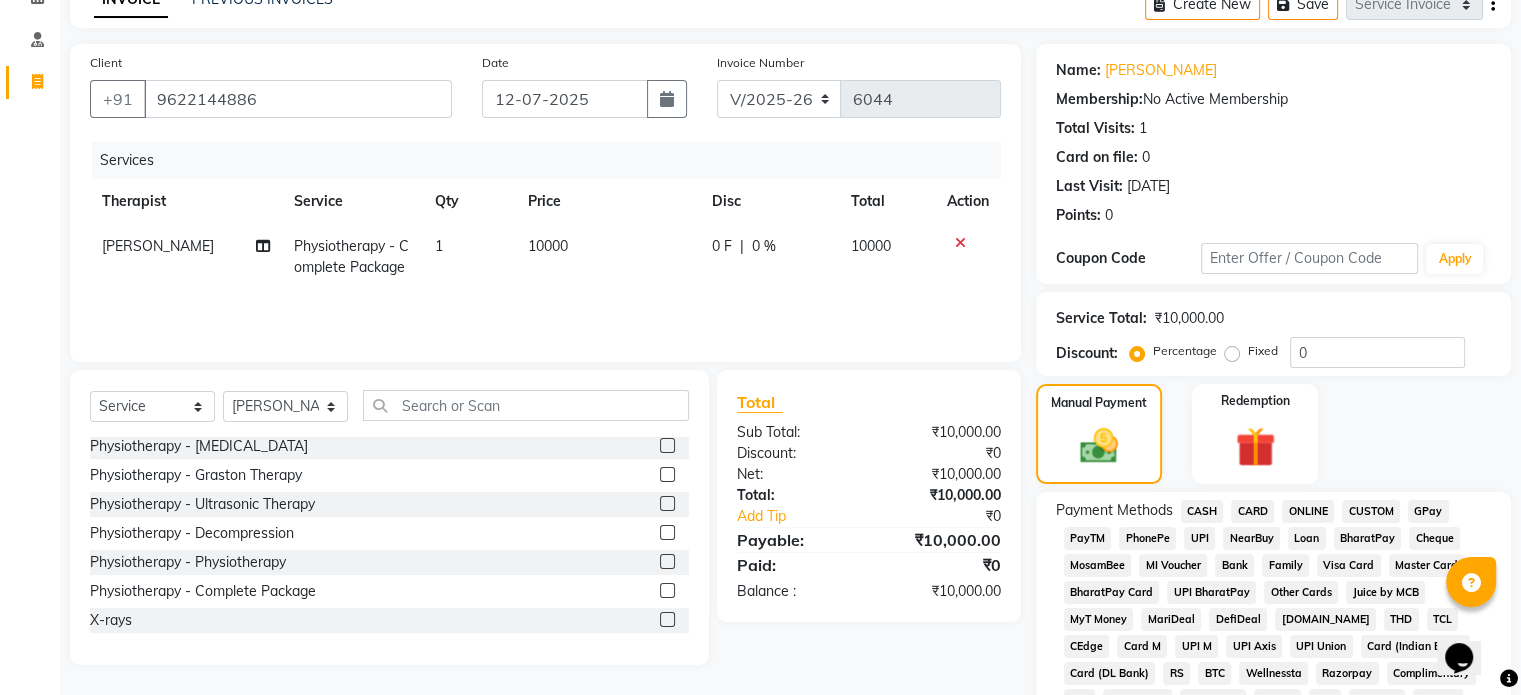 click on "UPI" 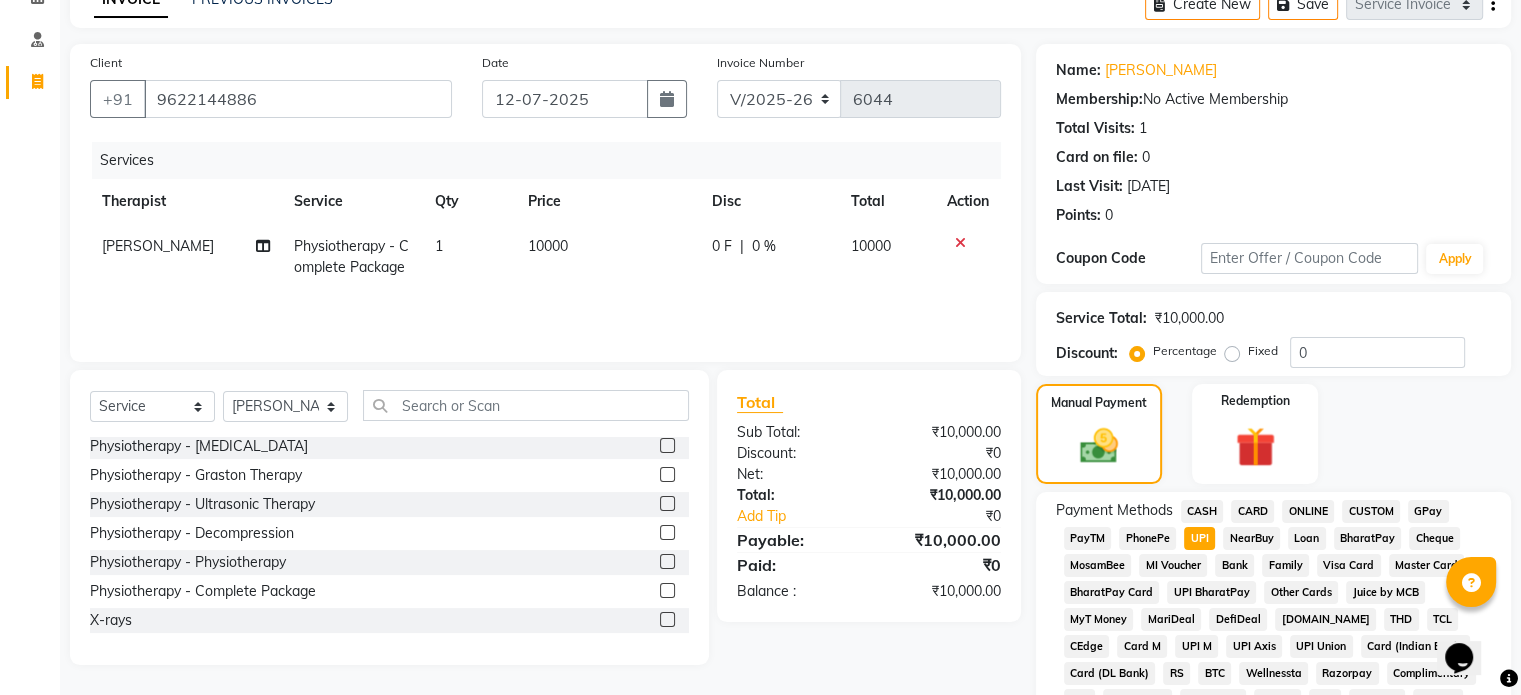 scroll, scrollTop: 652, scrollLeft: 0, axis: vertical 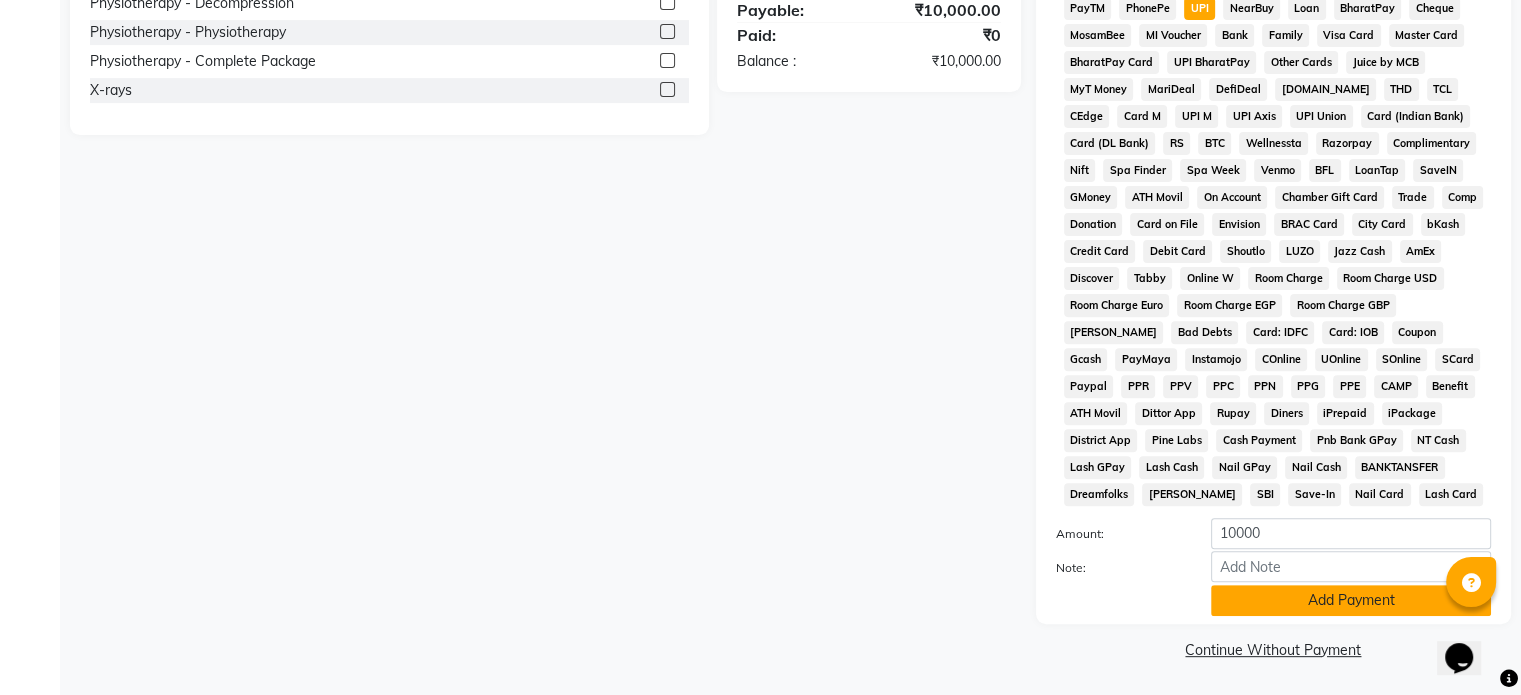 click on "Add Payment" 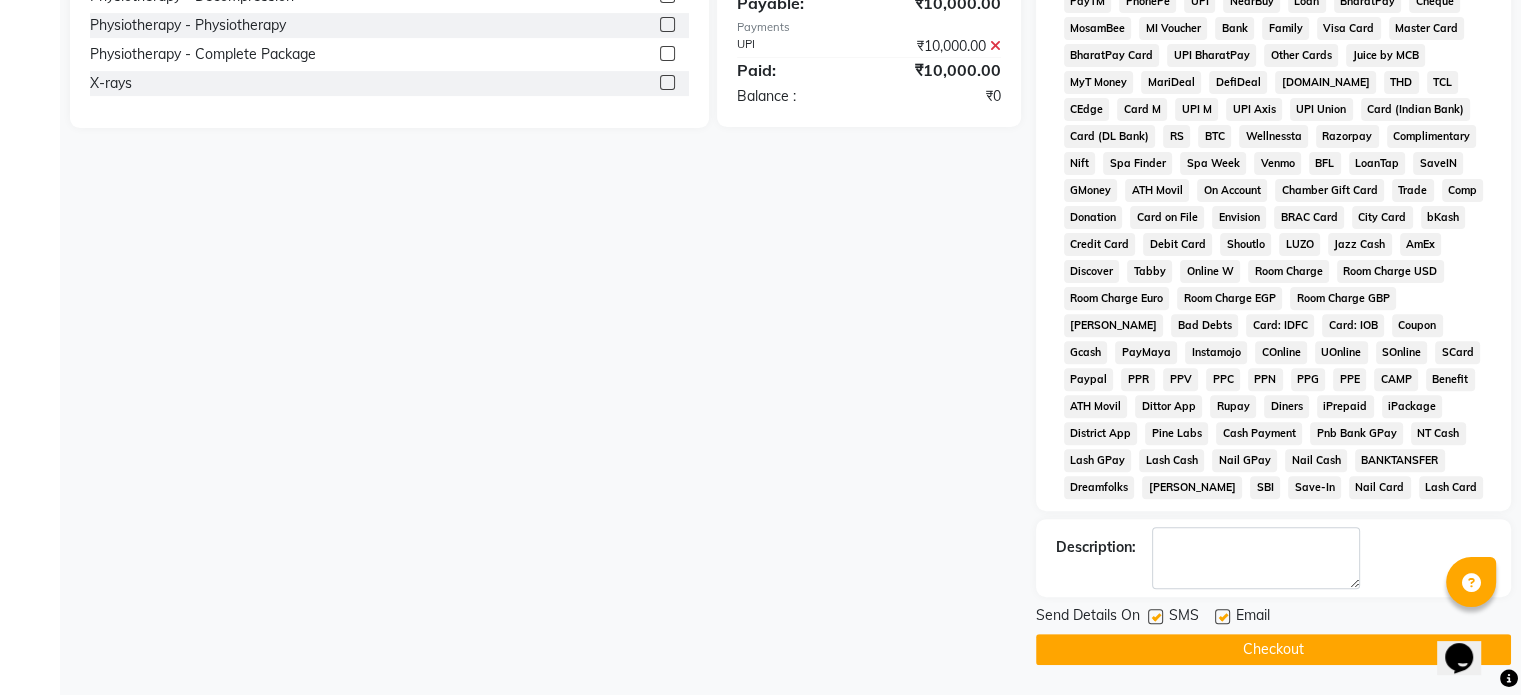 click 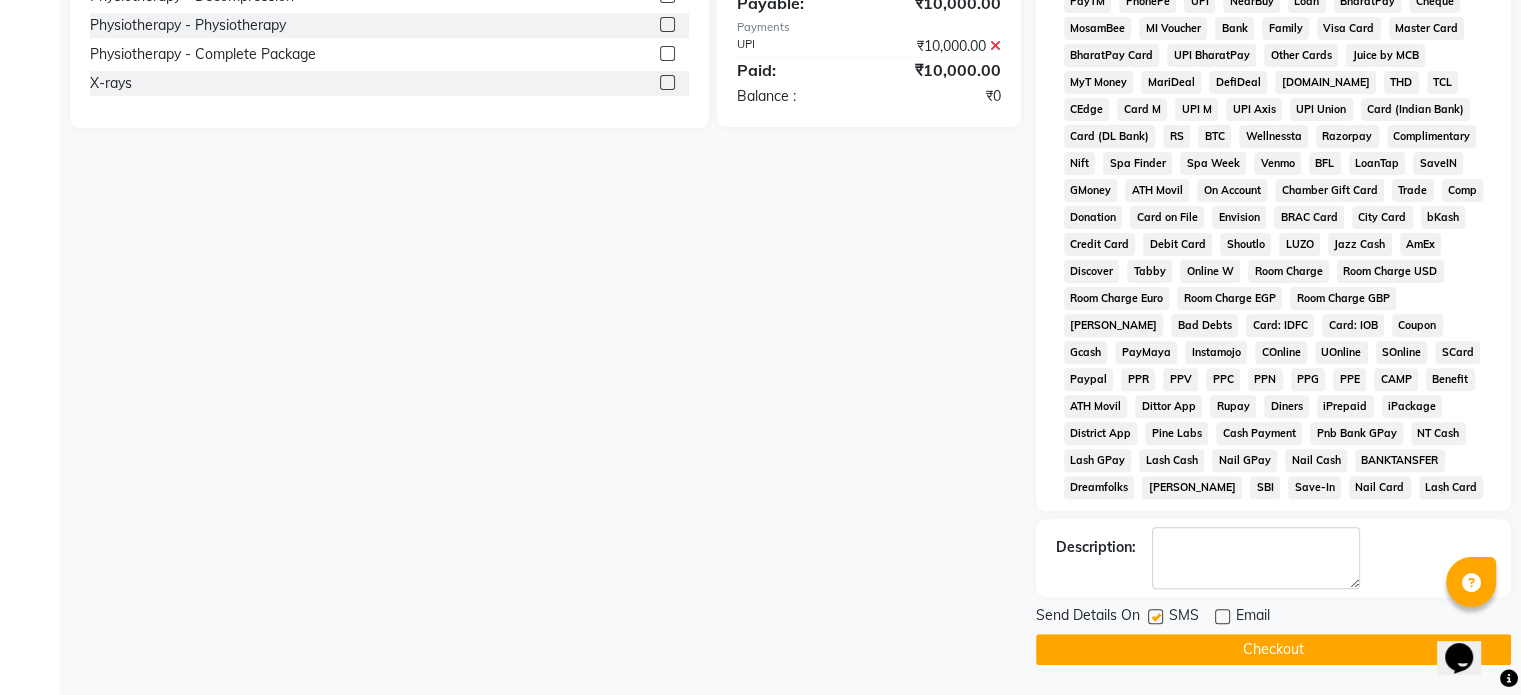 click 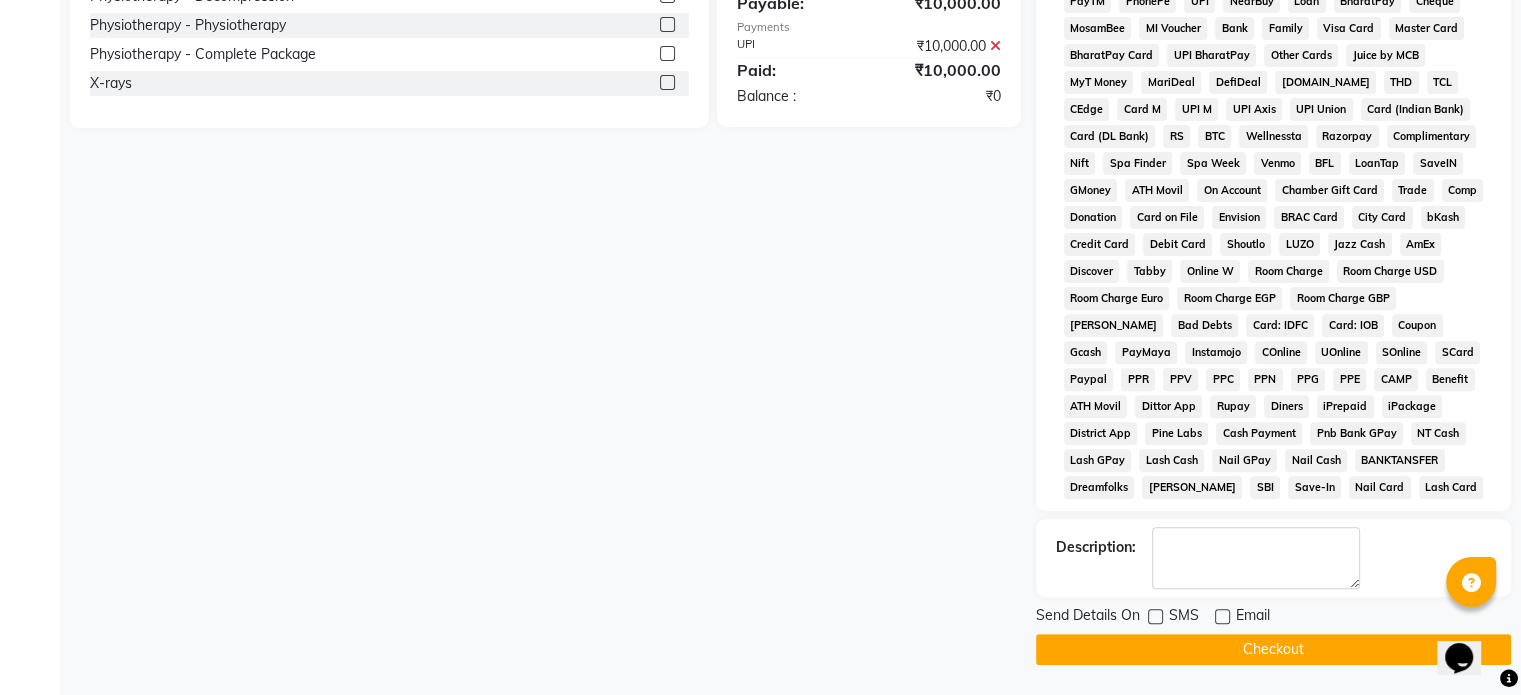 click on "Checkout" 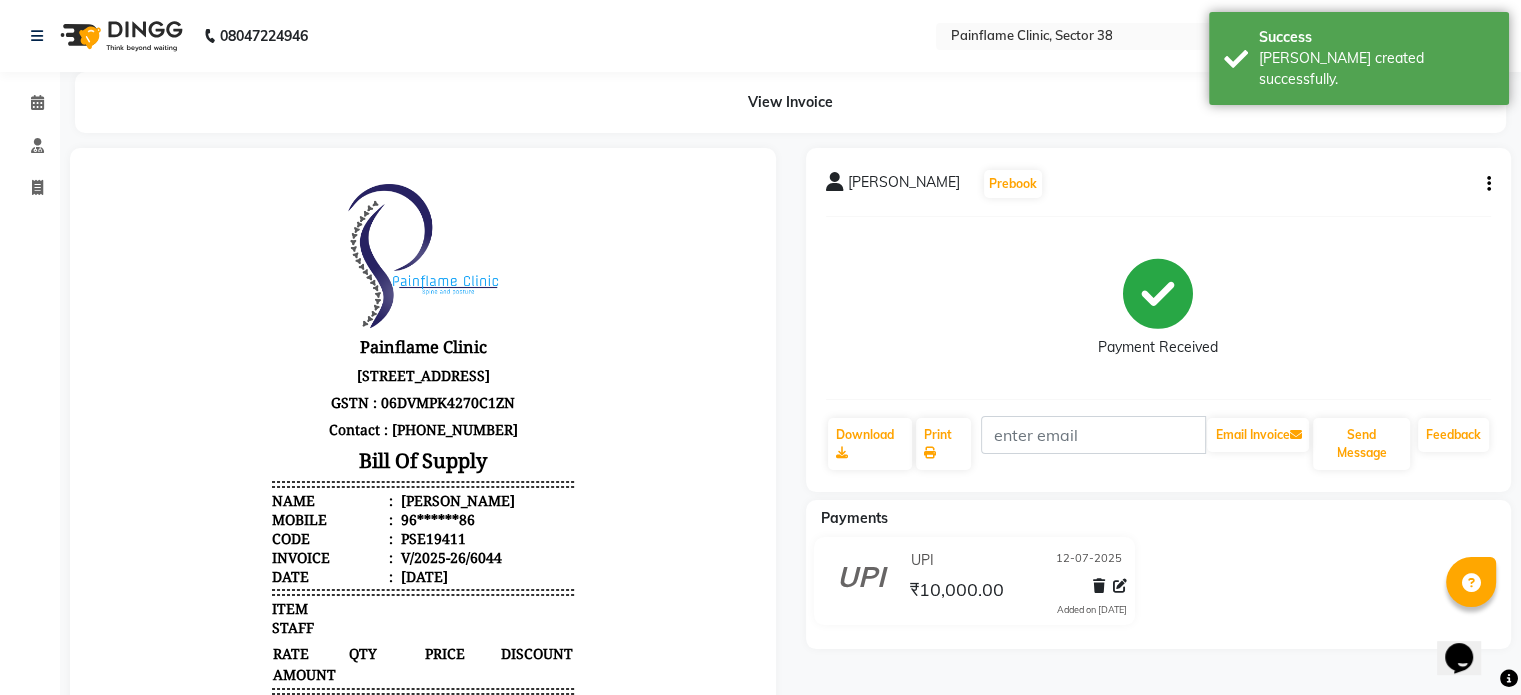 scroll, scrollTop: 0, scrollLeft: 0, axis: both 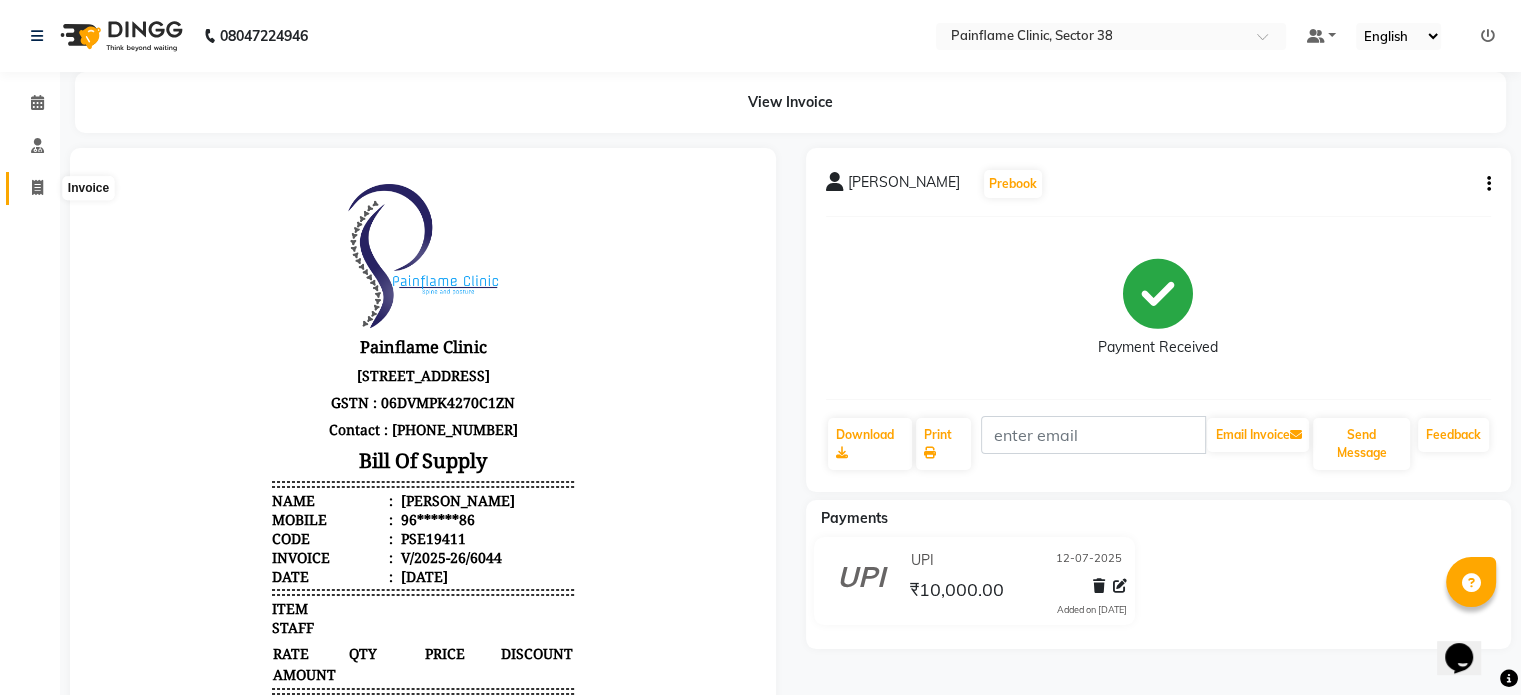 click 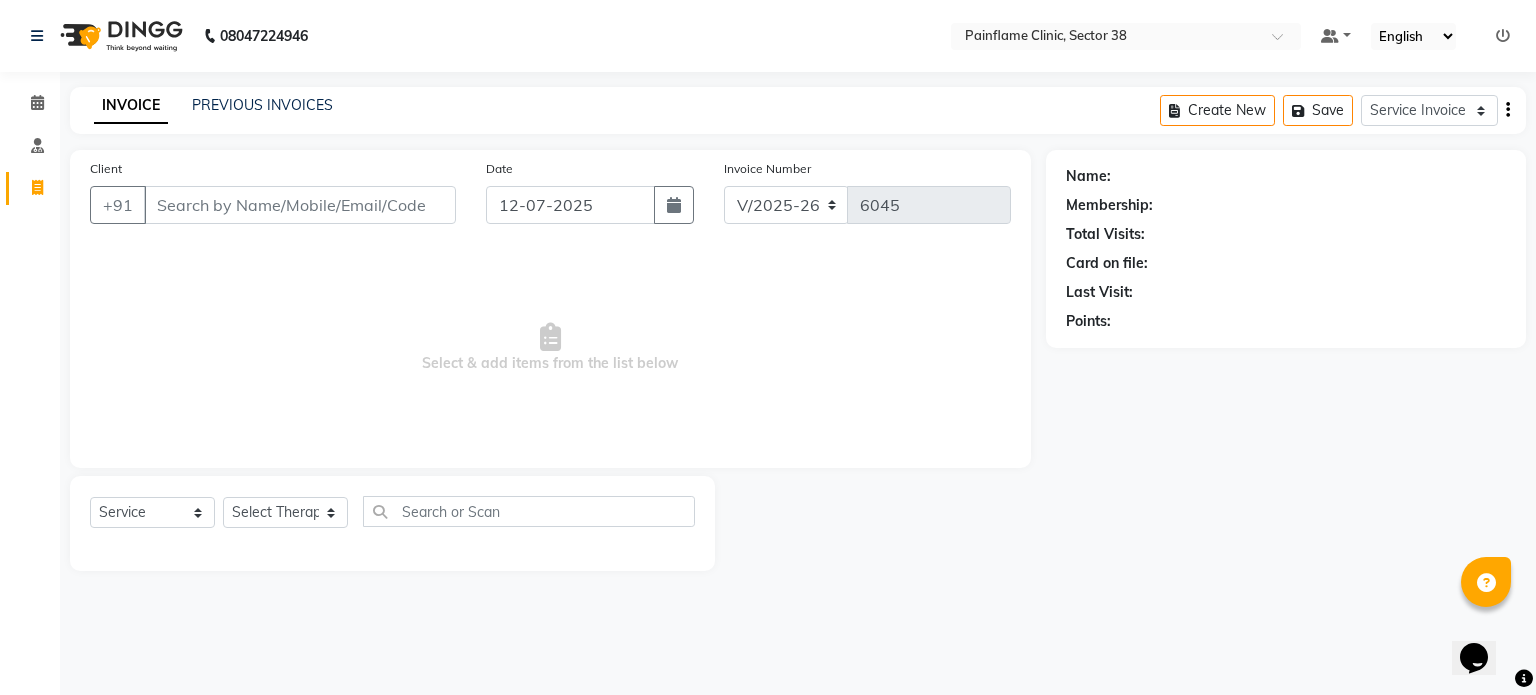 click on "Client" at bounding box center [300, 205] 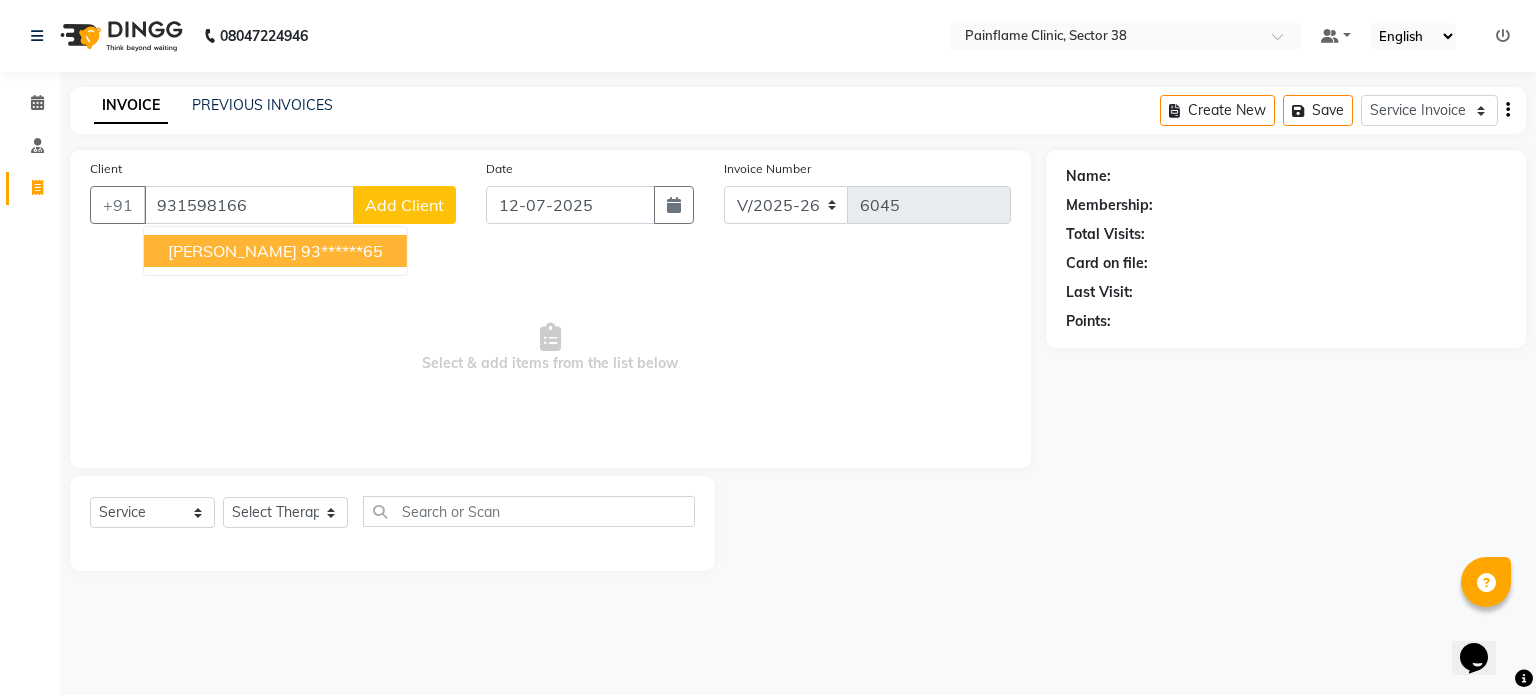 click on "Satish Kumar" at bounding box center [232, 251] 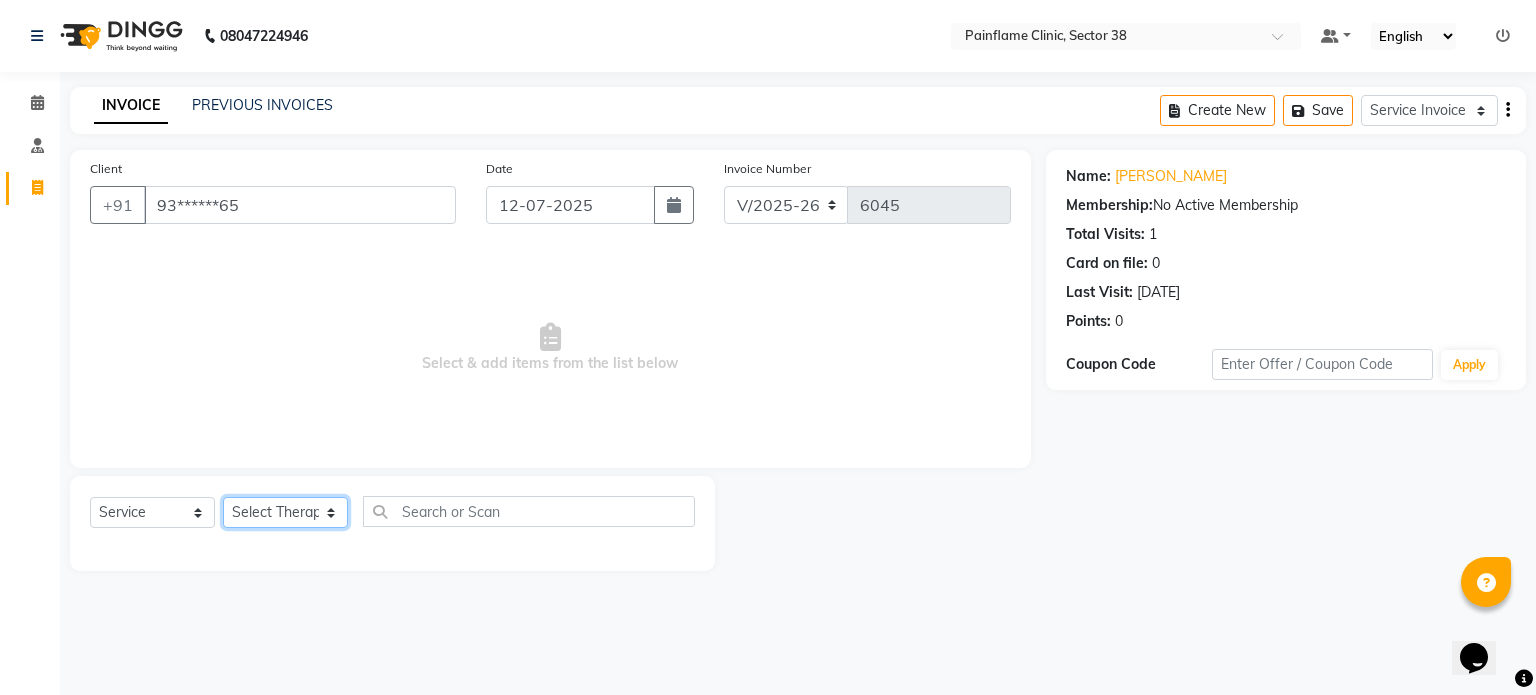 click on "Select Therapist Dr Durgesh Dr Harish Dr Ranjana Dr Saurabh Dr. Suraj Dr. Tejpal Mehlawat KUSHAL MOHIT SEMWAL Nancy Singhai Reception 1  Reception 2 Reception 3" 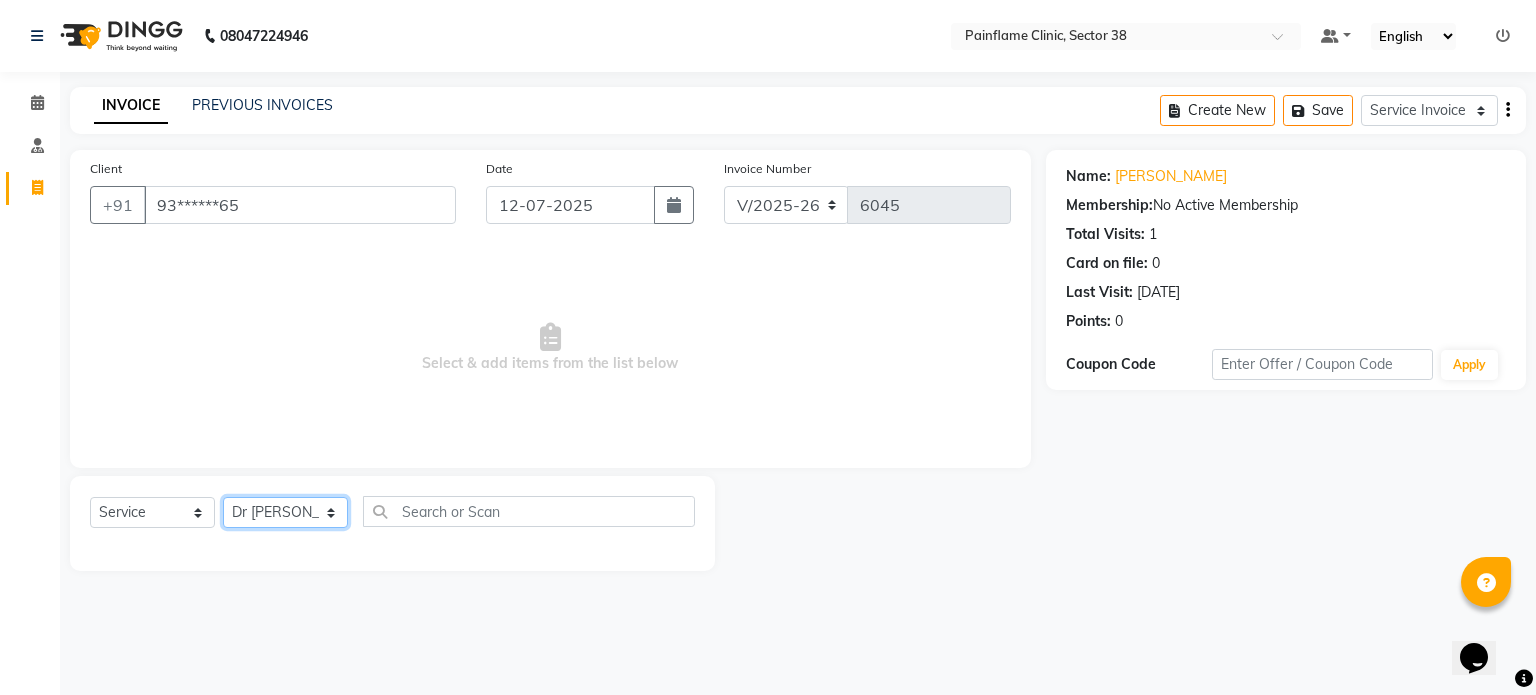 click on "Select Therapist Dr Durgesh Dr Harish Dr Ranjana Dr Saurabh Dr. Suraj Dr. Tejpal Mehlawat KUSHAL MOHIT SEMWAL Nancy Singhai Reception 1  Reception 2 Reception 3" 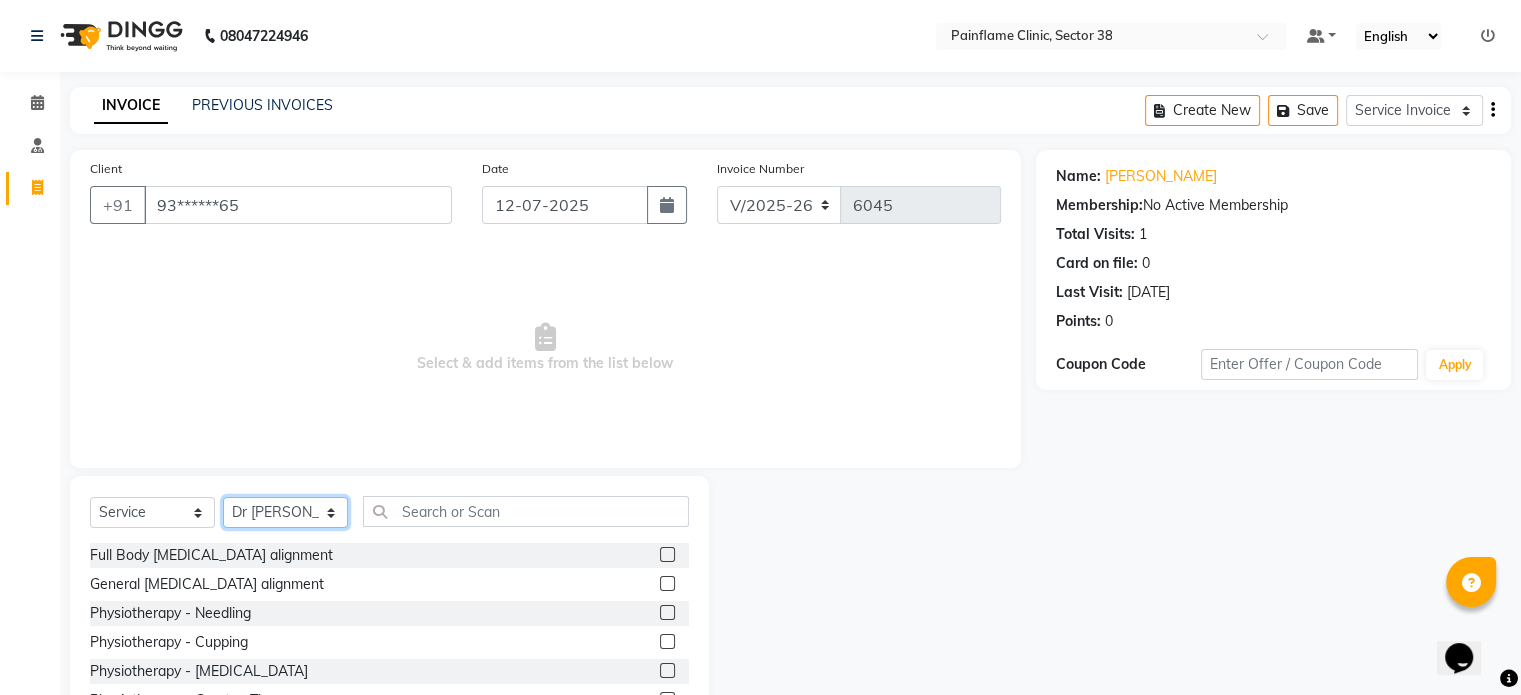 scroll, scrollTop: 119, scrollLeft: 0, axis: vertical 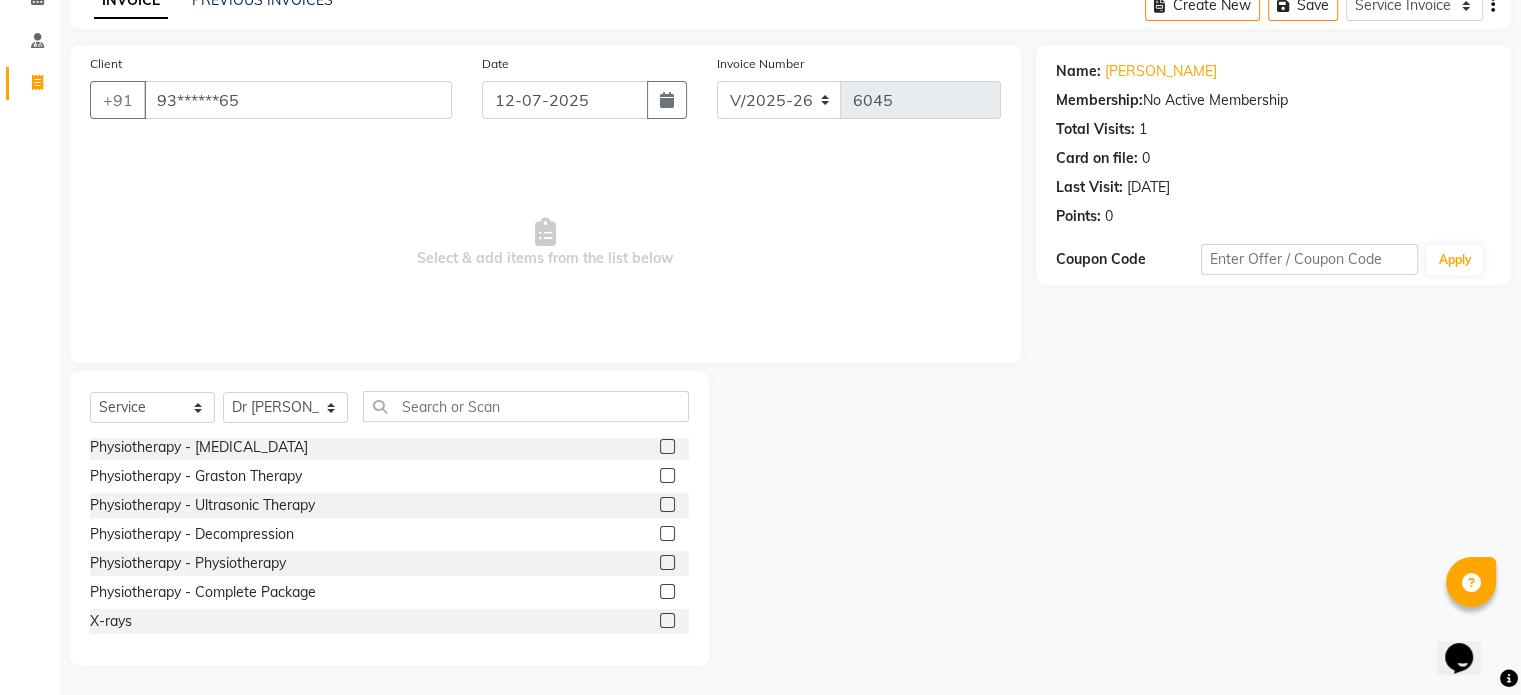 click on "Physiotherapy - Complete Package" 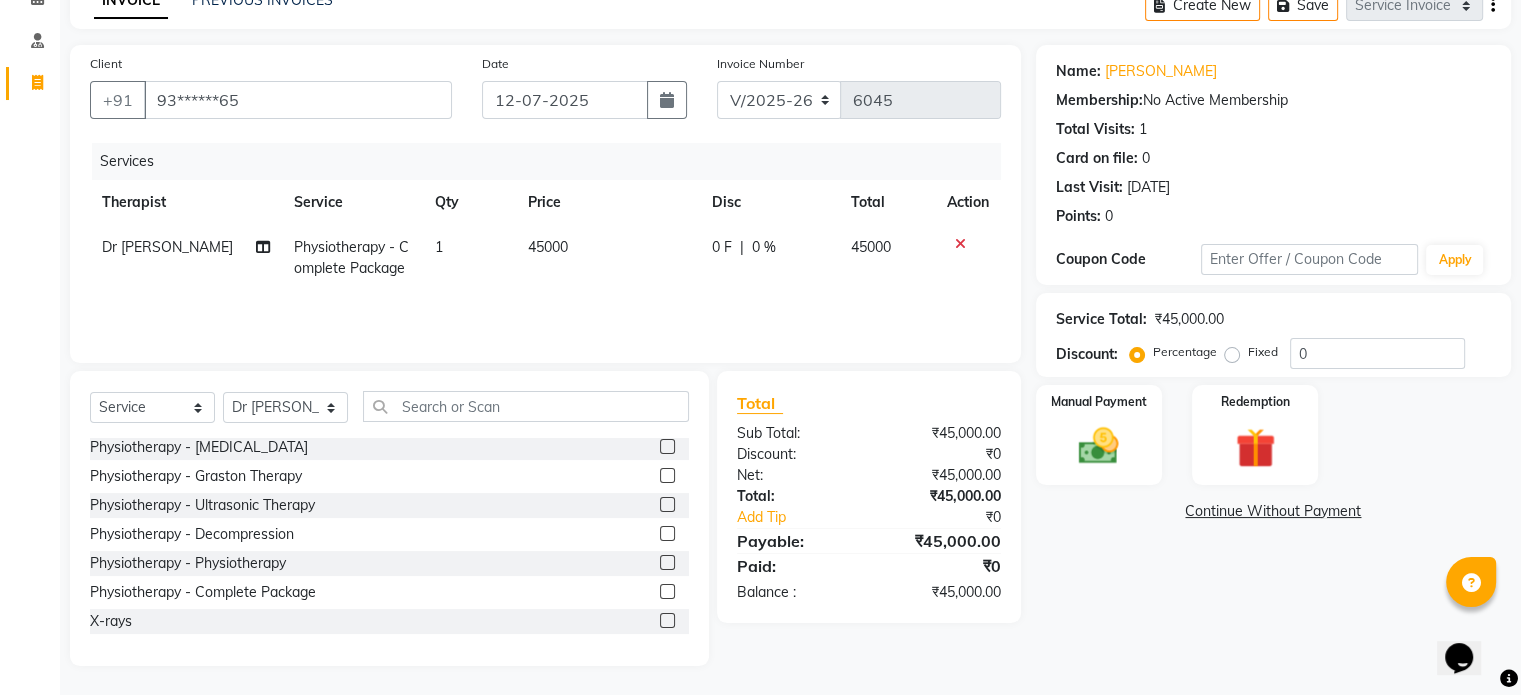 click on "45000" 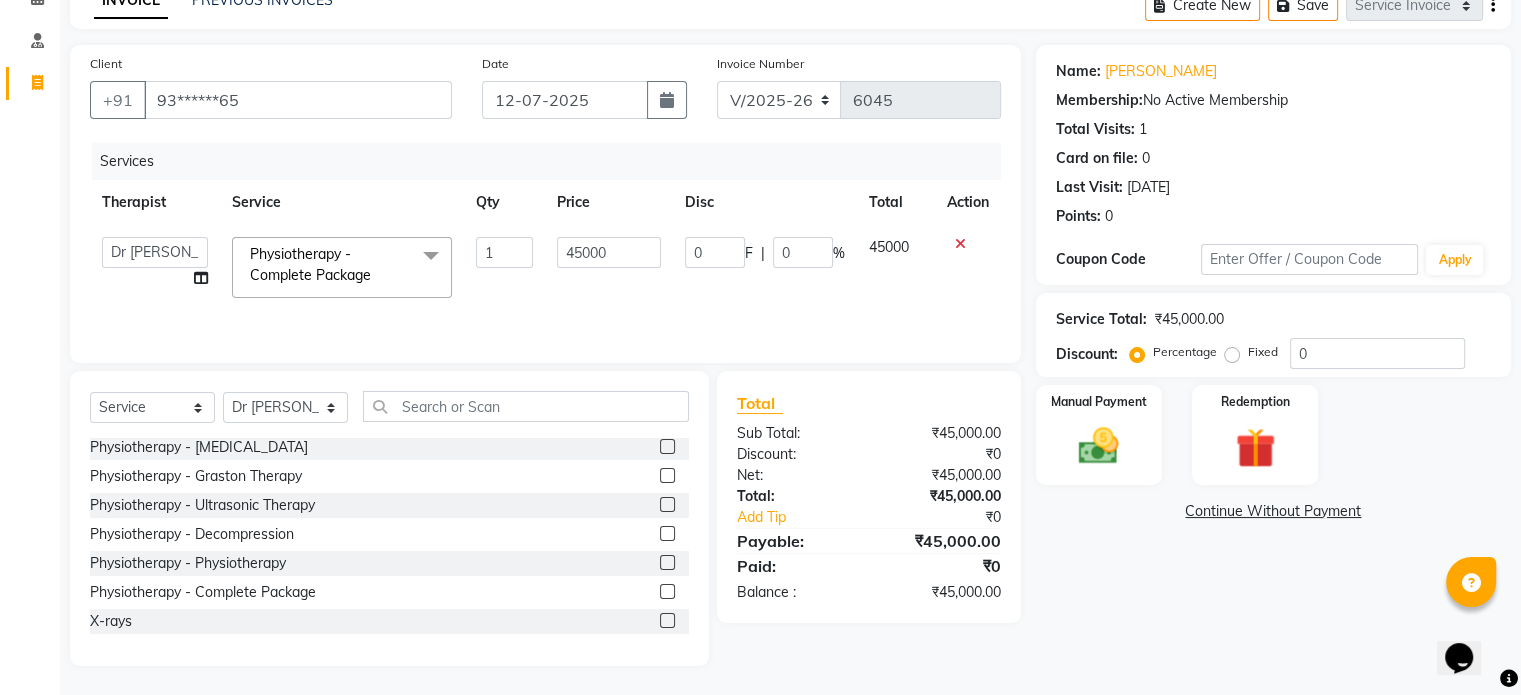 click on "45000" 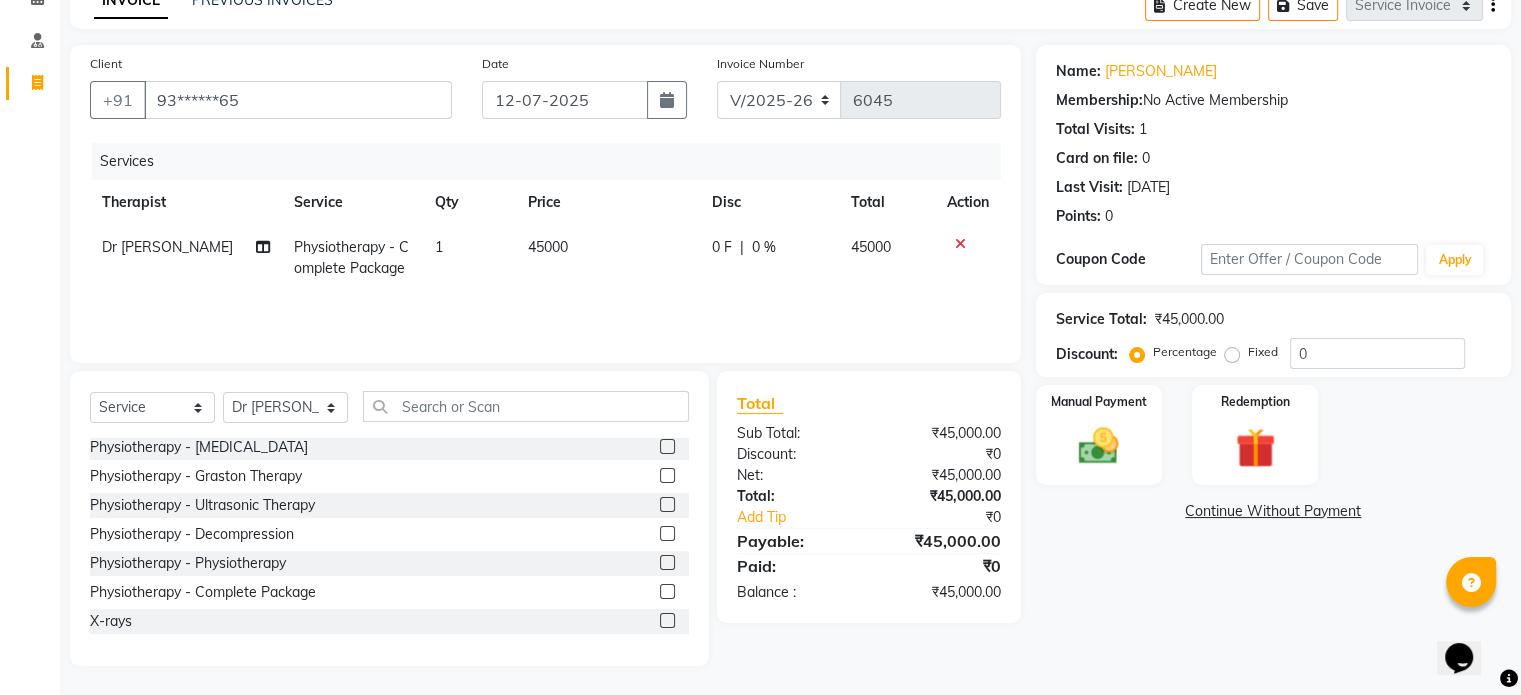 click on "45000" 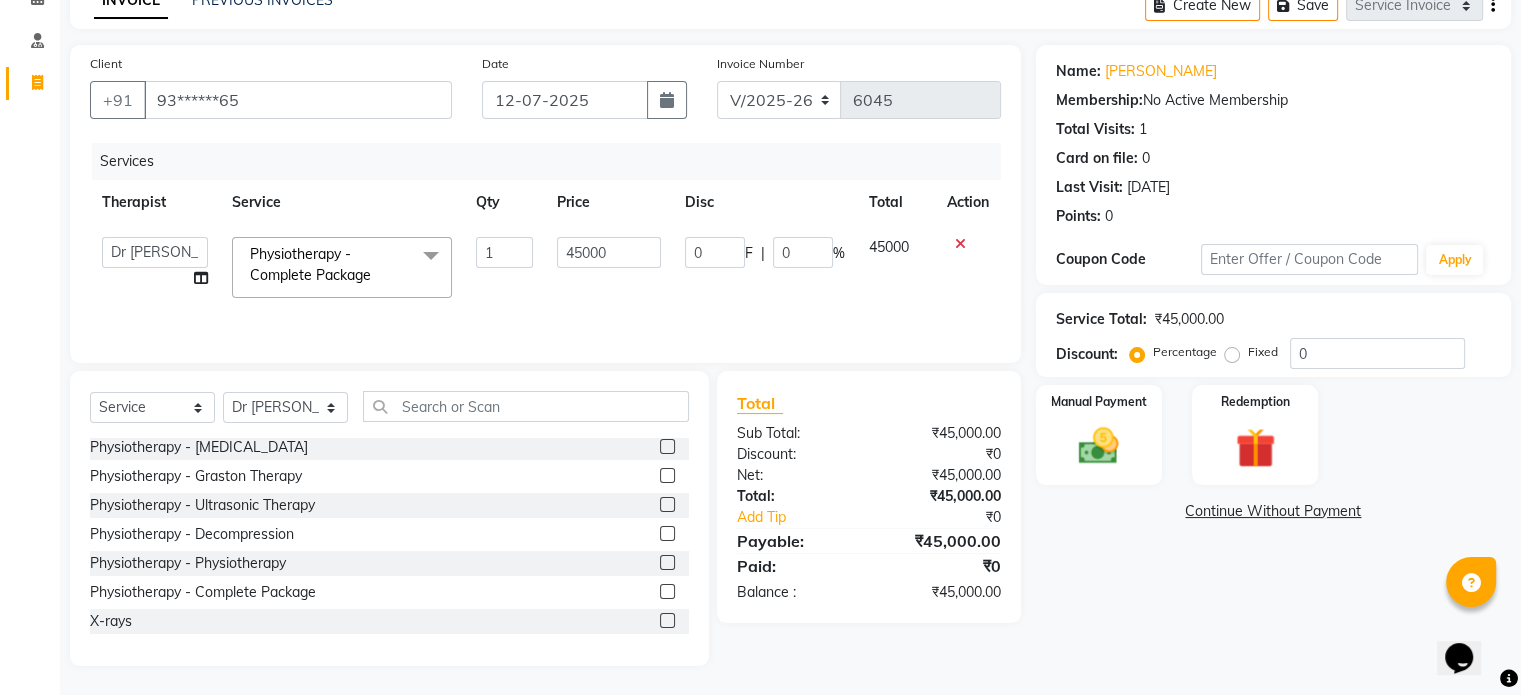 click on "45000" 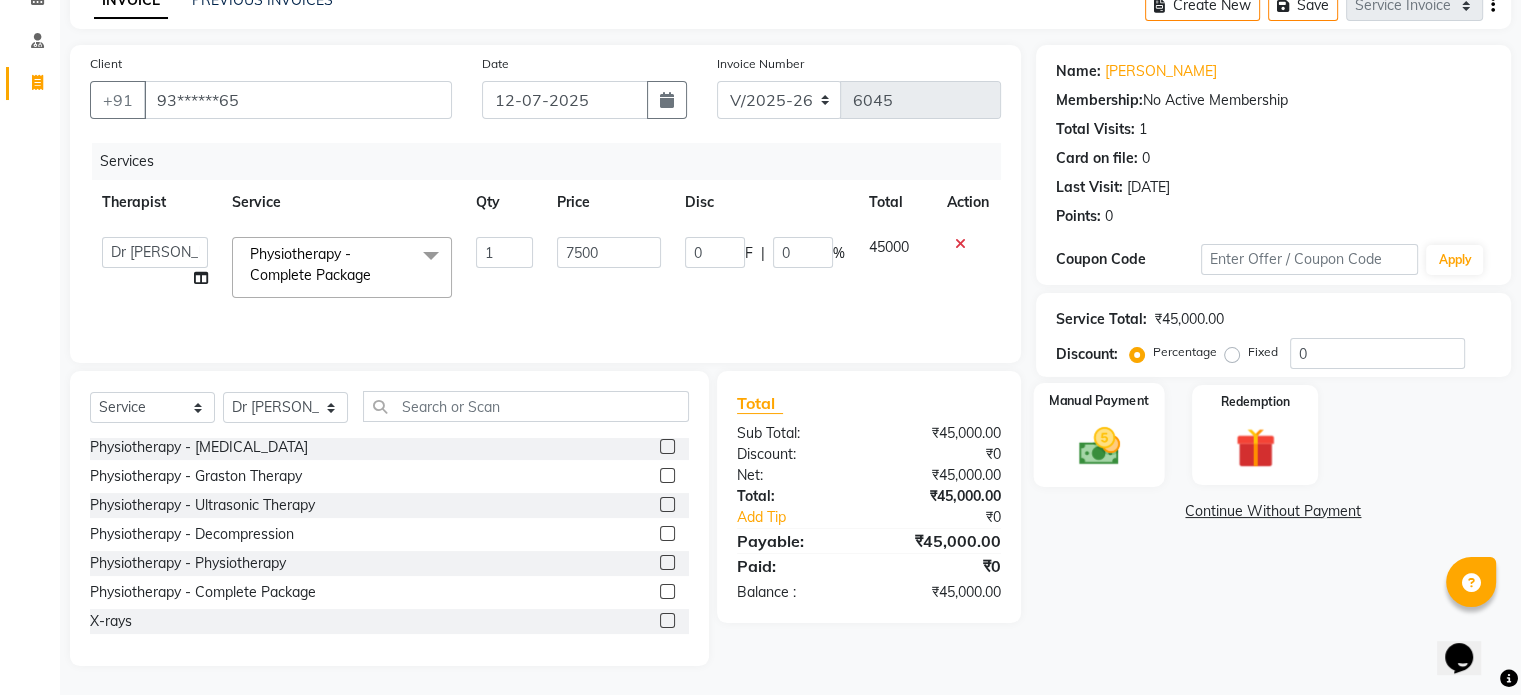 click on "Manual Payment" 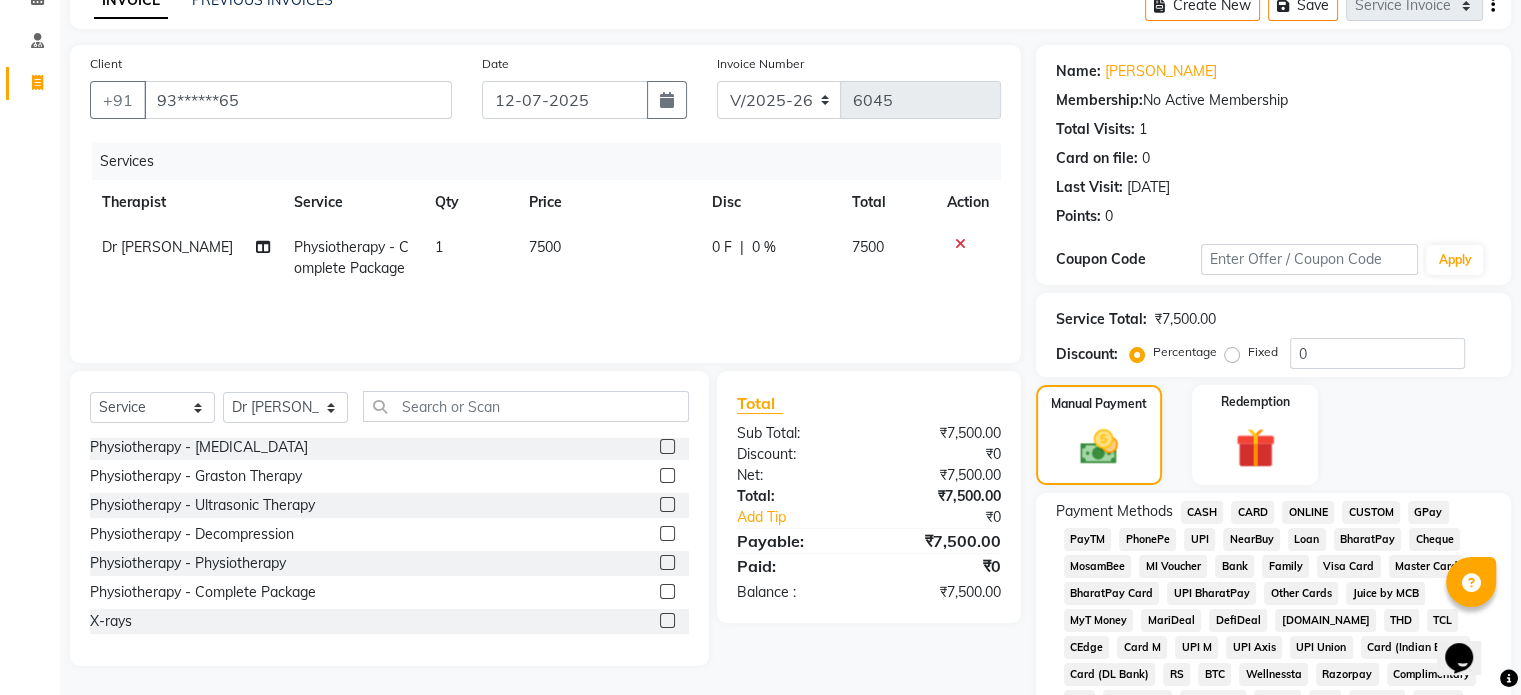 click on "UPI" 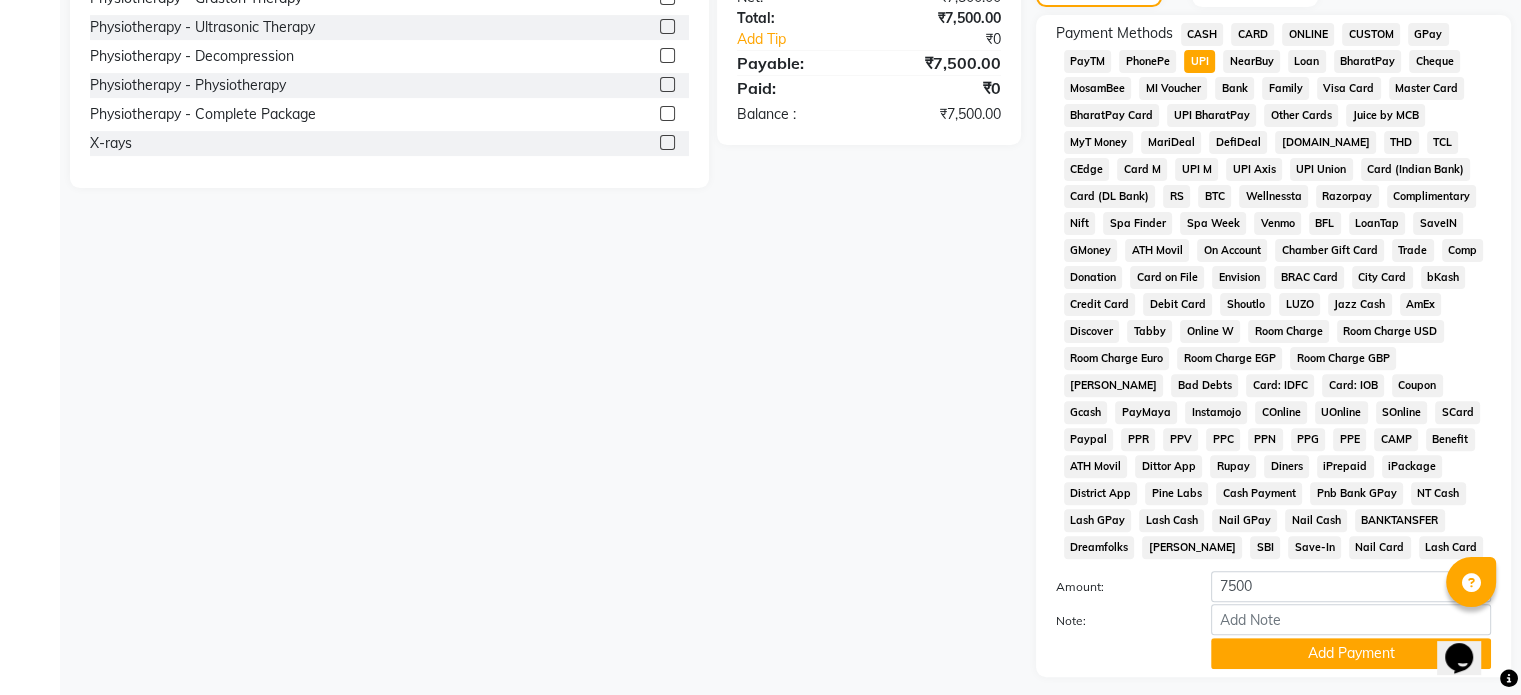 scroll, scrollTop: 584, scrollLeft: 0, axis: vertical 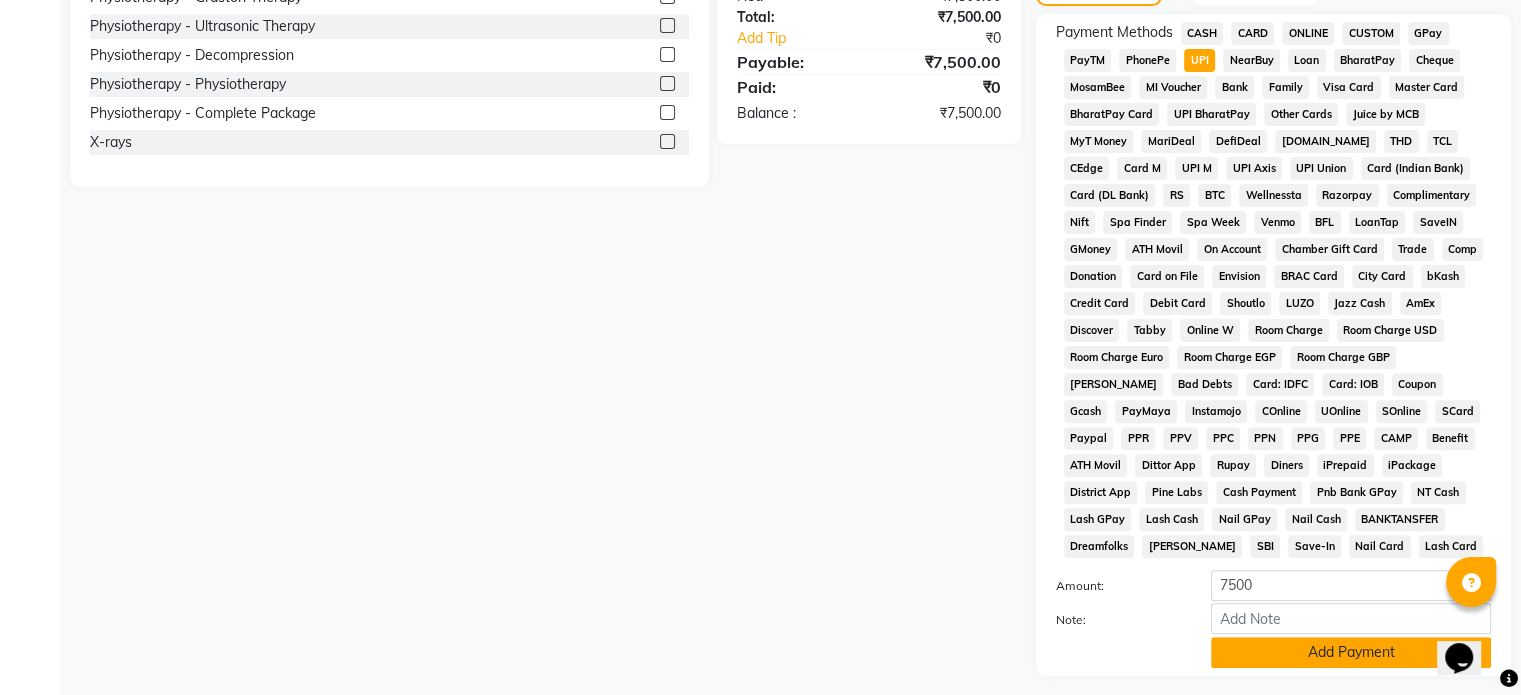 click on "Add Payment" 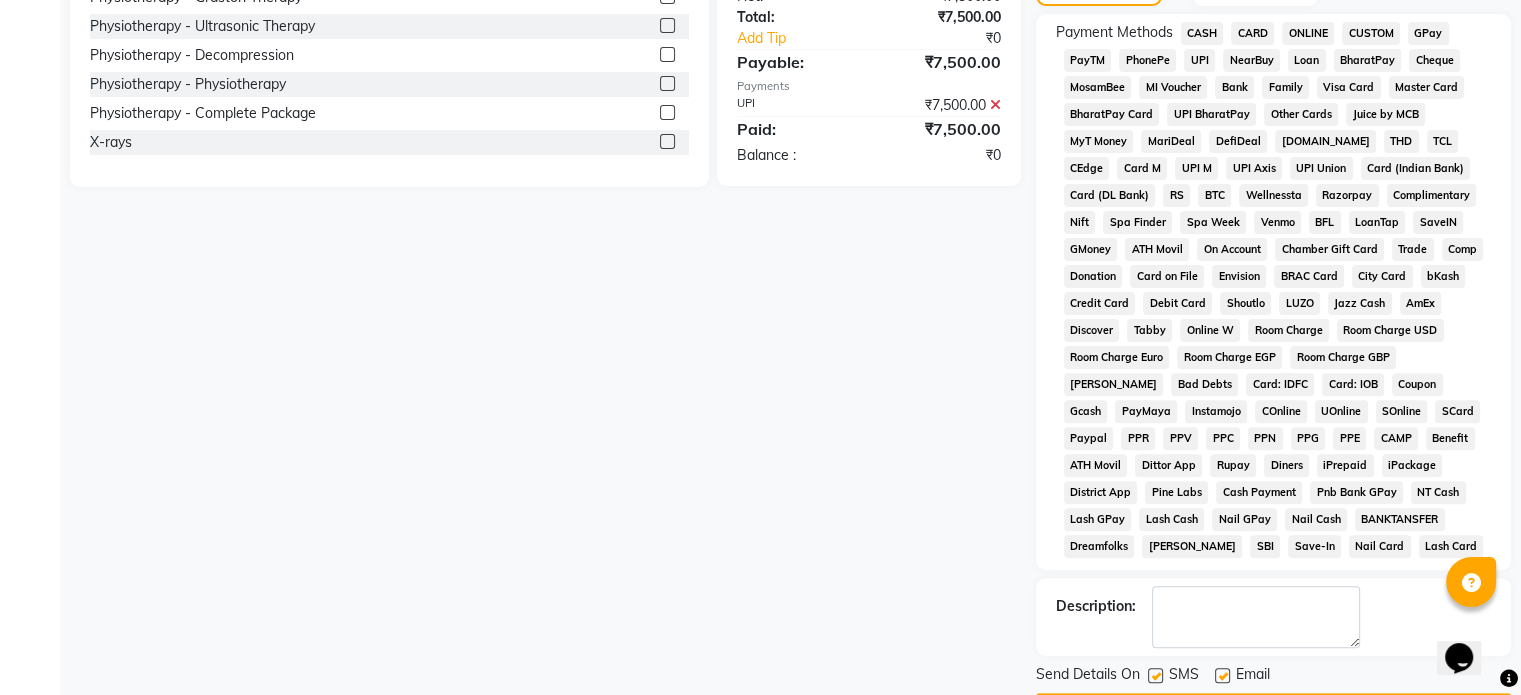 scroll, scrollTop: 657, scrollLeft: 0, axis: vertical 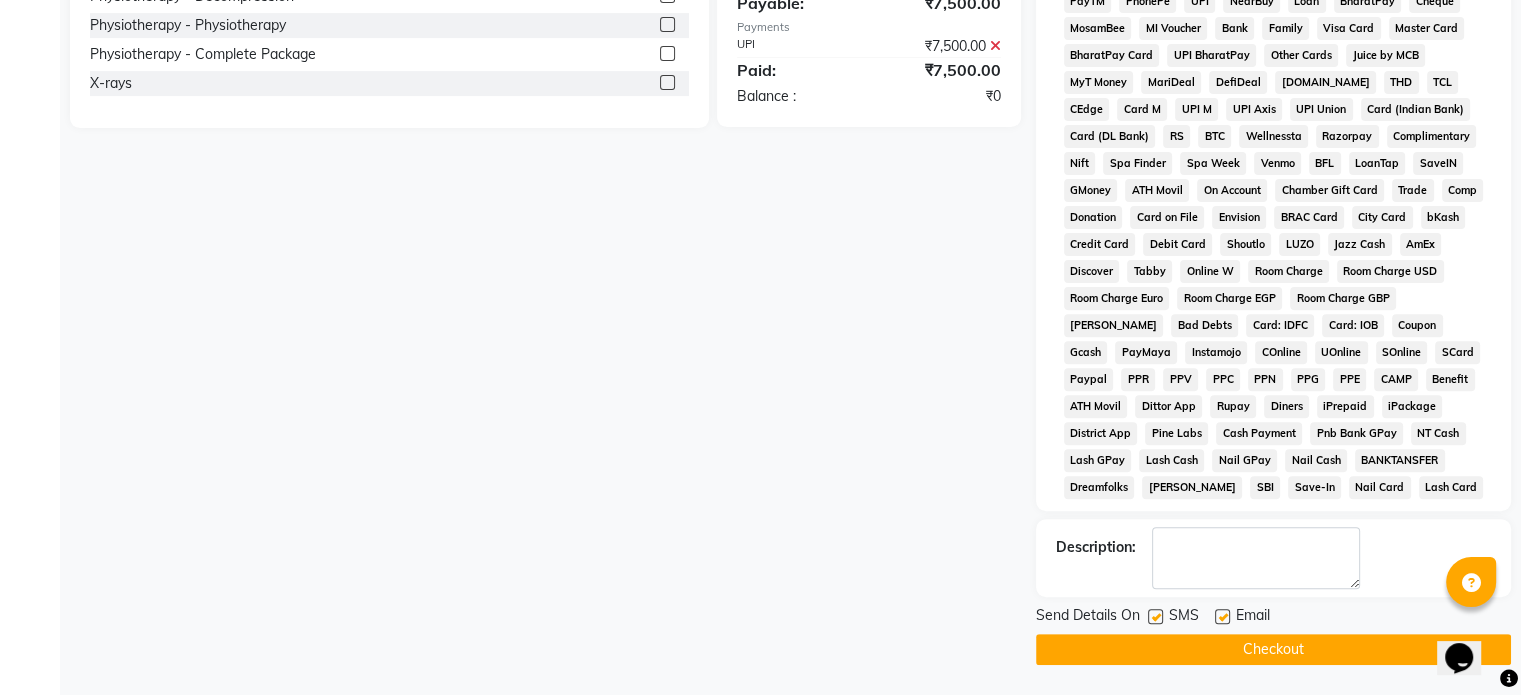 click 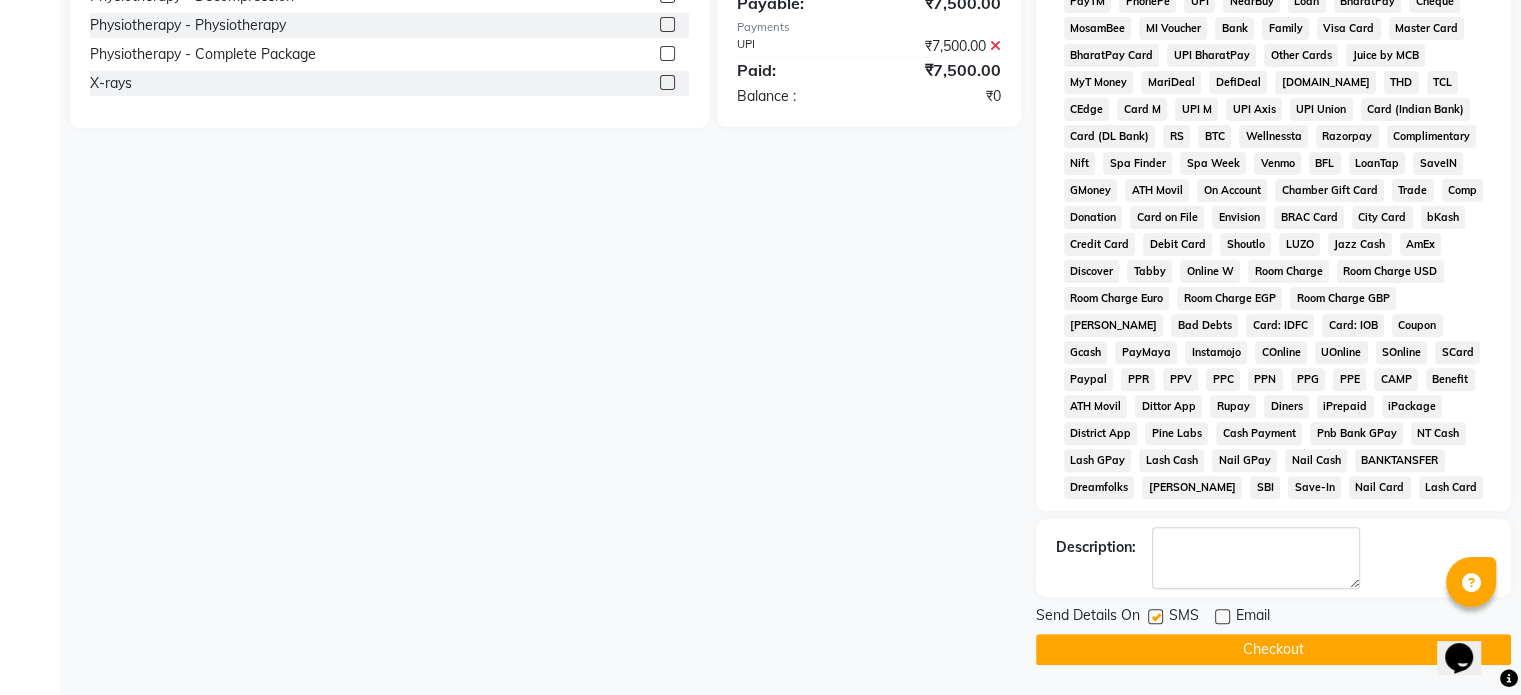 click 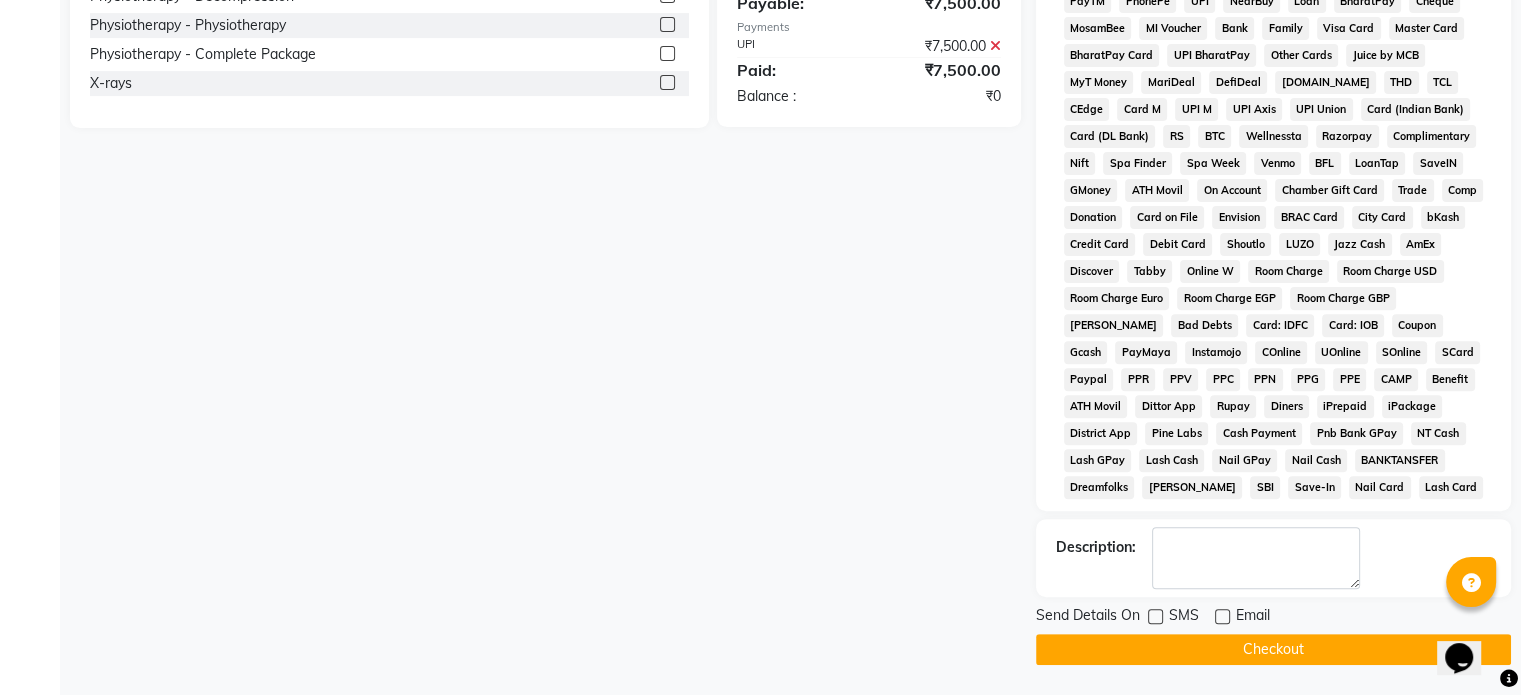click on "Checkout" 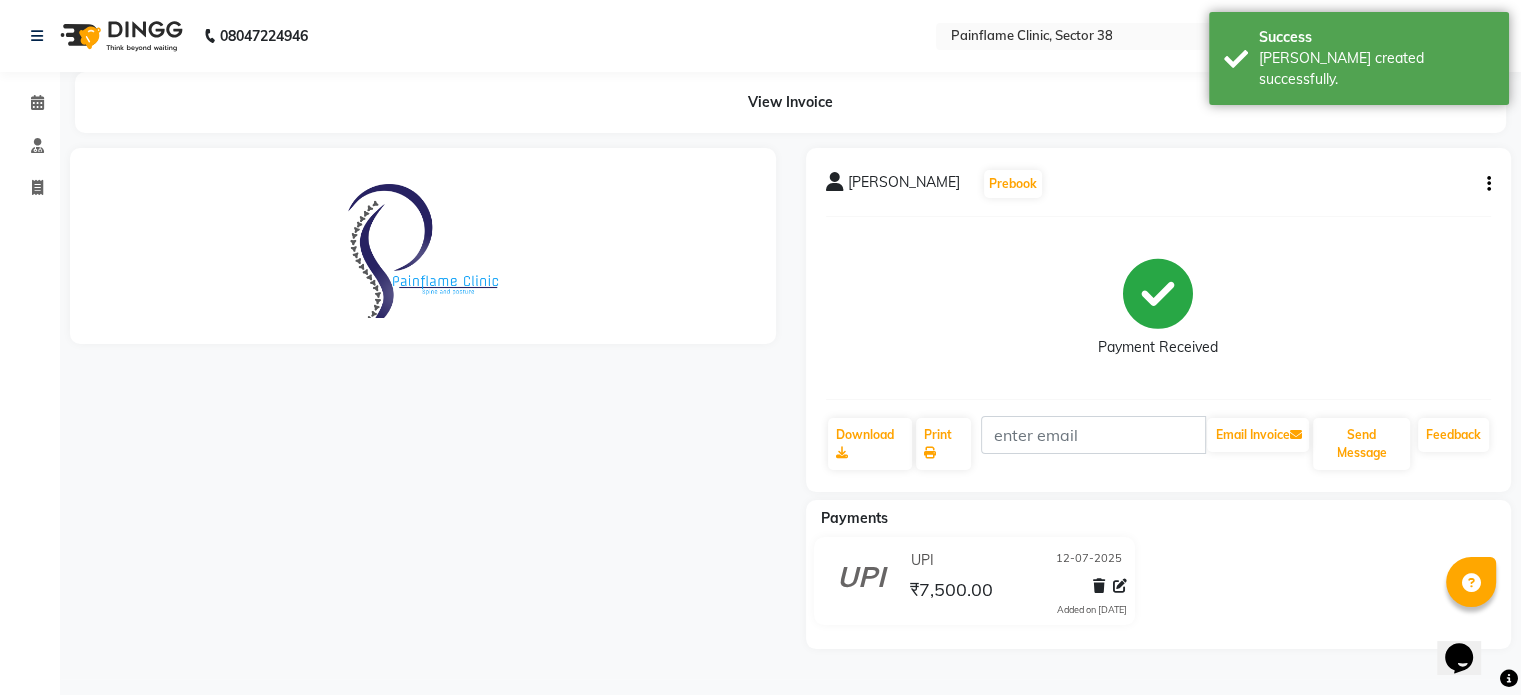 scroll, scrollTop: 0, scrollLeft: 0, axis: both 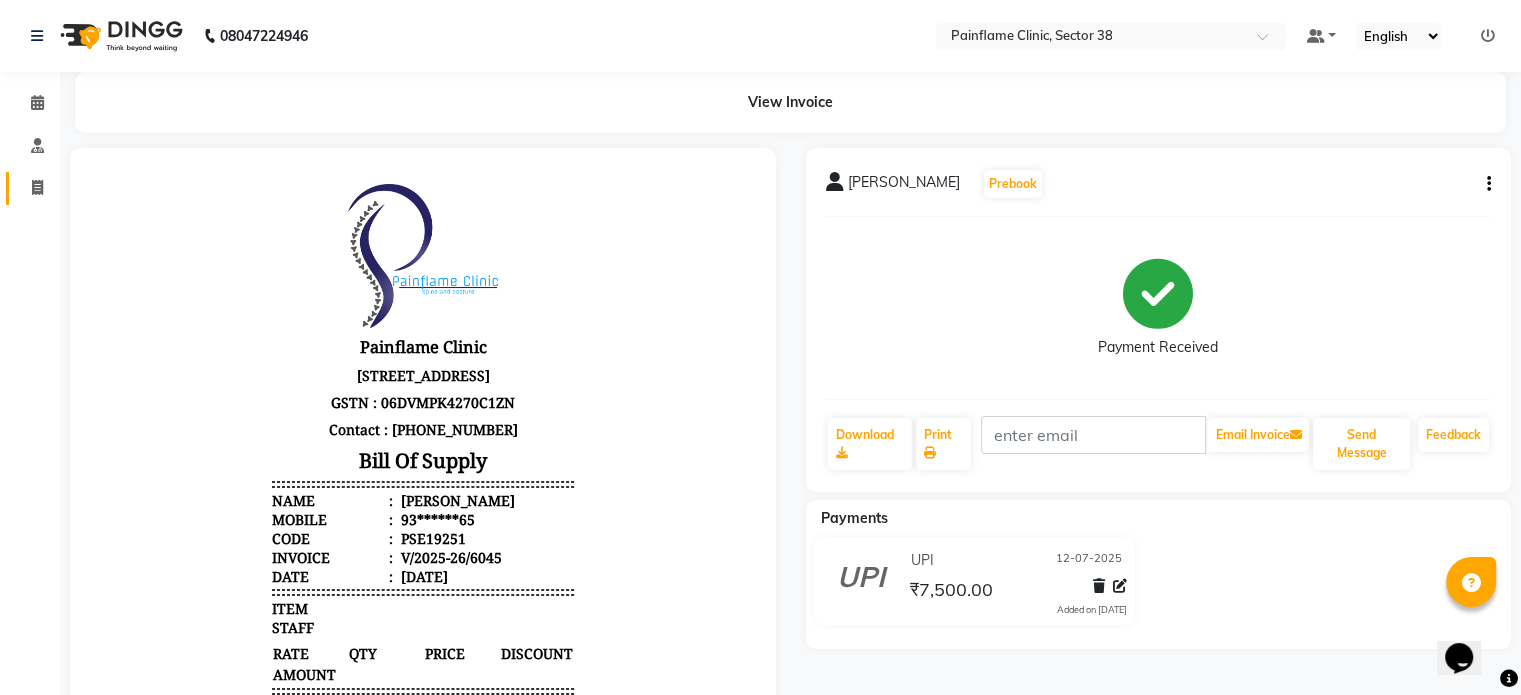 click on "Invoice" 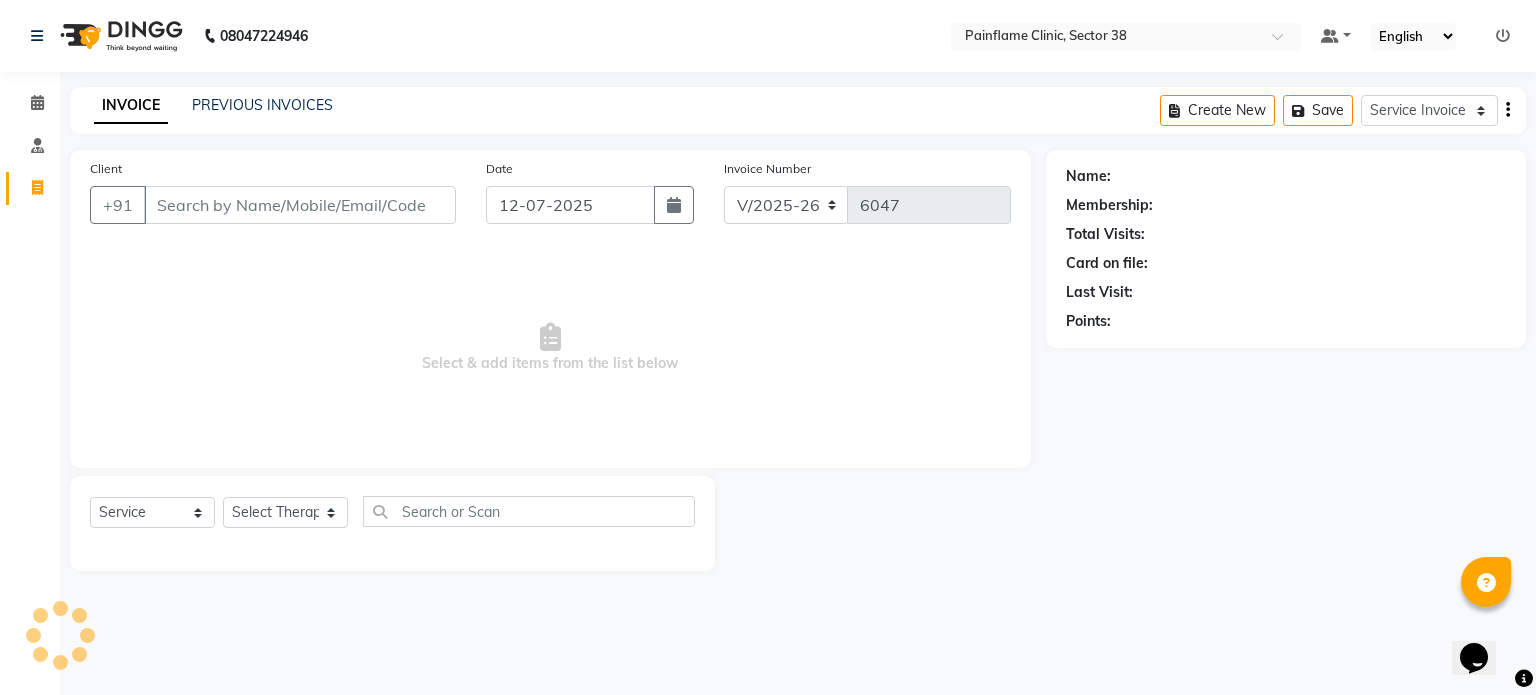 click on "Client" at bounding box center [300, 205] 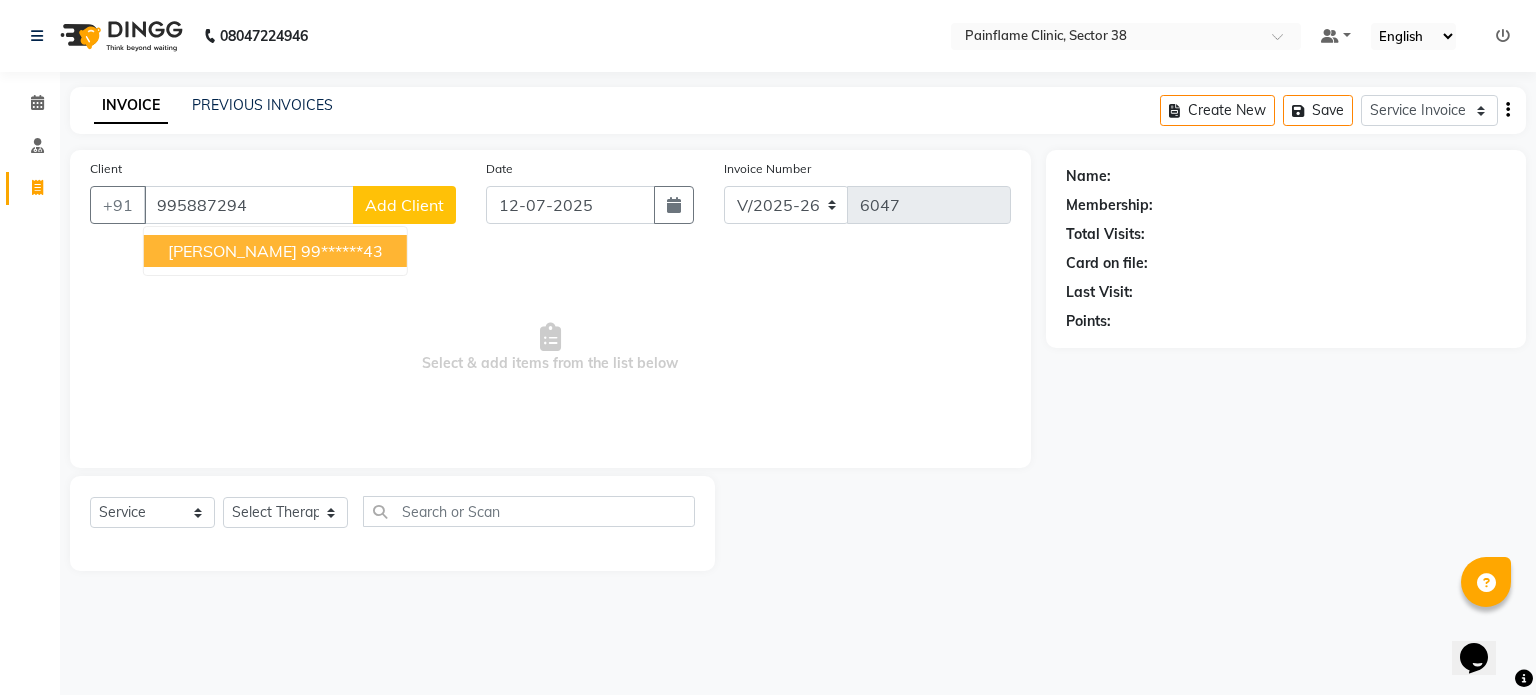 click on "Saurabh Singh" at bounding box center [232, 251] 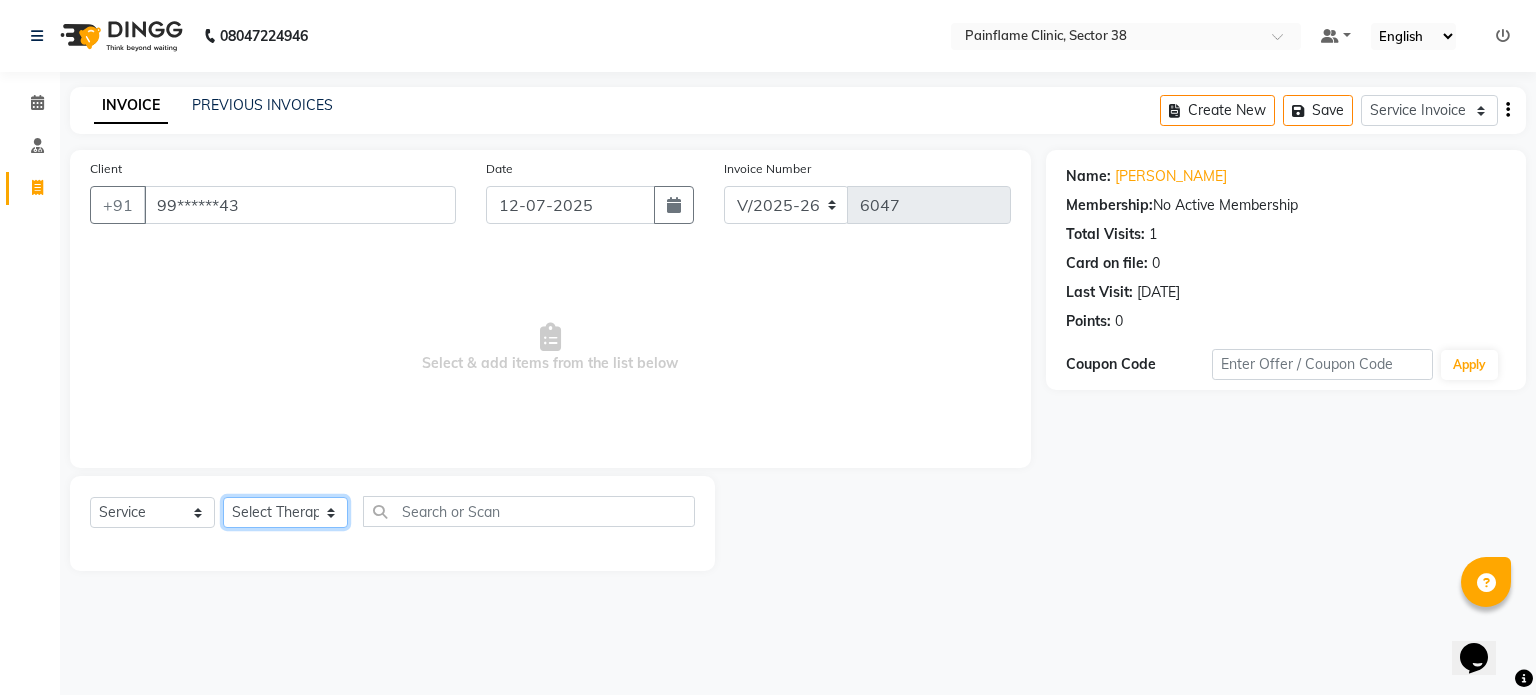 click on "Select Therapist Dr Durgesh Dr Harish Dr Ranjana Dr Saurabh Dr. Suraj Dr. Tejpal Mehlawat KUSHAL MOHIT SEMWAL Nancy Singhai Reception 1  Reception 2 Reception 3" 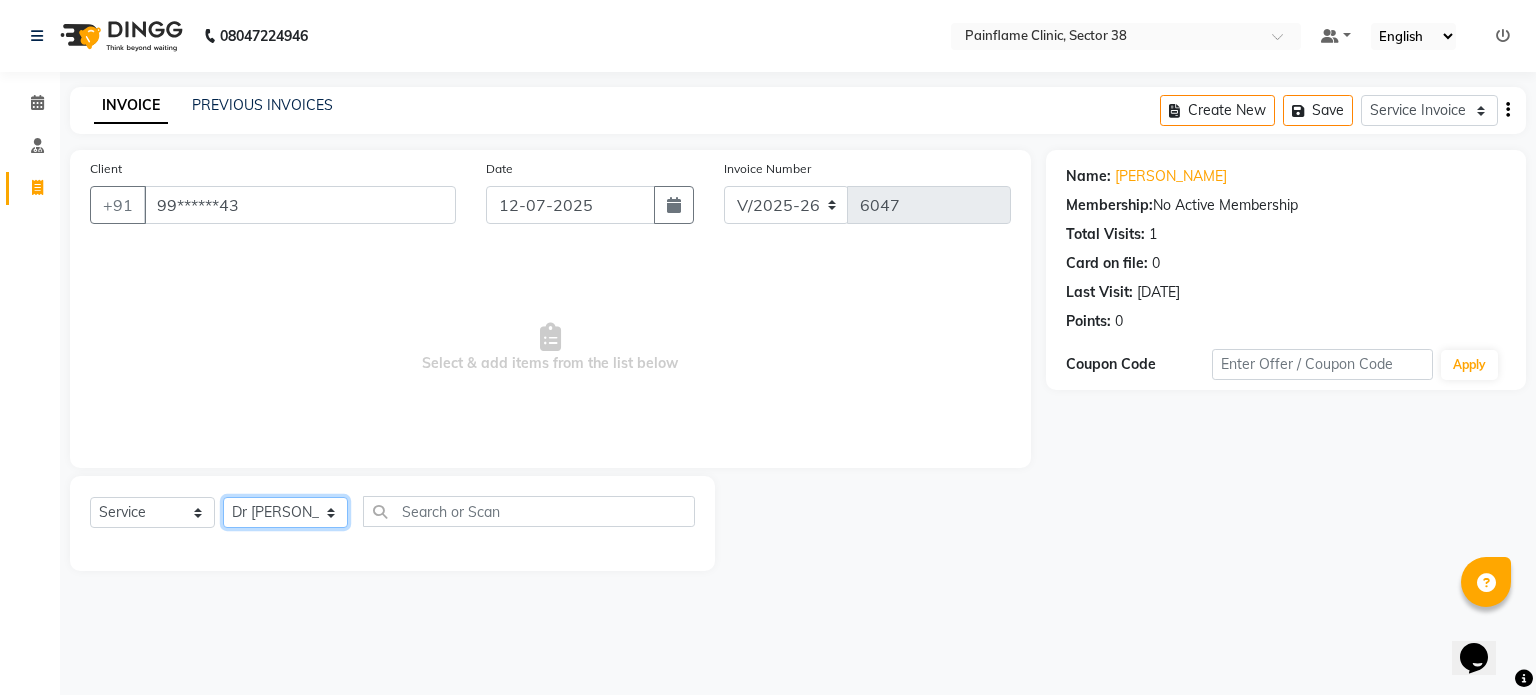 click on "Select Therapist Dr Durgesh Dr Harish Dr Ranjana Dr Saurabh Dr. Suraj Dr. Tejpal Mehlawat KUSHAL MOHIT SEMWAL Nancy Singhai Reception 1  Reception 2 Reception 3" 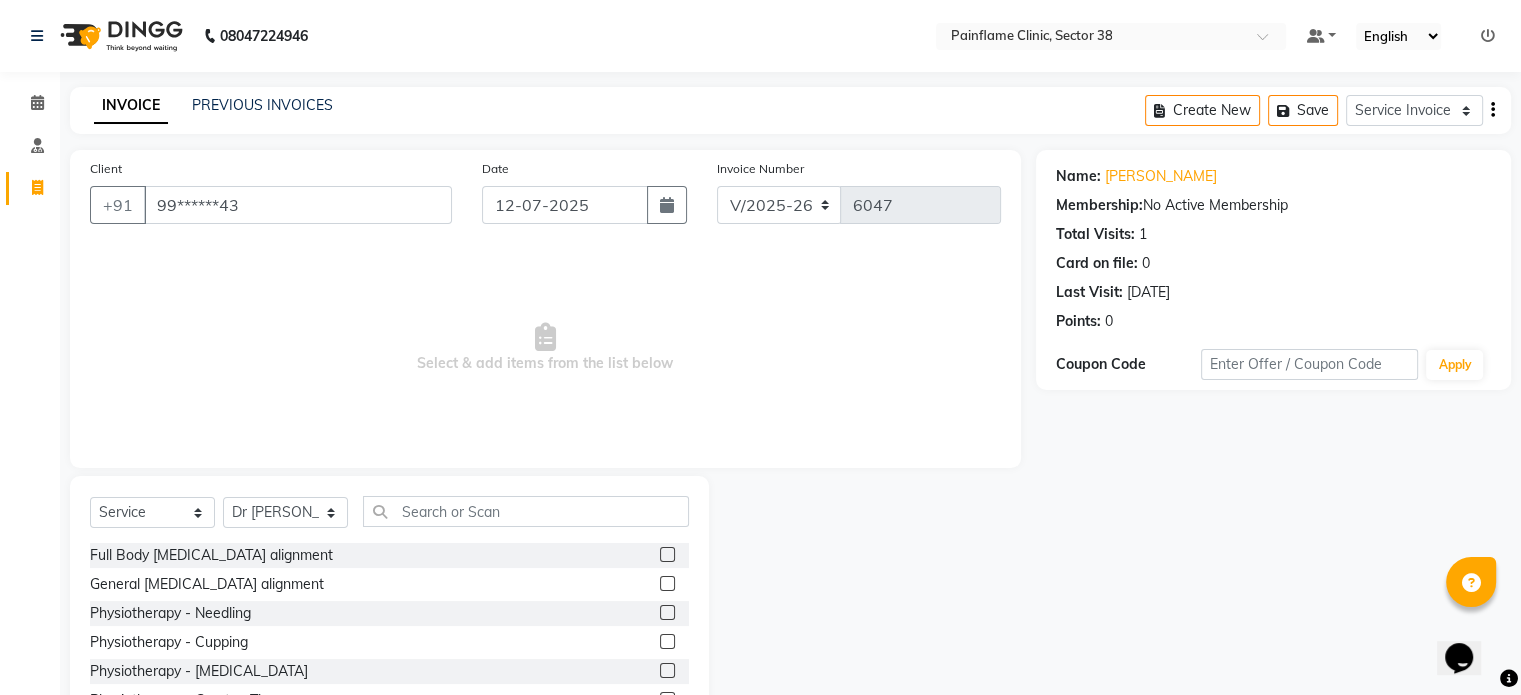 click 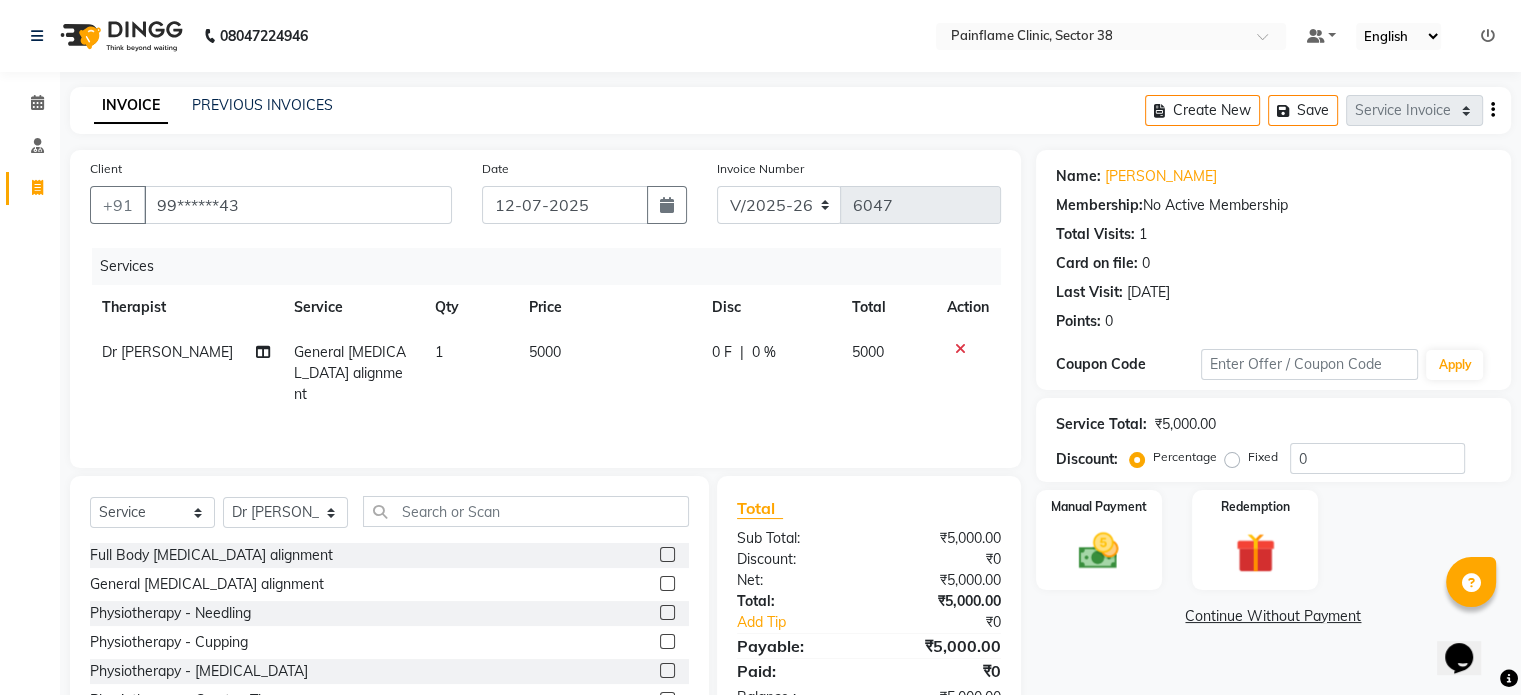 click on "5000" 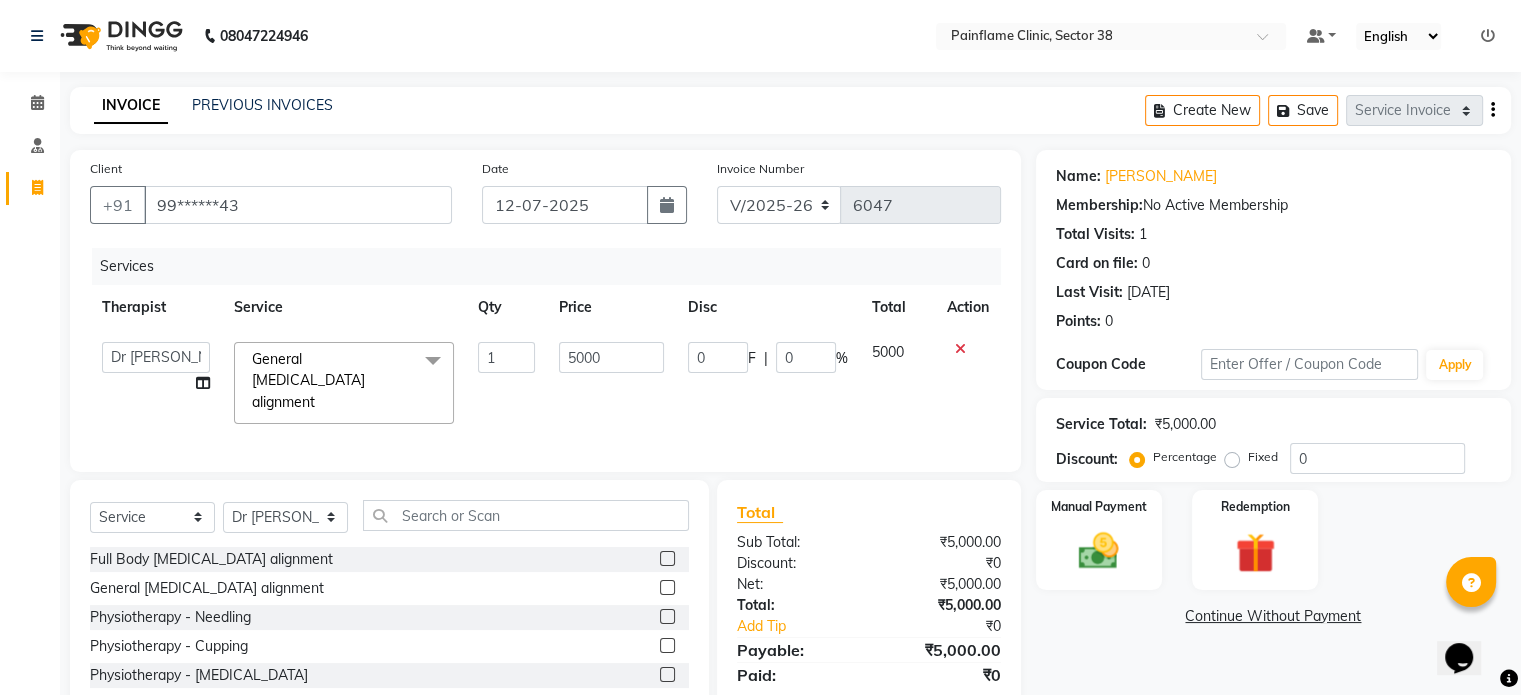click on "5000" 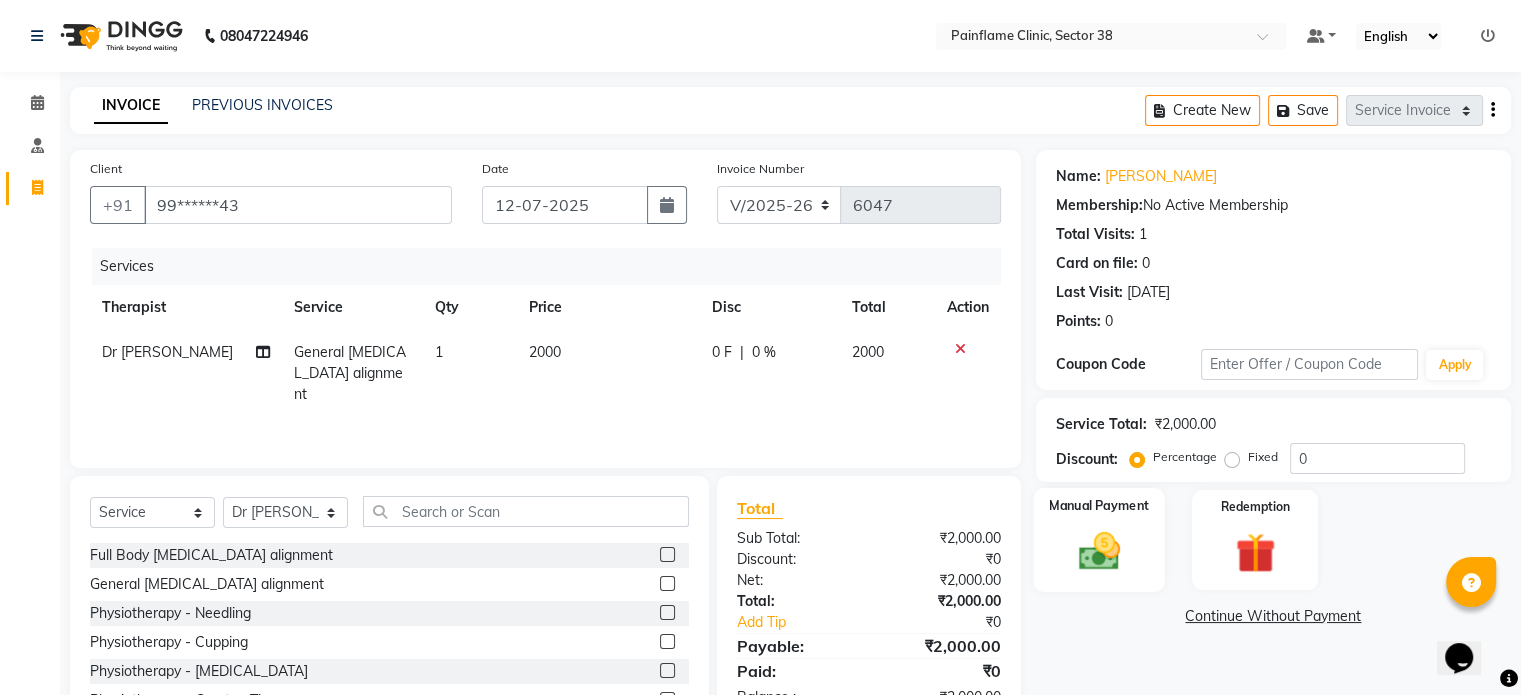click 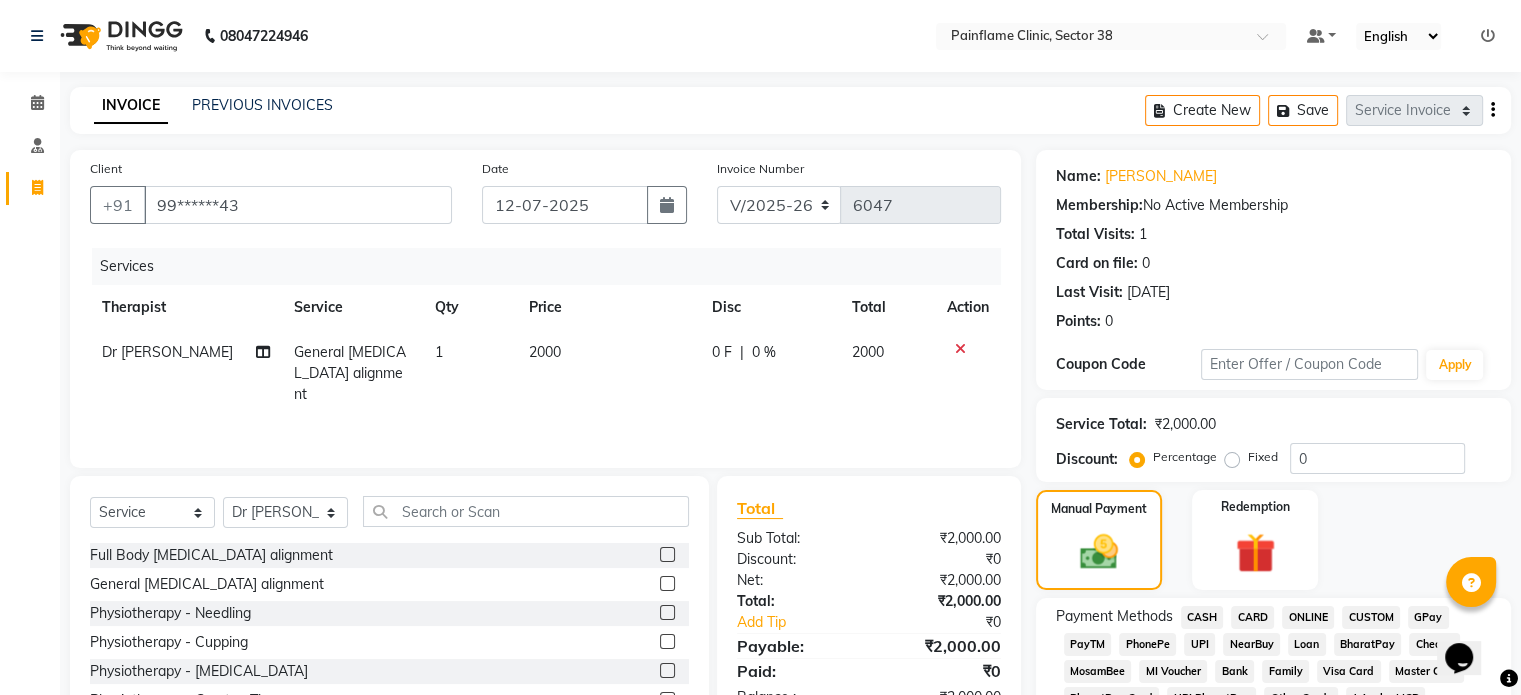 click on "UPI" 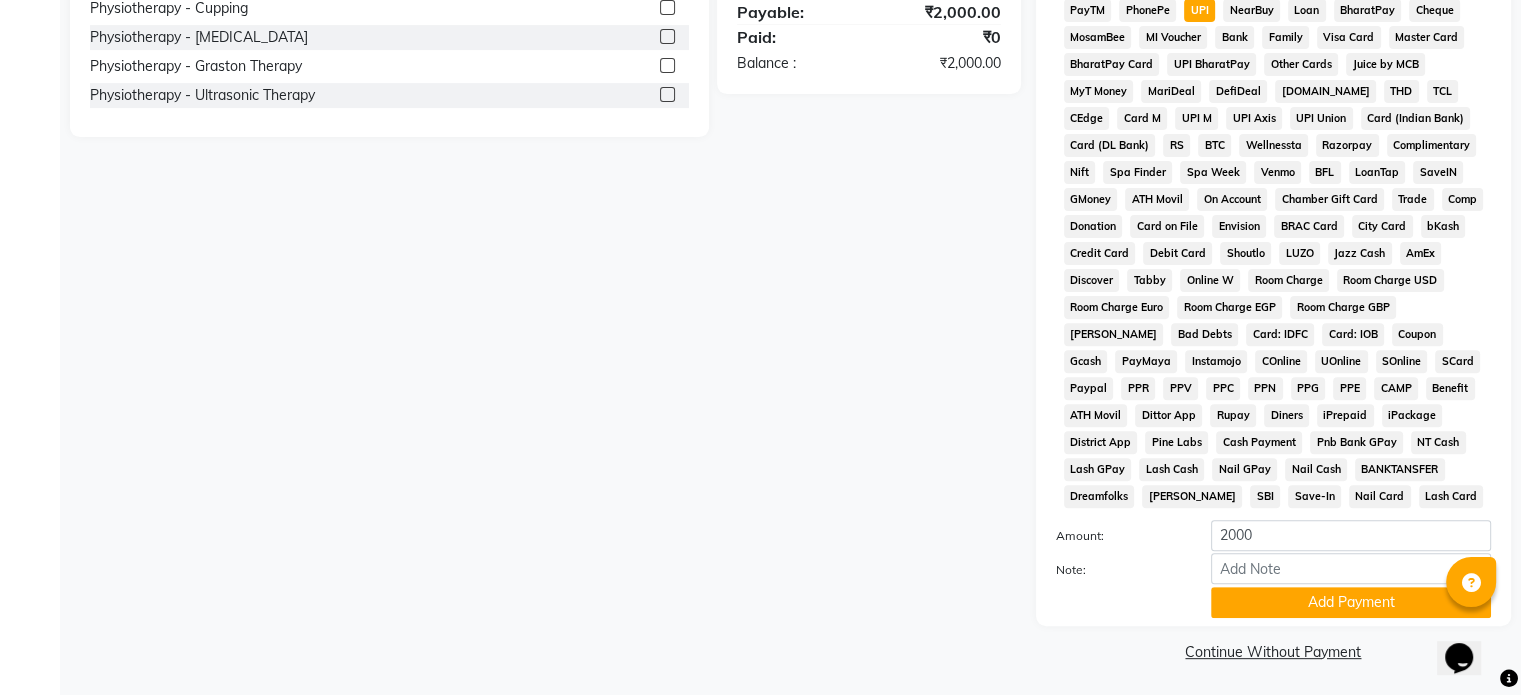 scroll, scrollTop: 652, scrollLeft: 0, axis: vertical 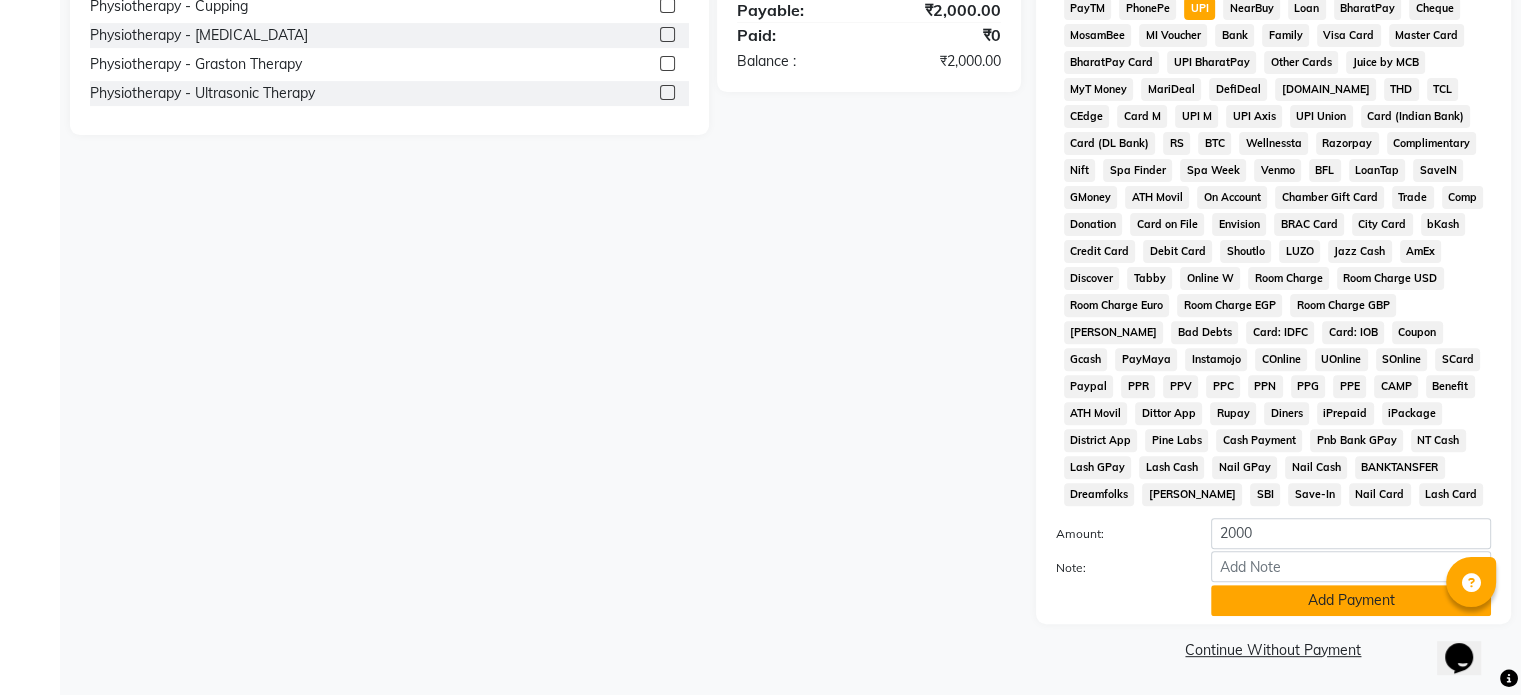 click on "Add Payment" 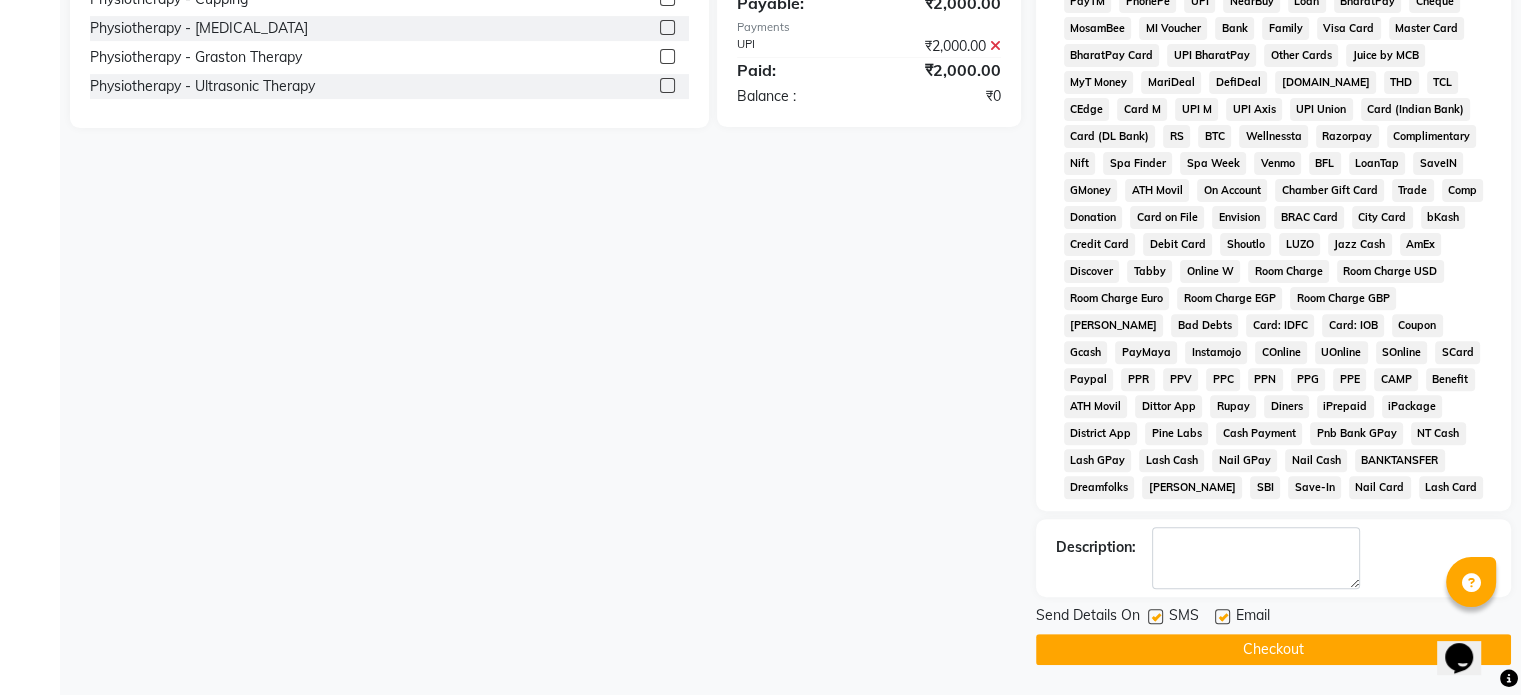 click 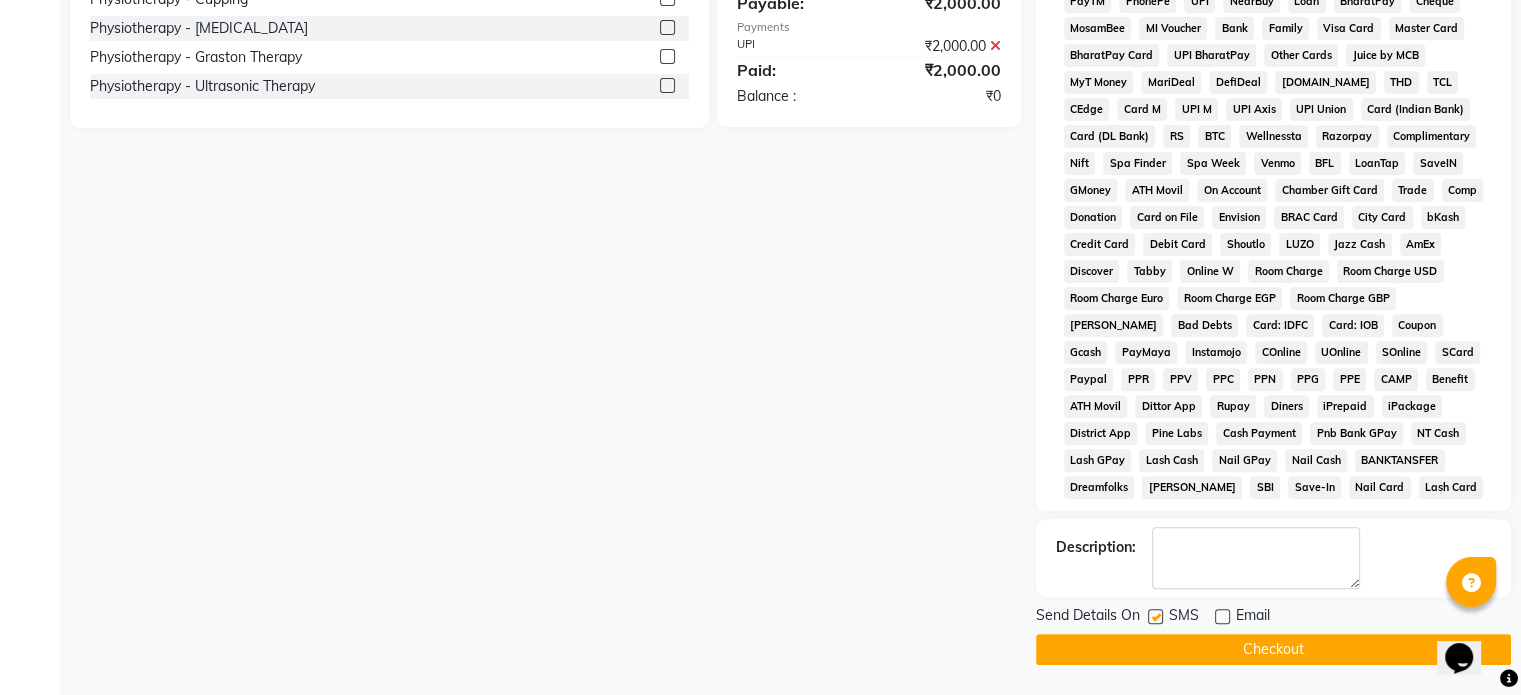 click 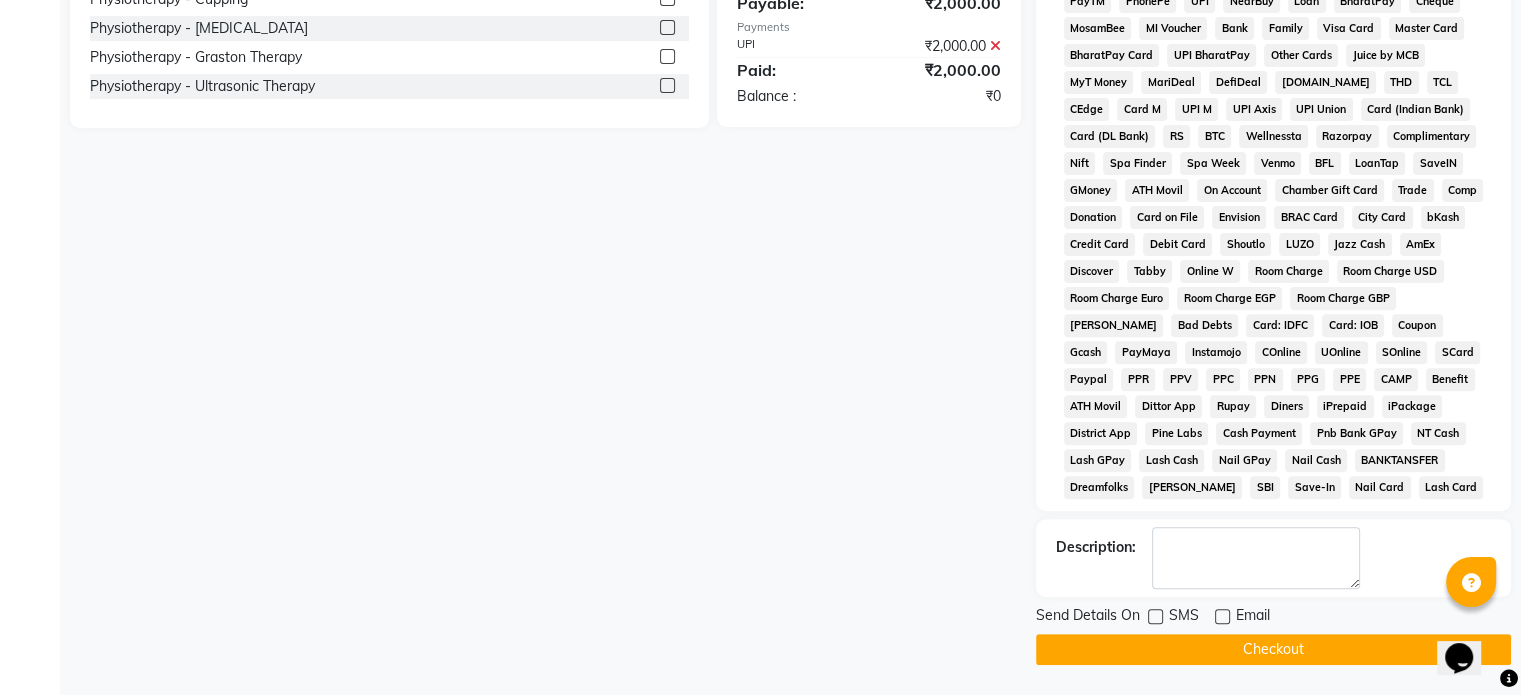 click on "Checkout" 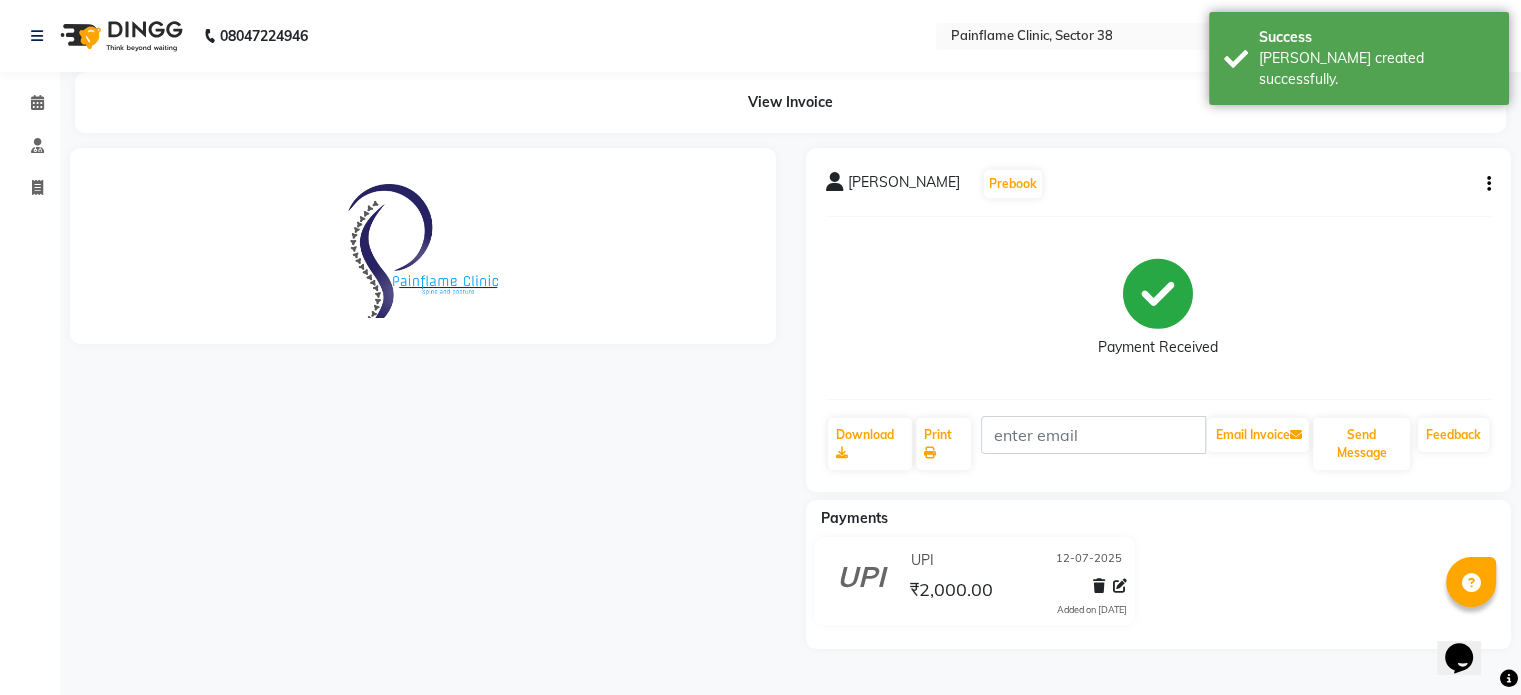 scroll, scrollTop: 0, scrollLeft: 0, axis: both 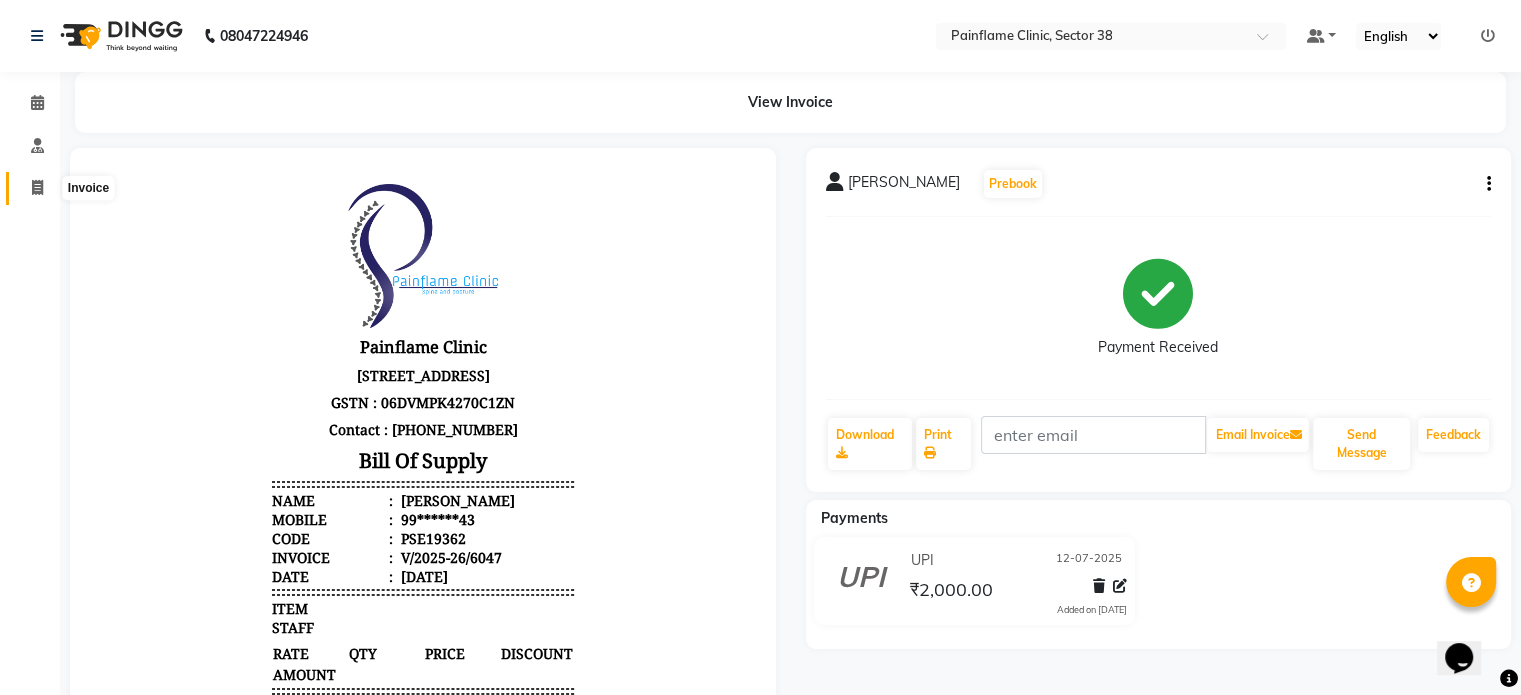 click 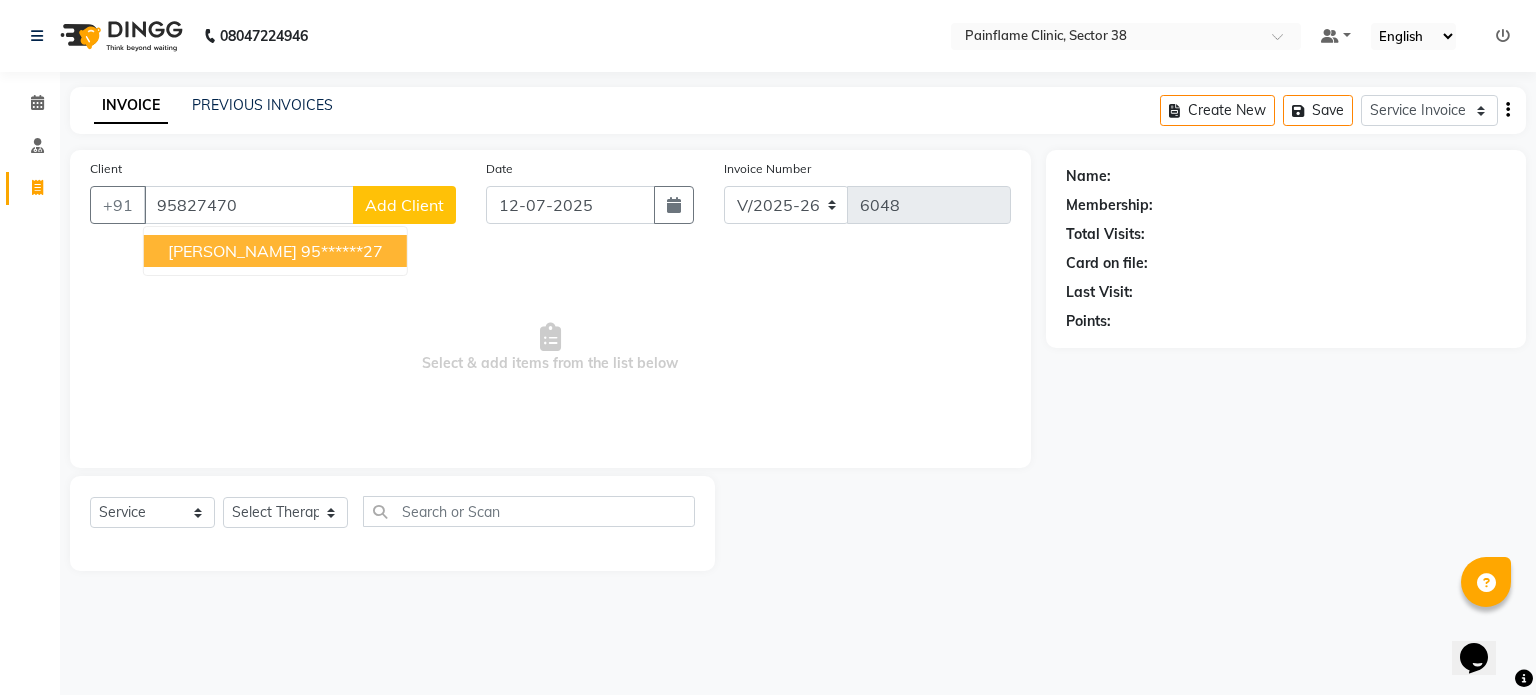 click on "95******27" at bounding box center (342, 251) 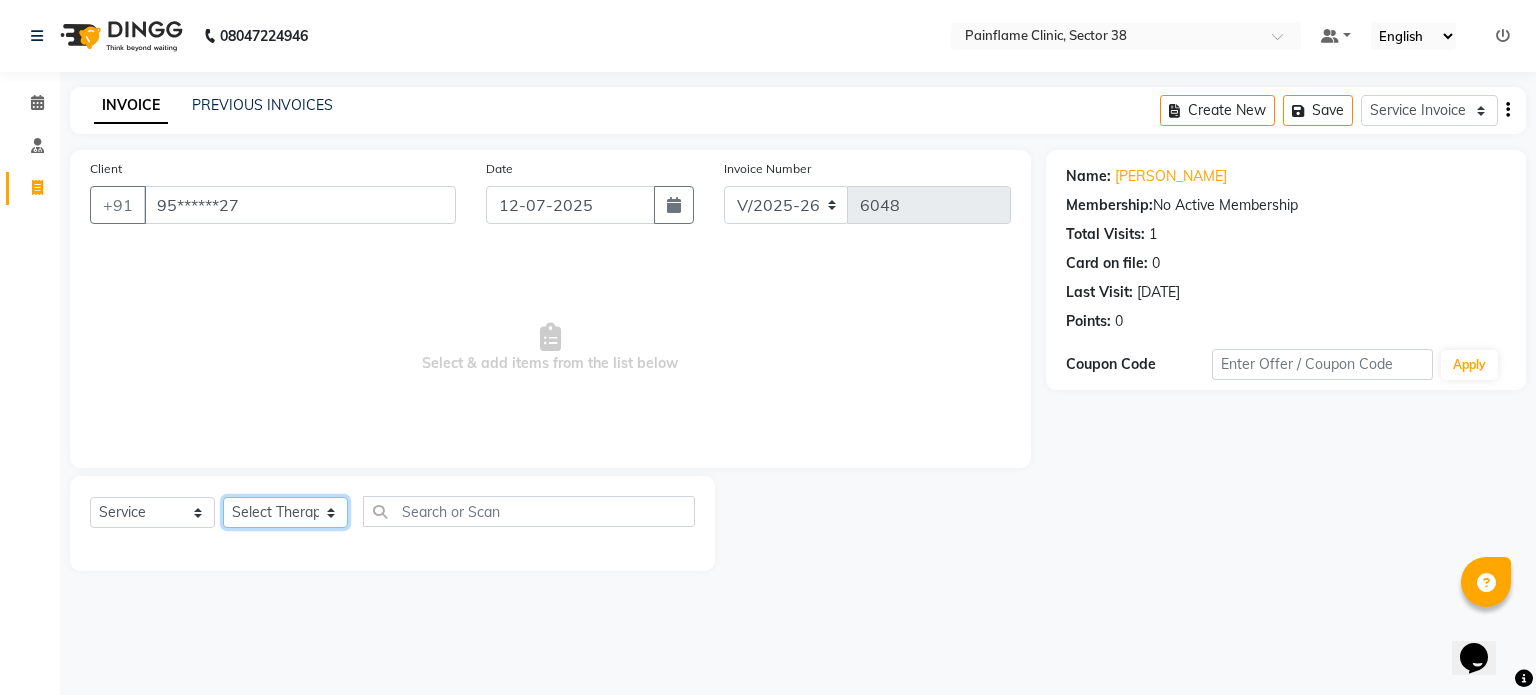 click on "Select Therapist Dr Durgesh Dr Harish Dr Ranjana Dr Saurabh Dr. Suraj Dr. Tejpal Mehlawat KUSHAL MOHIT SEMWAL Nancy Singhai Reception 1  Reception 2 Reception 3" 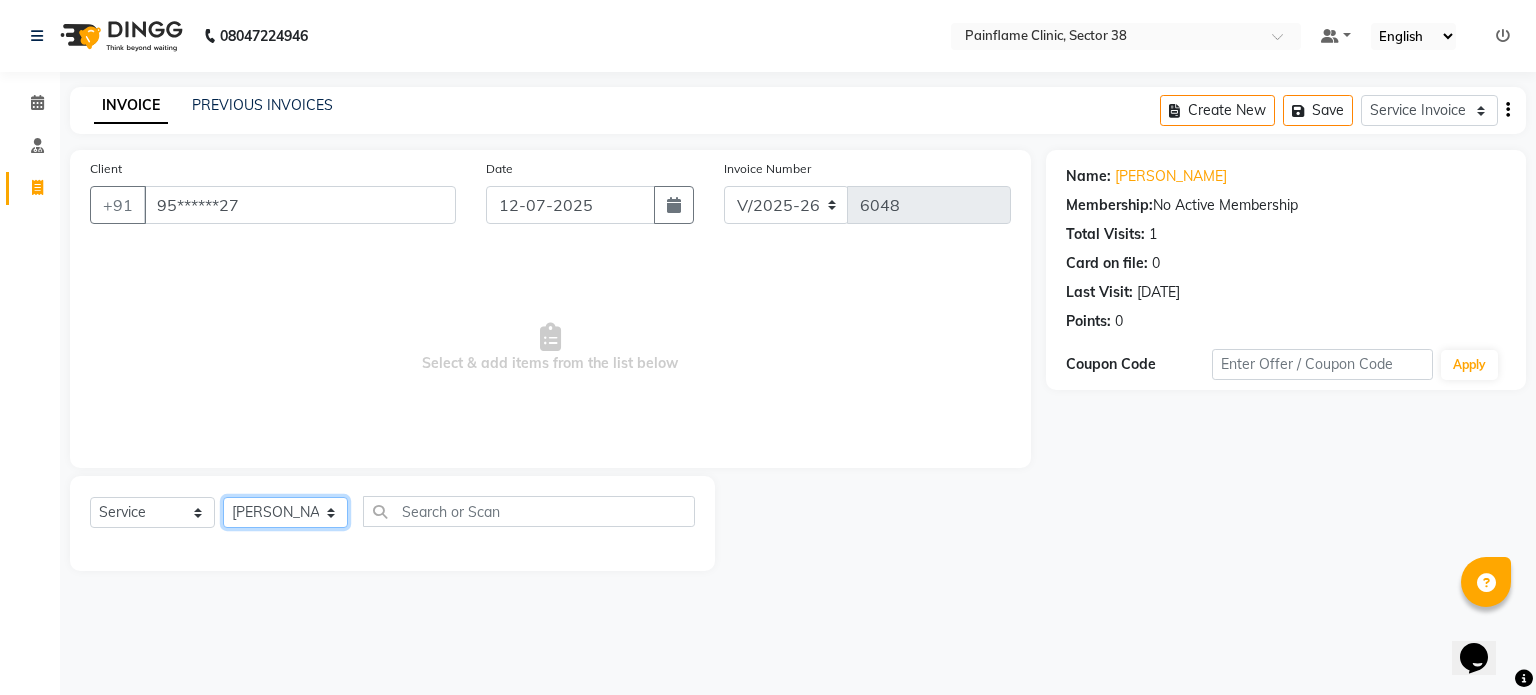 click on "Select Therapist Dr Durgesh Dr Harish Dr Ranjana Dr Saurabh Dr. Suraj Dr. Tejpal Mehlawat KUSHAL MOHIT SEMWAL Nancy Singhai Reception 1  Reception 2 Reception 3" 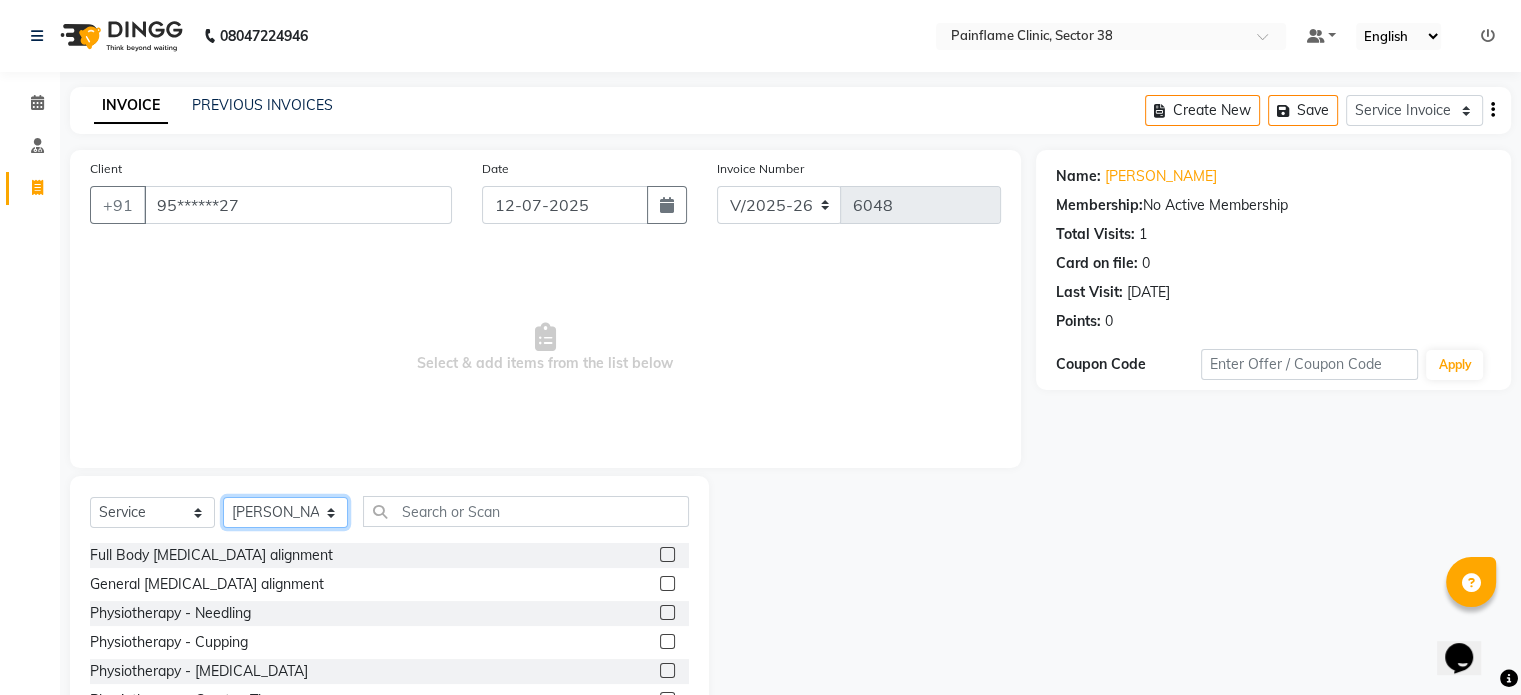 scroll, scrollTop: 119, scrollLeft: 0, axis: vertical 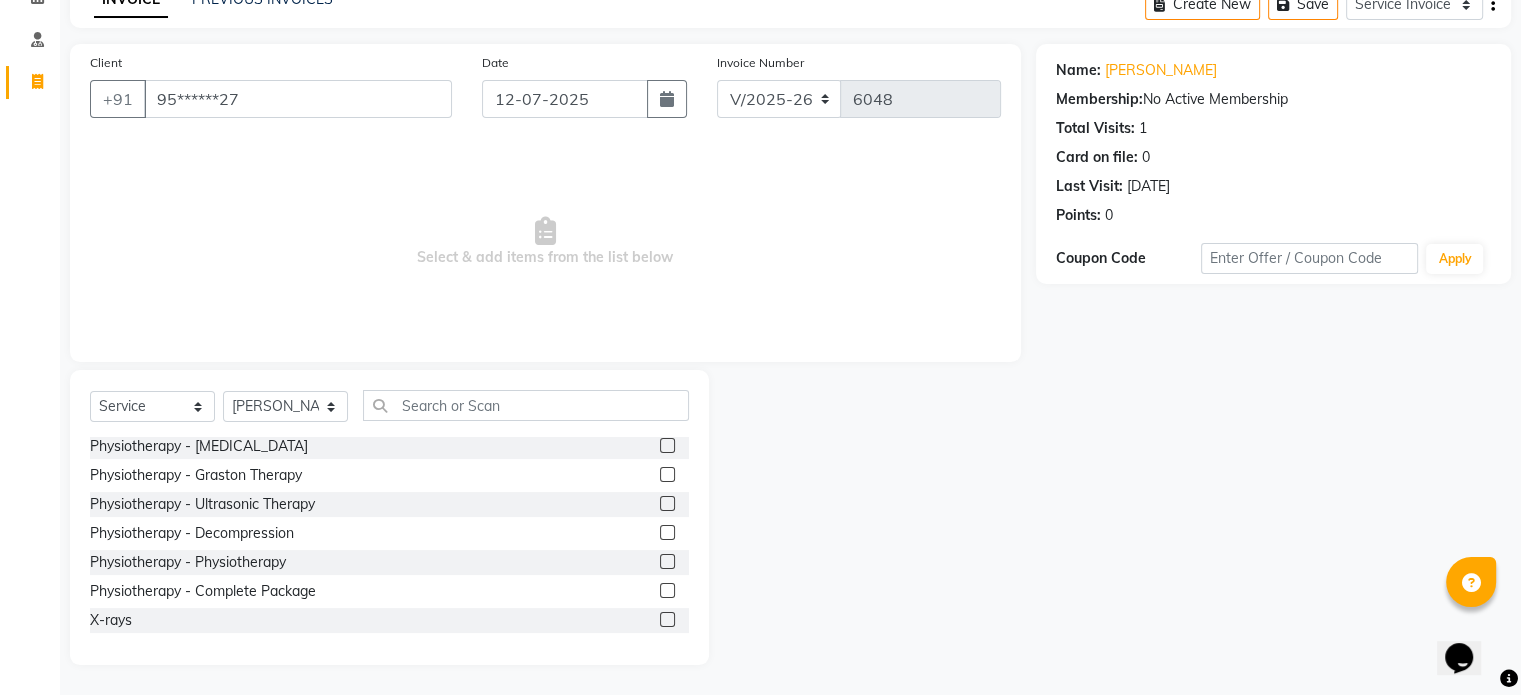 click 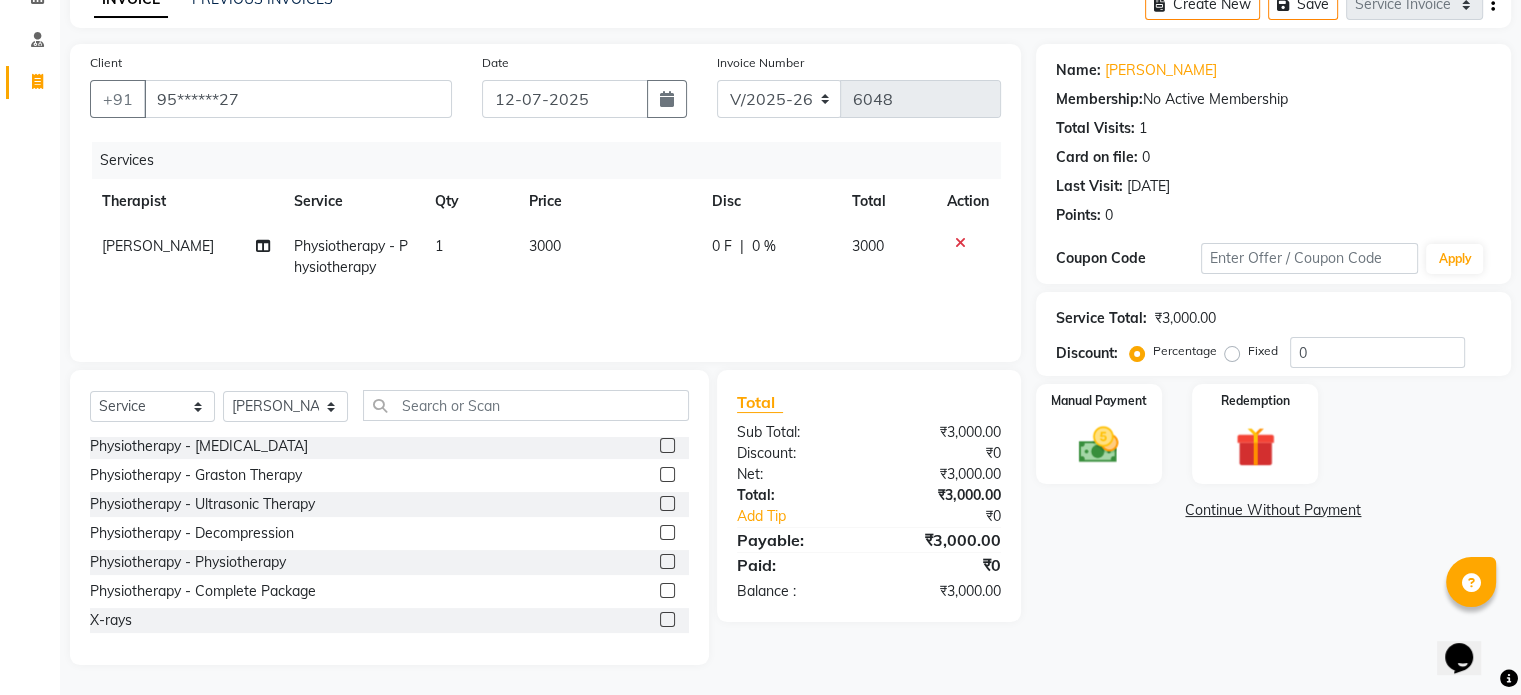 click on "3000" 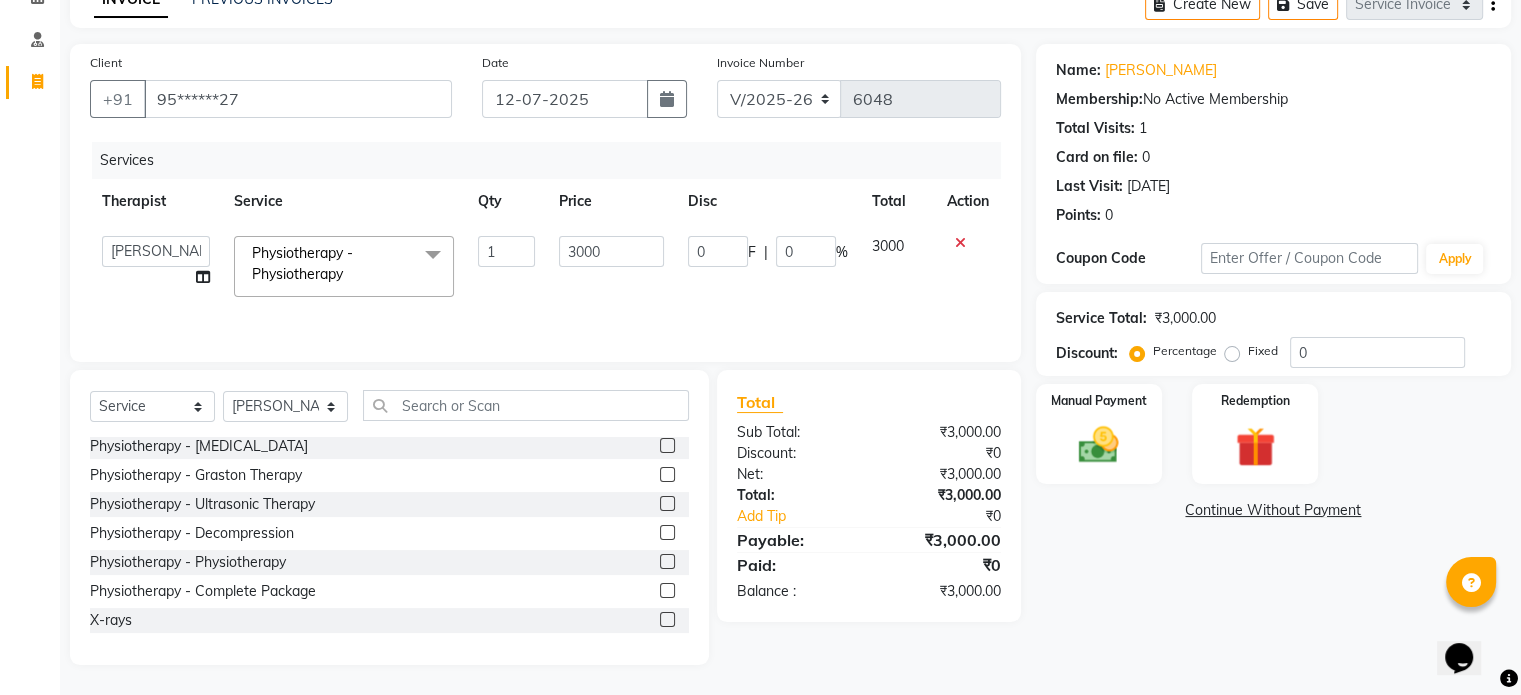 click on "3000" 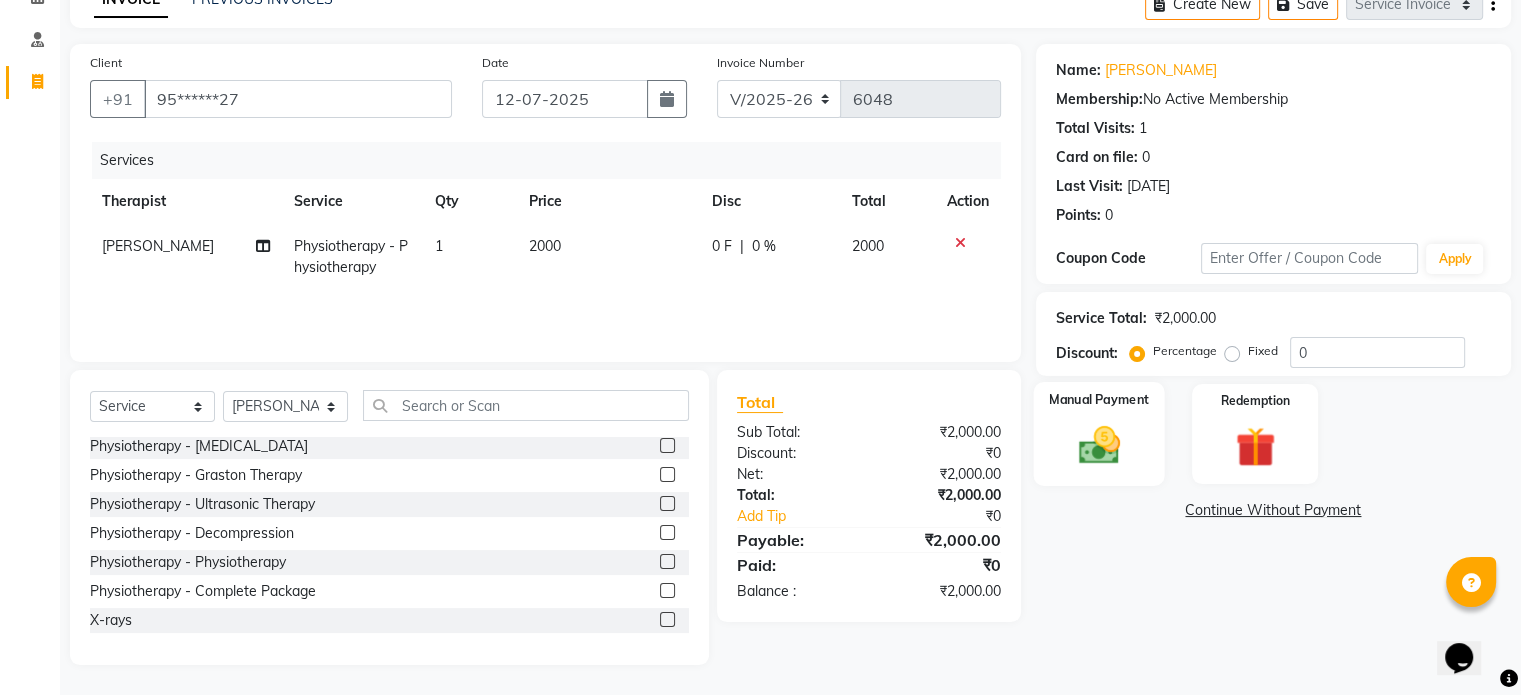 click 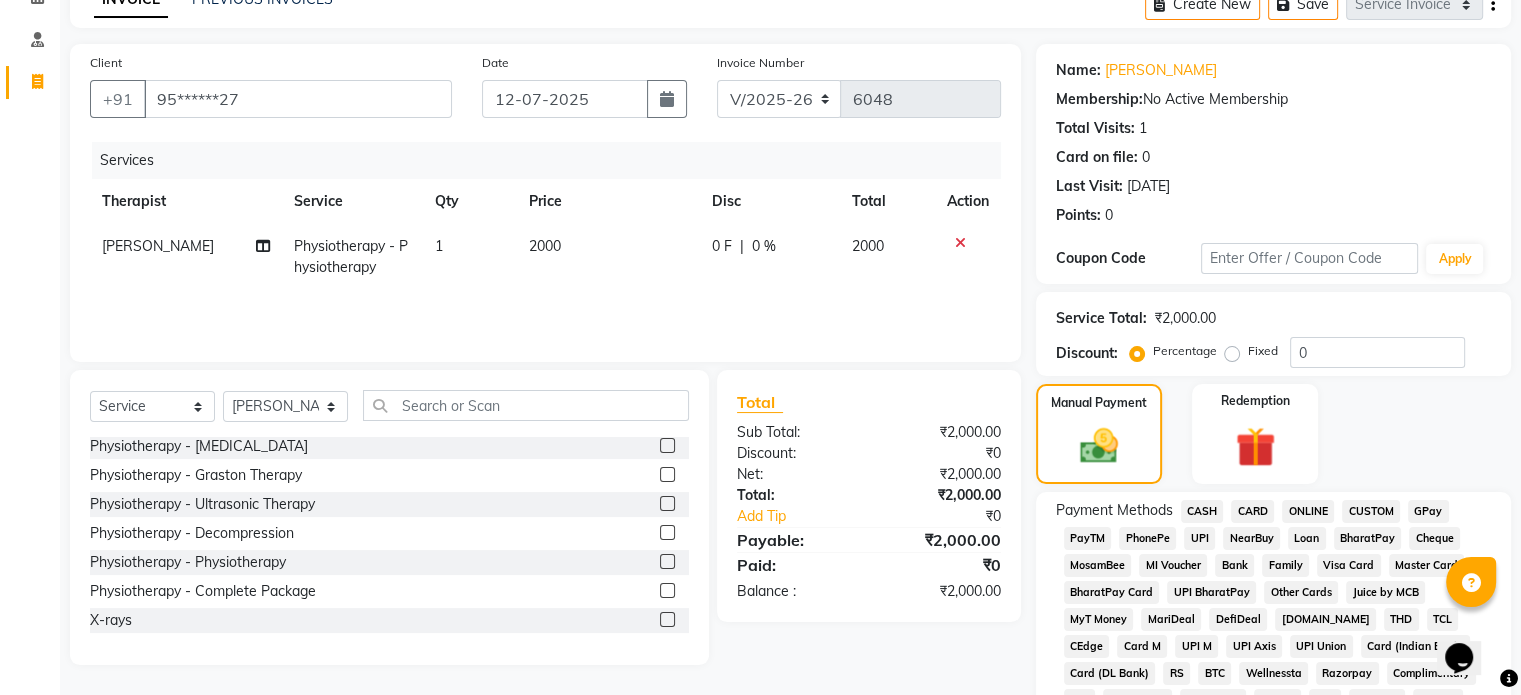 click on "UPI" 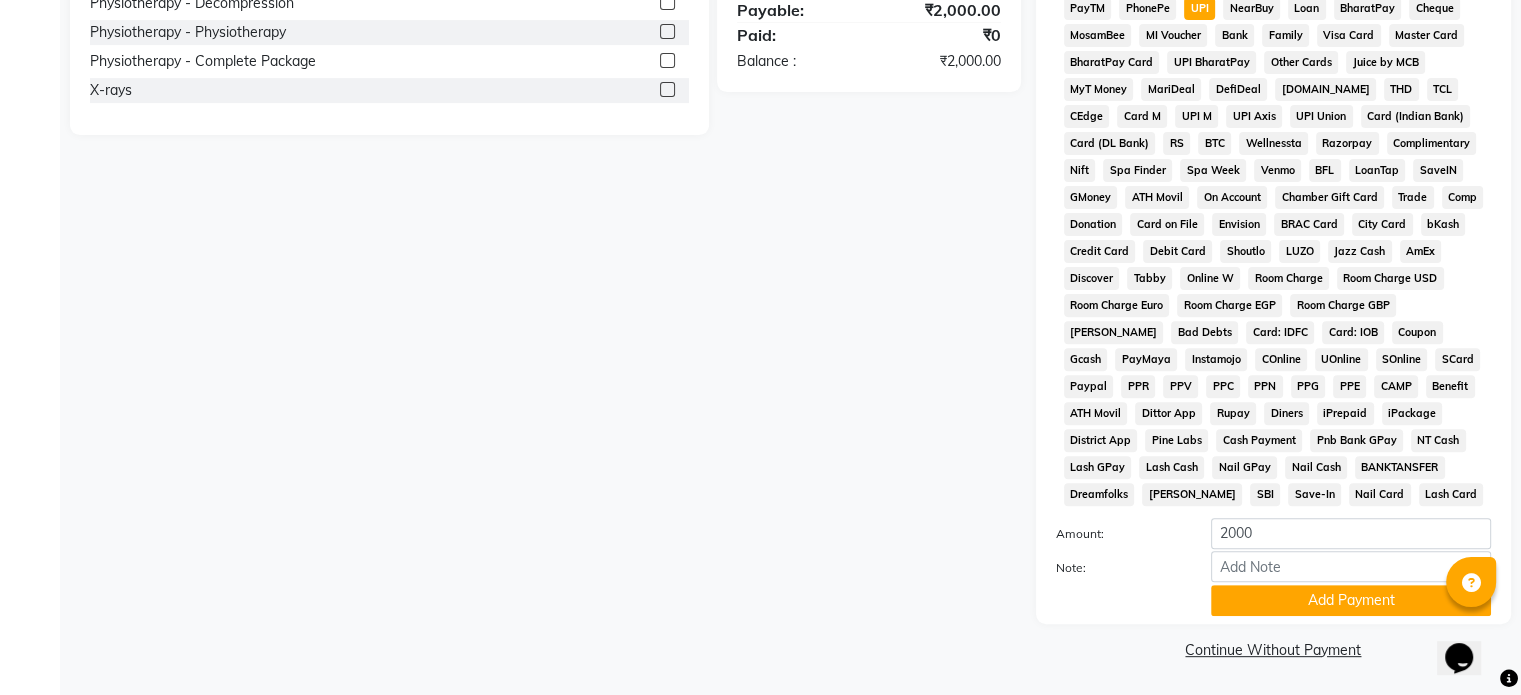 scroll, scrollTop: 651, scrollLeft: 0, axis: vertical 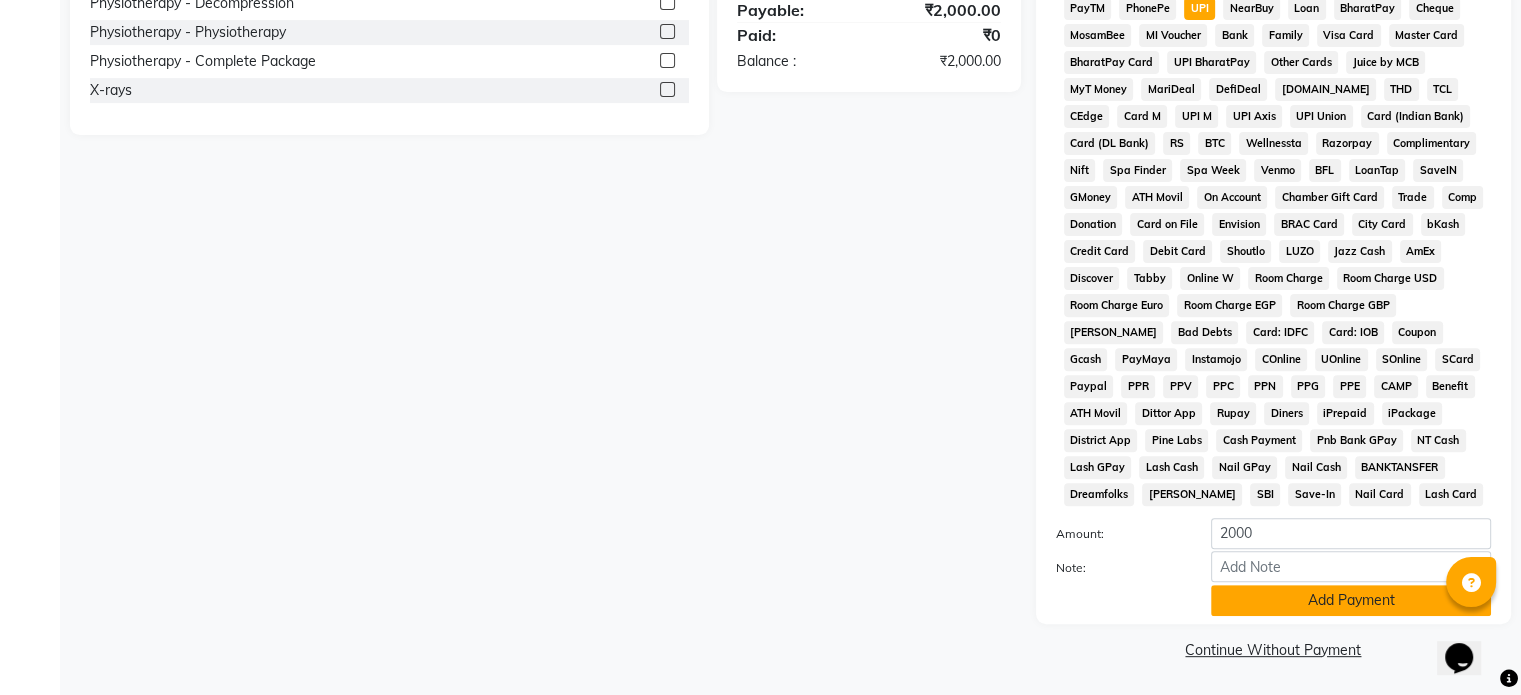 click on "Add Payment" 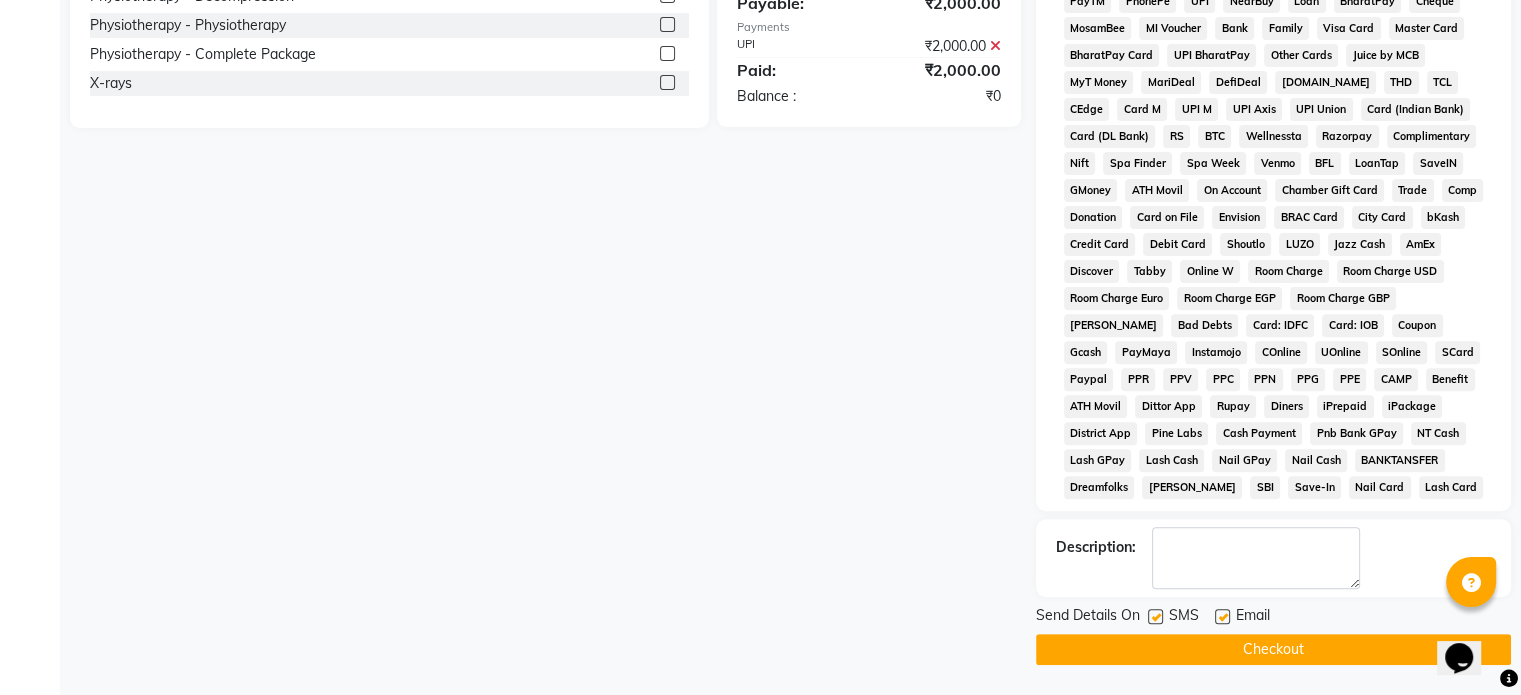click 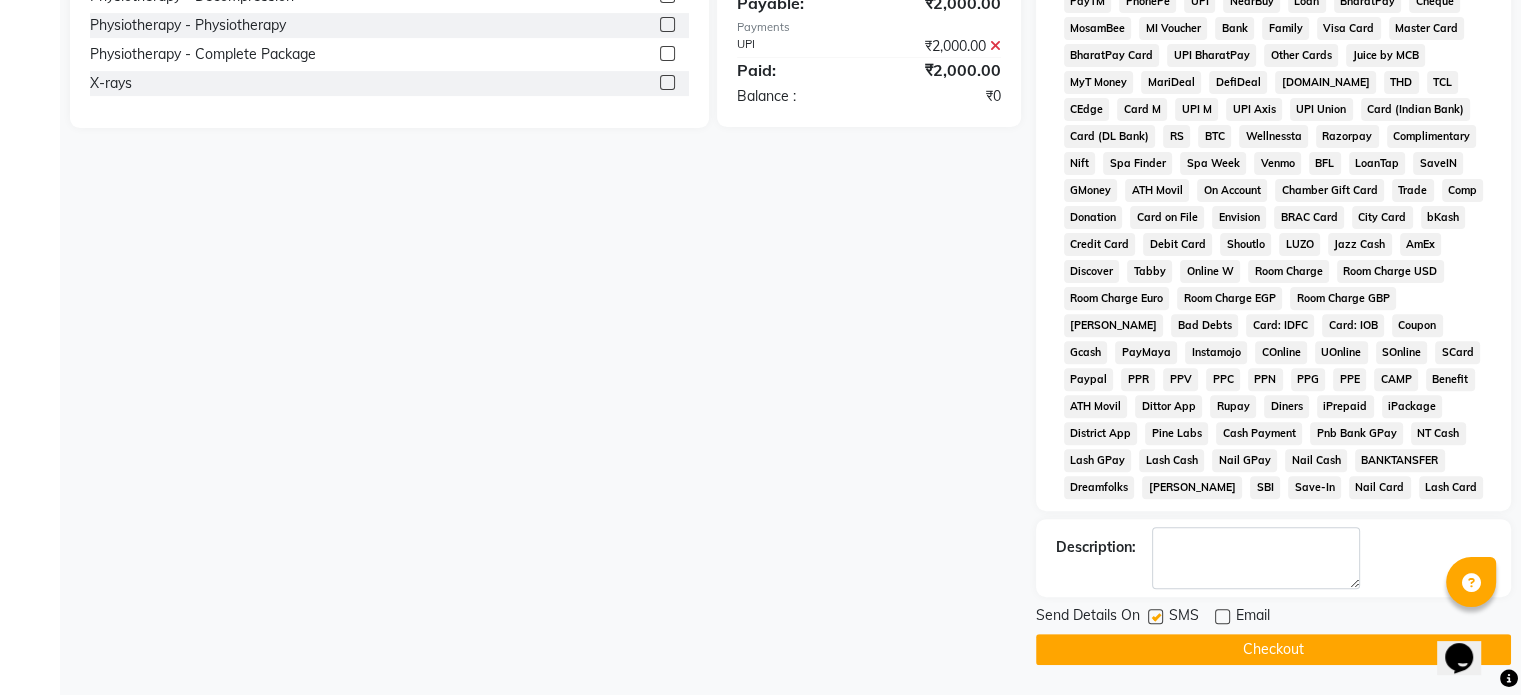 click 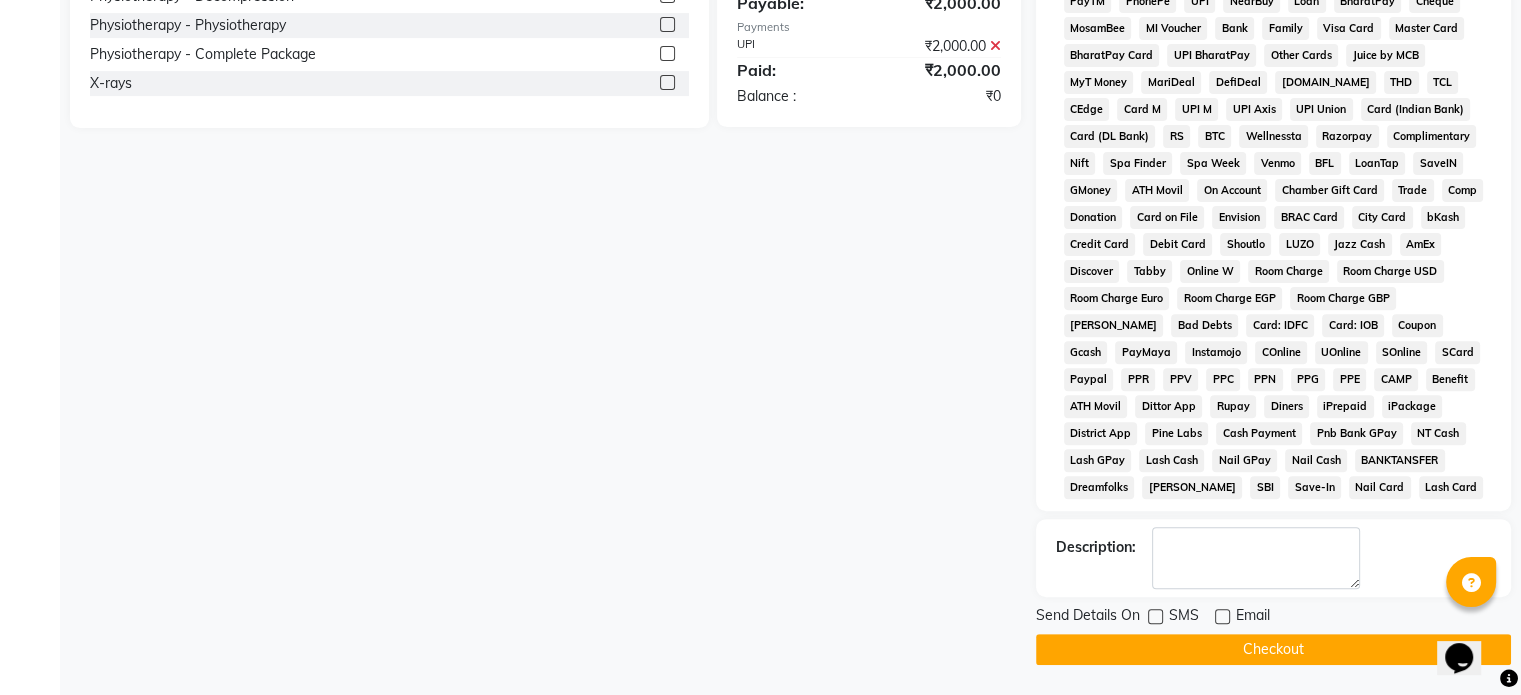 click on "Checkout" 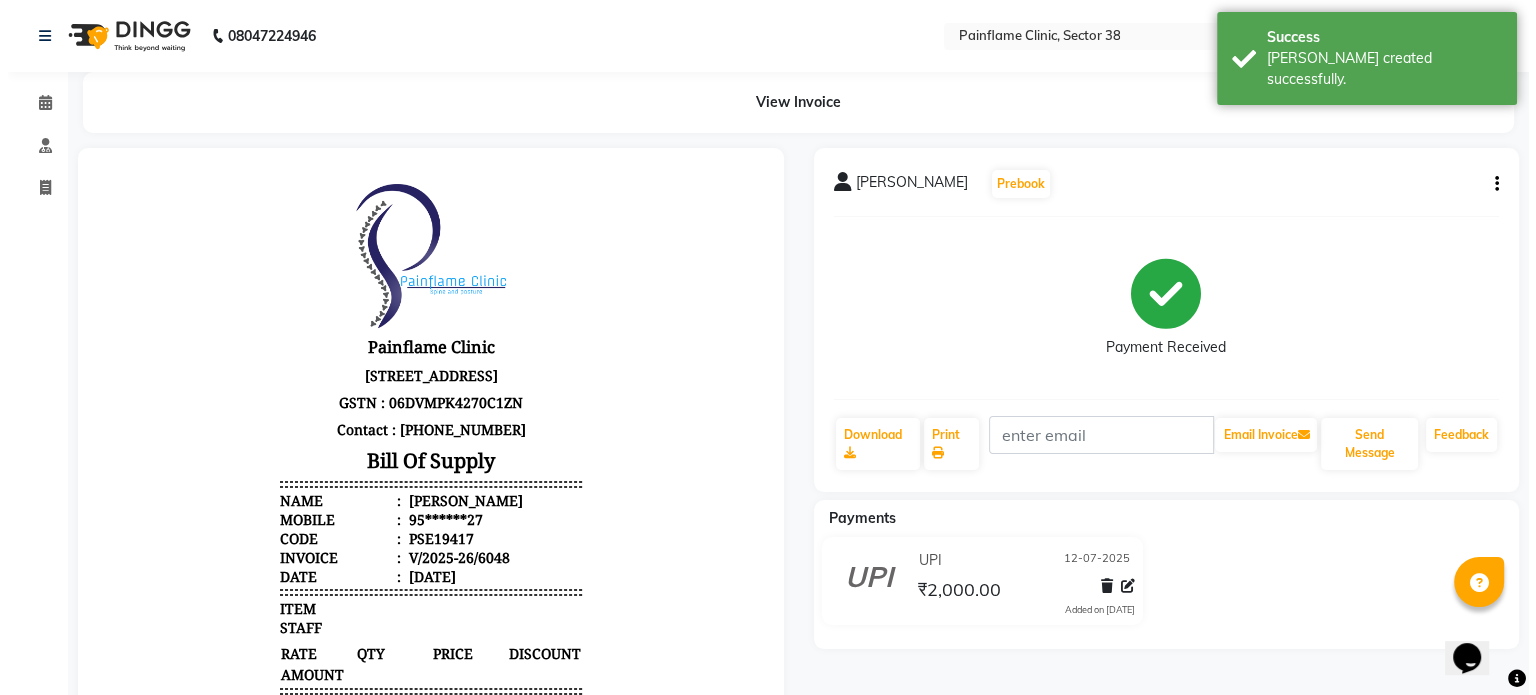 scroll, scrollTop: 0, scrollLeft: 0, axis: both 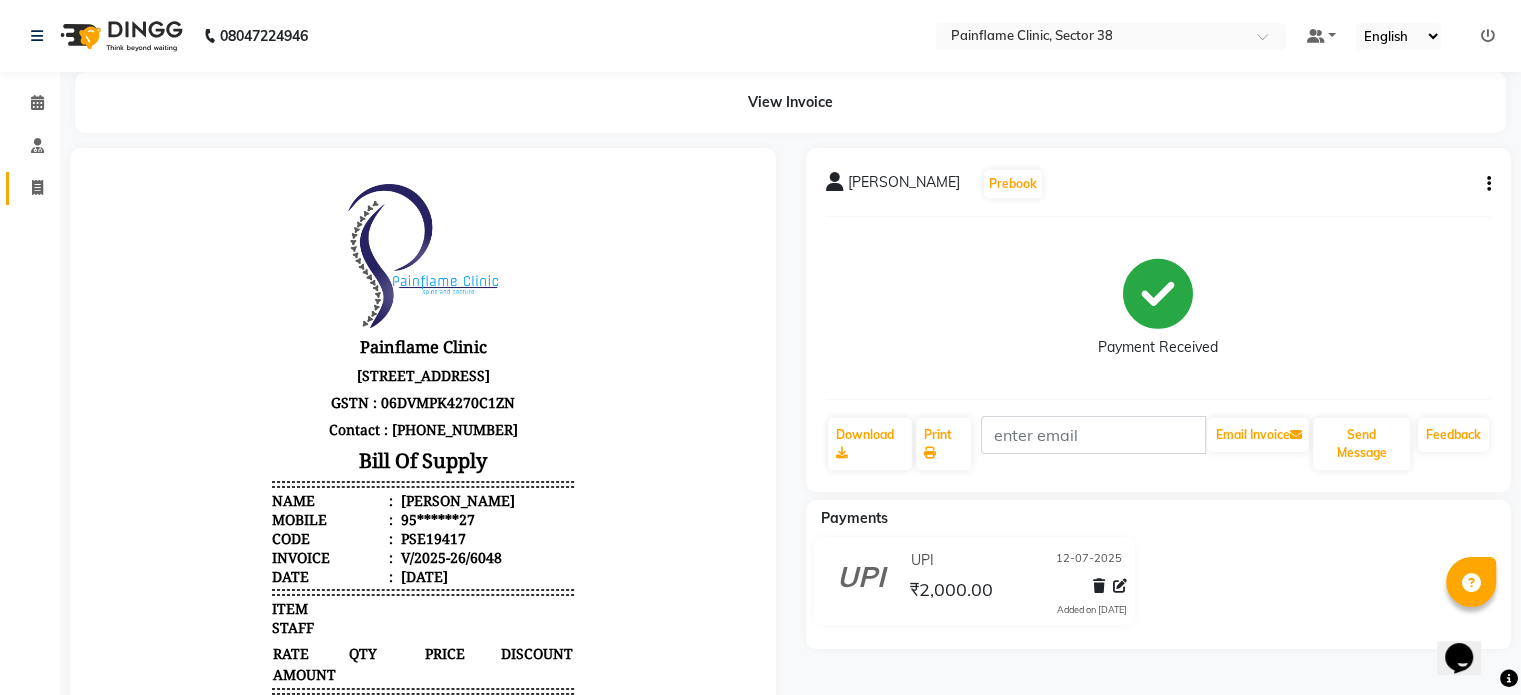 click on "Invoice" 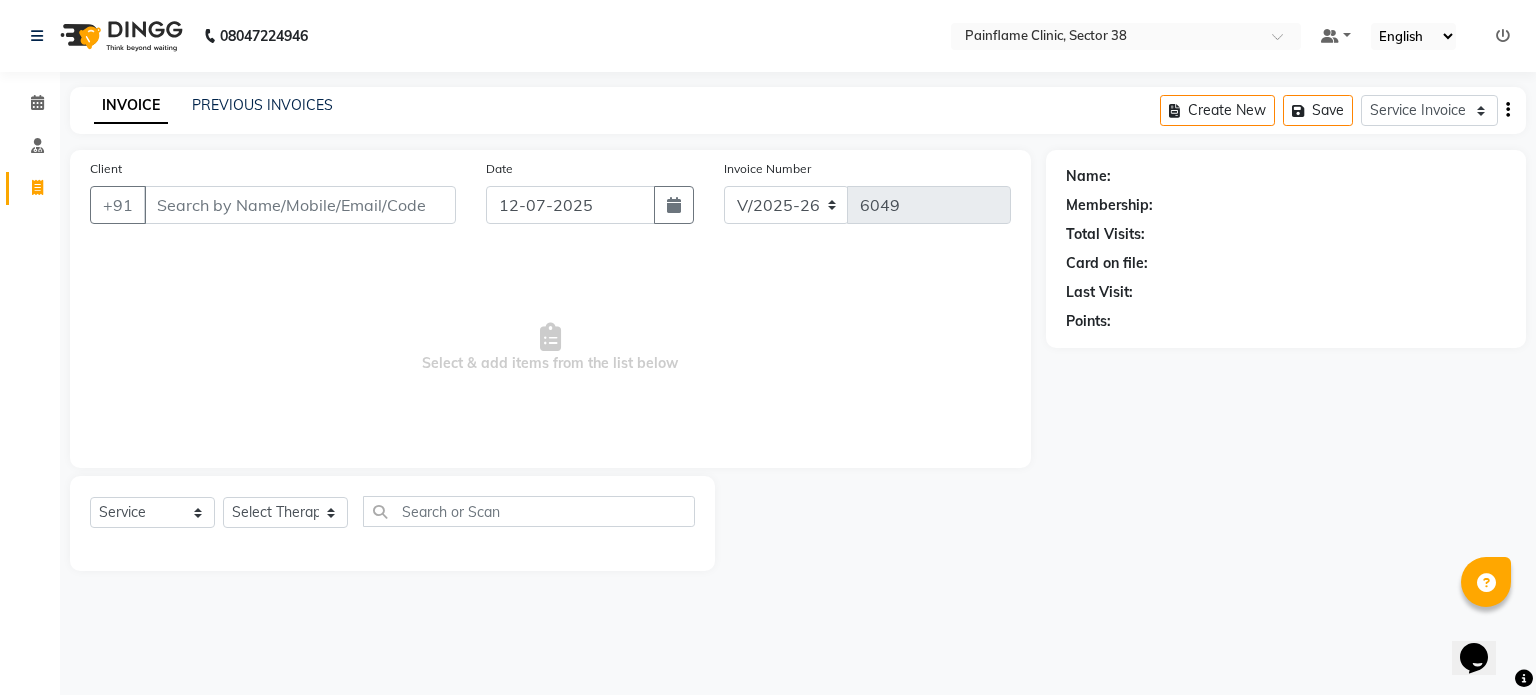 click on "Client" at bounding box center [300, 205] 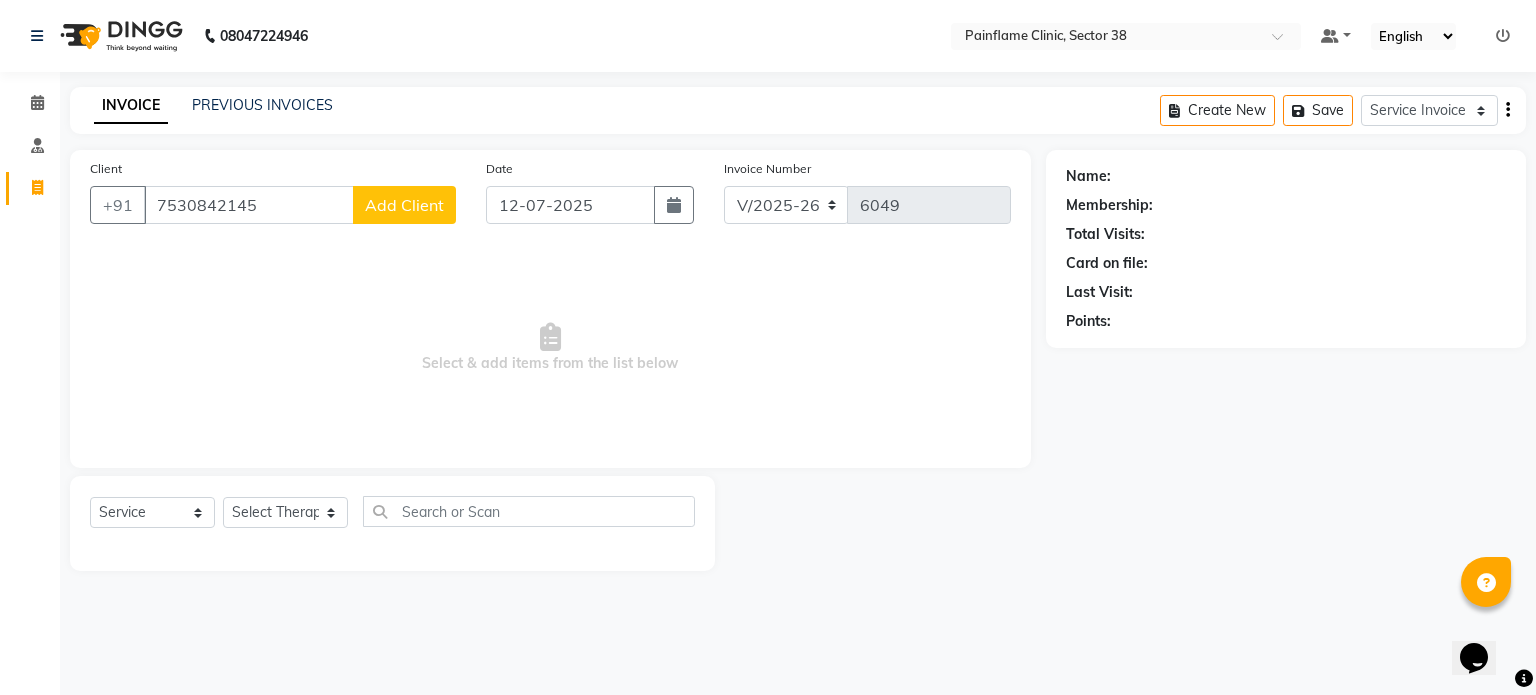 click on "7530842145" at bounding box center (249, 205) 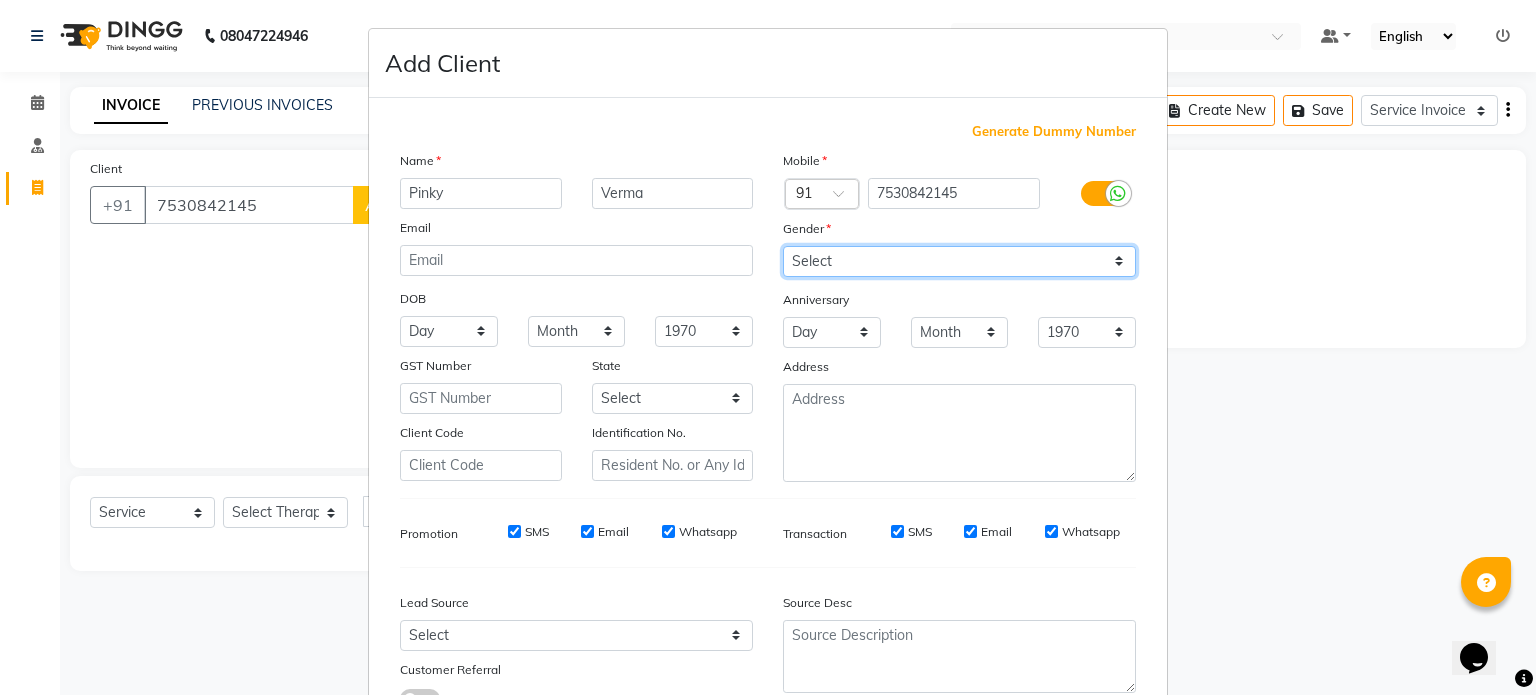 click on "Select Male Female Other Prefer Not To Say" at bounding box center [959, 261] 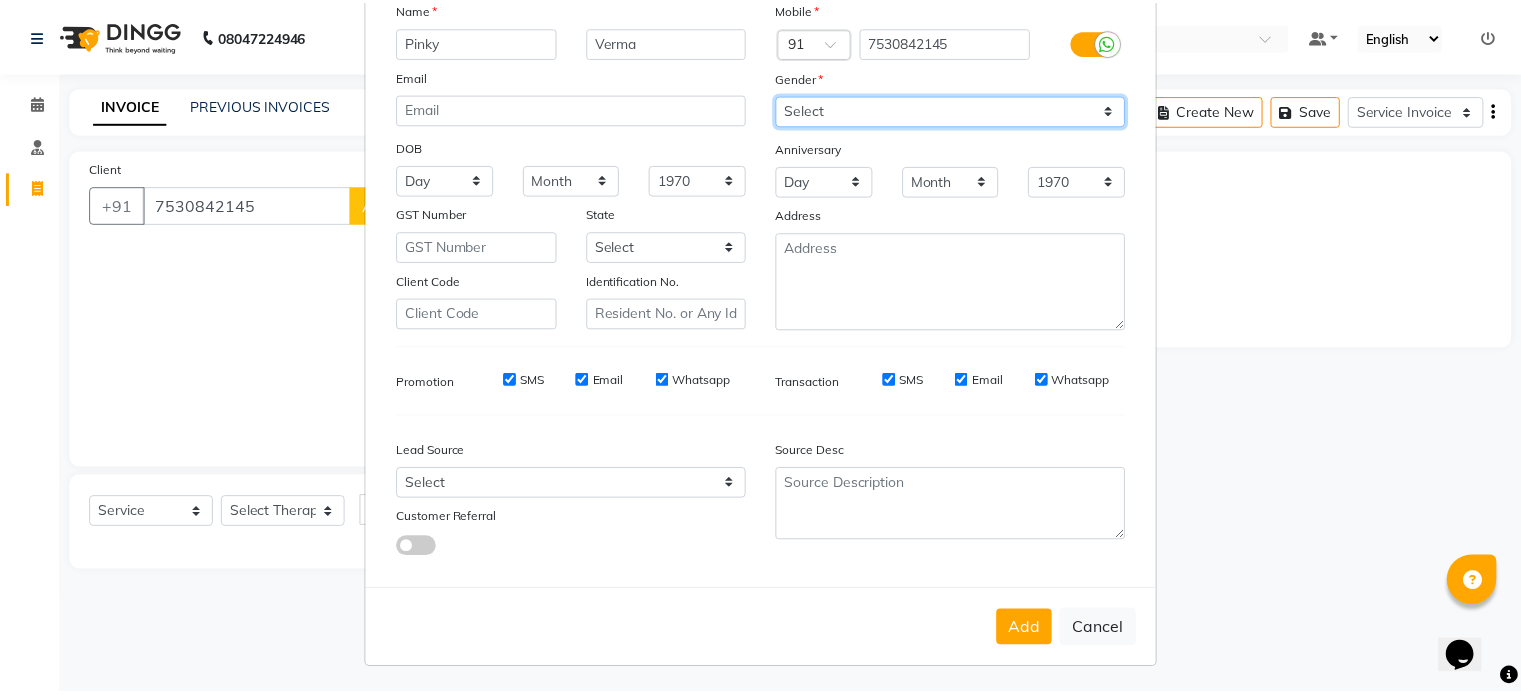scroll, scrollTop: 161, scrollLeft: 0, axis: vertical 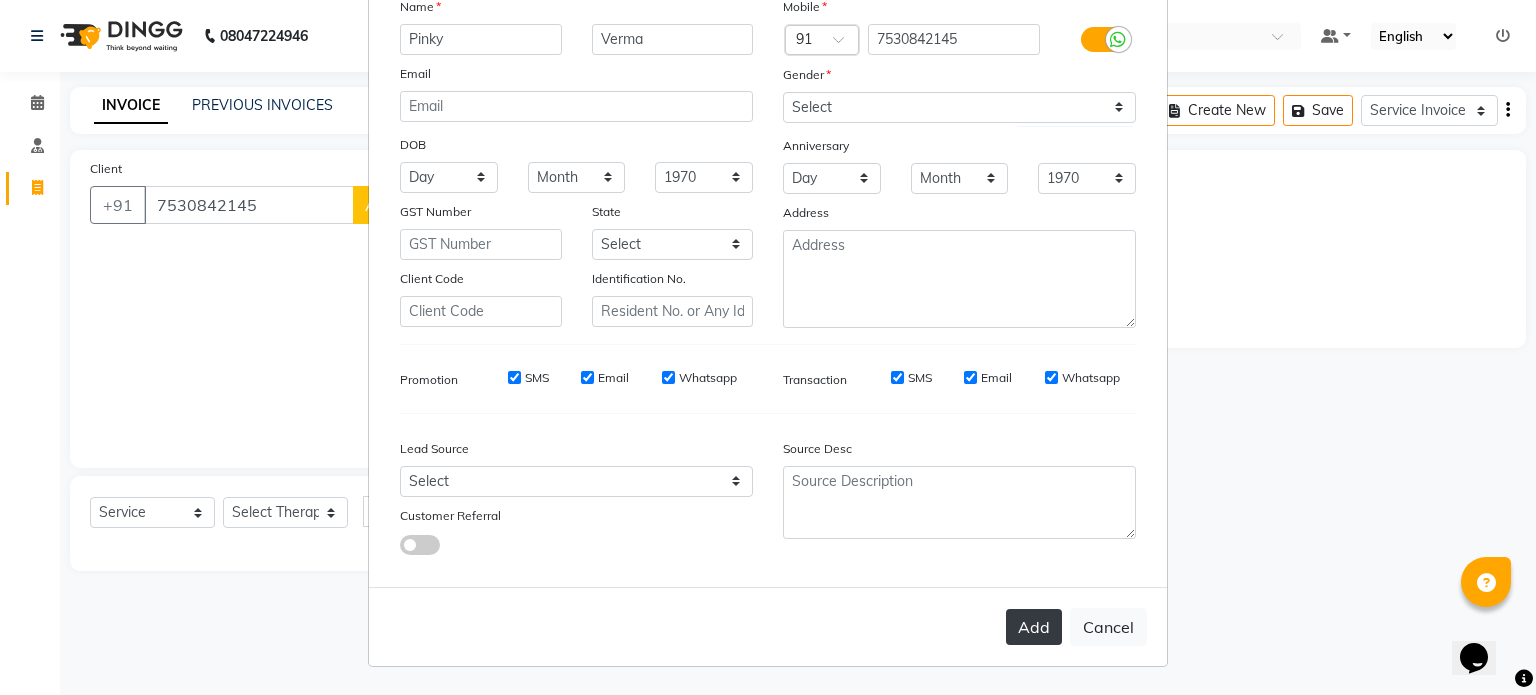 click on "Add" at bounding box center [1034, 627] 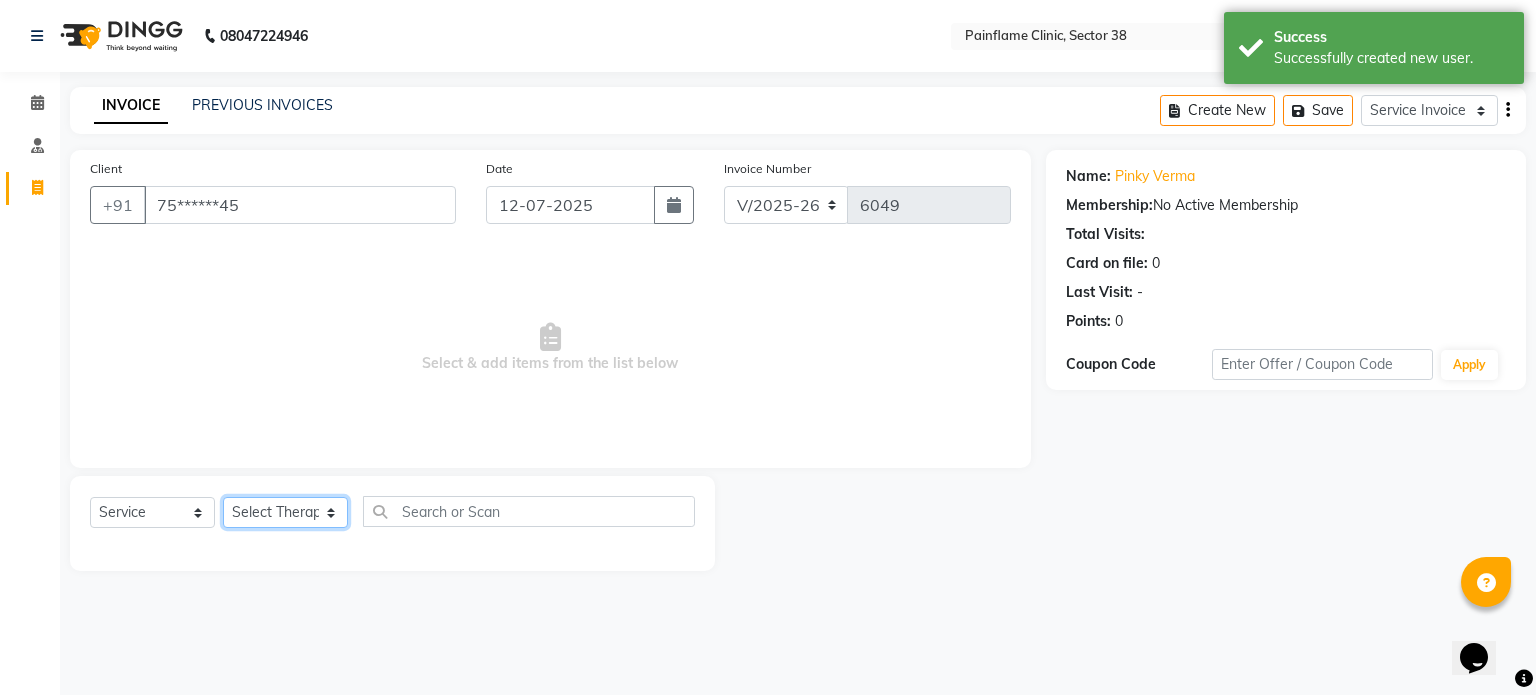 click on "Select Therapist Dr Durgesh Dr Harish Dr Ranjana Dr Saurabh Dr. Suraj Dr. Tejpal Mehlawat KUSHAL MOHIT SEMWAL Nancy Singhai Reception 1  Reception 2 Reception 3" 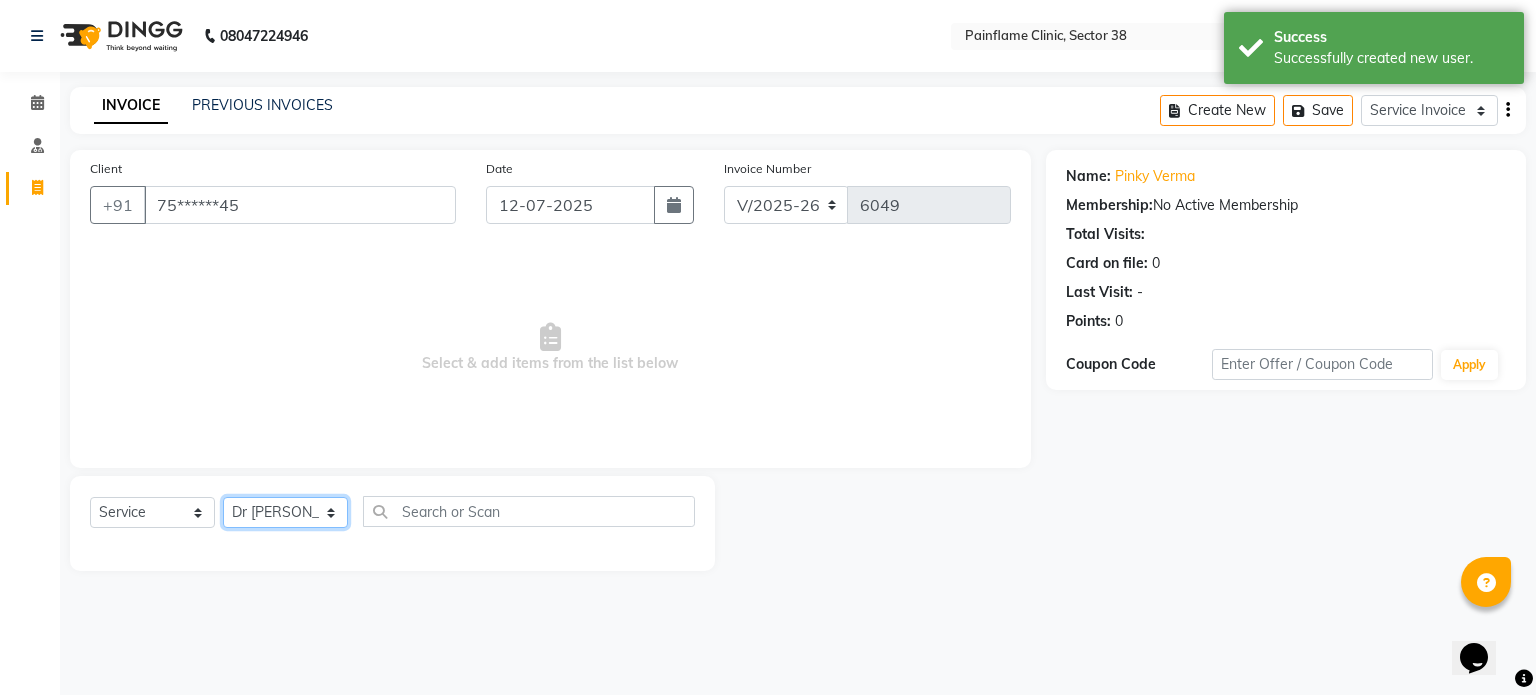 click on "Select Therapist Dr Durgesh Dr Harish Dr Ranjana Dr Saurabh Dr. Suraj Dr. Tejpal Mehlawat KUSHAL MOHIT SEMWAL Nancy Singhai Reception 1  Reception 2 Reception 3" 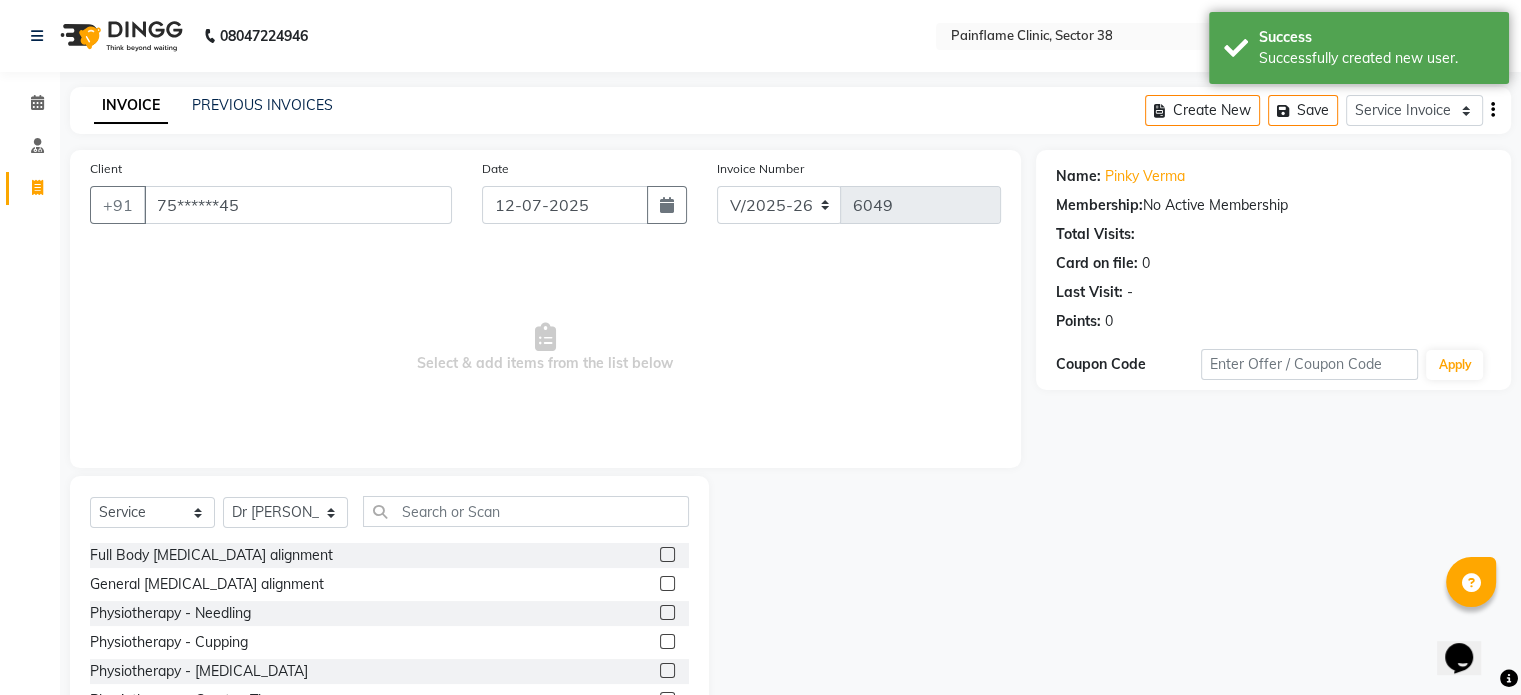 click 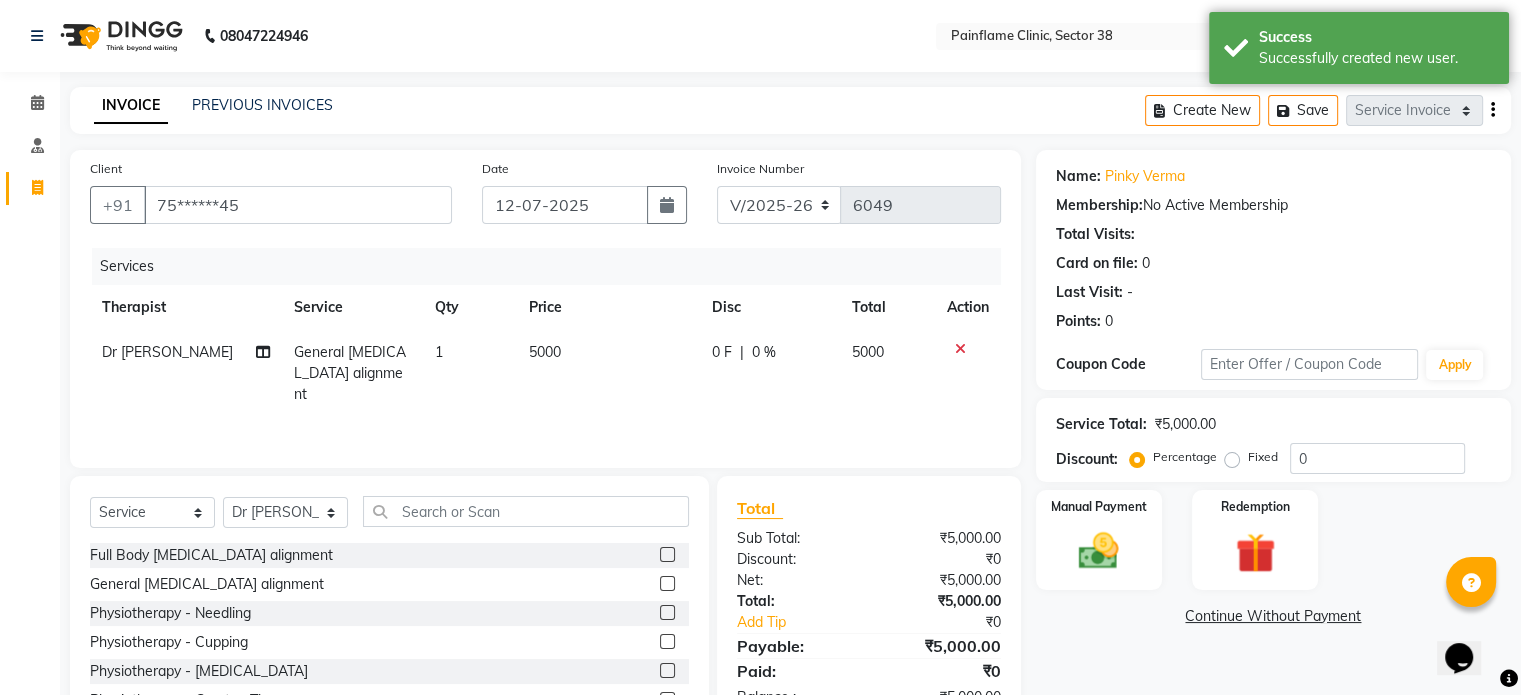 click on "5000" 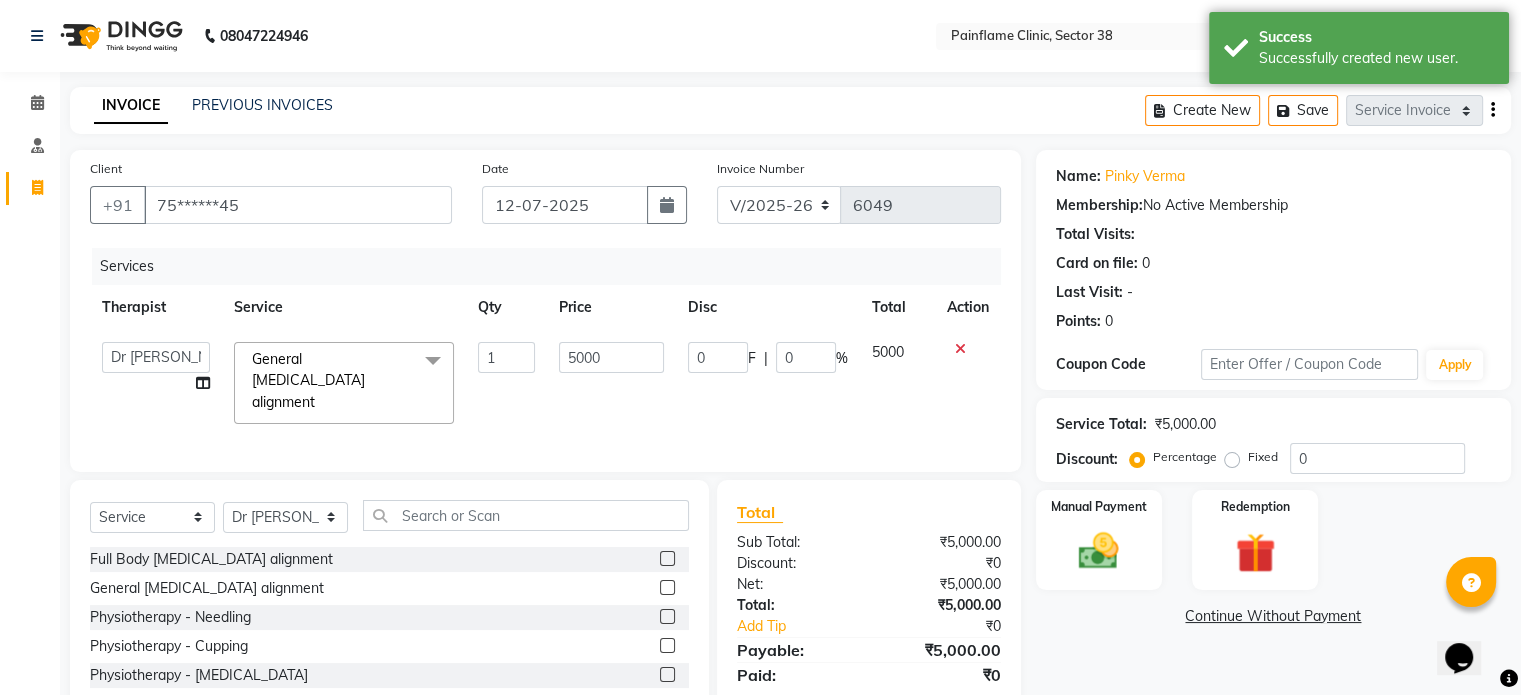 click on "5000" 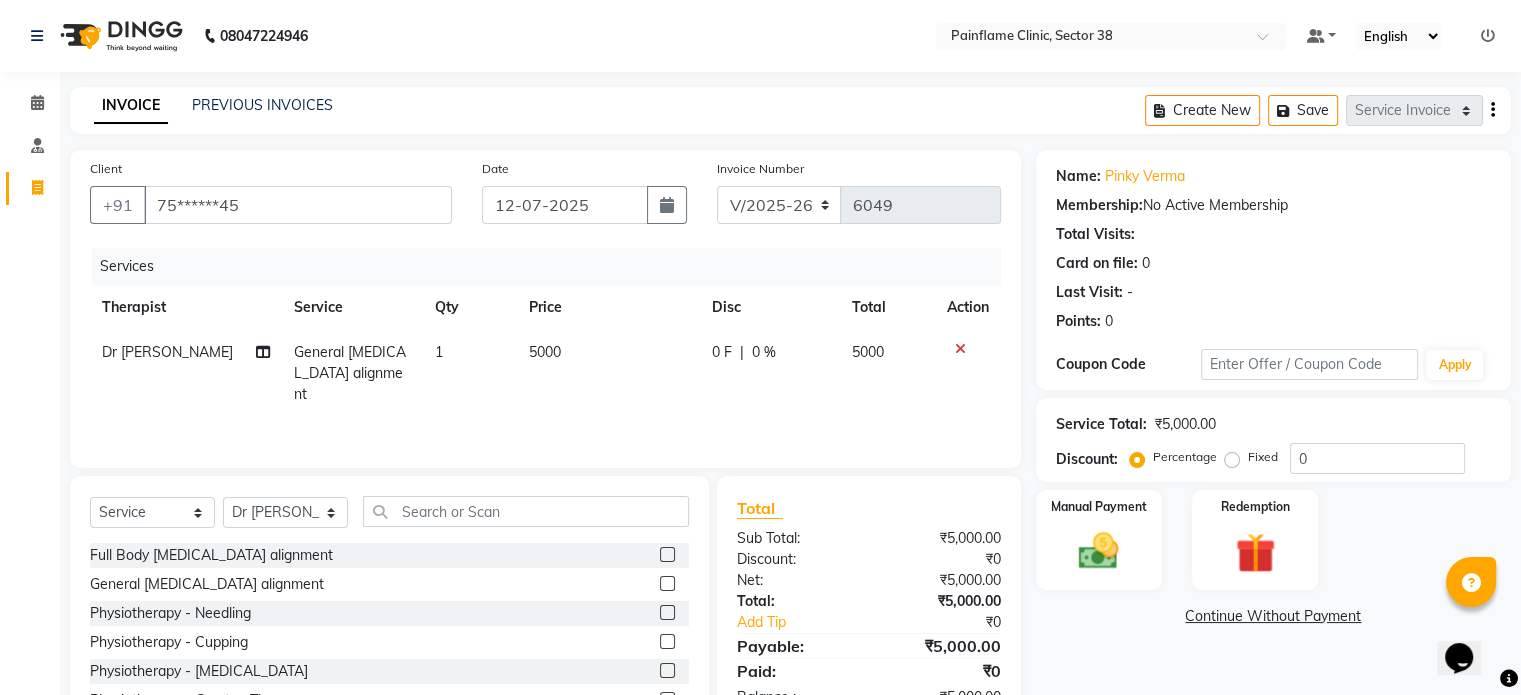click on "1" 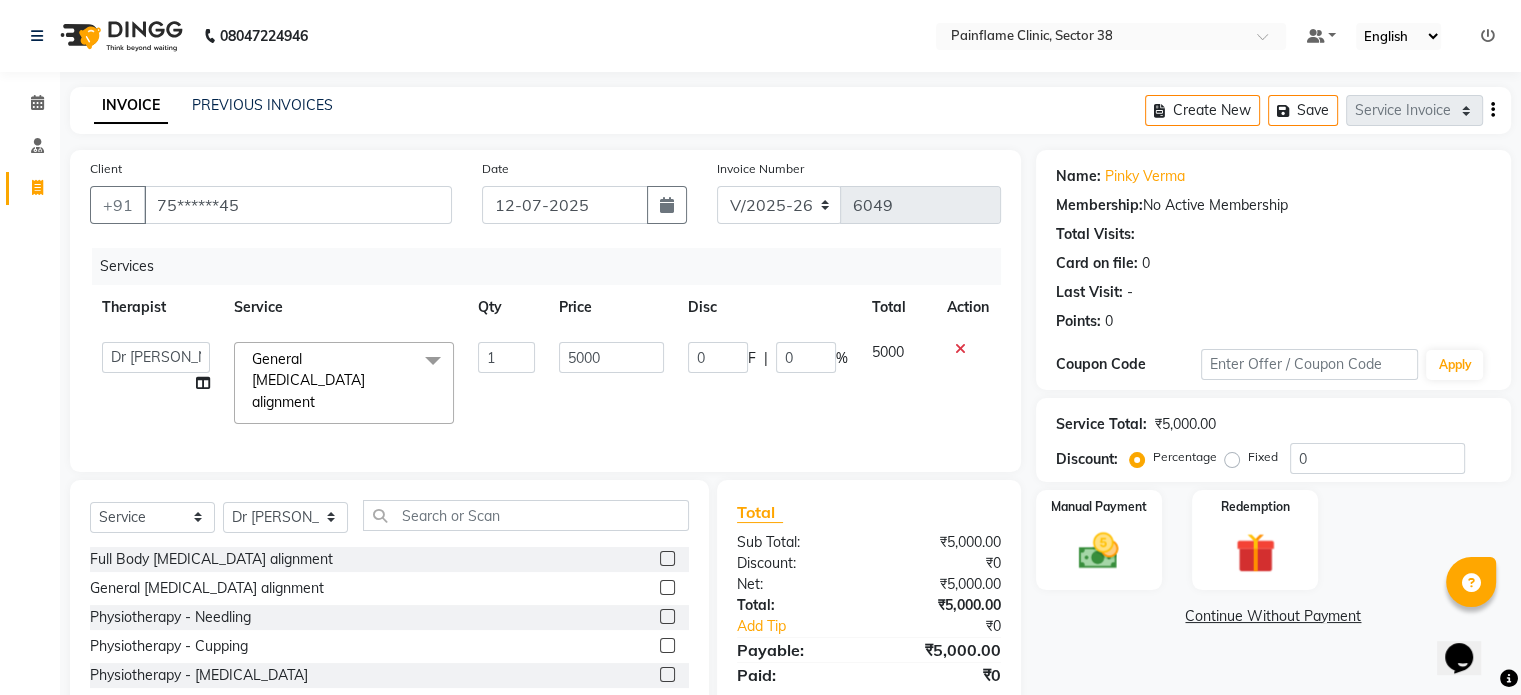 click on "General Chiropractic alignment  x" 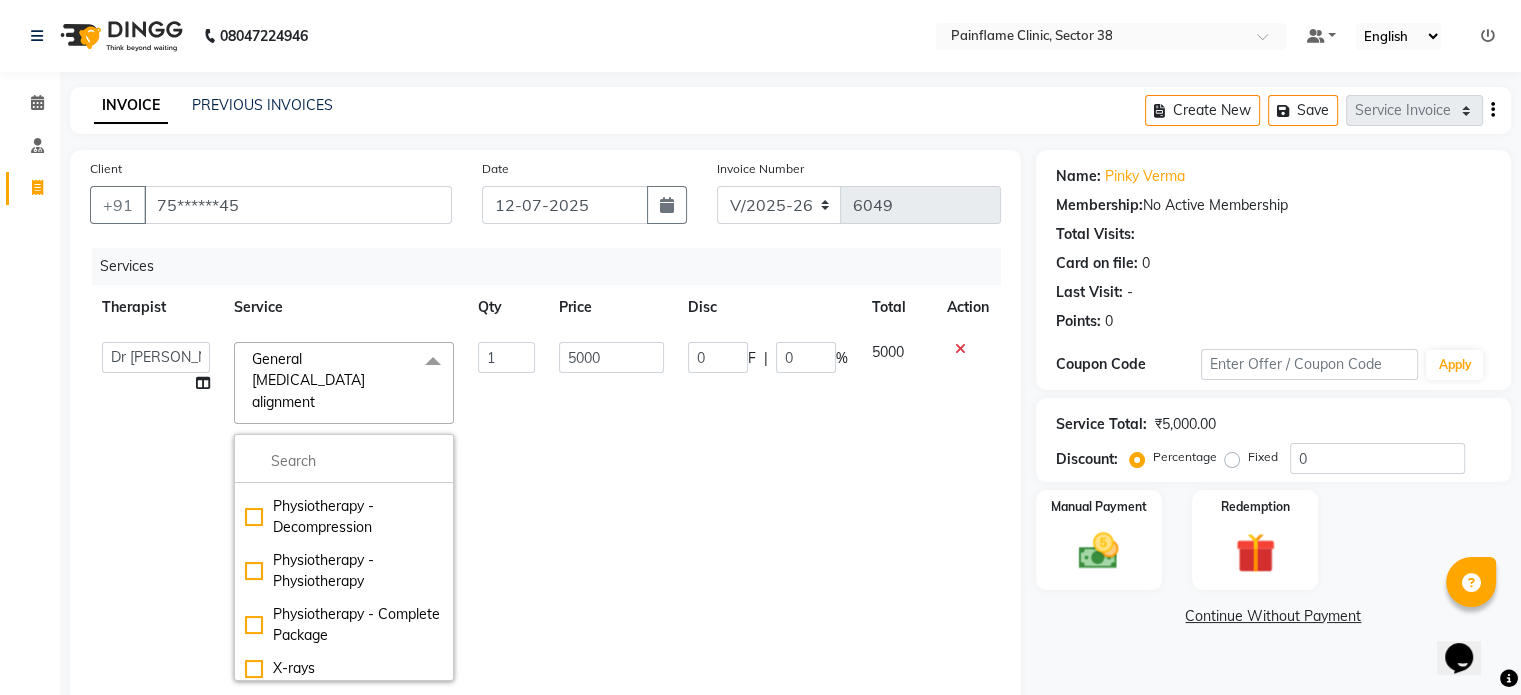 scroll, scrollTop: 354, scrollLeft: 0, axis: vertical 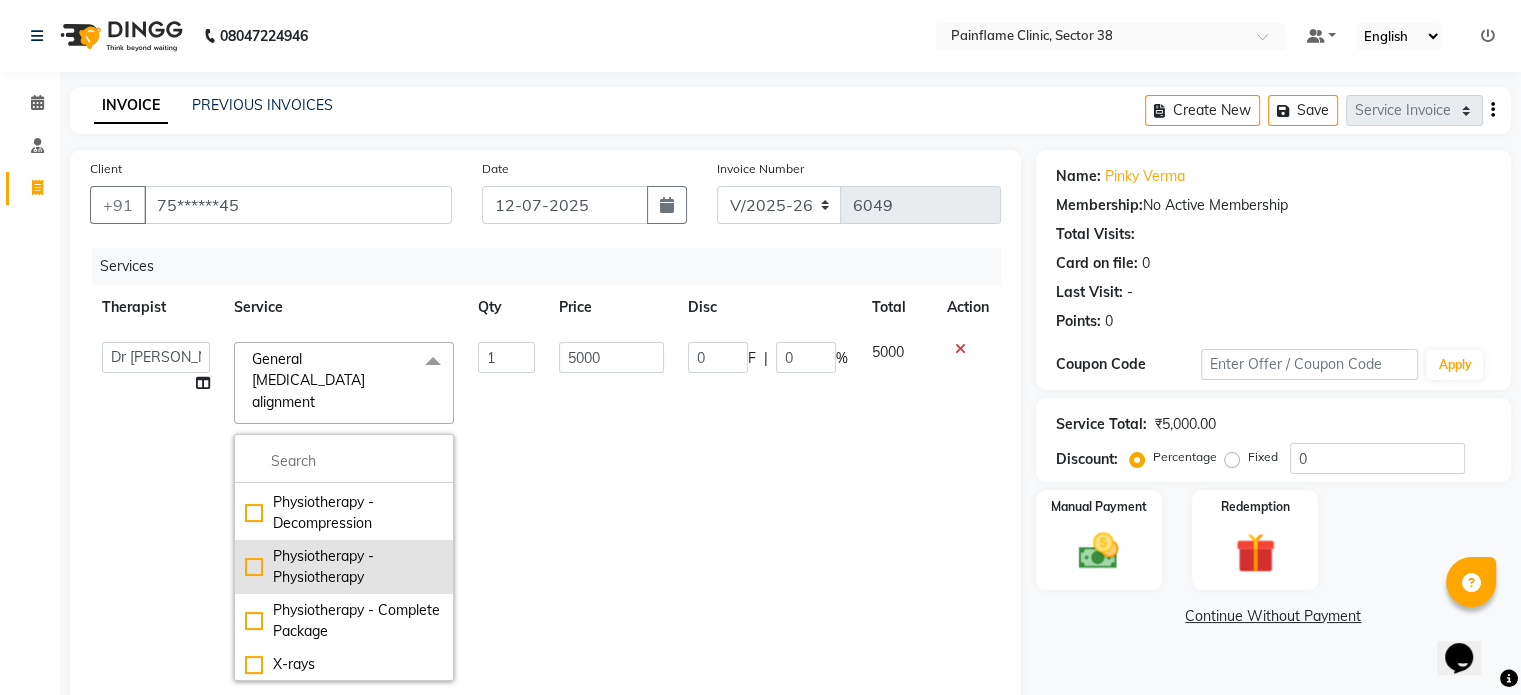 click on "Physiotherapy - Physiotherapy" 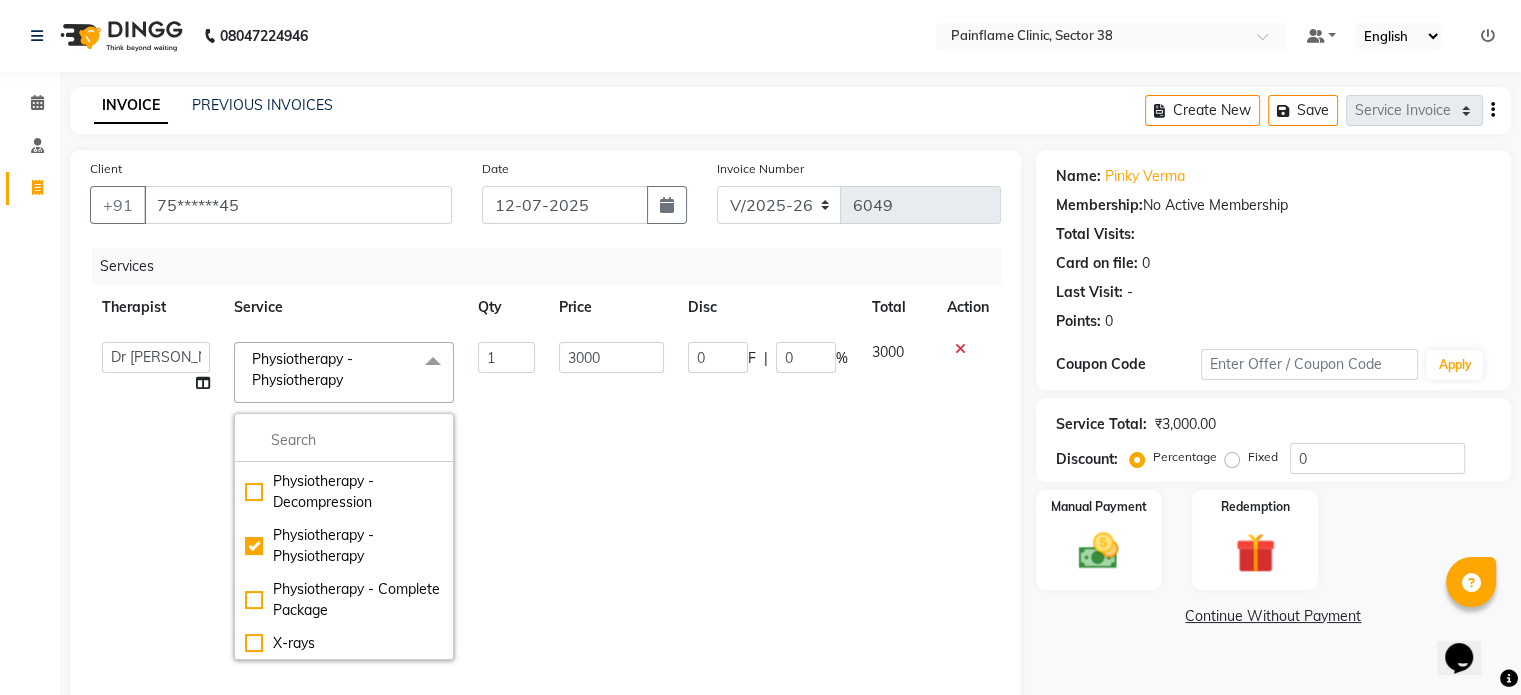 click on "3000" 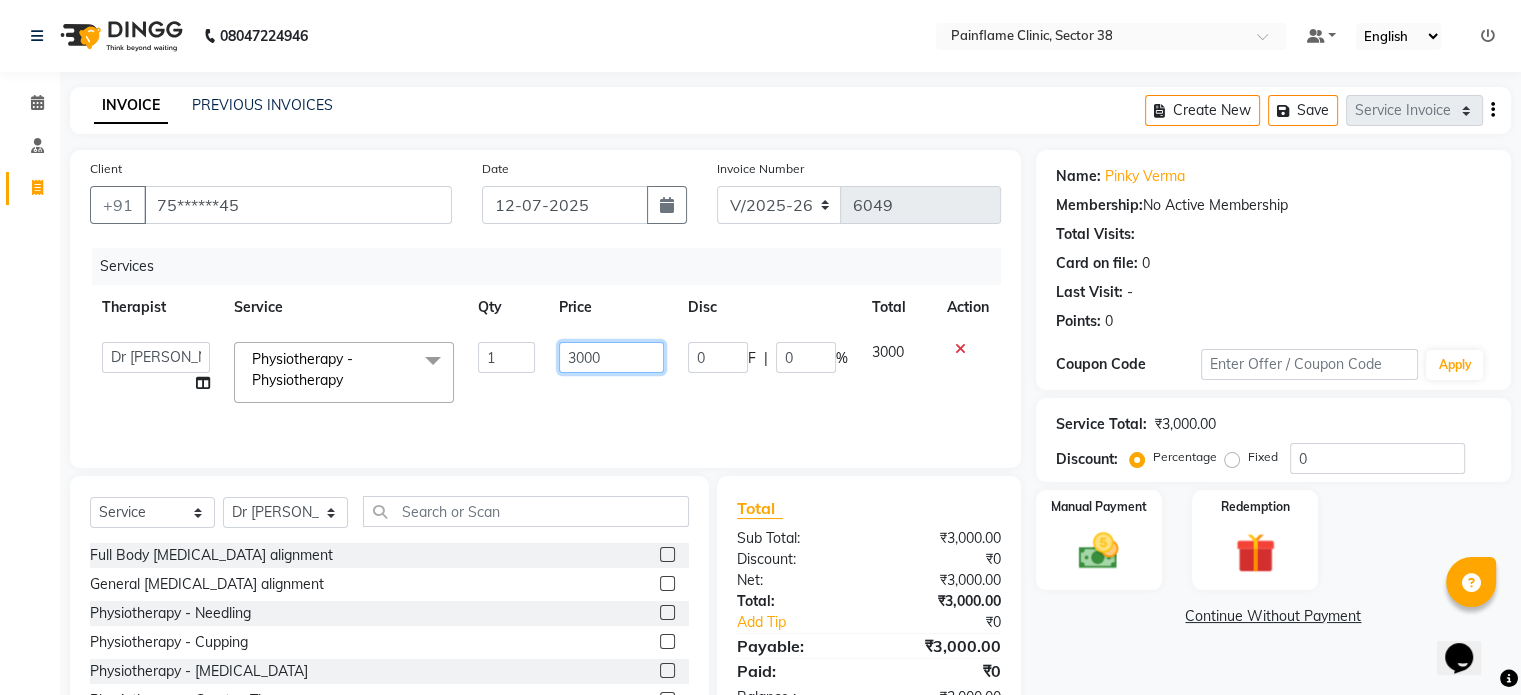 click on "3000" 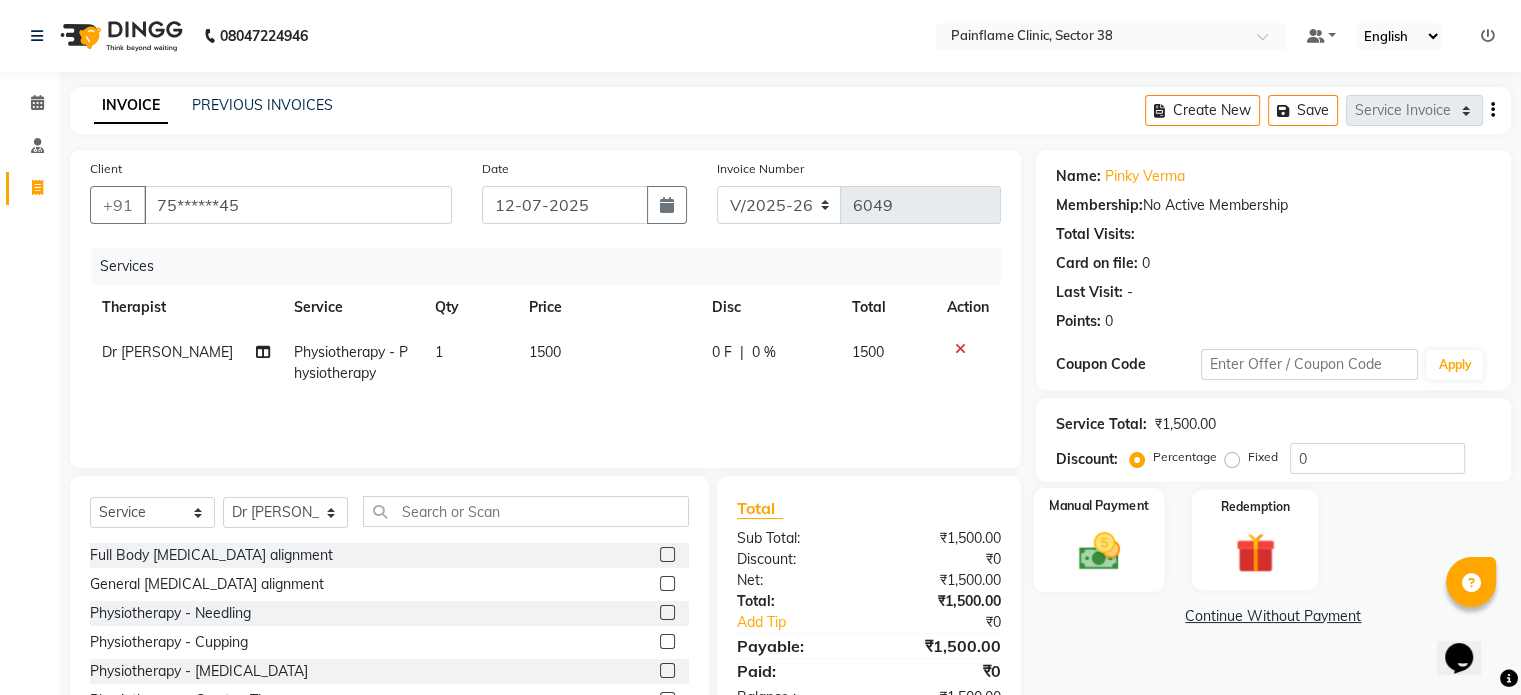 click 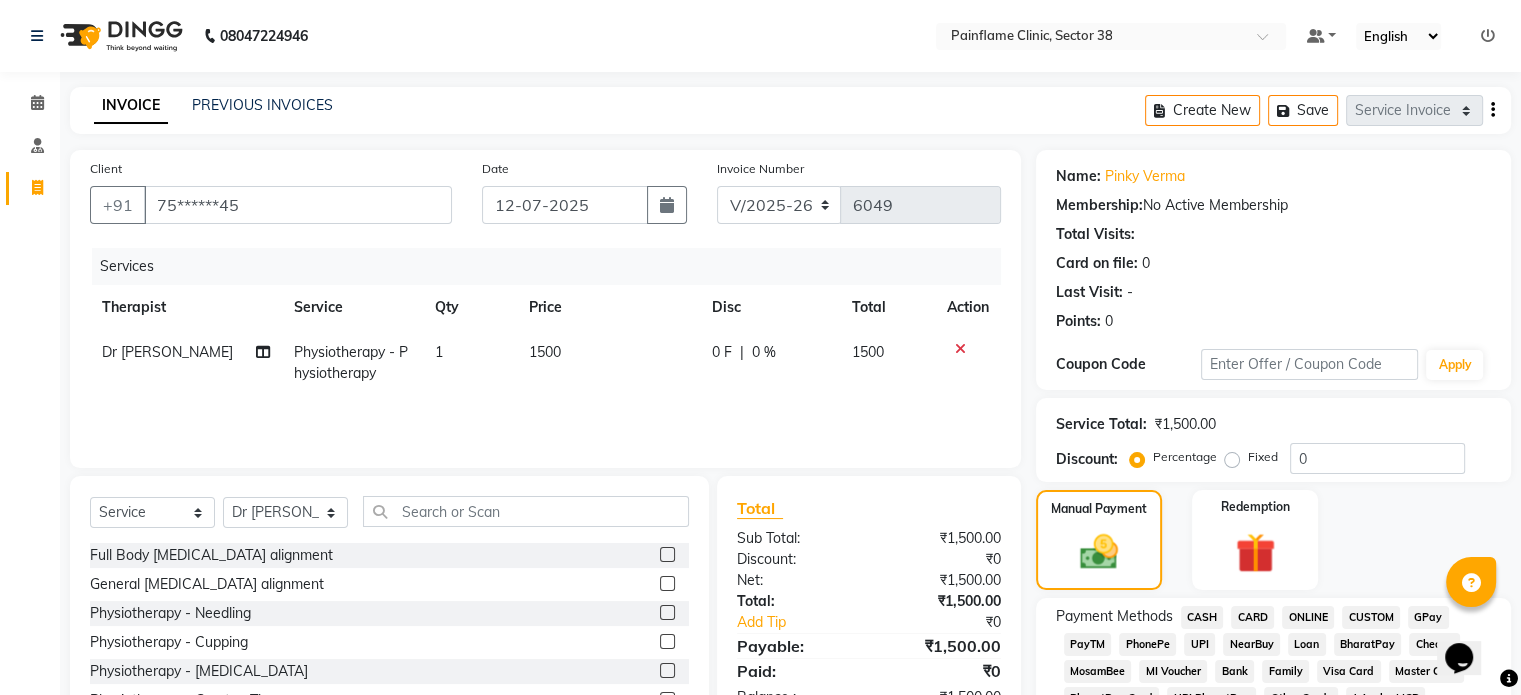 click on "UPI" 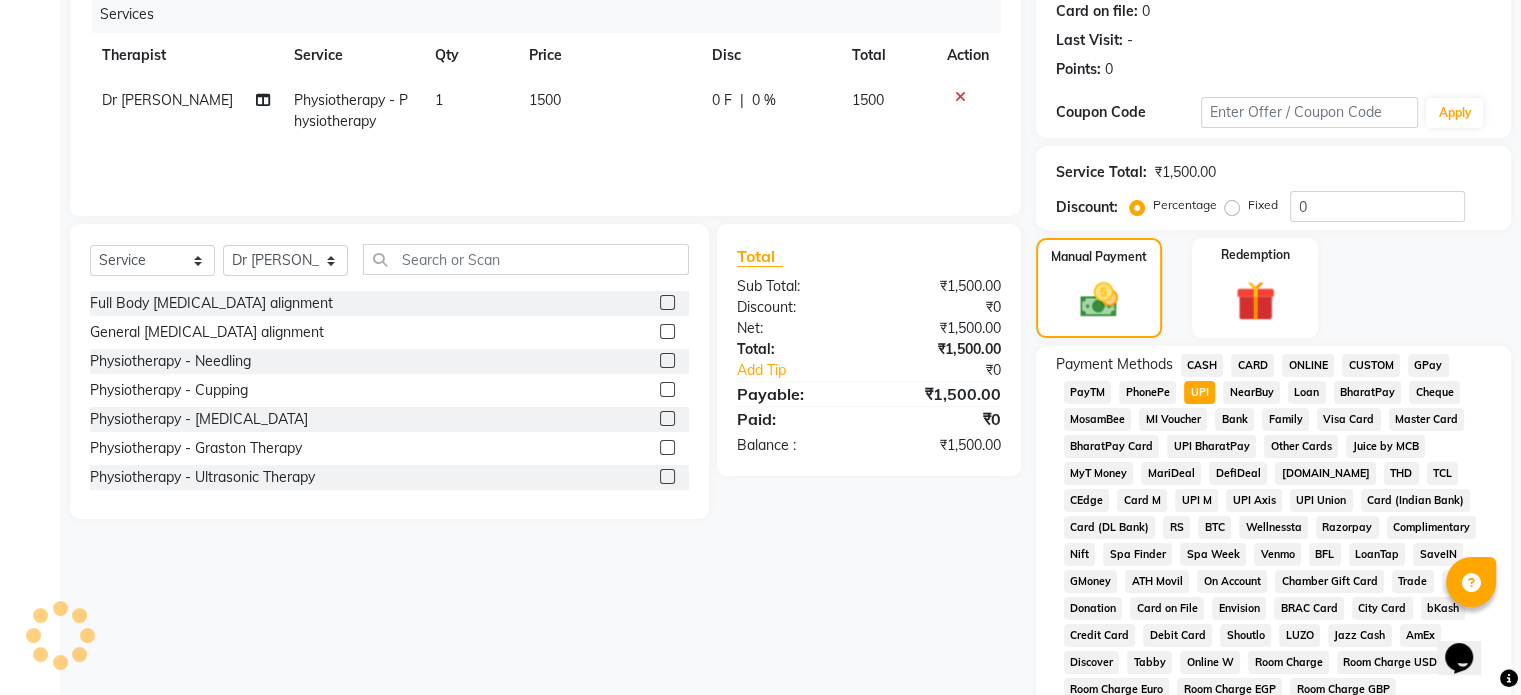 scroll, scrollTop: 652, scrollLeft: 0, axis: vertical 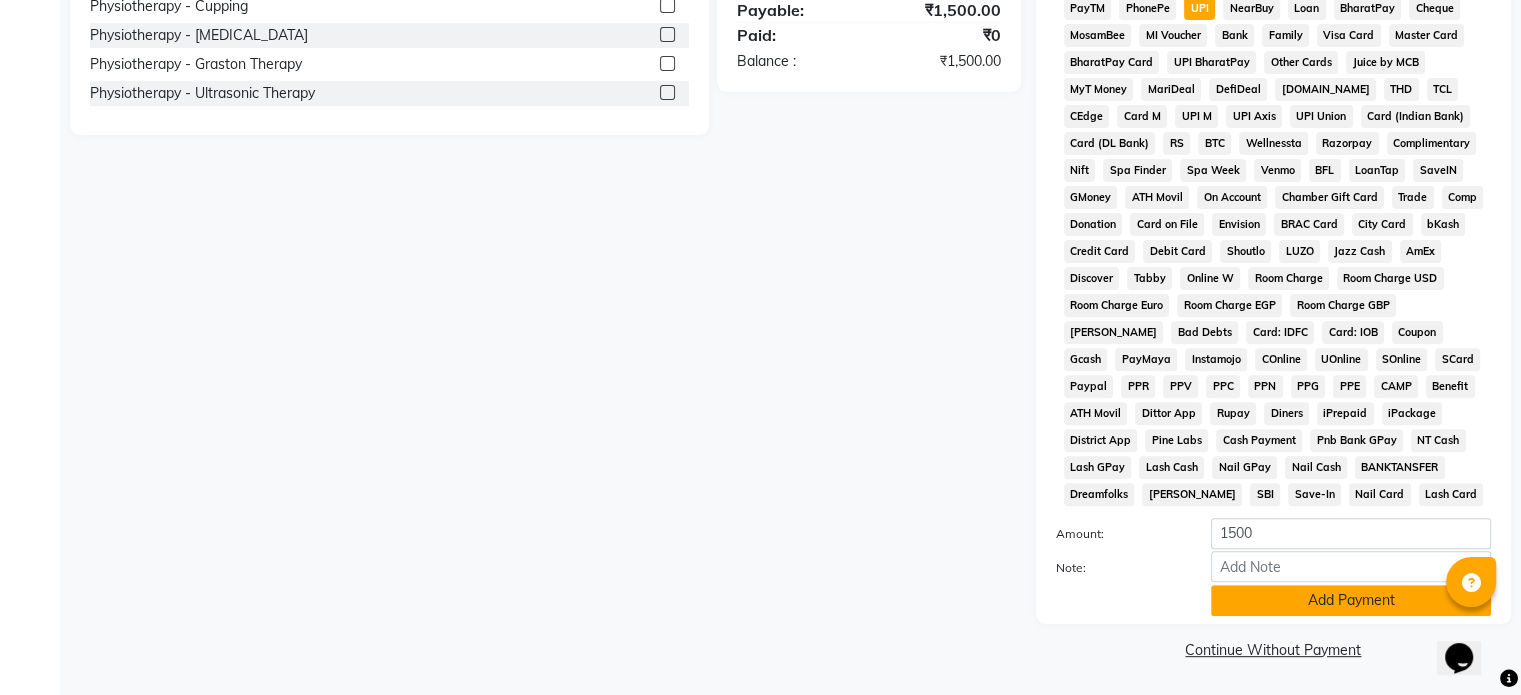 click on "Add Payment" 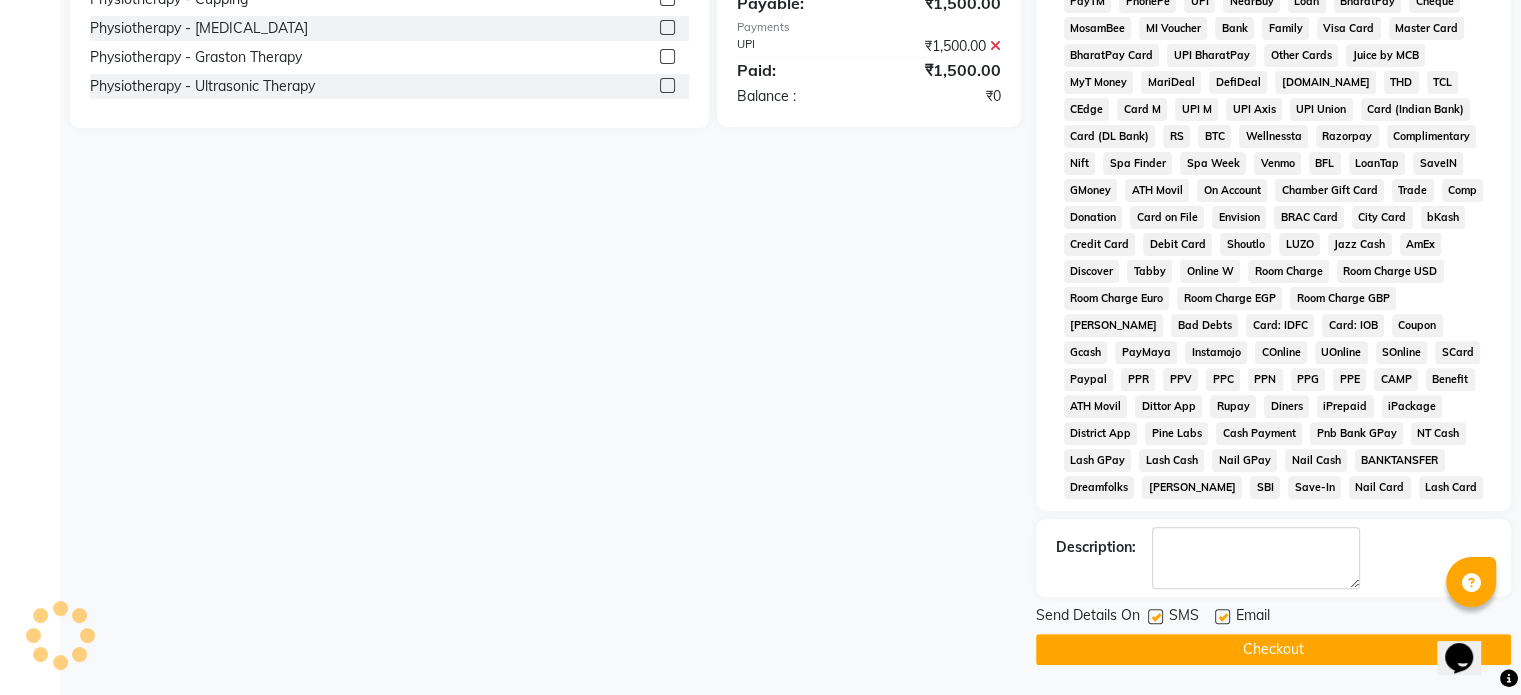click 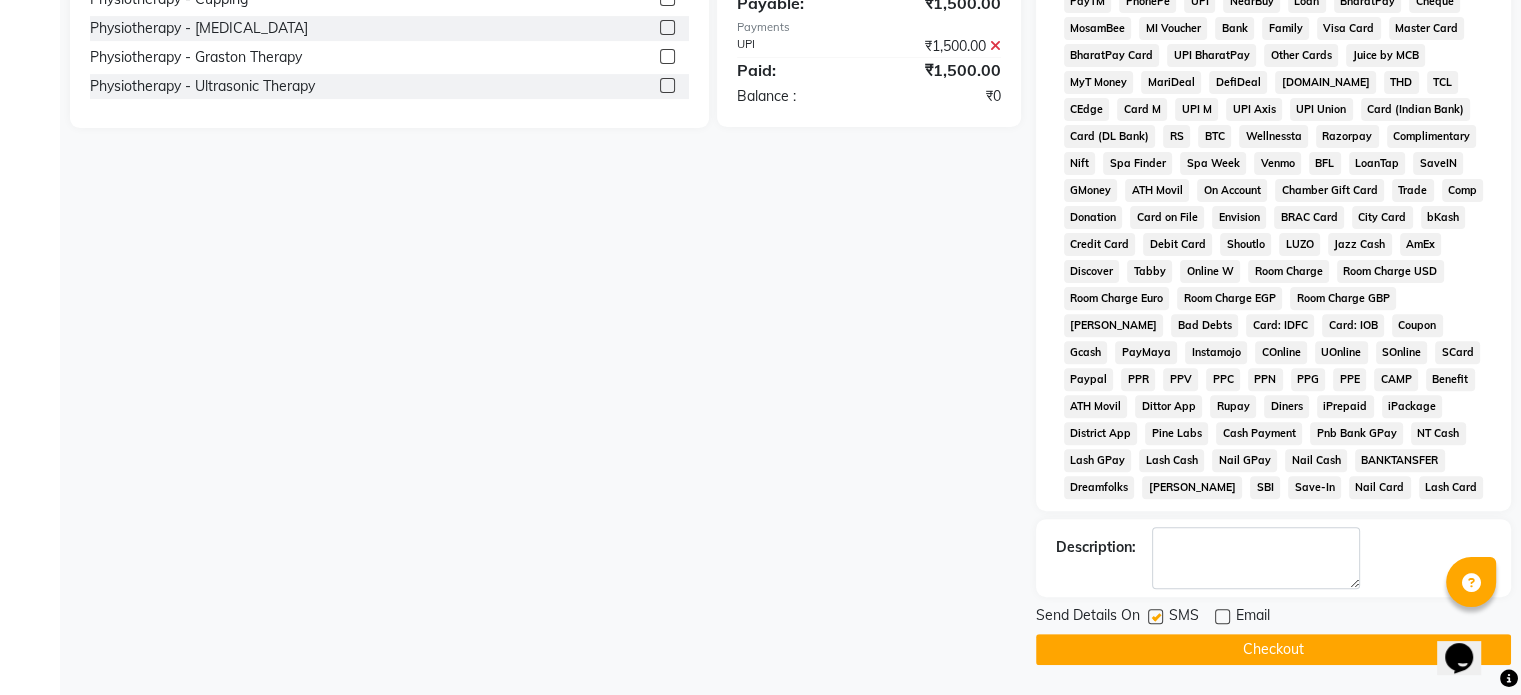 click 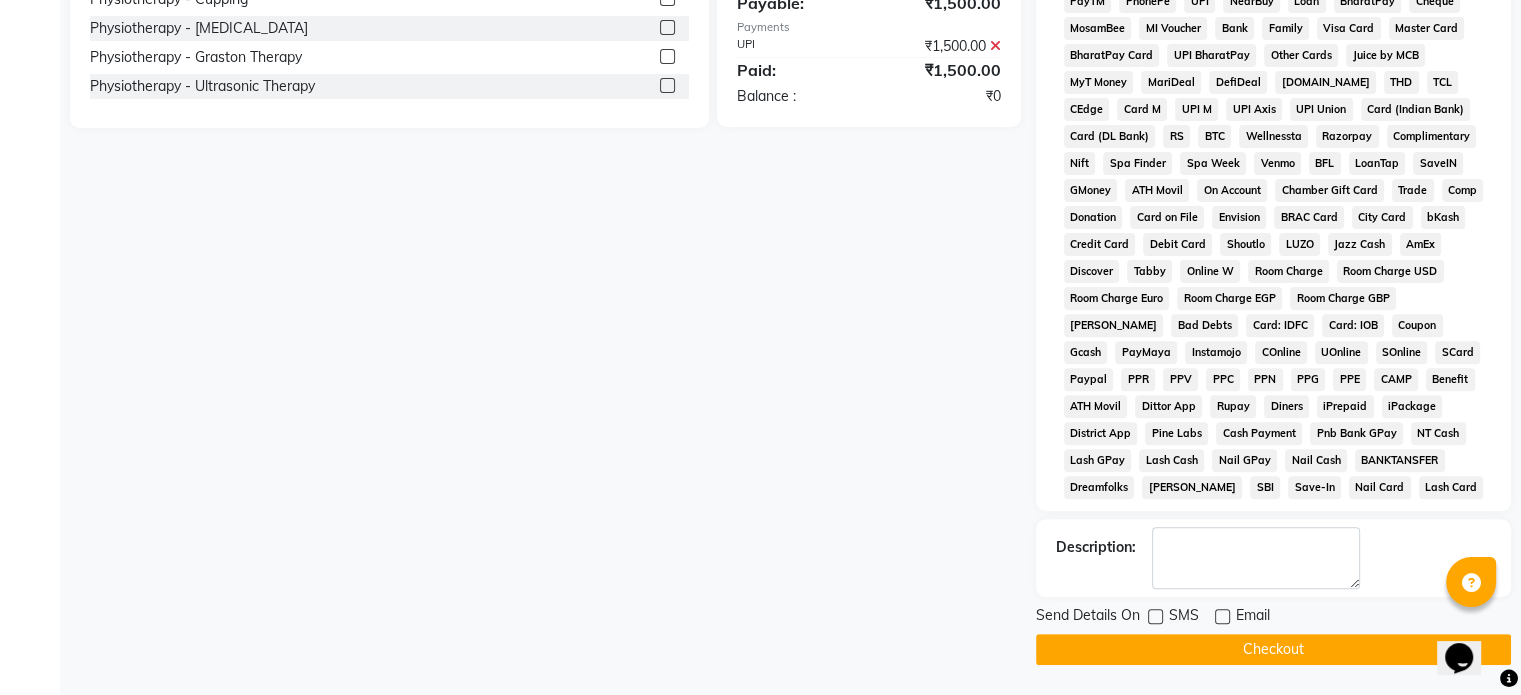 click on "Checkout" 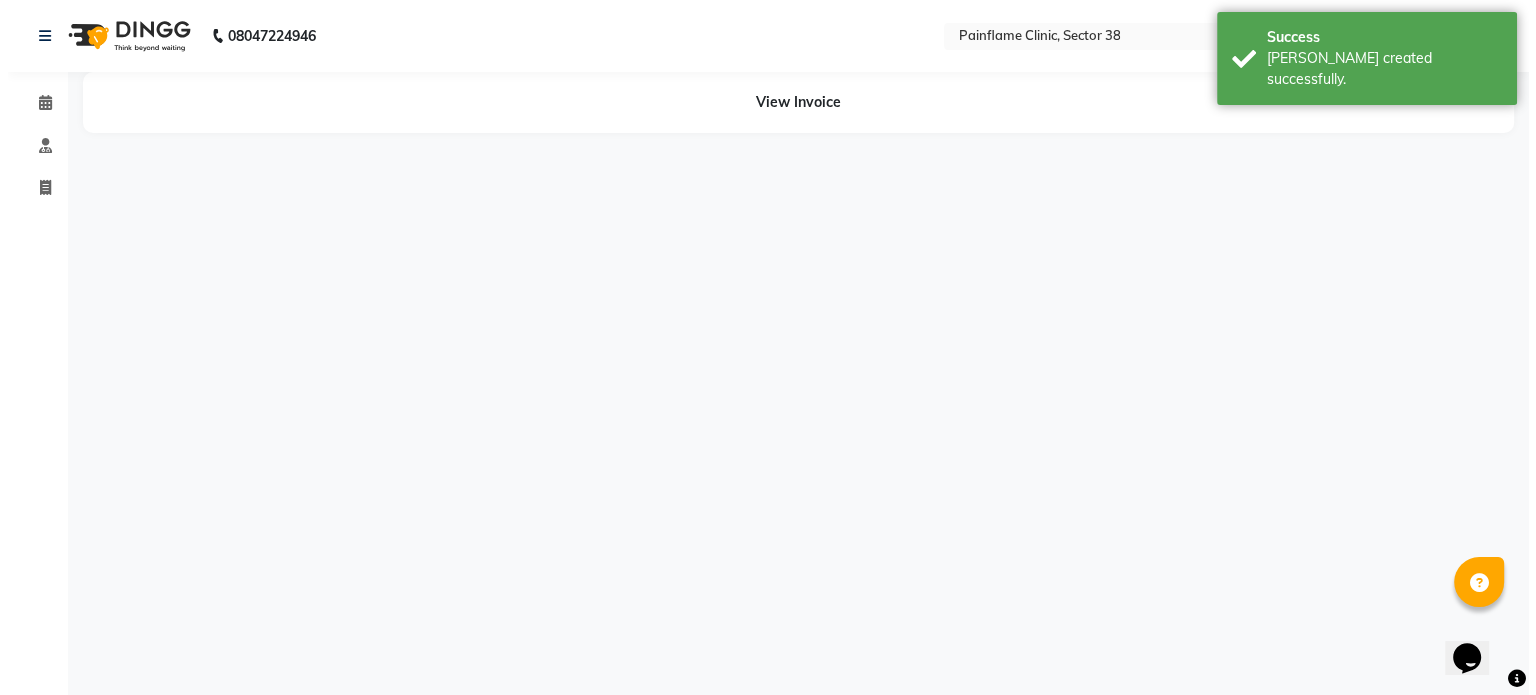 scroll, scrollTop: 0, scrollLeft: 0, axis: both 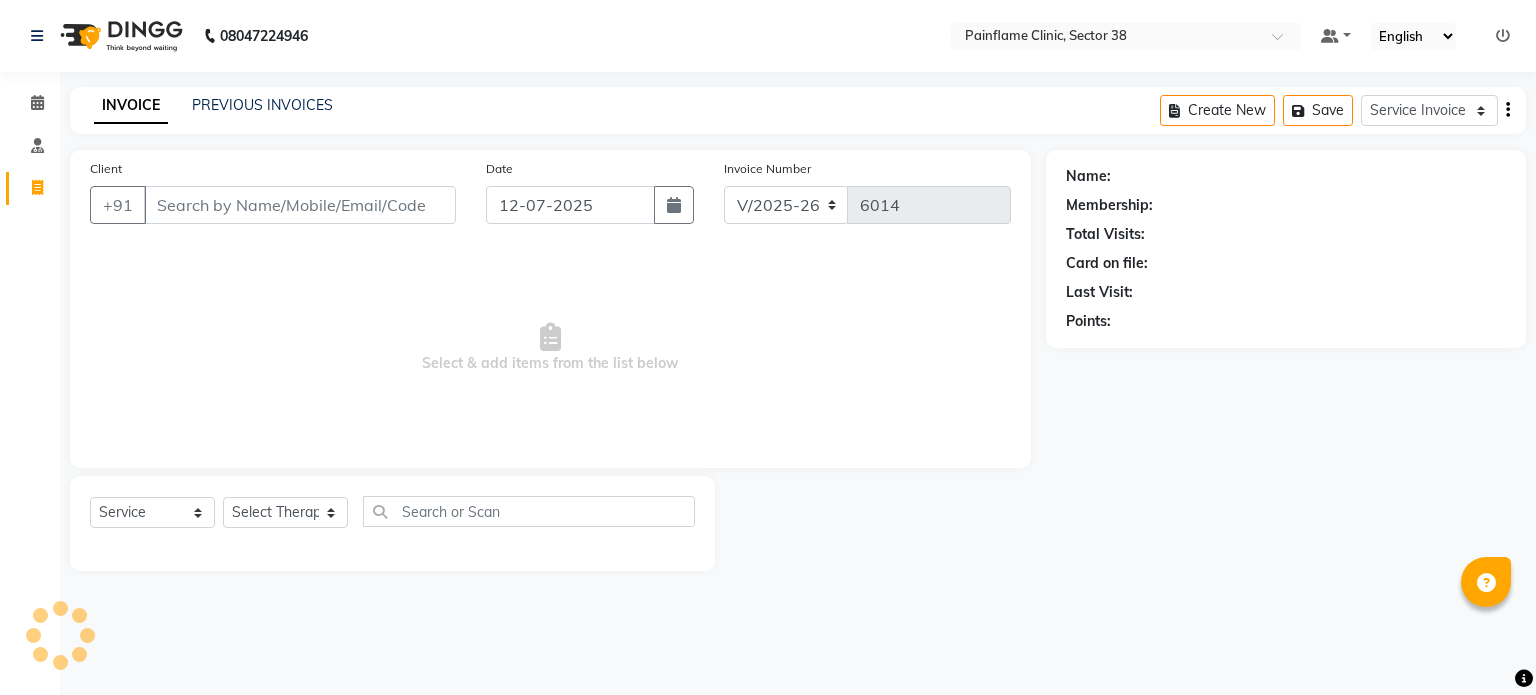 select on "3964" 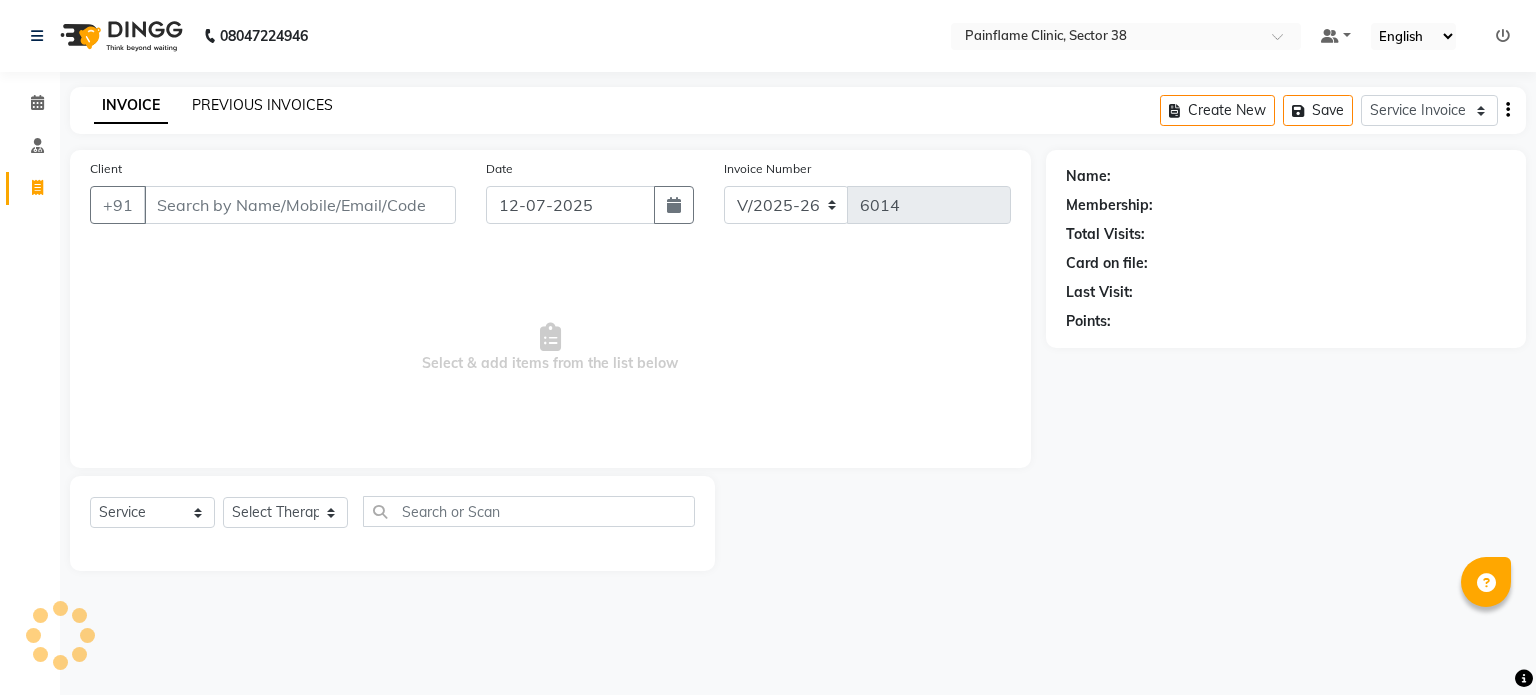 scroll, scrollTop: 0, scrollLeft: 0, axis: both 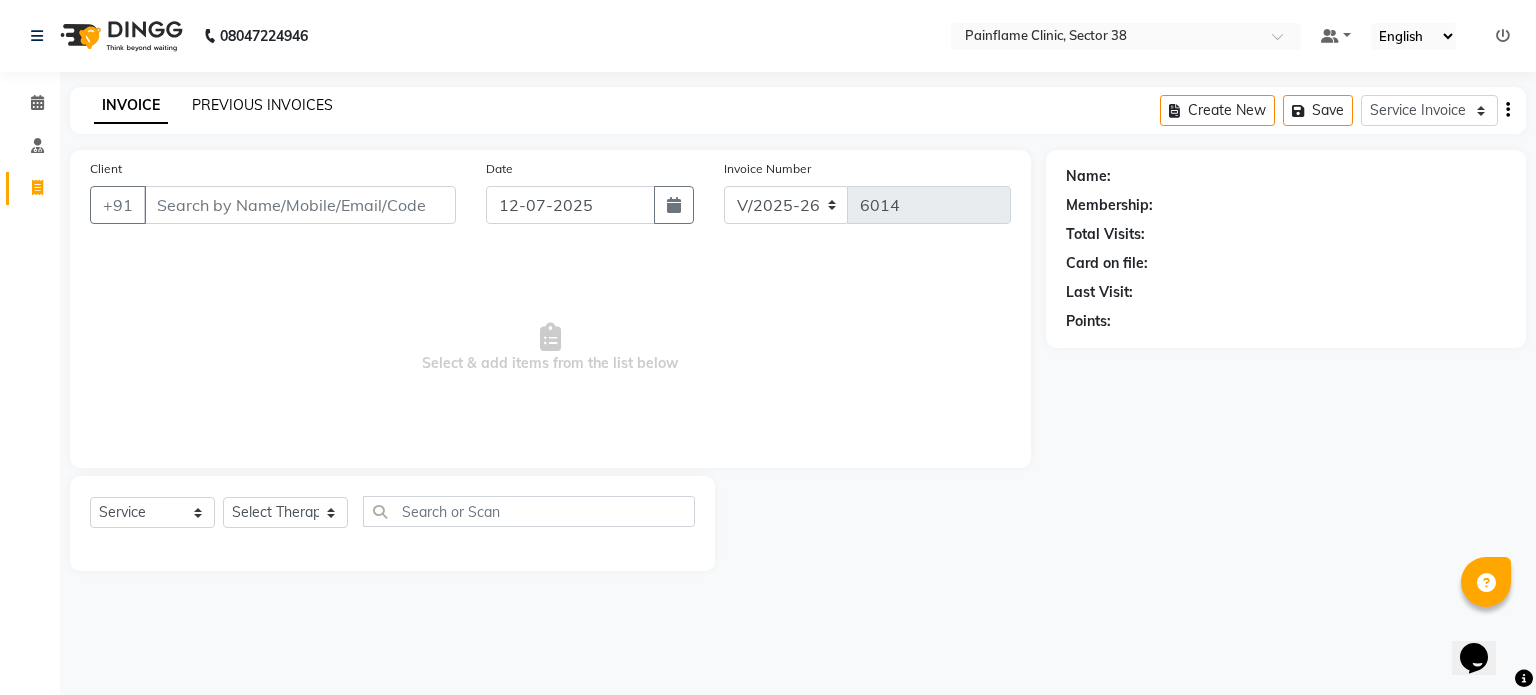 click on "PREVIOUS INVOICES" 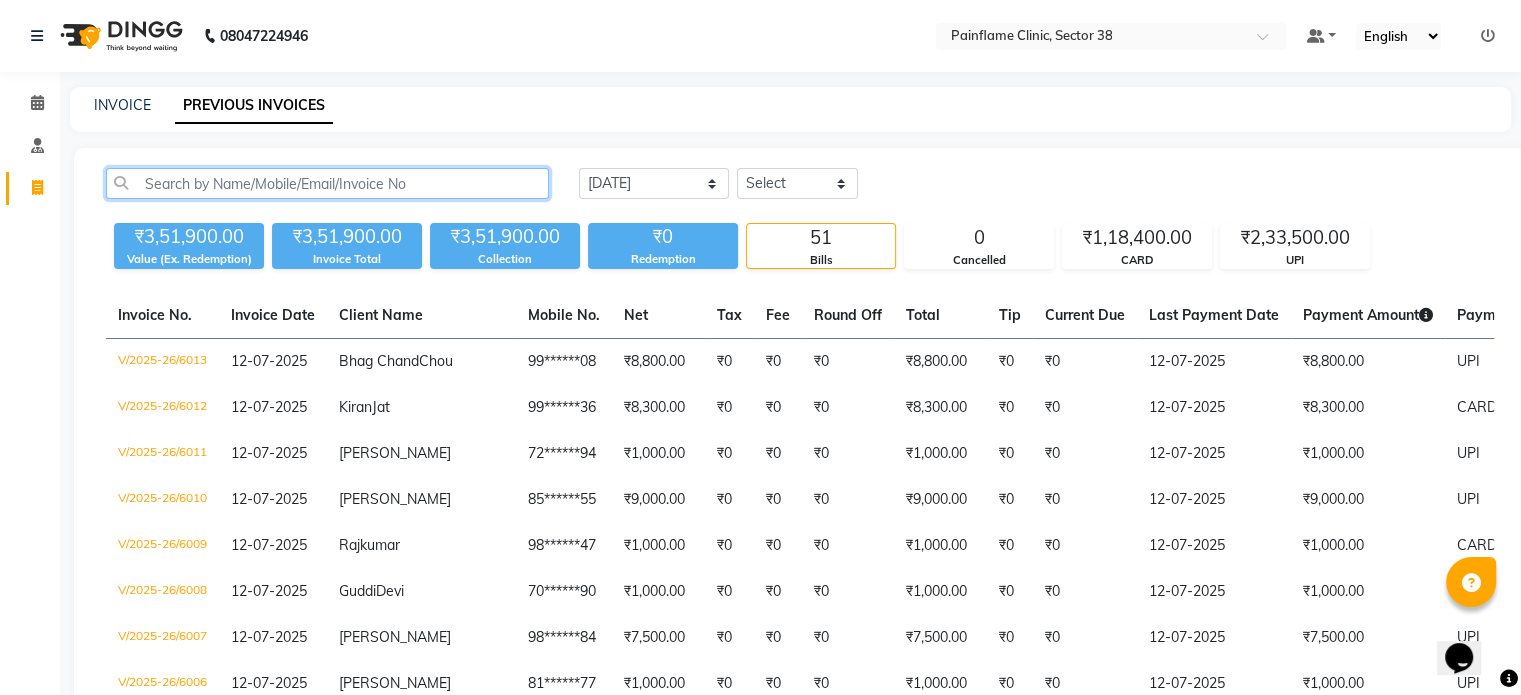 click 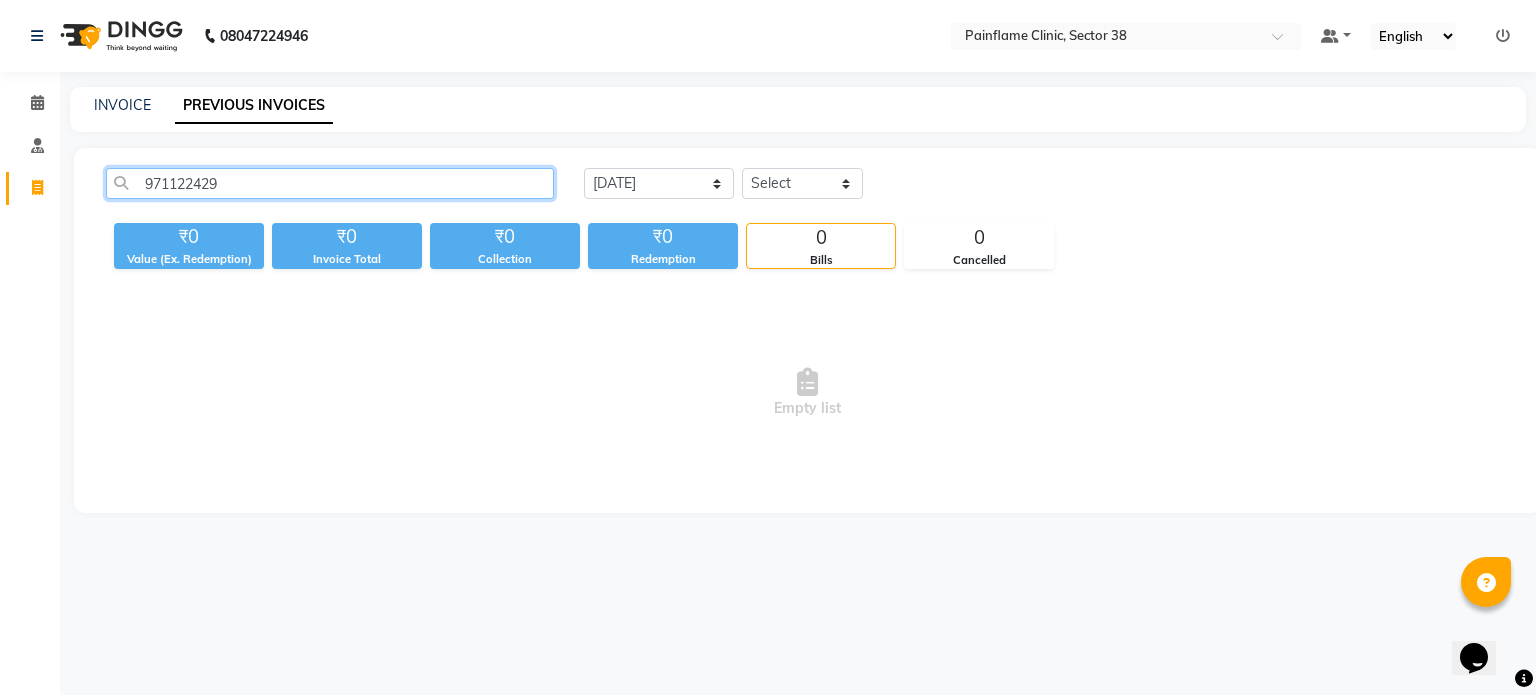 type on "9711224291" 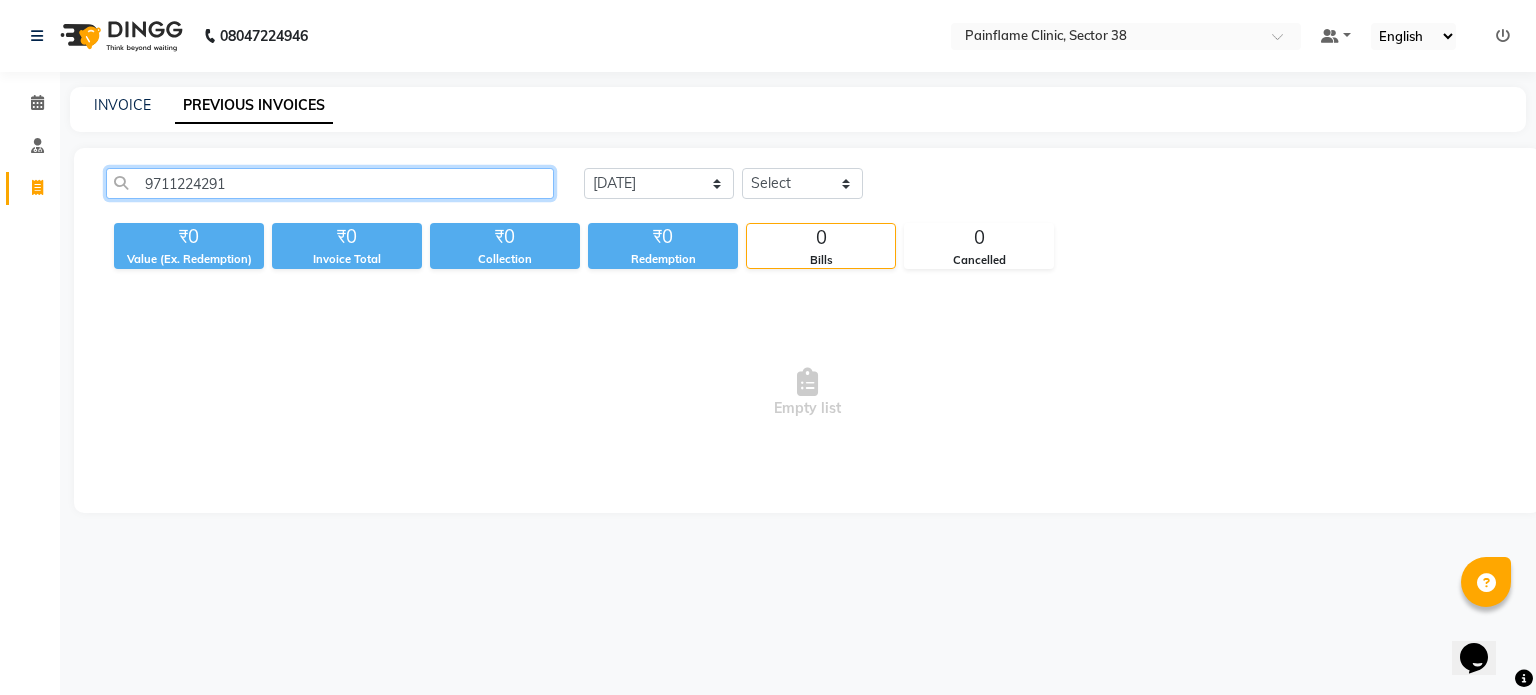 click on "9711224291" 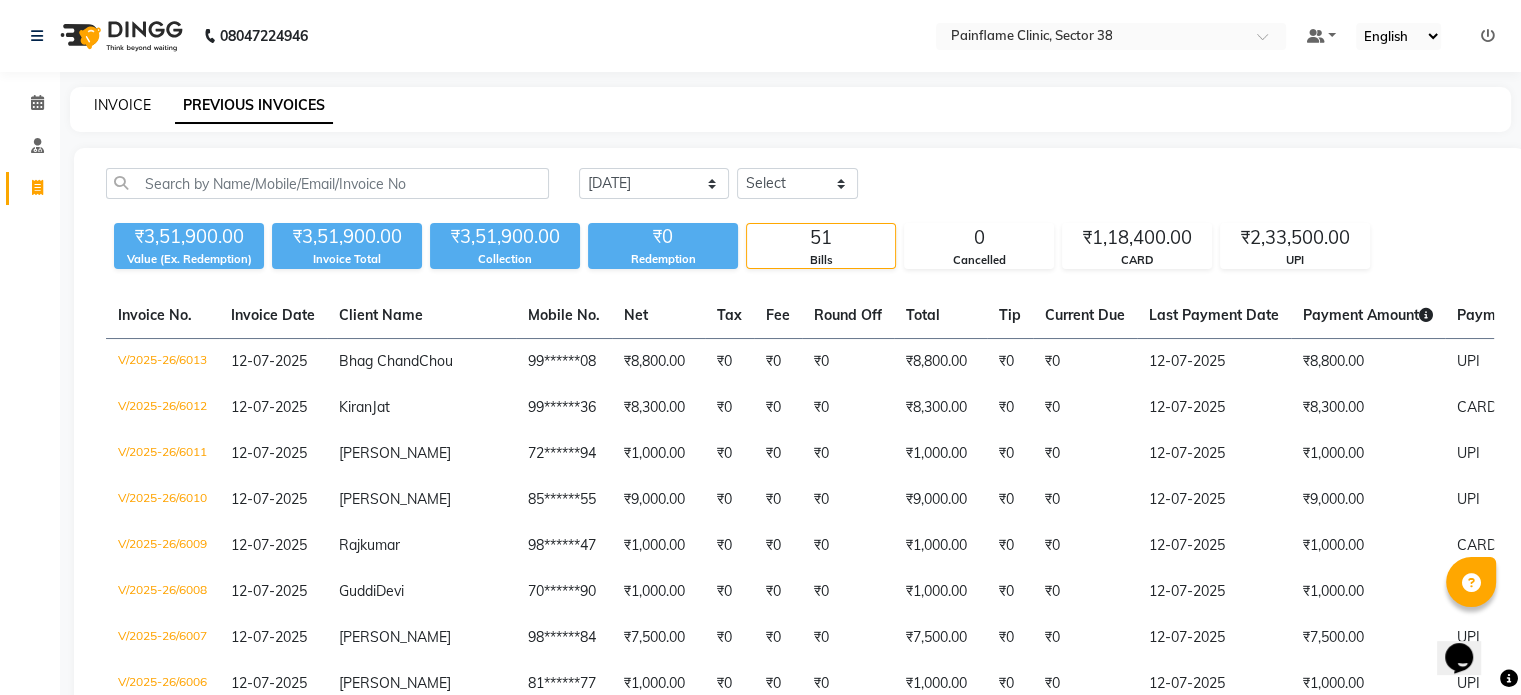click on "INVOICE" 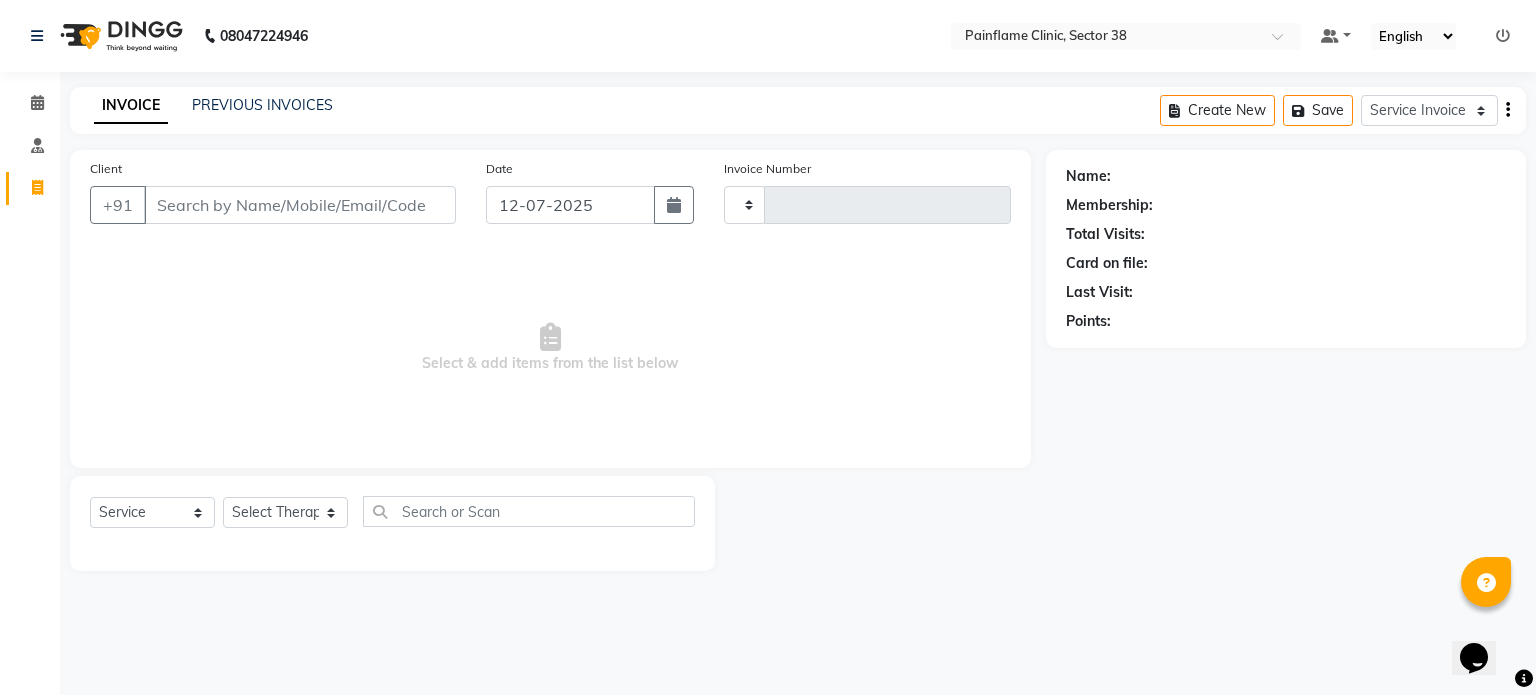 type on "6014" 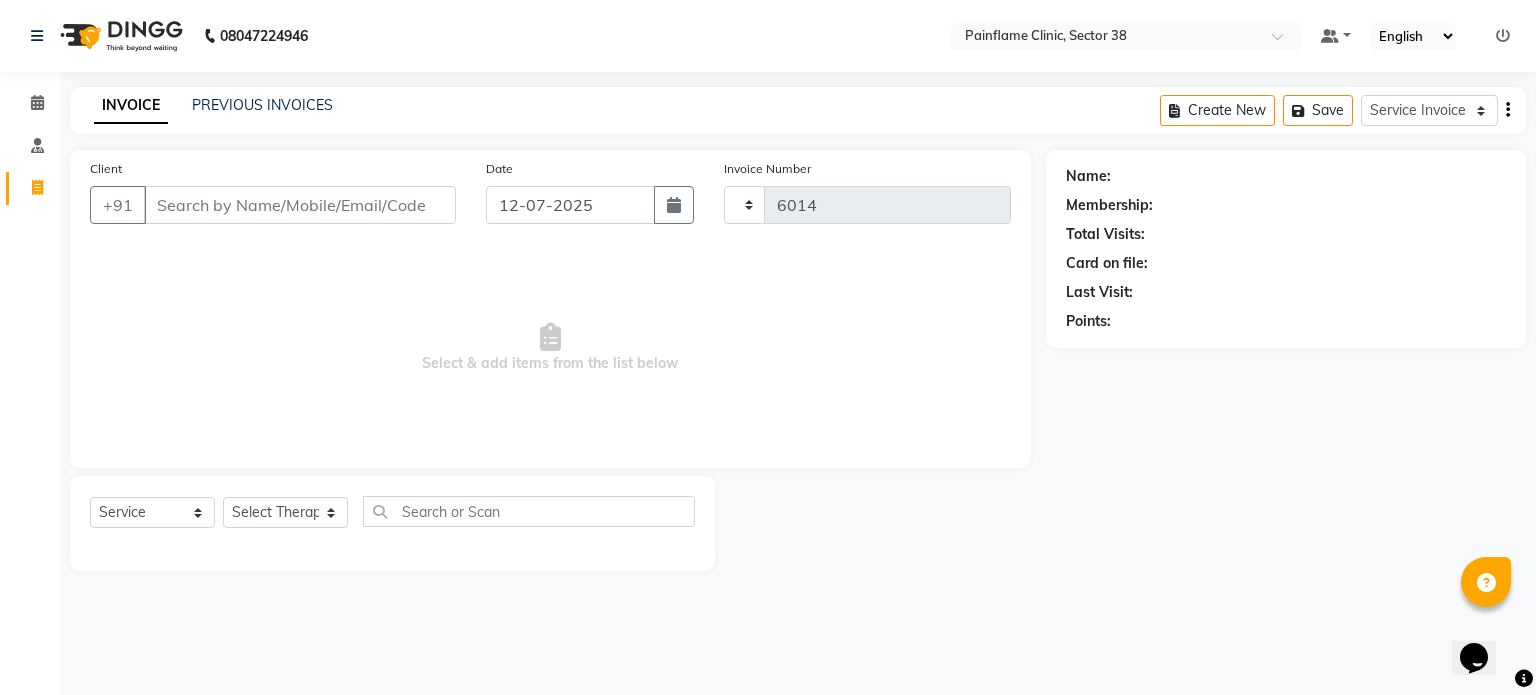 select on "3964" 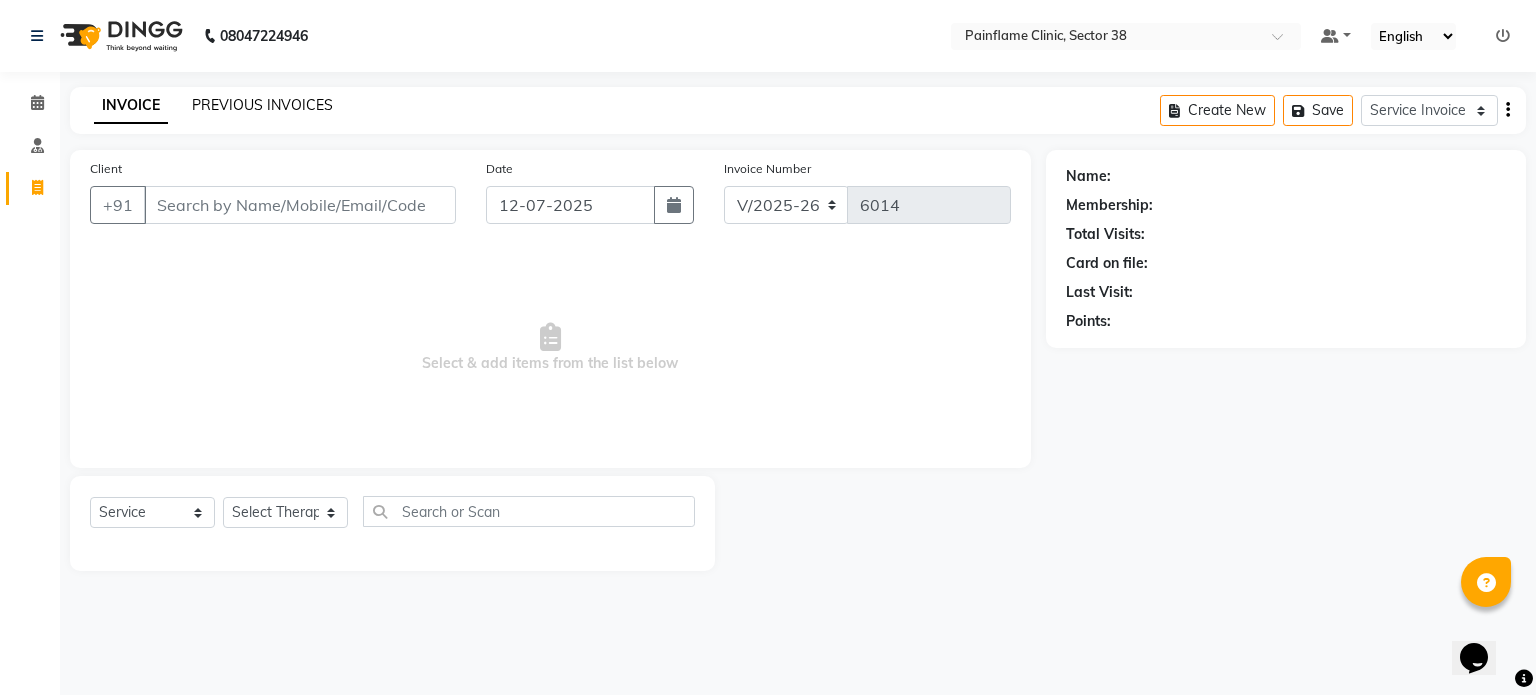 click on "PREVIOUS INVOICES" 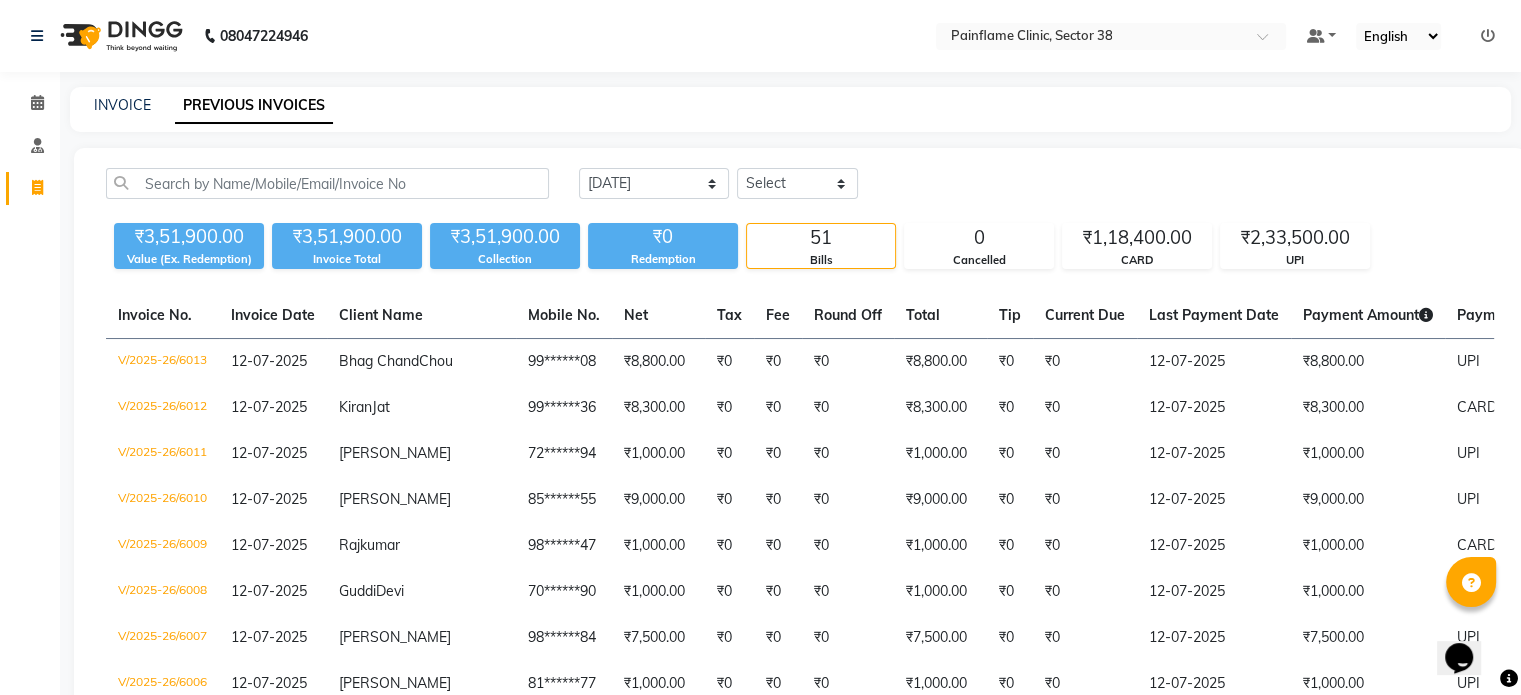 click on "INVOICE" 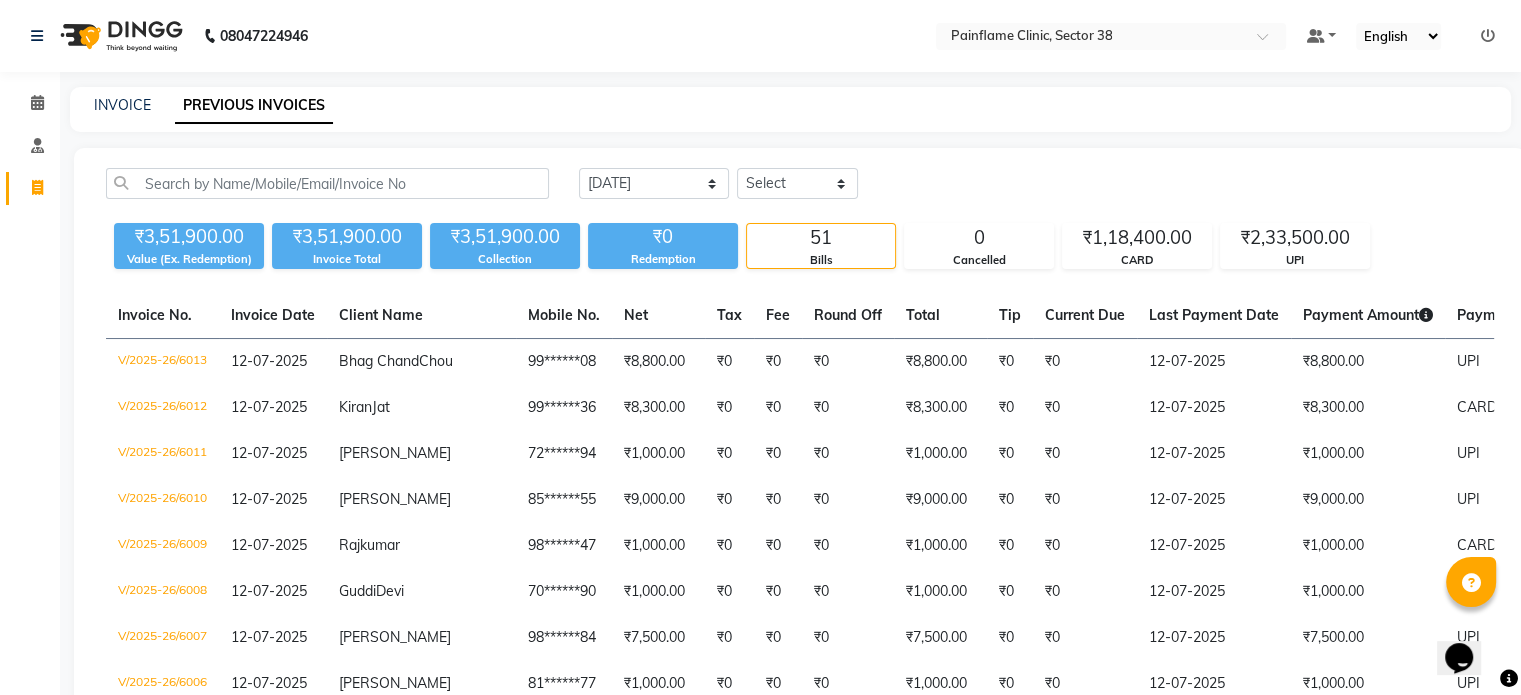 click on "INVOICE" 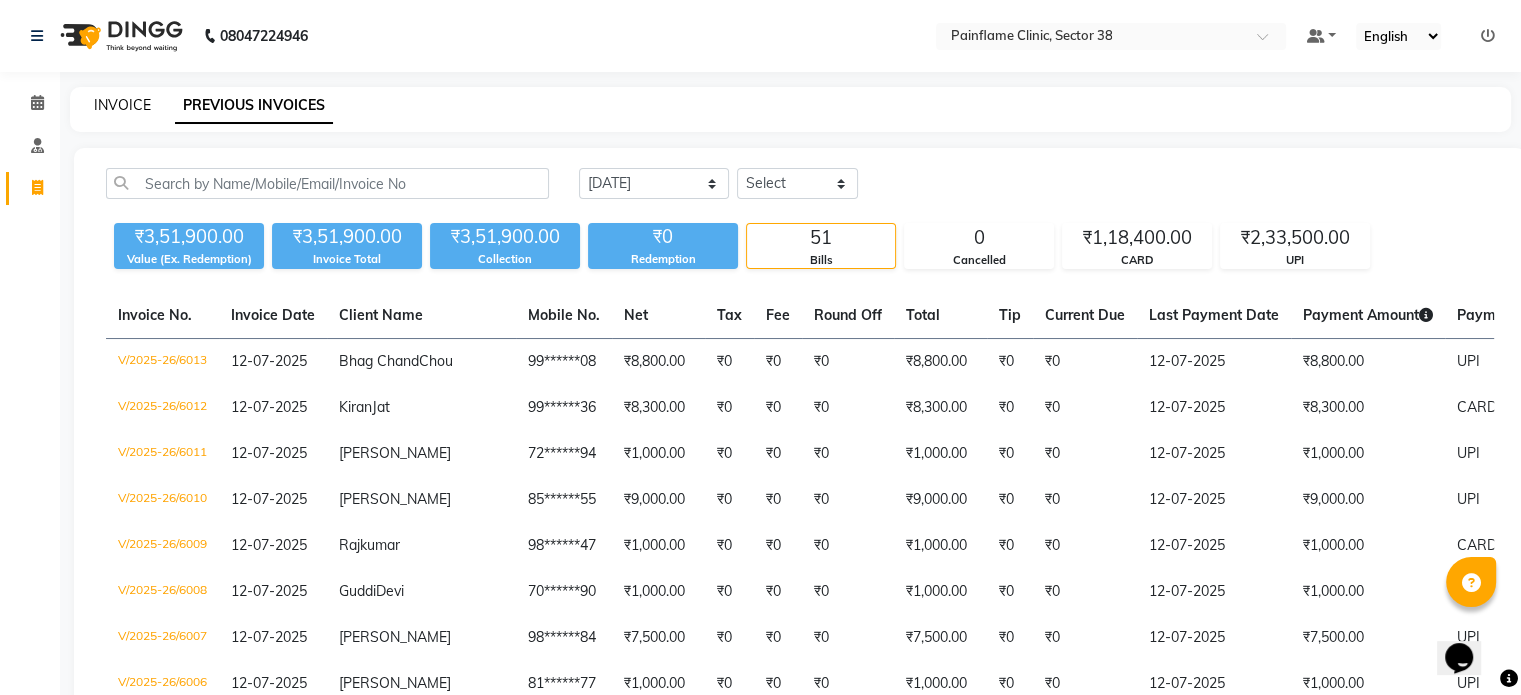 click on "INVOICE" 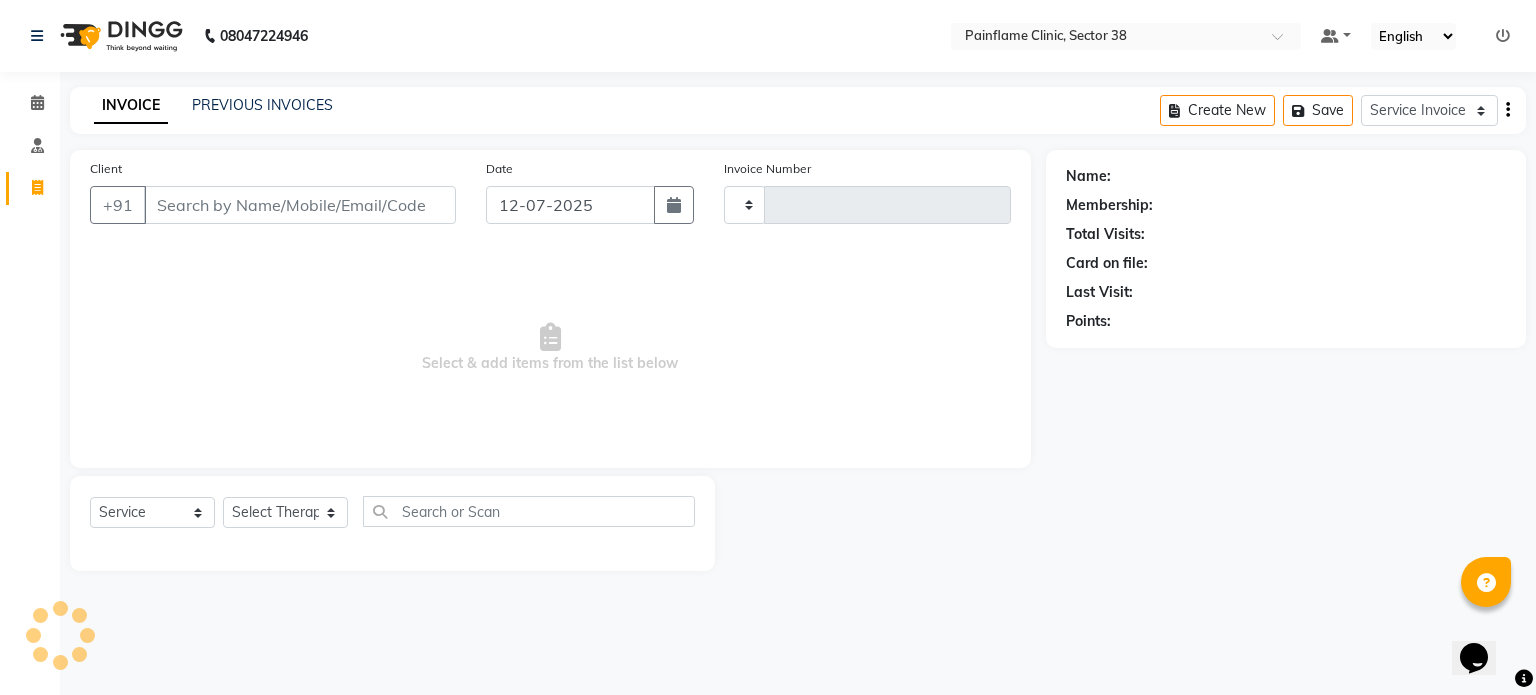 type on "6014" 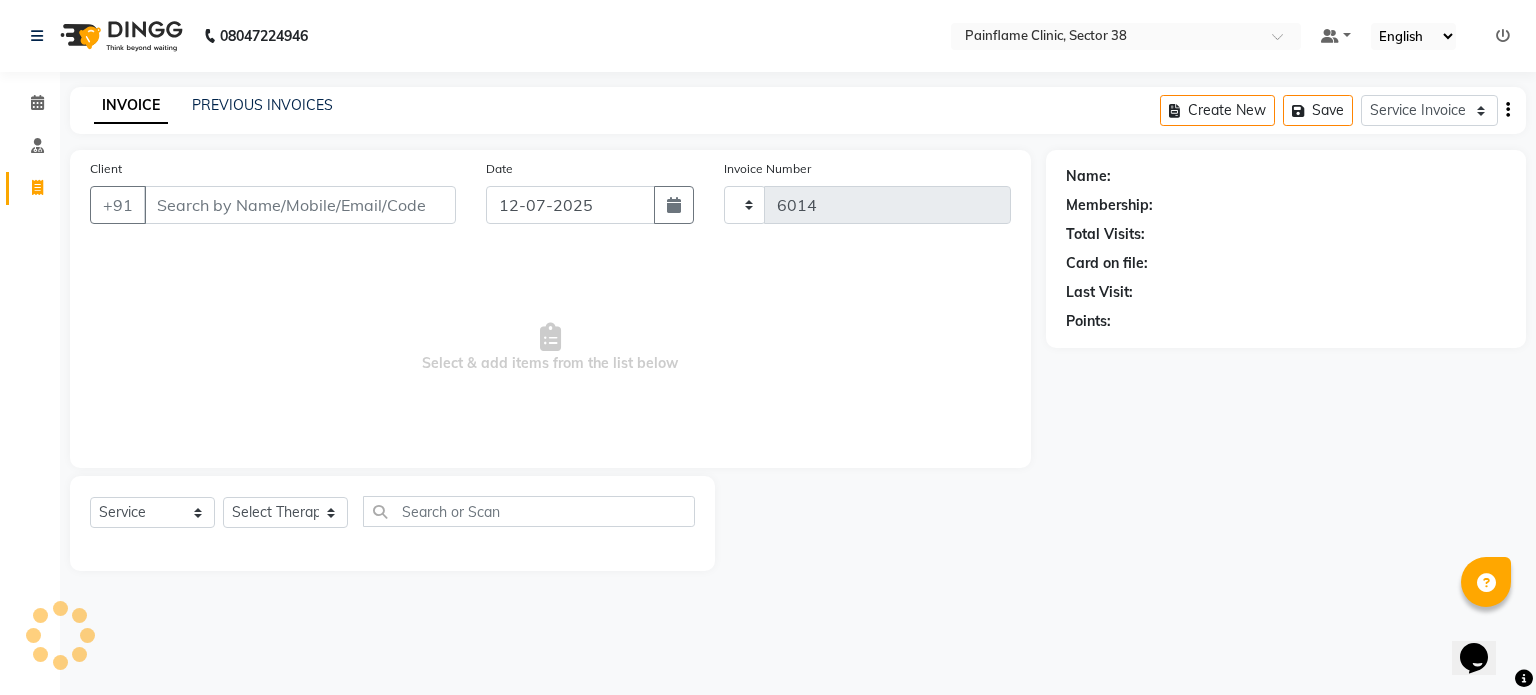 select on "3964" 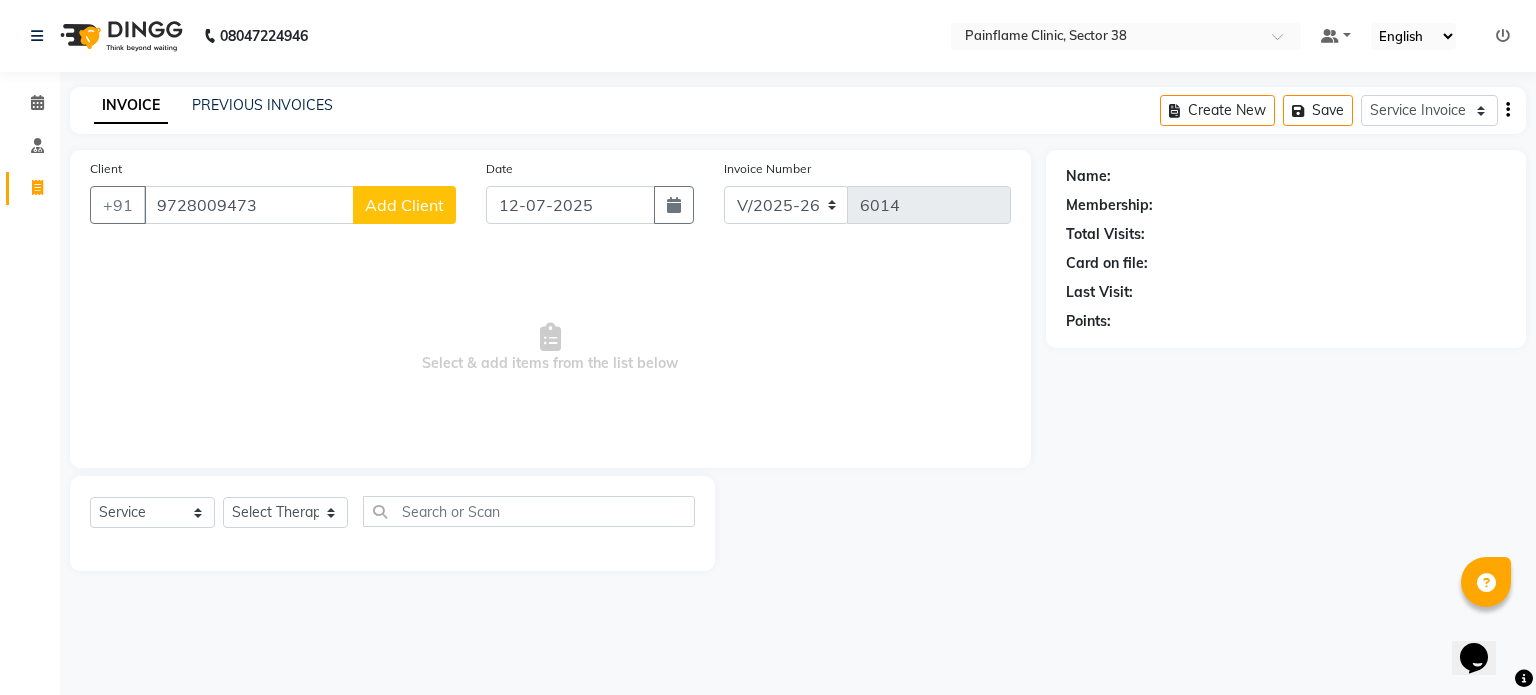 type on "9728009473" 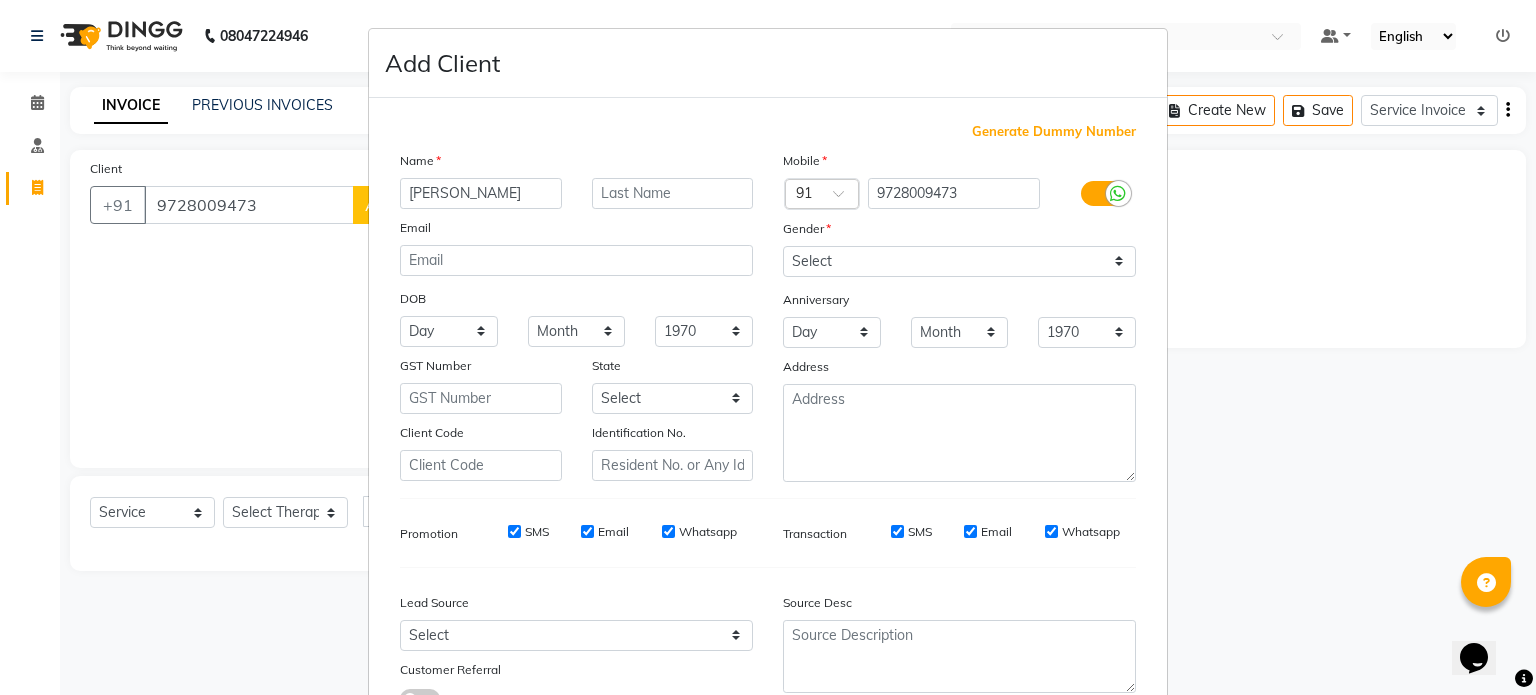 type on "[PERSON_NAME]" 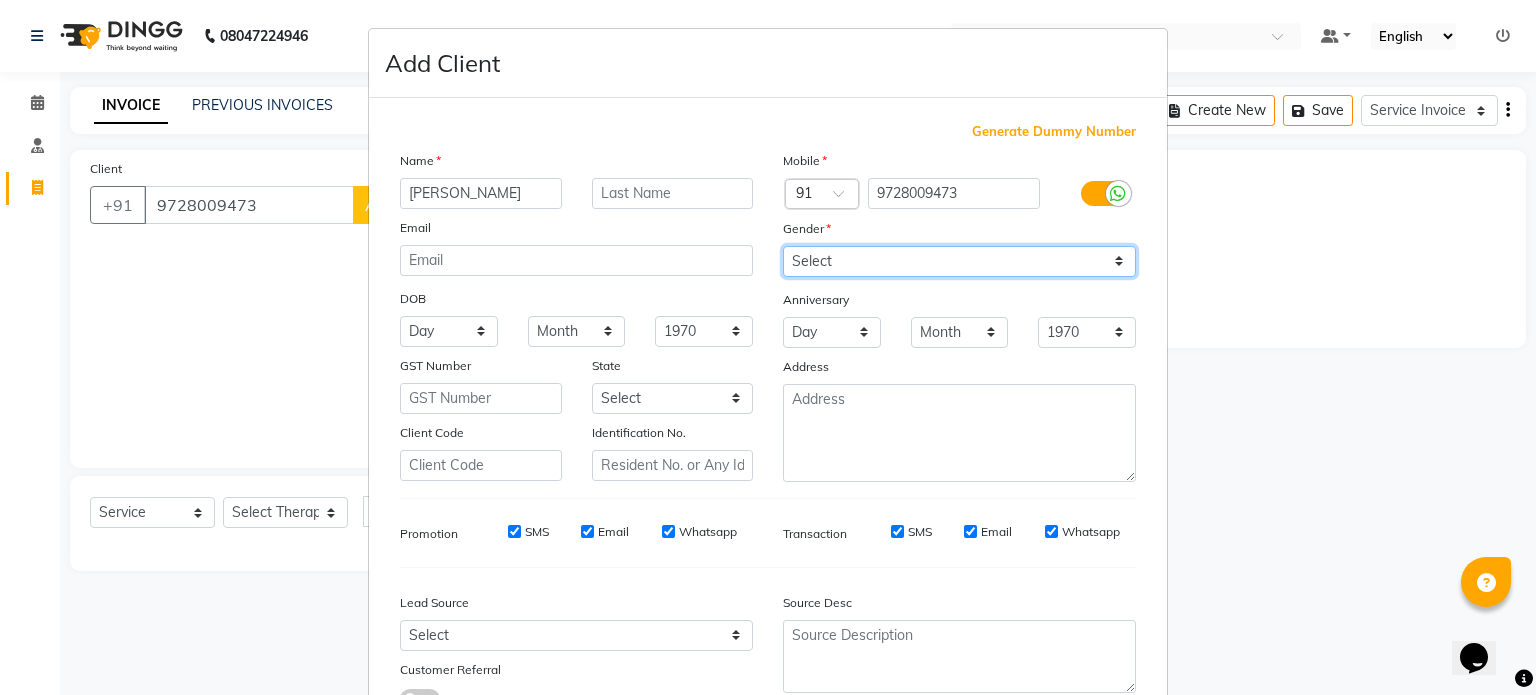 click on "Select [DEMOGRAPHIC_DATA] [DEMOGRAPHIC_DATA] Other Prefer Not To Say" at bounding box center [959, 261] 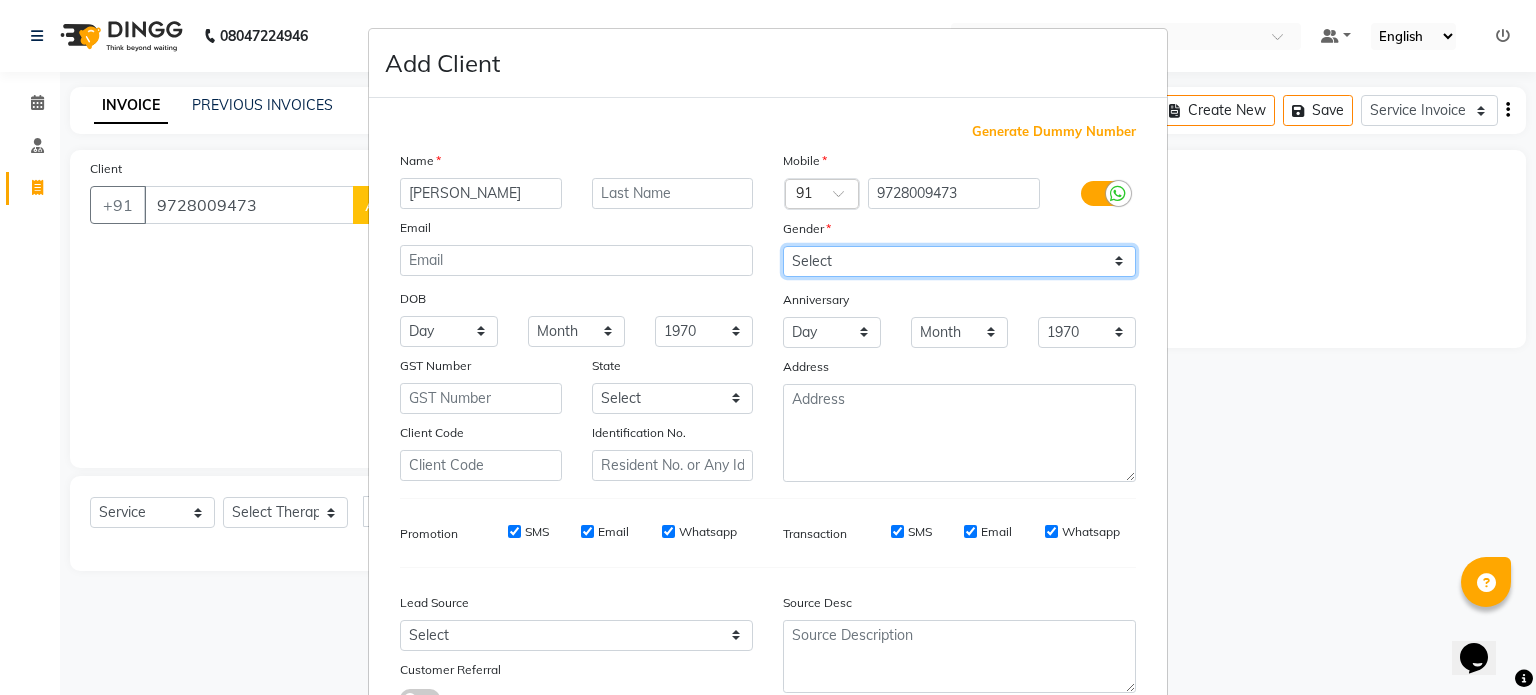 select on "[DEMOGRAPHIC_DATA]" 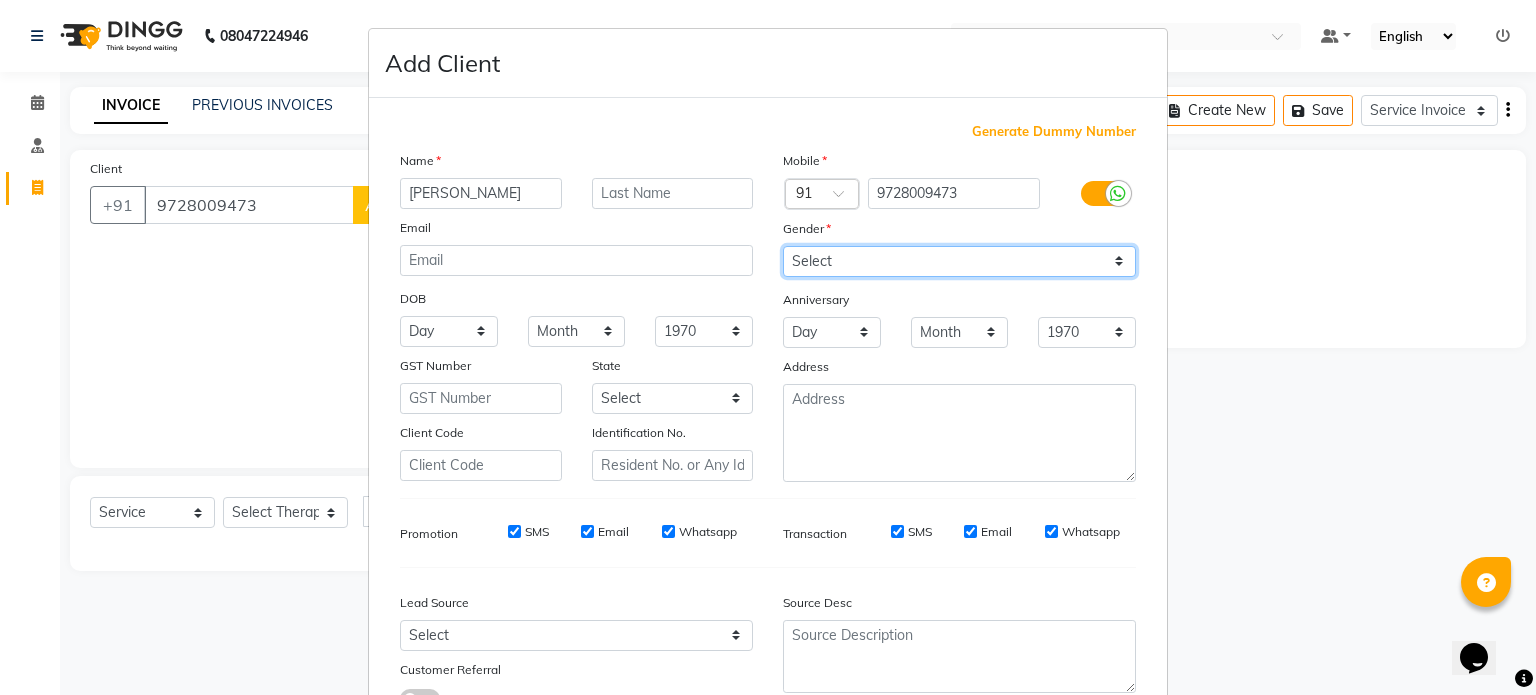 click on "Select [DEMOGRAPHIC_DATA] [DEMOGRAPHIC_DATA] Other Prefer Not To Say" at bounding box center [959, 261] 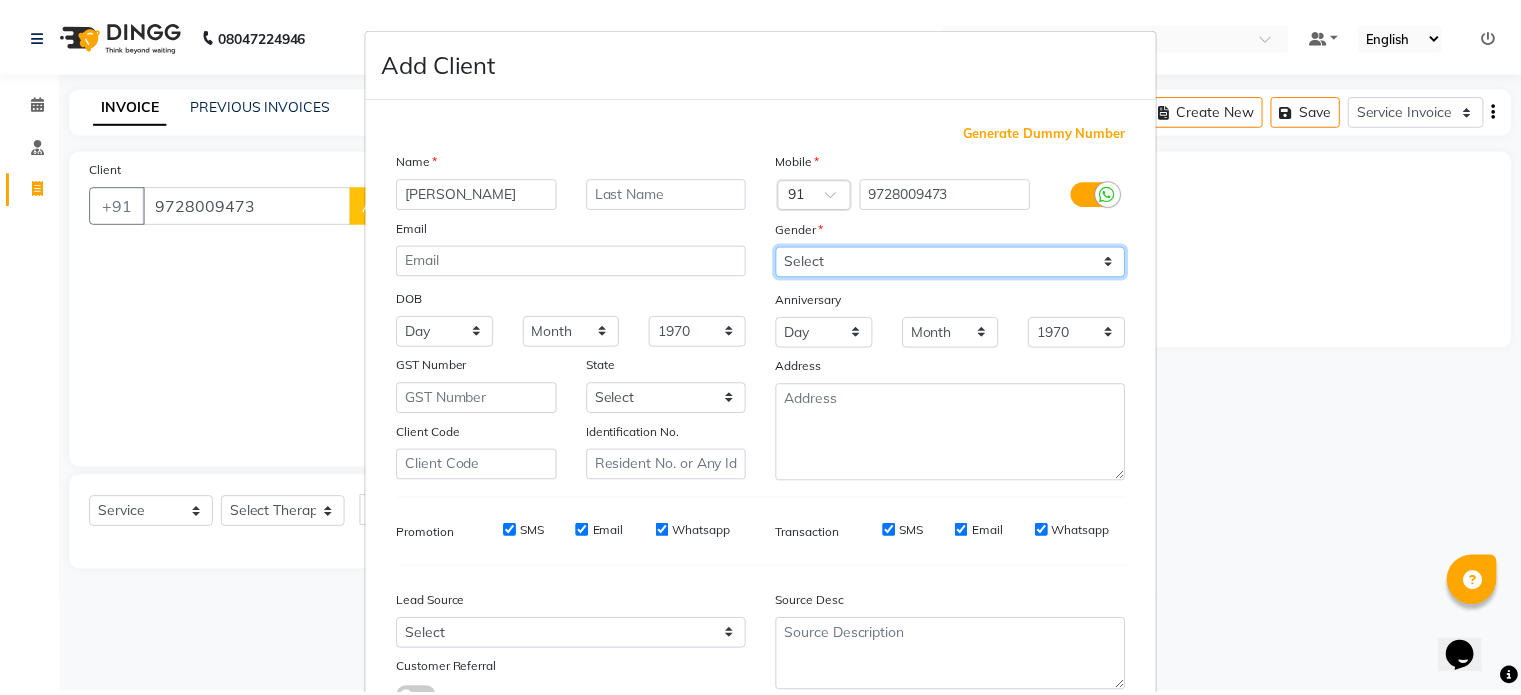 scroll, scrollTop: 161, scrollLeft: 0, axis: vertical 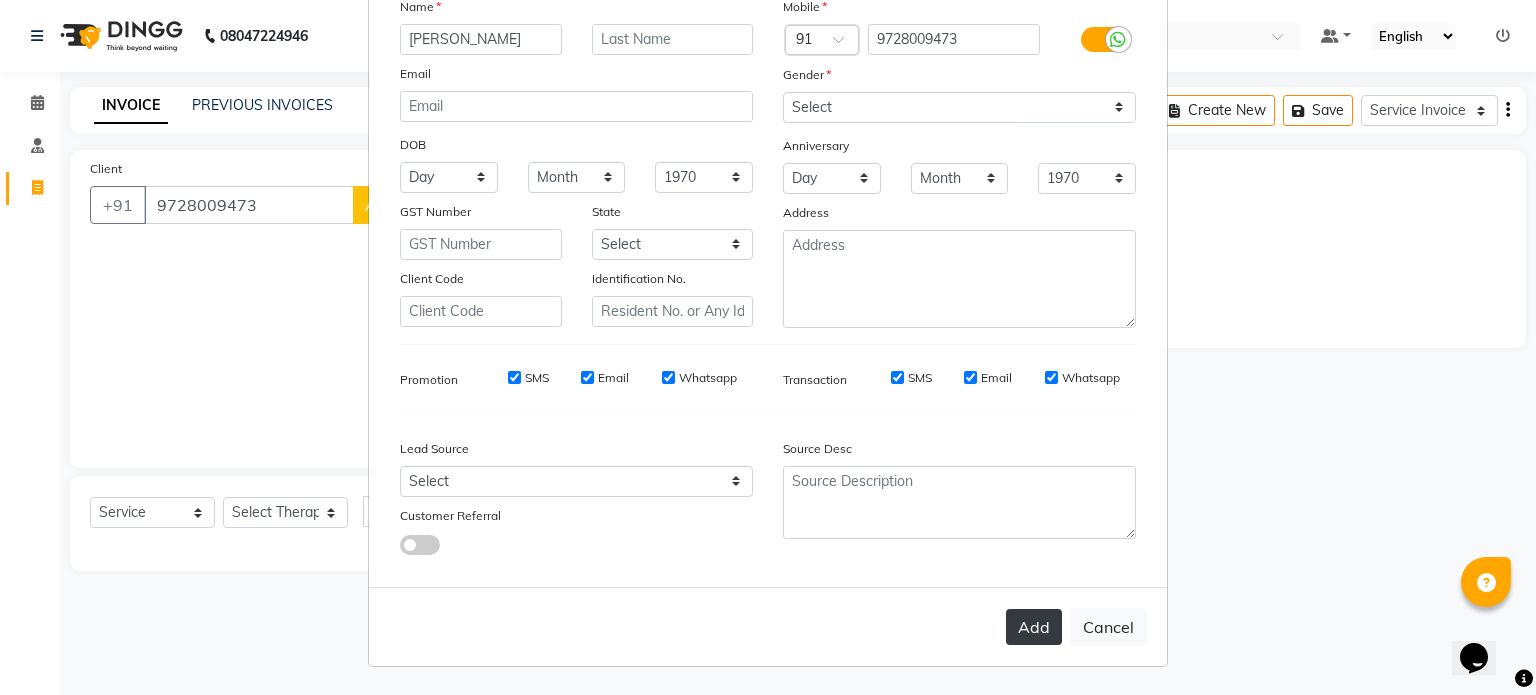 click on "Add" at bounding box center [1034, 627] 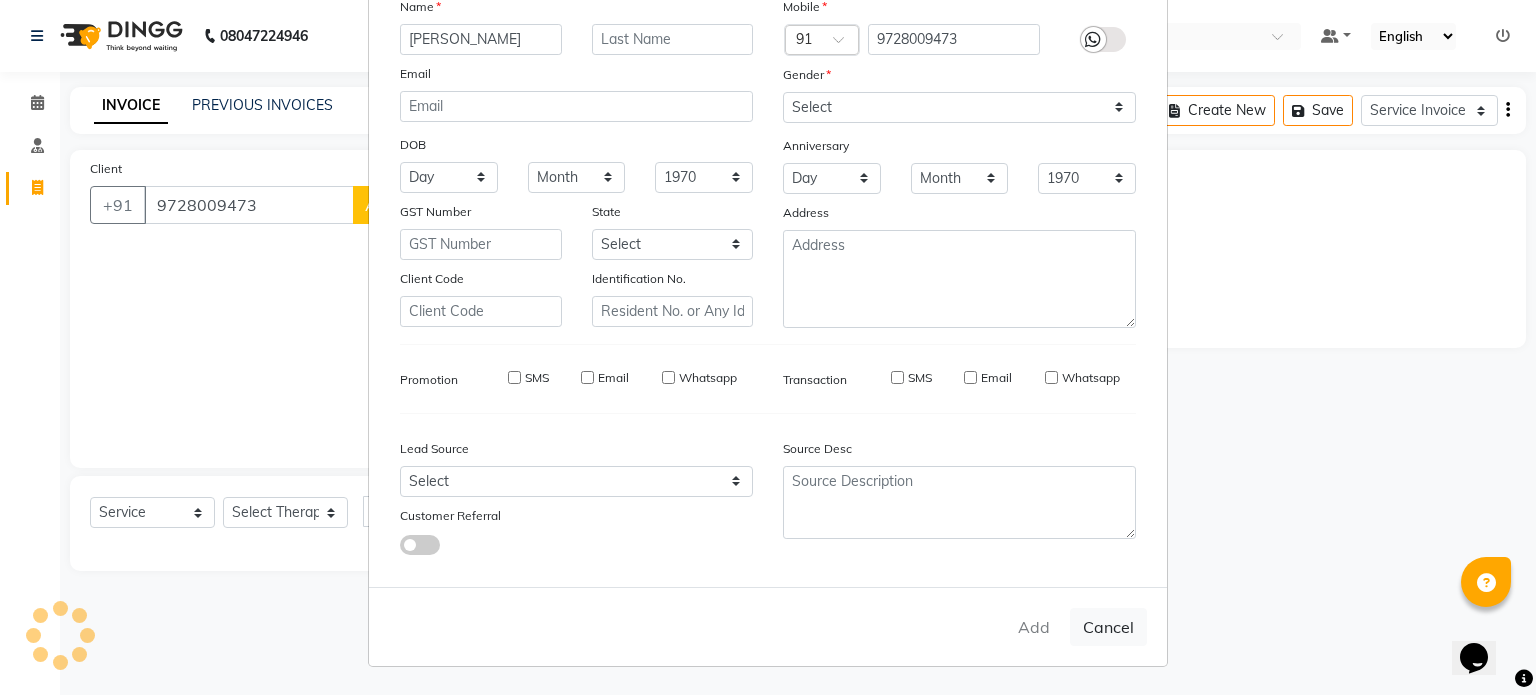 type on "97******73" 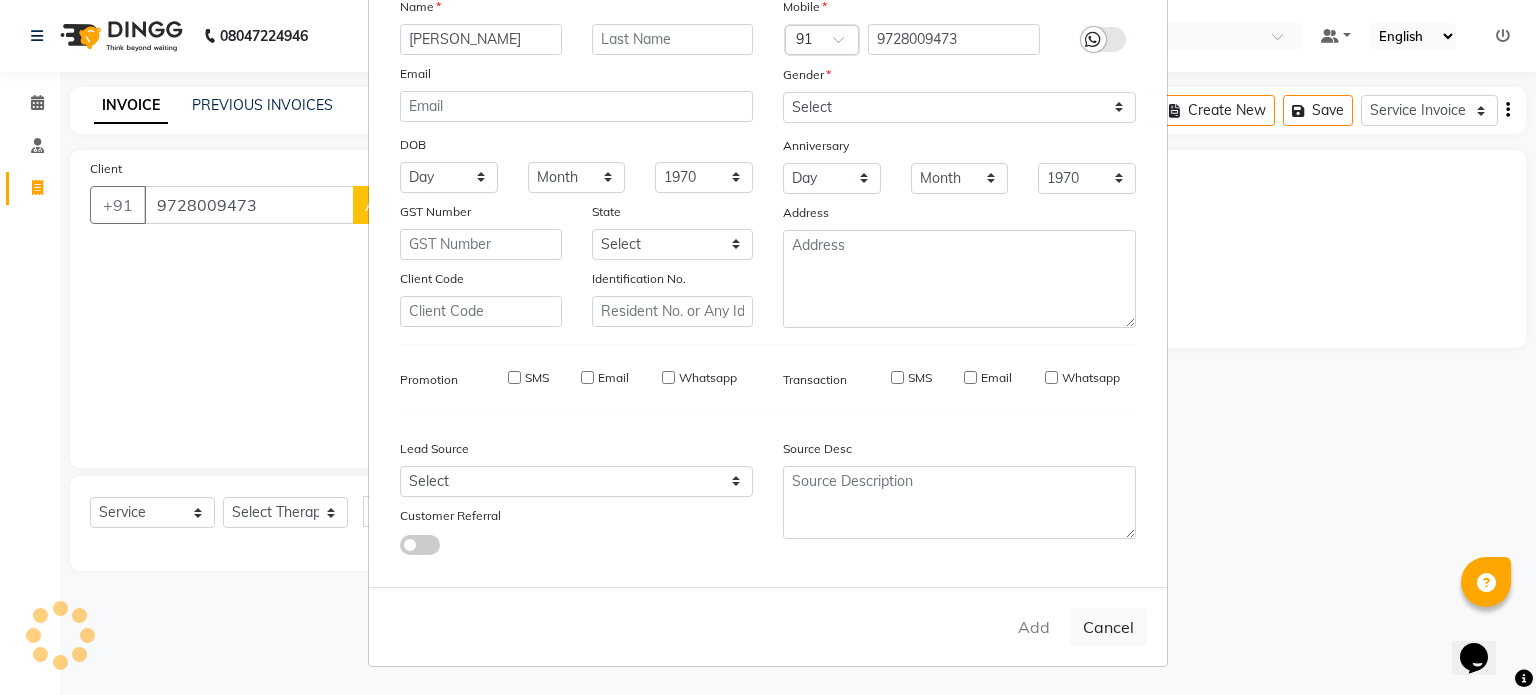 type 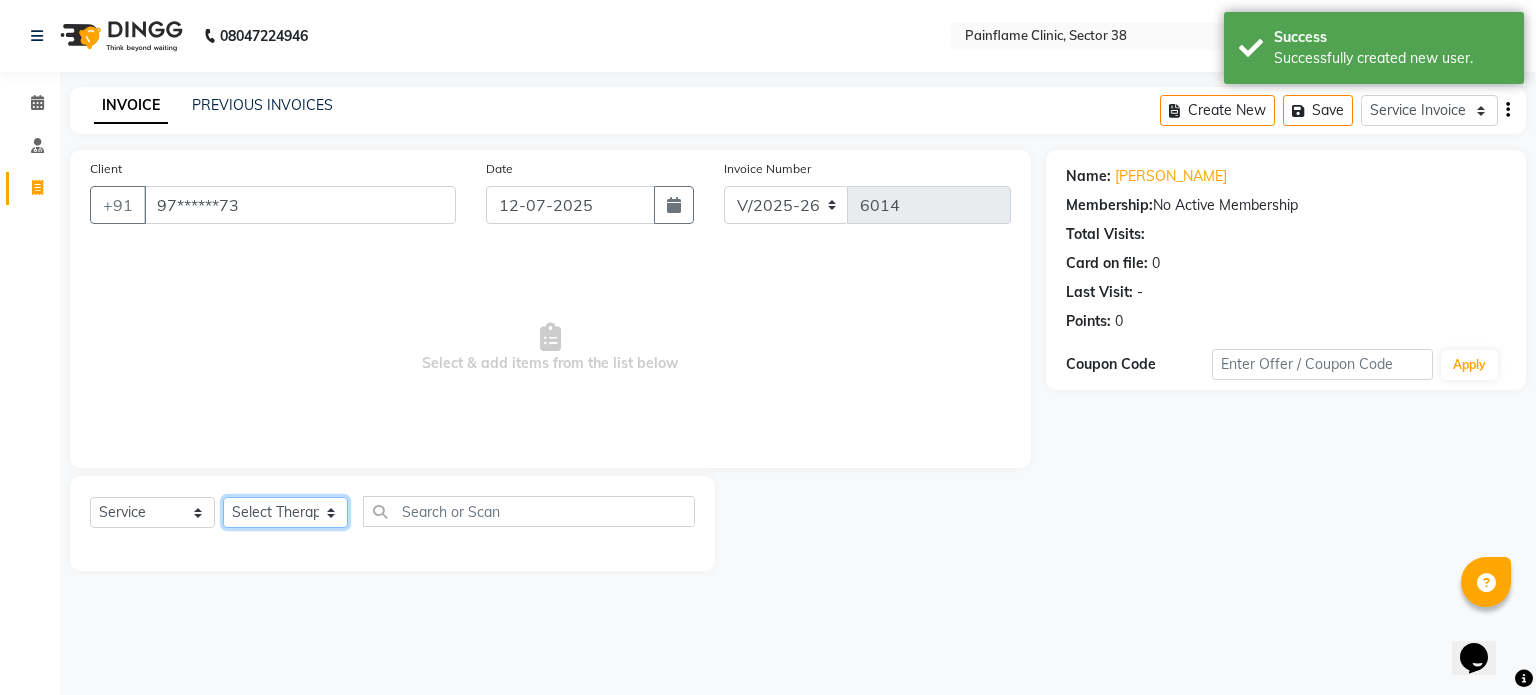 click on "Select Therapist [PERSON_NAME] Dr [PERSON_NAME] [PERSON_NAME] Dr [PERSON_NAME] Dr. Suraj [PERSON_NAME] [PERSON_NAME] [PERSON_NAME] [PERSON_NAME] Reception 1  Reception 2 Reception 3" 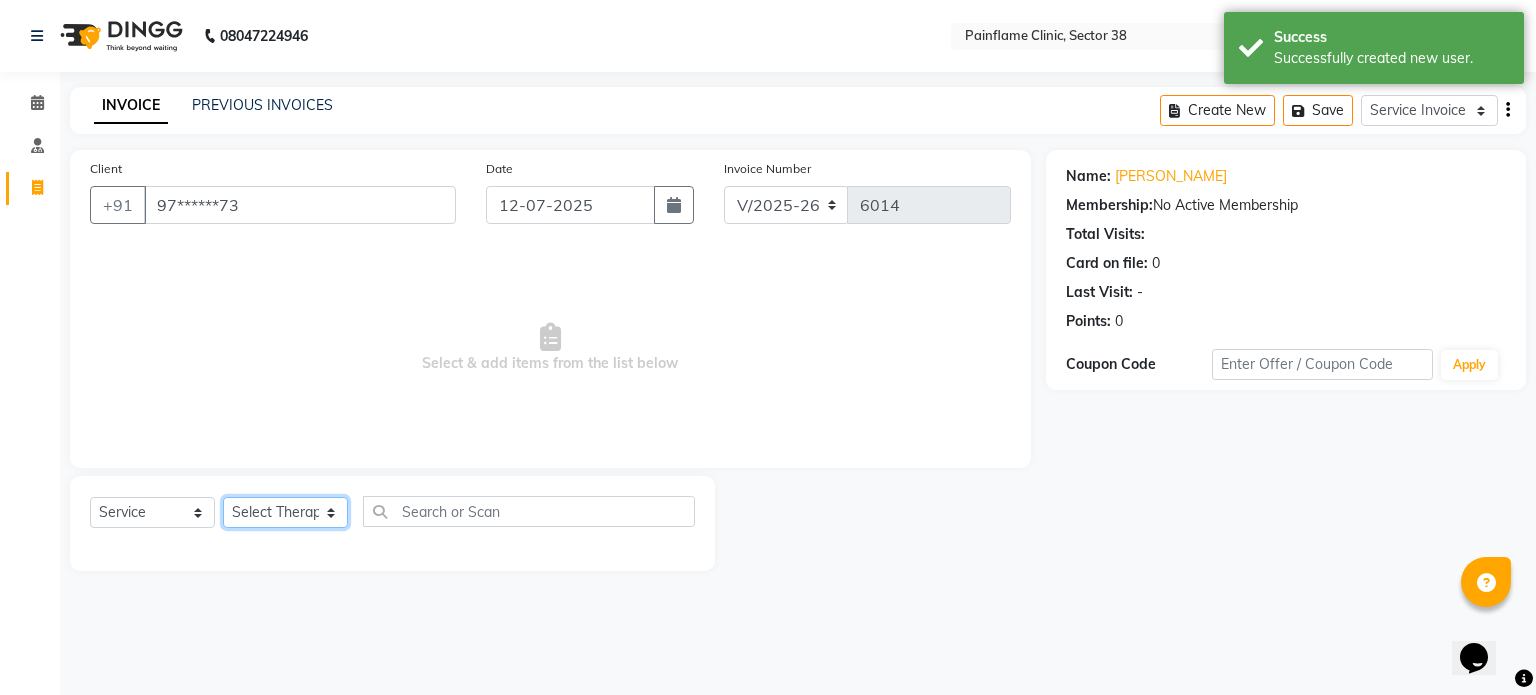 select on "20209" 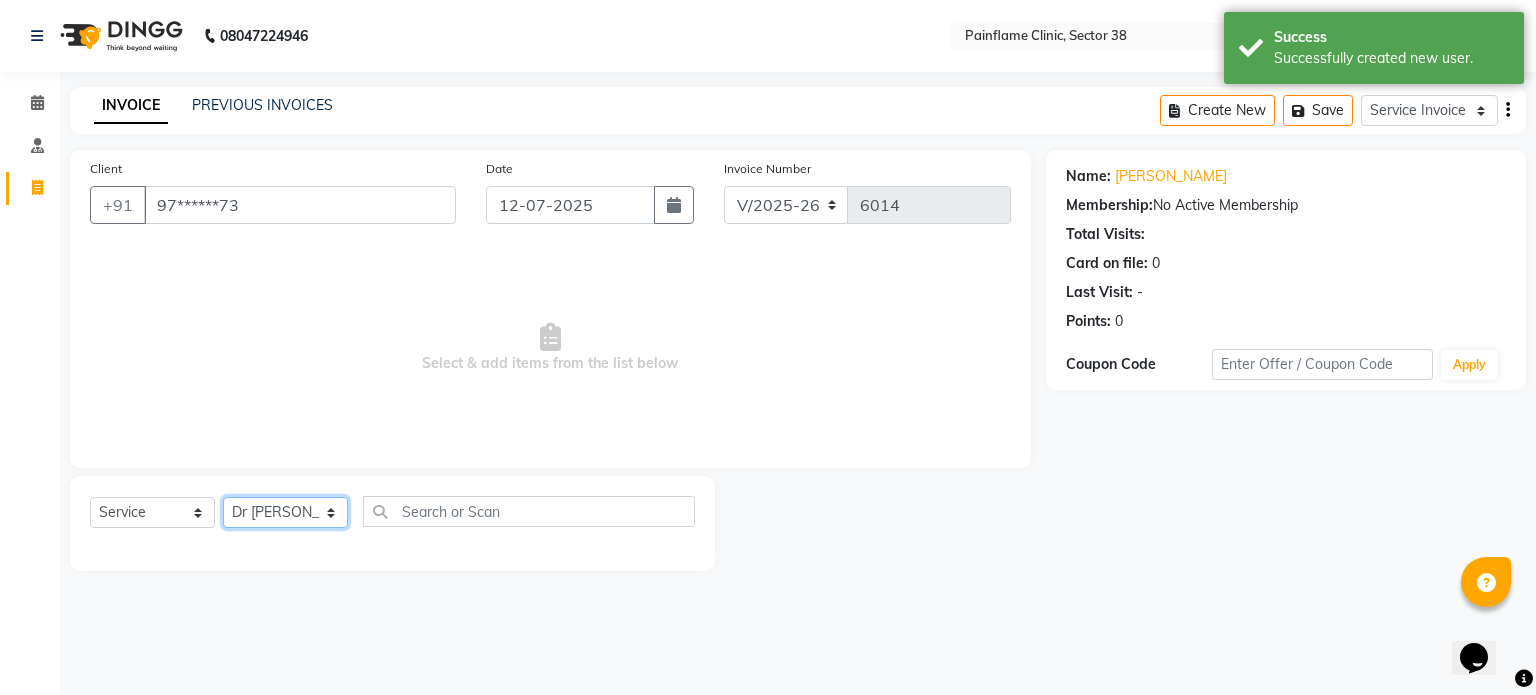 click on "Select Therapist [PERSON_NAME] Dr [PERSON_NAME] [PERSON_NAME] Dr [PERSON_NAME] Dr. Suraj [PERSON_NAME] [PERSON_NAME] [PERSON_NAME] [PERSON_NAME] Reception 1  Reception 2 Reception 3" 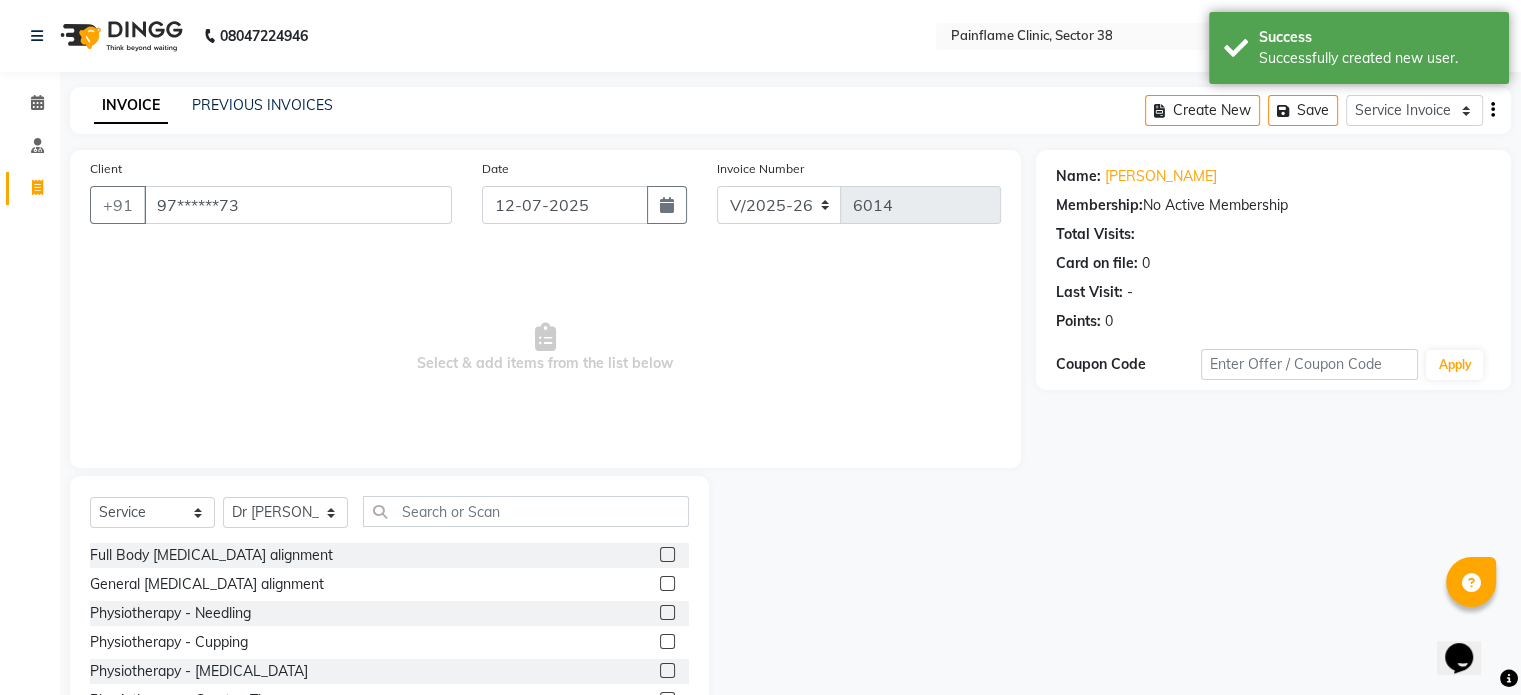 click 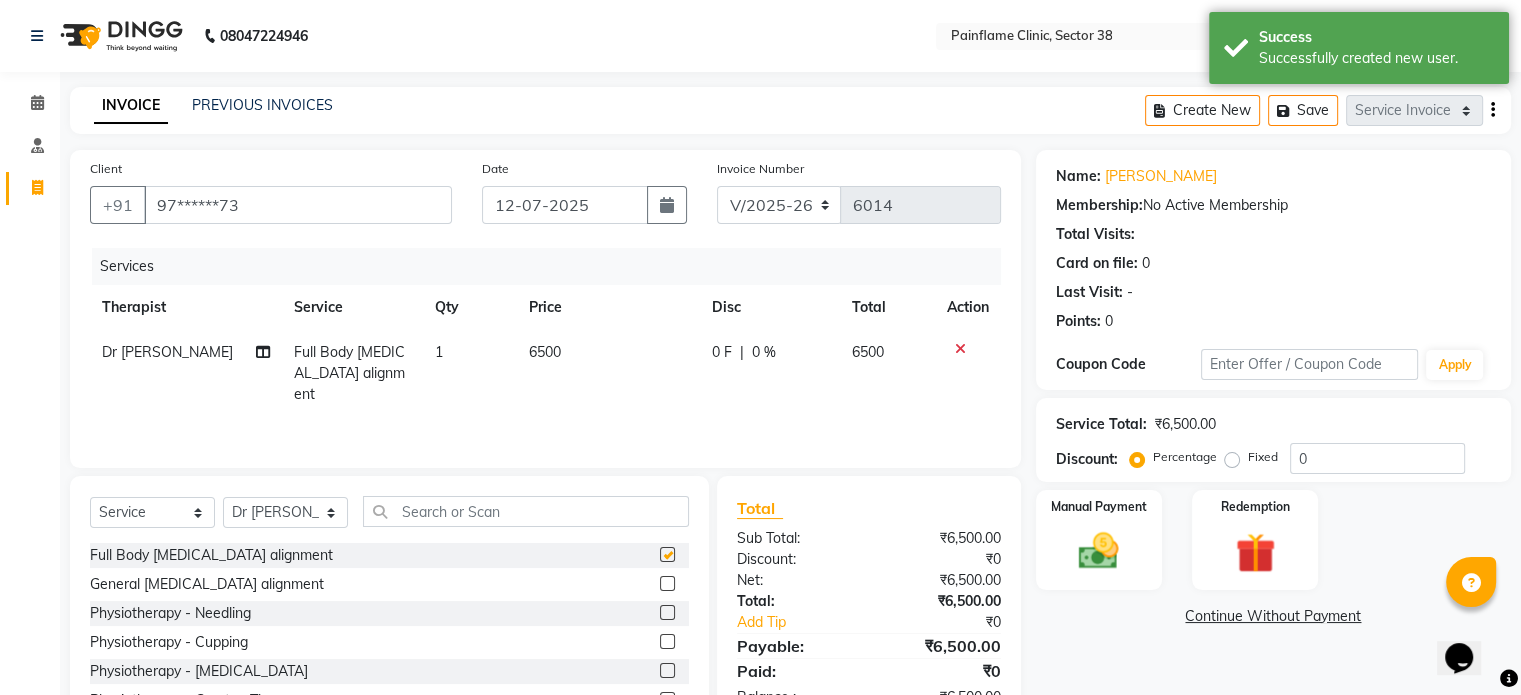 checkbox on "false" 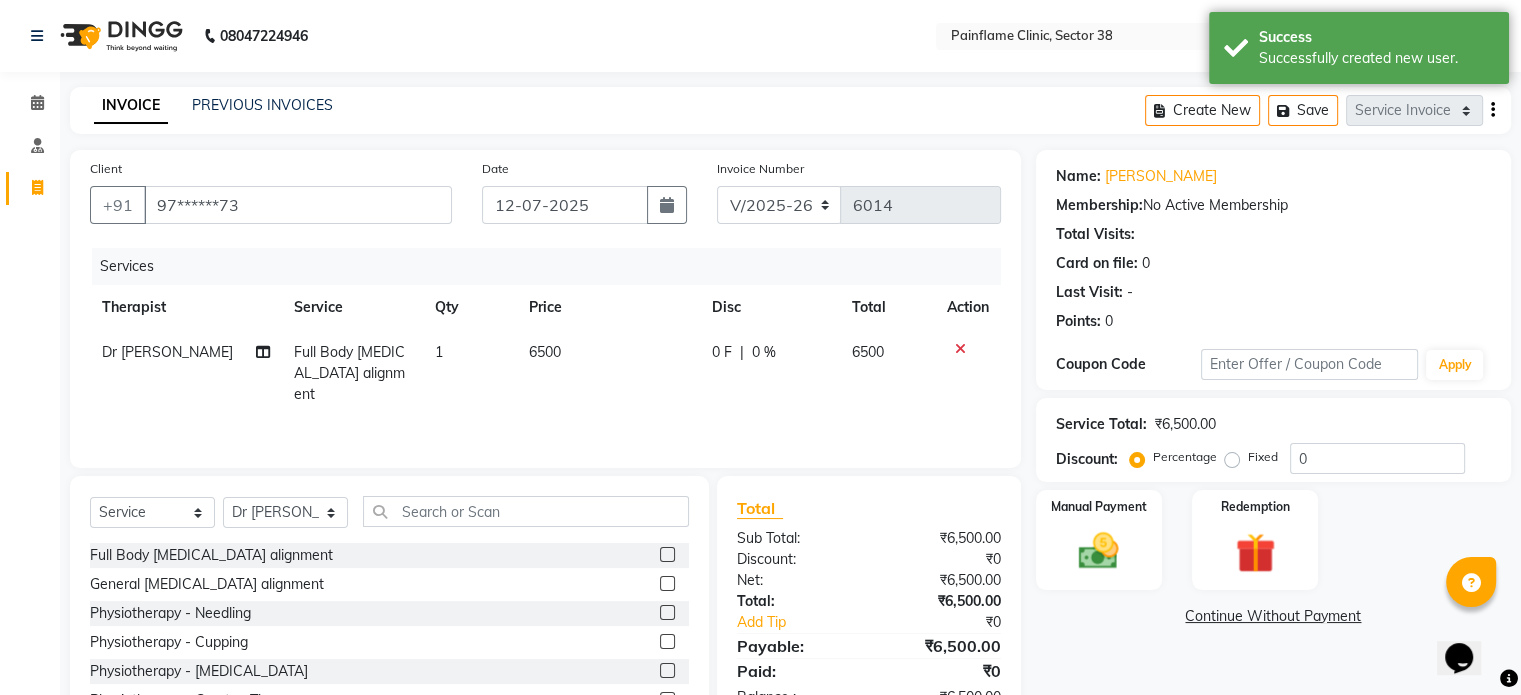 scroll, scrollTop: 119, scrollLeft: 0, axis: vertical 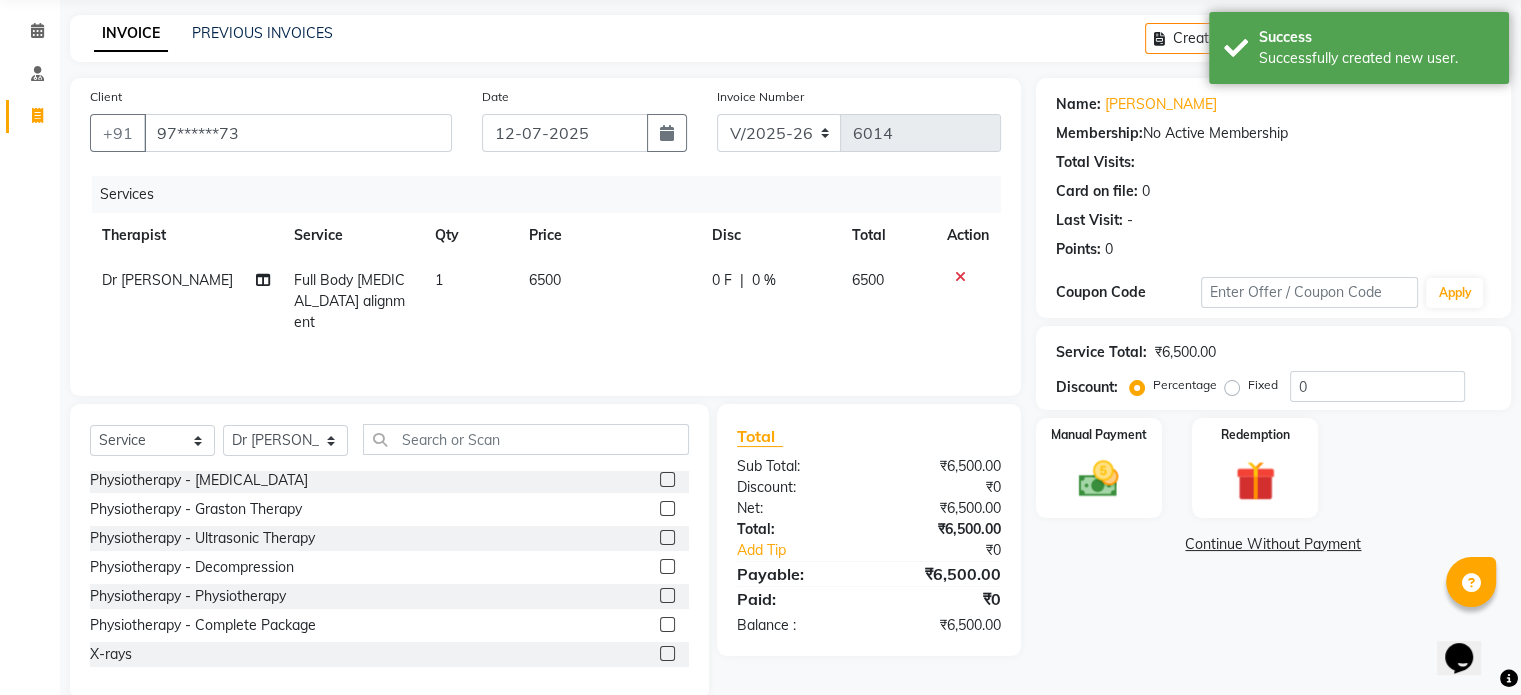click 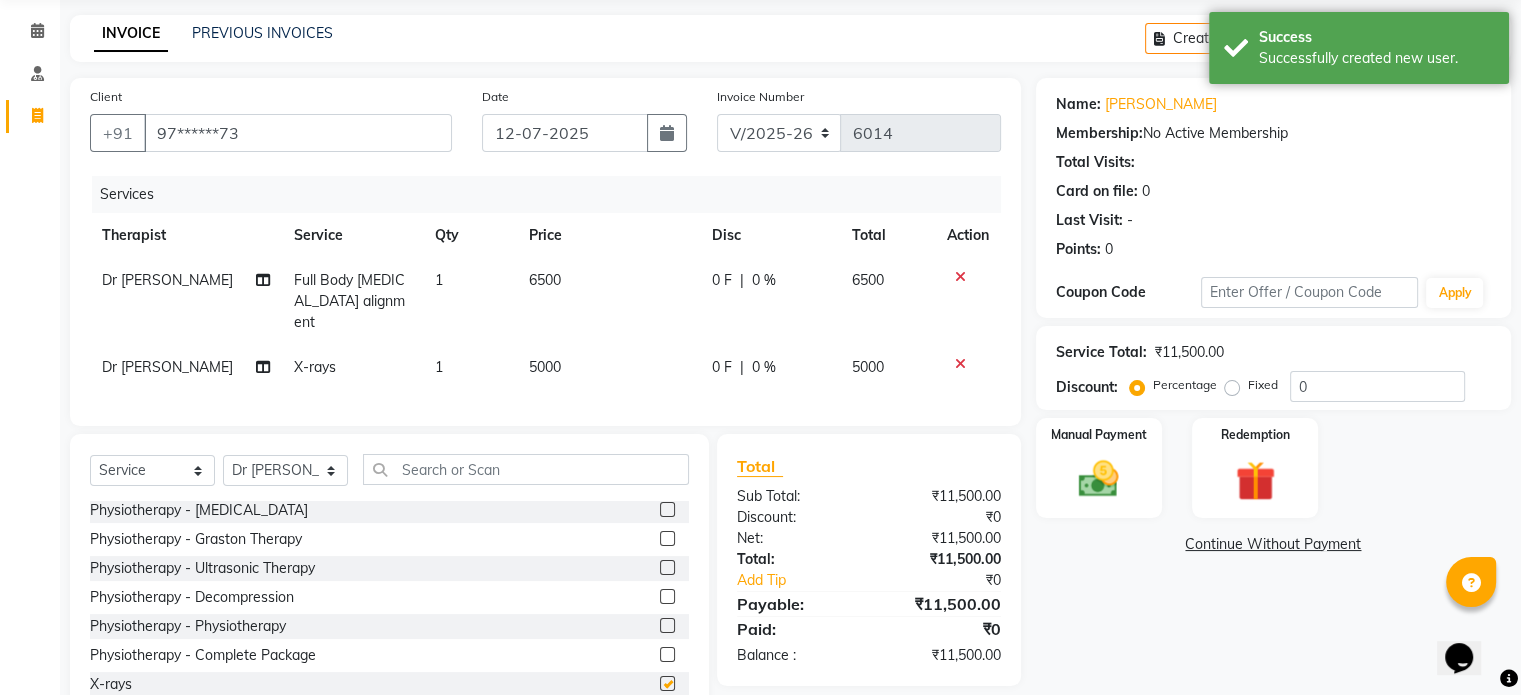 checkbox on "false" 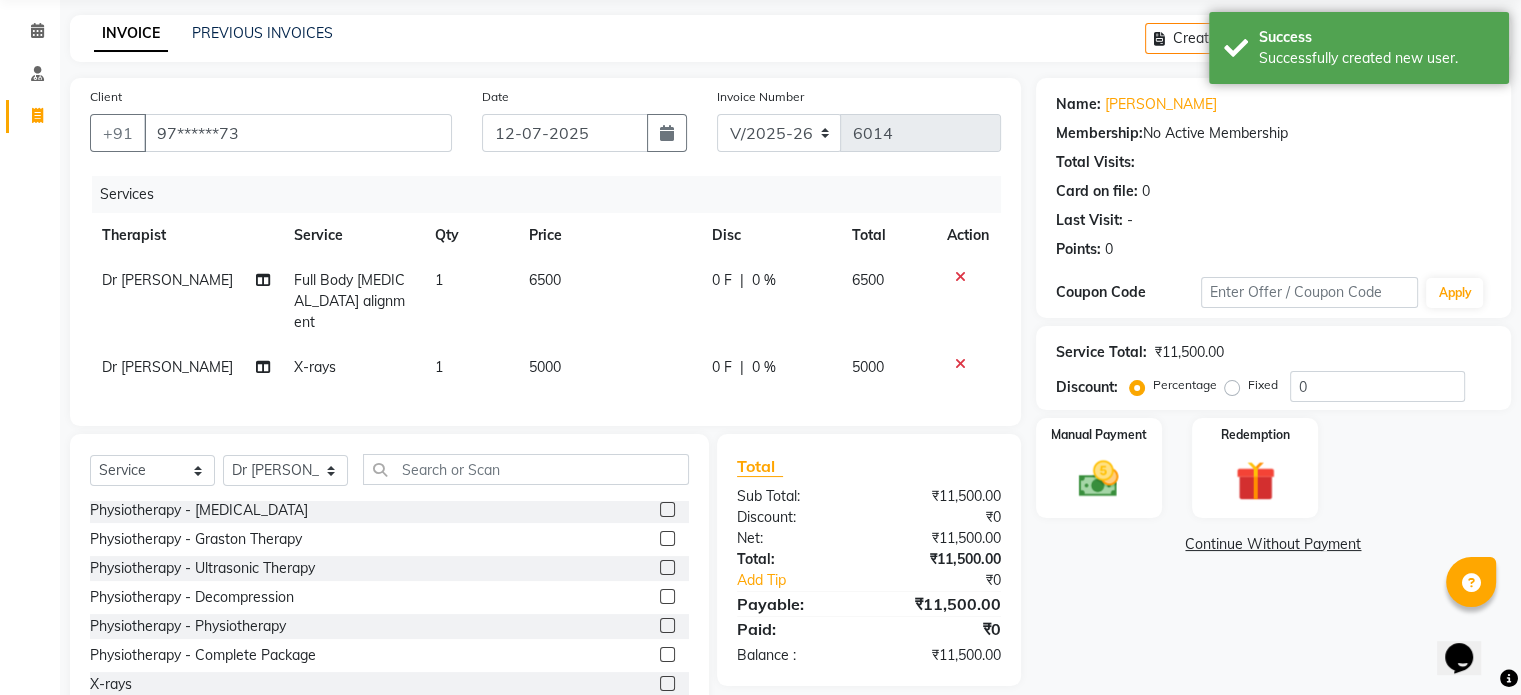 click on "5000" 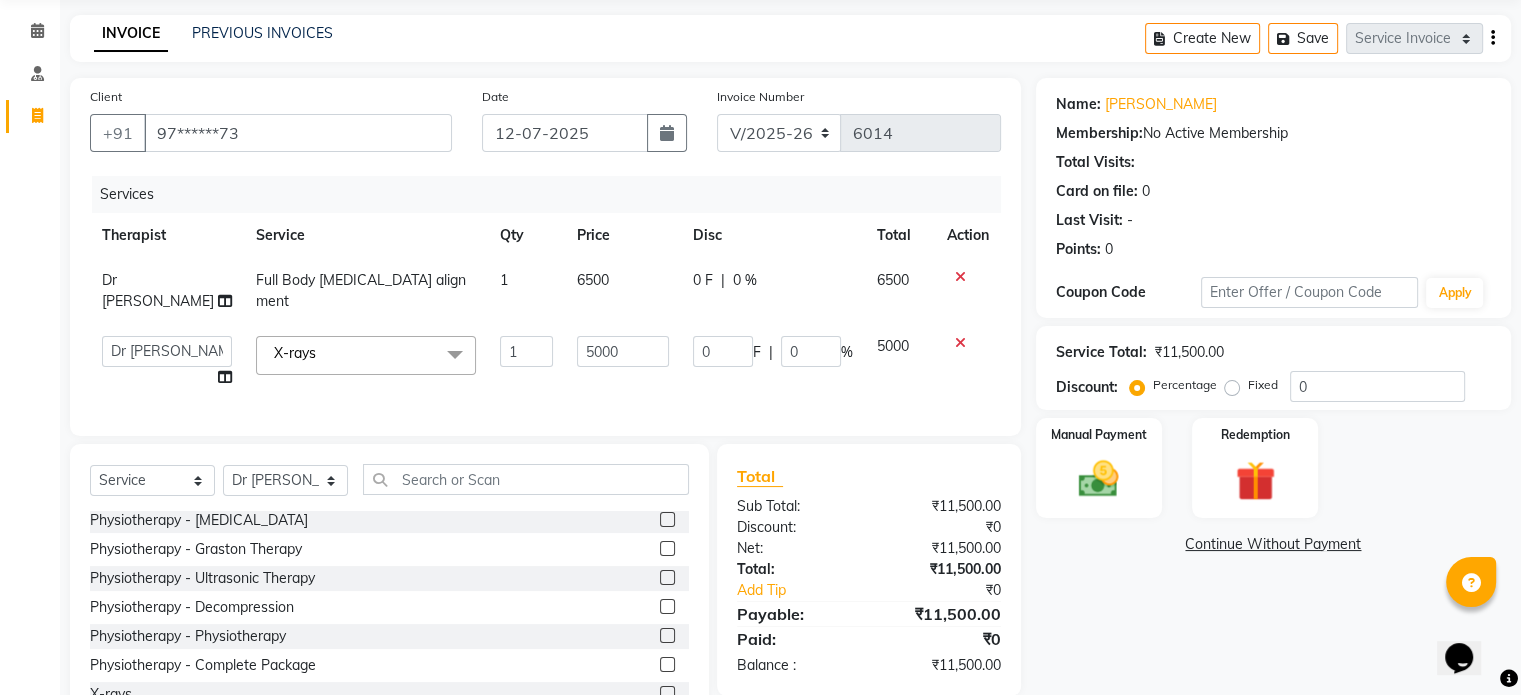 click on "5000" 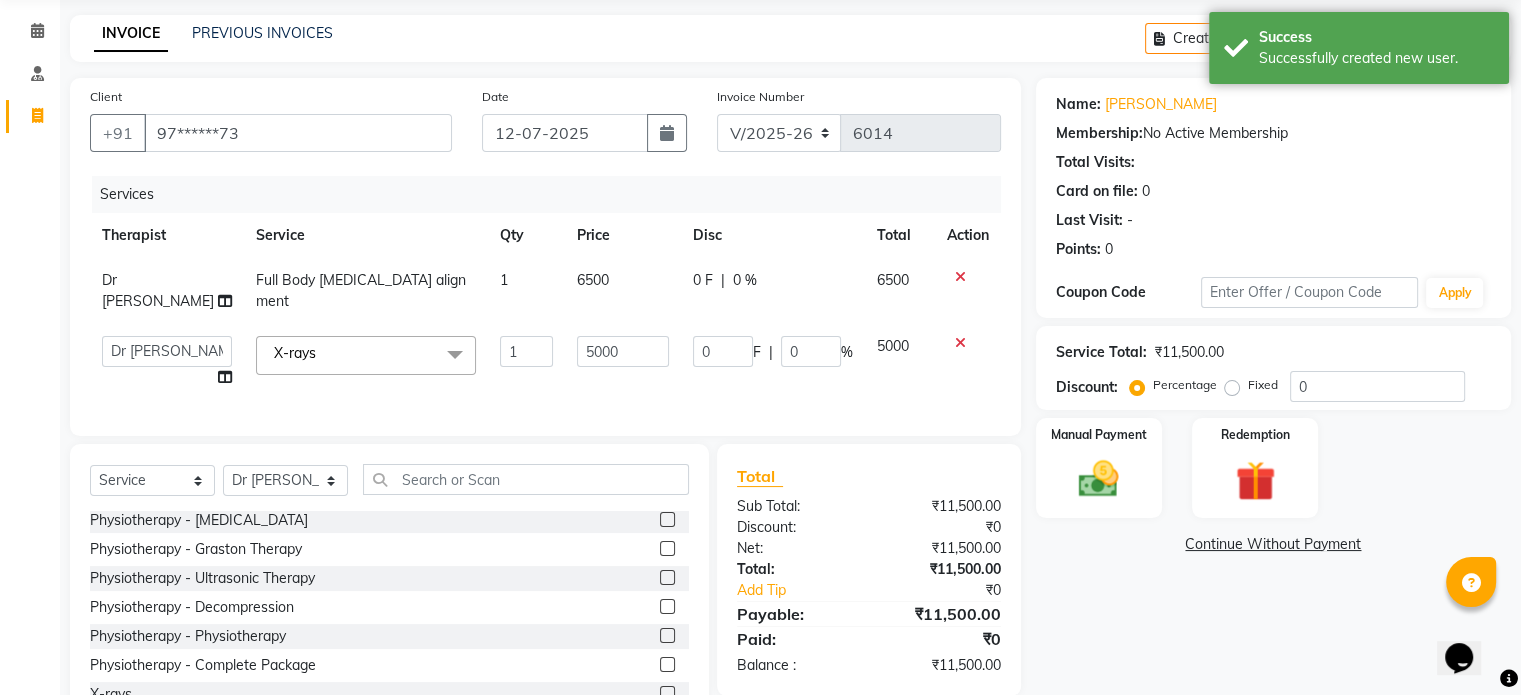 click on "5000" 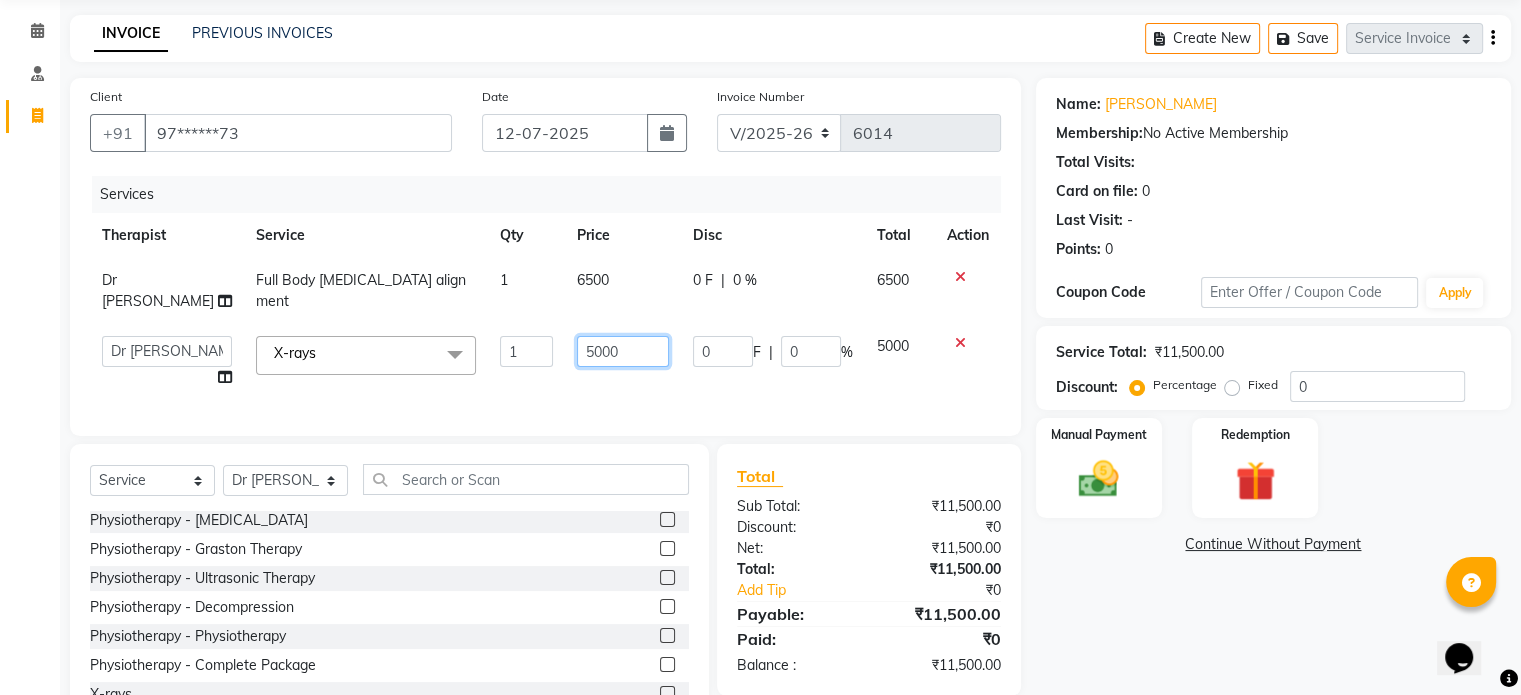 click on "5000" 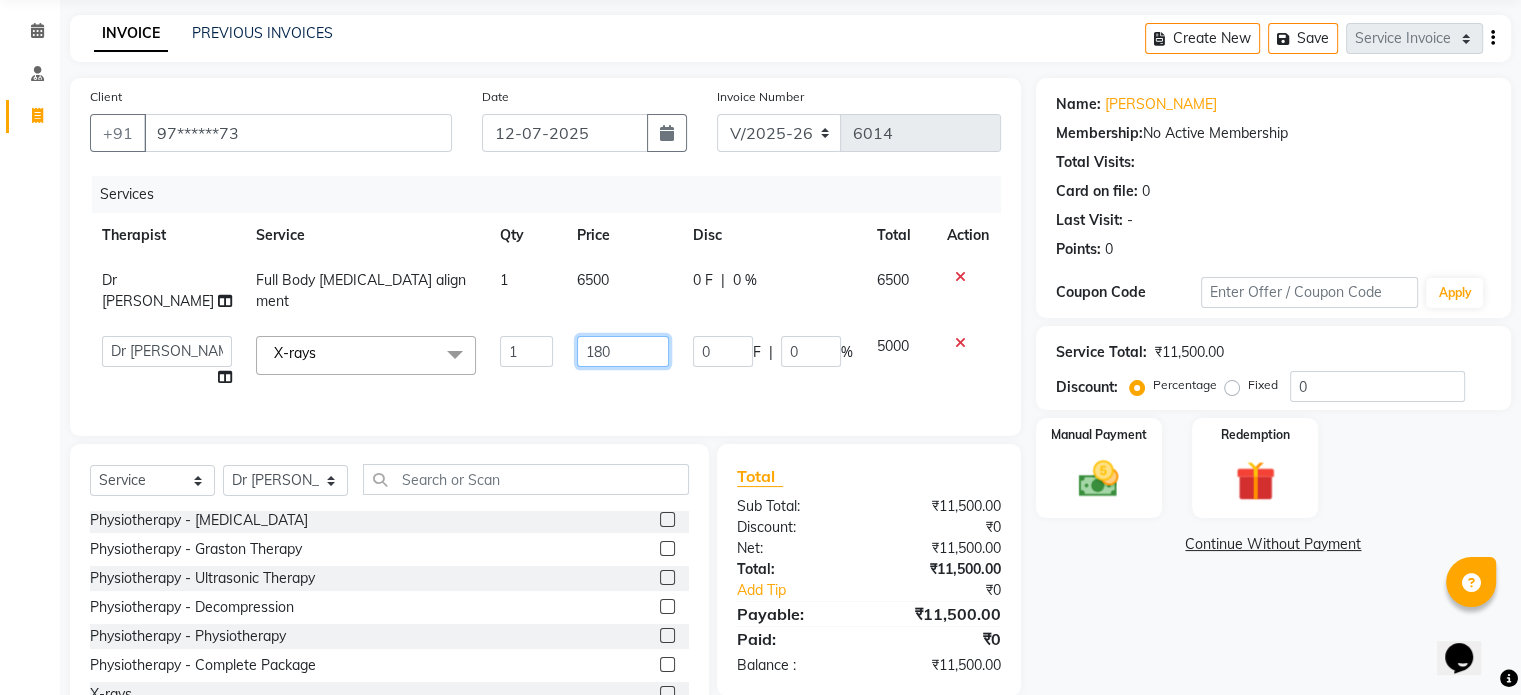 type on "1800" 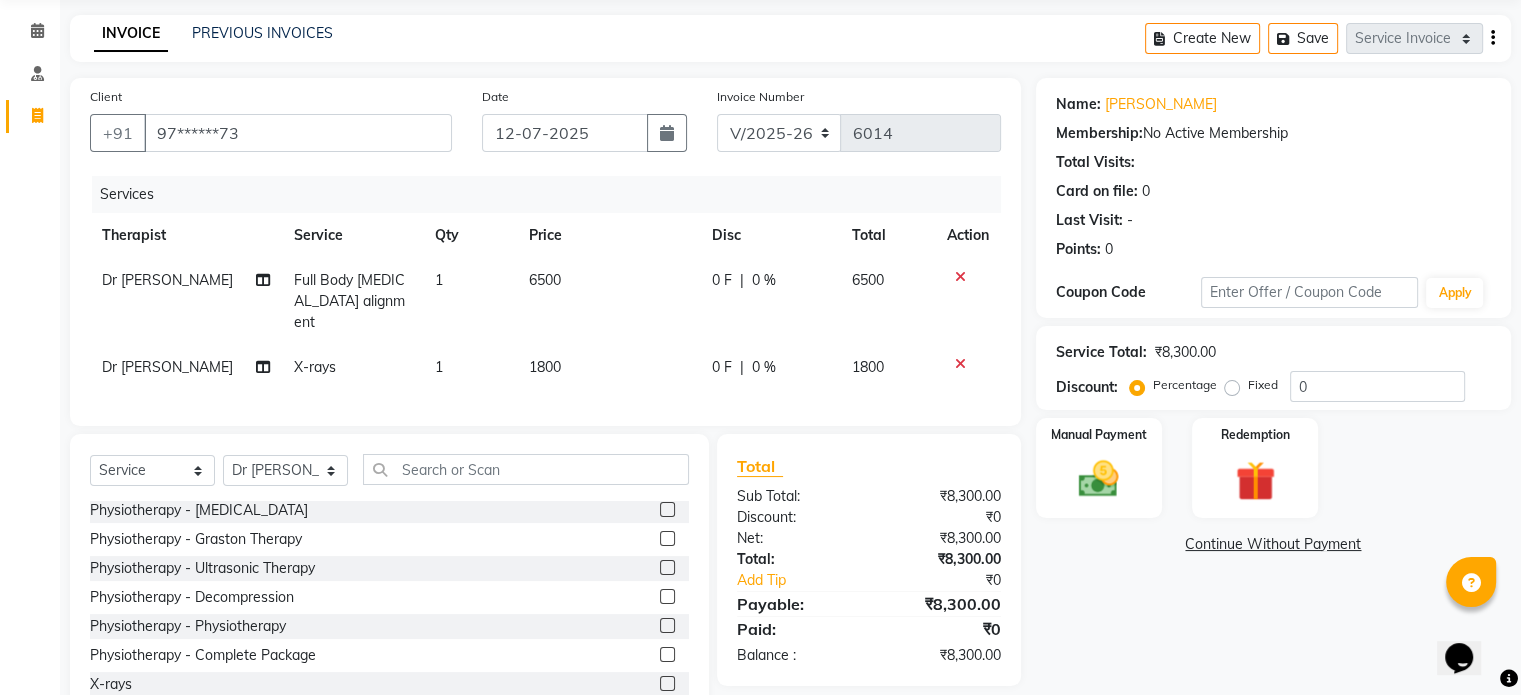 click on "Fixed" 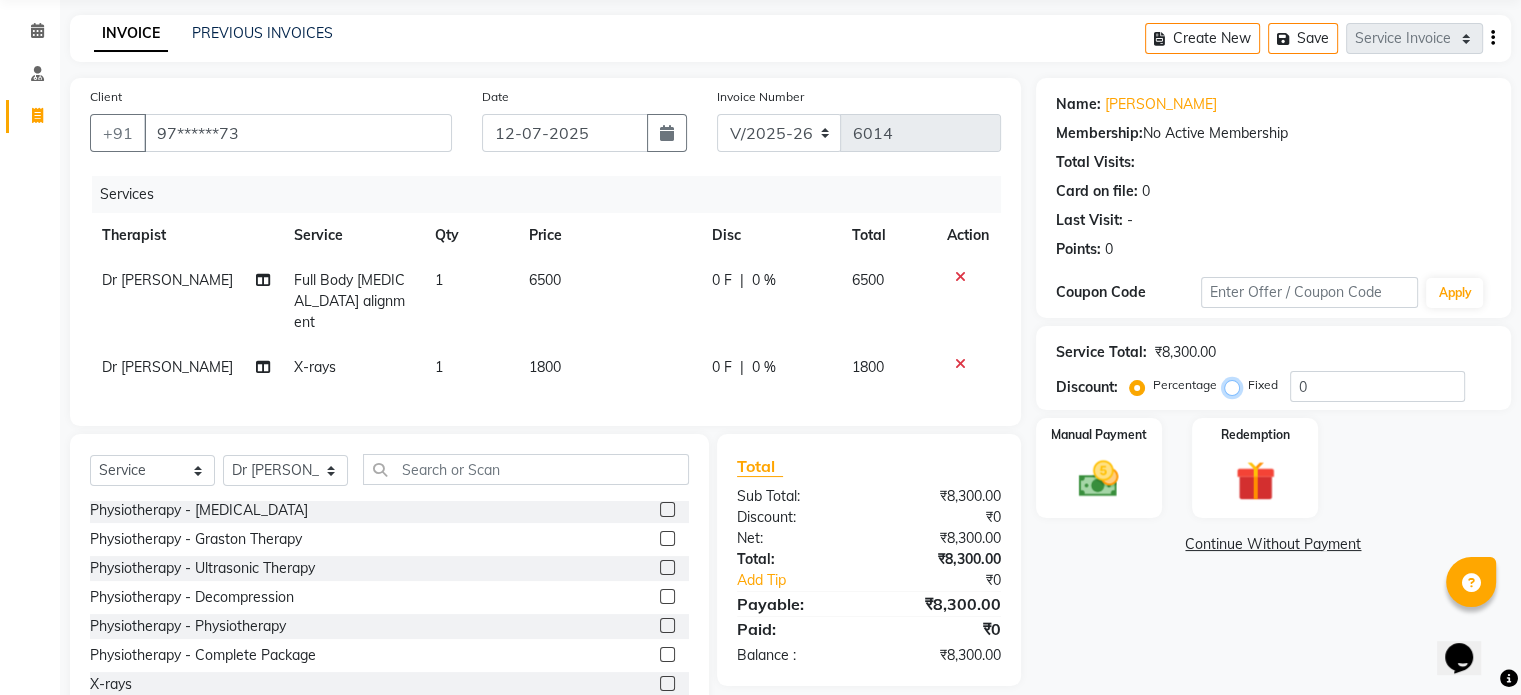 click on "Fixed" at bounding box center (1236, 385) 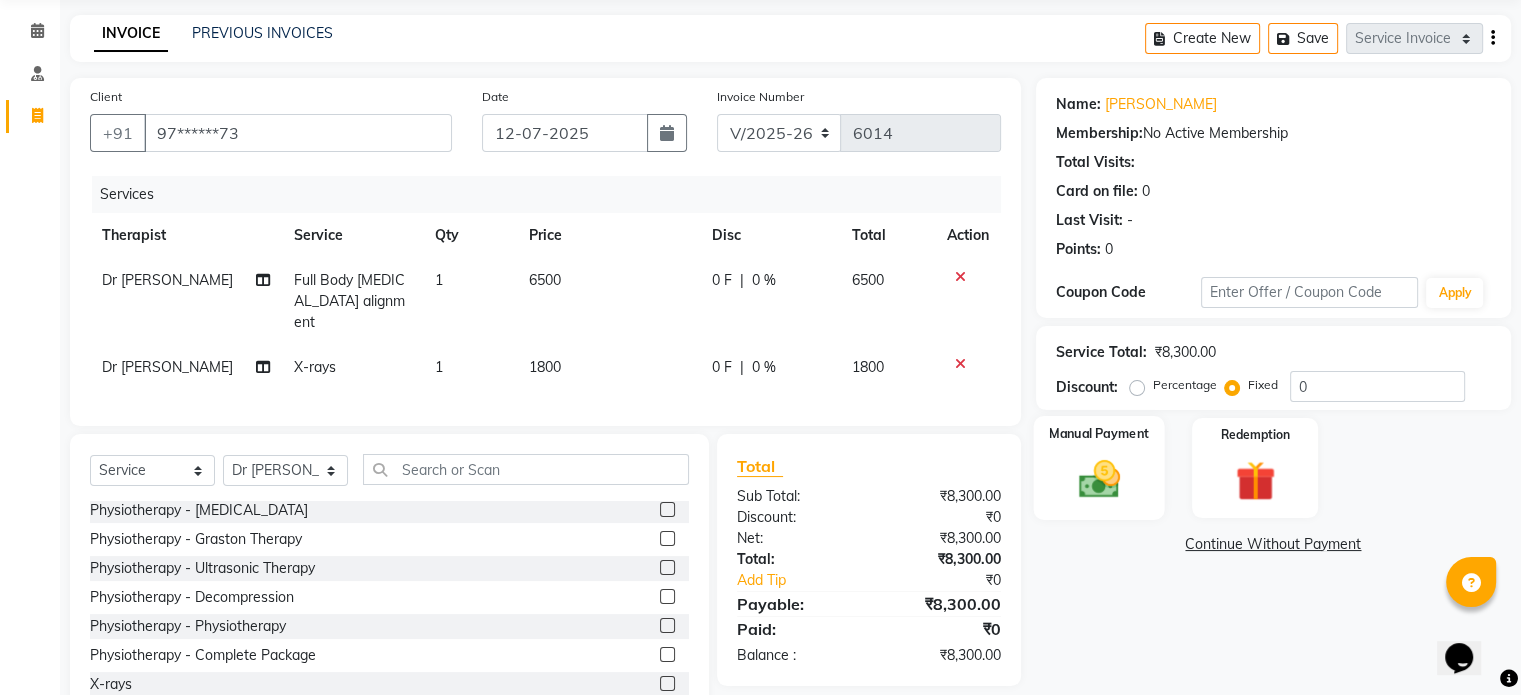 click 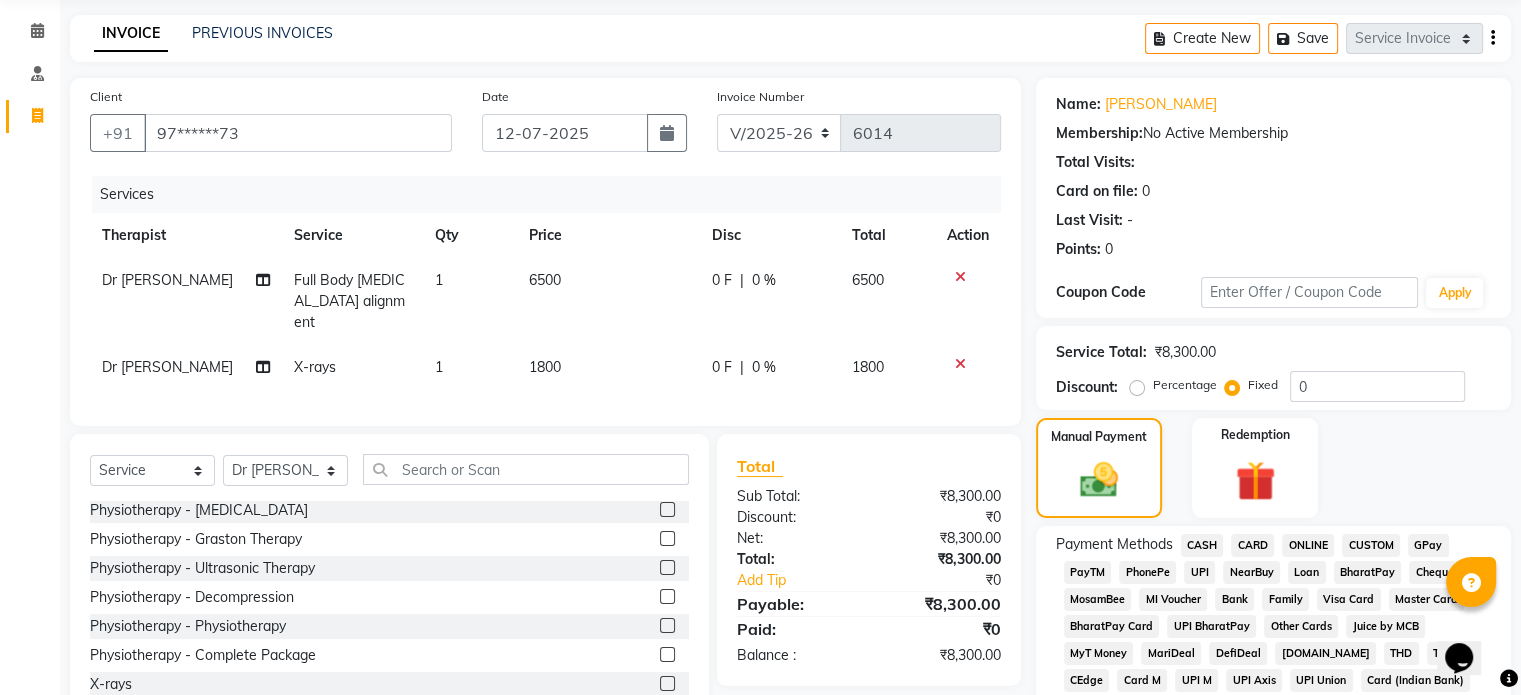 click on "UPI" 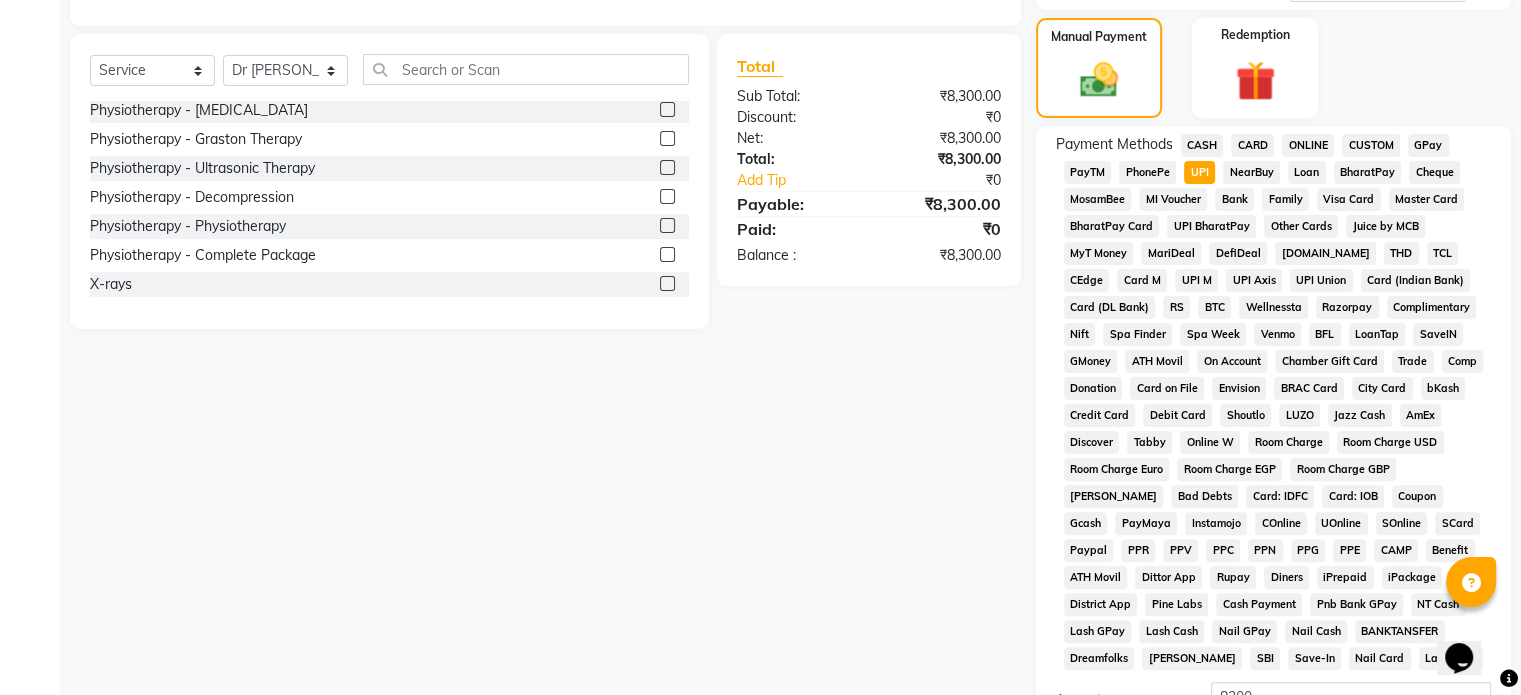 scroll, scrollTop: 652, scrollLeft: 0, axis: vertical 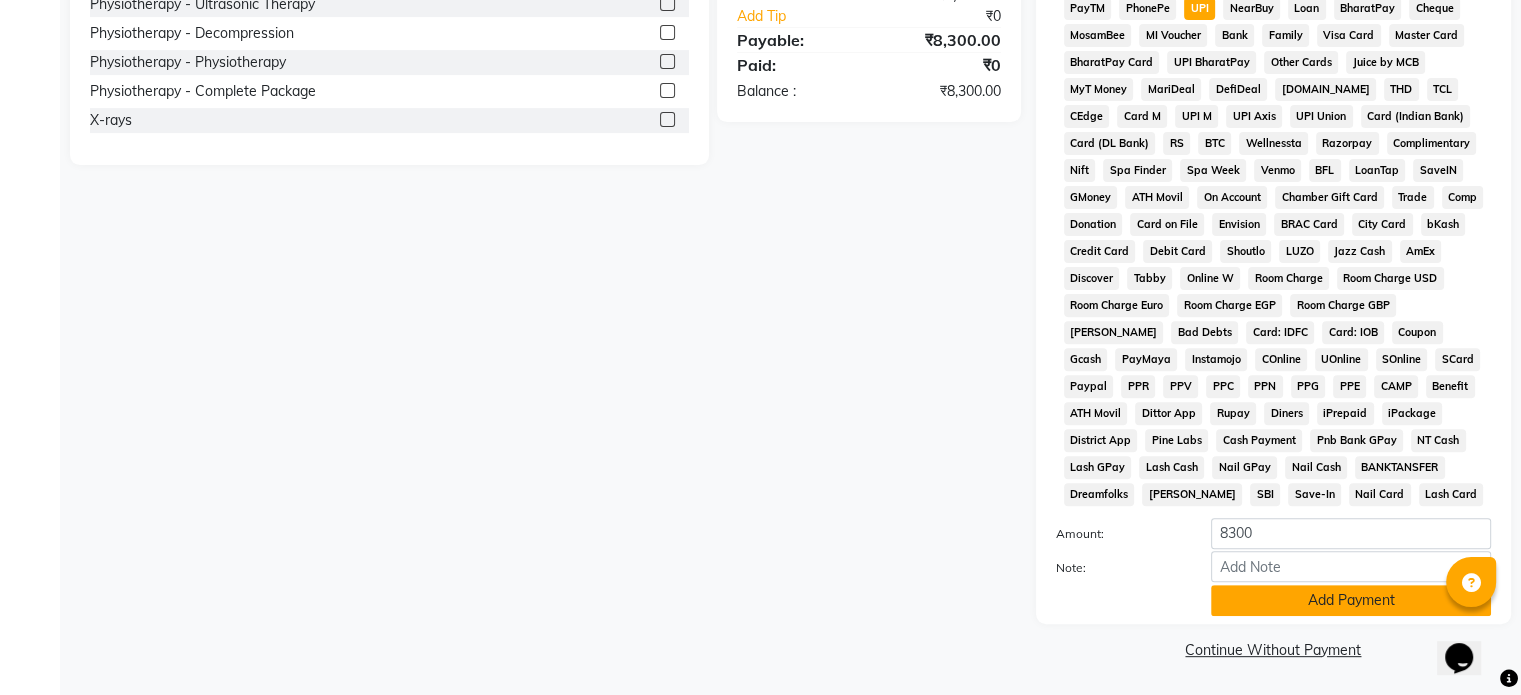 click on "Add Payment" 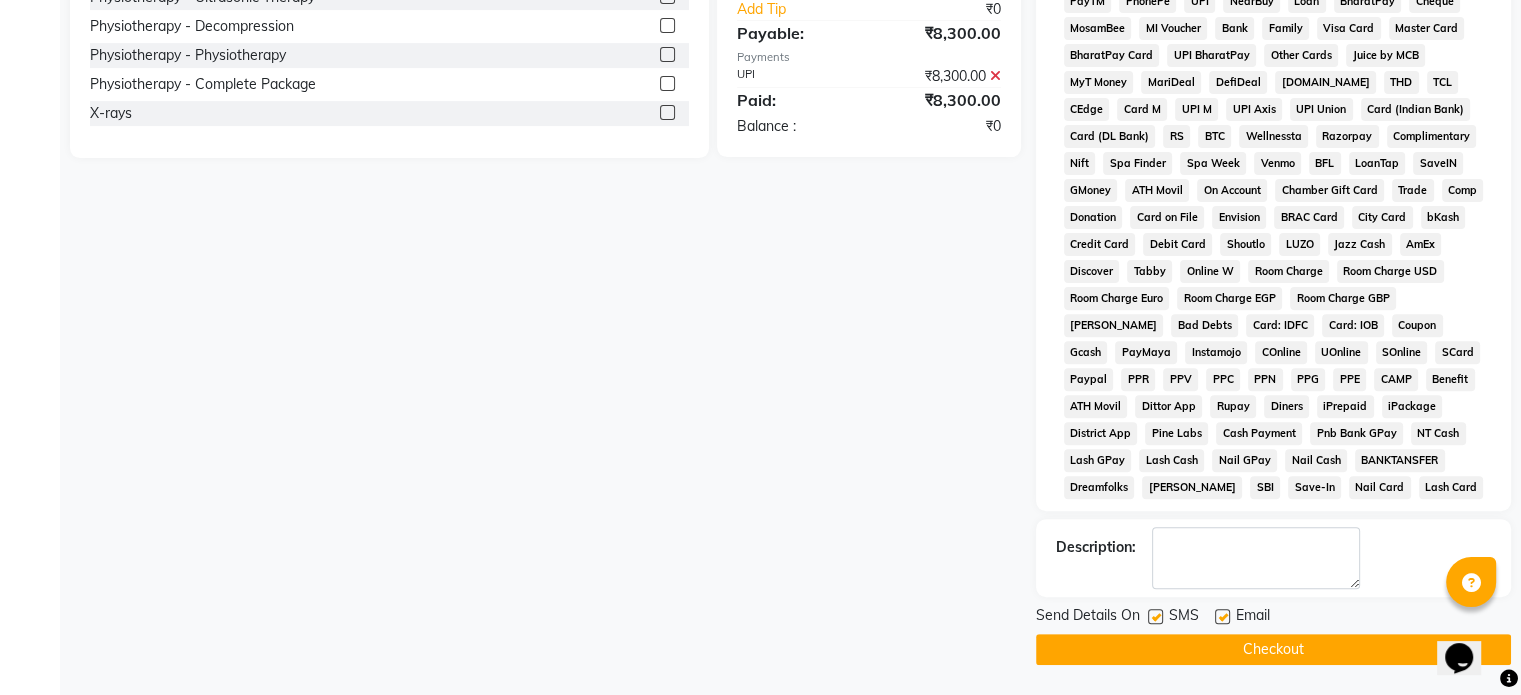 click 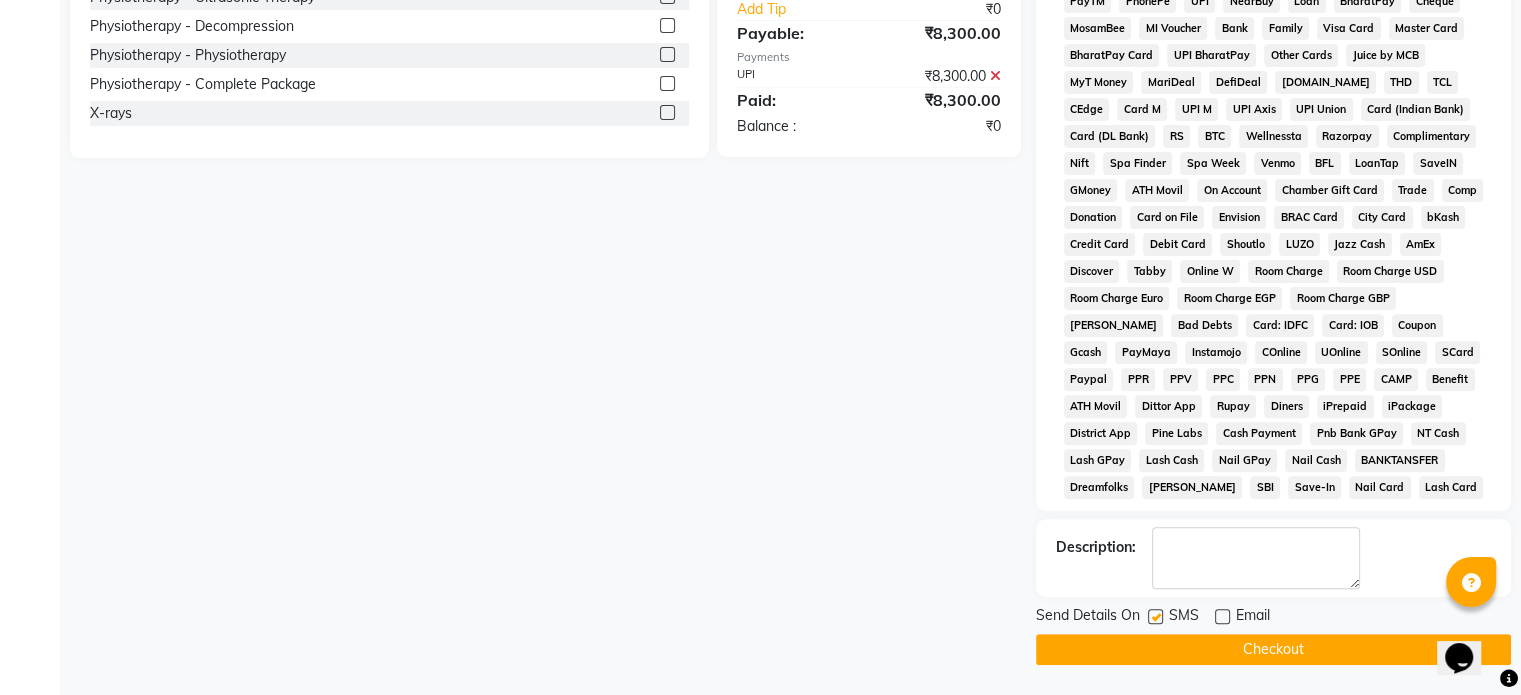 click 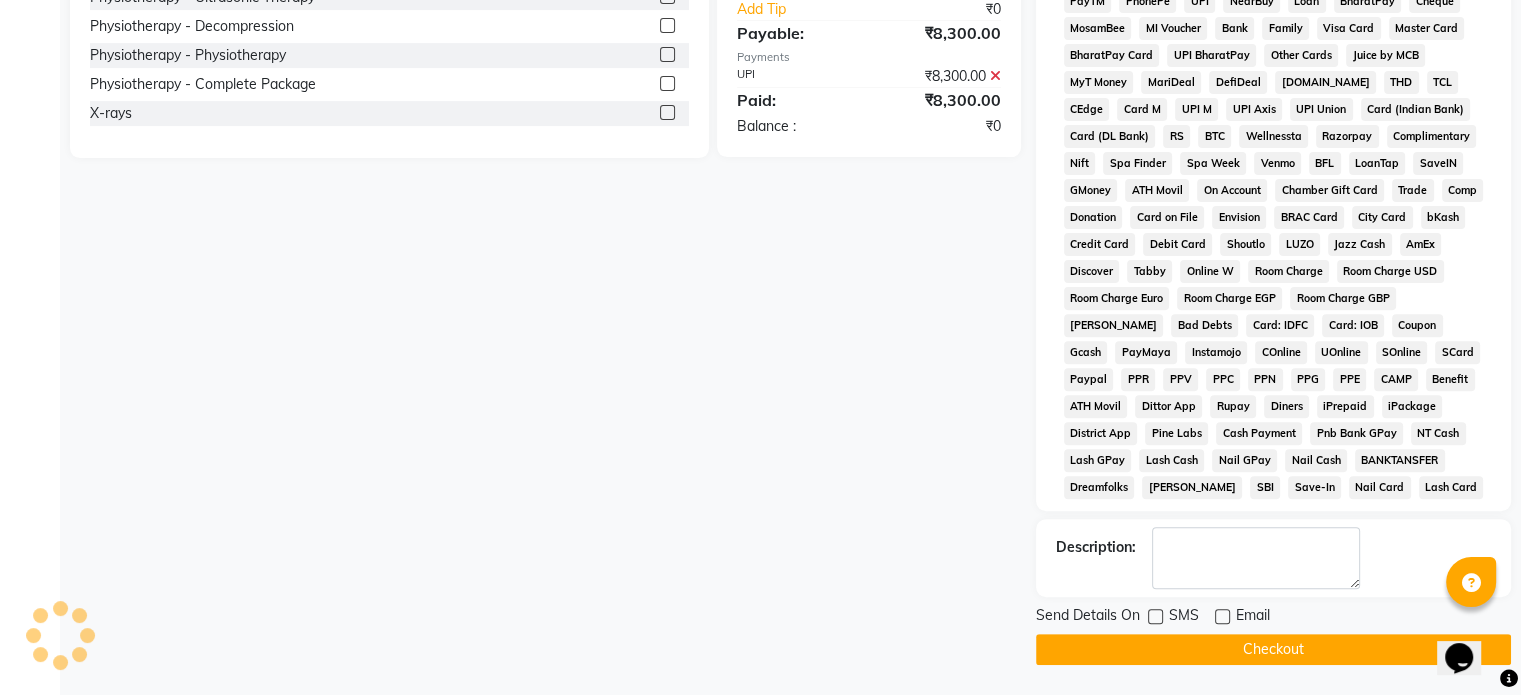 click on "Checkout" 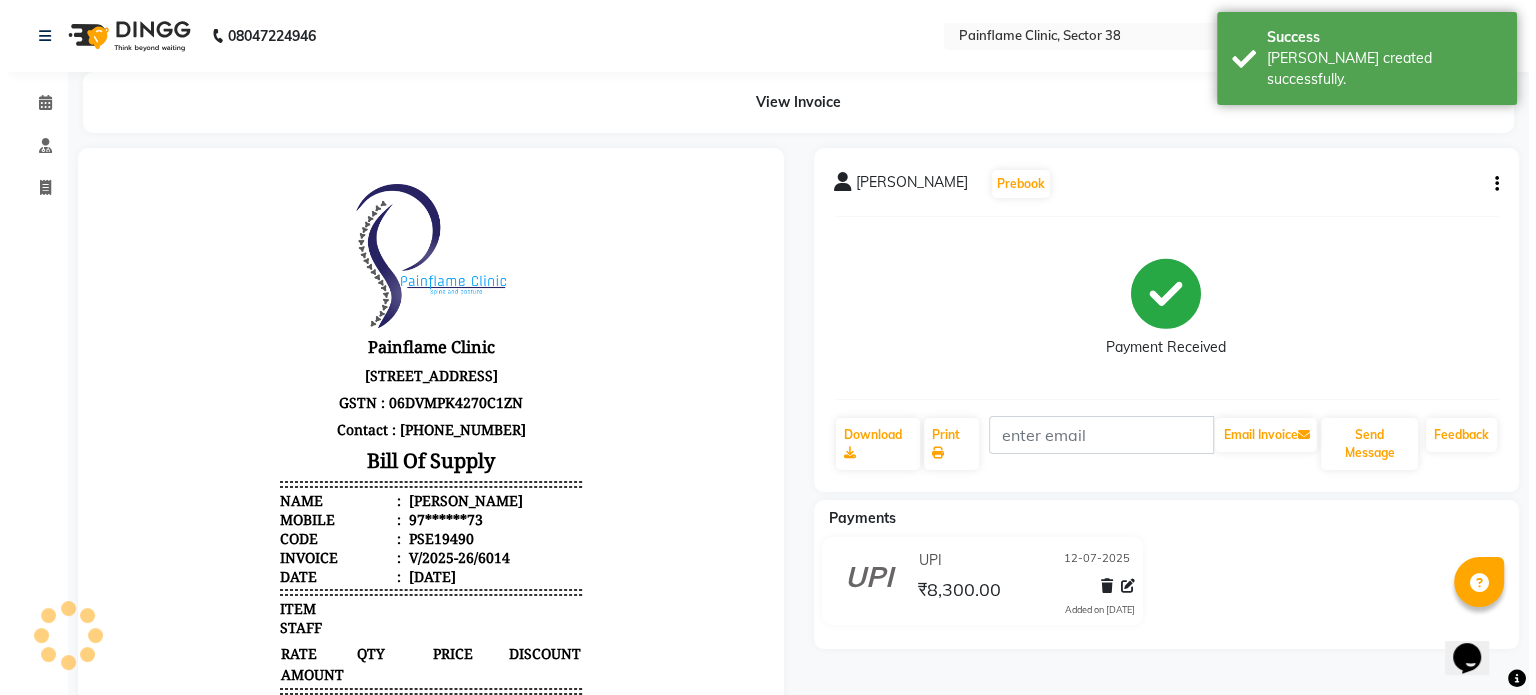 scroll, scrollTop: 0, scrollLeft: 0, axis: both 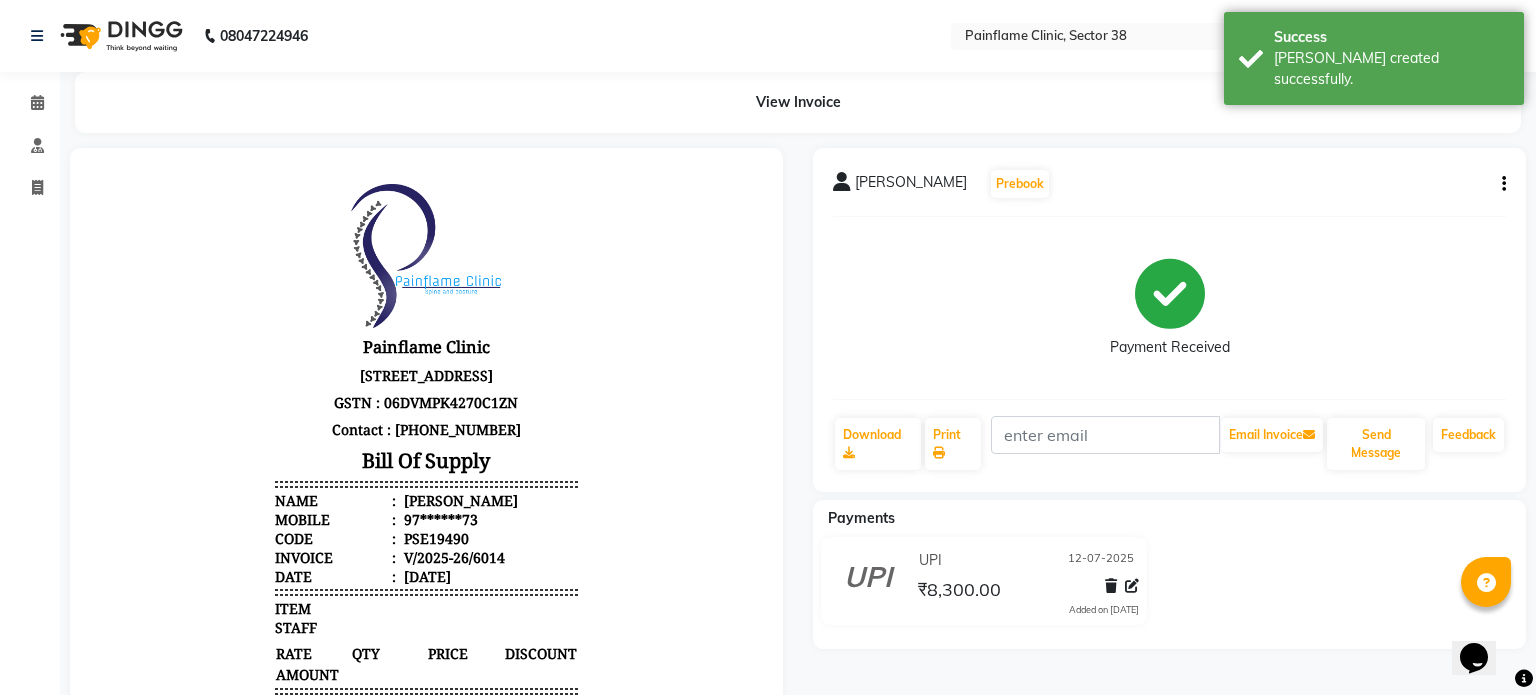 select on "3964" 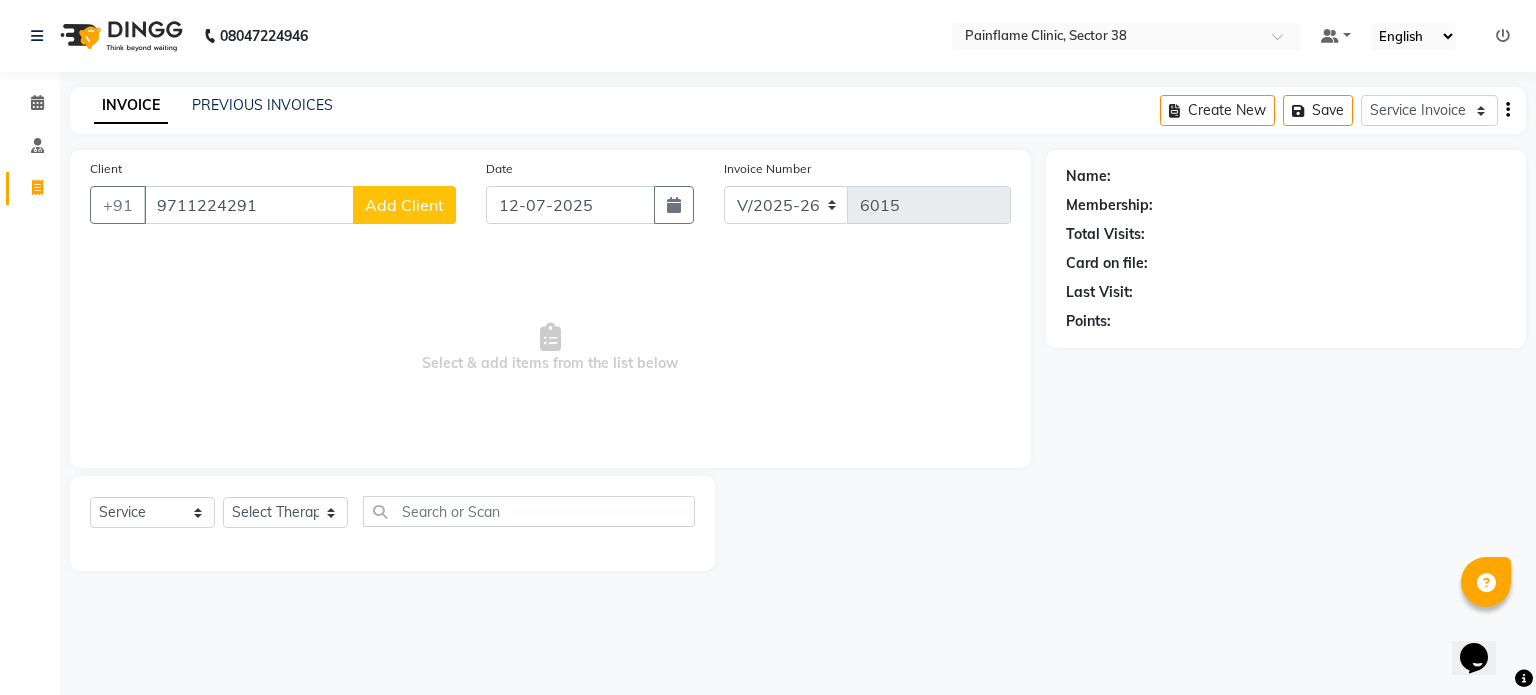 type on "9711224291" 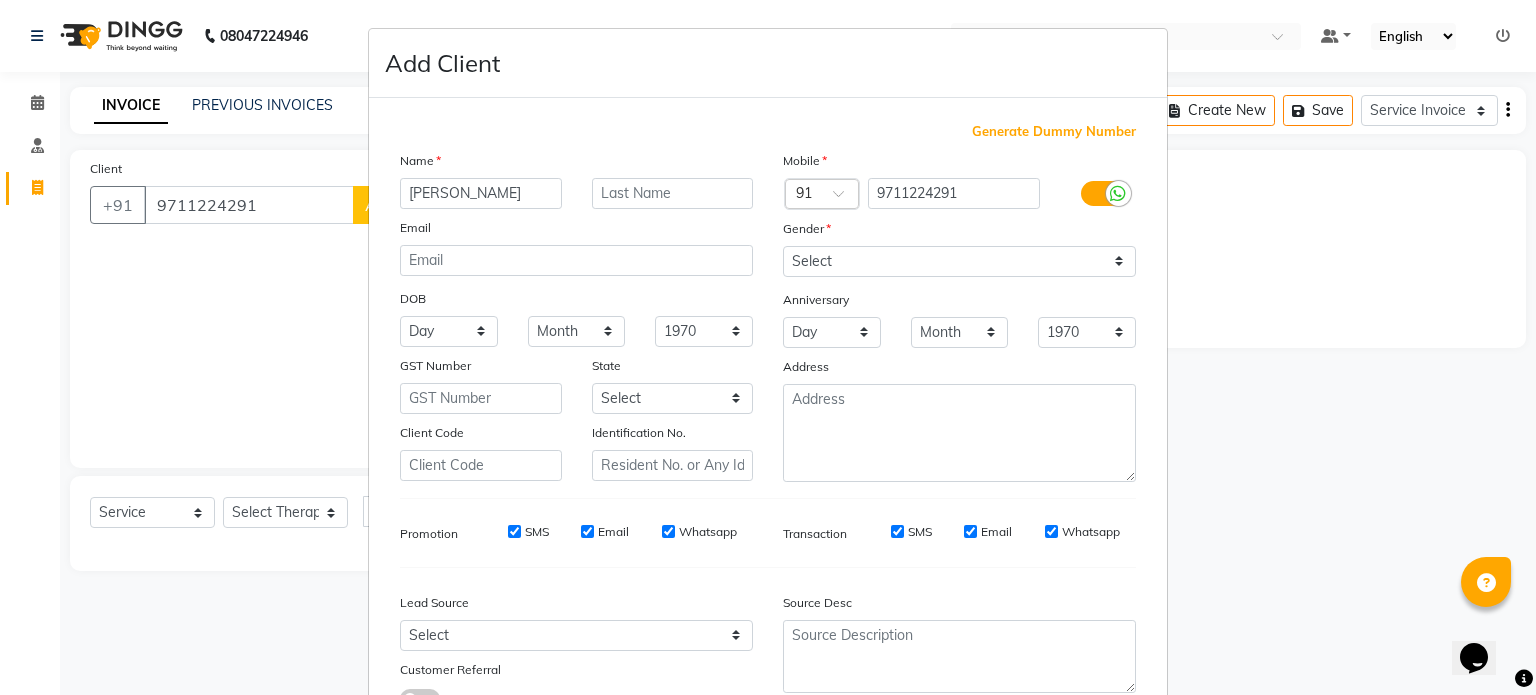 type on "[PERSON_NAME]" 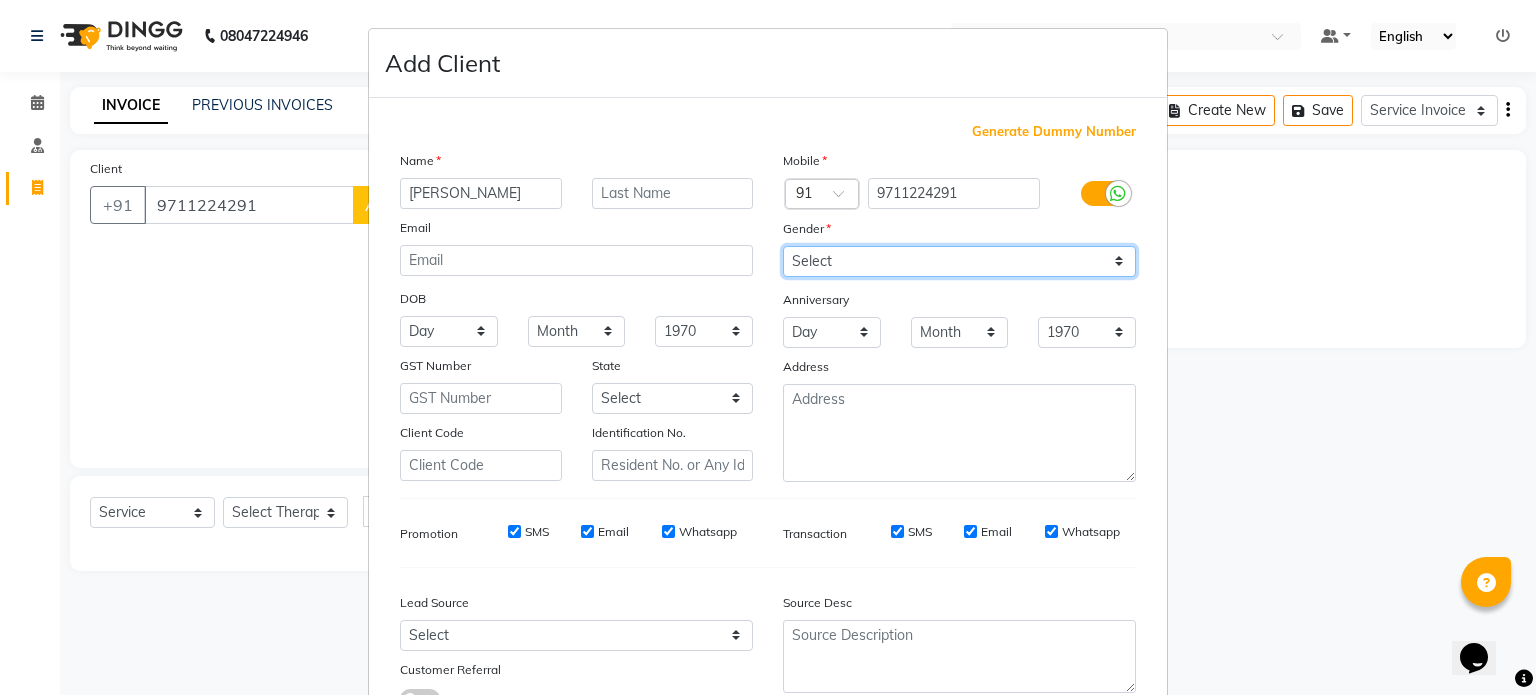 click on "Select [DEMOGRAPHIC_DATA] [DEMOGRAPHIC_DATA] Other Prefer Not To Say" at bounding box center (959, 261) 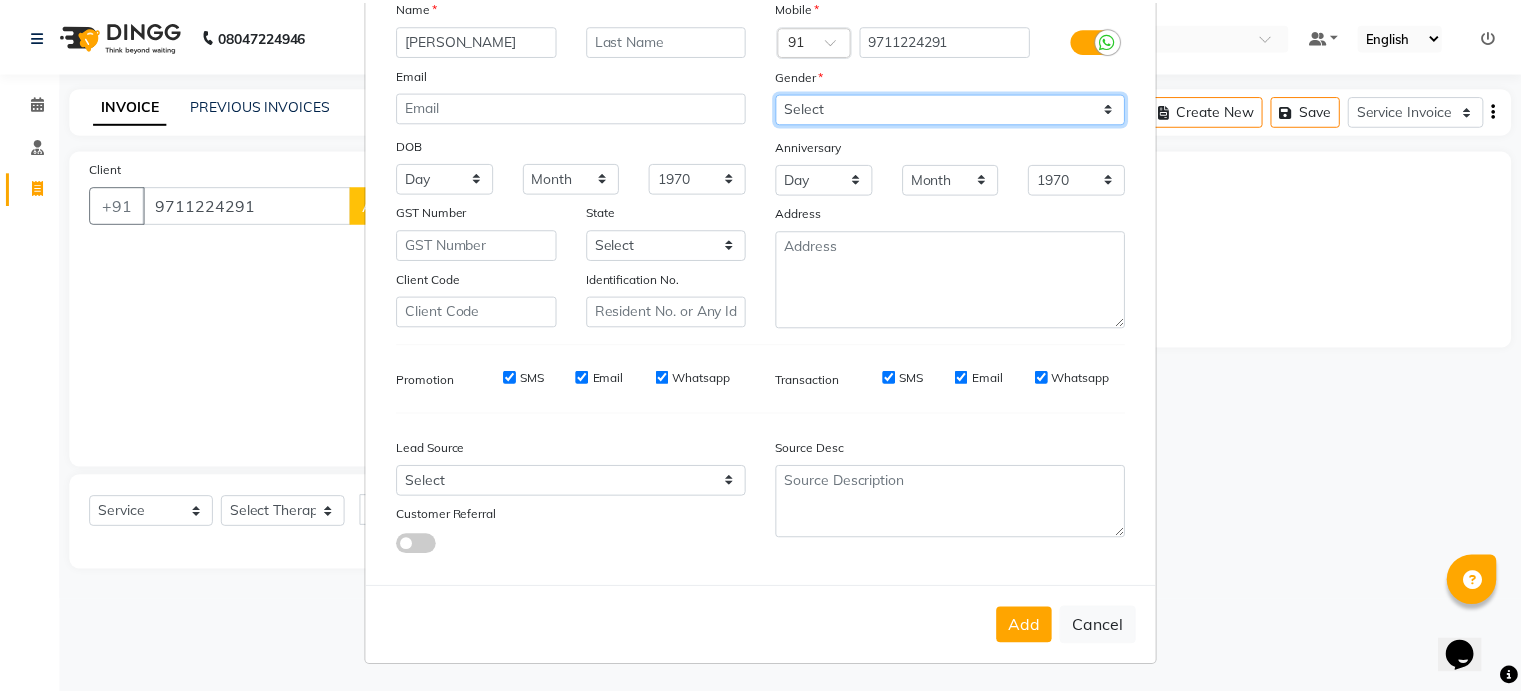 scroll, scrollTop: 160, scrollLeft: 0, axis: vertical 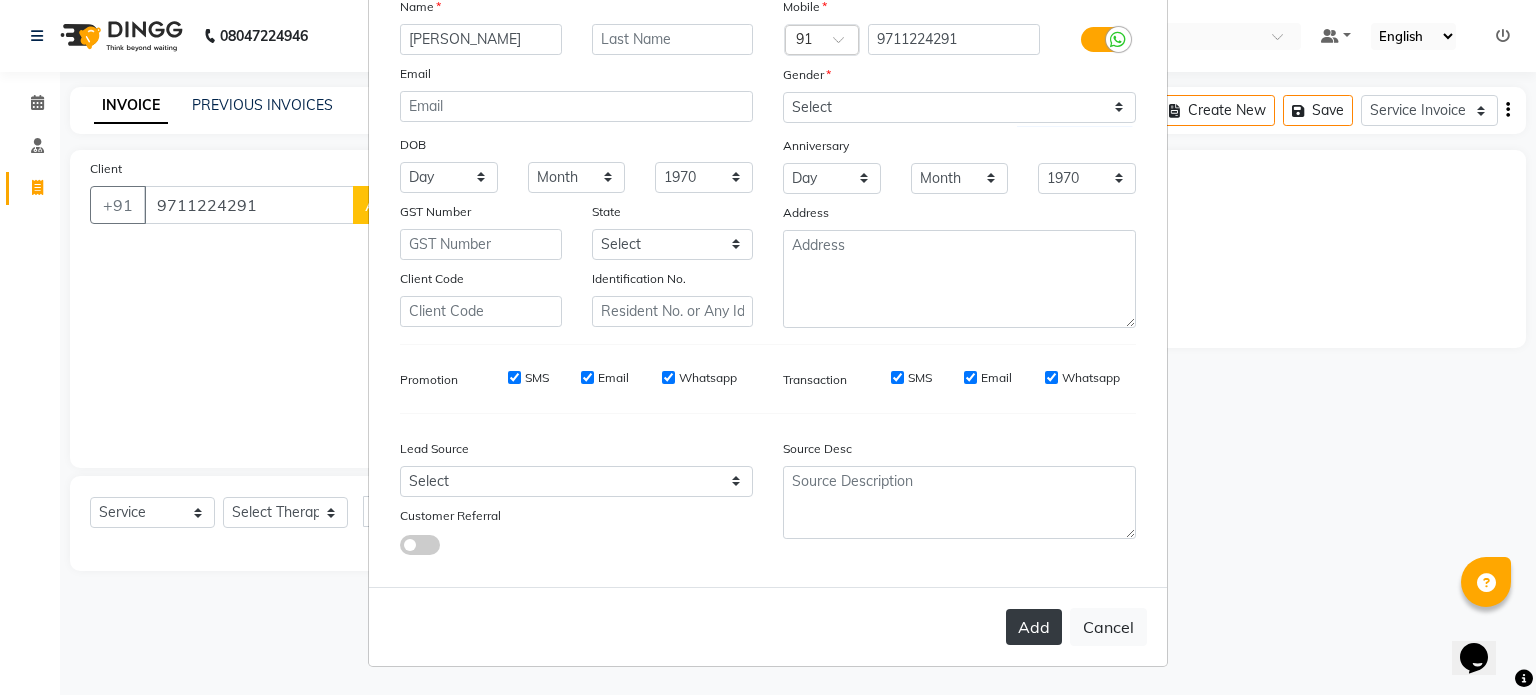 click on "Add" at bounding box center (1034, 627) 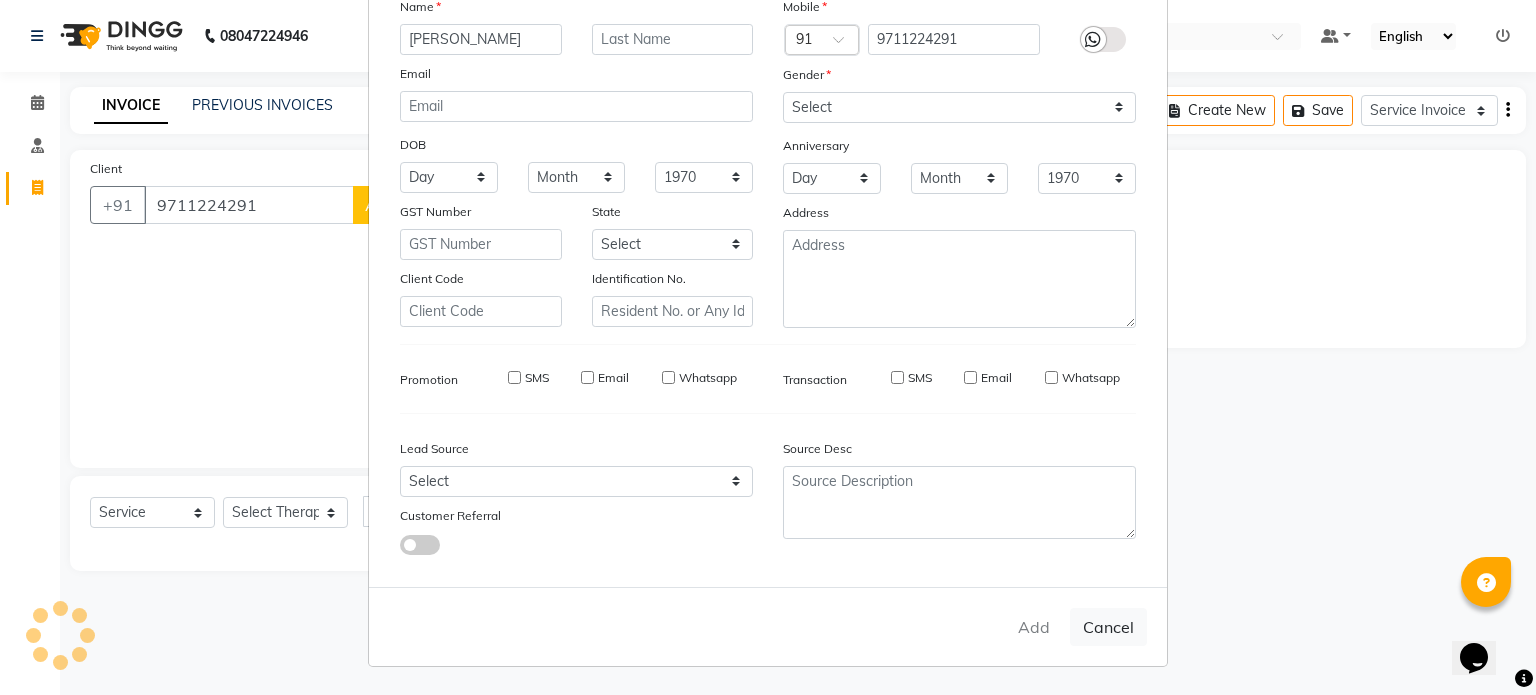 type on "97******91" 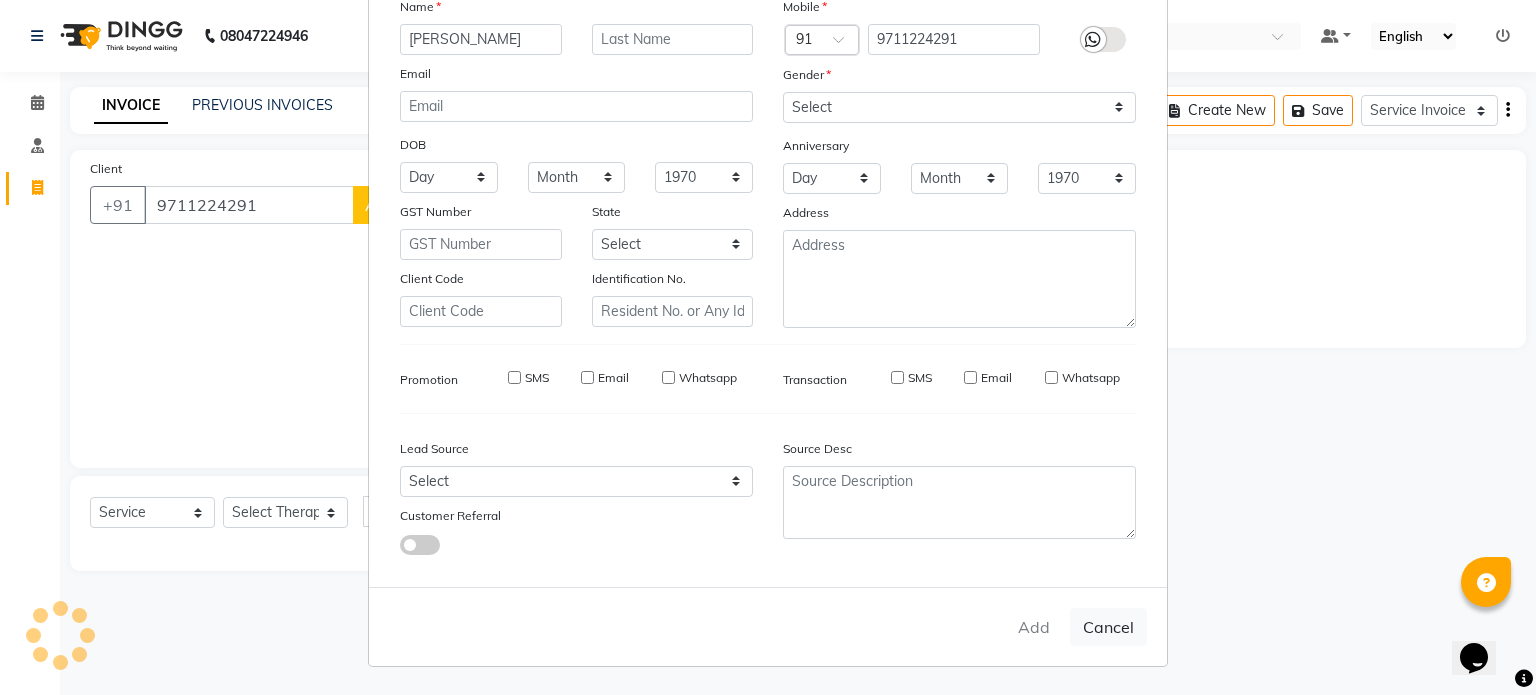 type 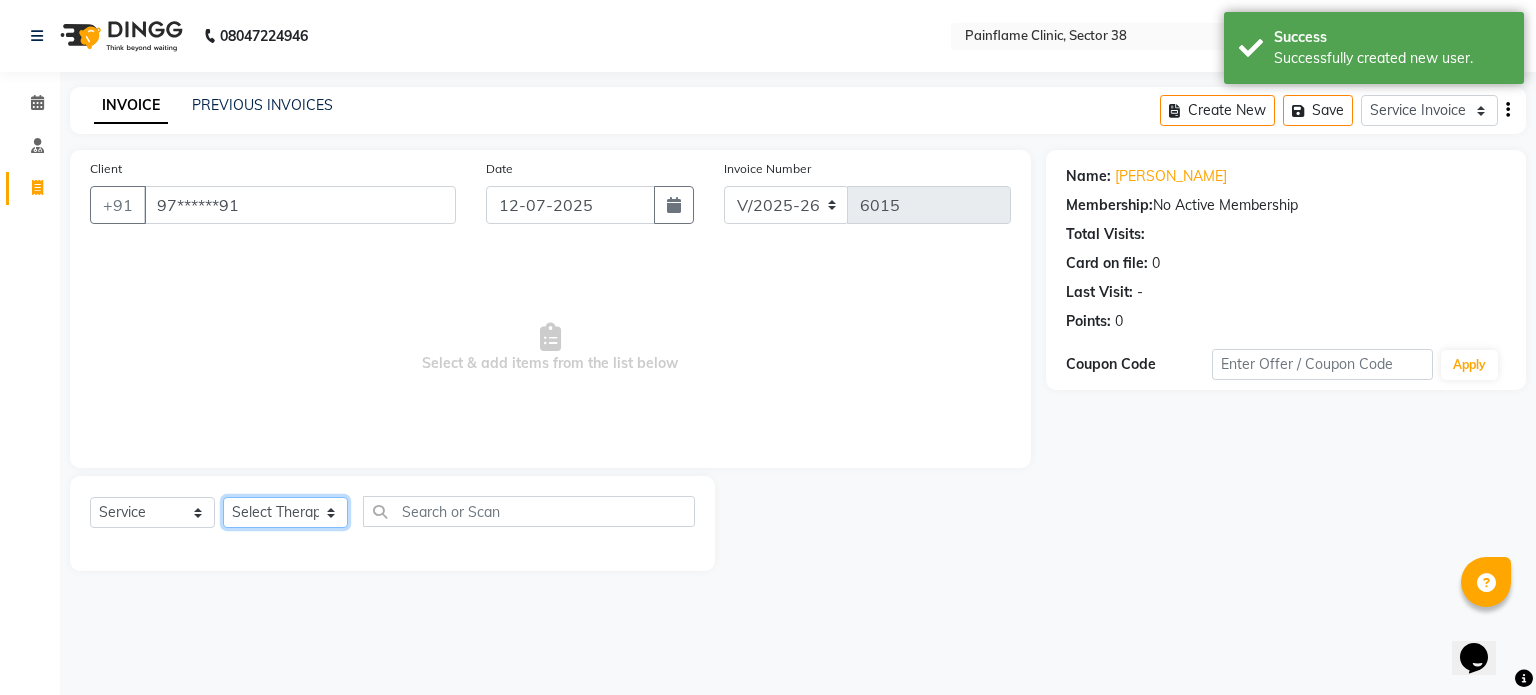 click on "Select Therapist [PERSON_NAME] Dr [PERSON_NAME] [PERSON_NAME] Dr [PERSON_NAME] Dr. Suraj [PERSON_NAME] [PERSON_NAME] [PERSON_NAME] [PERSON_NAME] Reception 1  Reception 2 Reception 3" 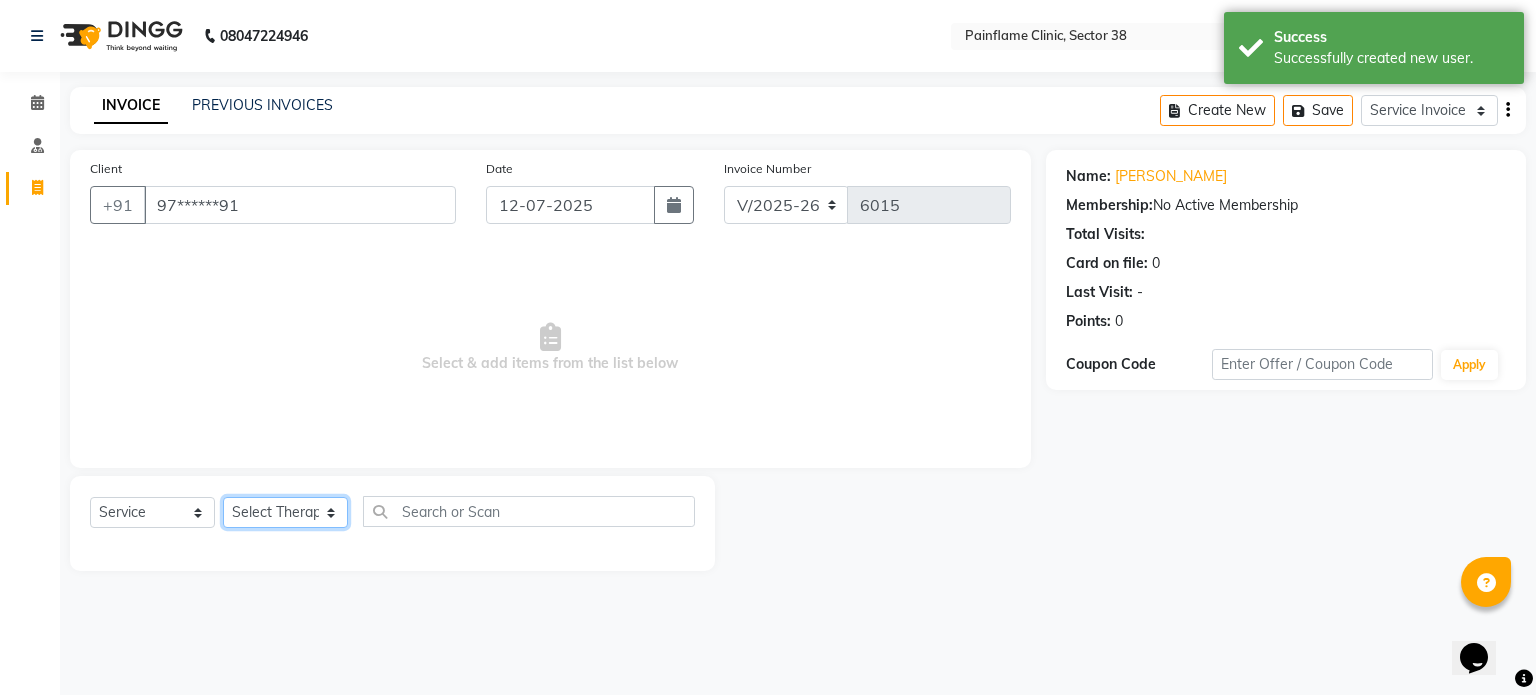 select on "20209" 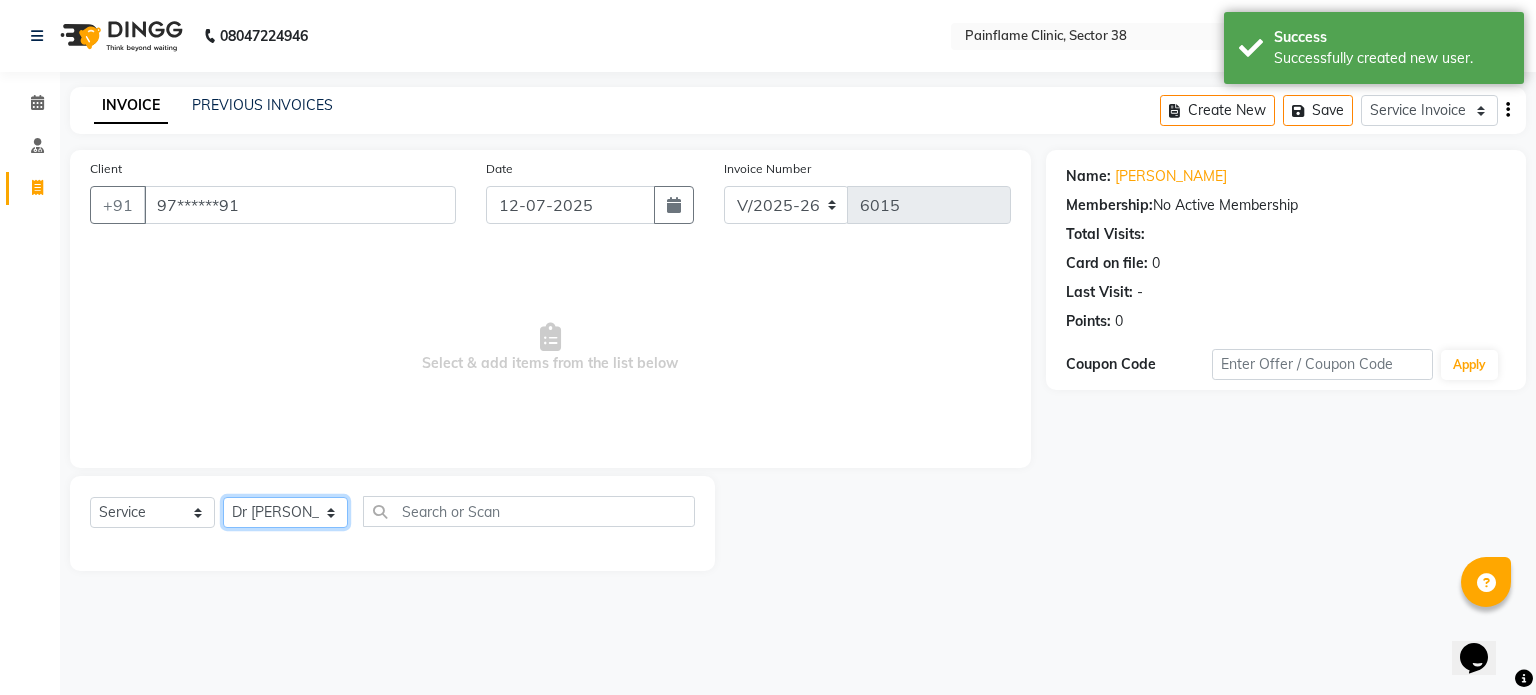 click on "Select Therapist [PERSON_NAME] Dr [PERSON_NAME] [PERSON_NAME] Dr [PERSON_NAME] Dr. Suraj [PERSON_NAME] [PERSON_NAME] [PERSON_NAME] [PERSON_NAME] Reception 1  Reception 2 Reception 3" 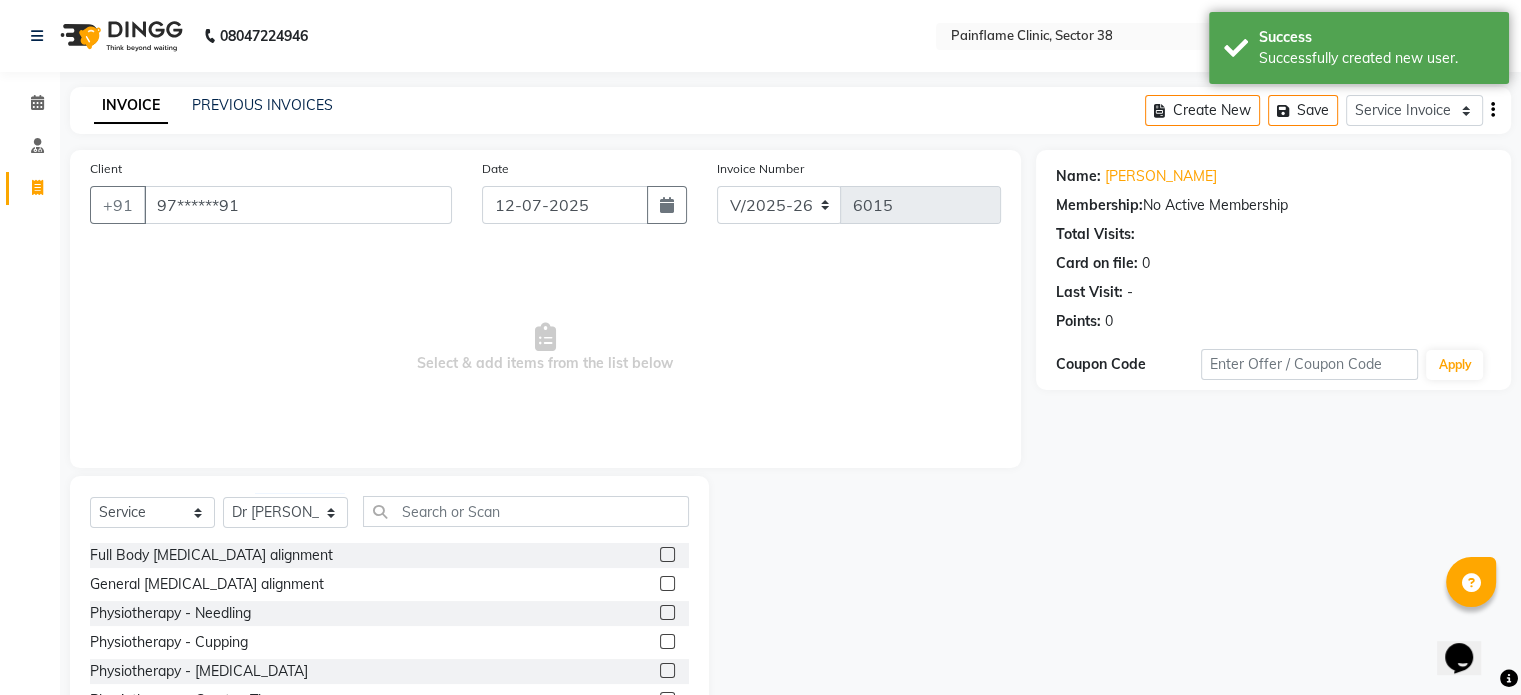 click 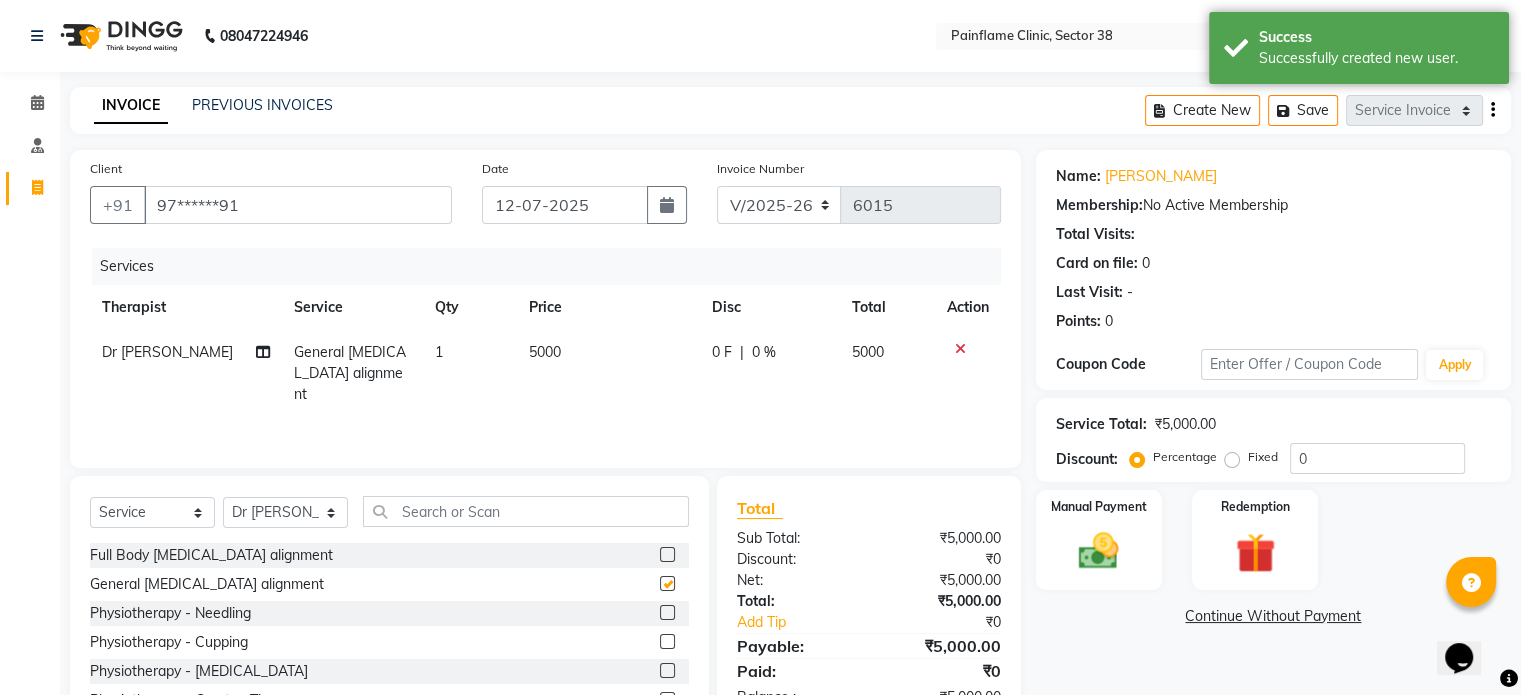 scroll, scrollTop: 119, scrollLeft: 0, axis: vertical 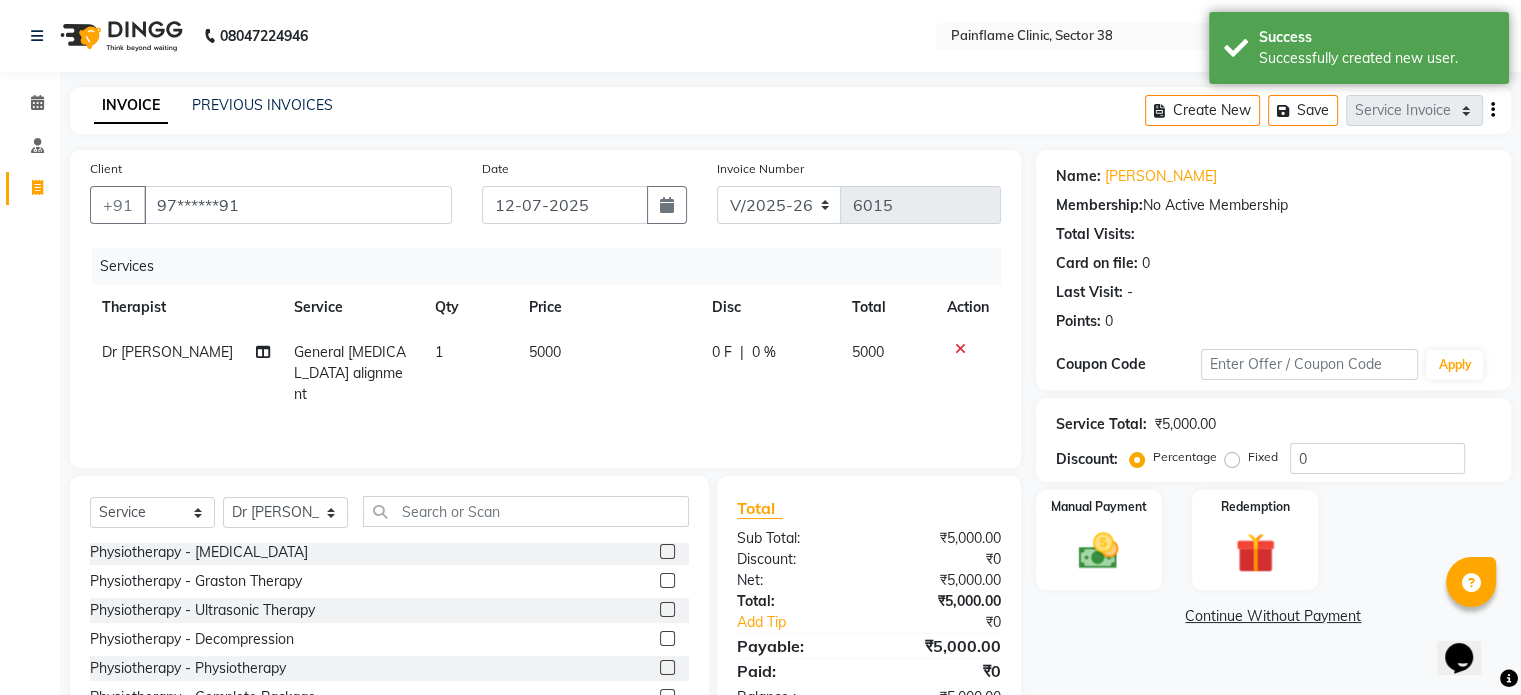 checkbox on "false" 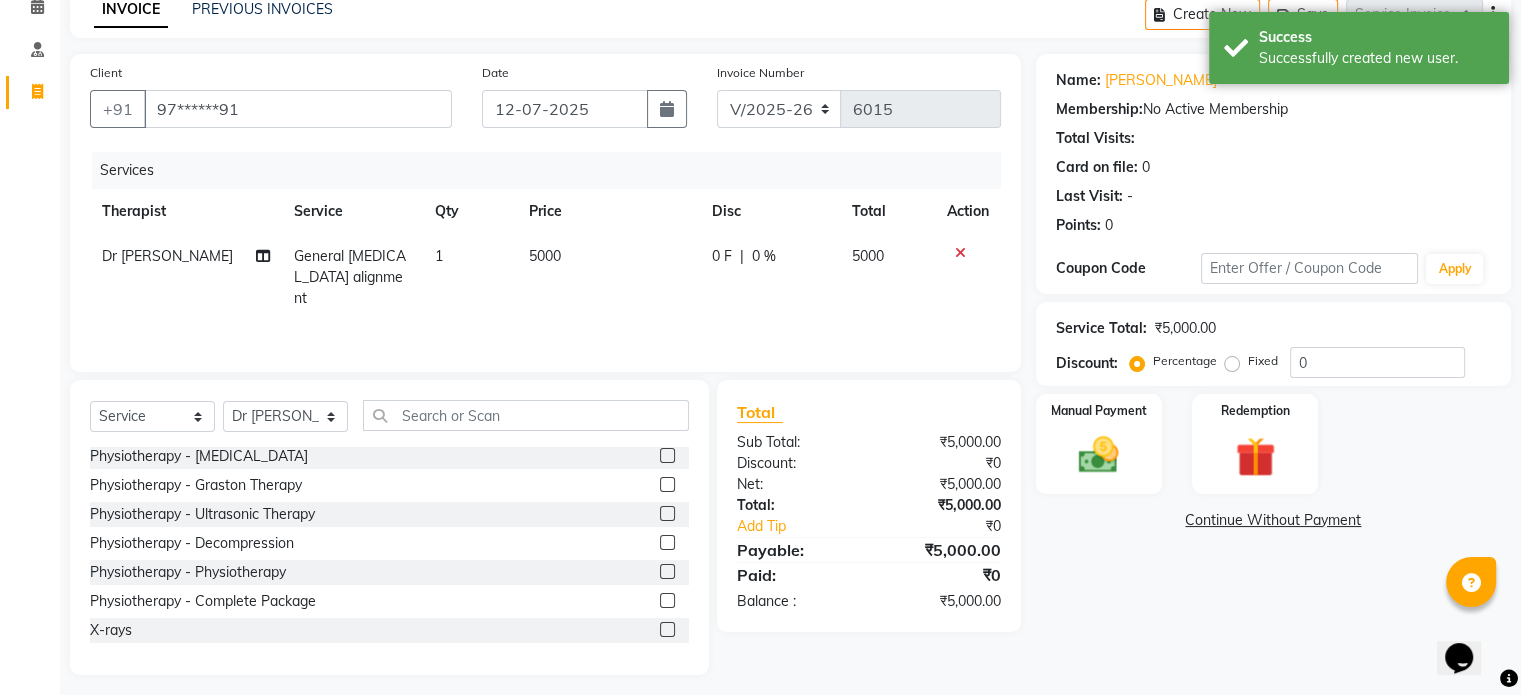 scroll, scrollTop: 98, scrollLeft: 0, axis: vertical 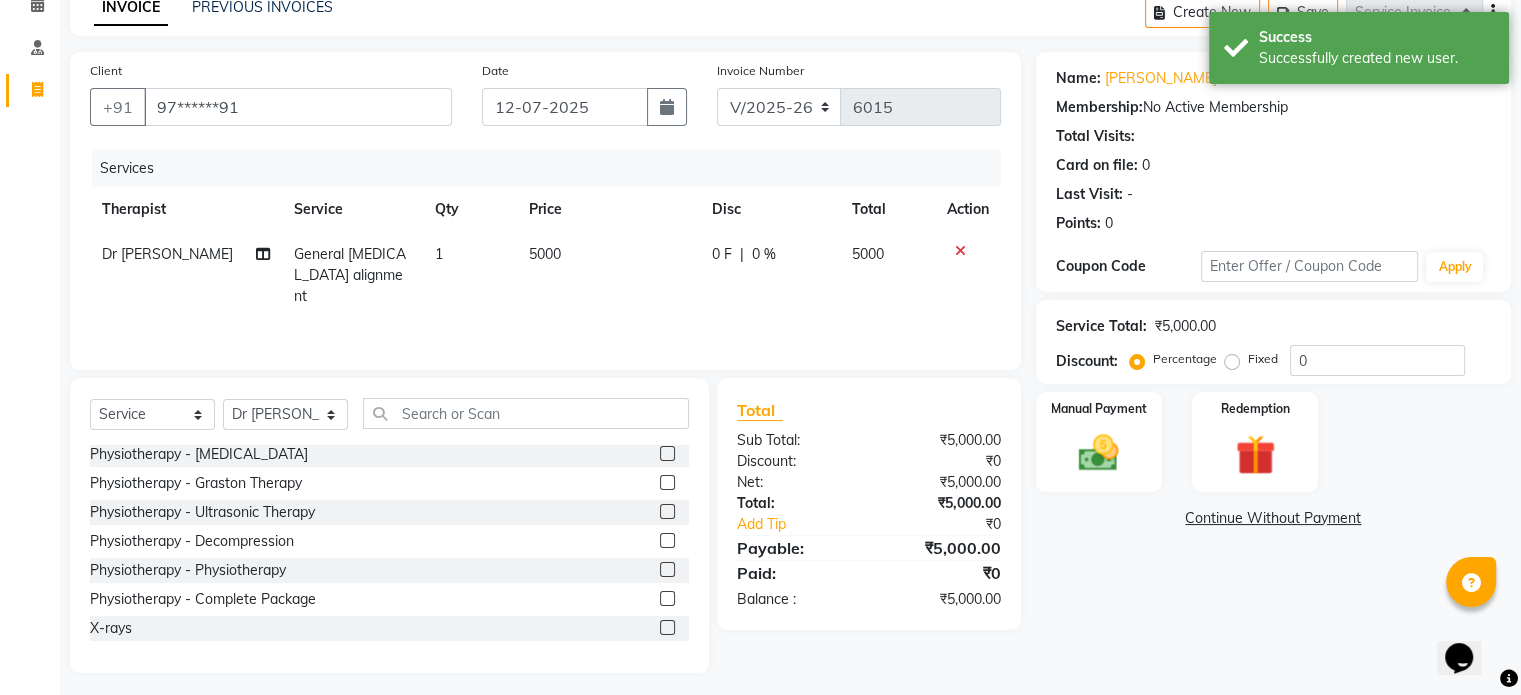 click 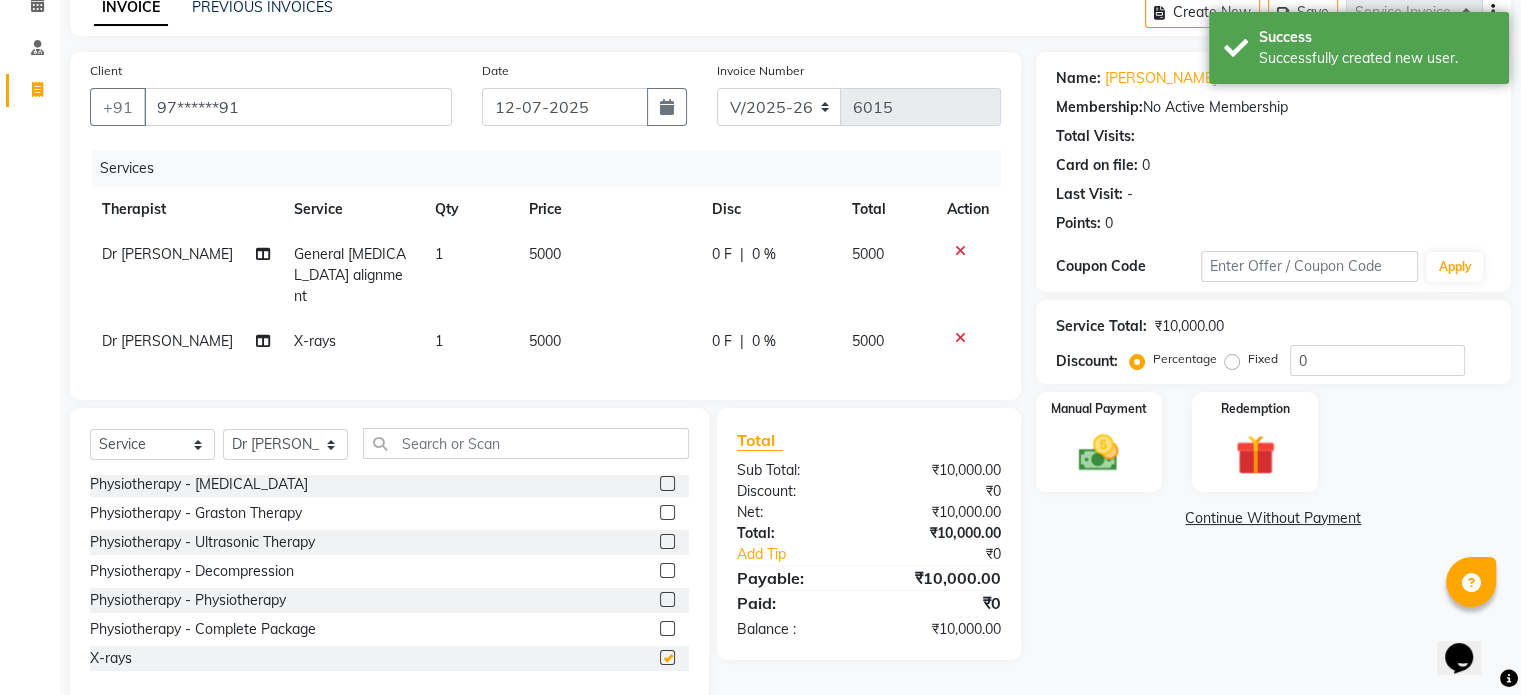 checkbox on "false" 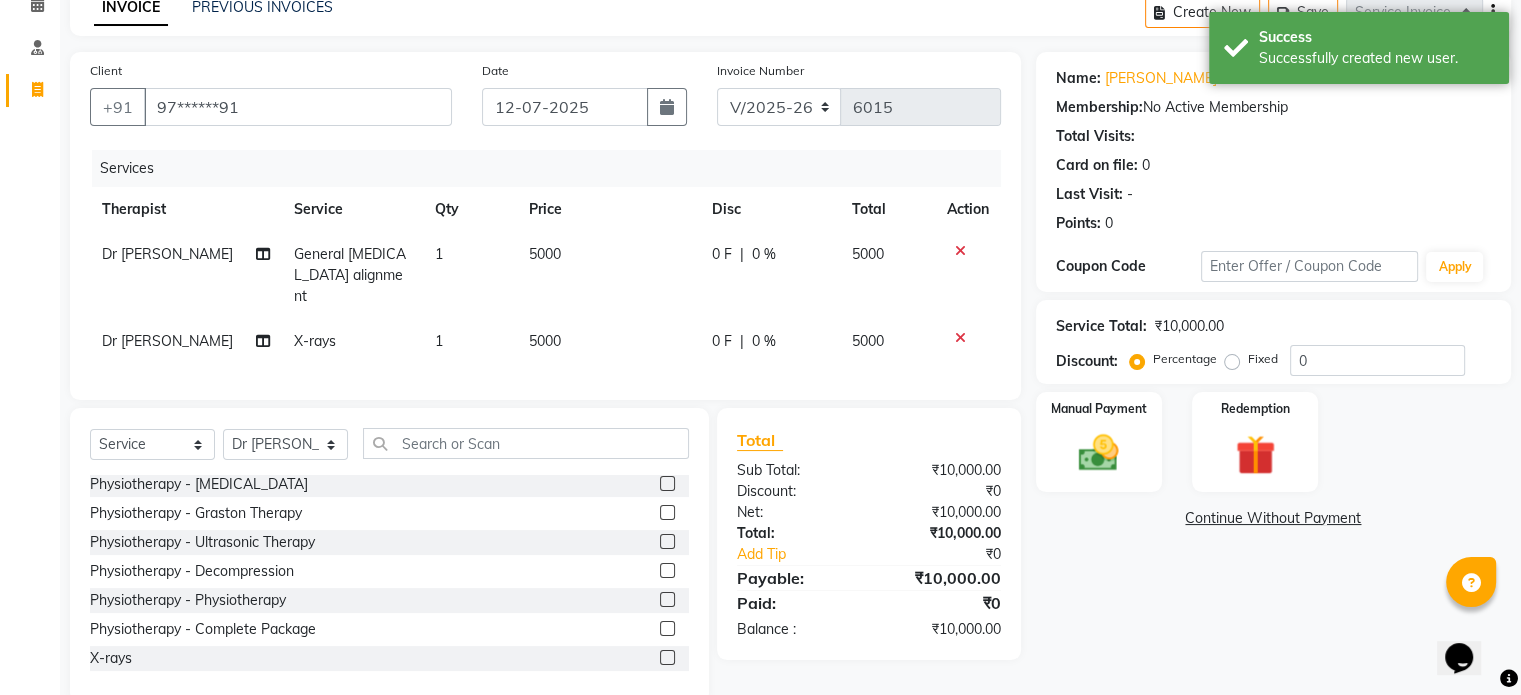 click on "5000" 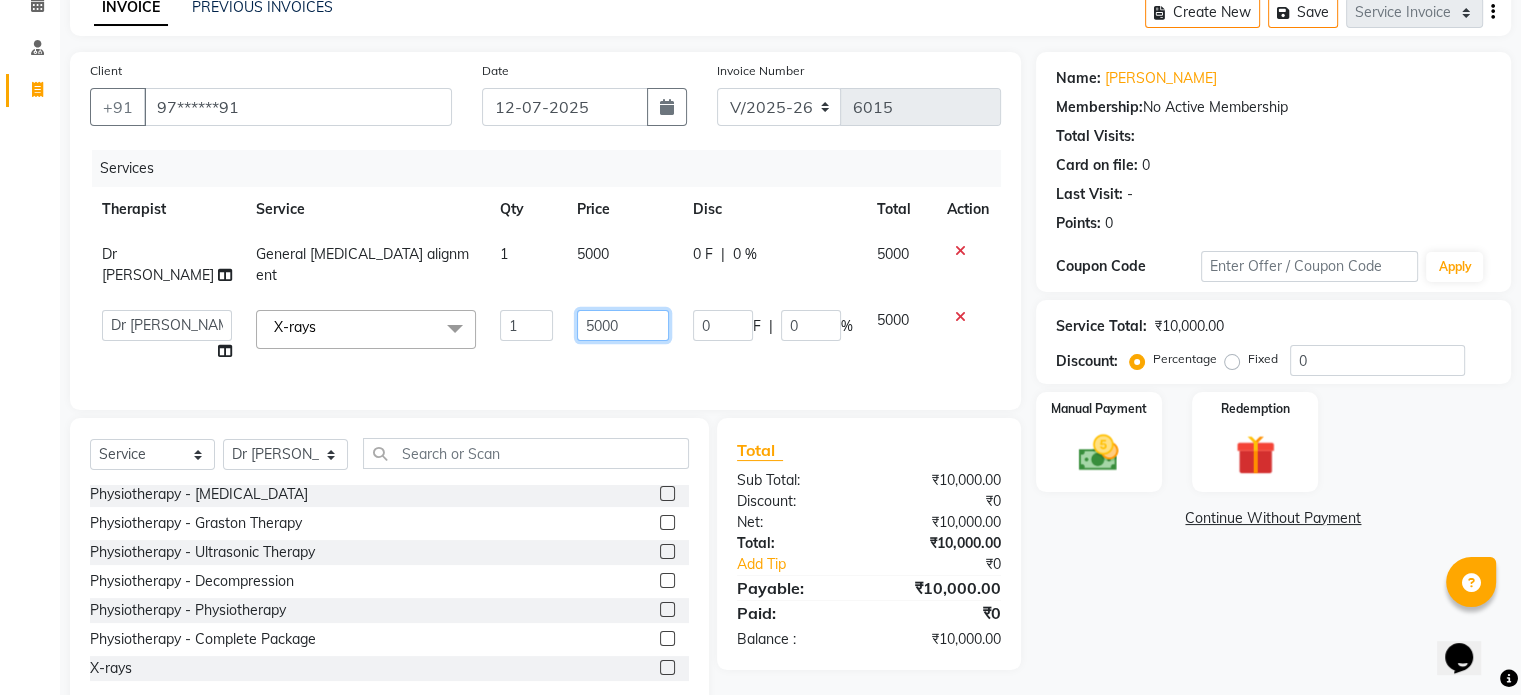 click on "5000" 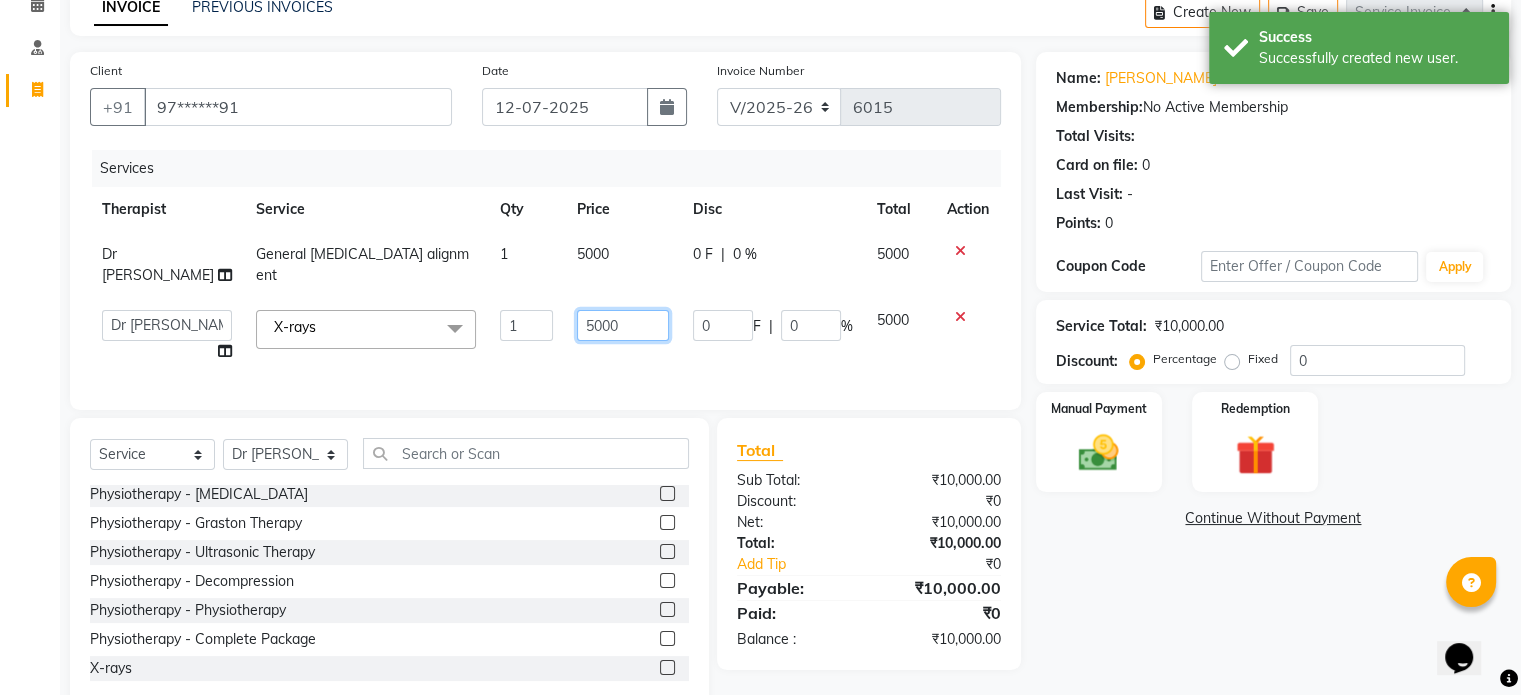 click on "5000" 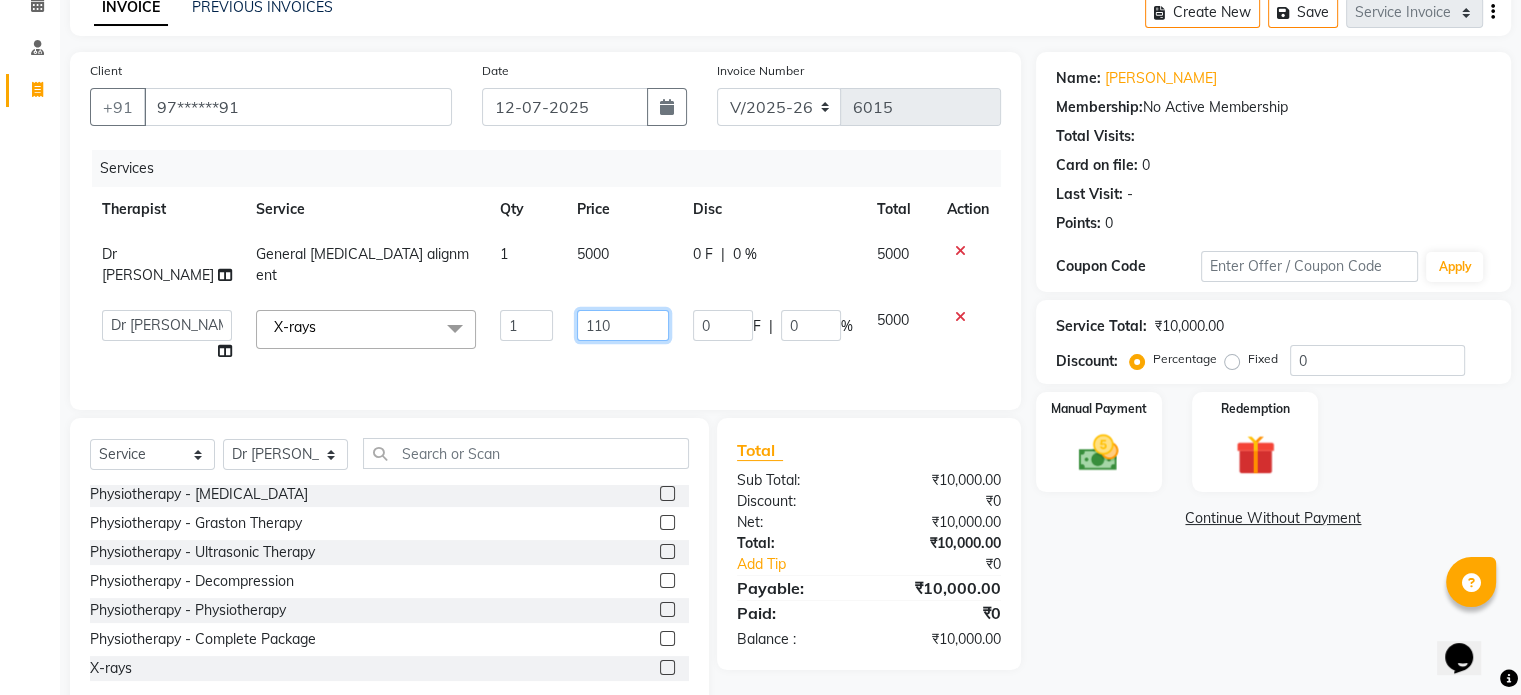 type on "1100" 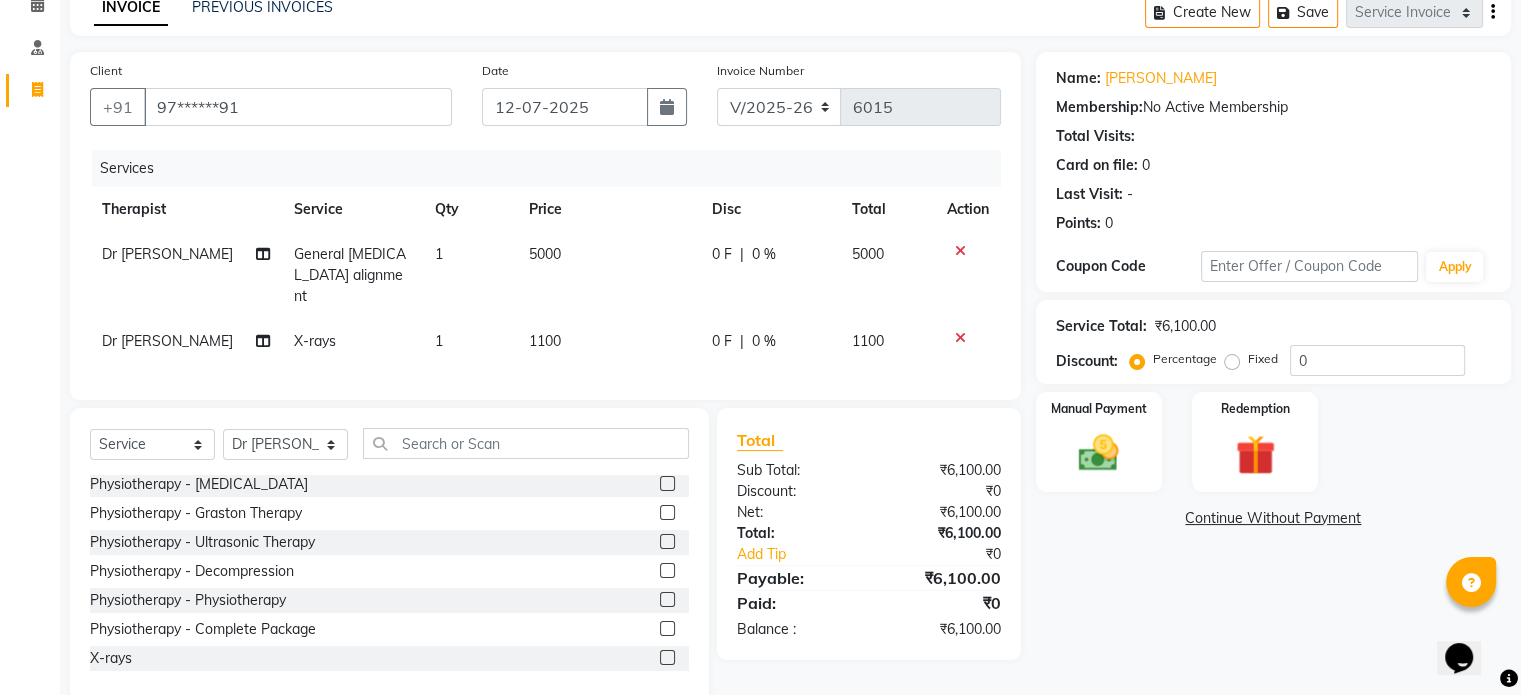 click on "Fixed" 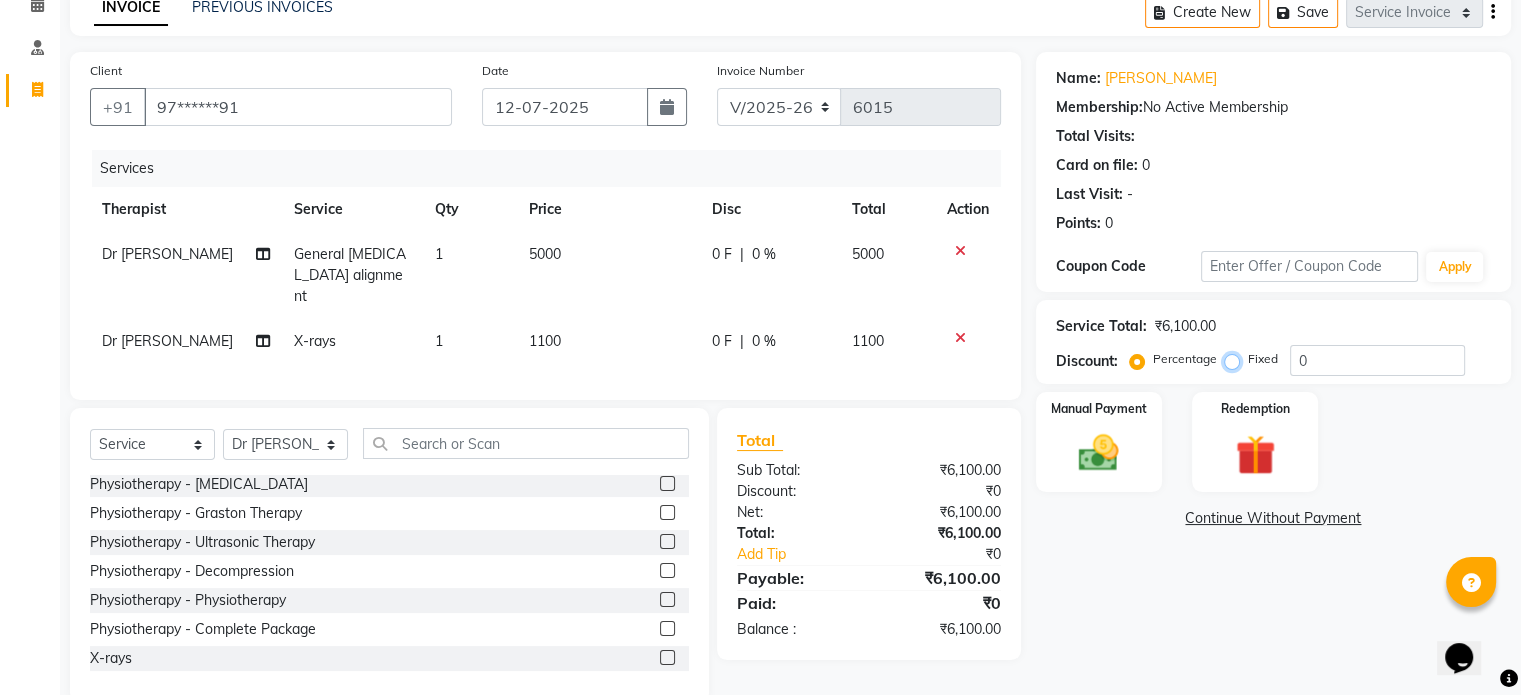 click on "Fixed" at bounding box center (1236, 359) 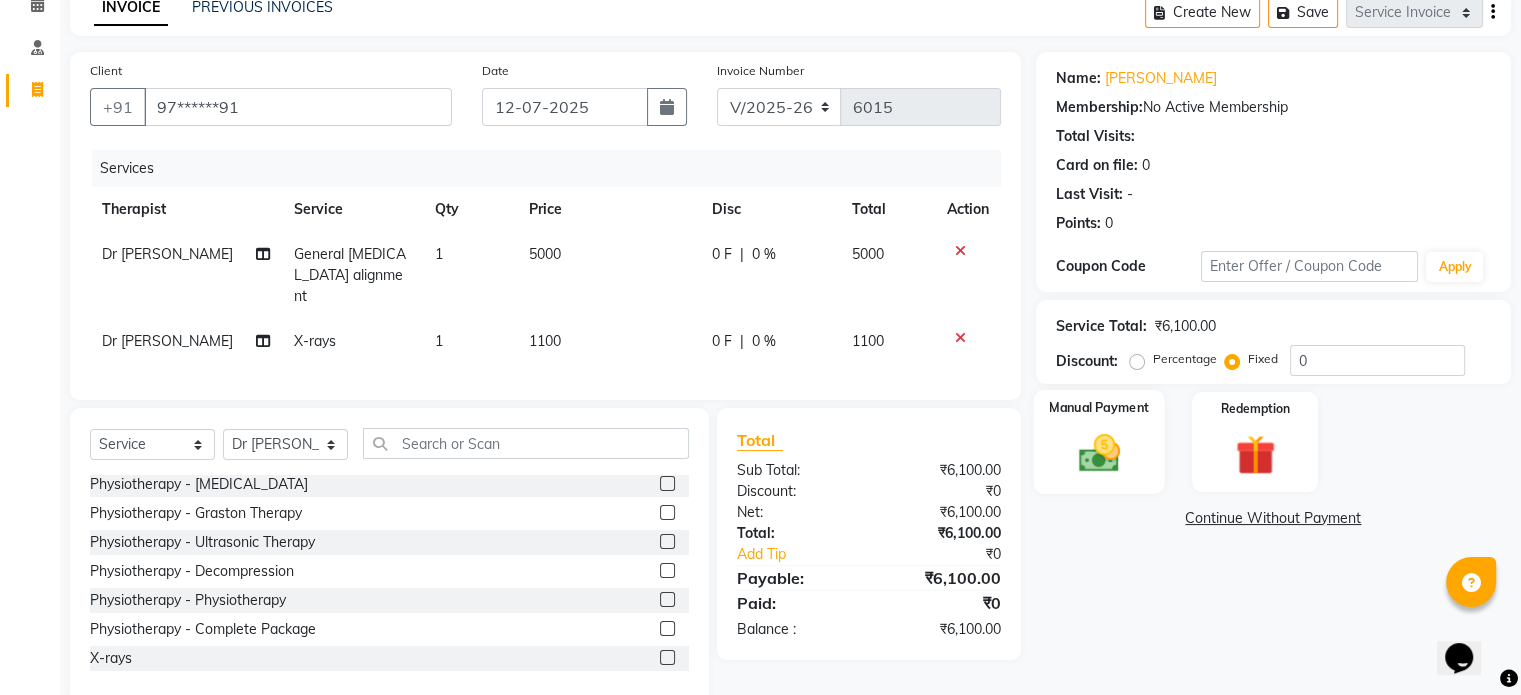 click 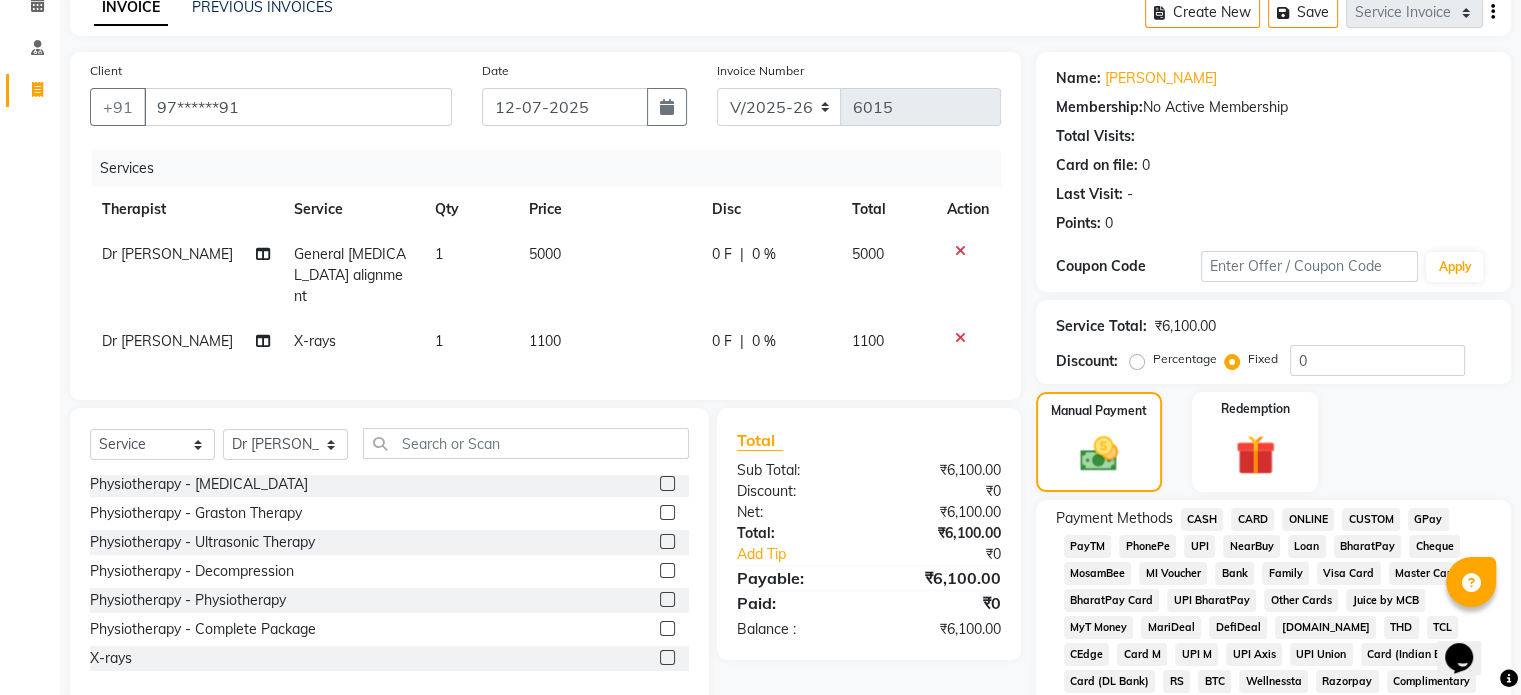 click on "UPI" 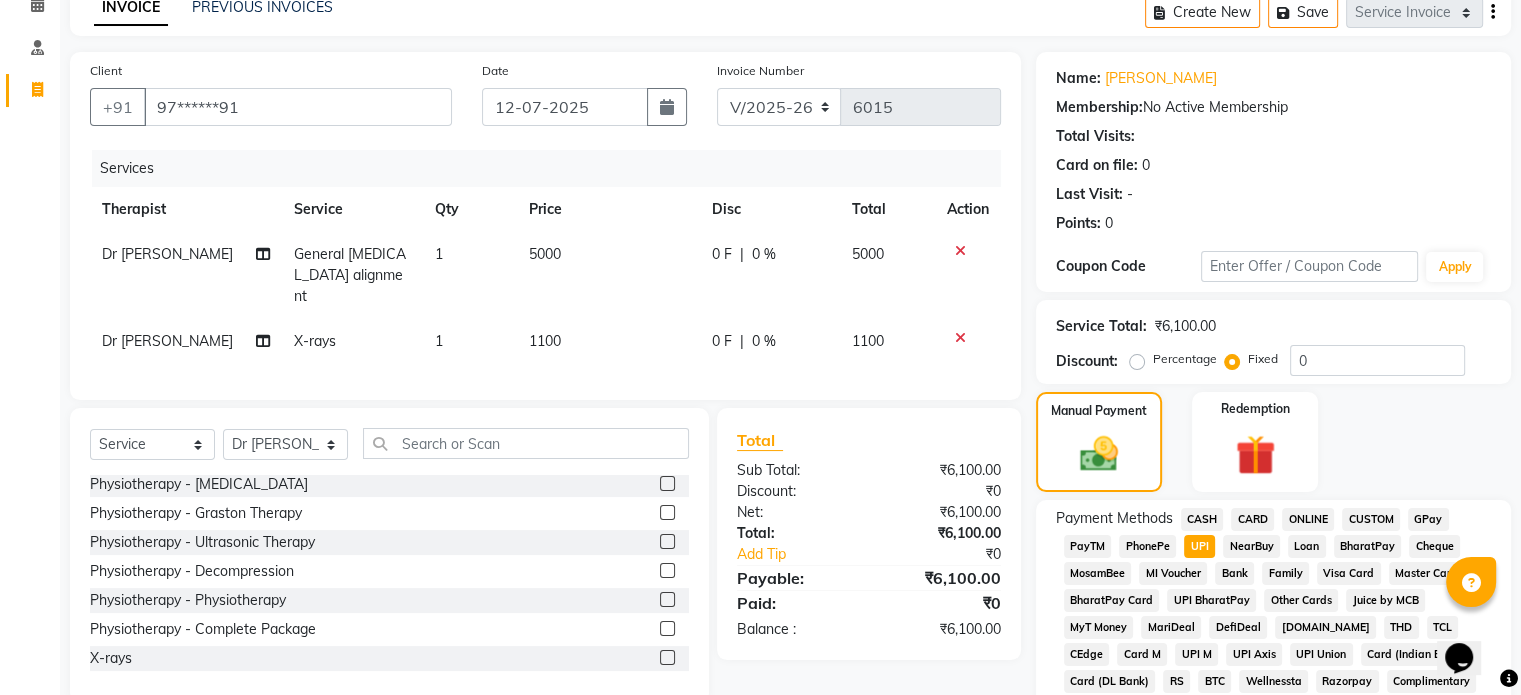 scroll, scrollTop: 652, scrollLeft: 0, axis: vertical 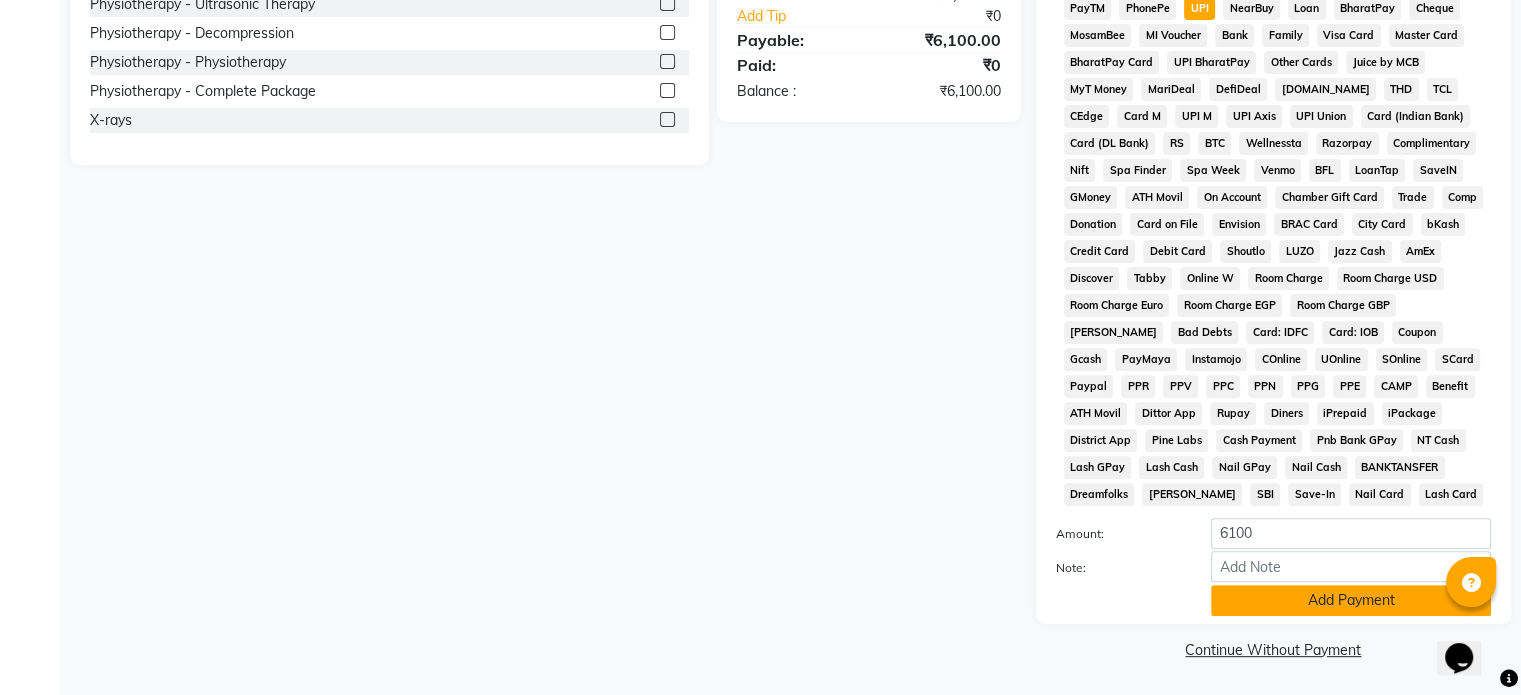 click on "Add Payment" 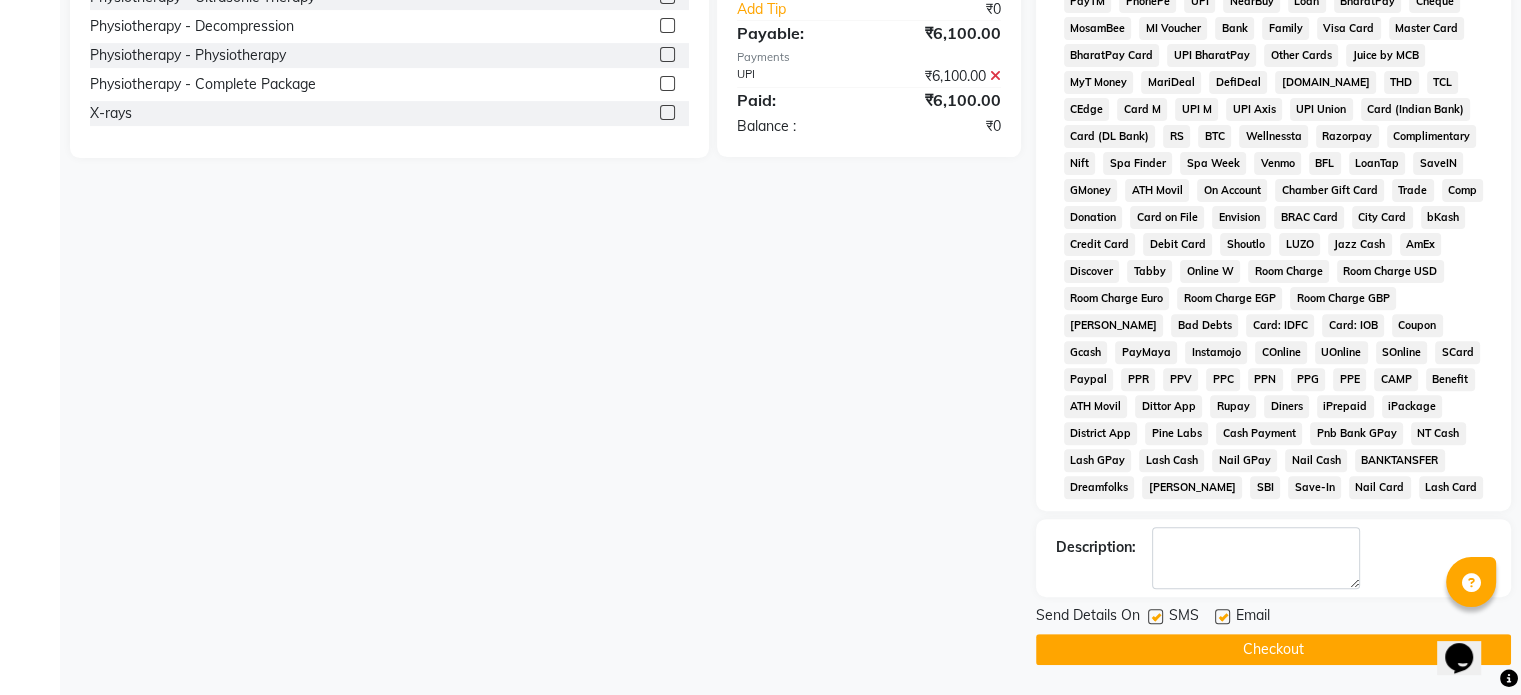 click 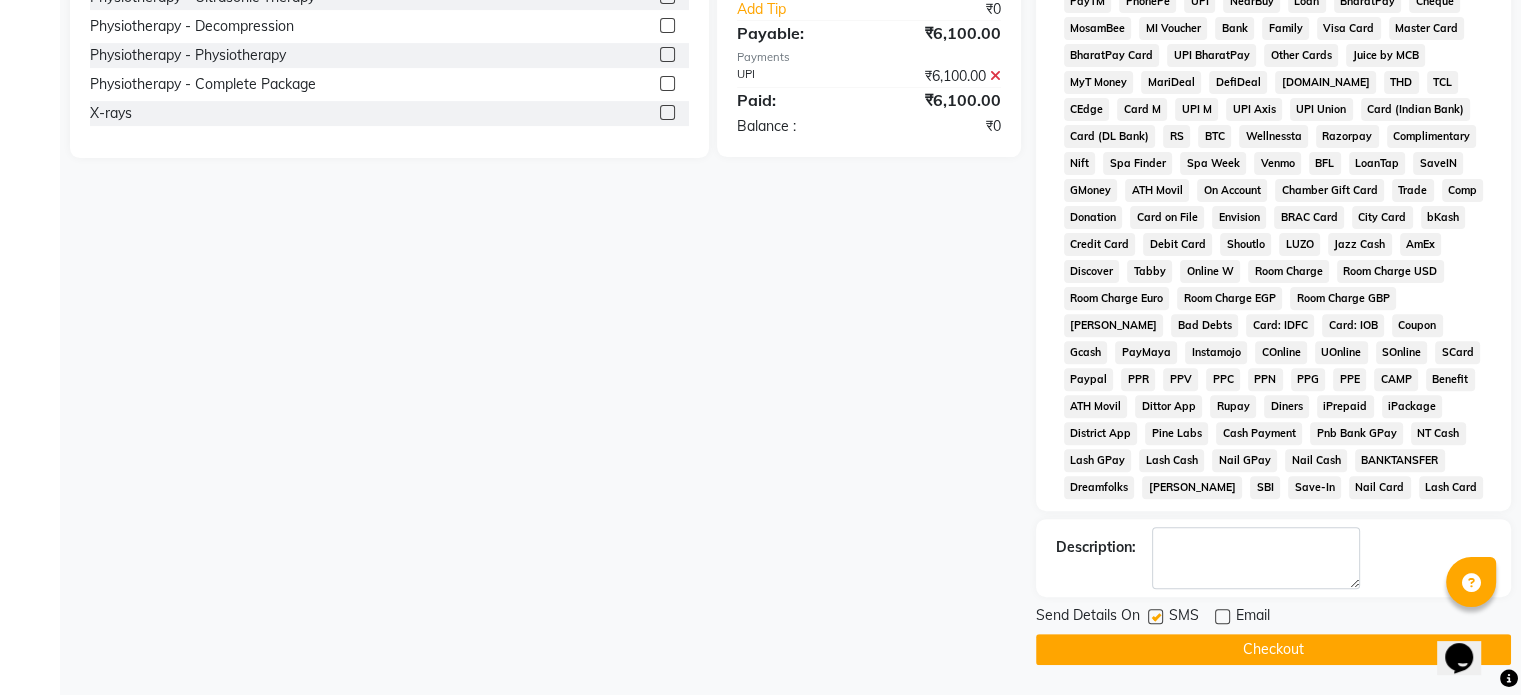 click 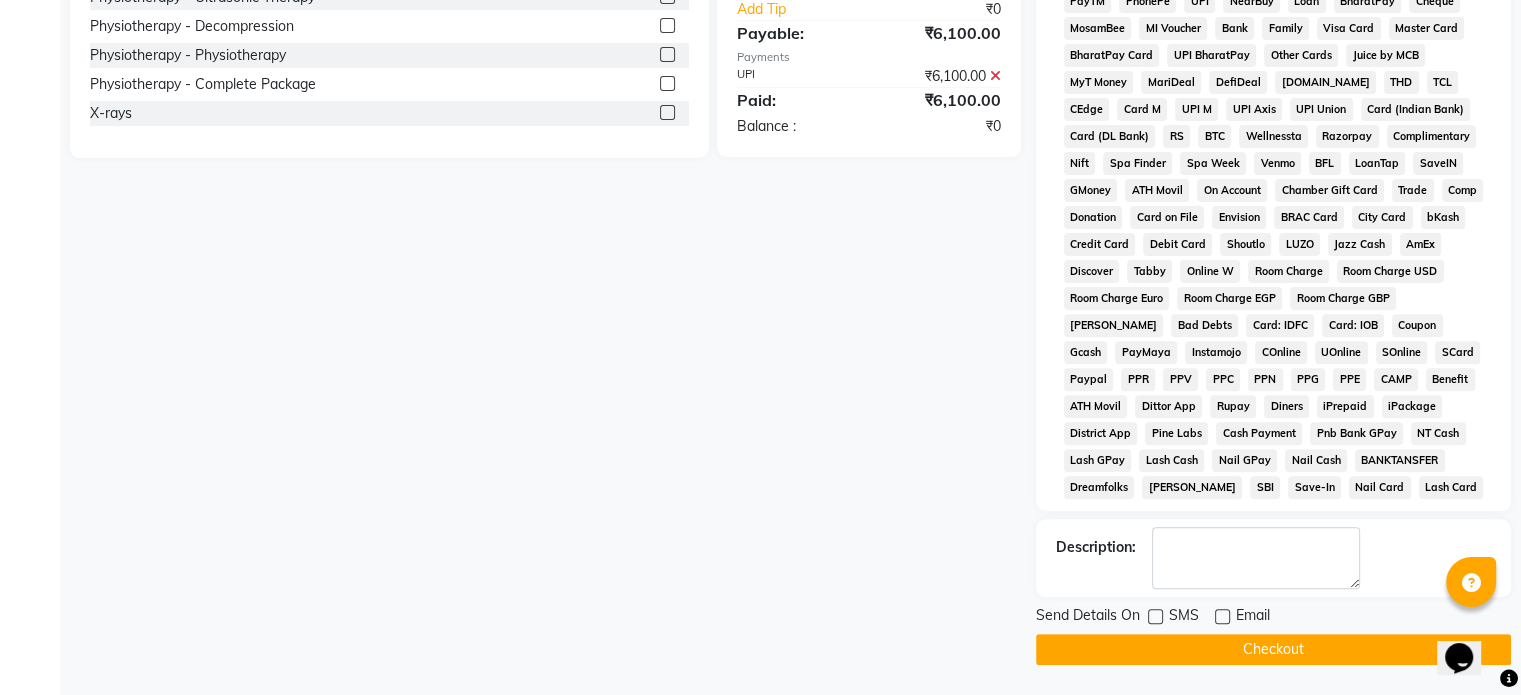 click on "Checkout" 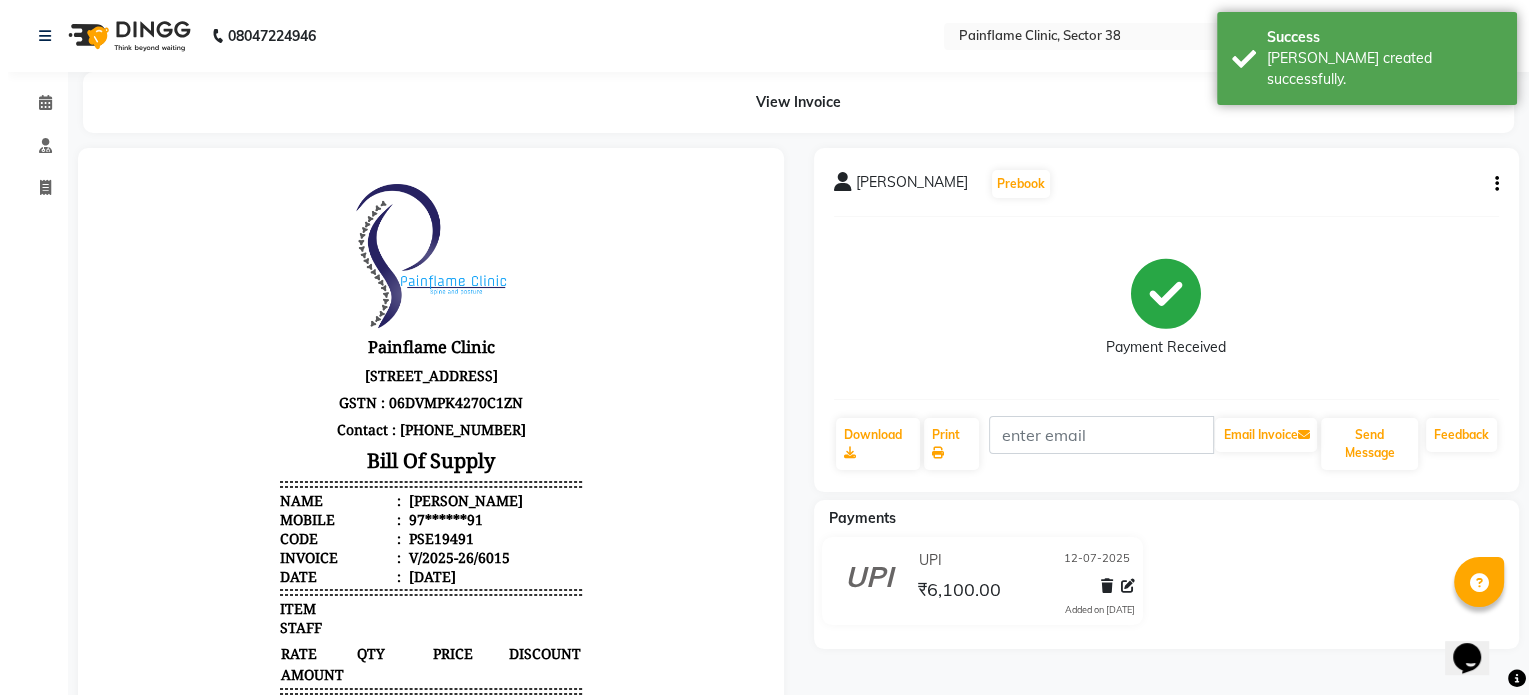 scroll, scrollTop: 0, scrollLeft: 0, axis: both 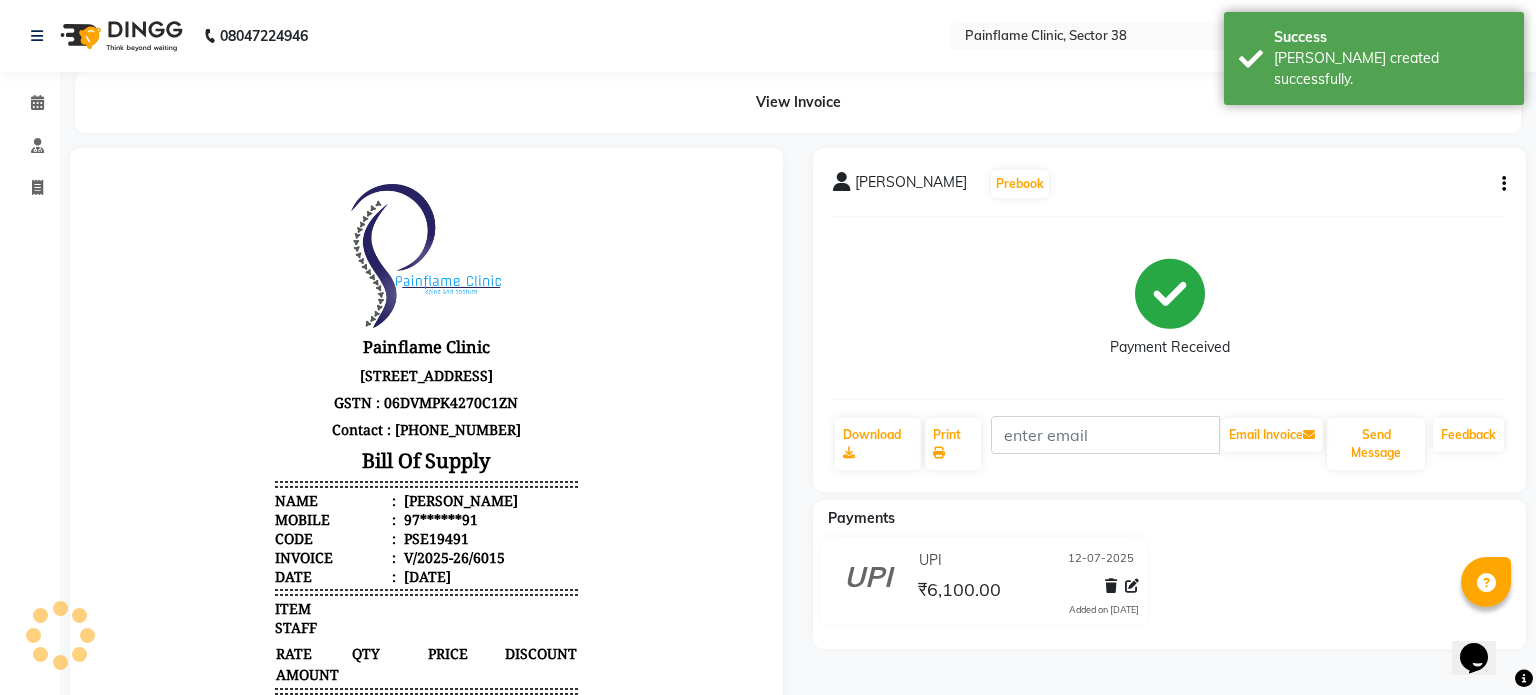 select on "3964" 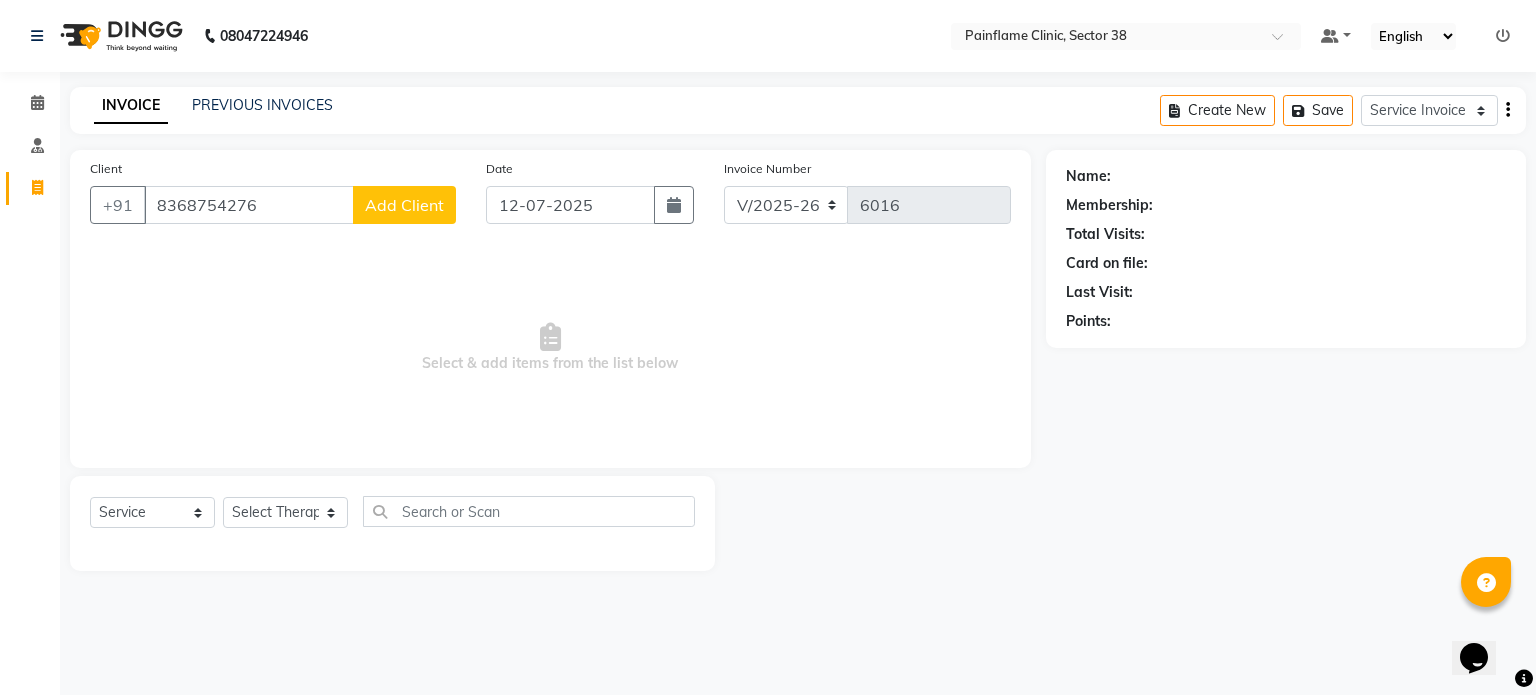 type on "8368754276" 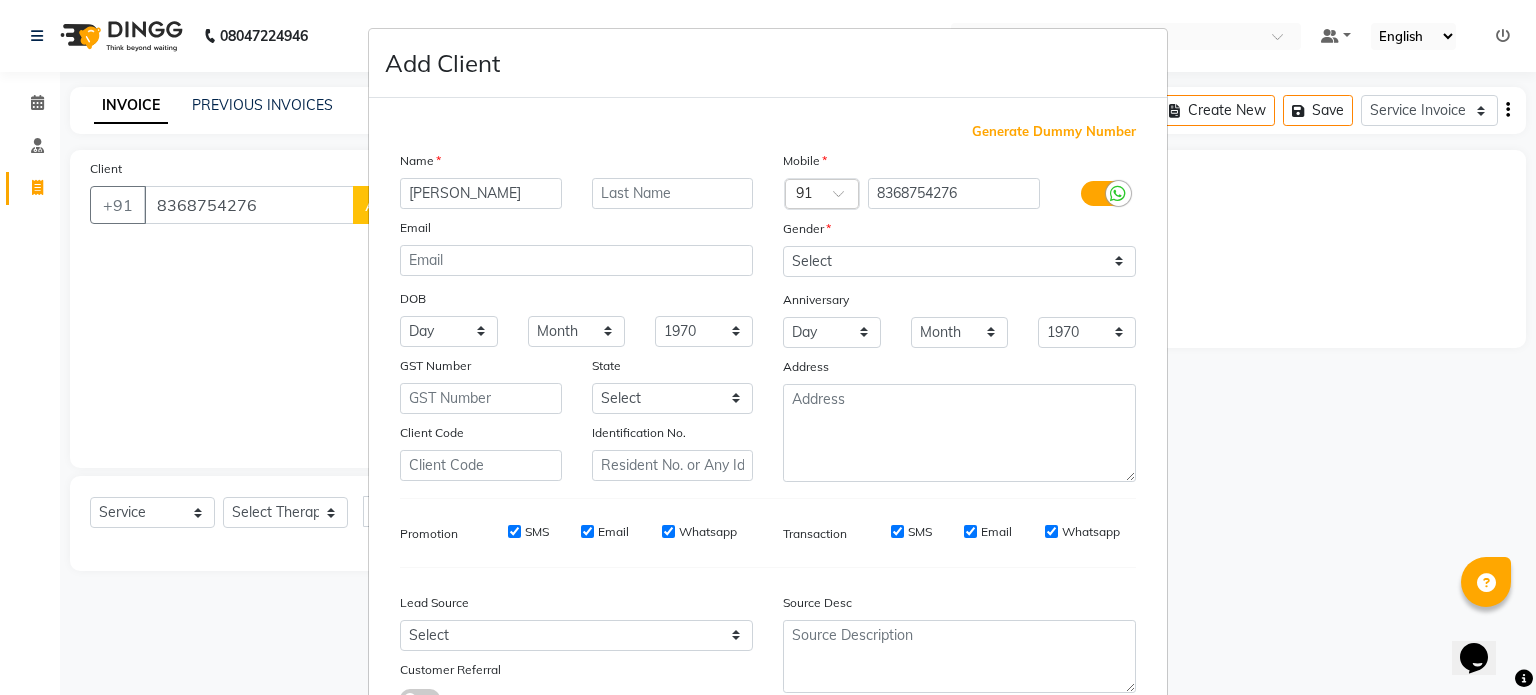 type on "[PERSON_NAME]" 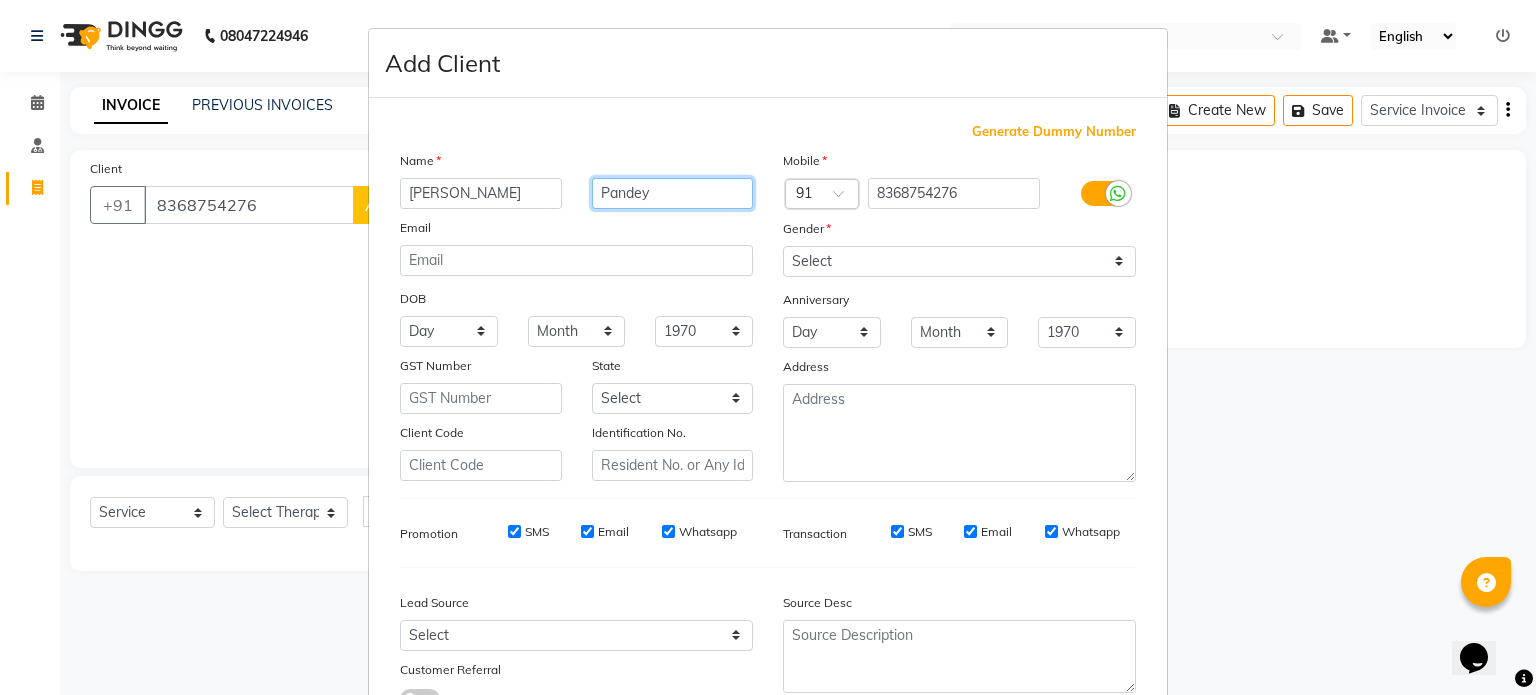 type on "Pandey" 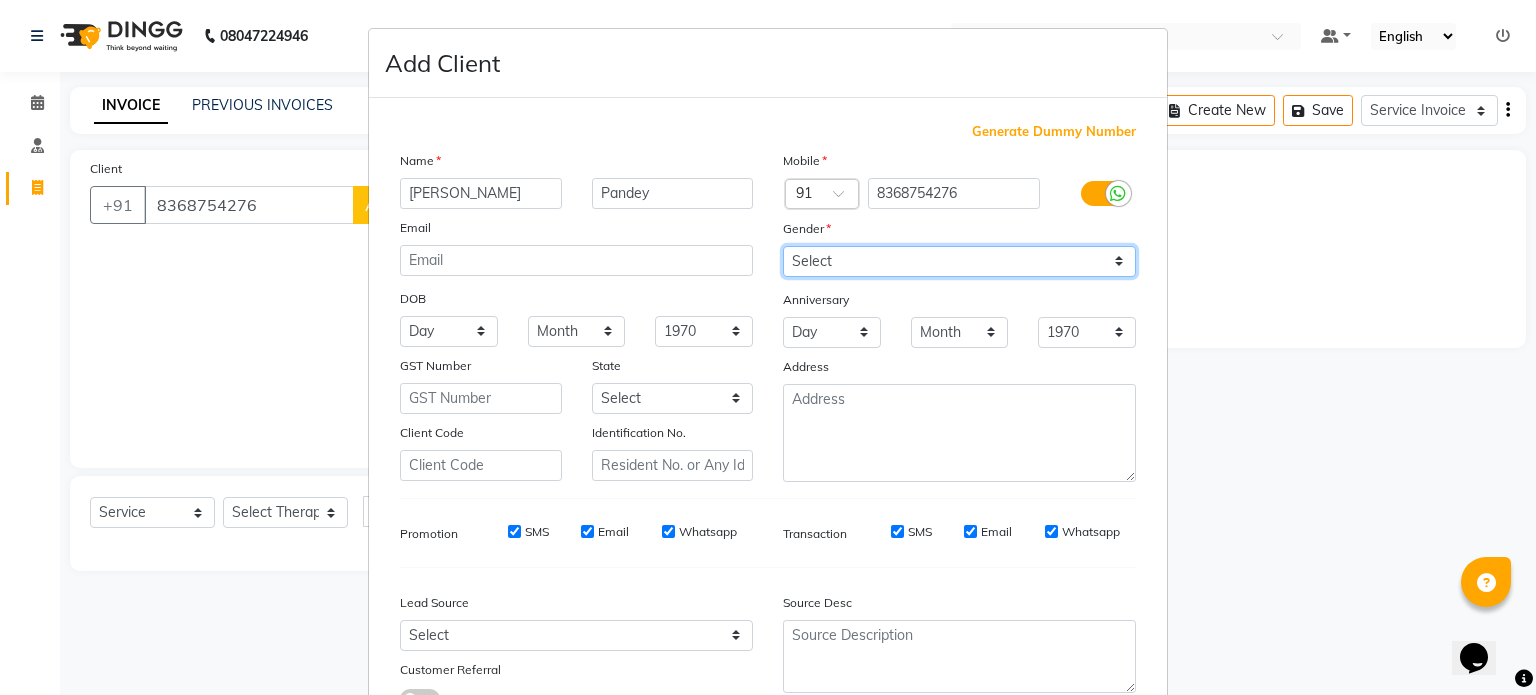 click on "Select [DEMOGRAPHIC_DATA] [DEMOGRAPHIC_DATA] Other Prefer Not To Say" at bounding box center [959, 261] 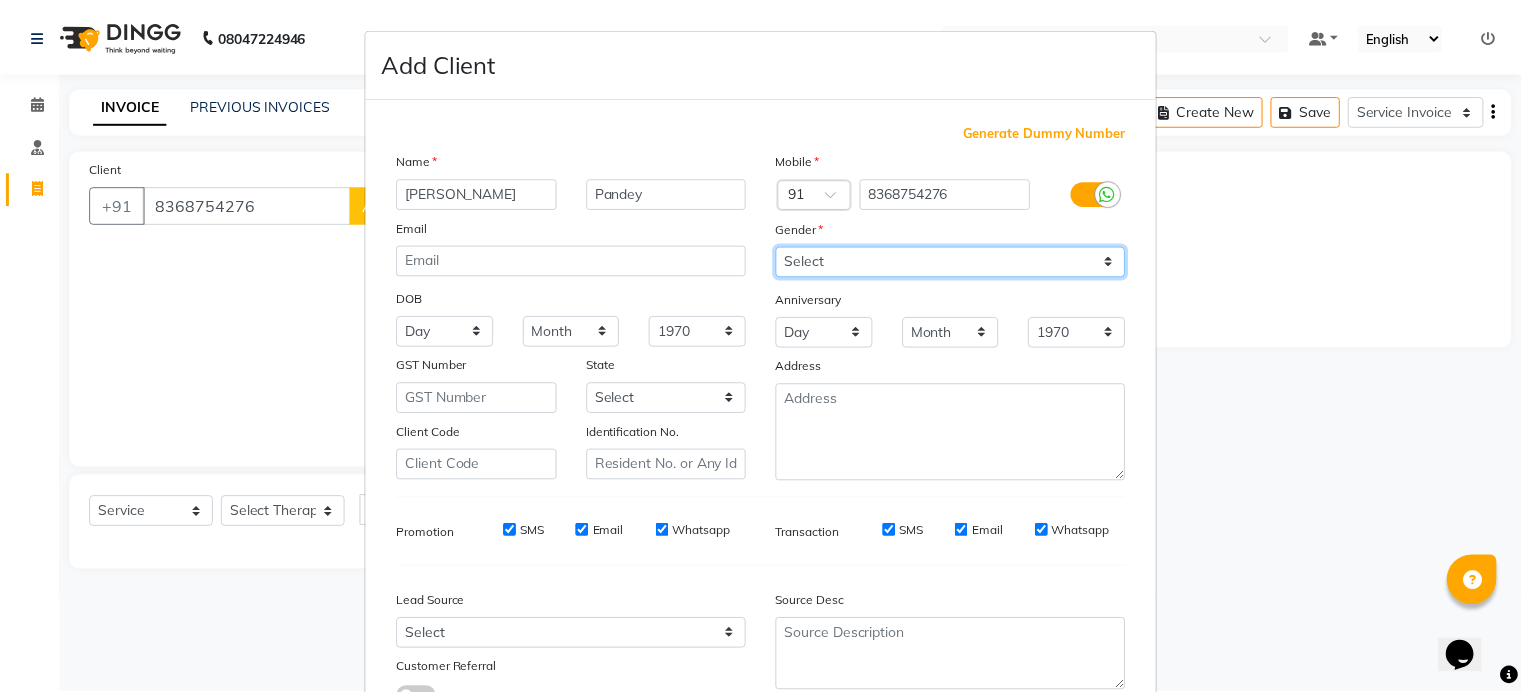 scroll, scrollTop: 161, scrollLeft: 0, axis: vertical 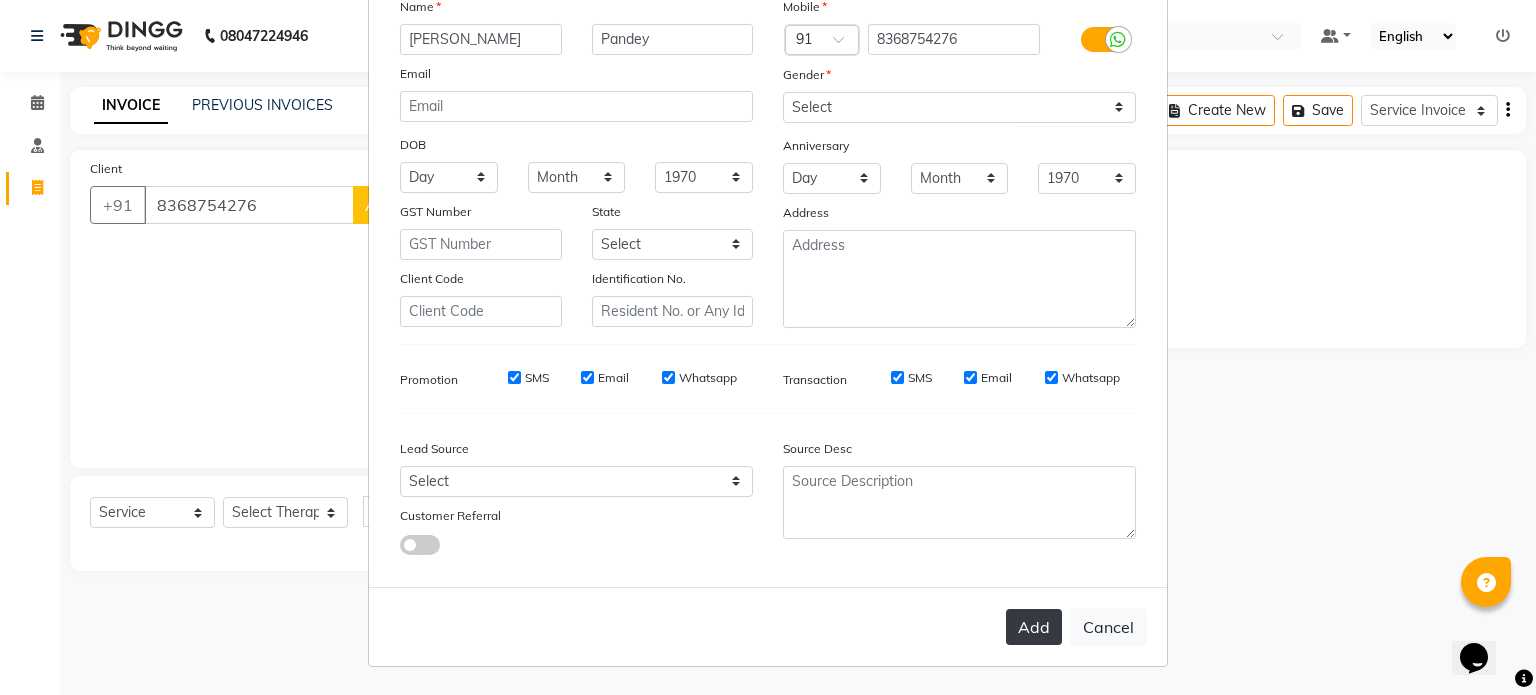 click on "Add" at bounding box center (1034, 627) 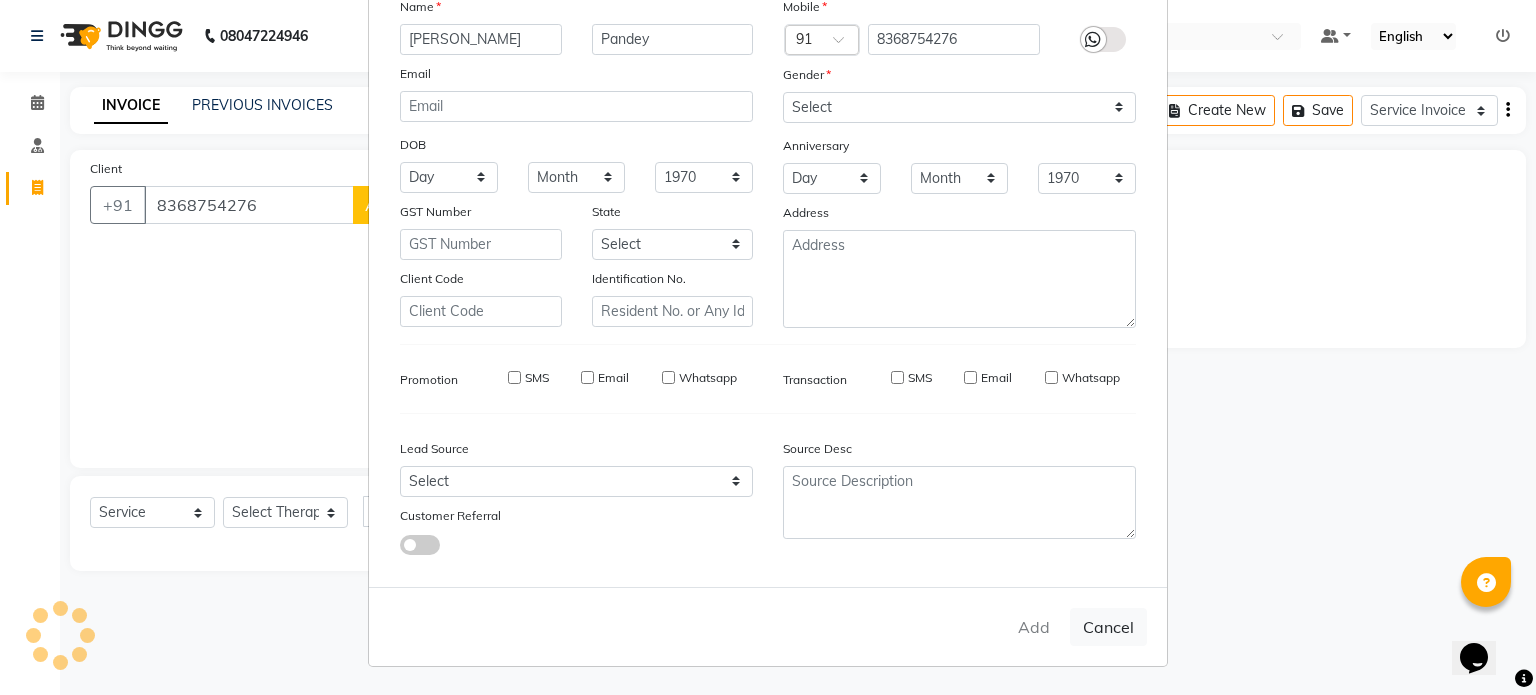 type on "83******76" 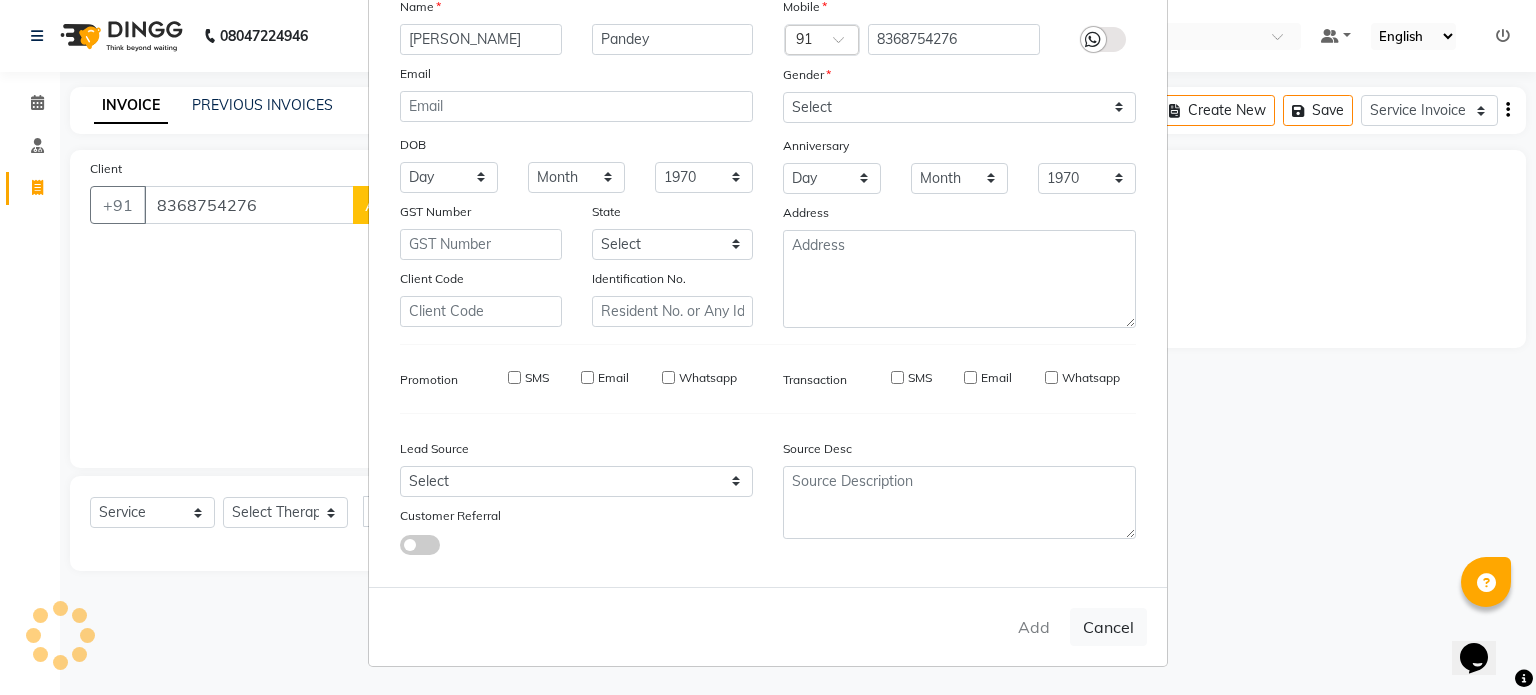type 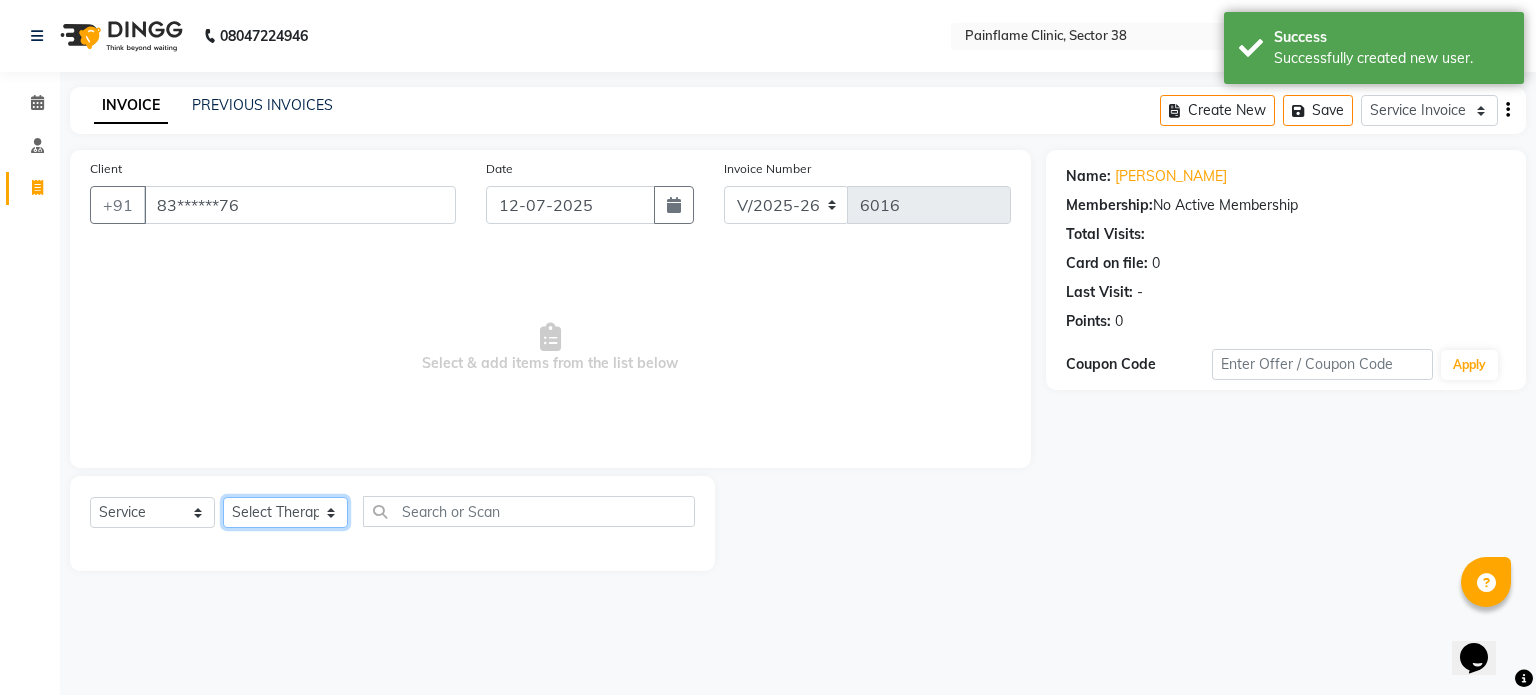 click on "Select Therapist Dr Durgesh Dr Harish Dr Ranjana Dr Saurabh Dr. Suraj Dr. Tejpal Mehlawat KUSHAL MOHIT SEMWAL Nancy Singhai Reception 1  Reception 2 Reception 3" 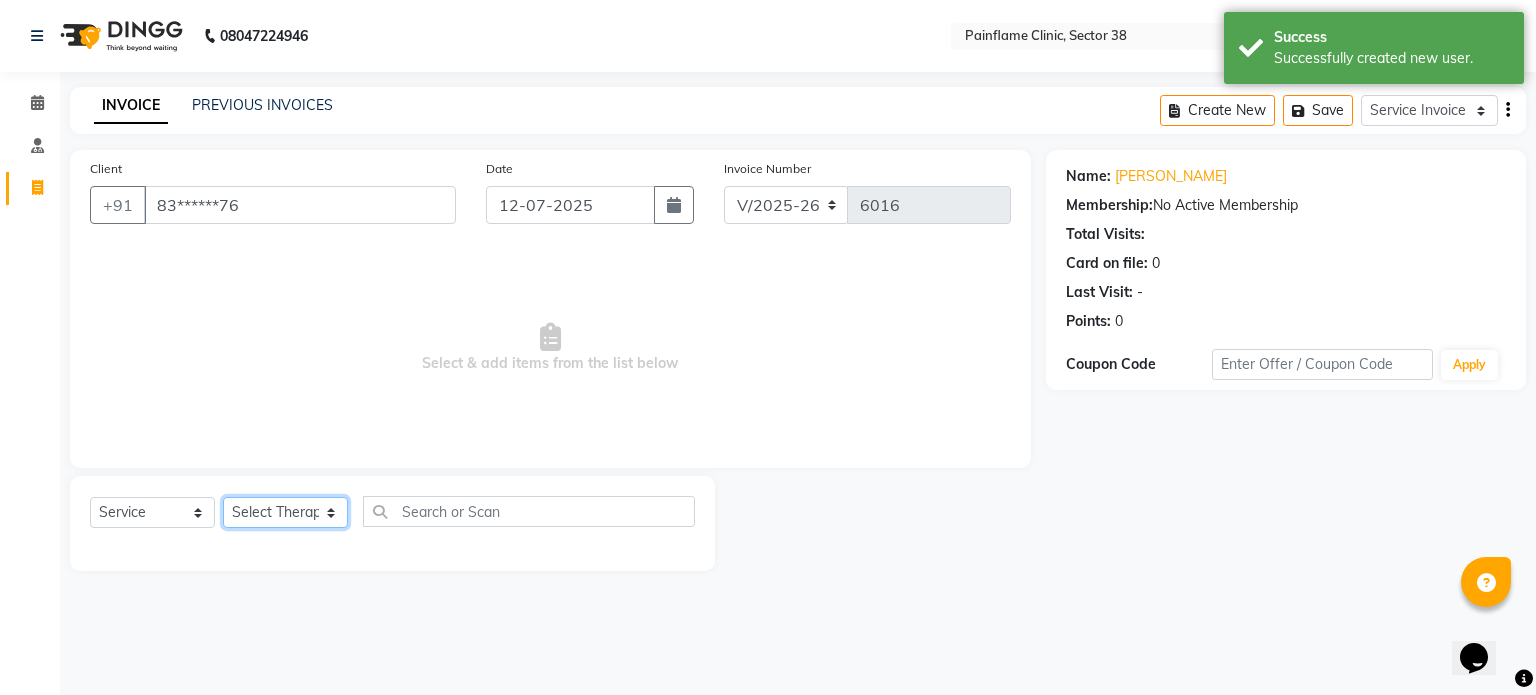 select on "20216" 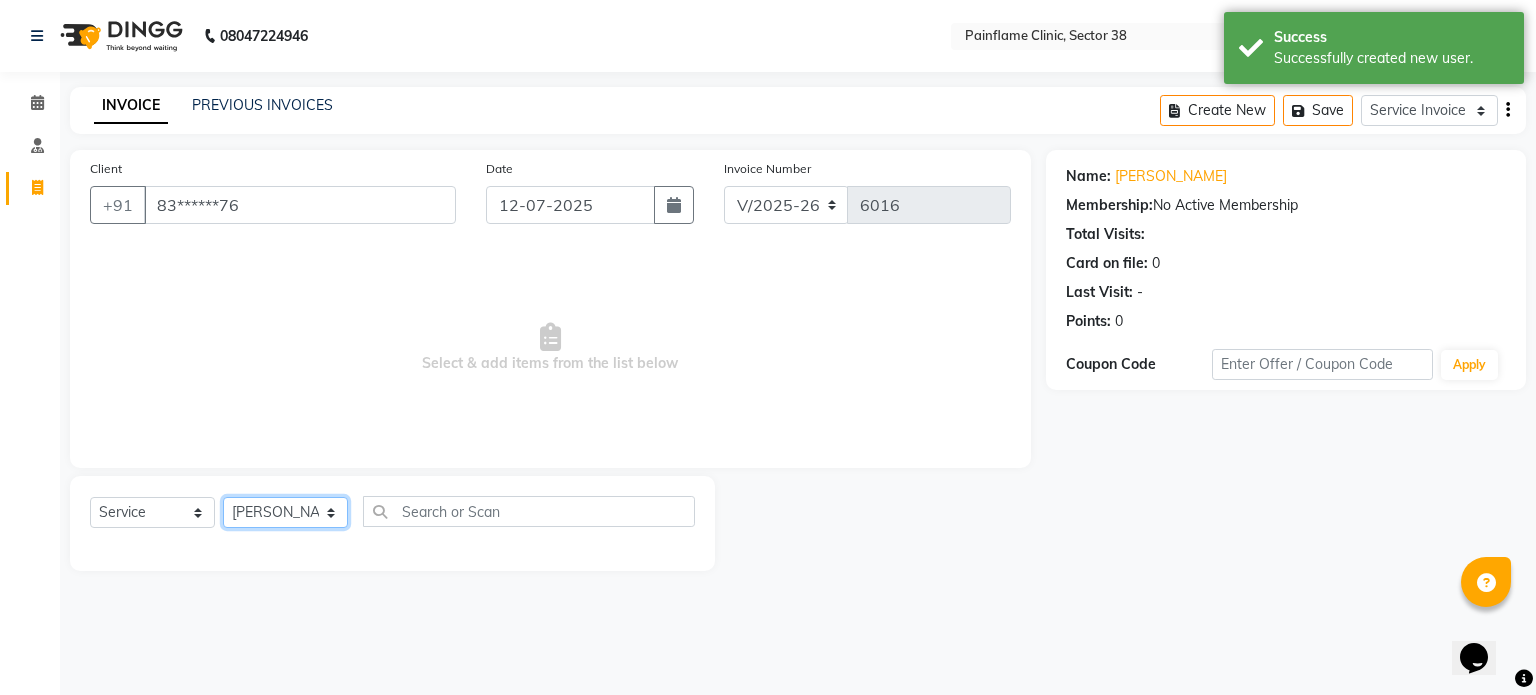 click on "Select Therapist Dr Durgesh Dr Harish Dr Ranjana Dr Saurabh Dr. Suraj Dr. Tejpal Mehlawat KUSHAL MOHIT SEMWAL Nancy Singhai Reception 1  Reception 2 Reception 3" 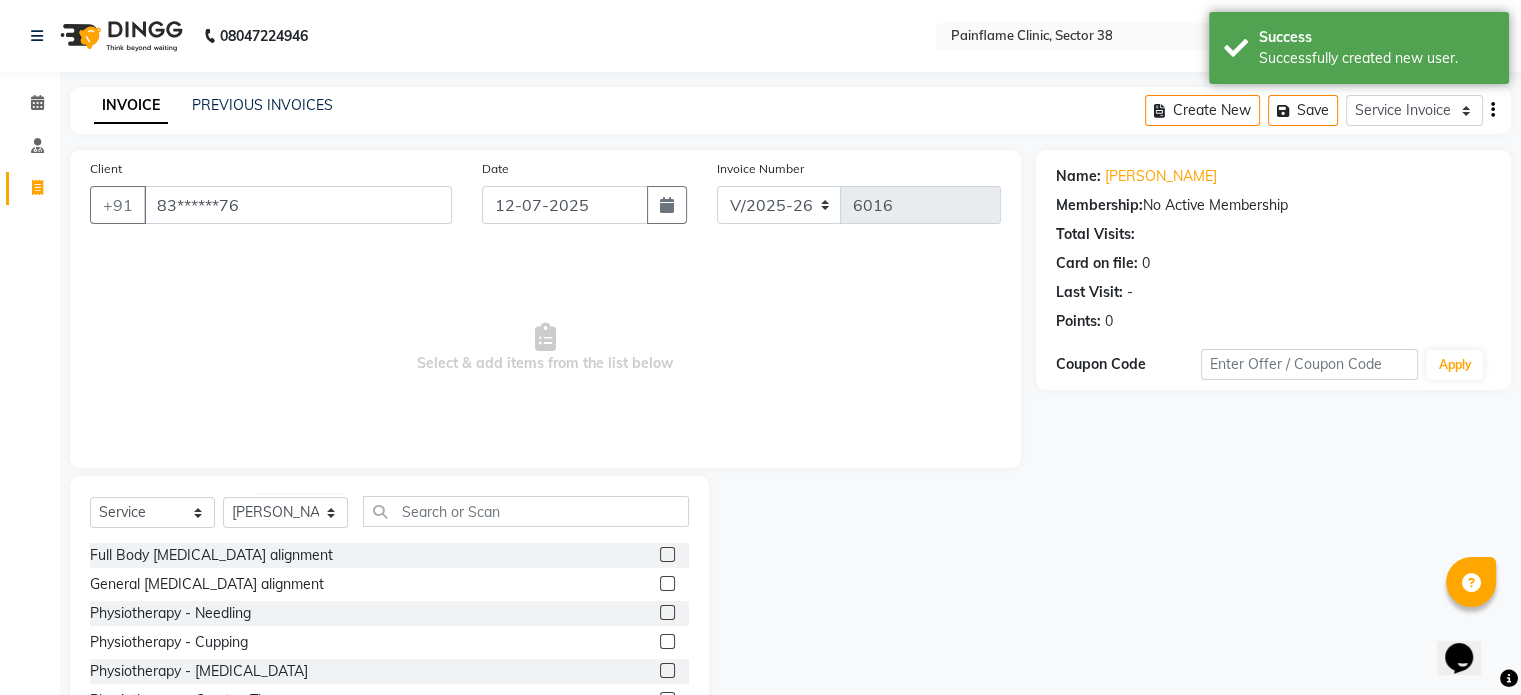 click 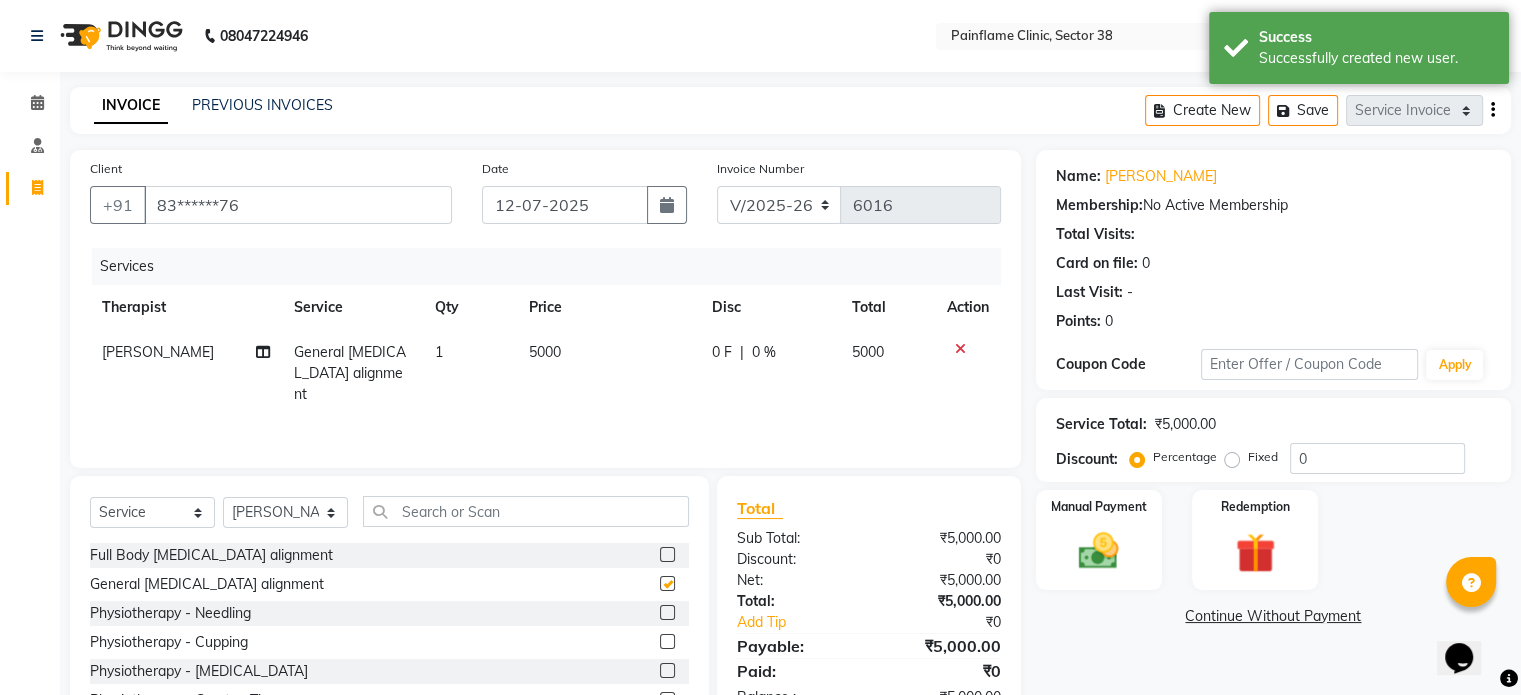 checkbox on "false" 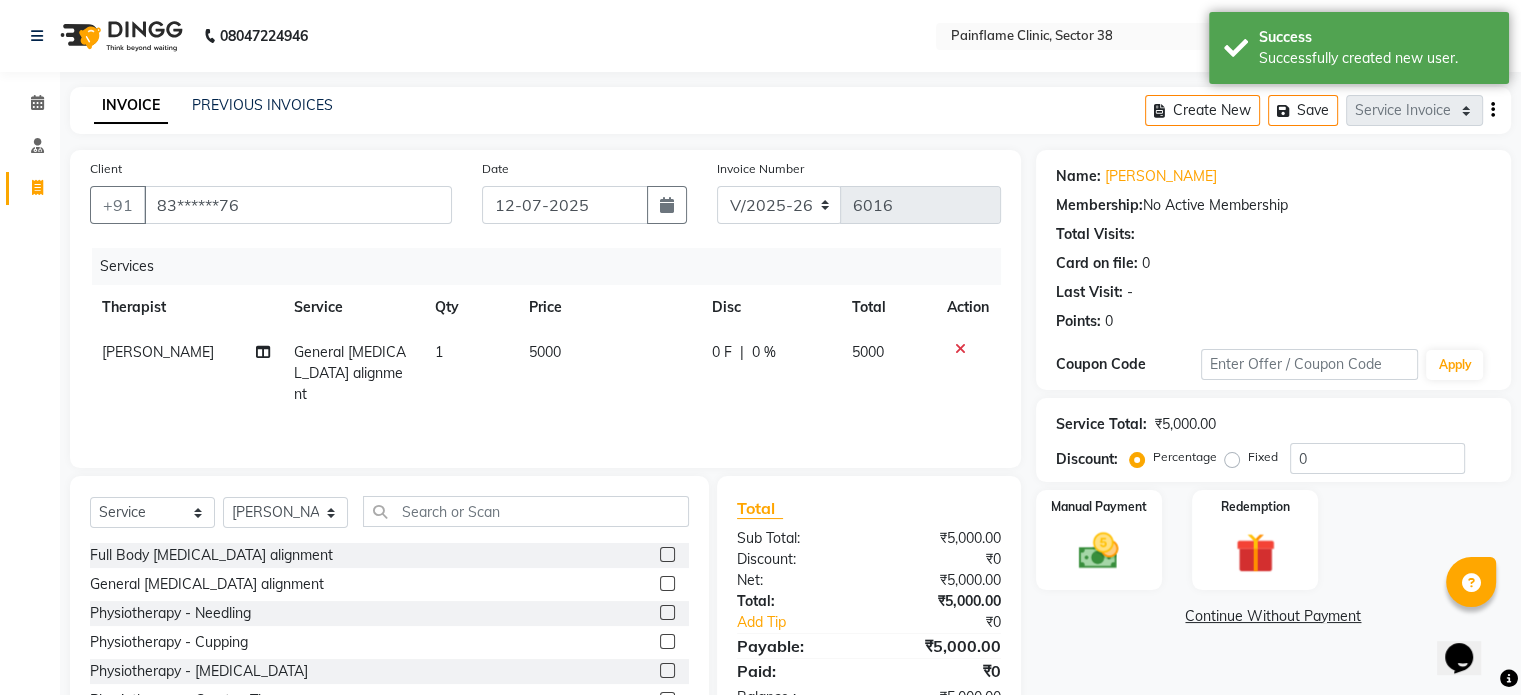 click on "5000" 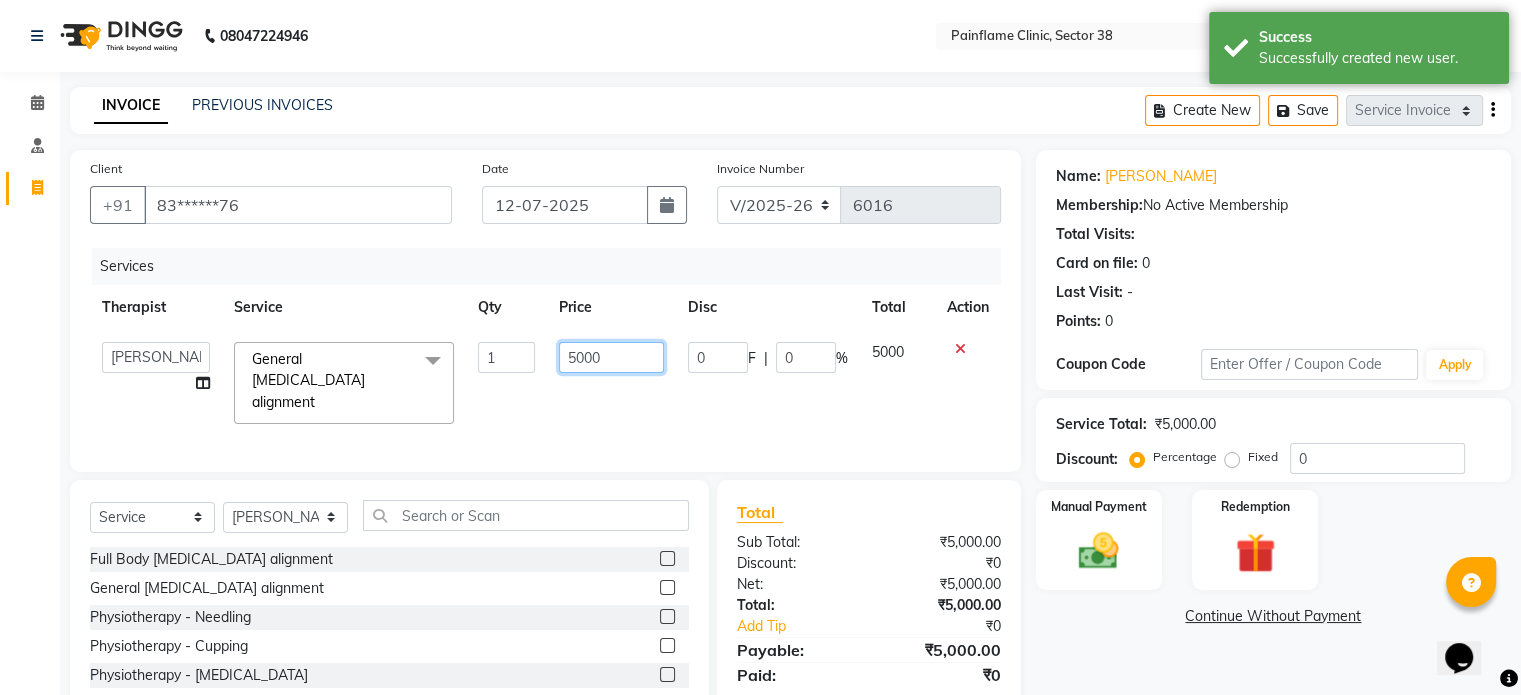 click on "5000" 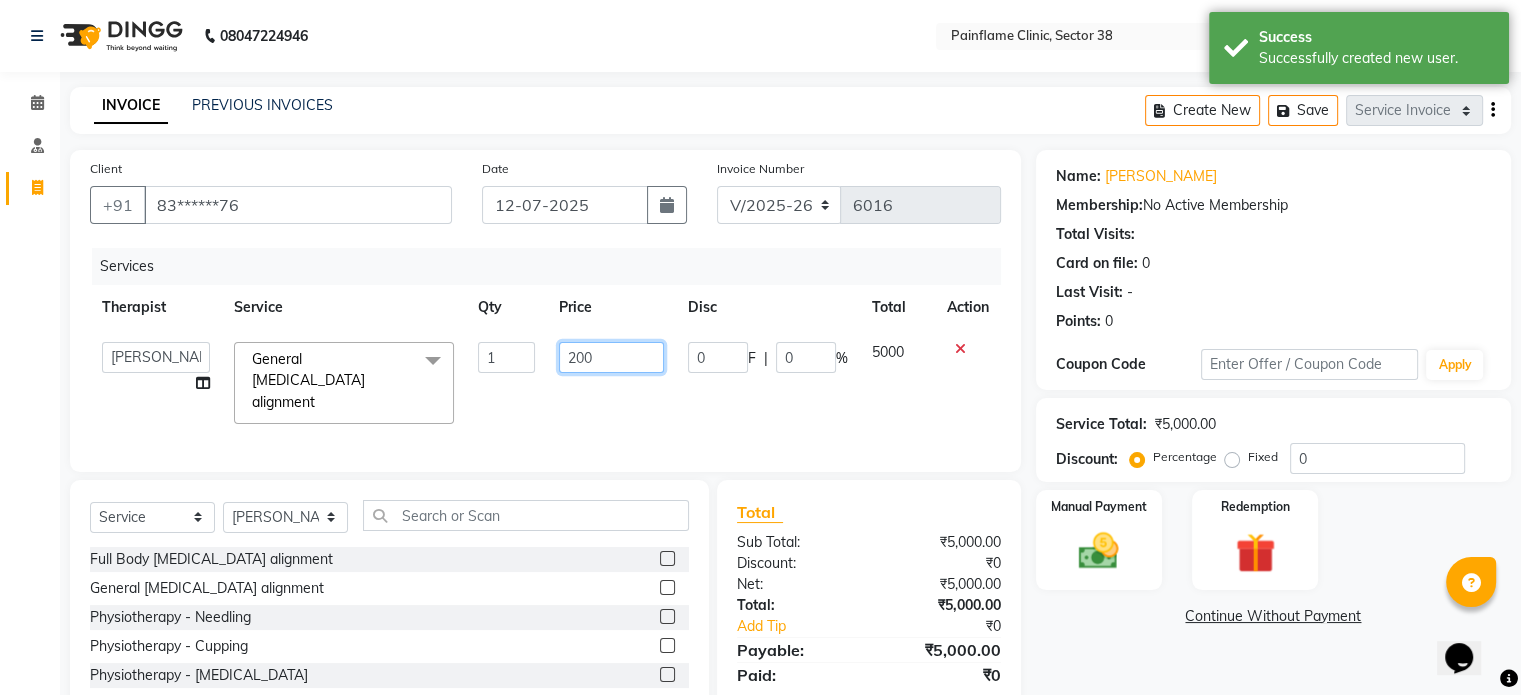 type on "2000" 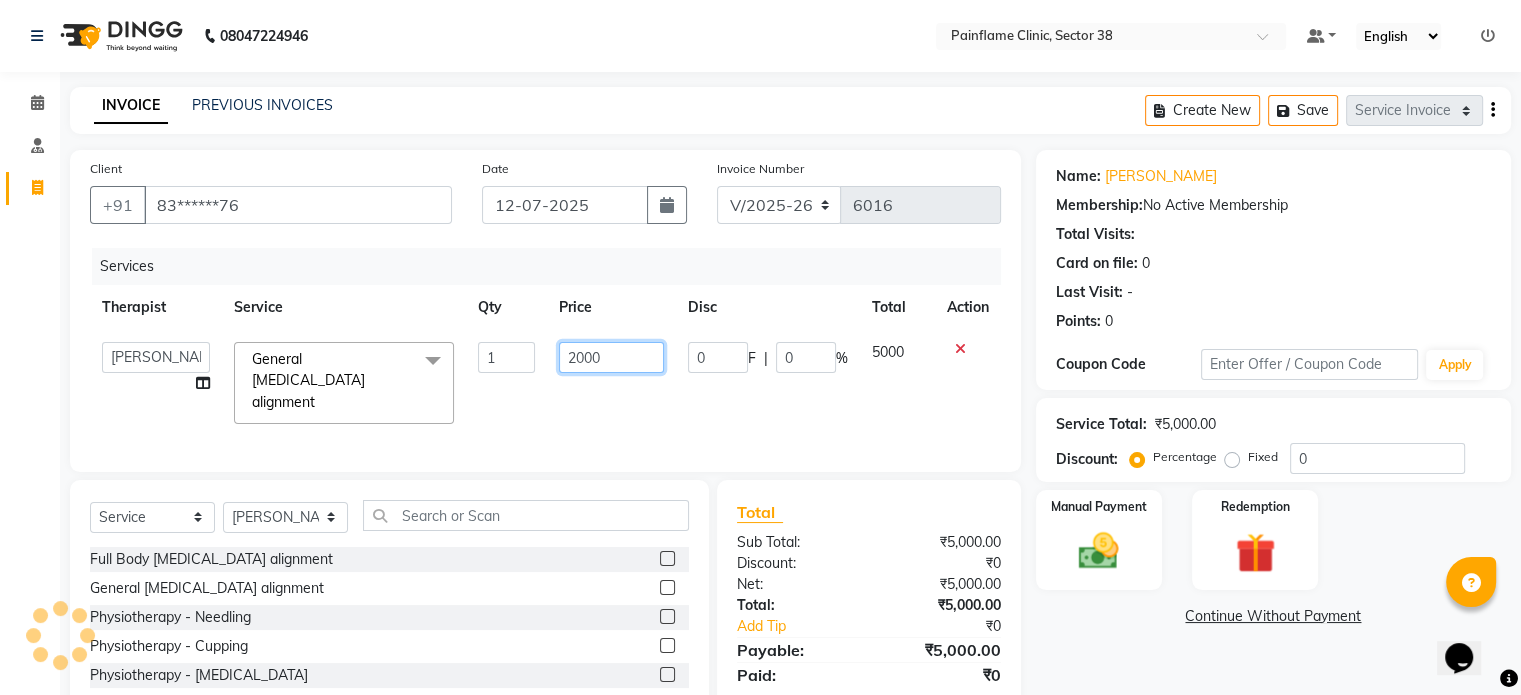 scroll, scrollTop: 119, scrollLeft: 0, axis: vertical 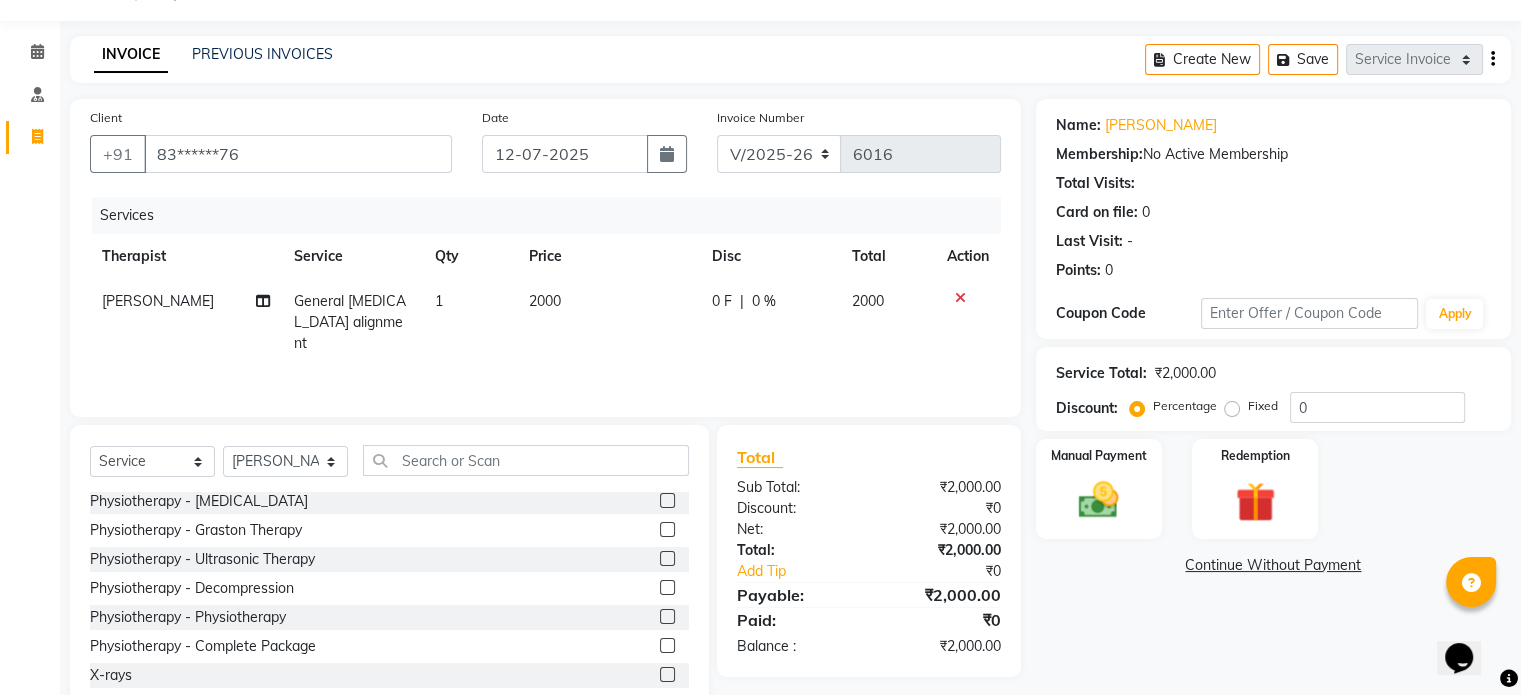 click 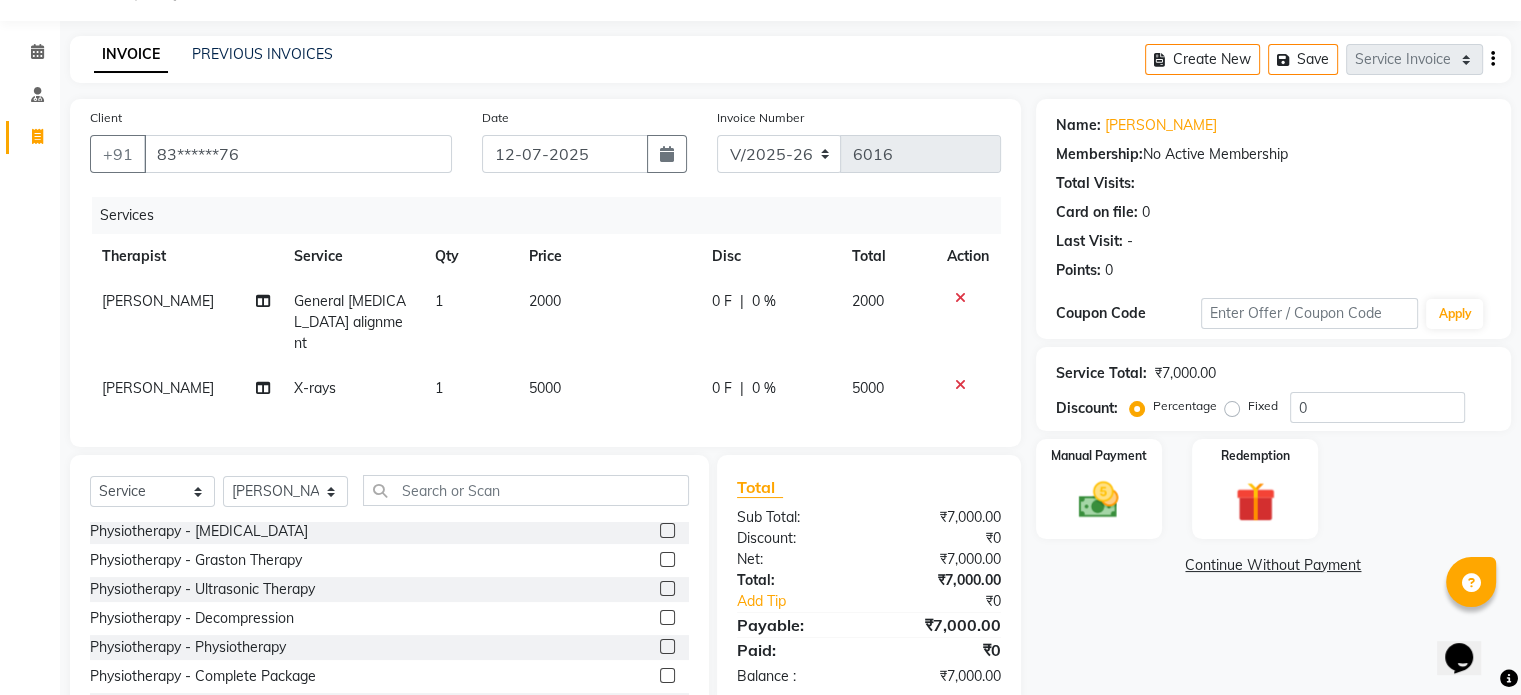 checkbox on "false" 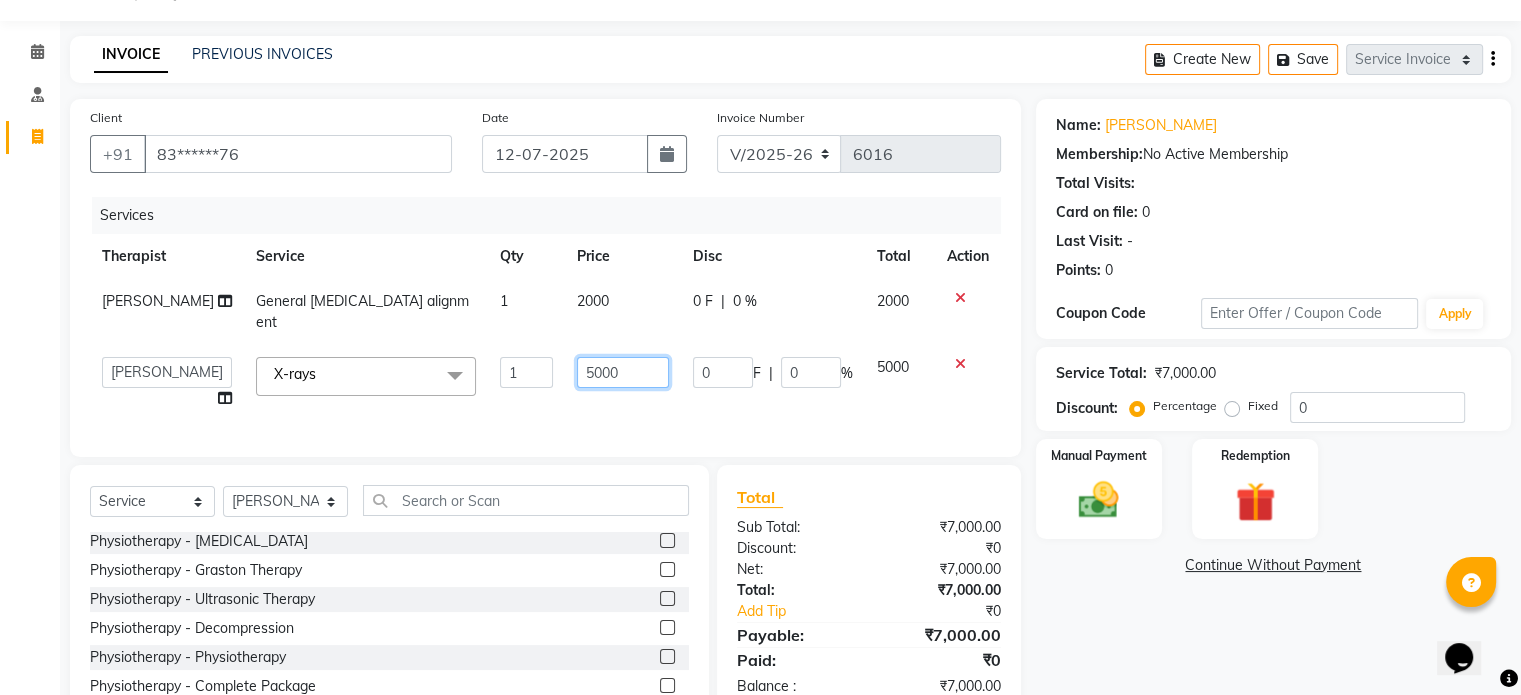 click on "5000" 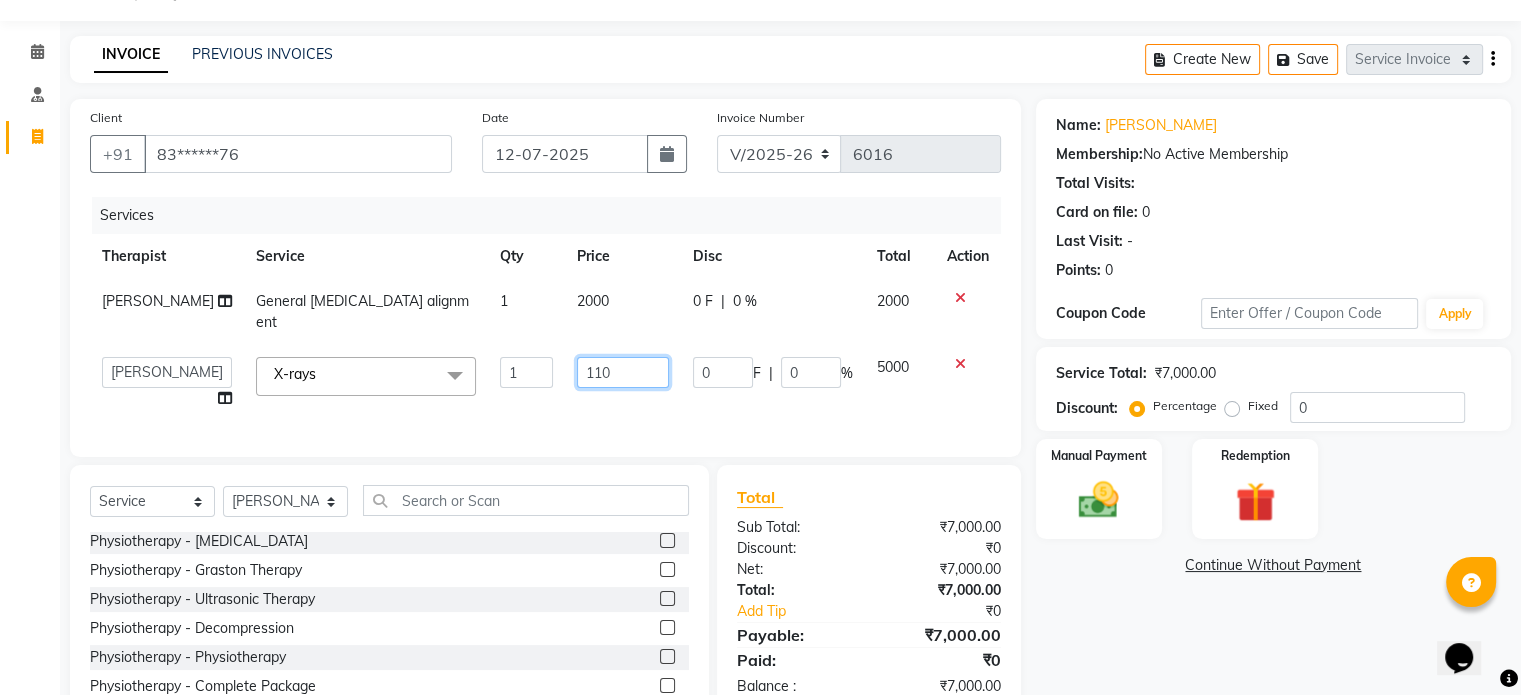 type on "1100" 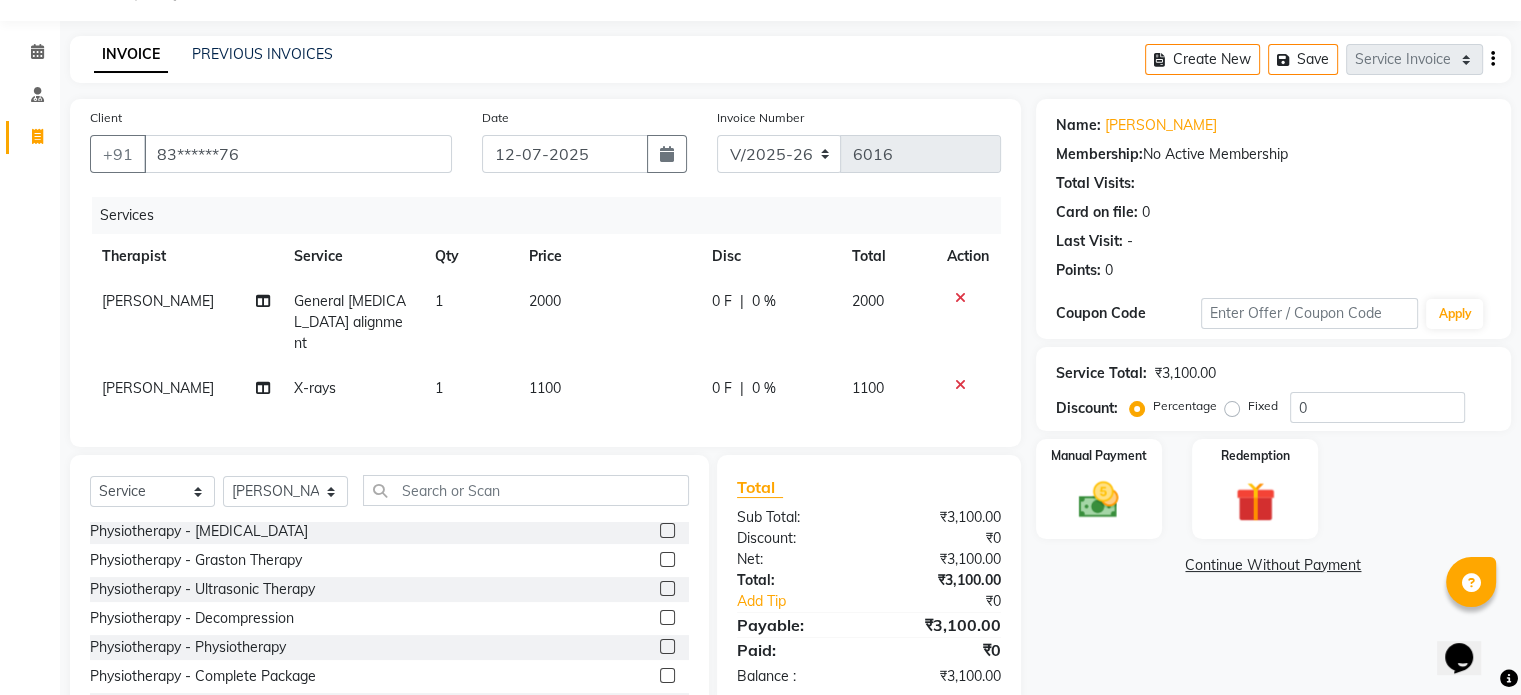 click on "Fixed" 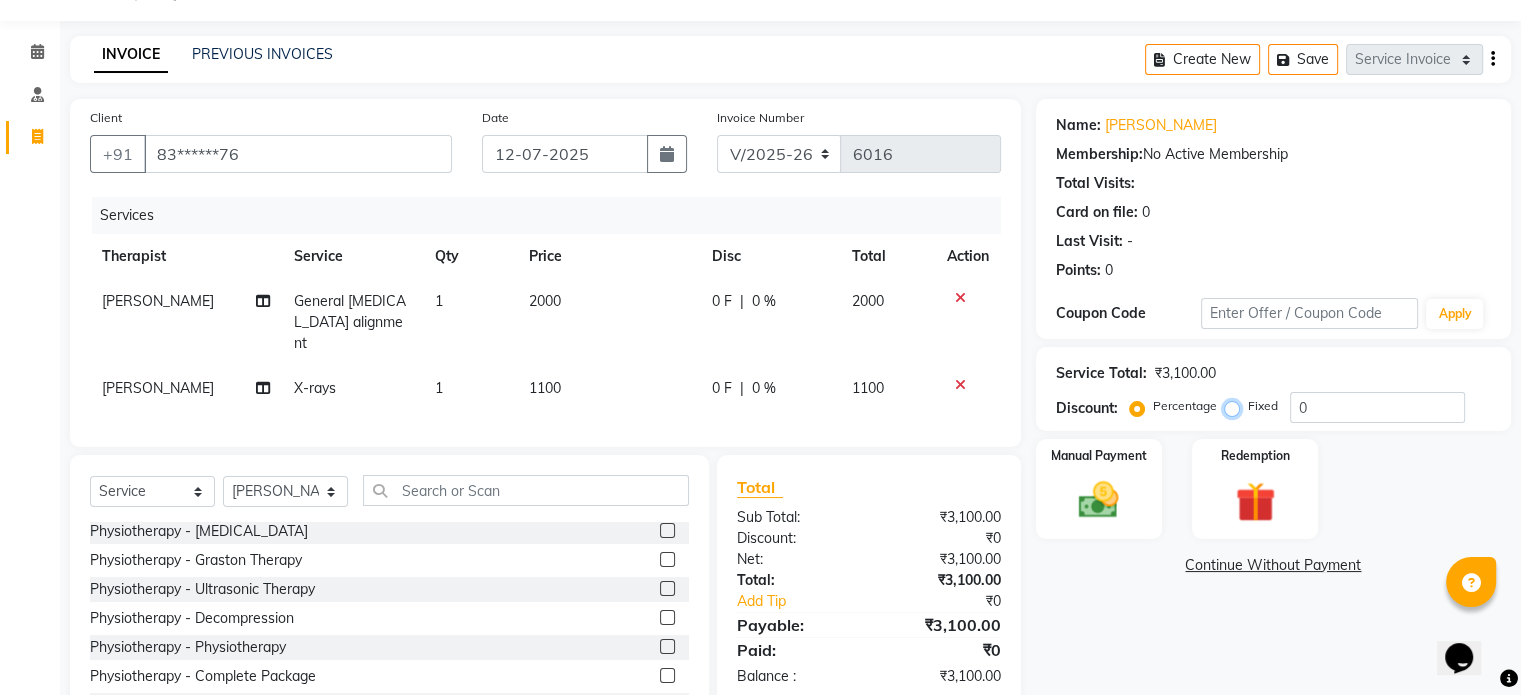 click on "Fixed" at bounding box center [1236, 406] 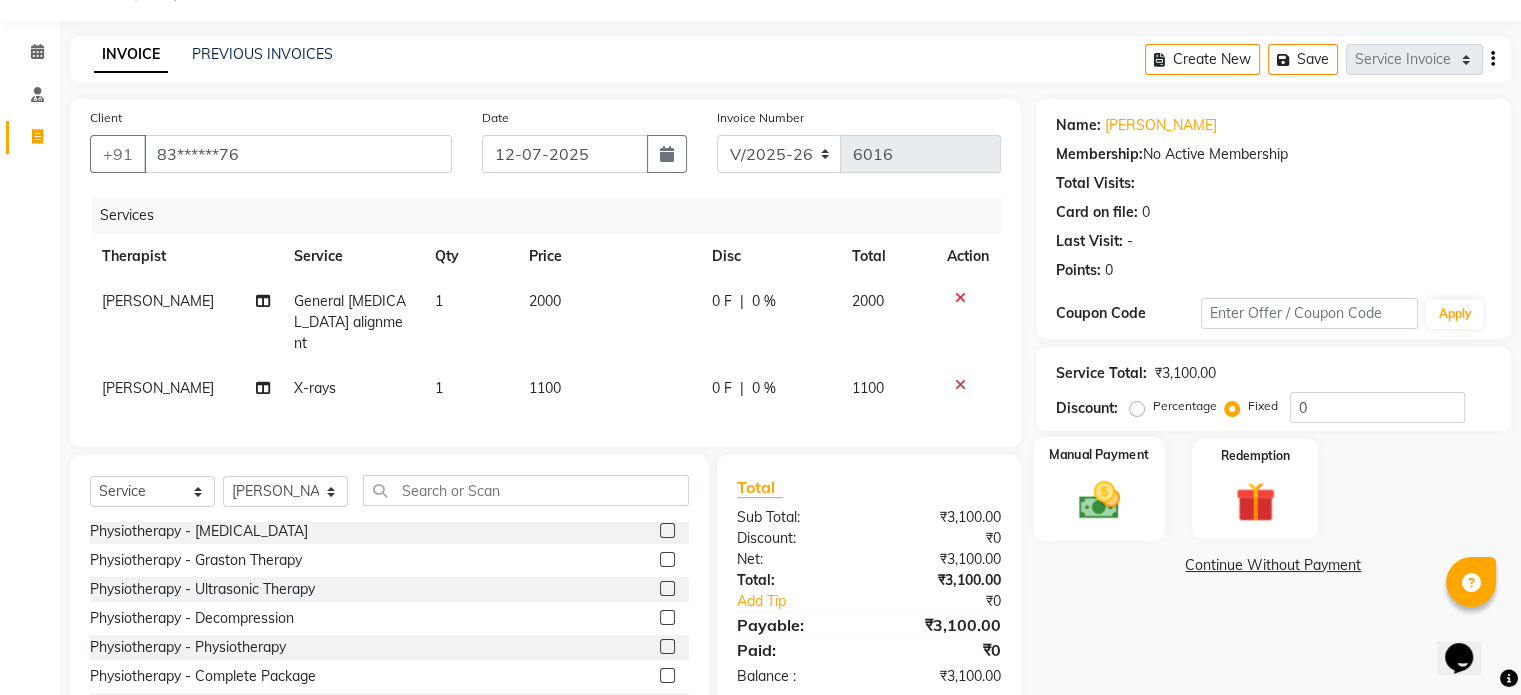 click 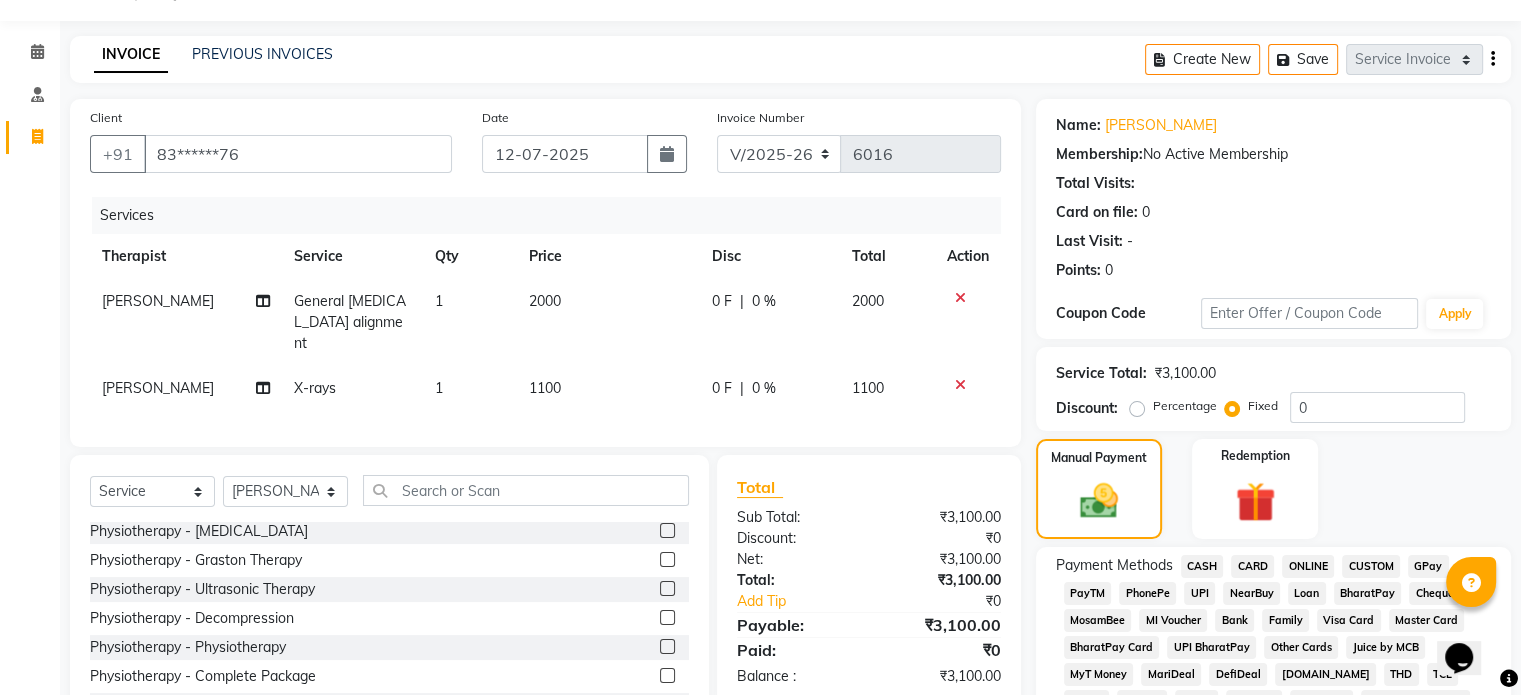 click on "UPI" 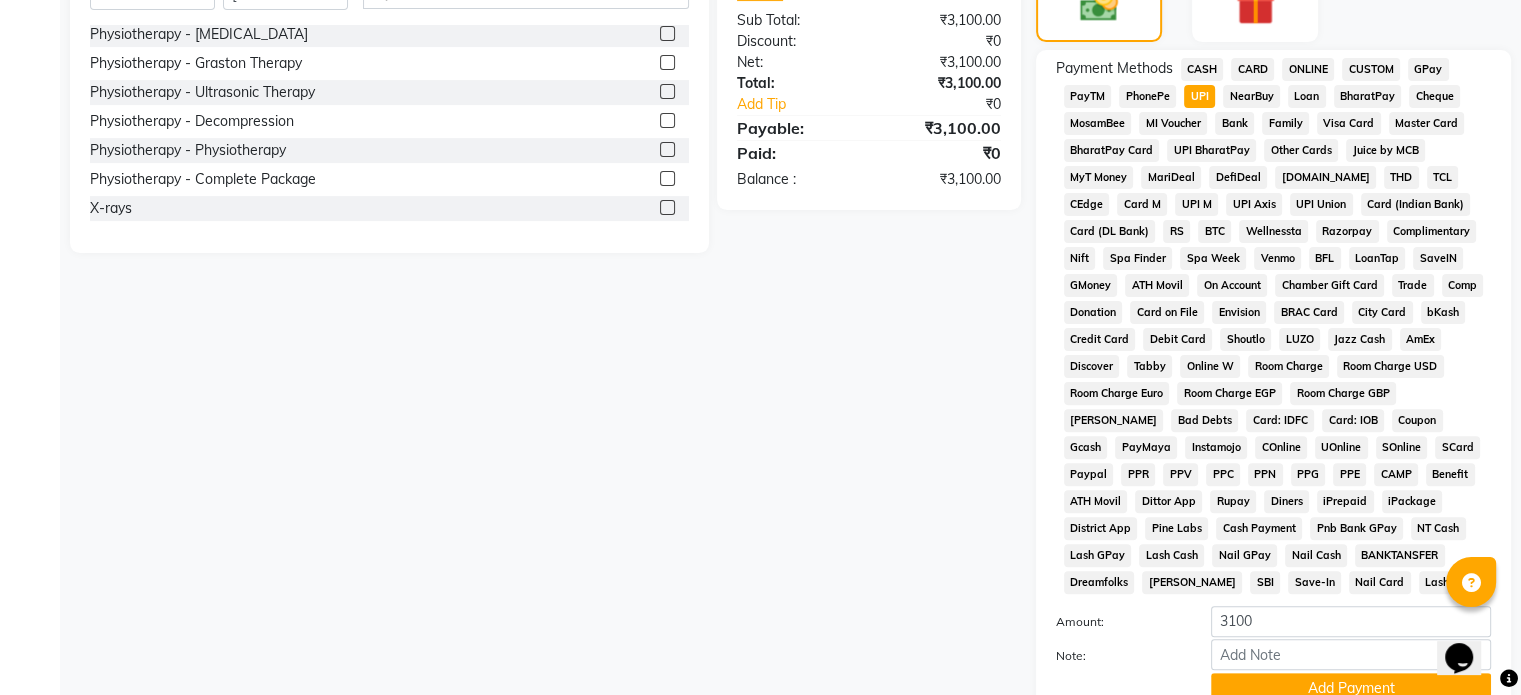 scroll, scrollTop: 652, scrollLeft: 0, axis: vertical 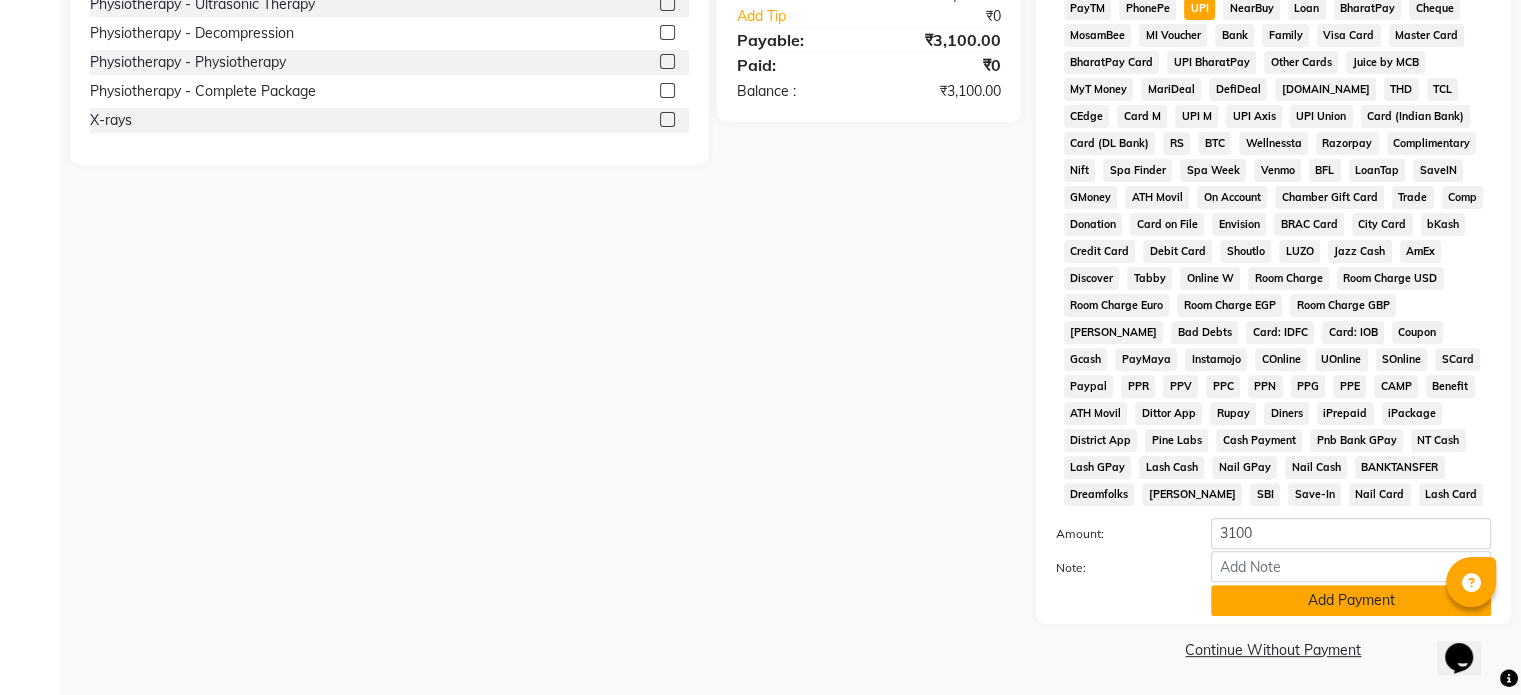 click on "Add Payment" 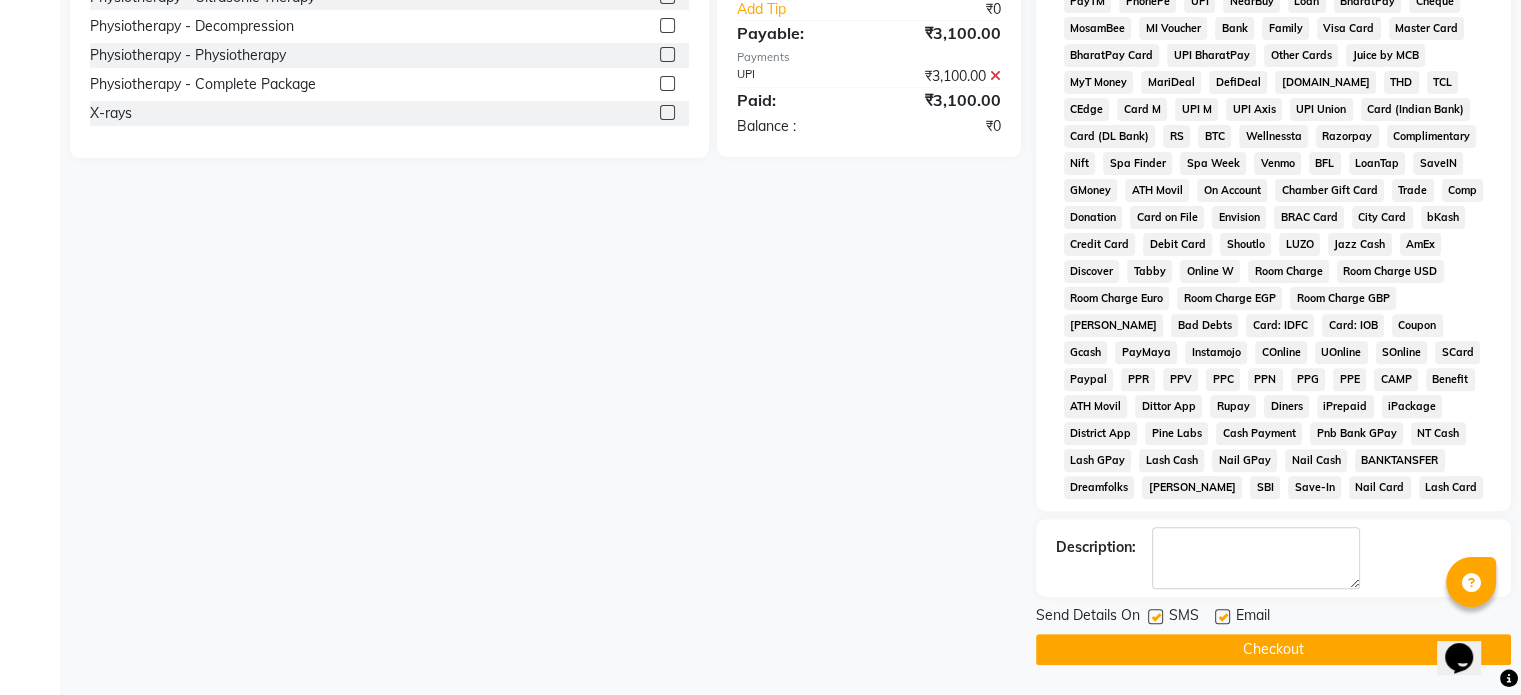 click 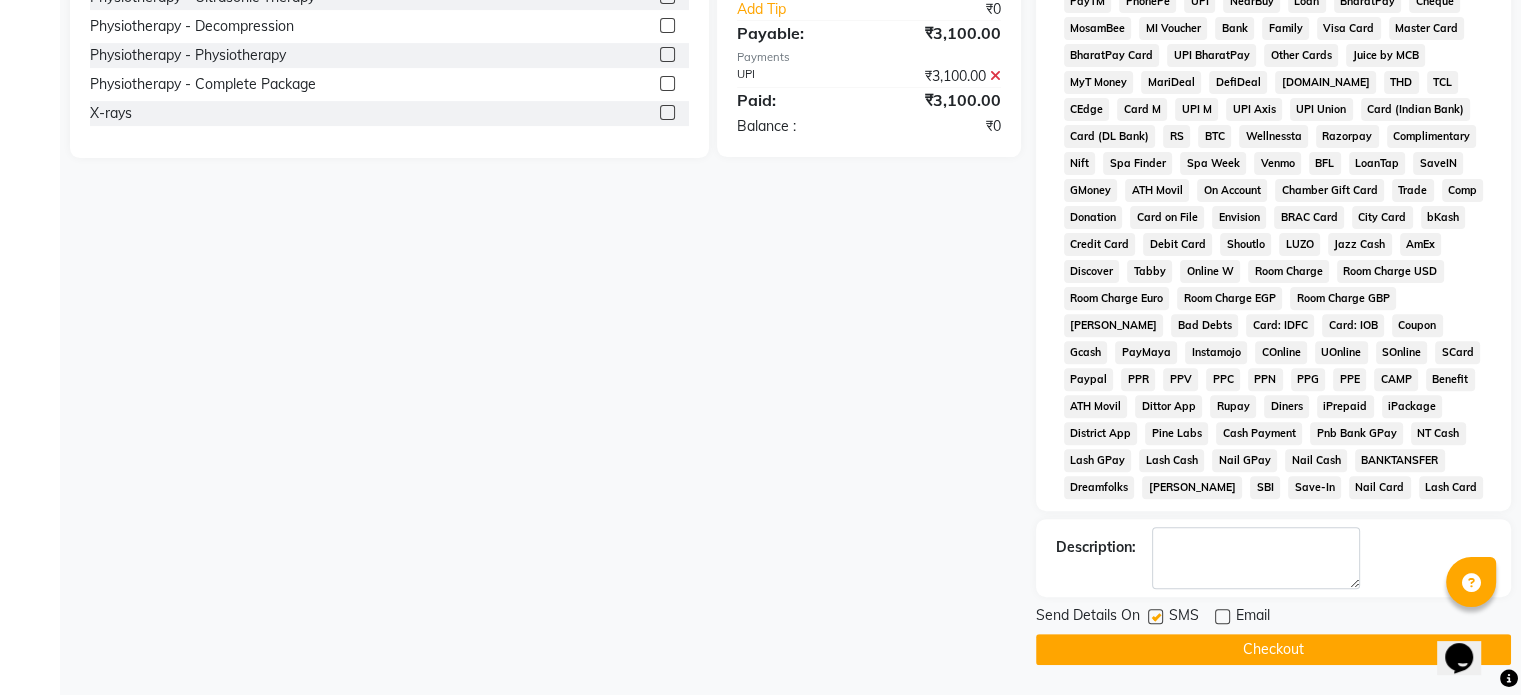 click 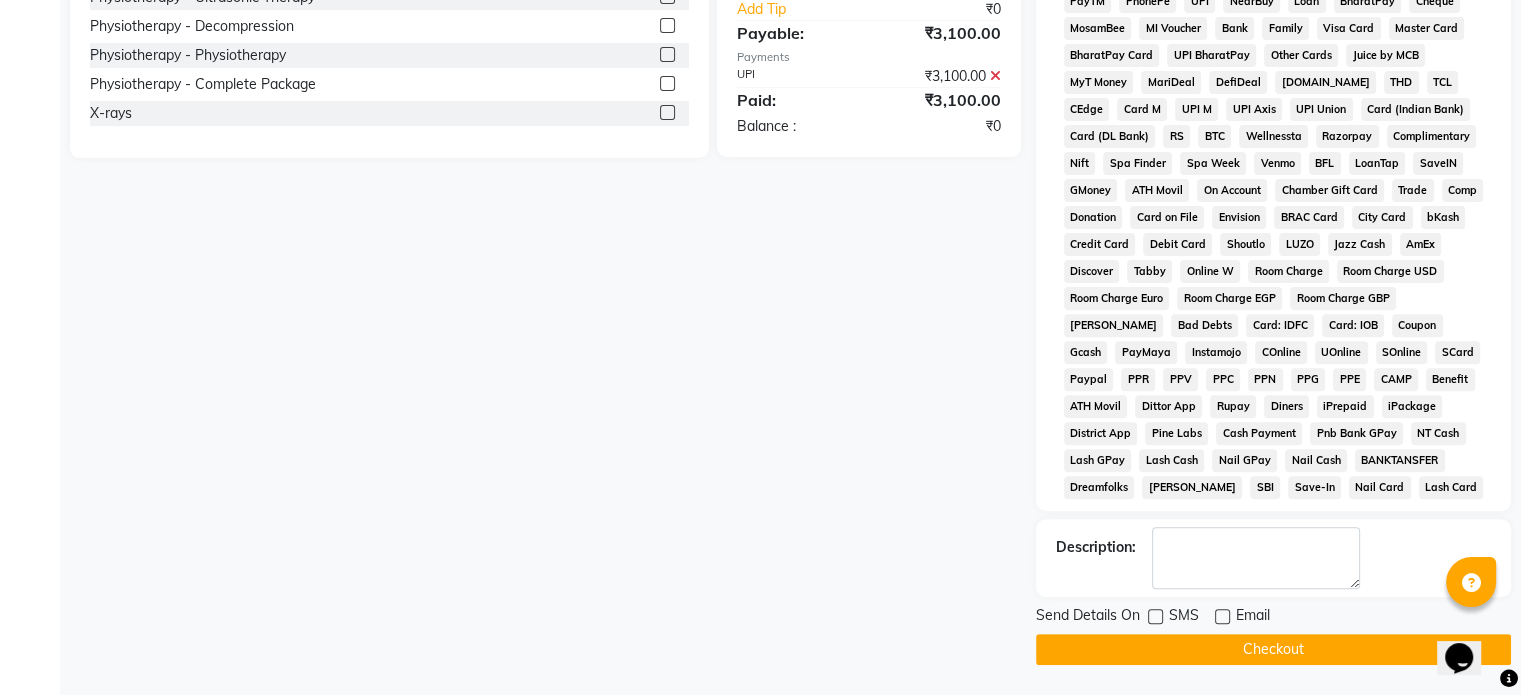 click on "Checkout" 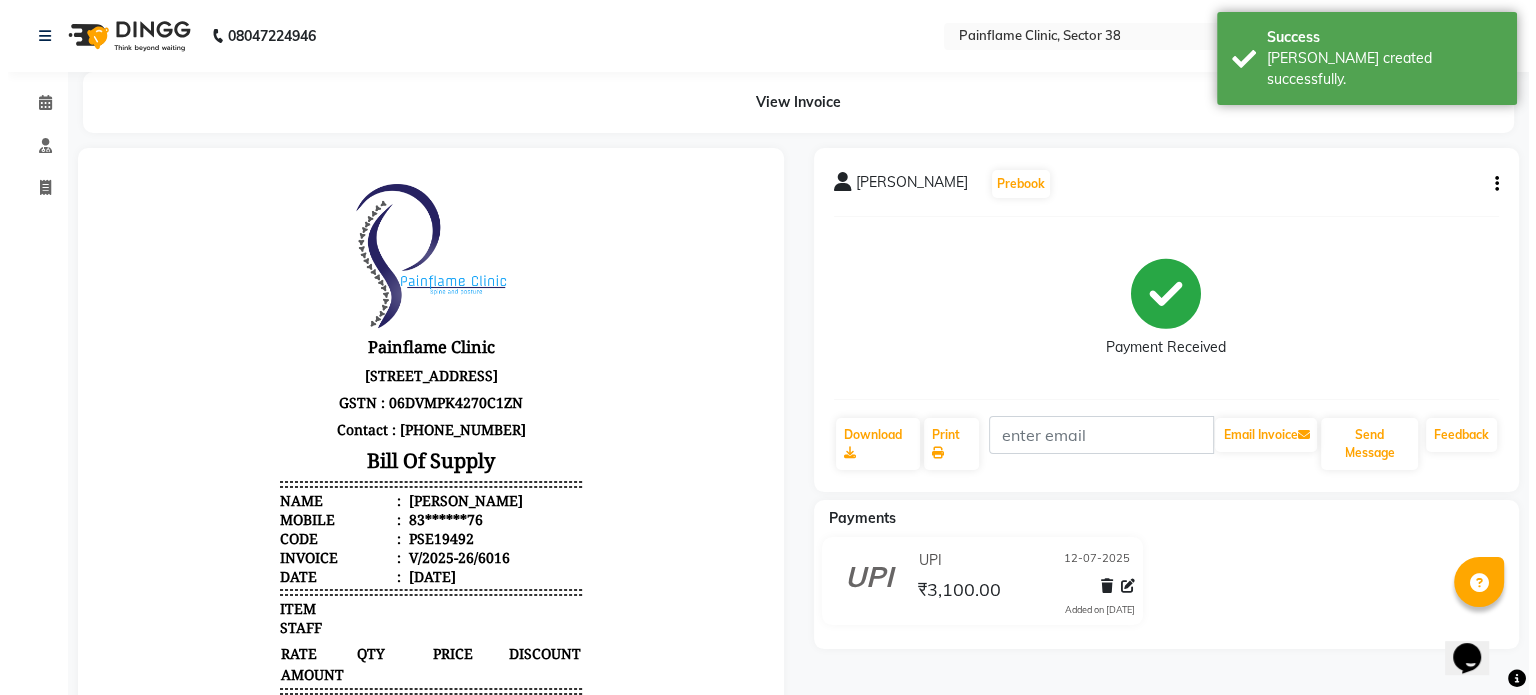 scroll, scrollTop: 0, scrollLeft: 0, axis: both 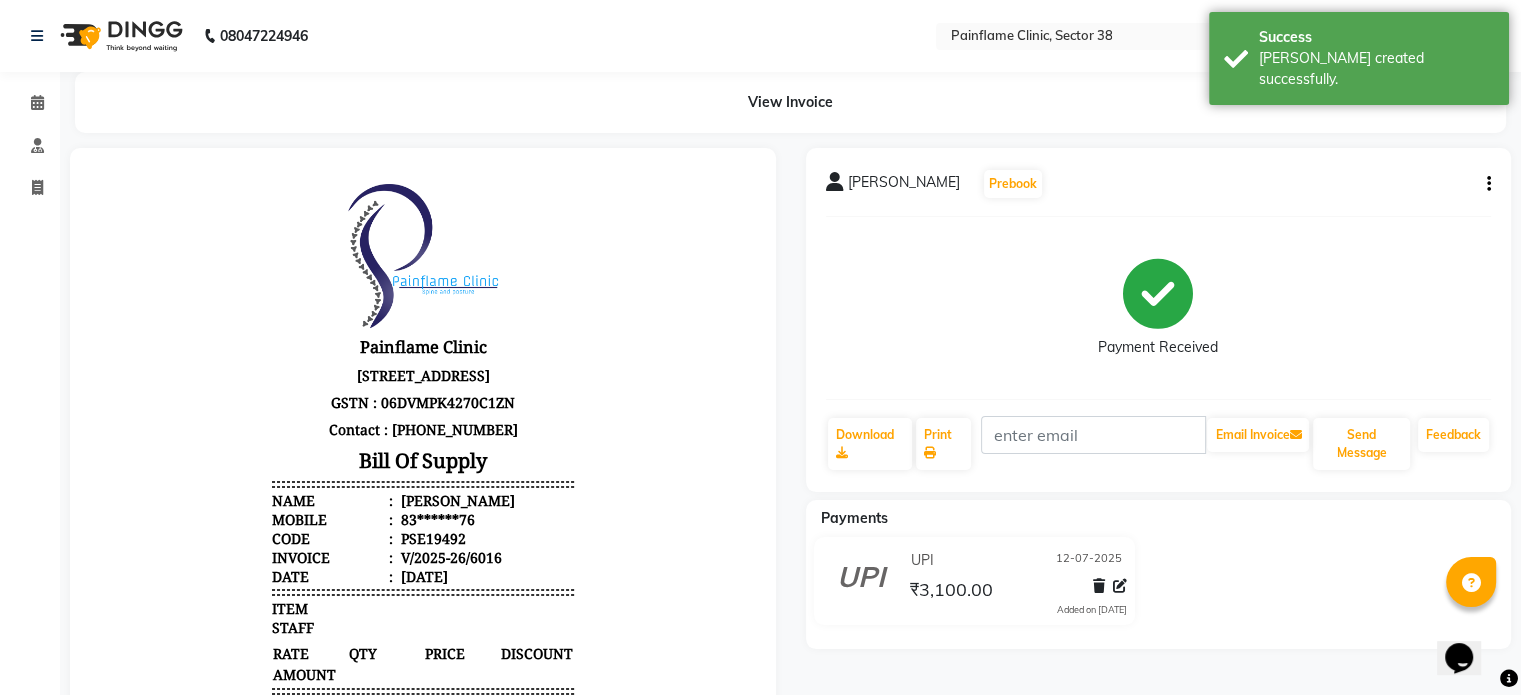 select on "service" 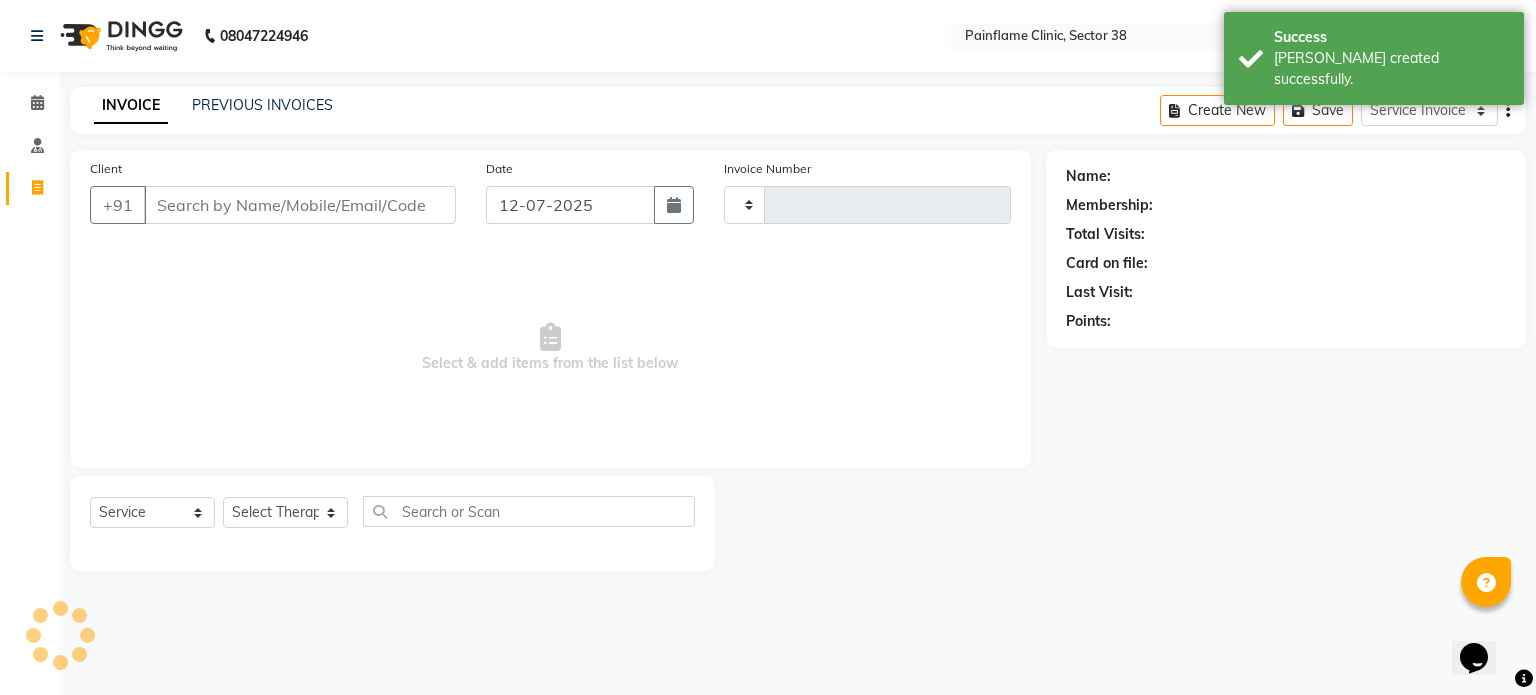 type on "6017" 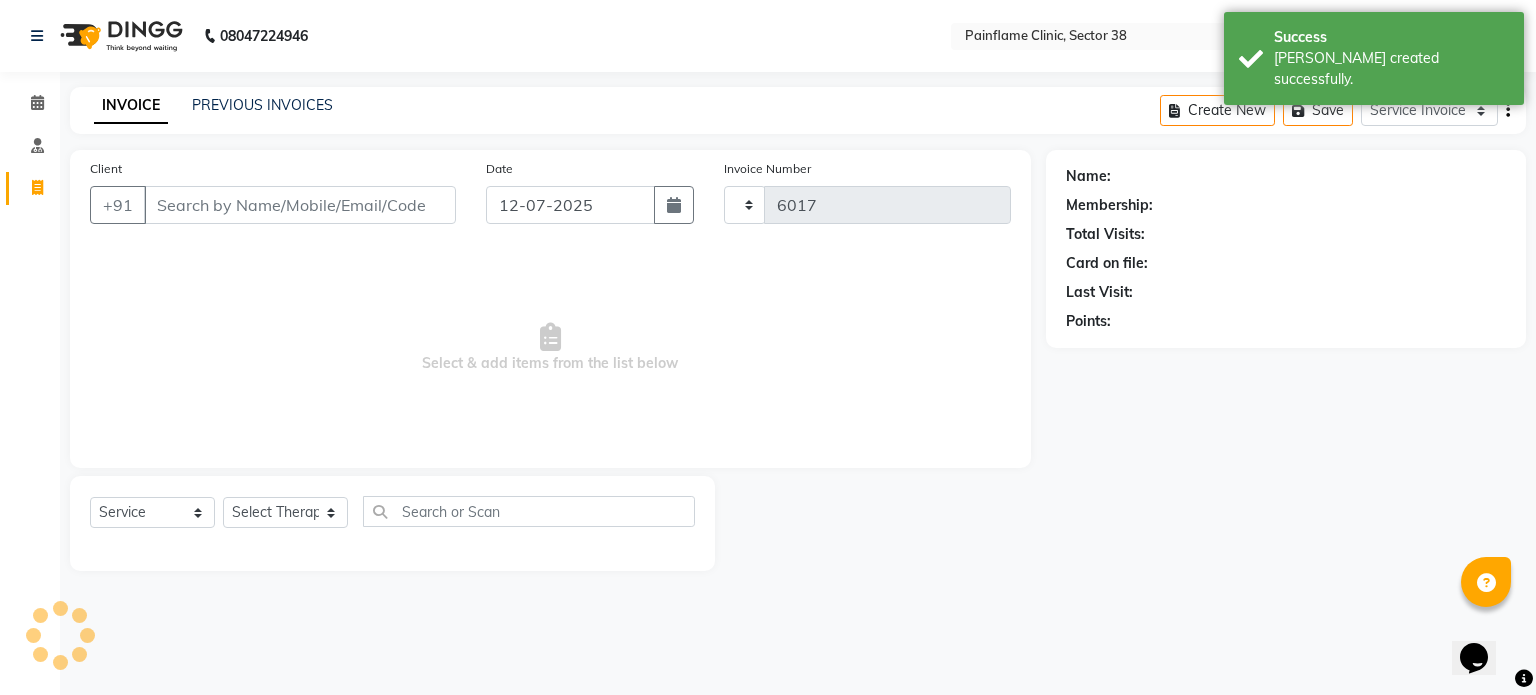select on "3964" 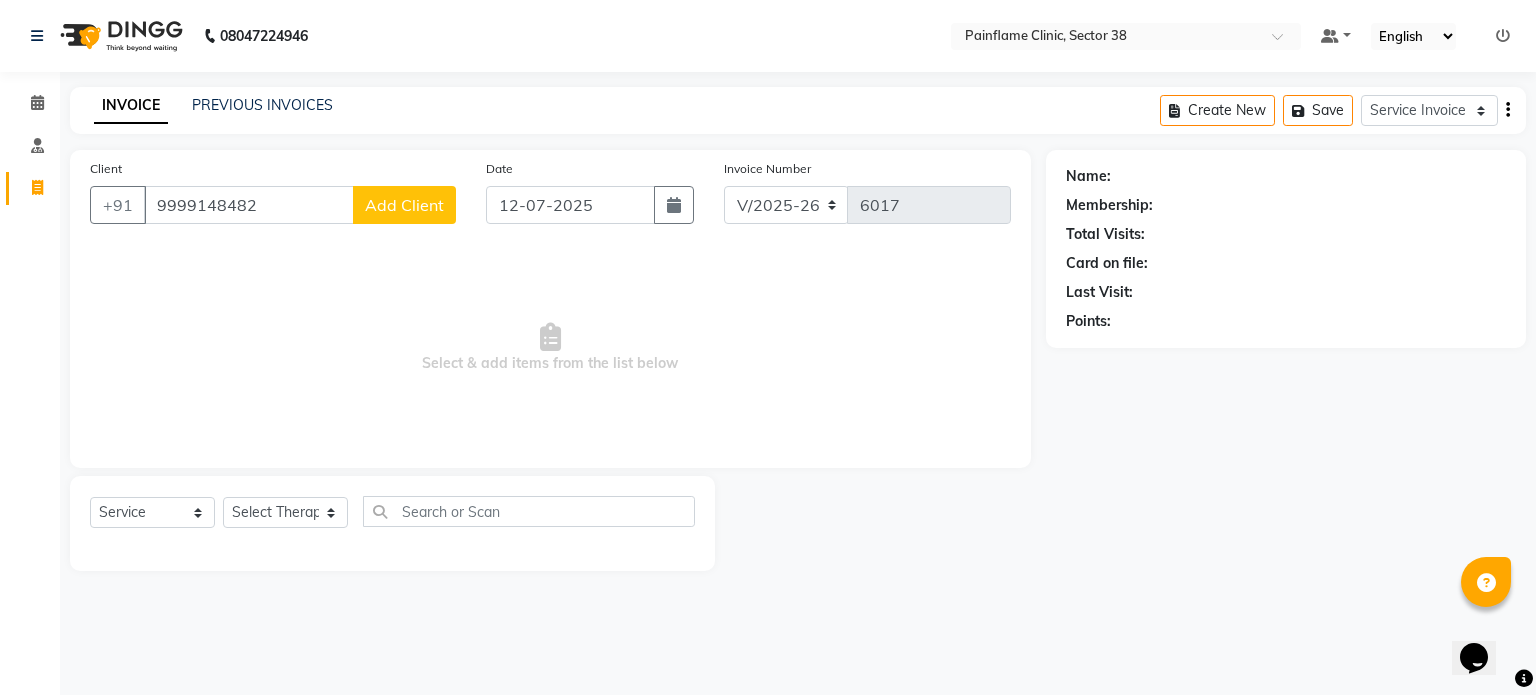 type on "9999148482" 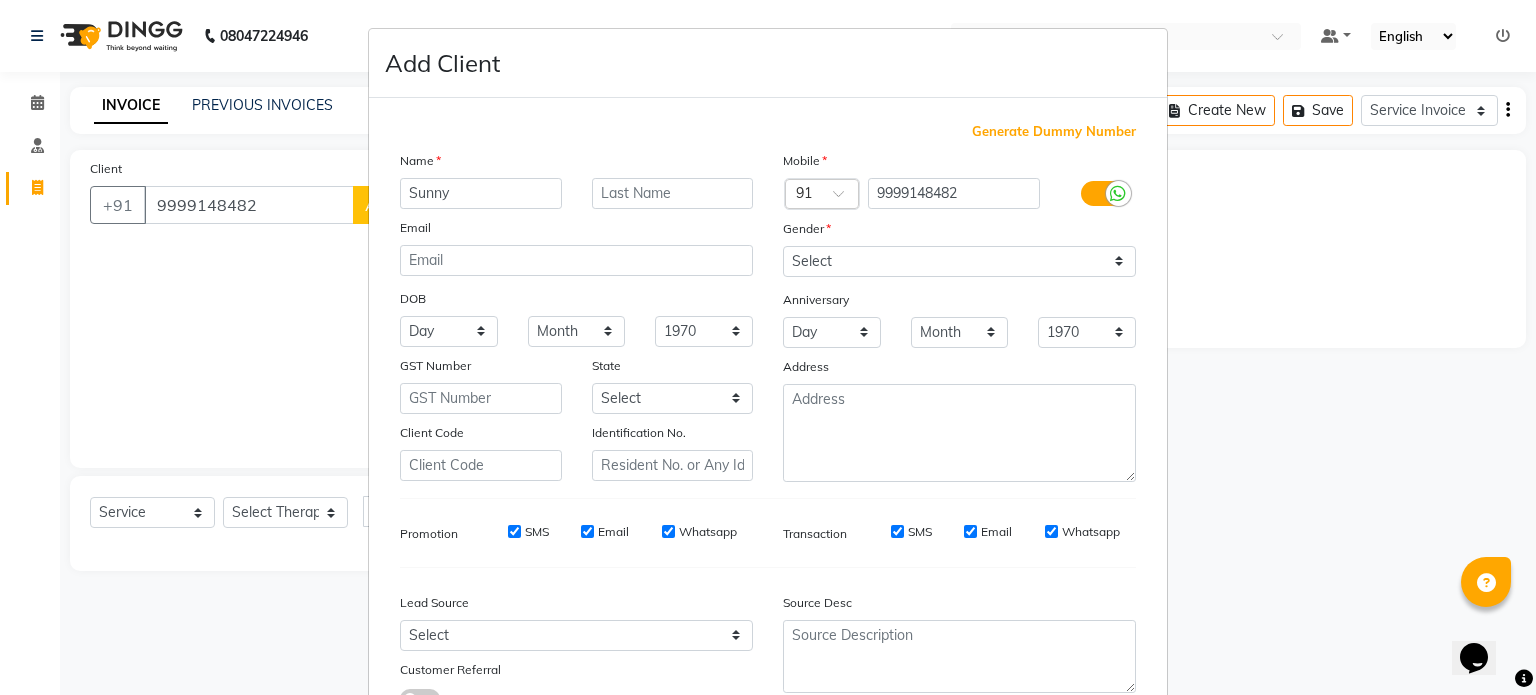 type on "Sunny" 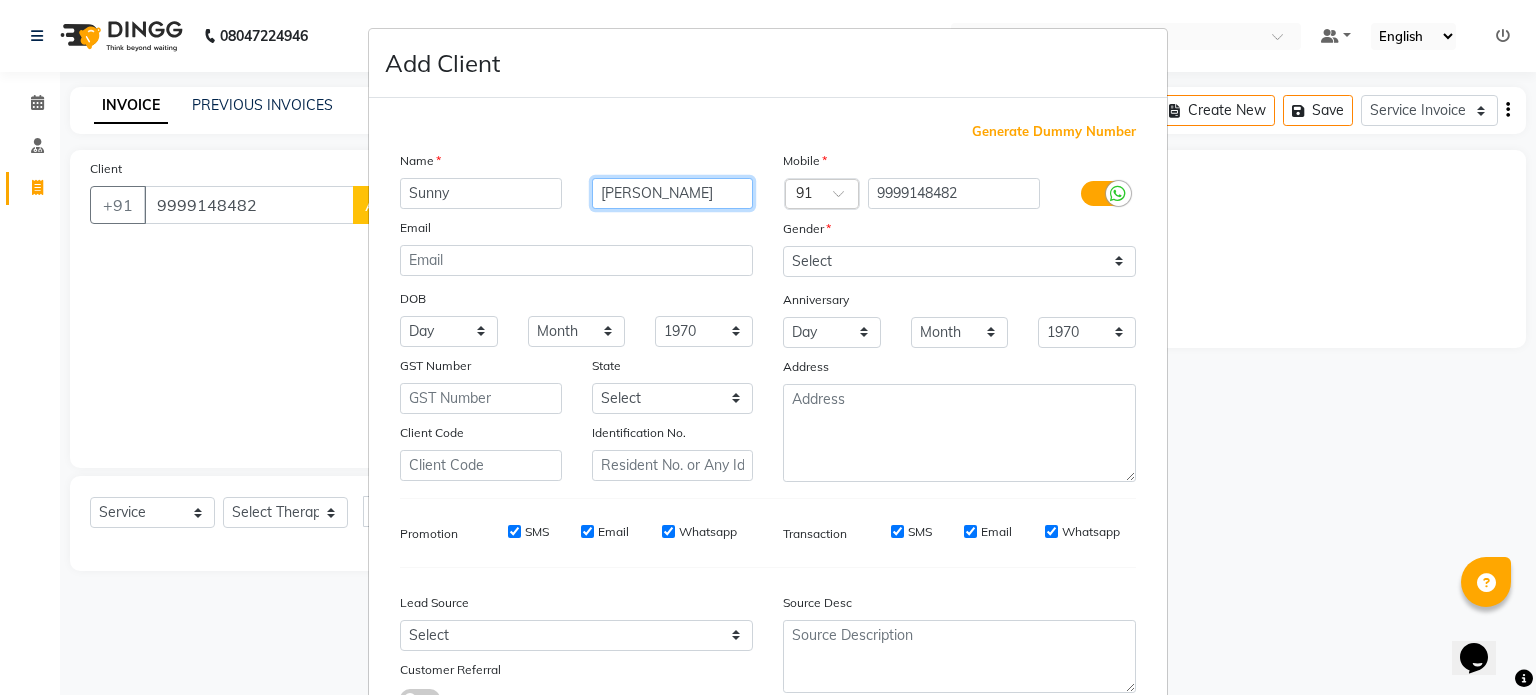 type on "[PERSON_NAME]" 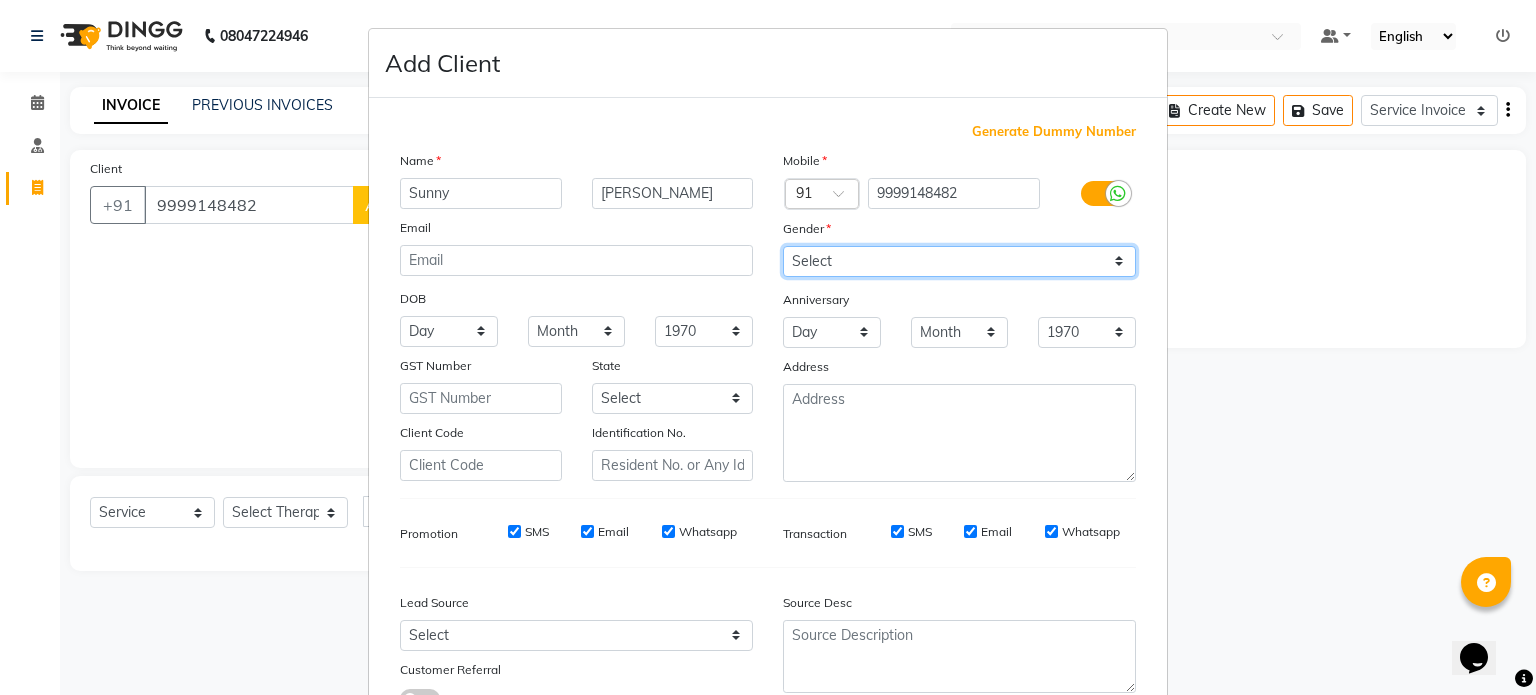 click on "Select Male Female Other Prefer Not To Say" at bounding box center (959, 261) 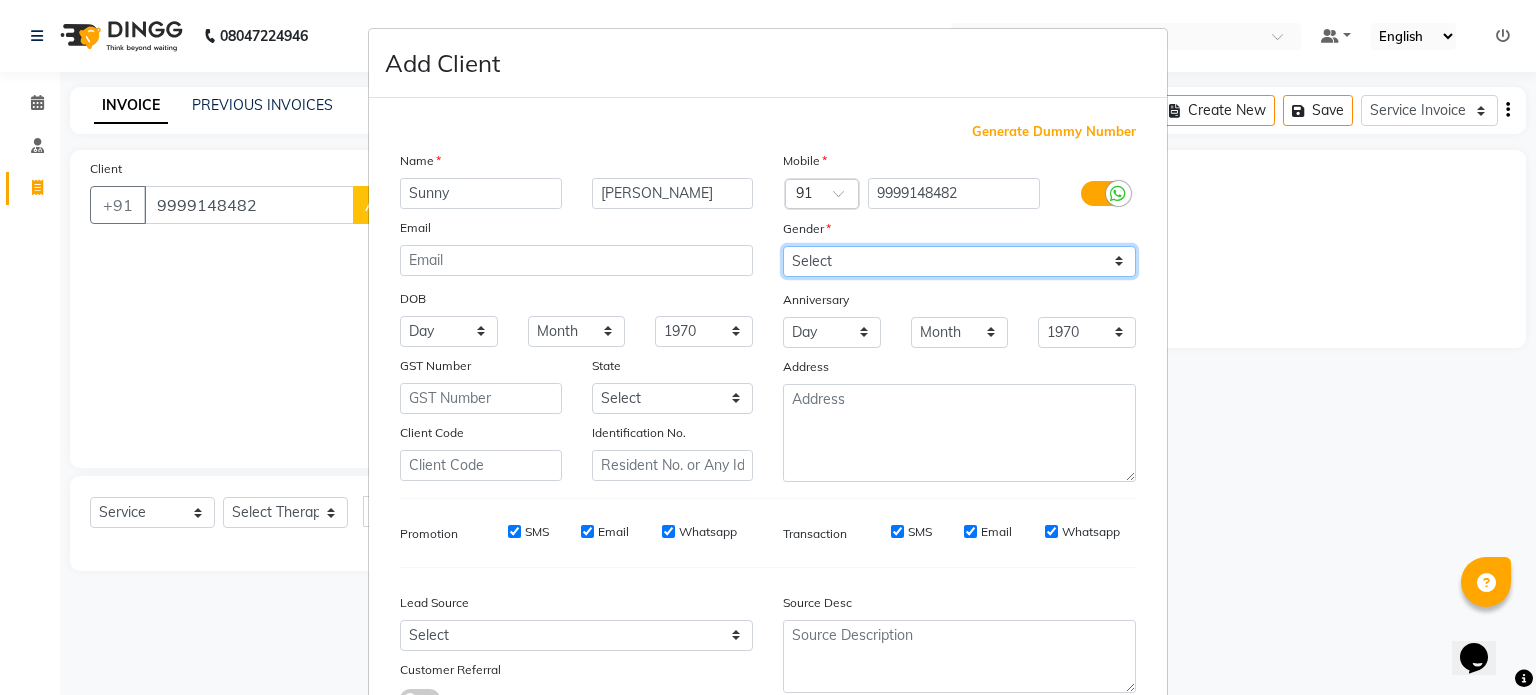 select on "male" 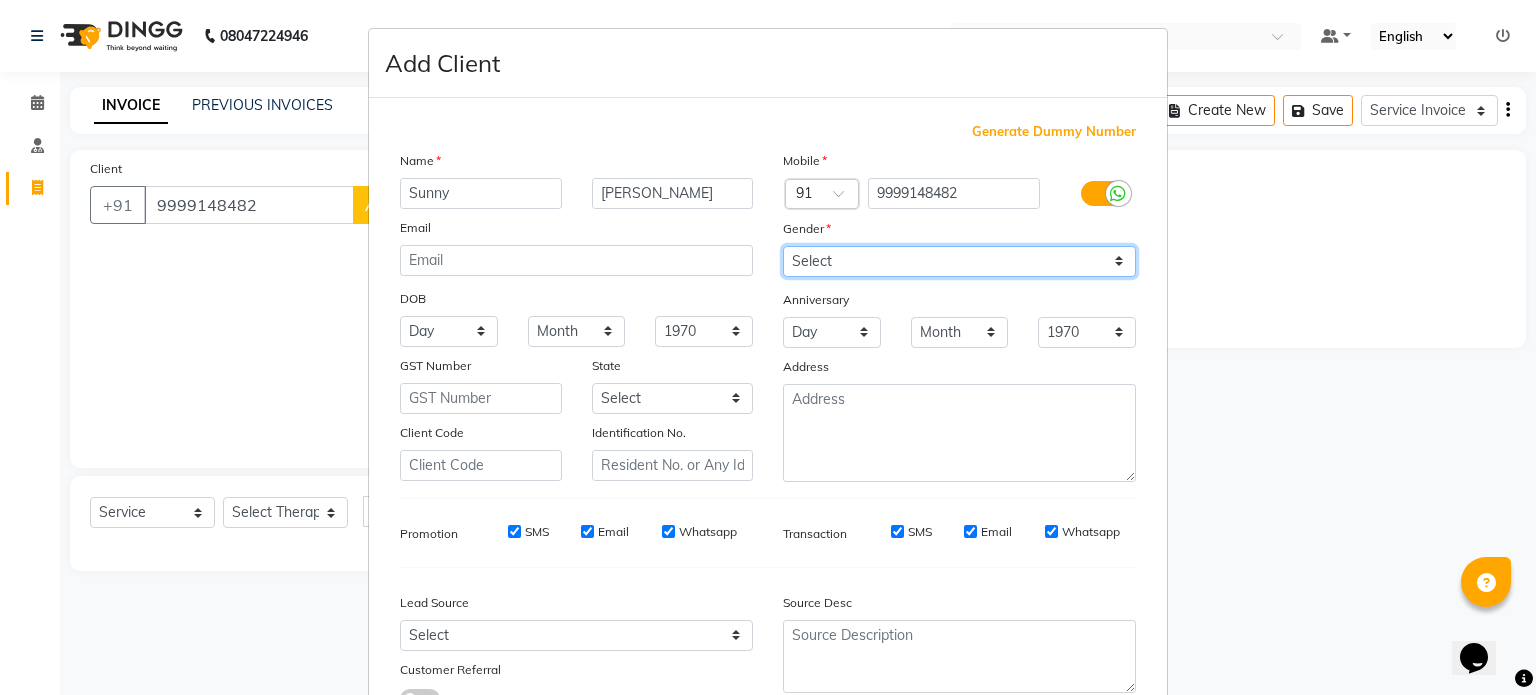 click on "Select Male Female Other Prefer Not To Say" at bounding box center [959, 261] 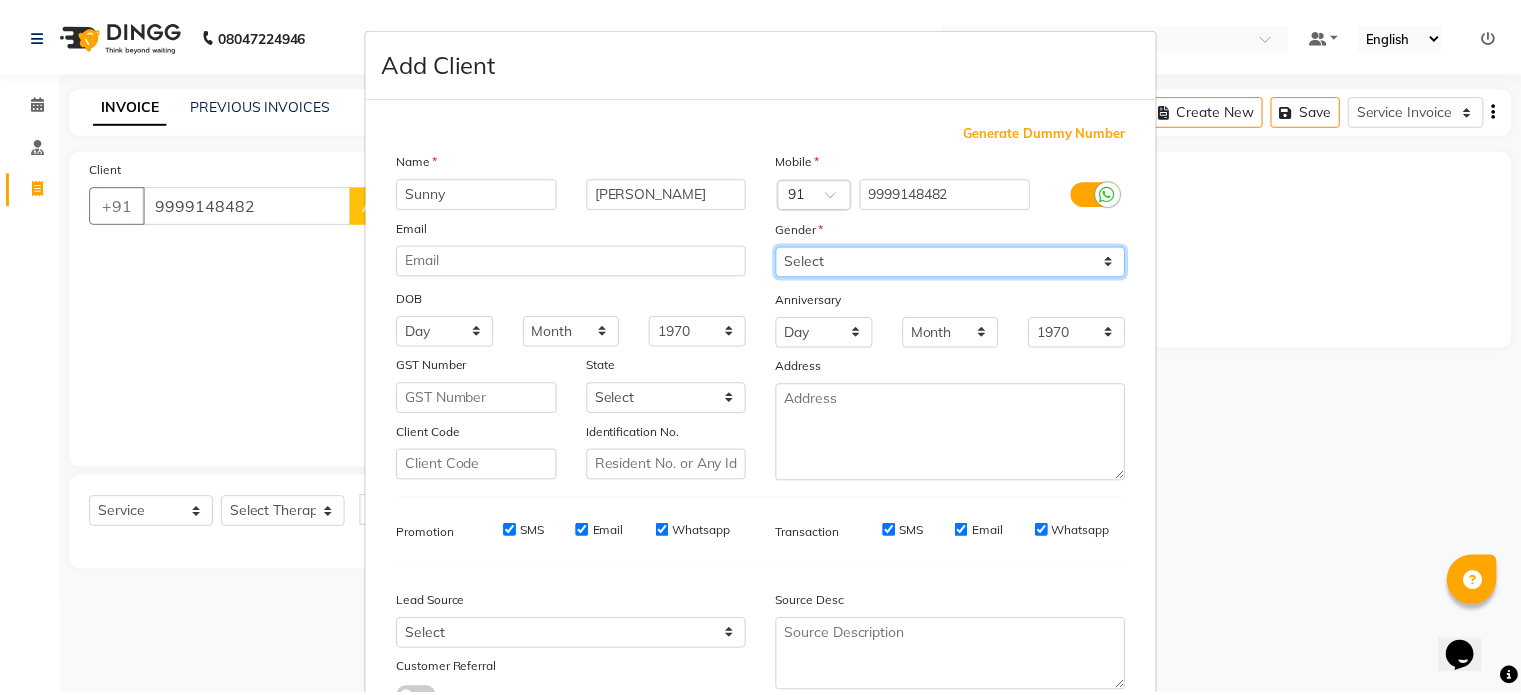 scroll, scrollTop: 161, scrollLeft: 0, axis: vertical 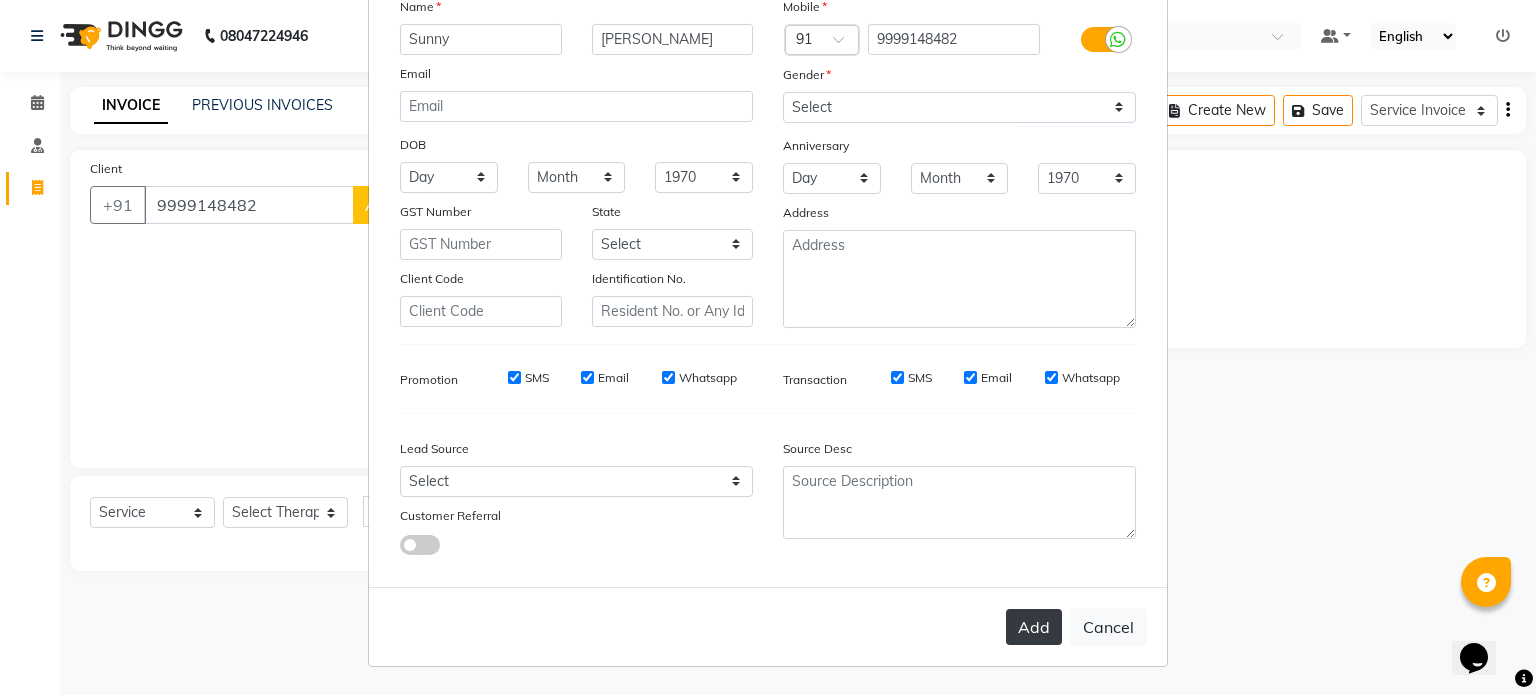 click on "Add" at bounding box center [1034, 627] 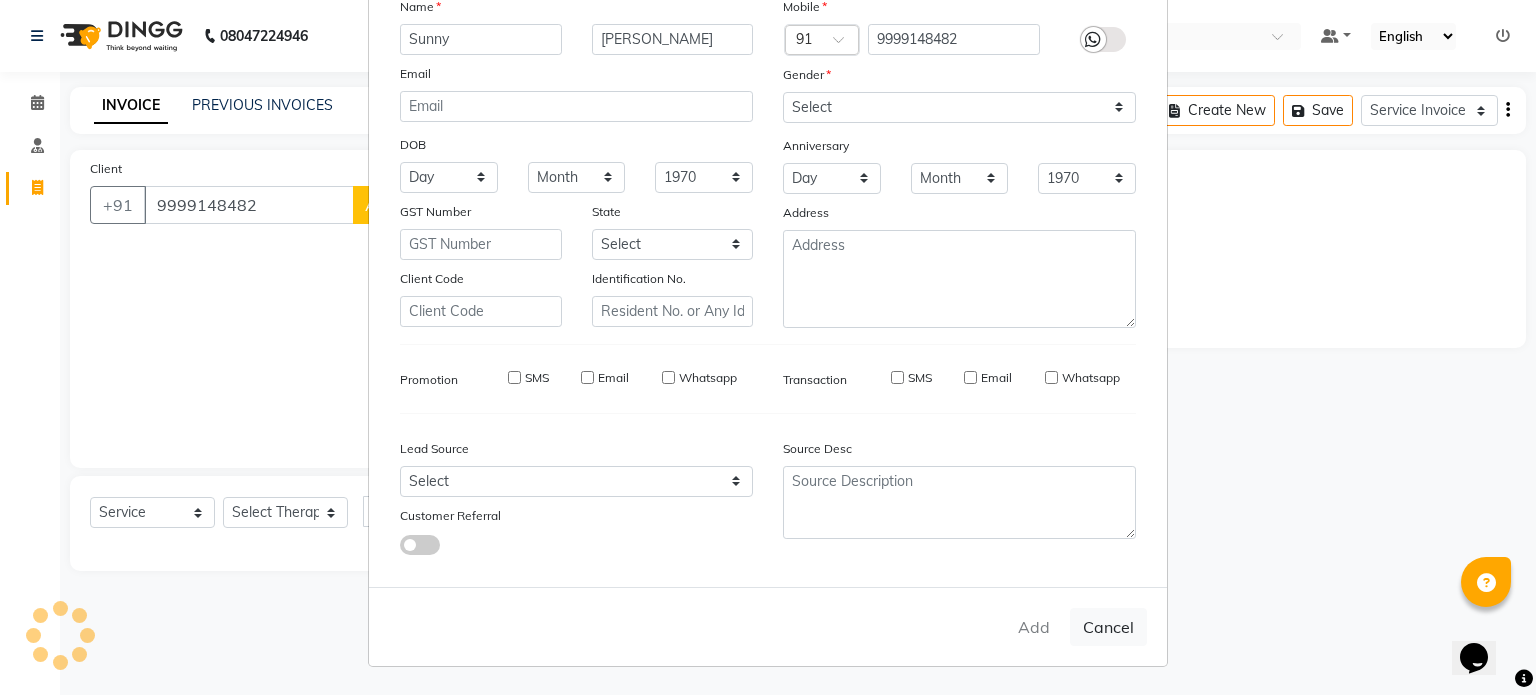 type on "99******82" 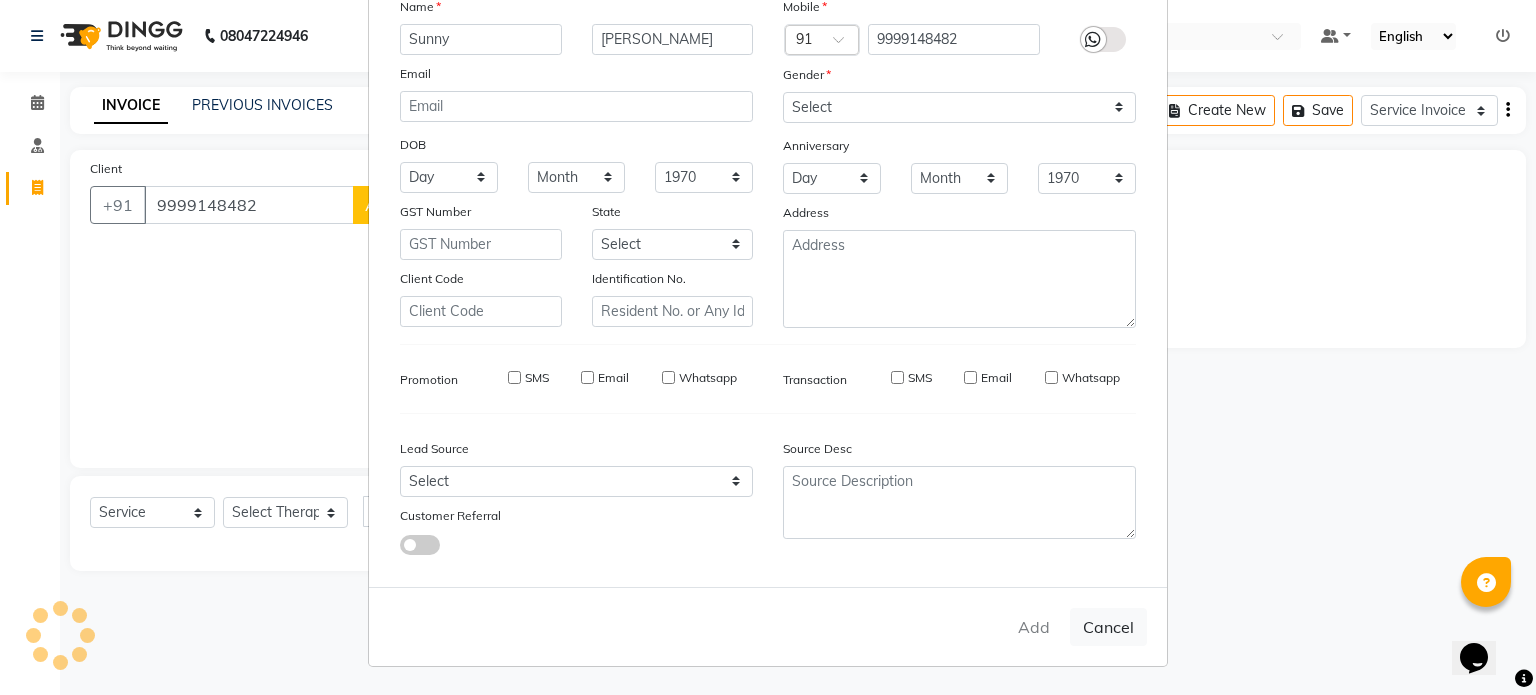 type 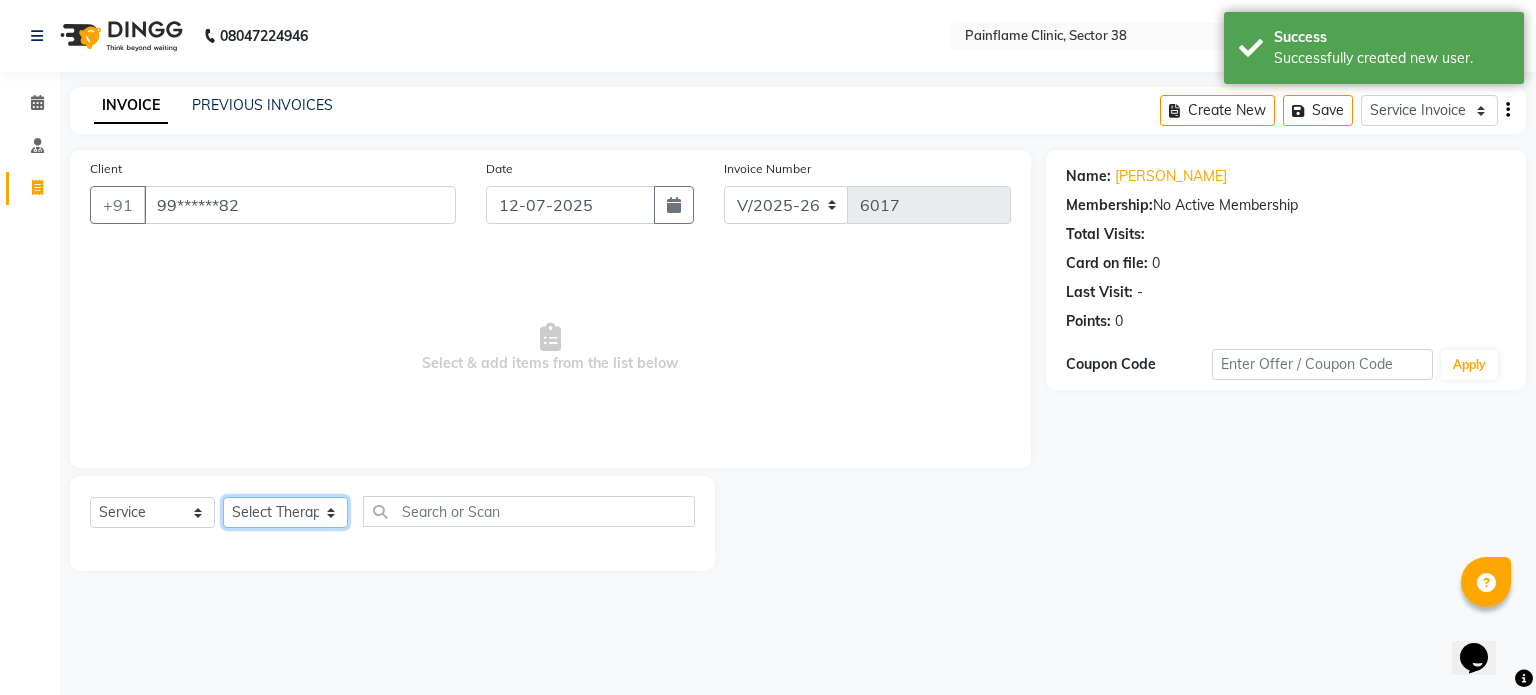 click on "Select Therapist Dr Durgesh Dr Harish Dr Ranjana Dr Saurabh Dr. Suraj Dr. Tejpal Mehlawat KUSHAL MOHIT SEMWAL Nancy Singhai Reception 1  Reception 2 Reception 3" 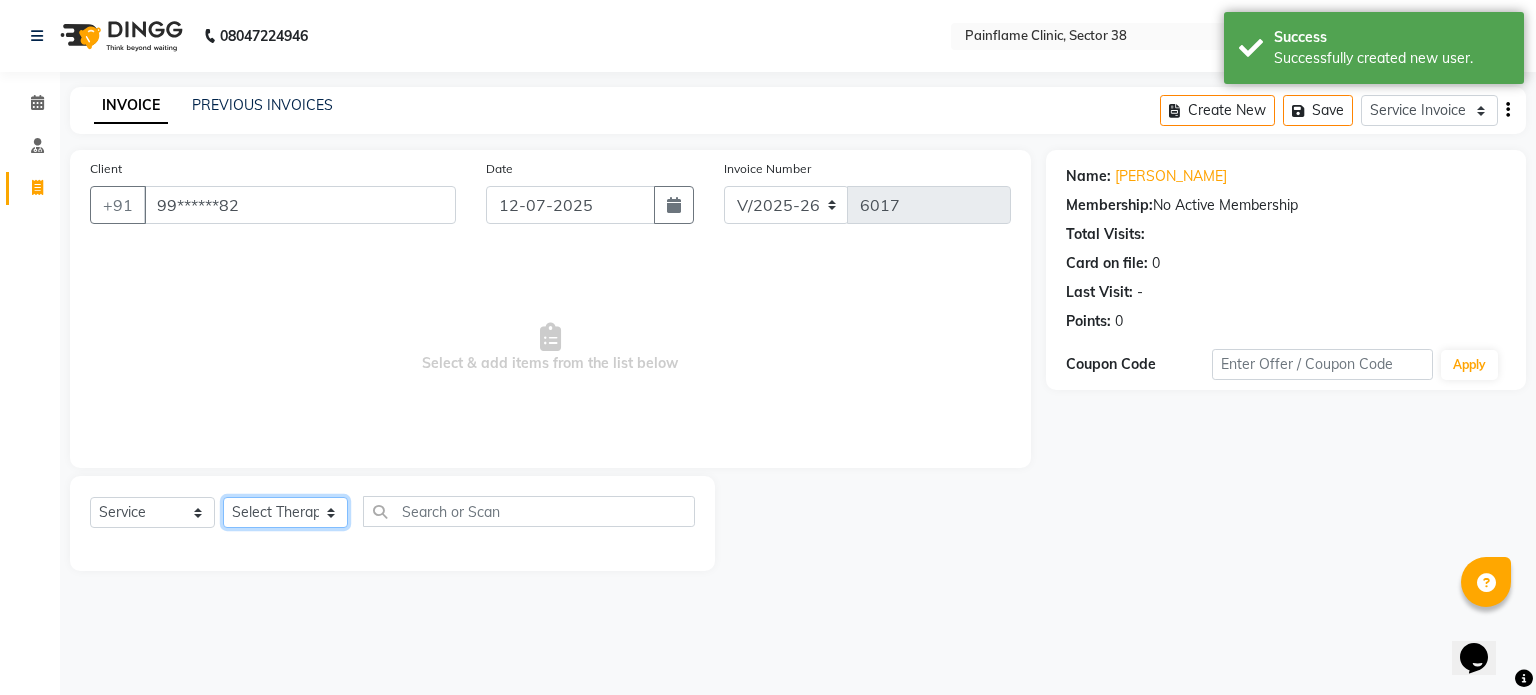 select on "20212" 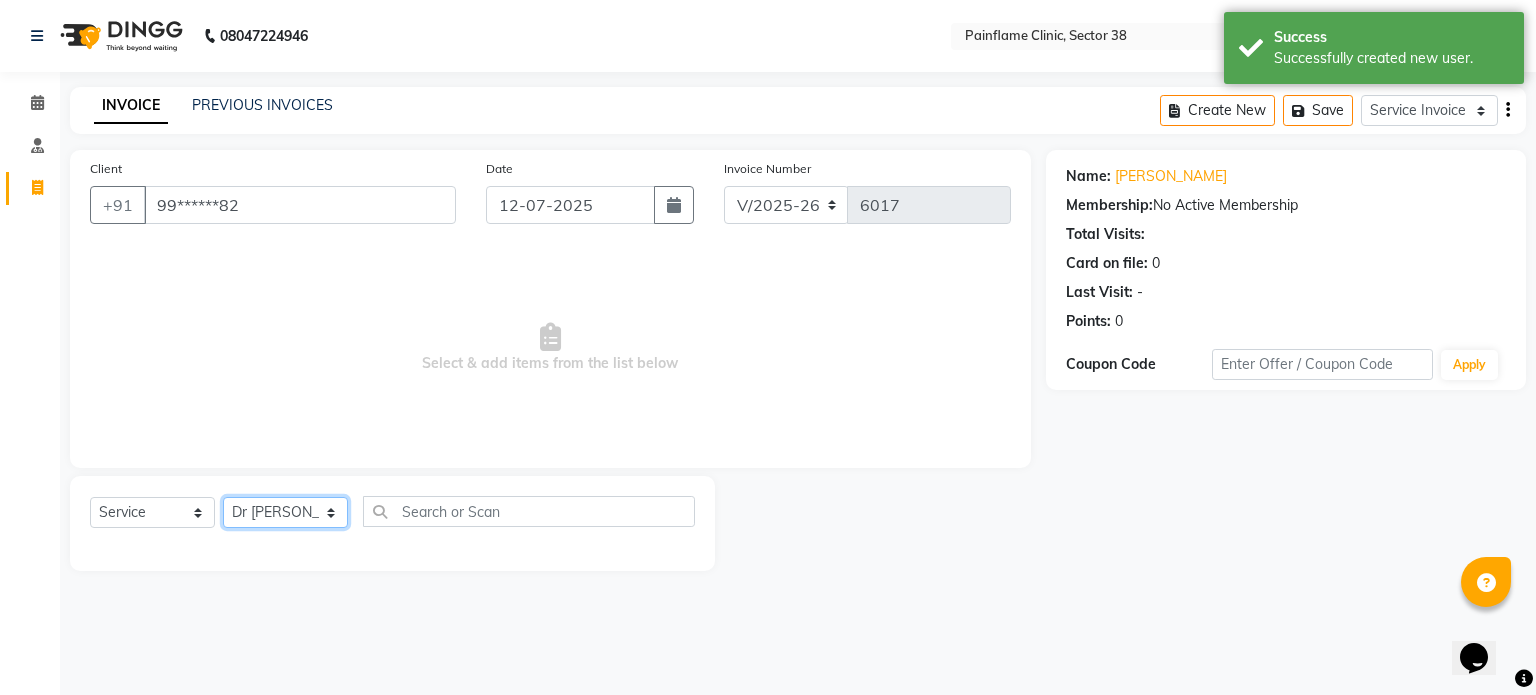 click on "Select Therapist Dr Durgesh Dr Harish Dr Ranjana Dr Saurabh Dr. Suraj Dr. Tejpal Mehlawat KUSHAL MOHIT SEMWAL Nancy Singhai Reception 1  Reception 2 Reception 3" 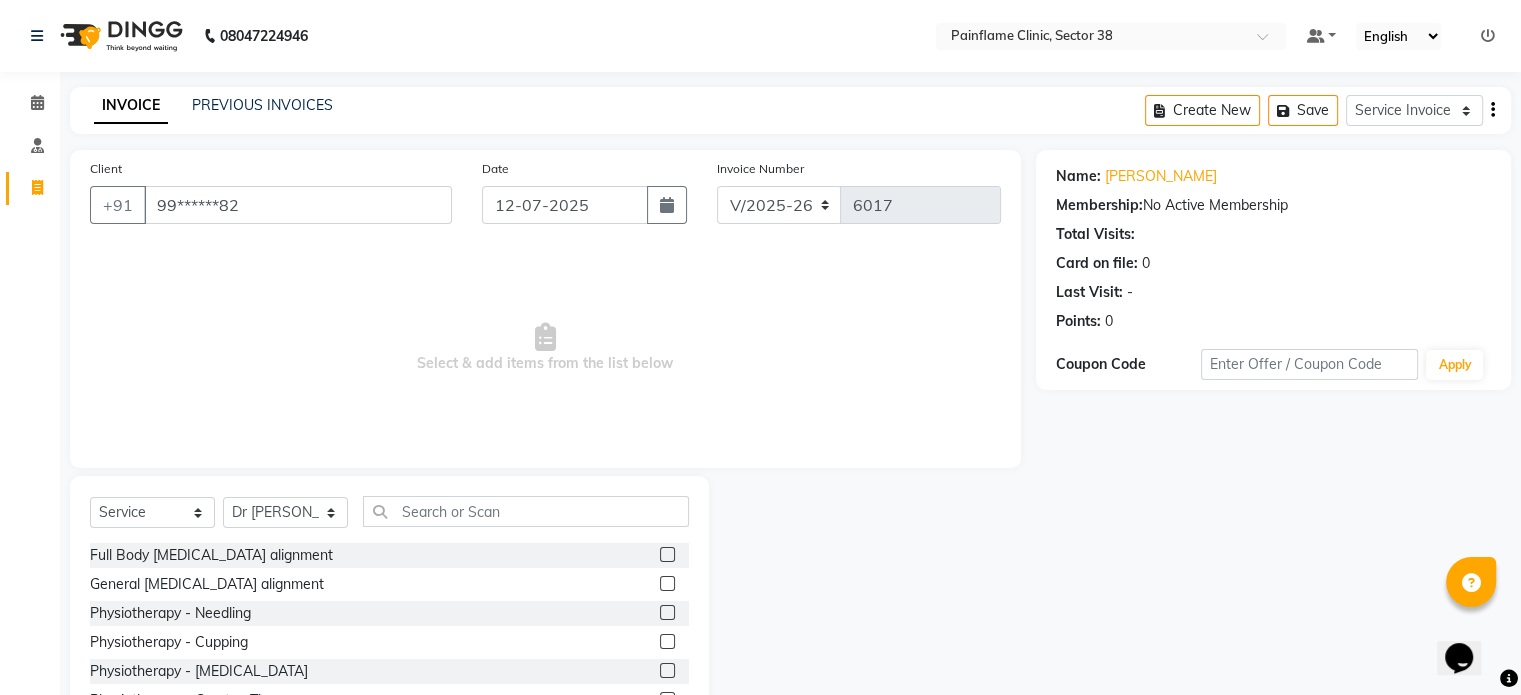 click 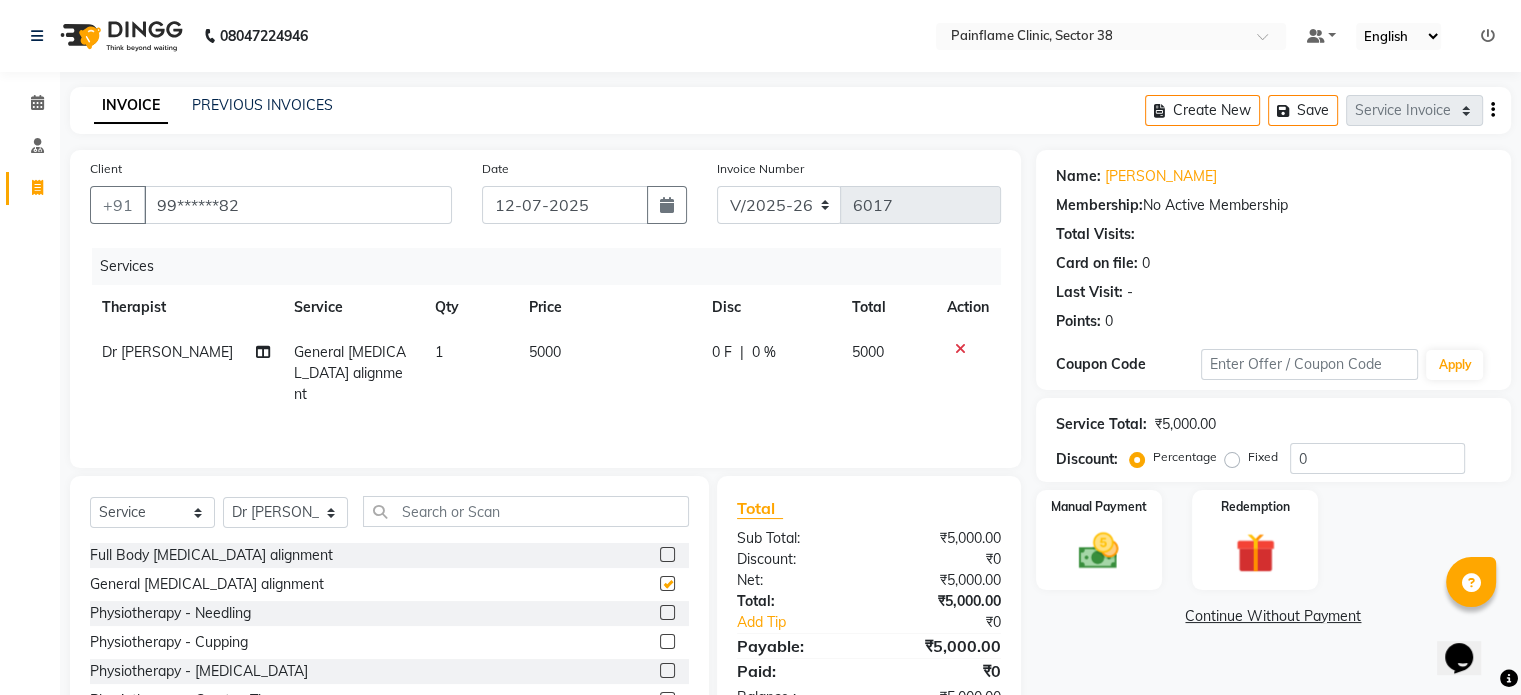 checkbox on "false" 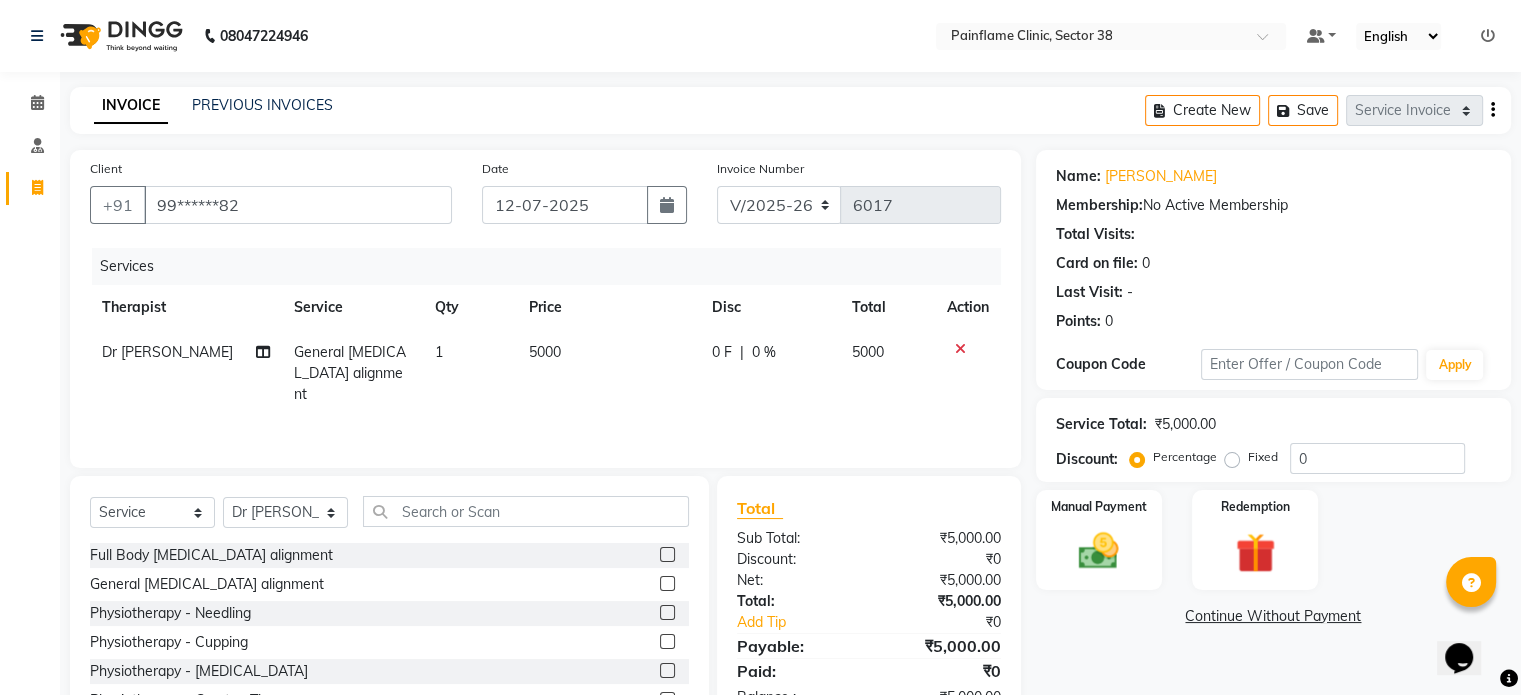 click on "5000" 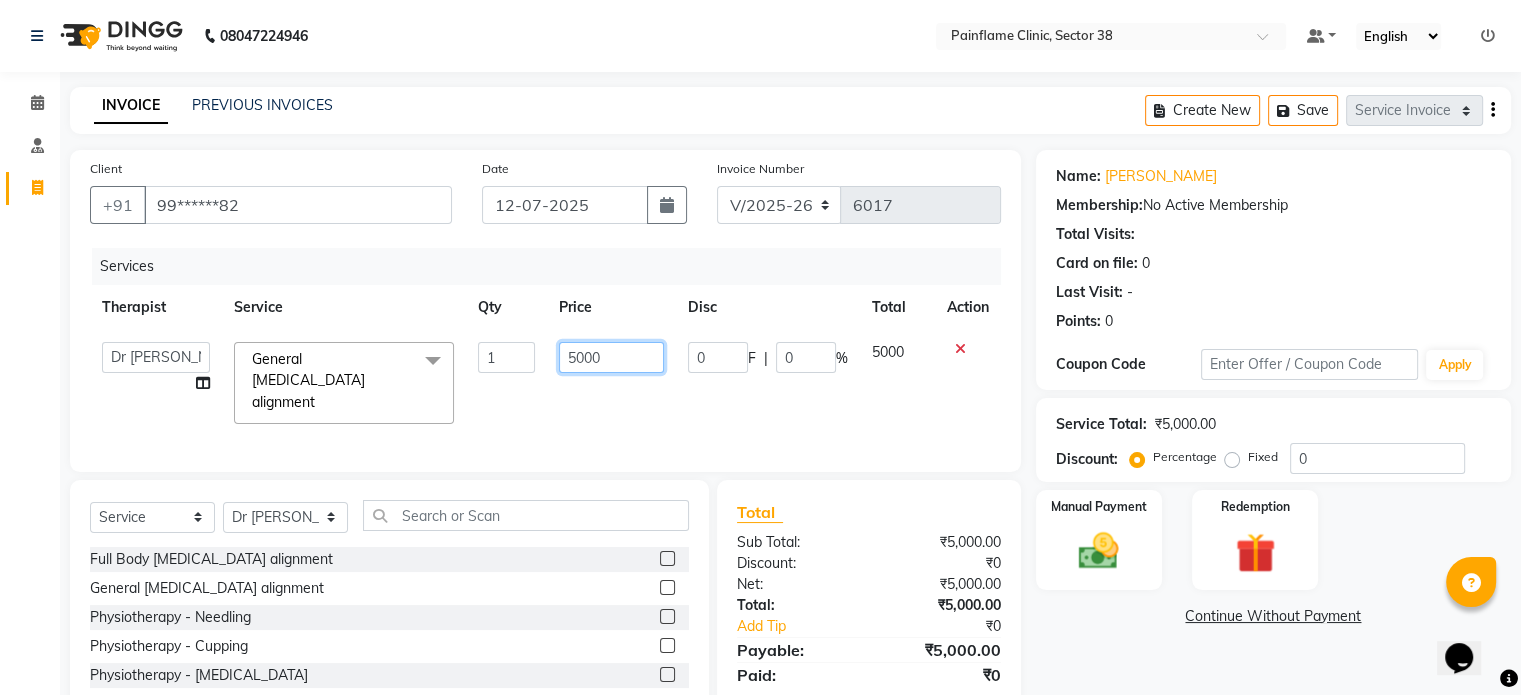 click on "5000" 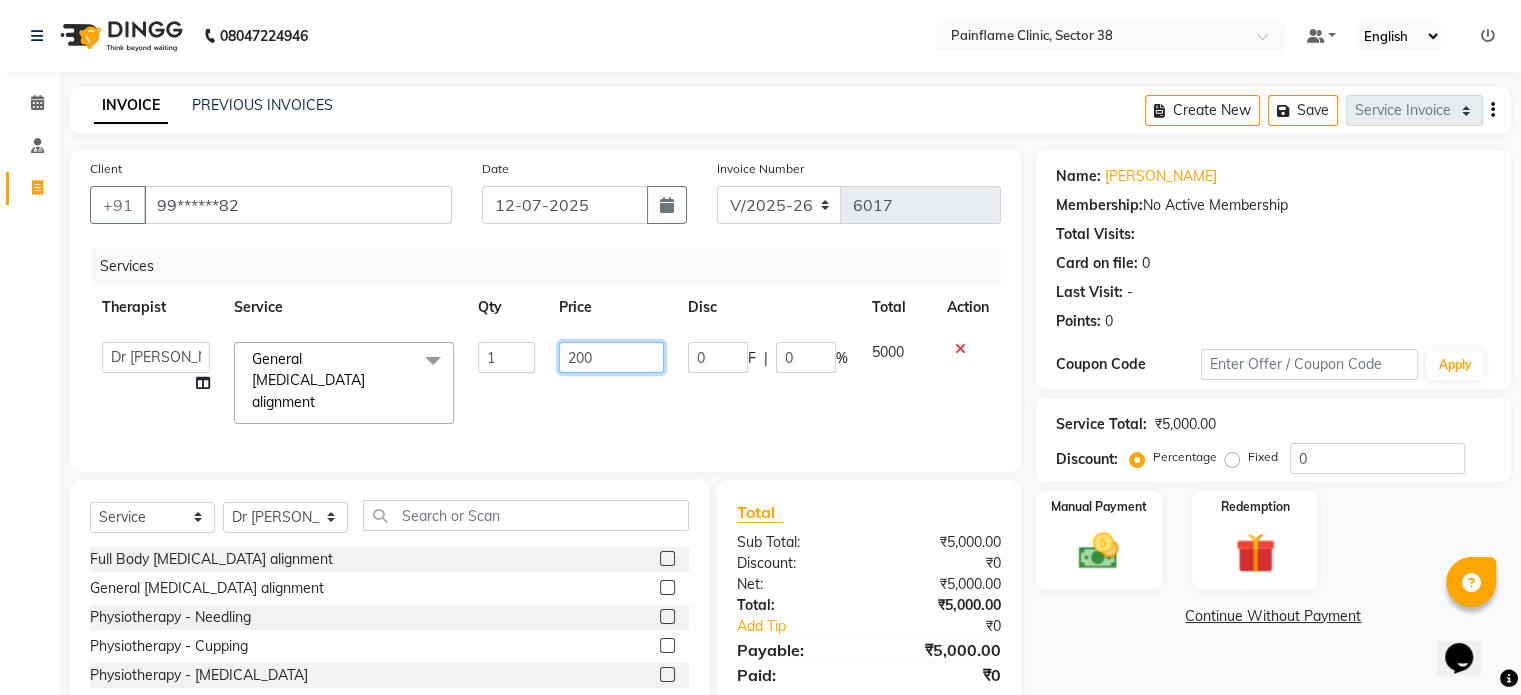 type on "2000" 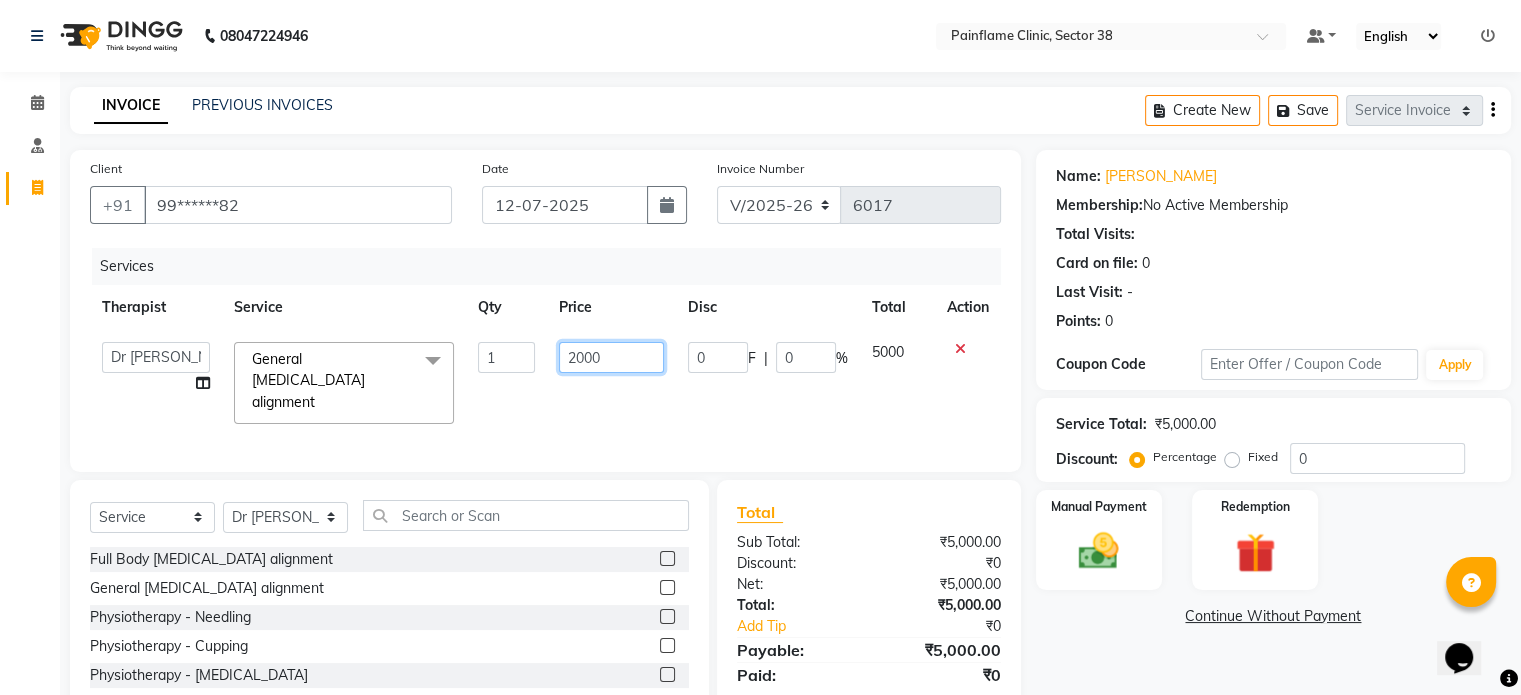 scroll, scrollTop: 119, scrollLeft: 0, axis: vertical 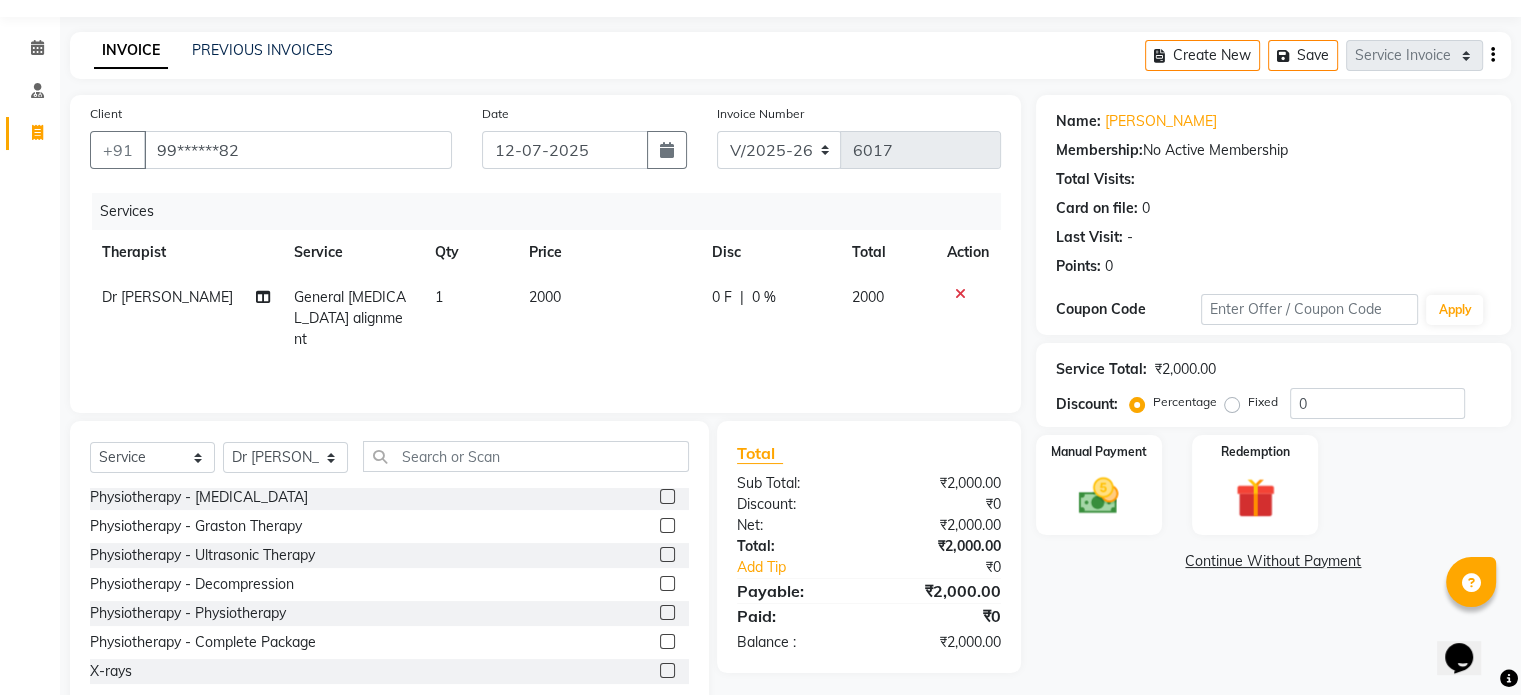 click 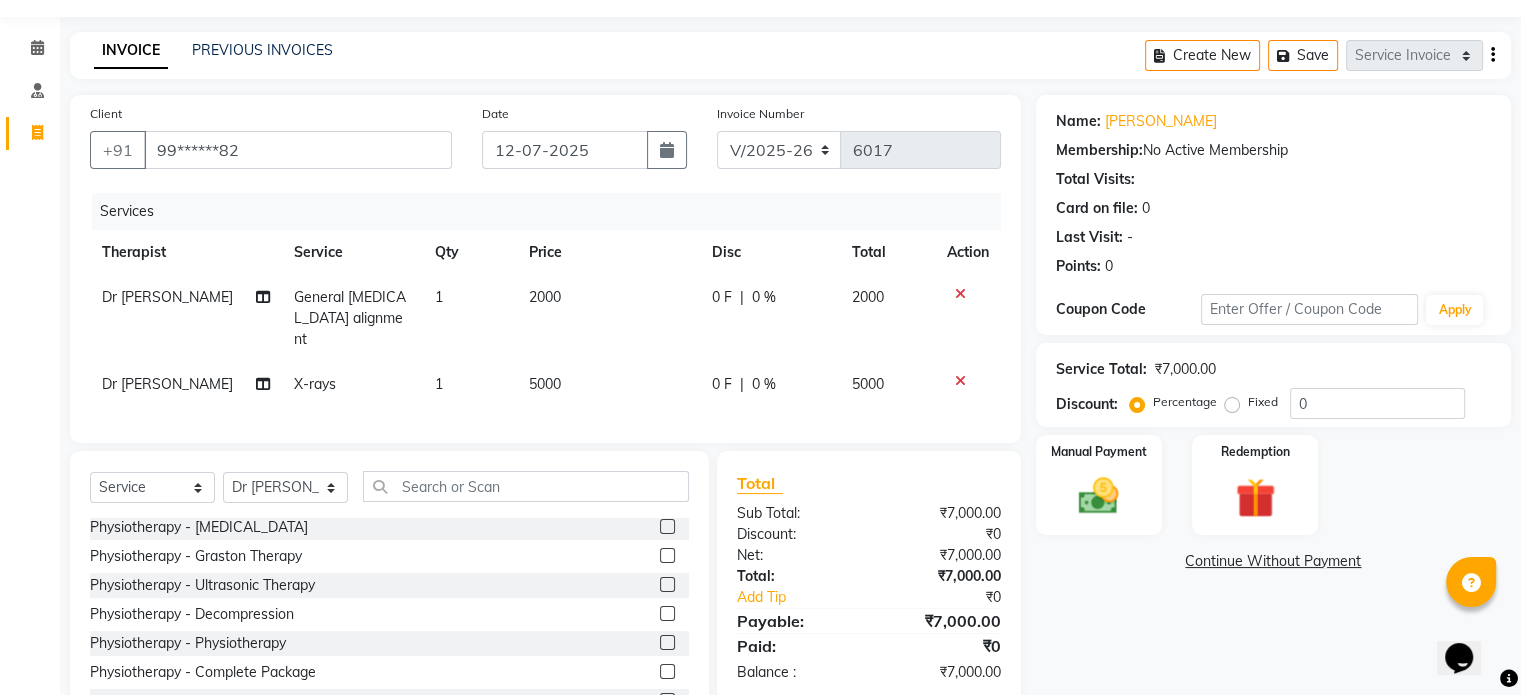 checkbox on "false" 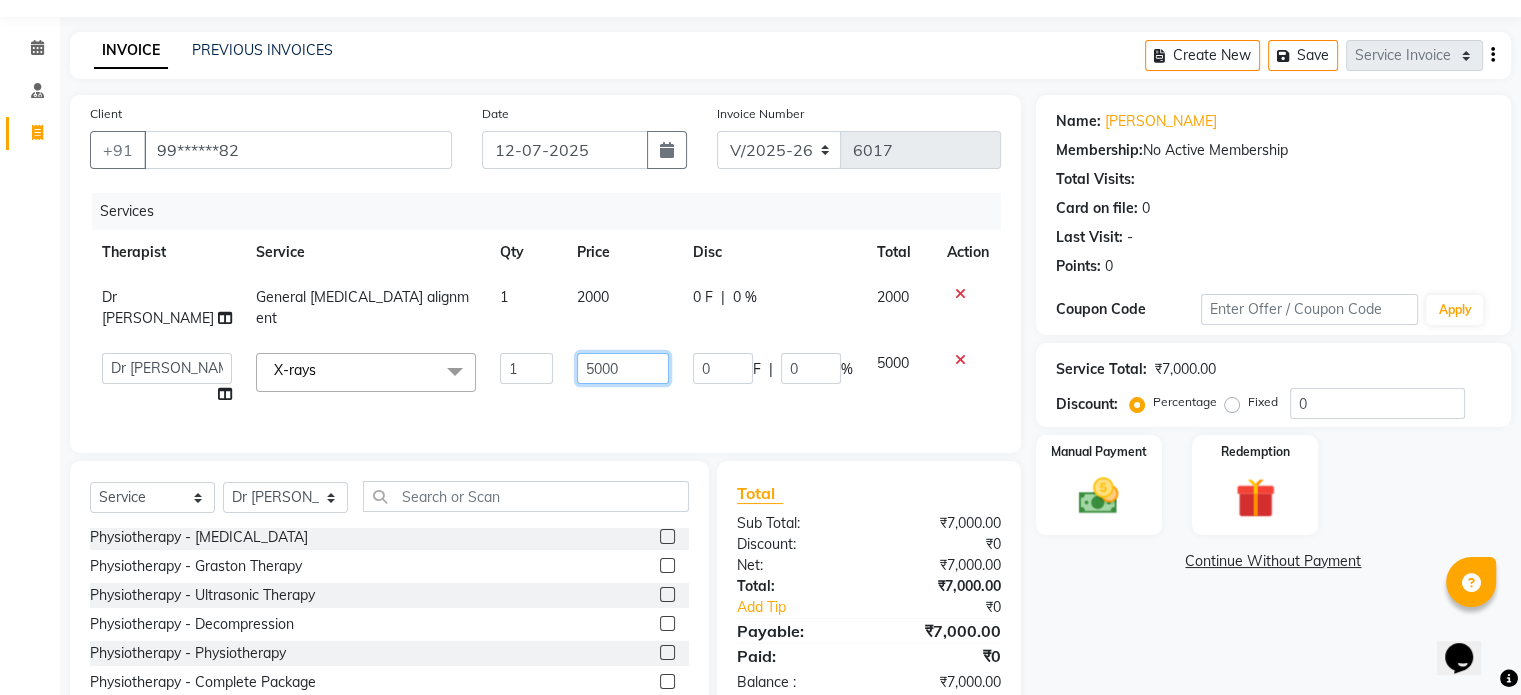 click on "5000" 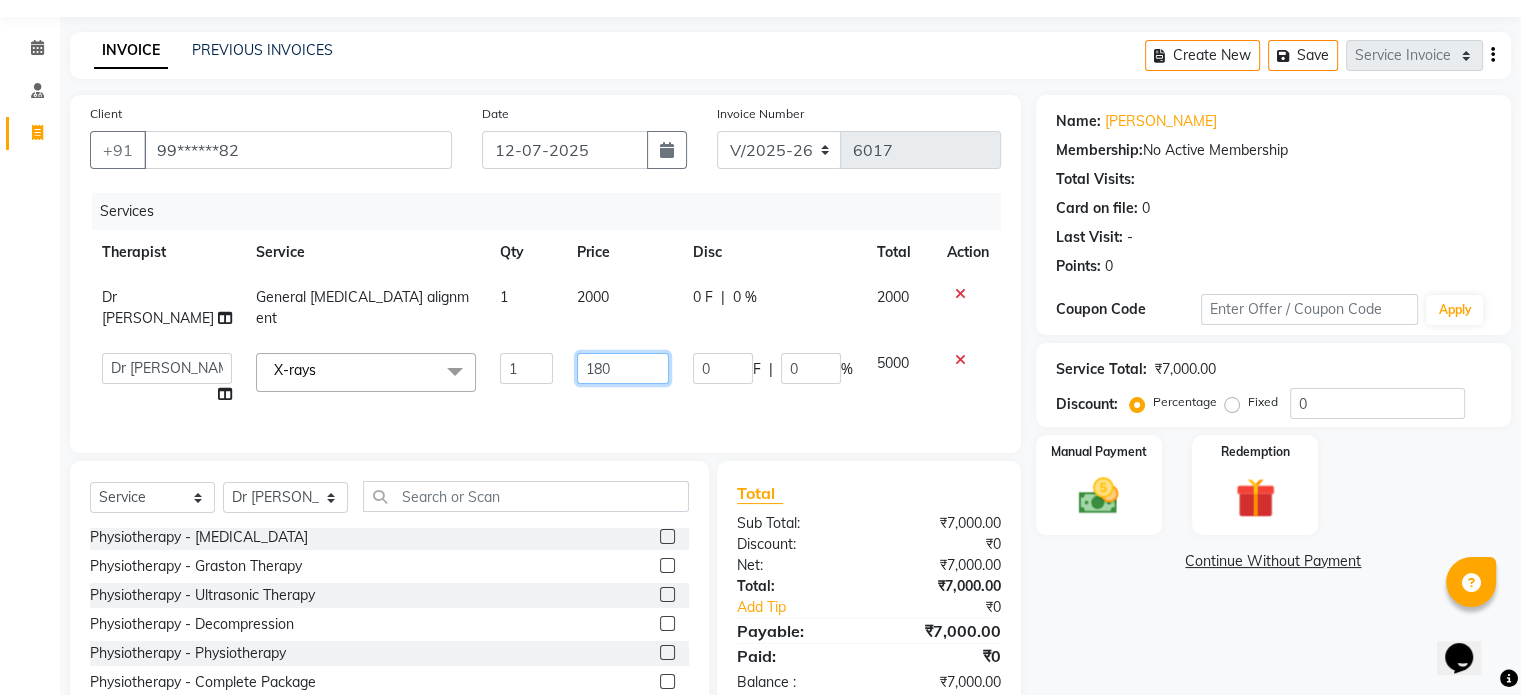 type on "1800" 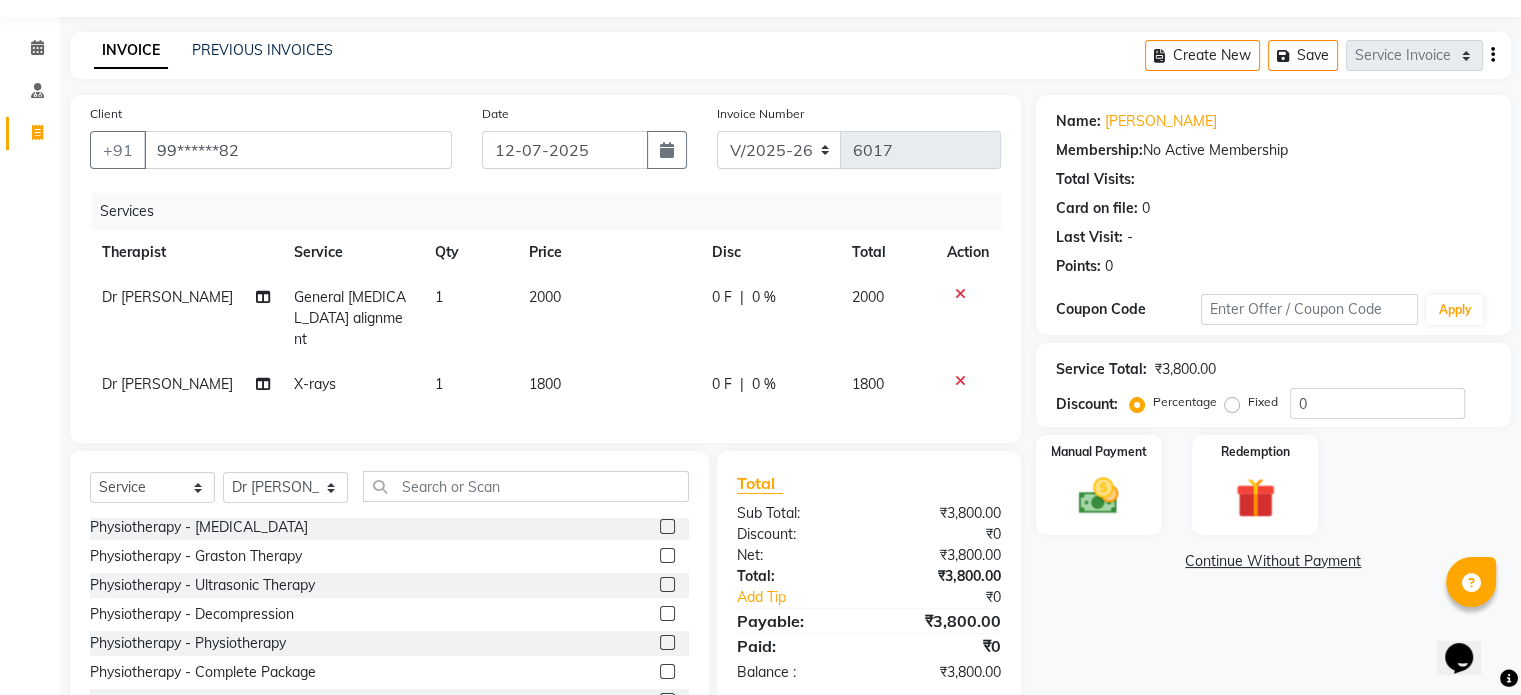 click on "Fixed" 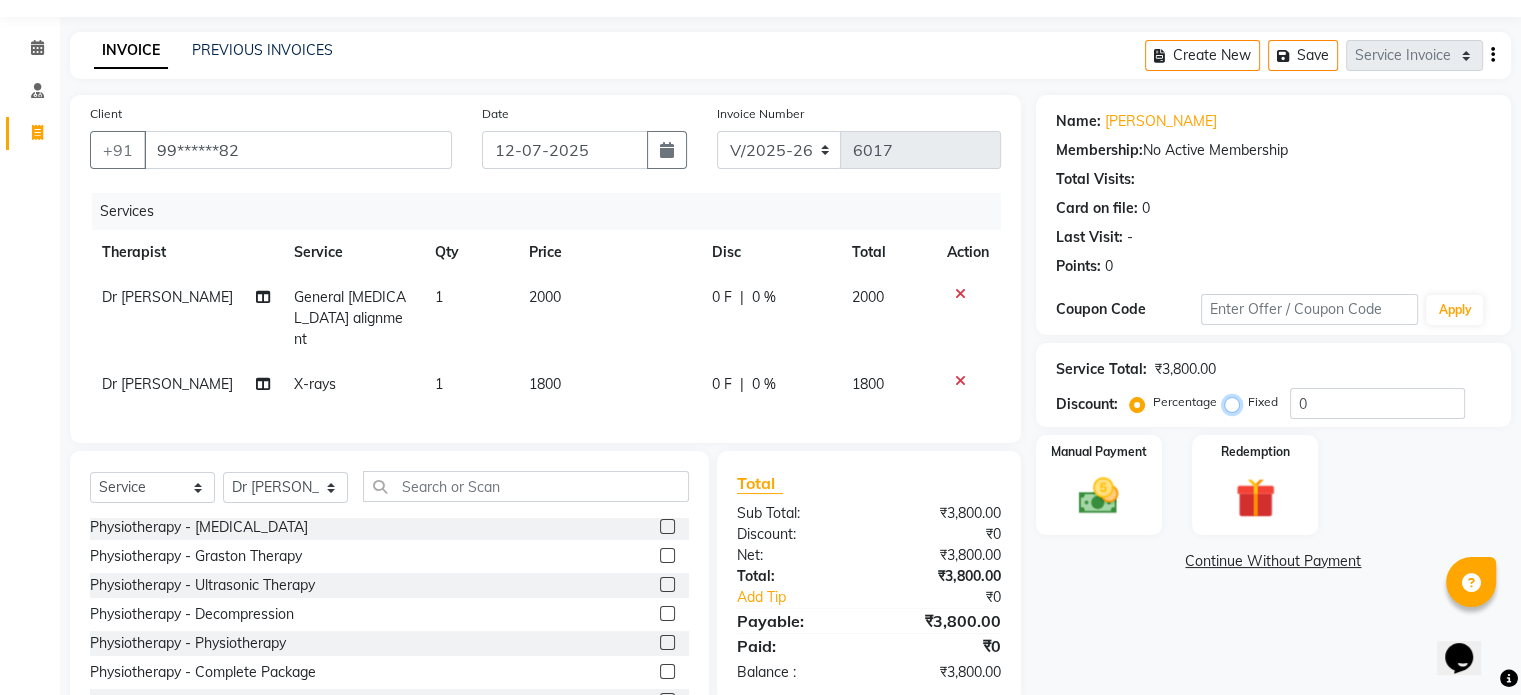 click on "Fixed" at bounding box center (1236, 402) 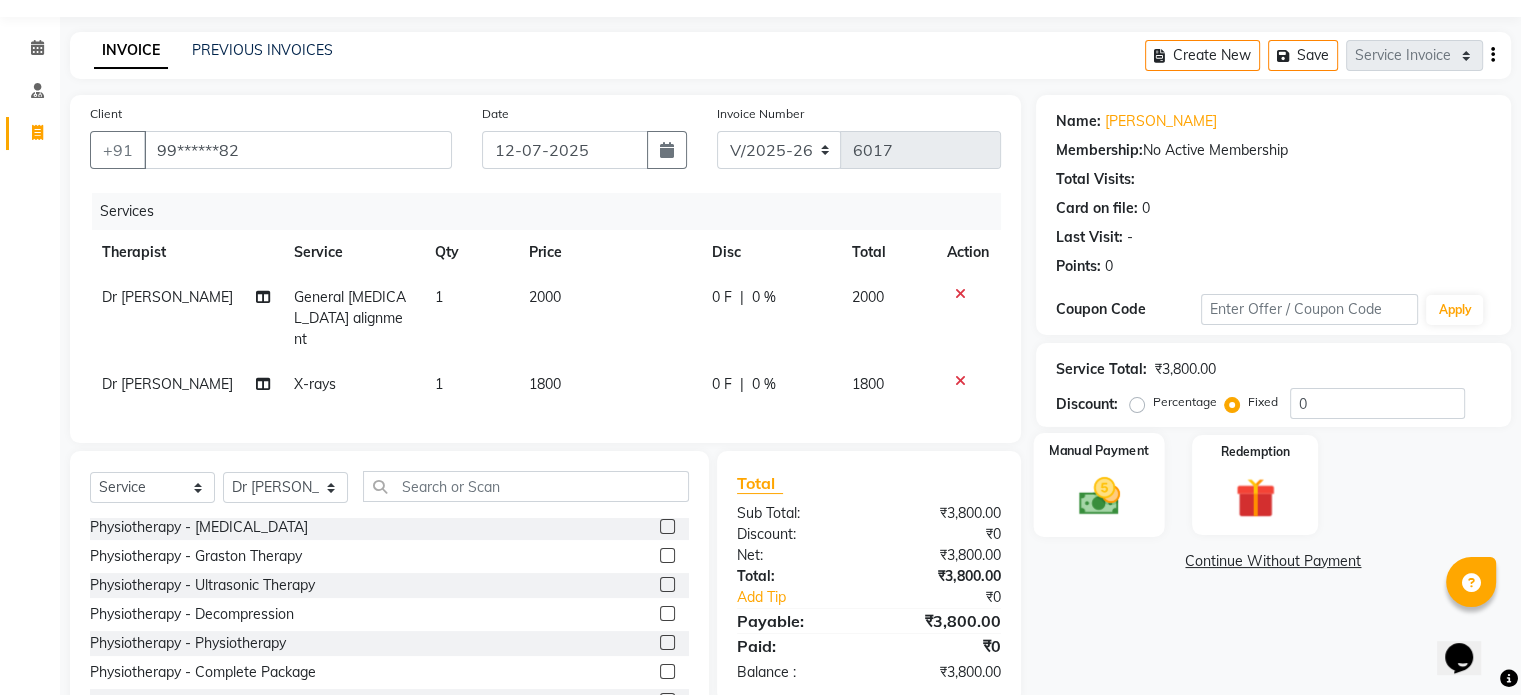 click 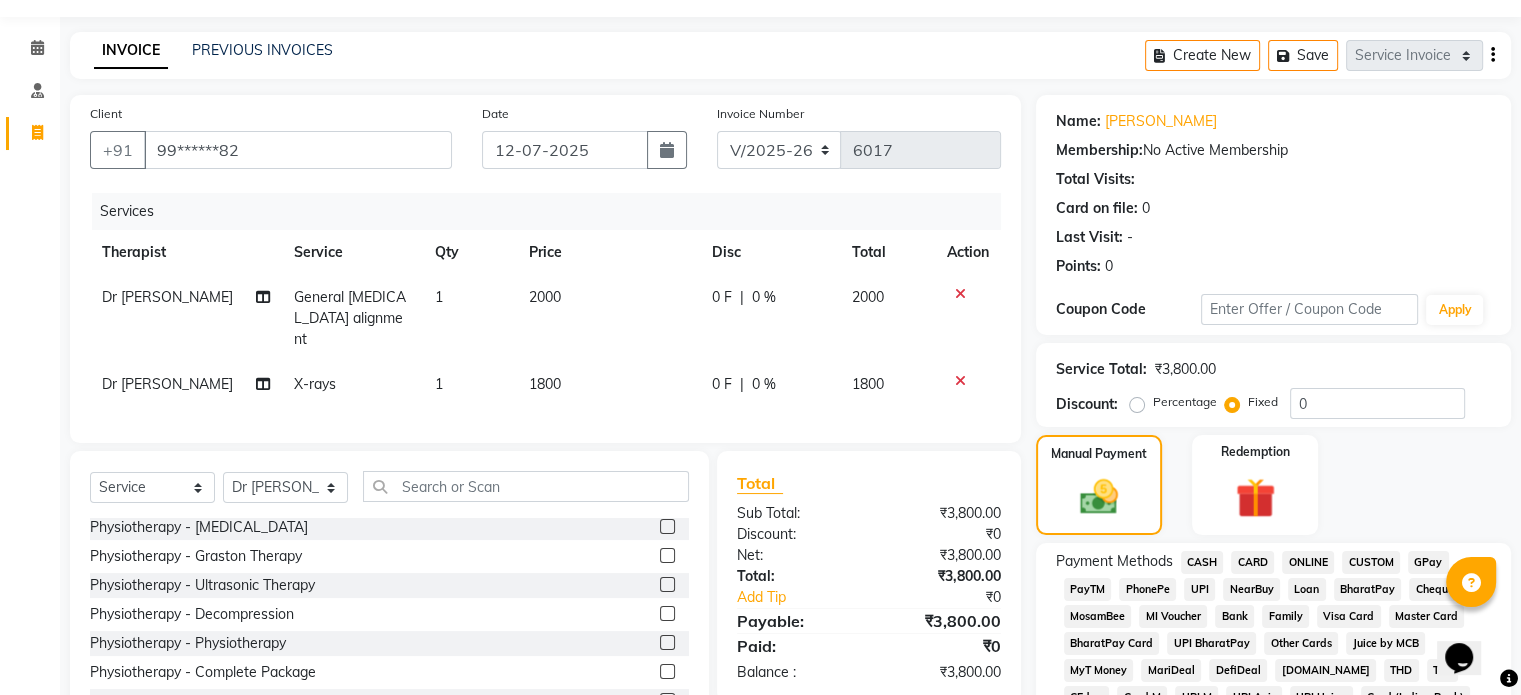 click on "UPI" 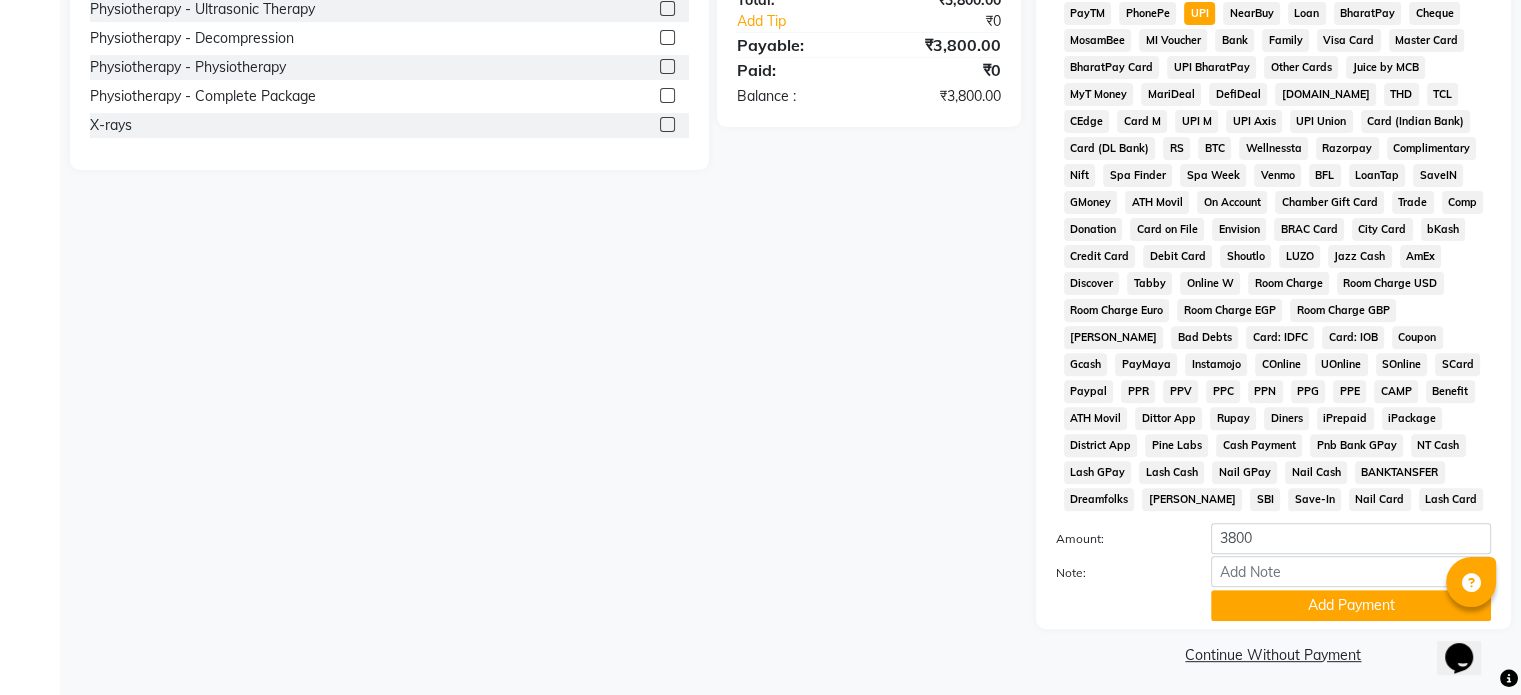 scroll, scrollTop: 652, scrollLeft: 0, axis: vertical 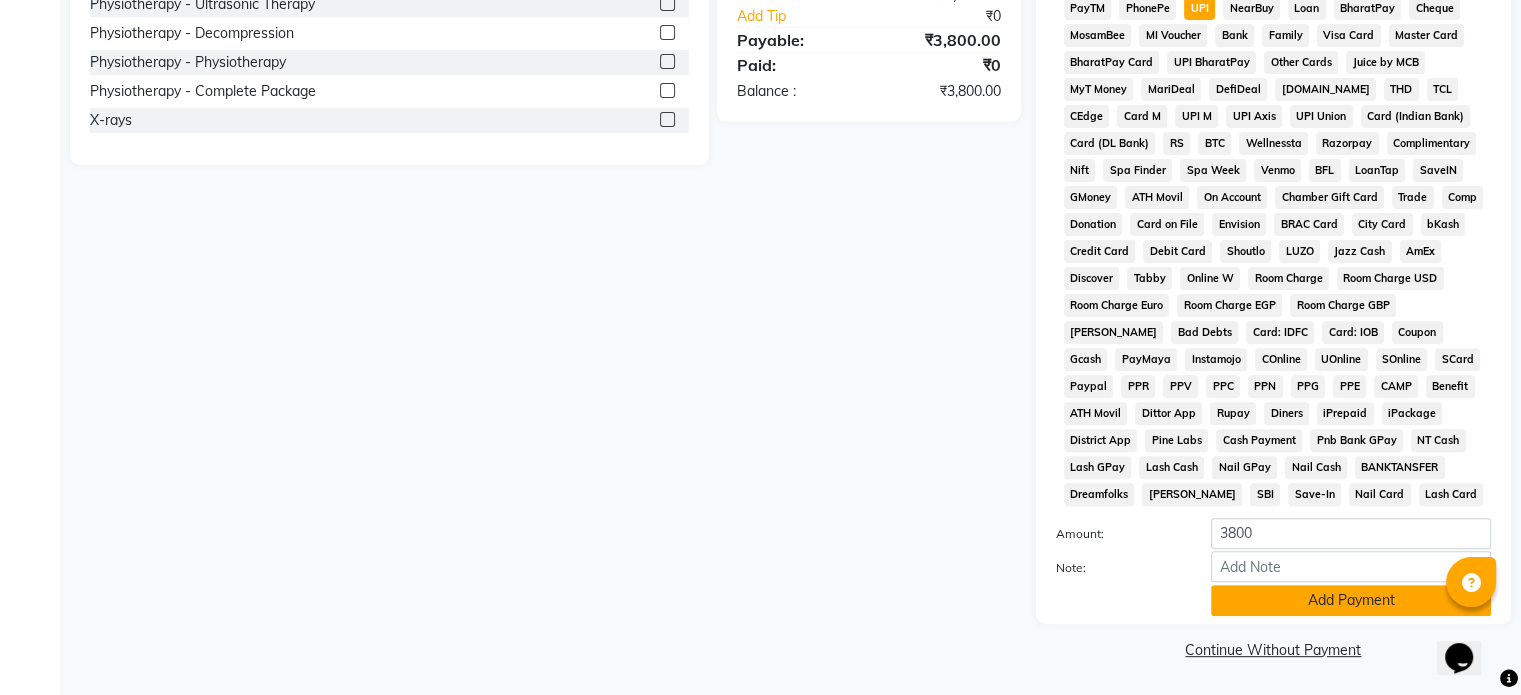 click on "Add Payment" 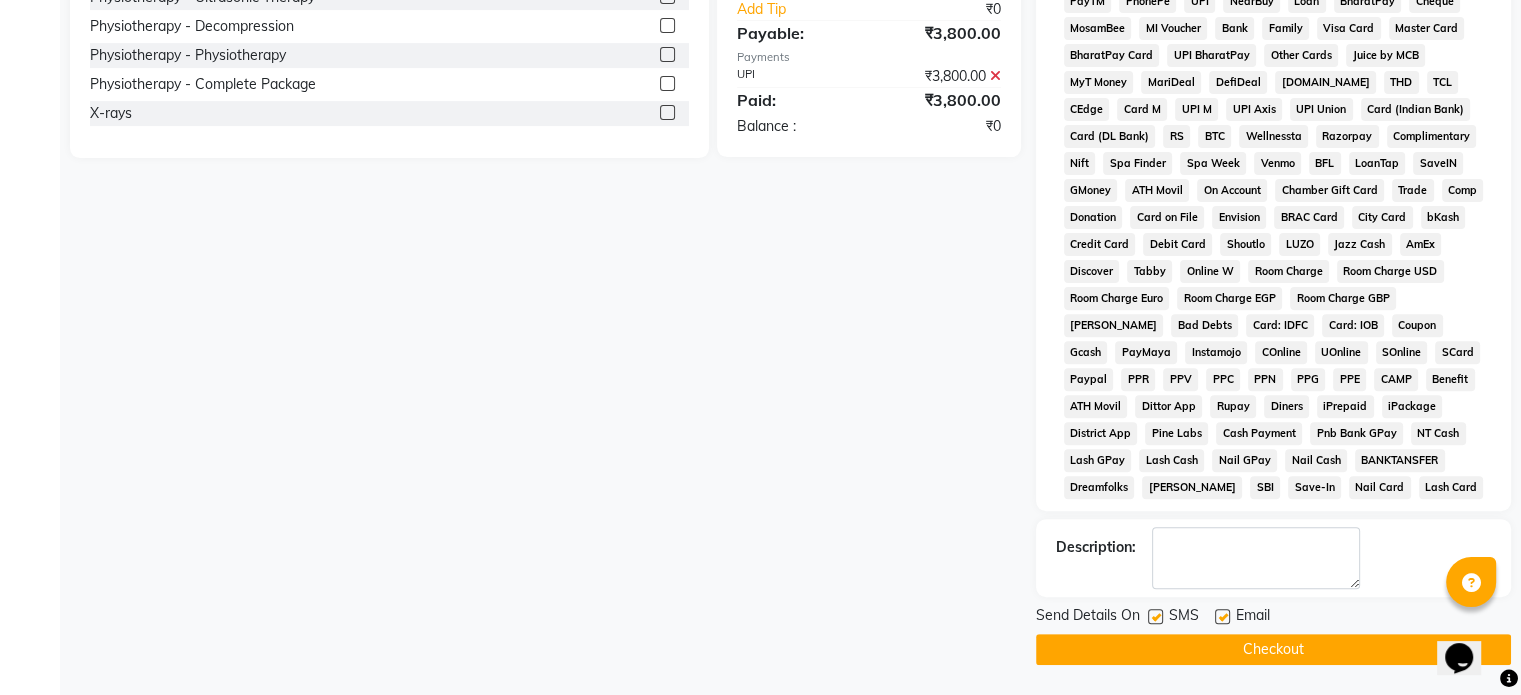click 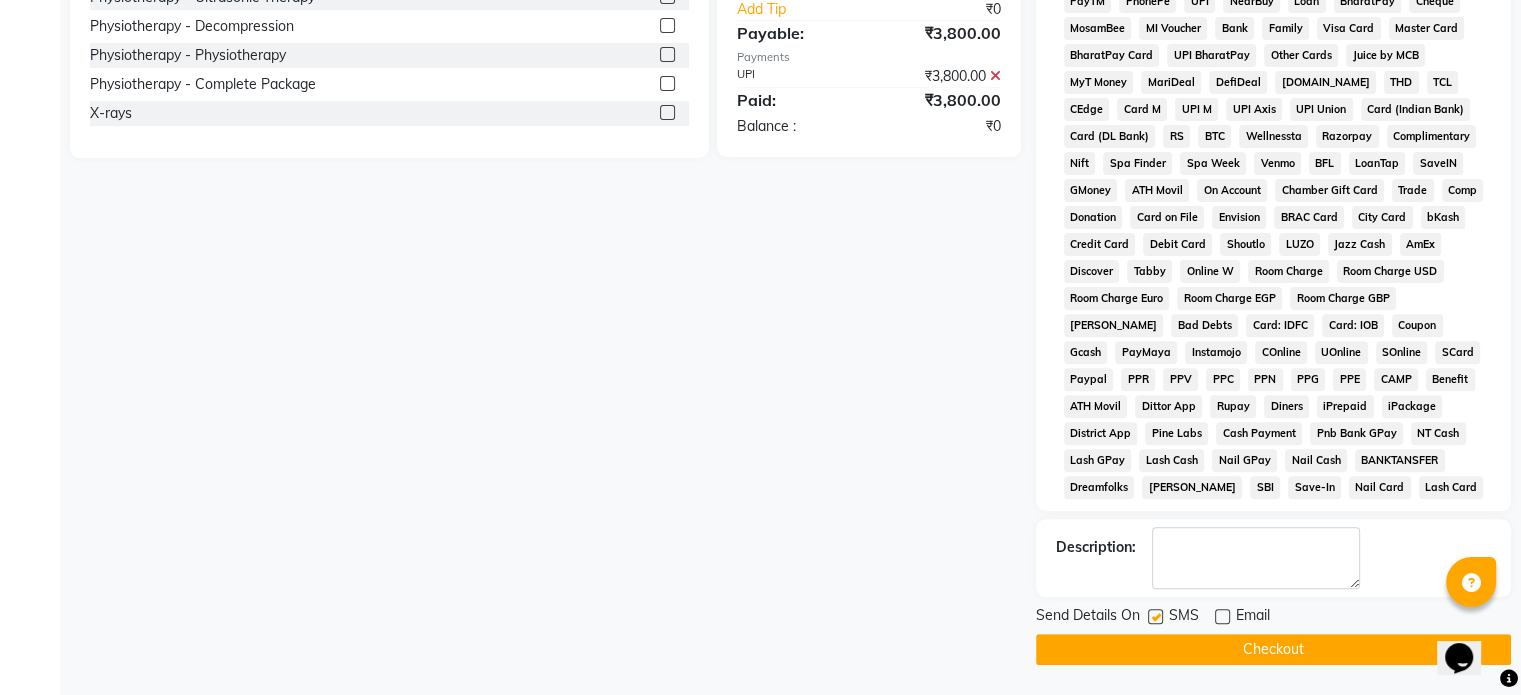 click 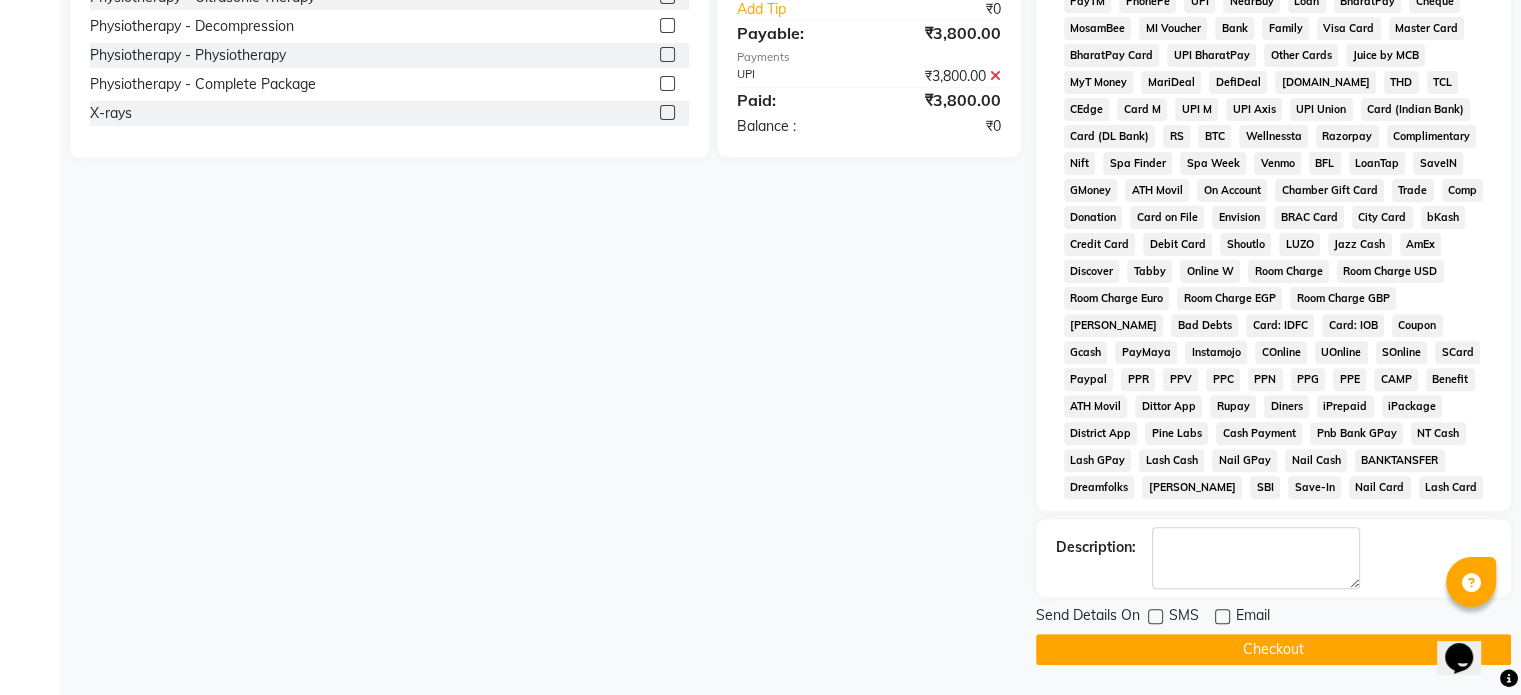 click on "Checkout" 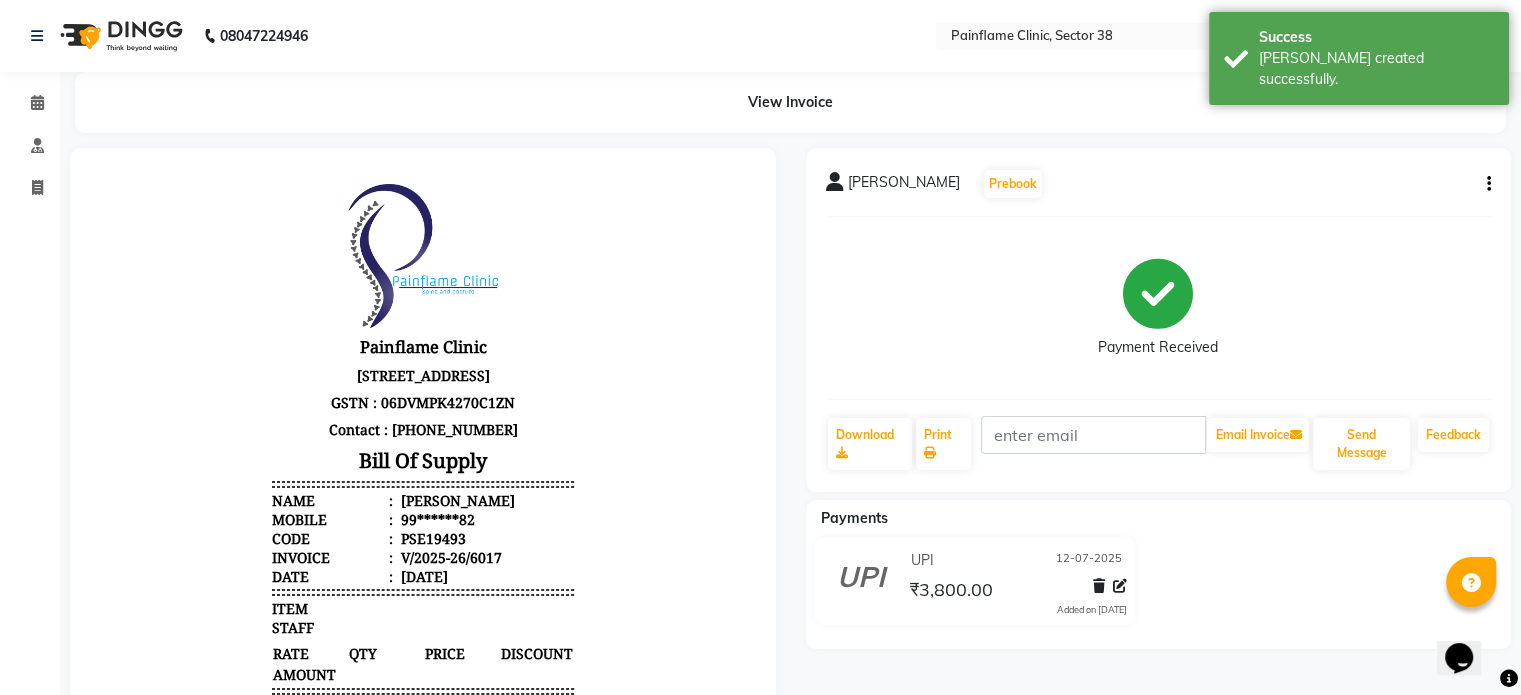scroll, scrollTop: 0, scrollLeft: 0, axis: both 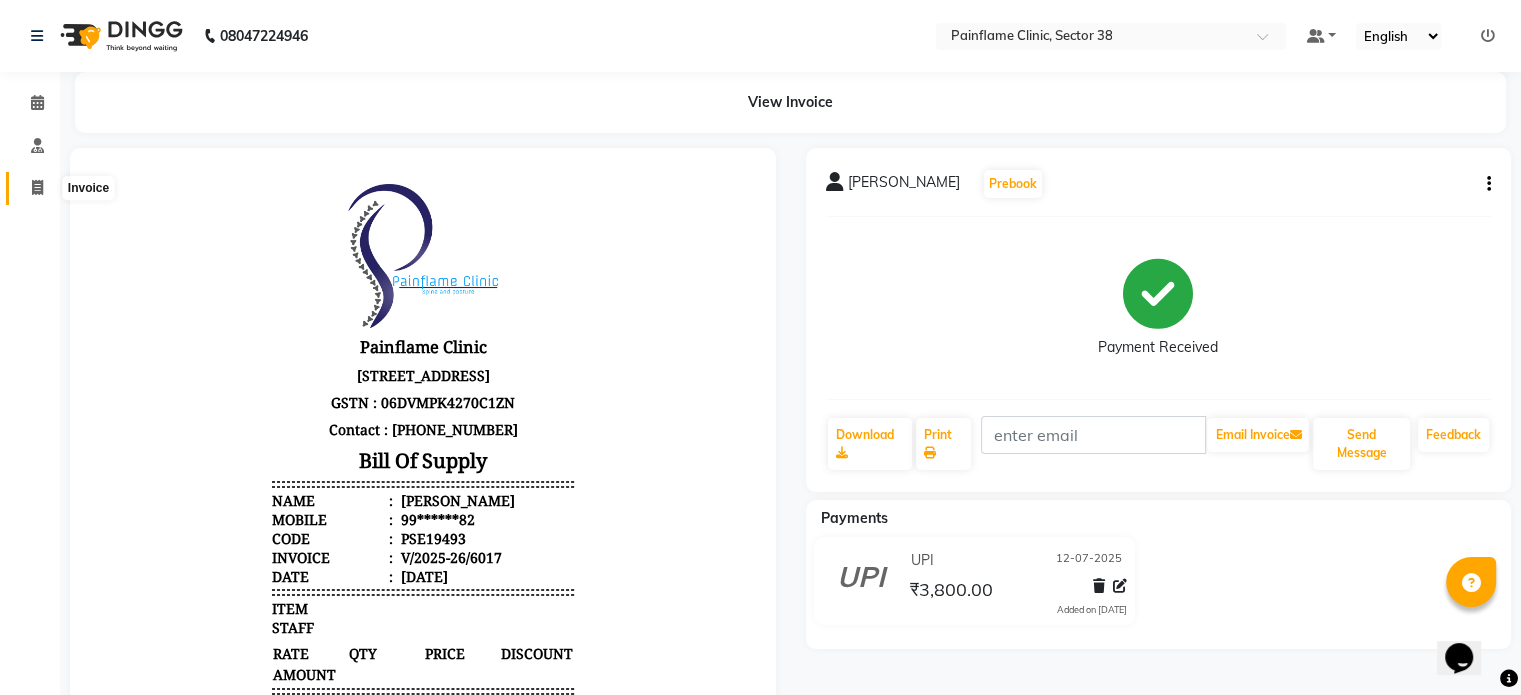 click 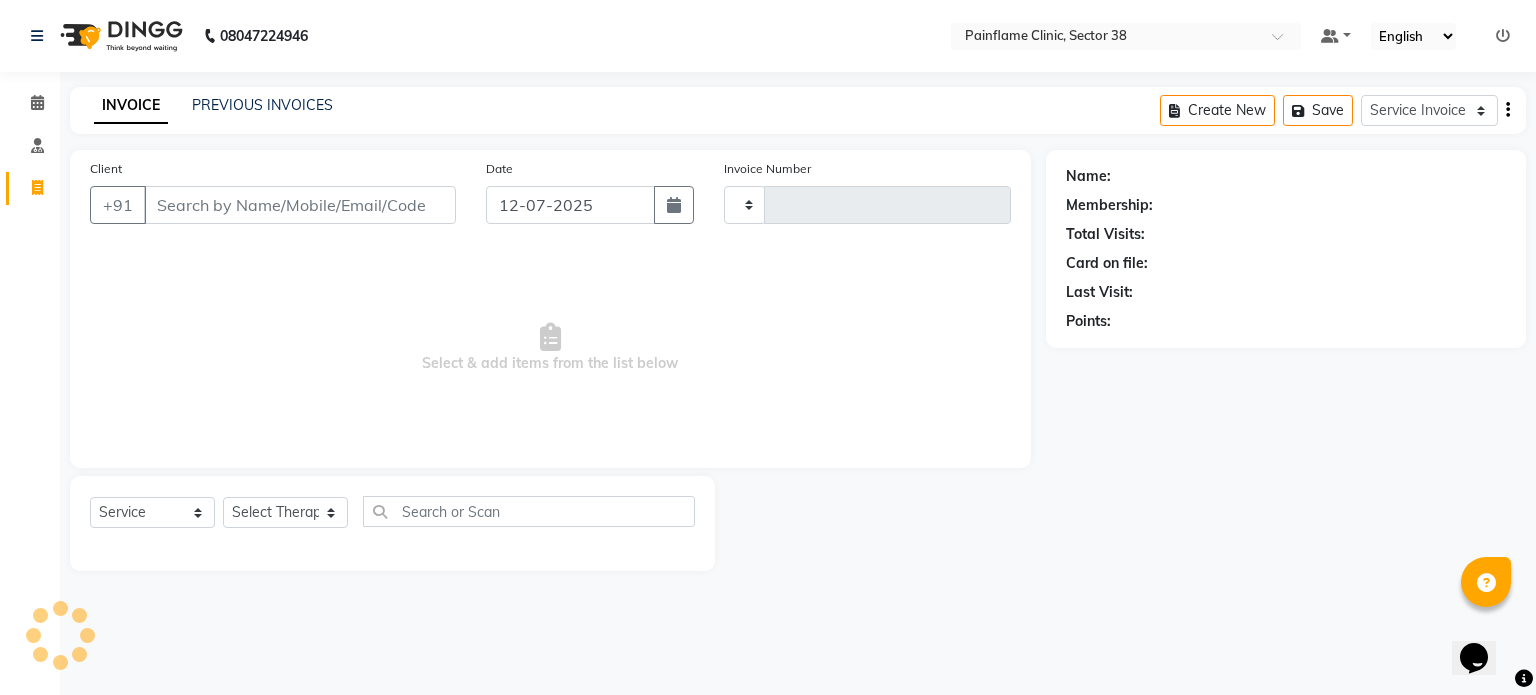 type on "6041" 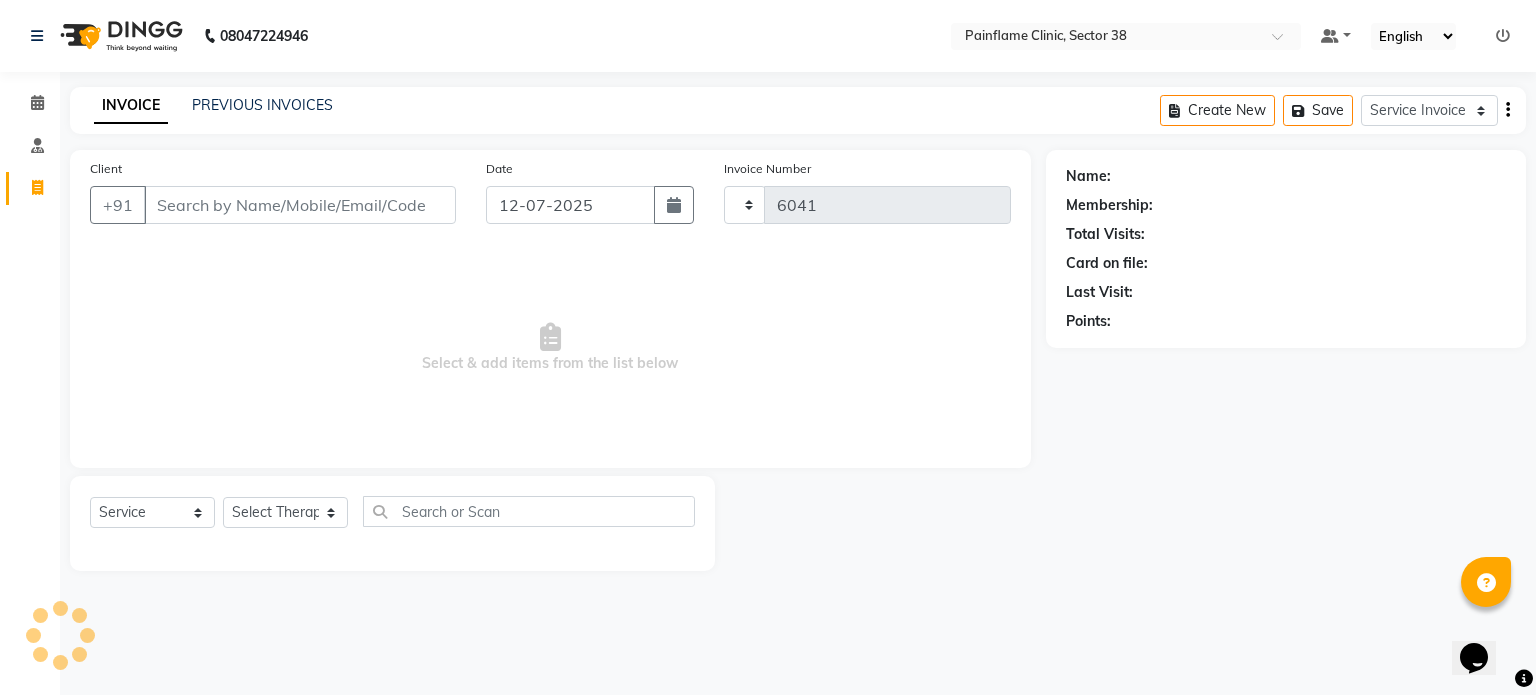 select on "3964" 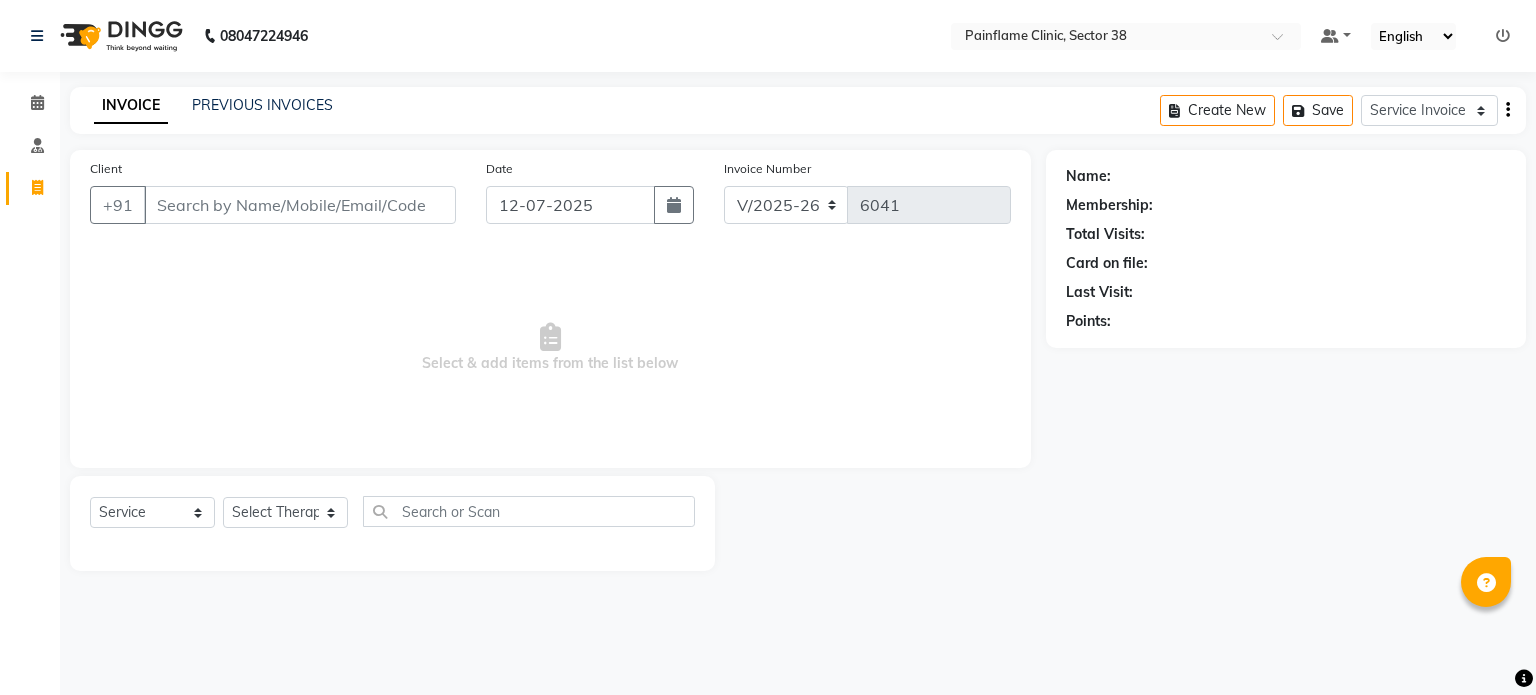 select on "3964" 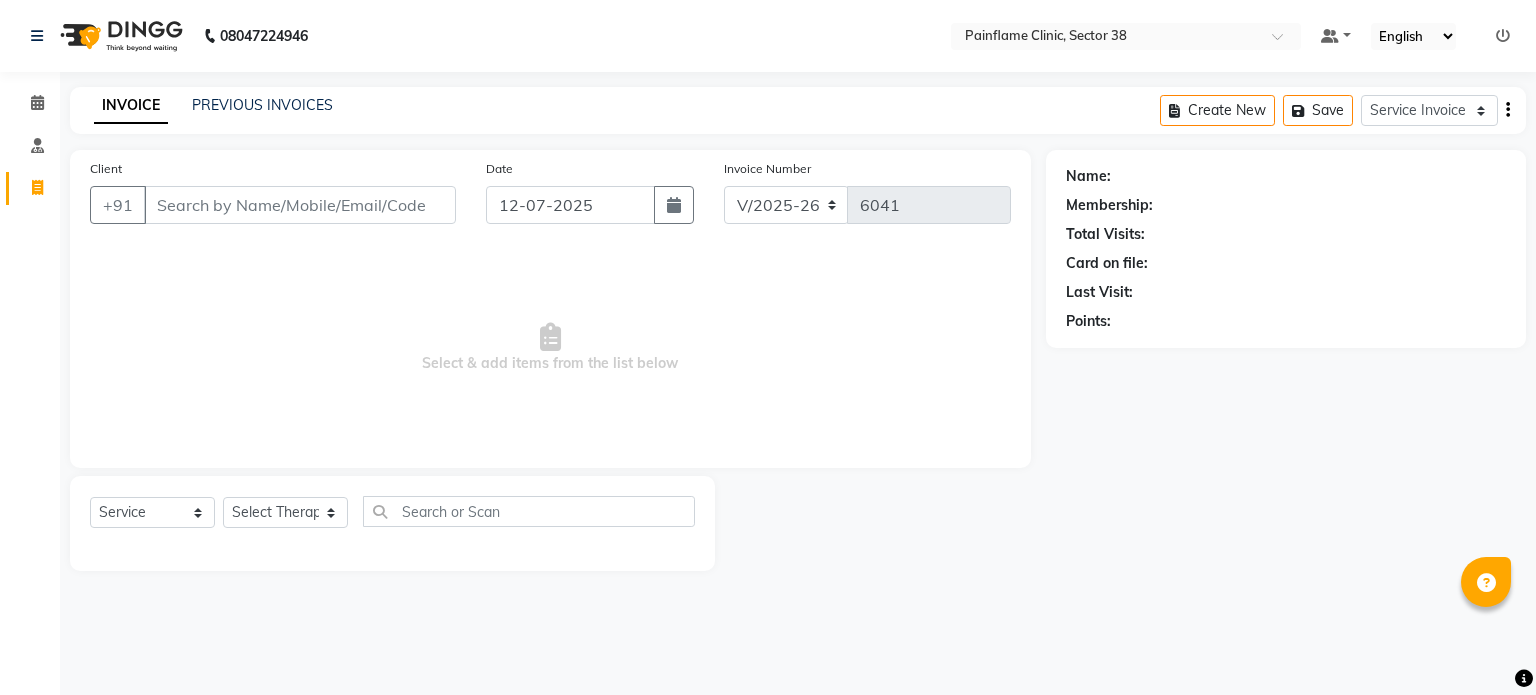 scroll, scrollTop: 0, scrollLeft: 0, axis: both 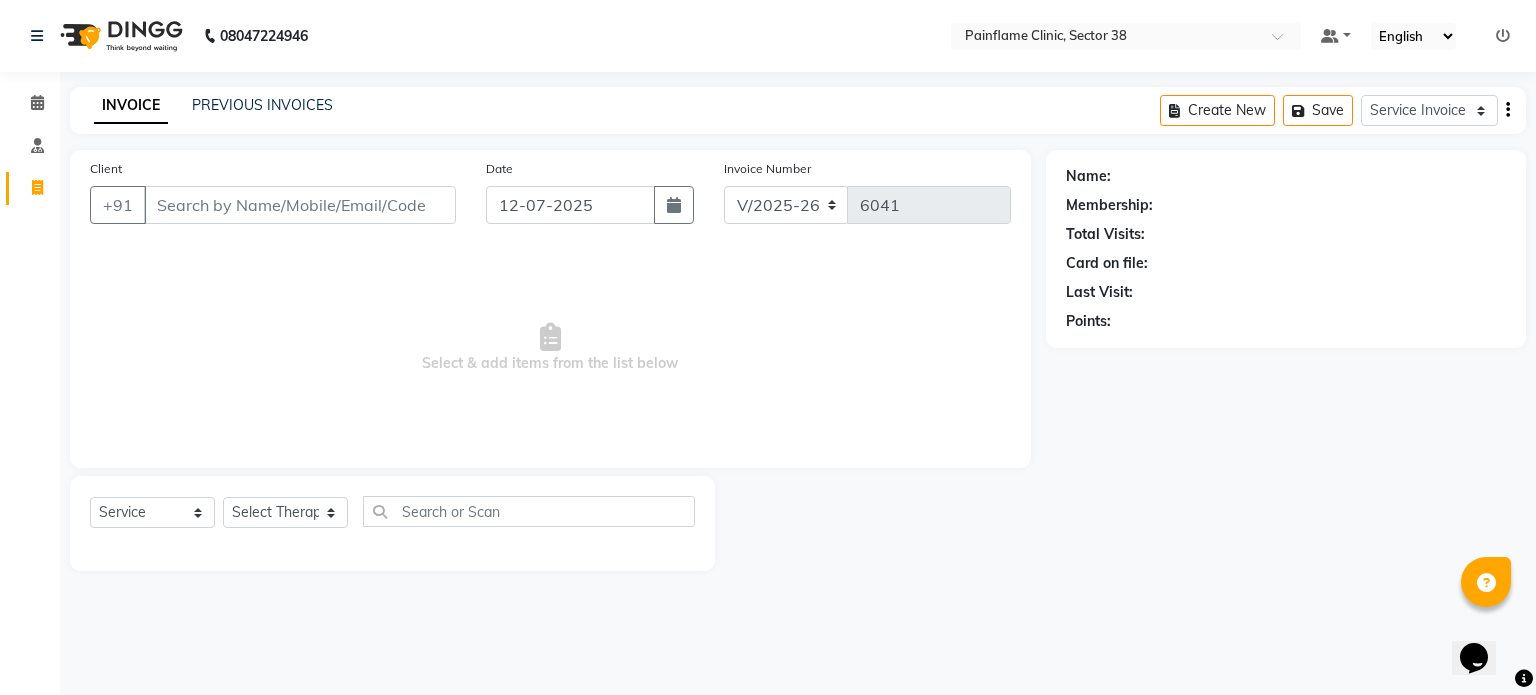 click on "Client" at bounding box center (300, 205) 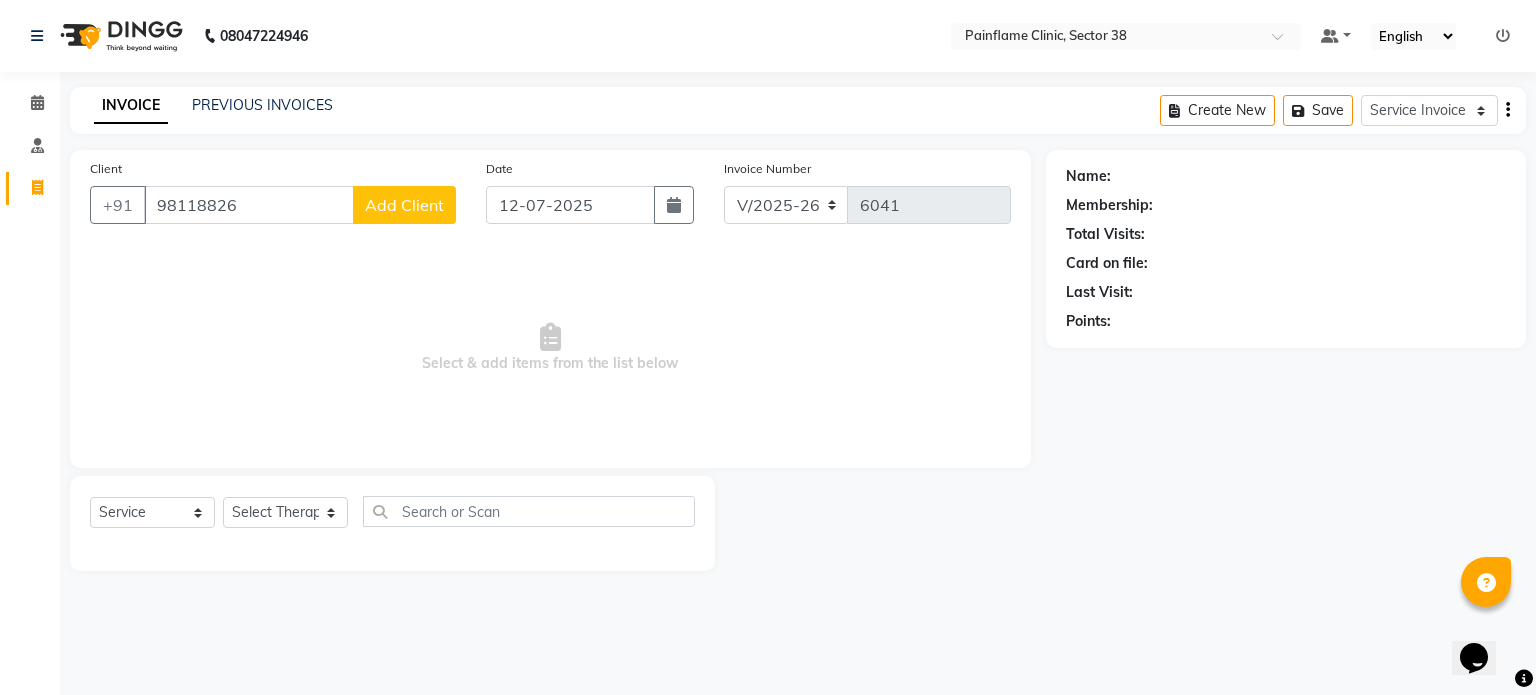 type on "98118826" 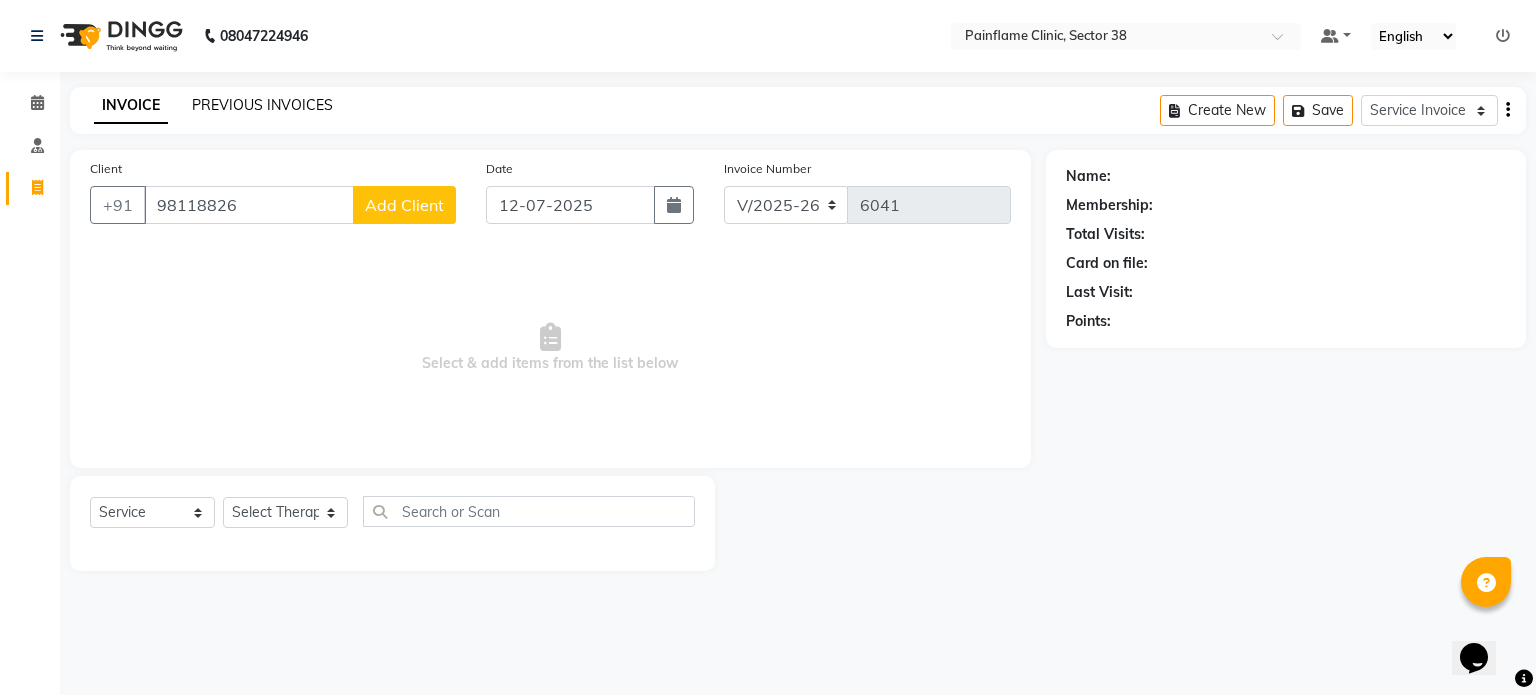 click on "PREVIOUS INVOICES" 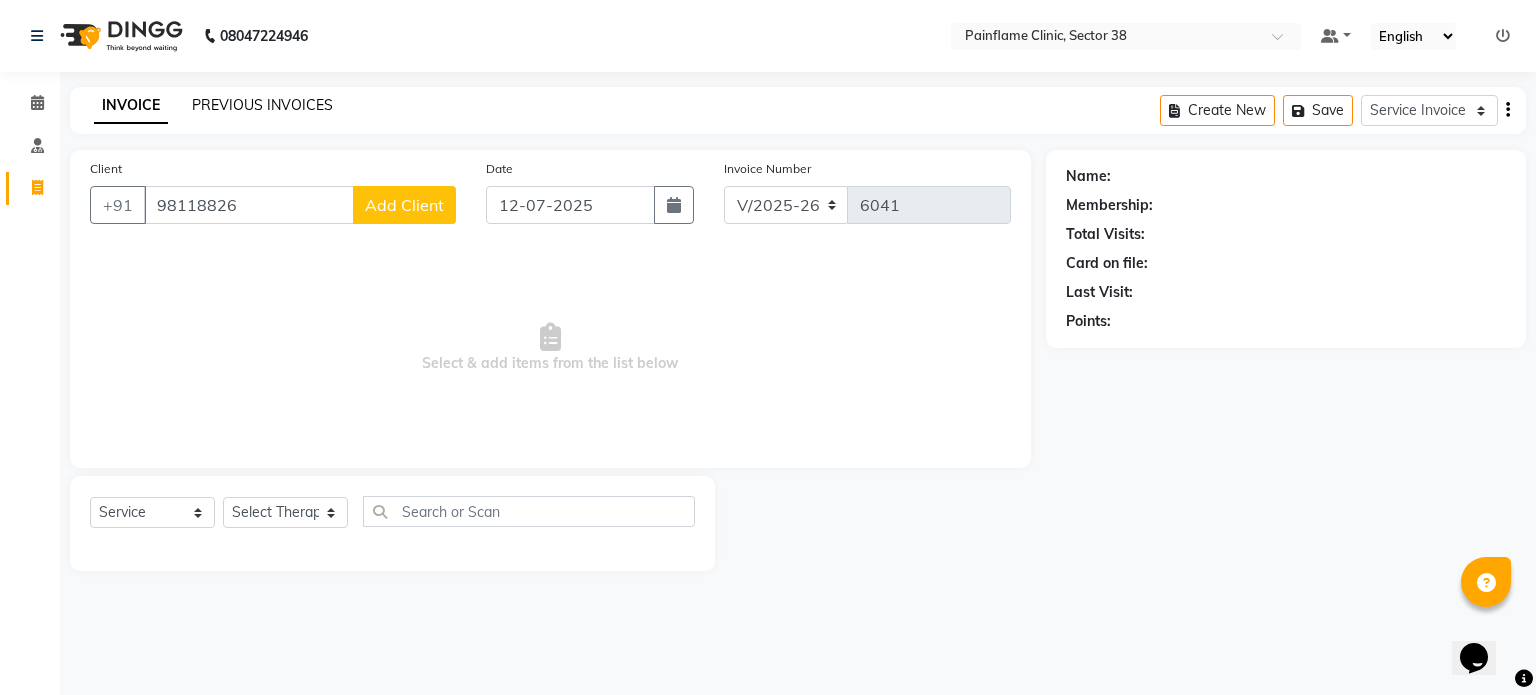 click on "PREVIOUS INVOICES" 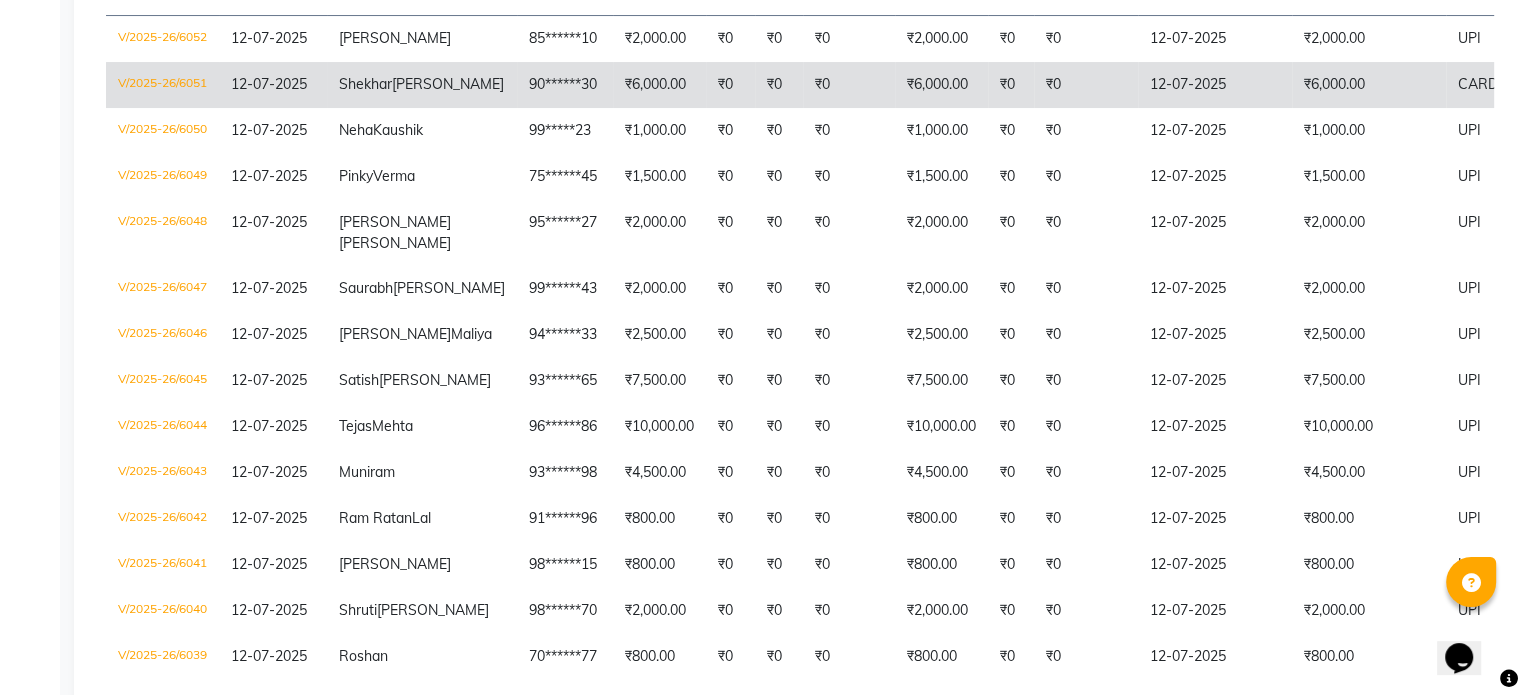 scroll, scrollTop: 0, scrollLeft: 0, axis: both 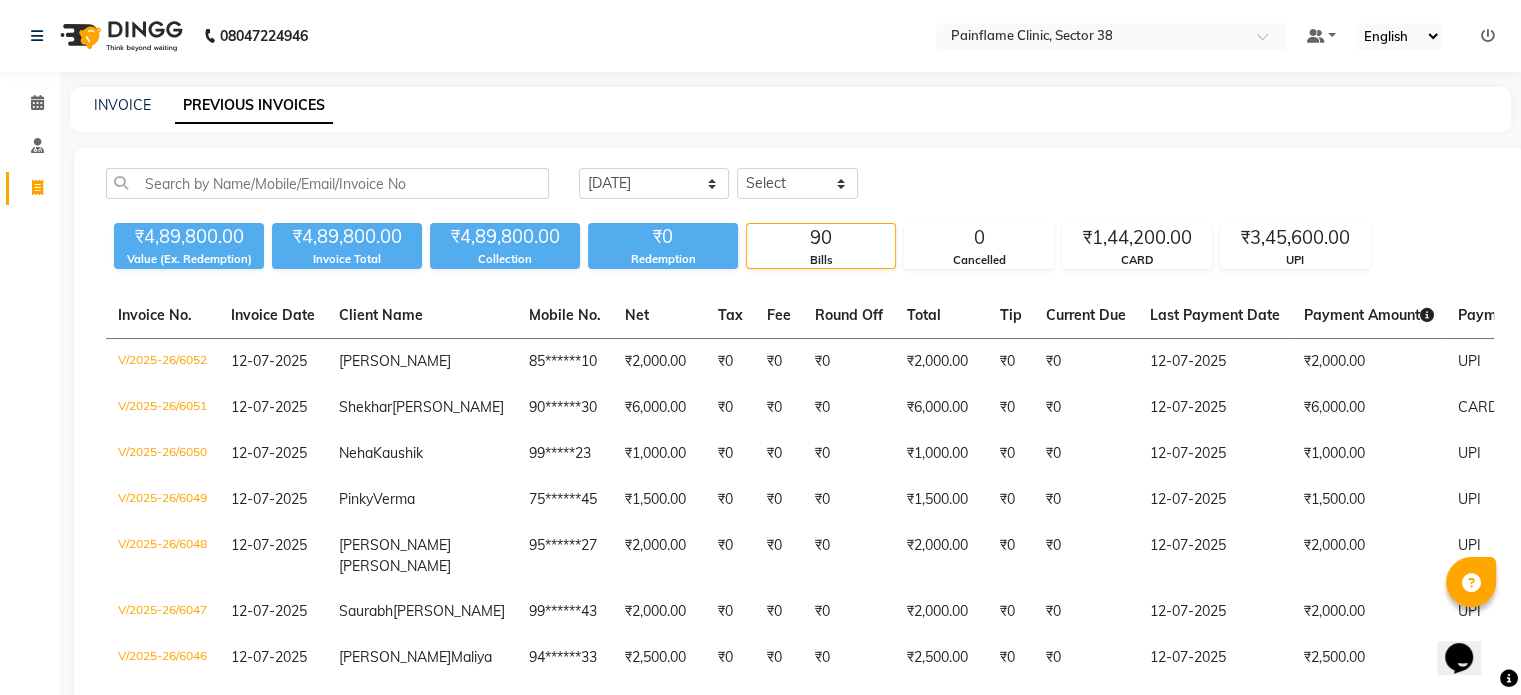 click on "INVOICE PREVIOUS INVOICES" 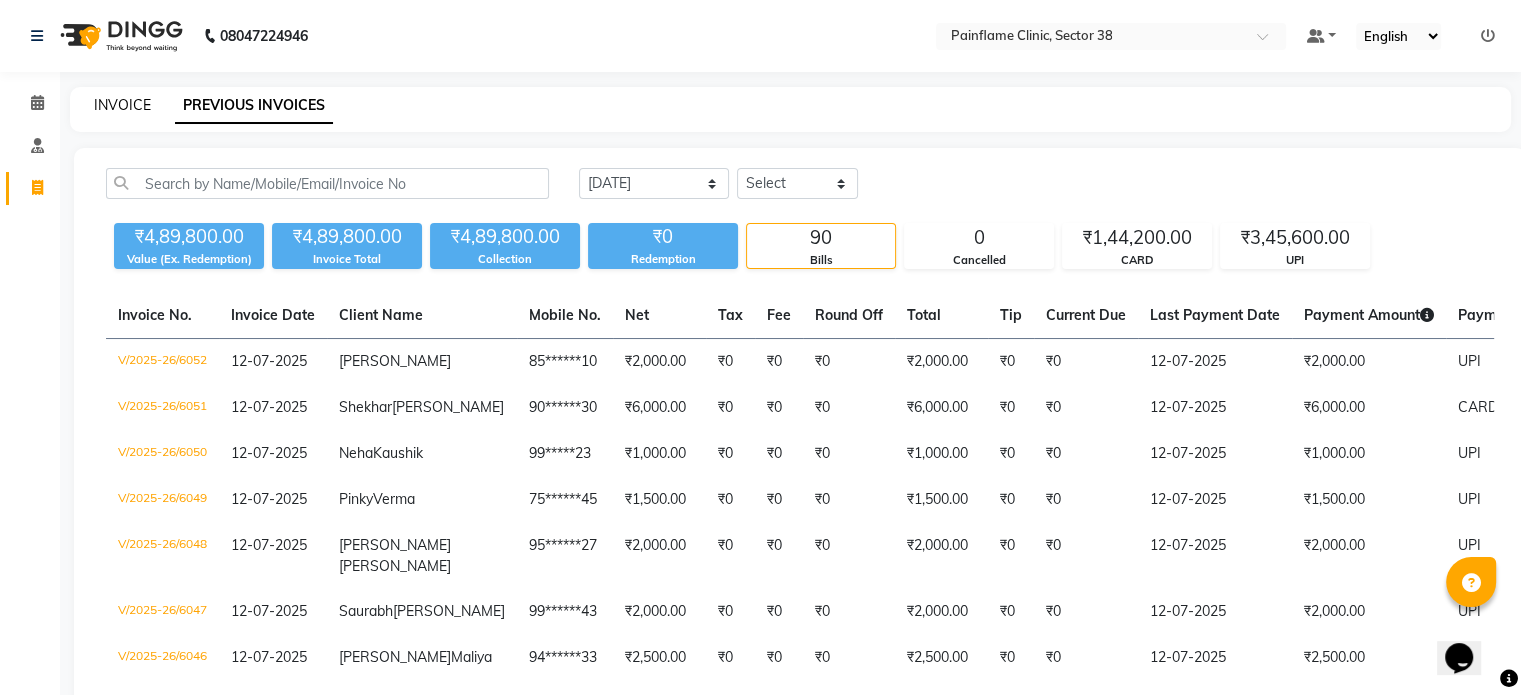 click on "INVOICE" 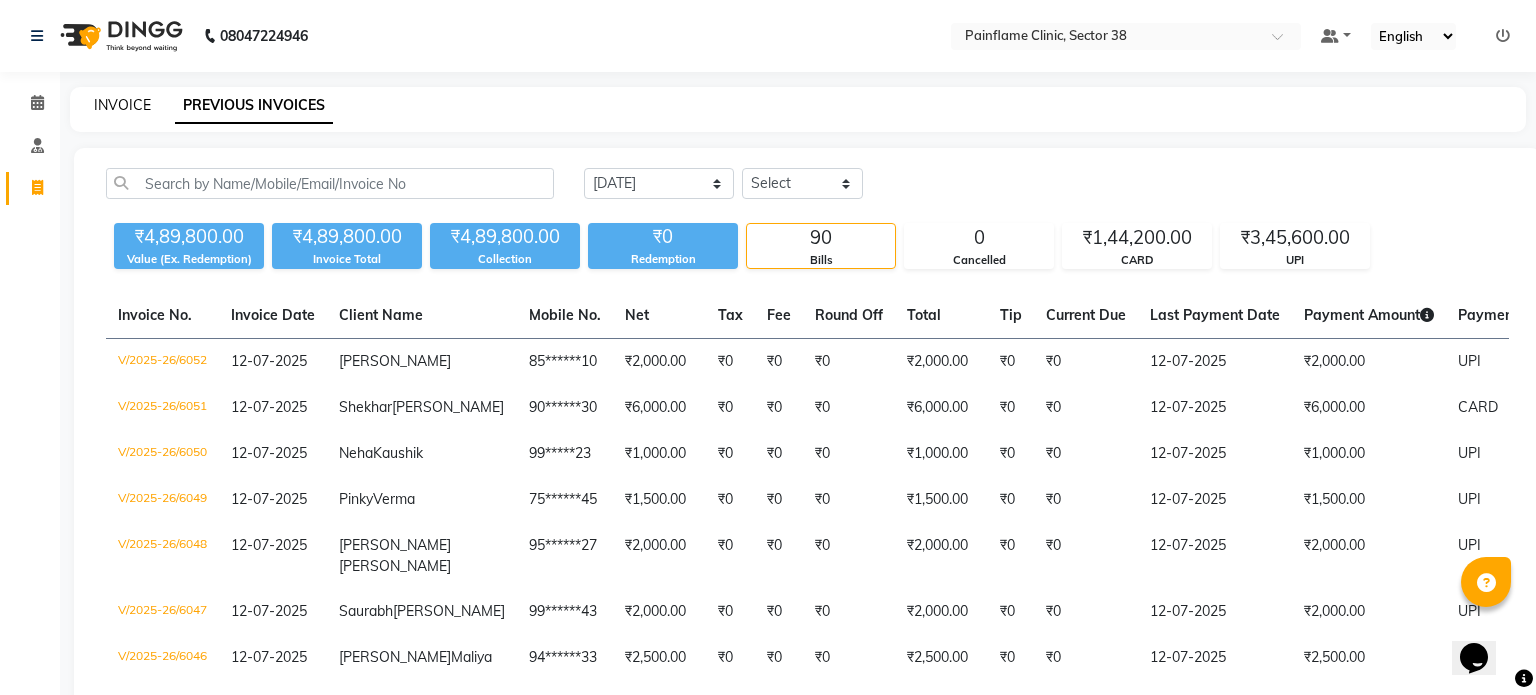 select on "3964" 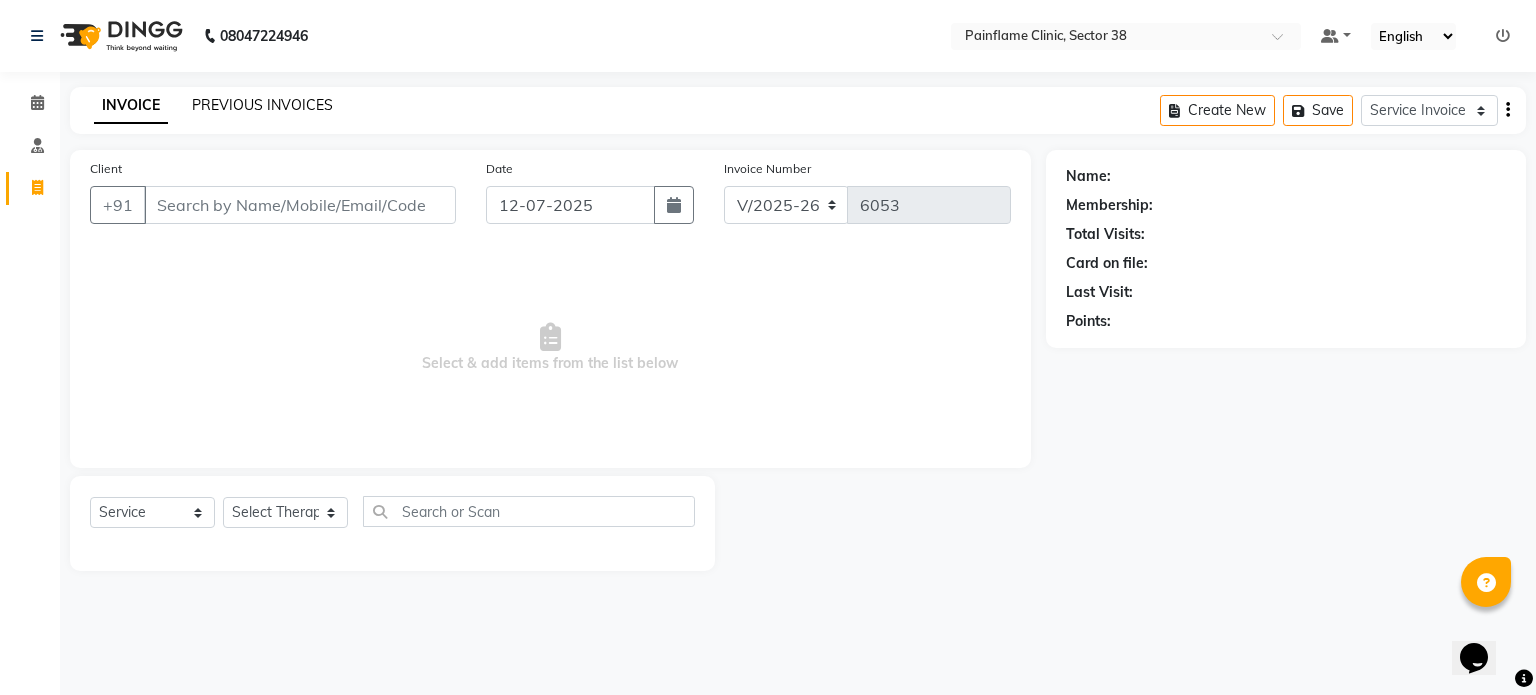 click on "PREVIOUS INVOICES" 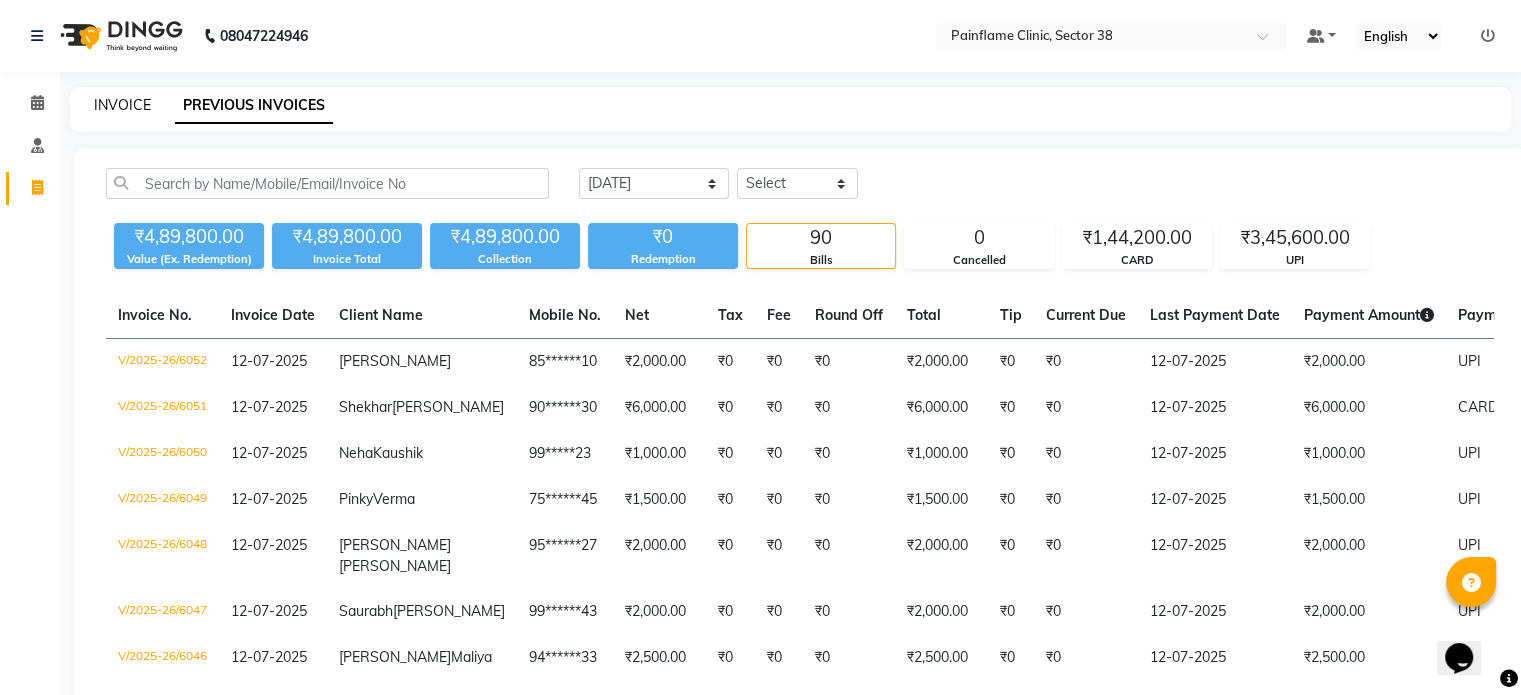 click on "INVOICE" 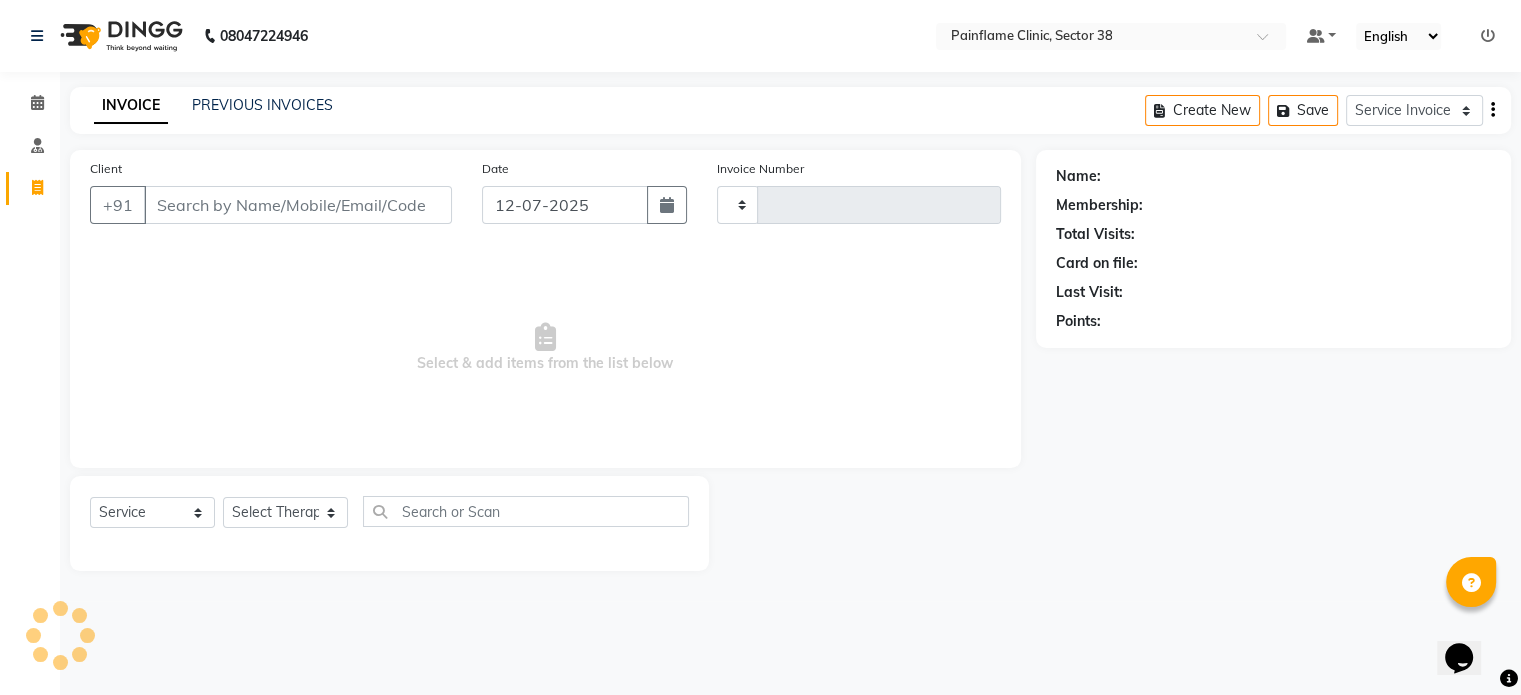type on "6053" 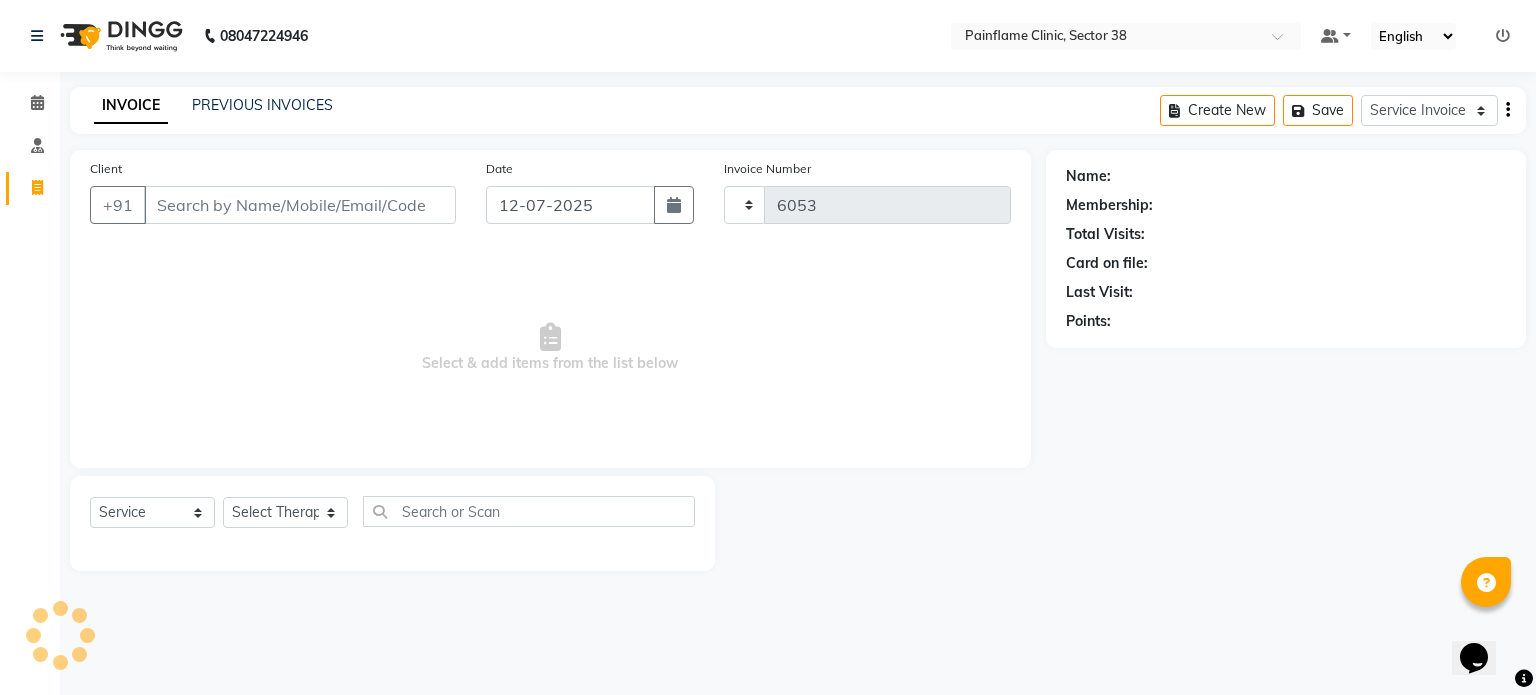 select on "3964" 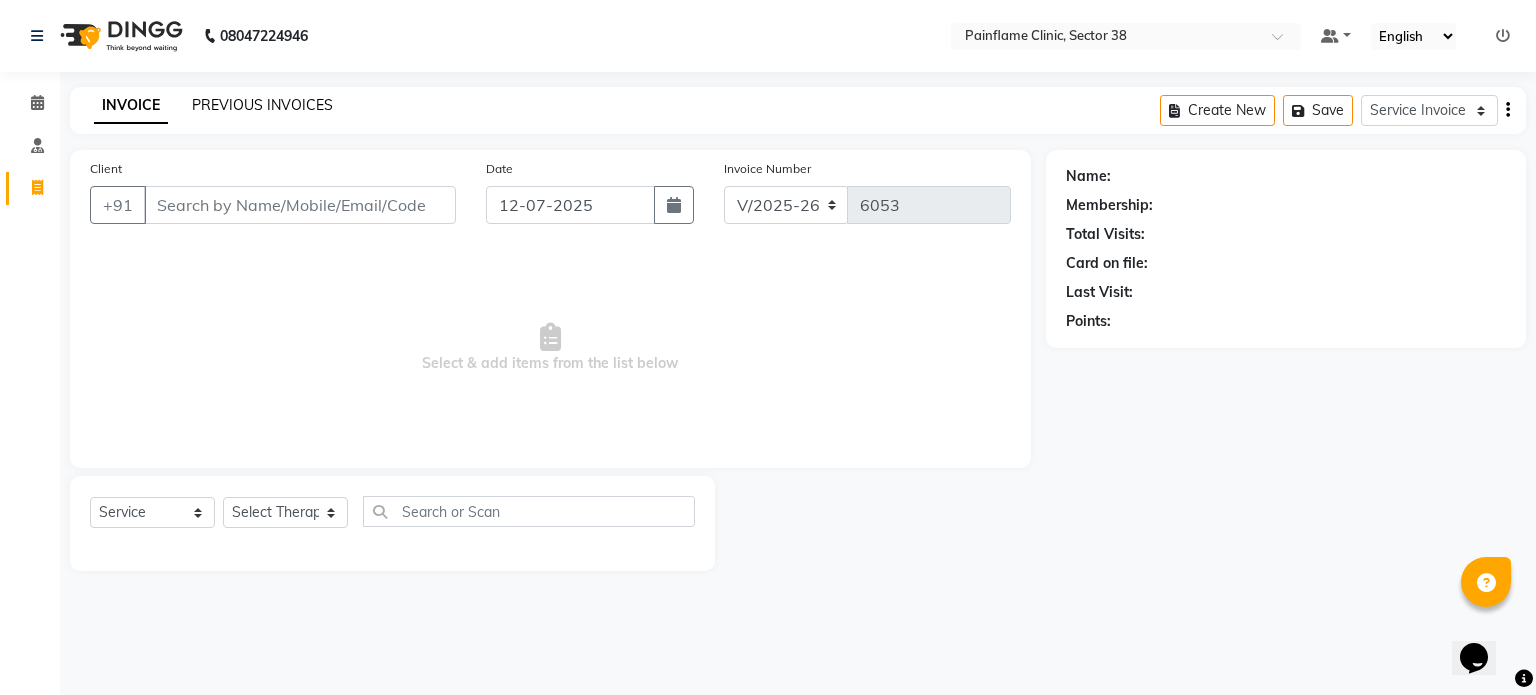 click on "PREVIOUS INVOICES" 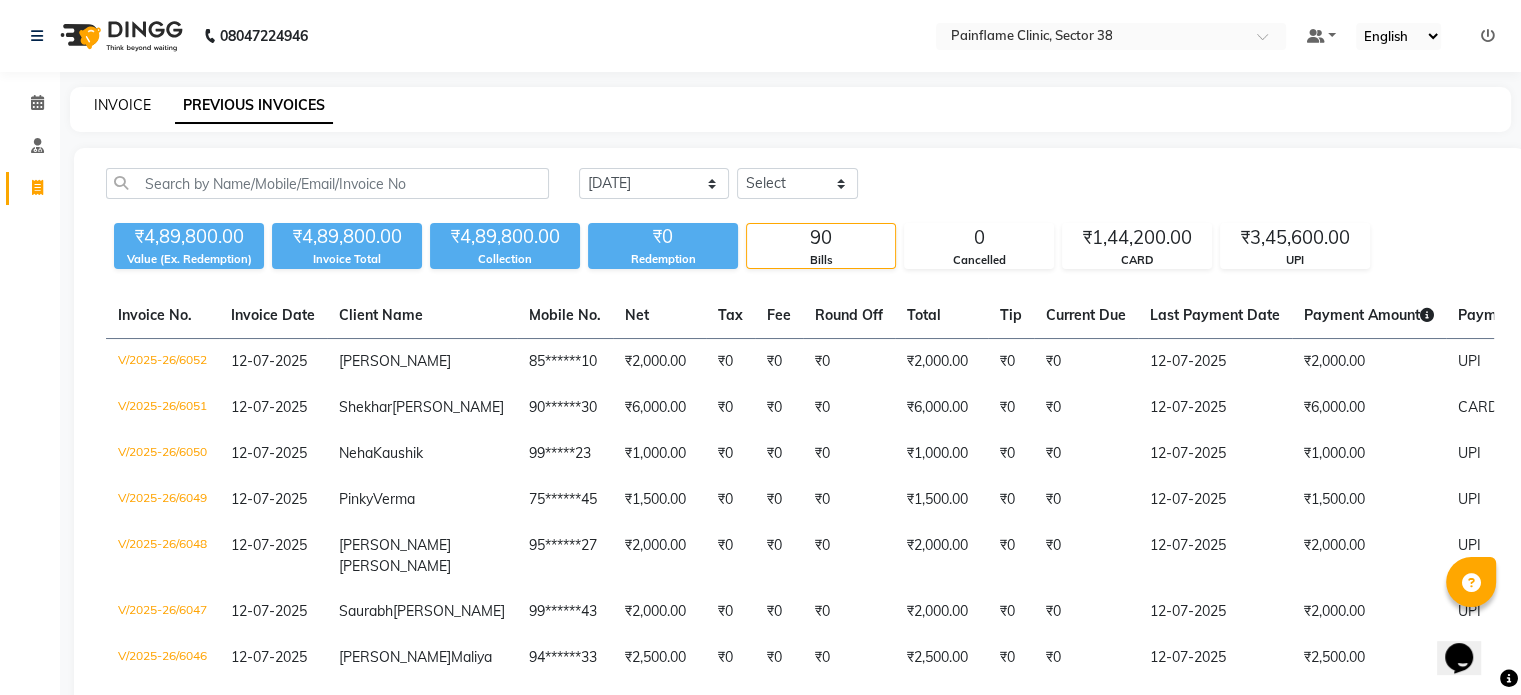 click on "INVOICE" 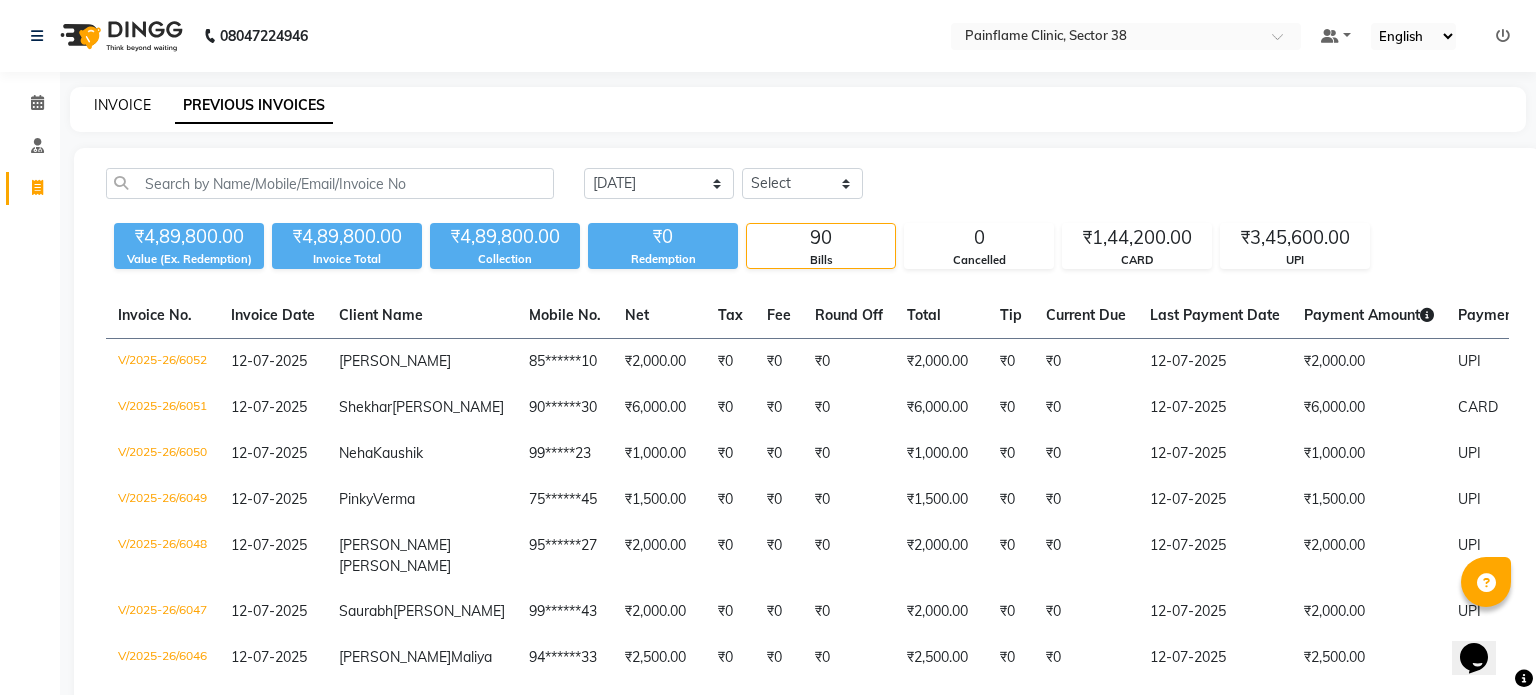 select on "3964" 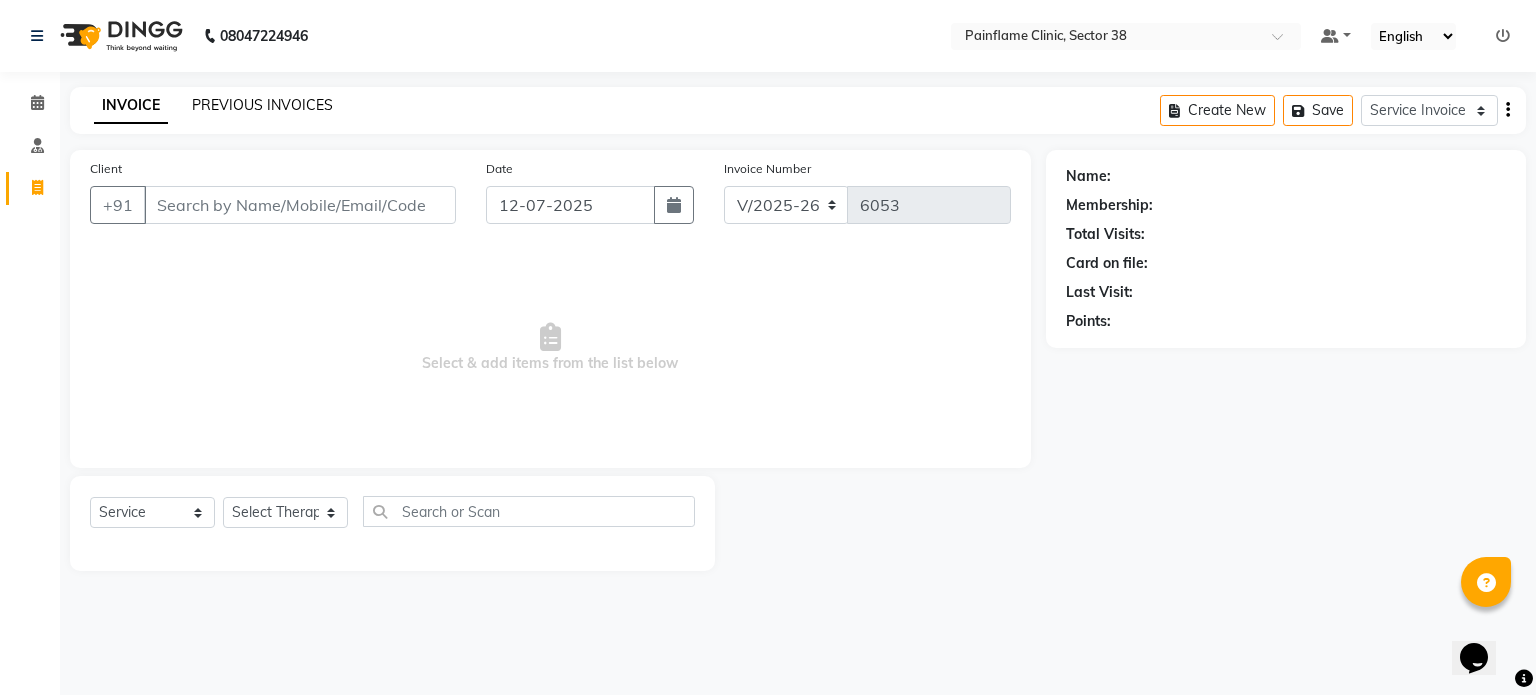 click on "PREVIOUS INVOICES" 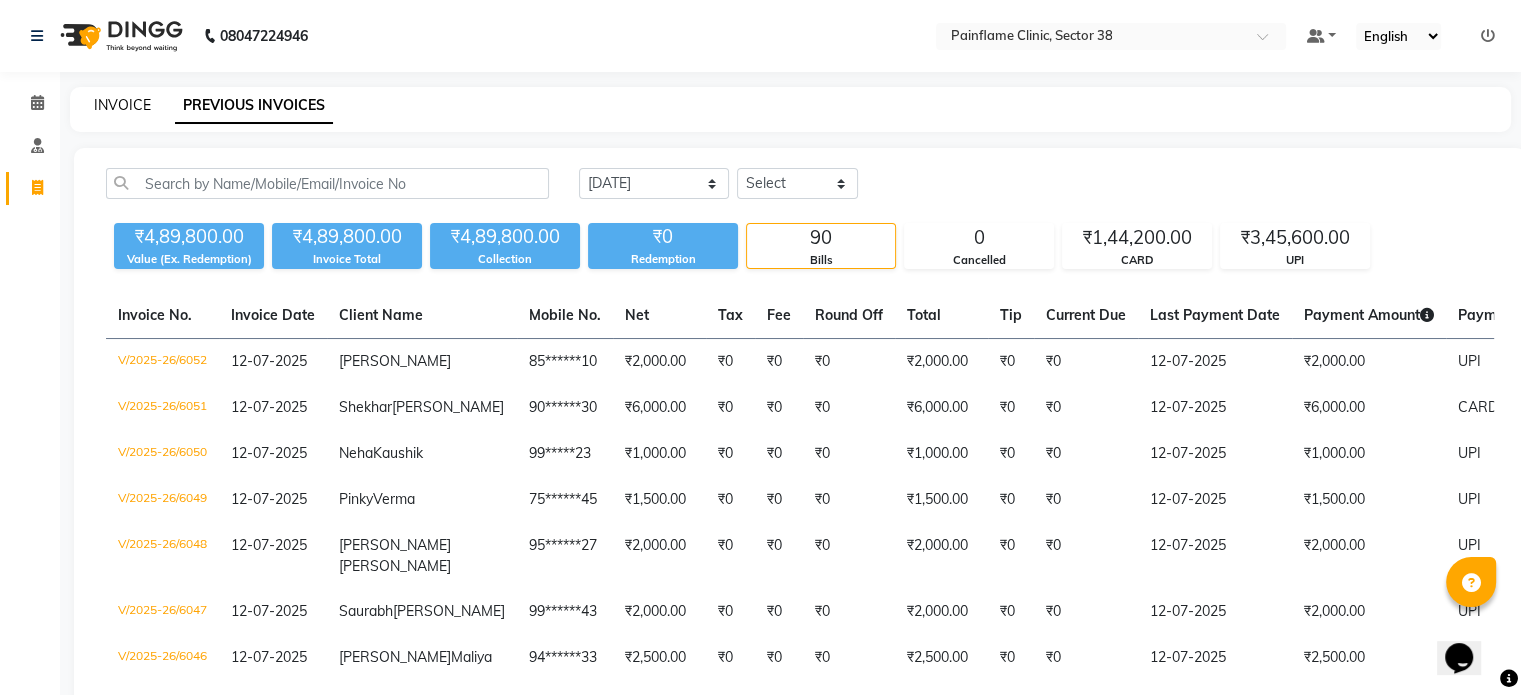 click on "INVOICE" 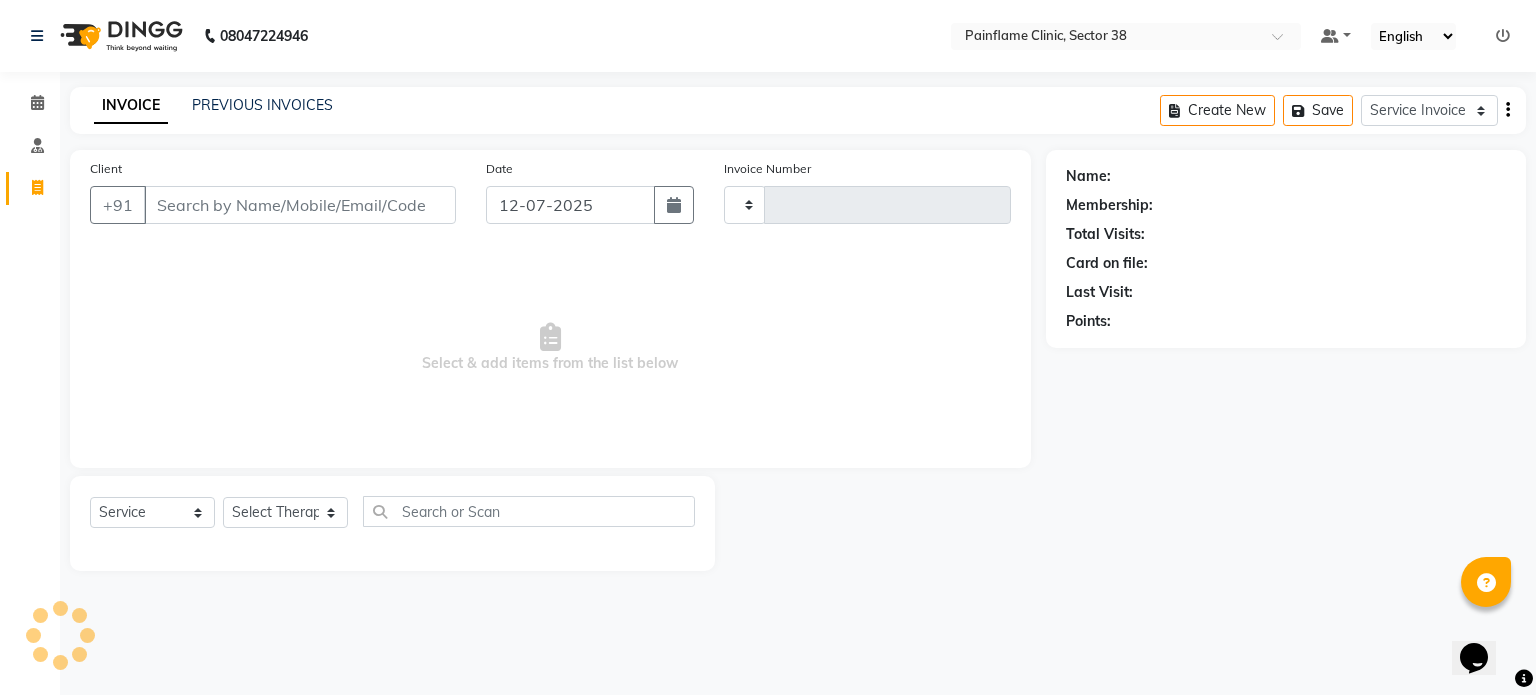 type on "6053" 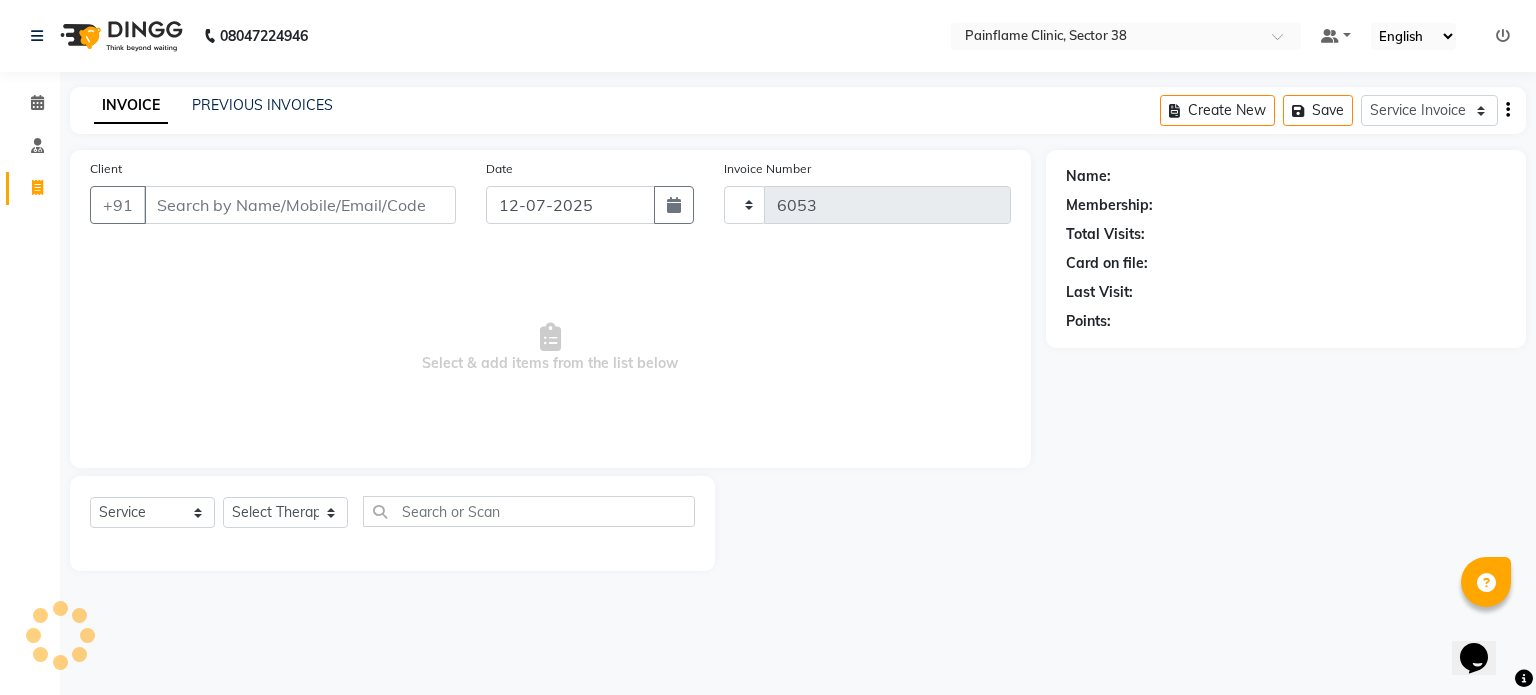 select on "3964" 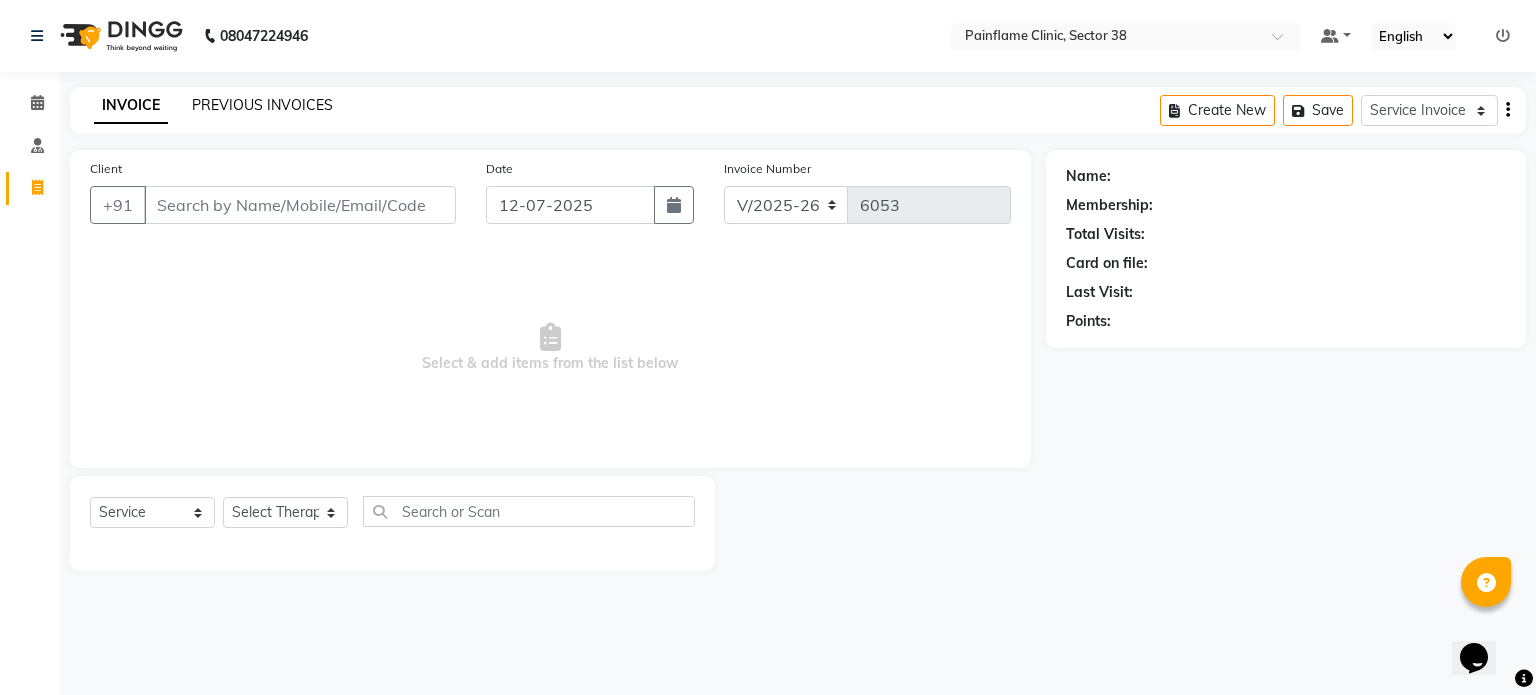 click on "PREVIOUS INVOICES" 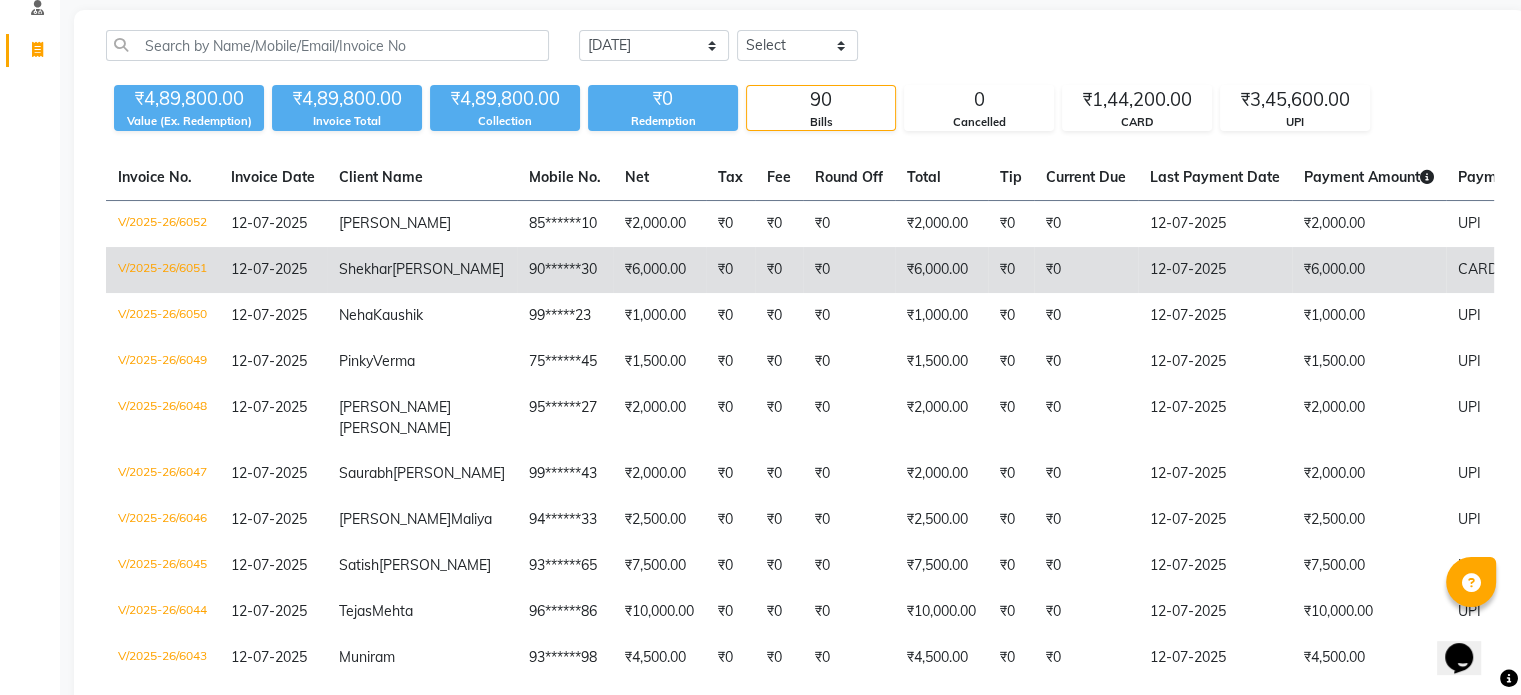 scroll, scrollTop: 0, scrollLeft: 0, axis: both 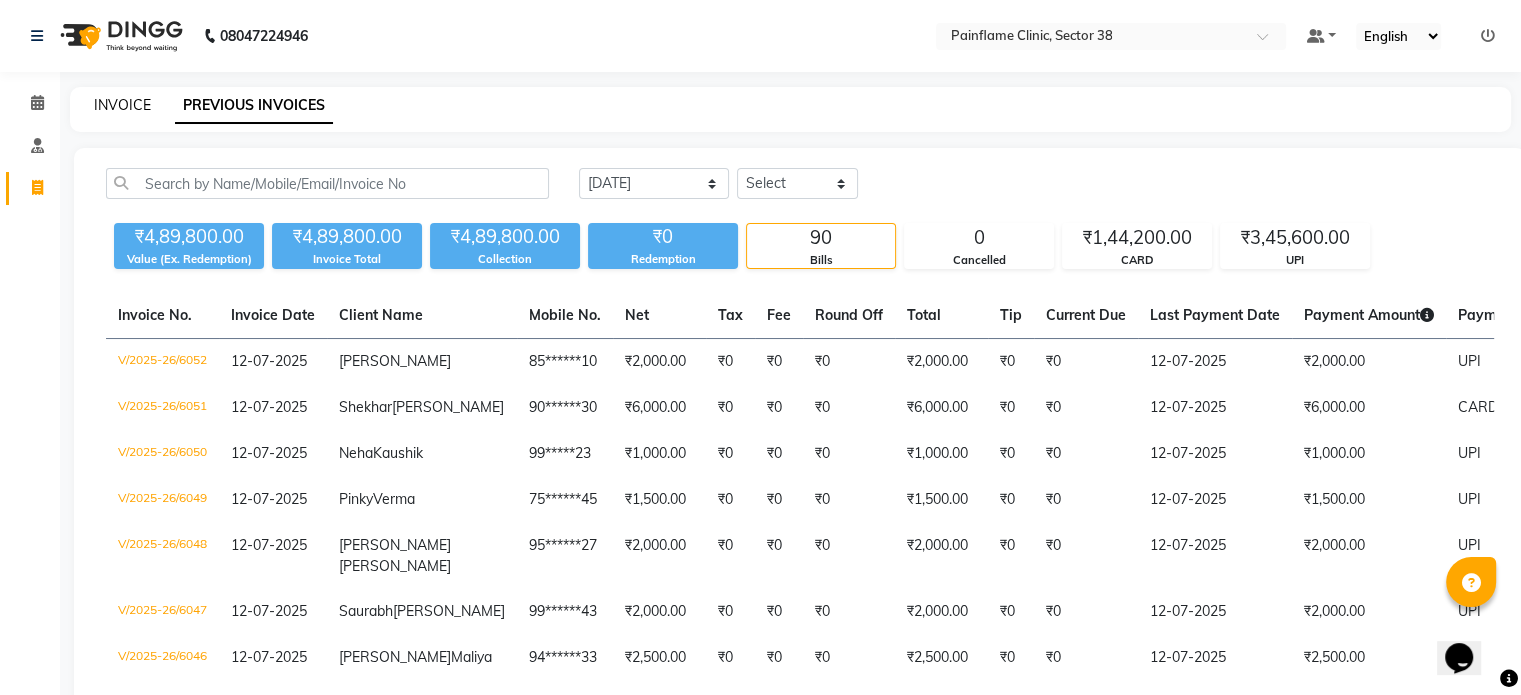 click on "INVOICE" 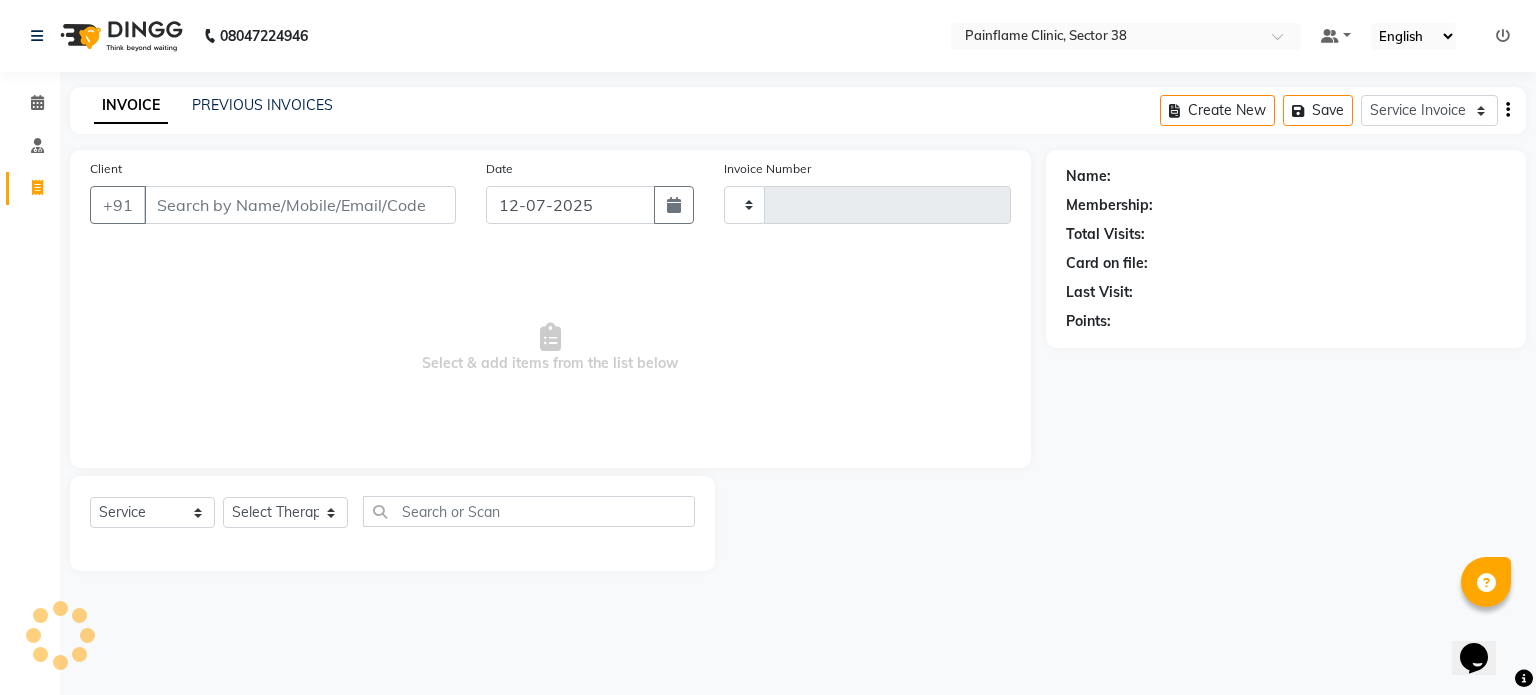 type on "6053" 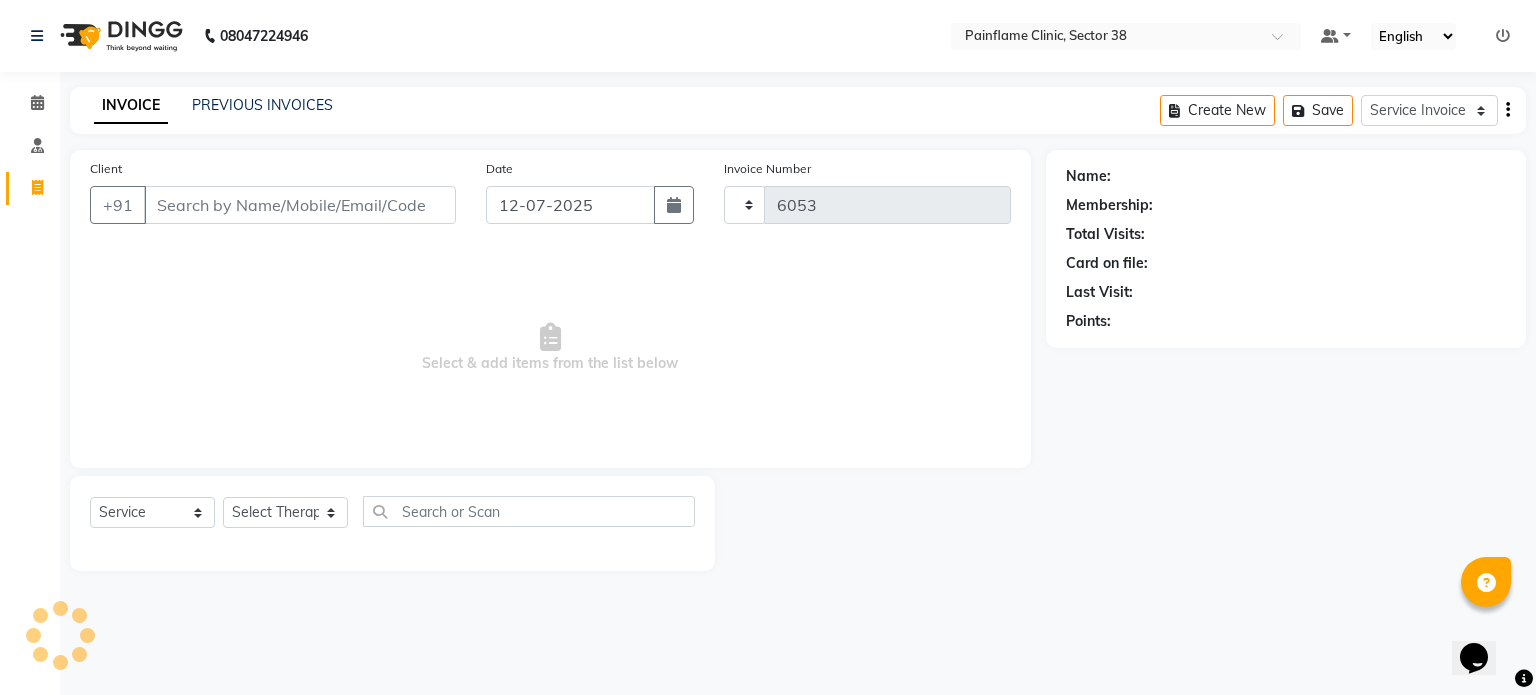 select on "3964" 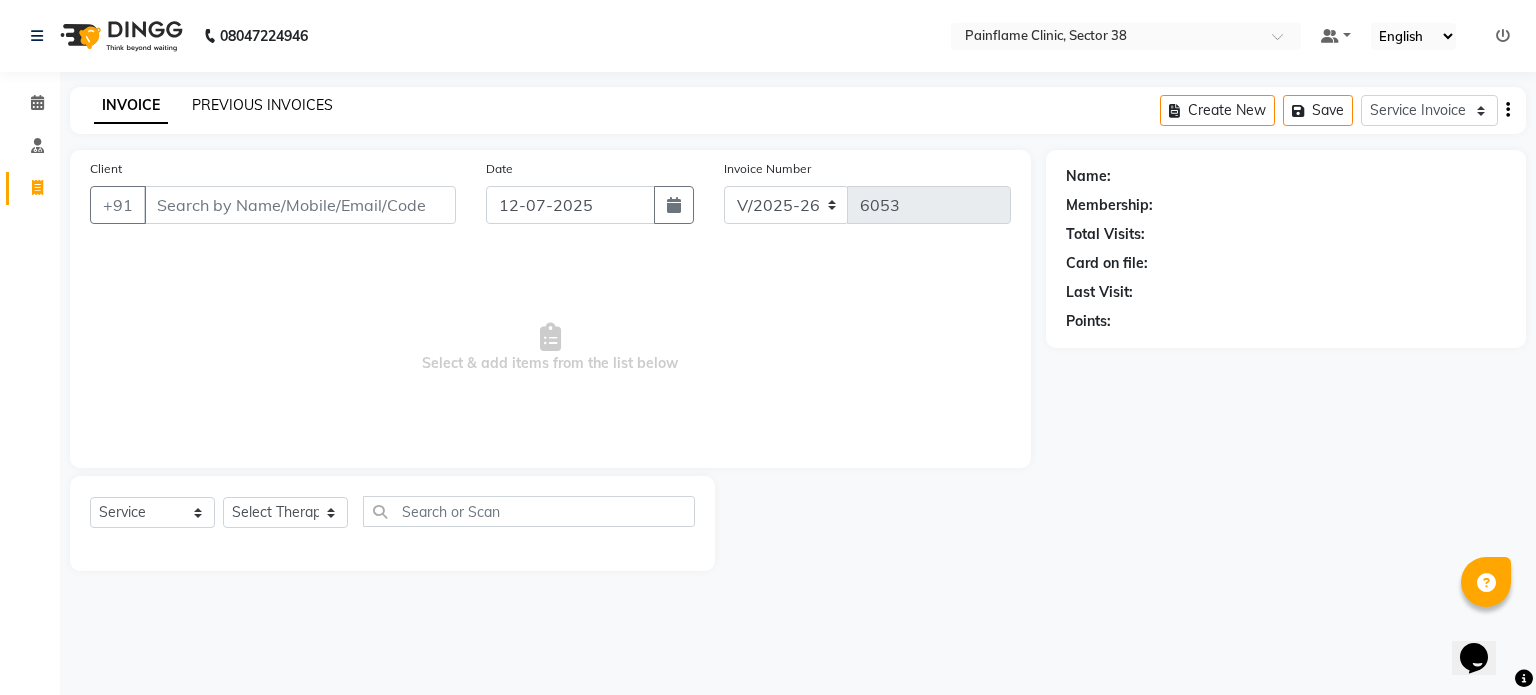 click on "PREVIOUS INVOICES" 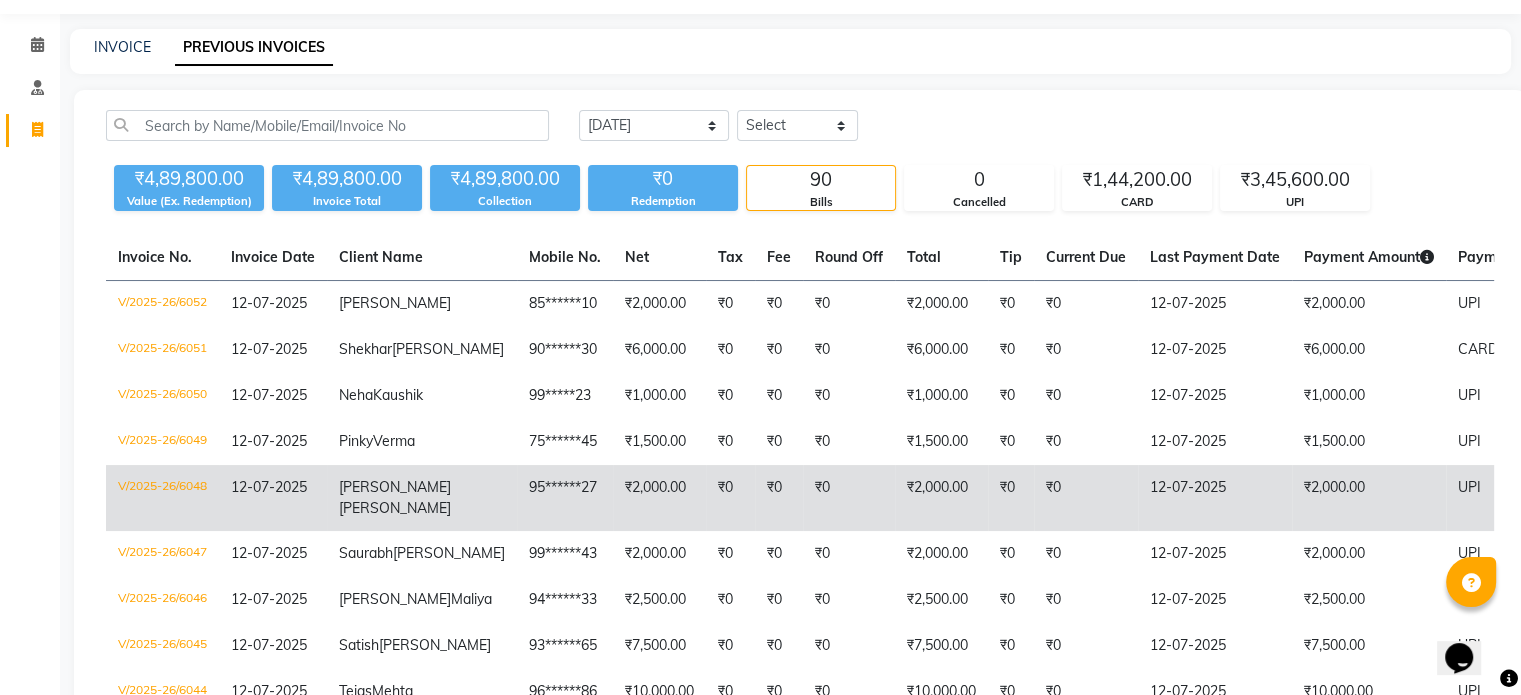 scroll, scrollTop: 0, scrollLeft: 0, axis: both 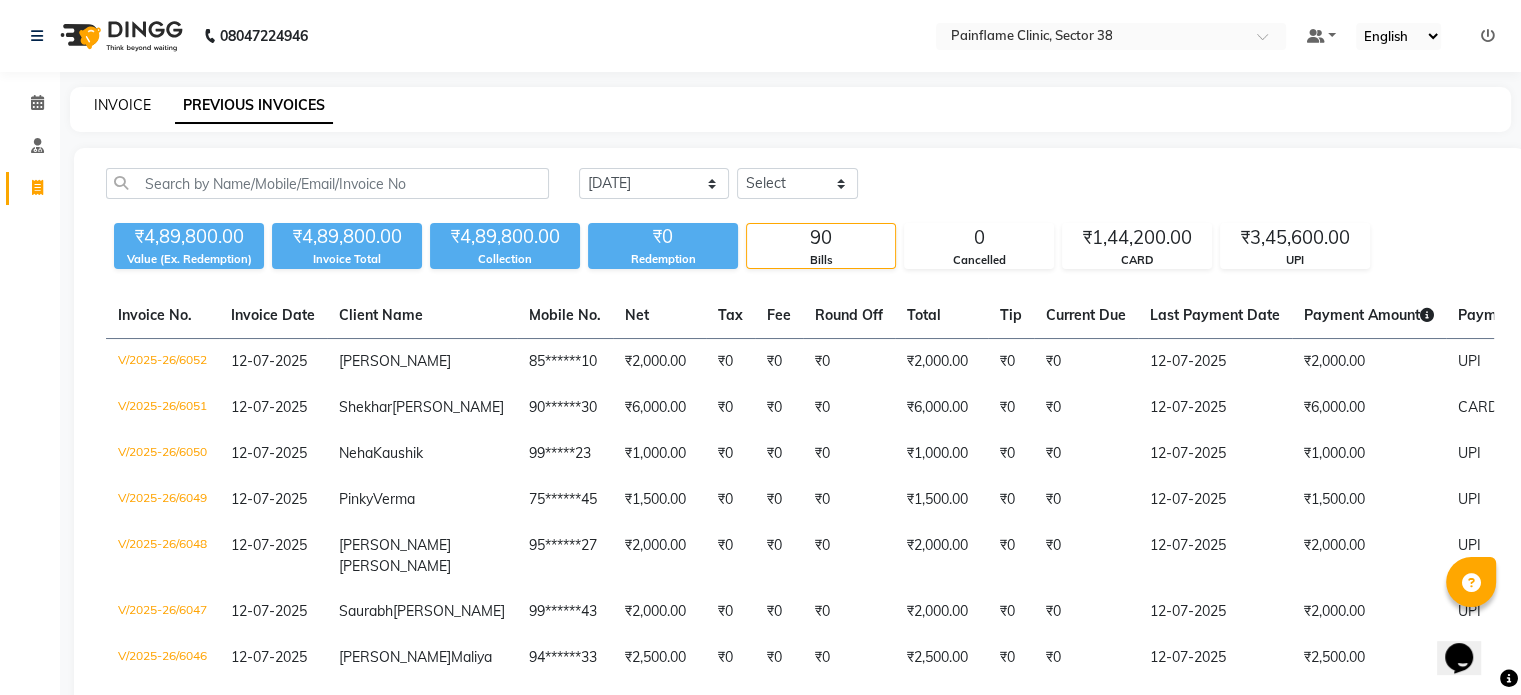 click on "INVOICE" 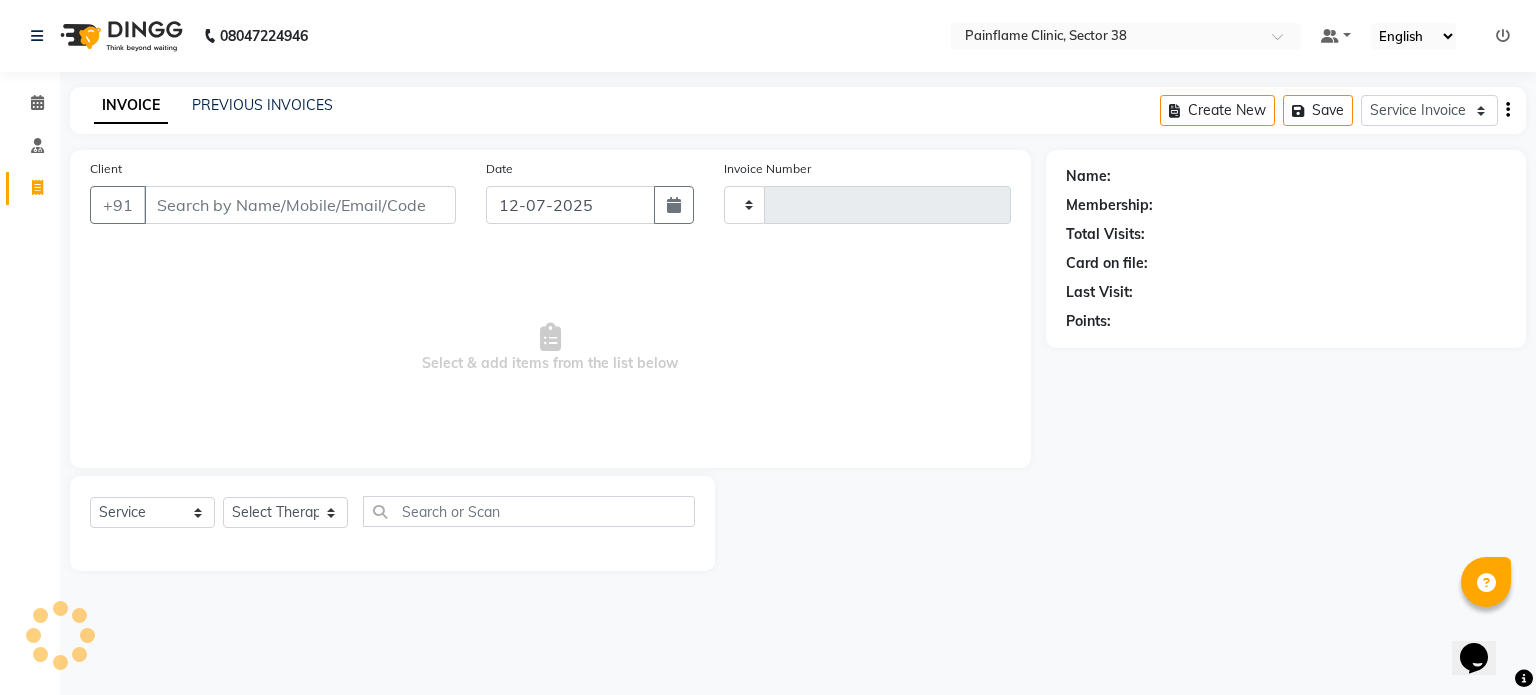 type on "6053" 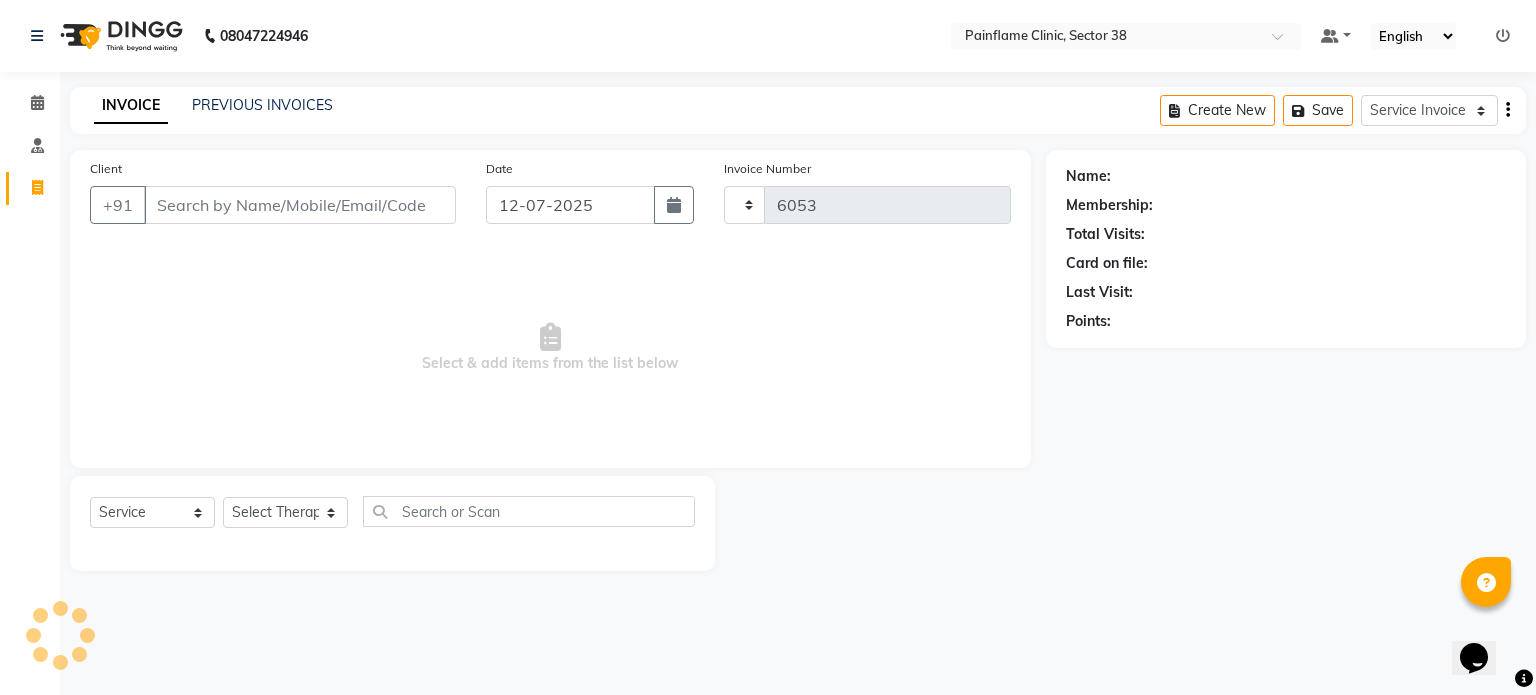 select on "3964" 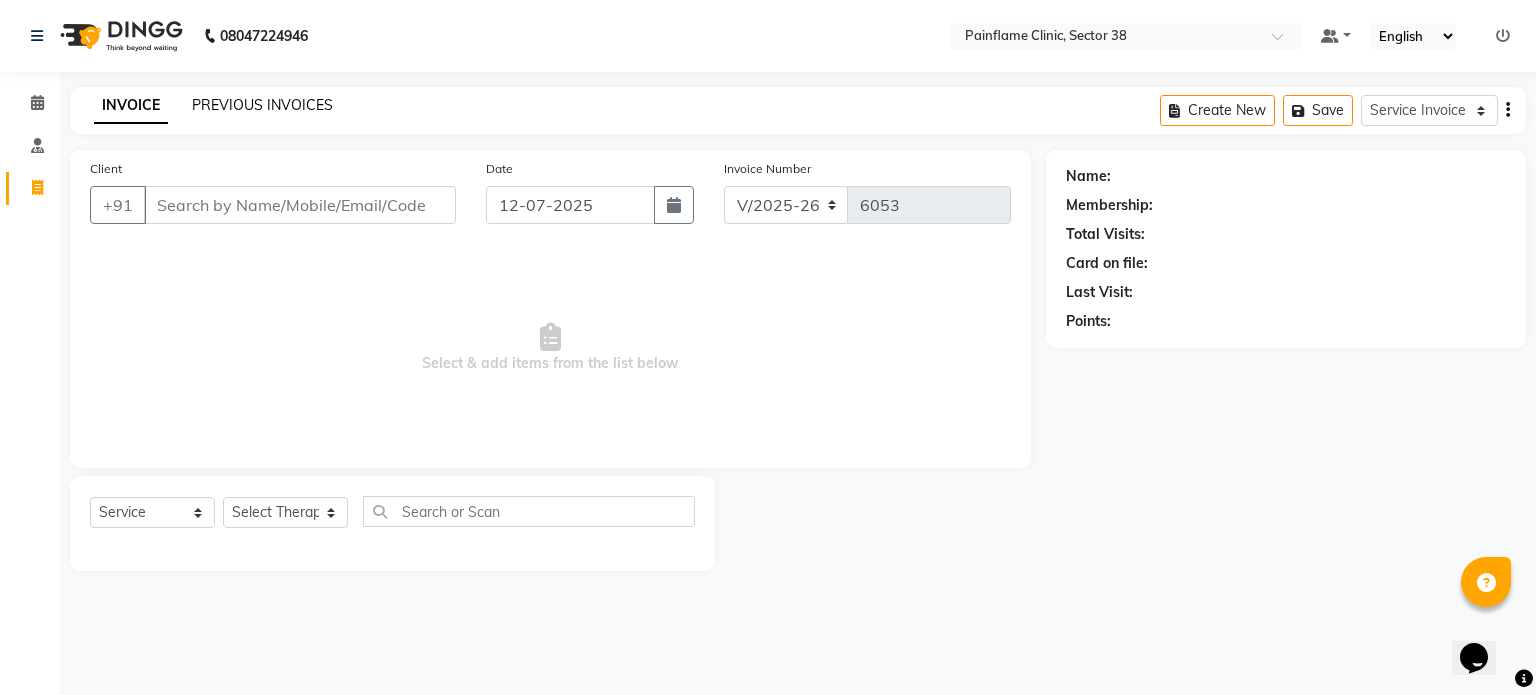 click on "PREVIOUS INVOICES" 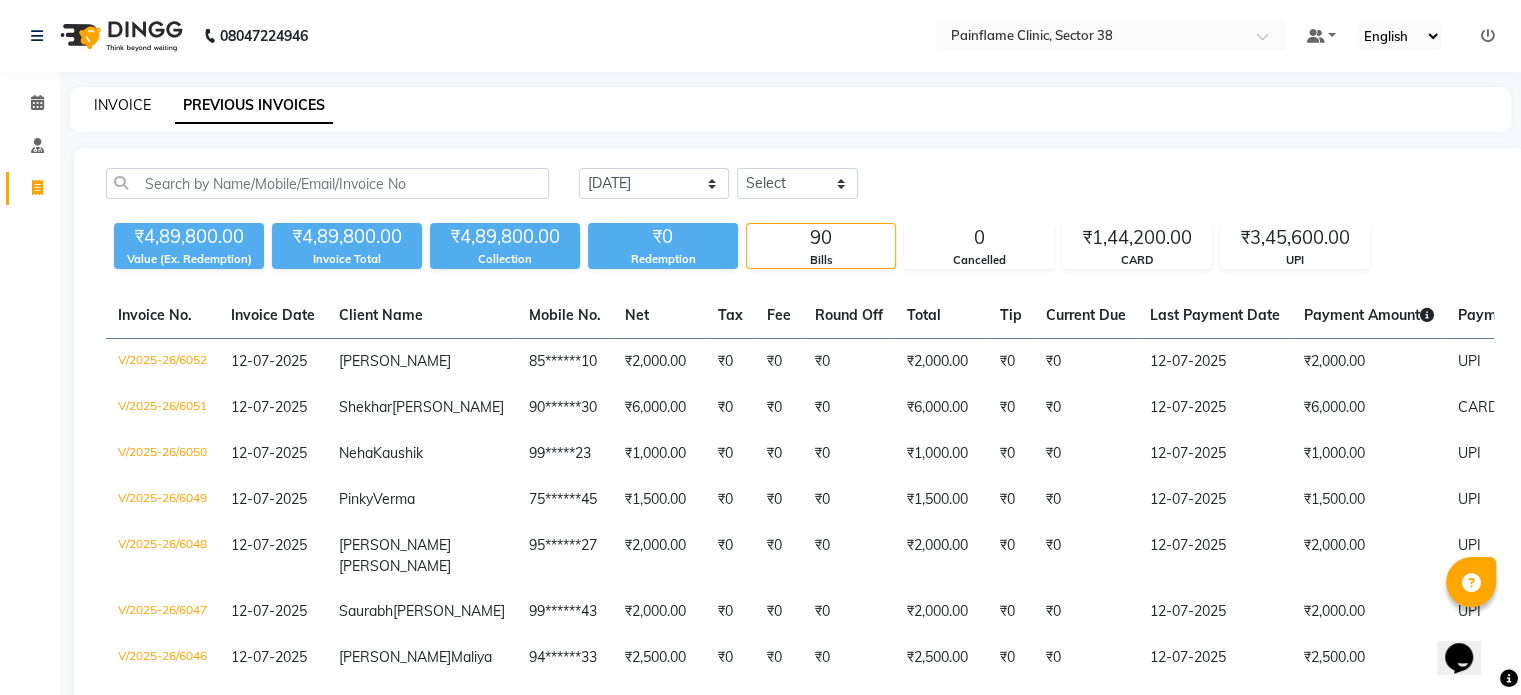 click on "INVOICE" 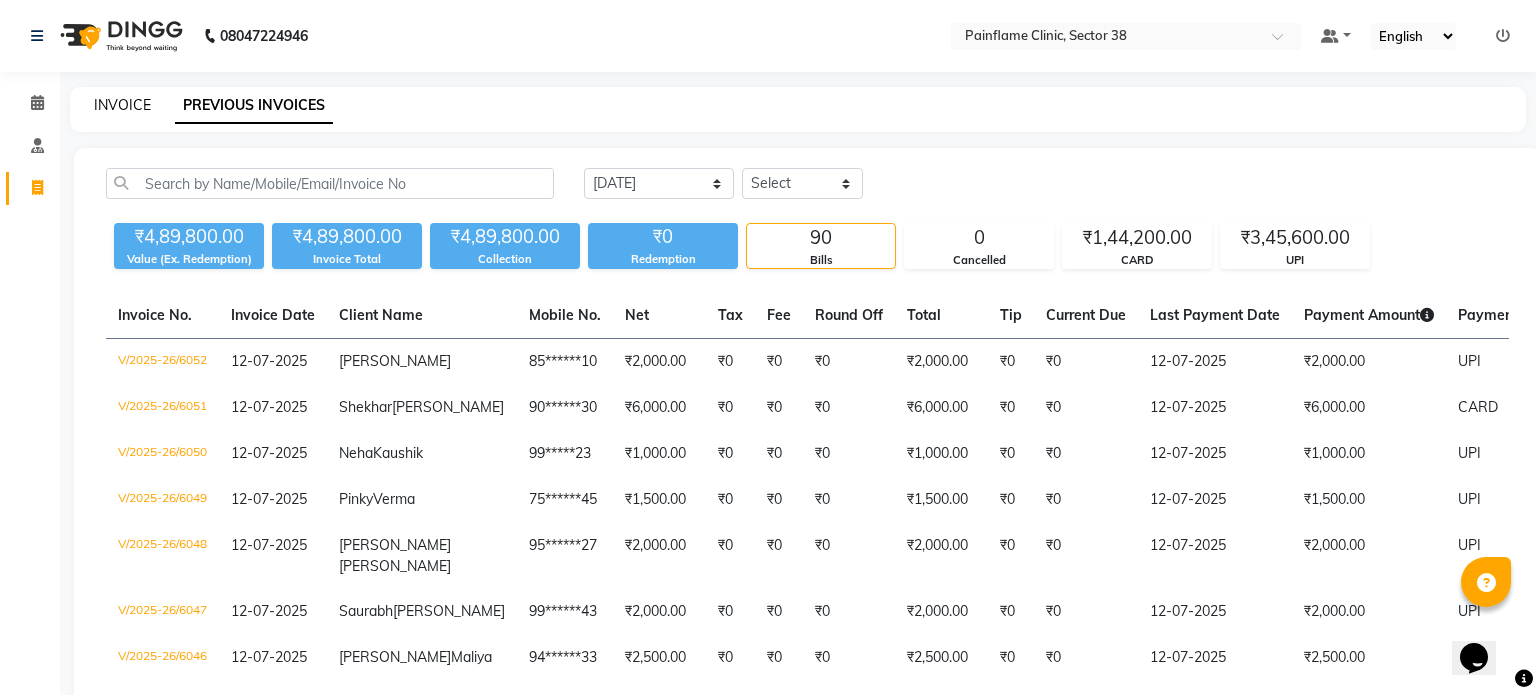 select on "3964" 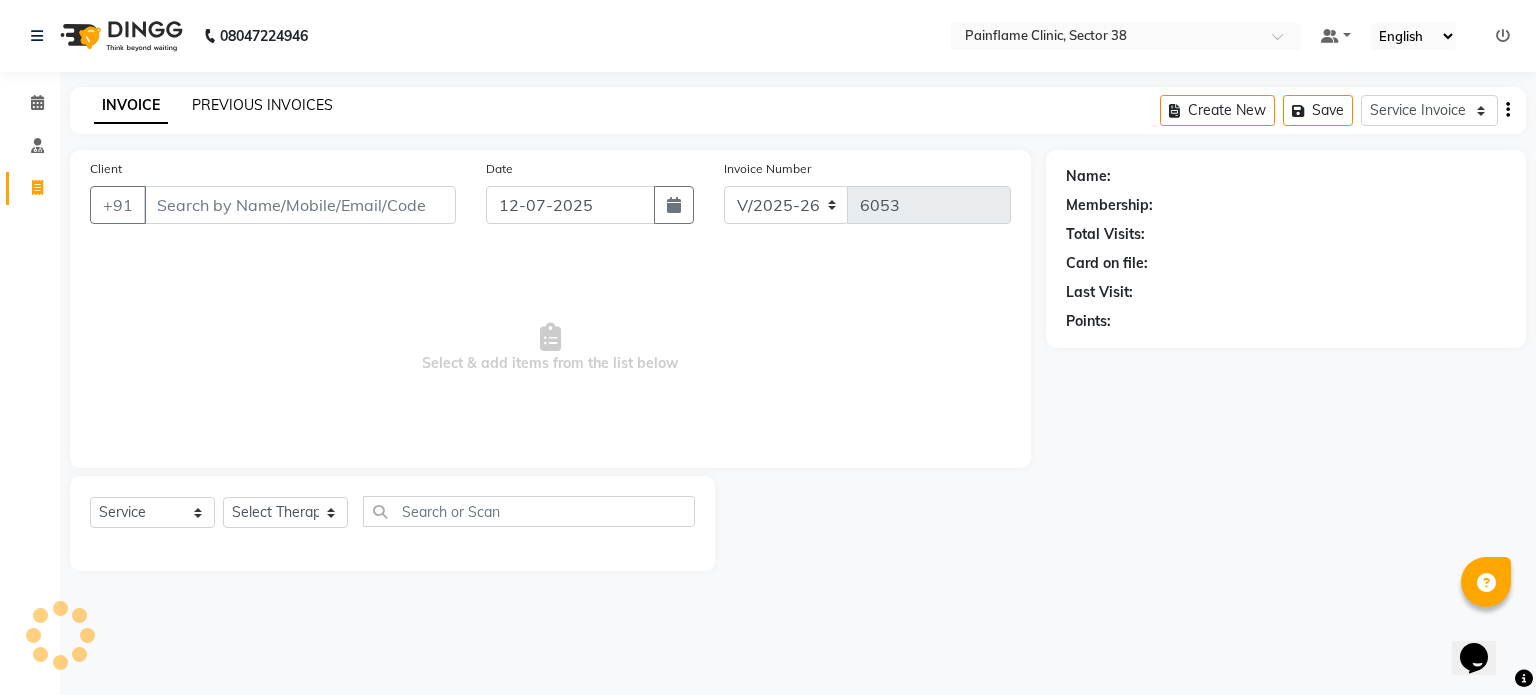 click on "PREVIOUS INVOICES" 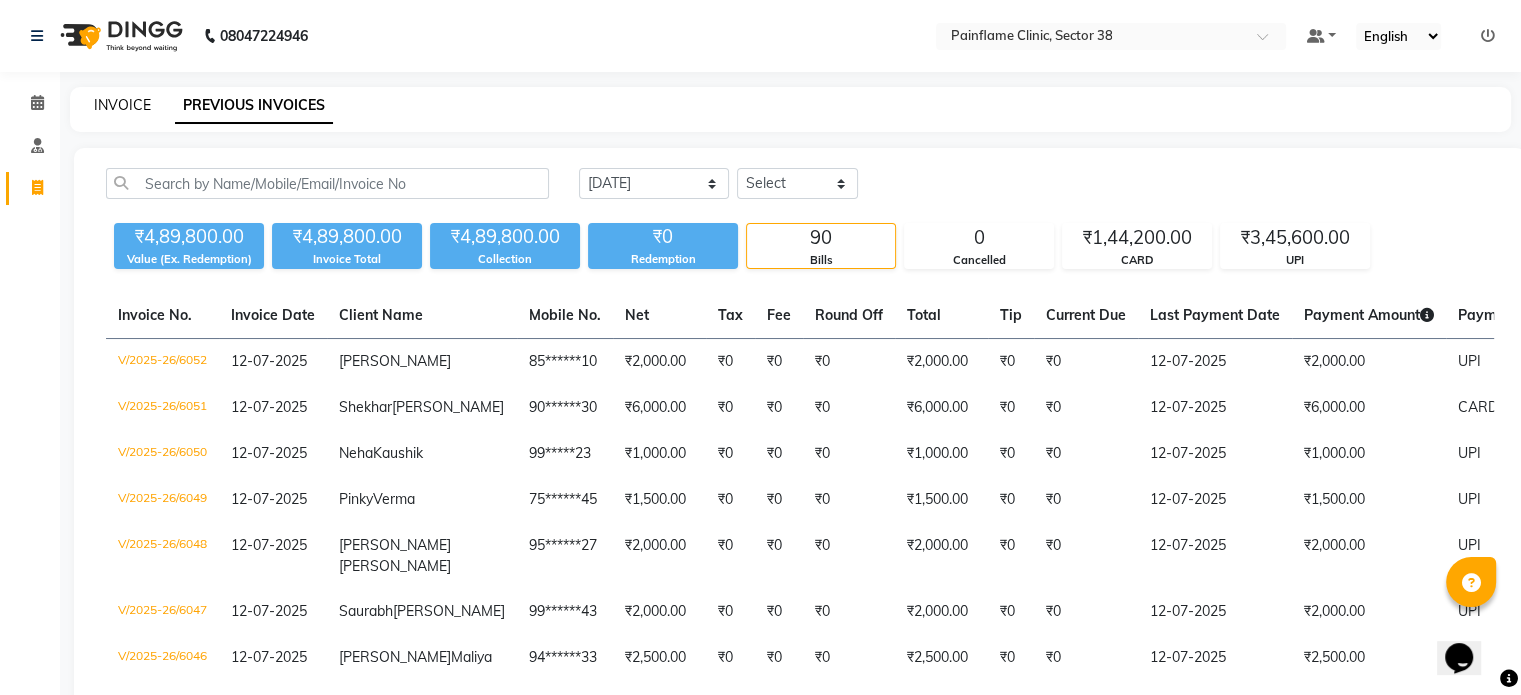 click on "INVOICE" 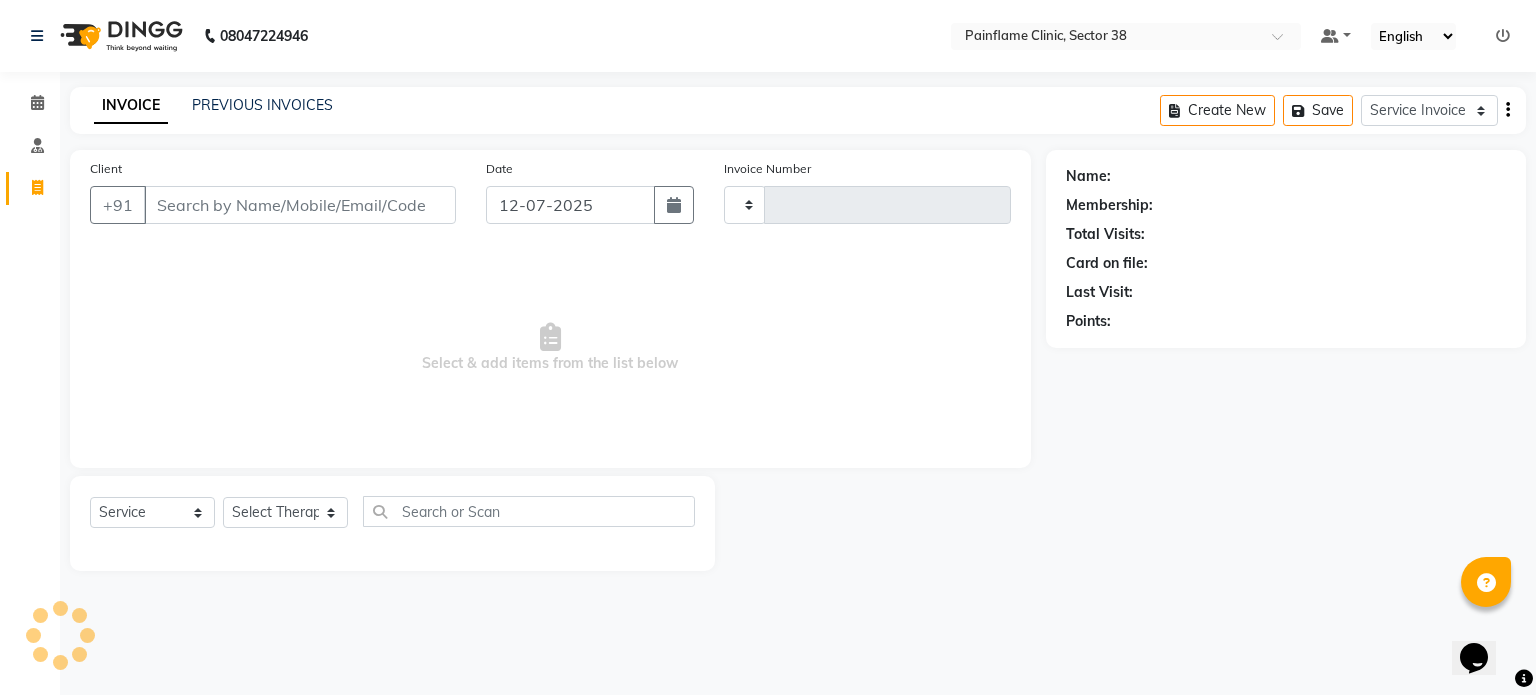 type on "6053" 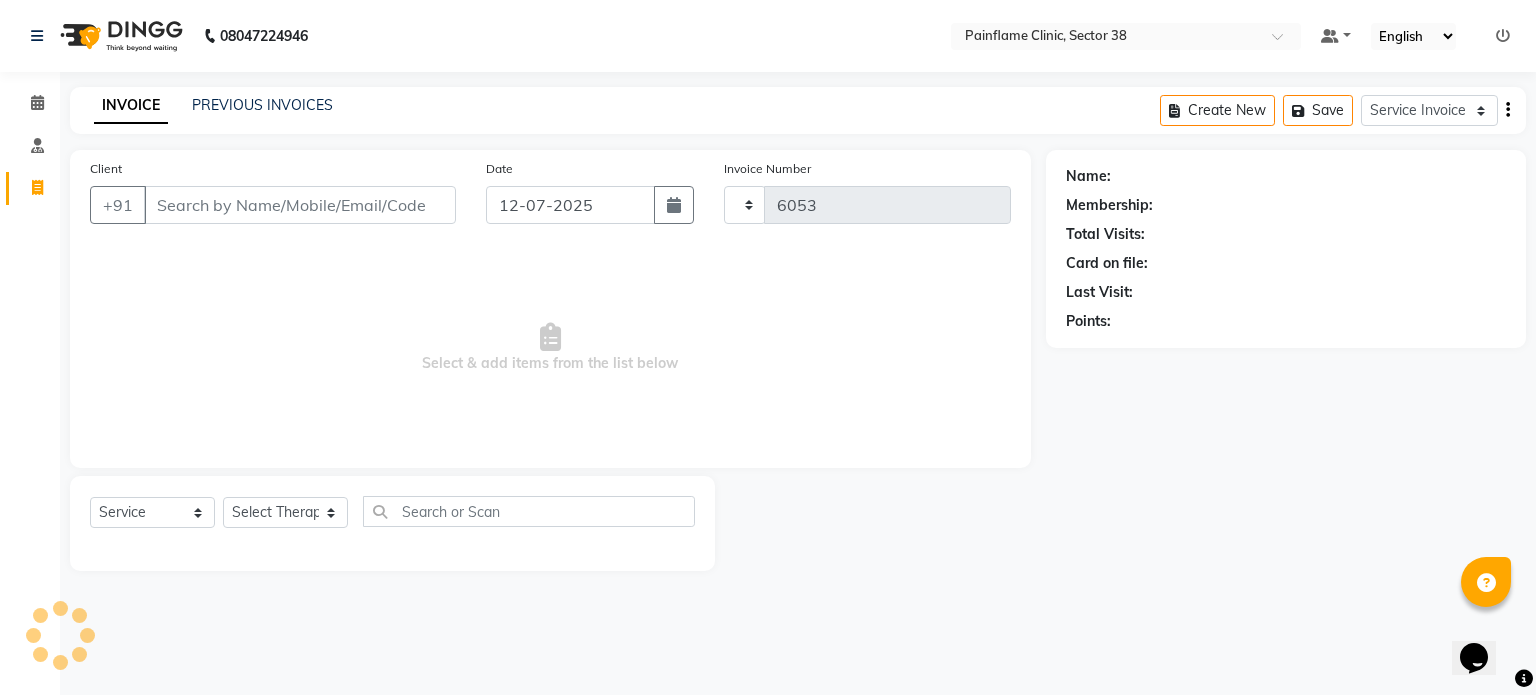select on "3964" 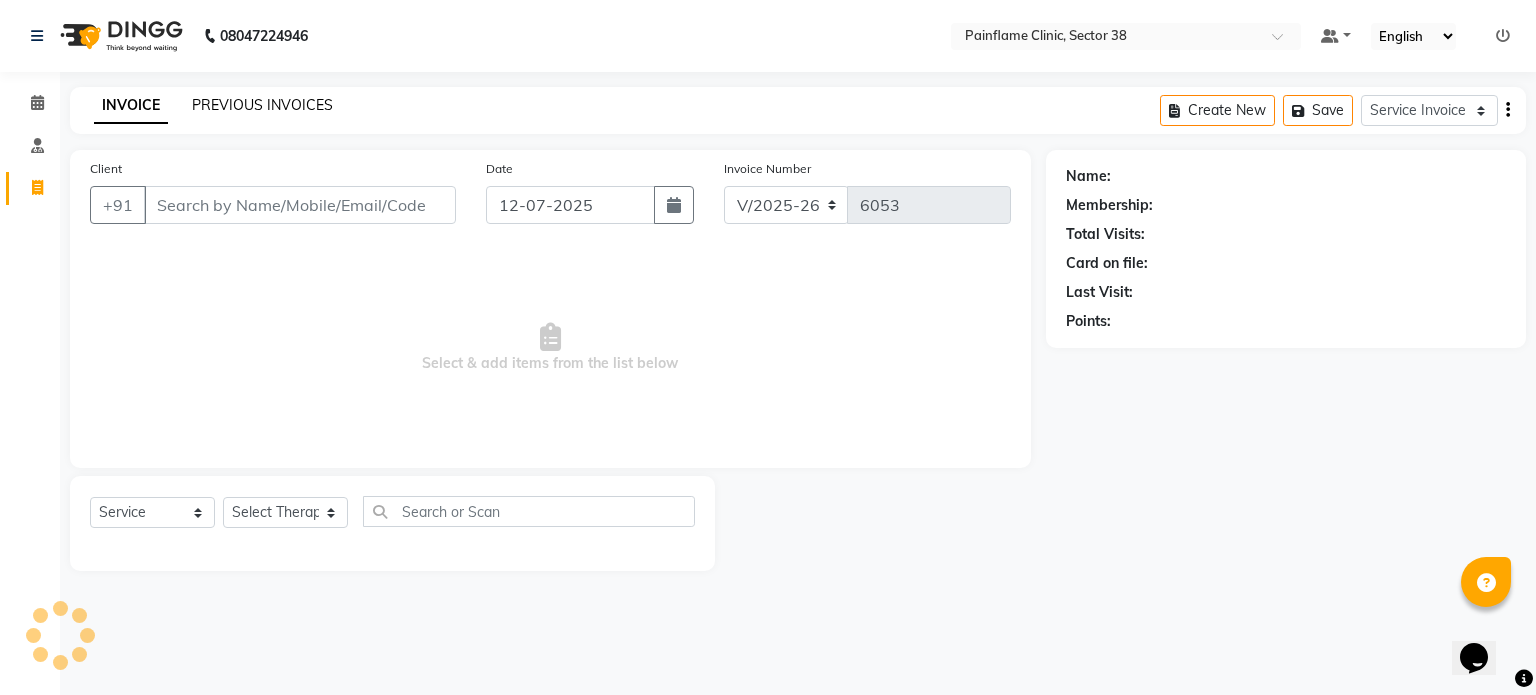 click on "PREVIOUS INVOICES" 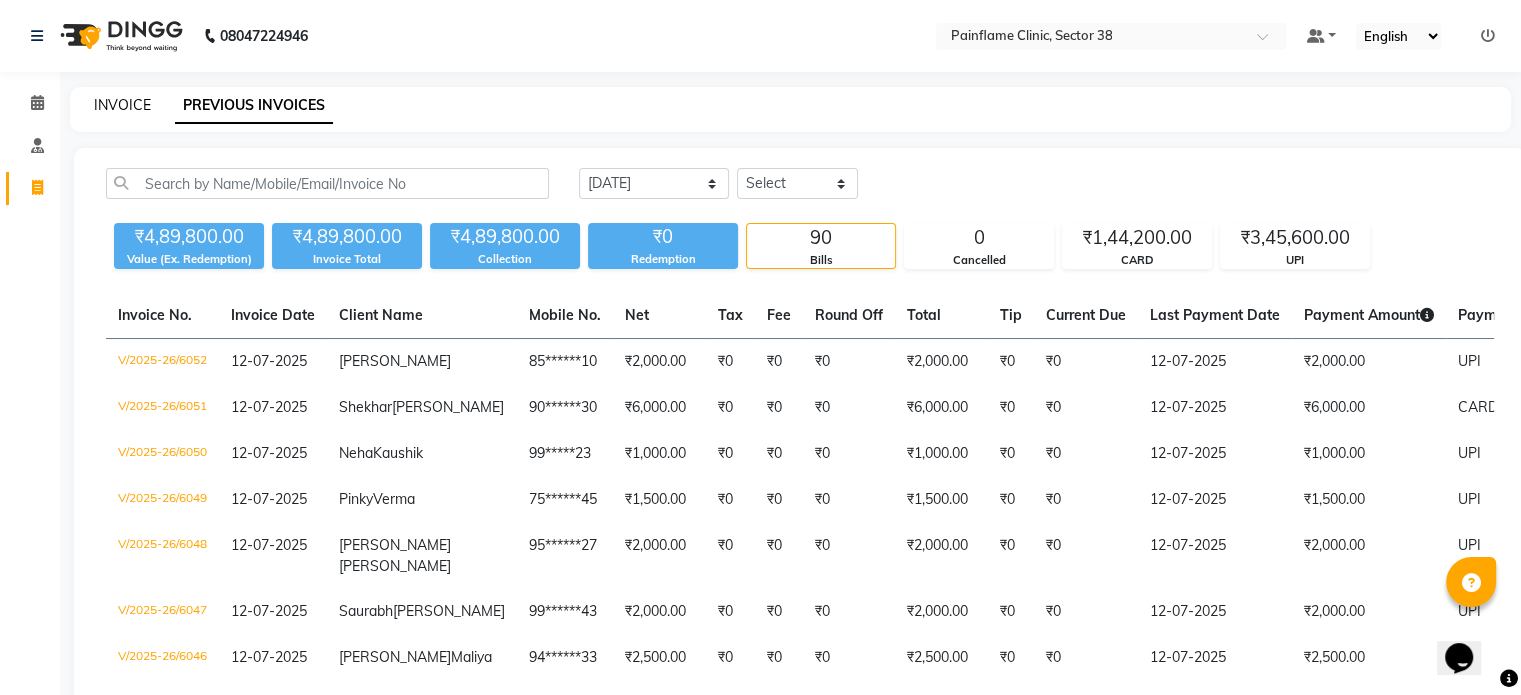 click on "INVOICE" 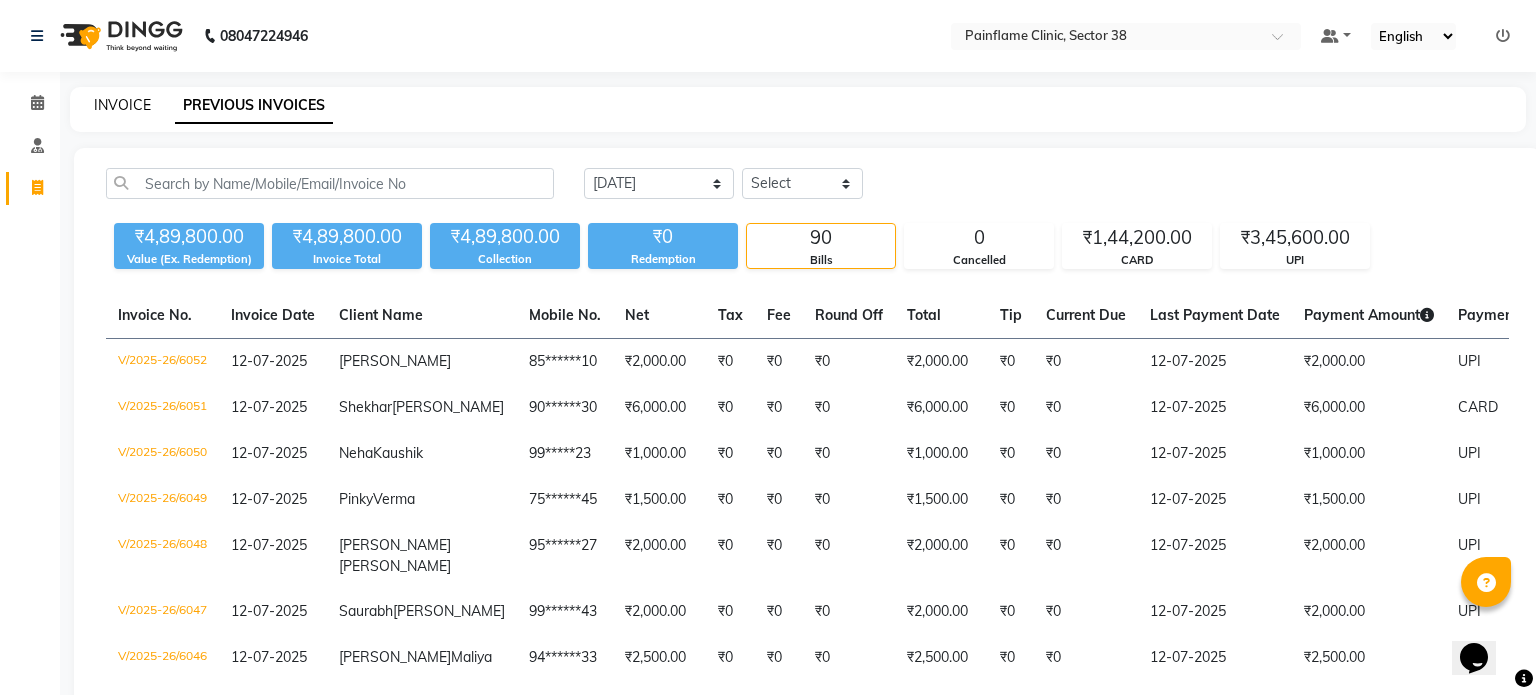 select on "3964" 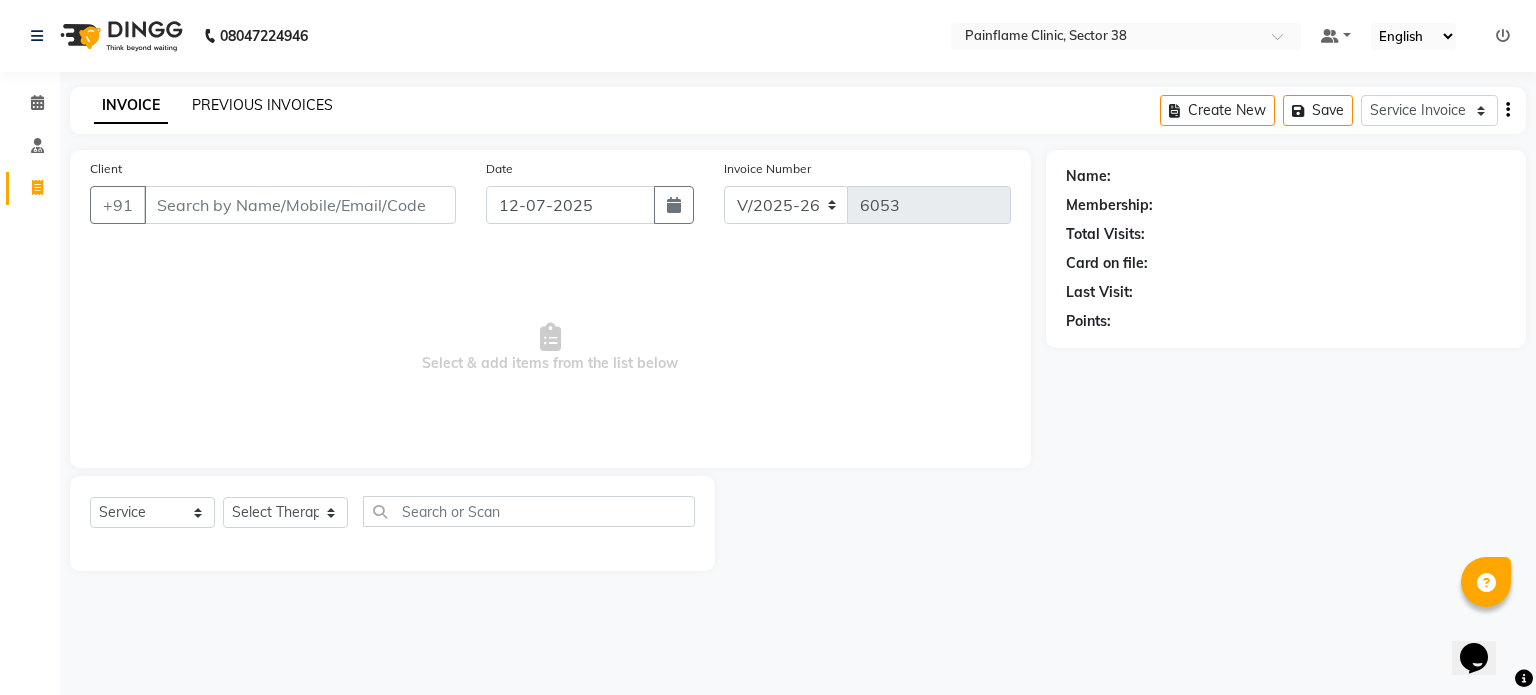 click on "PREVIOUS INVOICES" 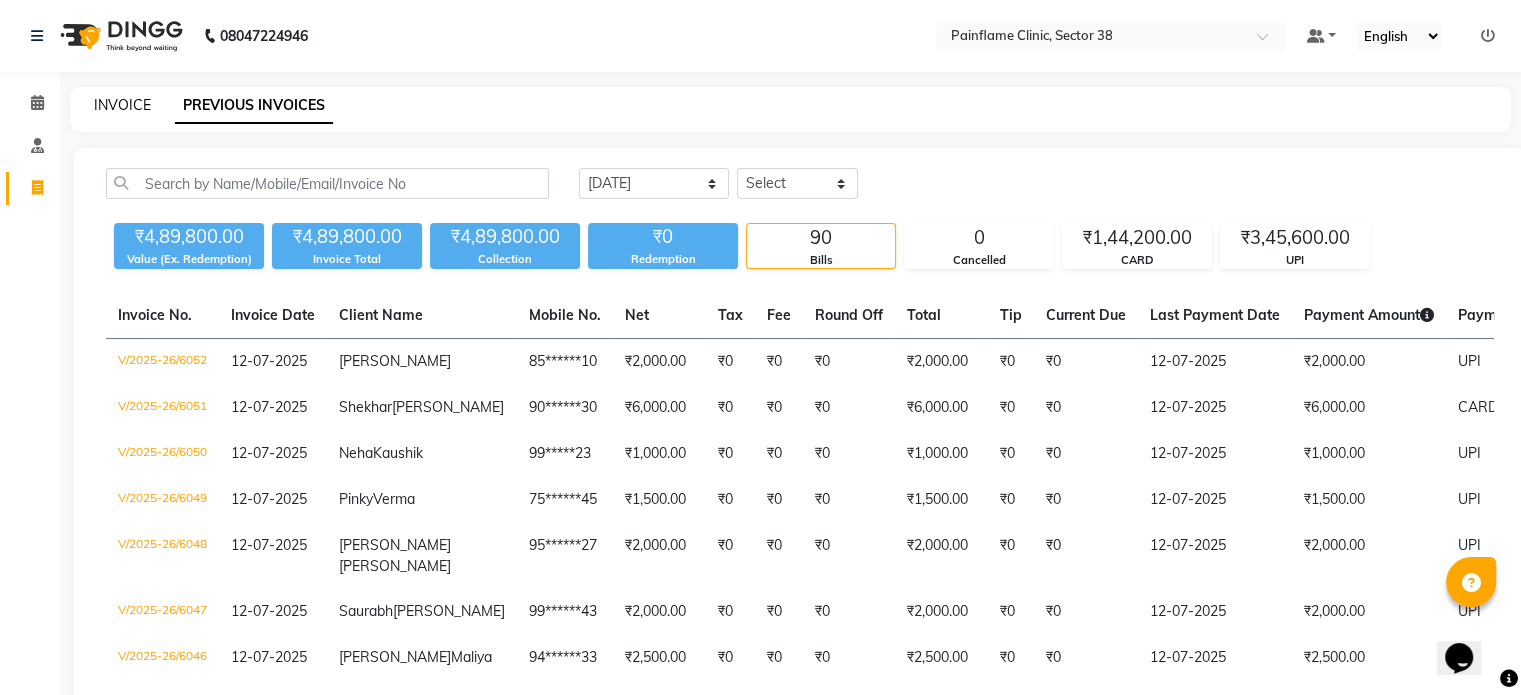 click on "INVOICE" 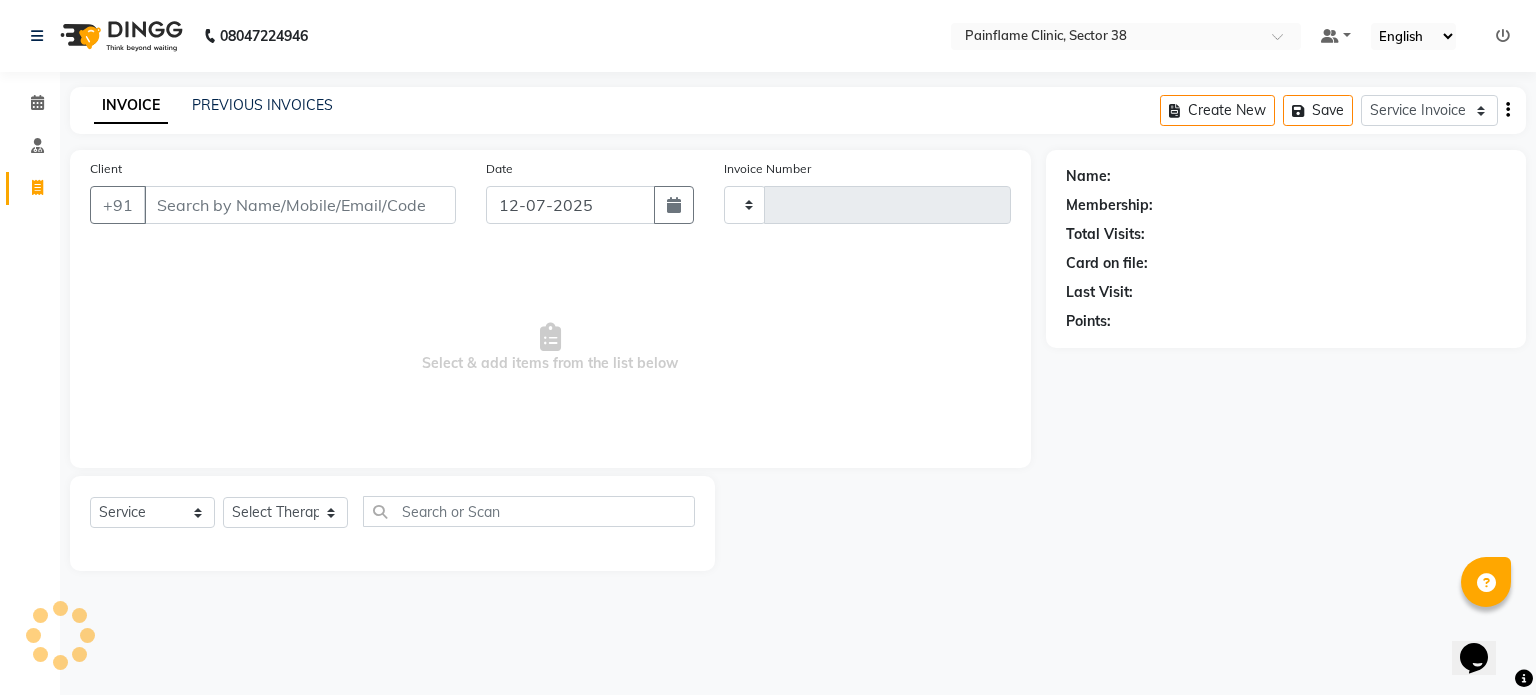 type on "6053" 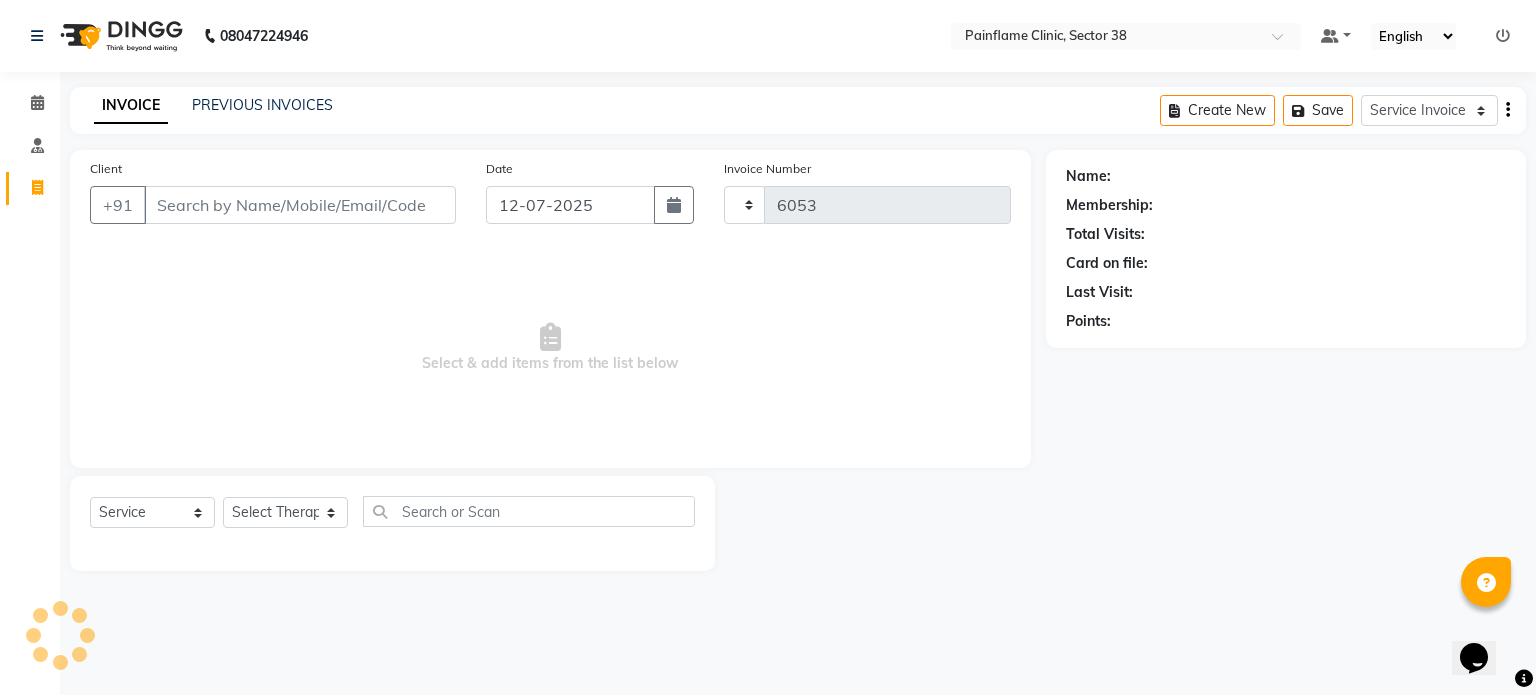select on "3964" 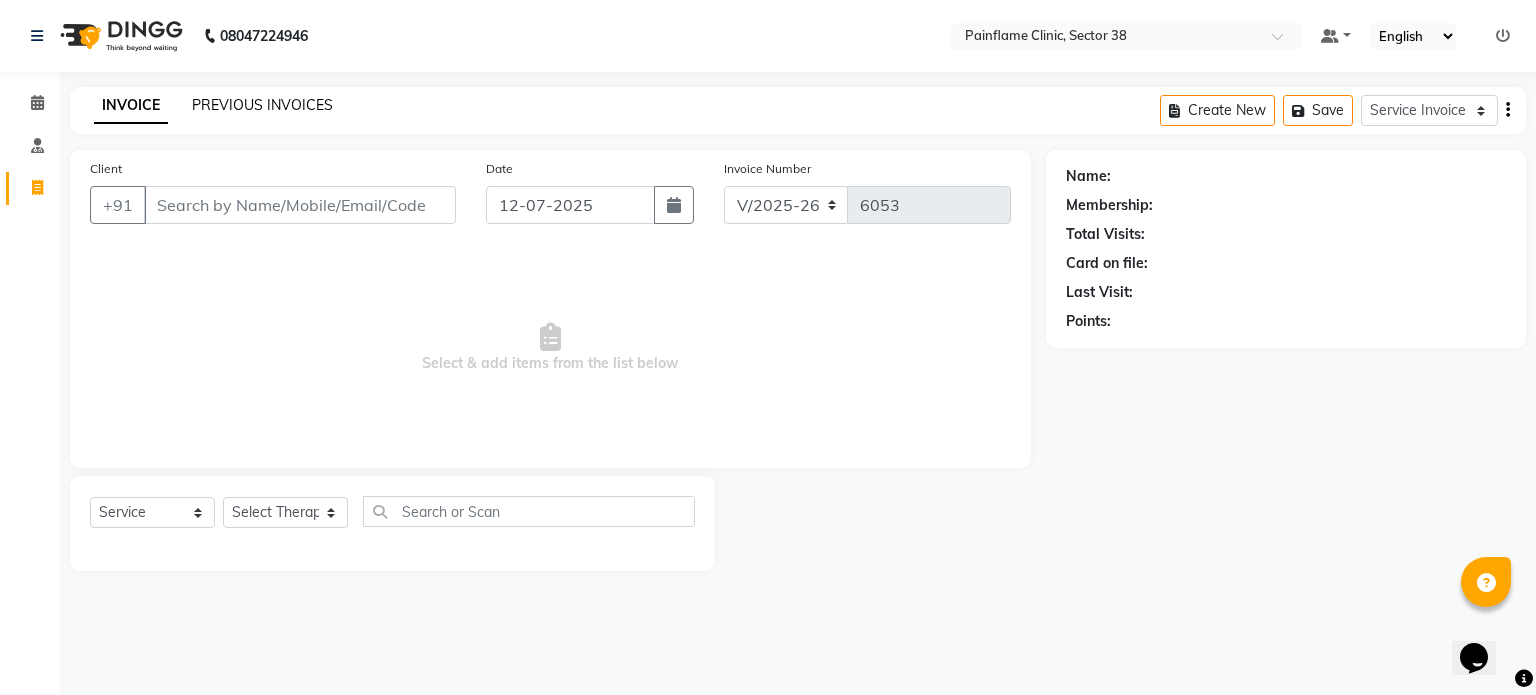click on "PREVIOUS INVOICES" 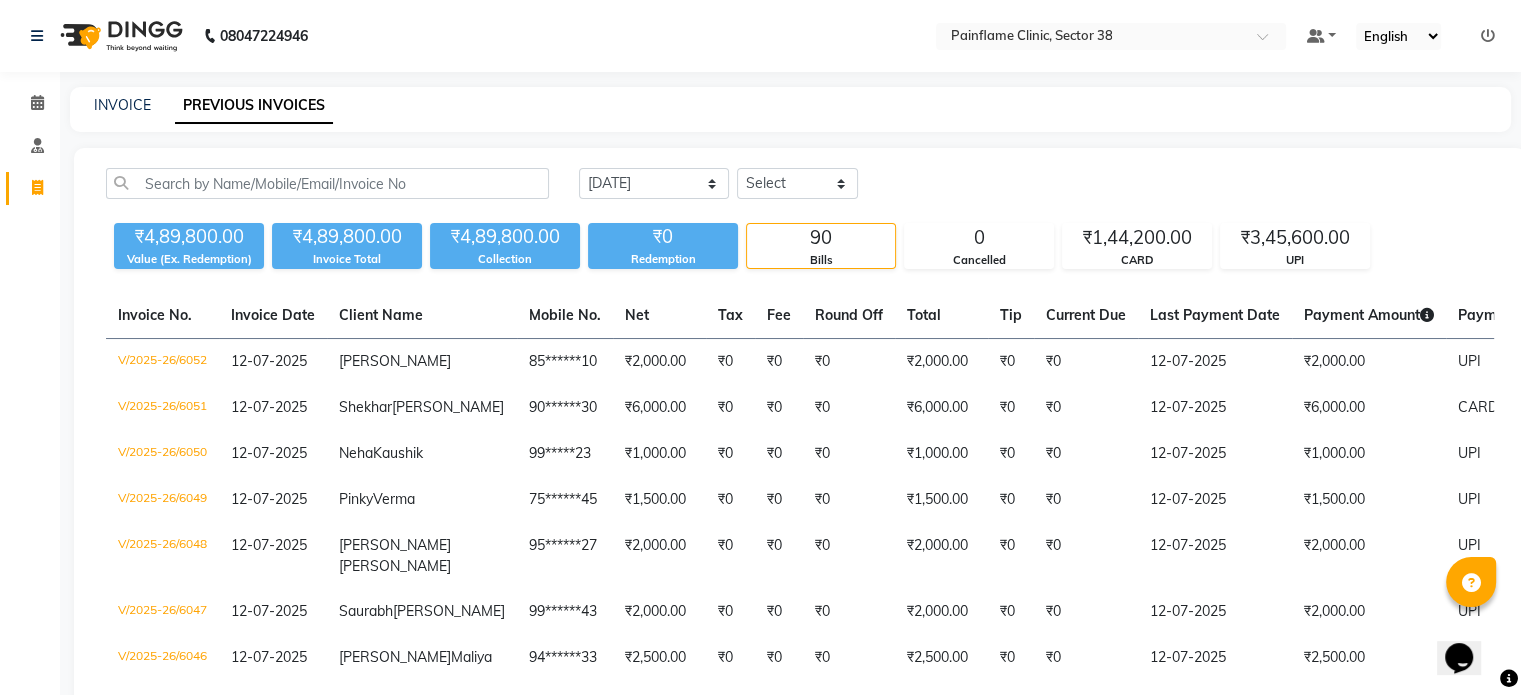 click on "Today Yesterday Custom Range Select Service Invoice Product Invoice" 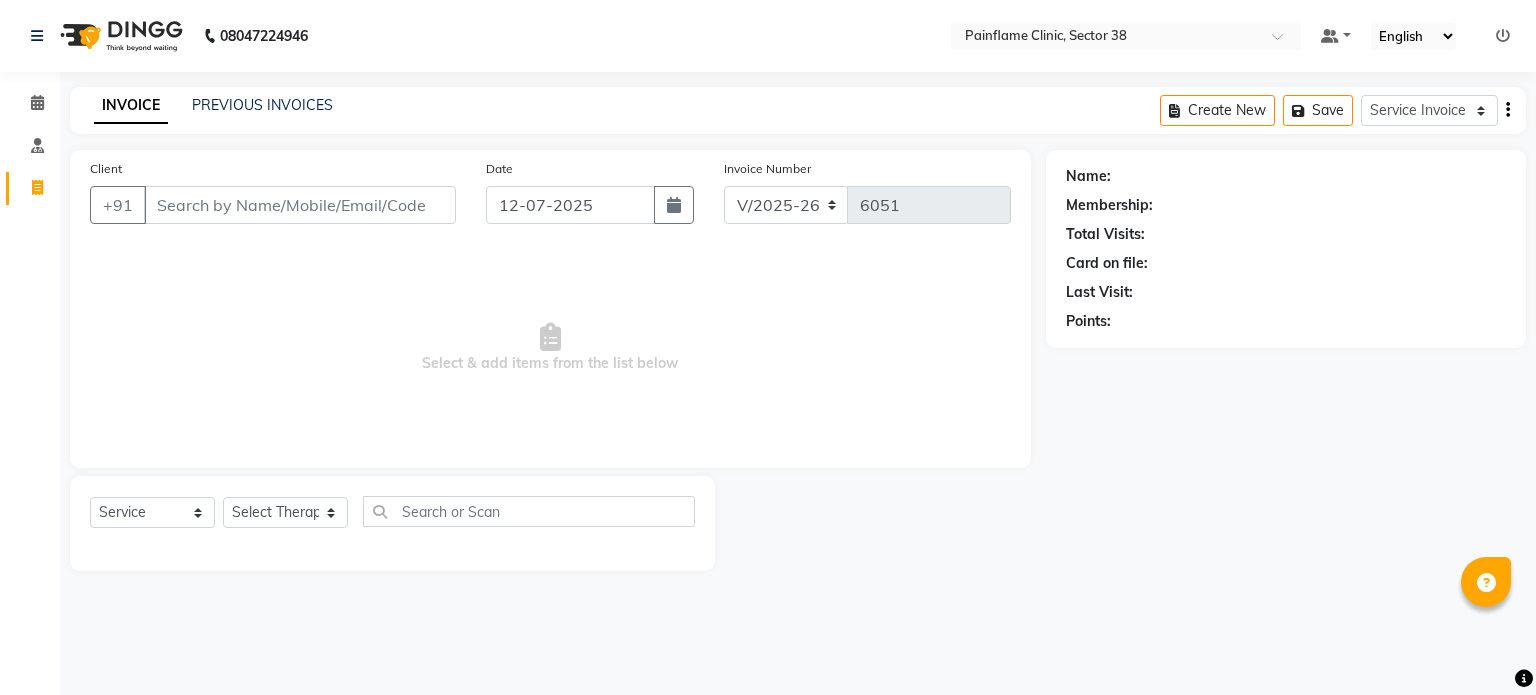 select on "3964" 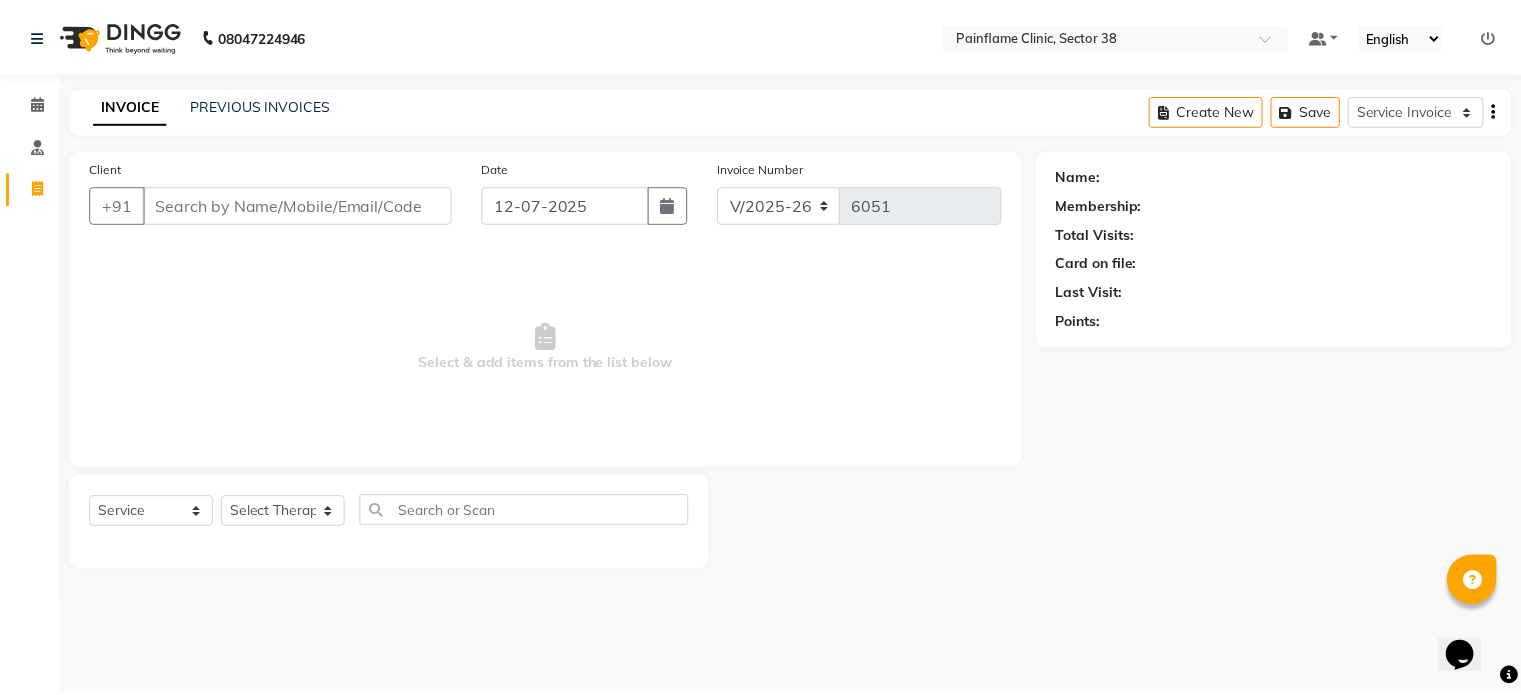 scroll, scrollTop: 0, scrollLeft: 0, axis: both 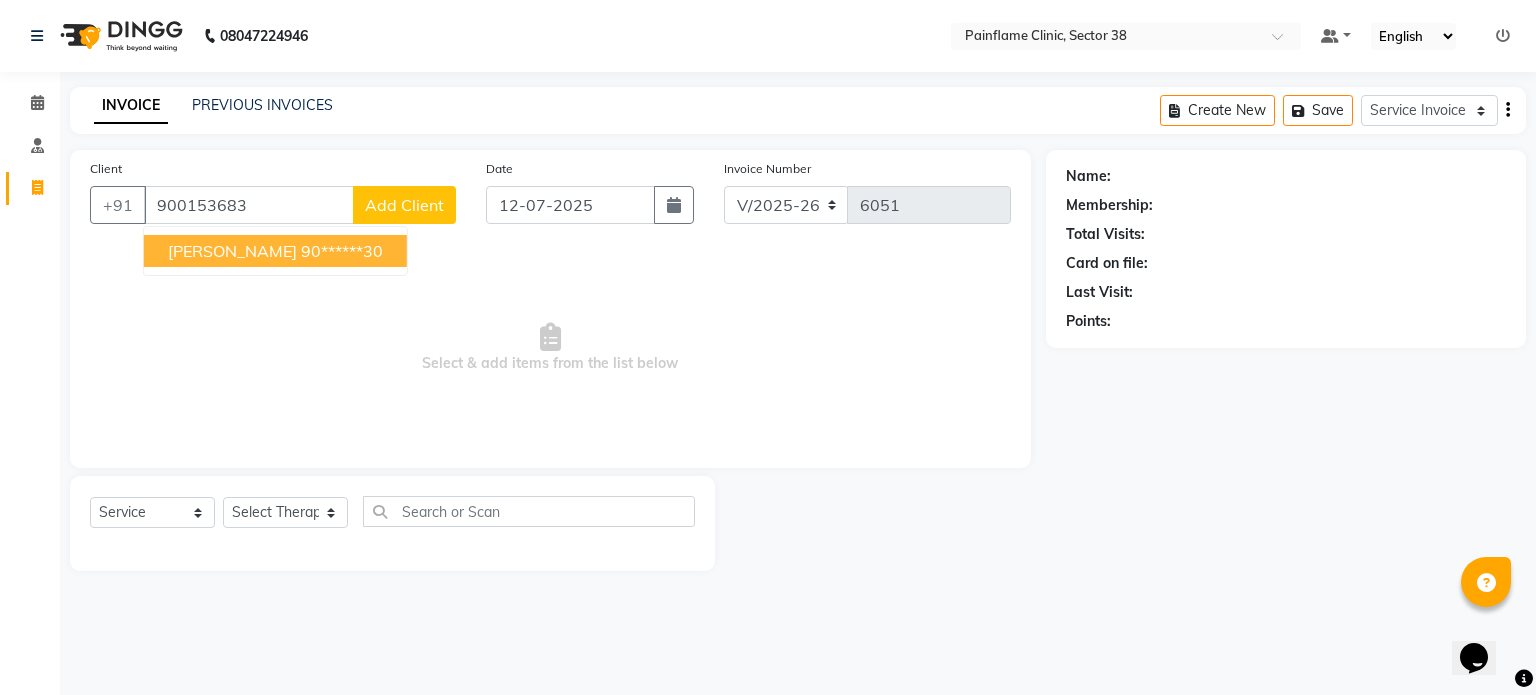 click on "[PERSON_NAME]  90******30" at bounding box center (275, 251) 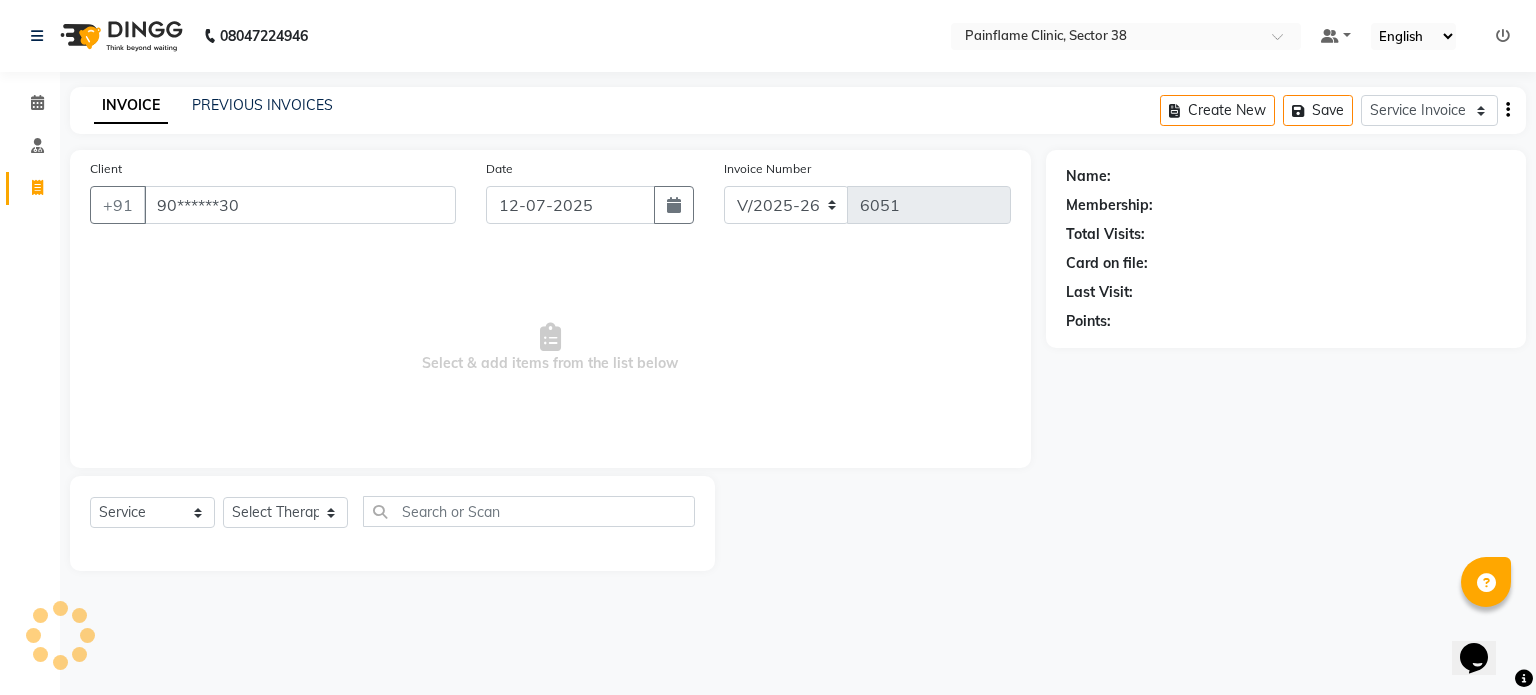 type on "90******30" 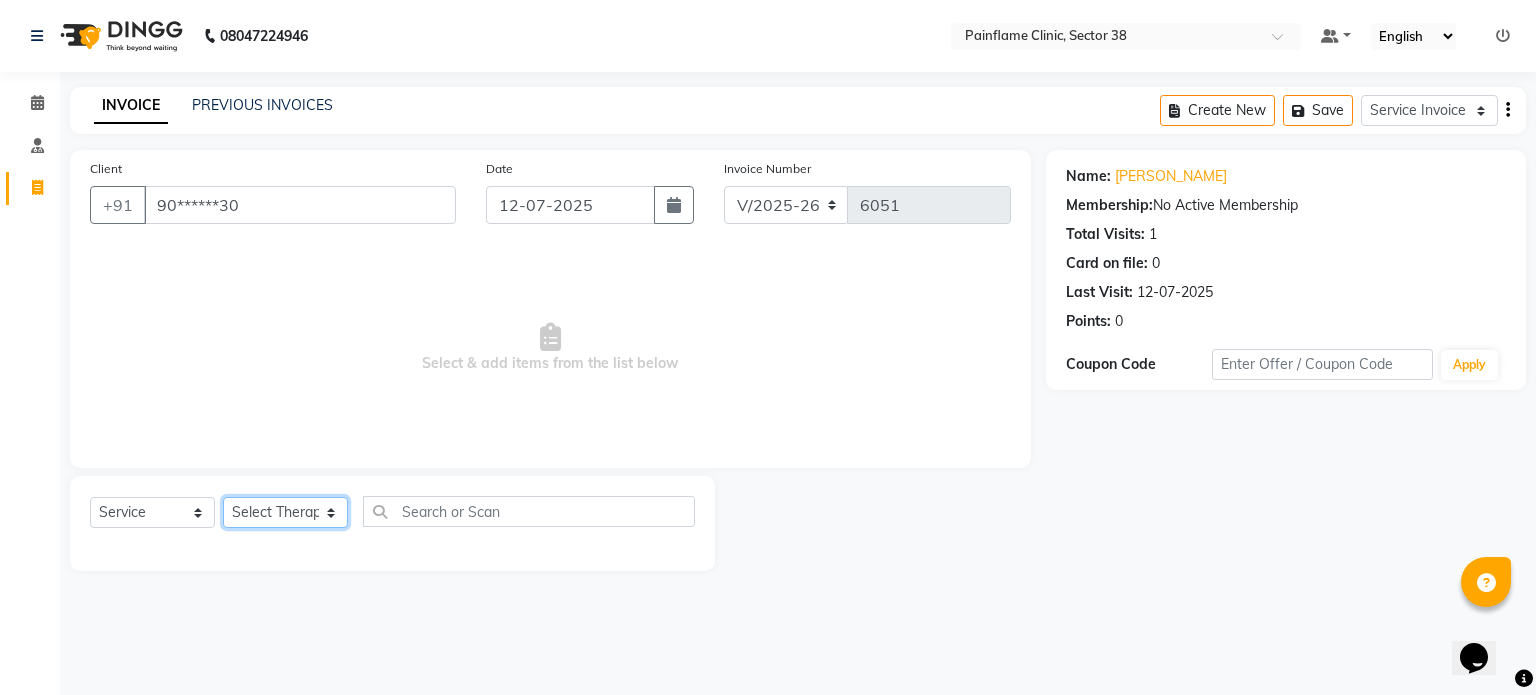 click on "Select Therapist [PERSON_NAME] Dr [PERSON_NAME] [PERSON_NAME] Dr [PERSON_NAME] Dr. Suraj [PERSON_NAME] [PERSON_NAME] [PERSON_NAME] [PERSON_NAME] Reception 1  Reception 2 Reception 3" 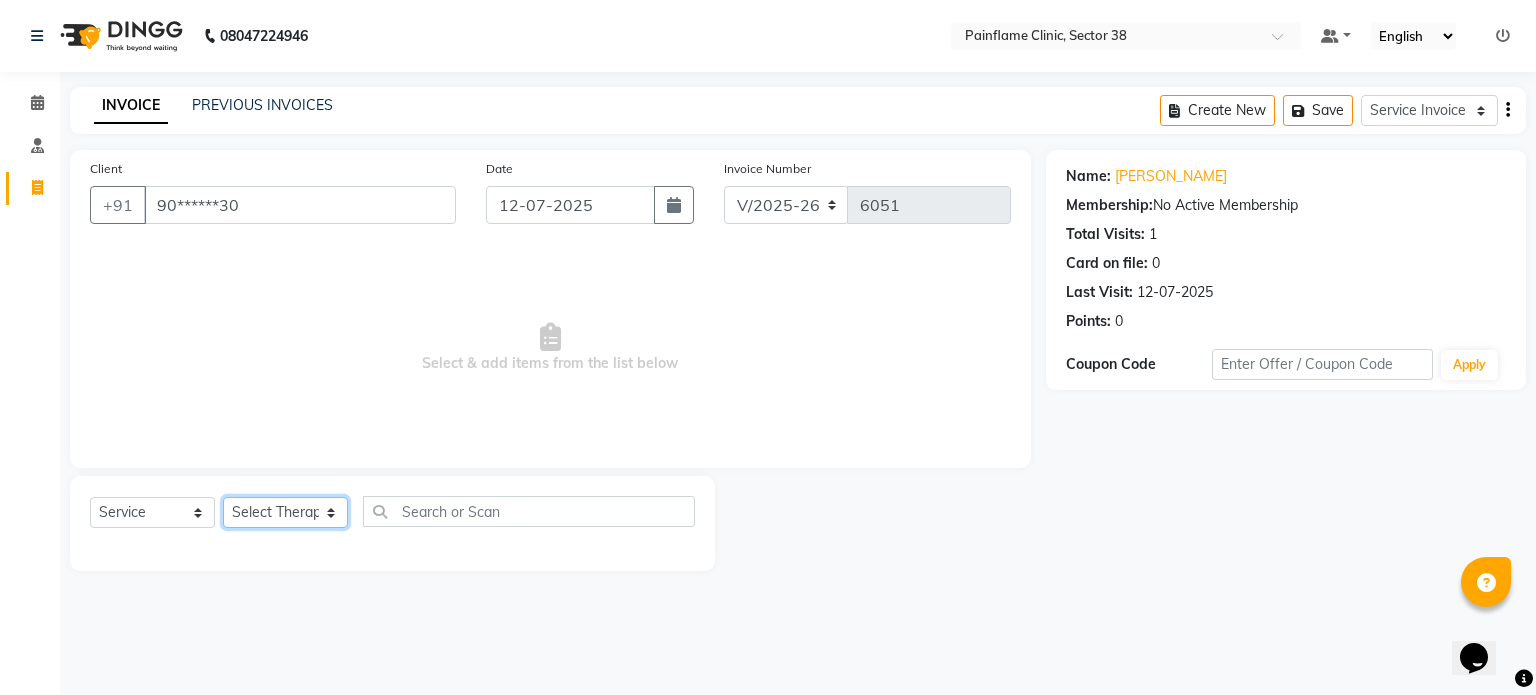 select on "20216" 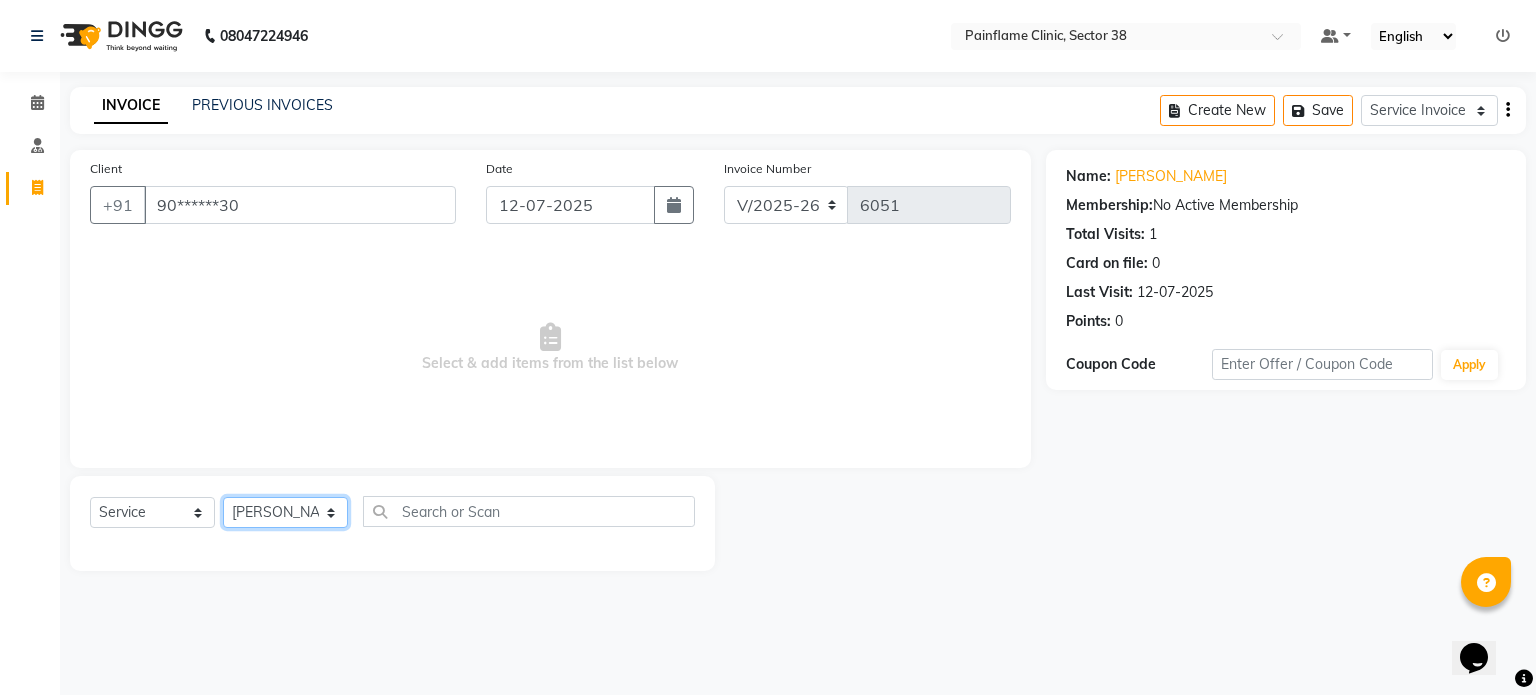 click on "Select Therapist [PERSON_NAME] Dr [PERSON_NAME] [PERSON_NAME] Dr [PERSON_NAME] Dr. Suraj [PERSON_NAME] [PERSON_NAME] [PERSON_NAME] [PERSON_NAME] Reception 1  Reception 2 Reception 3" 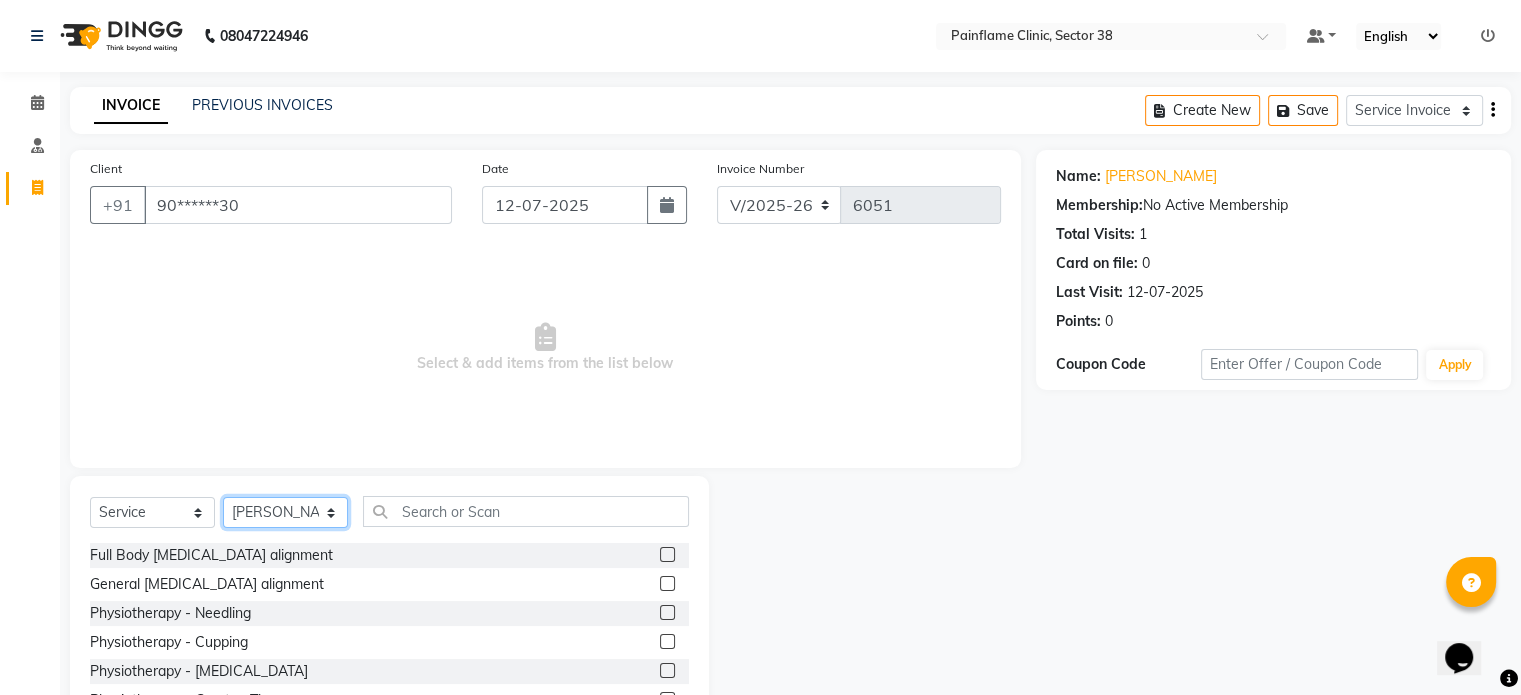scroll, scrollTop: 119, scrollLeft: 0, axis: vertical 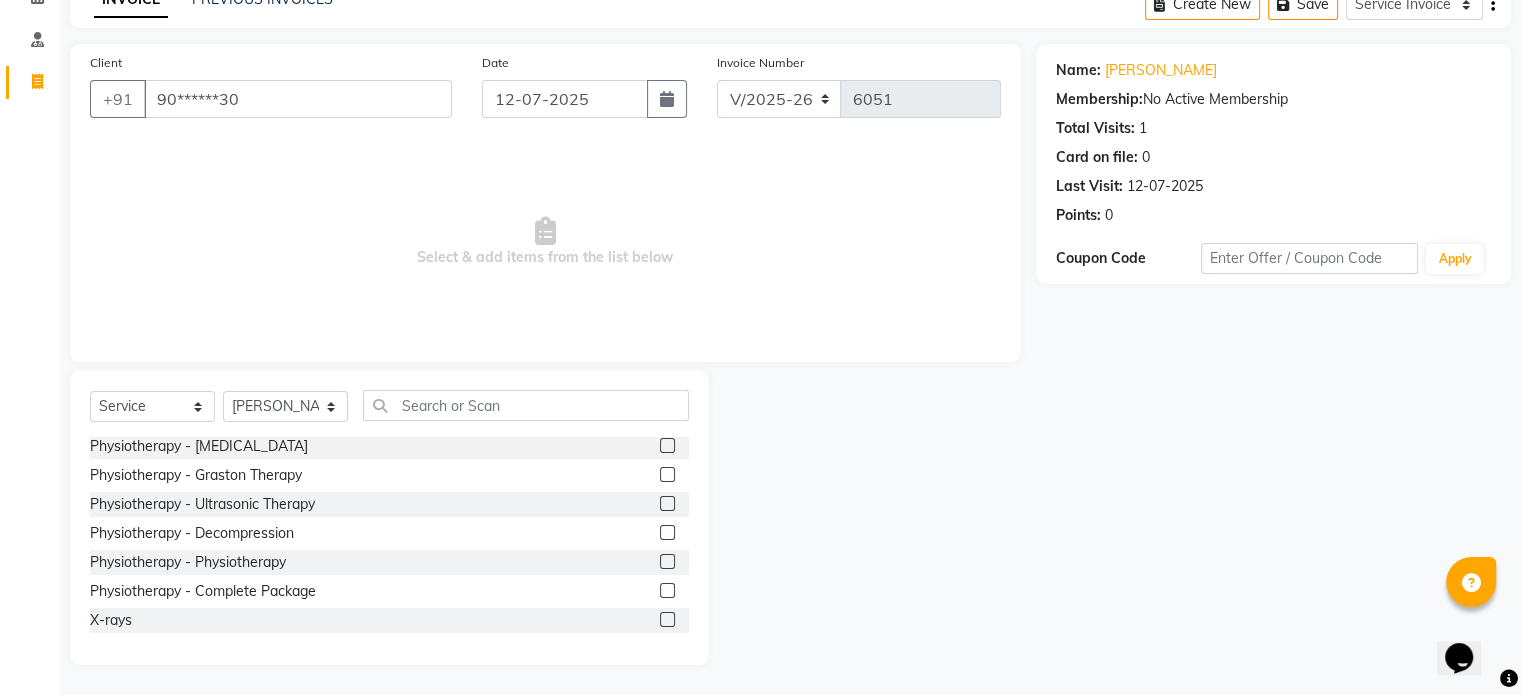 click 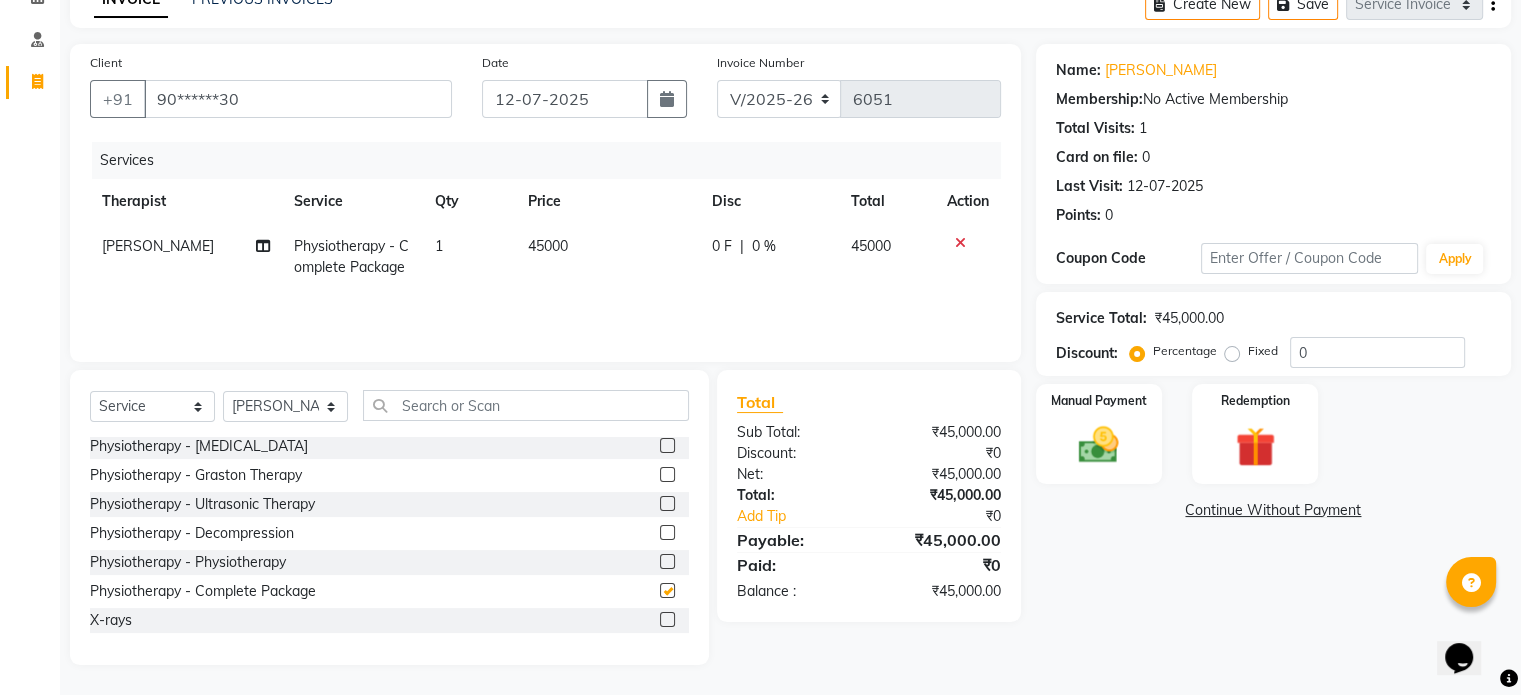 checkbox on "false" 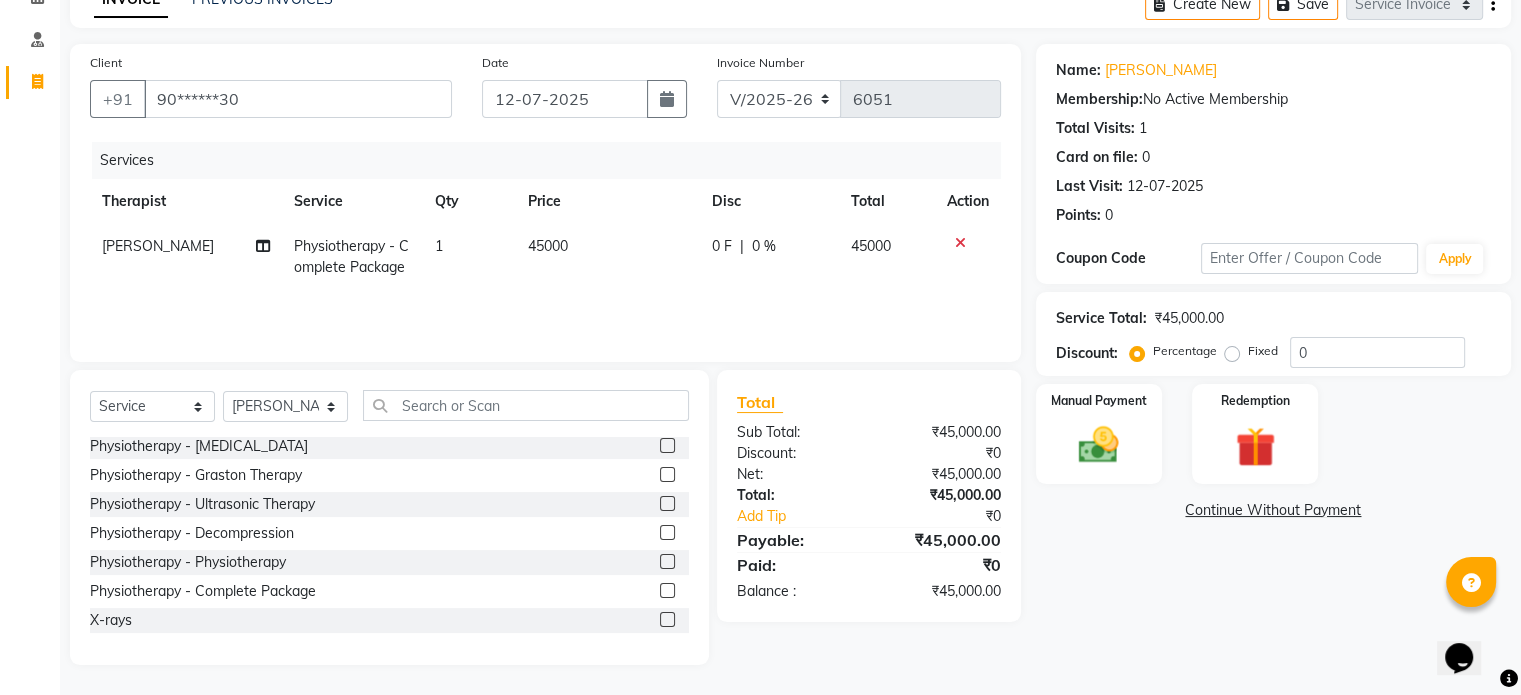 click on "45000" 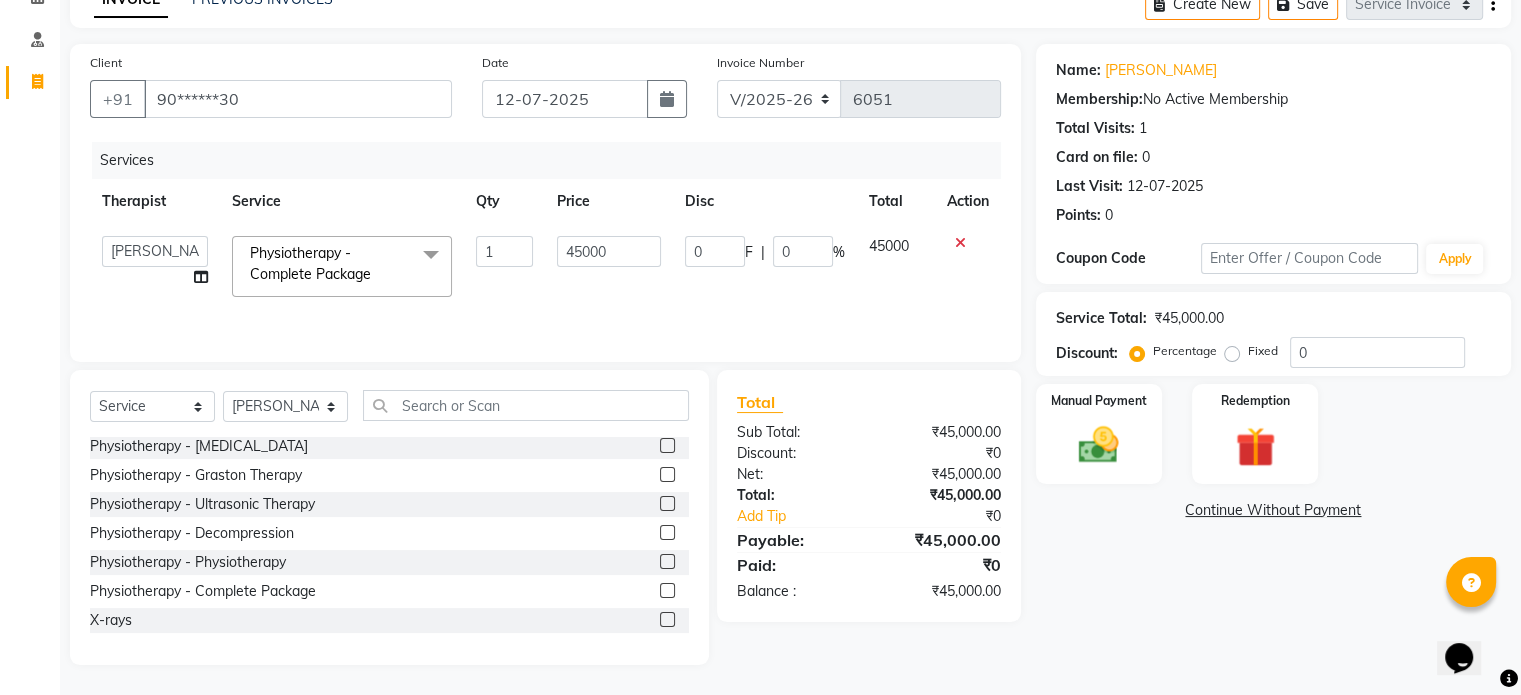 click on "45000" 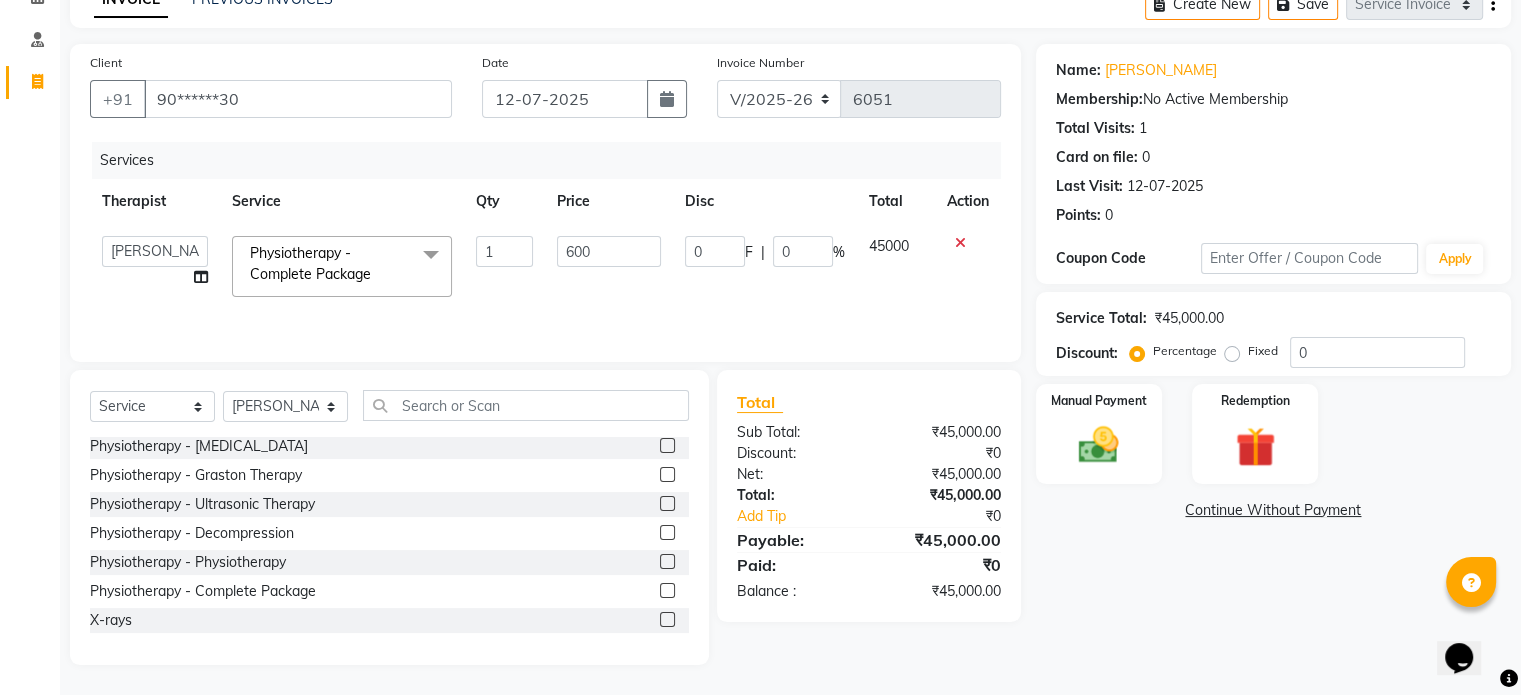 type on "6000" 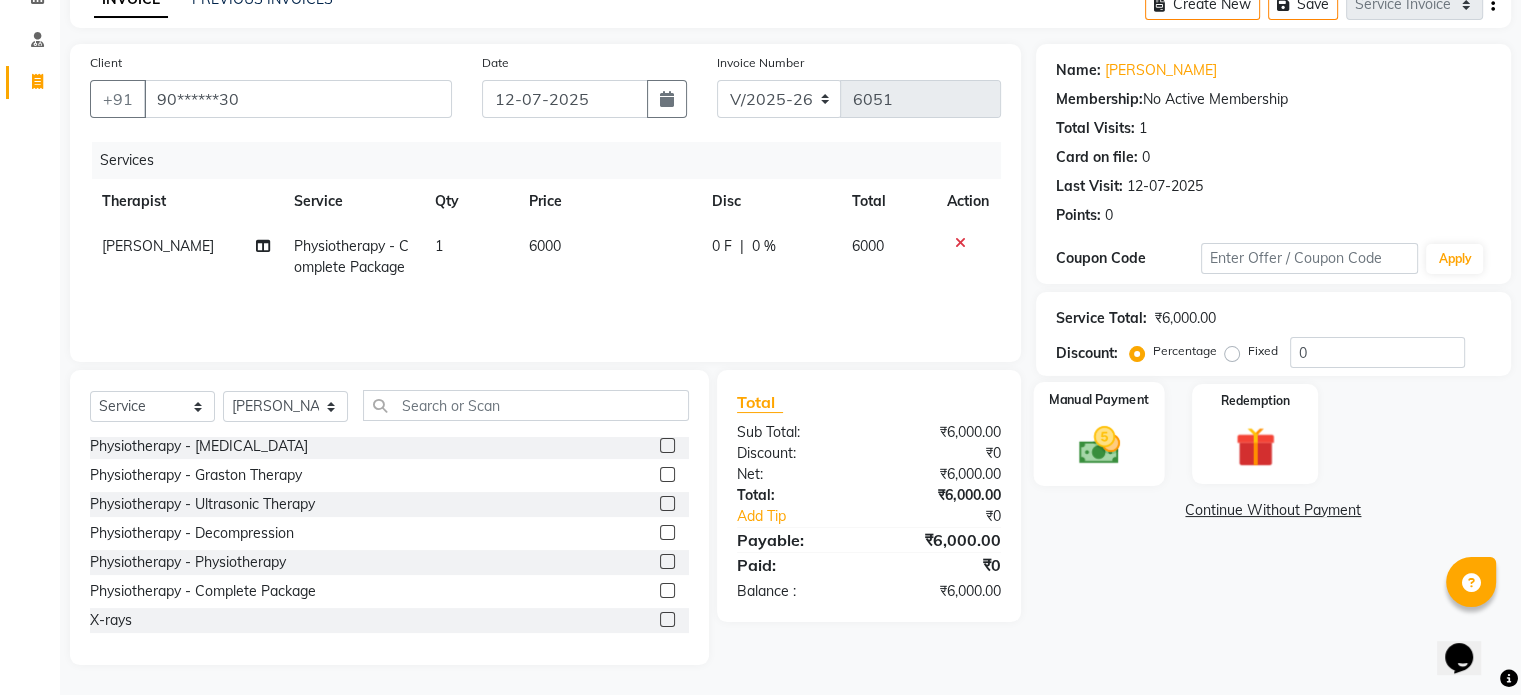 click 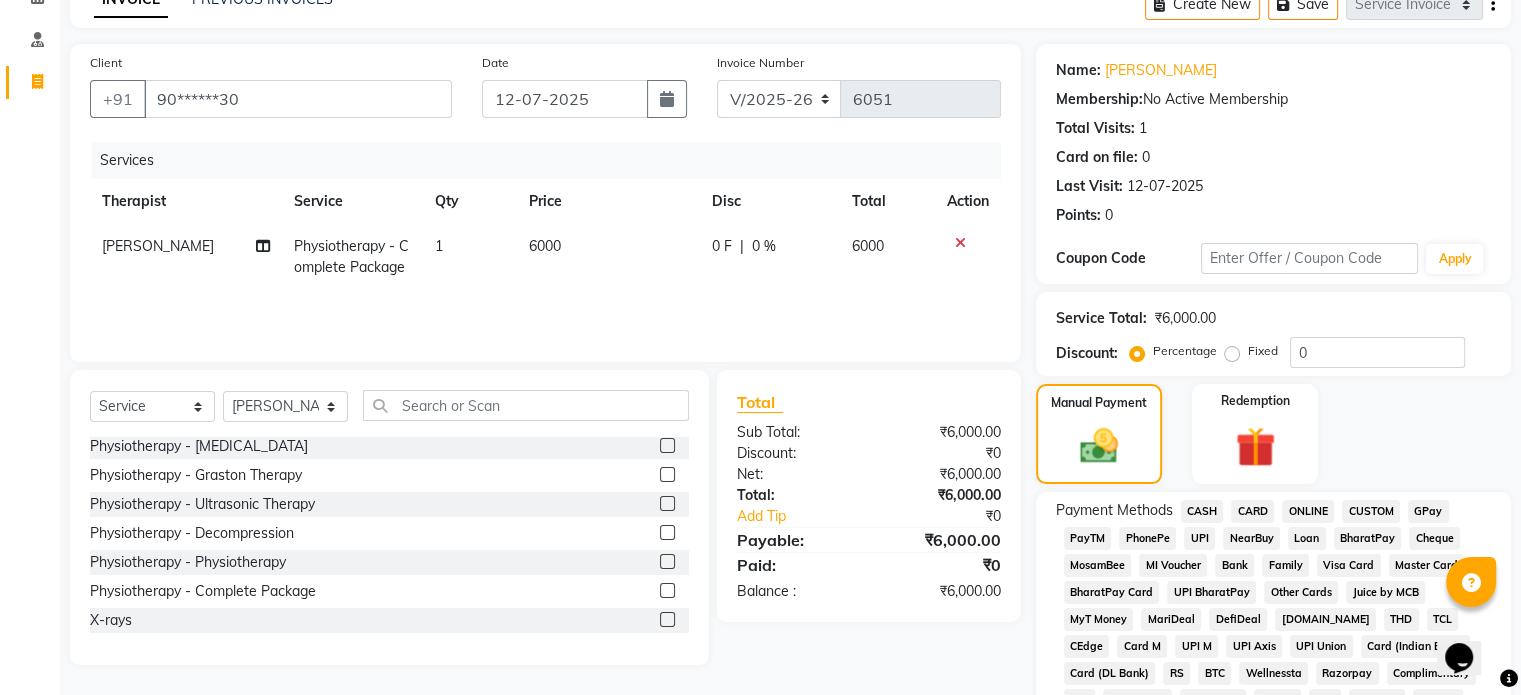 click on "CARD" 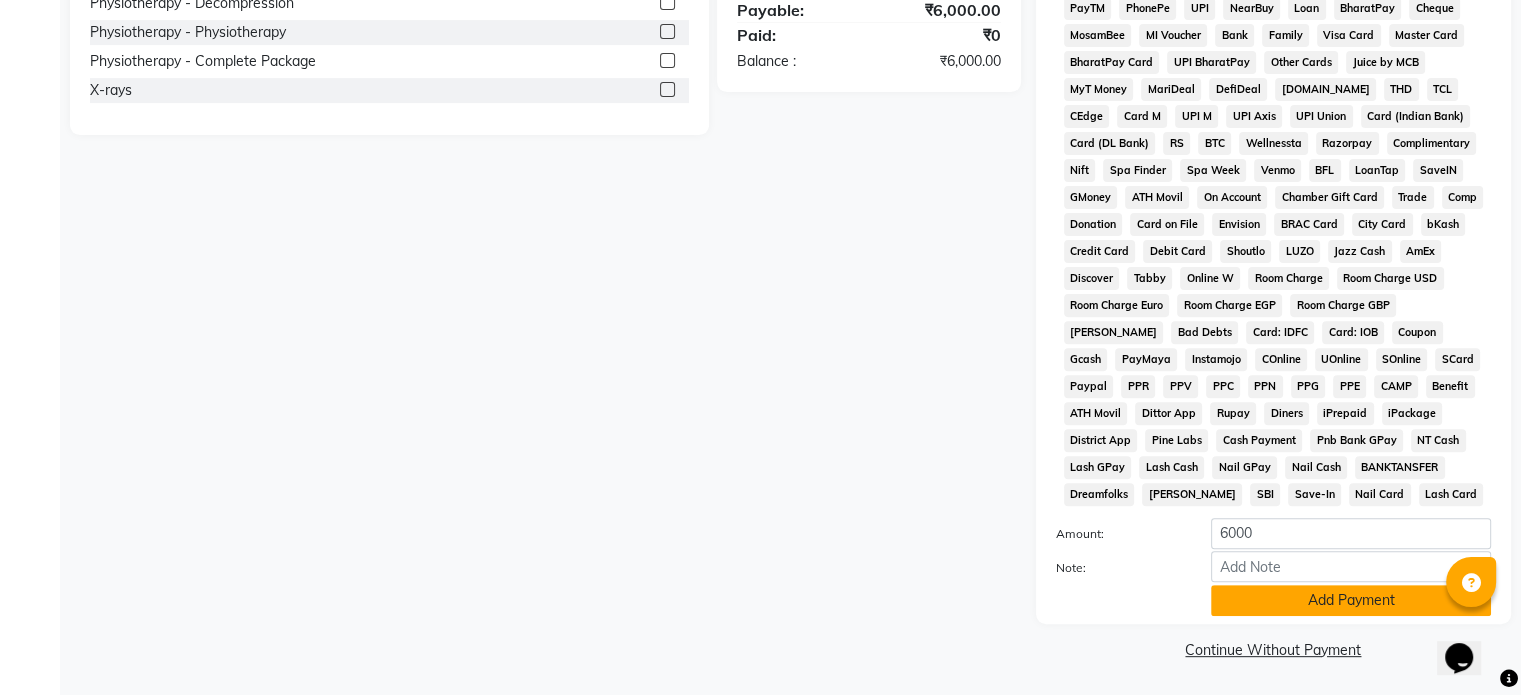 scroll, scrollTop: 651, scrollLeft: 0, axis: vertical 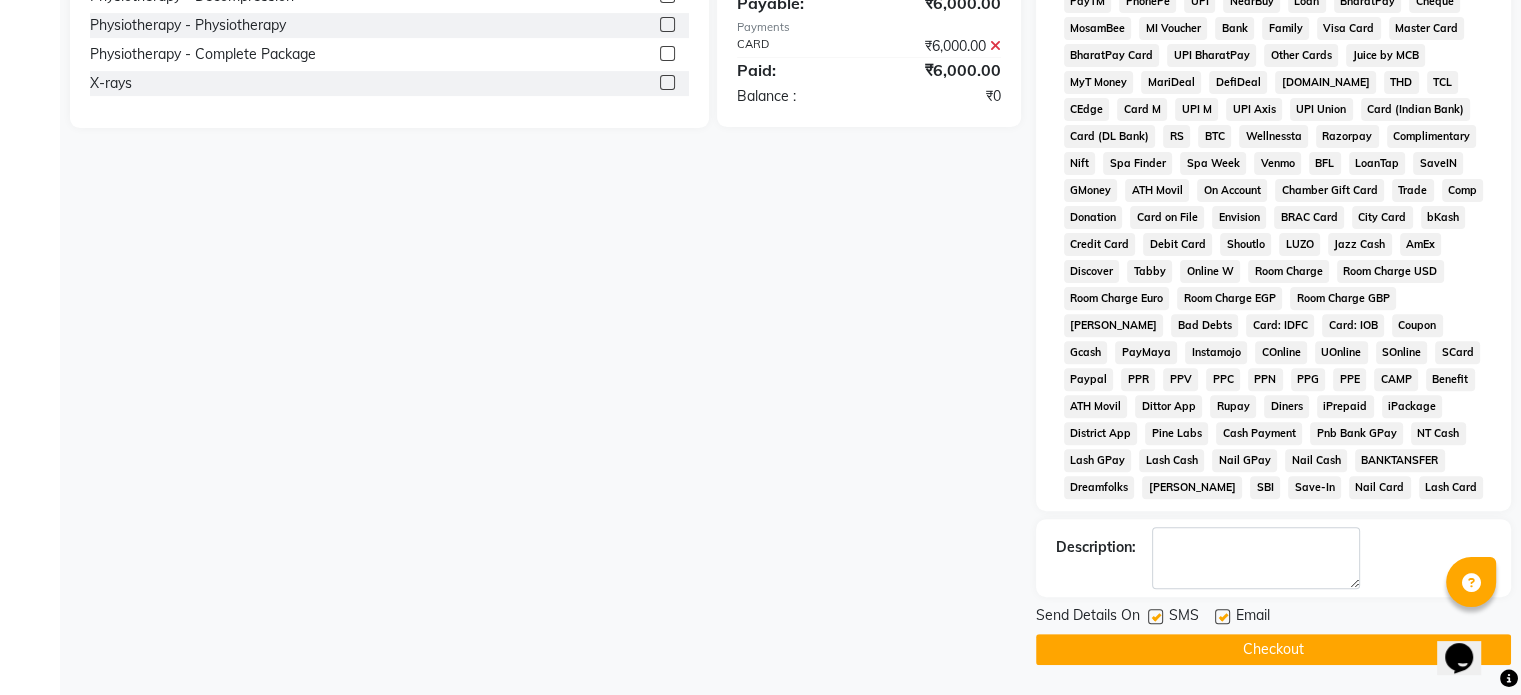 click 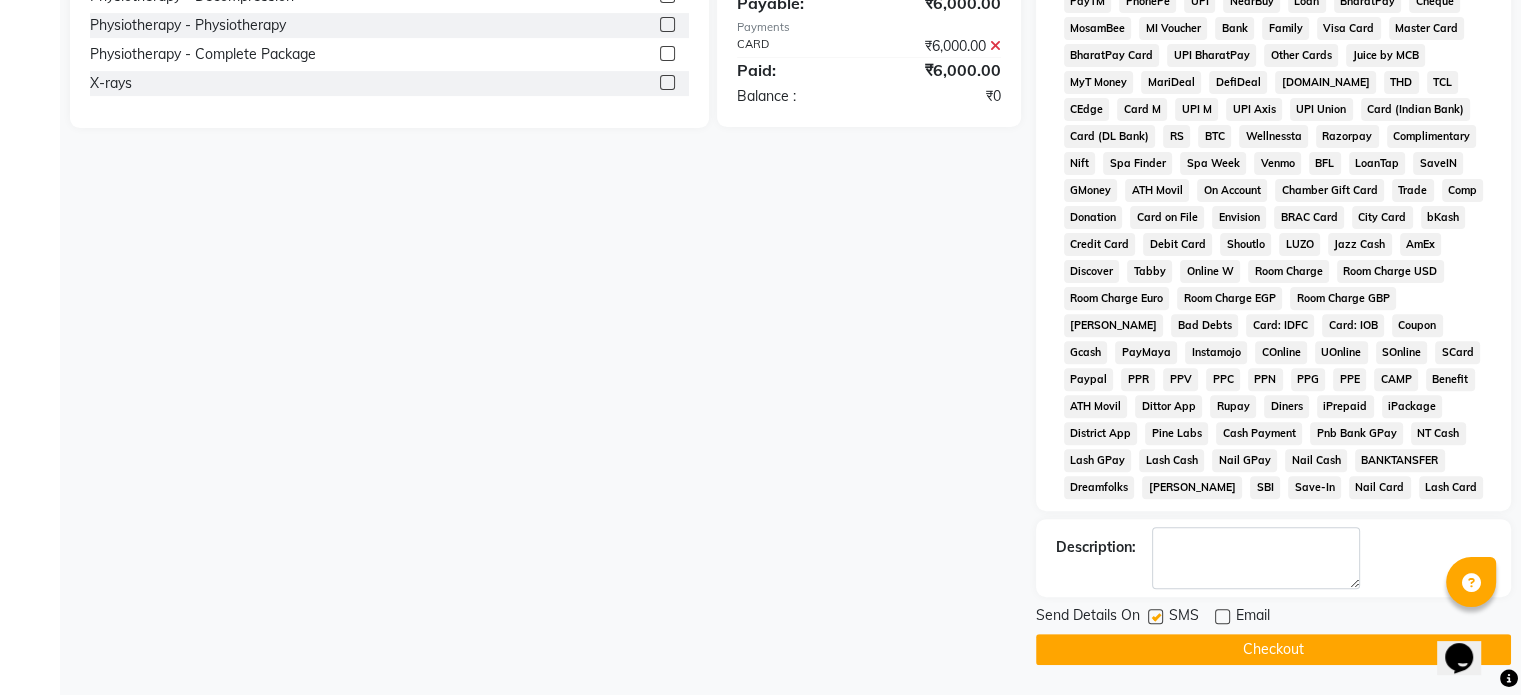click 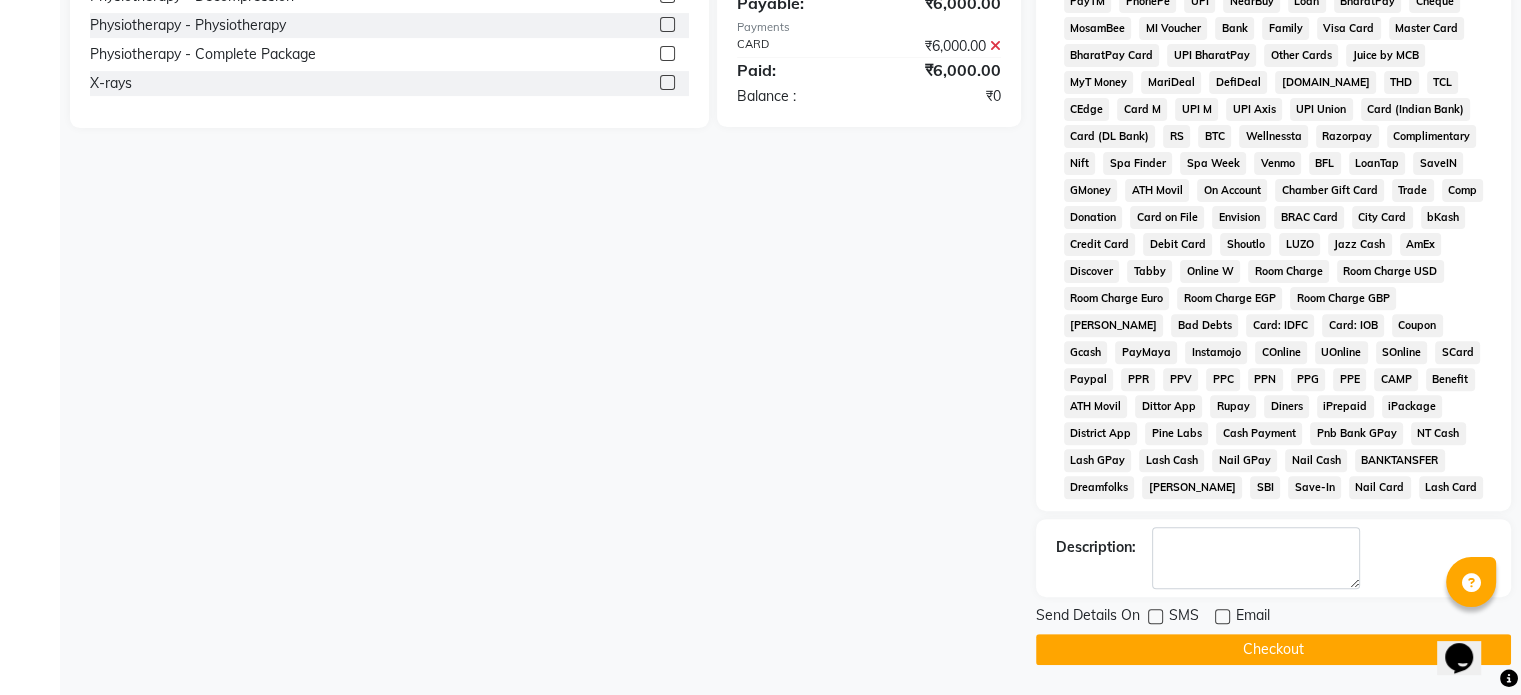 click on "Checkout" 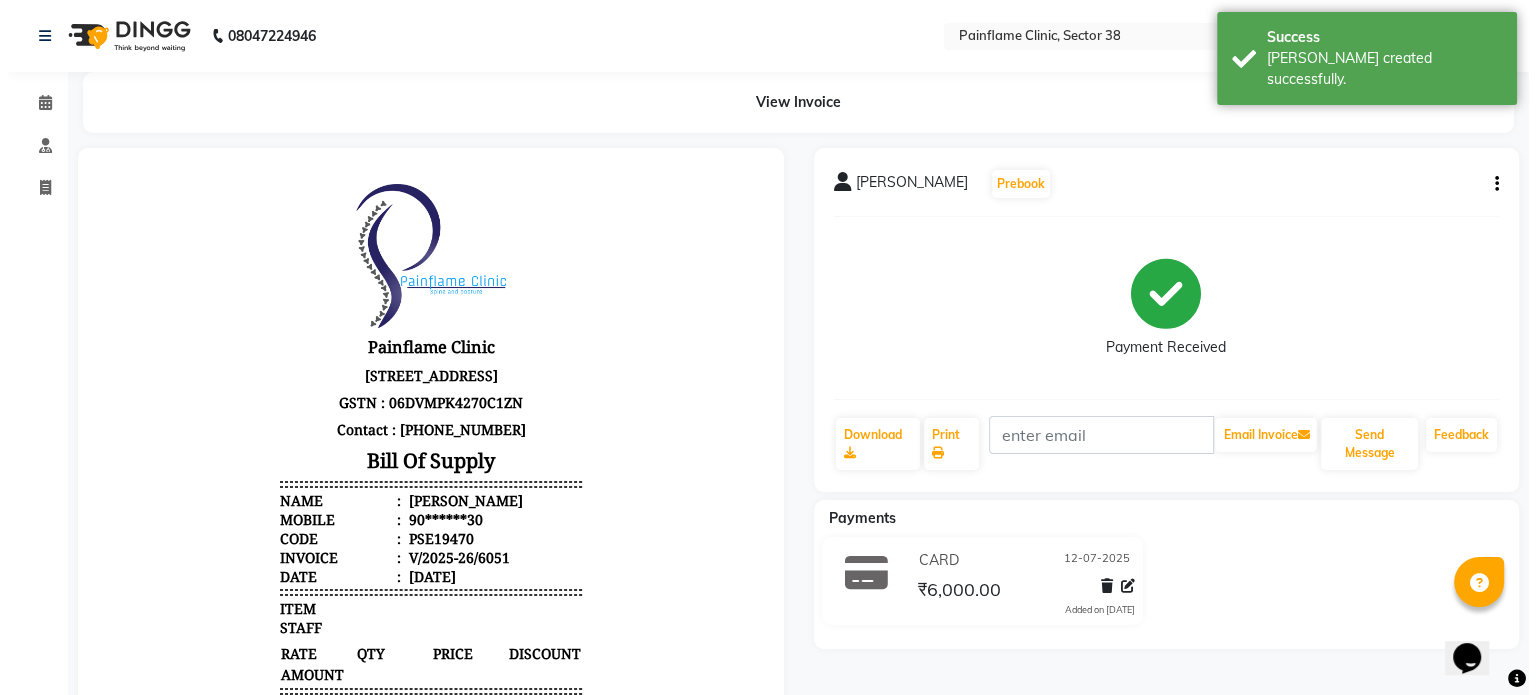 scroll, scrollTop: 0, scrollLeft: 0, axis: both 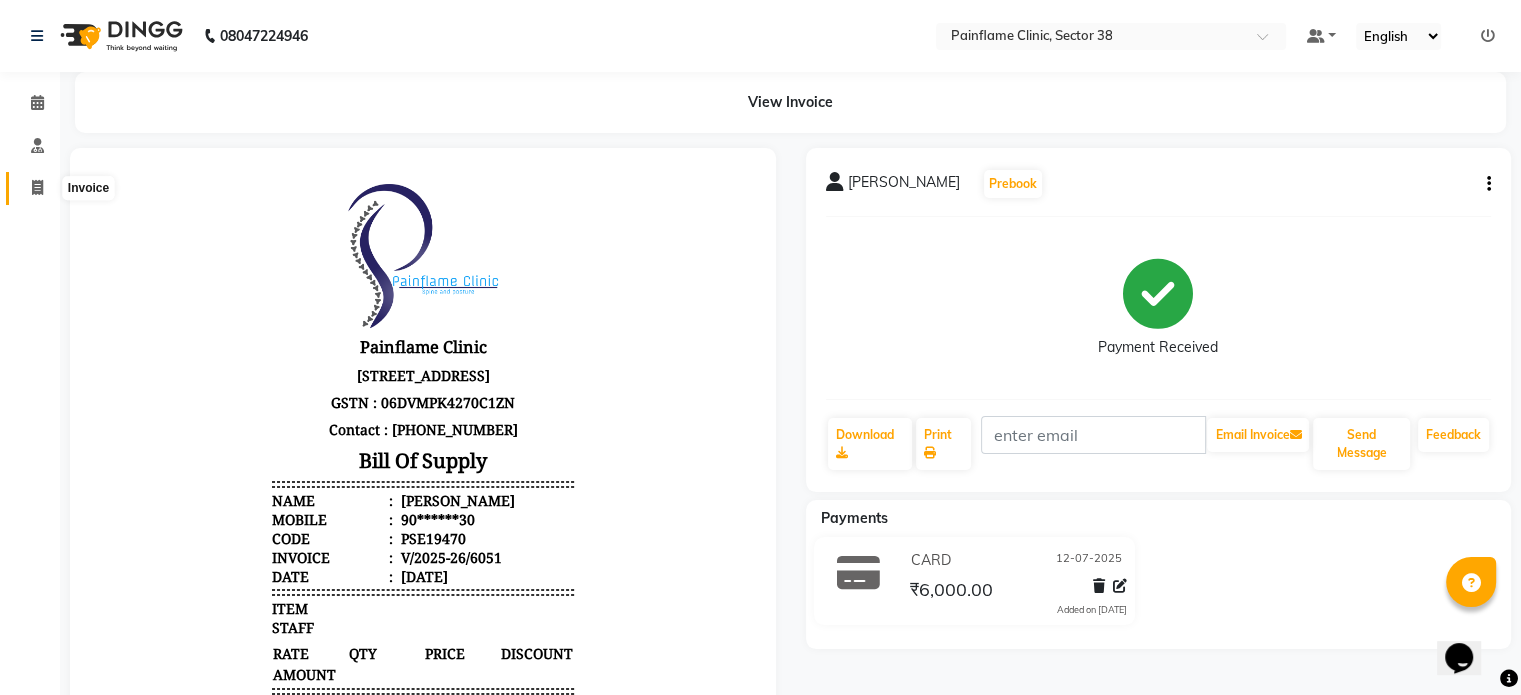 click 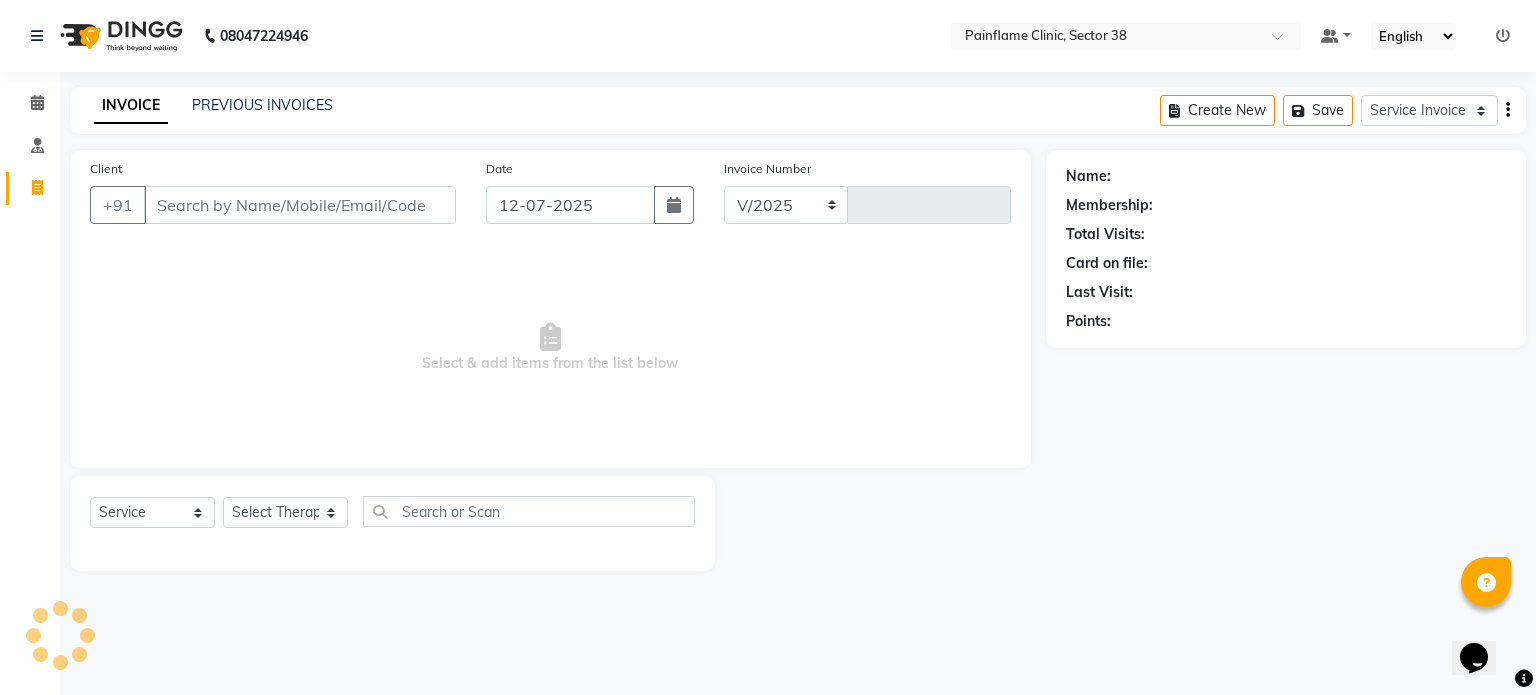 select on "3964" 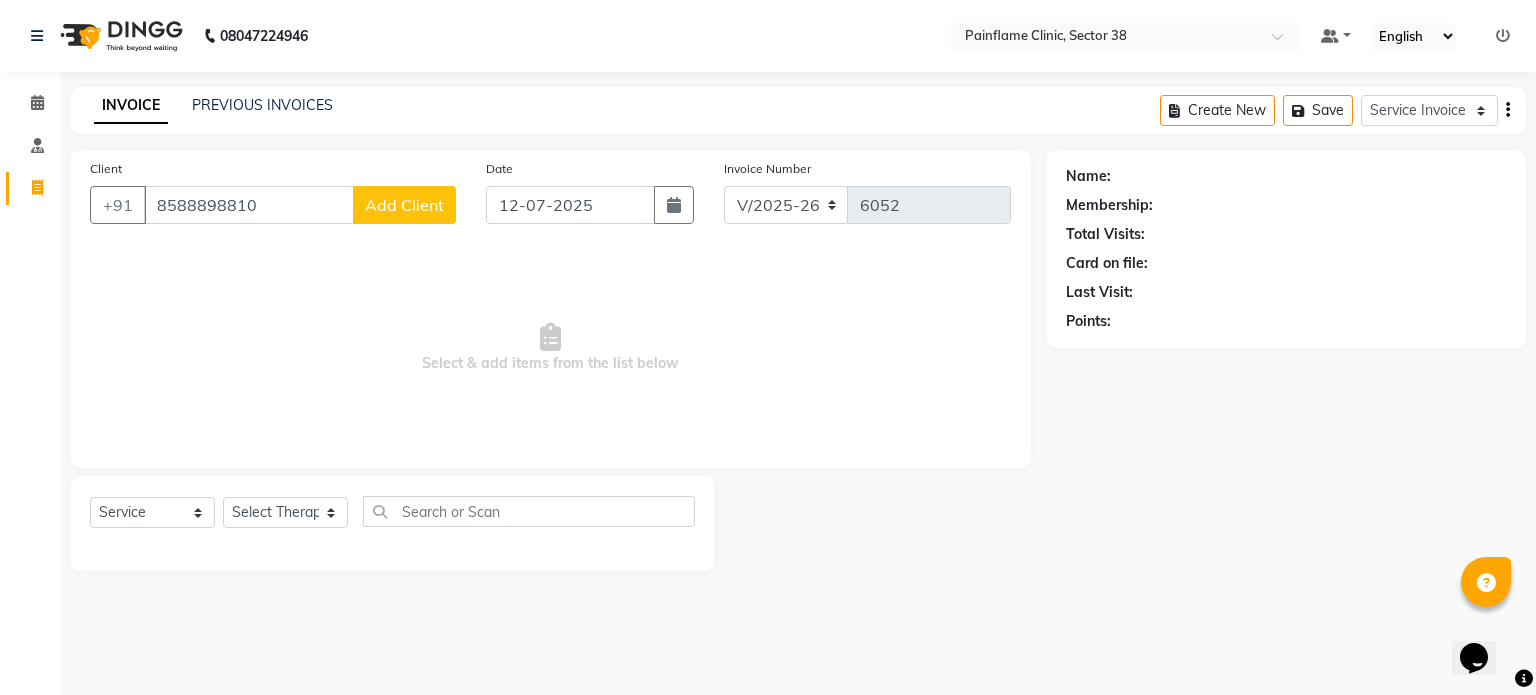 click on "8588898810" at bounding box center (249, 205) 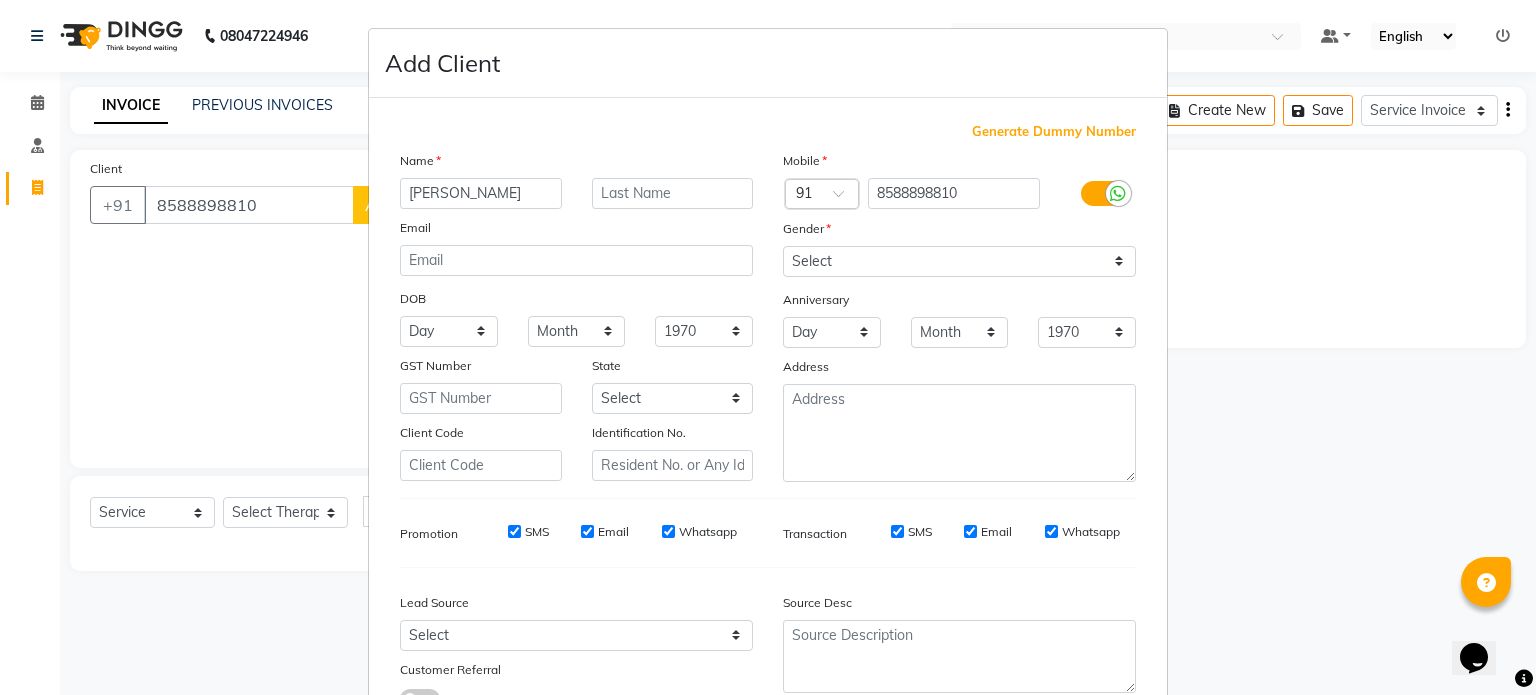 type on "[PERSON_NAME]" 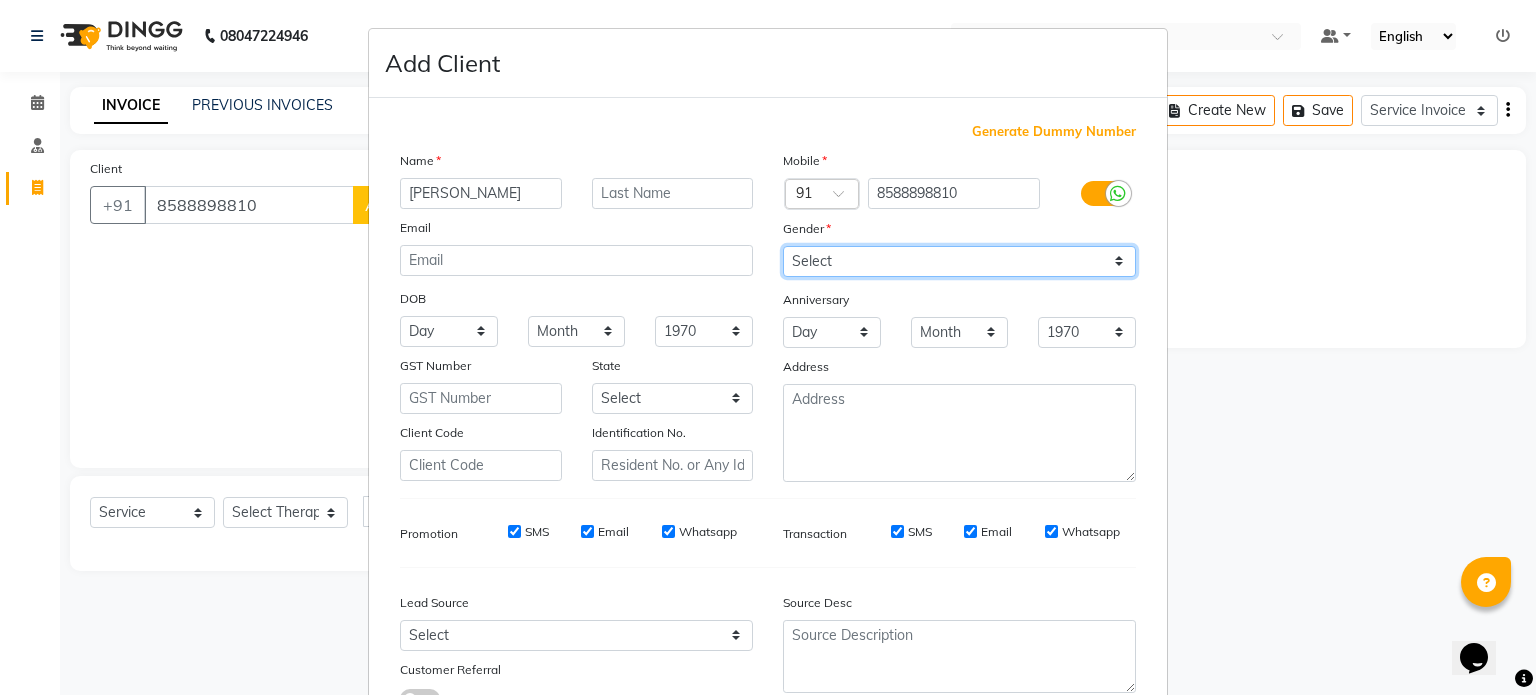 click on "Select [DEMOGRAPHIC_DATA] [DEMOGRAPHIC_DATA] Other Prefer Not To Say" at bounding box center (959, 261) 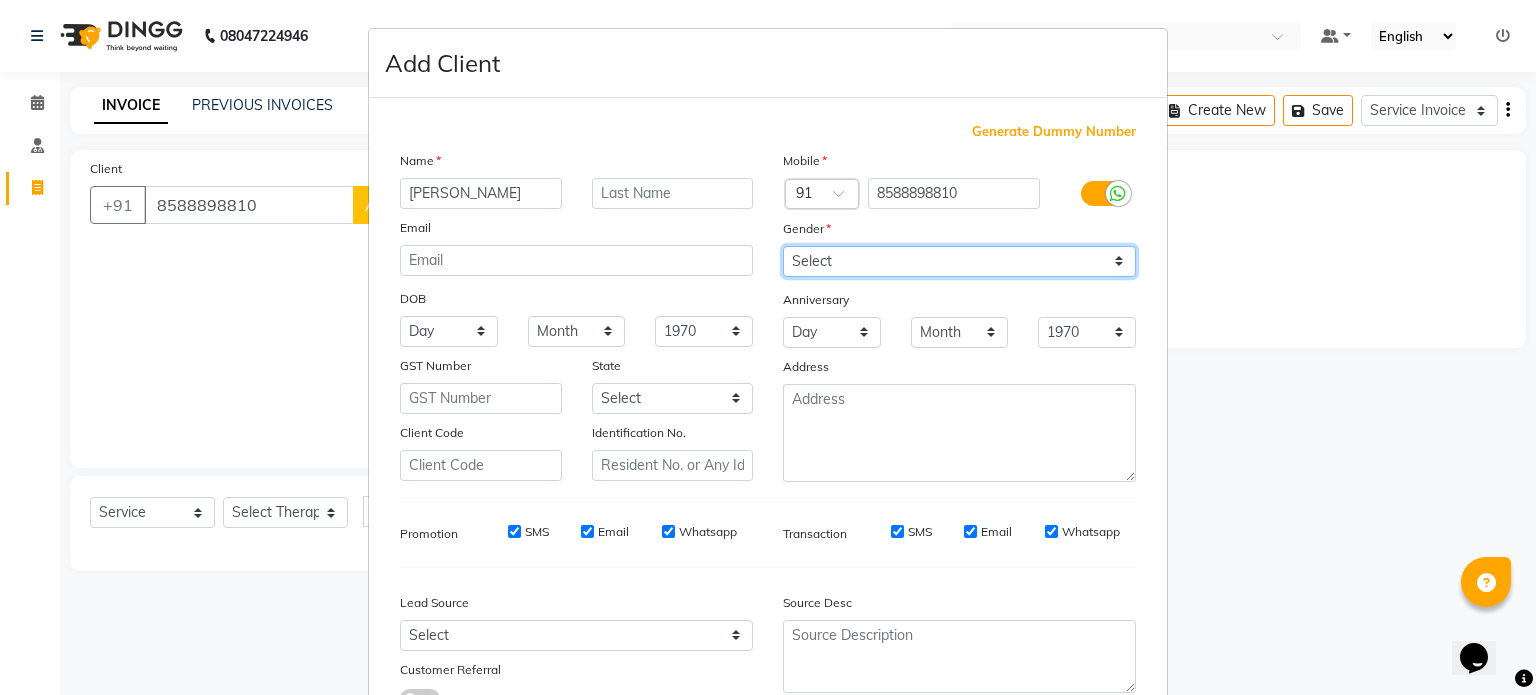 select on "[DEMOGRAPHIC_DATA]" 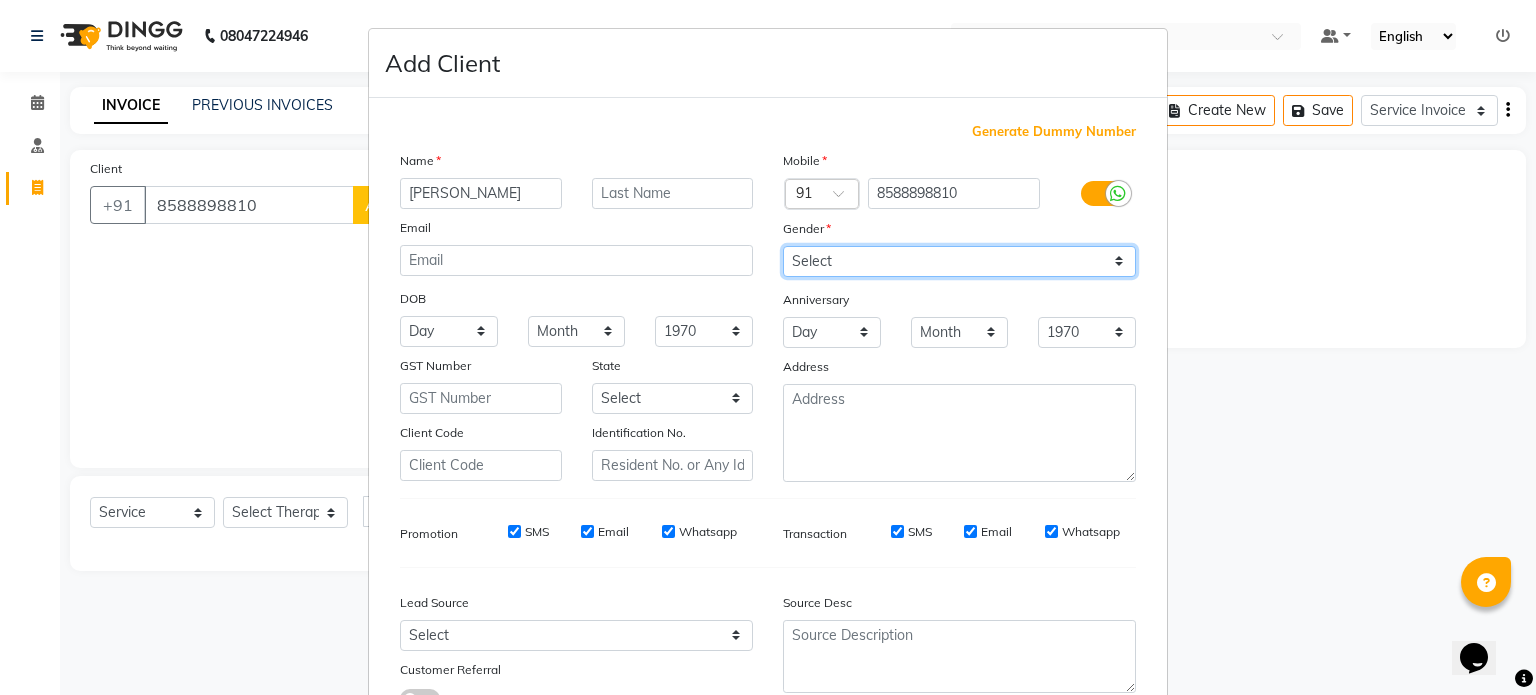 click on "Select [DEMOGRAPHIC_DATA] [DEMOGRAPHIC_DATA] Other Prefer Not To Say" at bounding box center (959, 261) 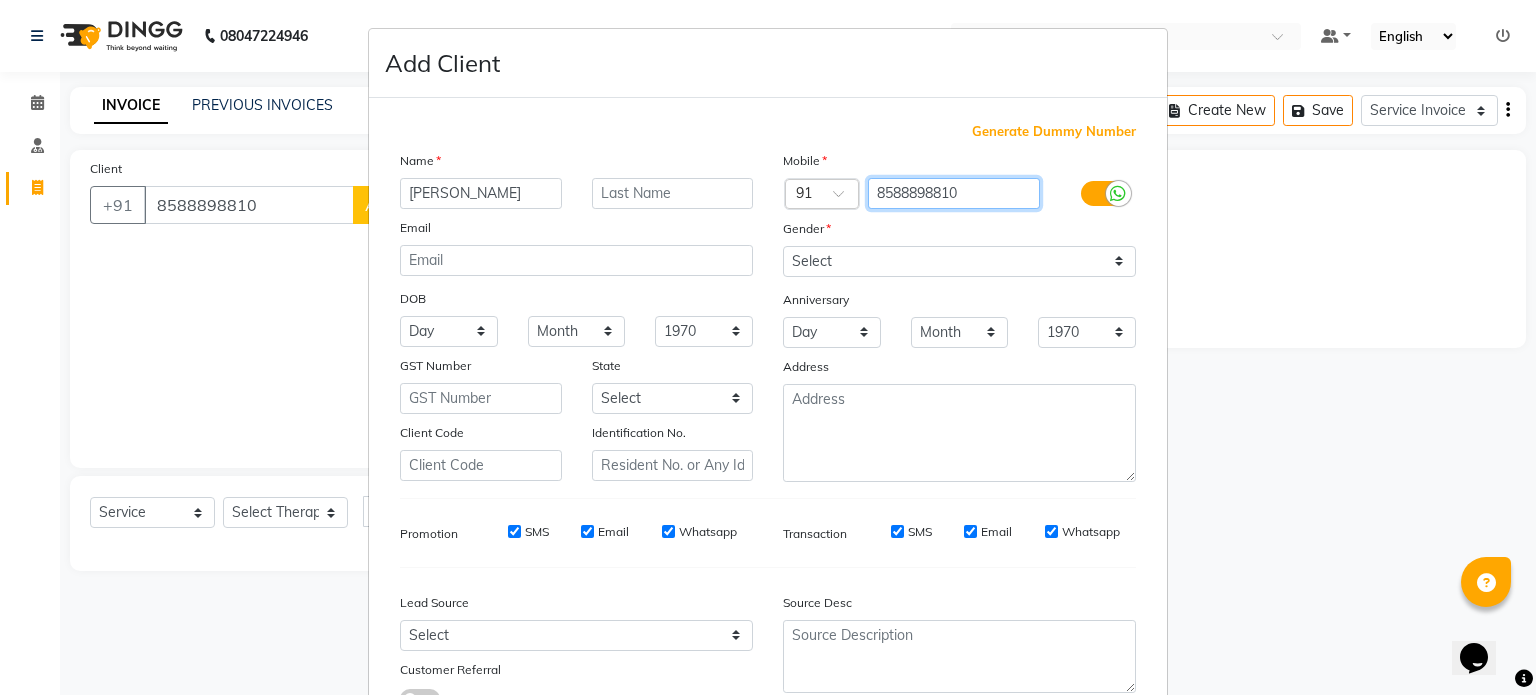 click on "8588898810" at bounding box center [954, 193] 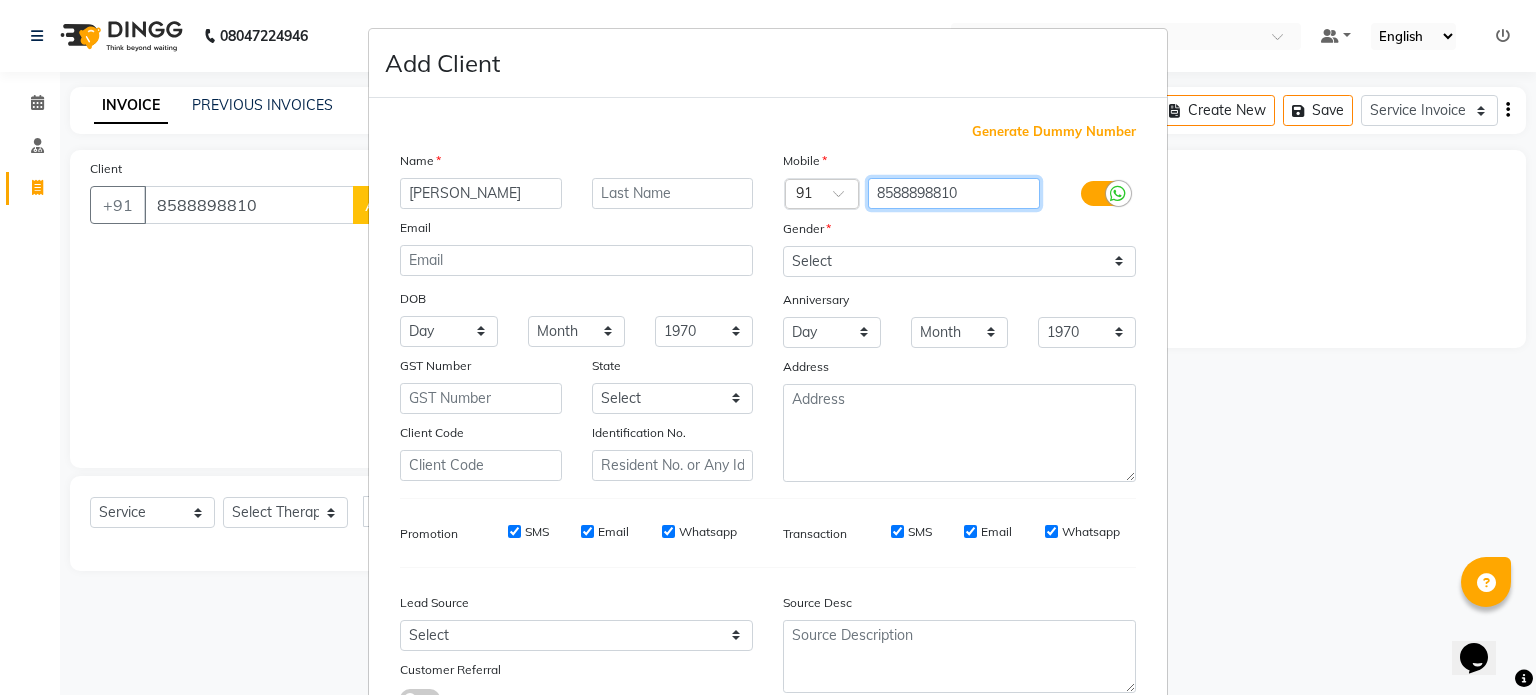 click on "8588898810" at bounding box center (954, 193) 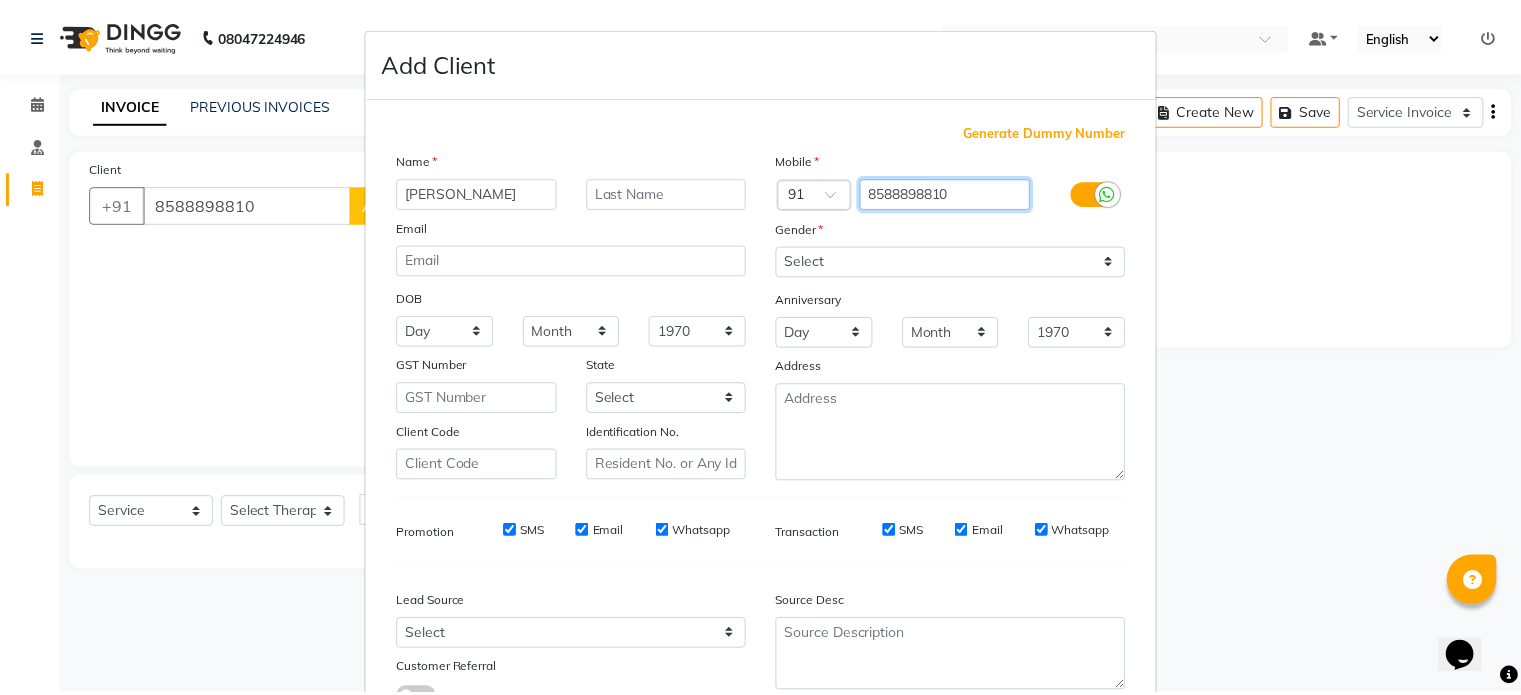 scroll, scrollTop: 161, scrollLeft: 0, axis: vertical 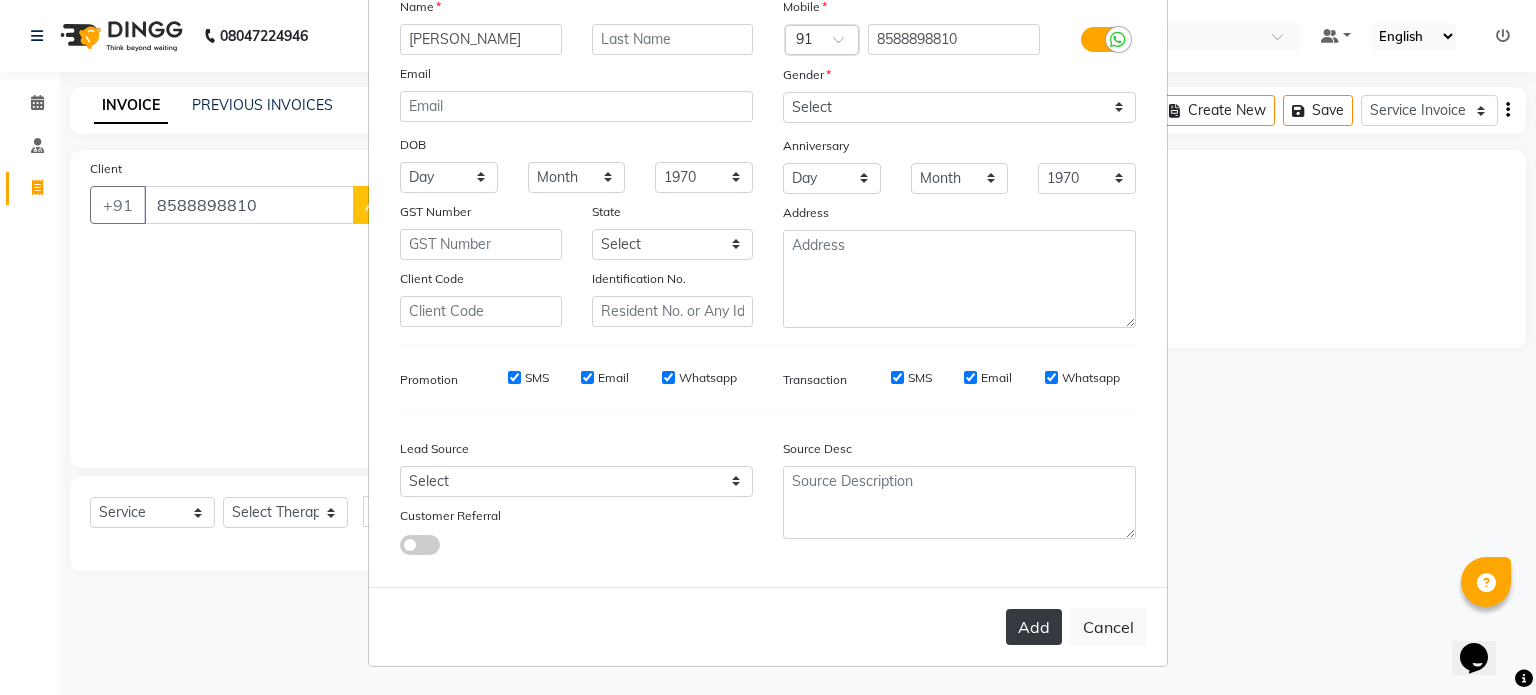 click on "Add" at bounding box center (1034, 627) 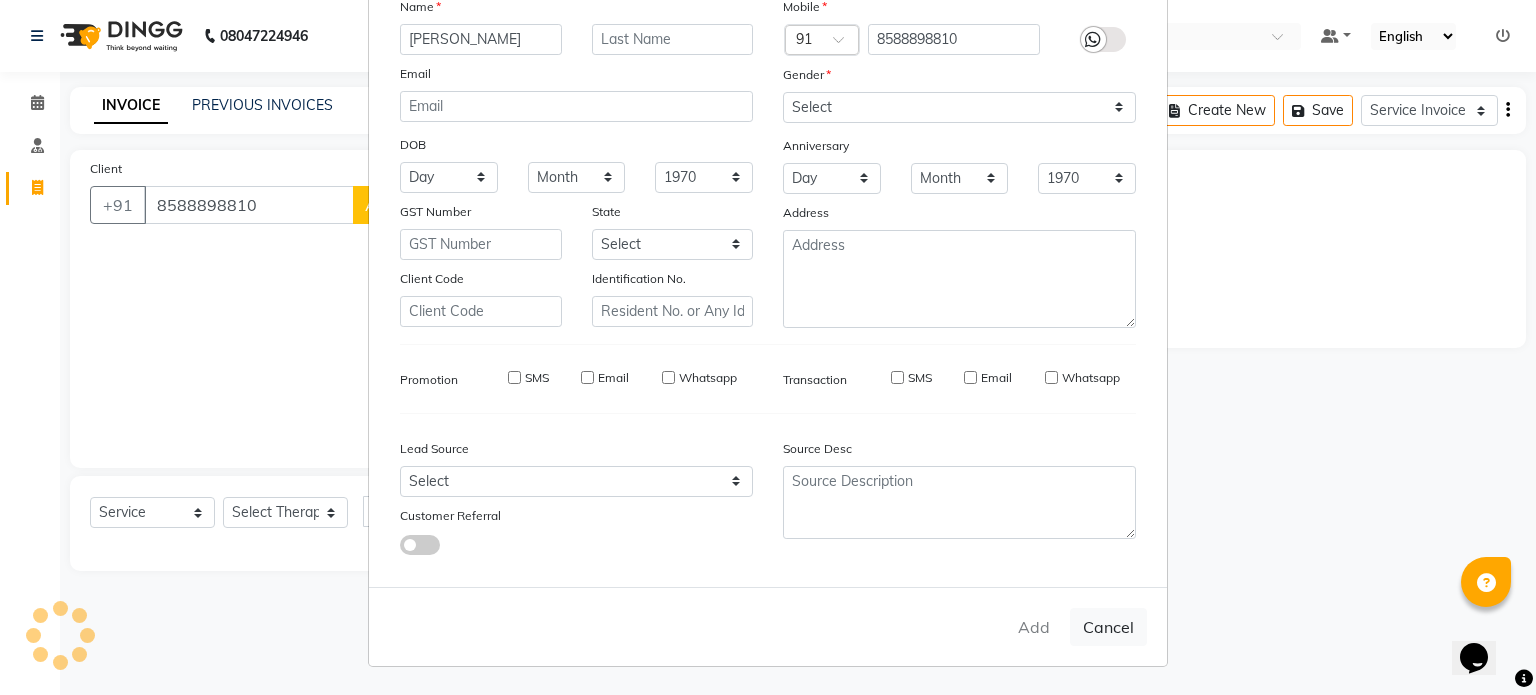 type on "85******10" 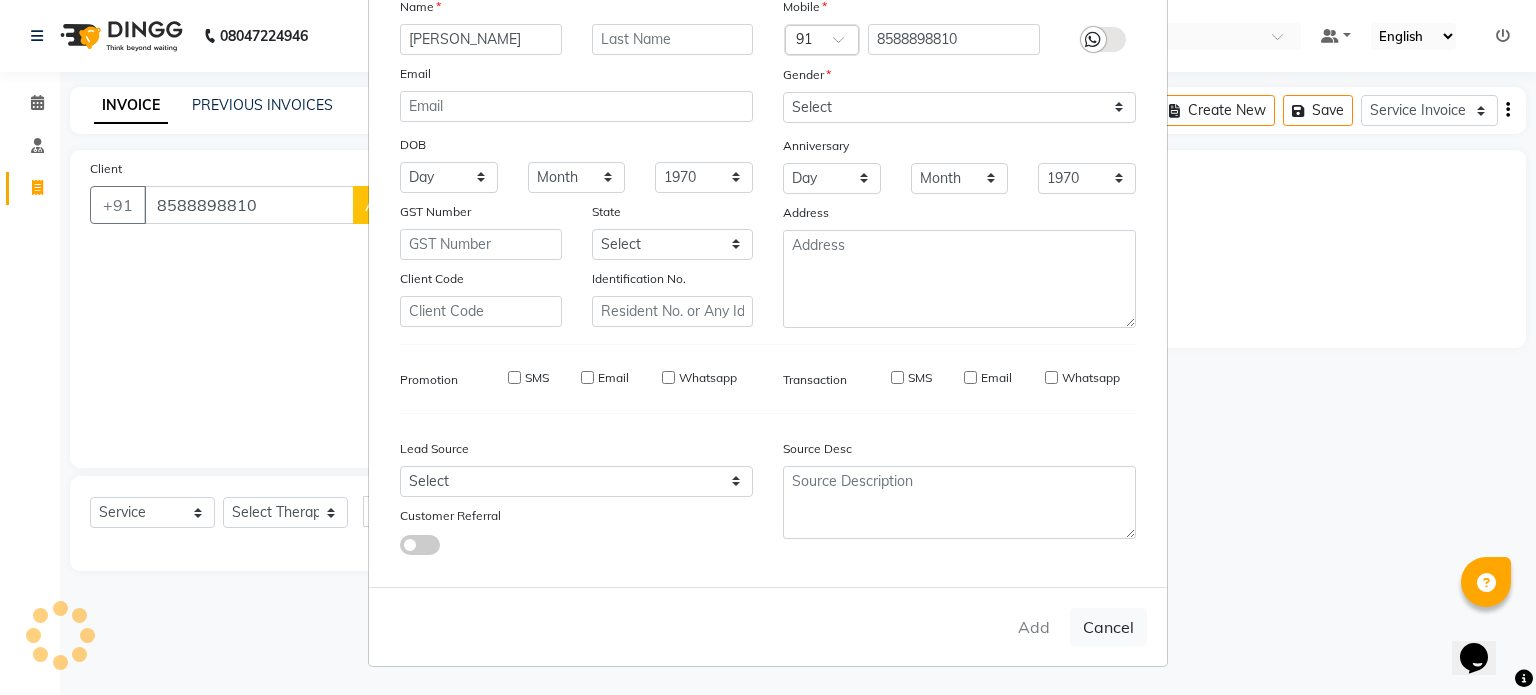 type 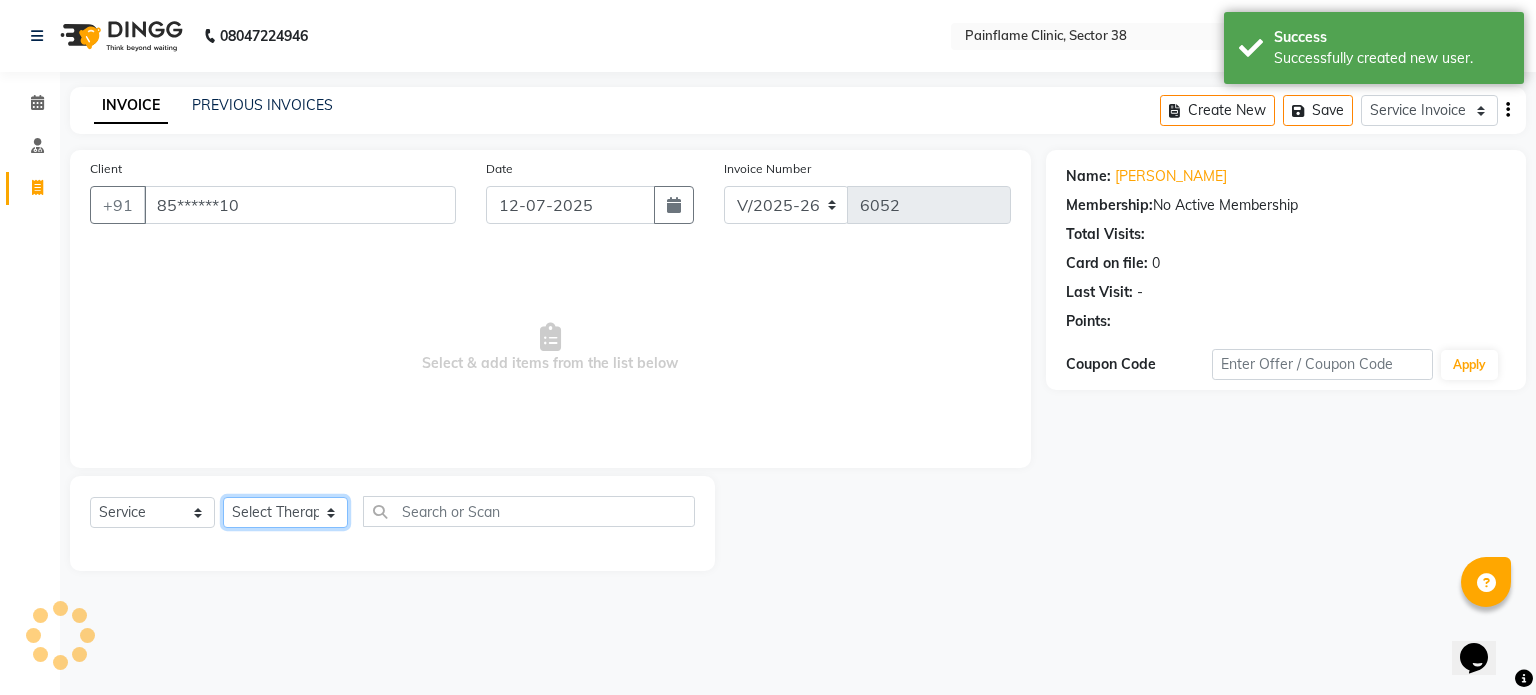 click on "Select Therapist [PERSON_NAME] Dr [PERSON_NAME] [PERSON_NAME] Dr [PERSON_NAME] Dr. Suraj [PERSON_NAME] [PERSON_NAME] [PERSON_NAME] [PERSON_NAME] Reception 1  Reception 2 Reception 3" 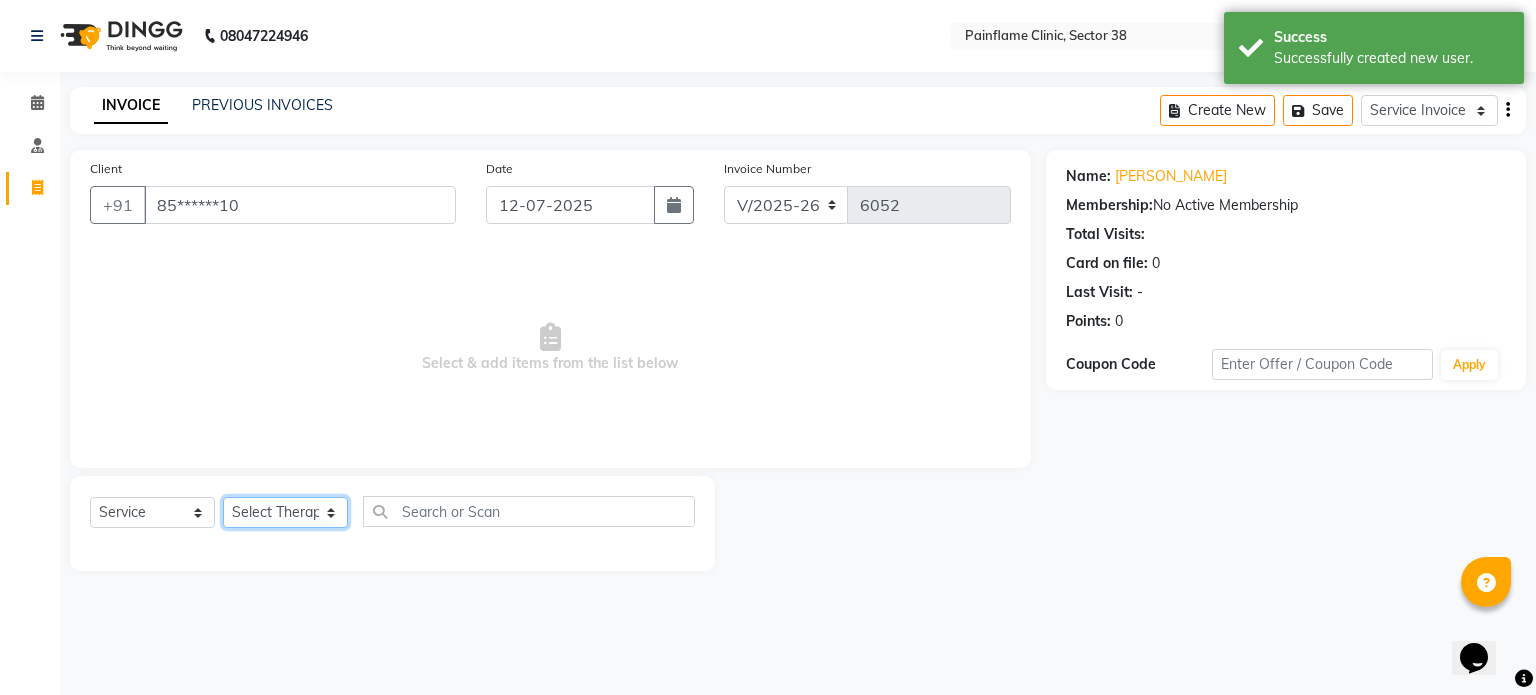 select on "20216" 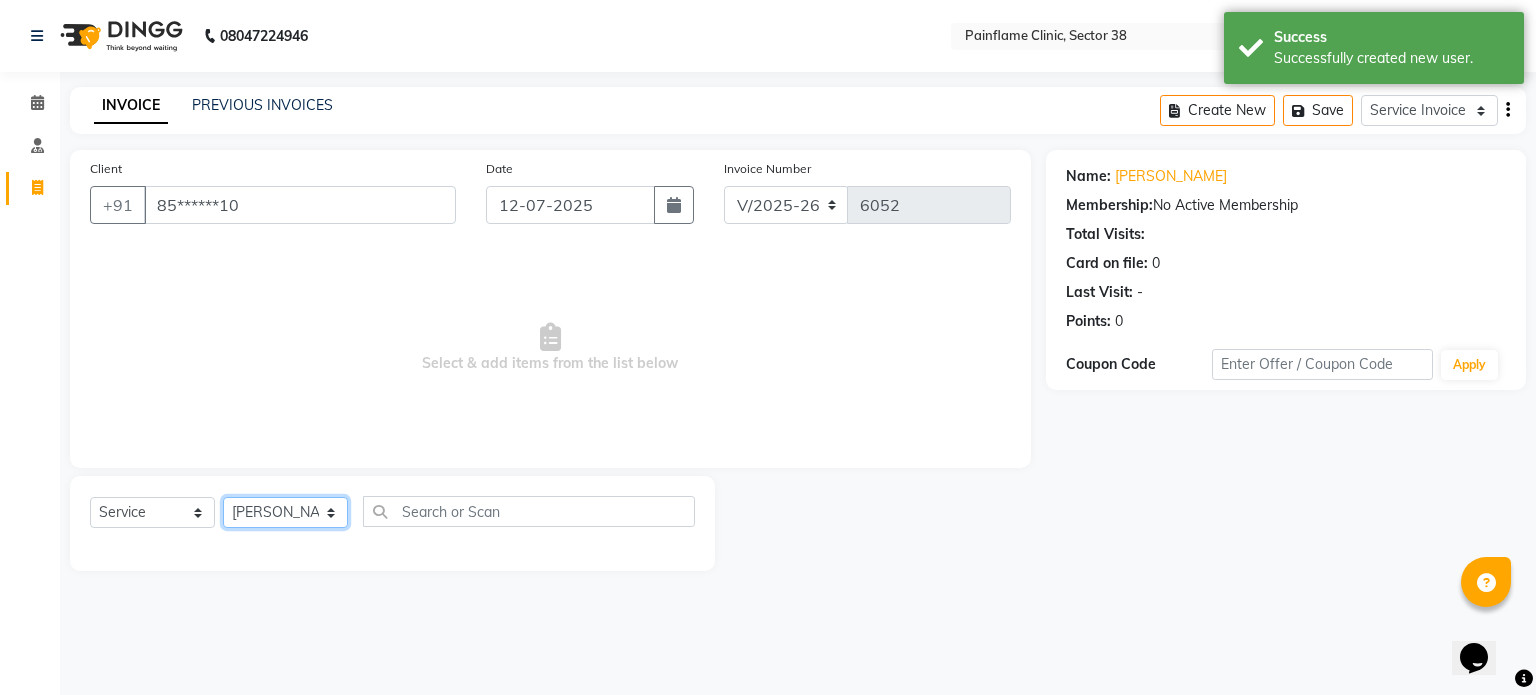 click on "Select Therapist [PERSON_NAME] Dr [PERSON_NAME] [PERSON_NAME] Dr [PERSON_NAME] Dr. Suraj [PERSON_NAME] [PERSON_NAME] [PERSON_NAME] [PERSON_NAME] Reception 1  Reception 2 Reception 3" 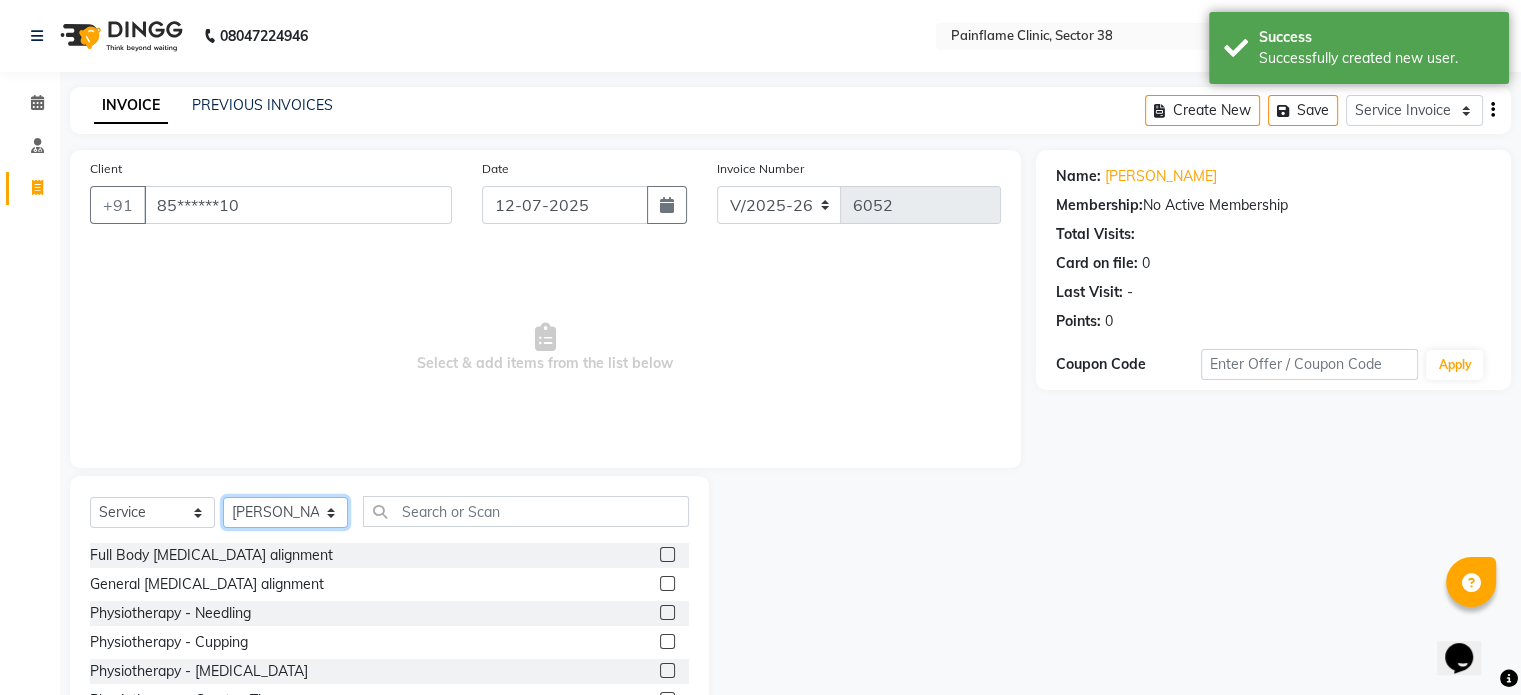 scroll, scrollTop: 119, scrollLeft: 0, axis: vertical 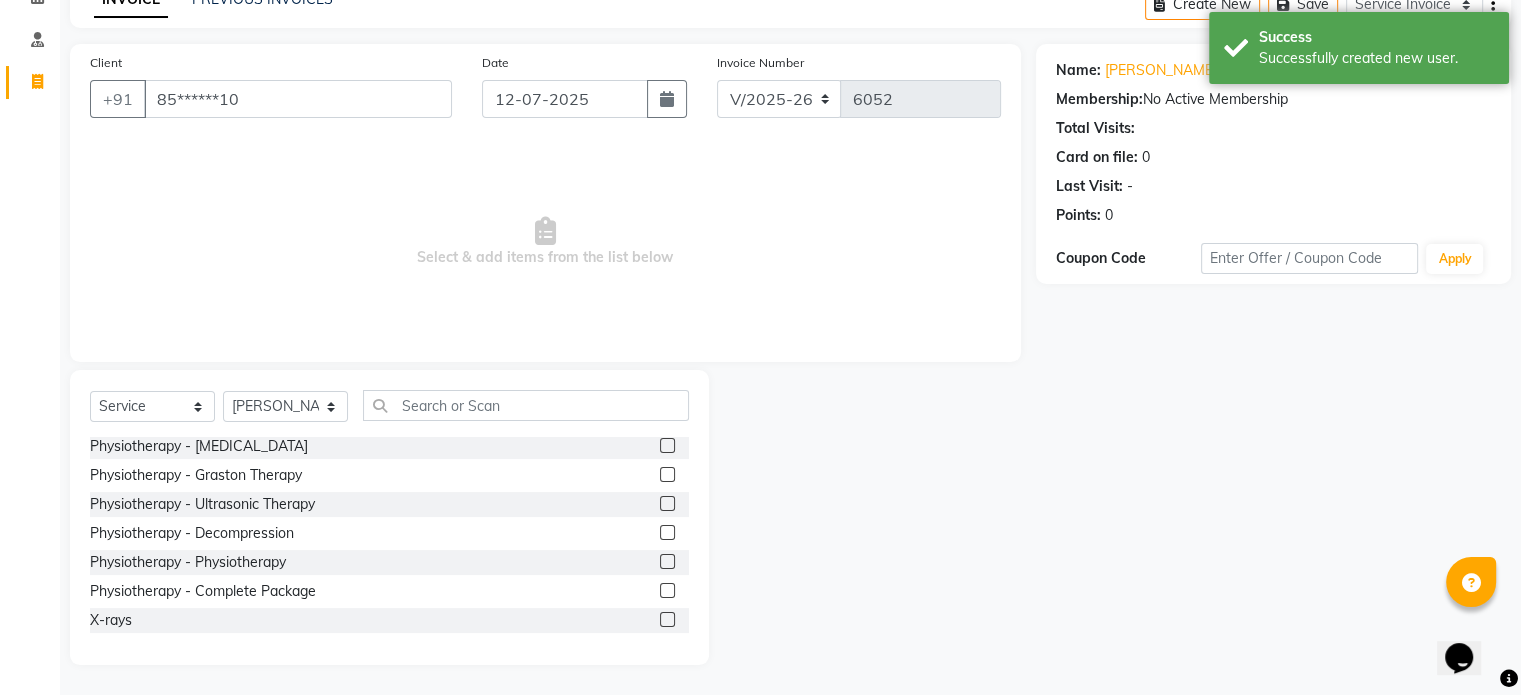 click 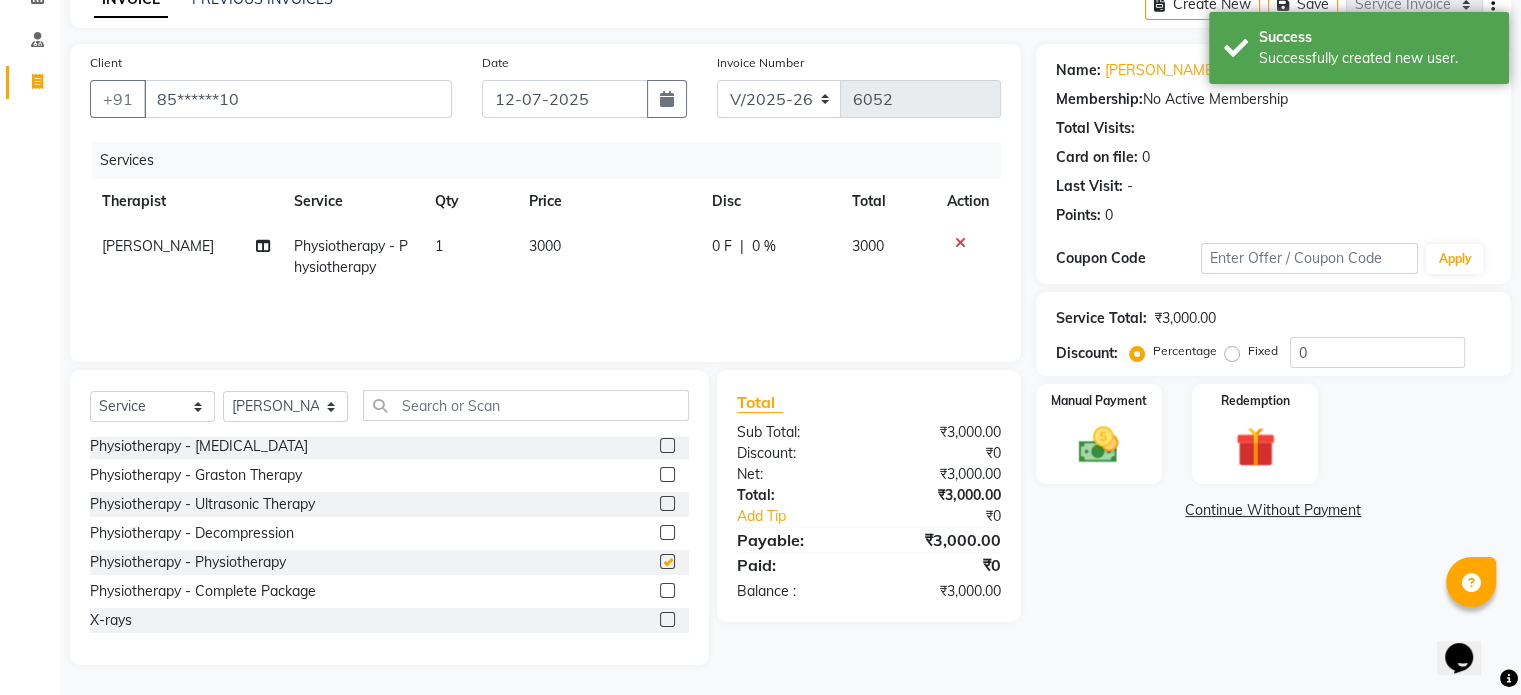 checkbox on "false" 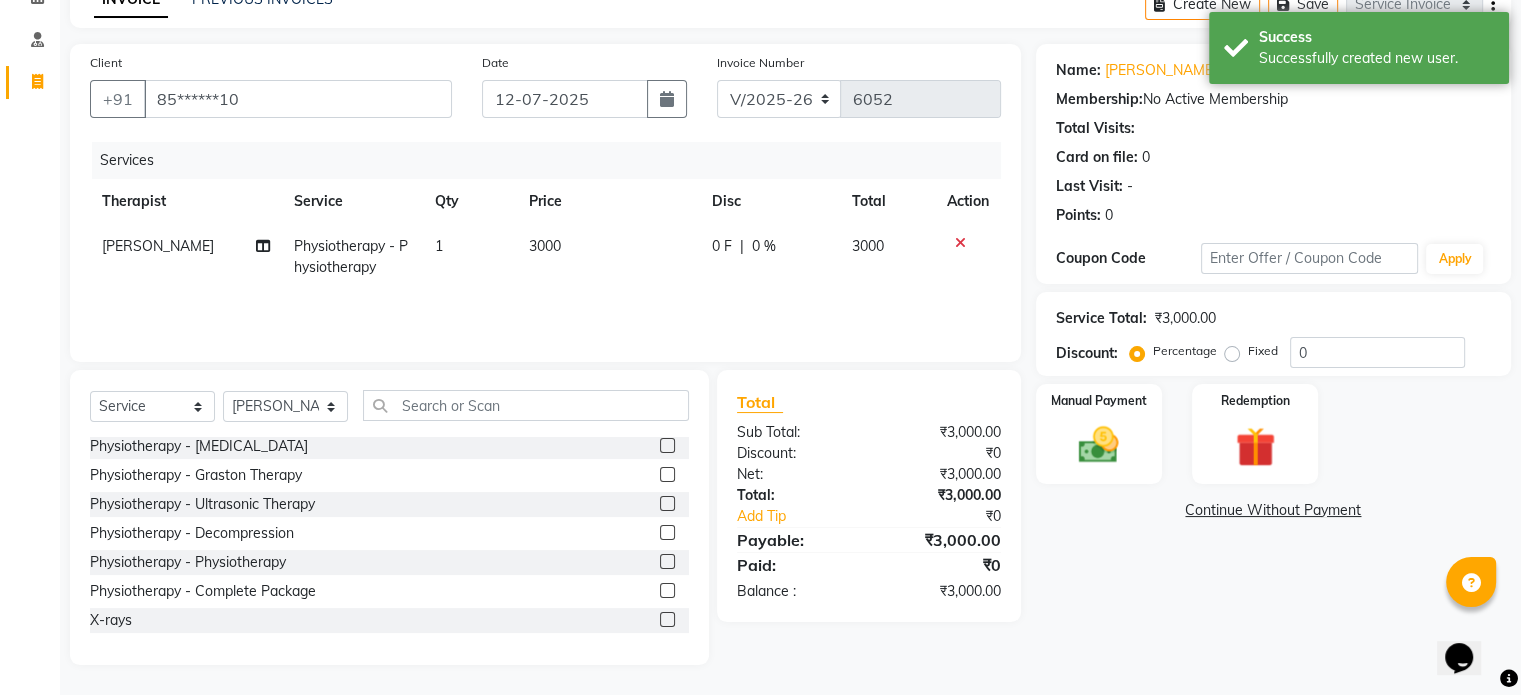click on "3000" 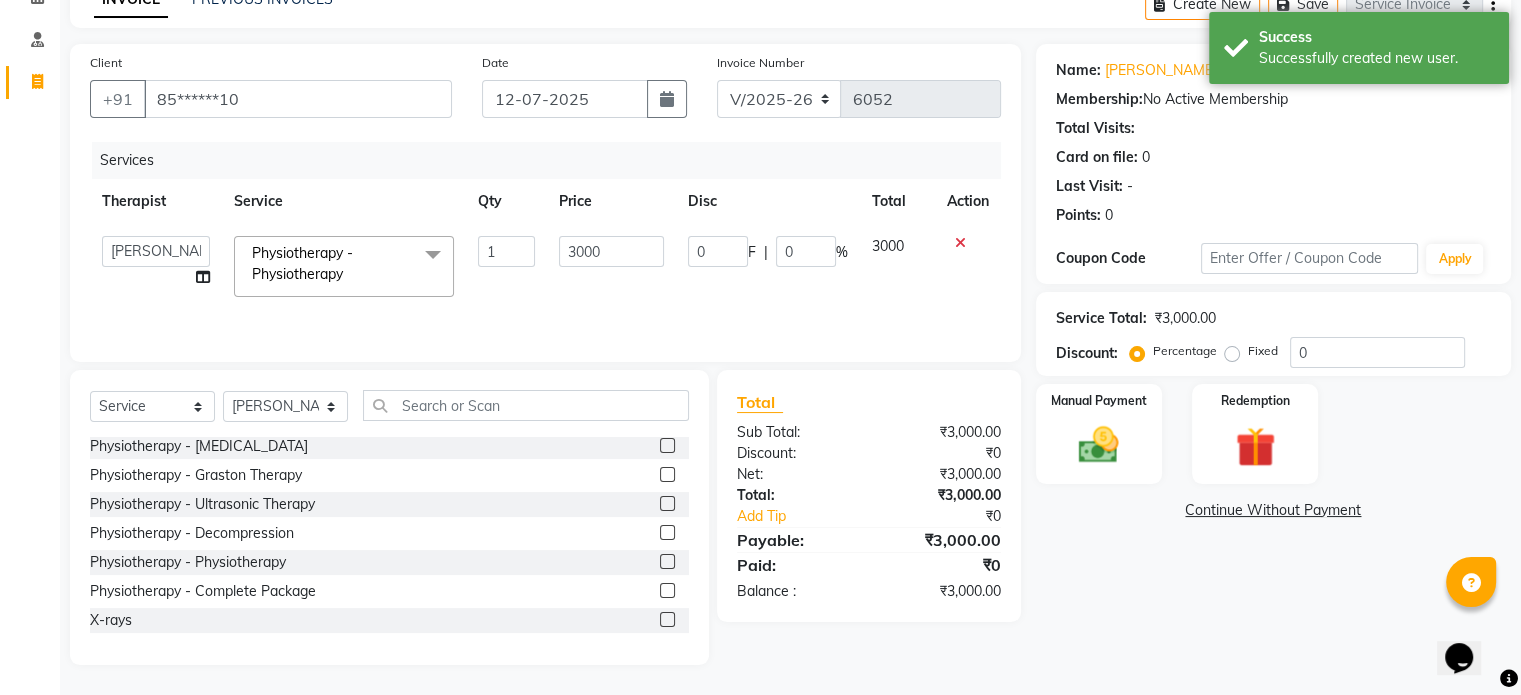 click on "3000" 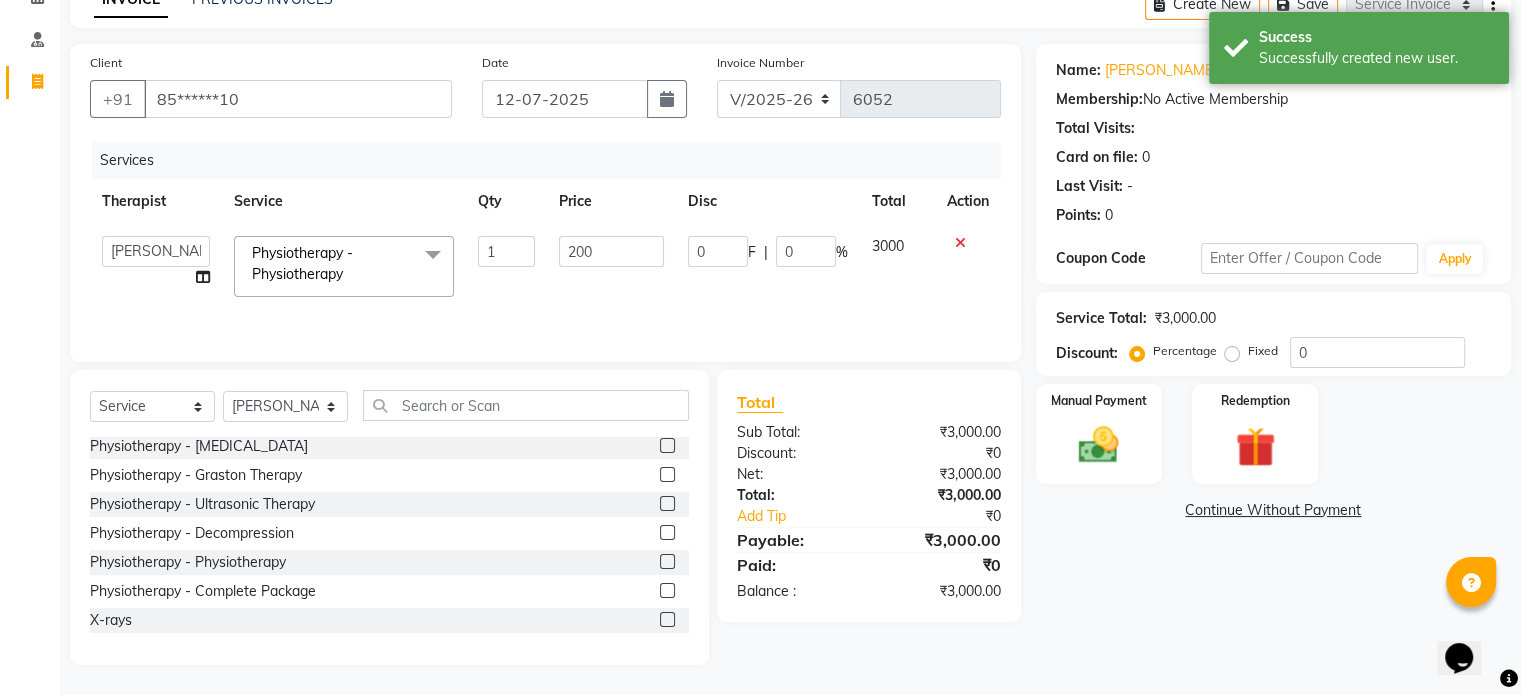 type on "2000" 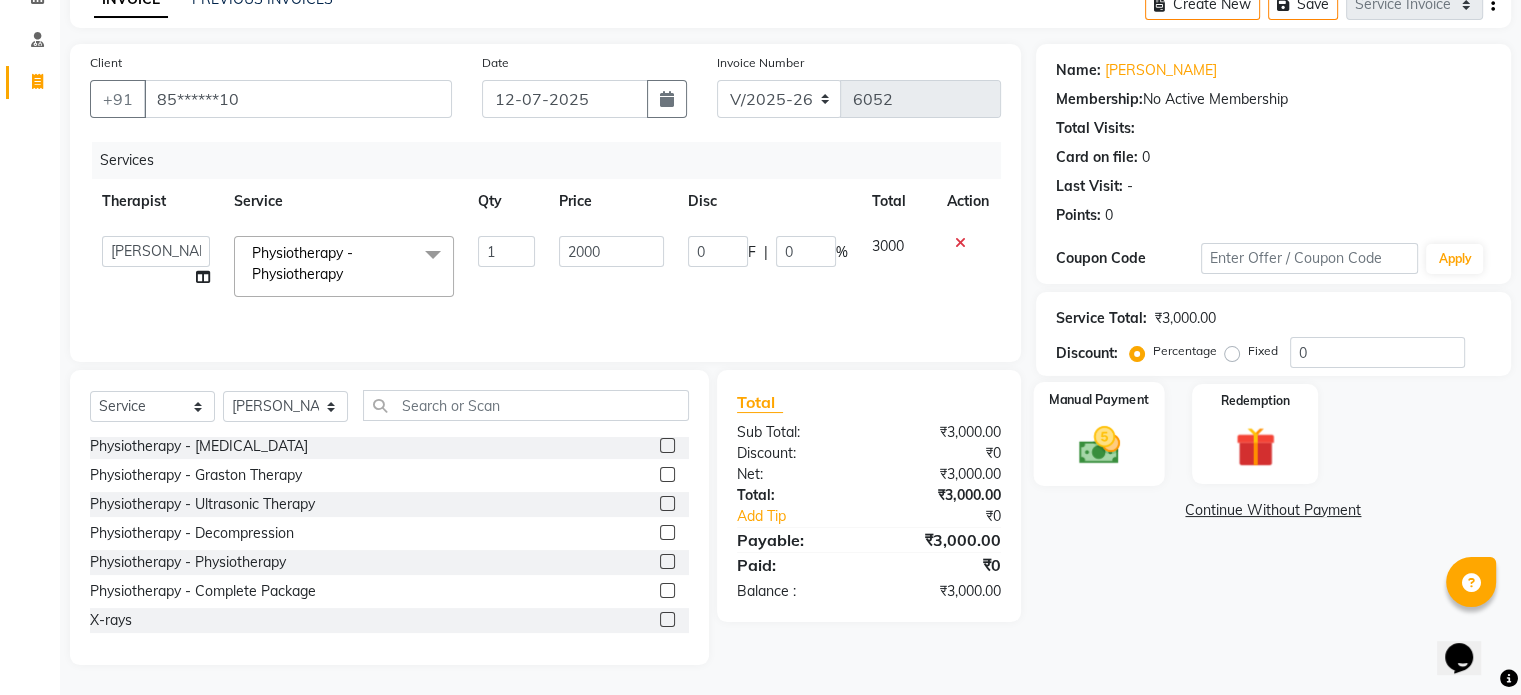 click on "Manual Payment" 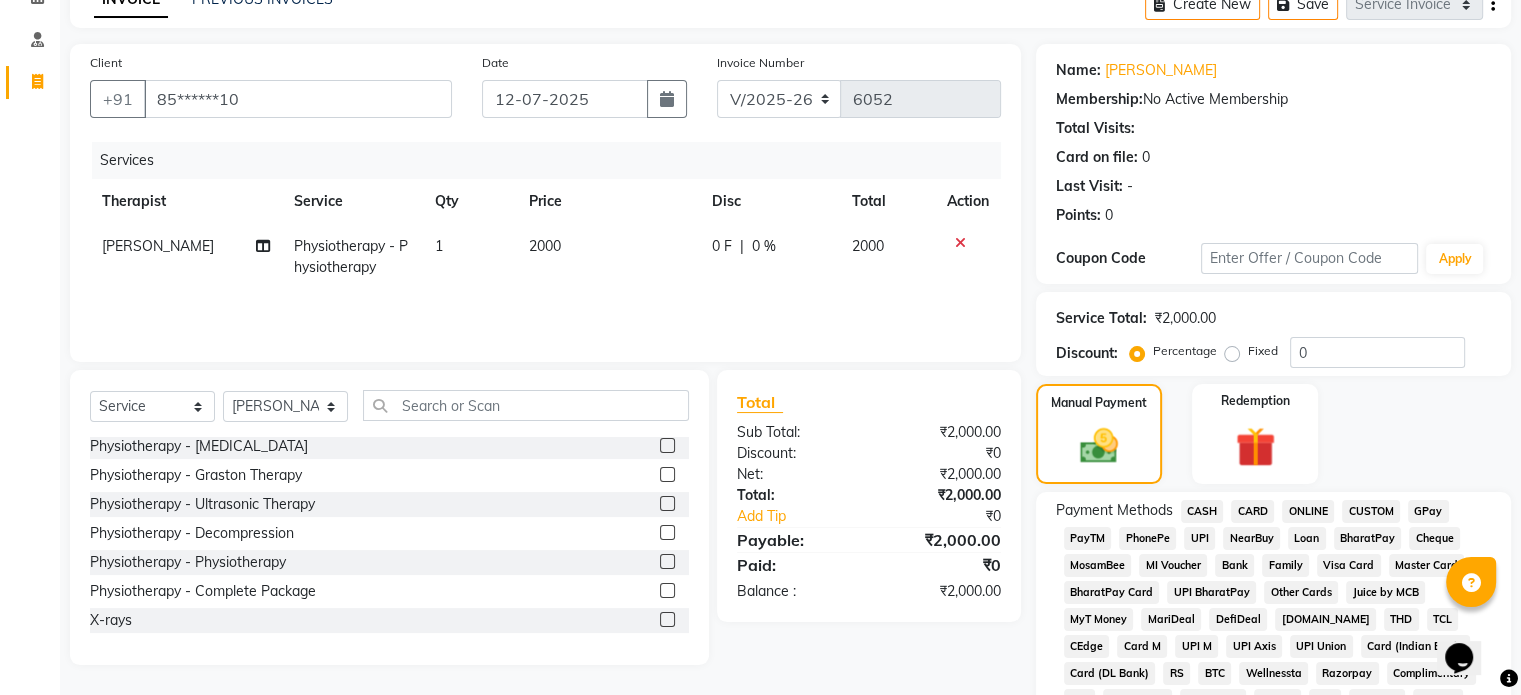 click on "UPI" 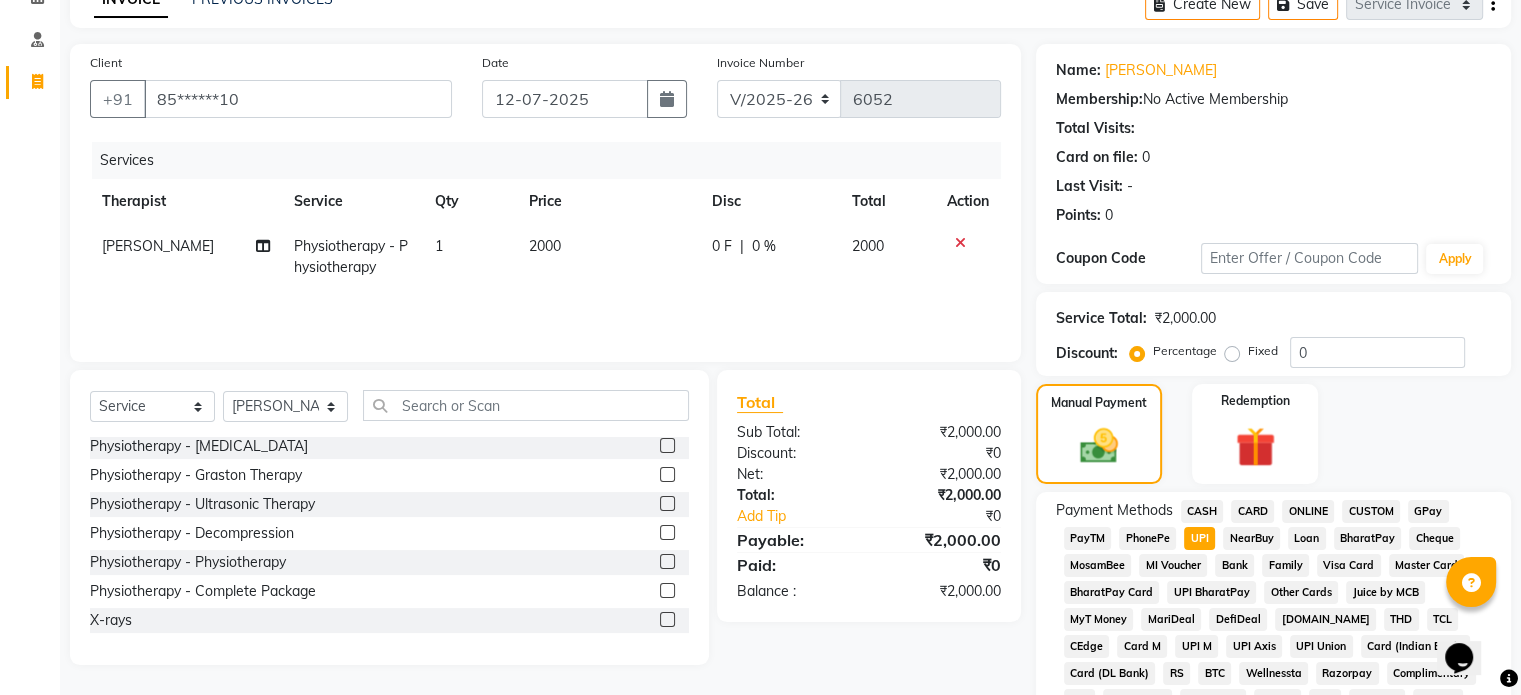 scroll, scrollTop: 652, scrollLeft: 0, axis: vertical 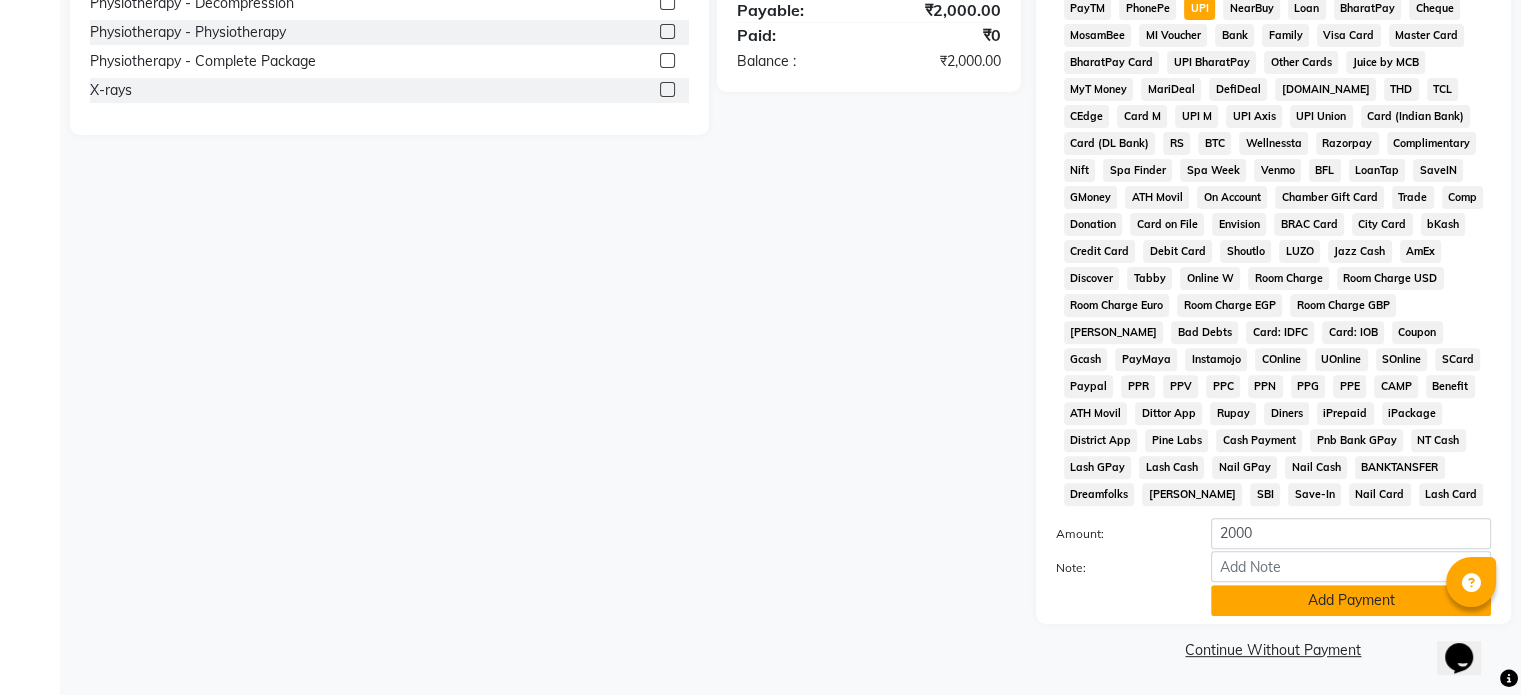 click on "Add Payment" 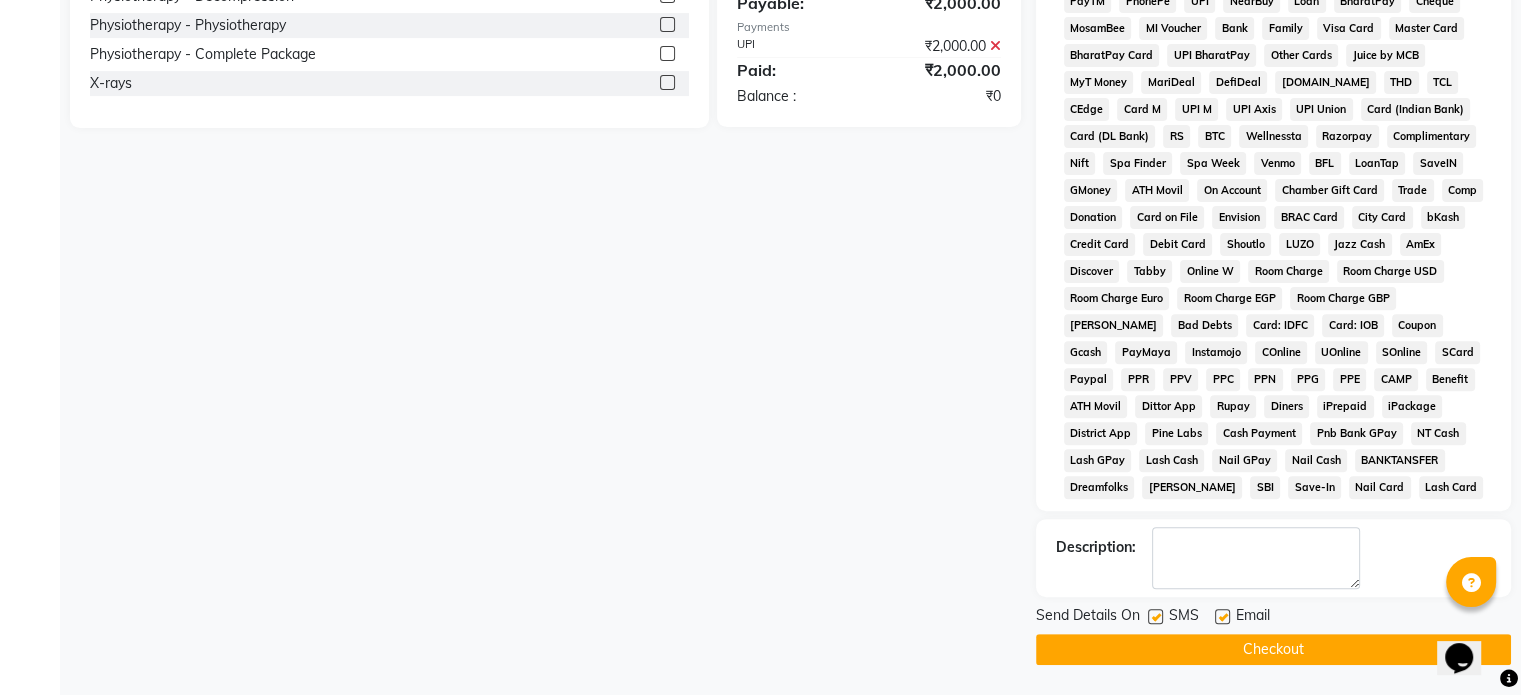 click 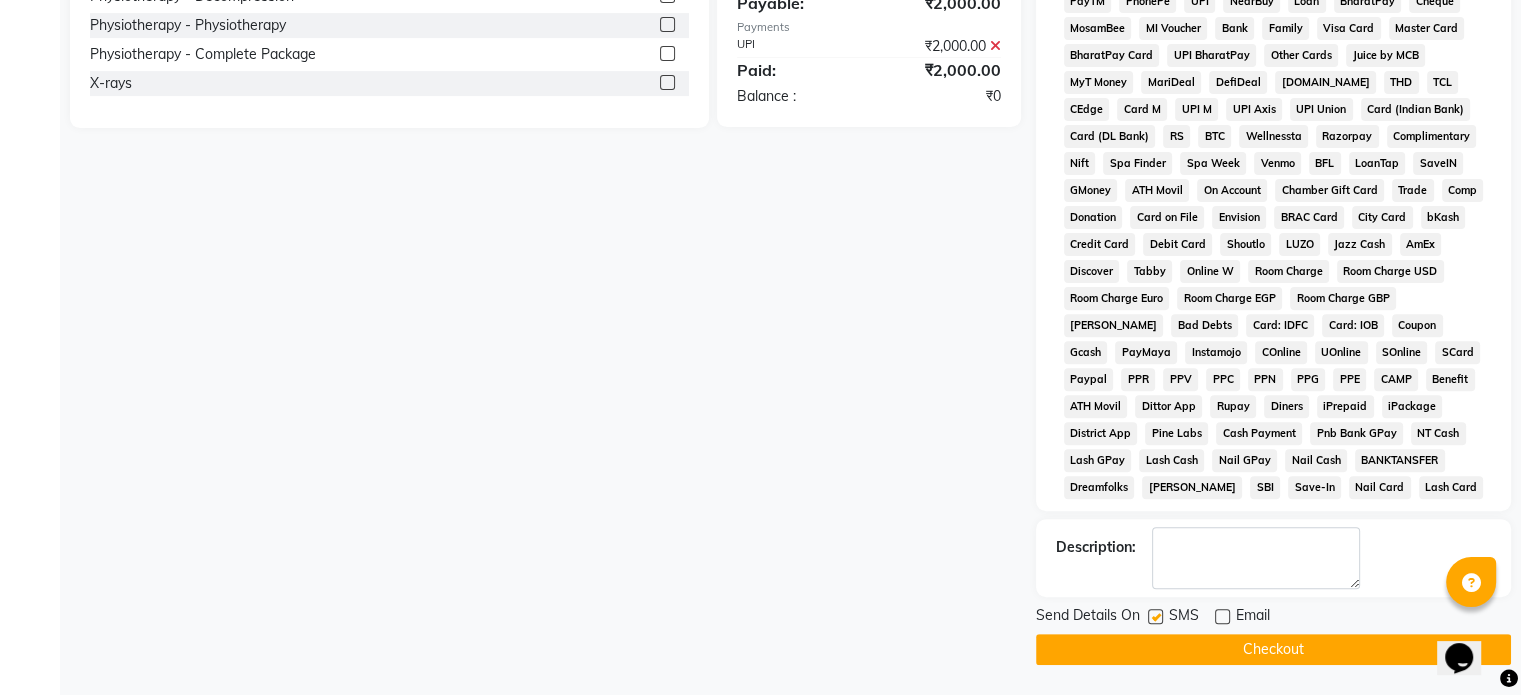 click 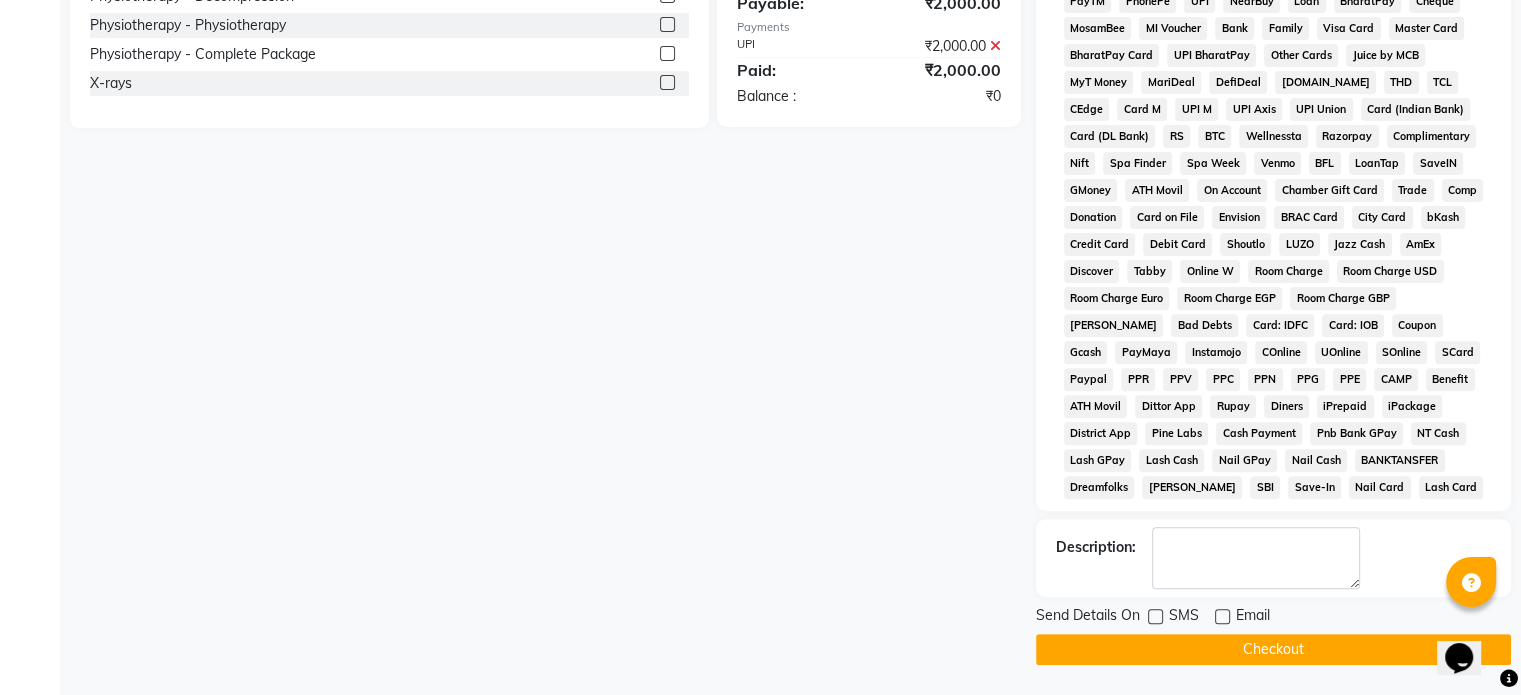 click on "Checkout" 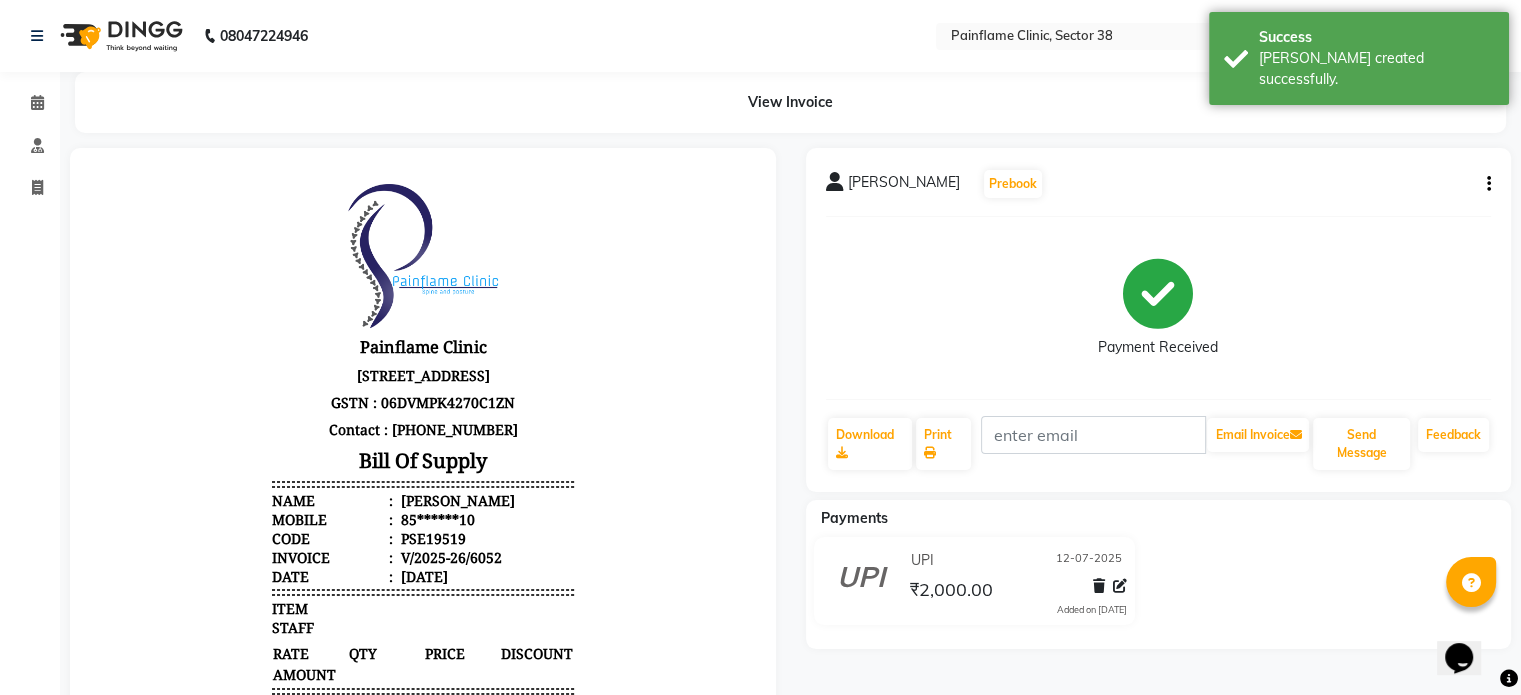scroll, scrollTop: 0, scrollLeft: 0, axis: both 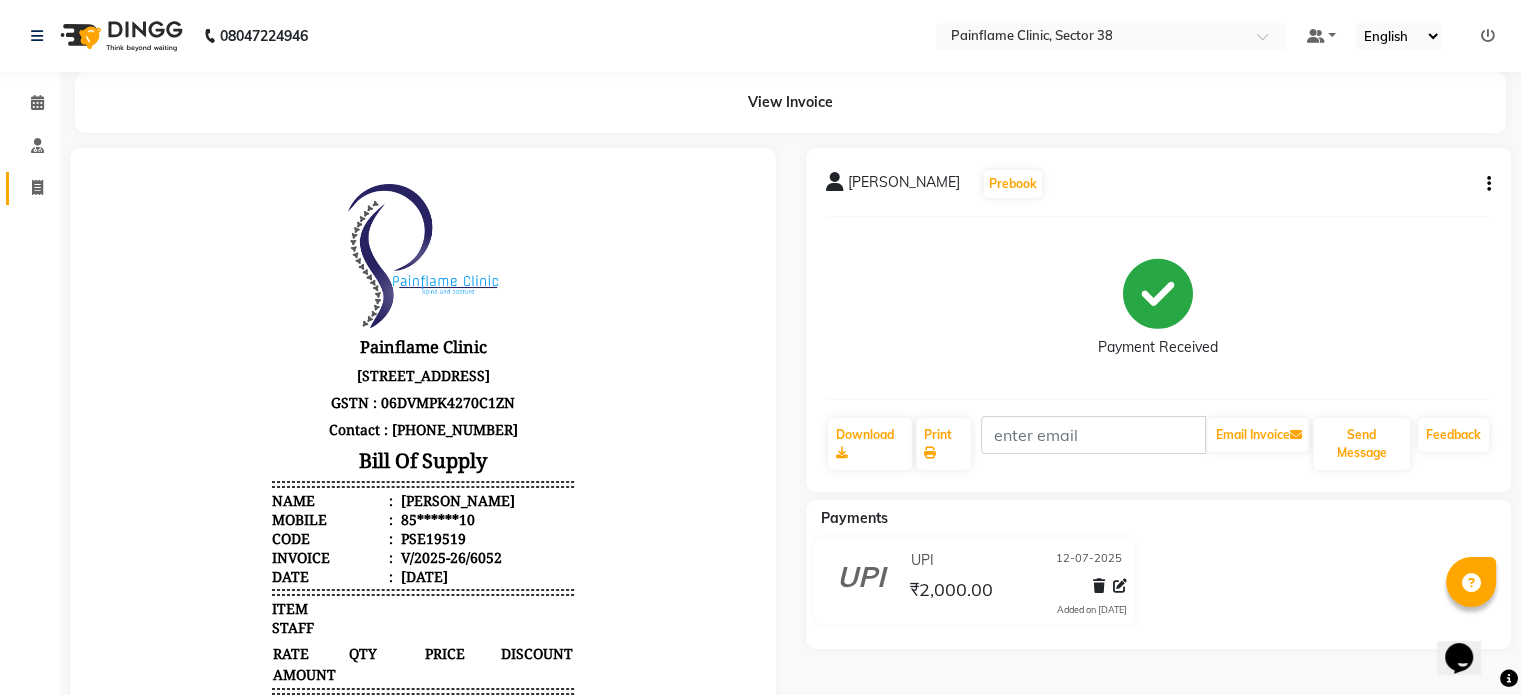 click on "Invoice" 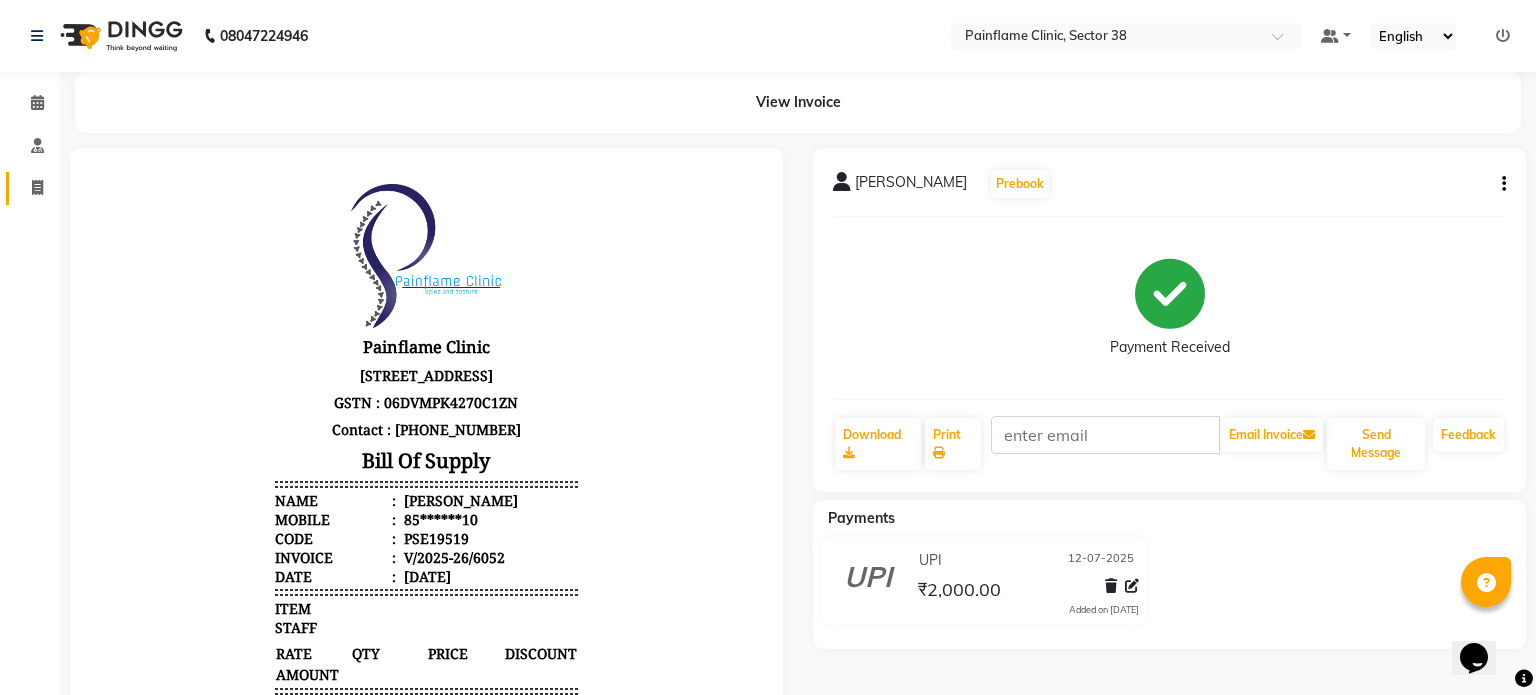 select on "3964" 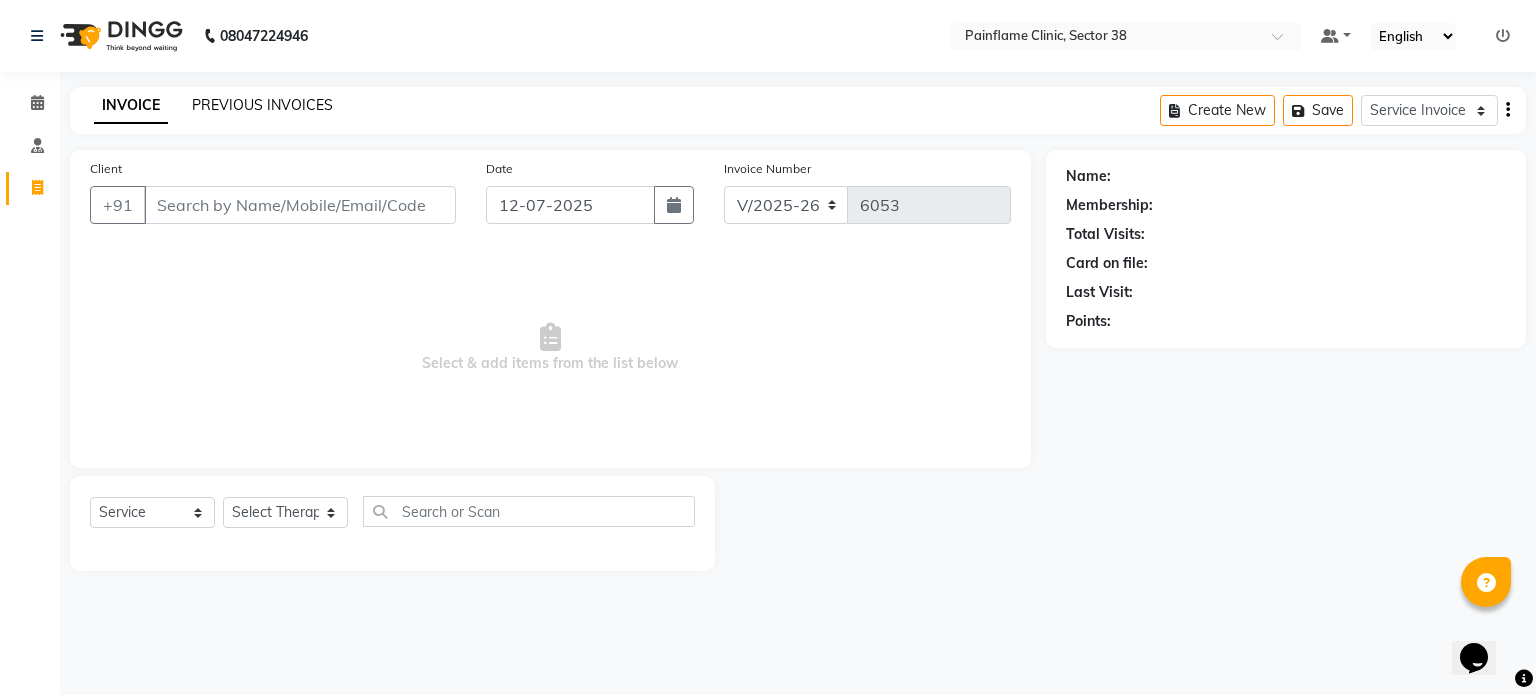 click on "PREVIOUS INVOICES" 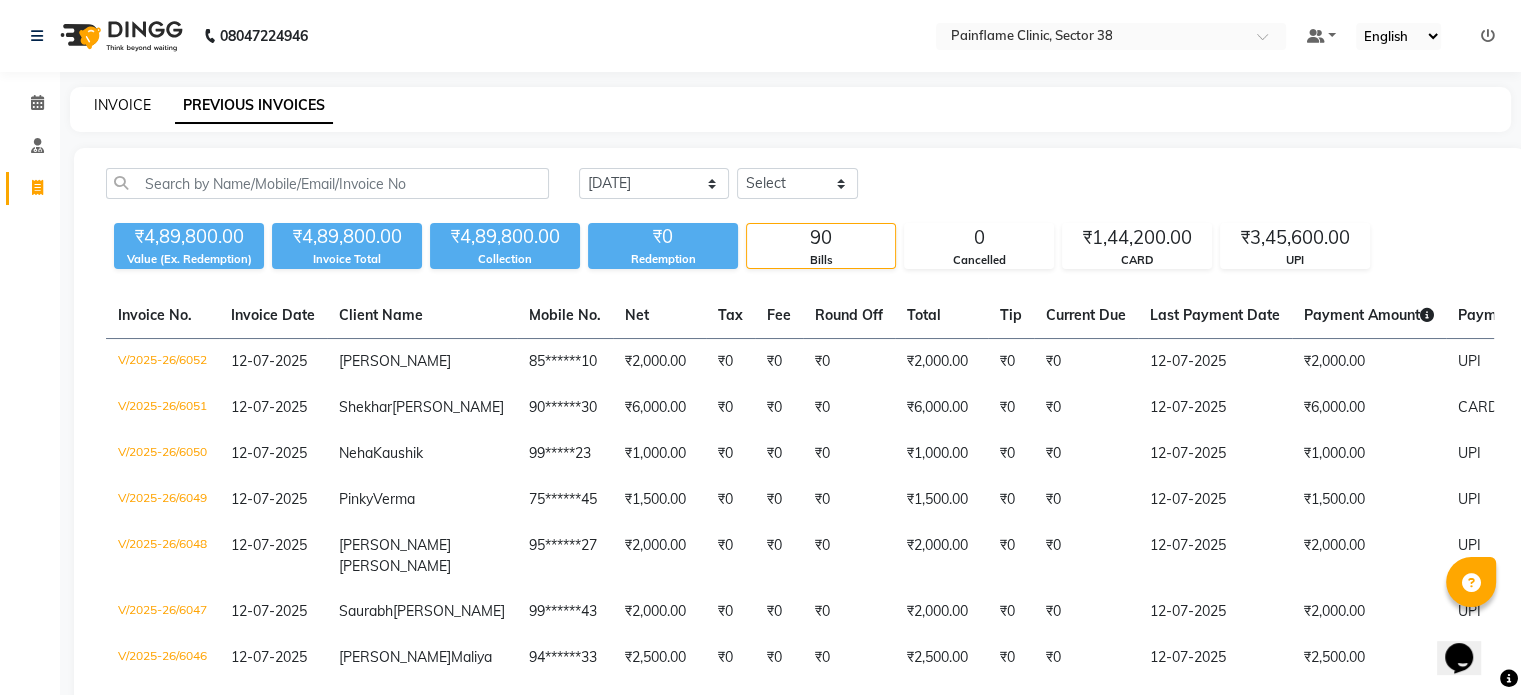 click on "INVOICE" 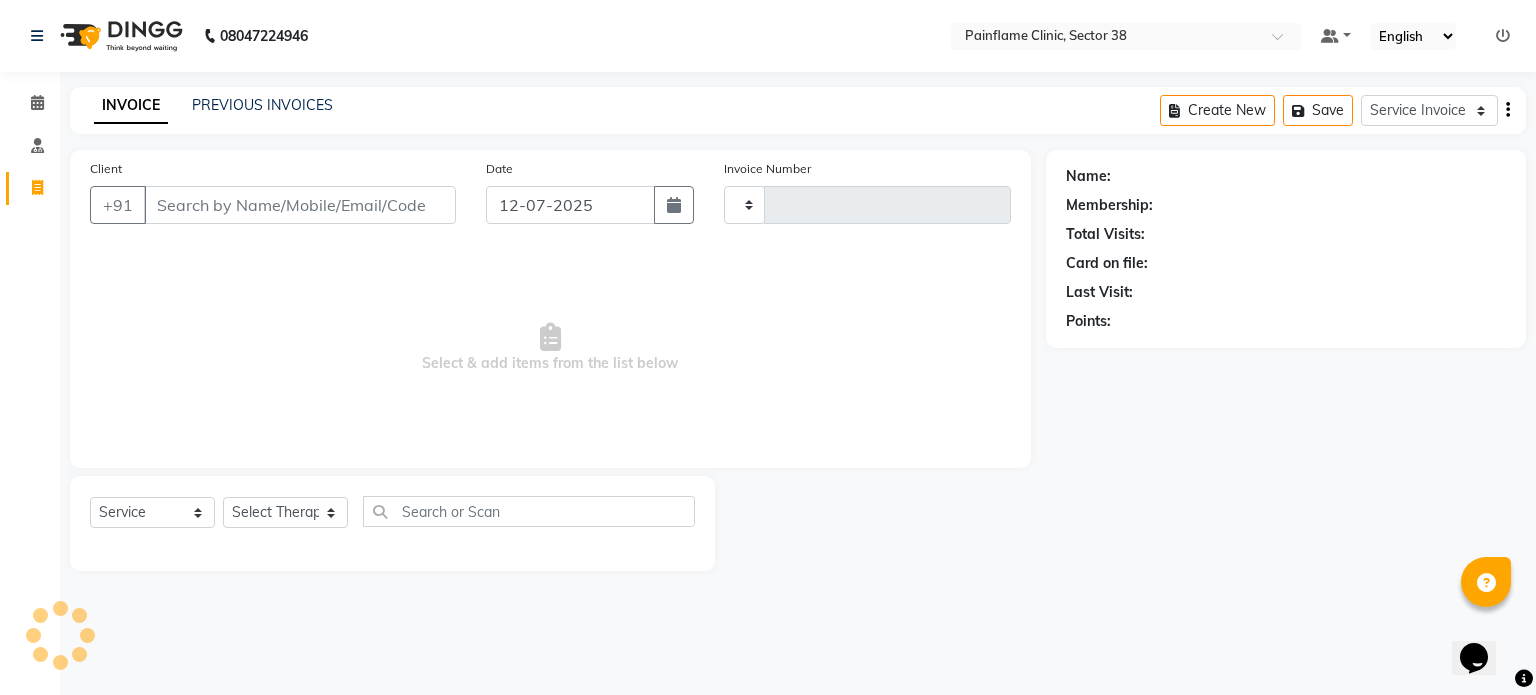 type on "6053" 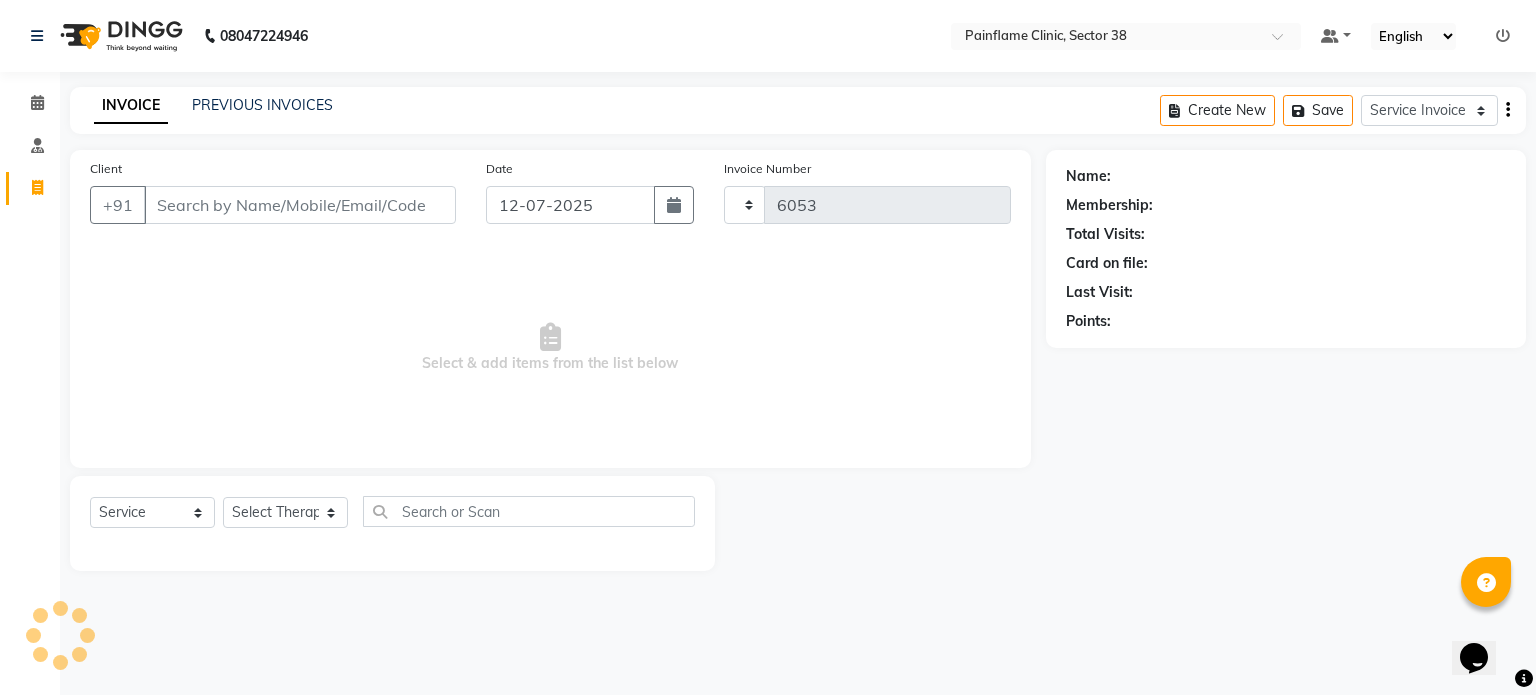 select on "3964" 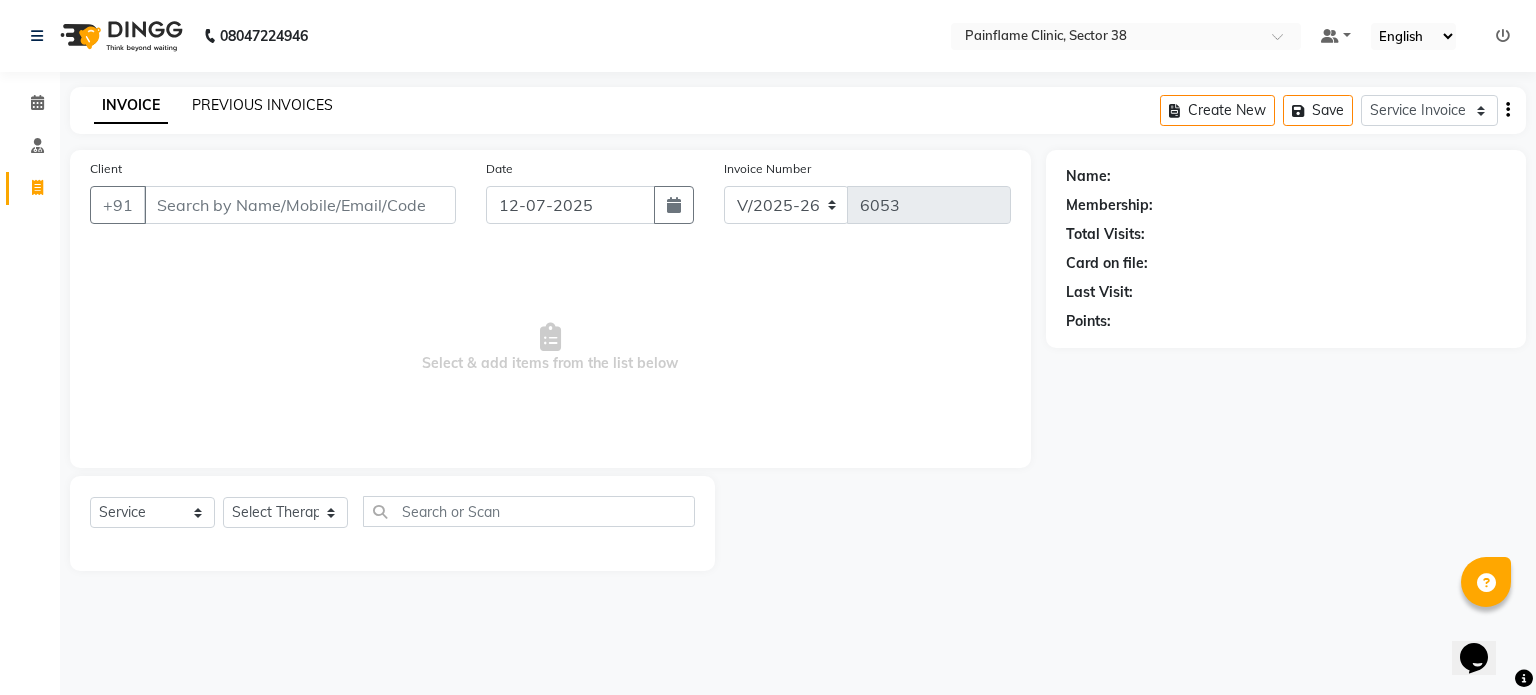 click on "PREVIOUS INVOICES" 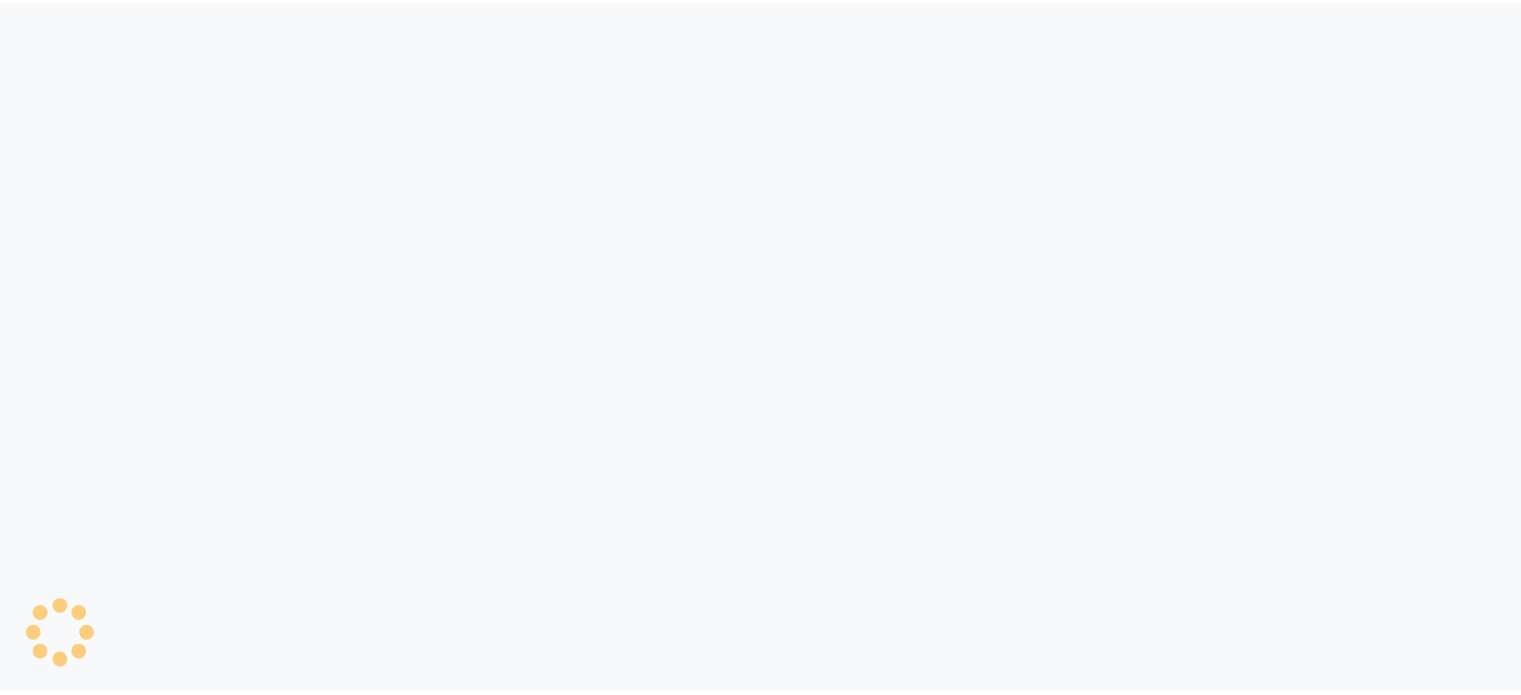 scroll, scrollTop: 0, scrollLeft: 0, axis: both 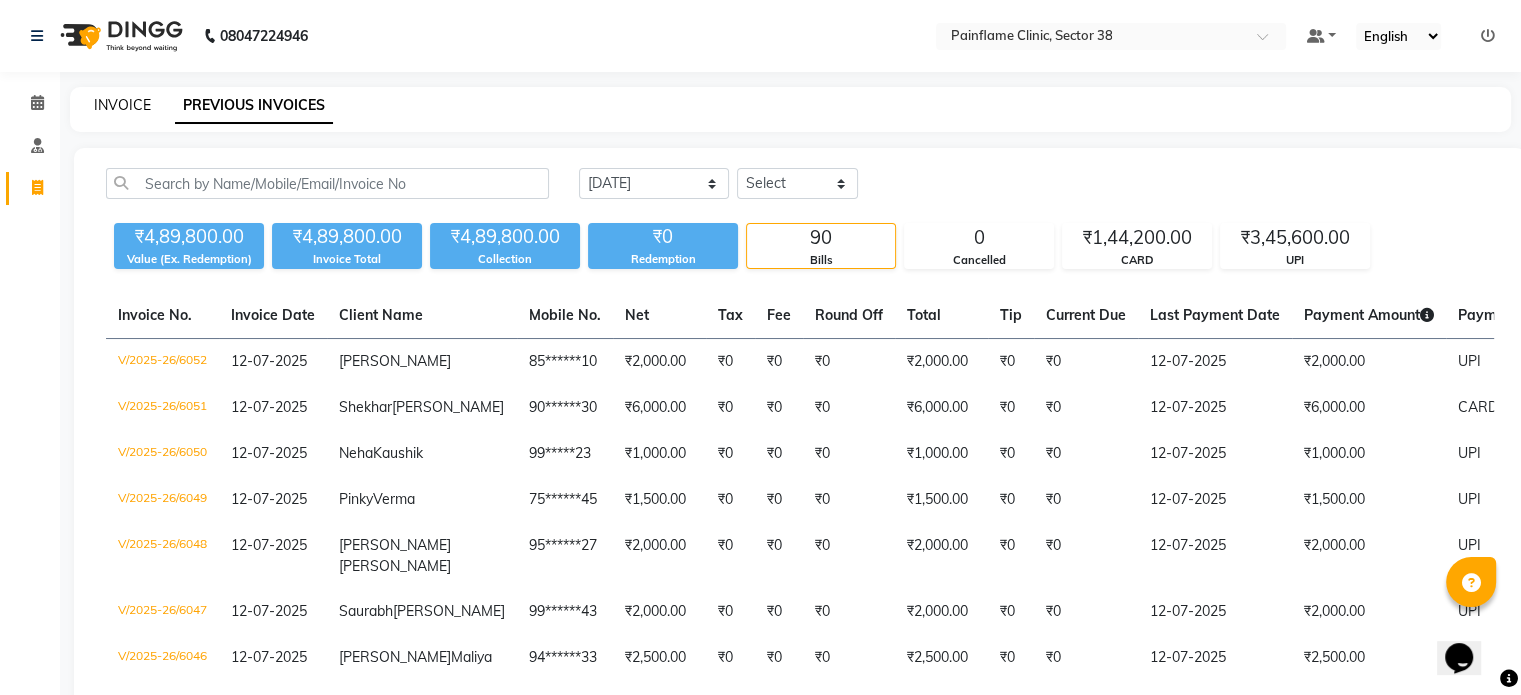 click on "INVOICE" 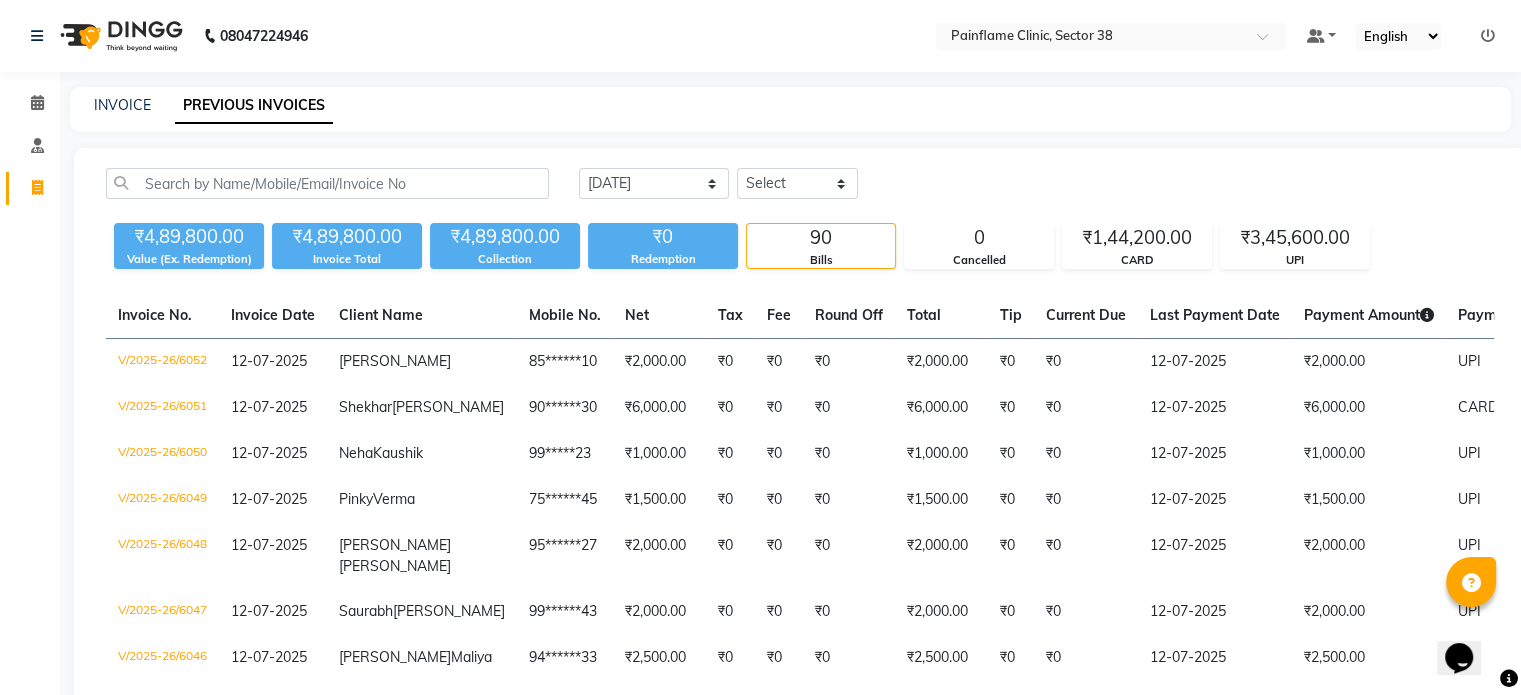 select on "3964" 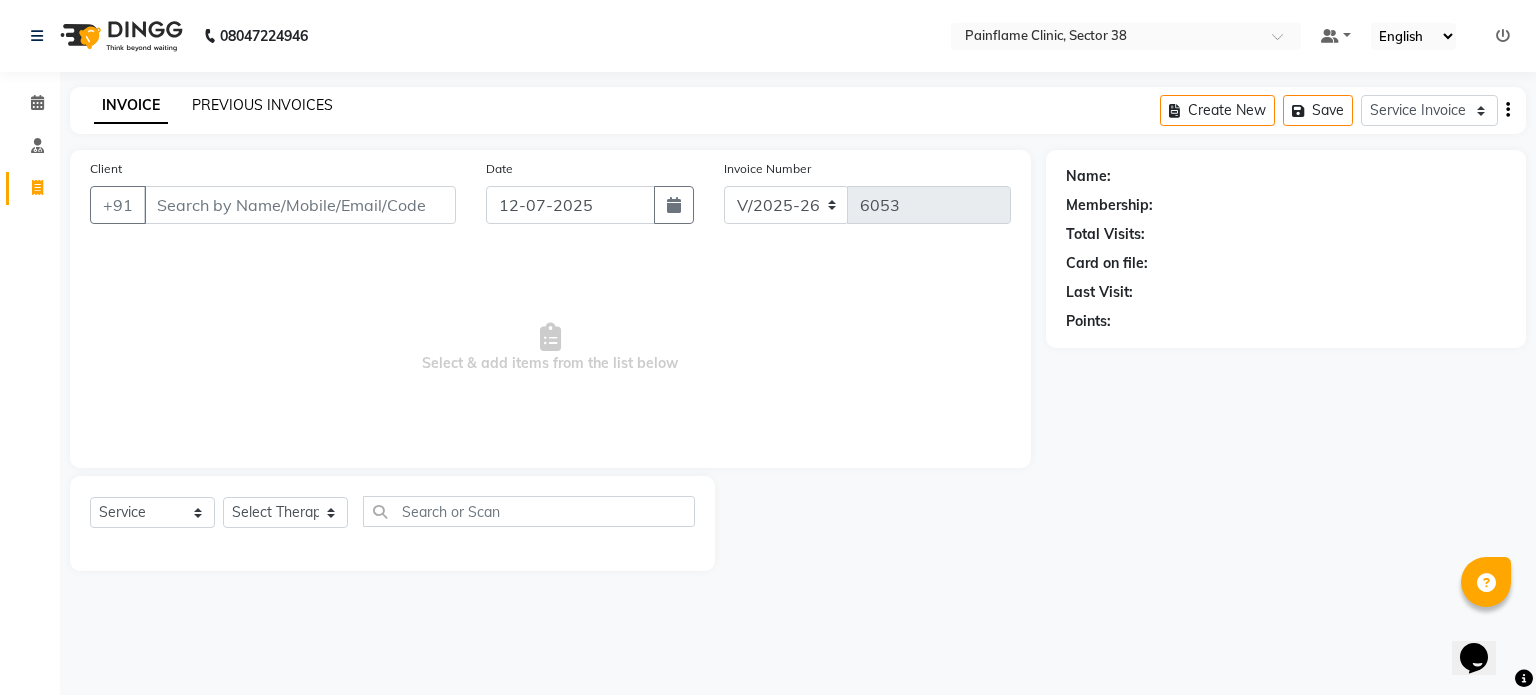 click on "PREVIOUS INVOICES" 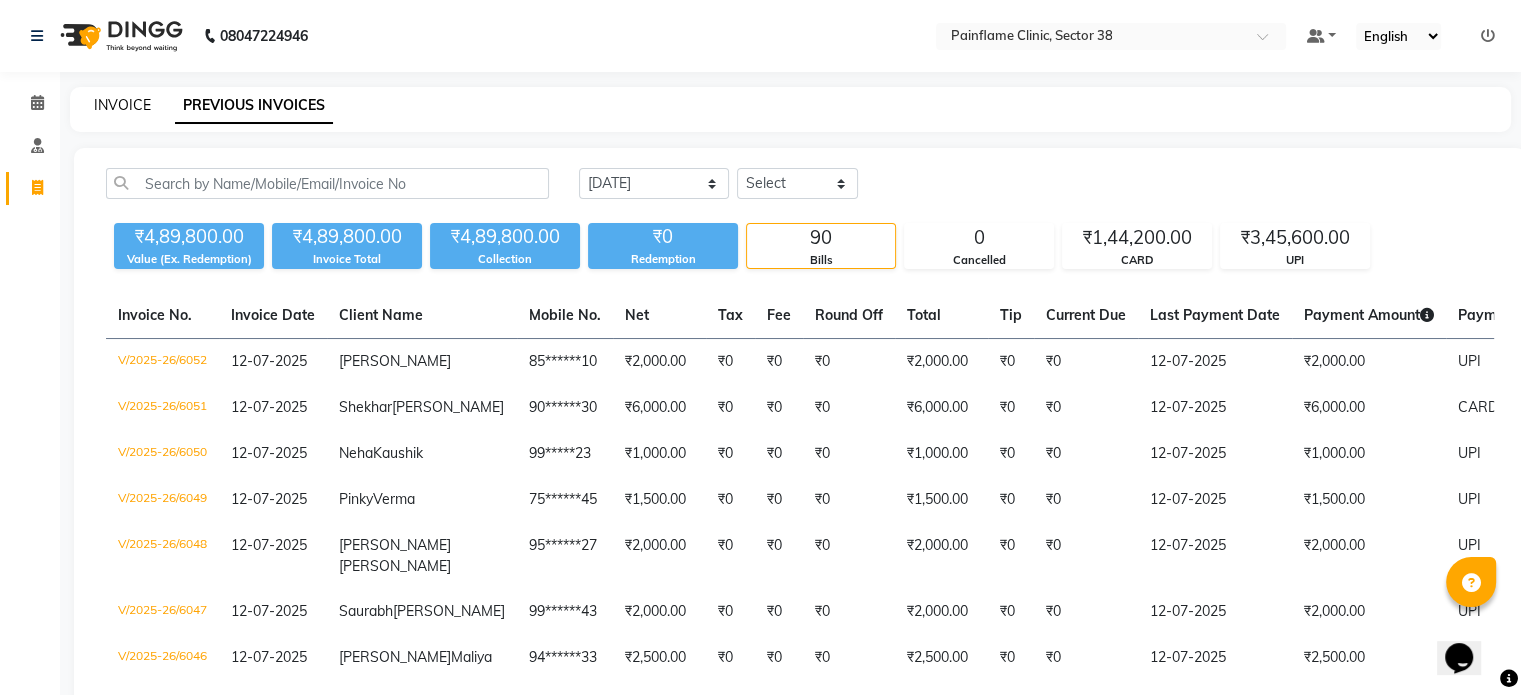 click on "INVOICE" 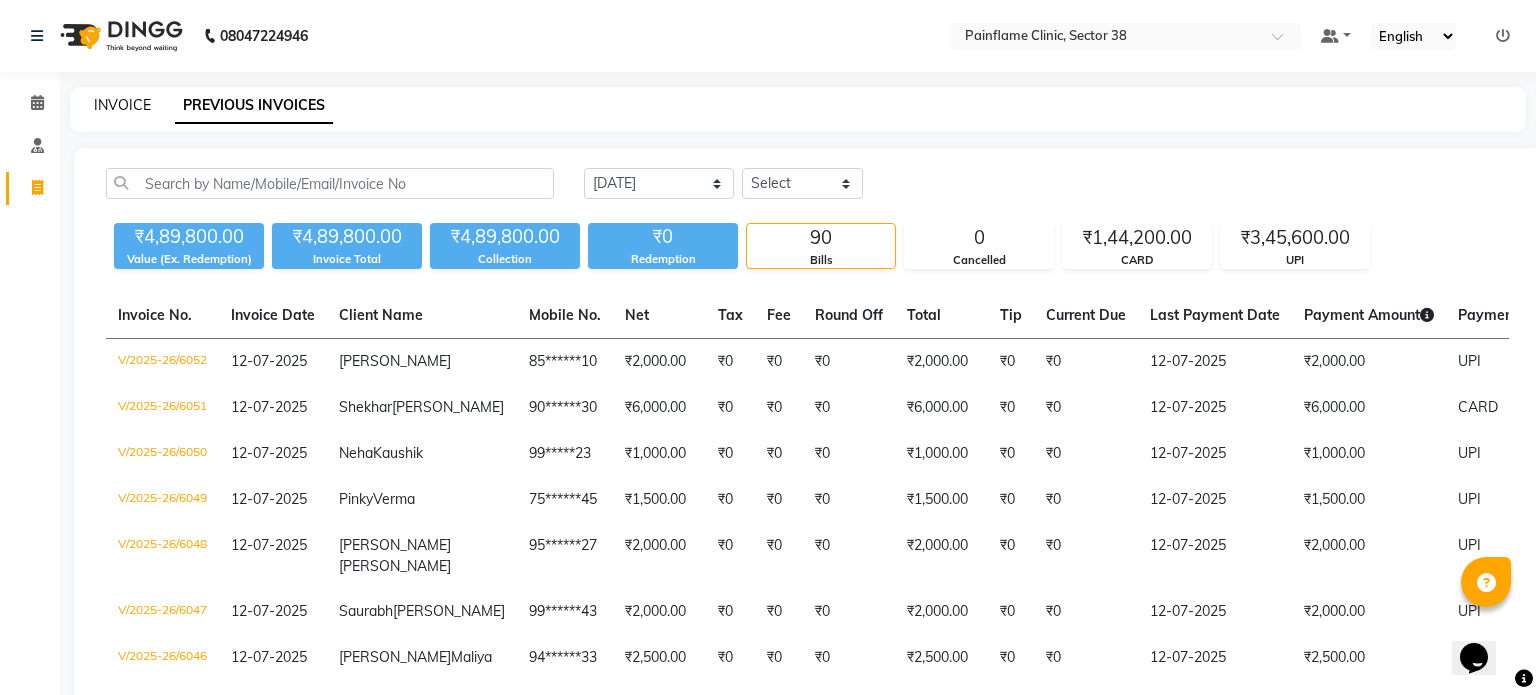 select on "3964" 